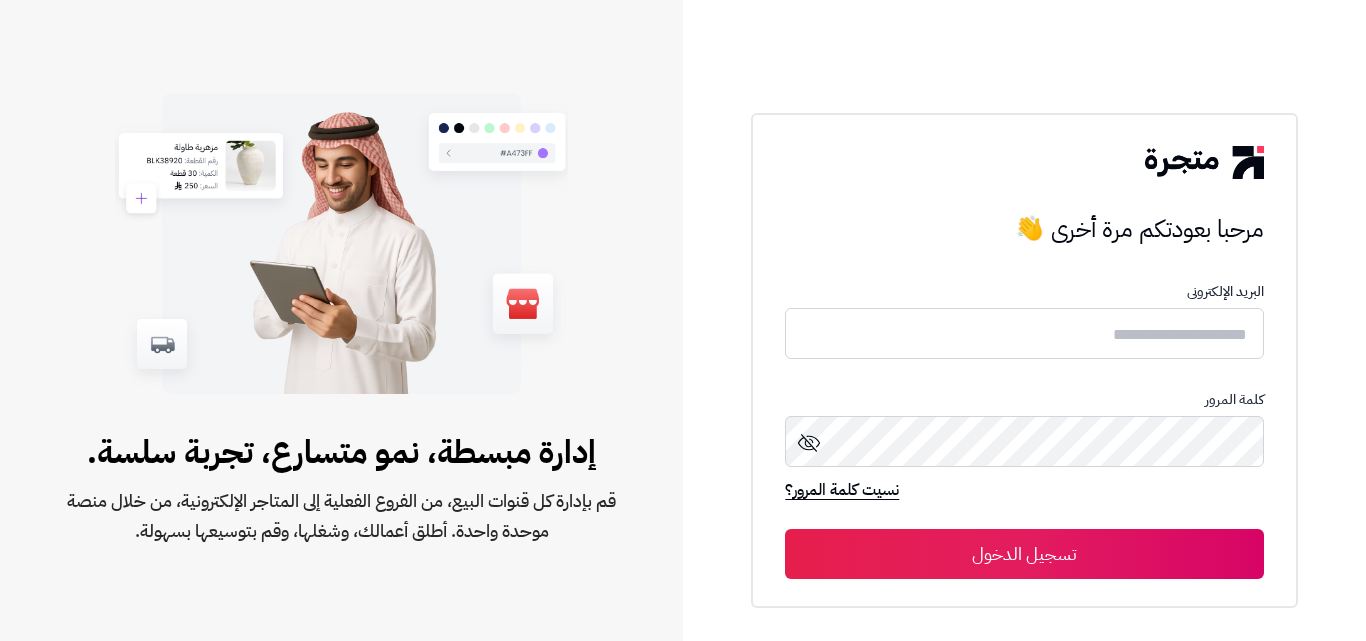 scroll, scrollTop: 0, scrollLeft: 0, axis: both 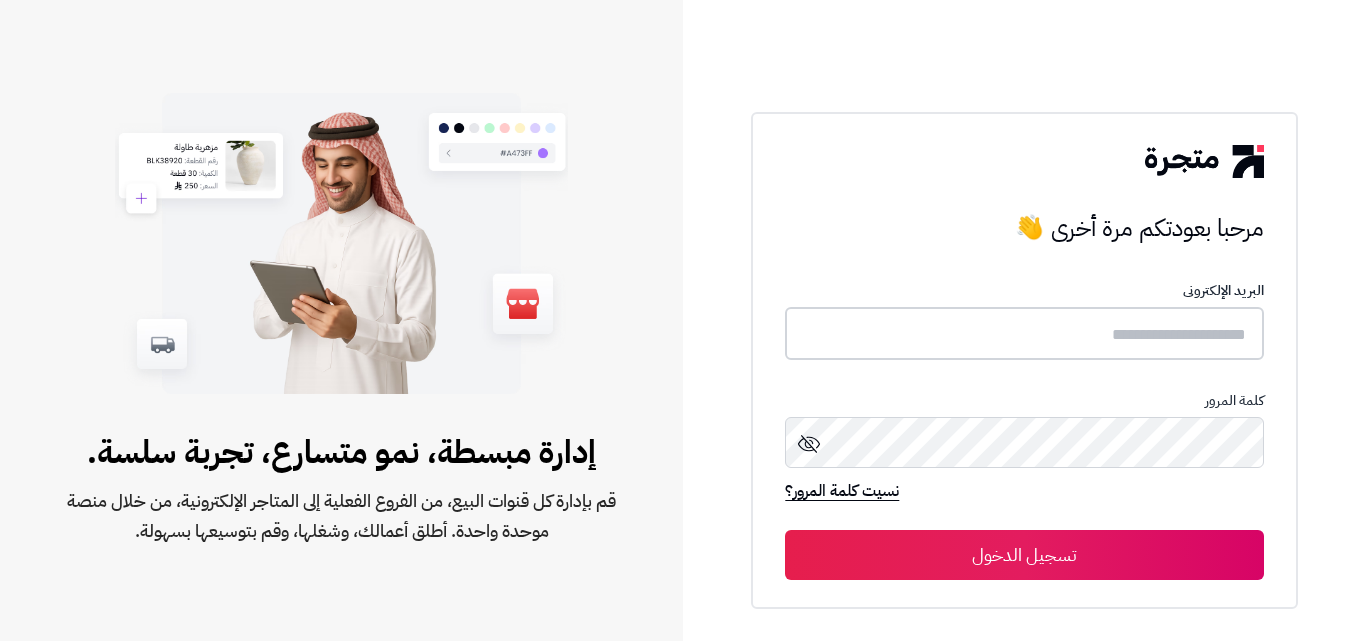 type on "**********" 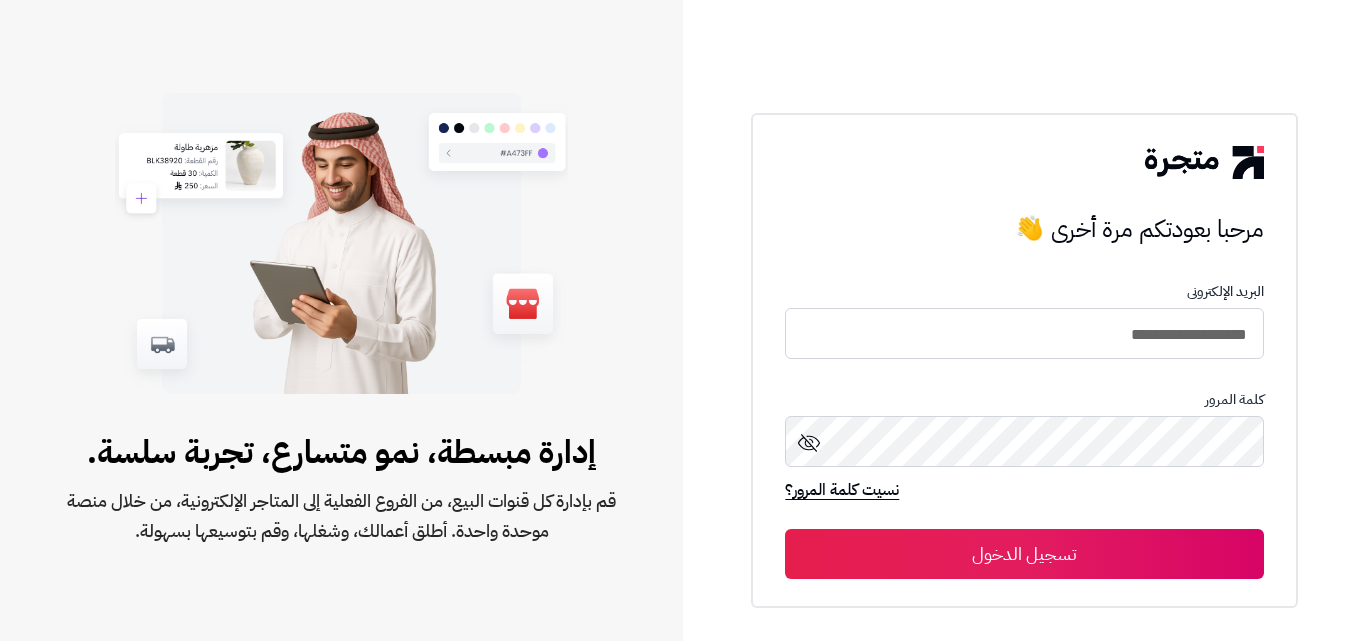 drag, startPoint x: 0, startPoint y: 0, endPoint x: 1038, endPoint y: 549, distance: 1174.2423 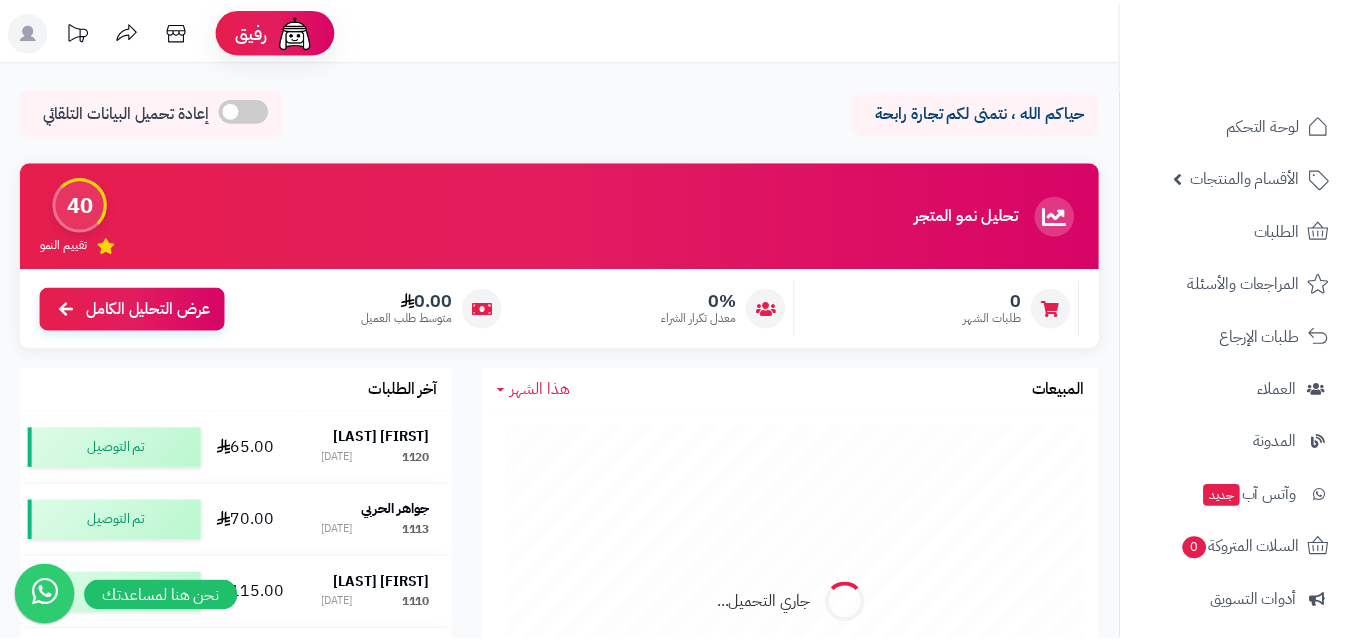 scroll, scrollTop: 0, scrollLeft: 0, axis: both 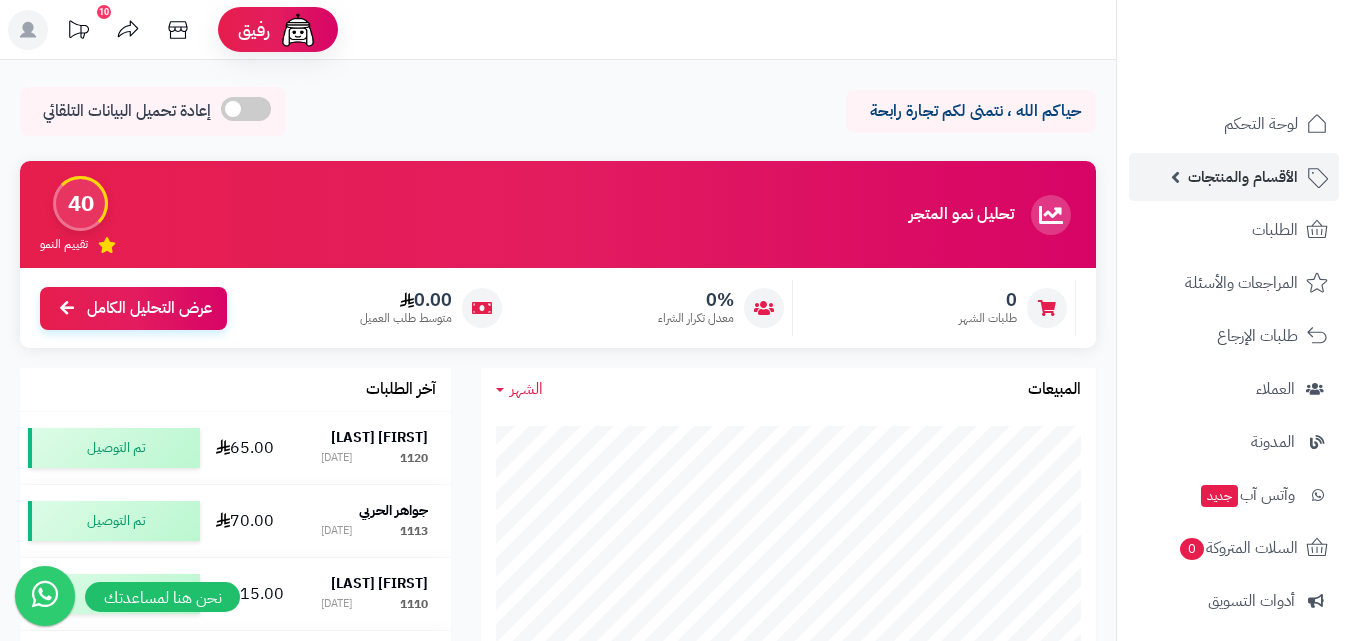click on "الأقسام والمنتجات" at bounding box center (1243, 177) 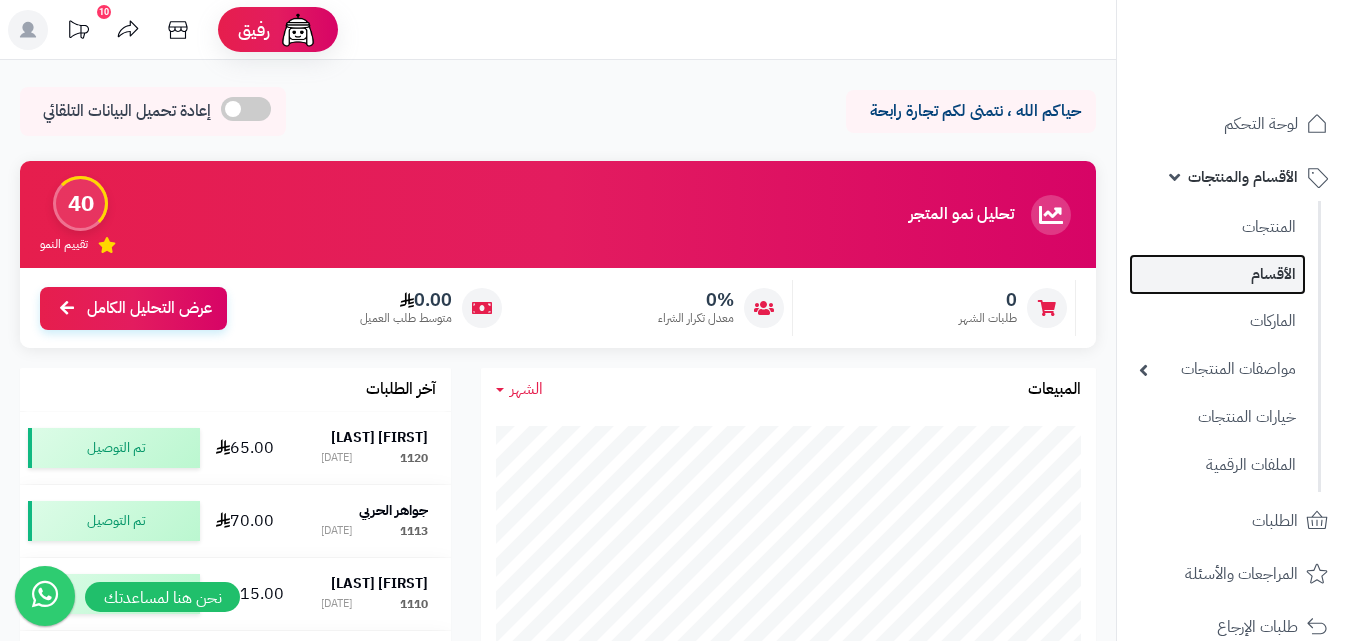 click on "الأقسام" at bounding box center [1217, 274] 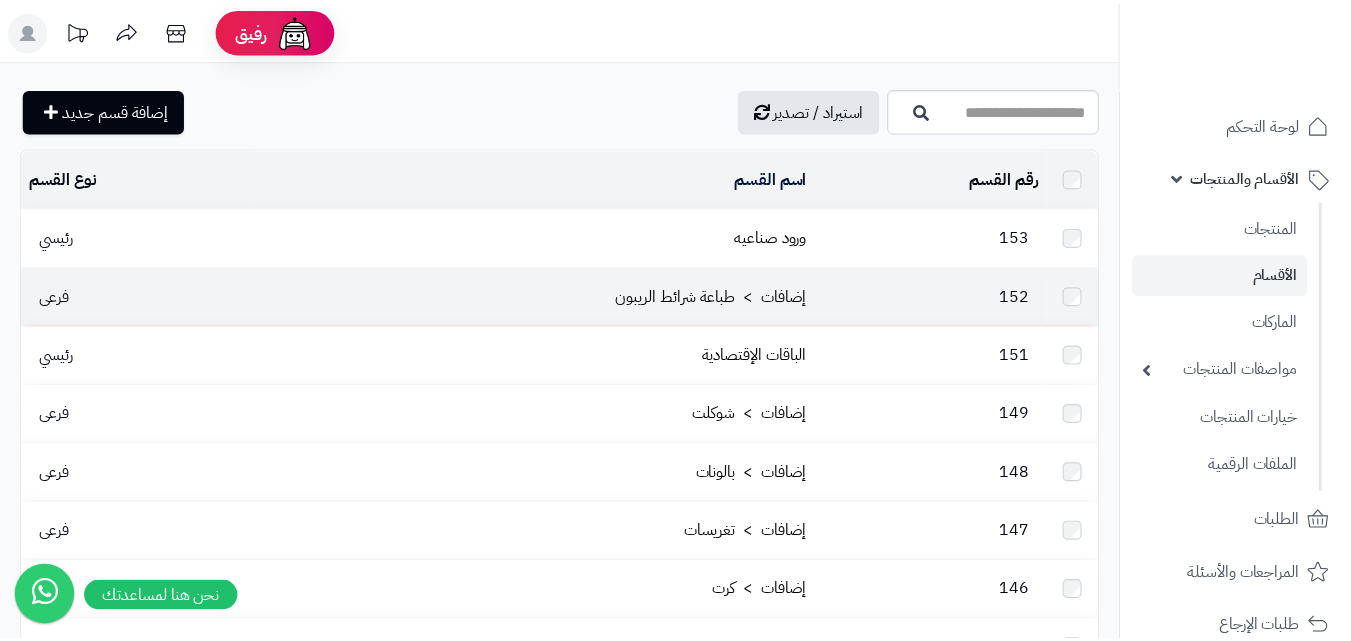 scroll, scrollTop: 0, scrollLeft: 0, axis: both 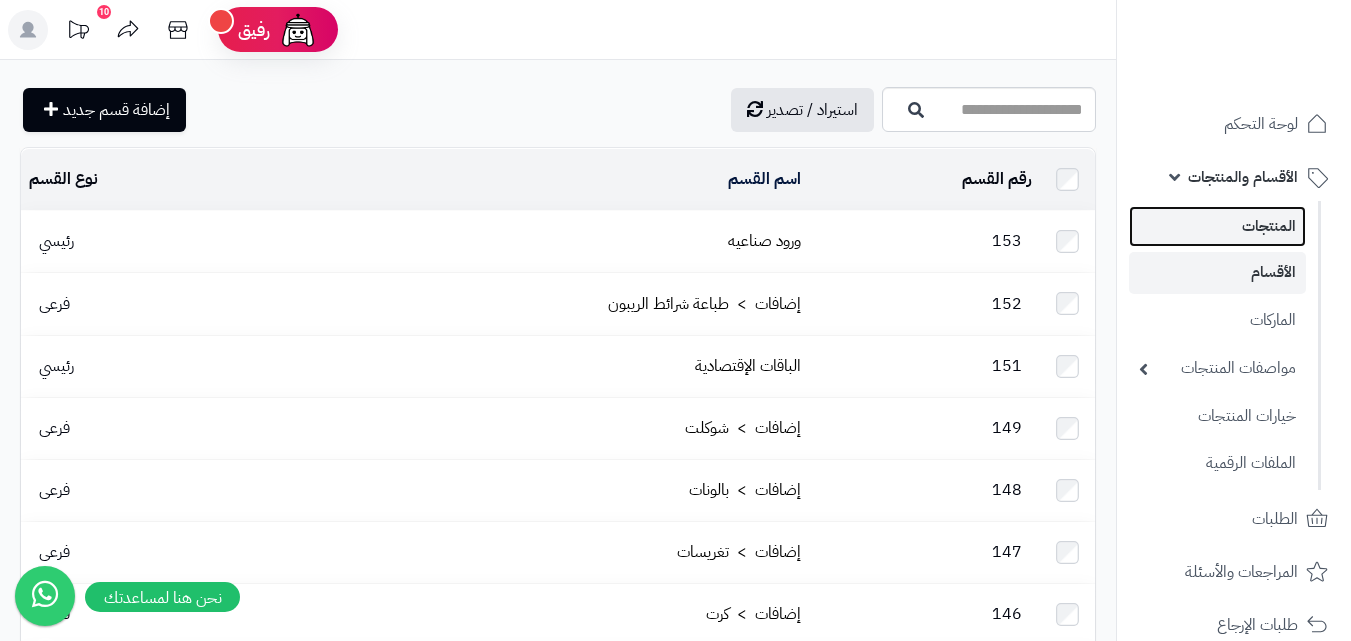 click on "المنتجات" at bounding box center (1217, 226) 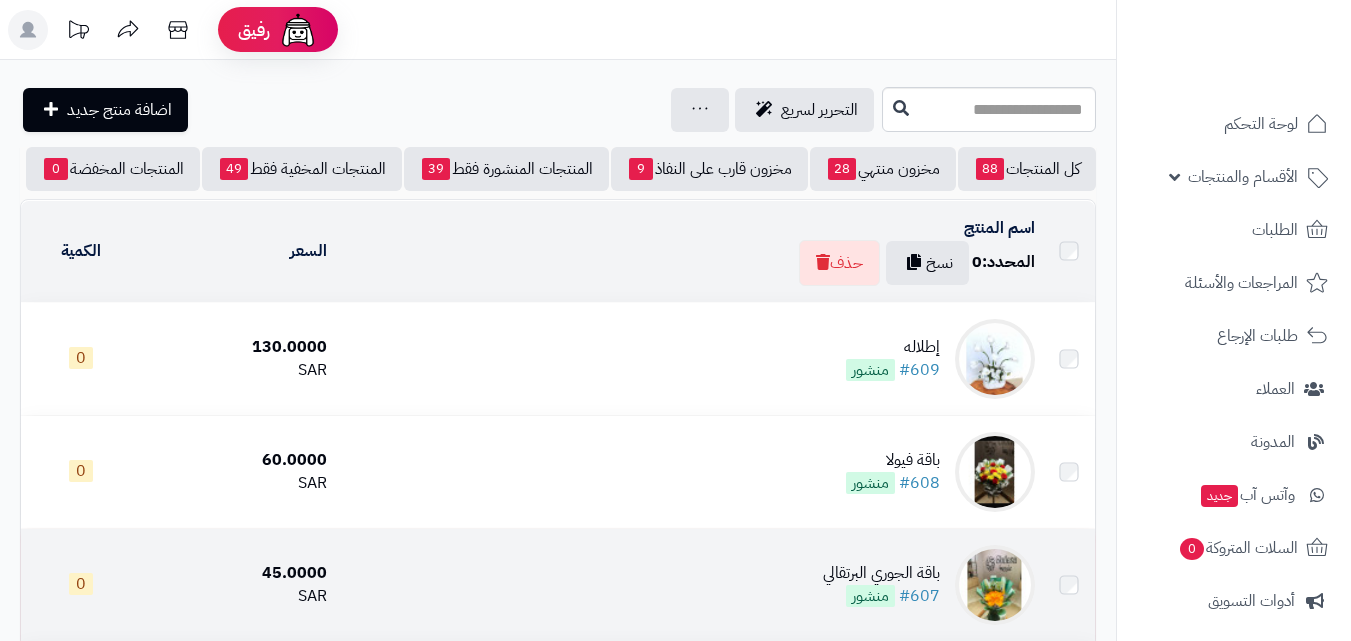 scroll, scrollTop: 0, scrollLeft: 0, axis: both 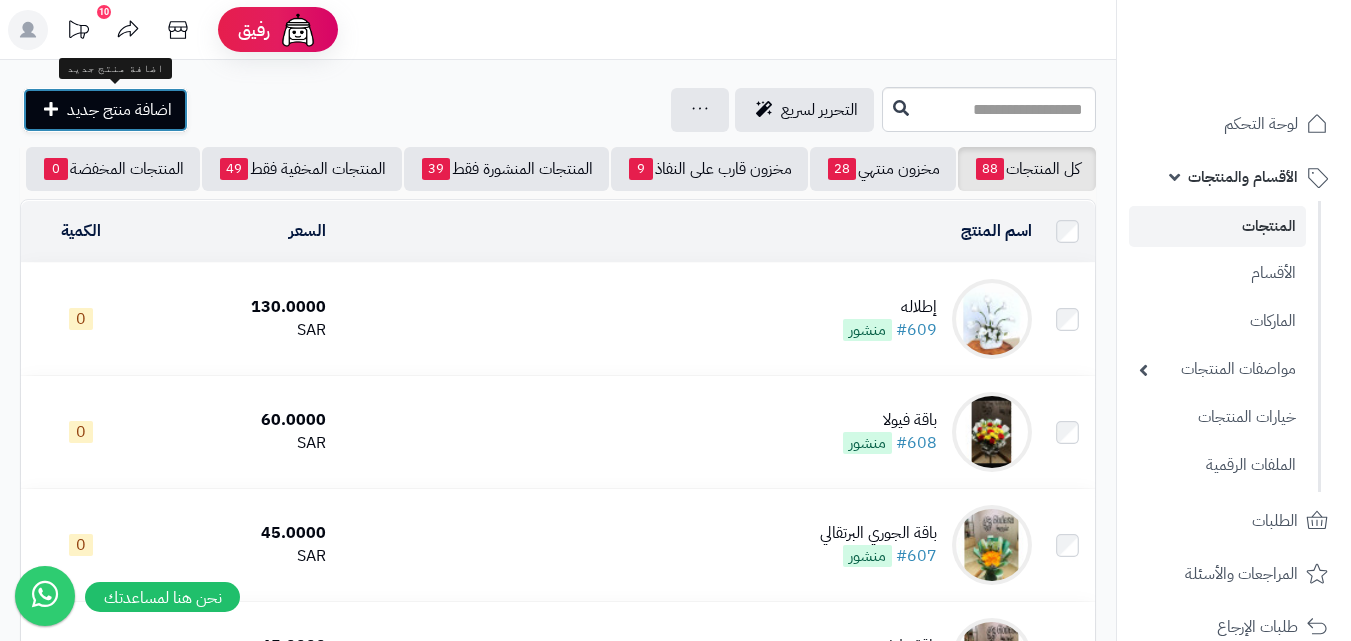 click on "اضافة منتج جديد" at bounding box center [119, 110] 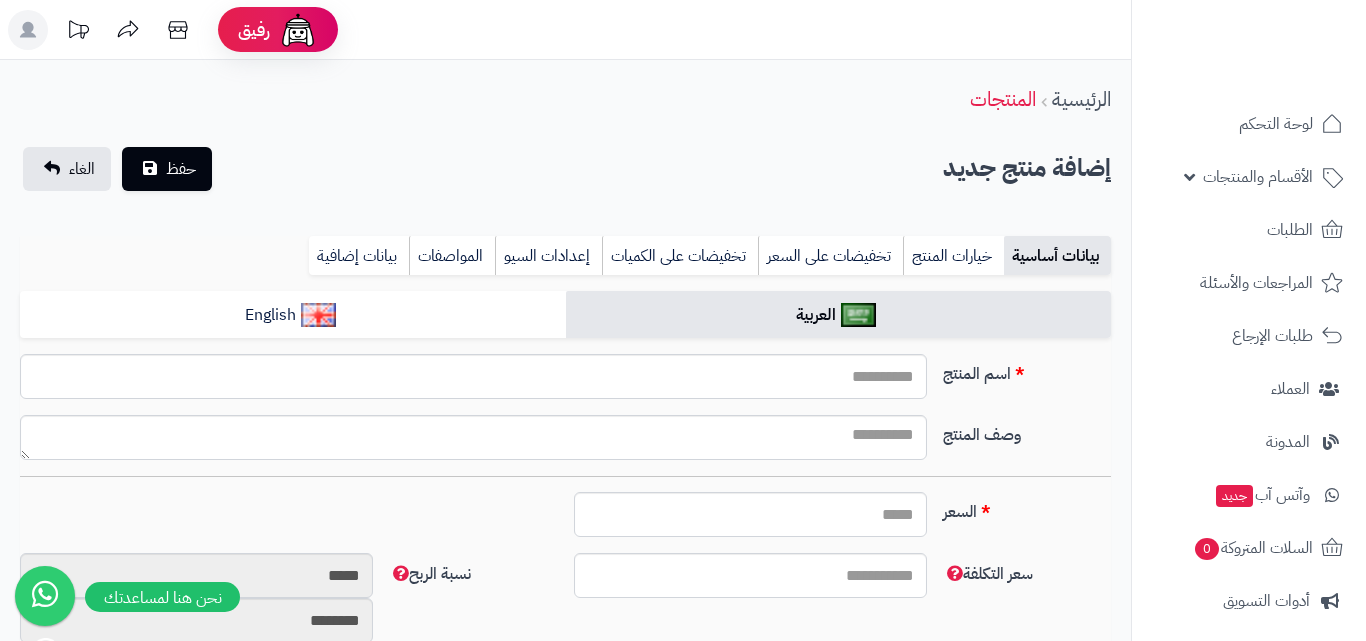 select 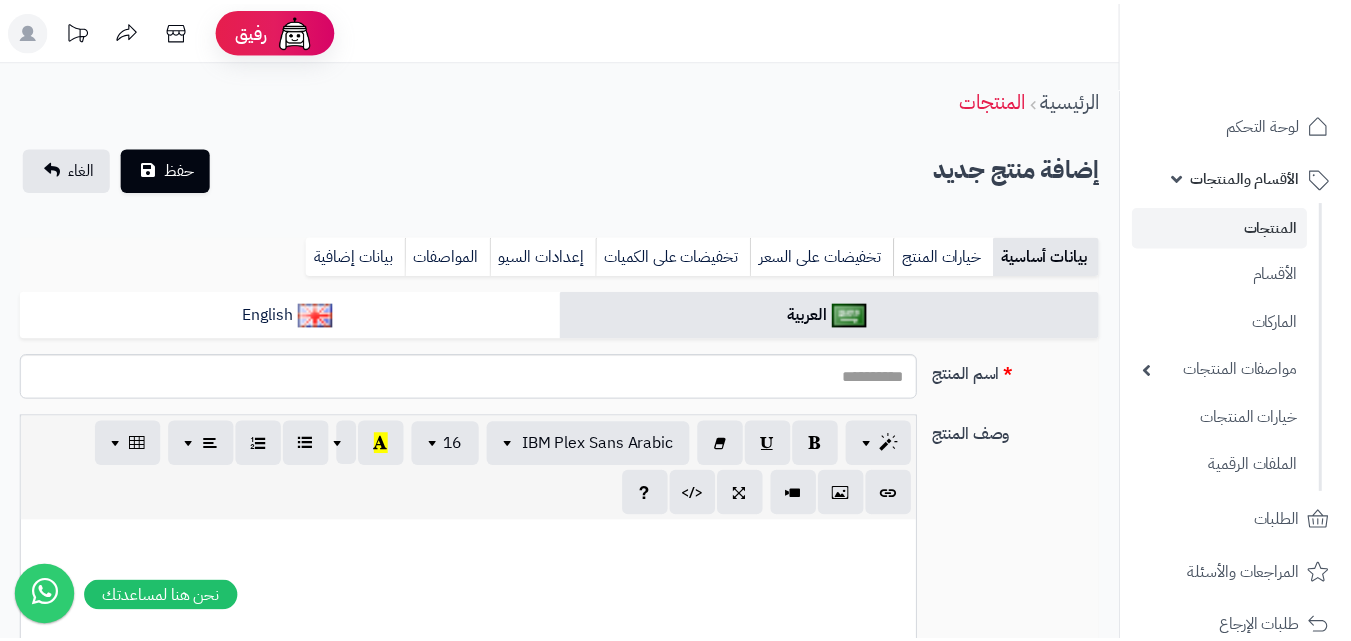 scroll, scrollTop: 0, scrollLeft: 0, axis: both 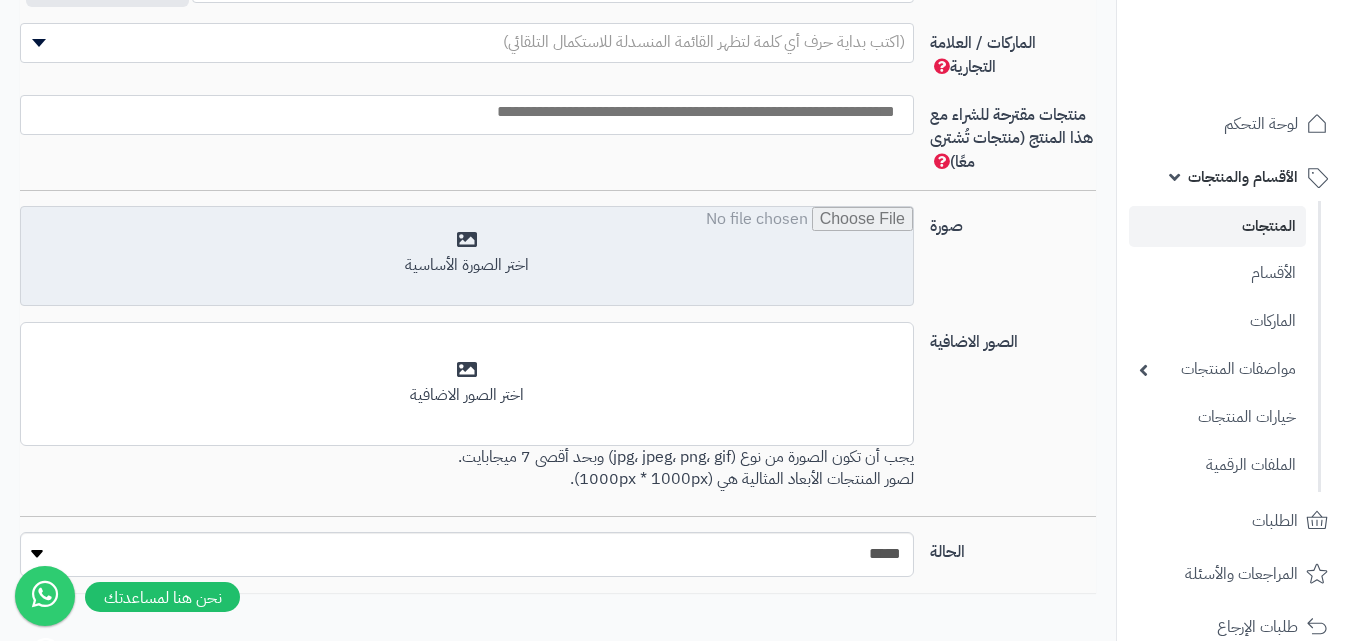 click at bounding box center [467, 257] 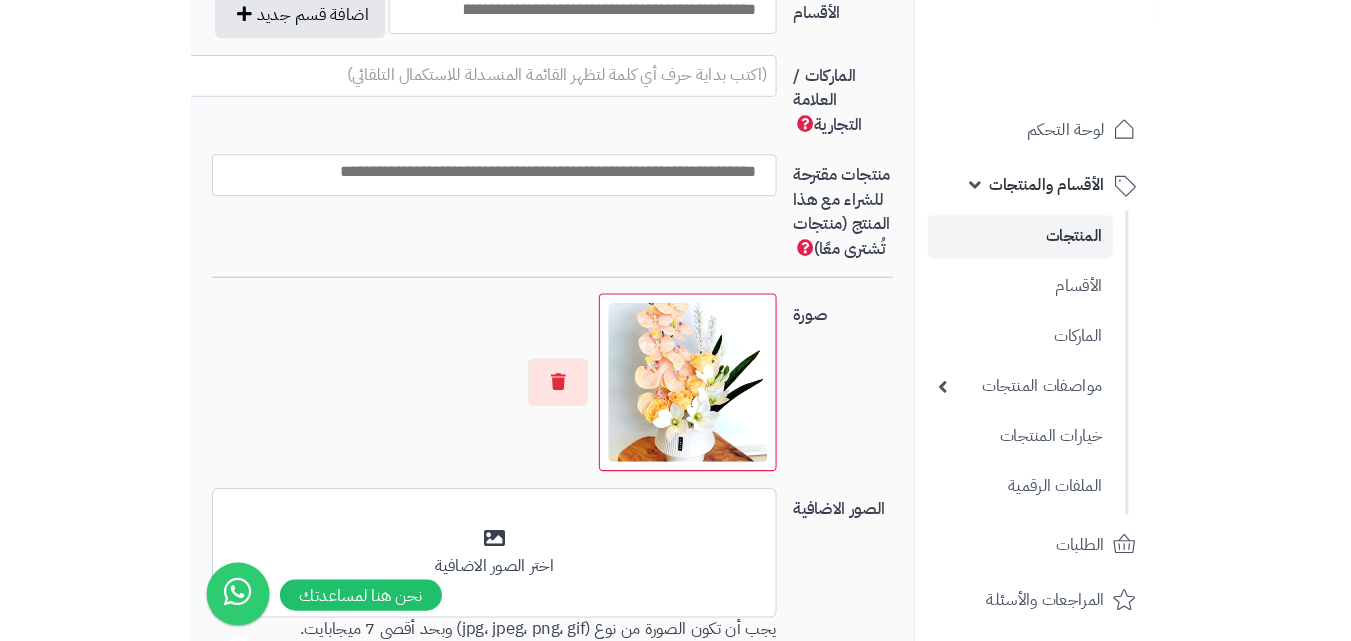 scroll, scrollTop: 1189, scrollLeft: 0, axis: vertical 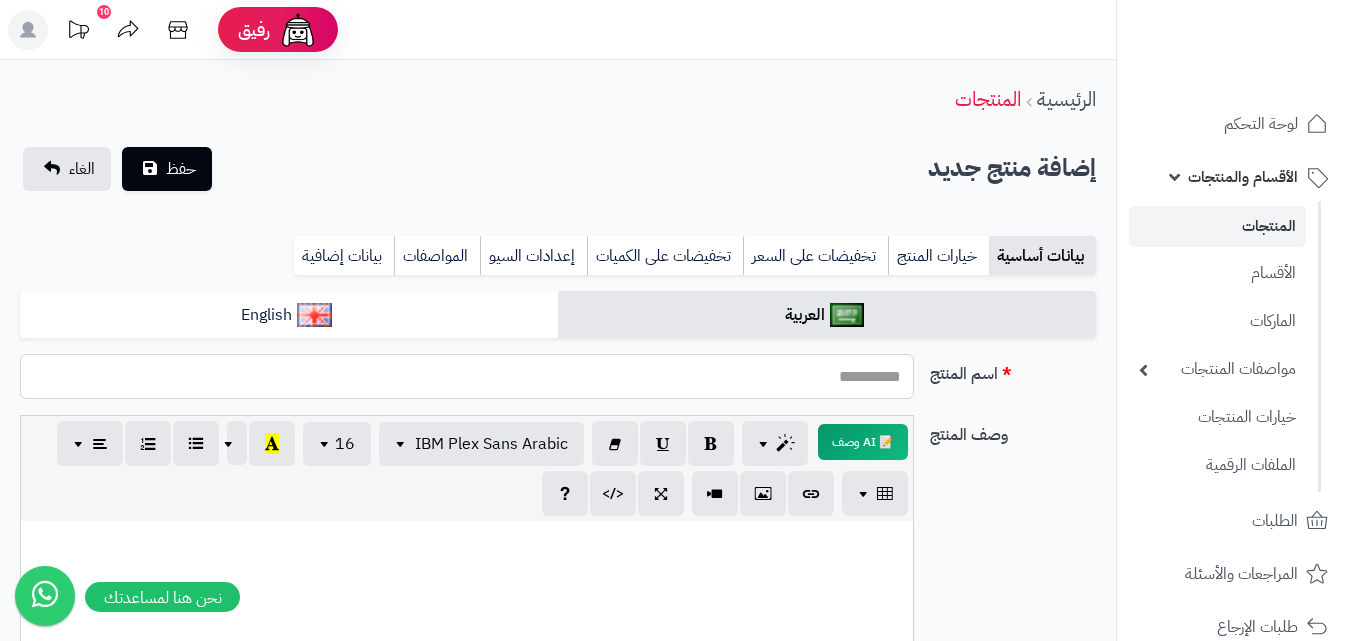 click on "اسم المنتج" at bounding box center (467, 376) 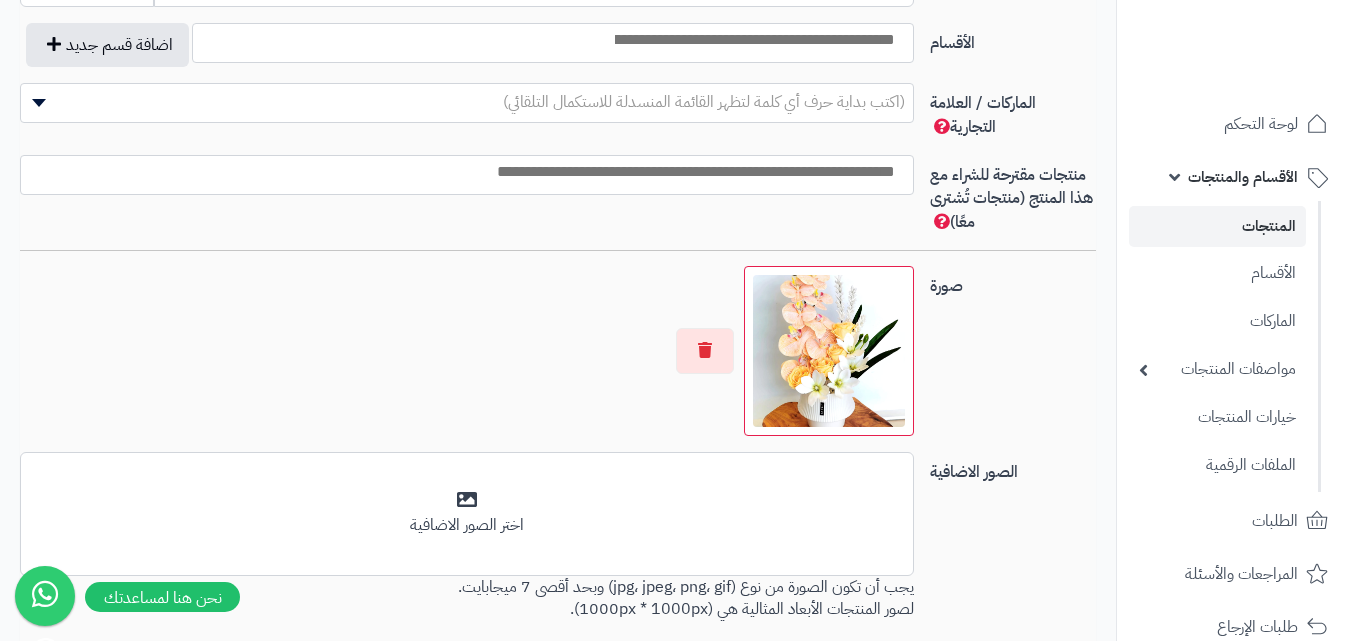 scroll, scrollTop: 1136, scrollLeft: 0, axis: vertical 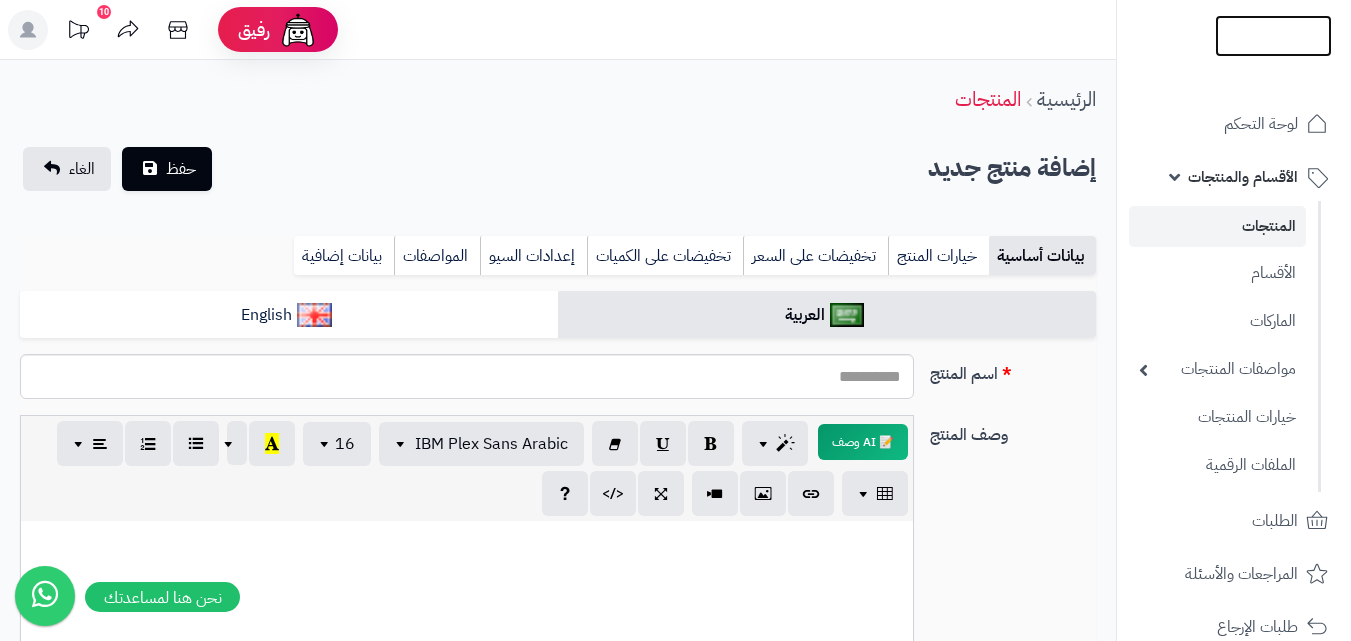 drag, startPoint x: 1365, startPoint y: 400, endPoint x: 1323, endPoint y: 49, distance: 353.50388 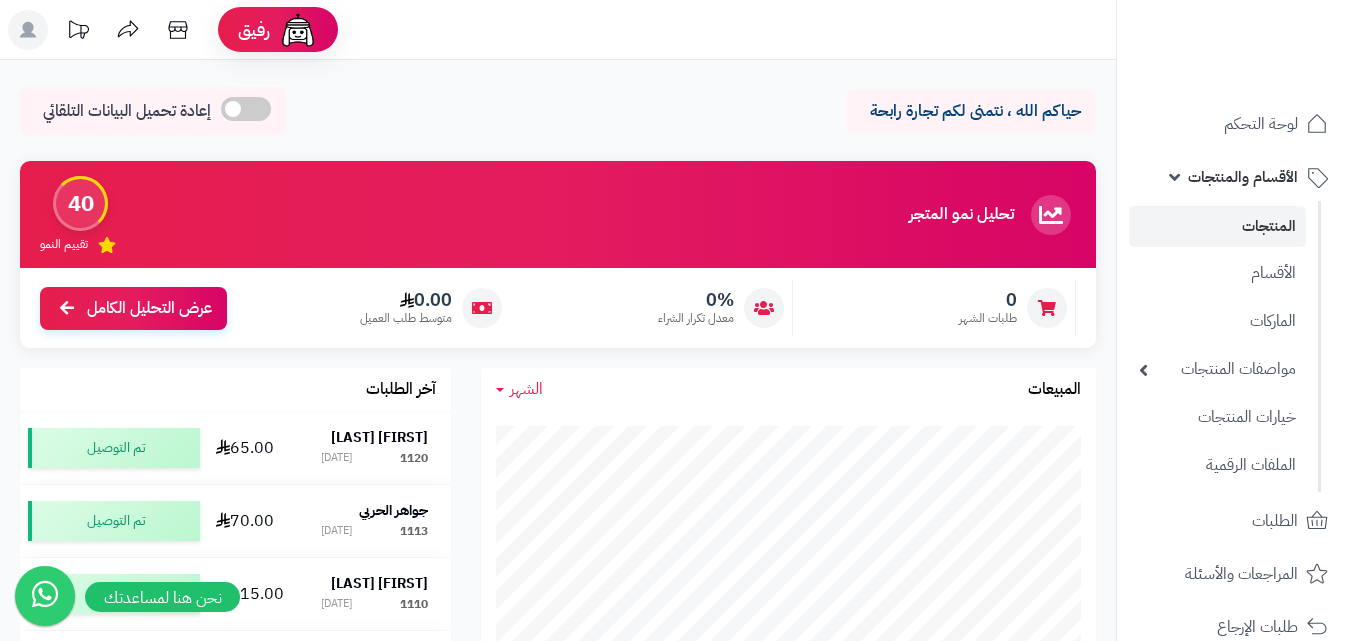 scroll, scrollTop: 0, scrollLeft: 0, axis: both 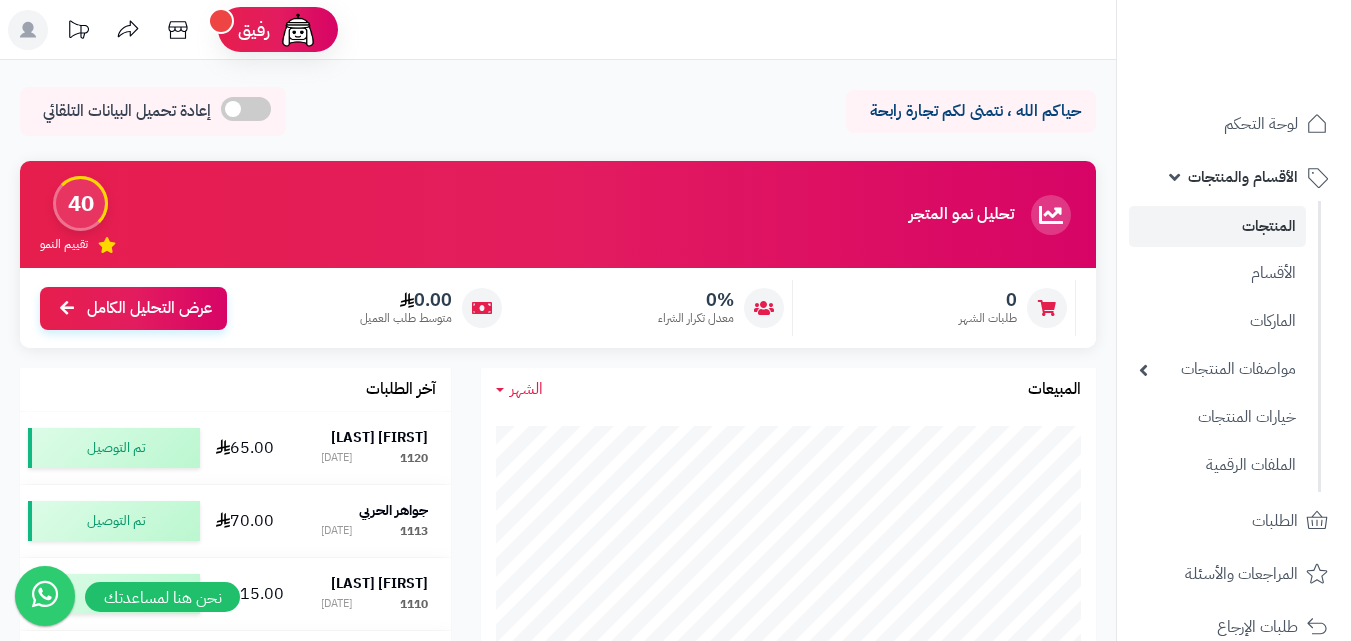 click 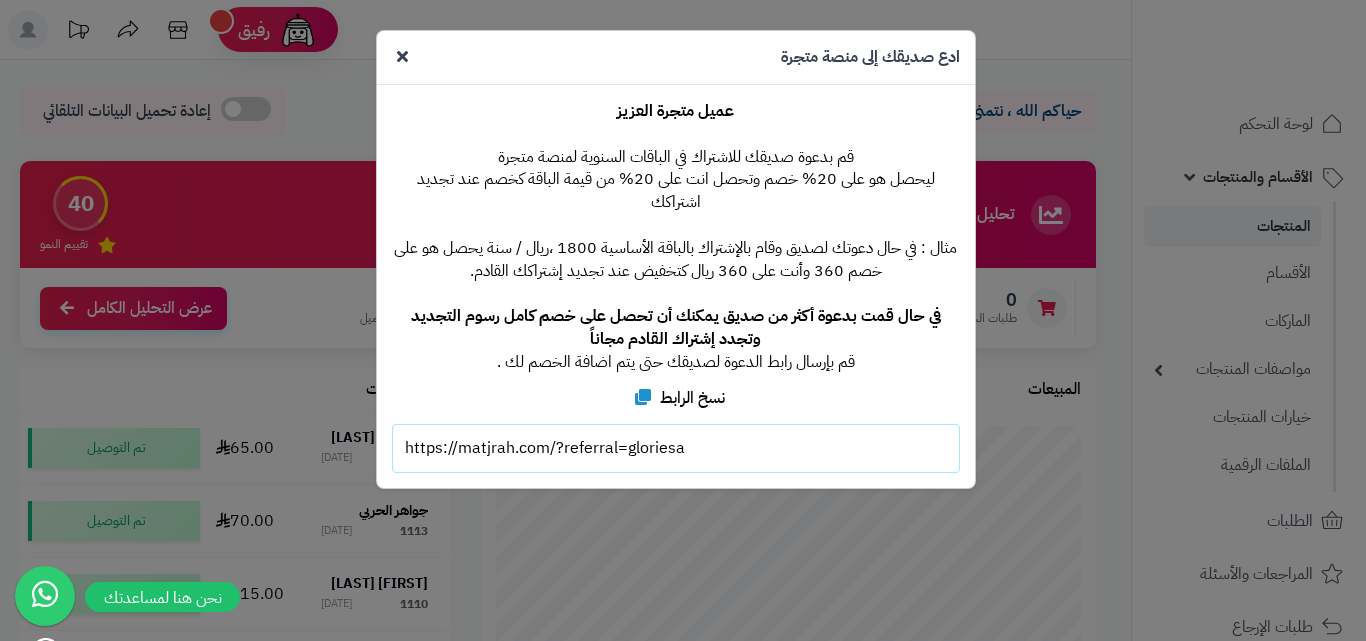 click at bounding box center (402, 56) 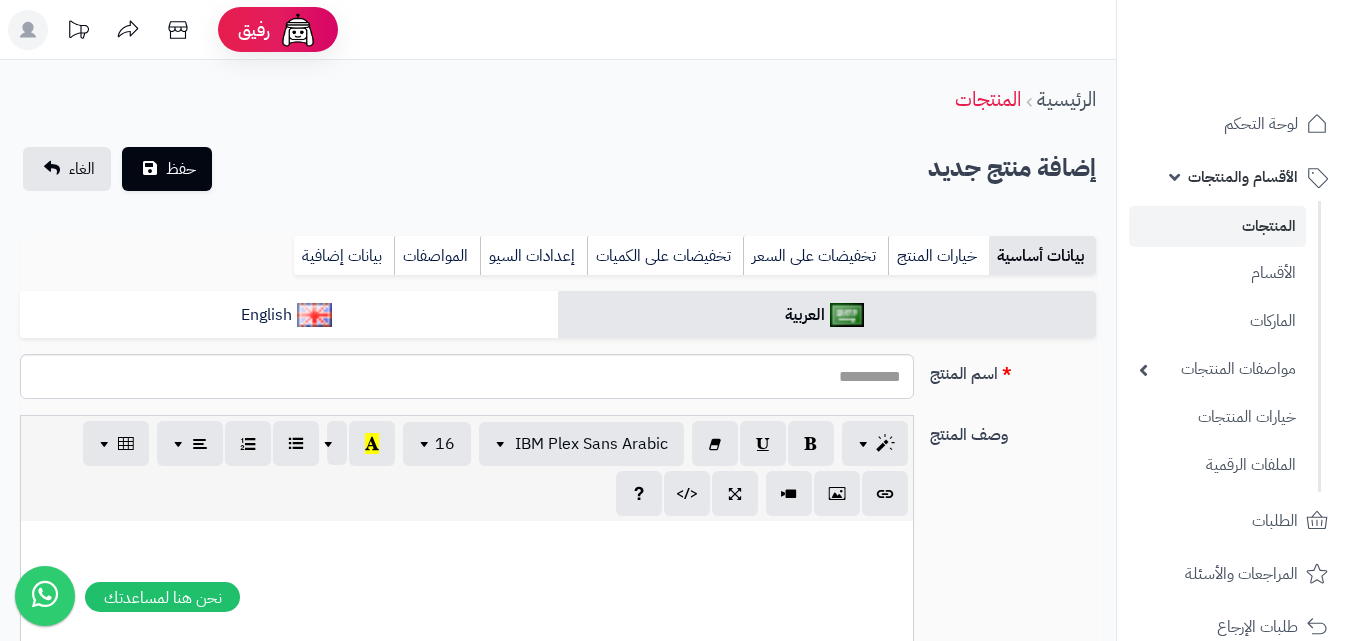 select 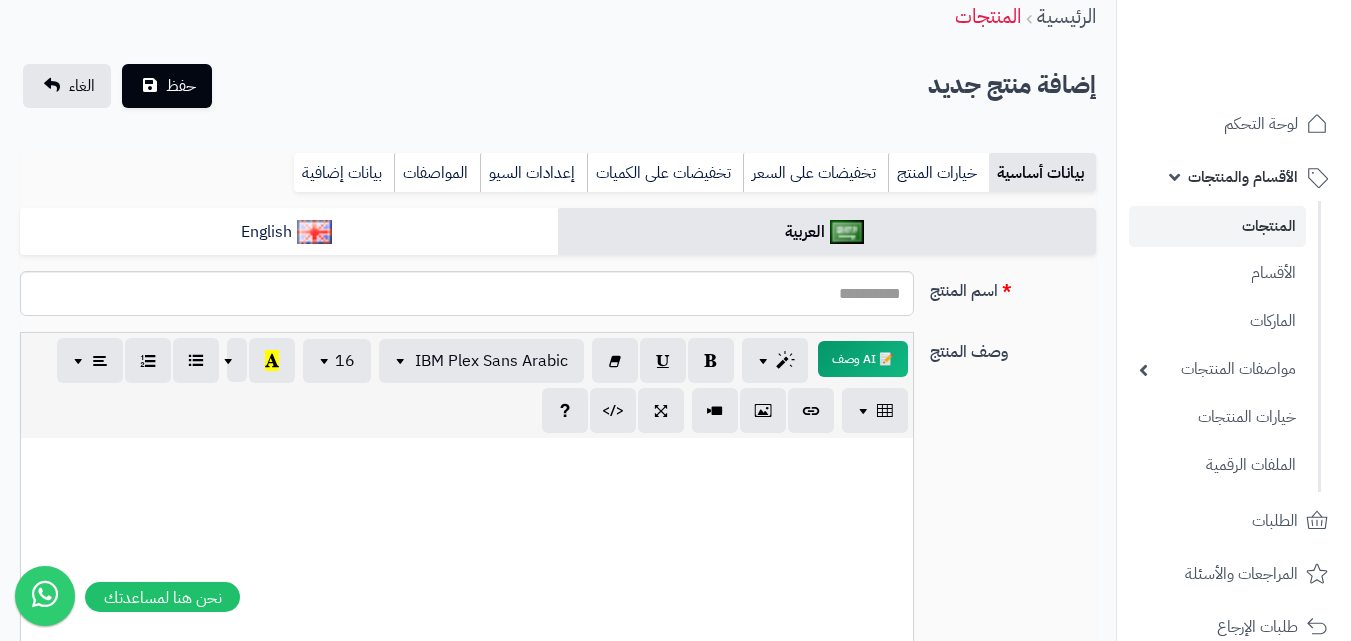 scroll, scrollTop: 0, scrollLeft: 0, axis: both 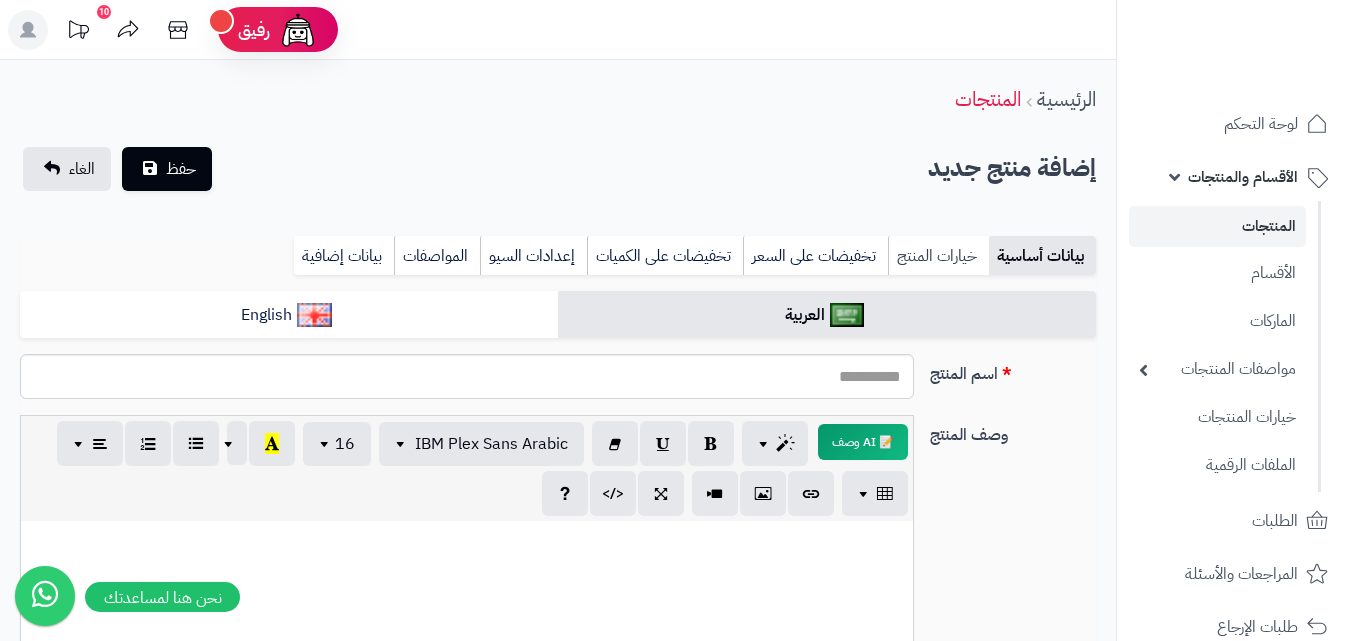 click on "خيارات المنتج" at bounding box center [938, 256] 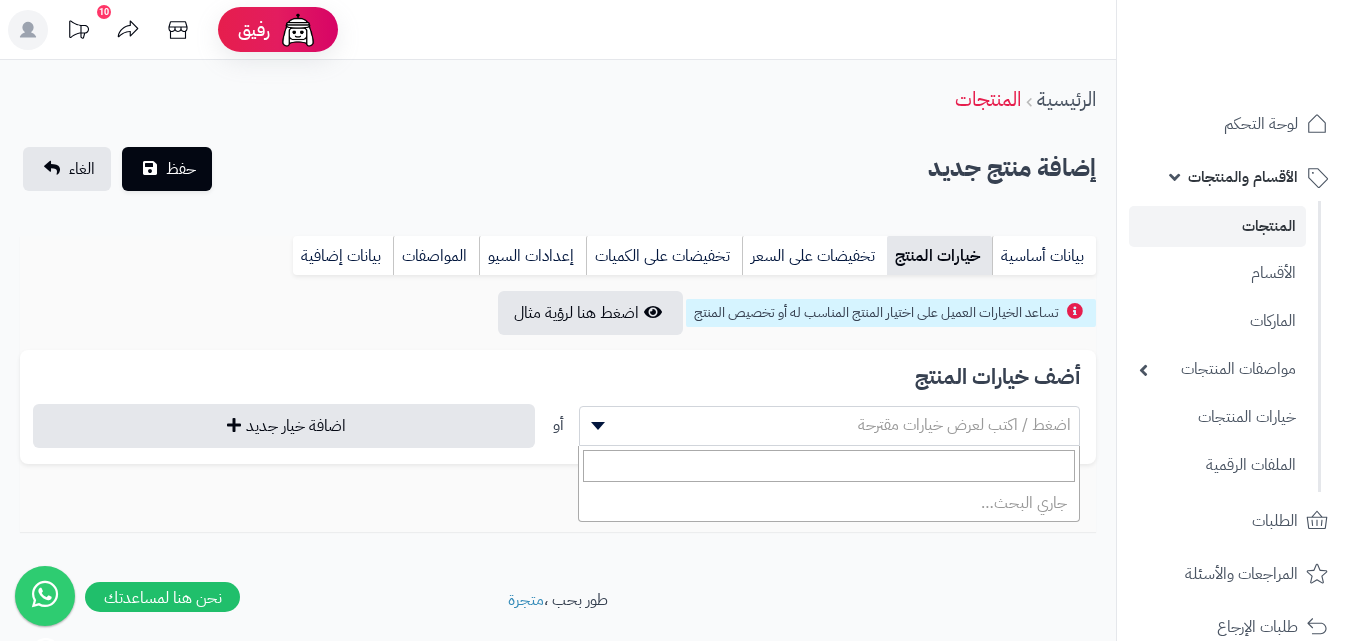 click at bounding box center (598, 426) 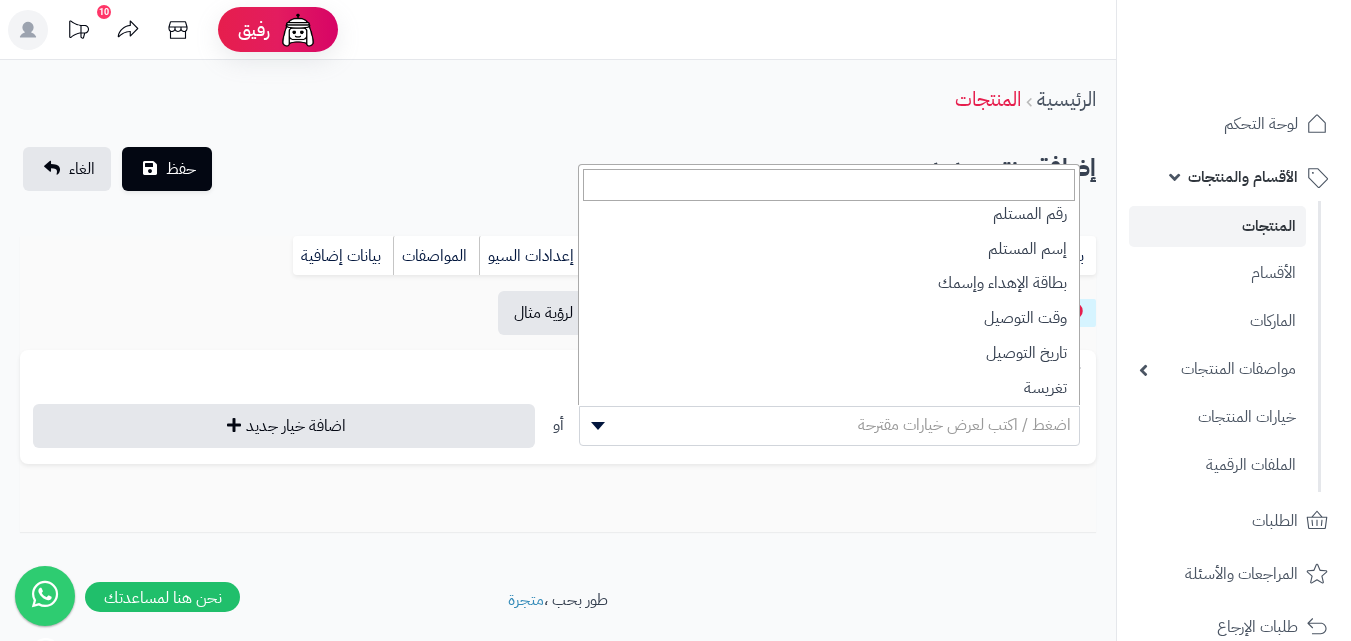 scroll, scrollTop: 186, scrollLeft: 0, axis: vertical 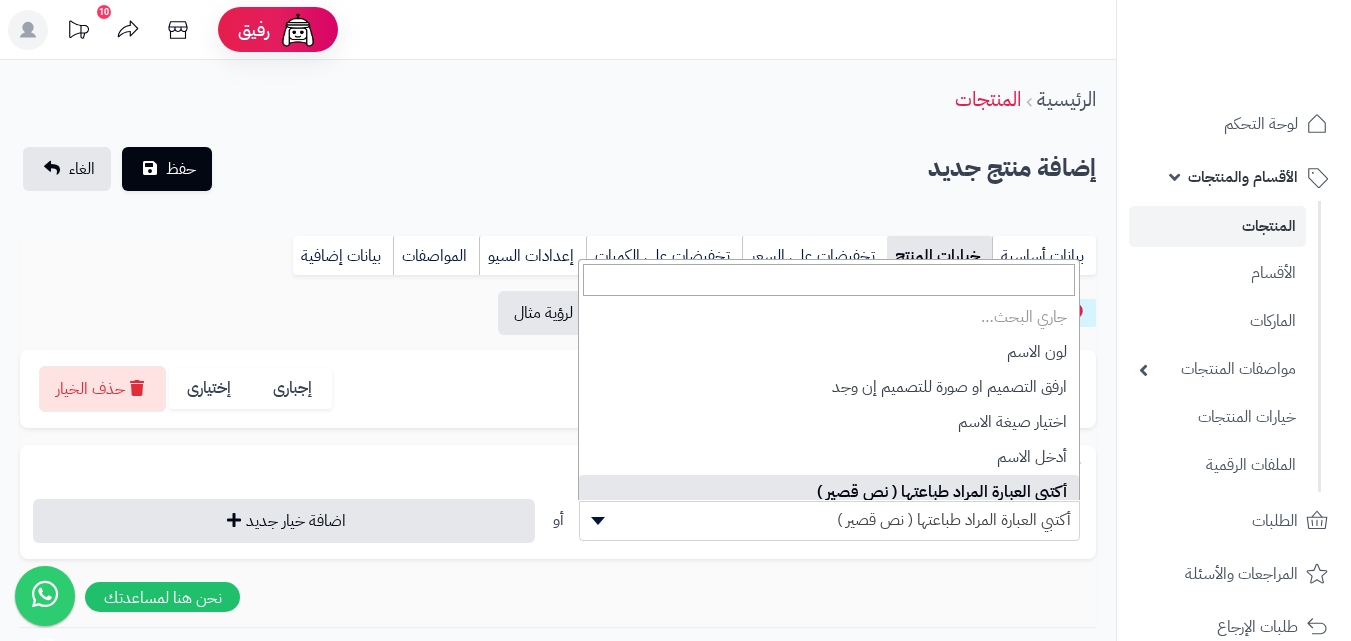 click at bounding box center [595, 521] 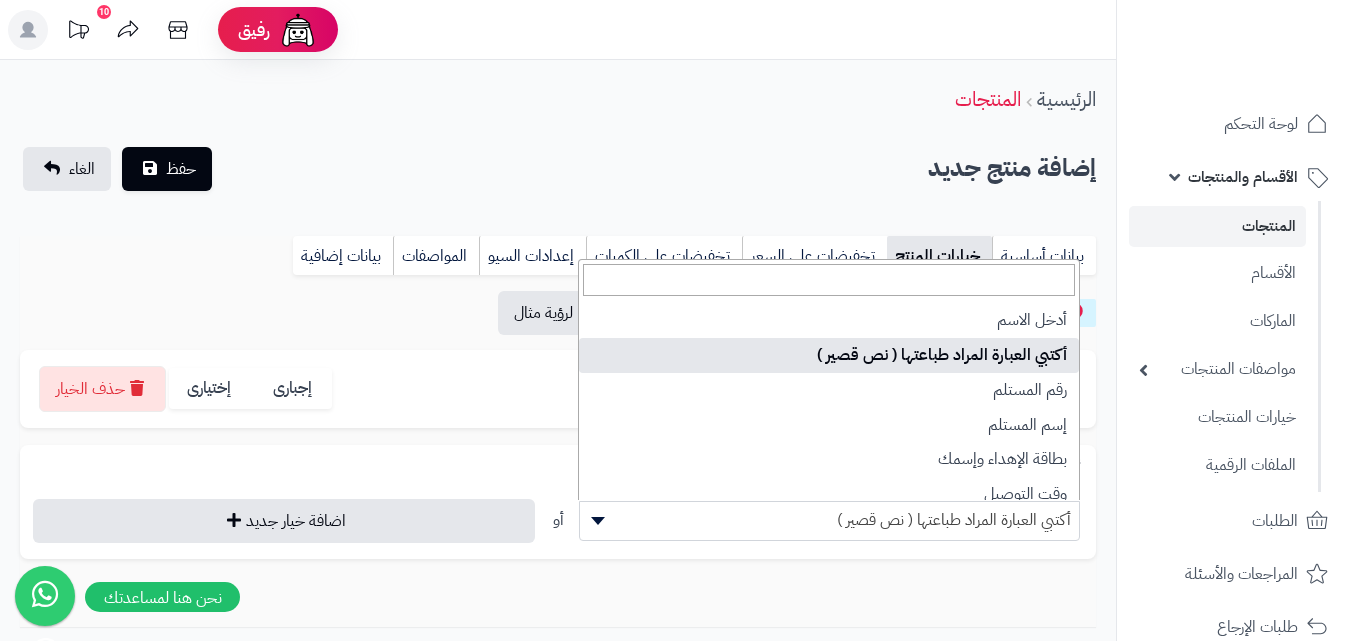 scroll, scrollTop: 120, scrollLeft: 0, axis: vertical 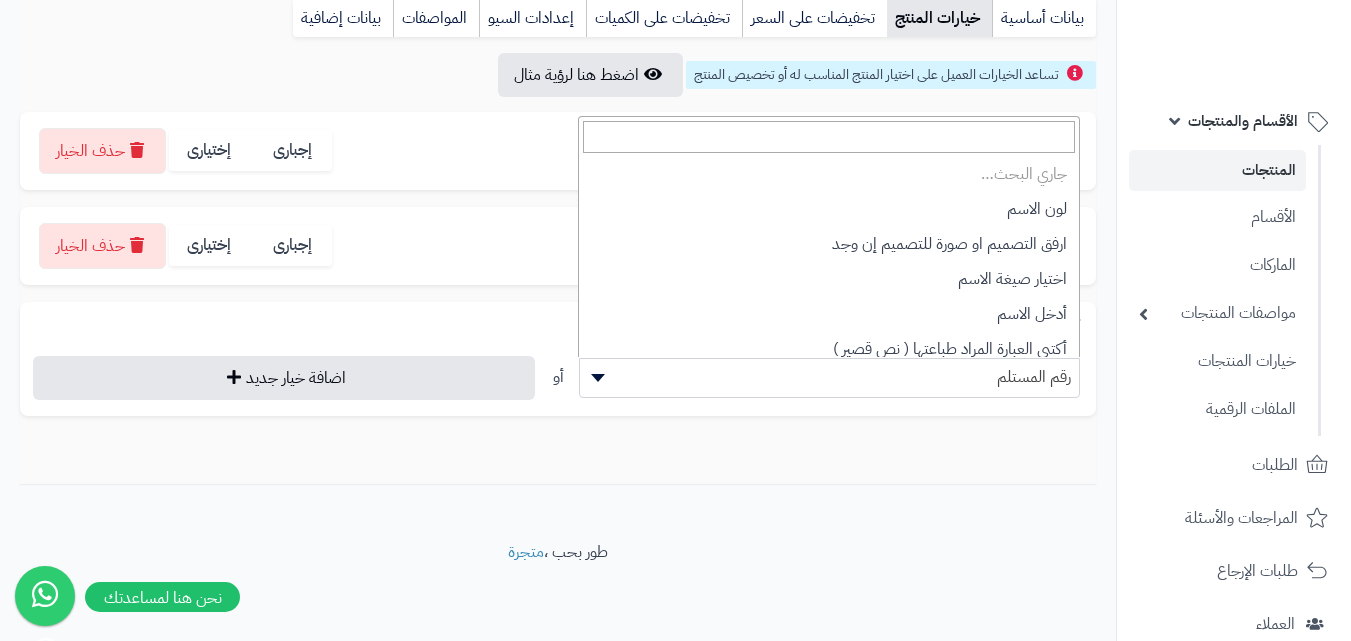 click at bounding box center [595, 378] 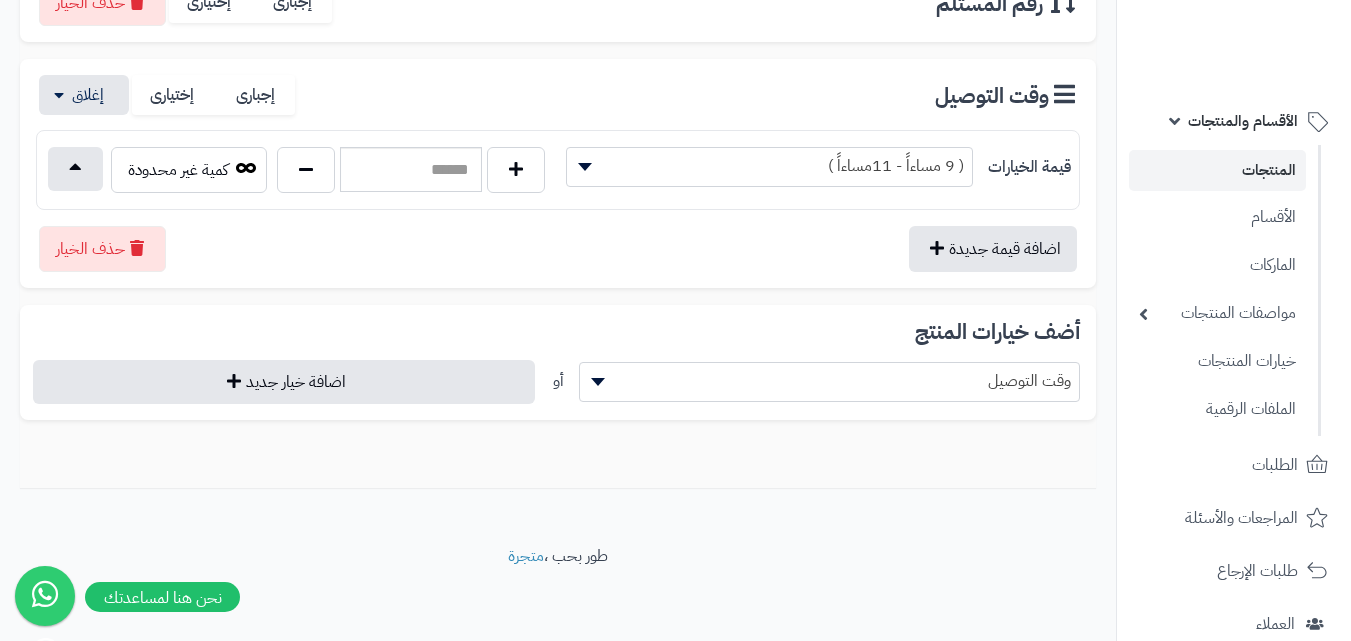 scroll, scrollTop: 485, scrollLeft: 0, axis: vertical 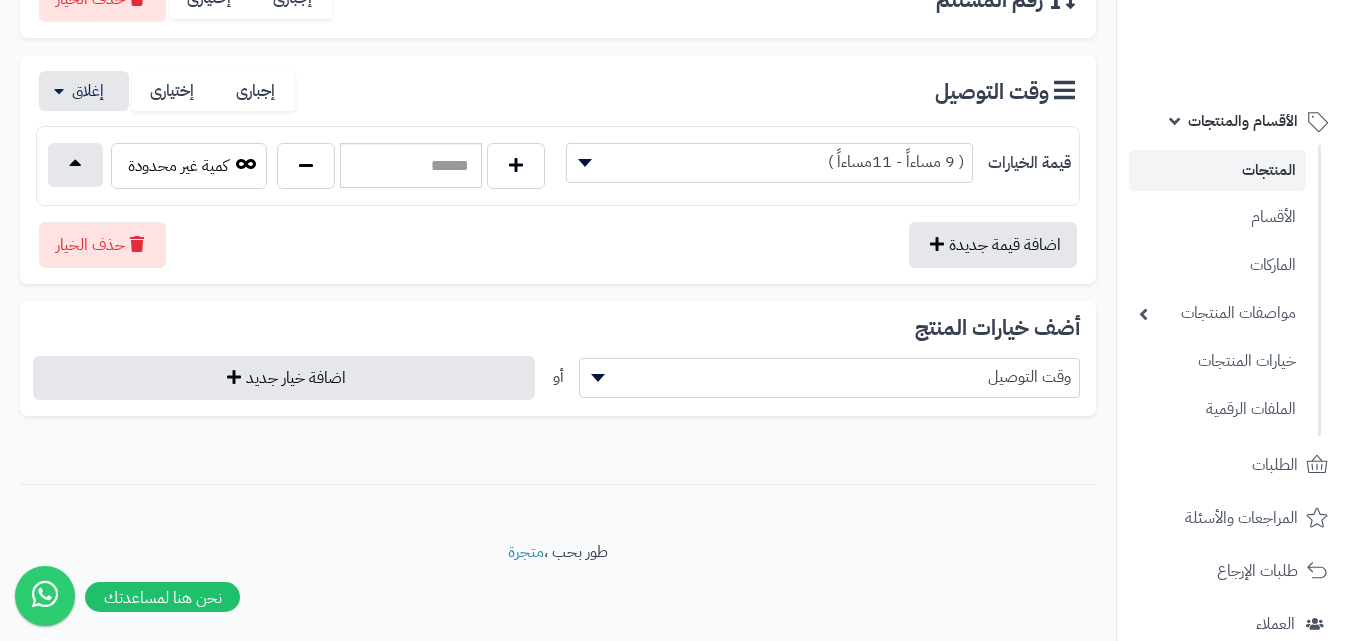 click on "وقت التوصيل" at bounding box center [830, 377] 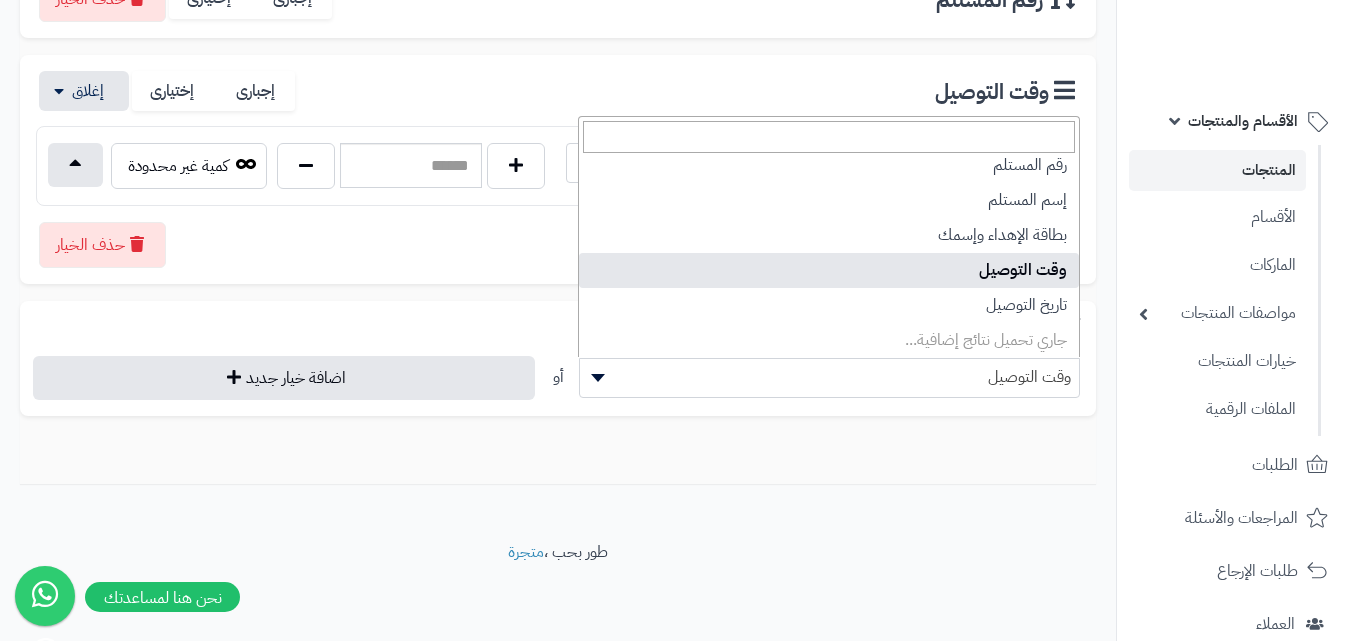 scroll, scrollTop: 183, scrollLeft: 0, axis: vertical 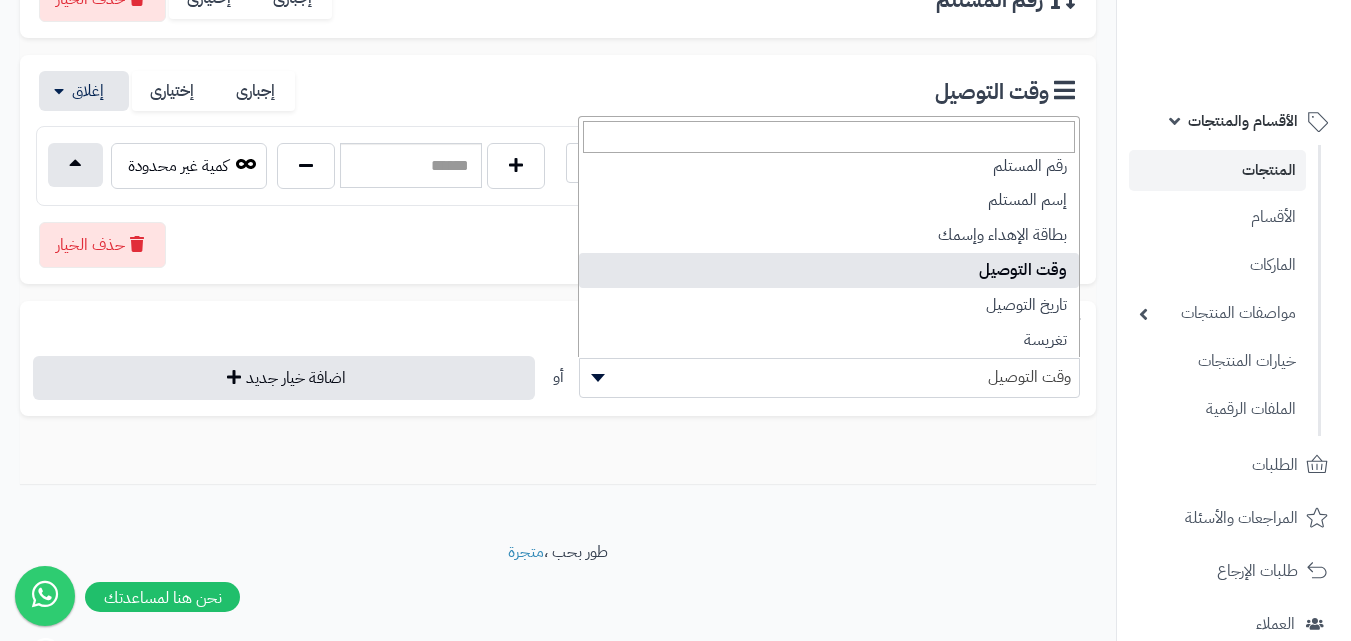 select on "**" 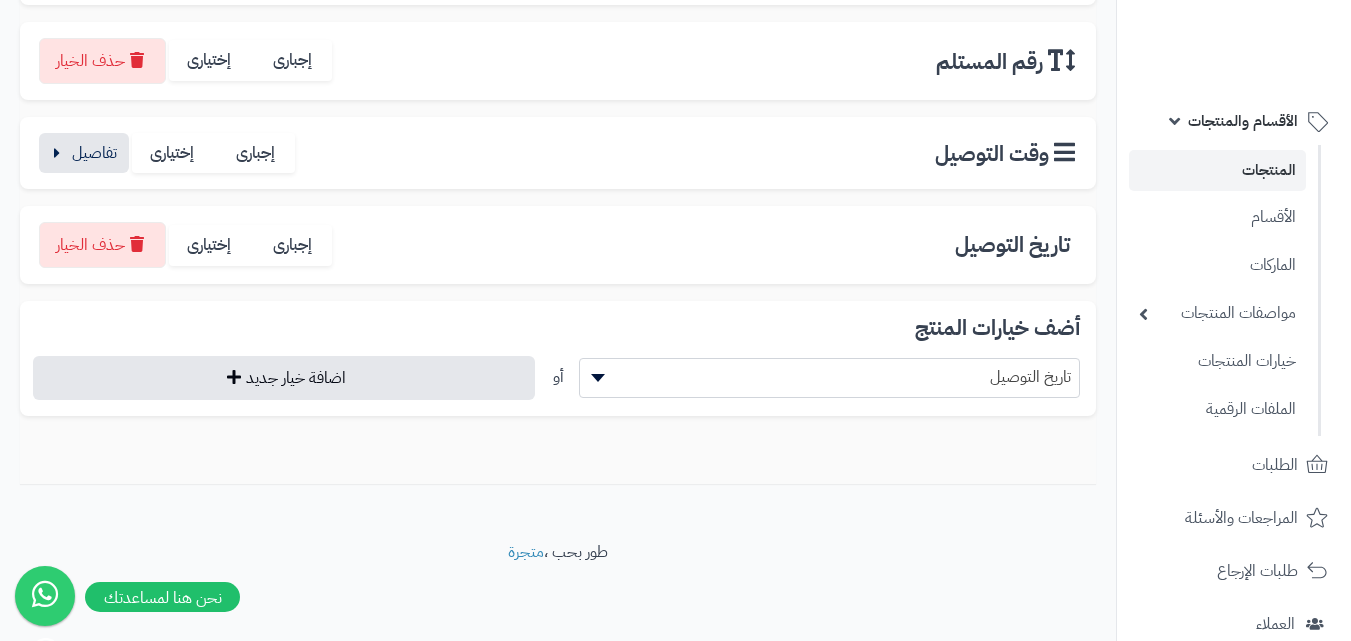 scroll, scrollTop: 423, scrollLeft: 0, axis: vertical 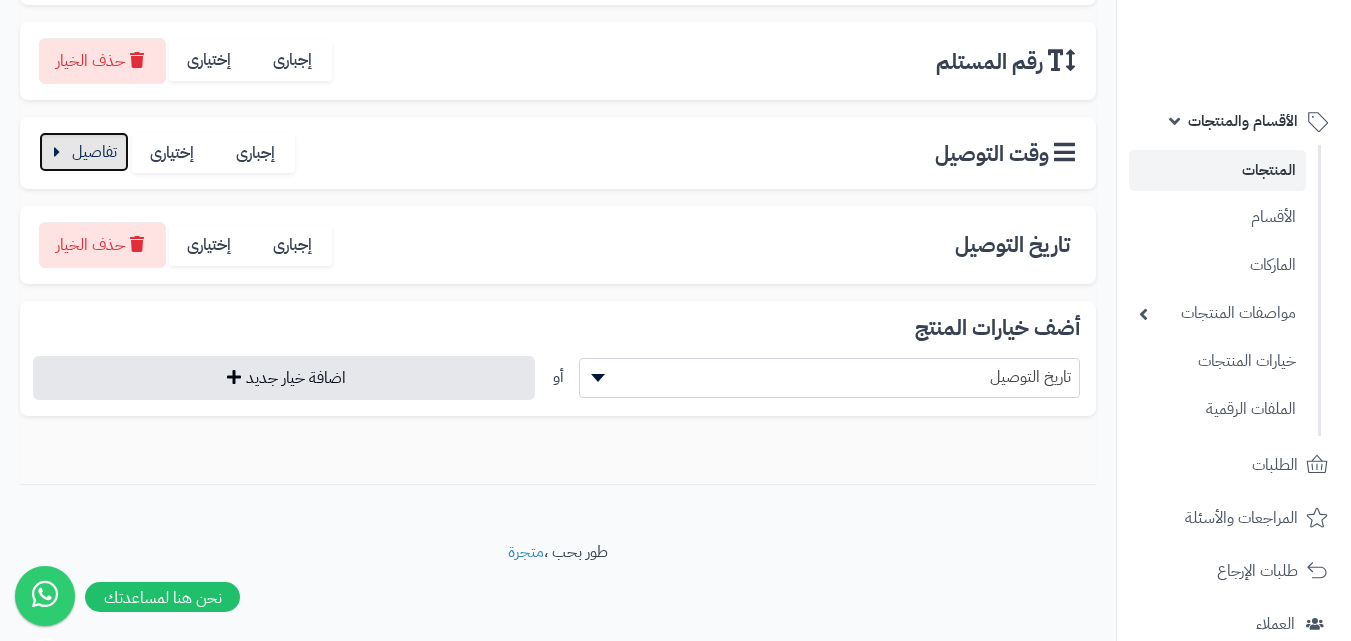 click at bounding box center (84, 152) 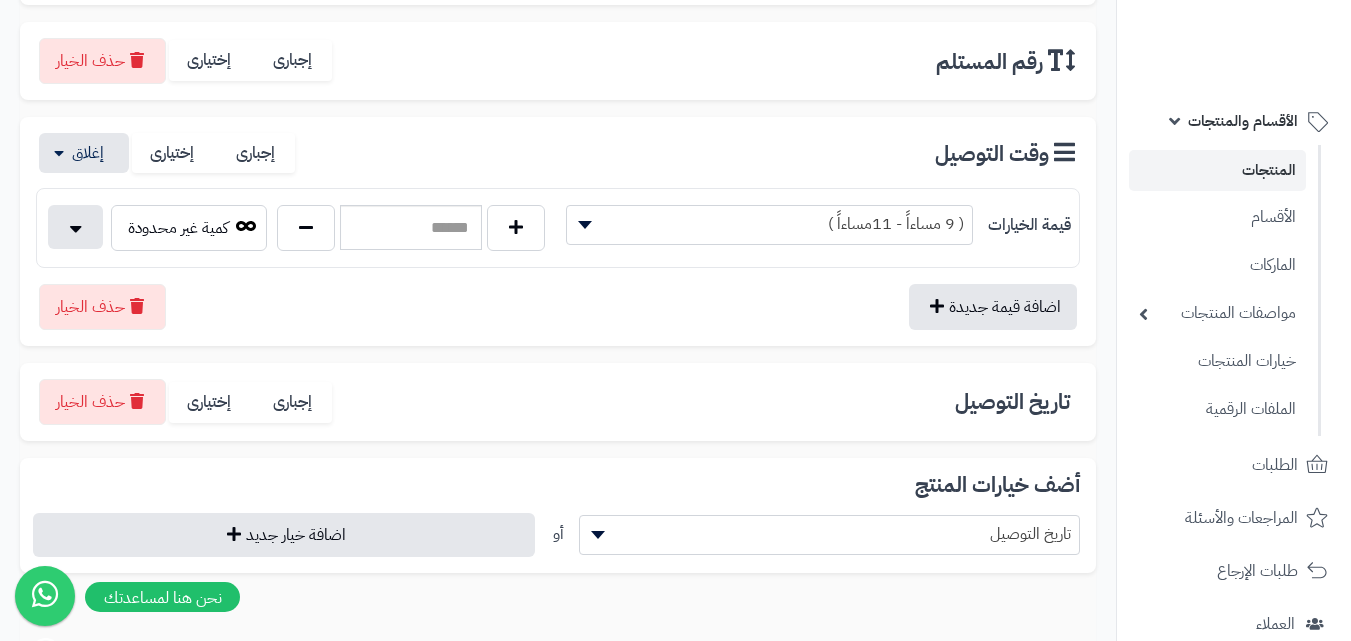 click on "( 9 مساءاً - 11مساءاً )" at bounding box center (769, 224) 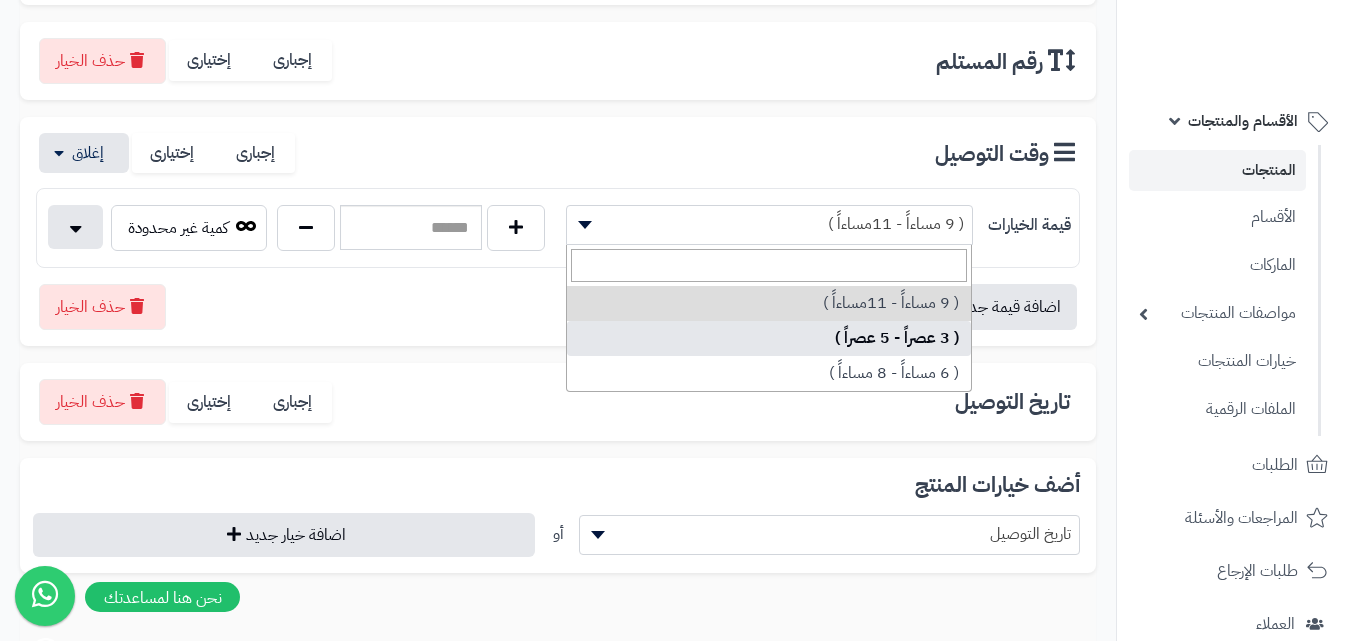 select on "***" 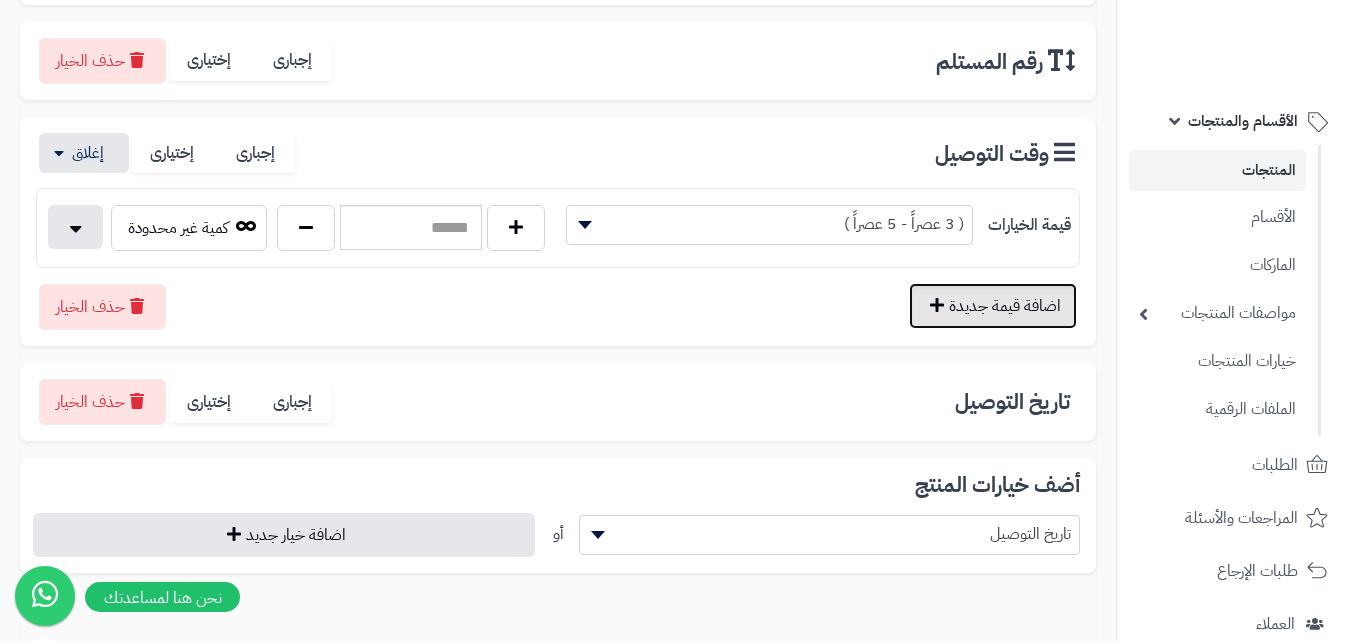 click on "اضافة قيمة جديدة" at bounding box center (993, 306) 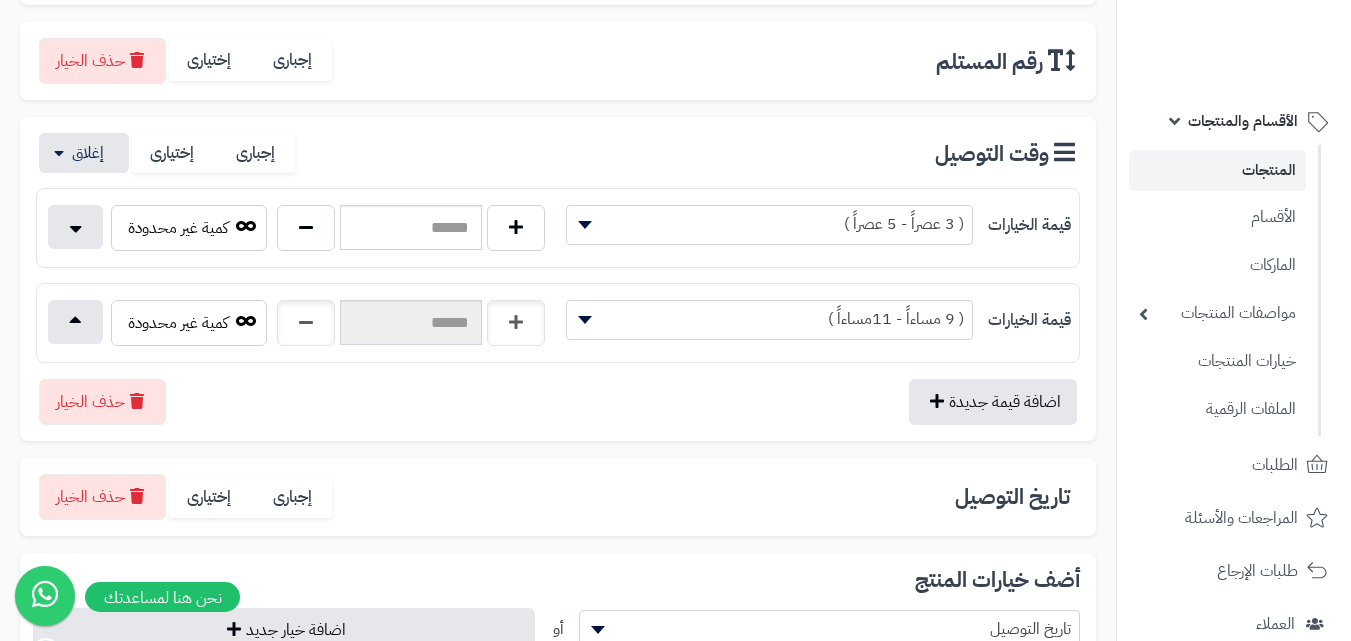 click at bounding box center (582, 320) 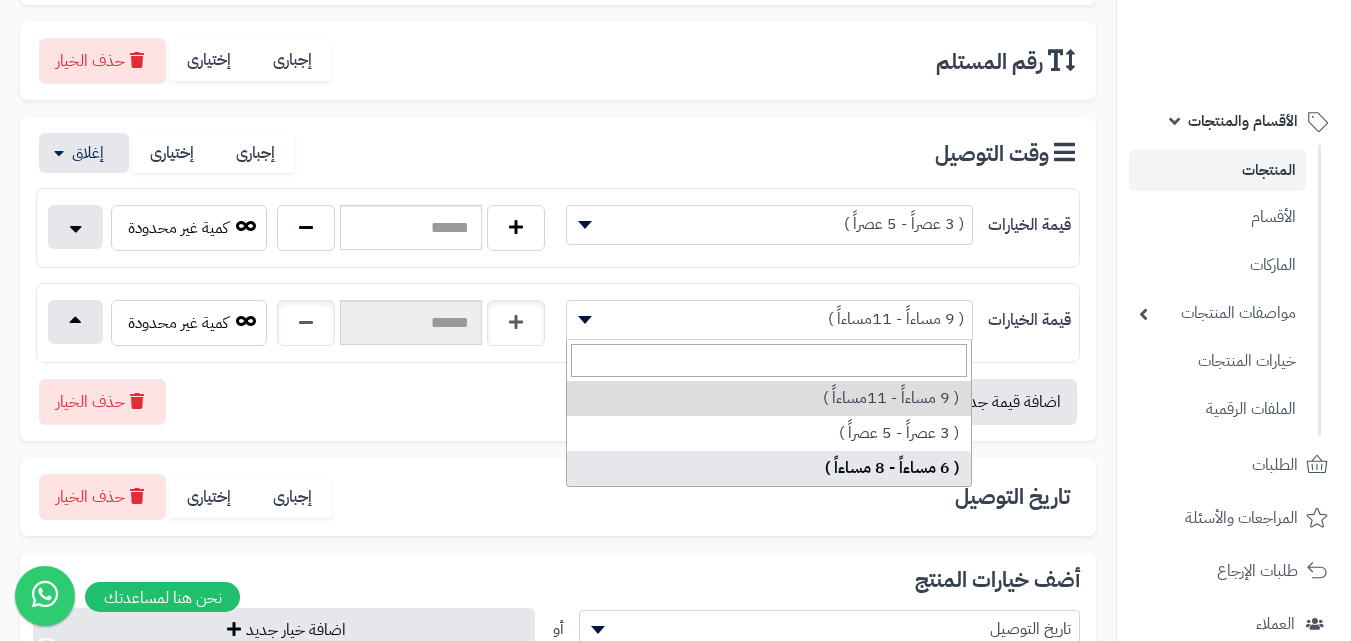 select on "***" 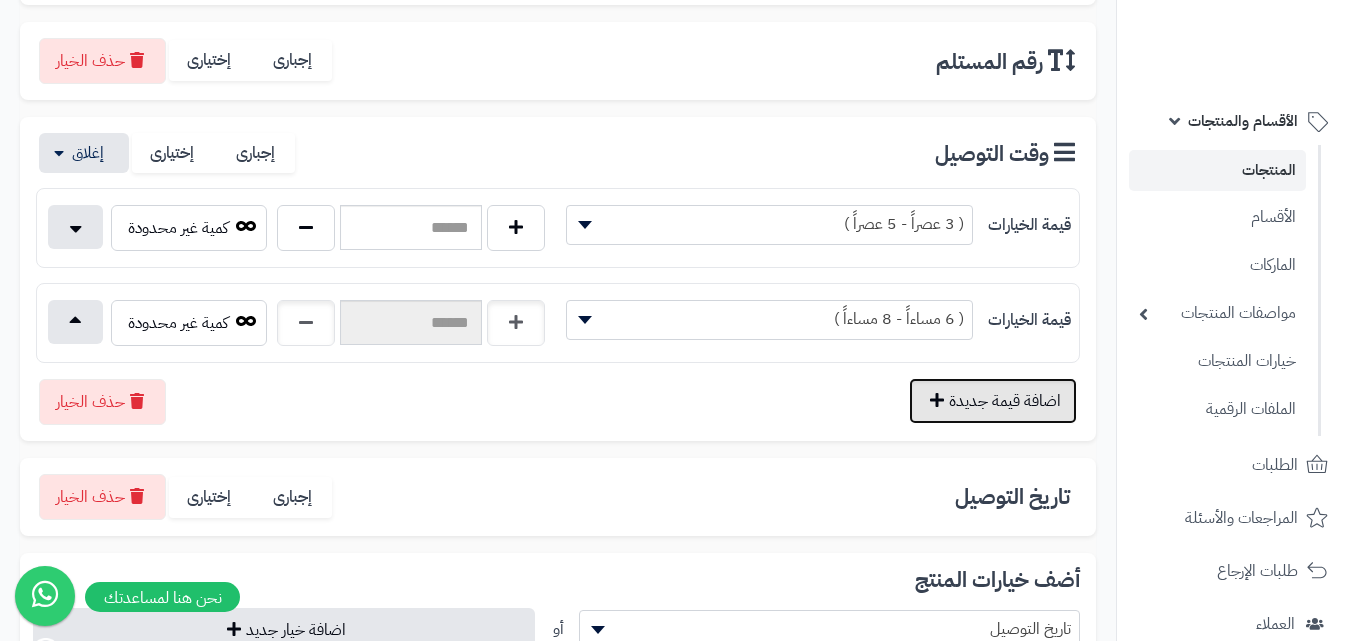 click on "اضافة قيمة جديدة" at bounding box center [993, 401] 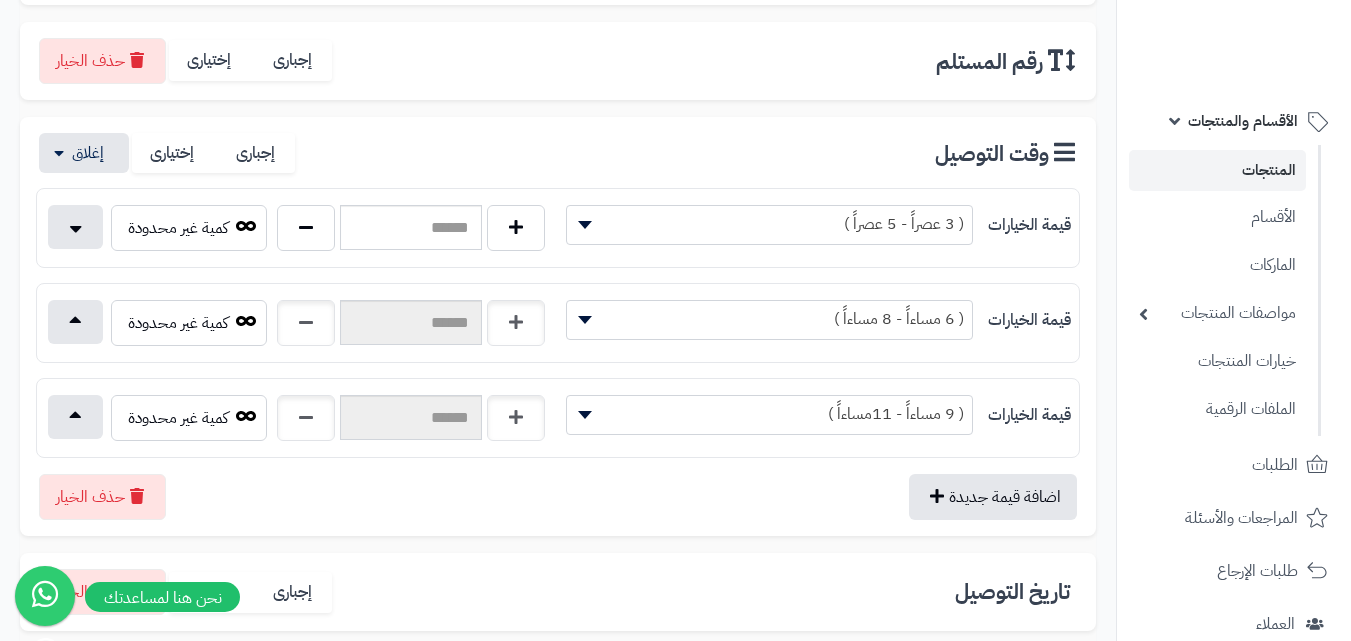 click at bounding box center (582, 415) 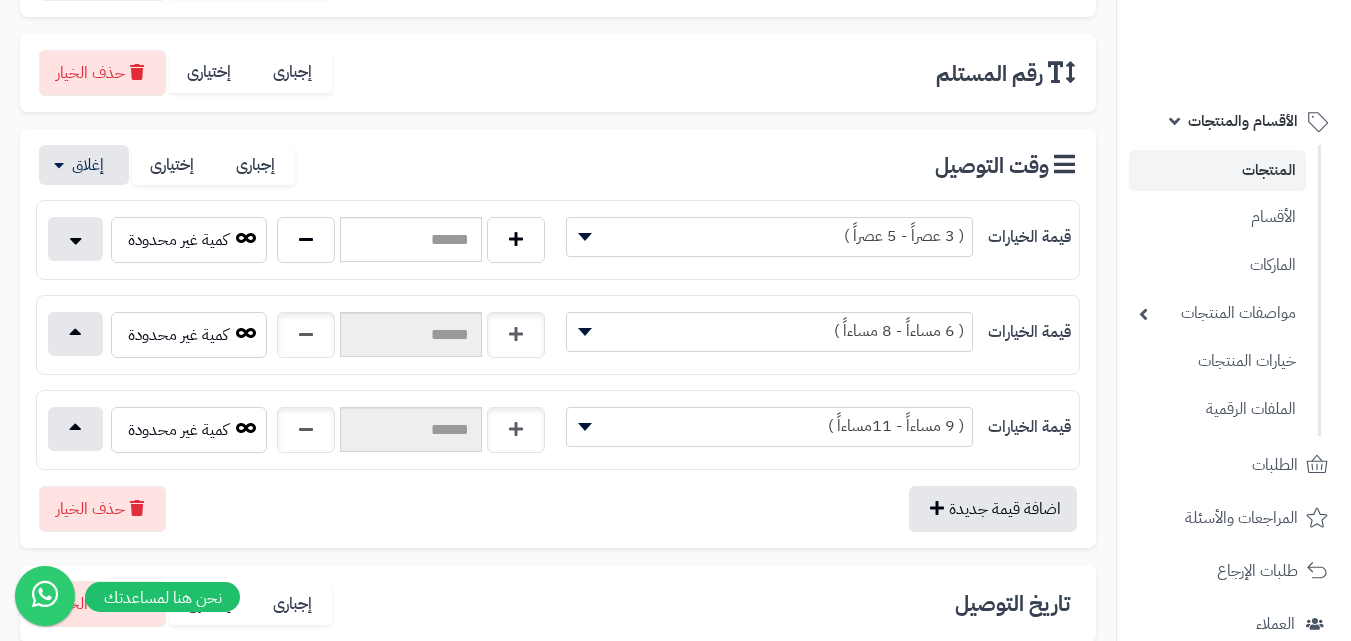 scroll, scrollTop: 400, scrollLeft: 0, axis: vertical 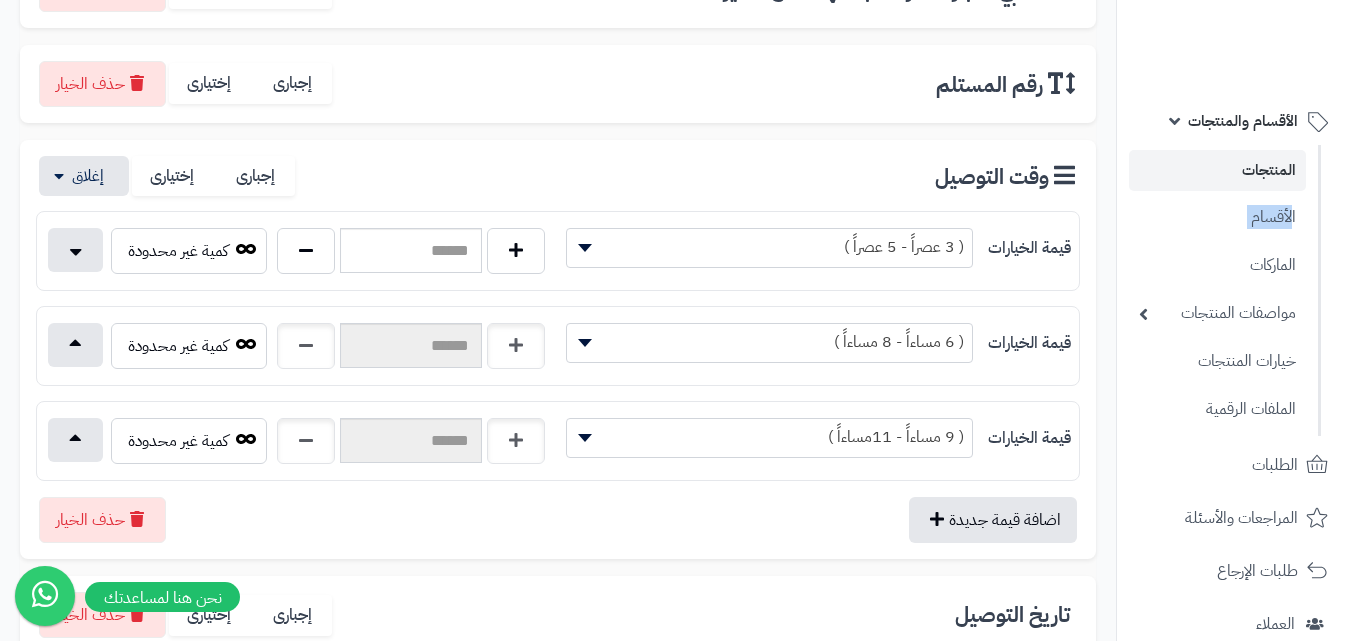 drag, startPoint x: 1336, startPoint y: 249, endPoint x: 1329, endPoint y: 203, distance: 46.52956 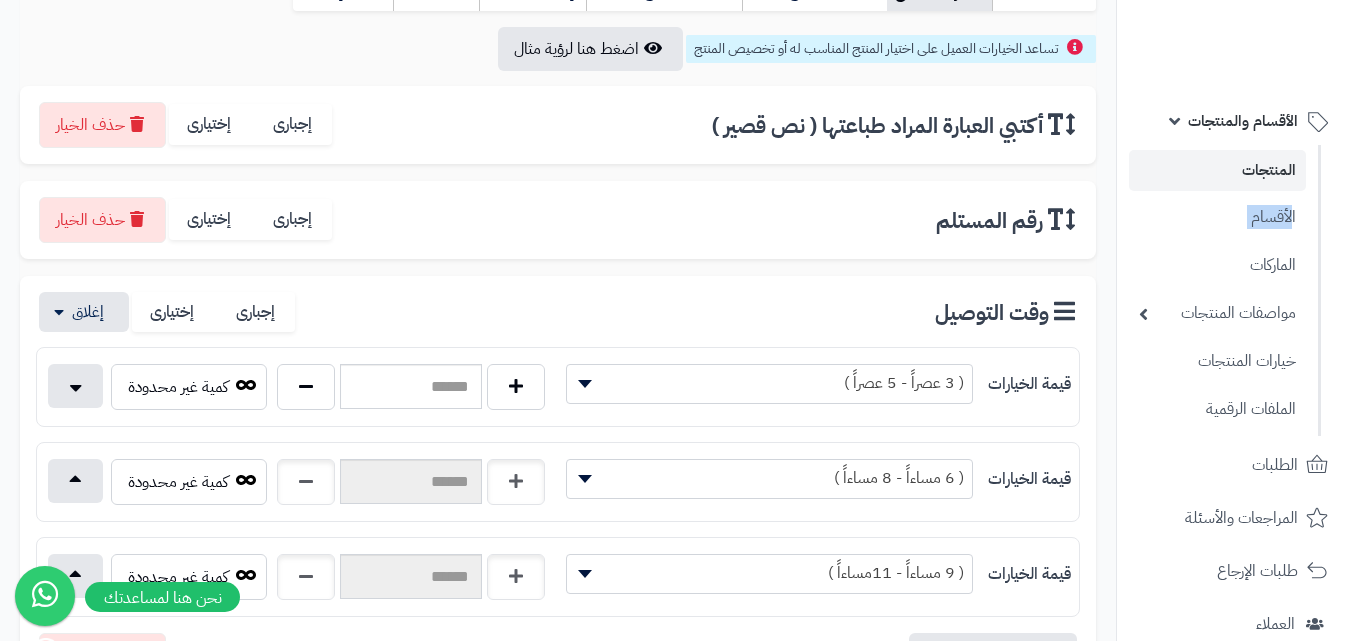 scroll, scrollTop: 267, scrollLeft: 0, axis: vertical 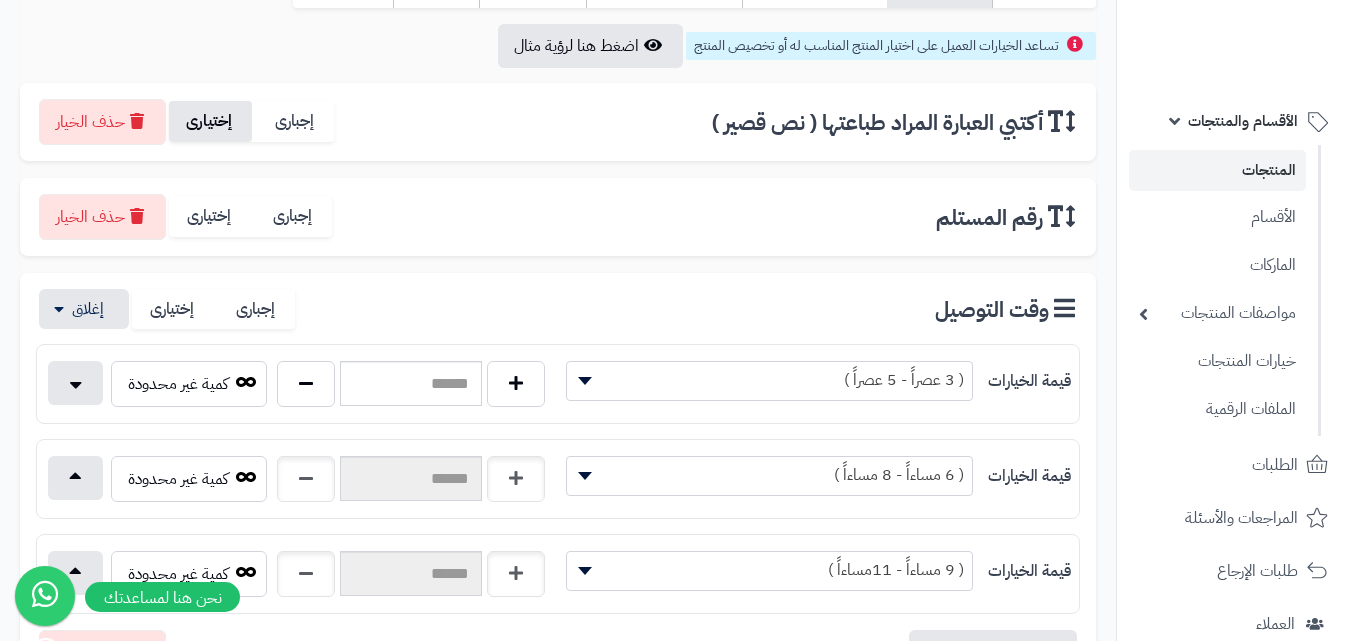 click on "إختيارى" at bounding box center [210, 121] 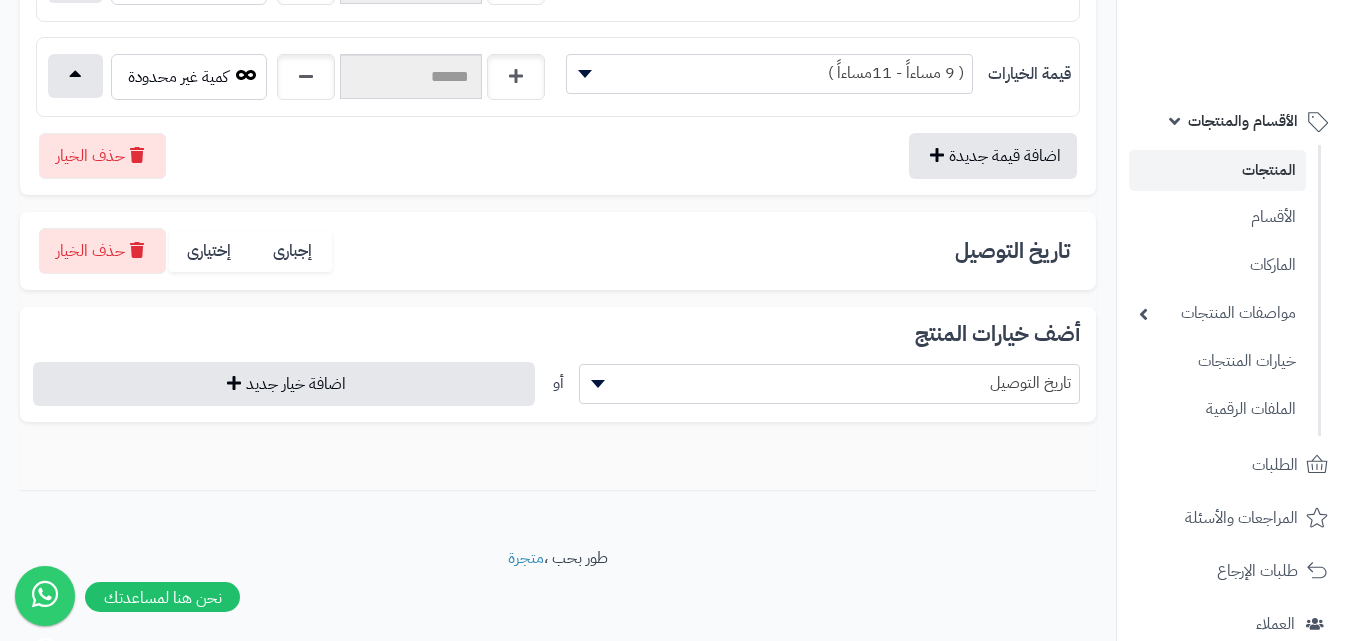 scroll, scrollTop: 770, scrollLeft: 0, axis: vertical 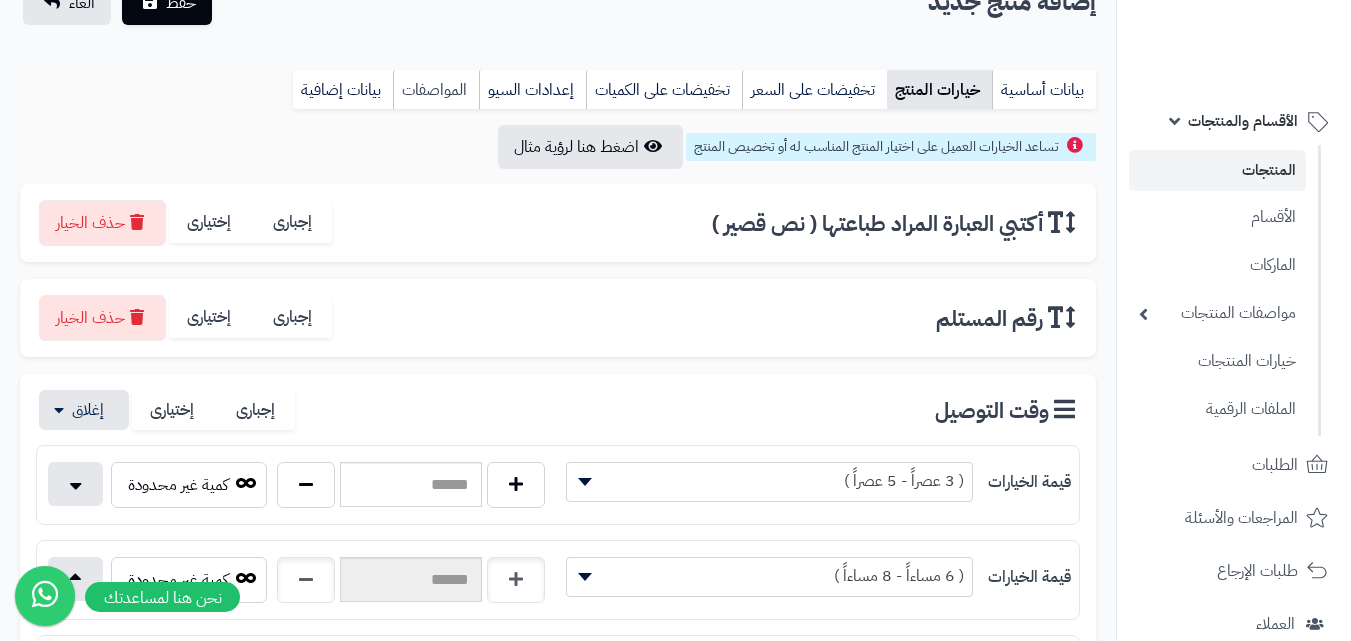 click on "المواصفات" at bounding box center [436, 90] 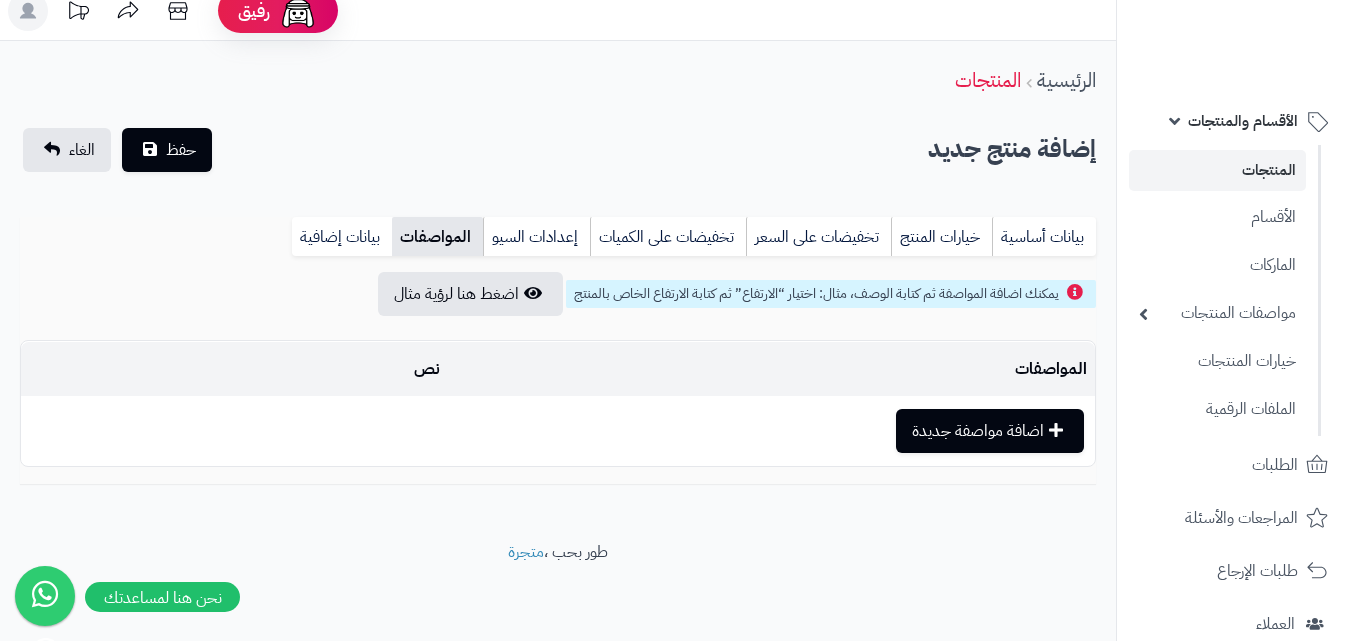 scroll, scrollTop: 19, scrollLeft: 0, axis: vertical 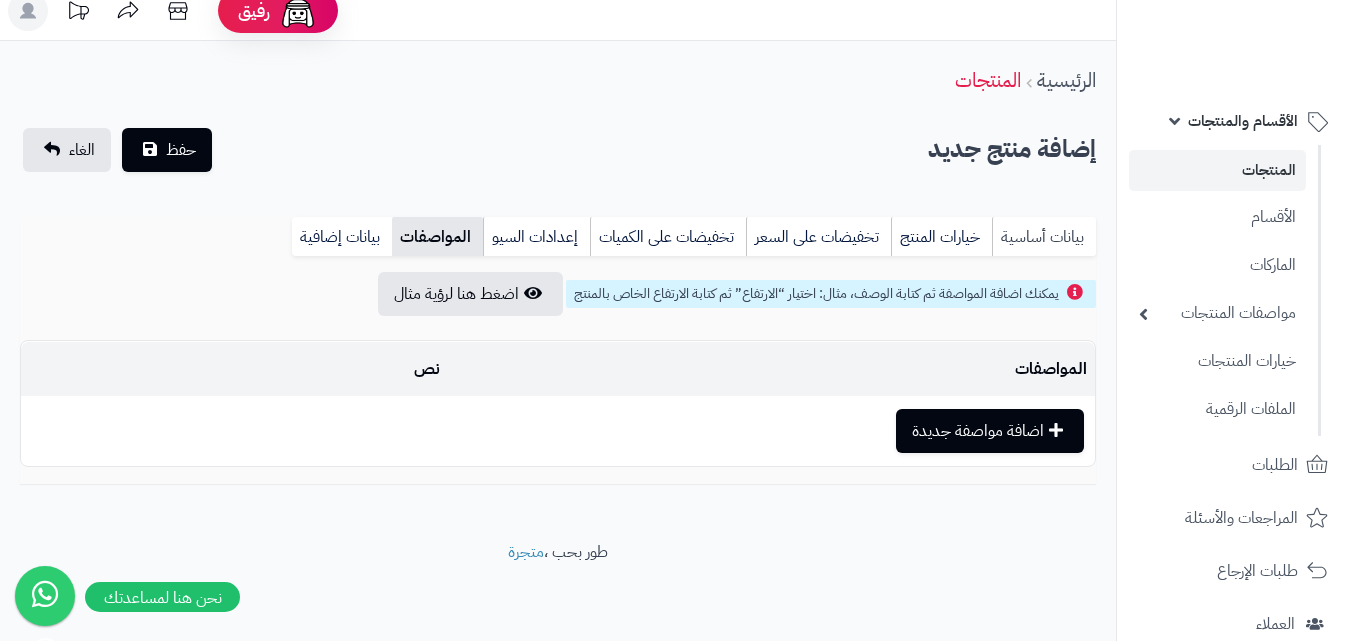click on "بيانات أساسية" at bounding box center (1044, 237) 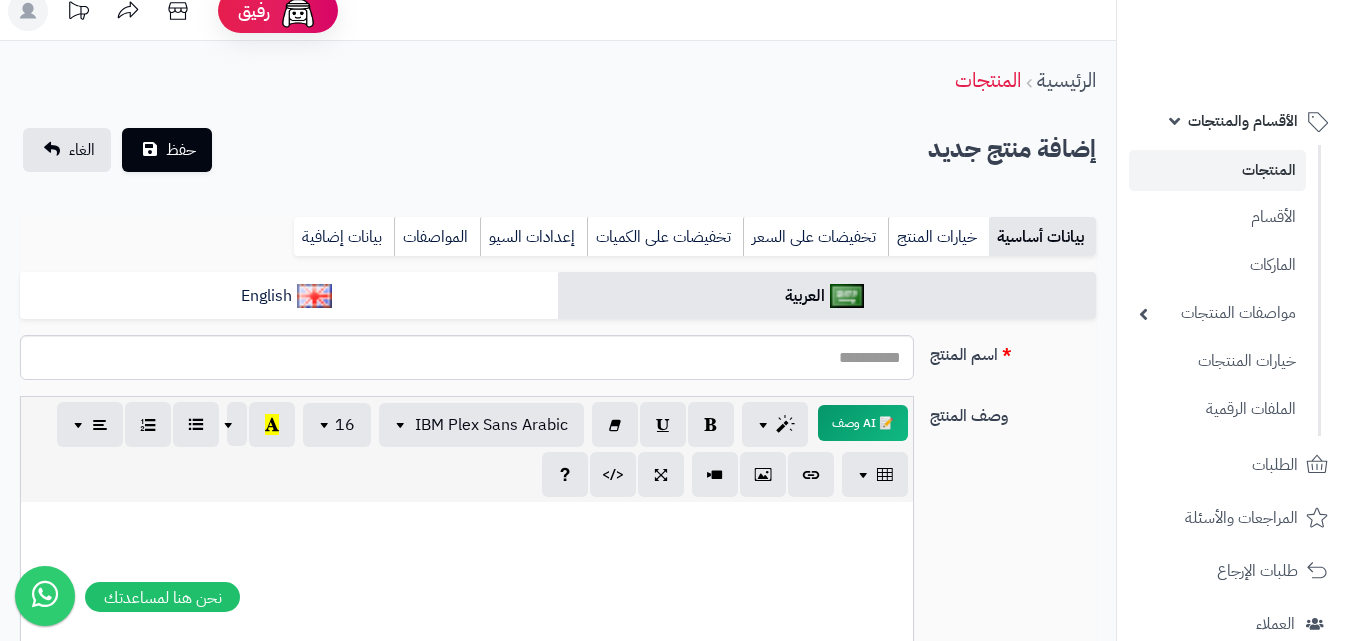 scroll, scrollTop: 0, scrollLeft: 0, axis: both 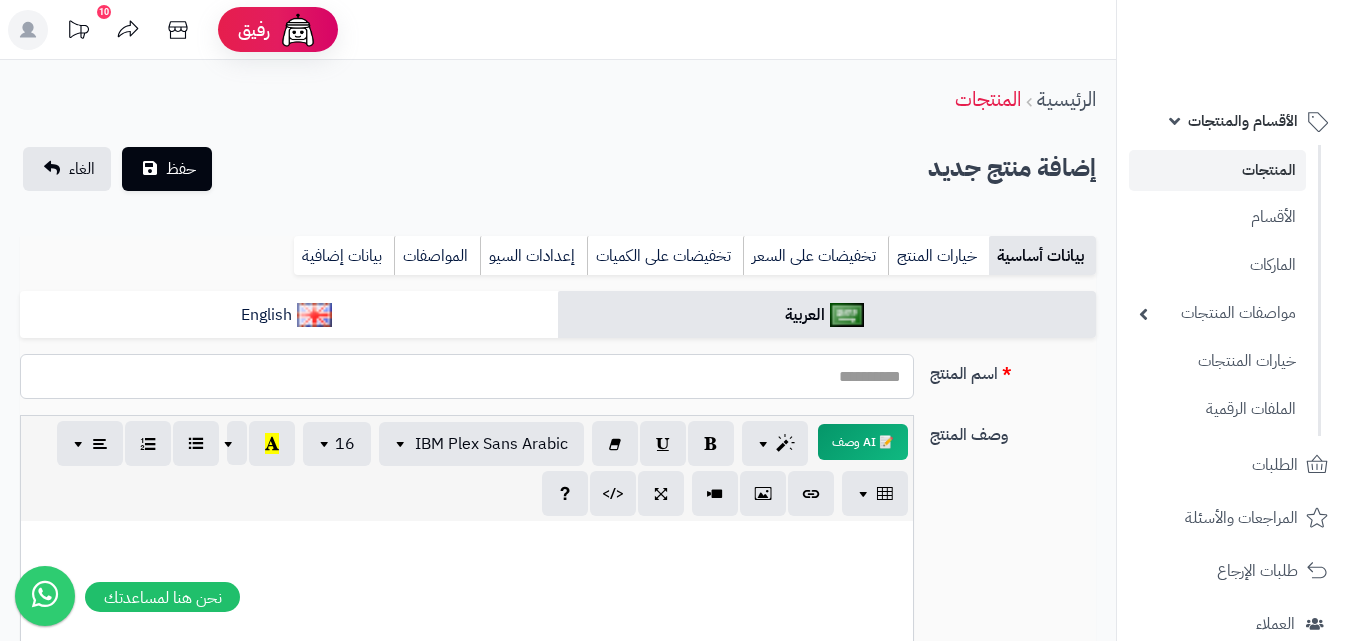 click on "اسم المنتج" at bounding box center [467, 376] 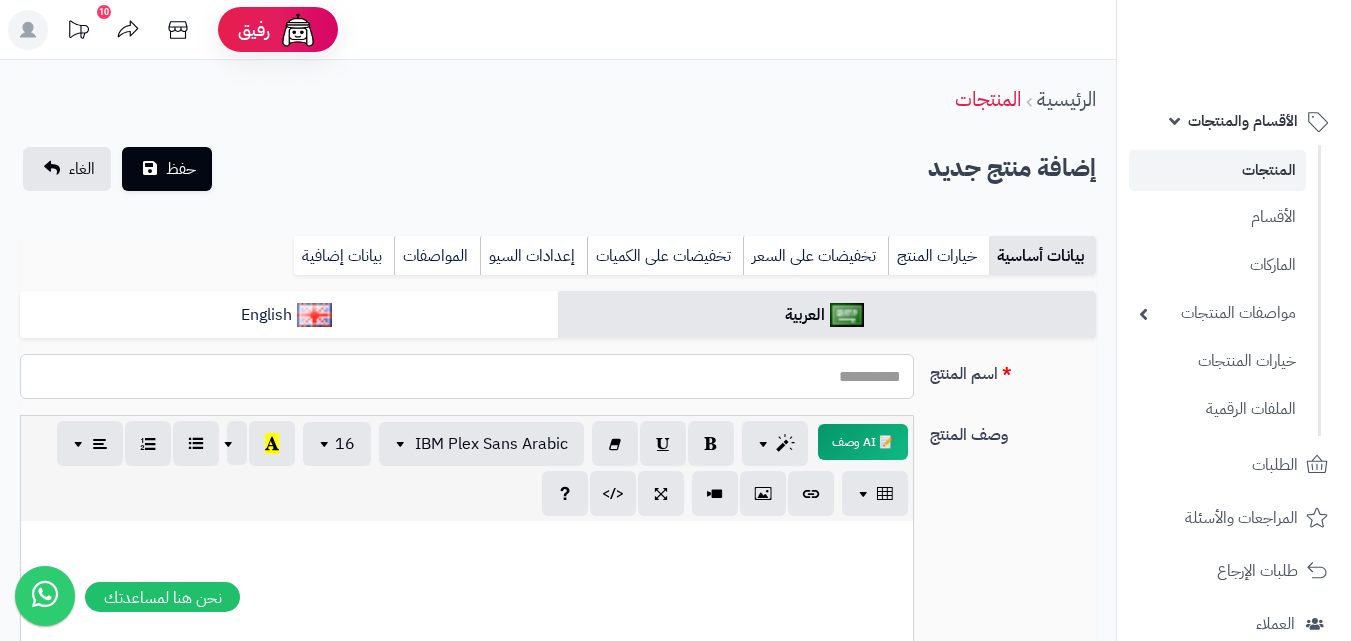 click on "اسم المنتج" at bounding box center [467, 376] 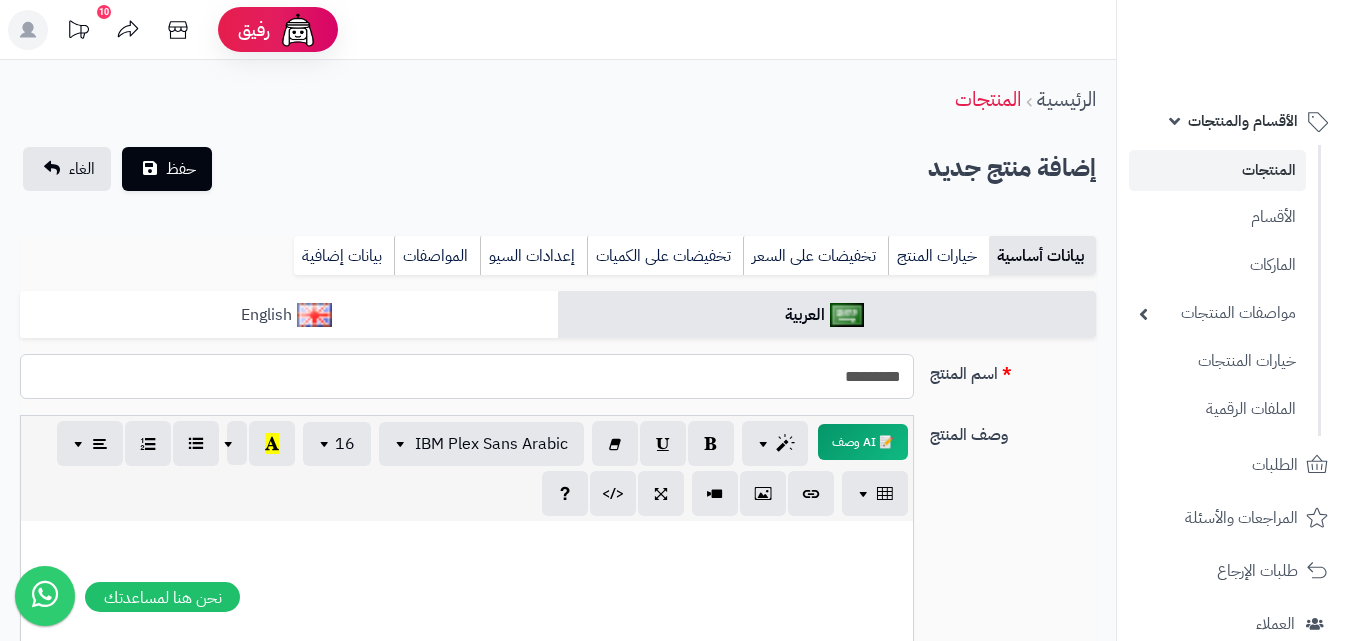 type on "*********" 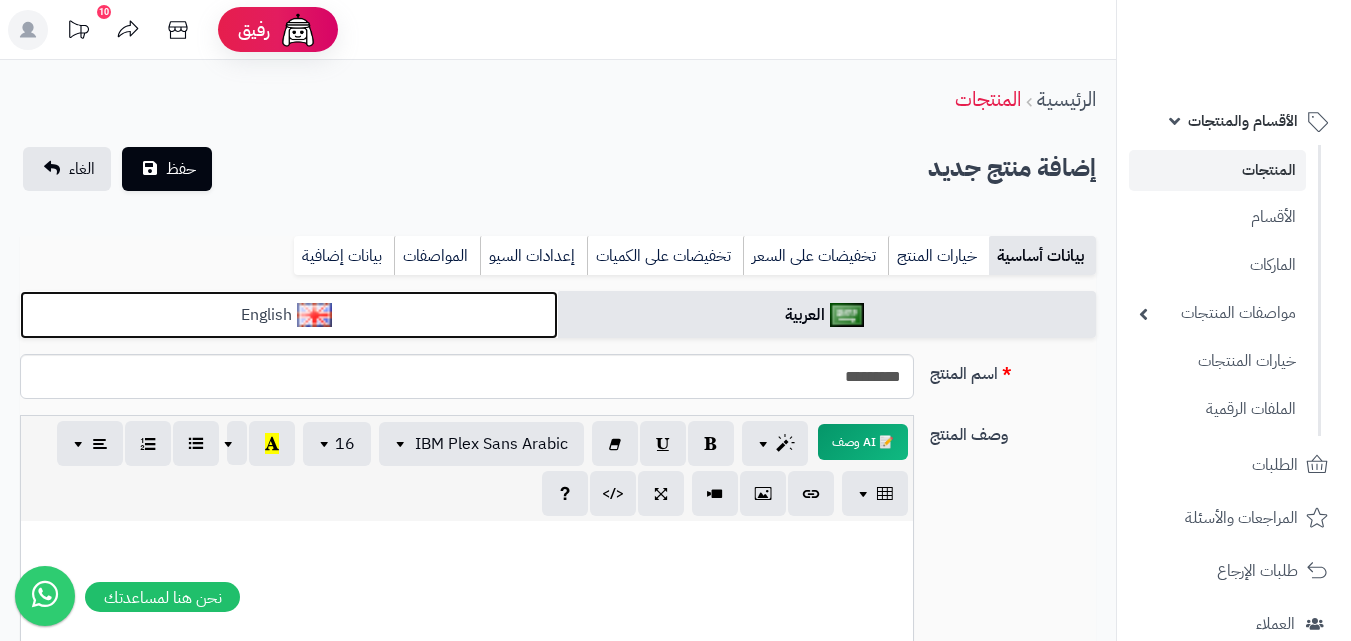 click on "English" at bounding box center [289, 315] 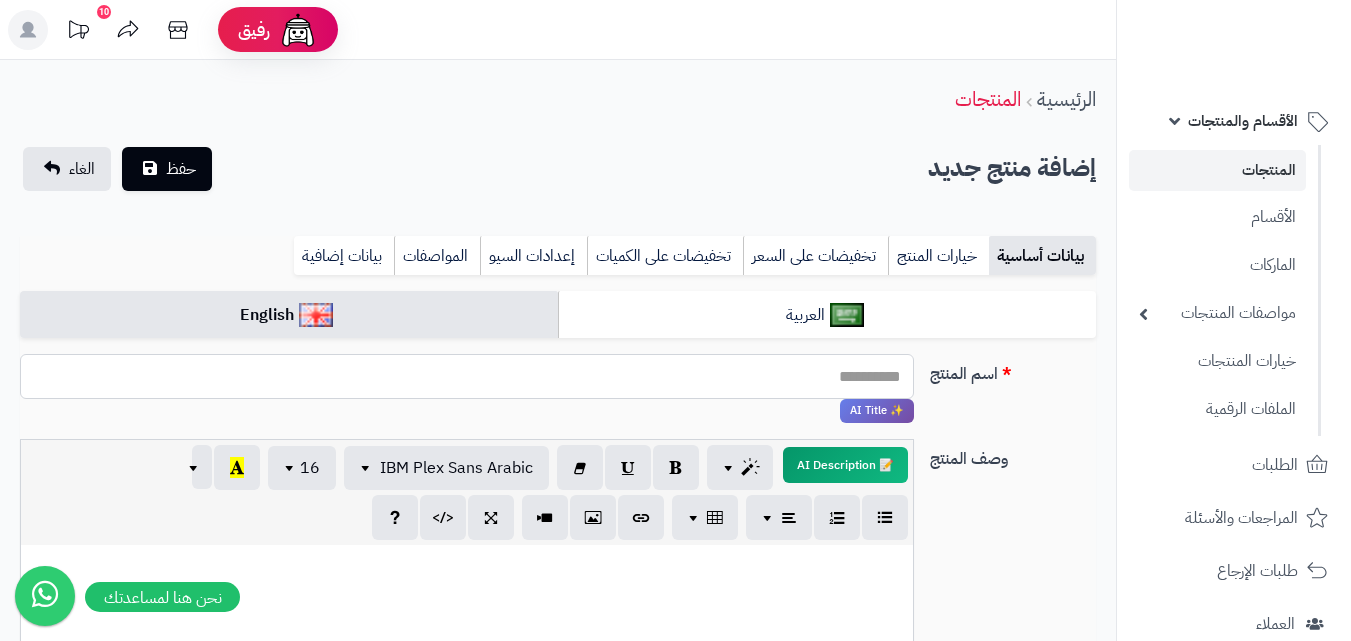 click on "اسم المنتج" at bounding box center (467, 376) 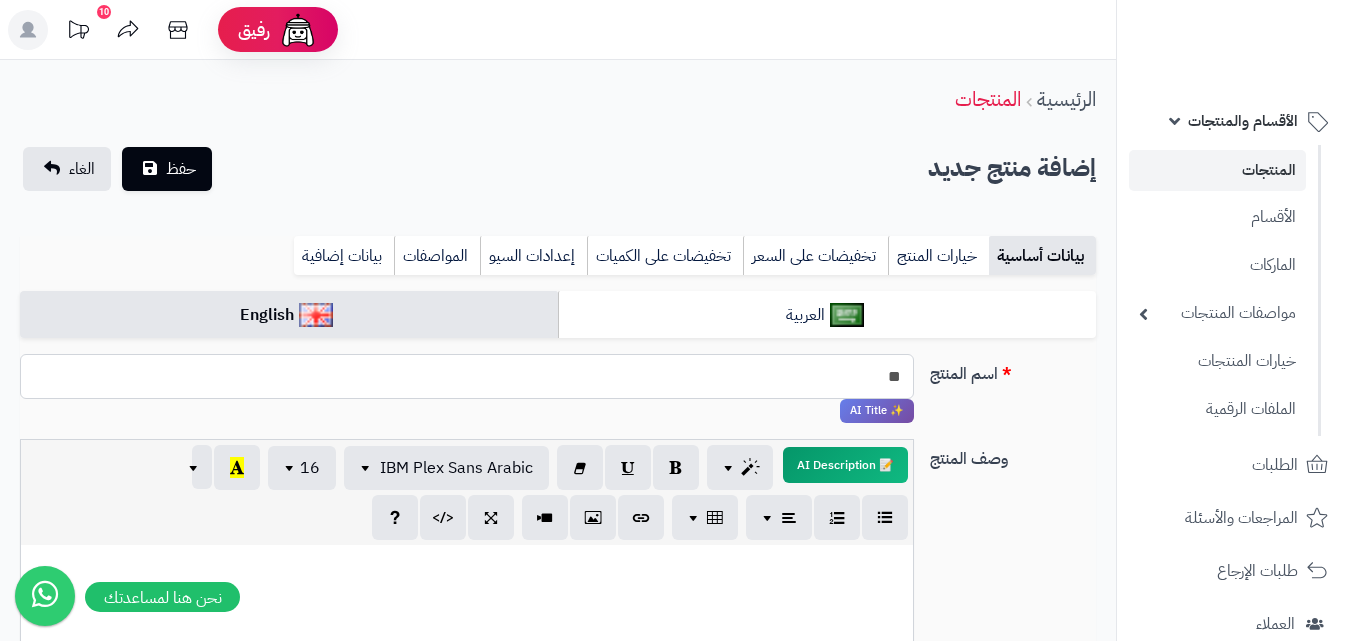type on "*" 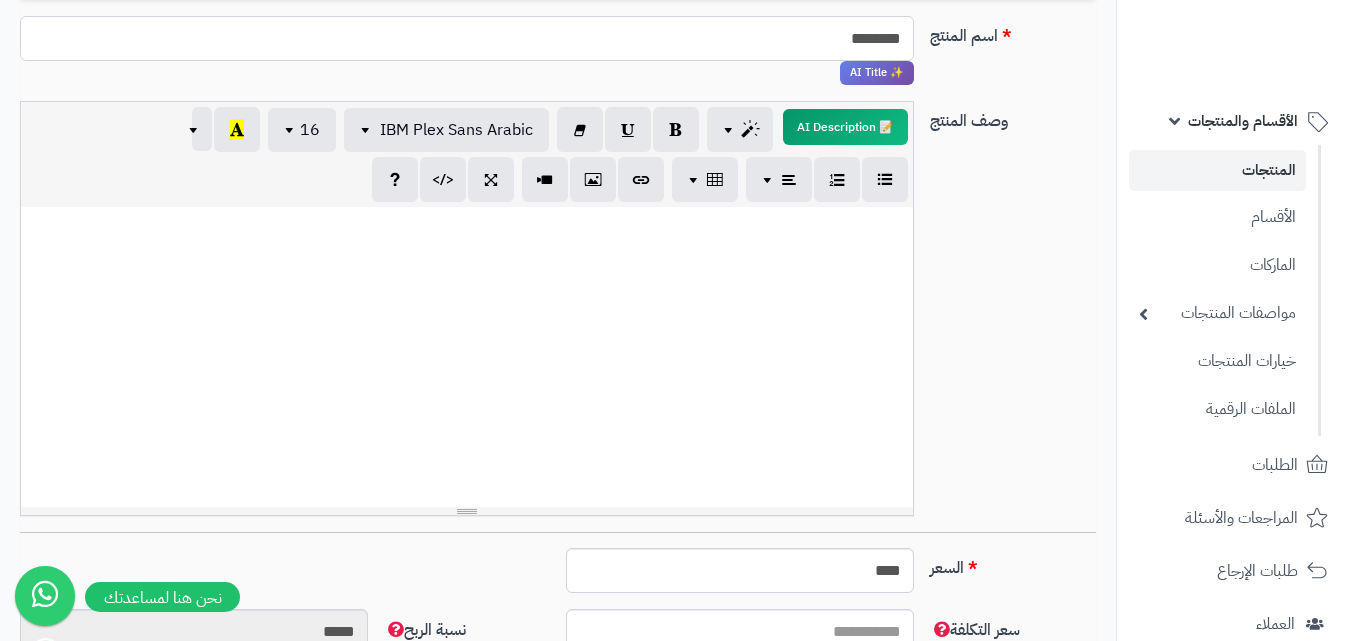scroll, scrollTop: 360, scrollLeft: 0, axis: vertical 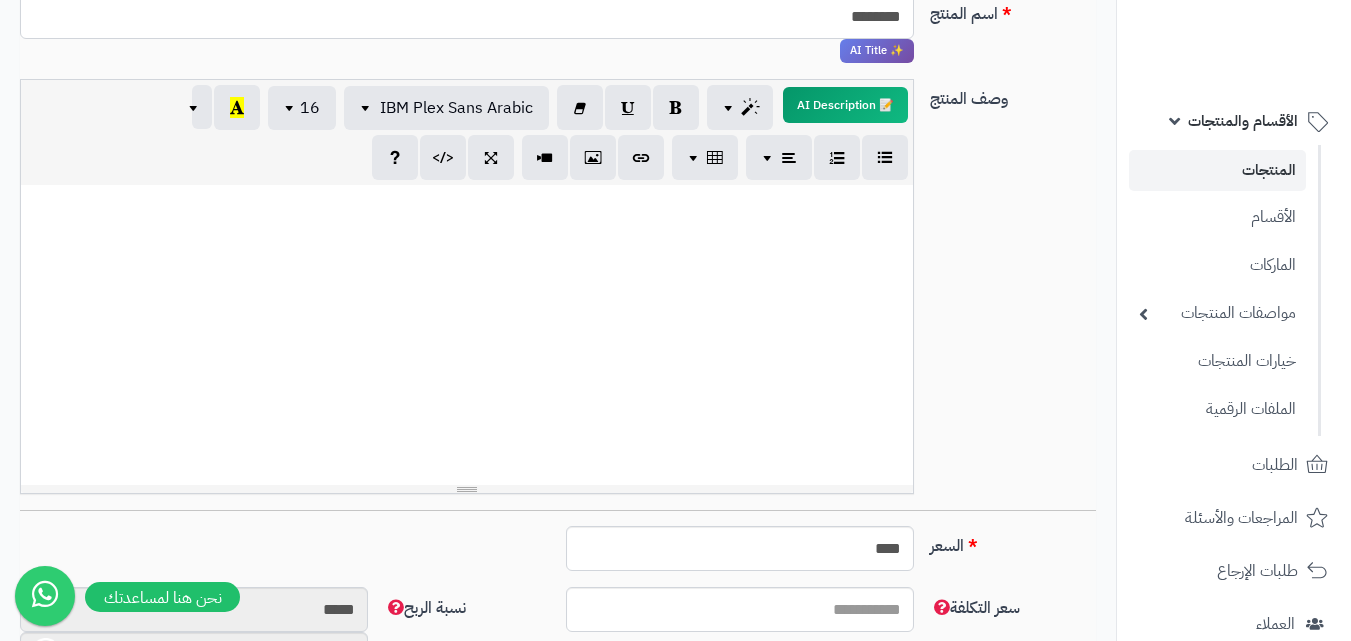 type on "********" 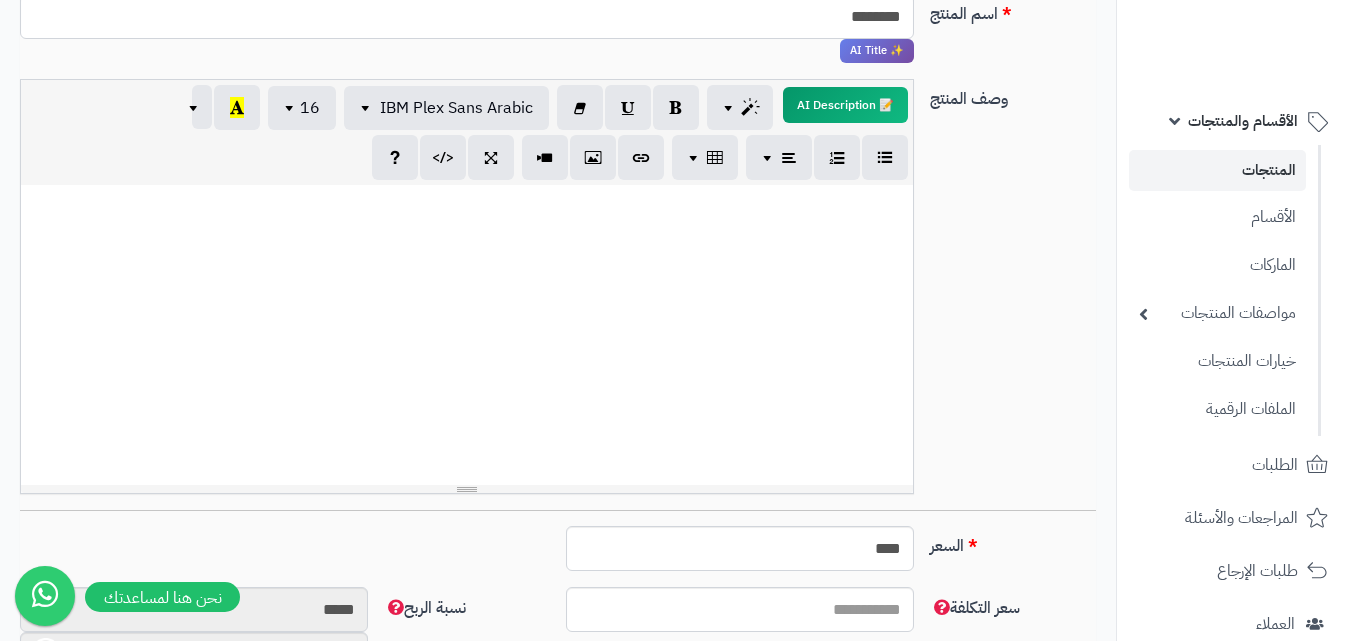 click at bounding box center [467, 335] 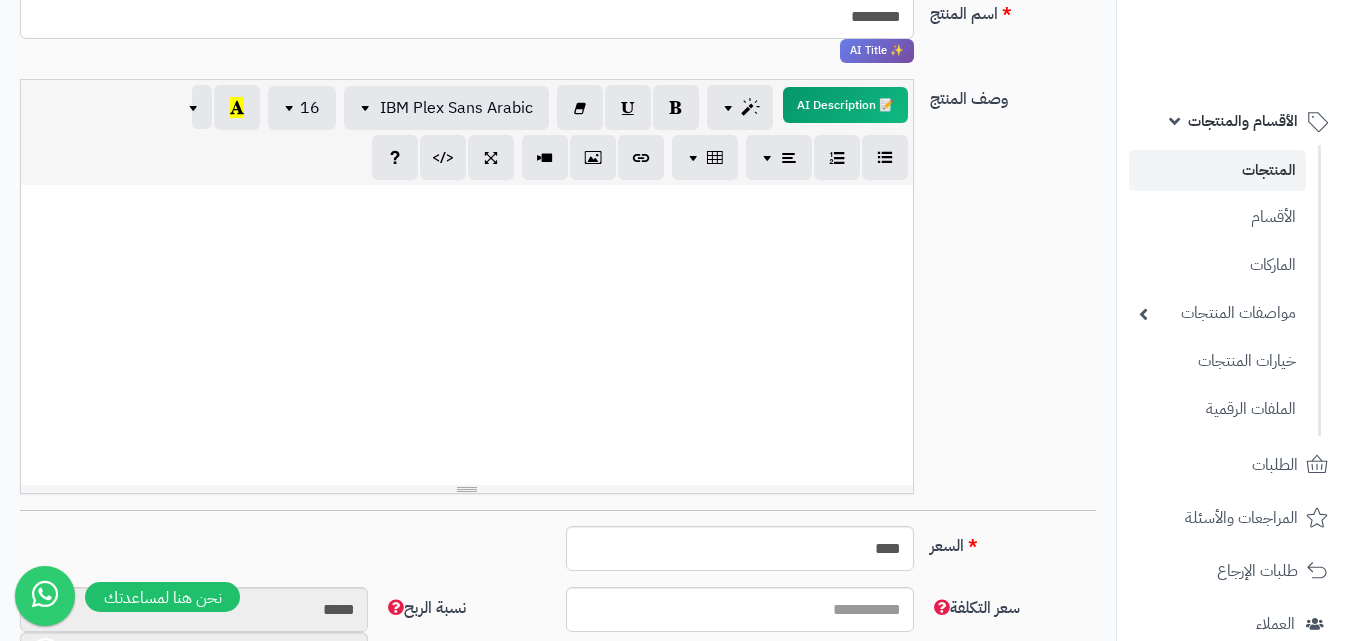 type 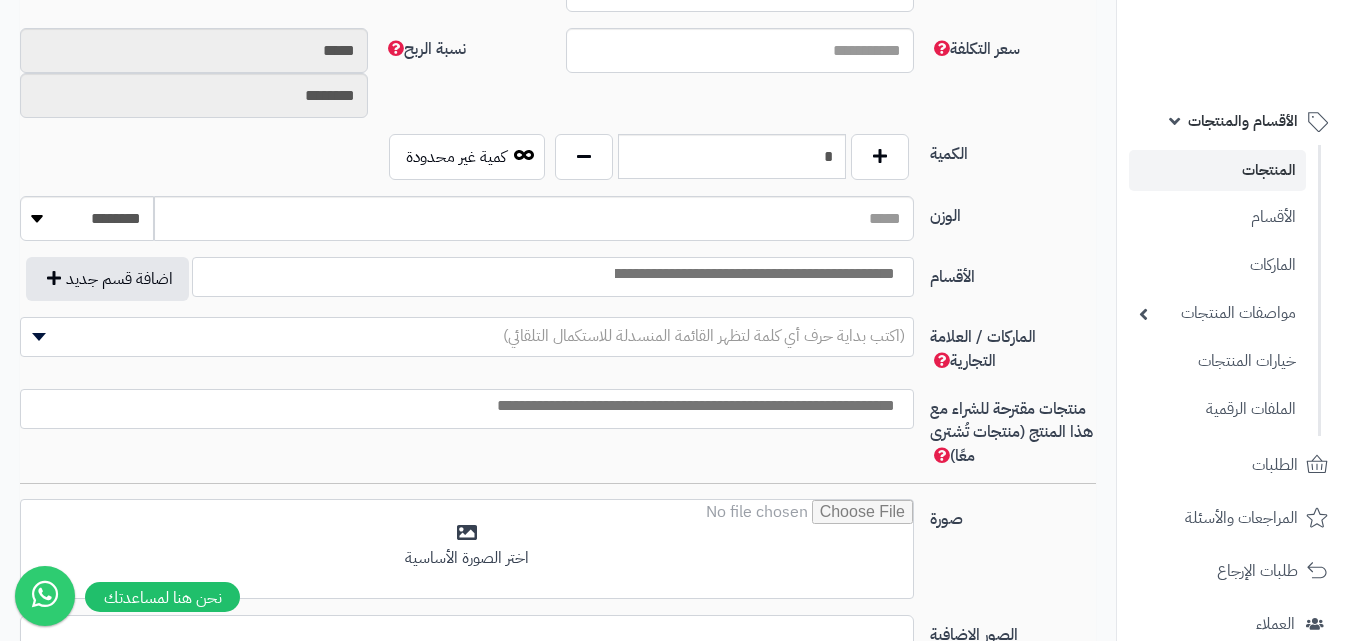 scroll, scrollTop: 922, scrollLeft: 0, axis: vertical 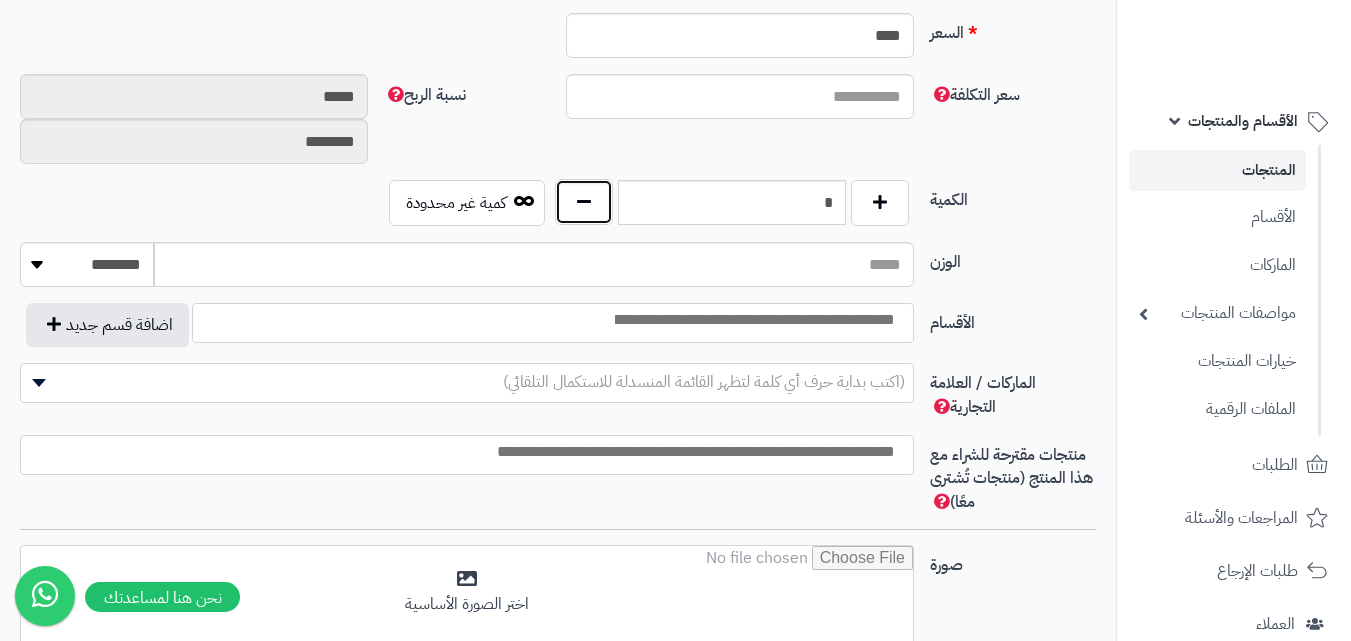 click at bounding box center [584, 202] 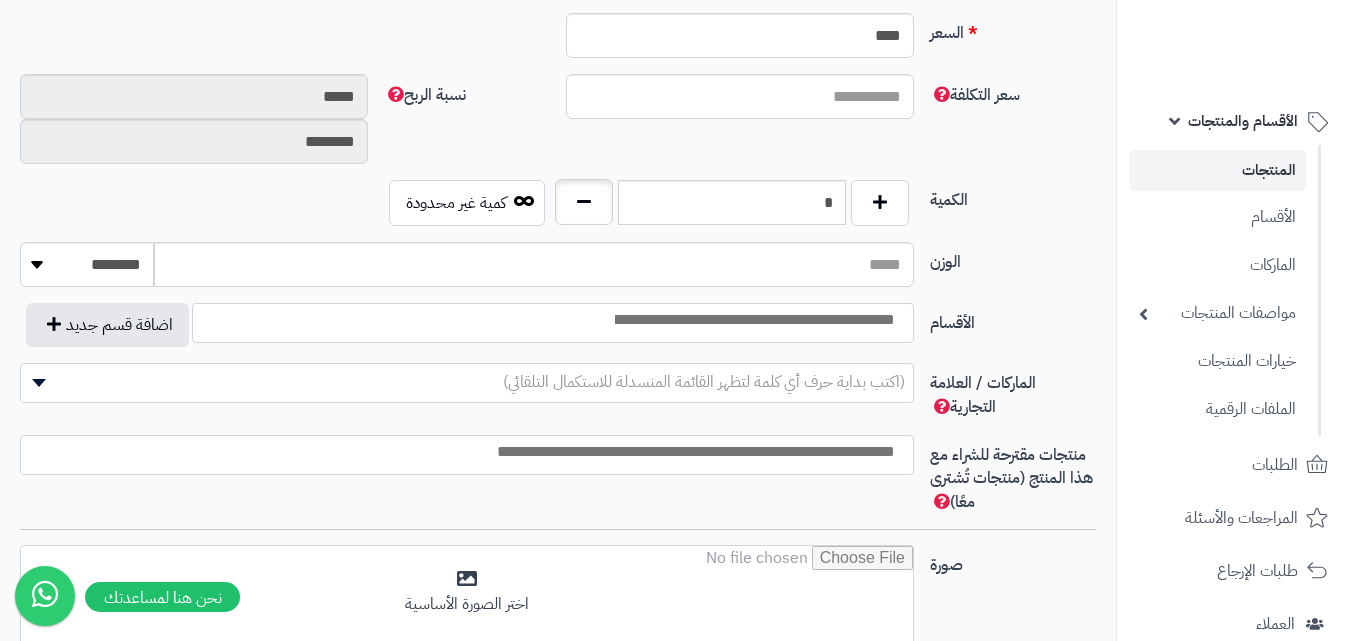 type on "*" 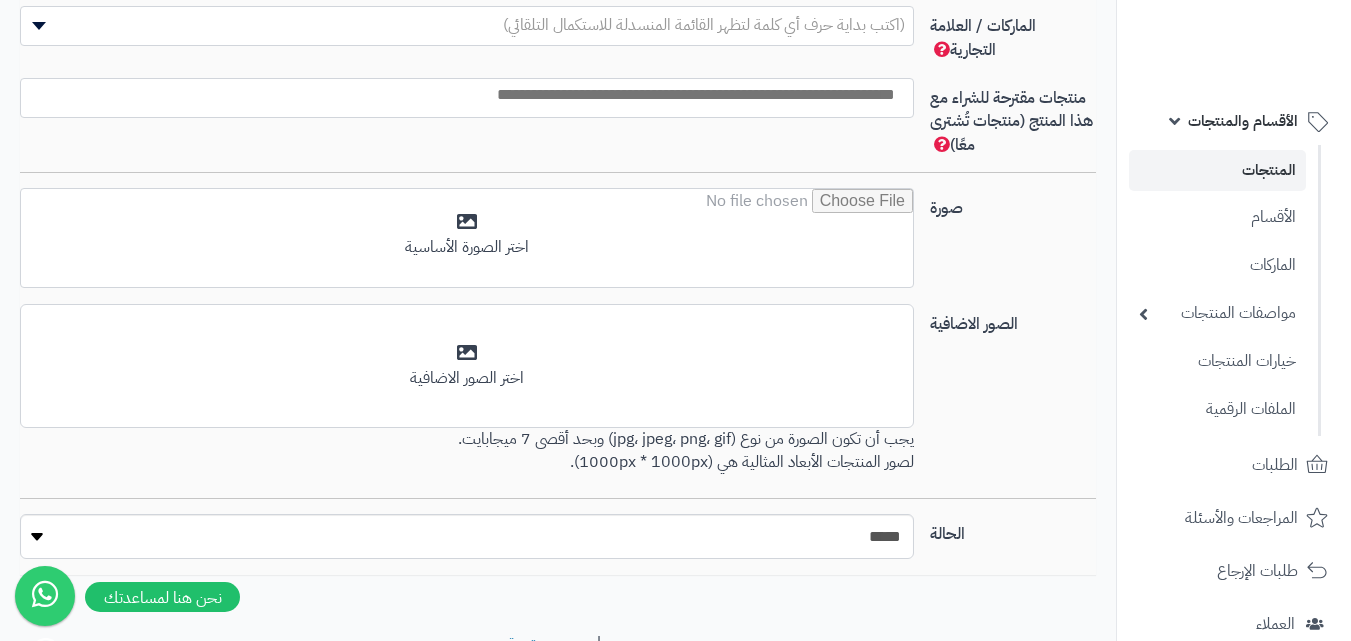 scroll, scrollTop: 1311, scrollLeft: 0, axis: vertical 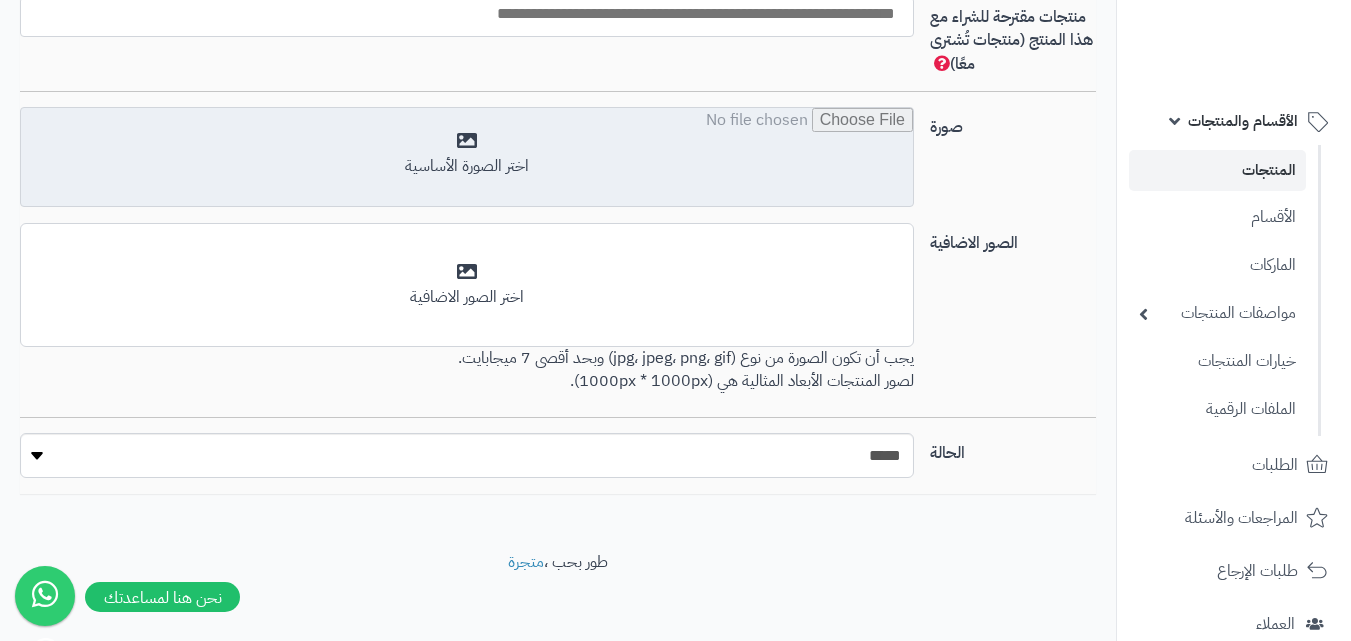 click at bounding box center (467, 158) 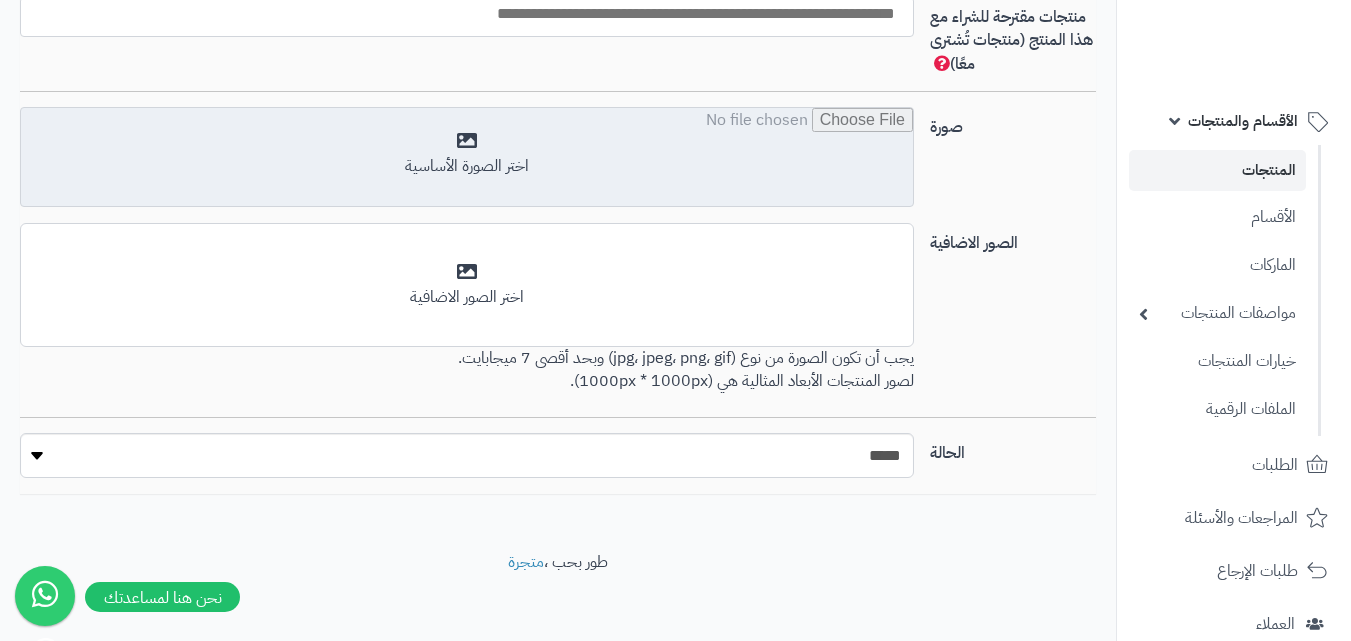 click at bounding box center [467, 158] 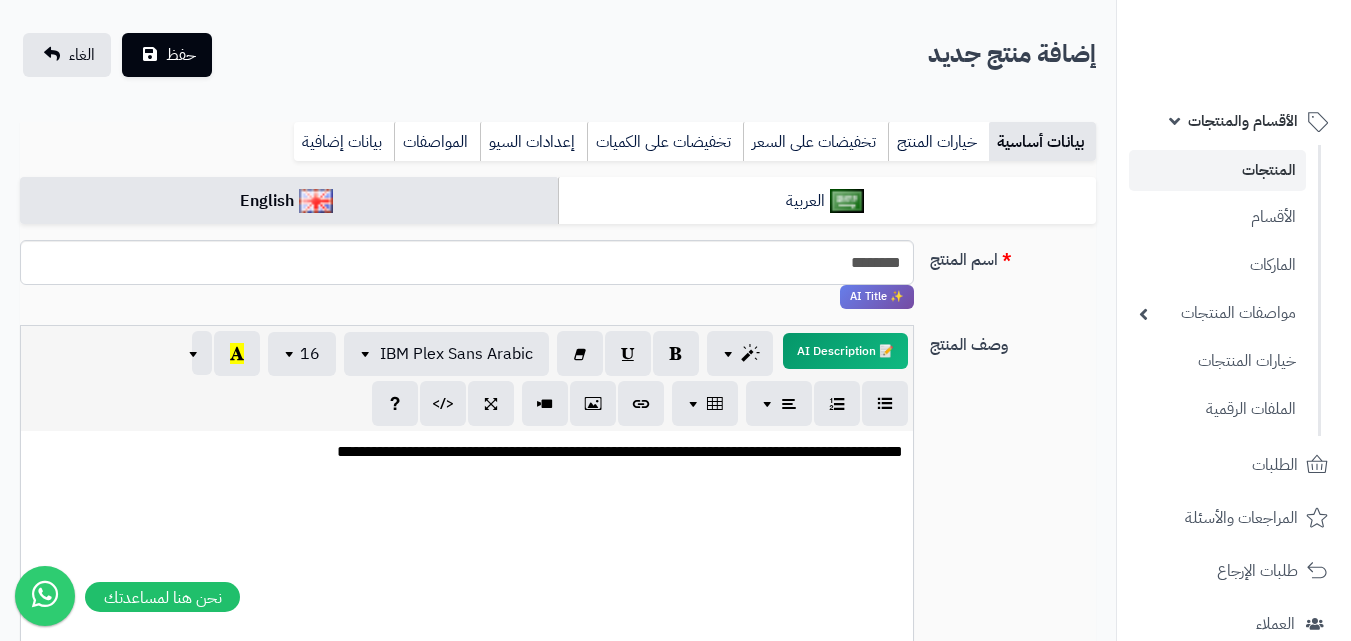scroll, scrollTop: 101, scrollLeft: 0, axis: vertical 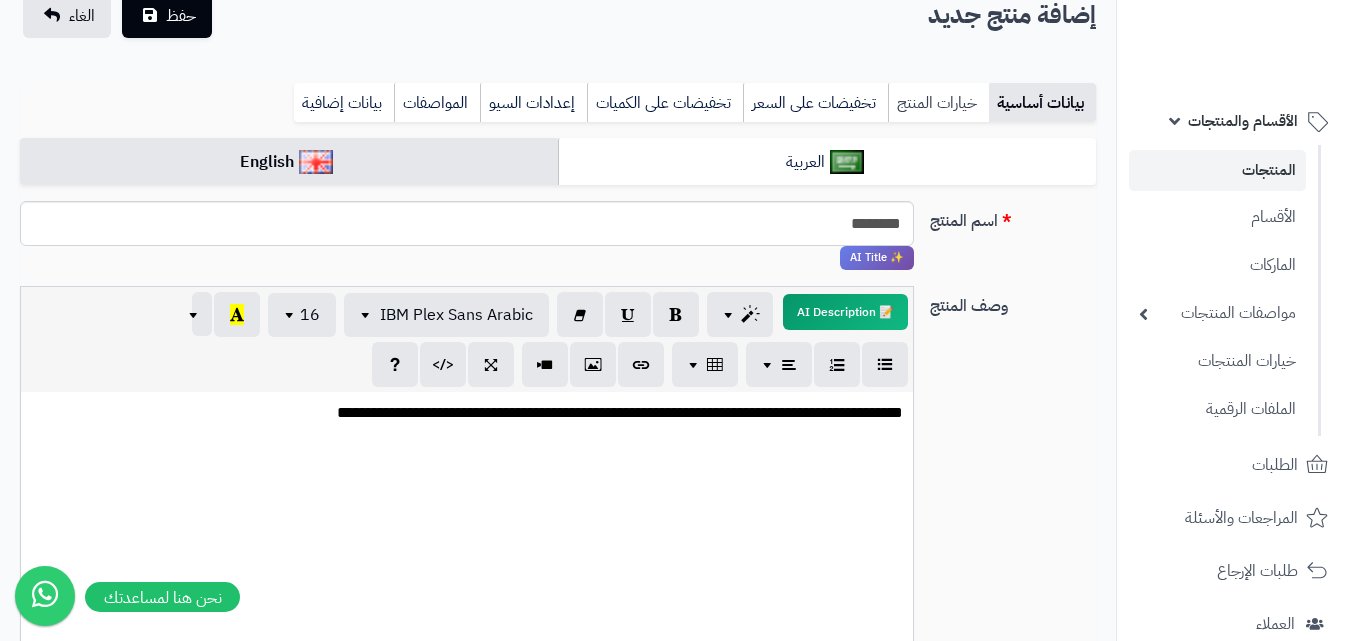 click on "خيارات المنتج" at bounding box center (938, 103) 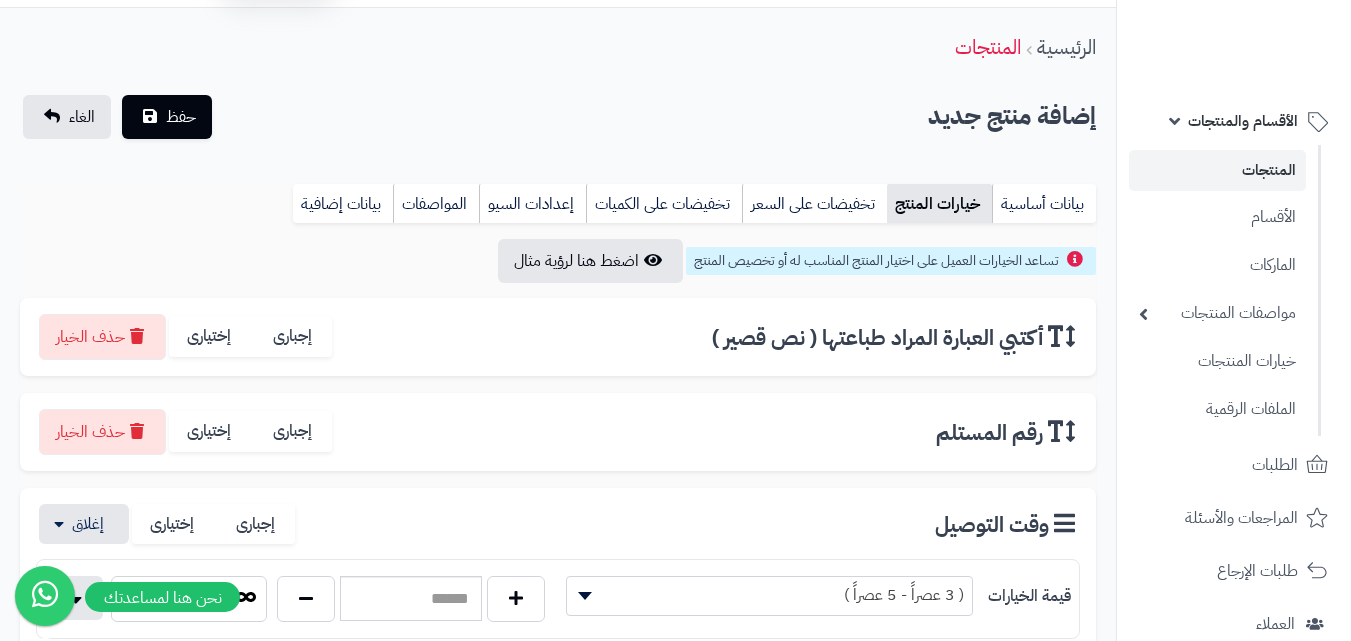 scroll, scrollTop: 34, scrollLeft: 0, axis: vertical 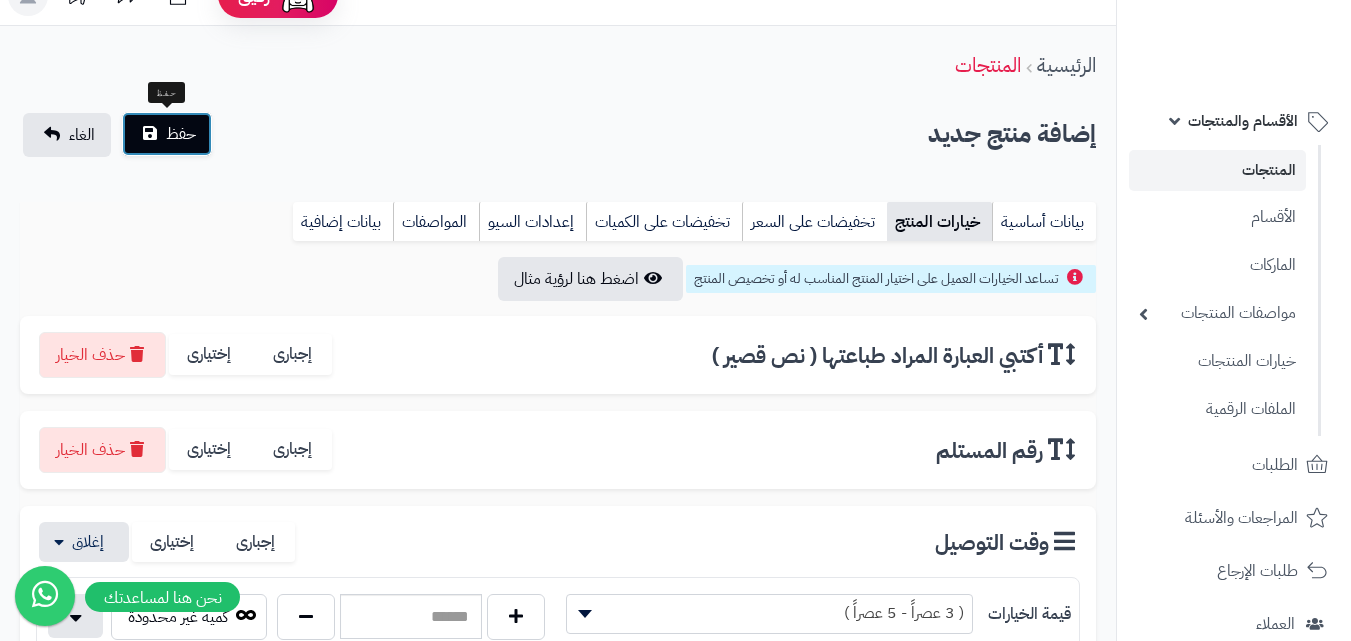 click on "حفظ" at bounding box center (181, 134) 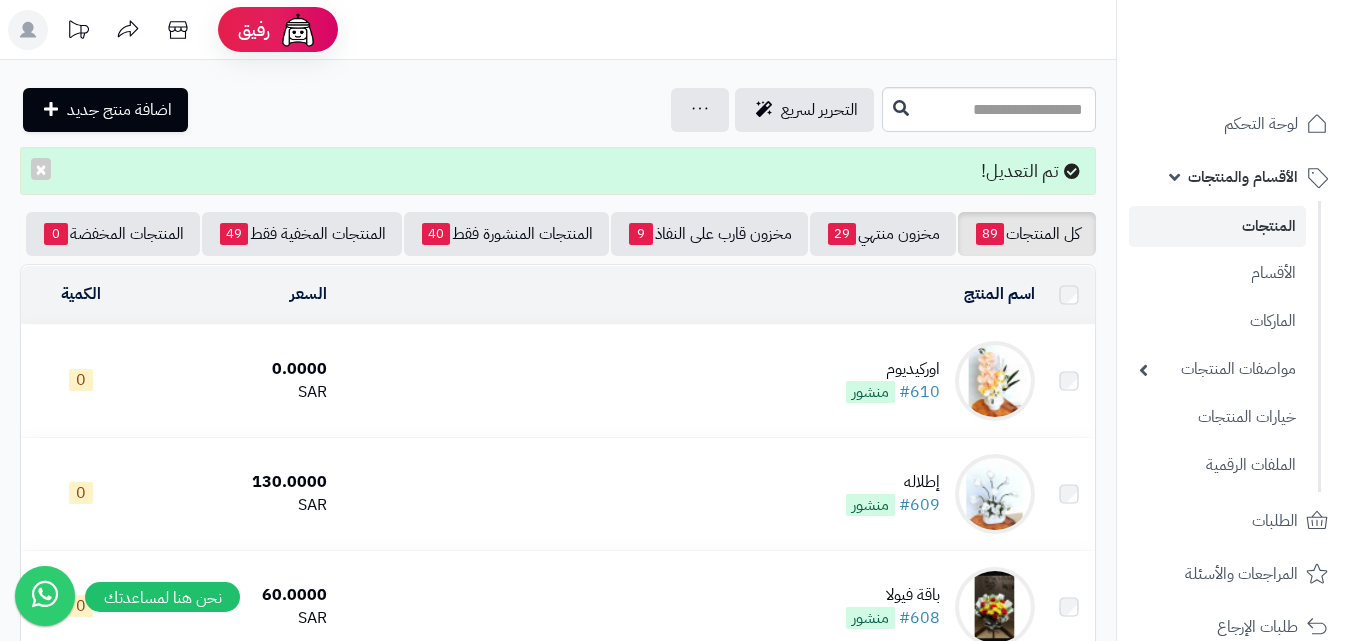 scroll, scrollTop: 0, scrollLeft: 0, axis: both 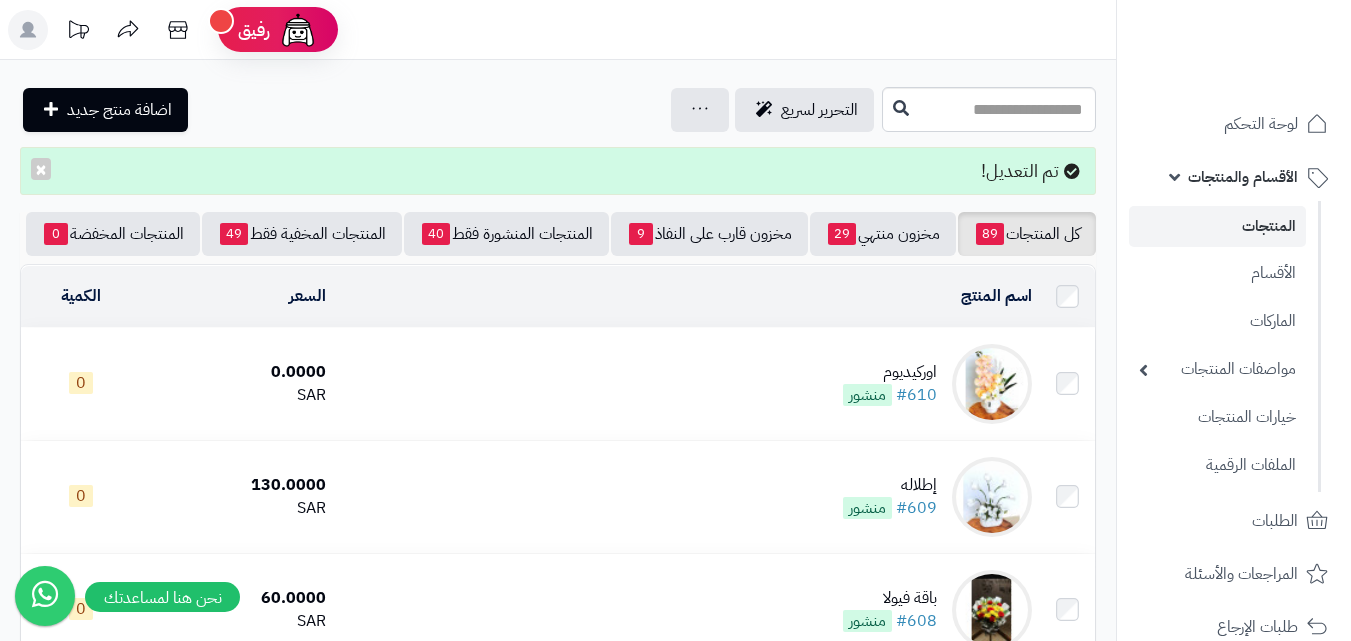 click at bounding box center (992, 384) 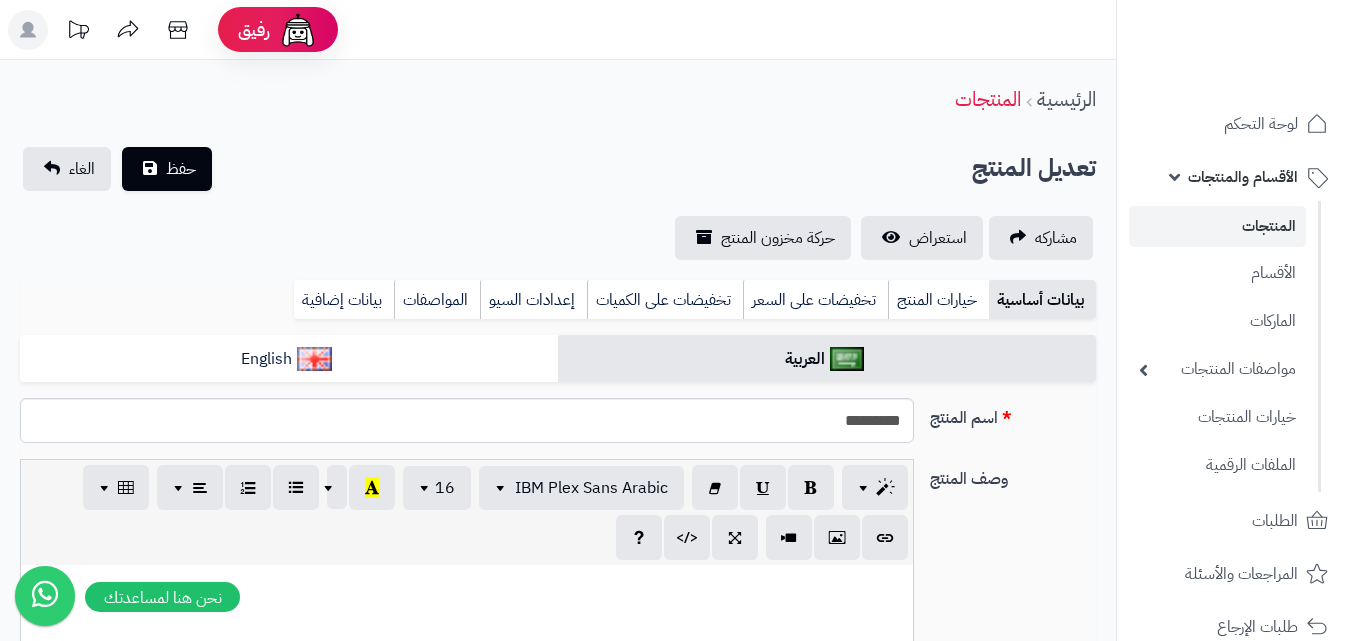 select 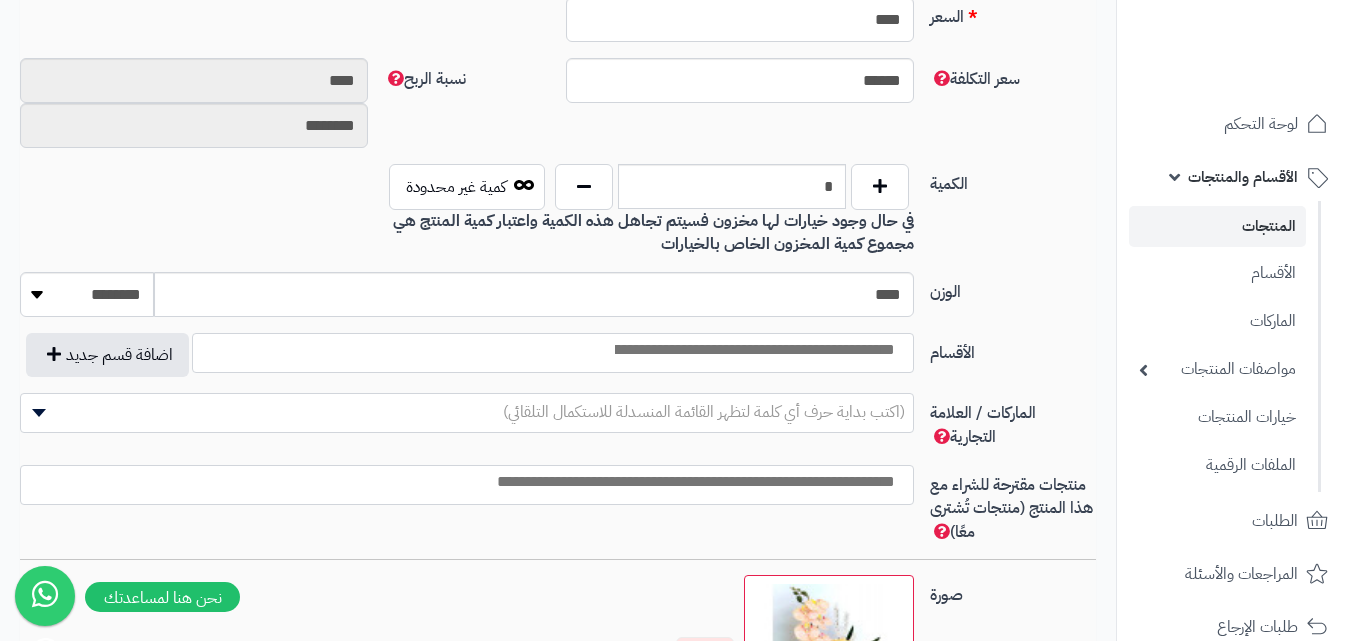 scroll, scrollTop: 937, scrollLeft: 0, axis: vertical 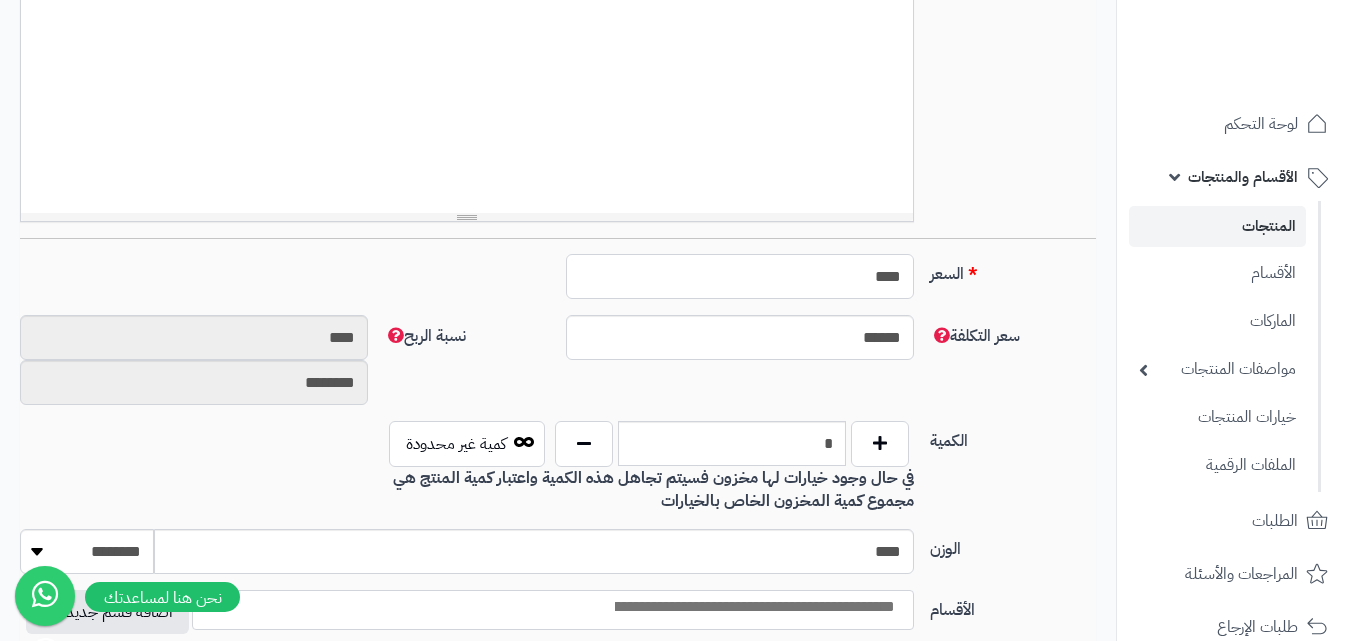 click on "****" at bounding box center (740, 276) 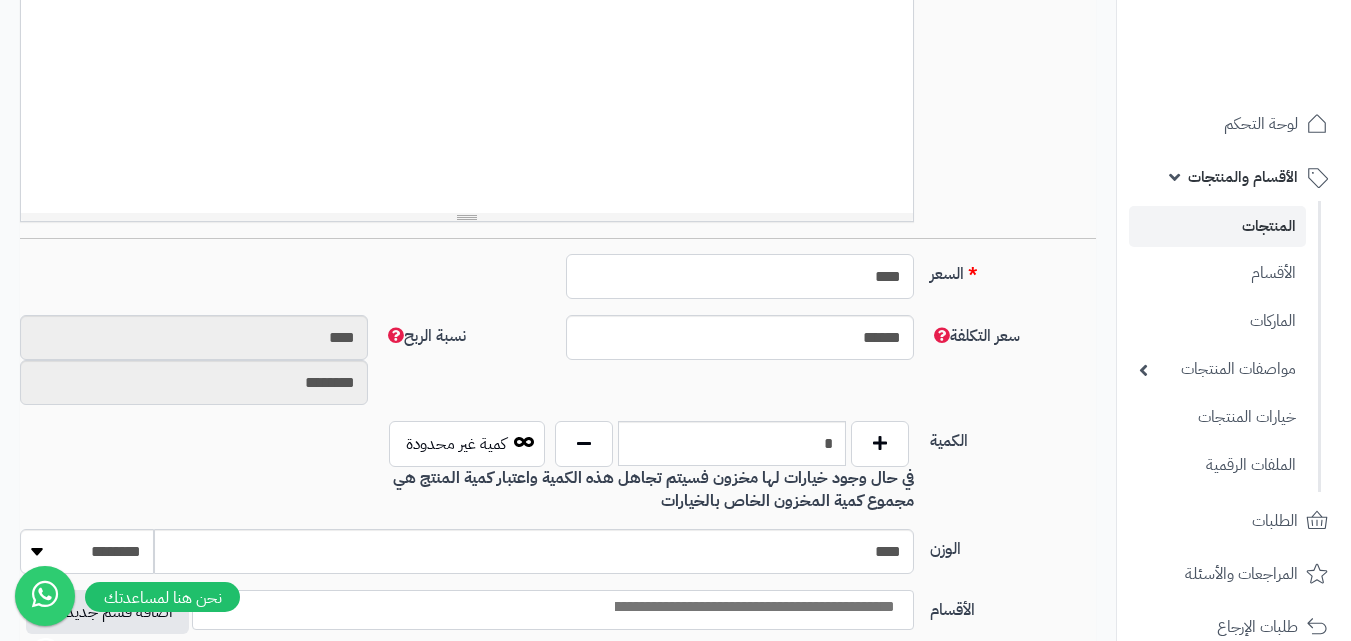 type on "*" 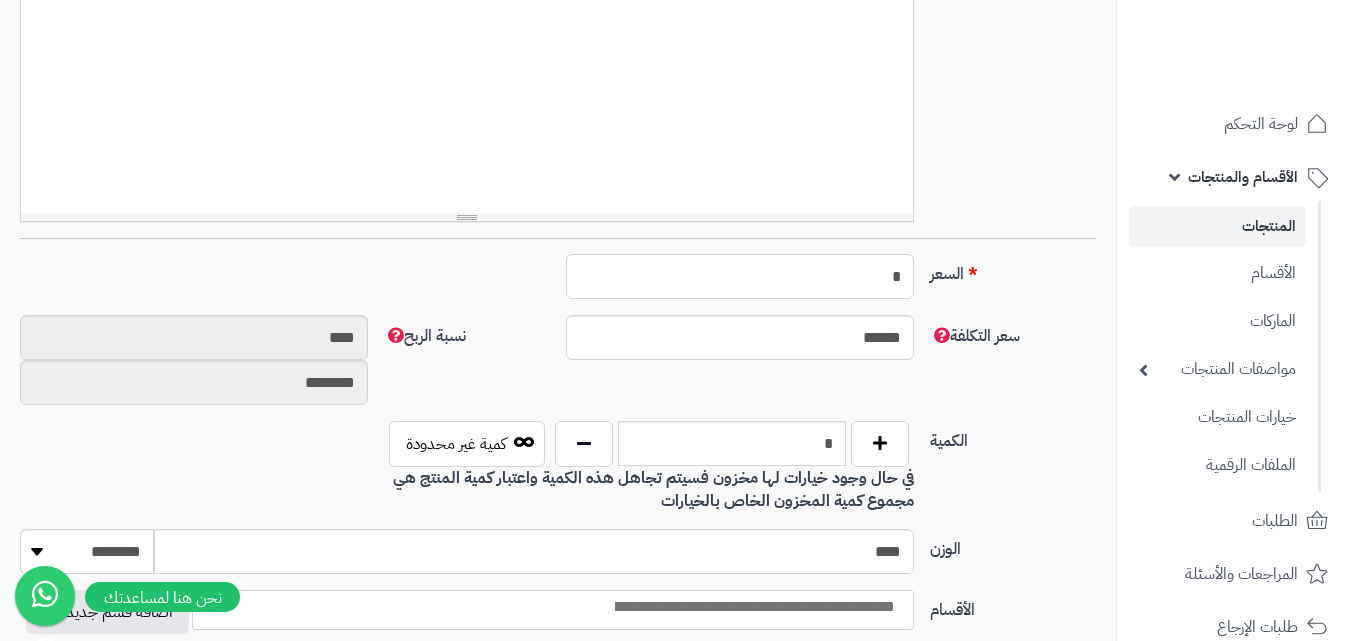 type on "**" 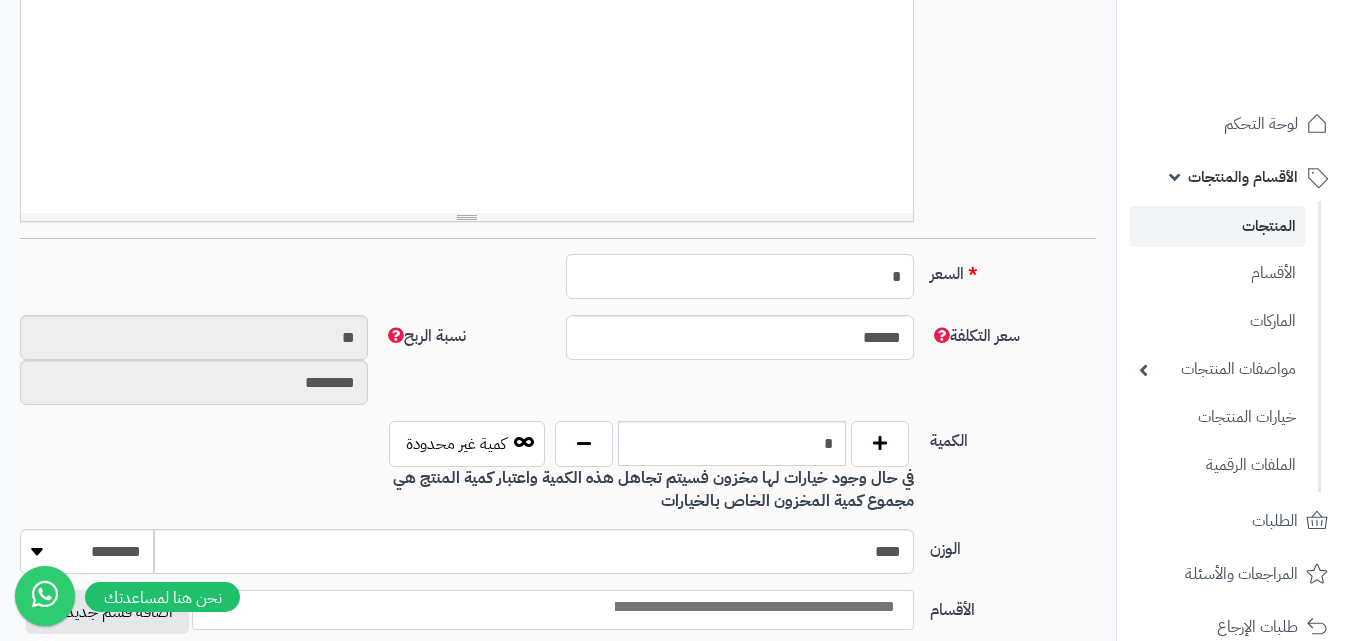 type on "********" 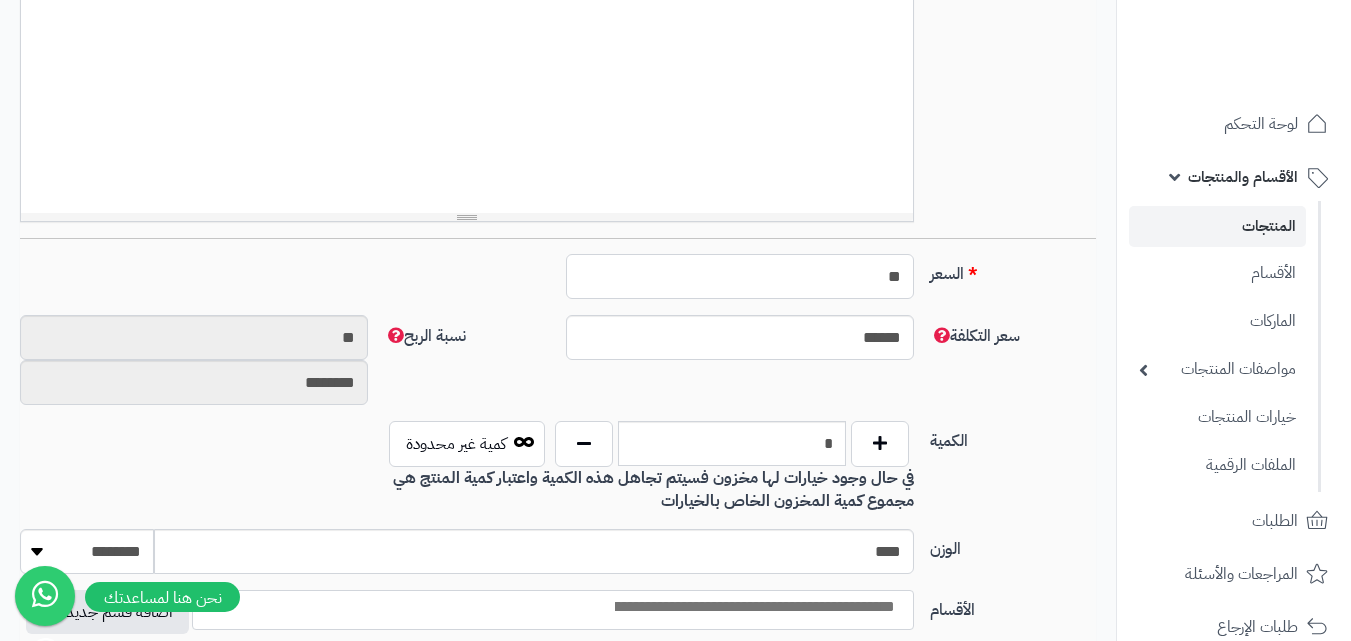 type on "*********" 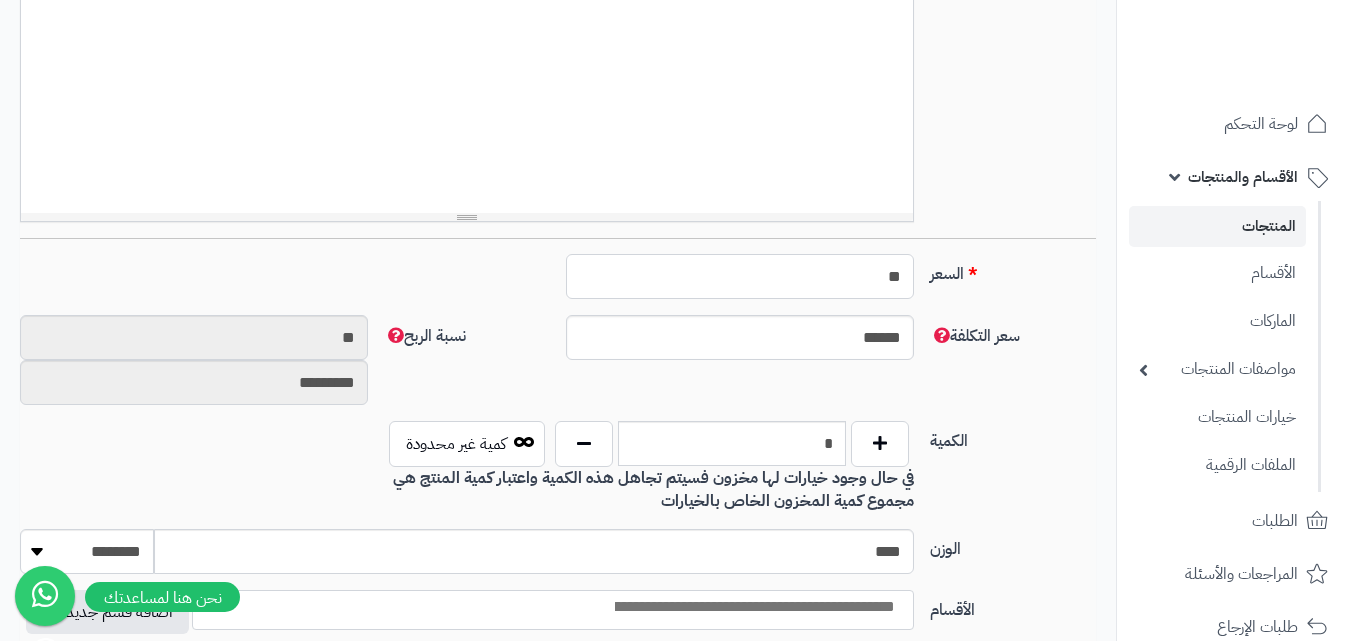 type on "**" 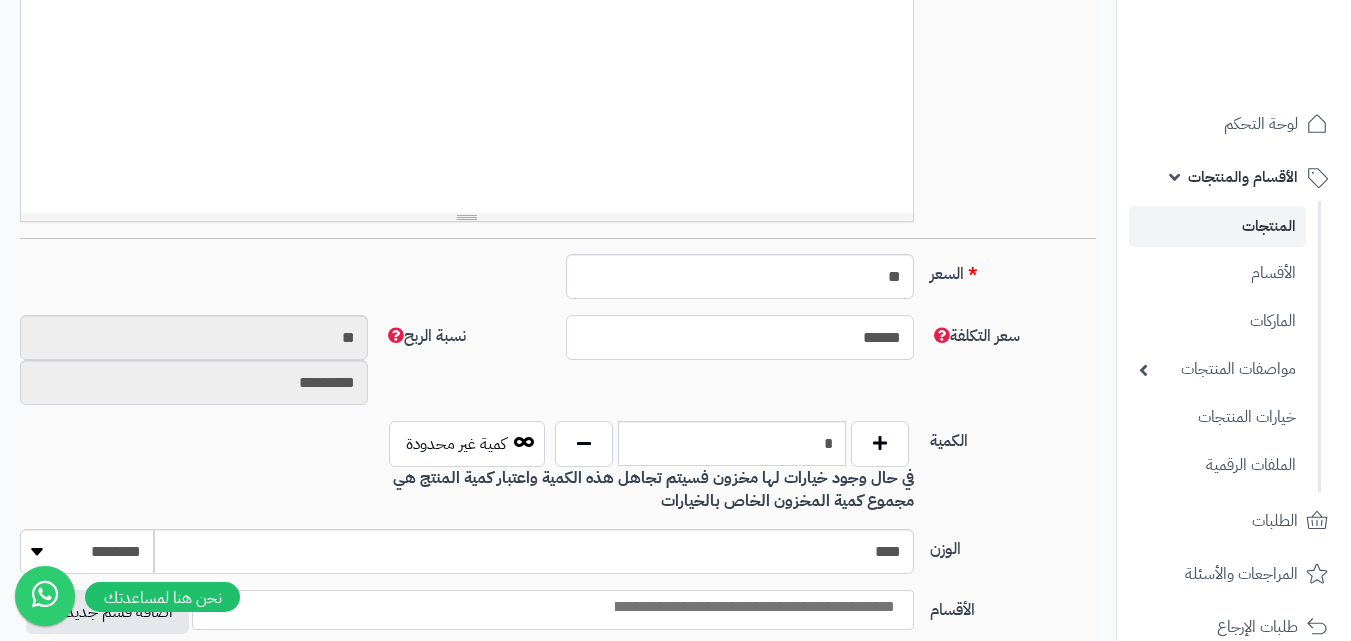 click on "******" at bounding box center (740, 337) 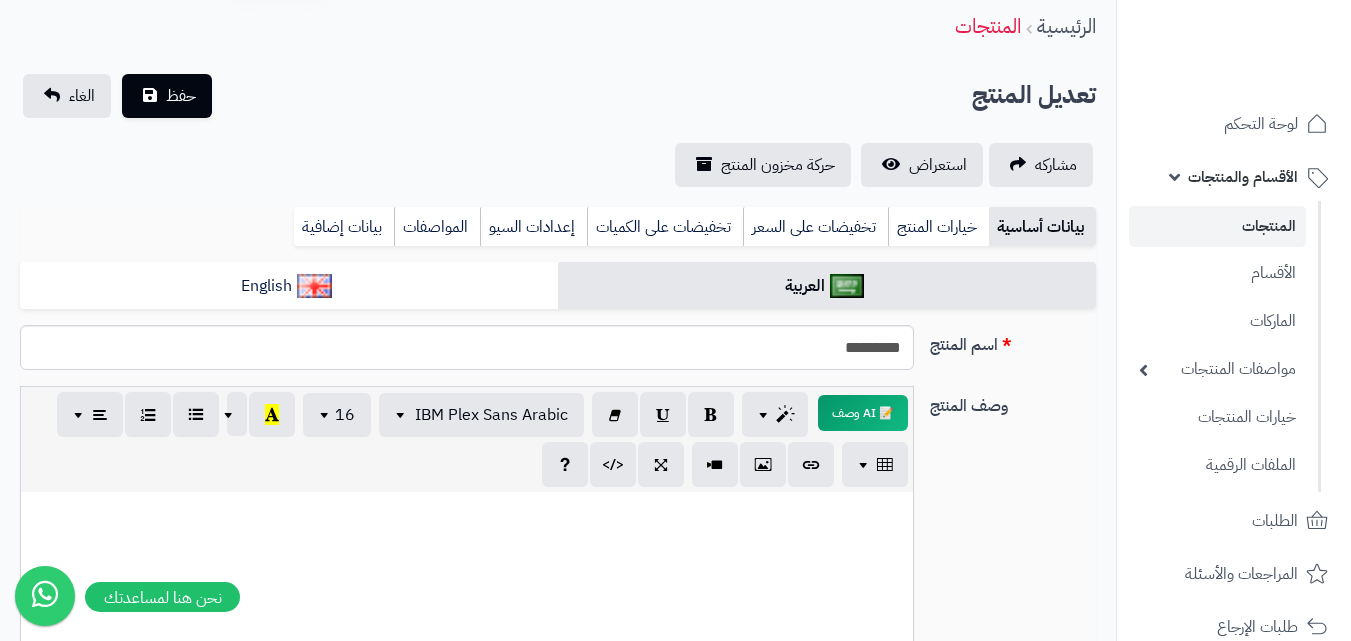 scroll, scrollTop: 0, scrollLeft: 0, axis: both 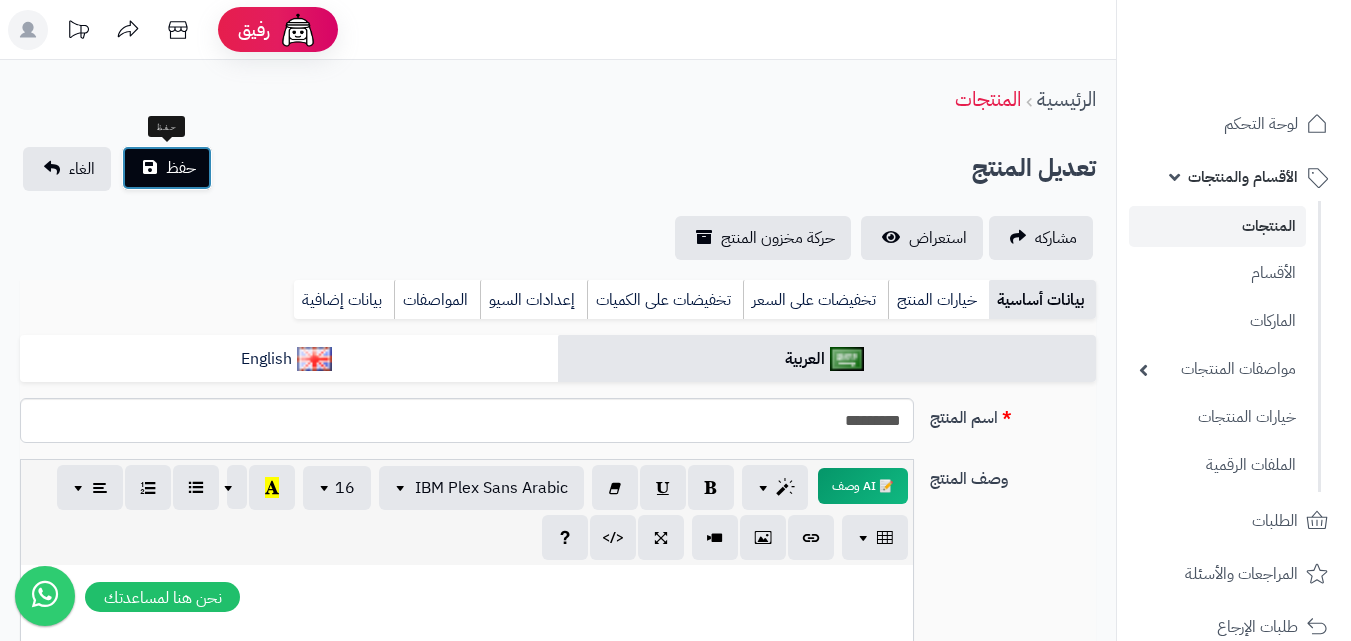 click on "حفظ" at bounding box center [167, 168] 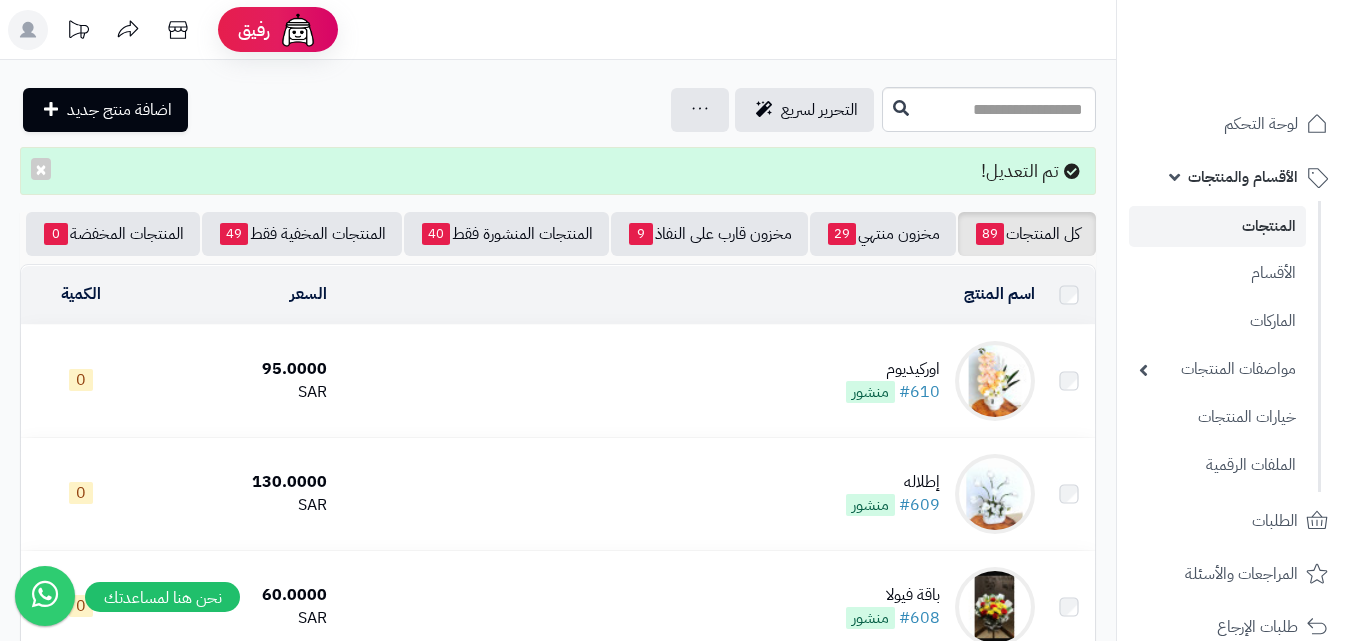 scroll, scrollTop: 0, scrollLeft: 0, axis: both 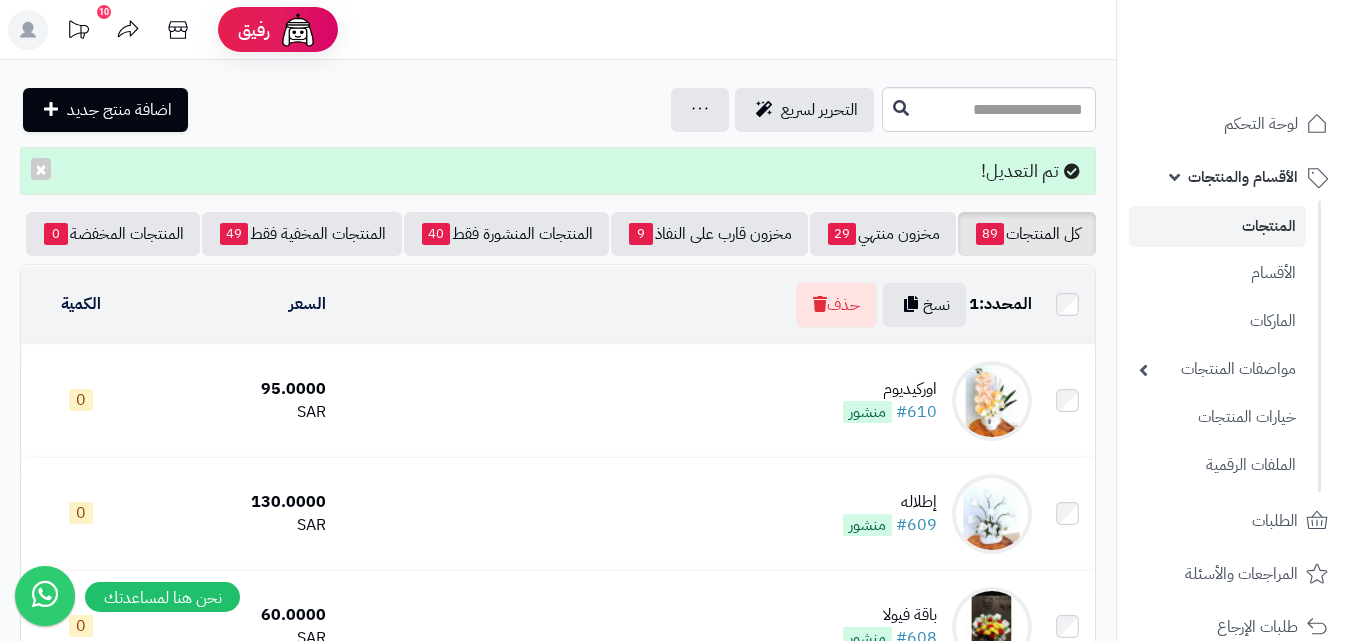 click on "اوركيديوم
#610
منشور" at bounding box center [687, 401] 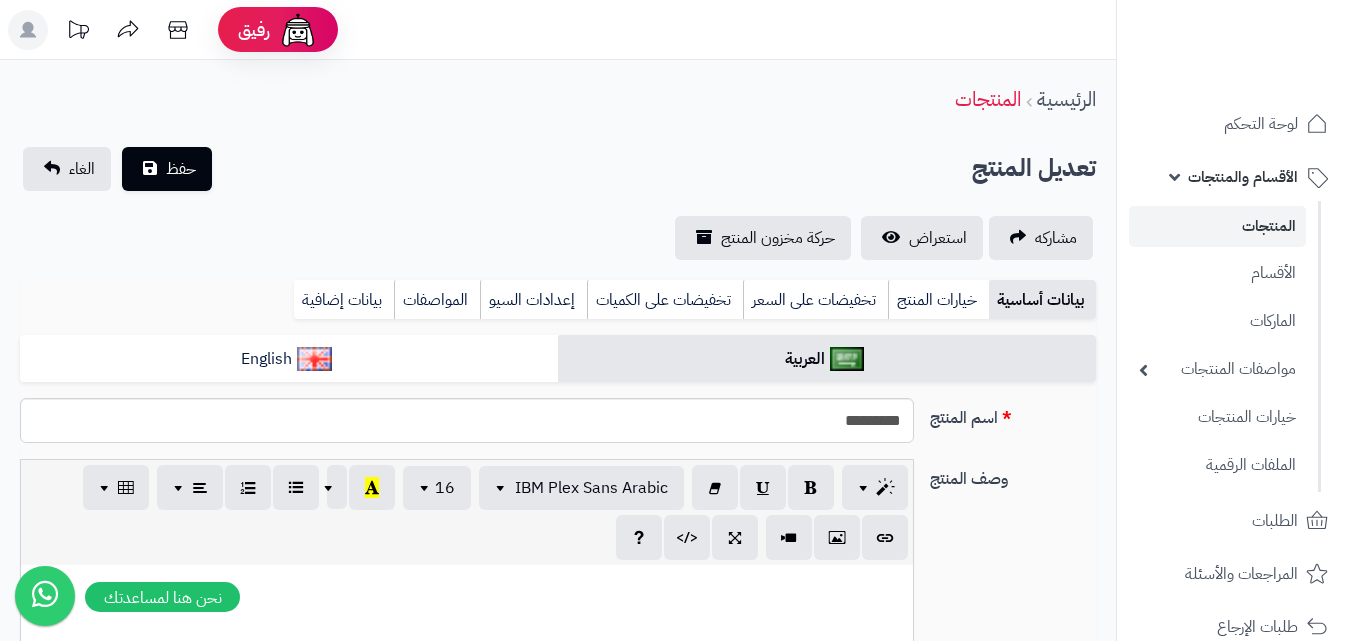 scroll, scrollTop: 0, scrollLeft: 0, axis: both 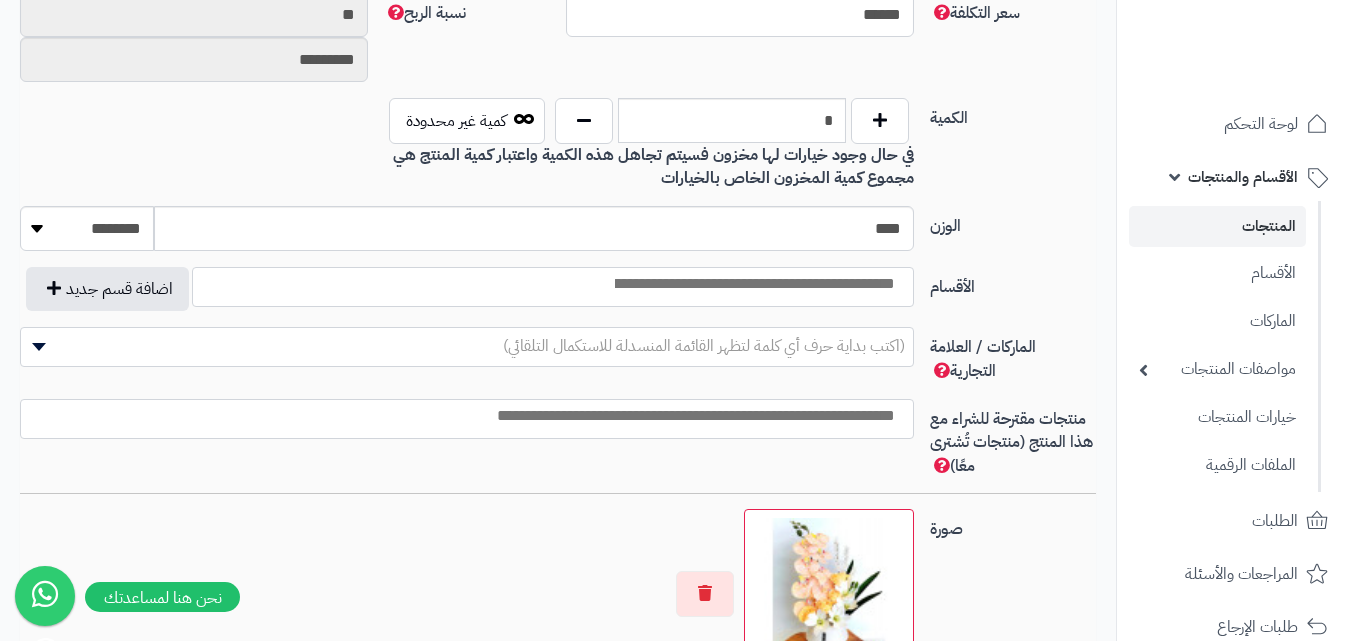 click at bounding box center (753, 284) 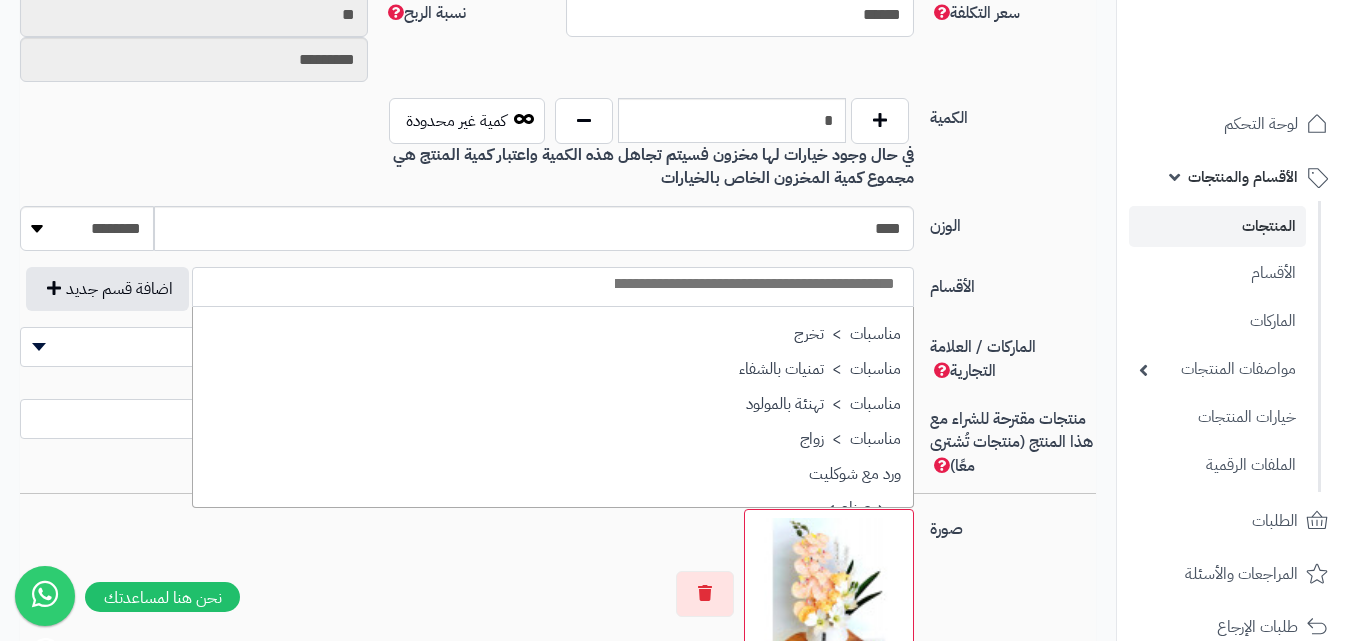 scroll, scrollTop: 427, scrollLeft: 0, axis: vertical 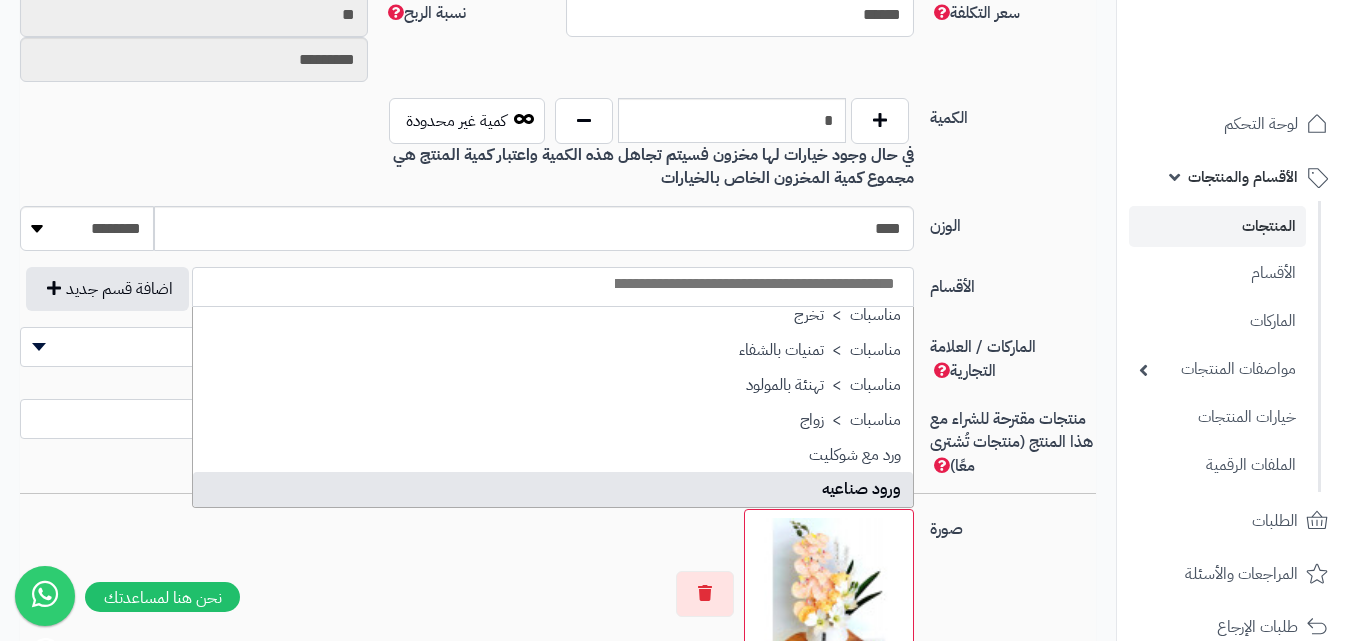 select on "***" 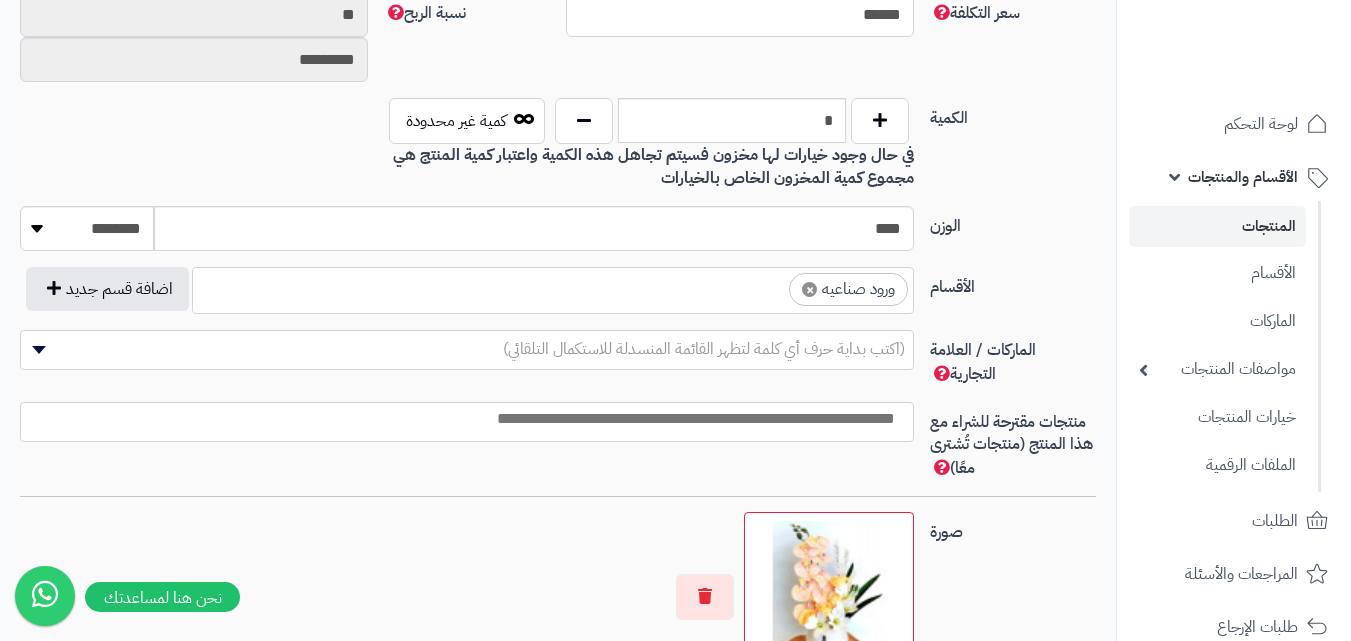 scroll, scrollTop: 425, scrollLeft: 0, axis: vertical 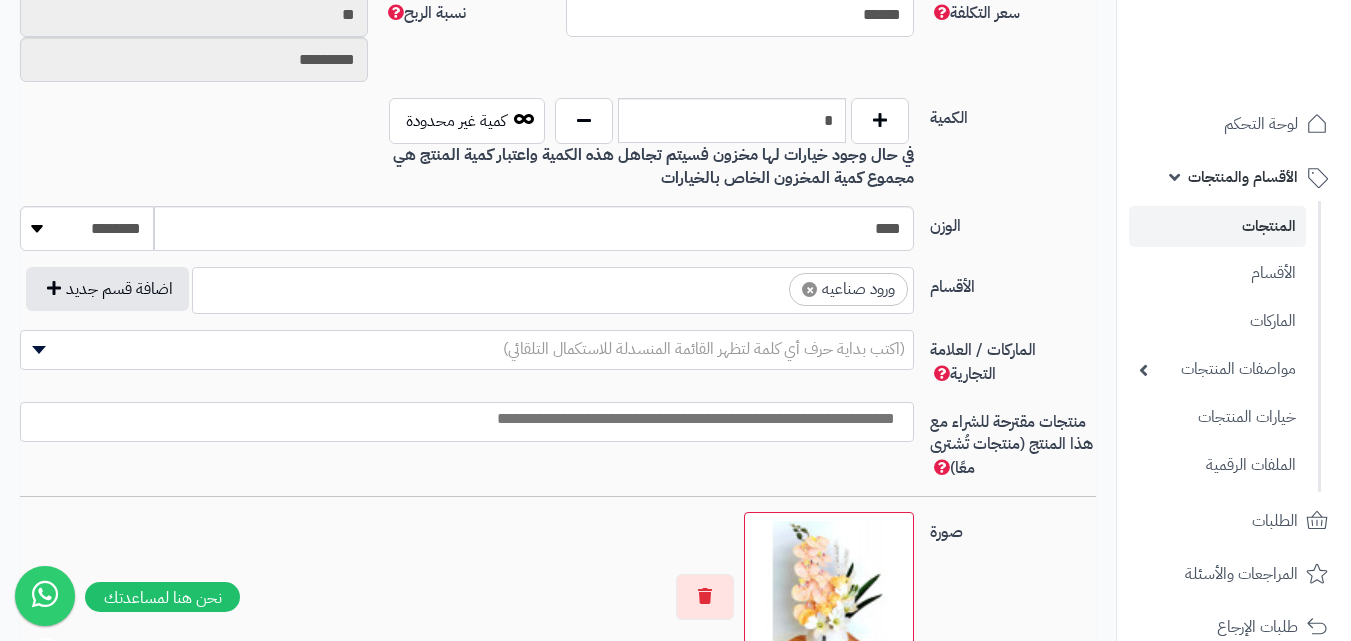 click at bounding box center (558, 496) 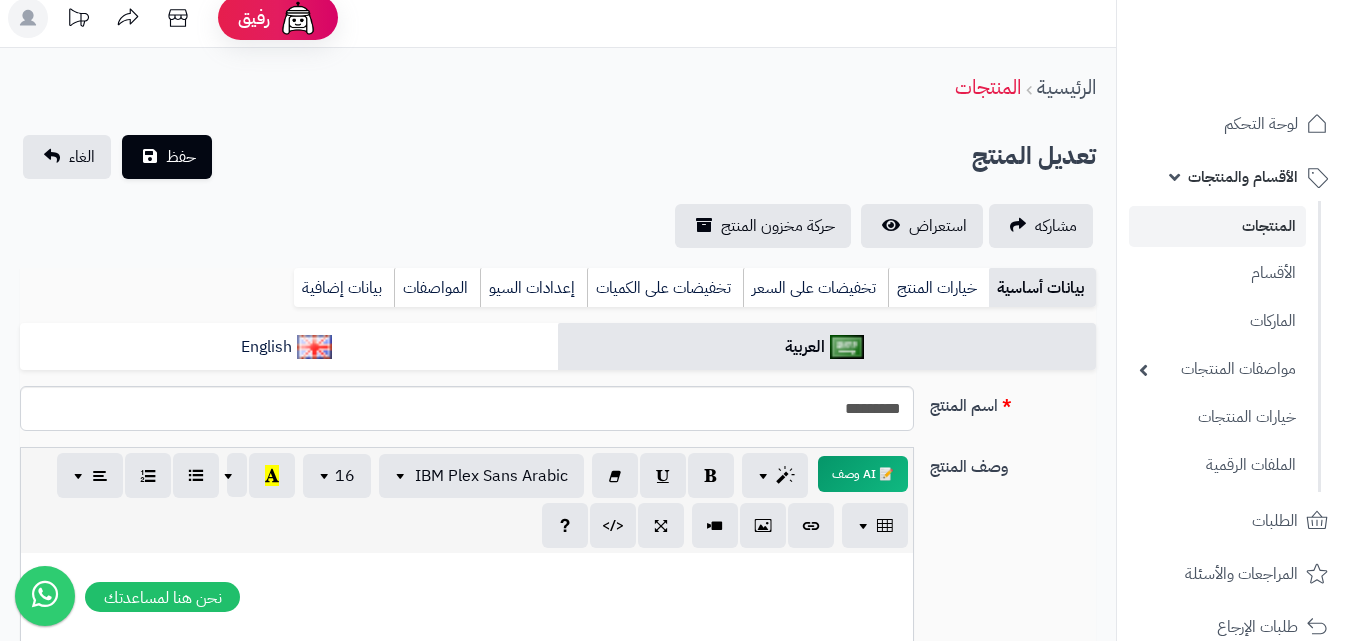 scroll, scrollTop: 0, scrollLeft: 0, axis: both 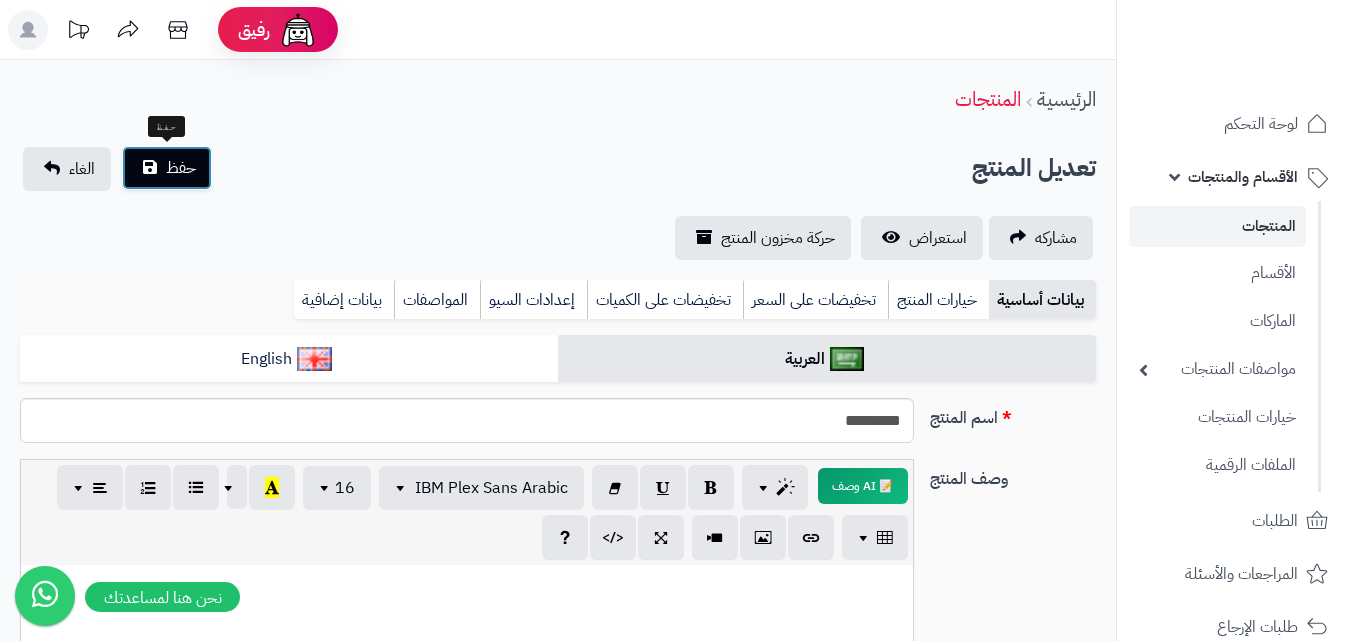 click on "حفظ" at bounding box center [181, 168] 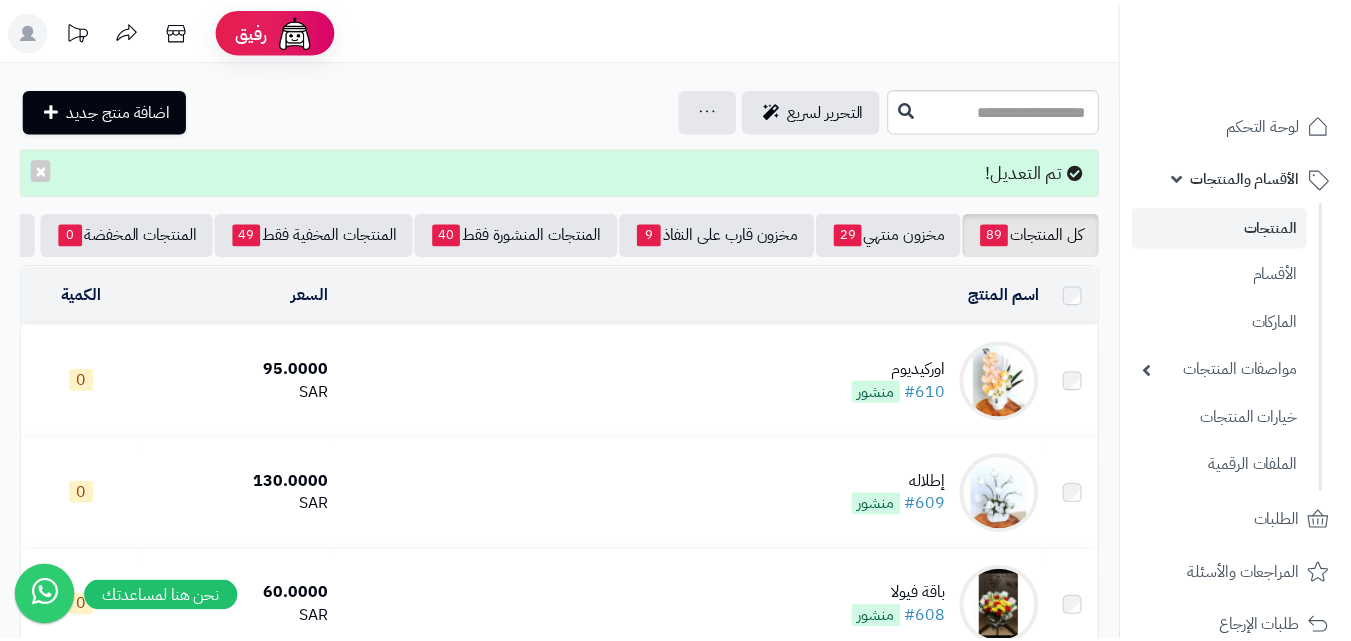 scroll, scrollTop: 0, scrollLeft: 0, axis: both 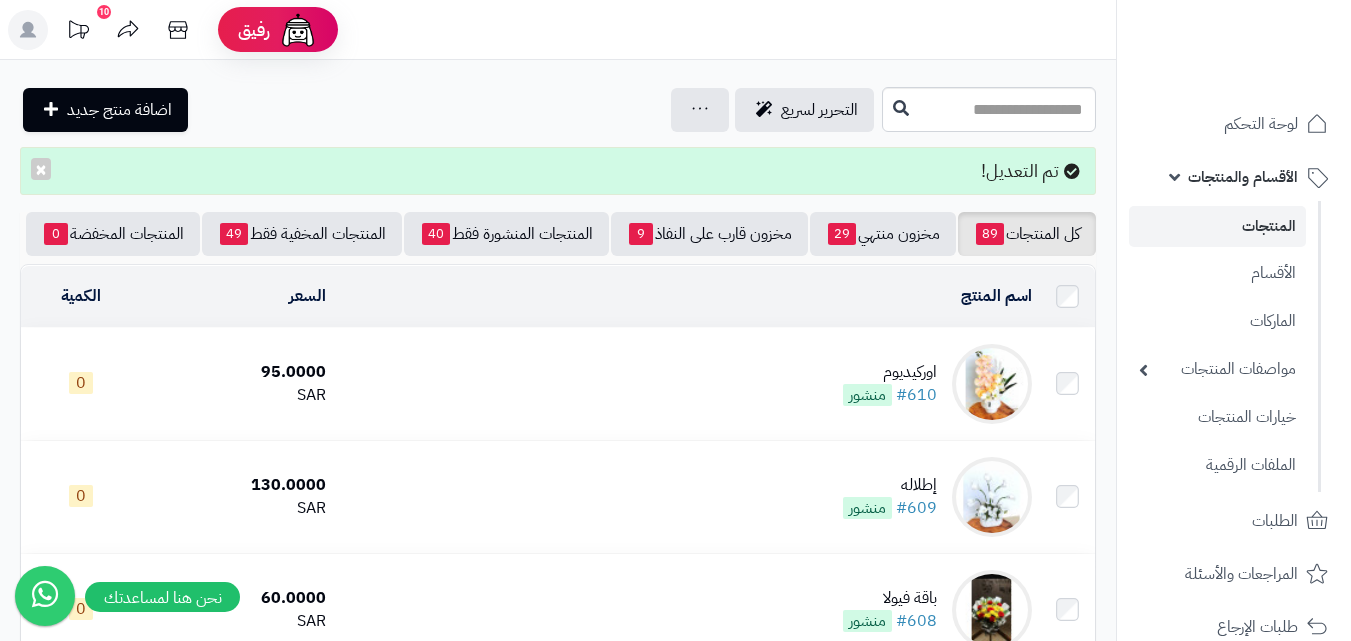 click on "اوركيديوم" at bounding box center [890, 372] 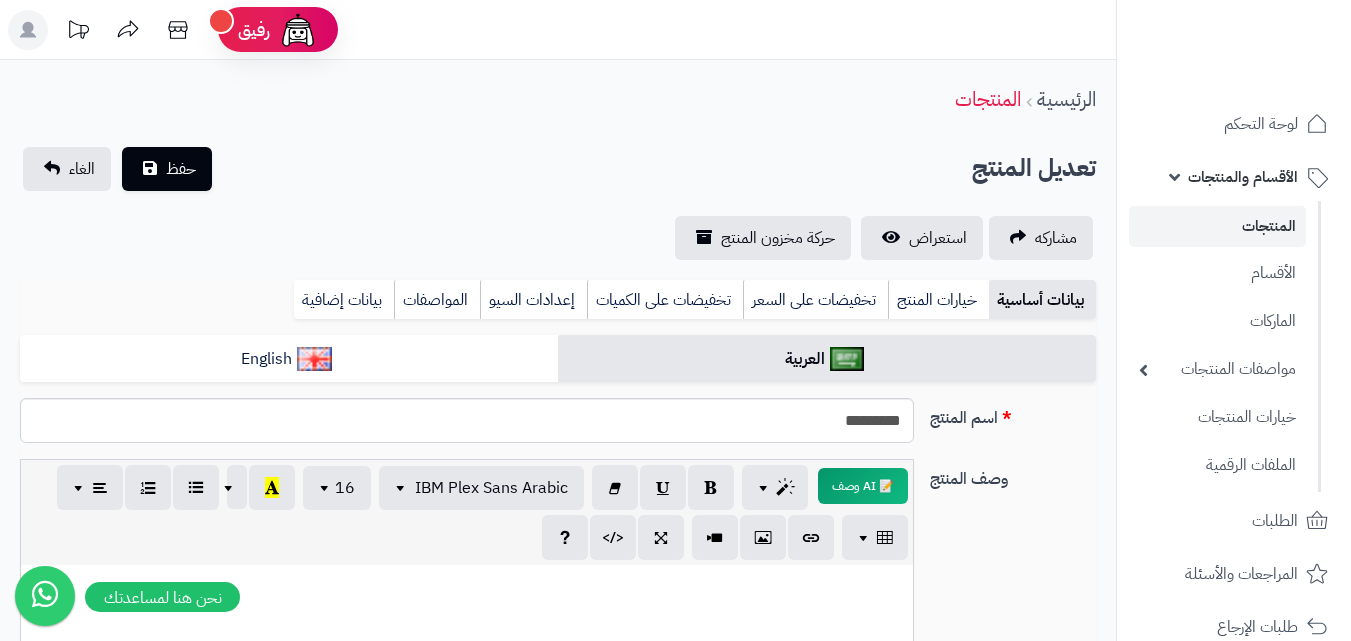 scroll, scrollTop: 834, scrollLeft: 0, axis: vertical 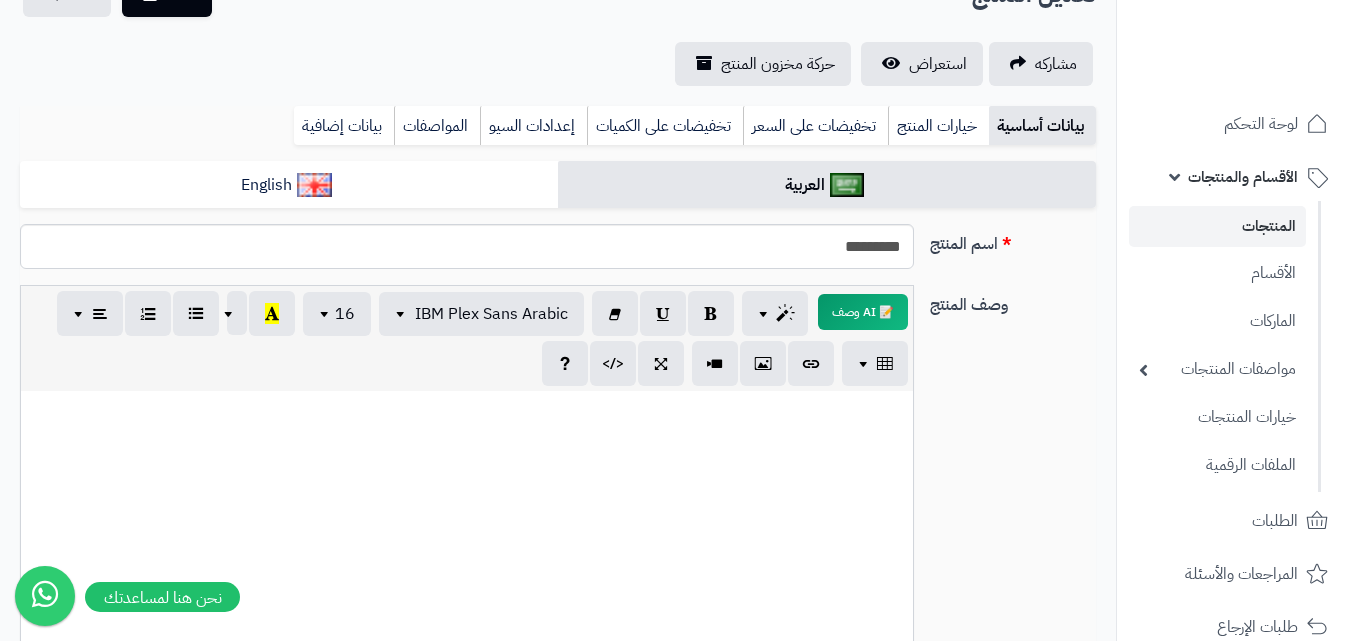 click at bounding box center (467, 541) 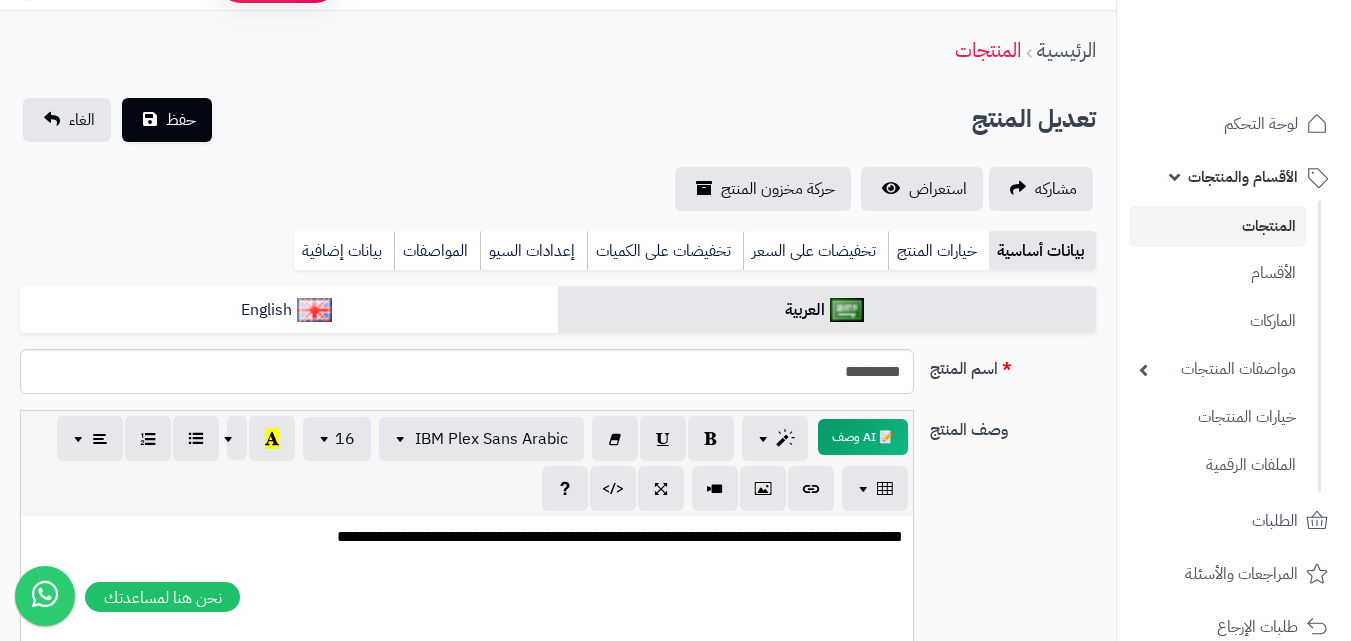 scroll, scrollTop: 45, scrollLeft: 0, axis: vertical 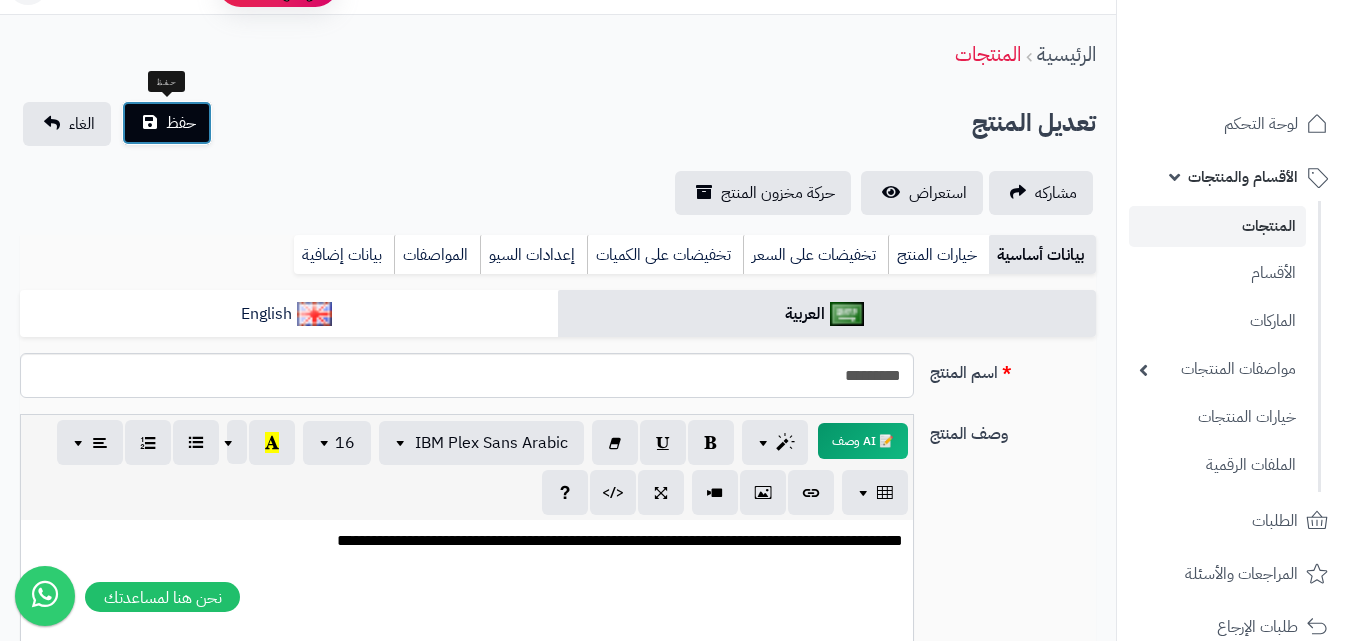 click on "حفظ" at bounding box center (181, 123) 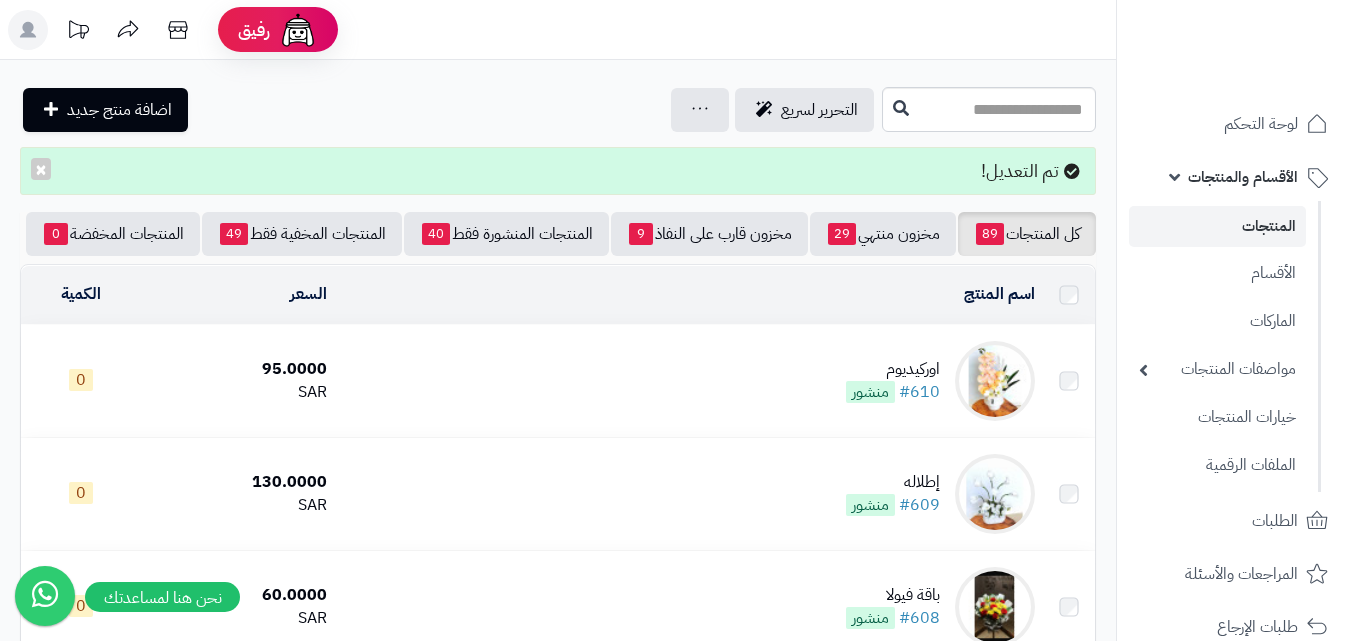 scroll, scrollTop: 0, scrollLeft: 0, axis: both 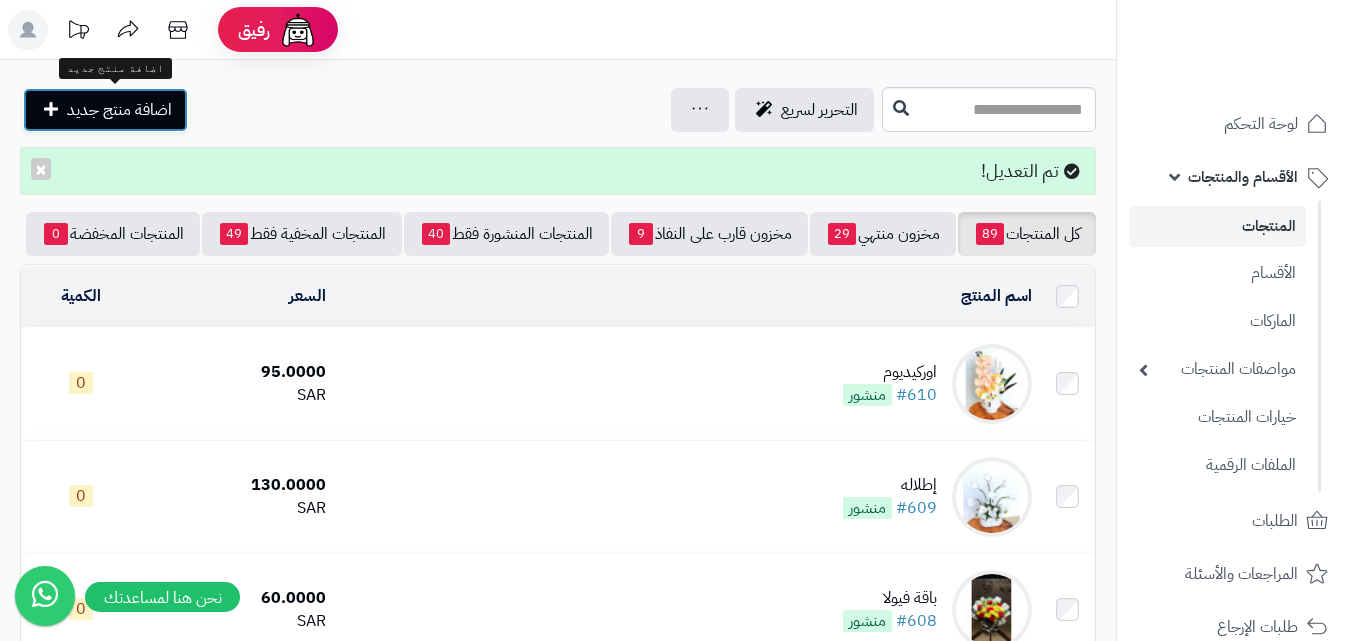 click on "اضافة منتج جديد" at bounding box center (119, 110) 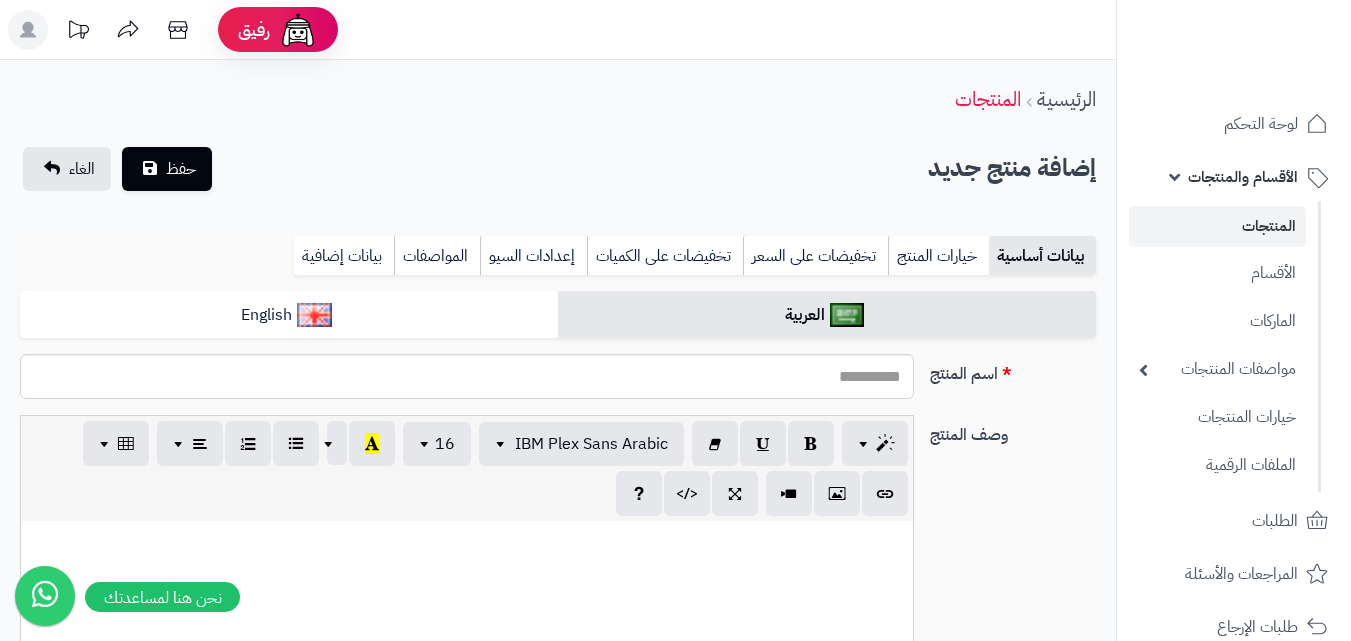 select 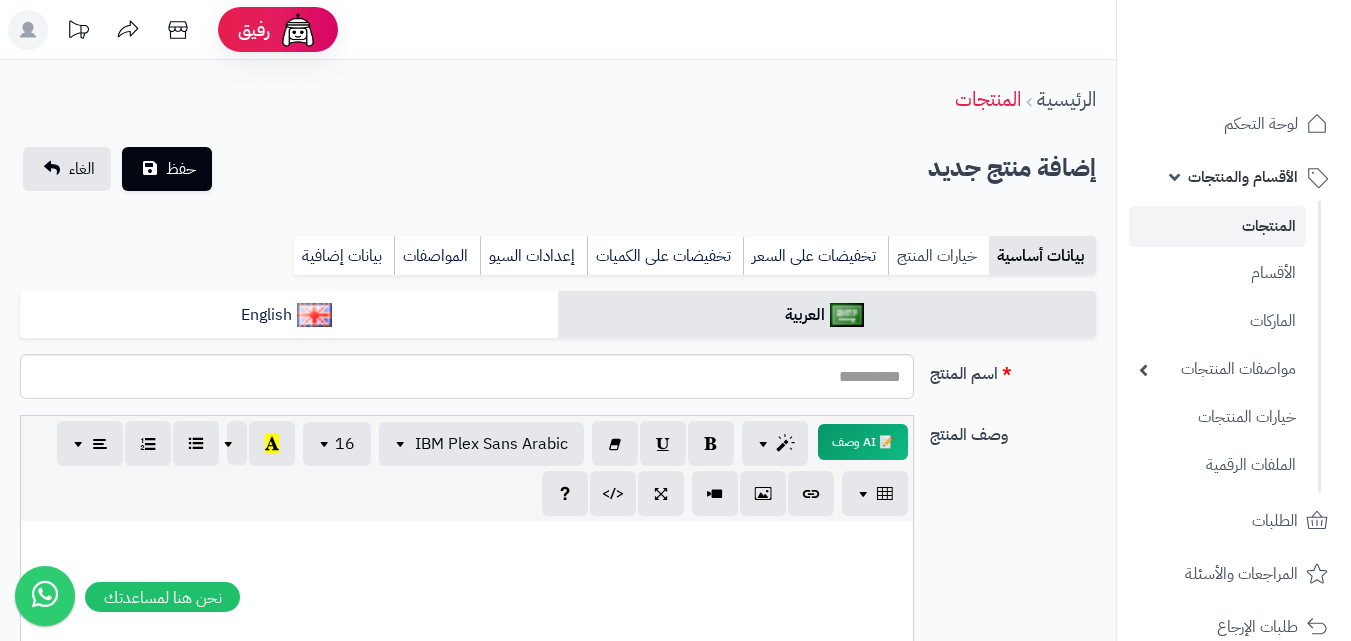 click on "خيارات المنتج" at bounding box center [938, 256] 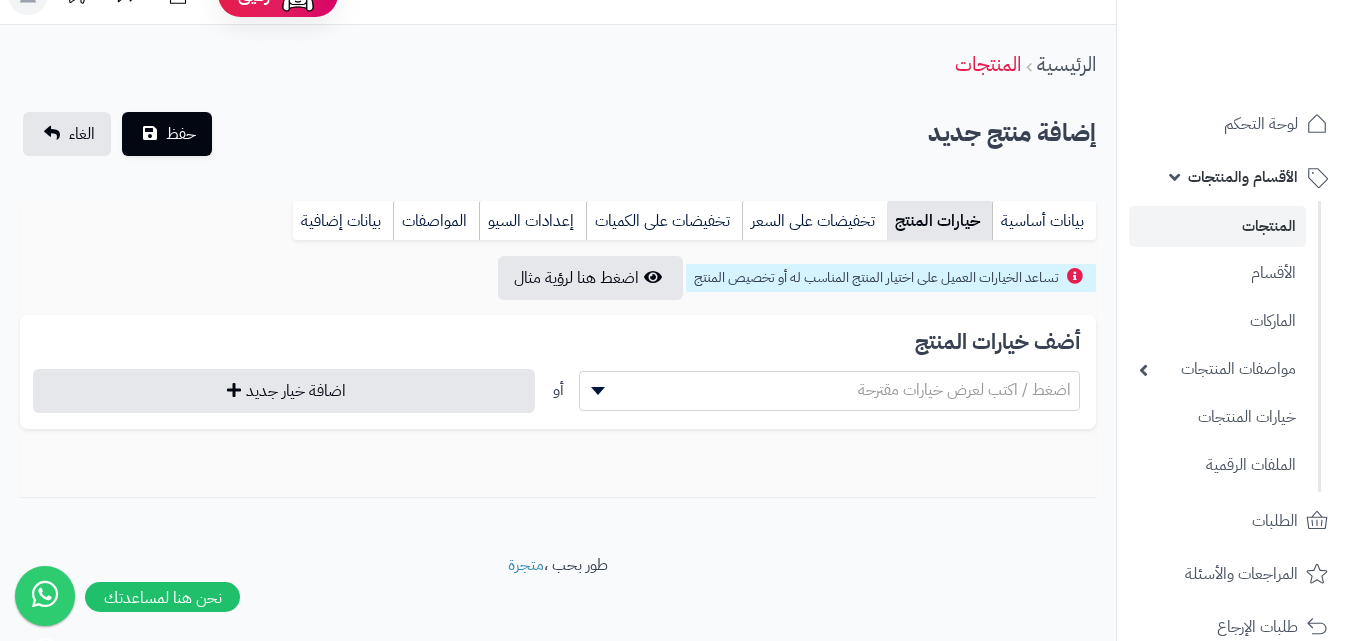 scroll, scrollTop: 48, scrollLeft: 0, axis: vertical 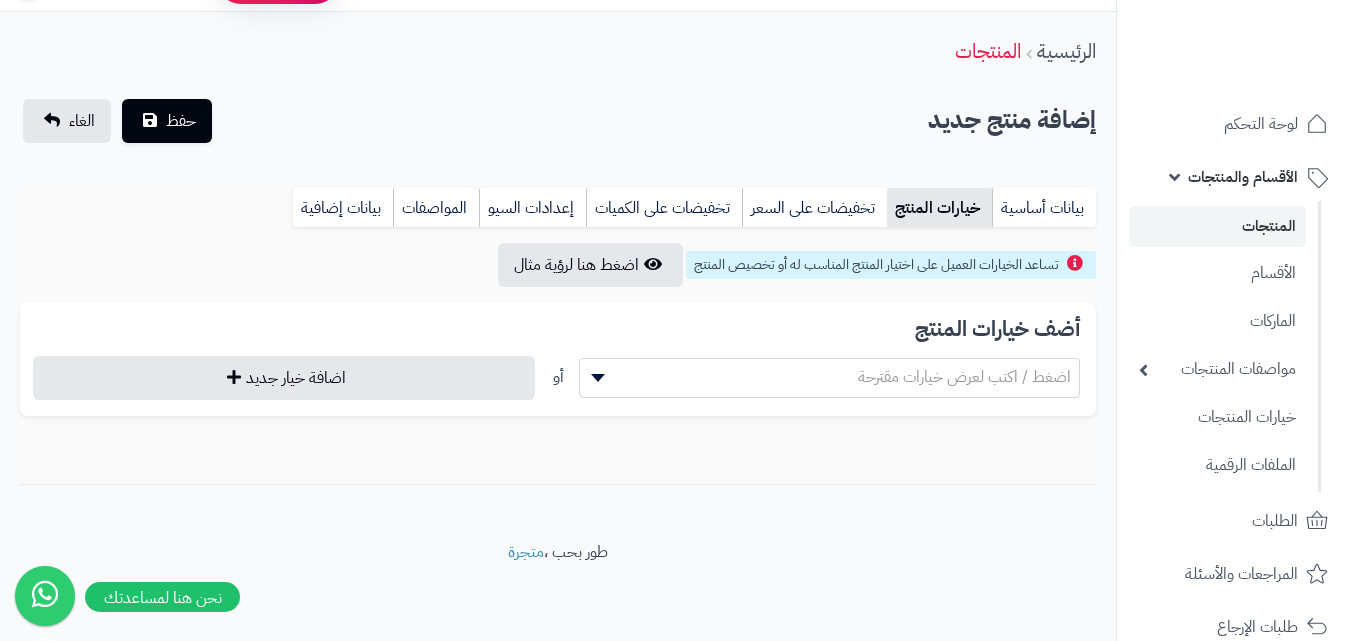 click at bounding box center [598, 378] 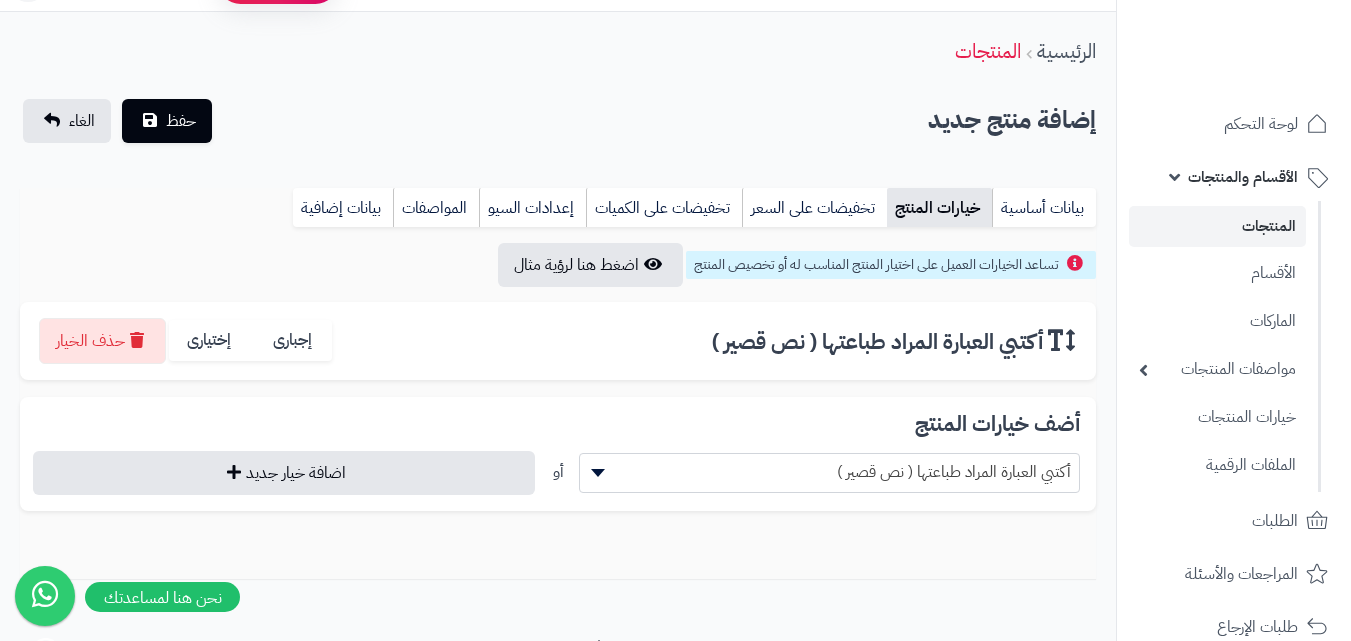 click at bounding box center [598, 473] 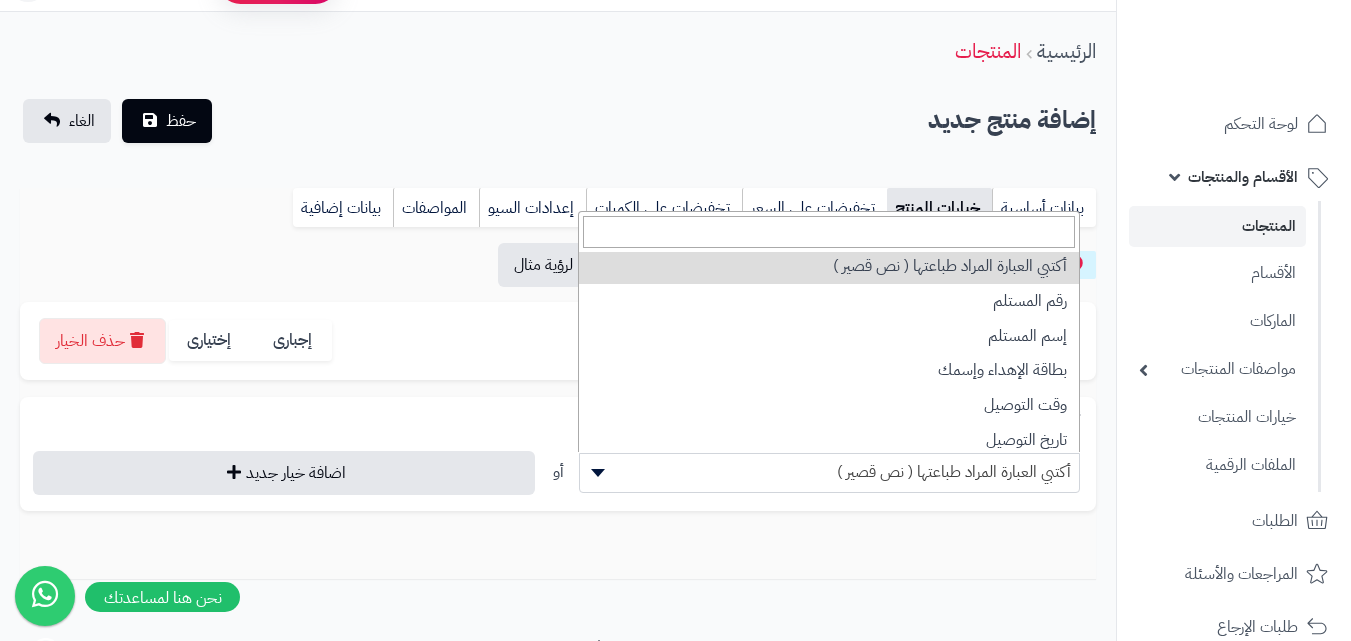scroll, scrollTop: 153, scrollLeft: 0, axis: vertical 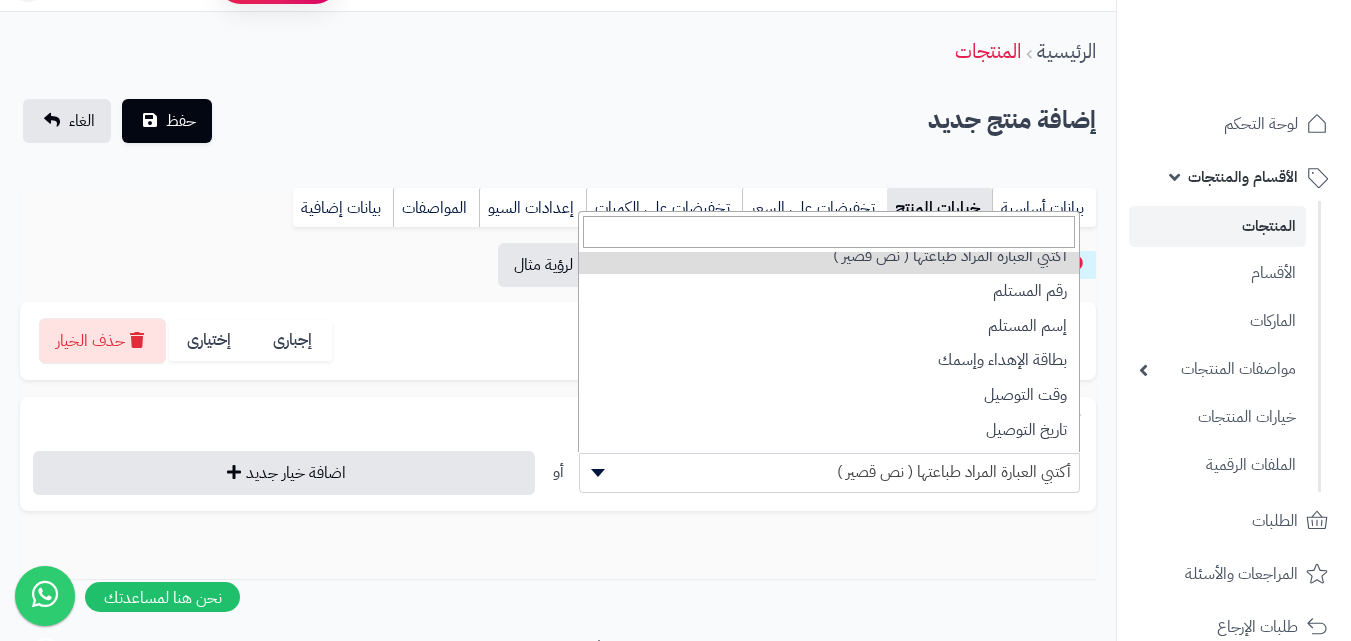 select on "**" 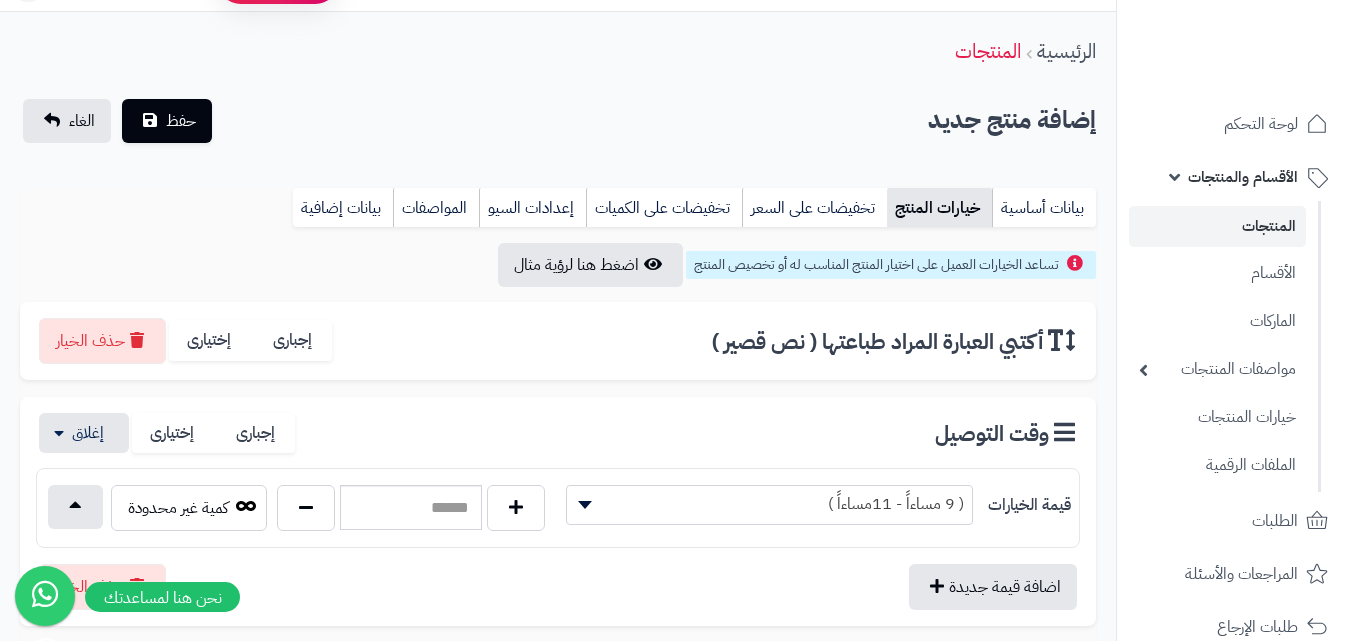 click at bounding box center (585, 505) 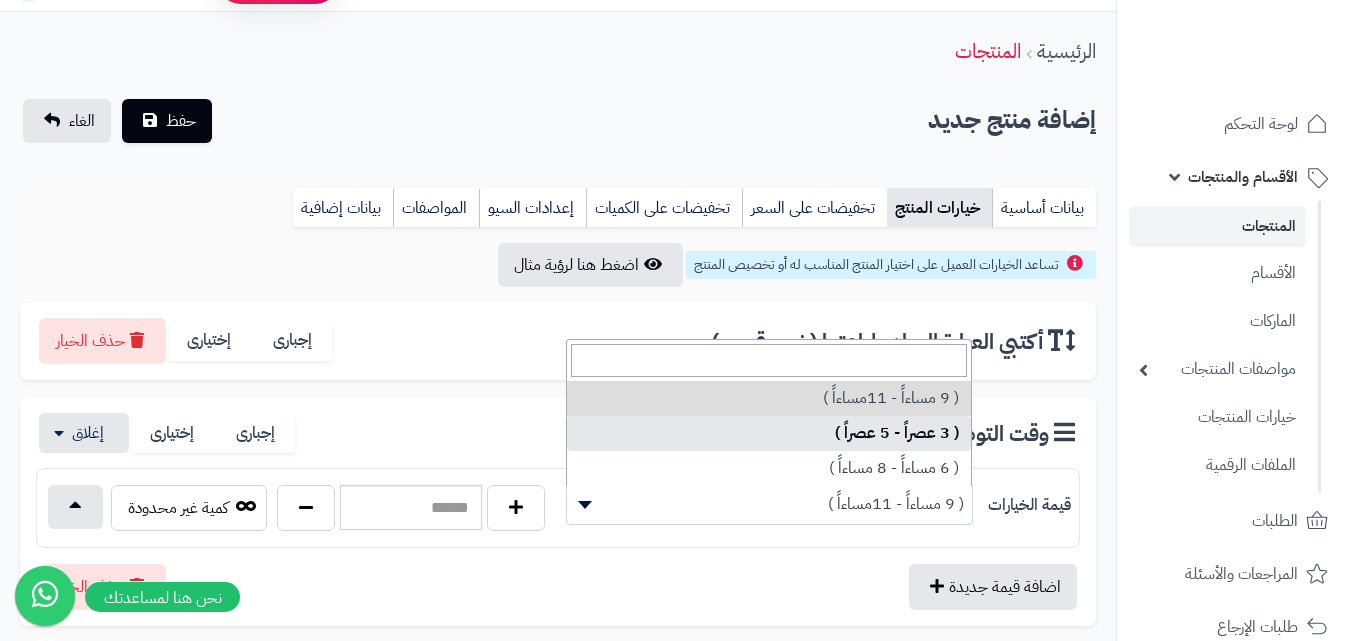 select on "***" 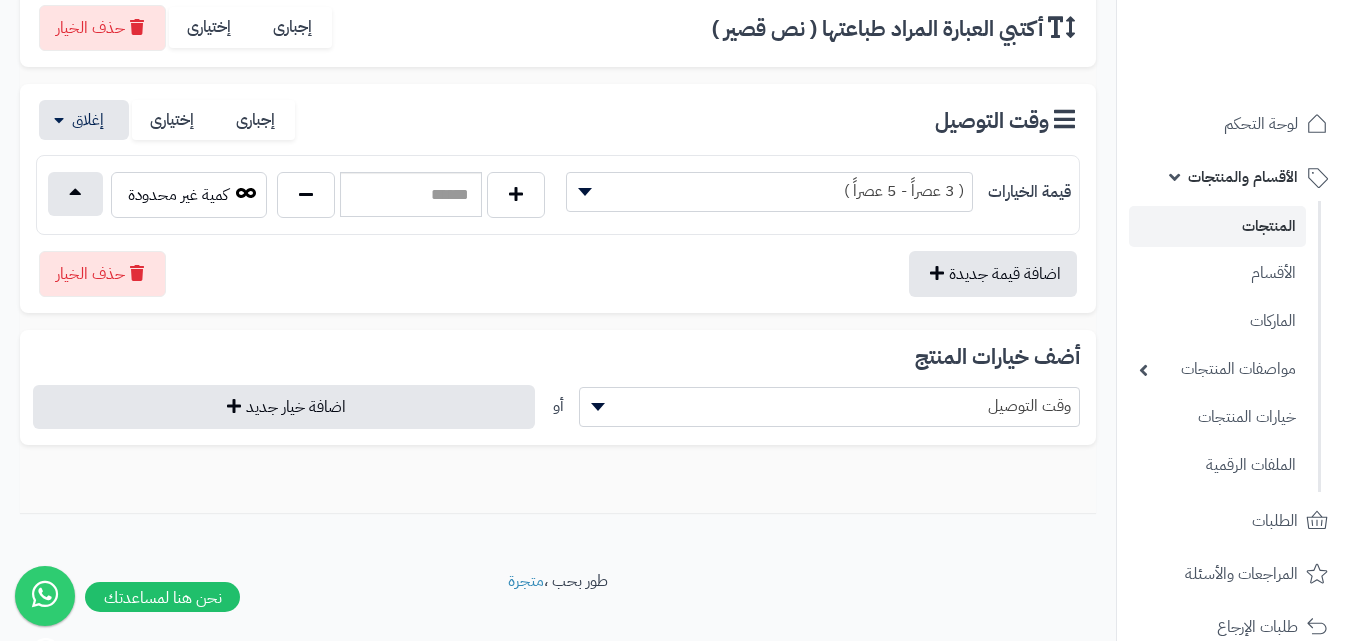 scroll, scrollTop: 368, scrollLeft: 0, axis: vertical 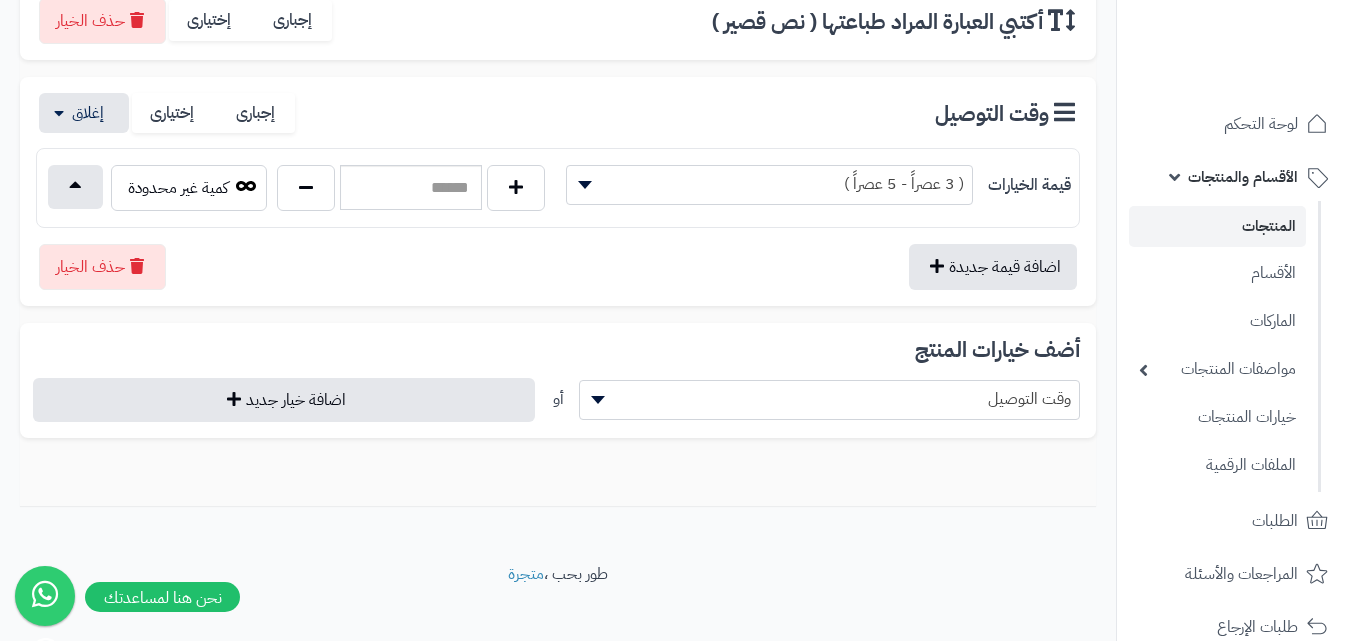 click on "وقت التوصيل" at bounding box center (830, 399) 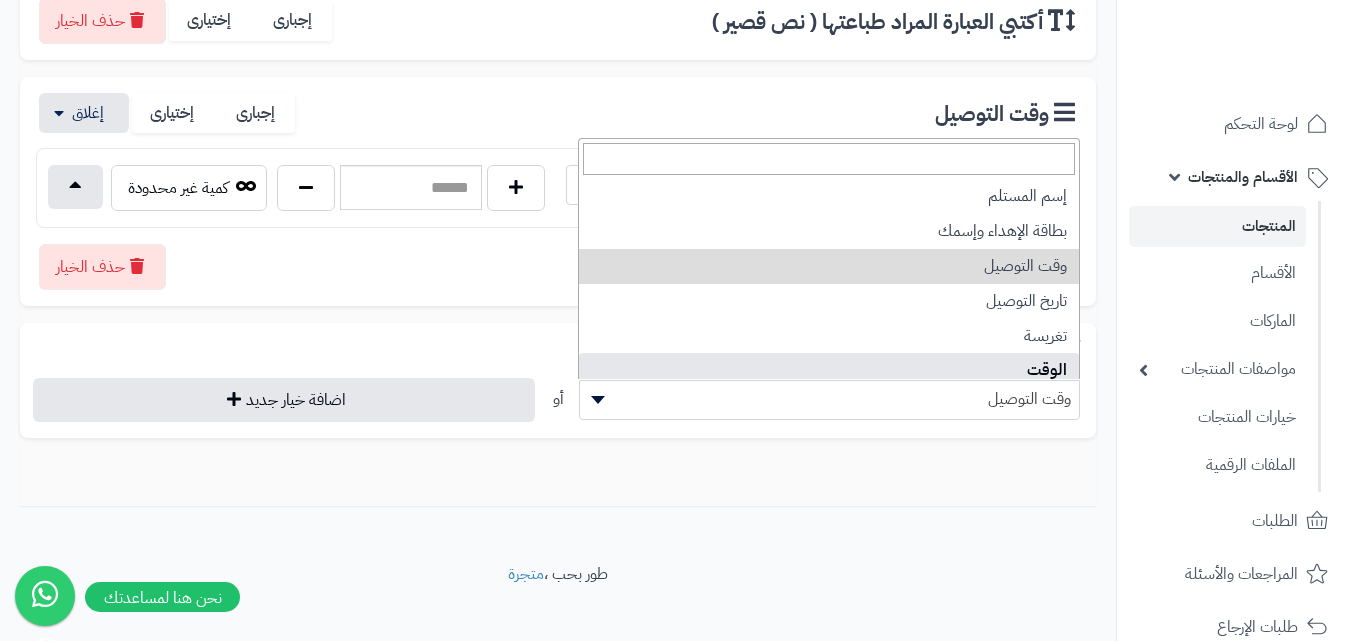 scroll, scrollTop: 183, scrollLeft: 0, axis: vertical 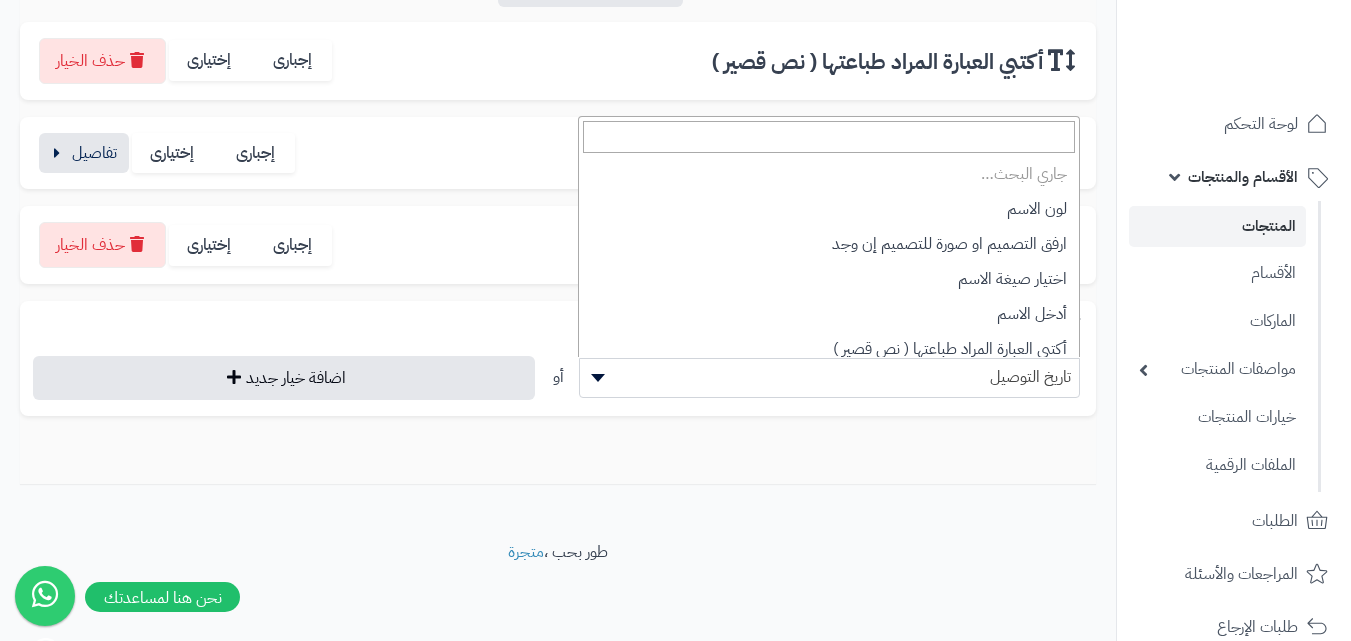 click at bounding box center [598, 378] 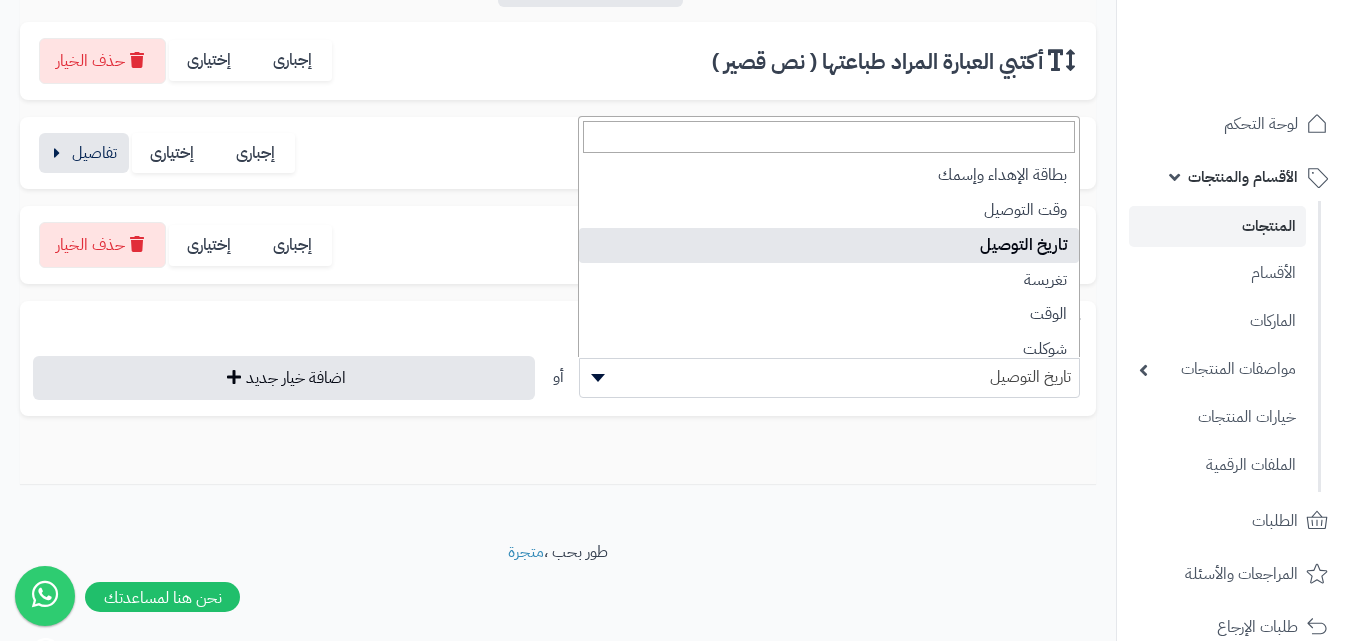 scroll, scrollTop: 183, scrollLeft: 0, axis: vertical 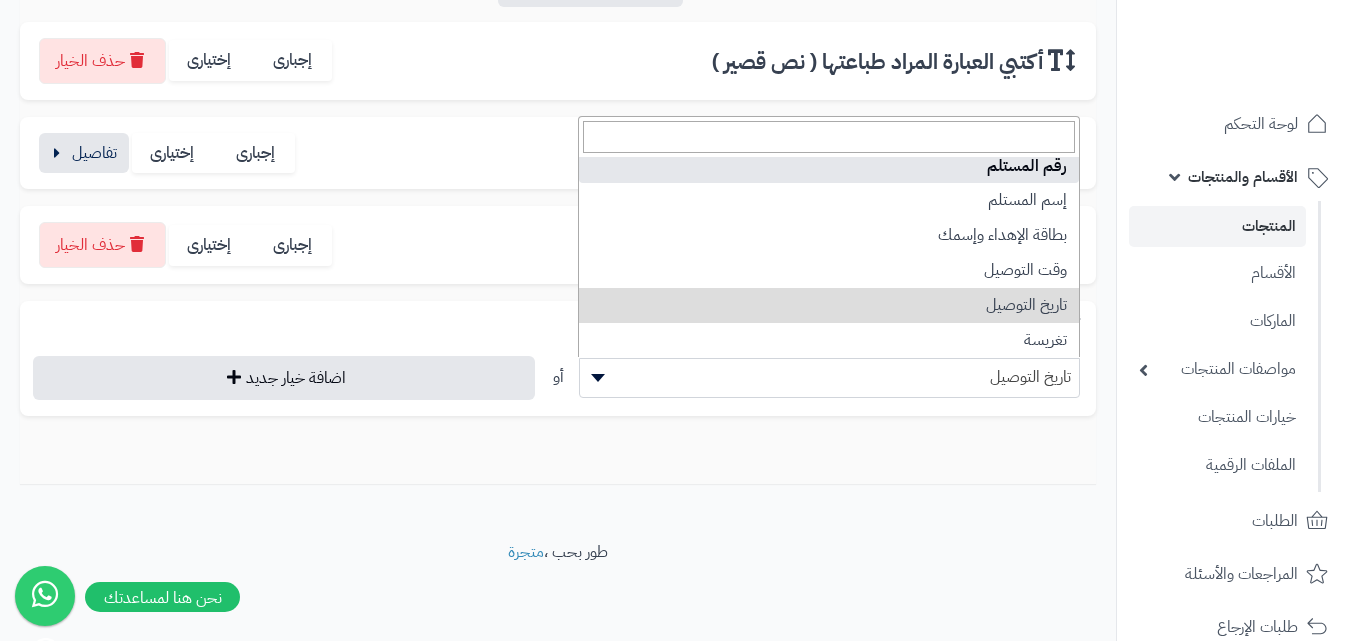 select on "**" 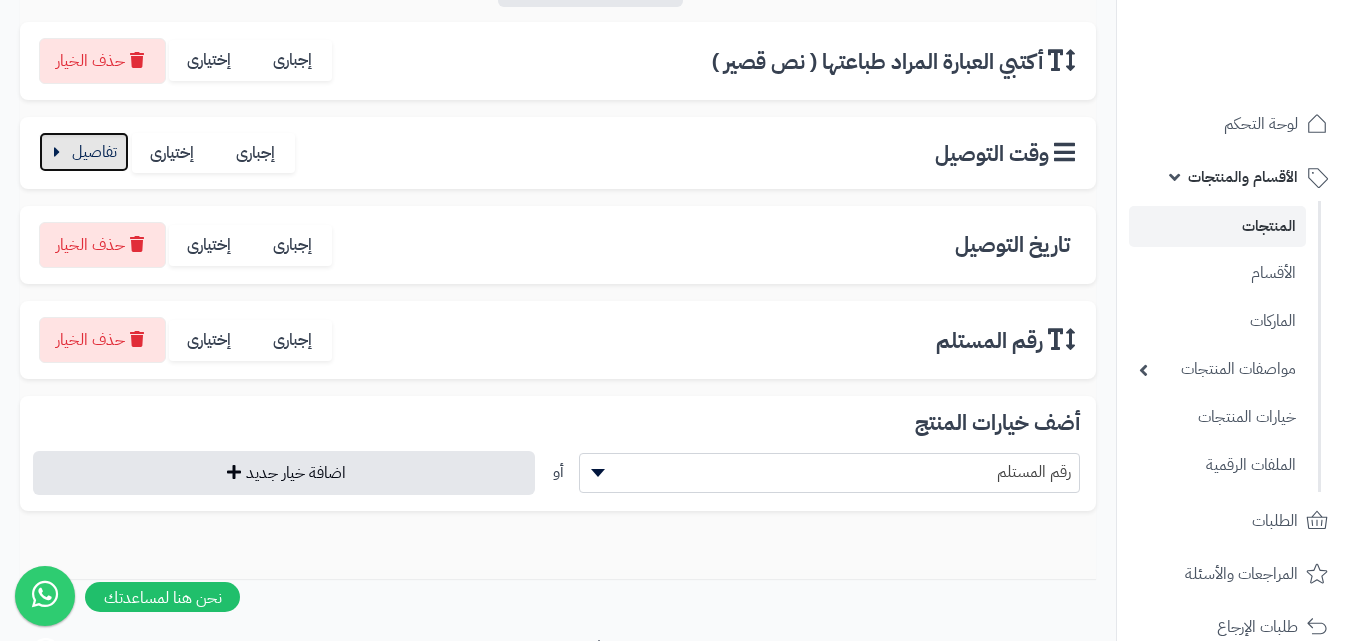 click at bounding box center [84, 152] 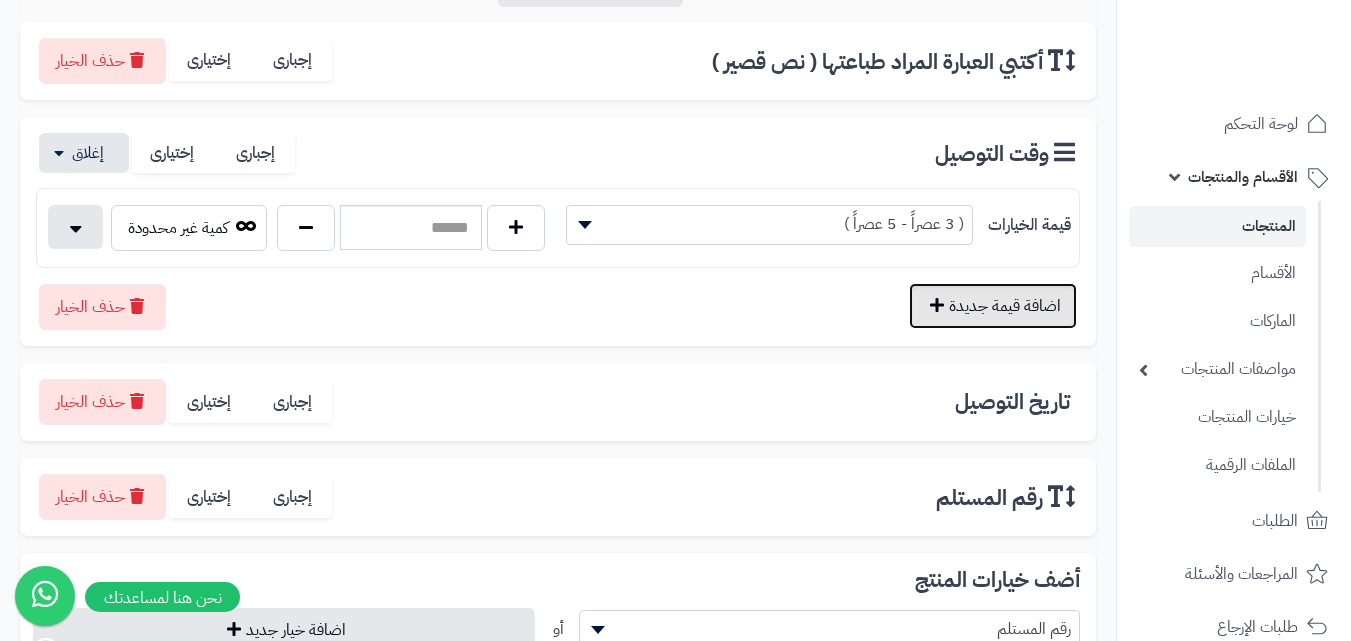 click on "اضافة قيمة جديدة" at bounding box center (993, 306) 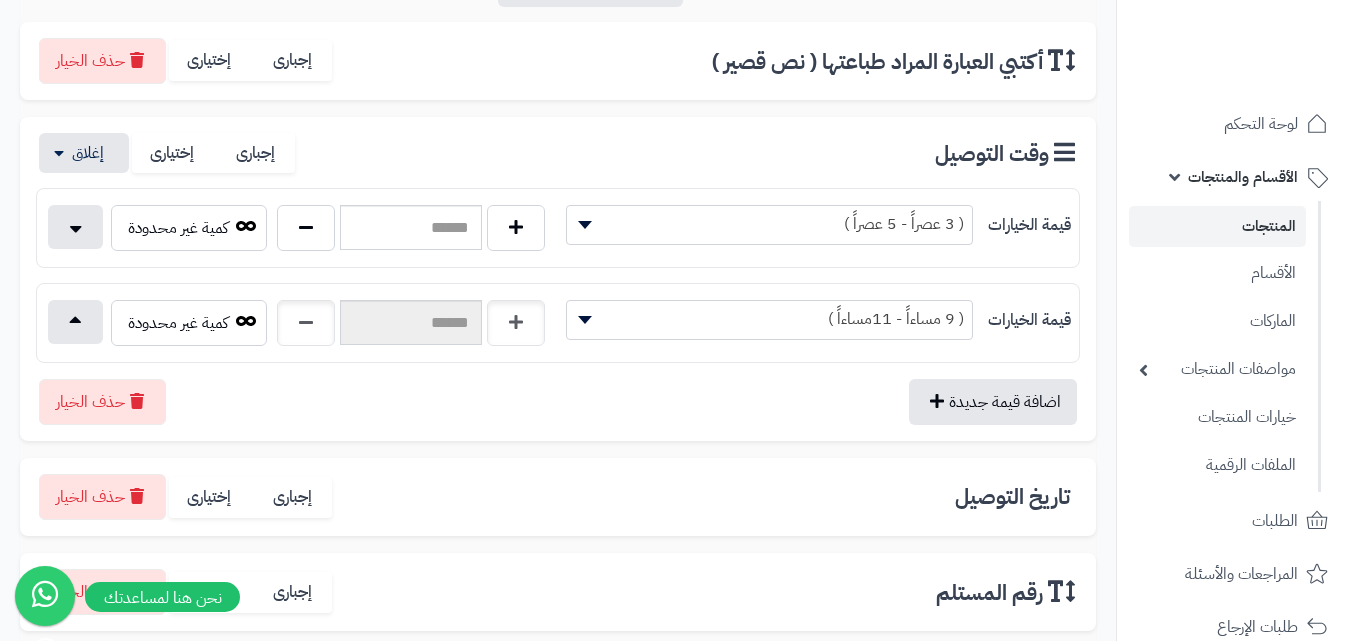 click on "( 9 مساءاً - 11مساءاً )" at bounding box center [769, 319] 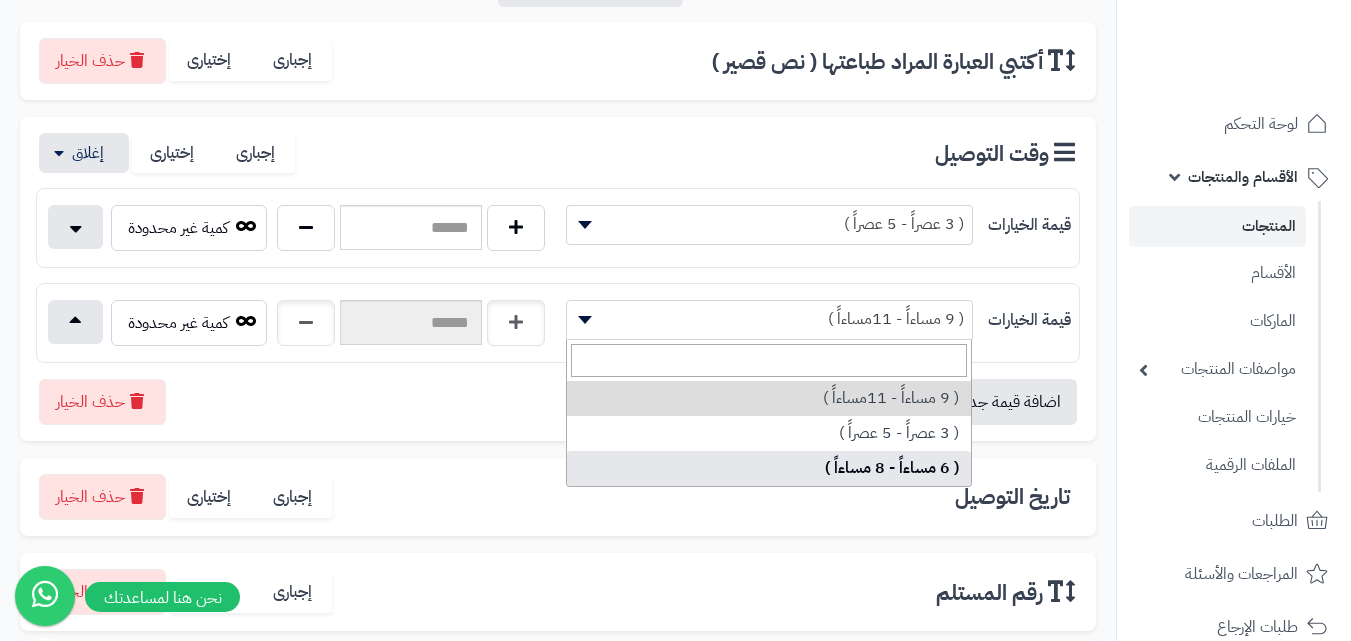 select on "***" 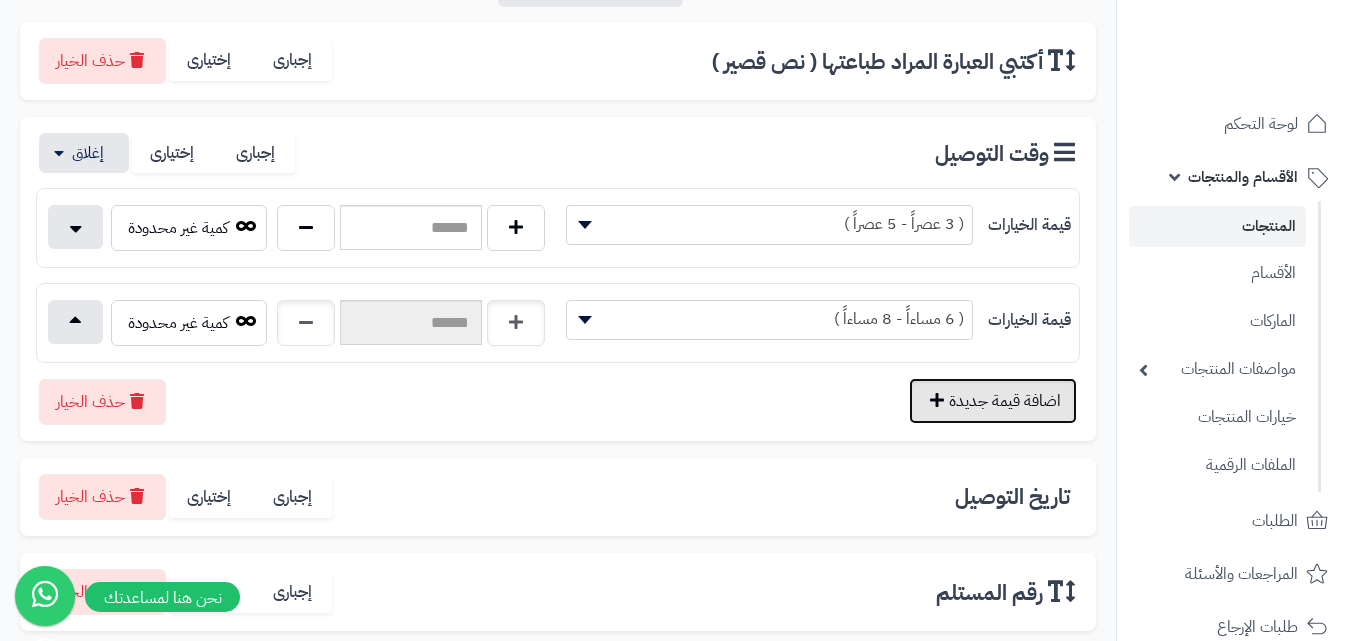 click on "اضافة قيمة جديدة" at bounding box center [993, 401] 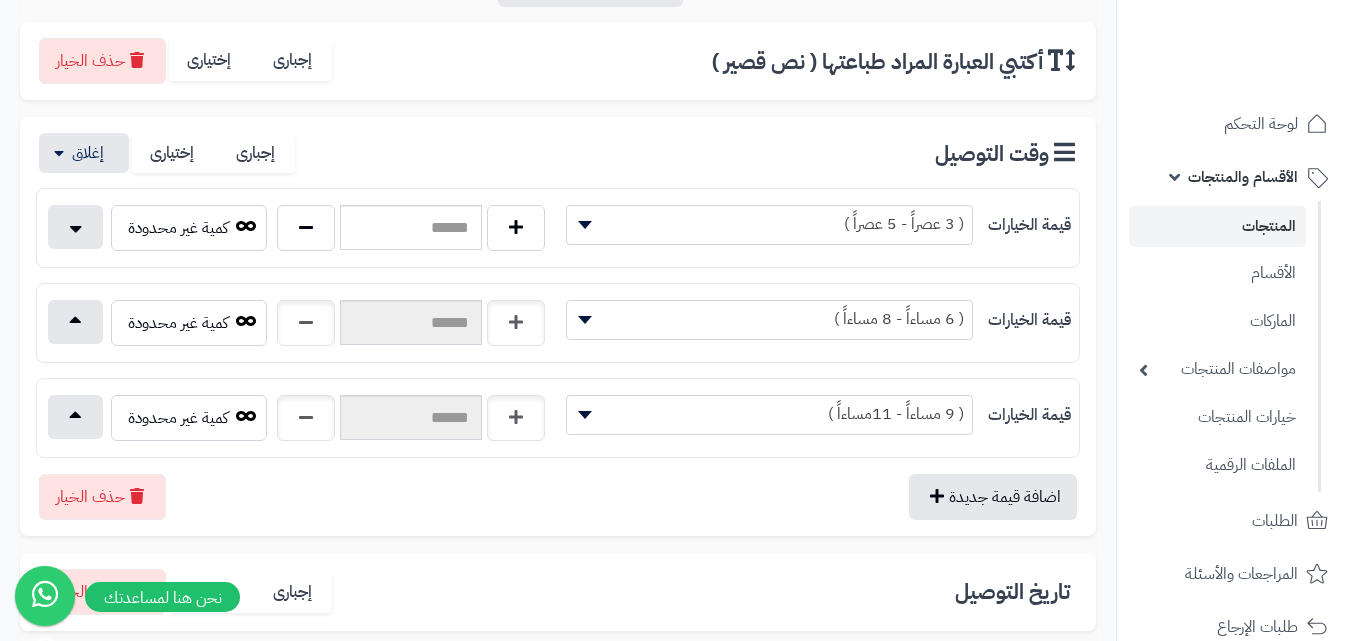 click on "( 9 مساءاً - 11مساءاً )" at bounding box center [769, 414] 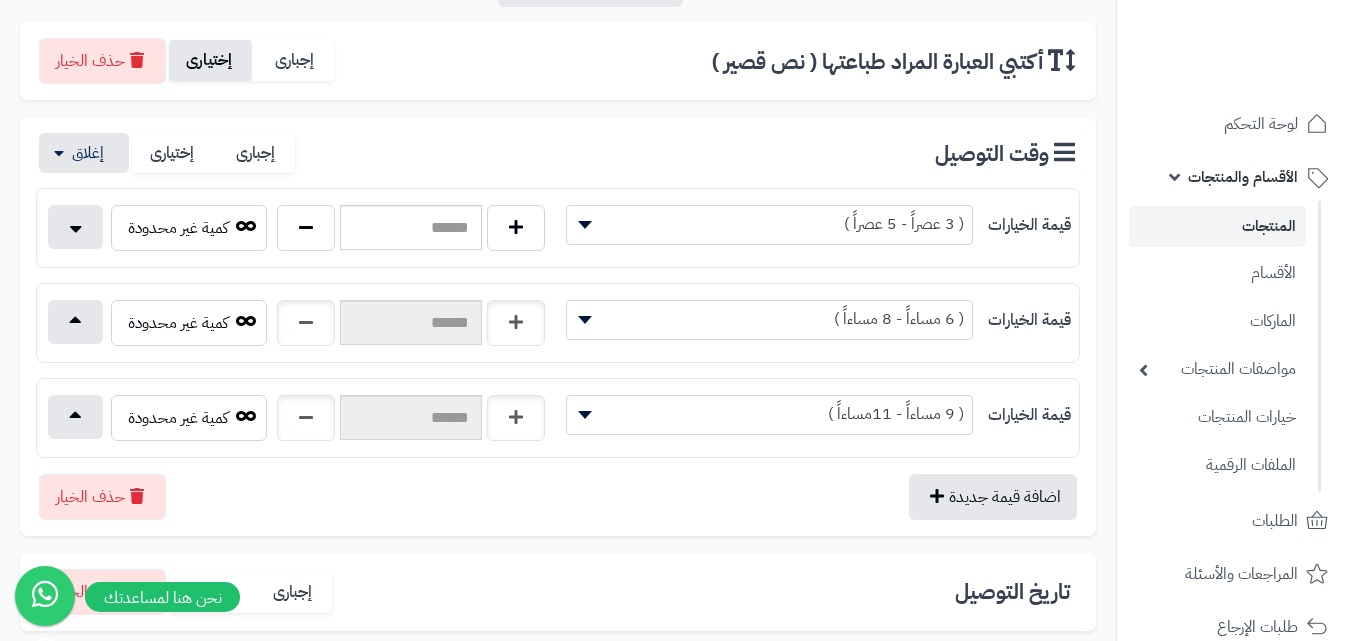 click on "إختيارى" at bounding box center [210, 60] 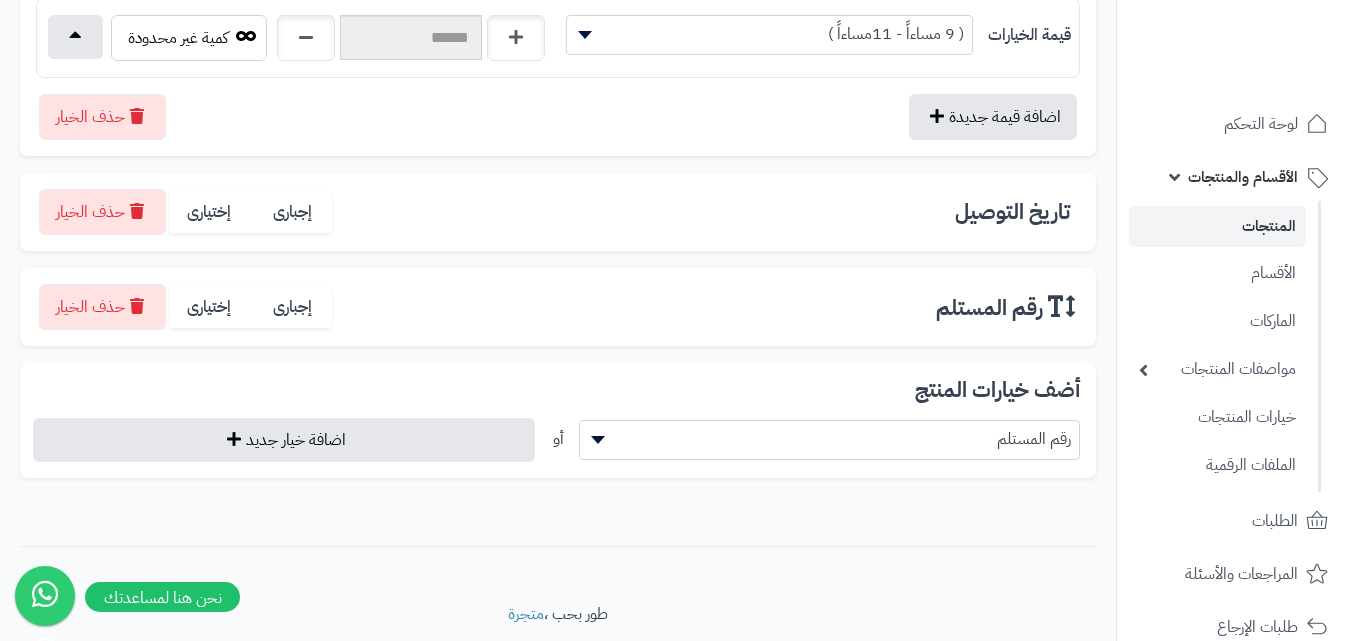 scroll, scrollTop: 743, scrollLeft: 0, axis: vertical 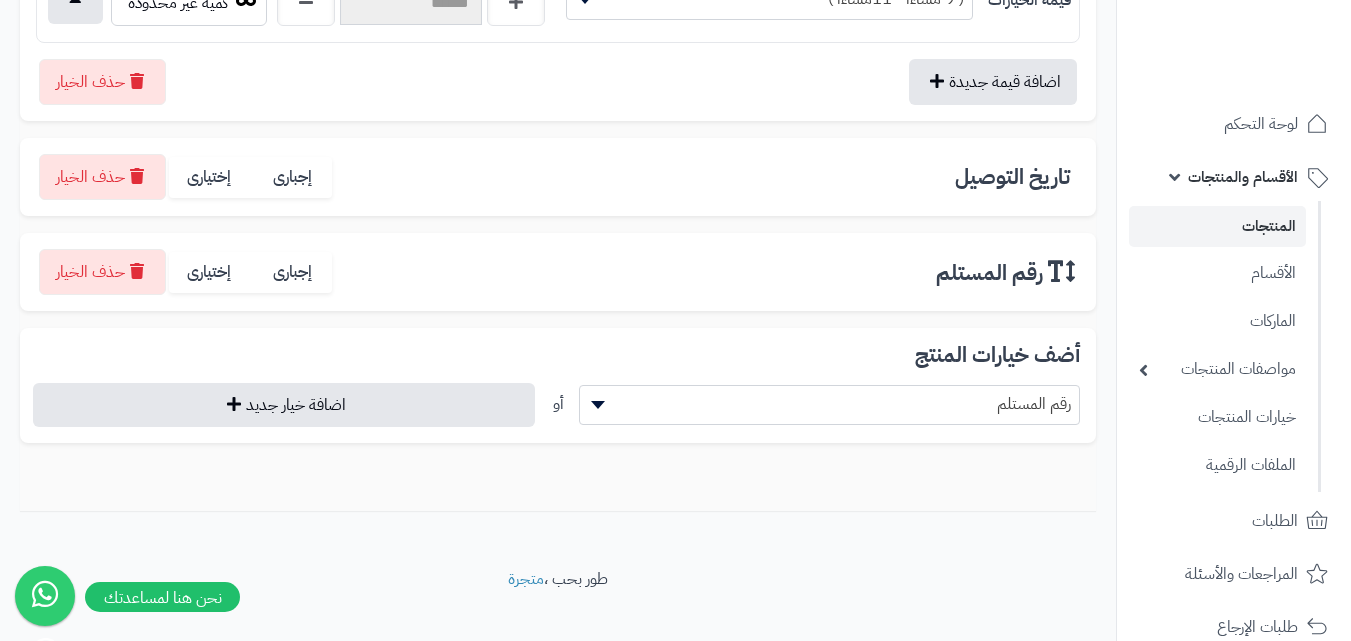 click at bounding box center (595, 405) 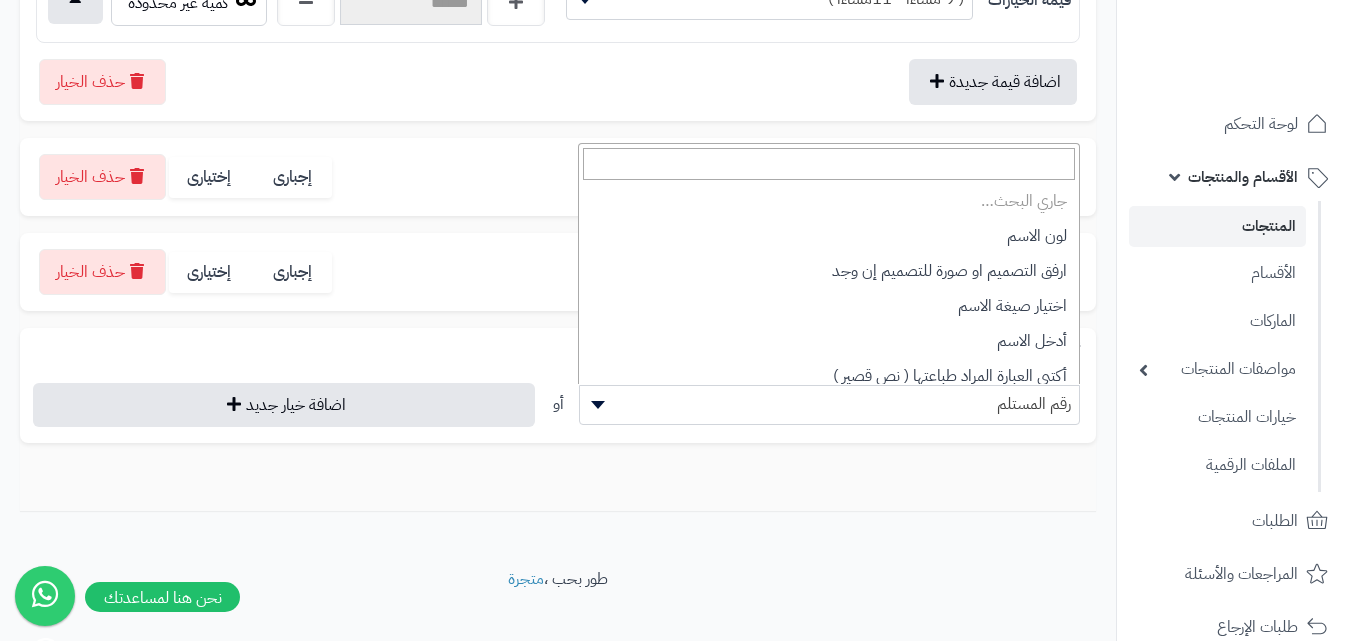 scroll, scrollTop: 139, scrollLeft: 0, axis: vertical 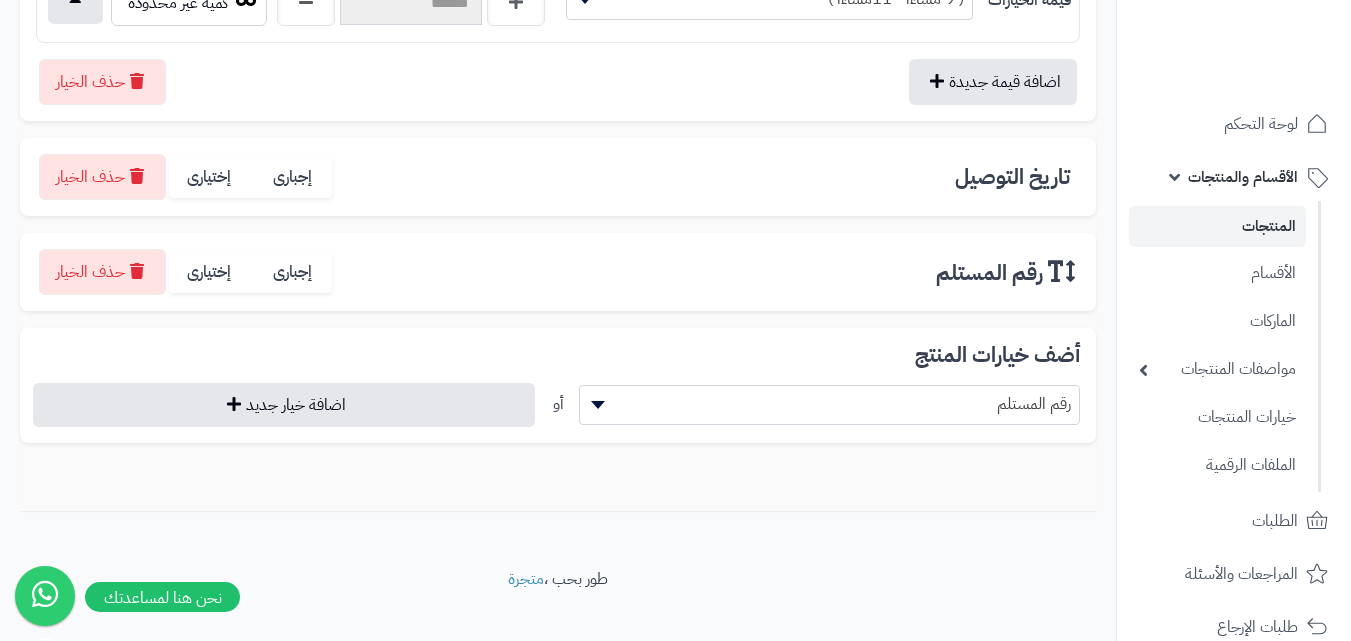 click at bounding box center (595, 405) 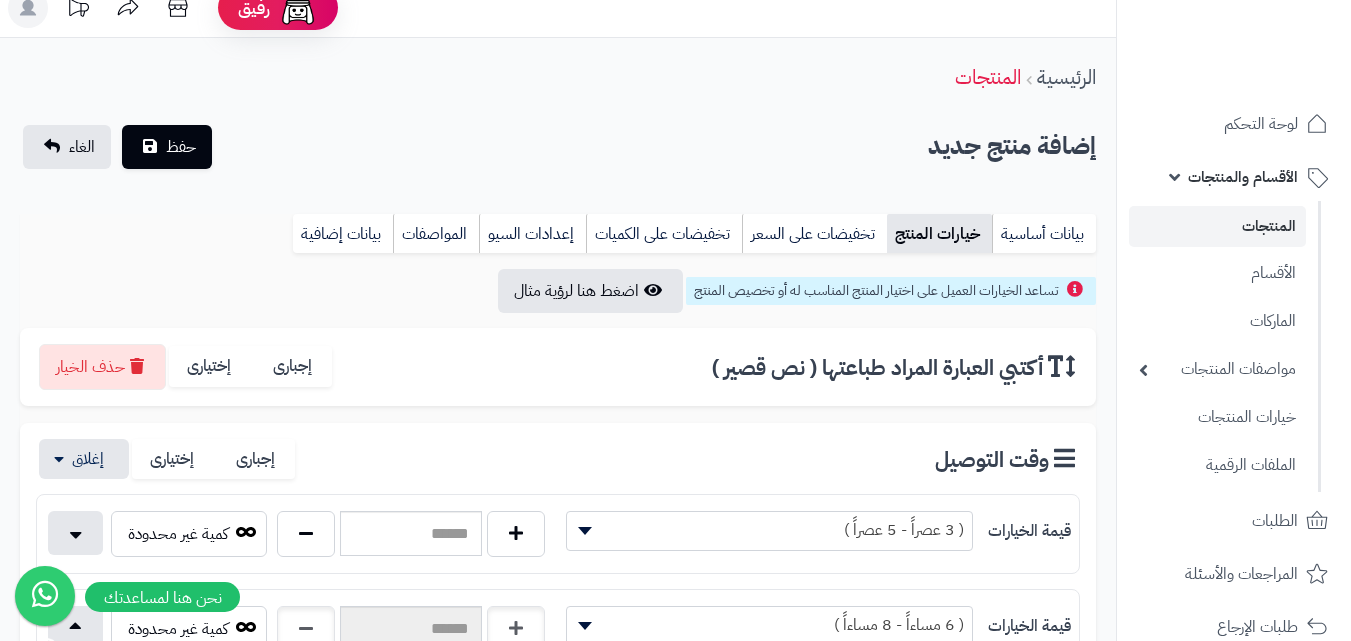 scroll, scrollTop: 20, scrollLeft: 0, axis: vertical 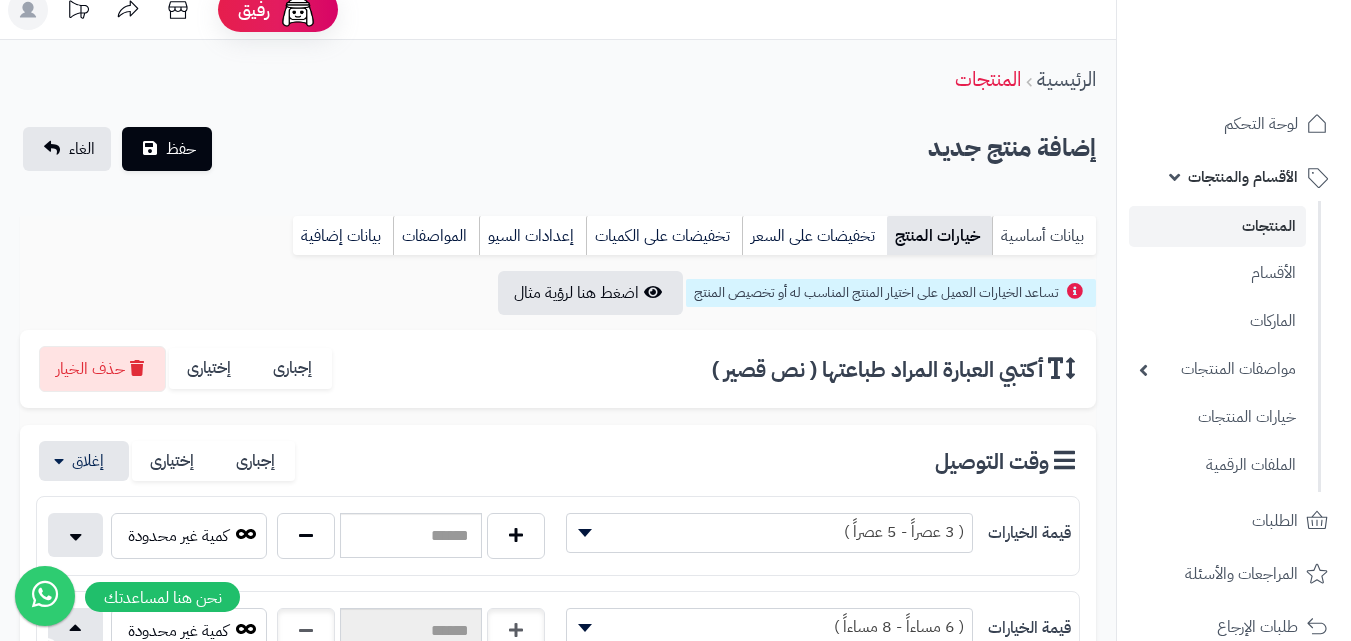 click on "بيانات أساسية" at bounding box center [1044, 236] 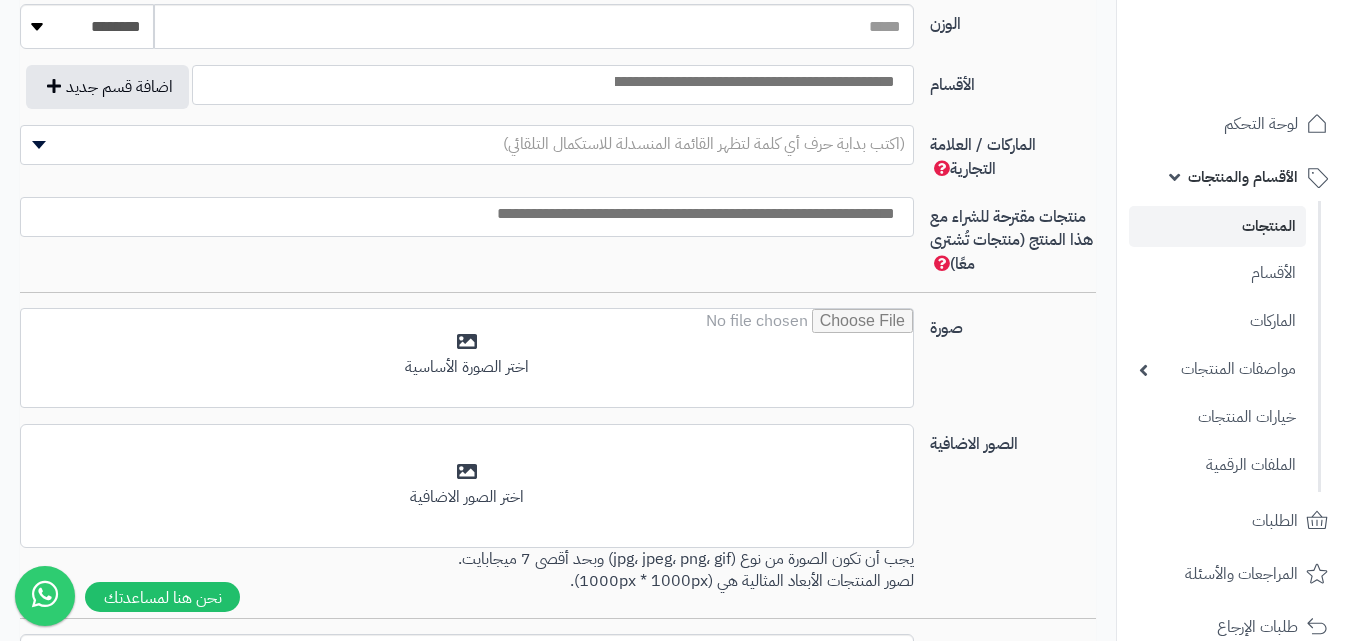scroll, scrollTop: 1129, scrollLeft: 0, axis: vertical 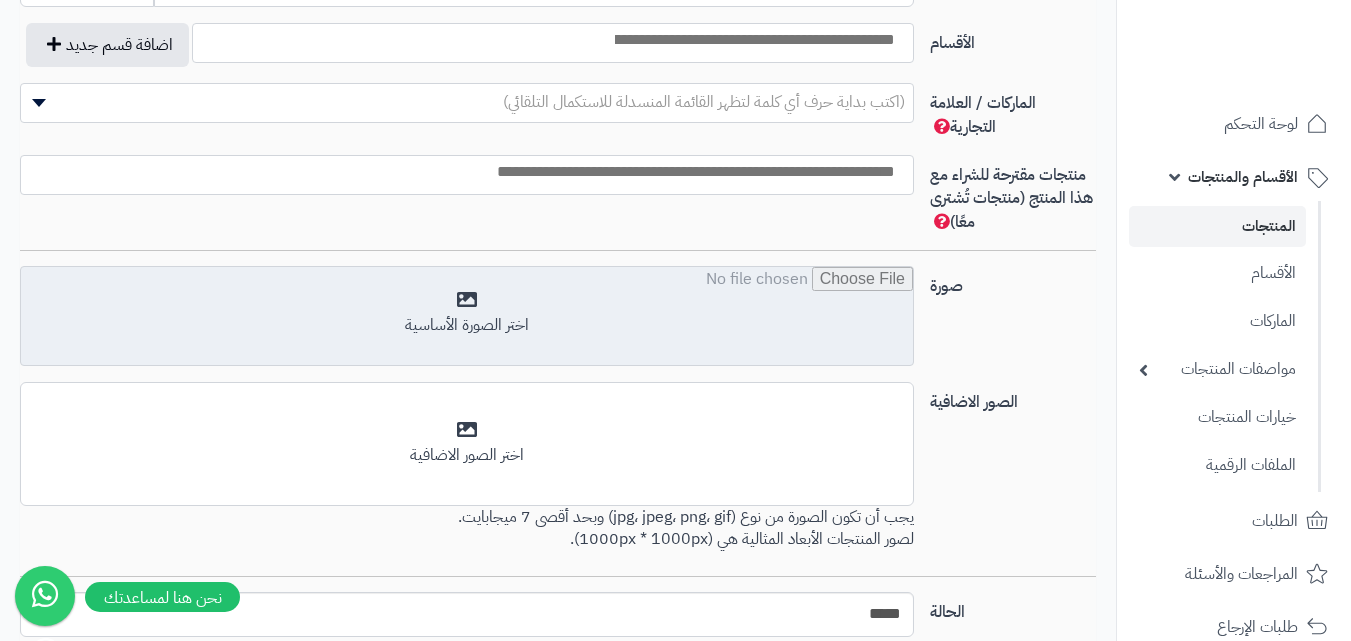 click at bounding box center (467, 317) 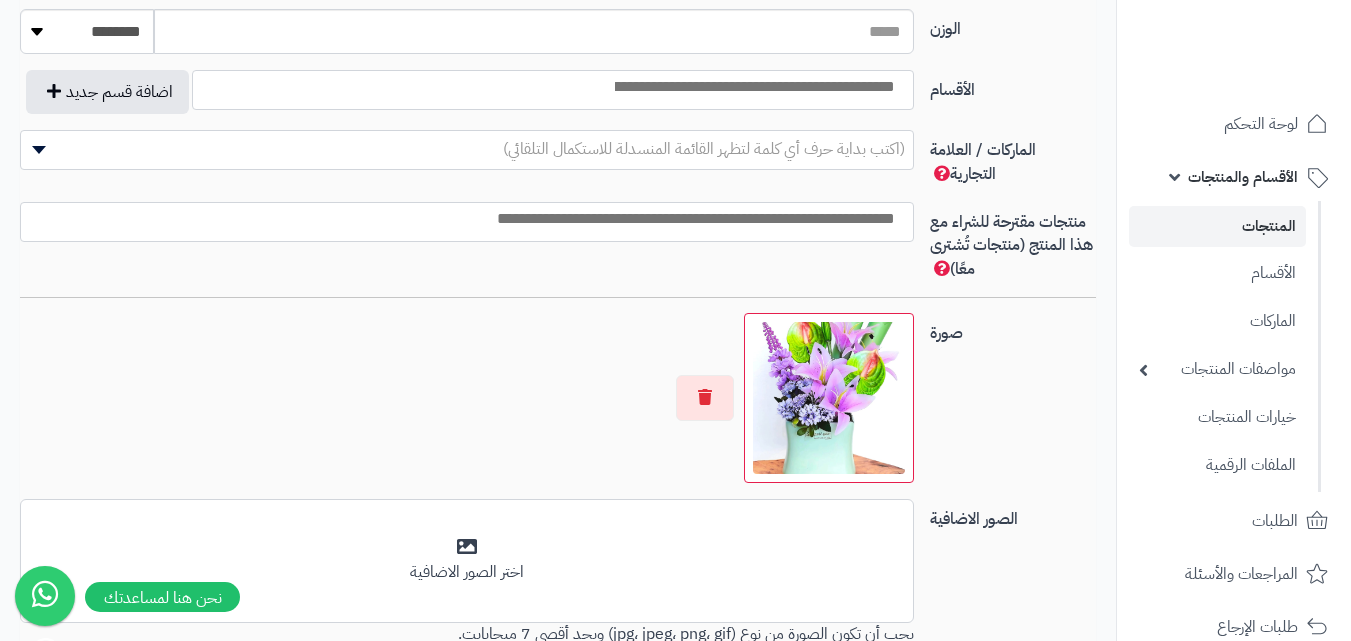 click on "الأقسام والمنتجات
المنتجات
الأقسام
الماركات
مواصفات المنتجات
مواصفات المنتجات
أنواع المواصفات
خيارات المنتجات
الملفات الرقمية" at bounding box center (1234, 322) 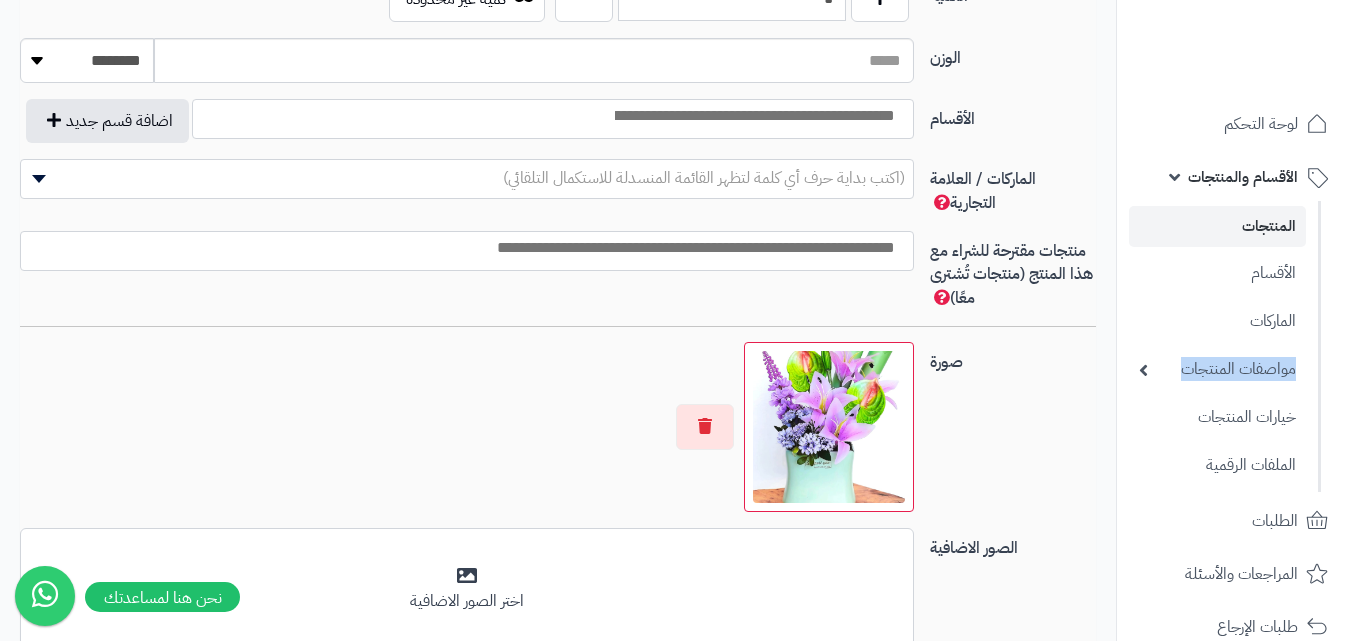 drag, startPoint x: 1344, startPoint y: 399, endPoint x: 1338, endPoint y: 350, distance: 49.365982 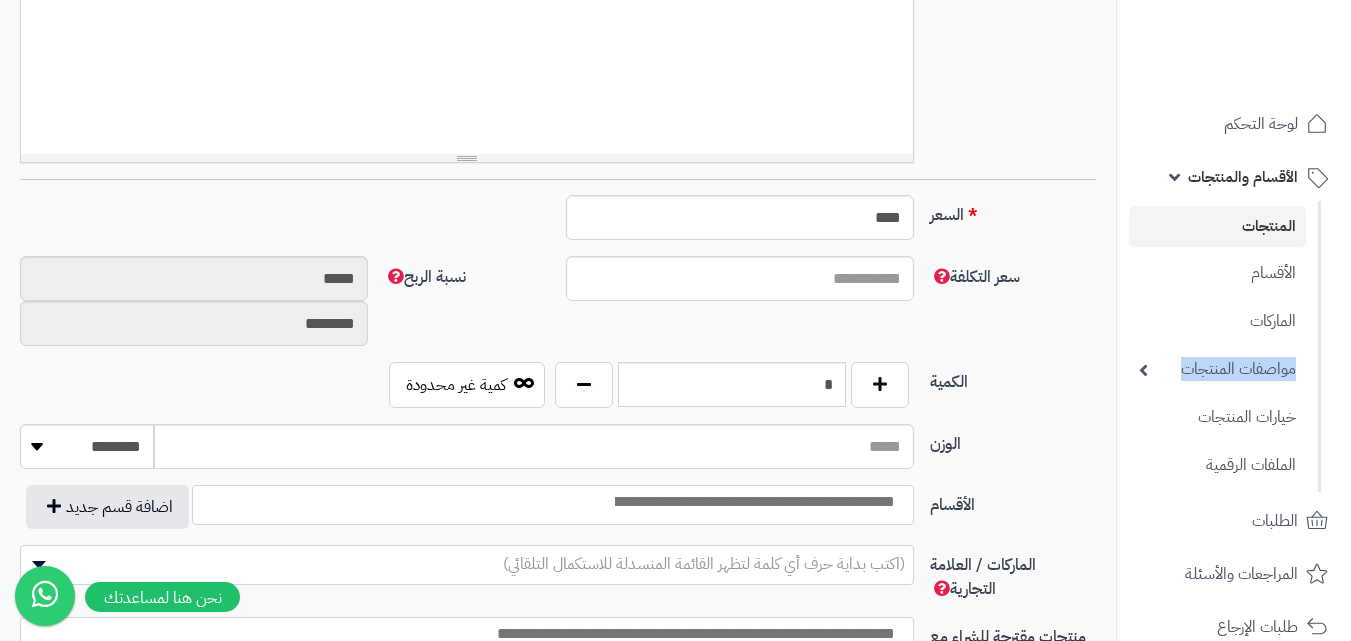 scroll, scrollTop: 657, scrollLeft: 0, axis: vertical 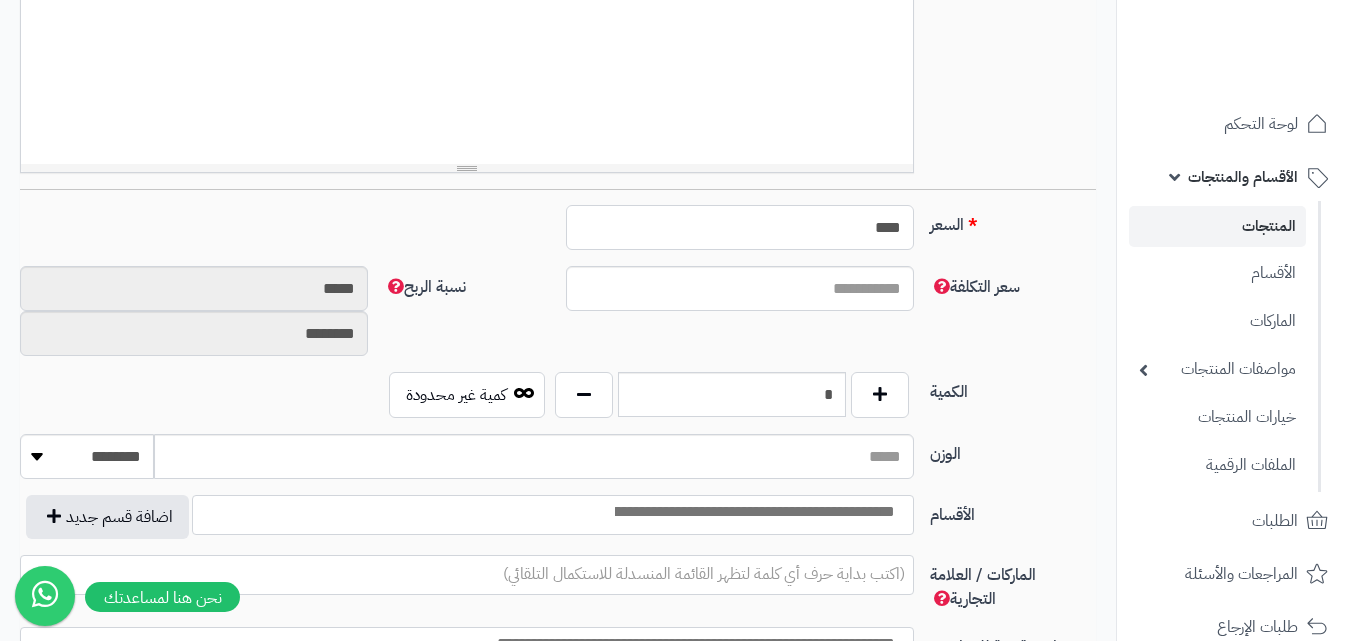 click on "****" at bounding box center [740, 227] 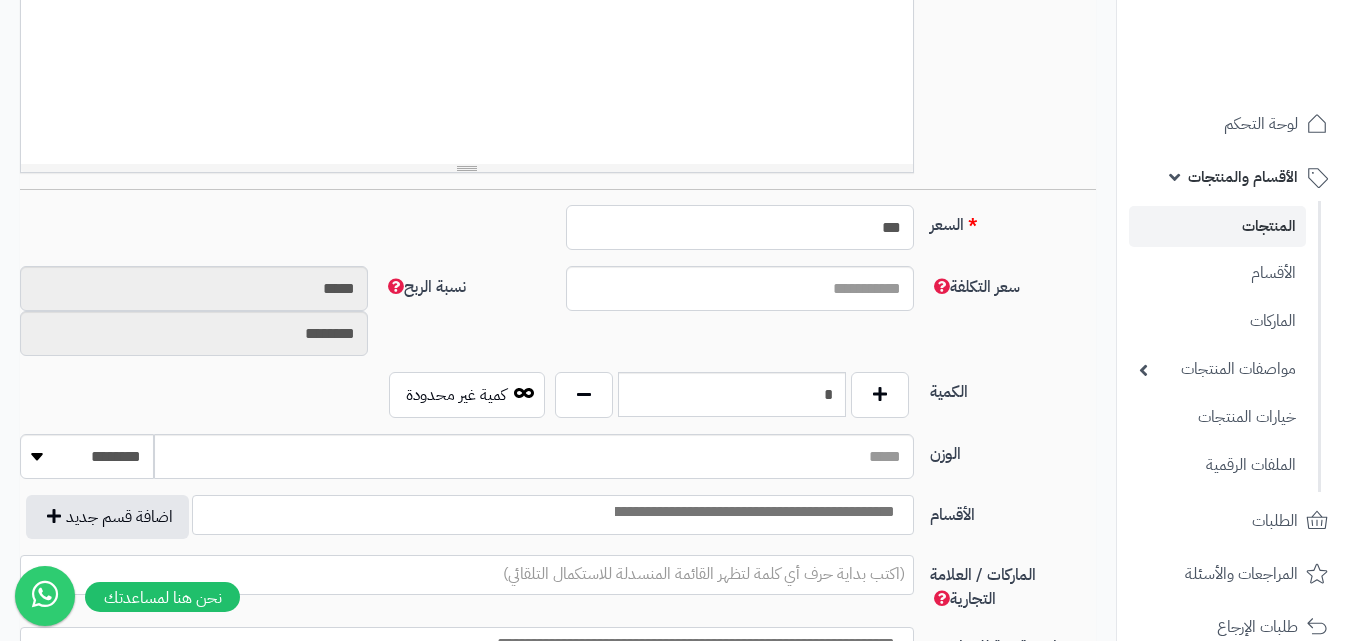 type on "***" 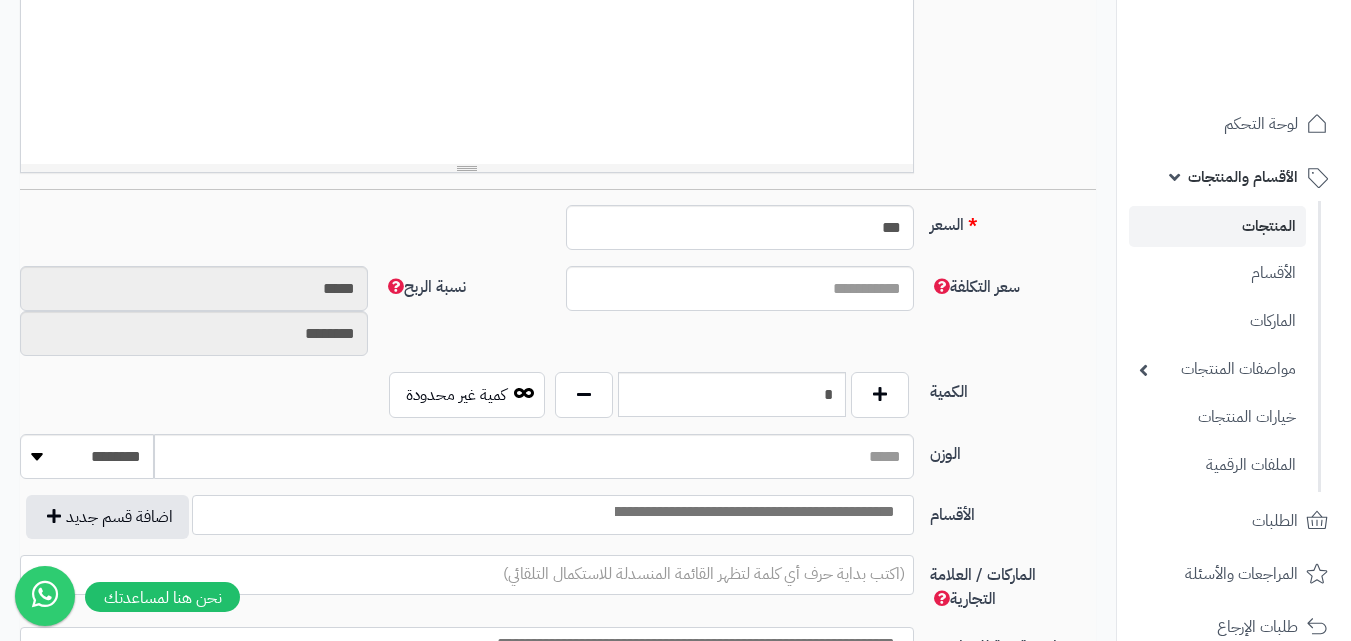 click at bounding box center [753, 512] 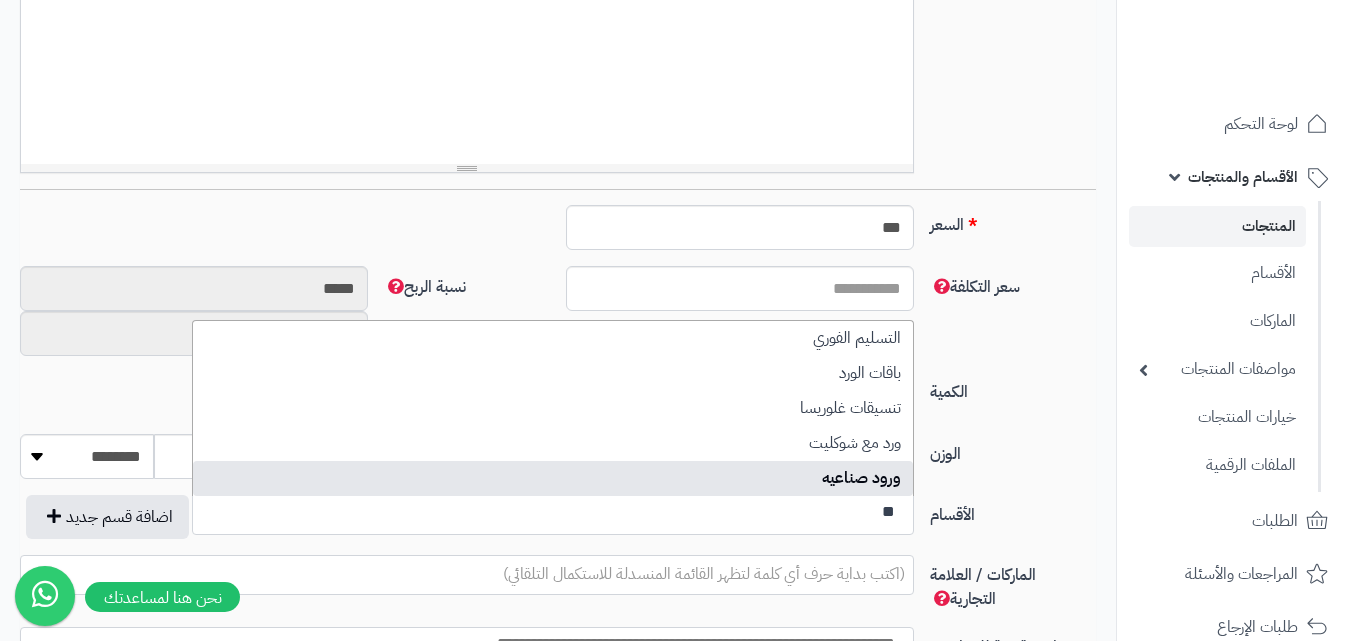 type on "**" 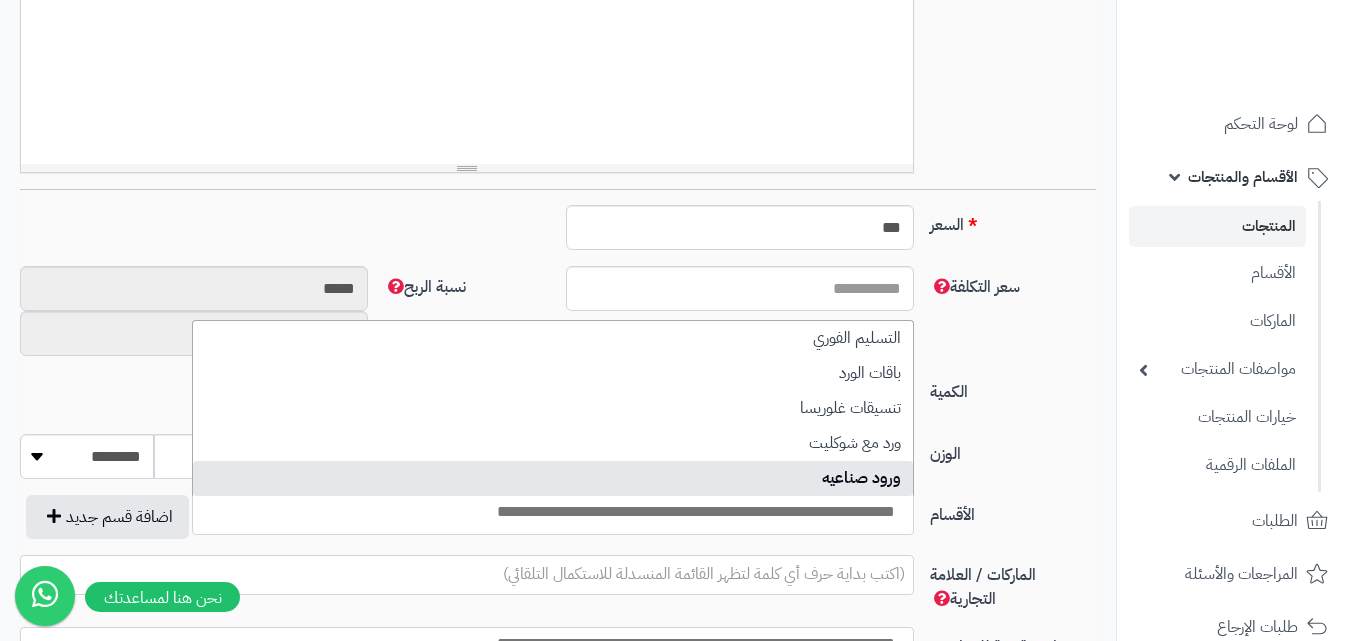 scroll, scrollTop: 0, scrollLeft: 0, axis: both 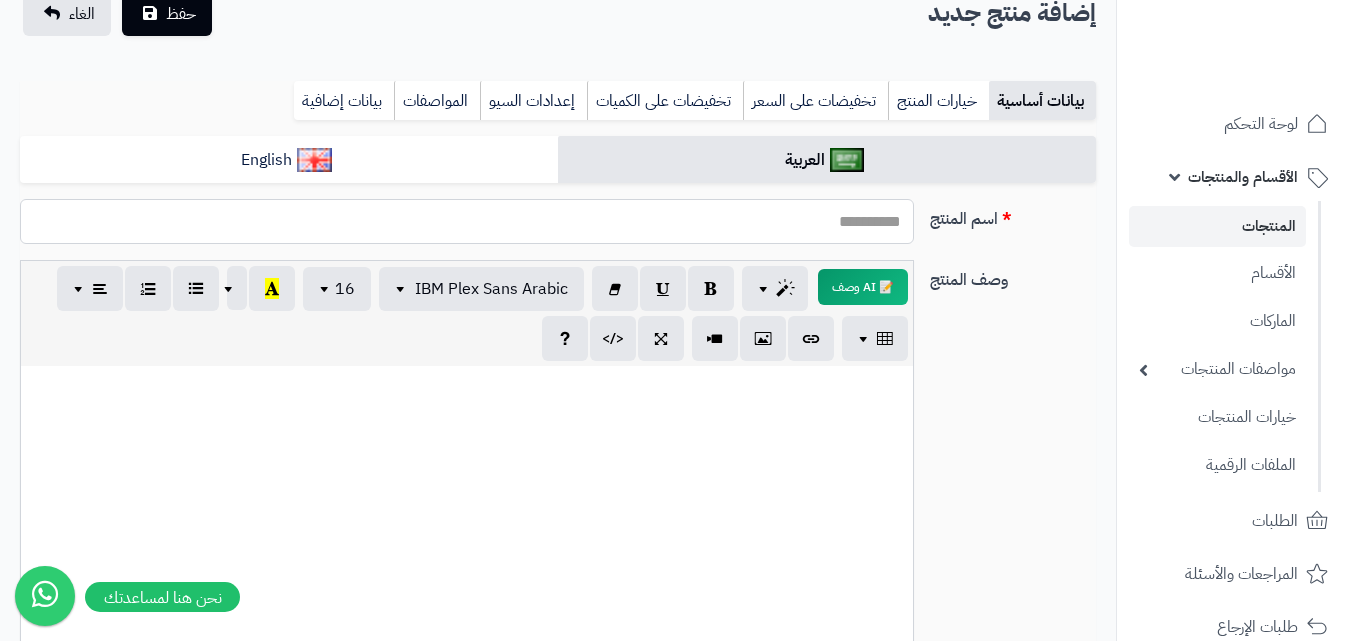 click on "اسم المنتج" at bounding box center (467, 221) 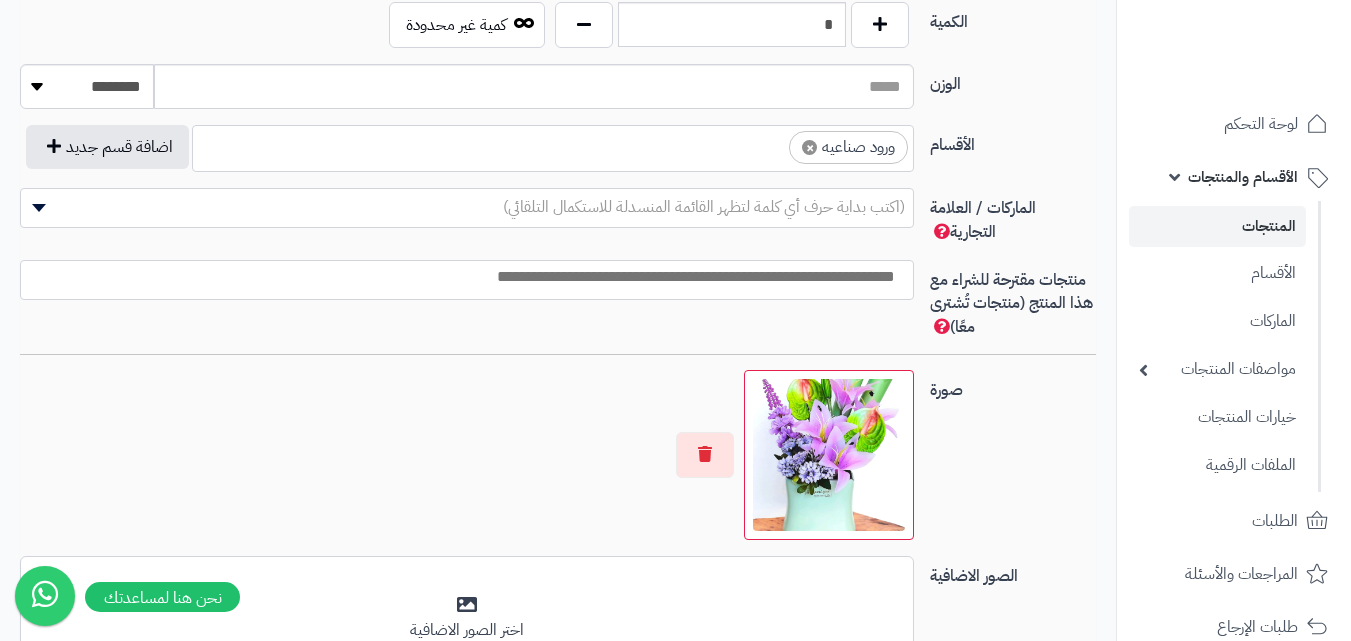 scroll, scrollTop: 1080, scrollLeft: 0, axis: vertical 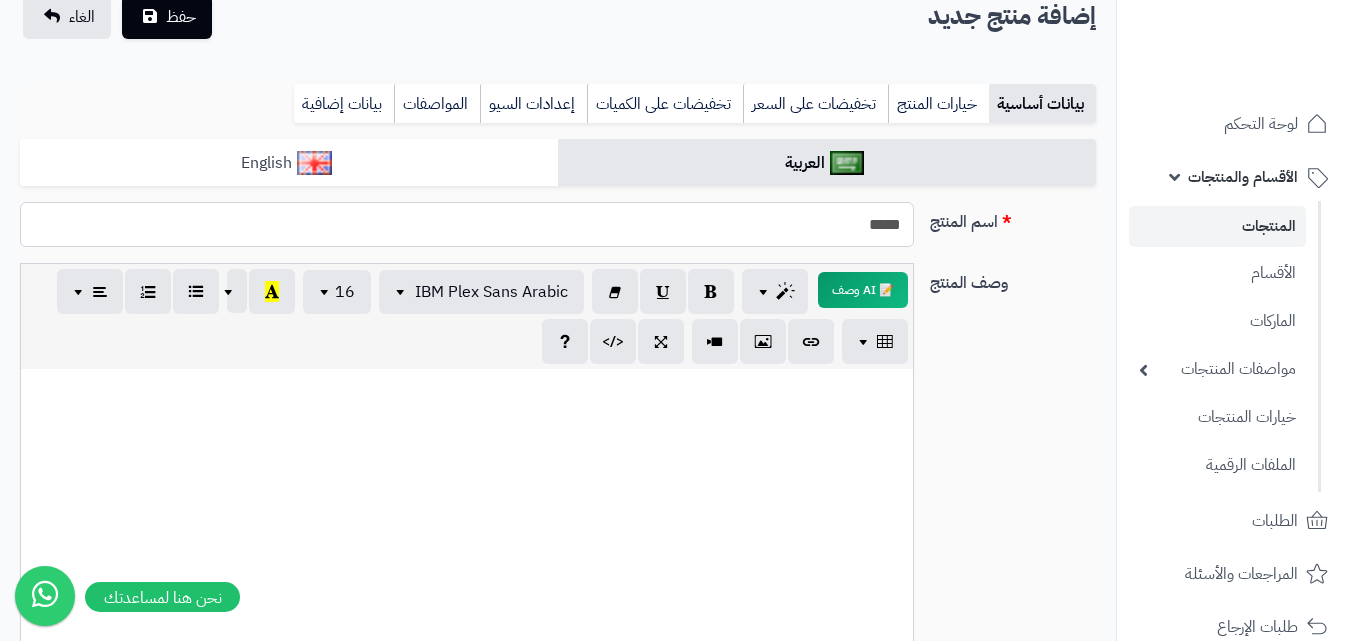 type on "*****" 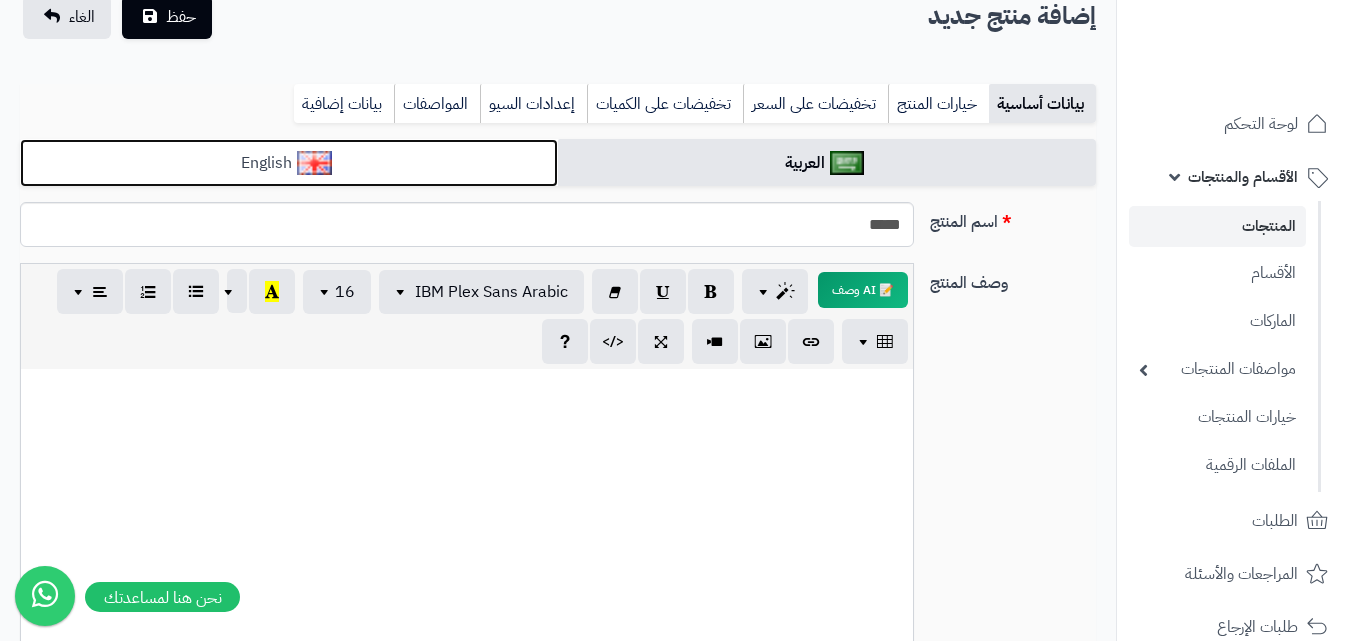 click on "English" at bounding box center [289, 163] 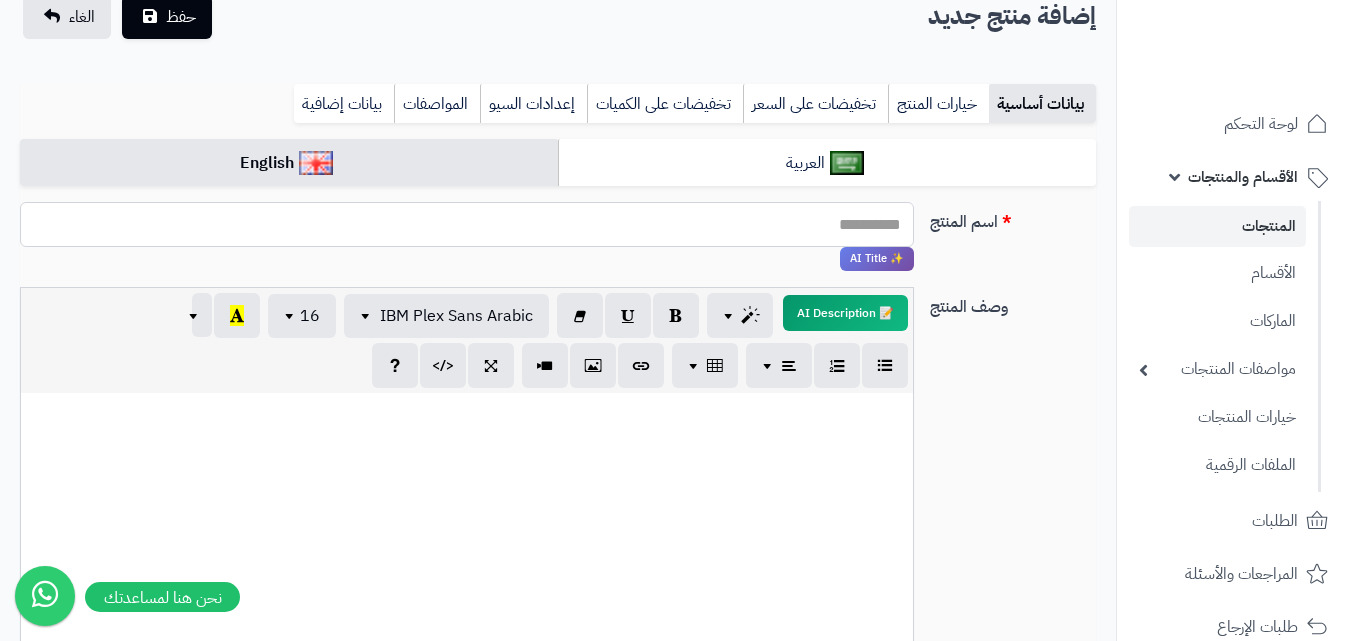click on "اسم المنتج" at bounding box center [467, 224] 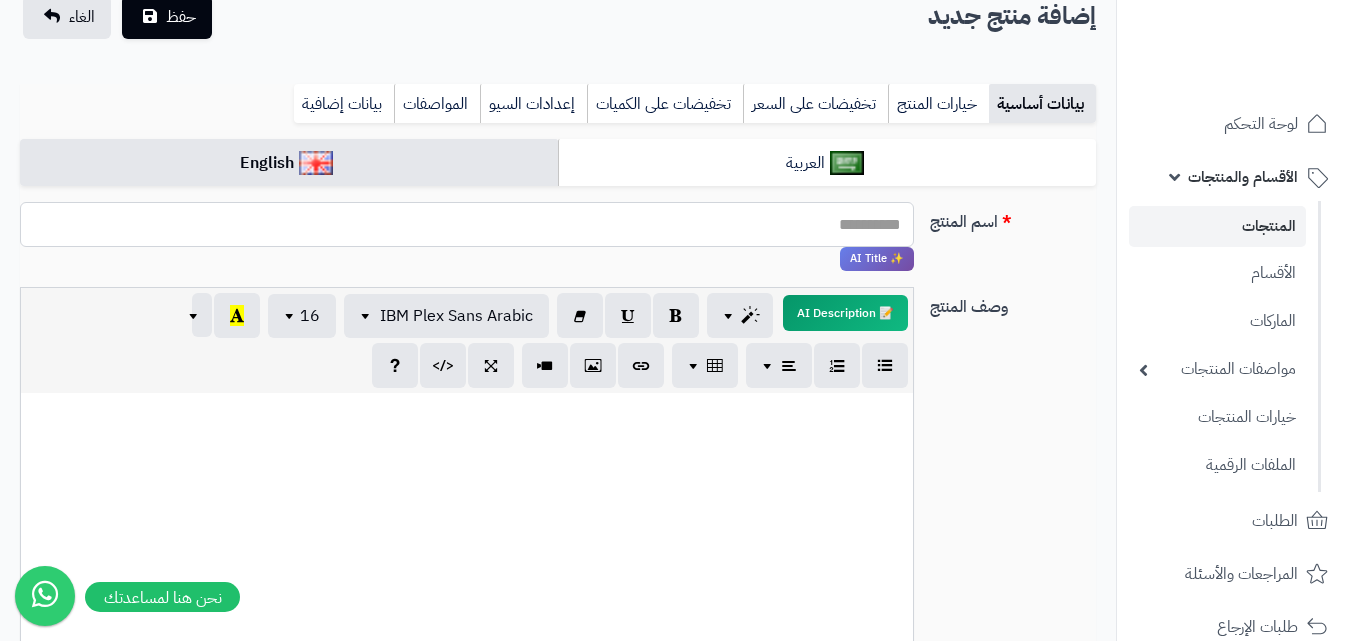 type on "*" 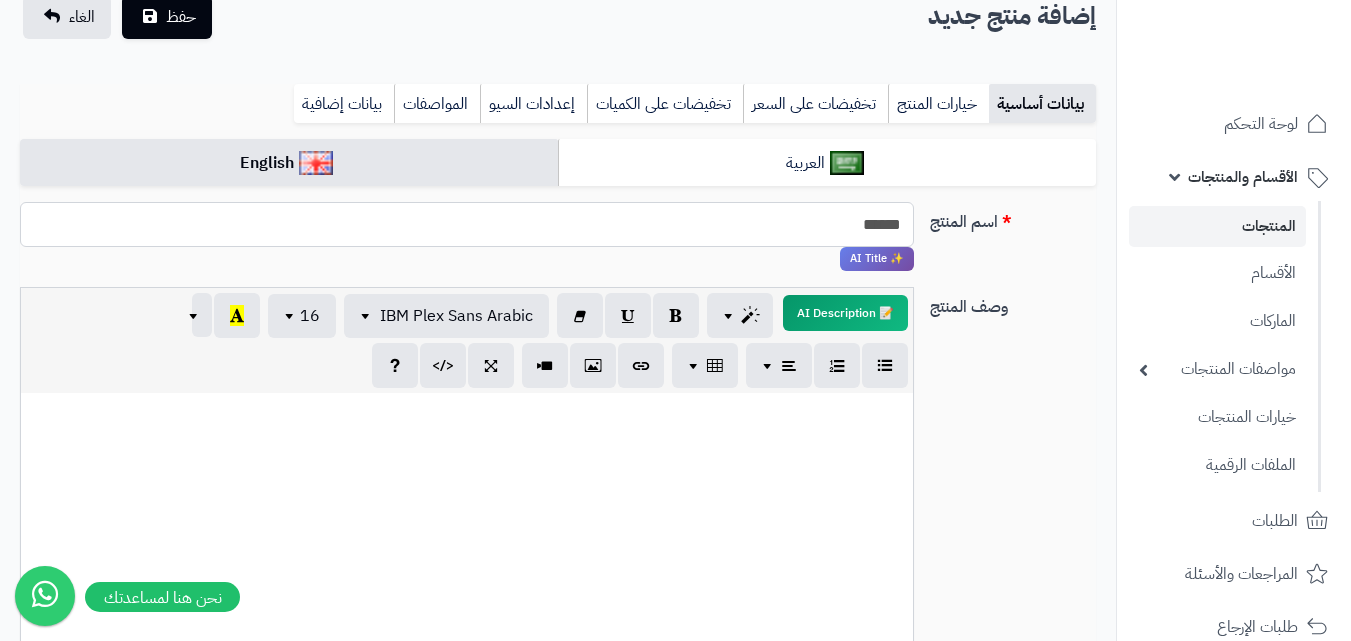 type on "******" 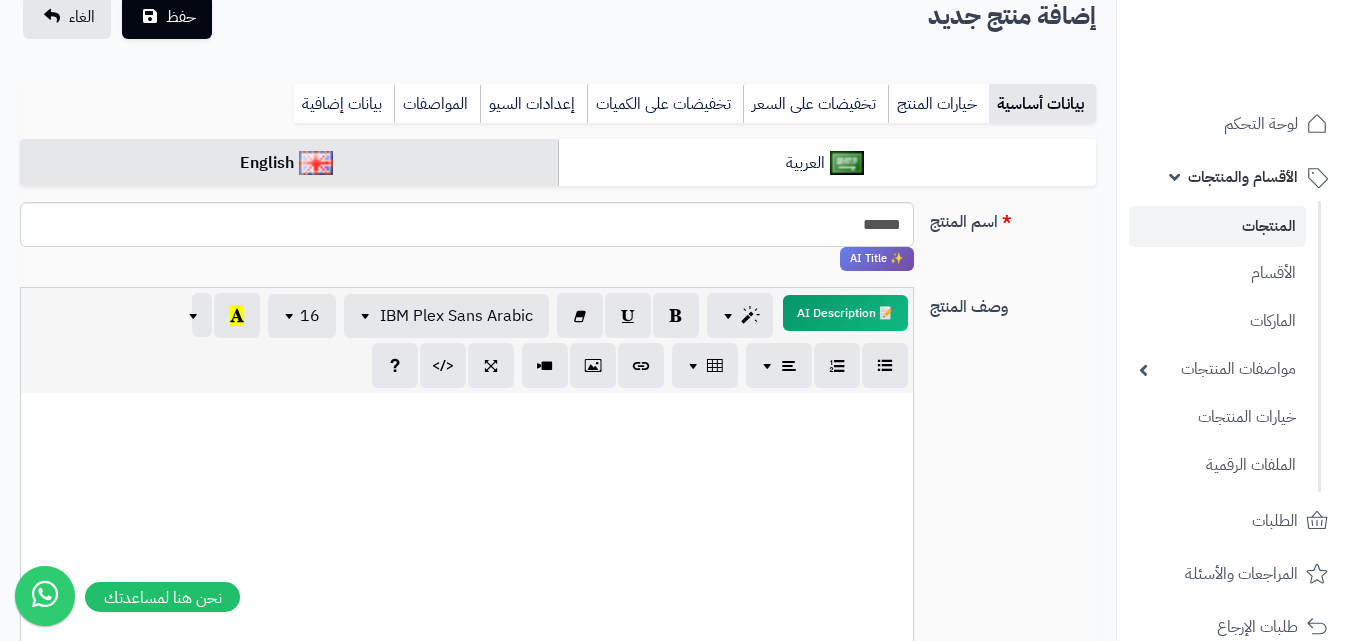 click at bounding box center [467, 543] 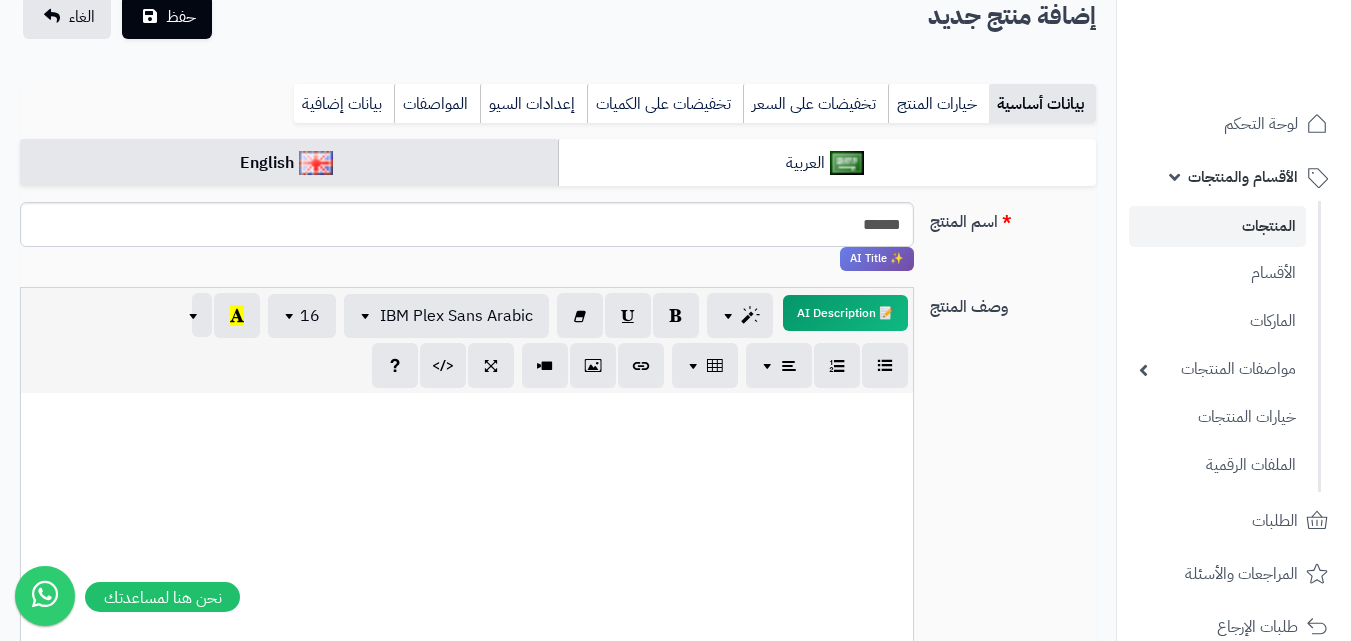 type 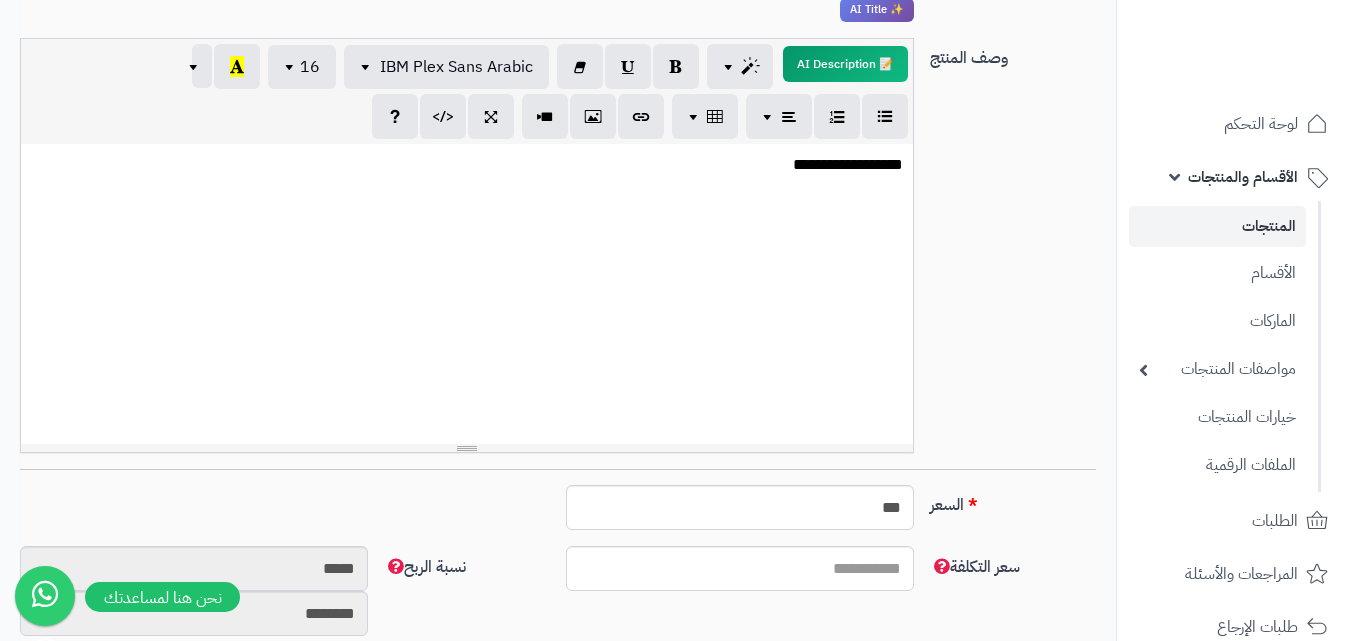 scroll, scrollTop: 378, scrollLeft: 0, axis: vertical 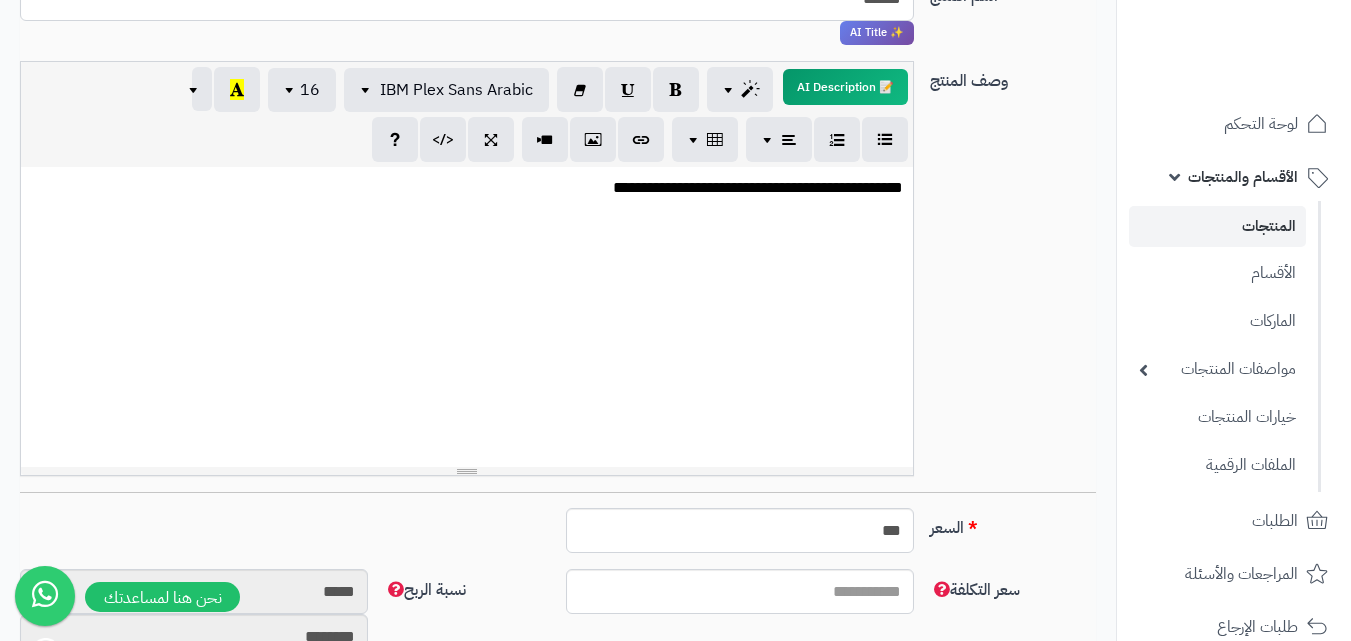click on "**********" at bounding box center [467, 317] 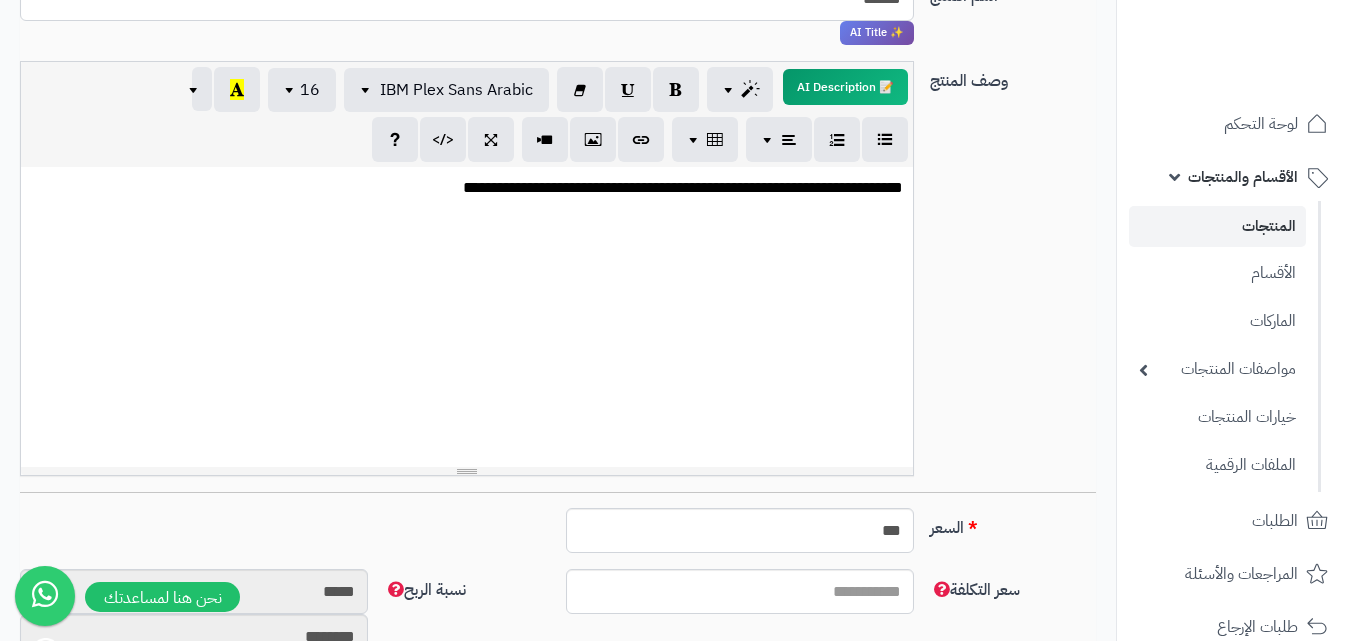 click on "**********" at bounding box center (467, 317) 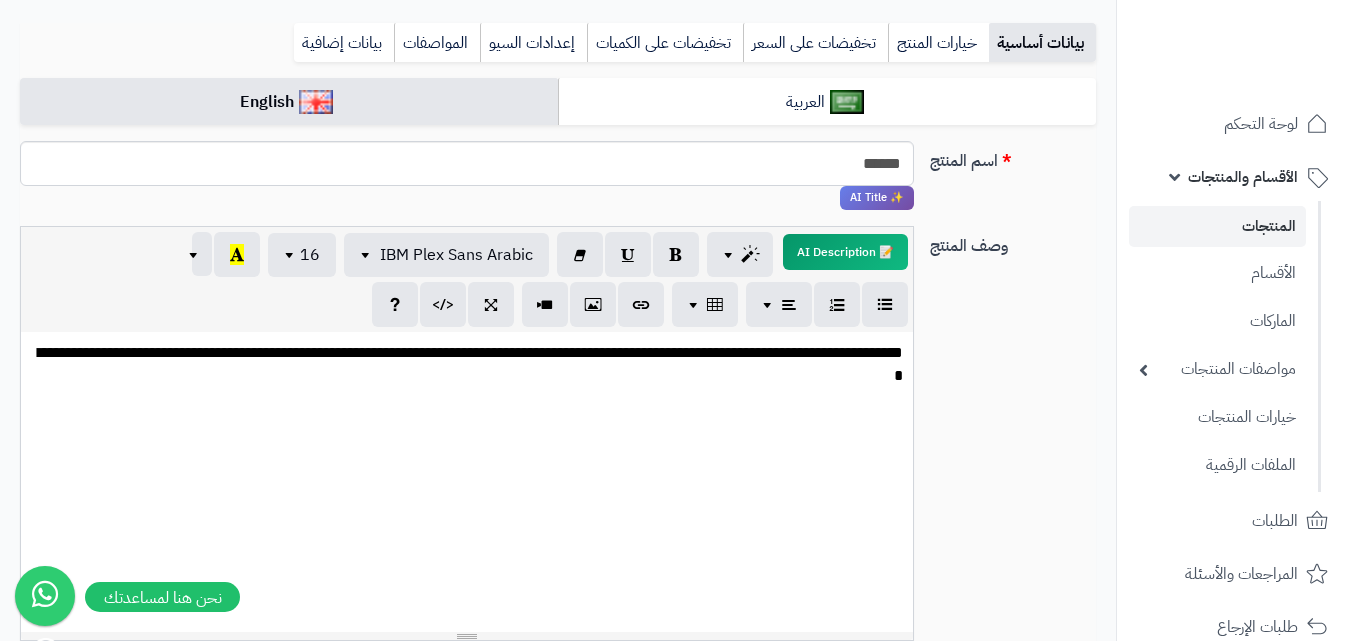 scroll, scrollTop: 219, scrollLeft: 0, axis: vertical 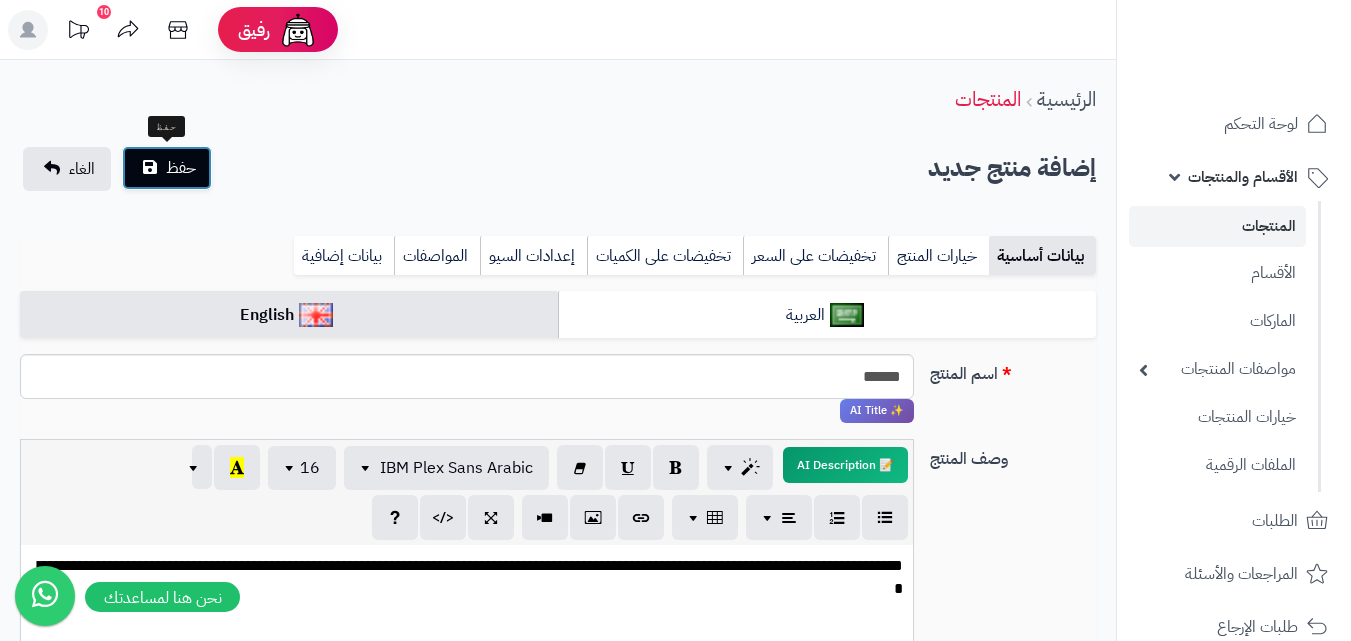 click on "حفظ" at bounding box center (181, 168) 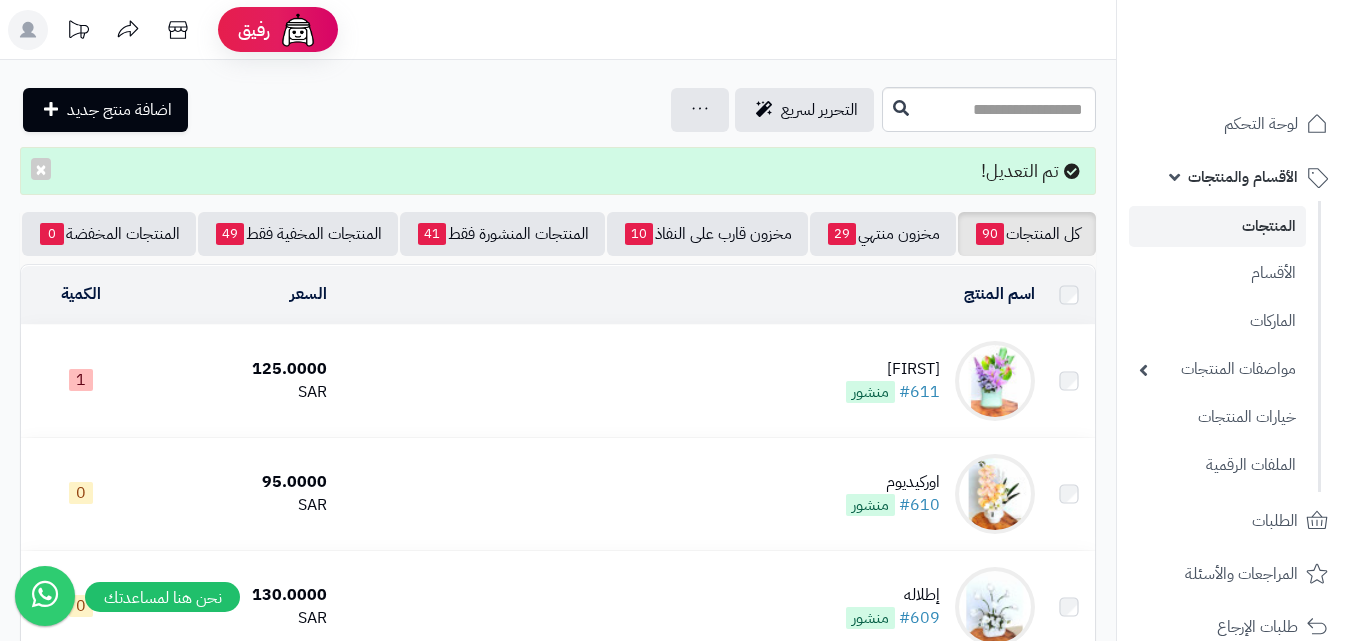 scroll, scrollTop: 0, scrollLeft: 0, axis: both 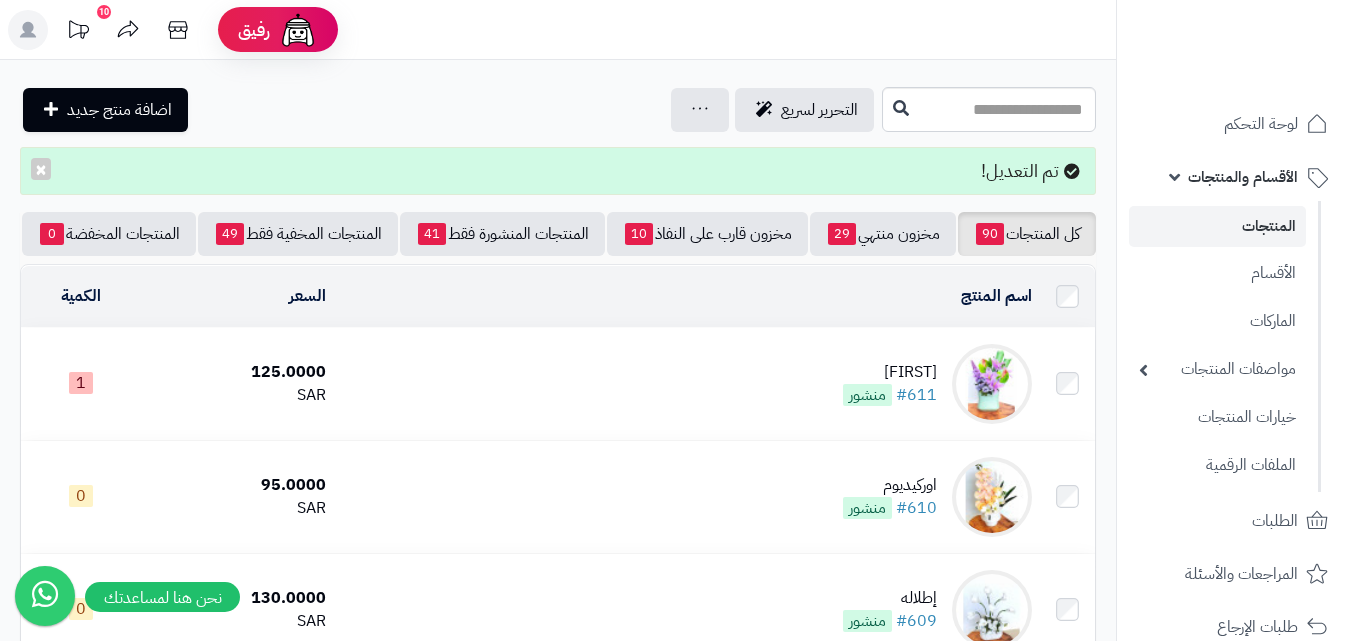 click at bounding box center (992, 384) 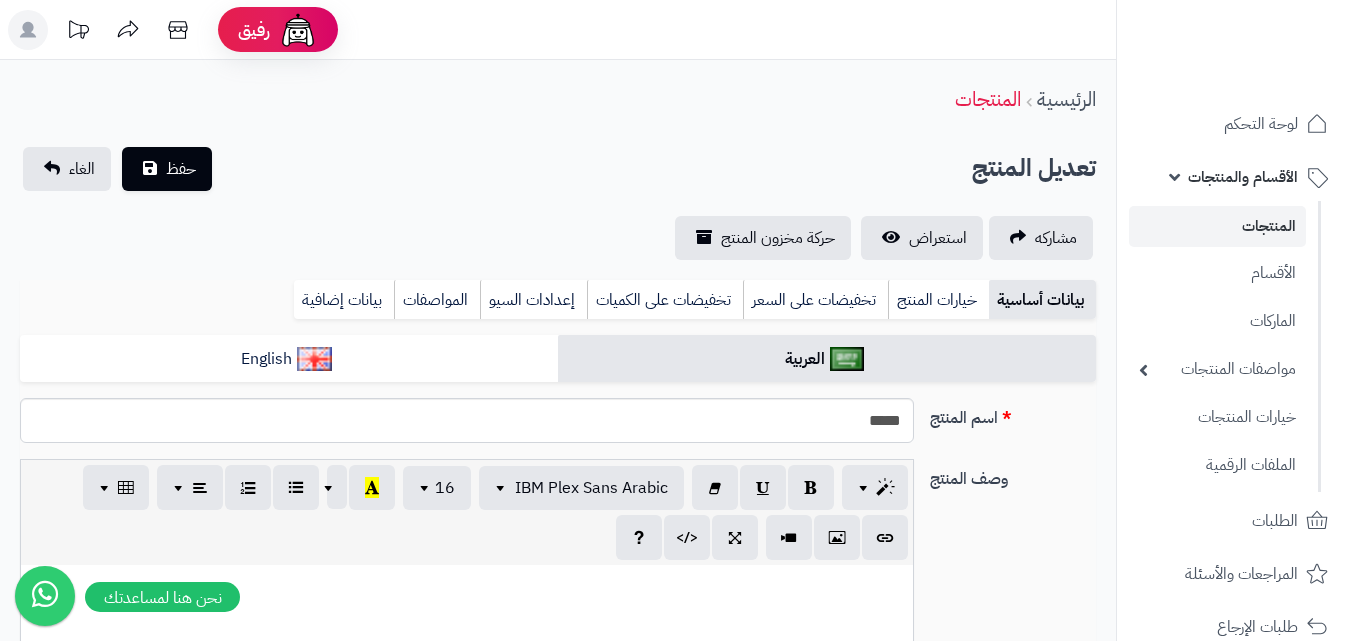 scroll, scrollTop: 0, scrollLeft: 0, axis: both 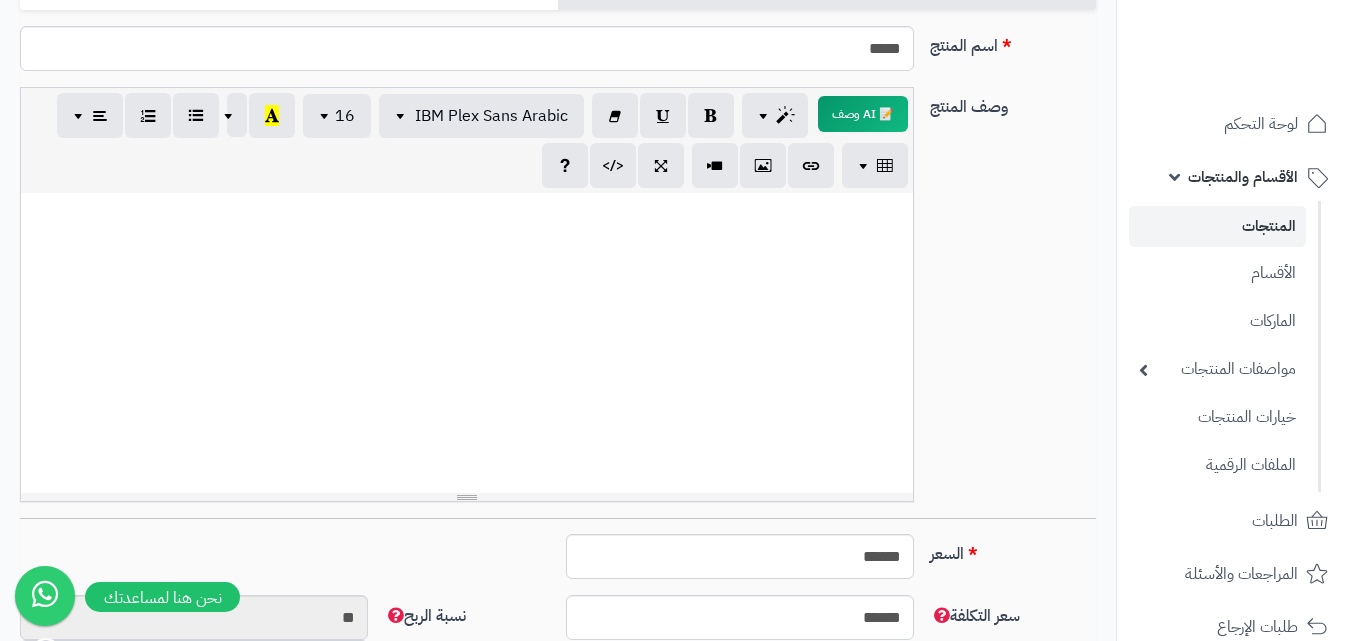 drag, startPoint x: 1359, startPoint y: 108, endPoint x: 1364, endPoint y: 215, distance: 107.11676 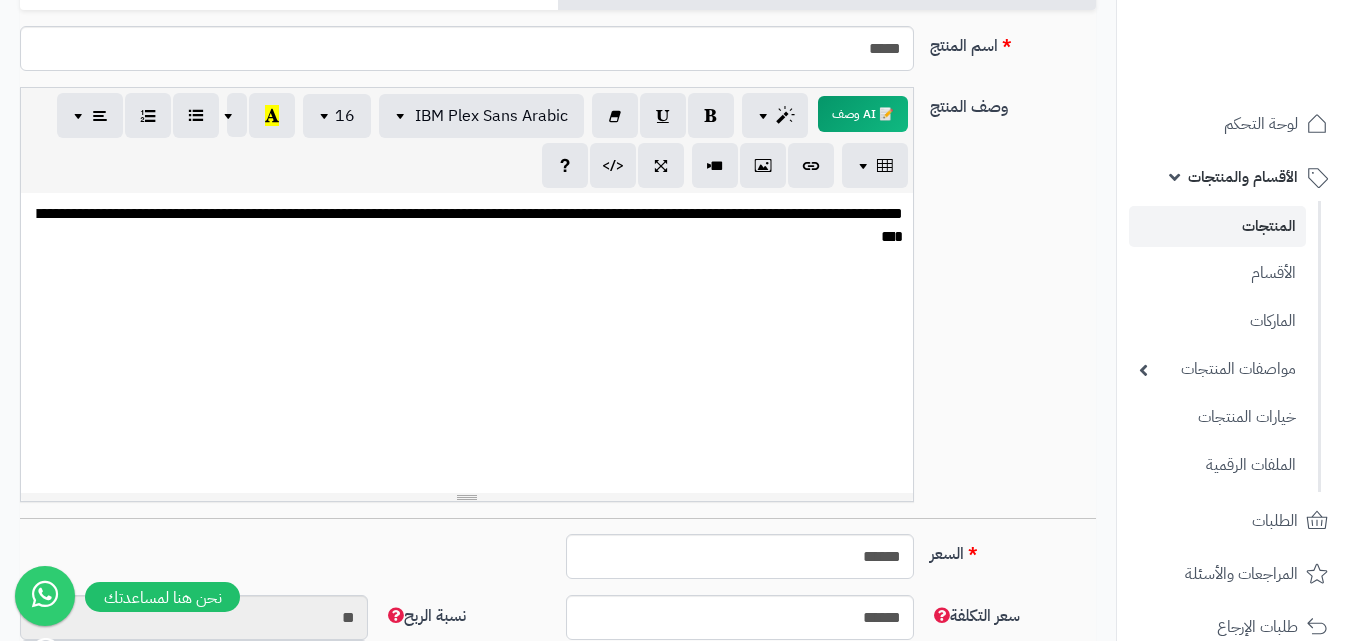 click on "**********" at bounding box center (467, 214) 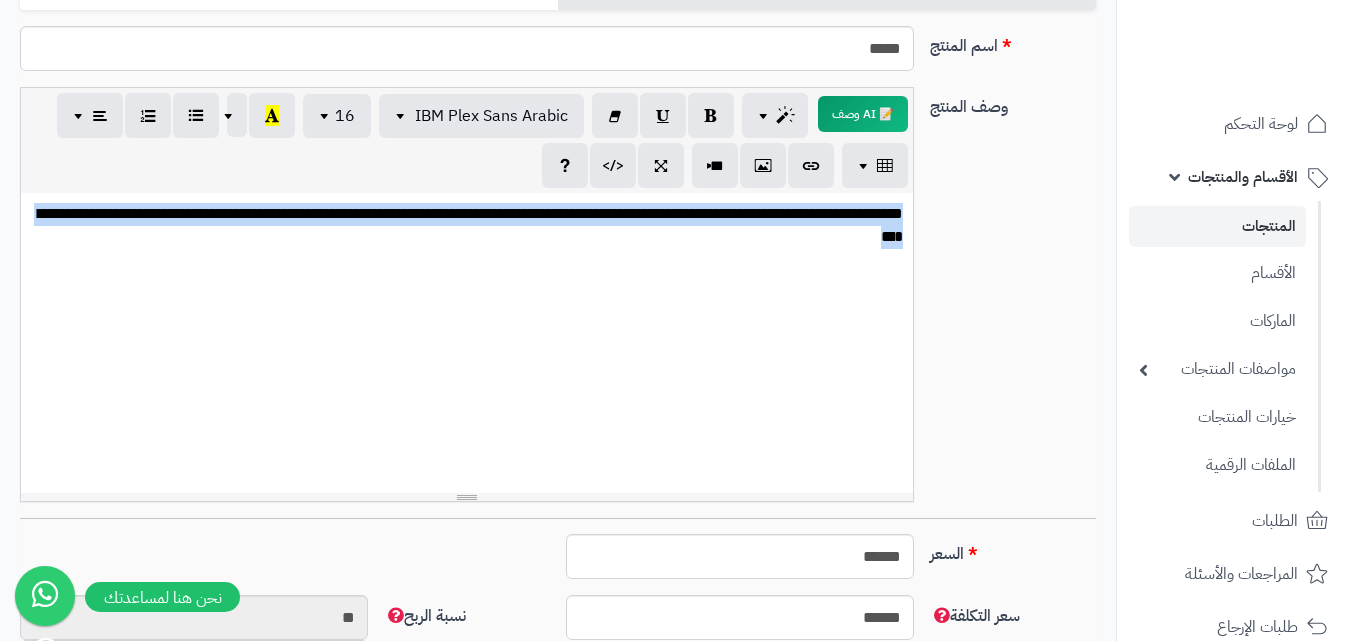 drag, startPoint x: 32, startPoint y: 220, endPoint x: 903, endPoint y: 230, distance: 871.0574 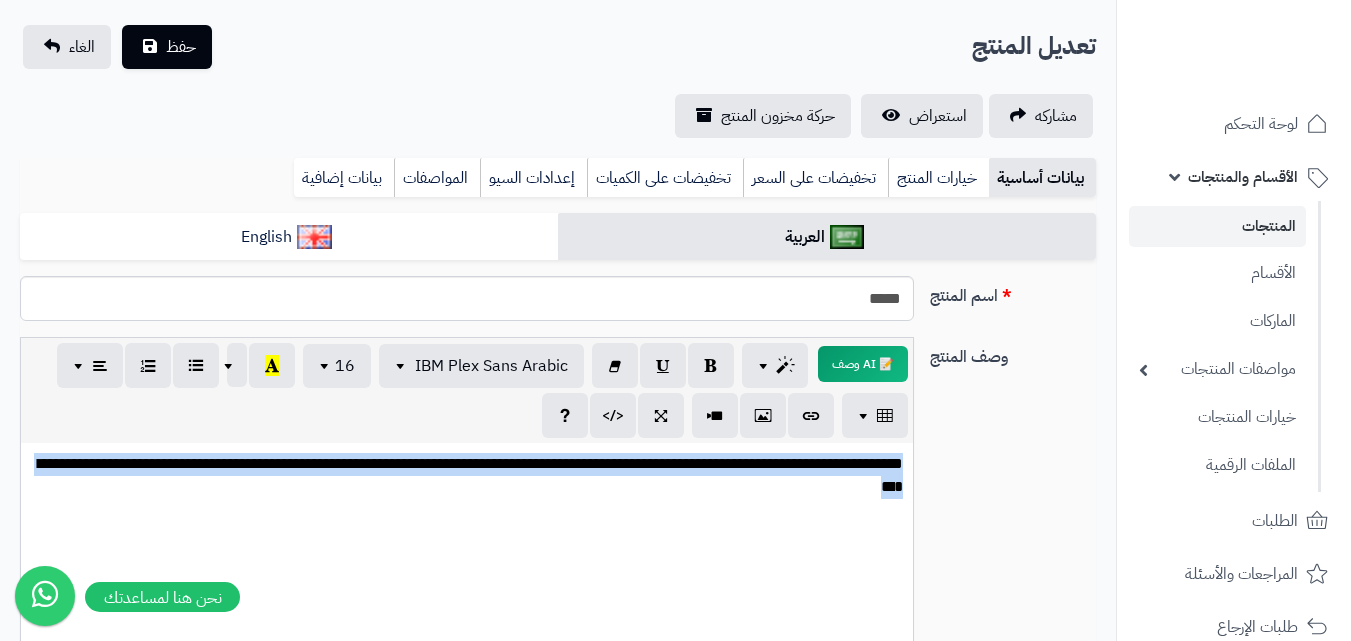 scroll, scrollTop: 111, scrollLeft: 0, axis: vertical 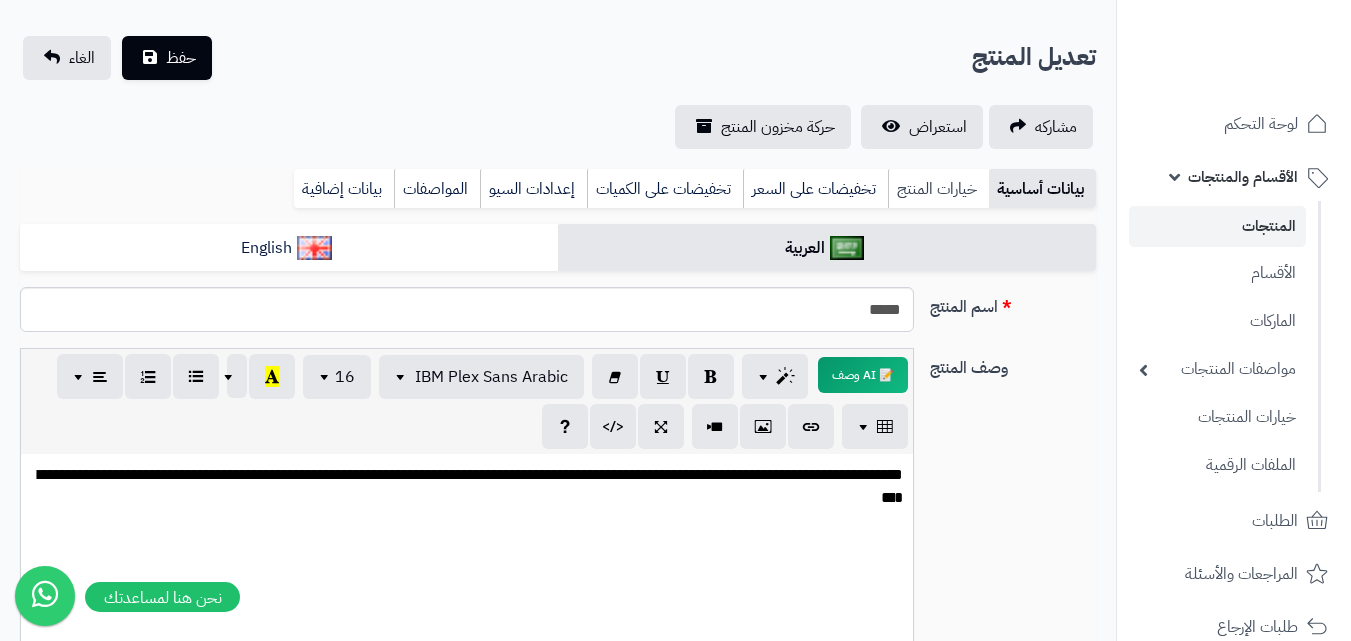 click on "خيارات المنتج" at bounding box center (938, 189) 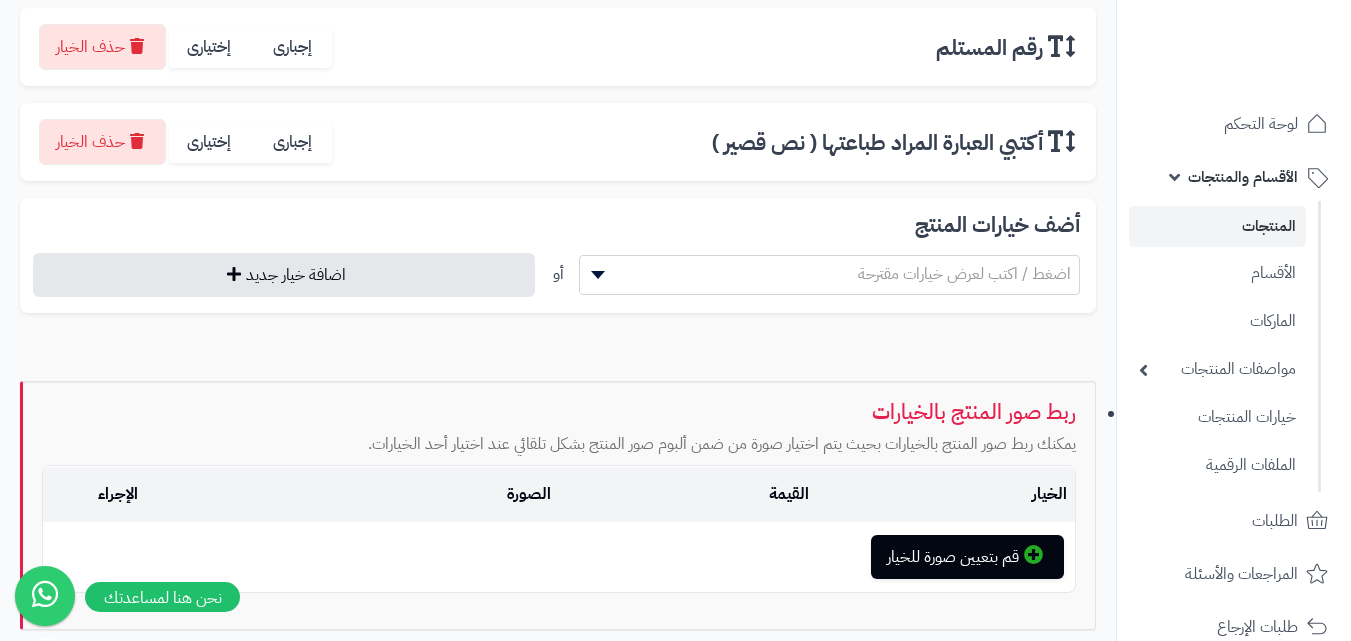 scroll, scrollTop: 572, scrollLeft: 0, axis: vertical 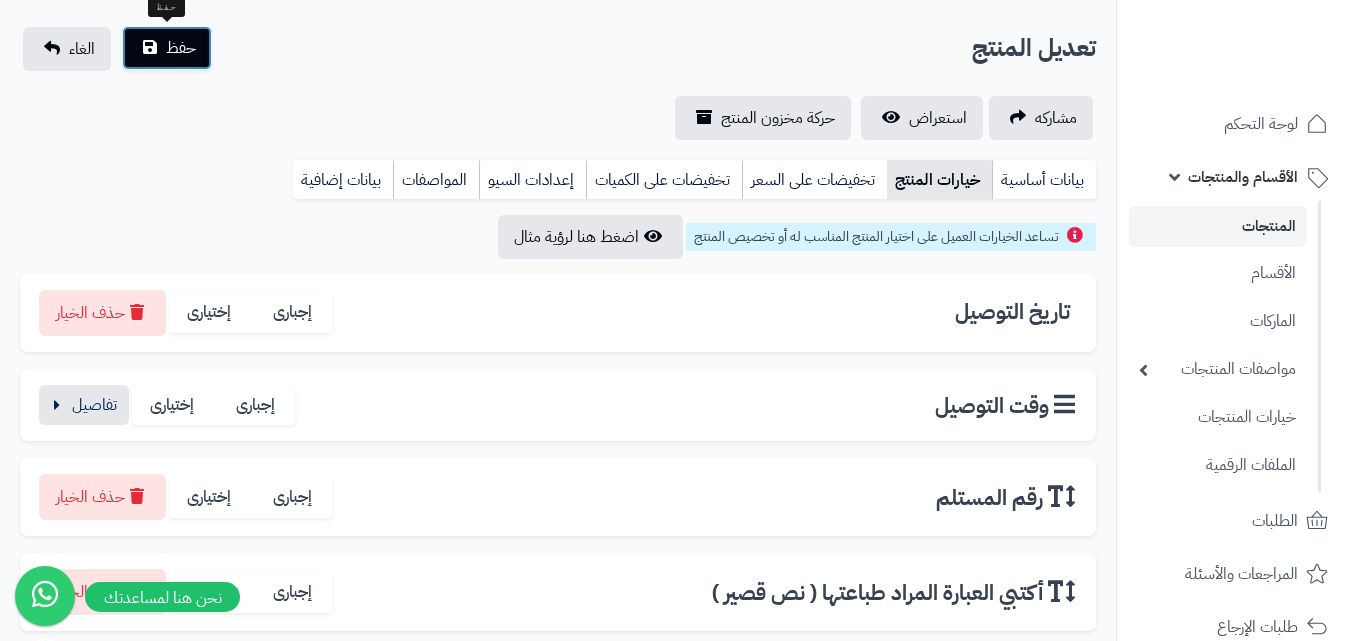 click on "حفظ" at bounding box center [181, 48] 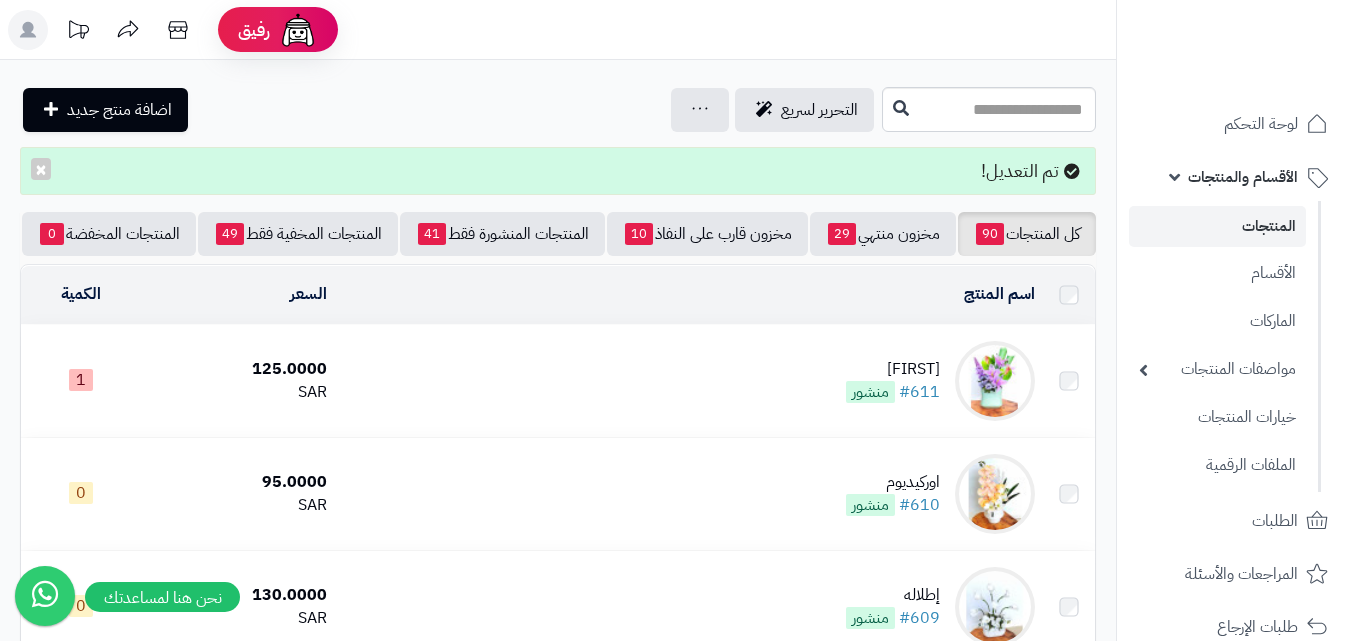 scroll, scrollTop: 0, scrollLeft: 0, axis: both 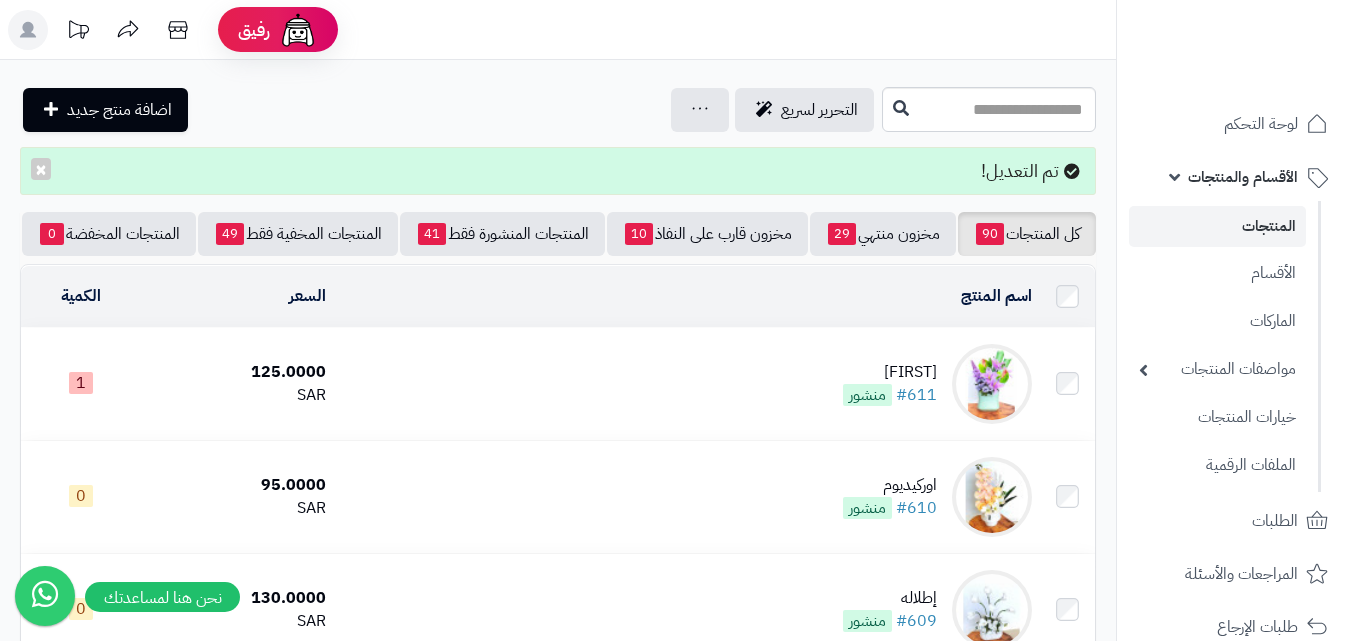 click at bounding box center [992, 384] 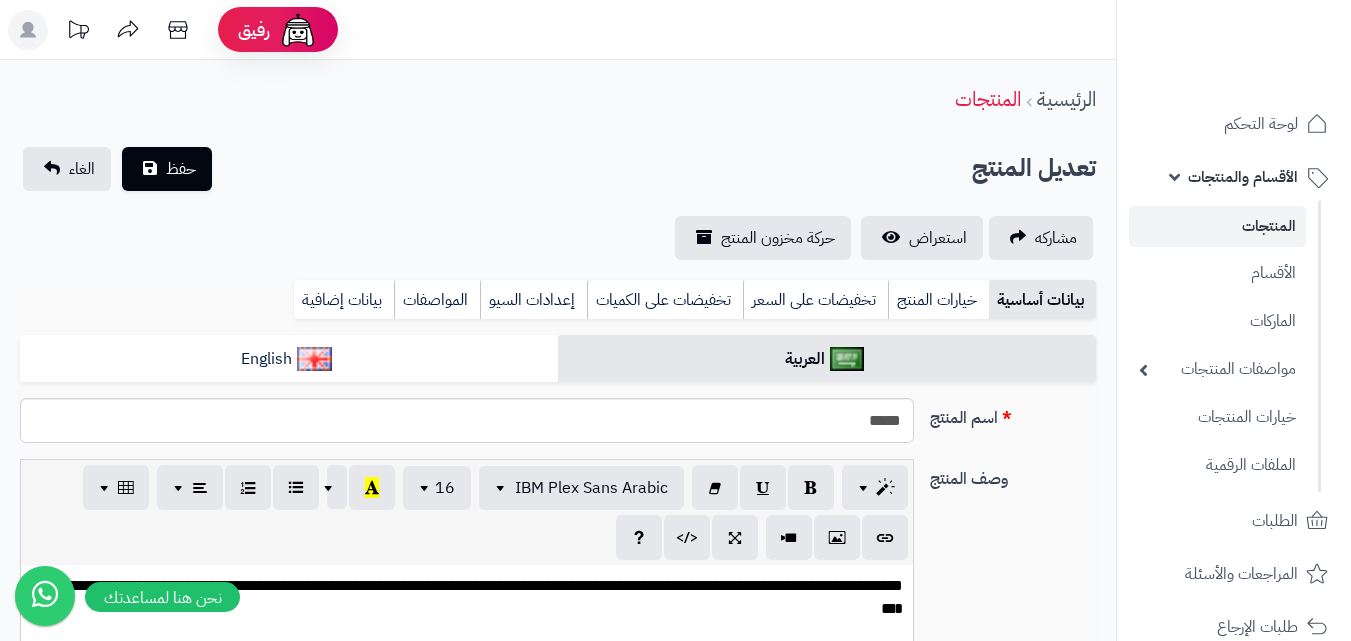 scroll, scrollTop: 0, scrollLeft: 0, axis: both 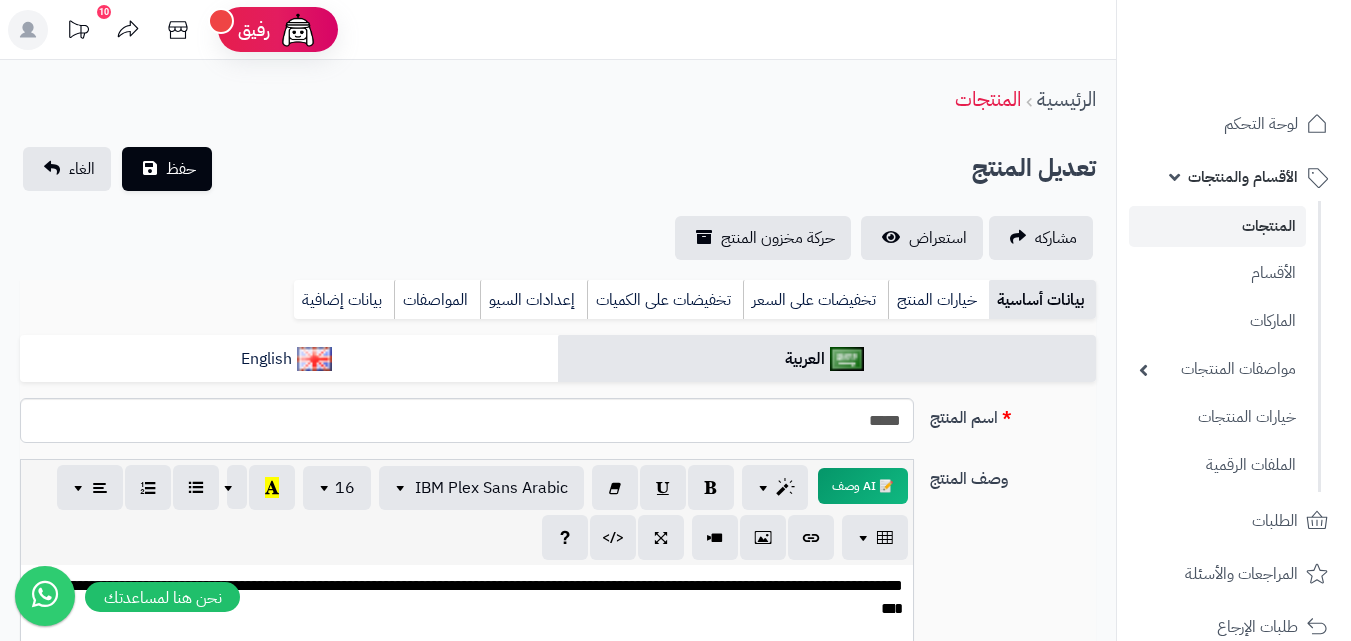 click 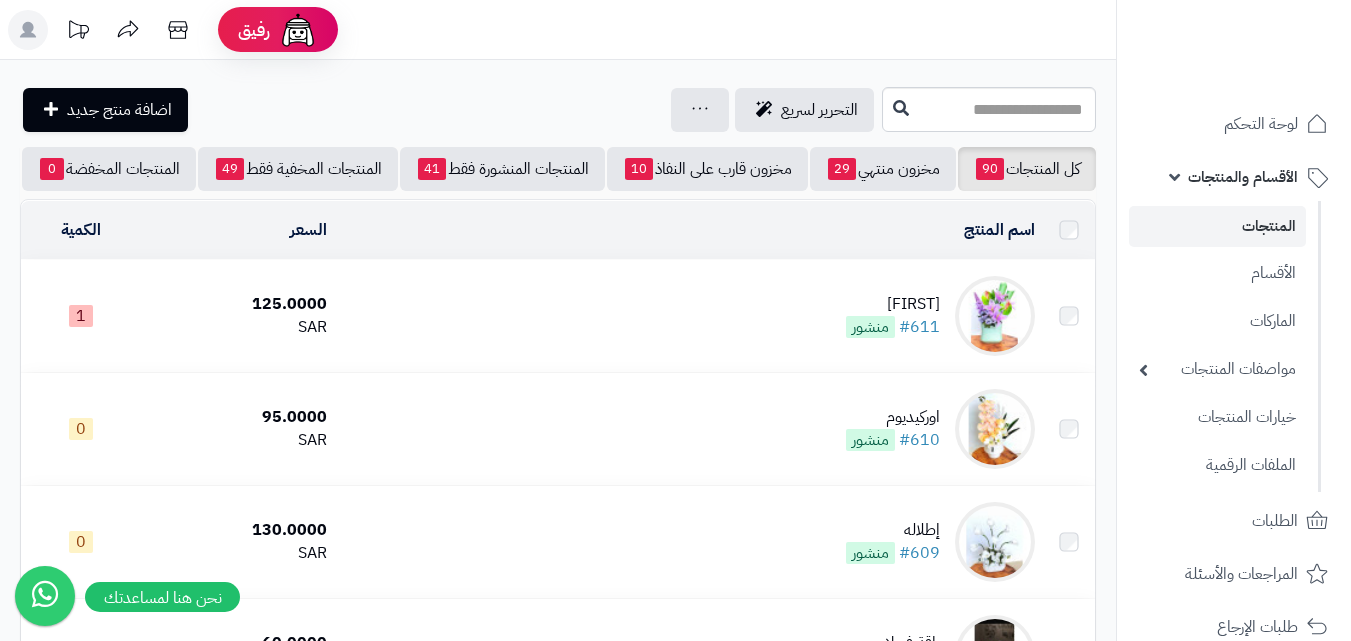 scroll, scrollTop: 0, scrollLeft: 0, axis: both 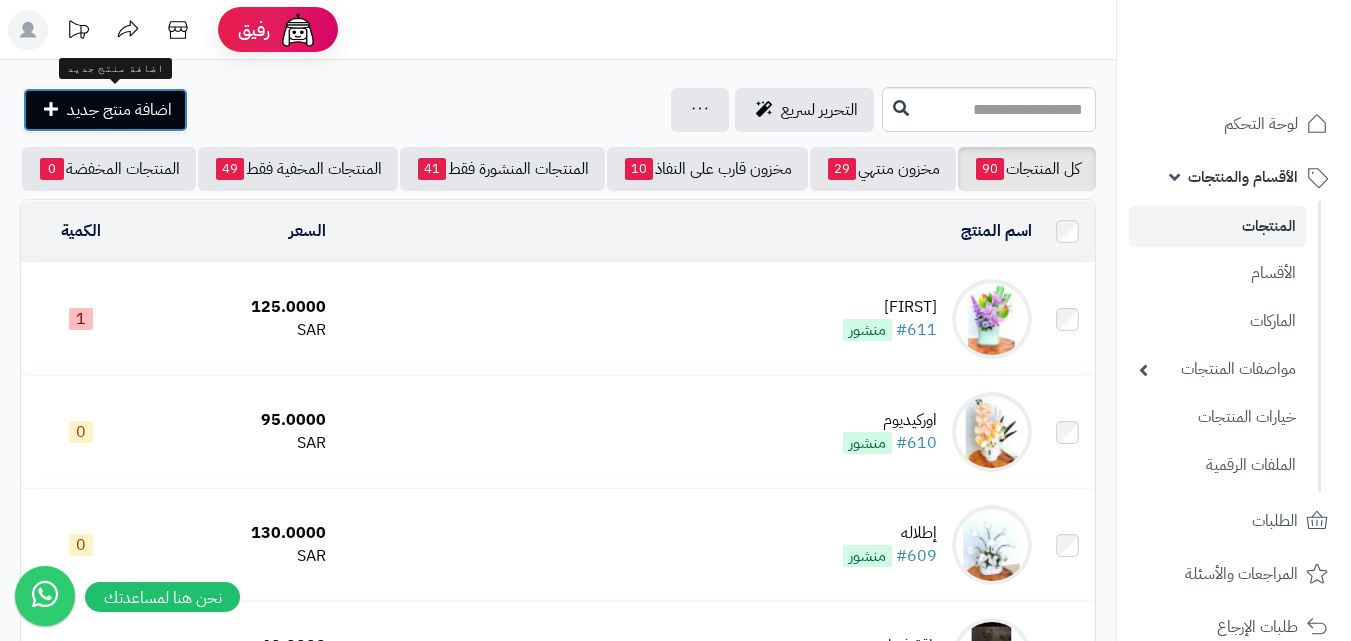click on "اضافة منتج جديد" at bounding box center (119, 110) 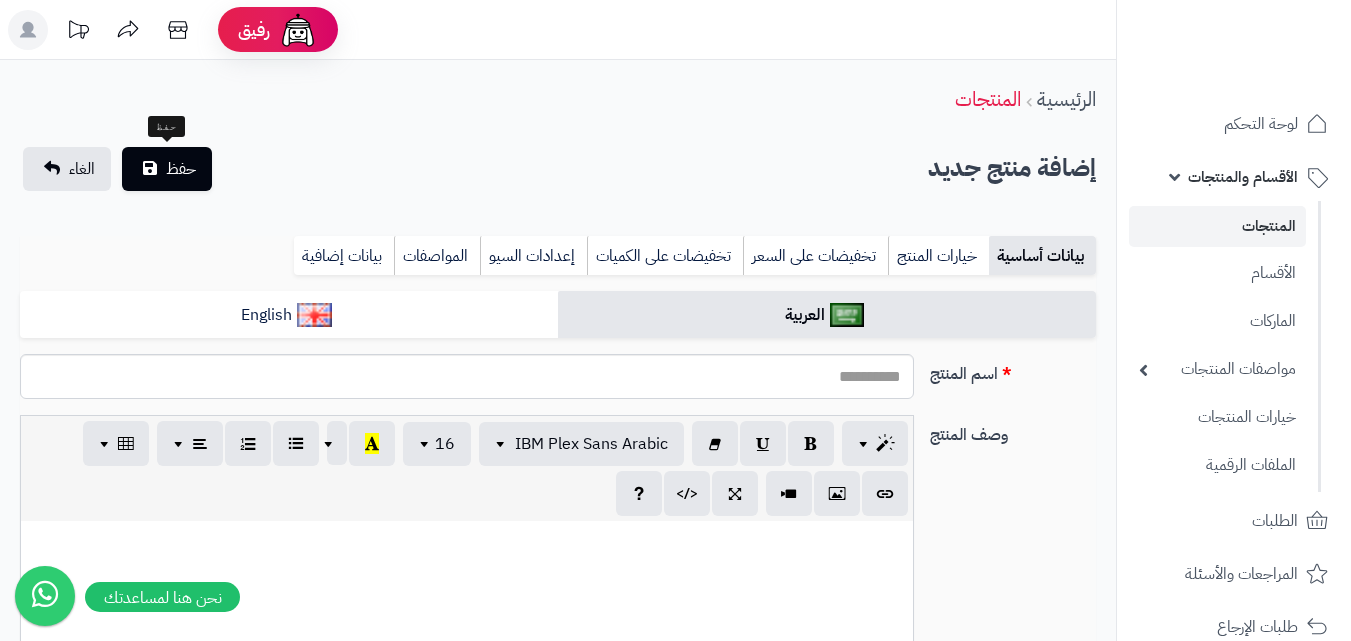 select 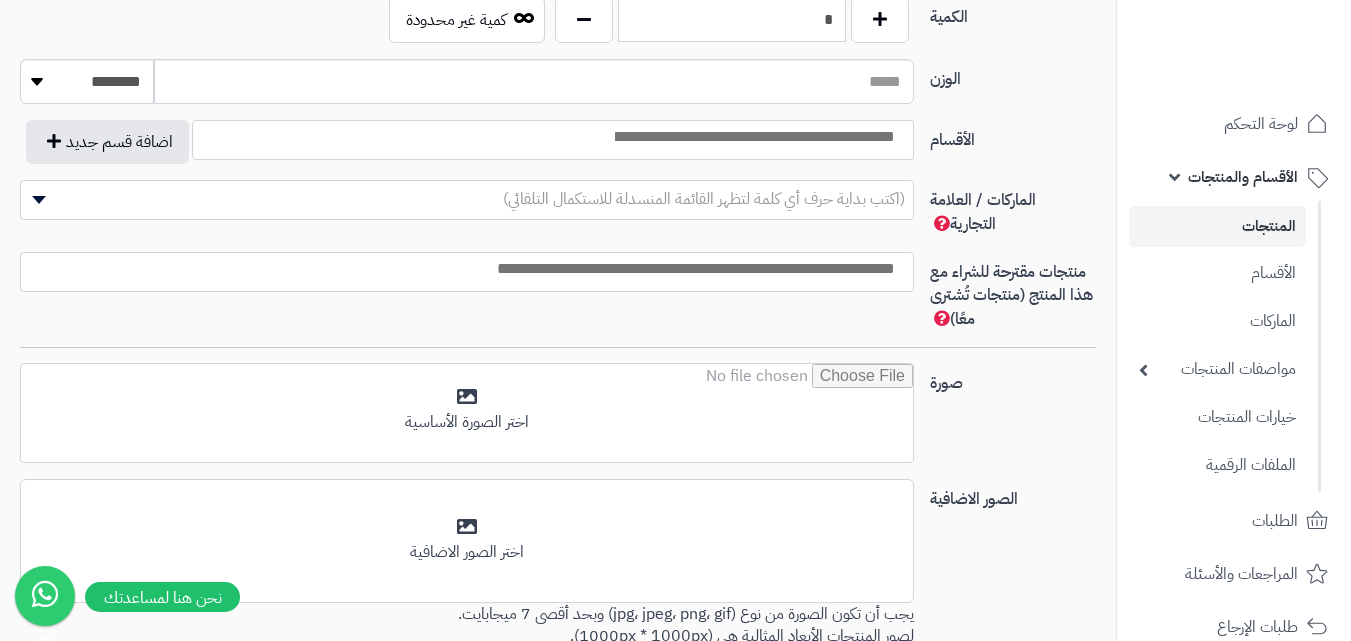 scroll, scrollTop: 1083, scrollLeft: 0, axis: vertical 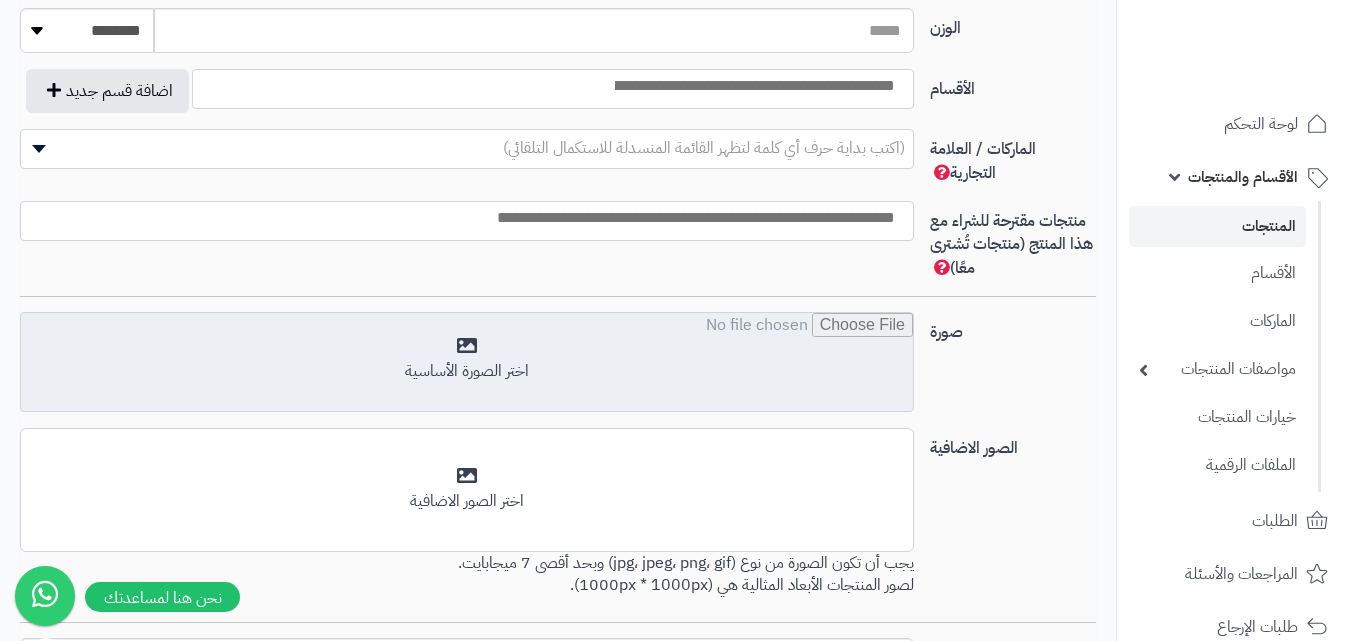 click at bounding box center [467, 363] 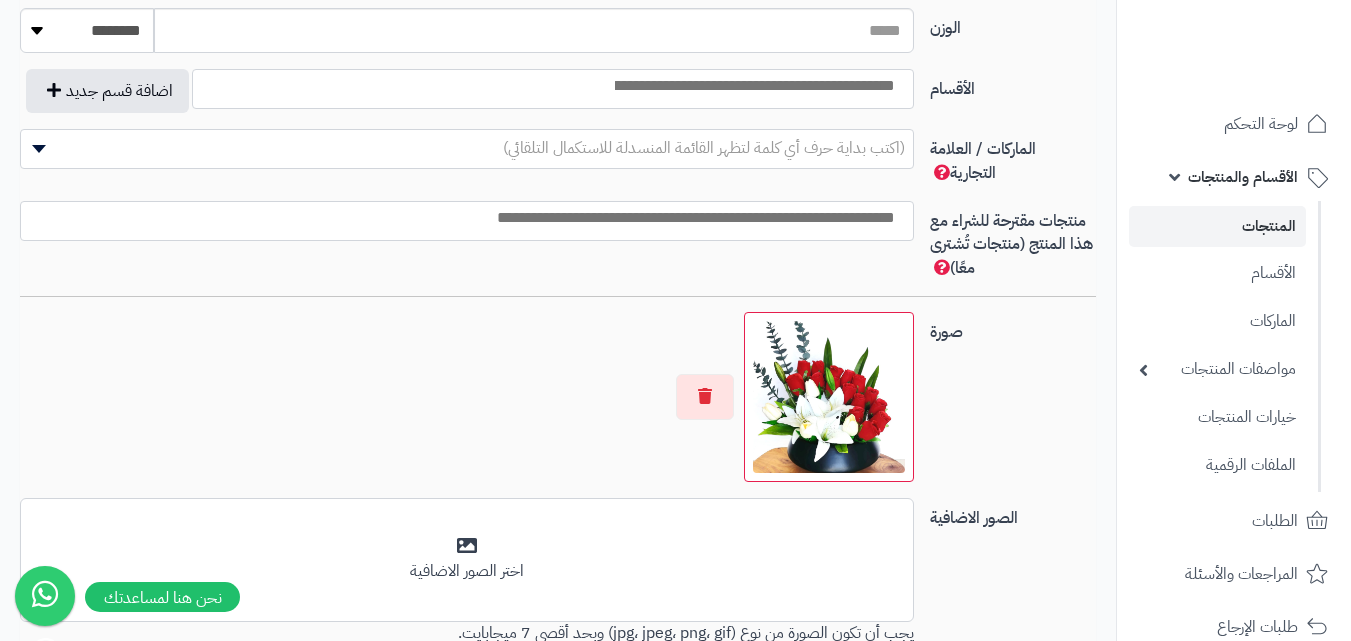 scroll, scrollTop: 1010, scrollLeft: 0, axis: vertical 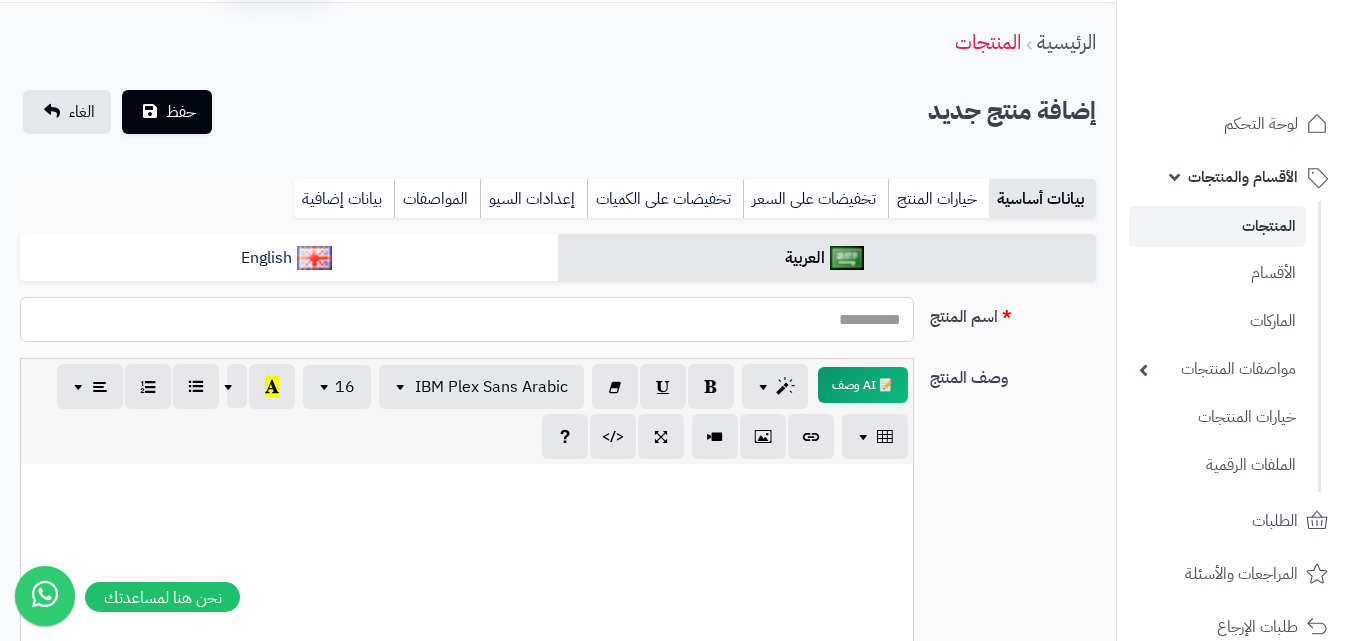 click on "اسم المنتج" at bounding box center [467, 319] 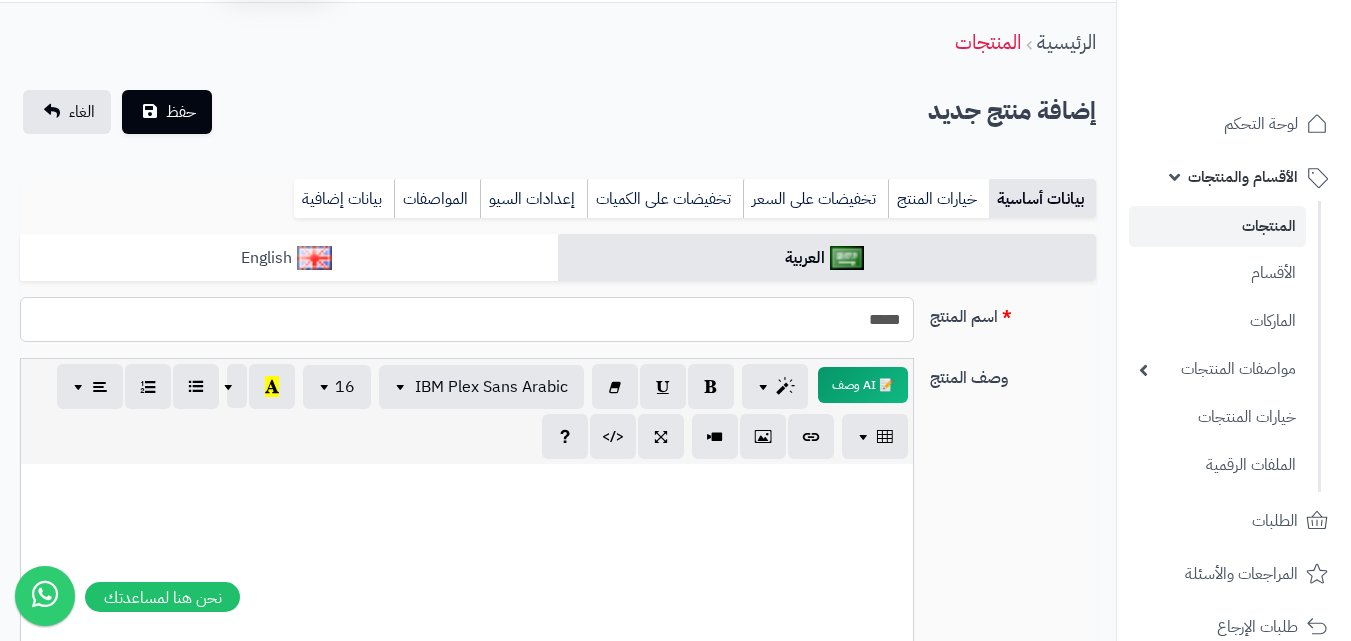 type on "*****" 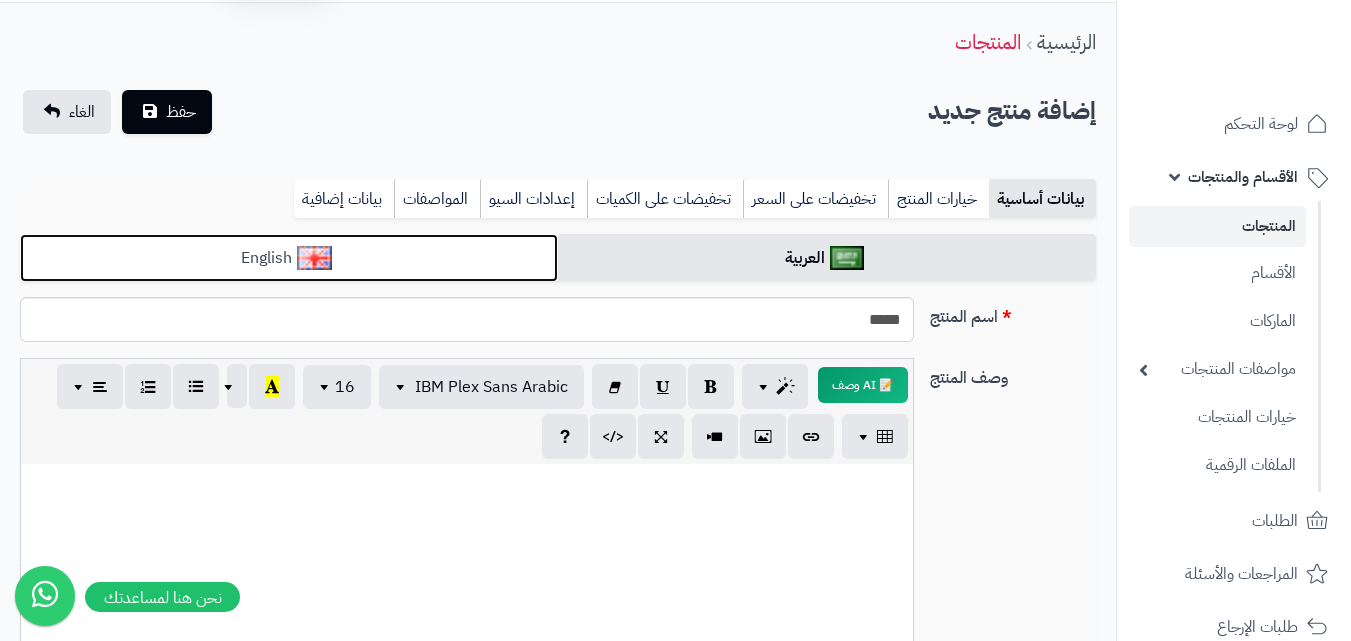 click on "English" at bounding box center [289, 258] 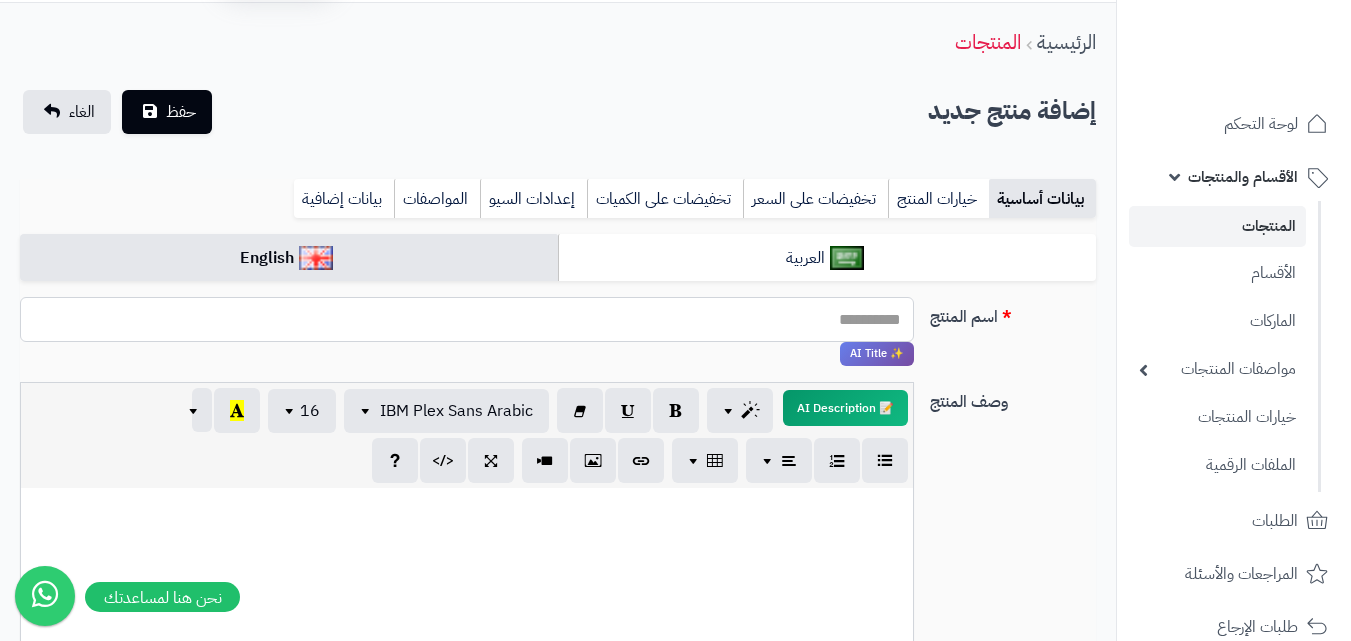 click on "اسم المنتج" at bounding box center [467, 319] 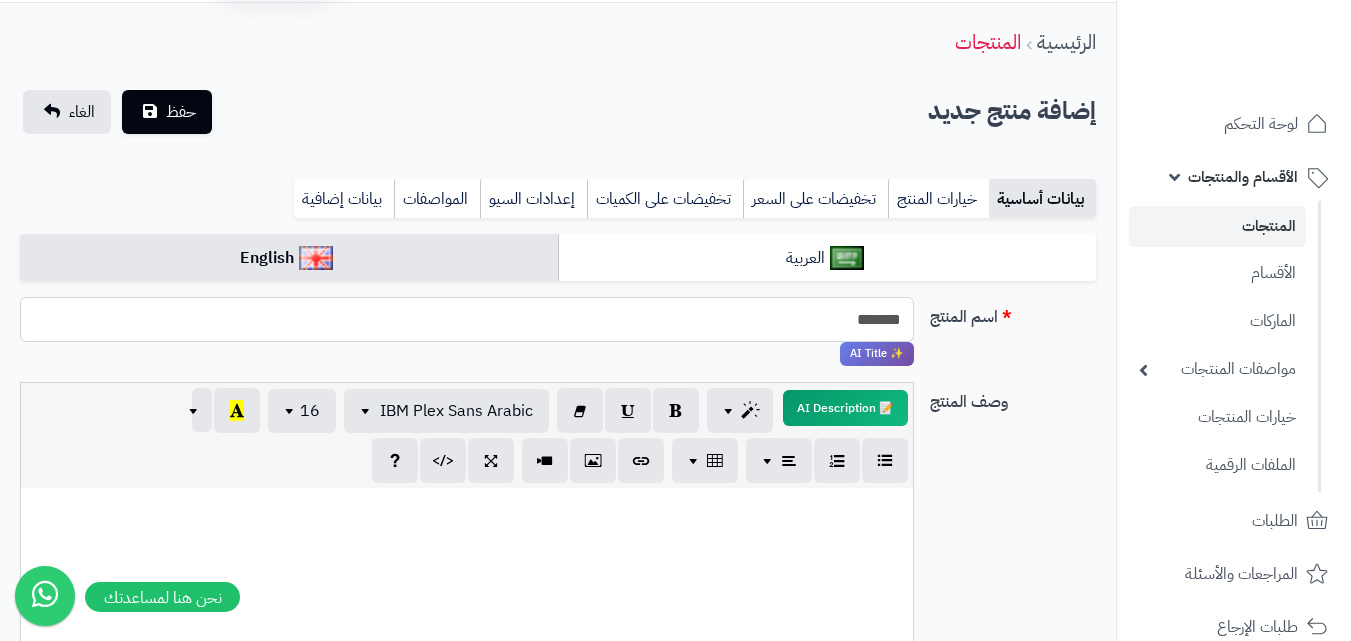 click on "*******" at bounding box center (467, 319) 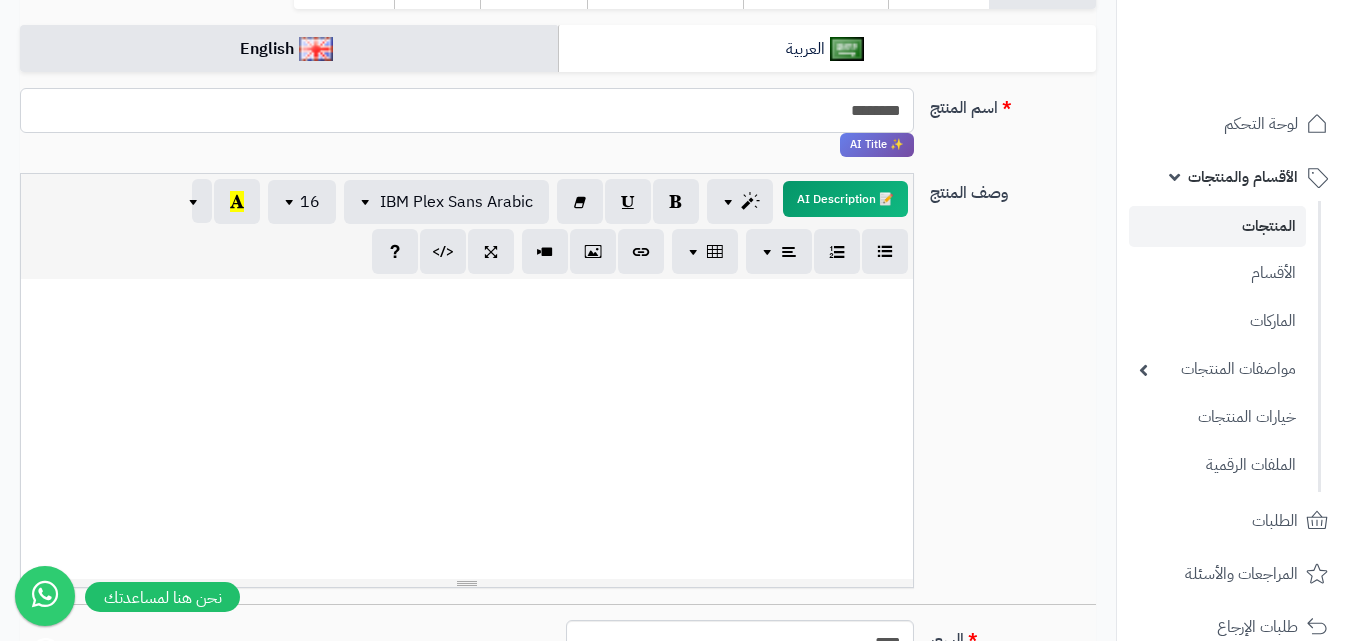 scroll, scrollTop: 282, scrollLeft: 0, axis: vertical 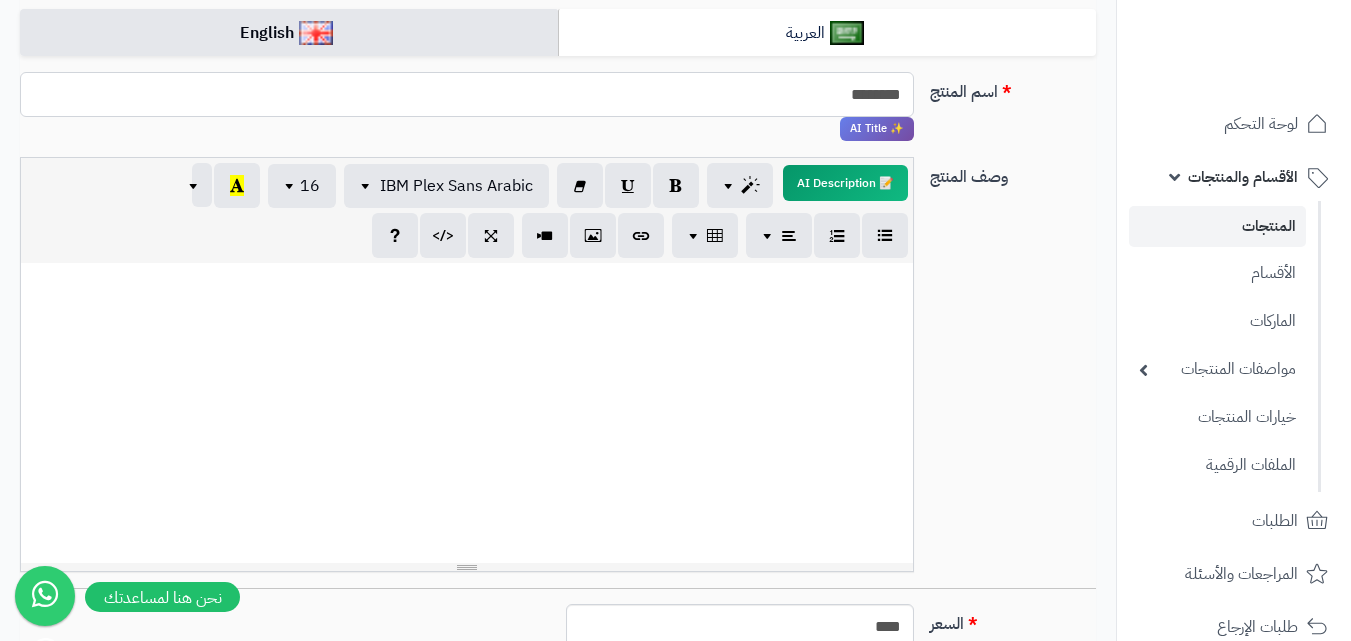 type on "********" 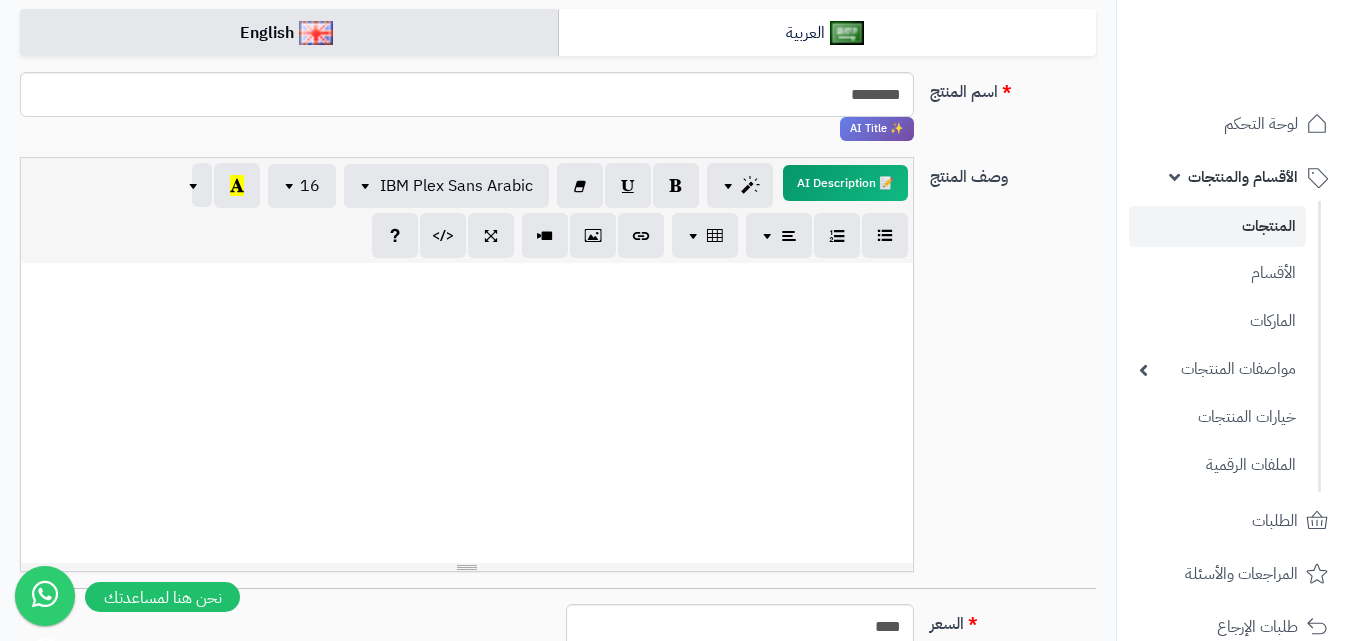 click at bounding box center (467, 284) 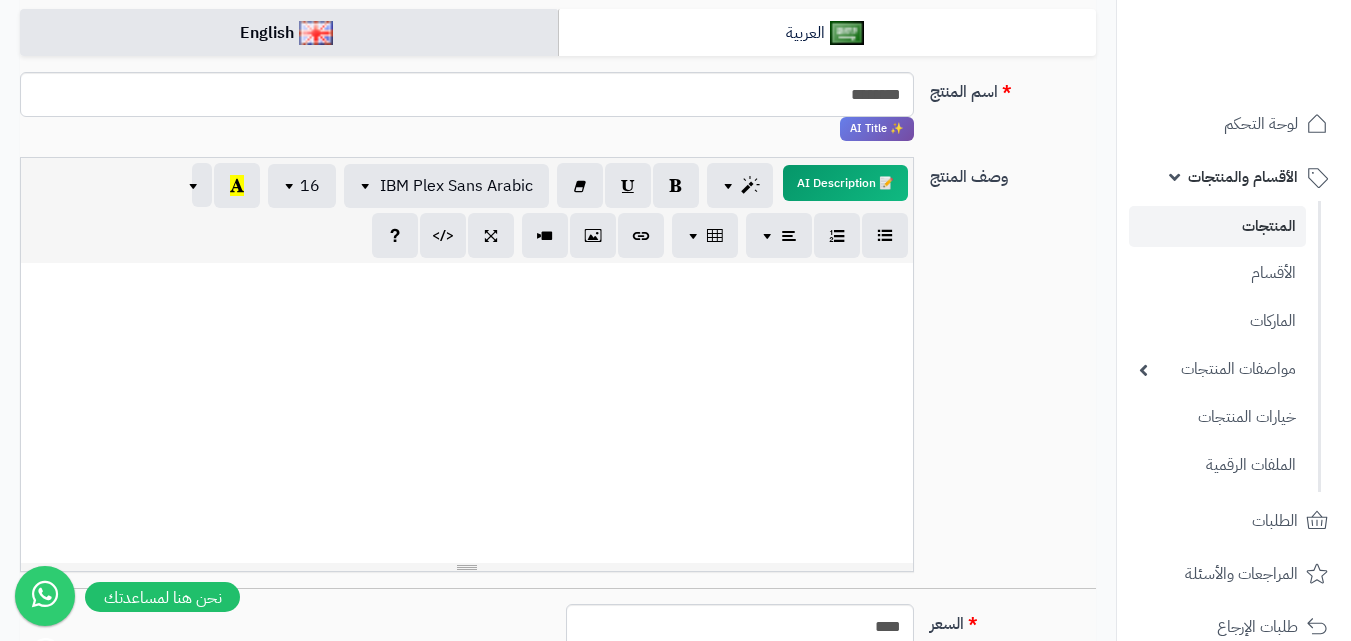 type 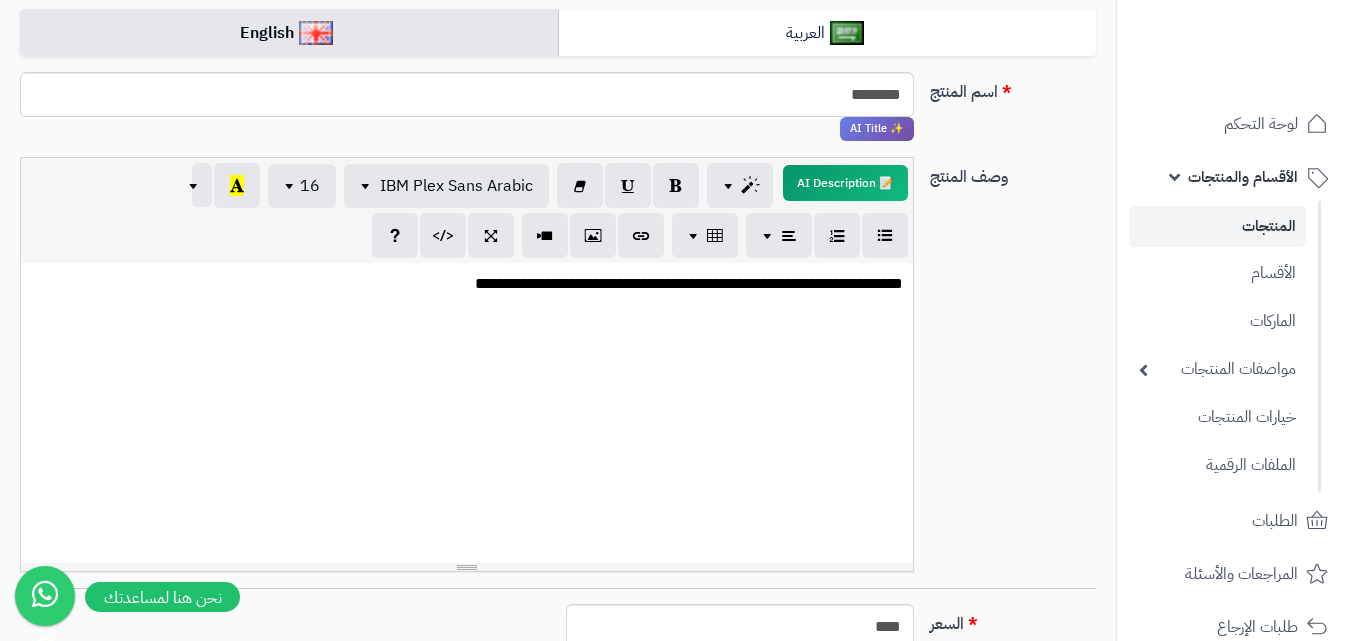 click on "**********" at bounding box center [467, 413] 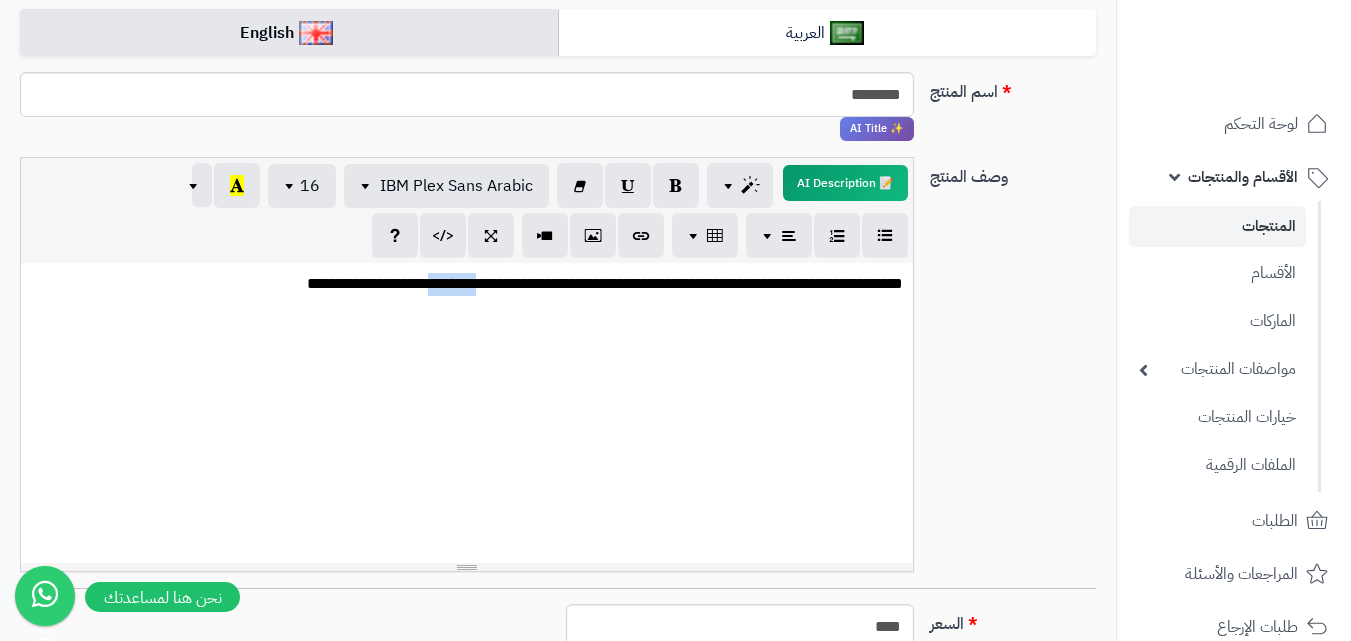 drag, startPoint x: 442, startPoint y: 285, endPoint x: 491, endPoint y: 275, distance: 50.01 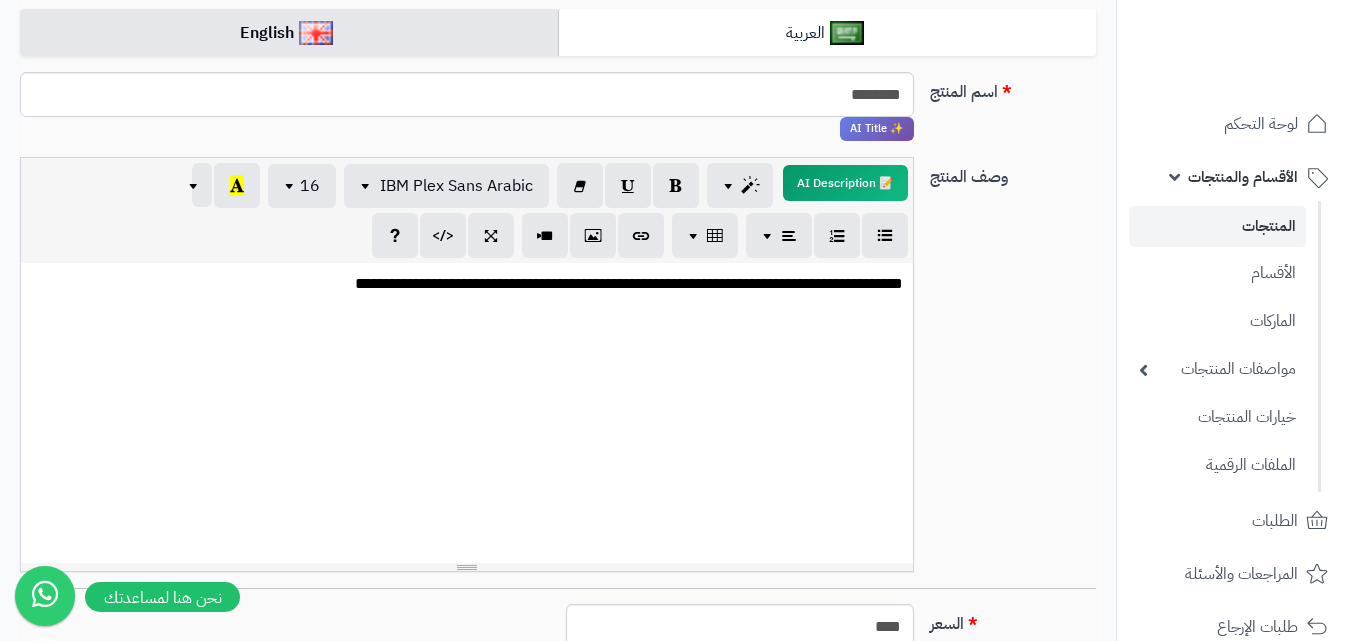 click on "**********" at bounding box center [467, 413] 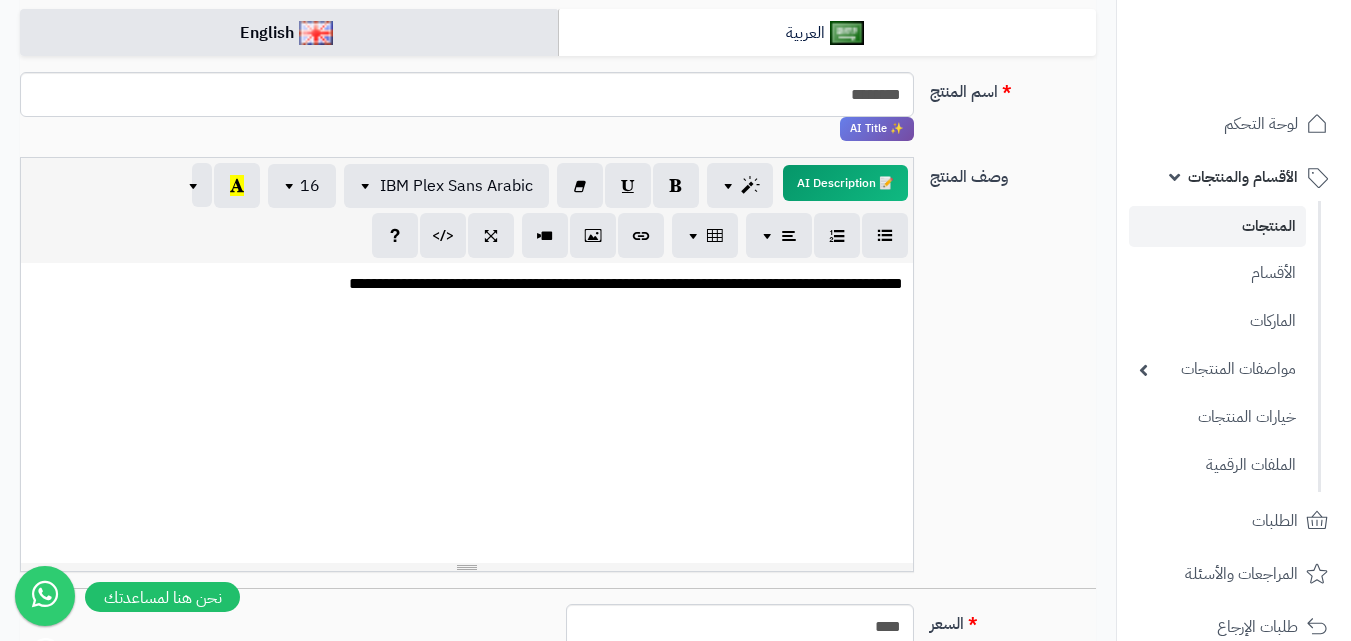 click on "**********" at bounding box center (467, 413) 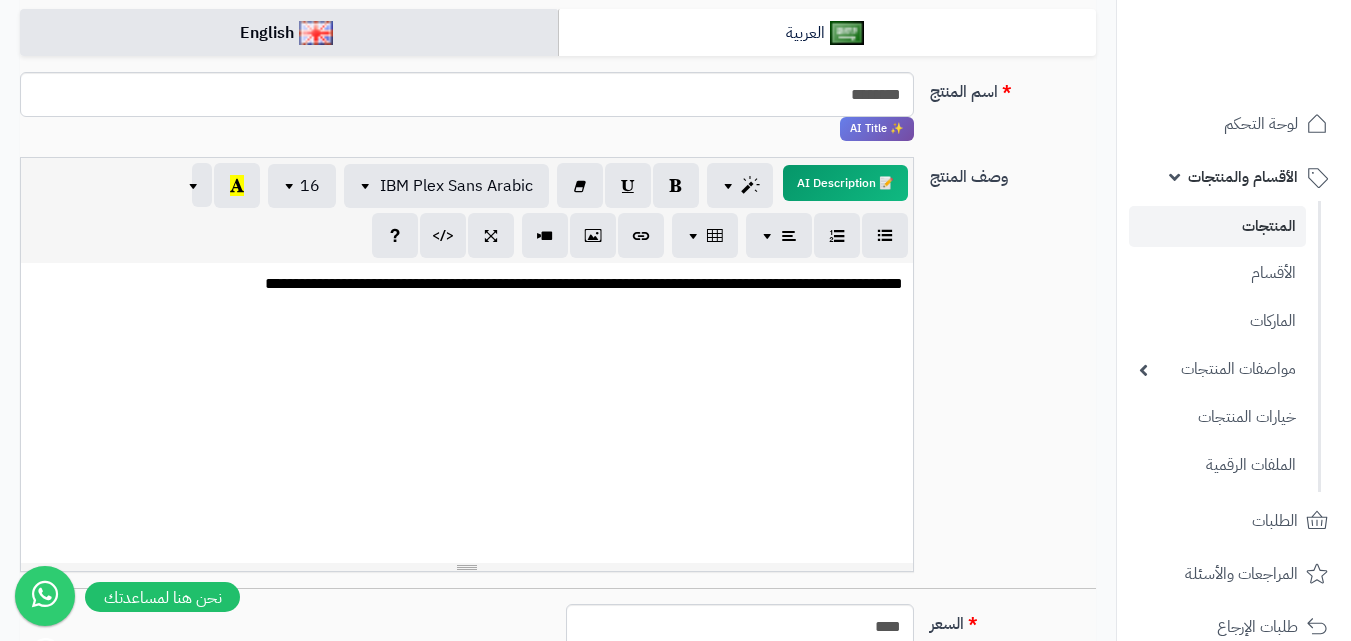 click on "**********" at bounding box center (467, 413) 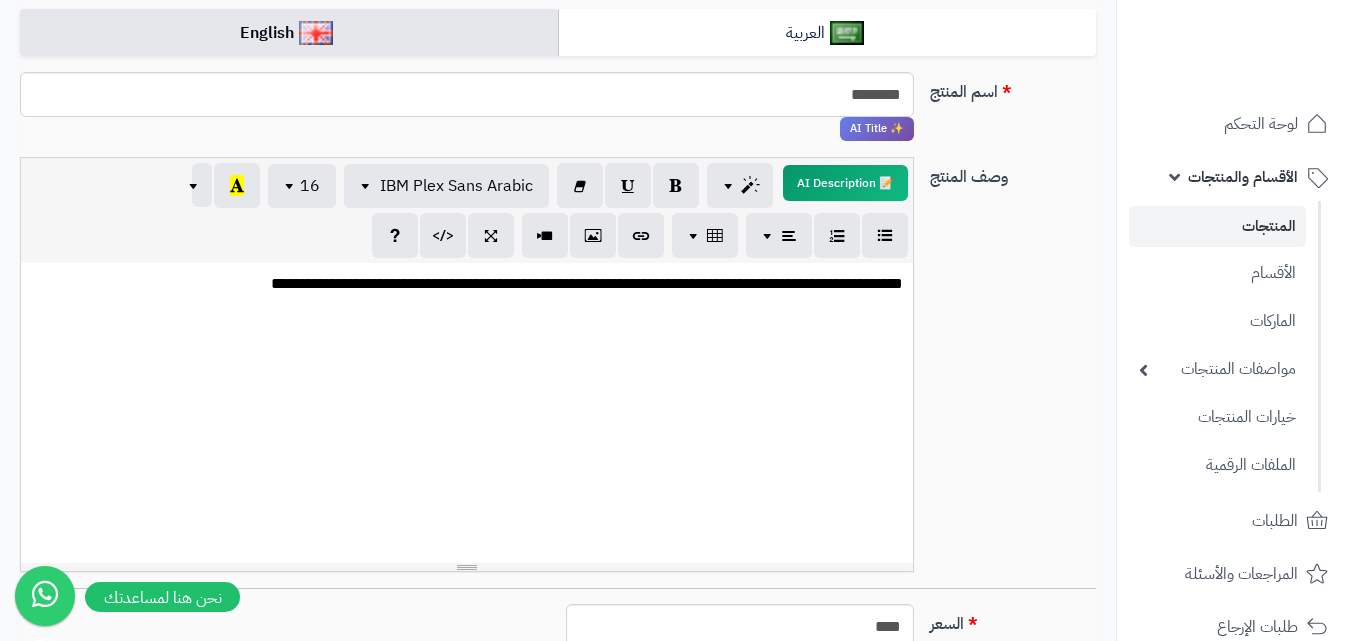 click on "**********" at bounding box center (467, 413) 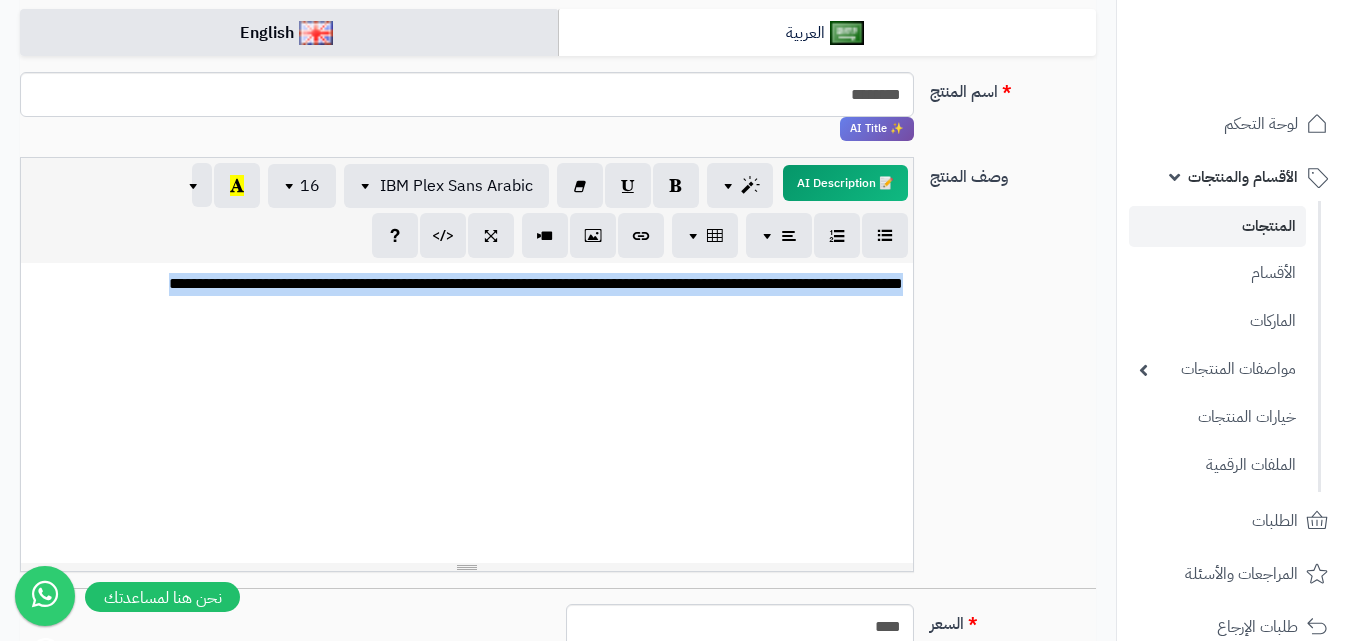 drag, startPoint x: 161, startPoint y: 286, endPoint x: 906, endPoint y: 260, distance: 745.45355 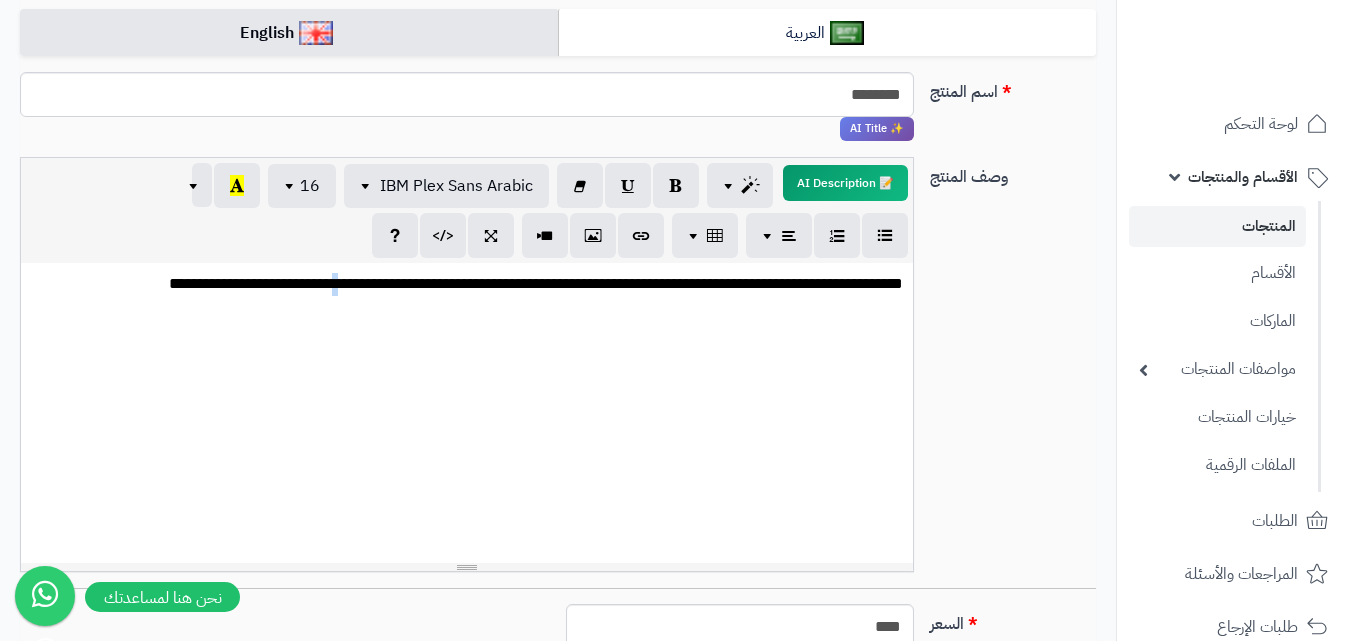click on "**********" at bounding box center (467, 413) 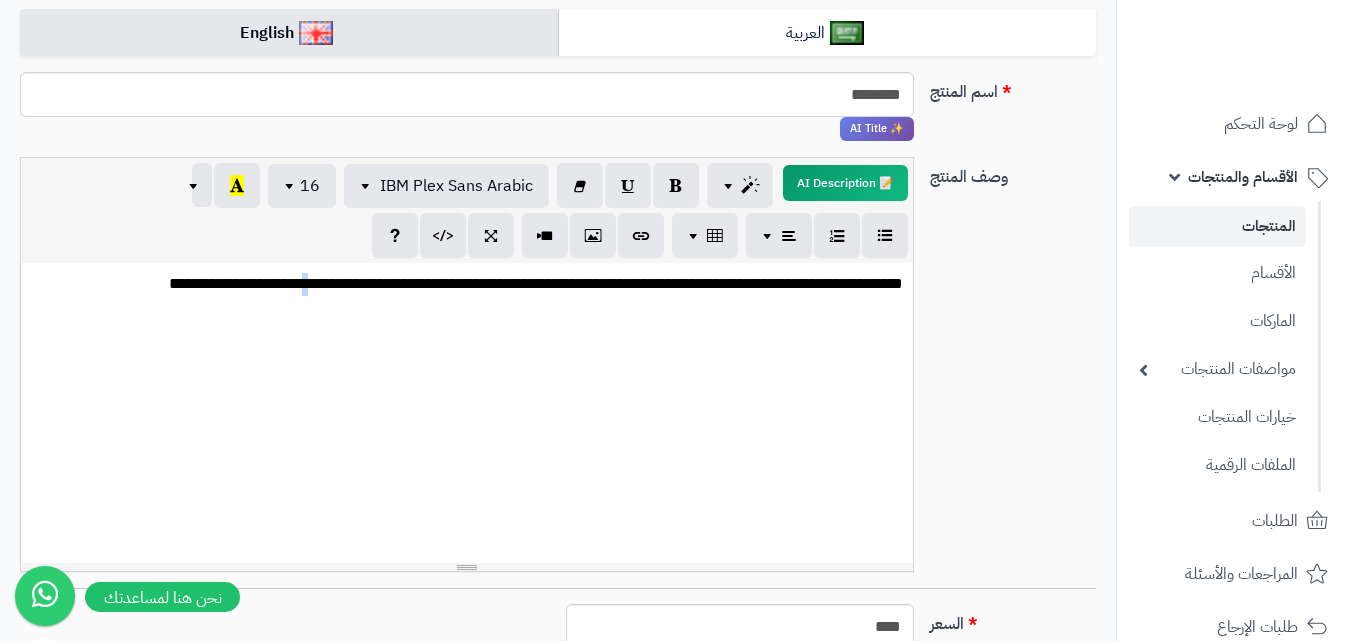 click on "**********" at bounding box center (467, 413) 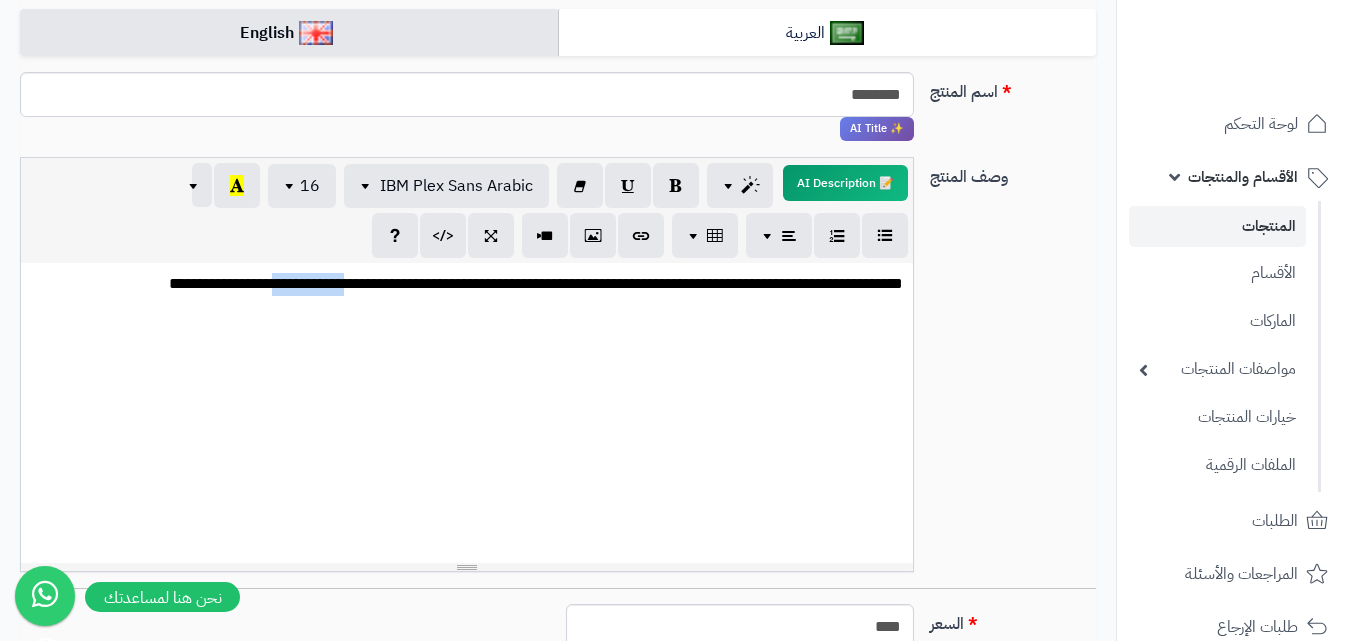 drag, startPoint x: 280, startPoint y: 289, endPoint x: 357, endPoint y: 297, distance: 77.41447 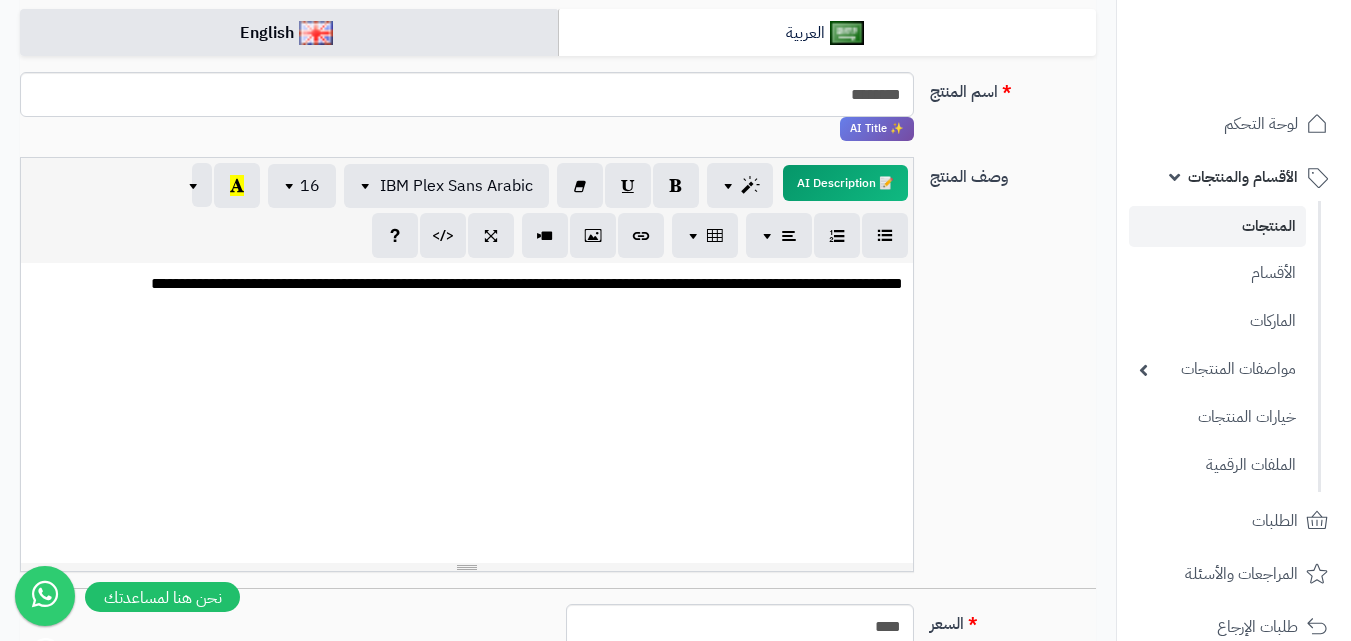 click on "**********" at bounding box center [467, 413] 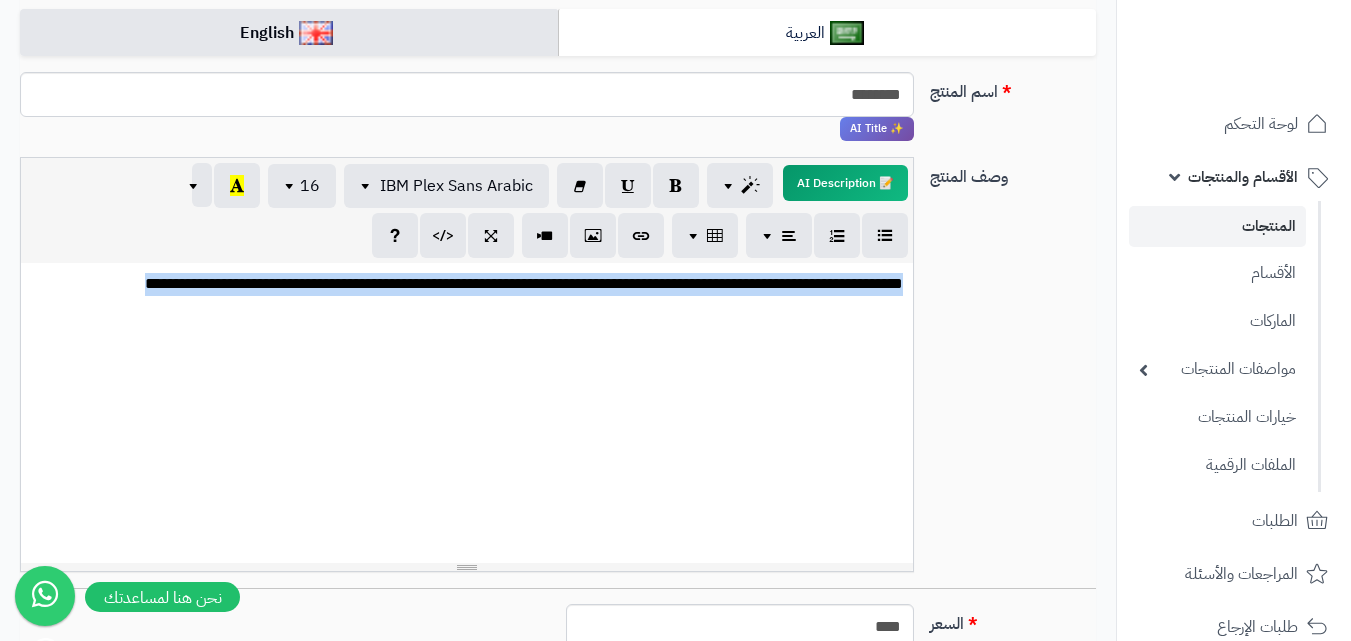 drag, startPoint x: 145, startPoint y: 285, endPoint x: 901, endPoint y: 288, distance: 756.006 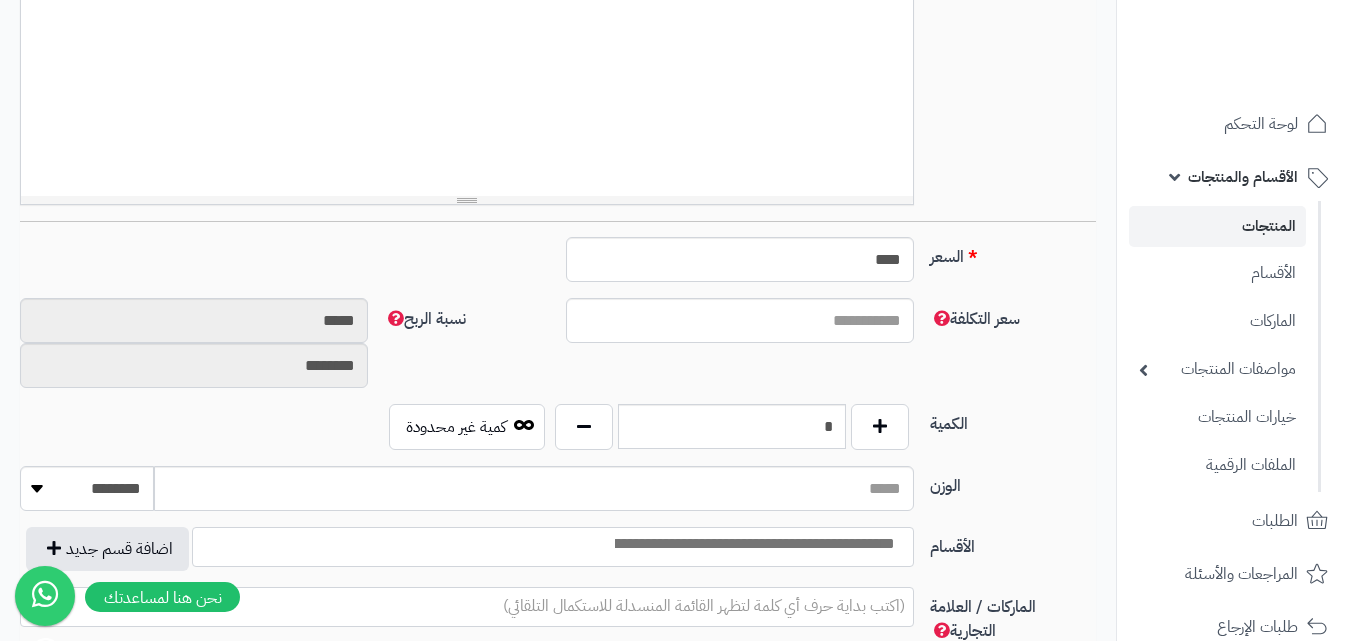 scroll, scrollTop: 689, scrollLeft: 0, axis: vertical 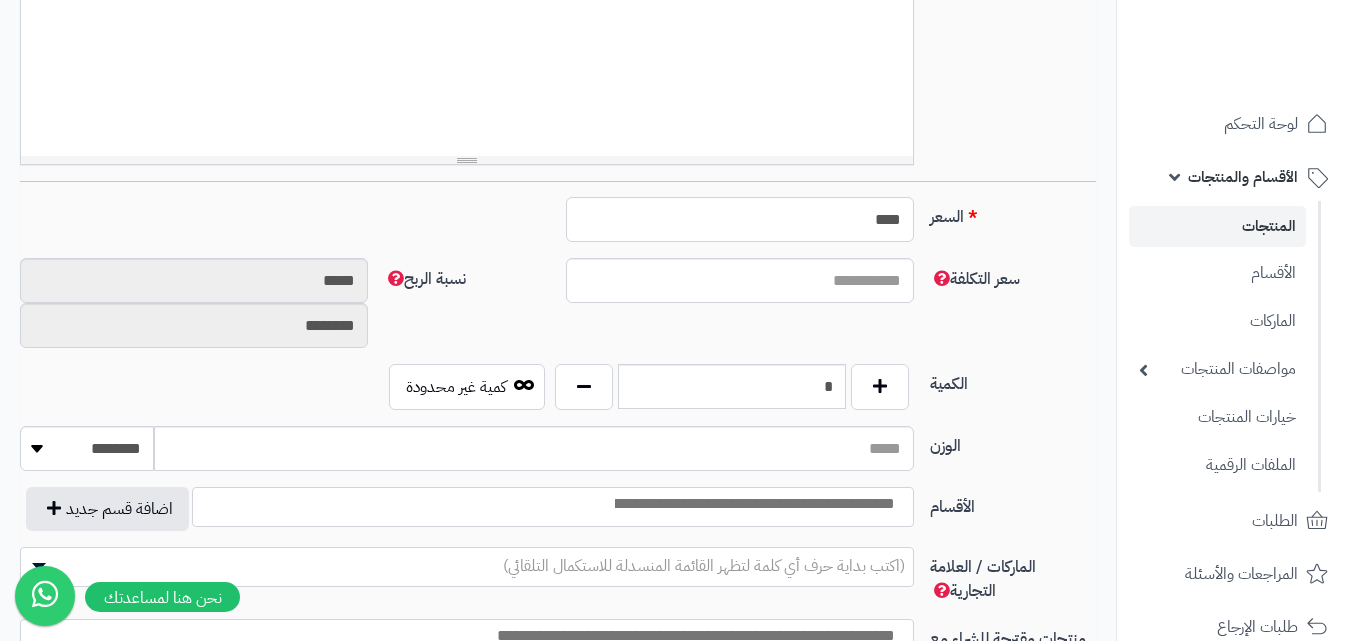 click on "****" at bounding box center (740, 219) 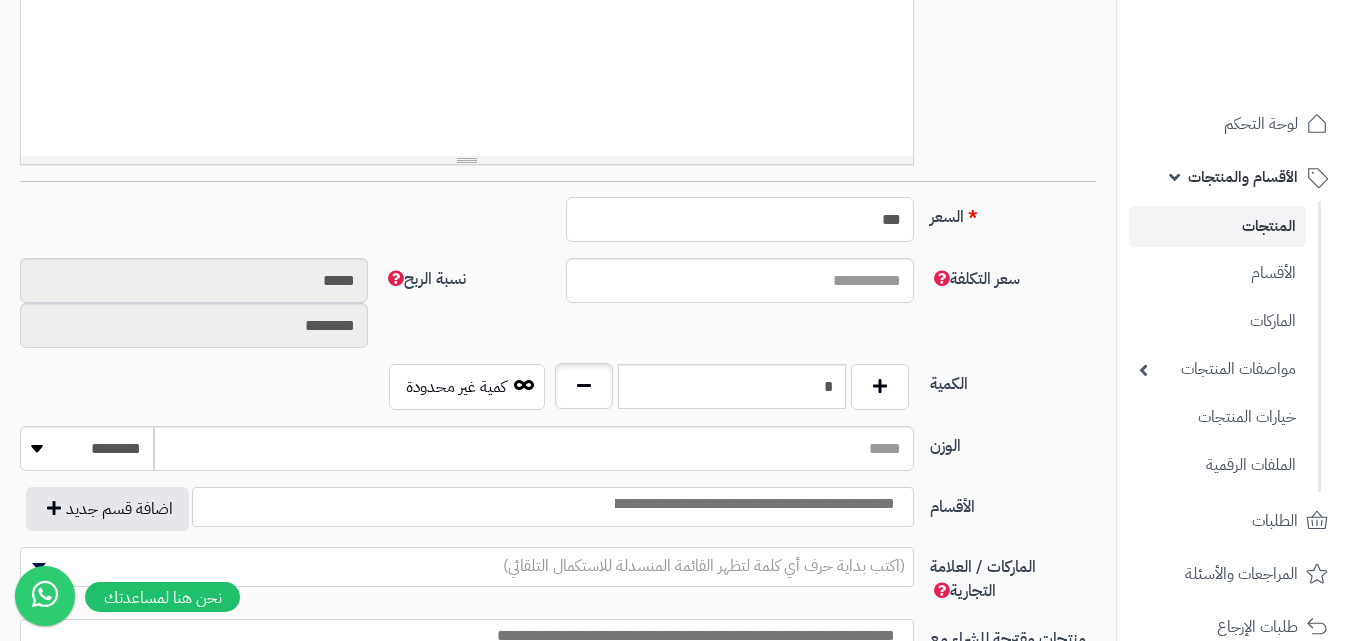 type on "***" 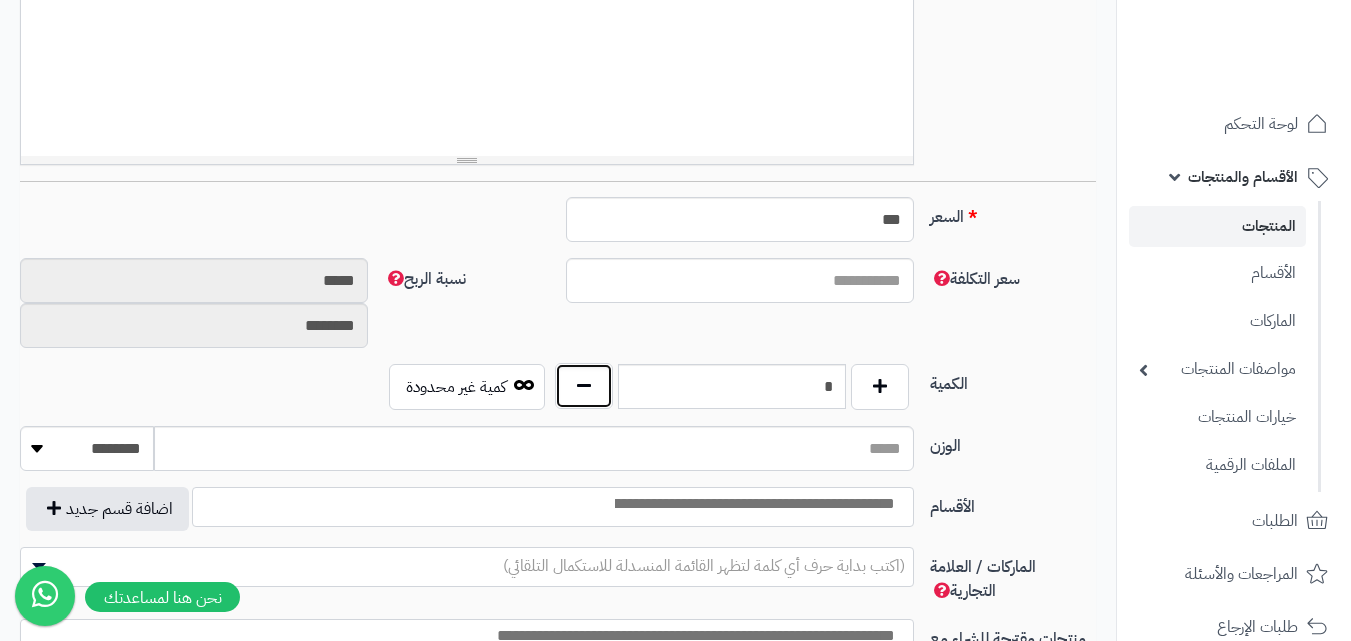 click at bounding box center (584, 386) 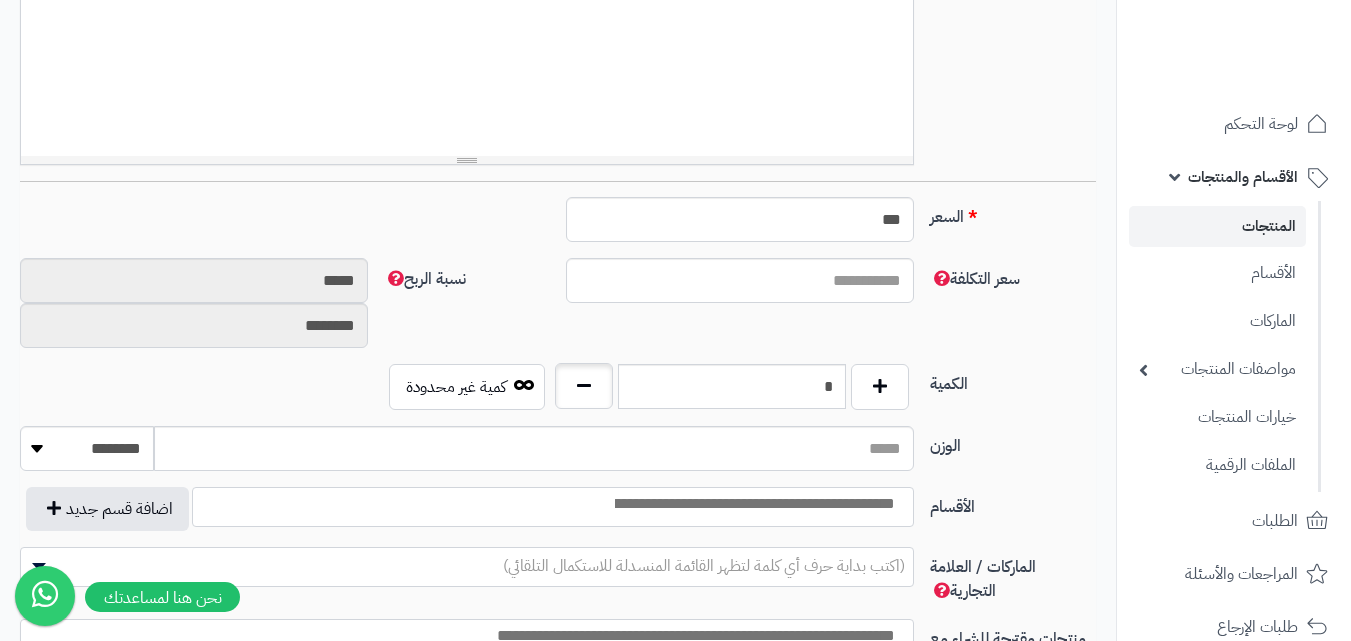 type on "*" 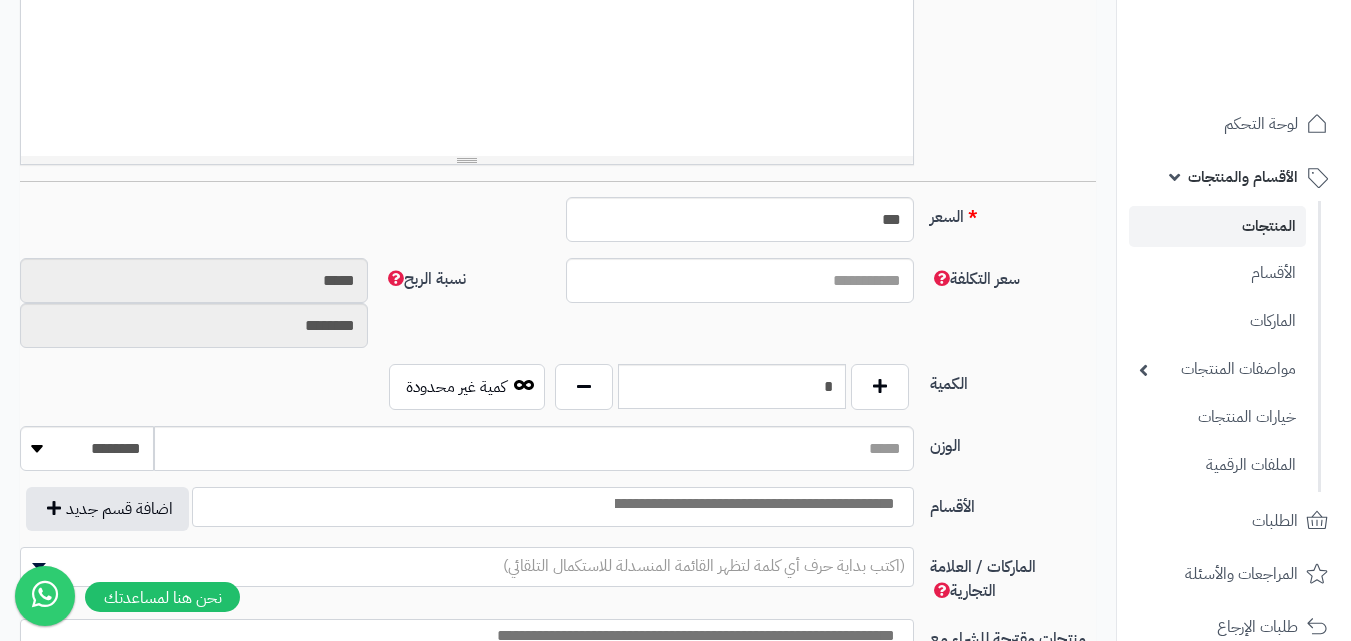 click at bounding box center [753, 504] 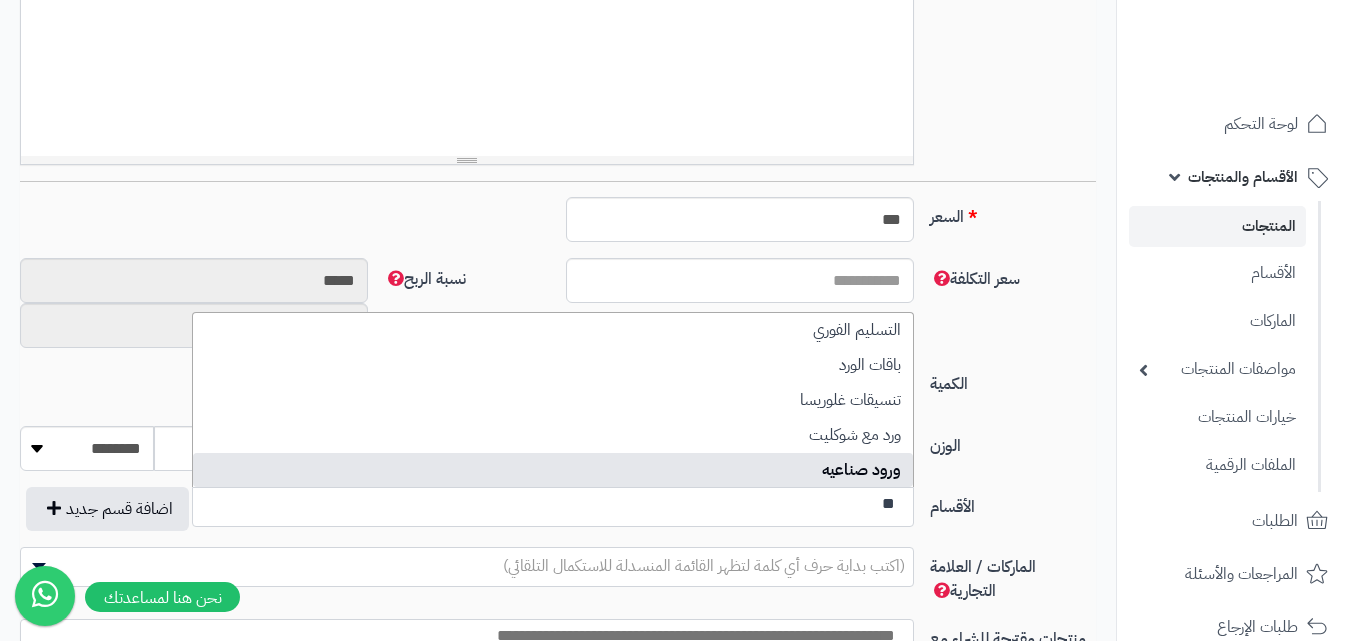 type on "**" 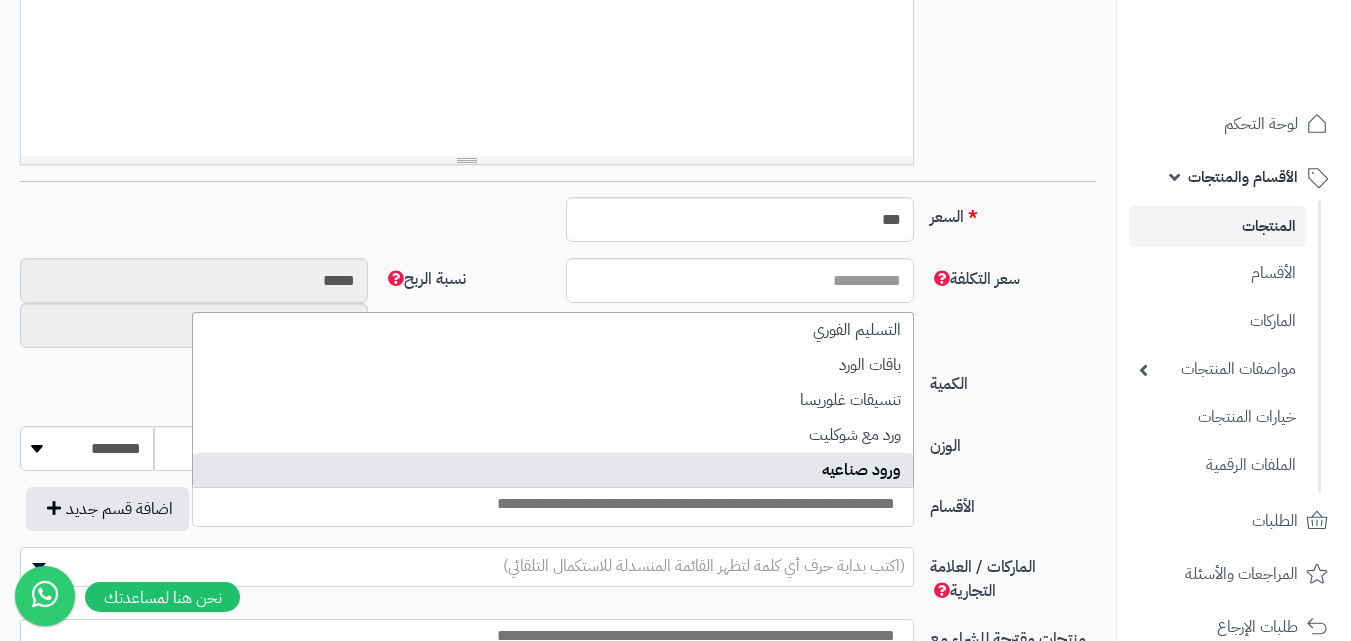 scroll, scrollTop: 0, scrollLeft: 0, axis: both 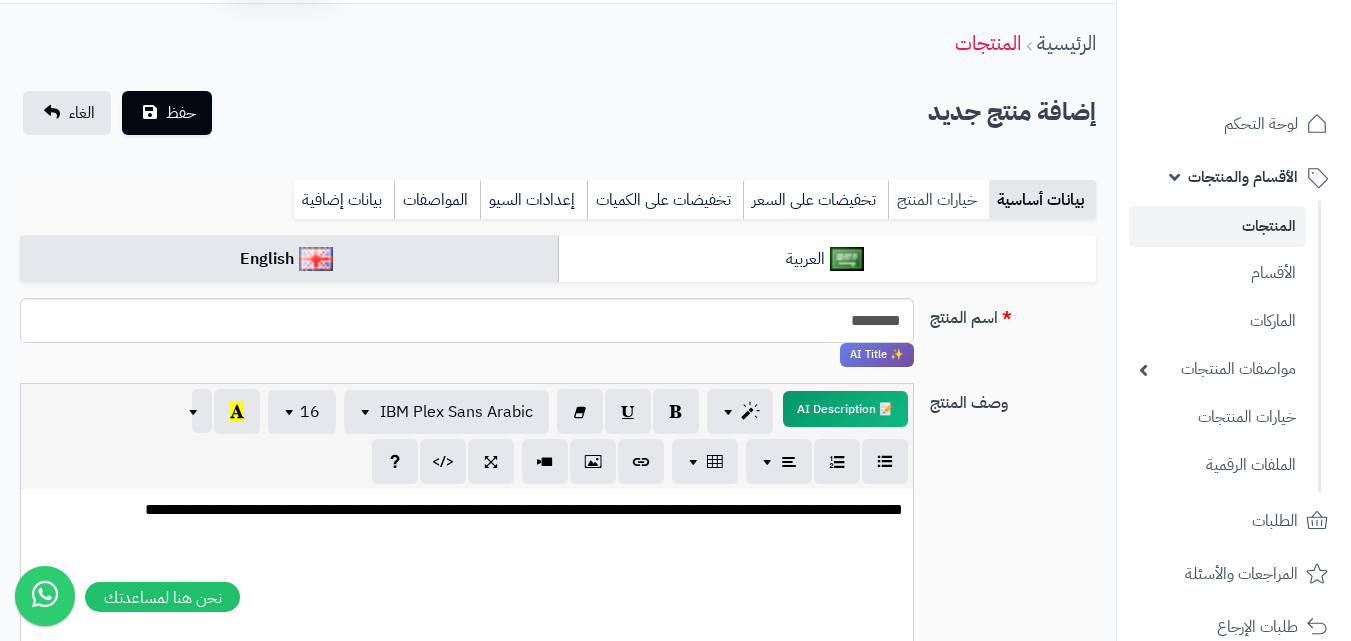 click on "خيارات المنتج" at bounding box center (938, 200) 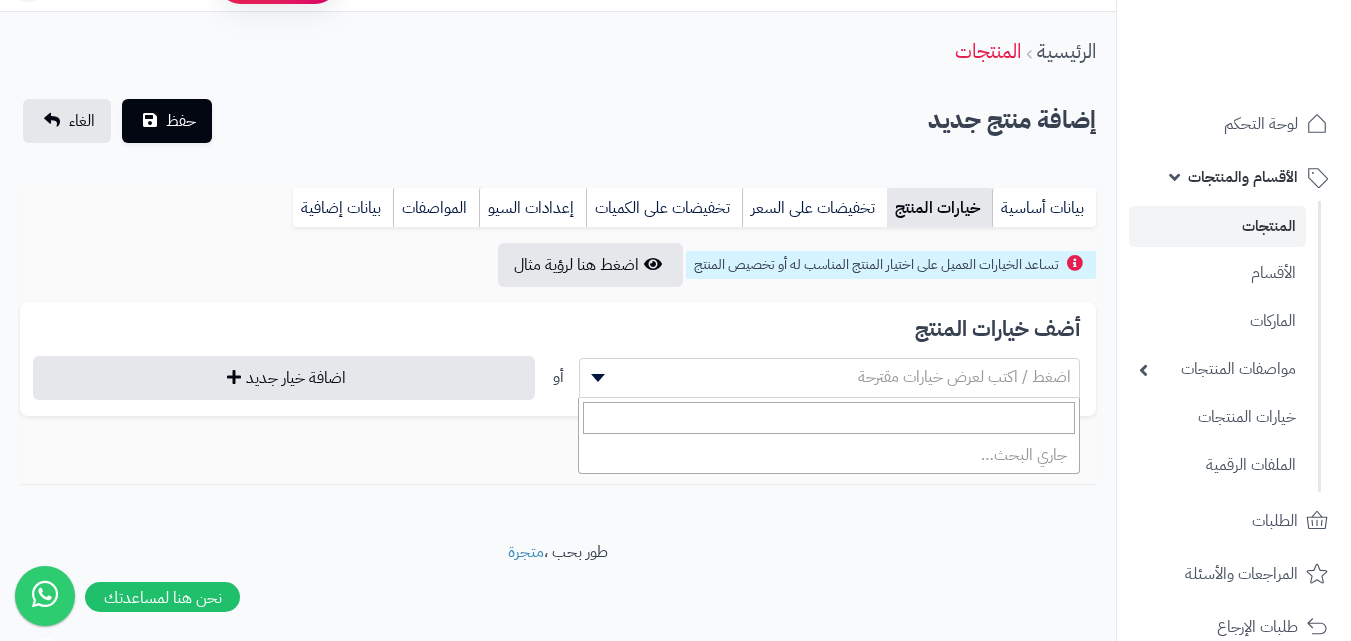 click at bounding box center [595, 378] 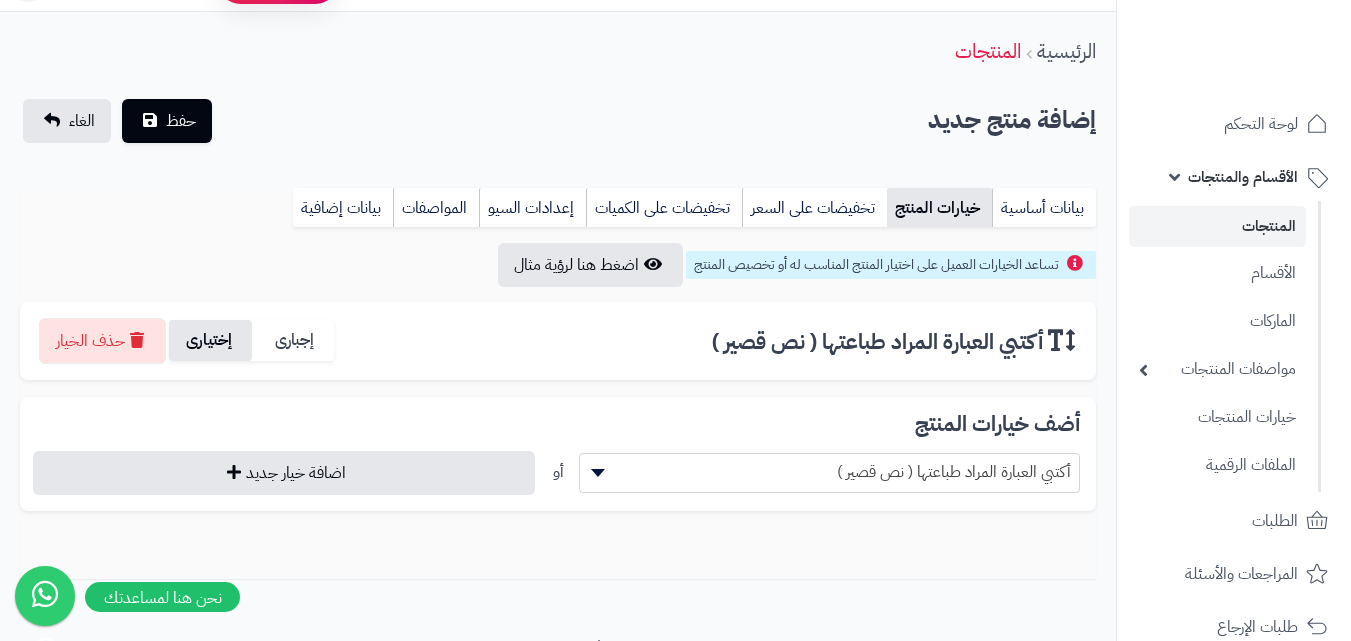 click on "إختيارى" at bounding box center (210, 340) 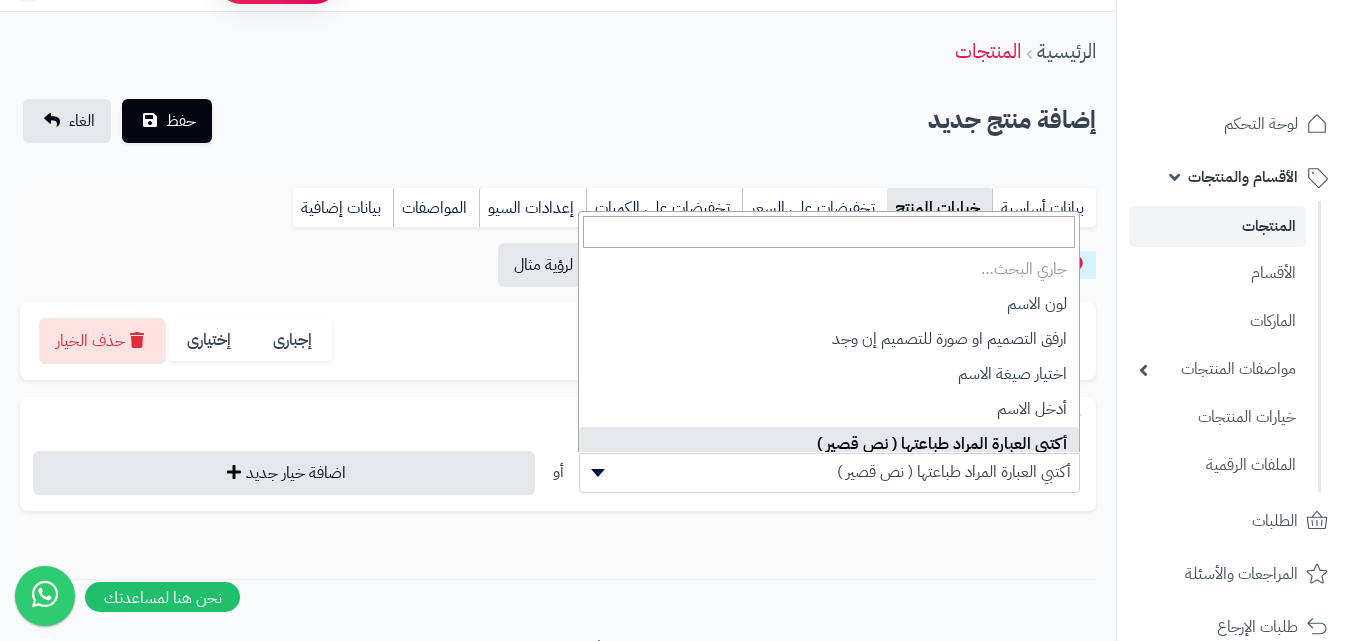 click on "أكتبي العبارة المراد طباعتها ( نص قصير )" at bounding box center (830, 472) 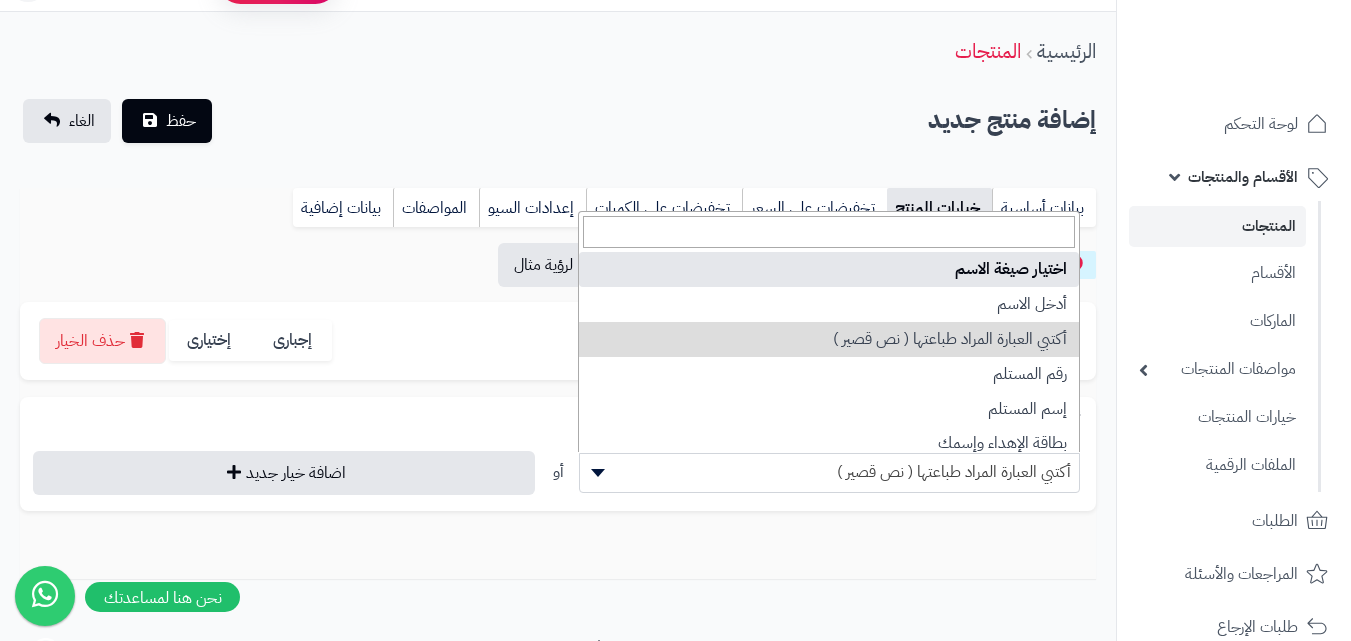 scroll, scrollTop: 0, scrollLeft: 0, axis: both 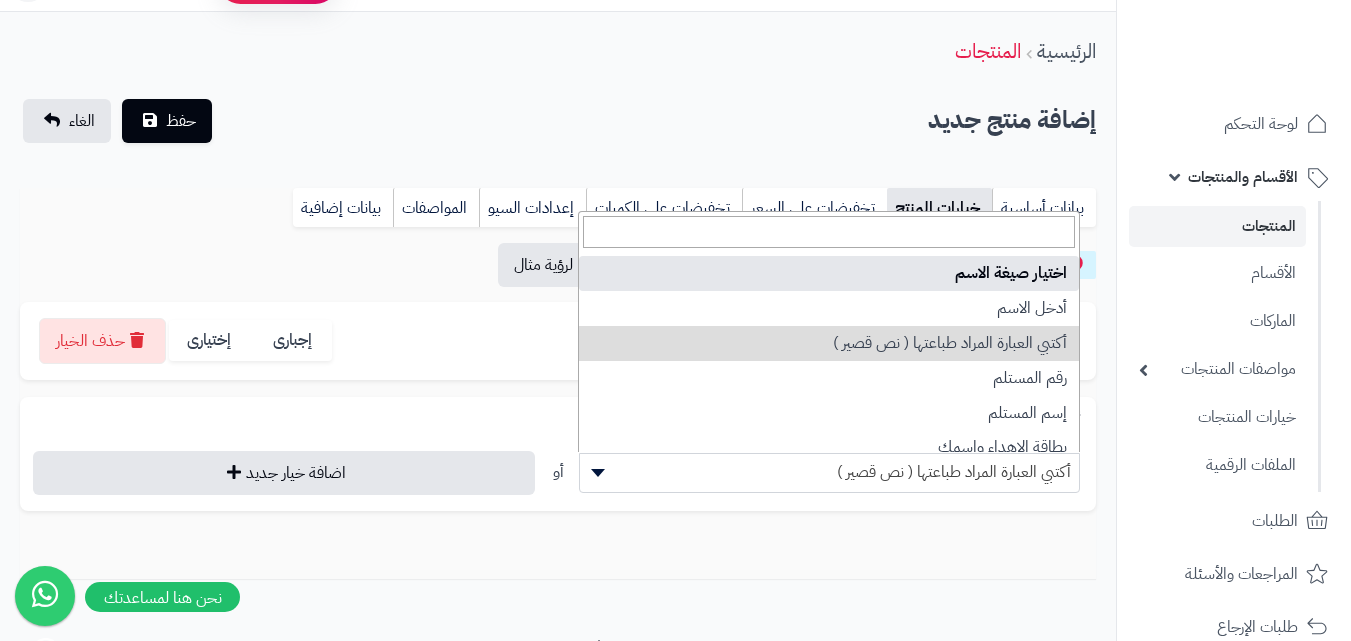 drag, startPoint x: 900, startPoint y: 316, endPoint x: 901, endPoint y: 341, distance: 25.019993 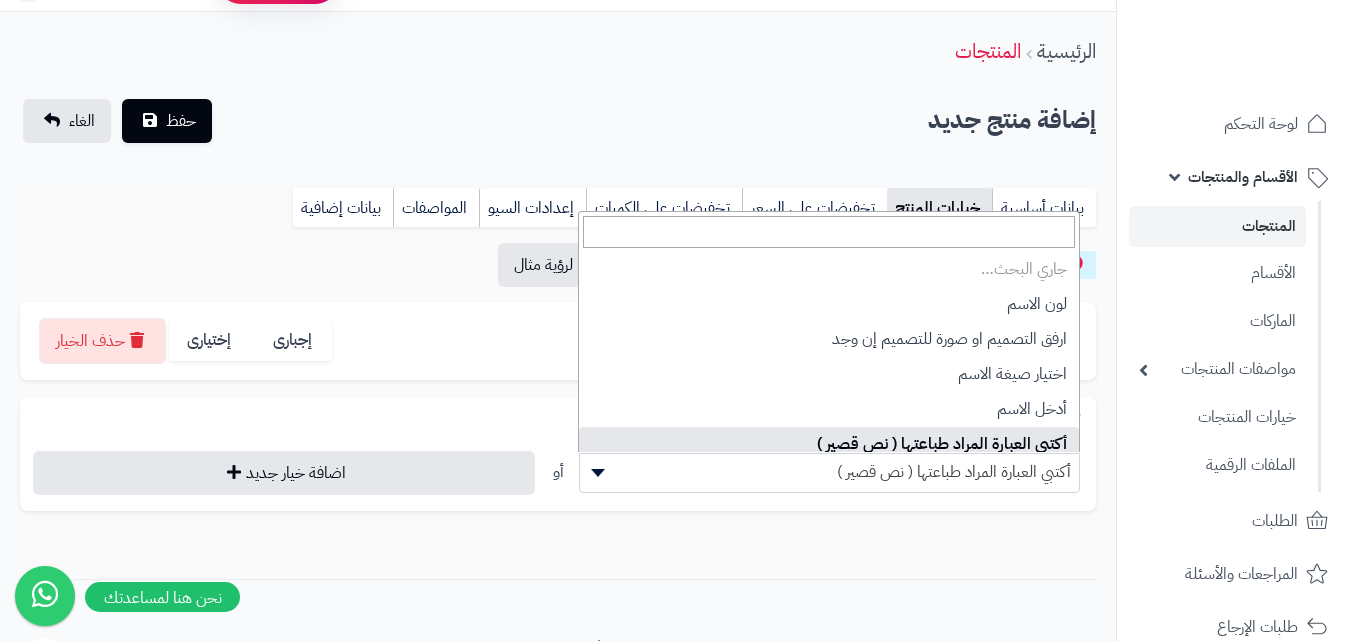 click at bounding box center (595, 473) 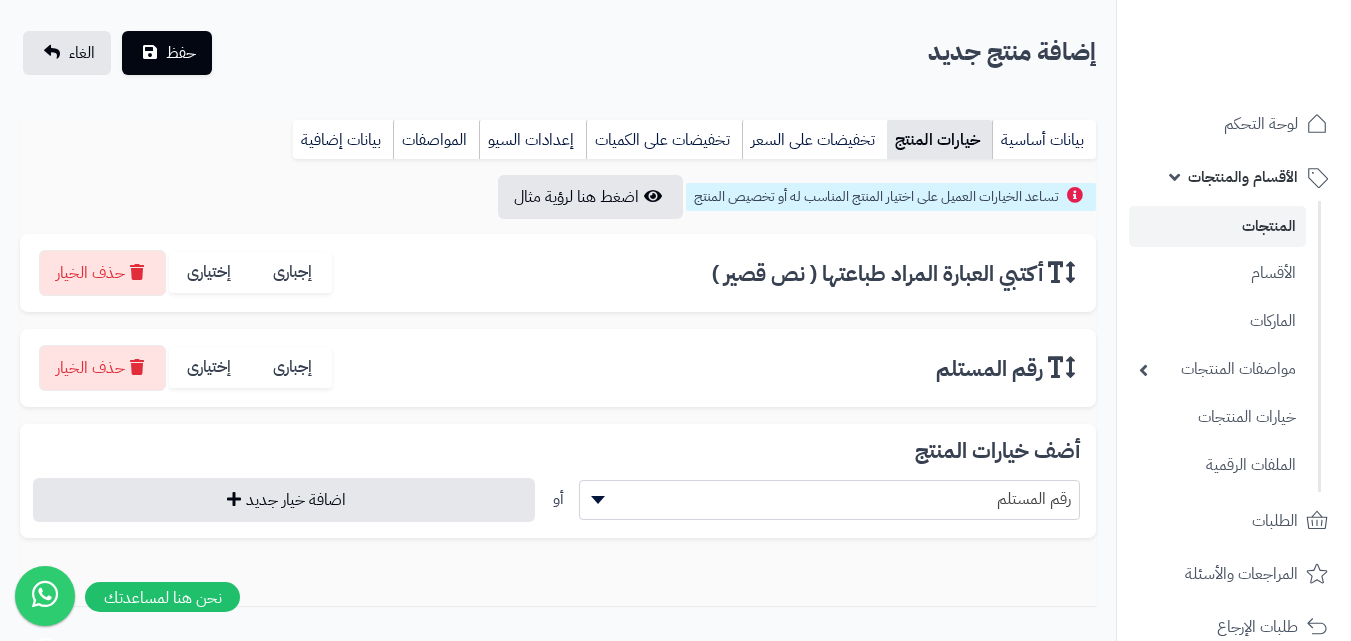scroll, scrollTop: 238, scrollLeft: 0, axis: vertical 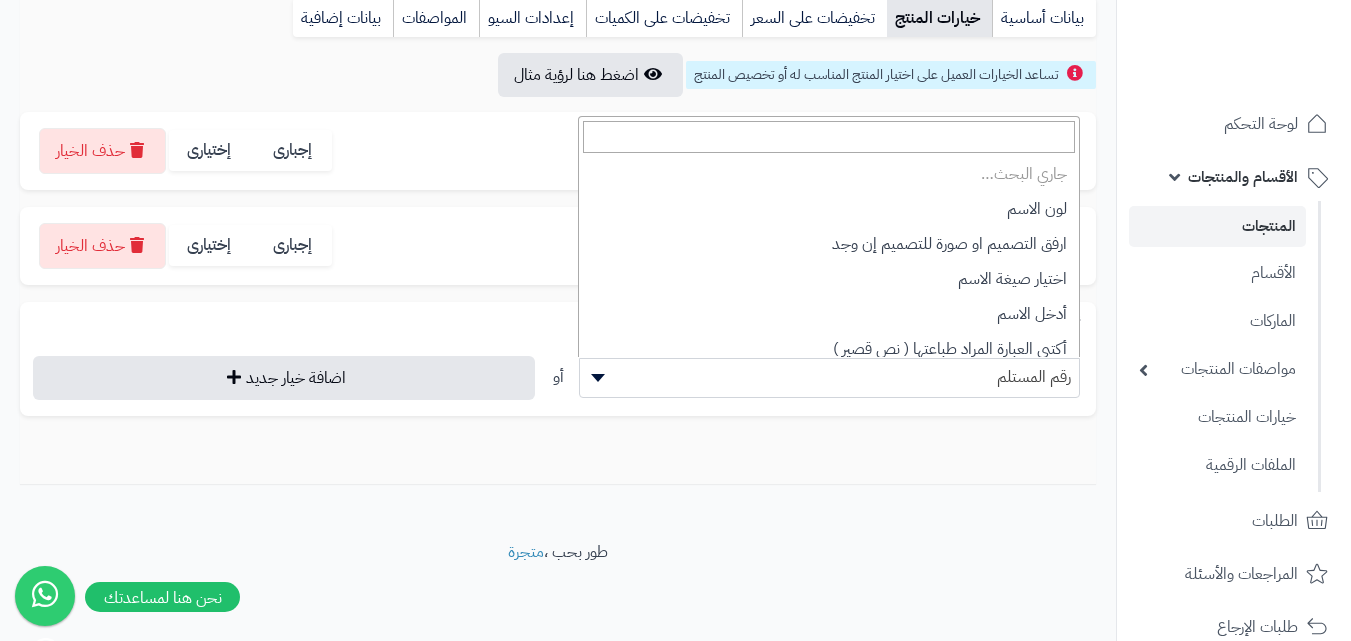click on "رقم المستلم" at bounding box center (830, 377) 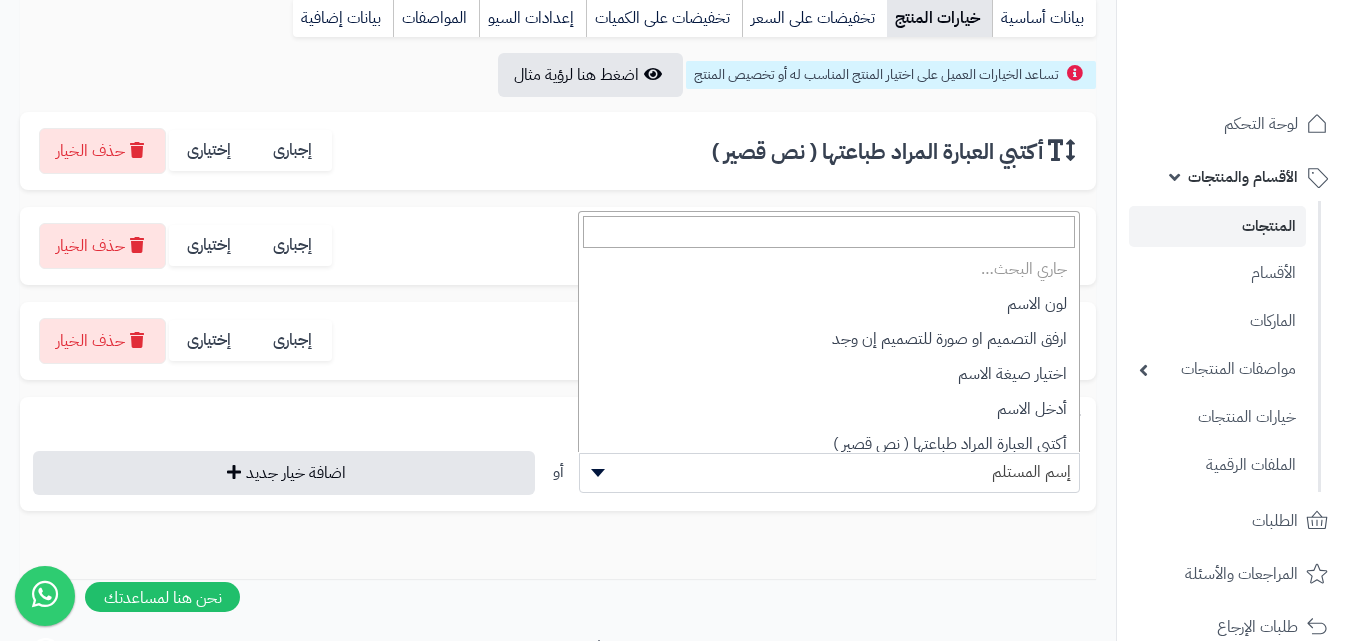 click on "إسم المستلم" at bounding box center (830, 472) 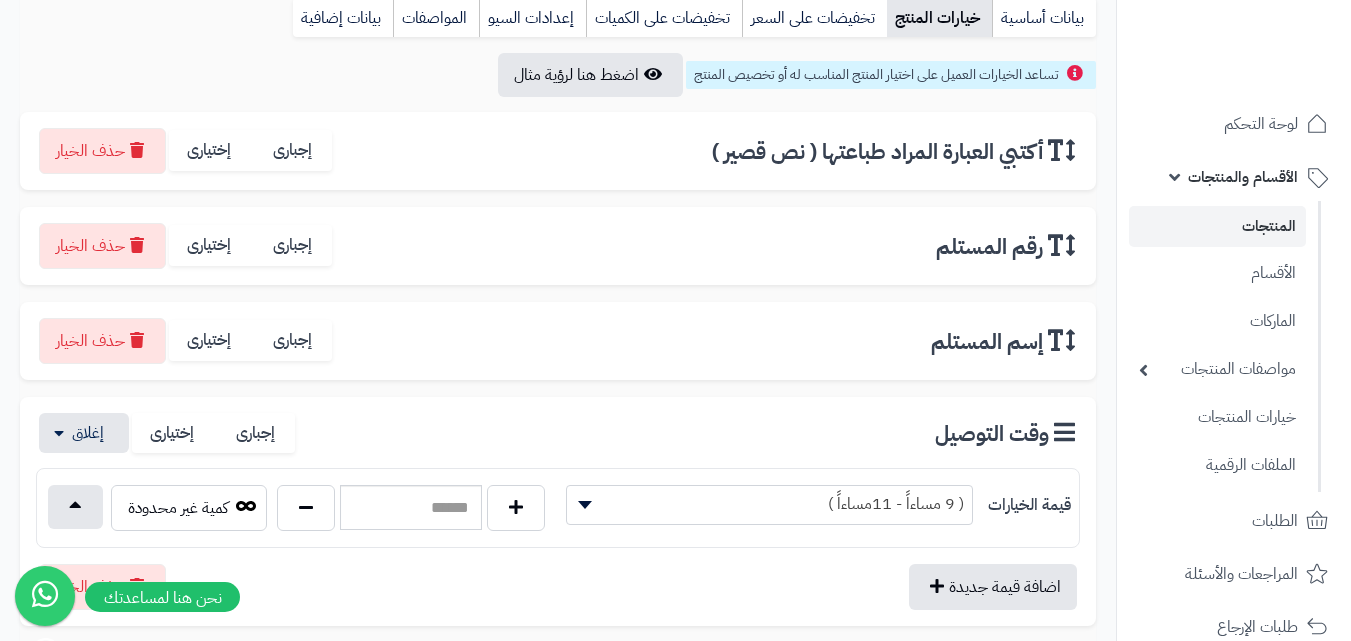 select on "**" 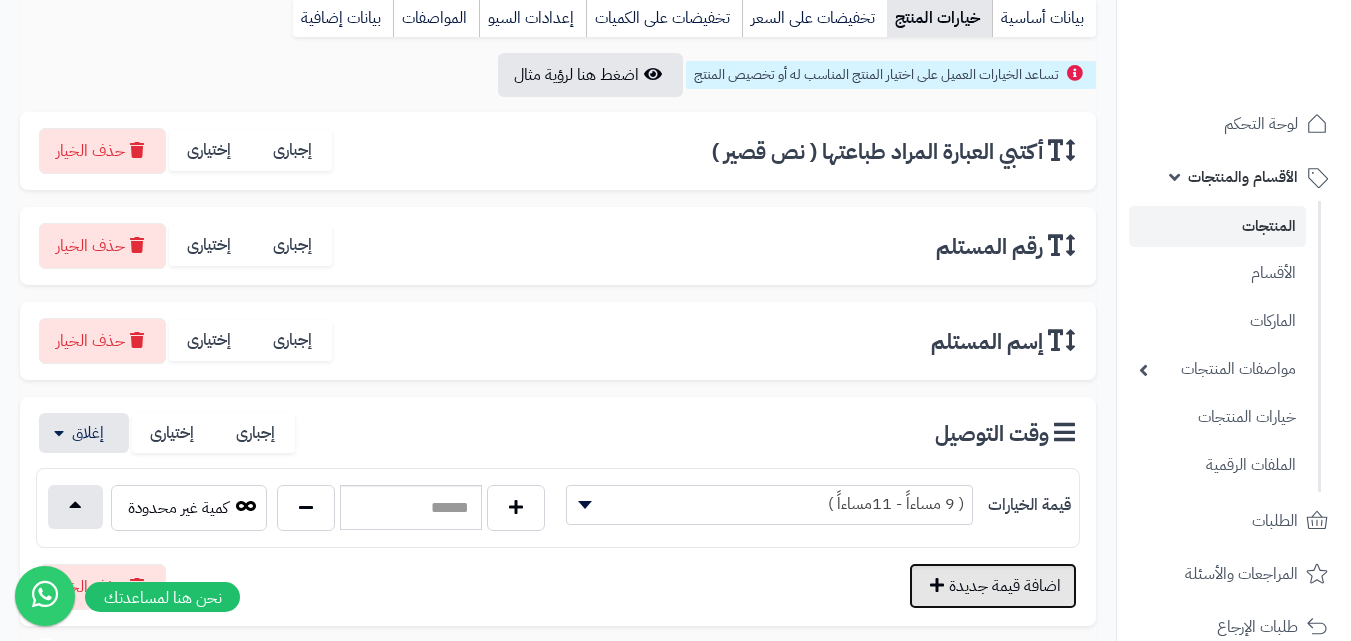 click on "اضافة قيمة جديدة" at bounding box center (993, 586) 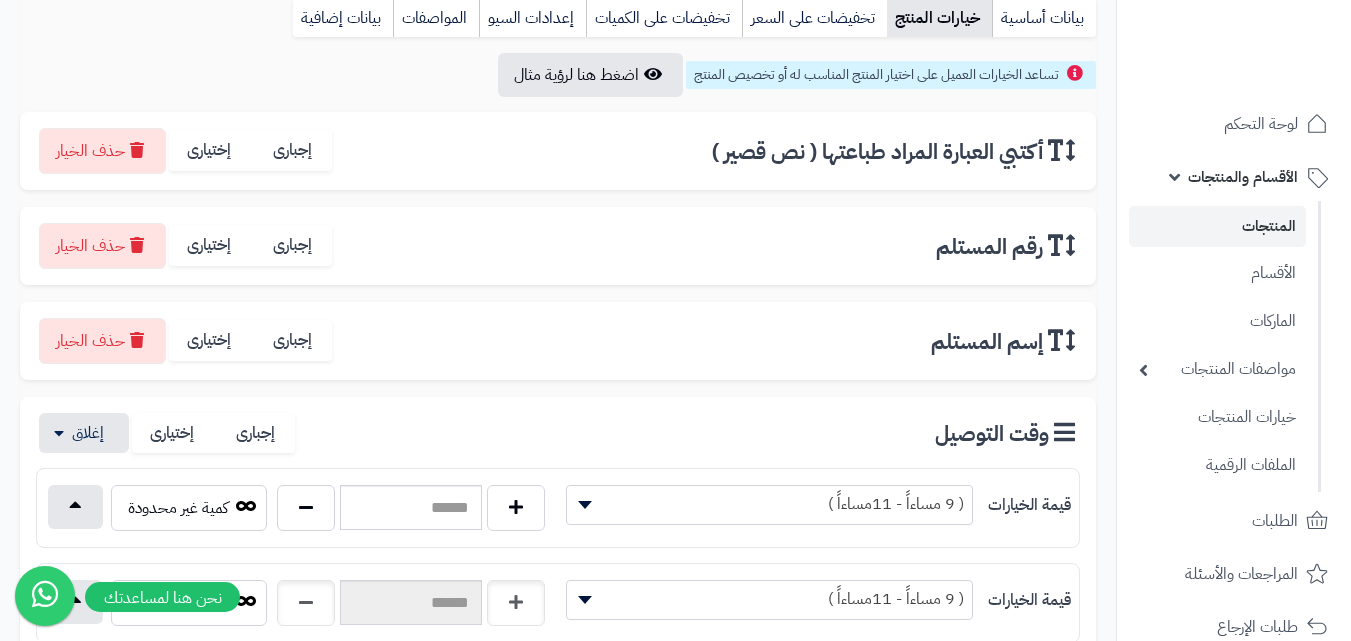 click on "( 9 مساءاً - 11مساءاً )" at bounding box center (769, 504) 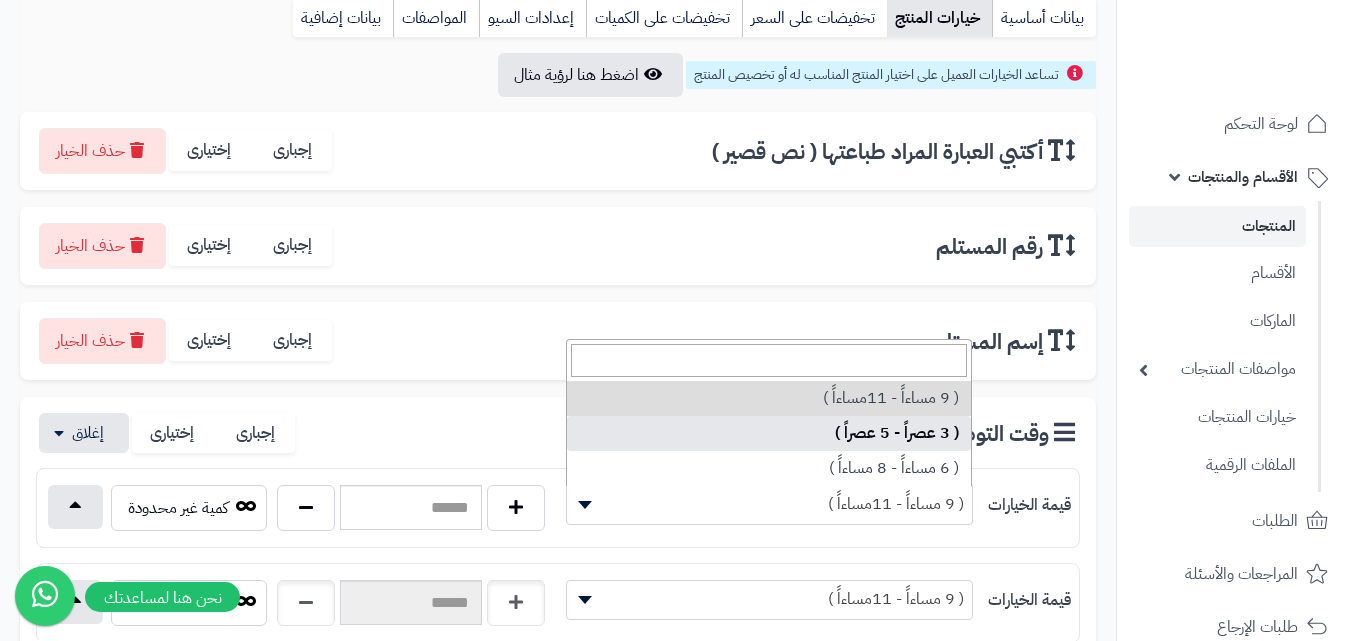 select on "***" 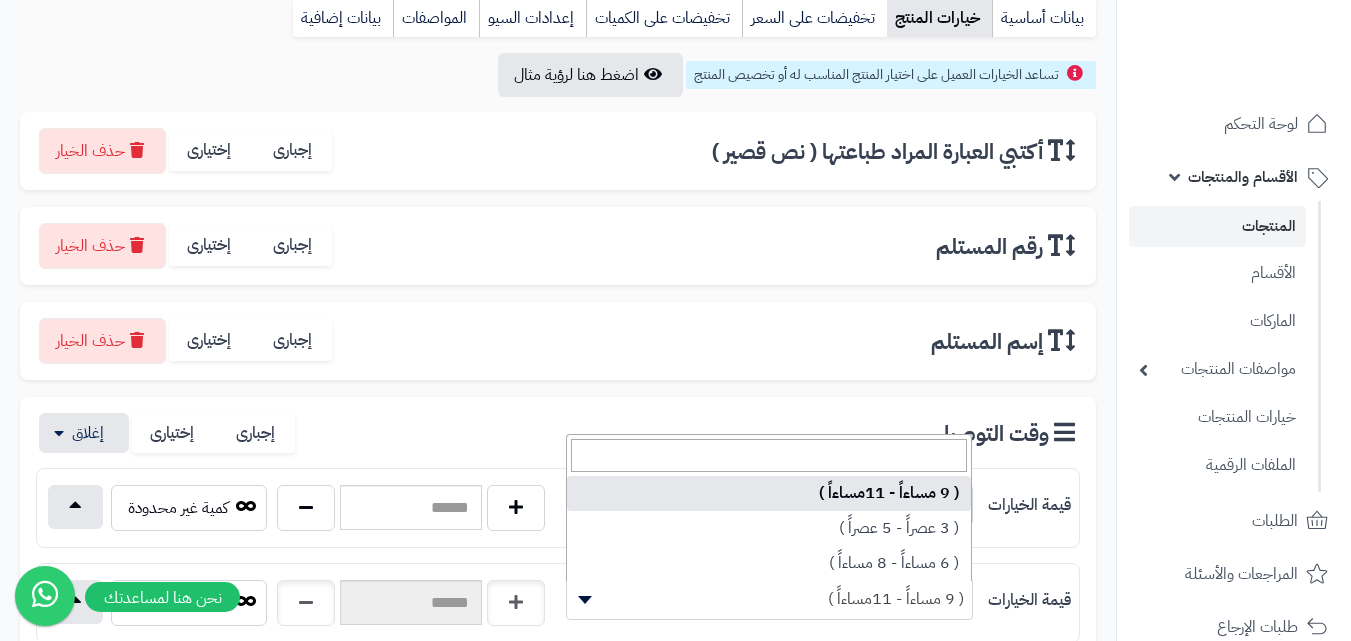 click on "( 9 مساءاً - 11مساءاً )" at bounding box center [769, 599] 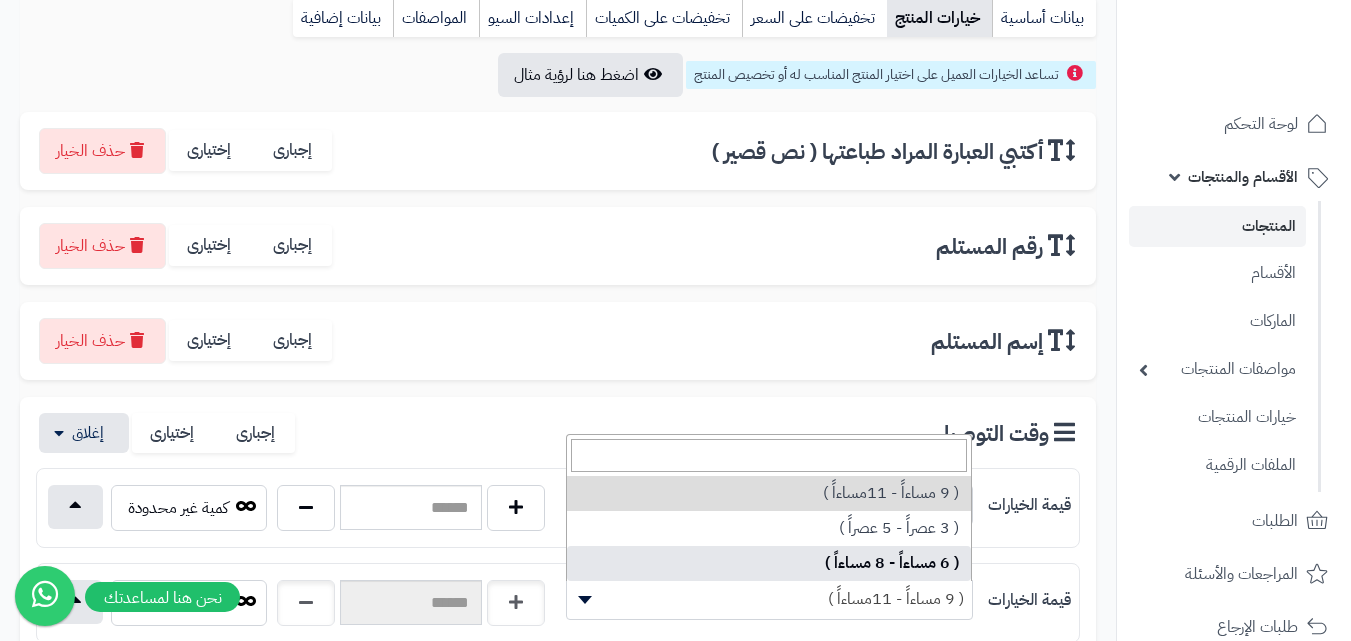 select on "***" 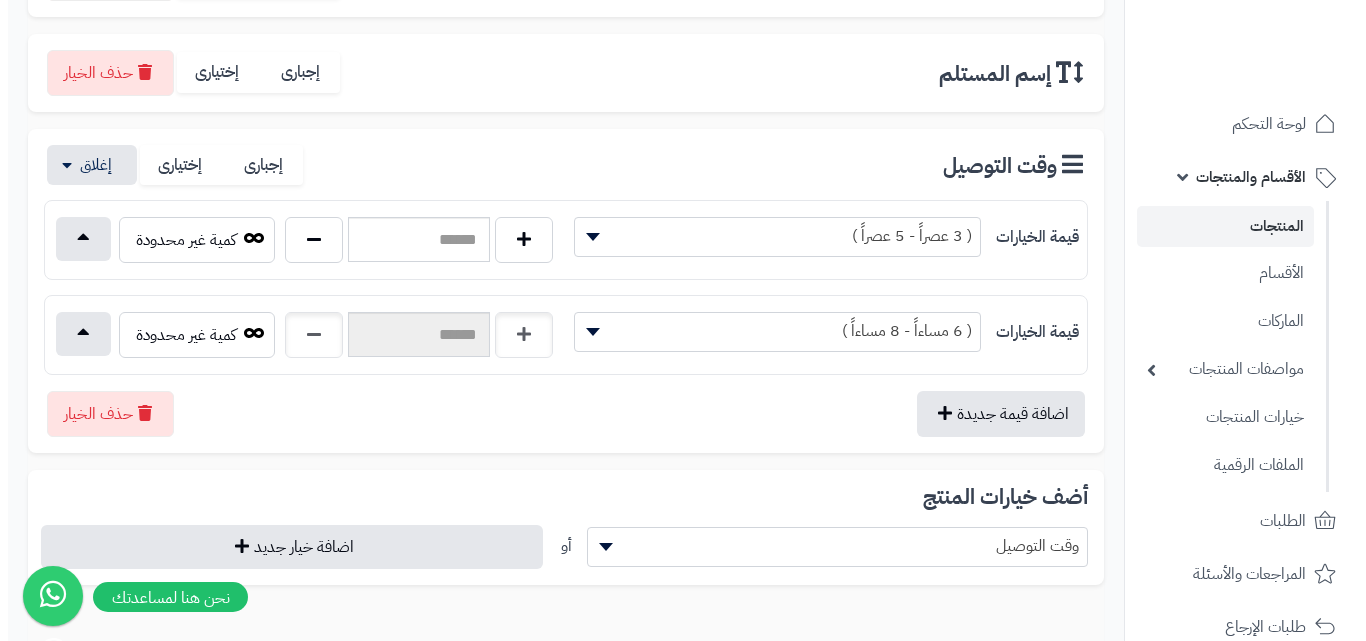 scroll, scrollTop: 517, scrollLeft: 0, axis: vertical 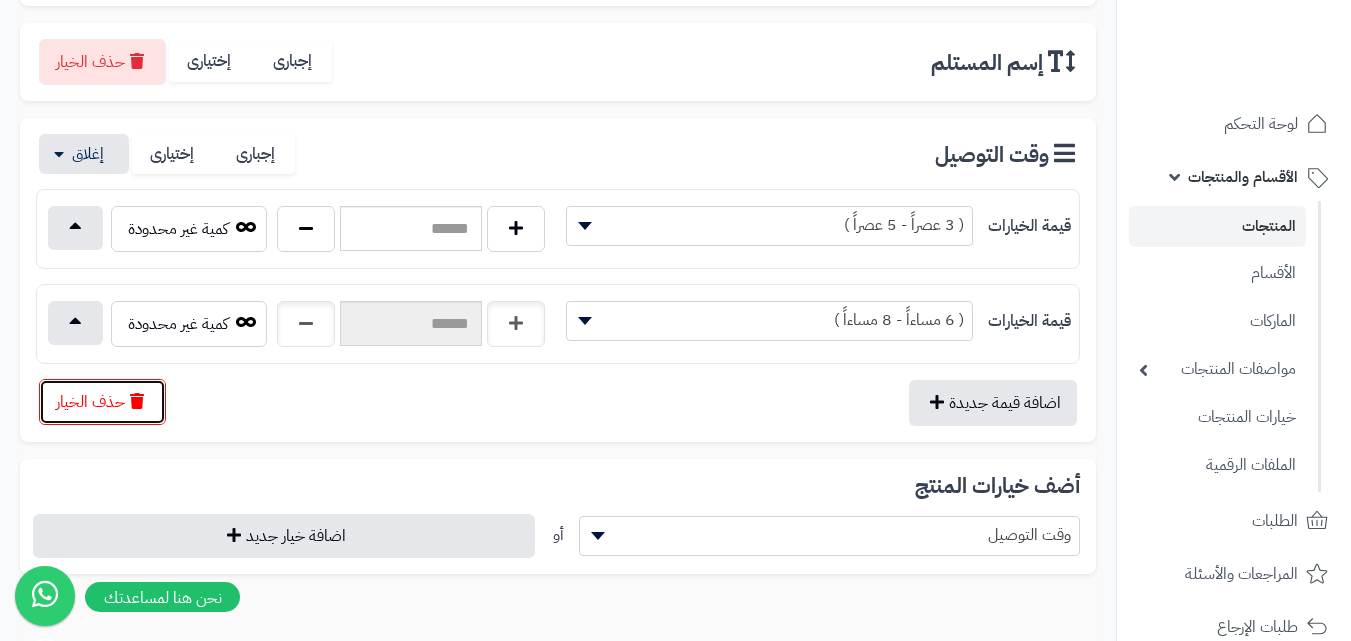 click on "حذف الخيار" at bounding box center [102, 402] 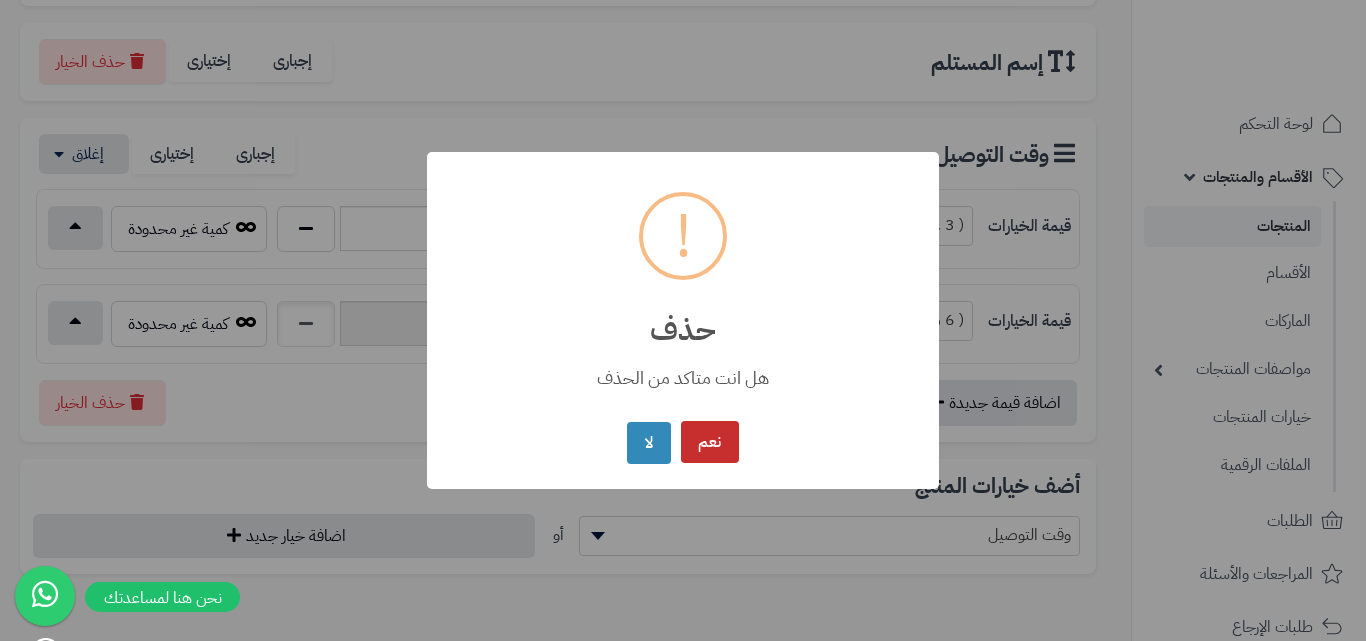 click on "نعم" at bounding box center (710, 442) 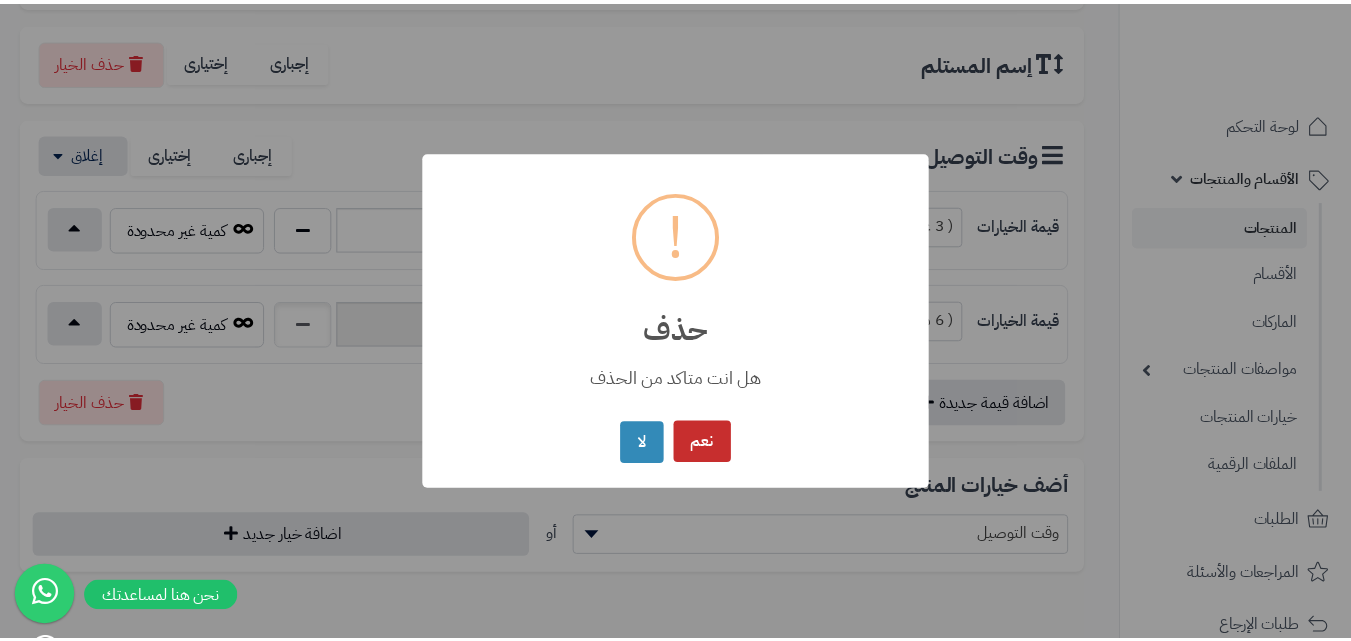 scroll, scrollTop: 333, scrollLeft: 0, axis: vertical 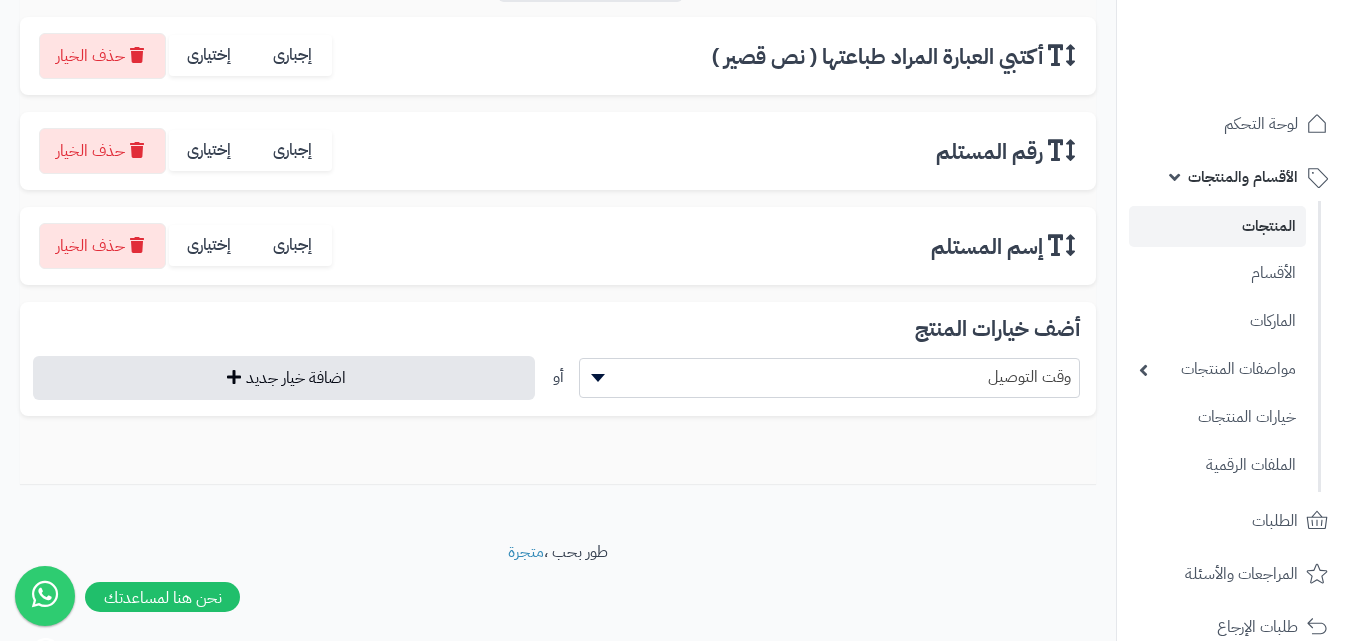 click at bounding box center (595, 378) 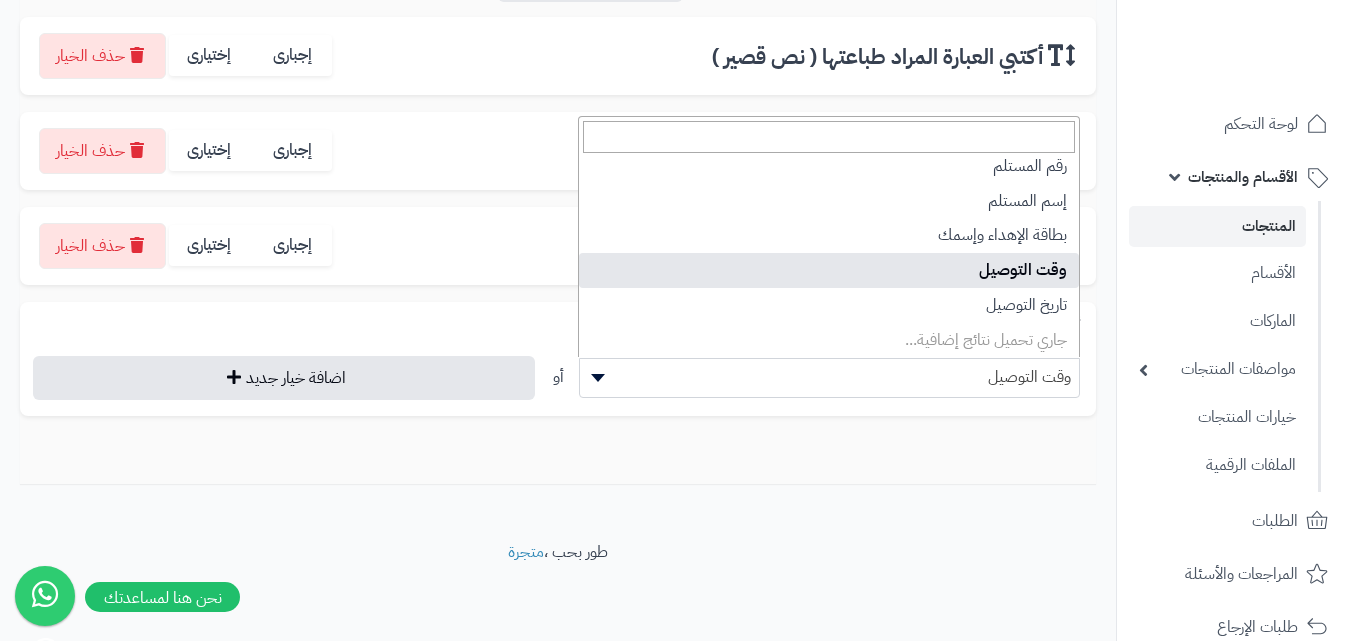 scroll, scrollTop: 183, scrollLeft: 0, axis: vertical 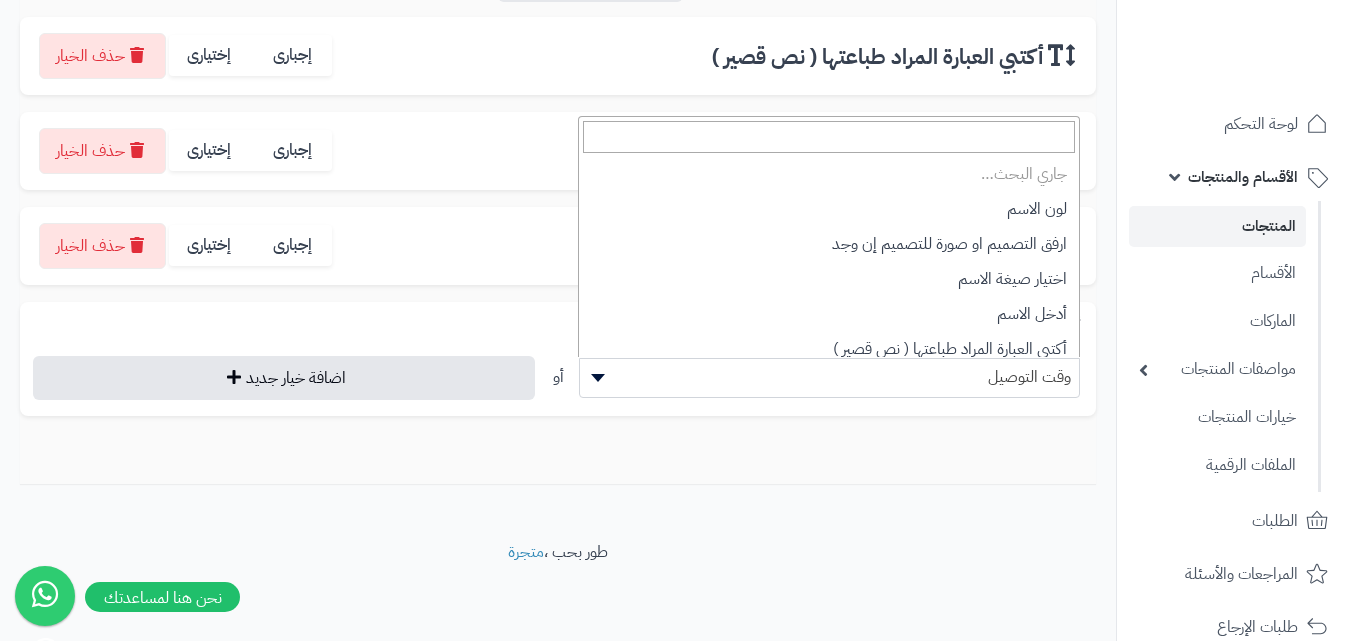 click on "وقت التوصيل" at bounding box center [830, 377] 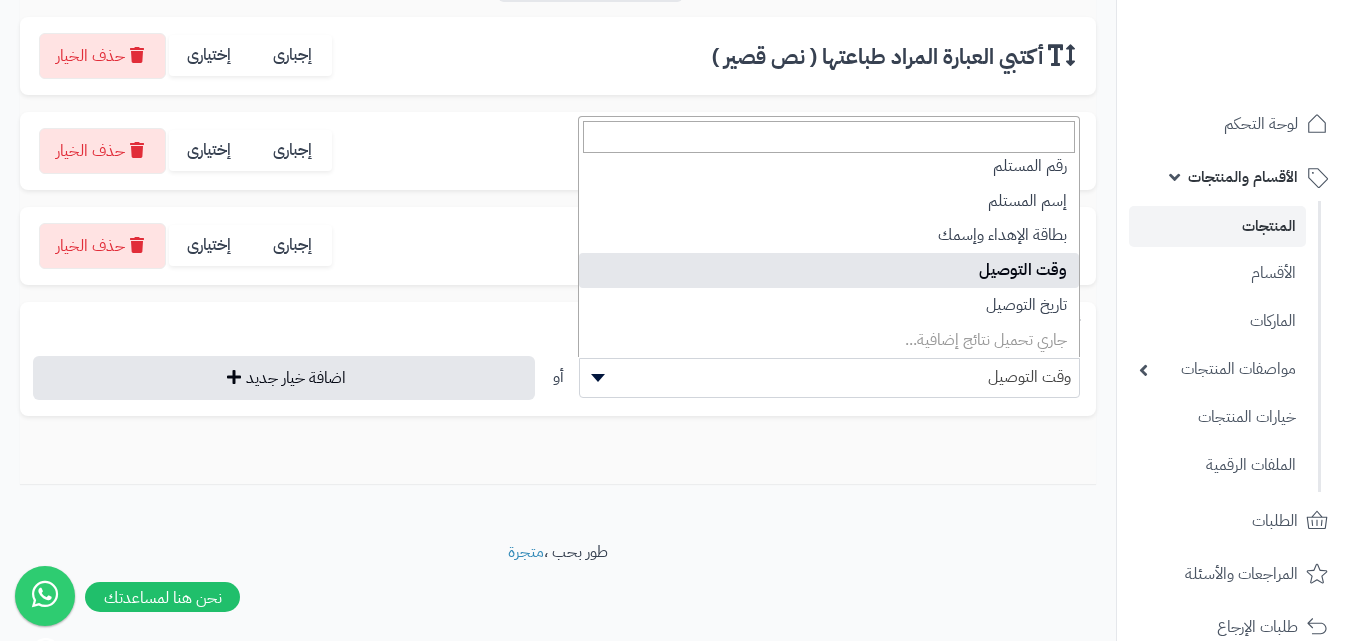 scroll, scrollTop: 183, scrollLeft: 0, axis: vertical 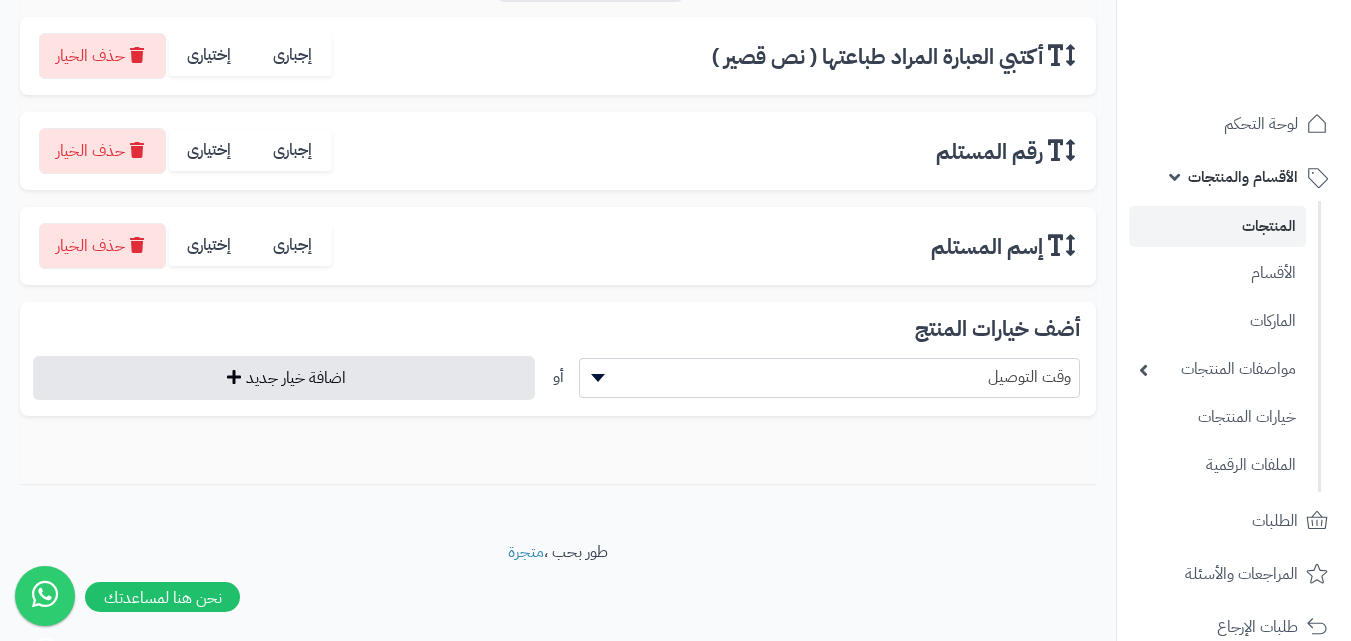 click on "وقت التوصيل" at bounding box center (830, 377) 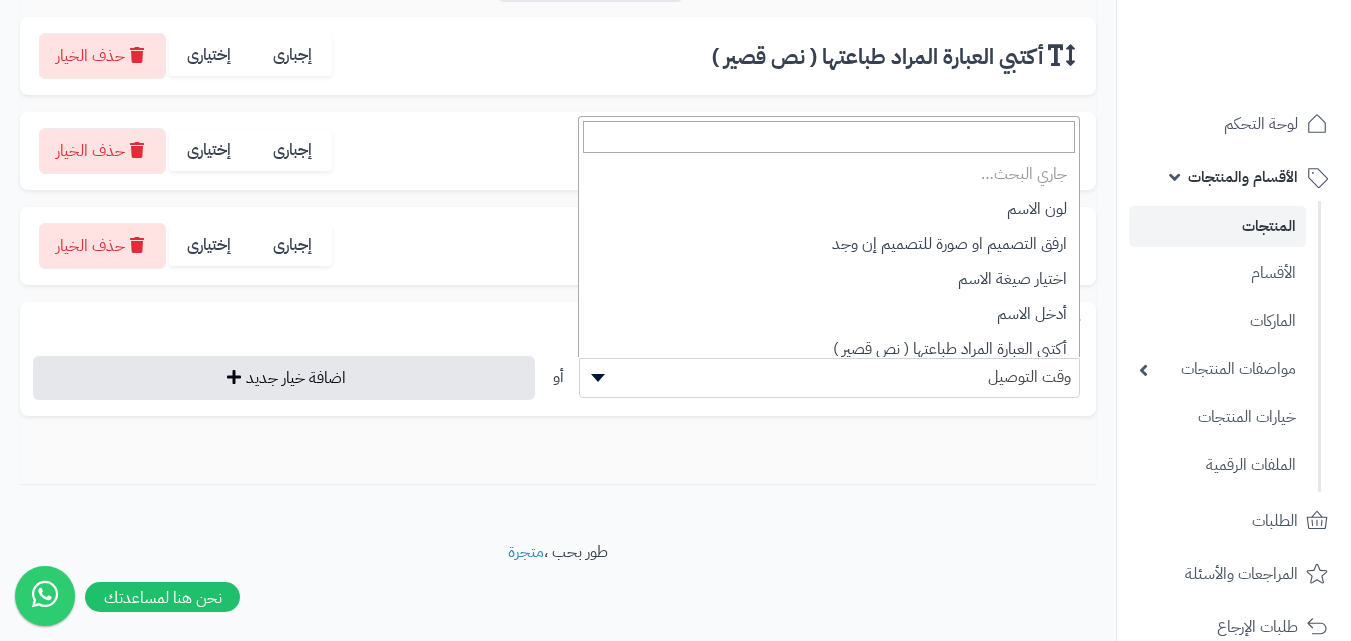 scroll, scrollTop: 244, scrollLeft: 0, axis: vertical 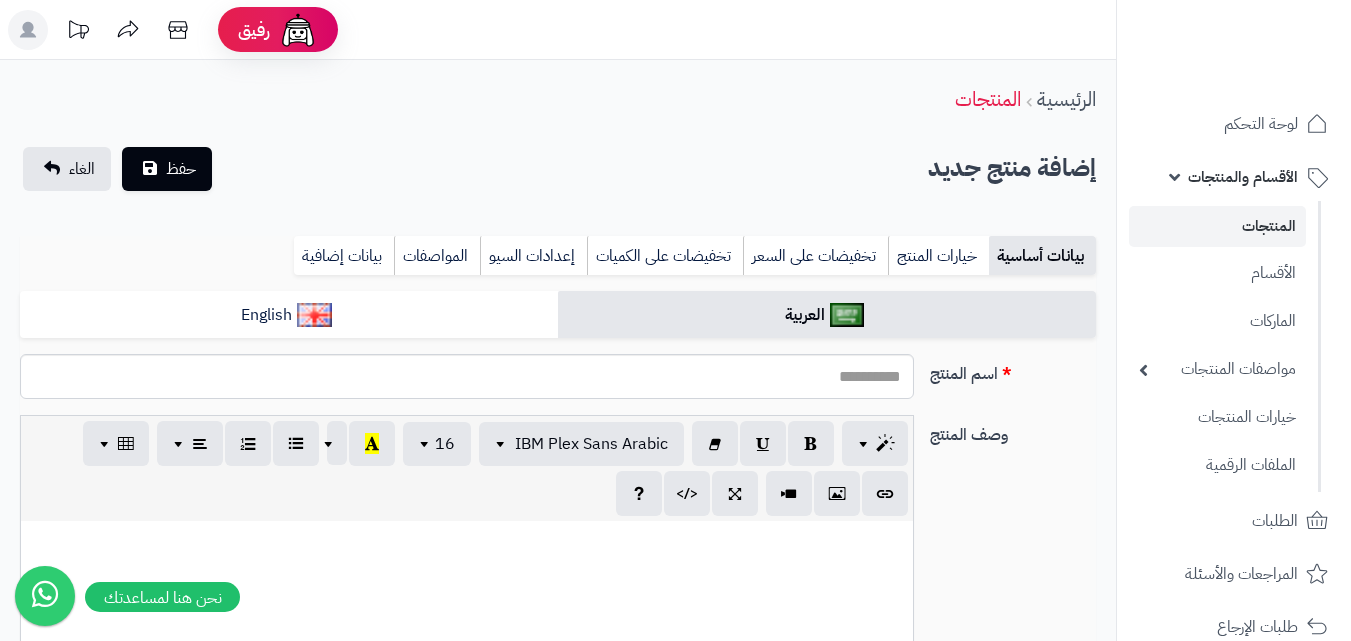 select 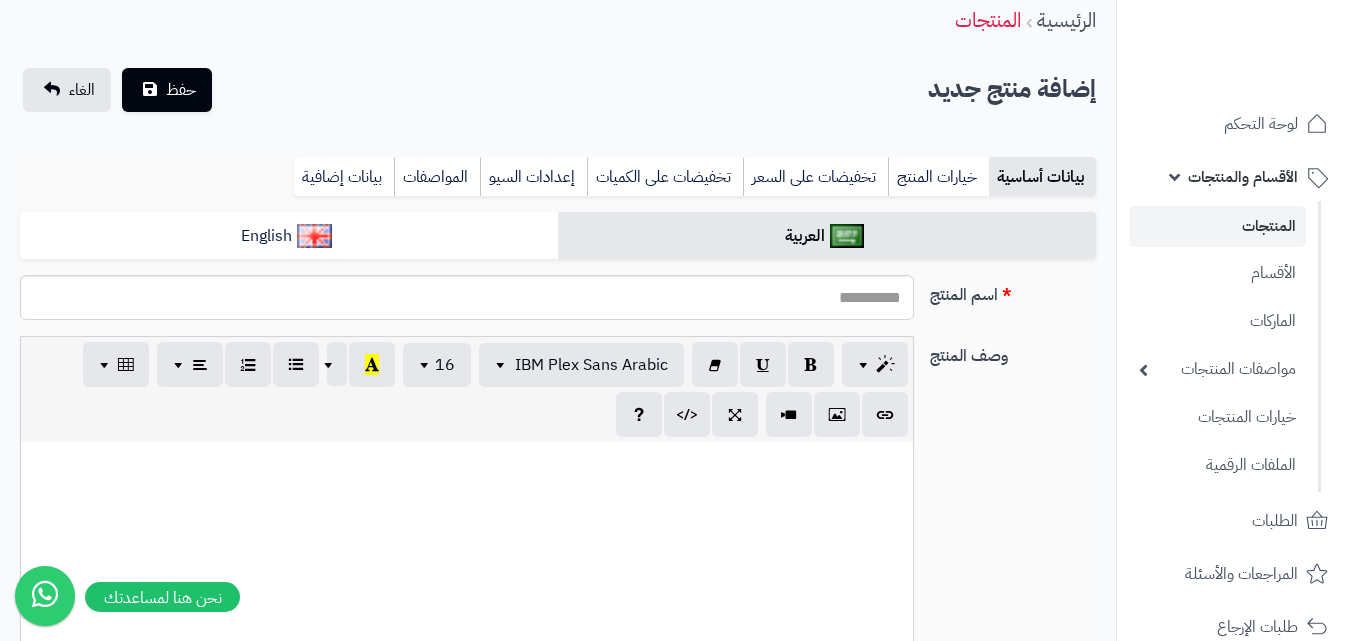 scroll, scrollTop: 0, scrollLeft: 15, axis: horizontal 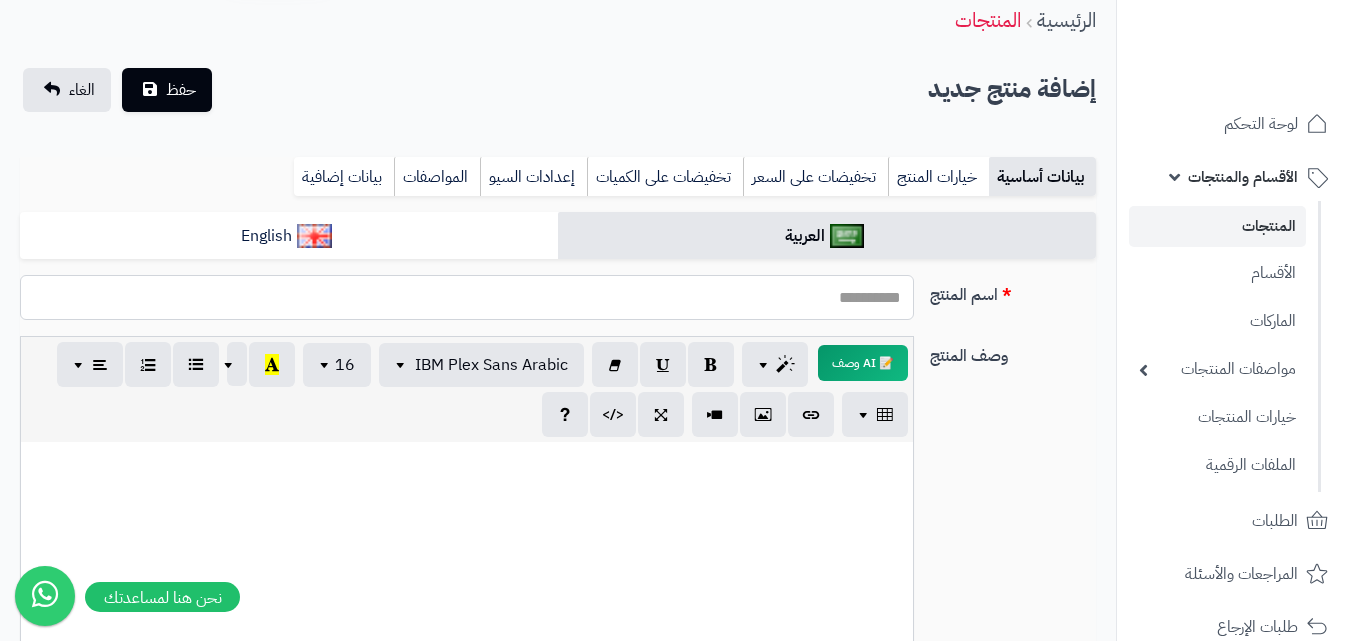 click on "اسم المنتج" at bounding box center (467, 297) 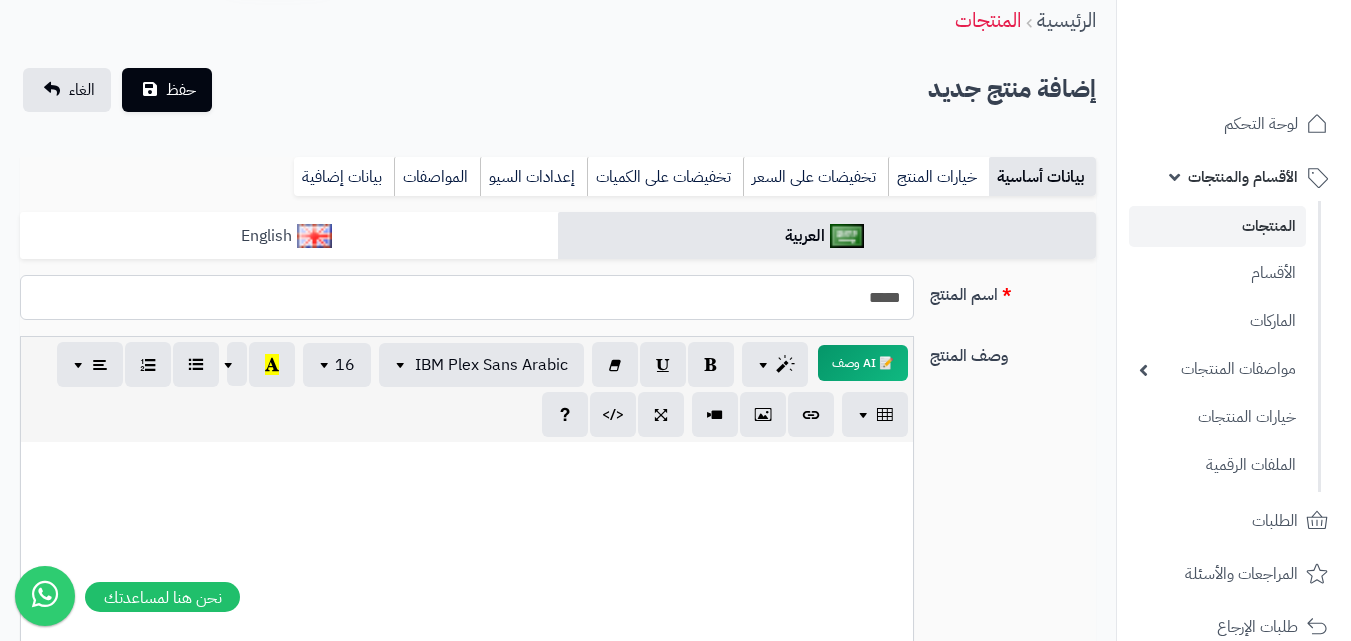 type on "*****" 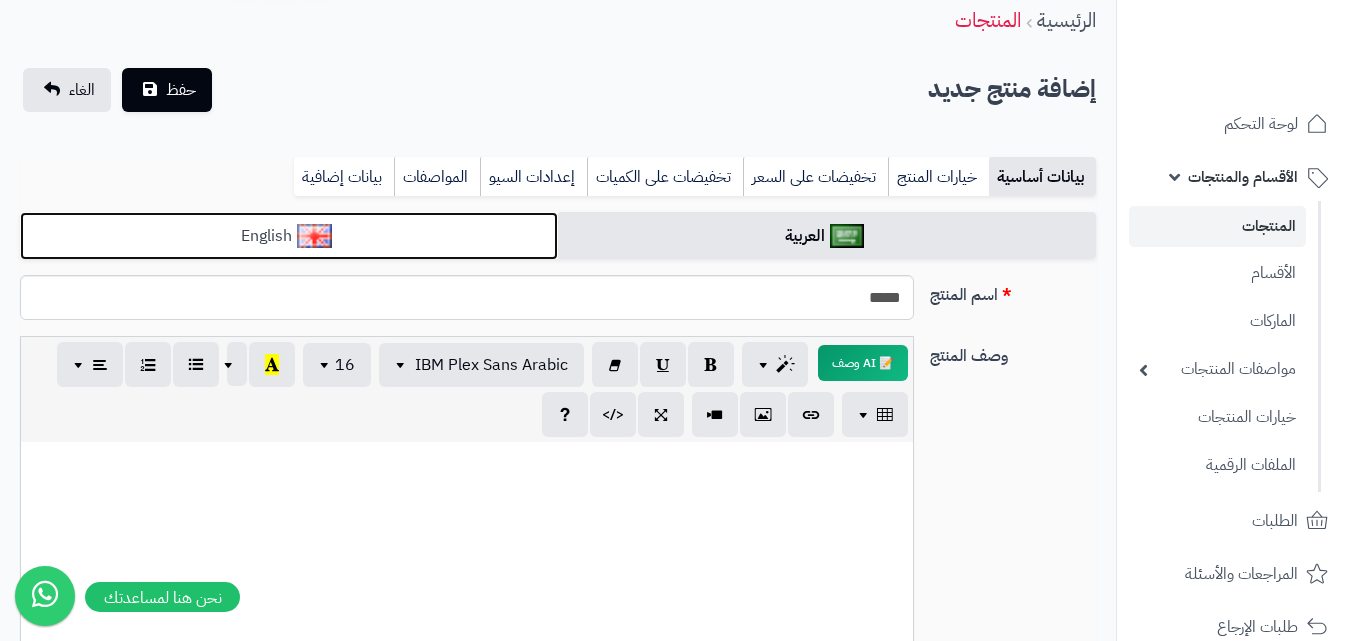 click on "English" at bounding box center (289, 236) 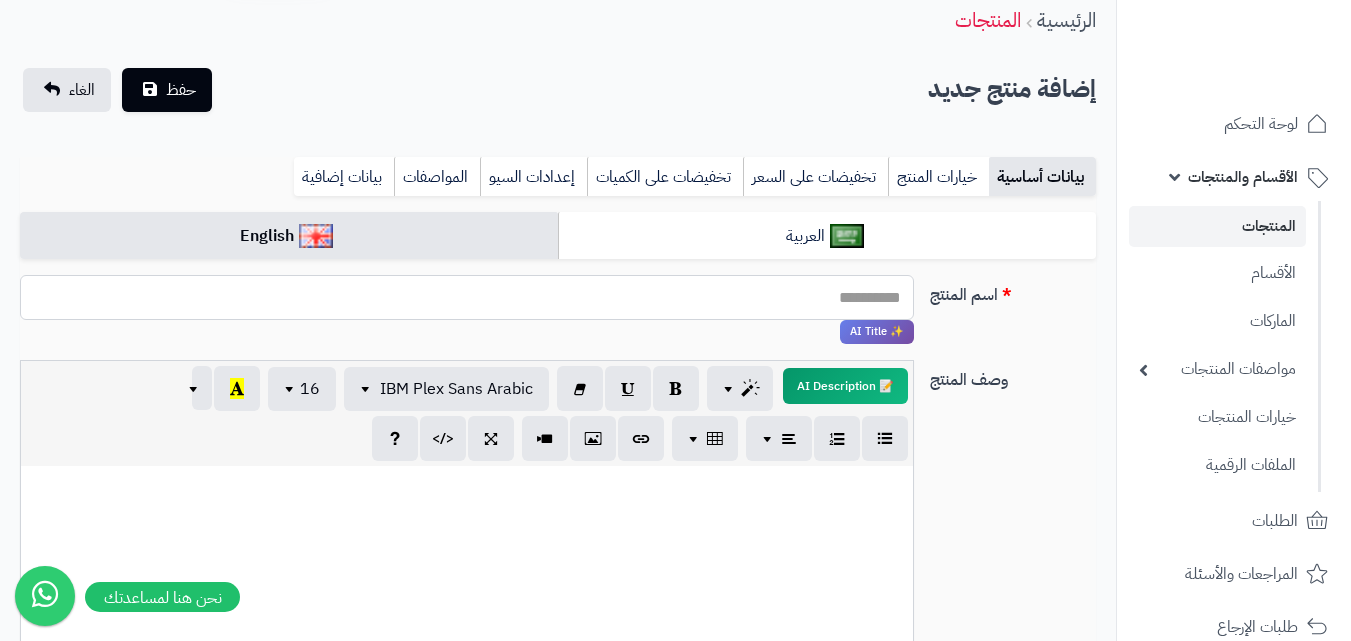 click on "اسم المنتج" at bounding box center [467, 297] 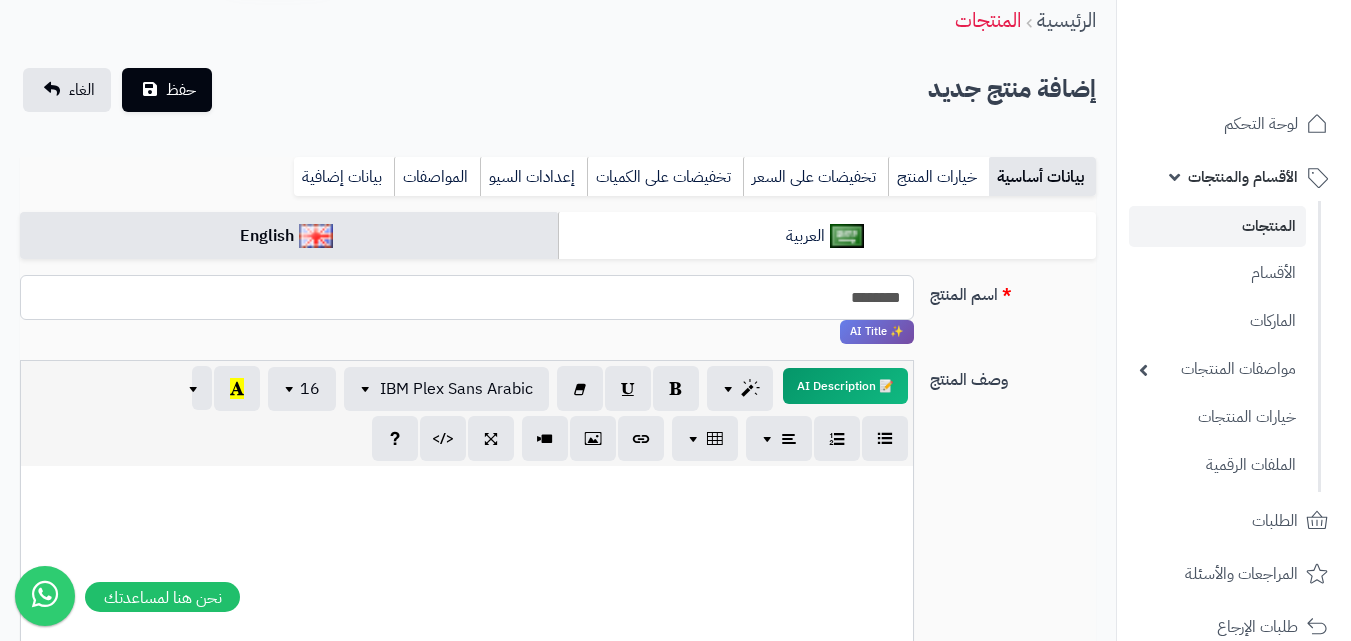 type on "********" 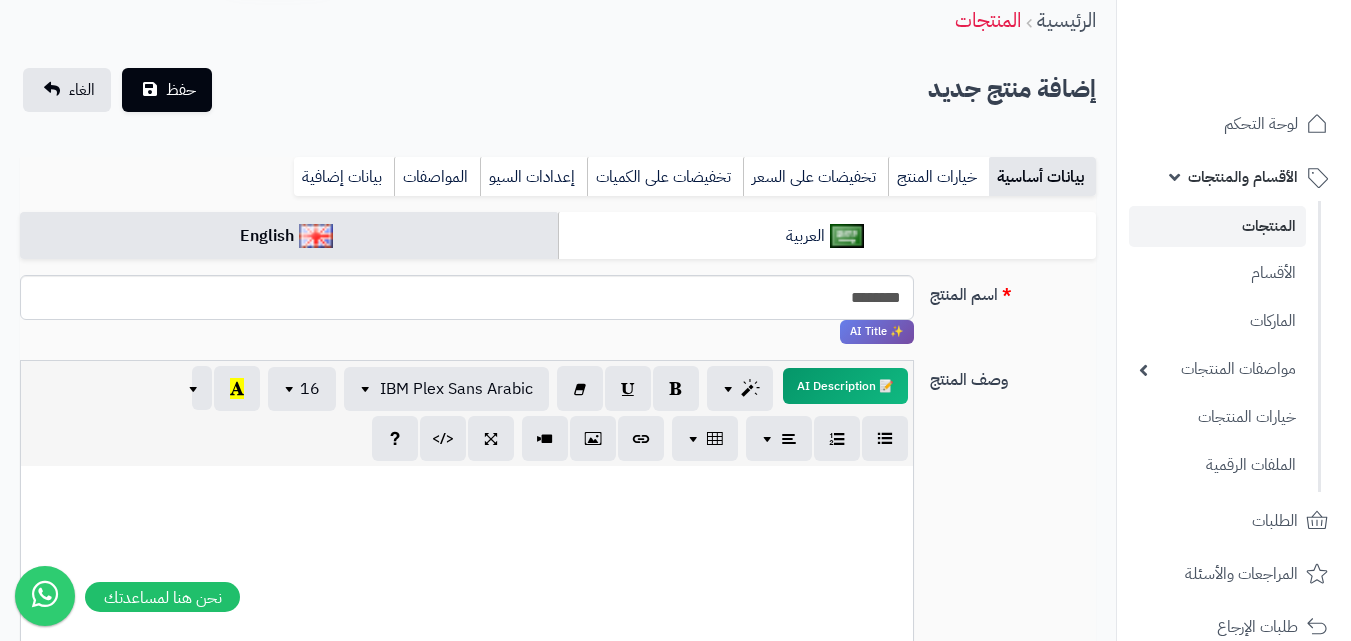 click at bounding box center [467, 616] 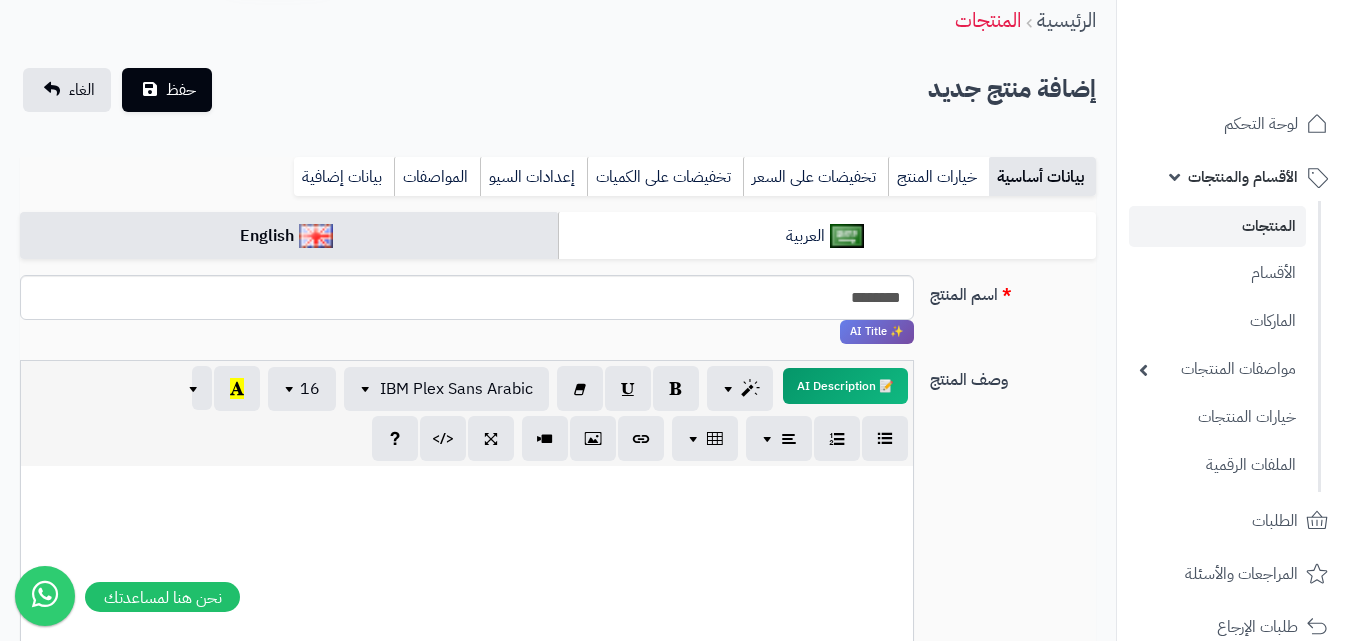 paste 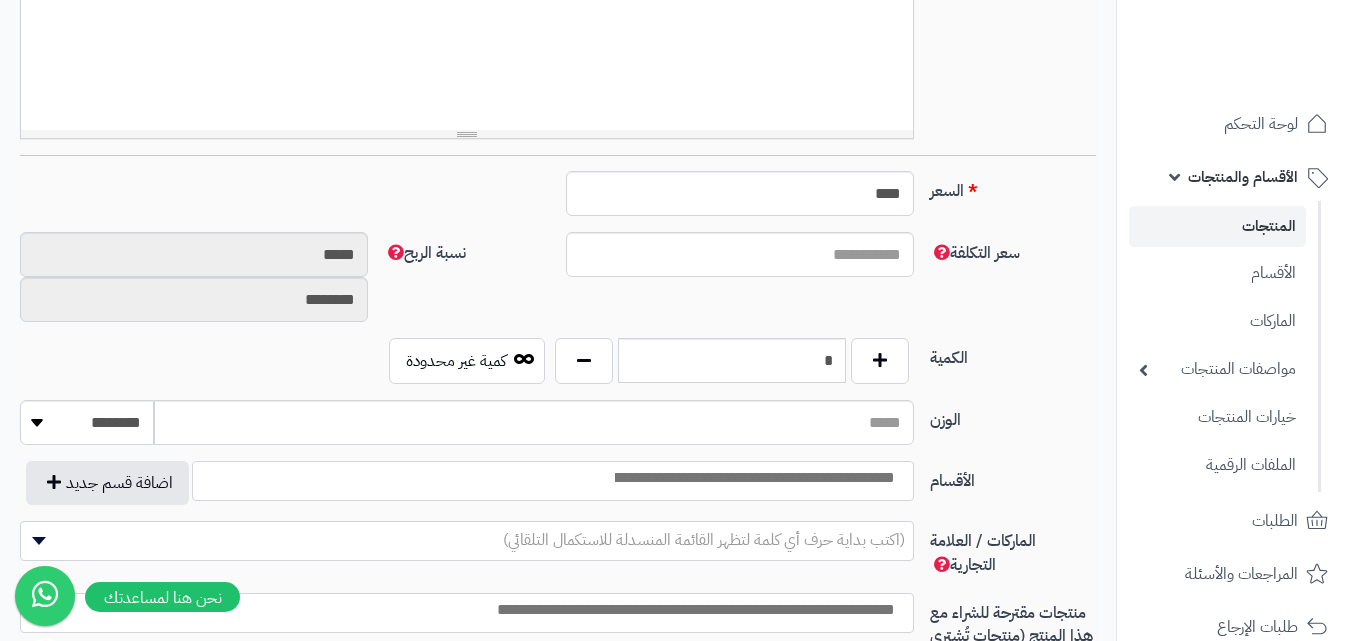 scroll, scrollTop: 712, scrollLeft: 0, axis: vertical 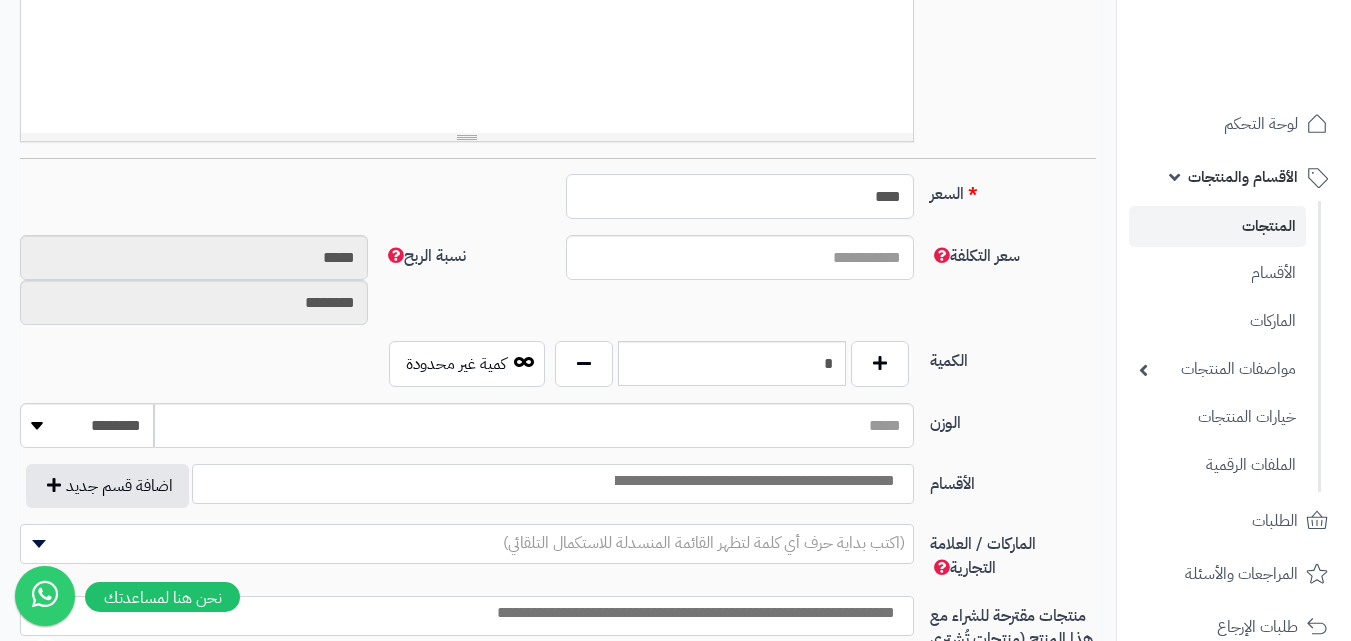 click on "****" at bounding box center (740, 196) 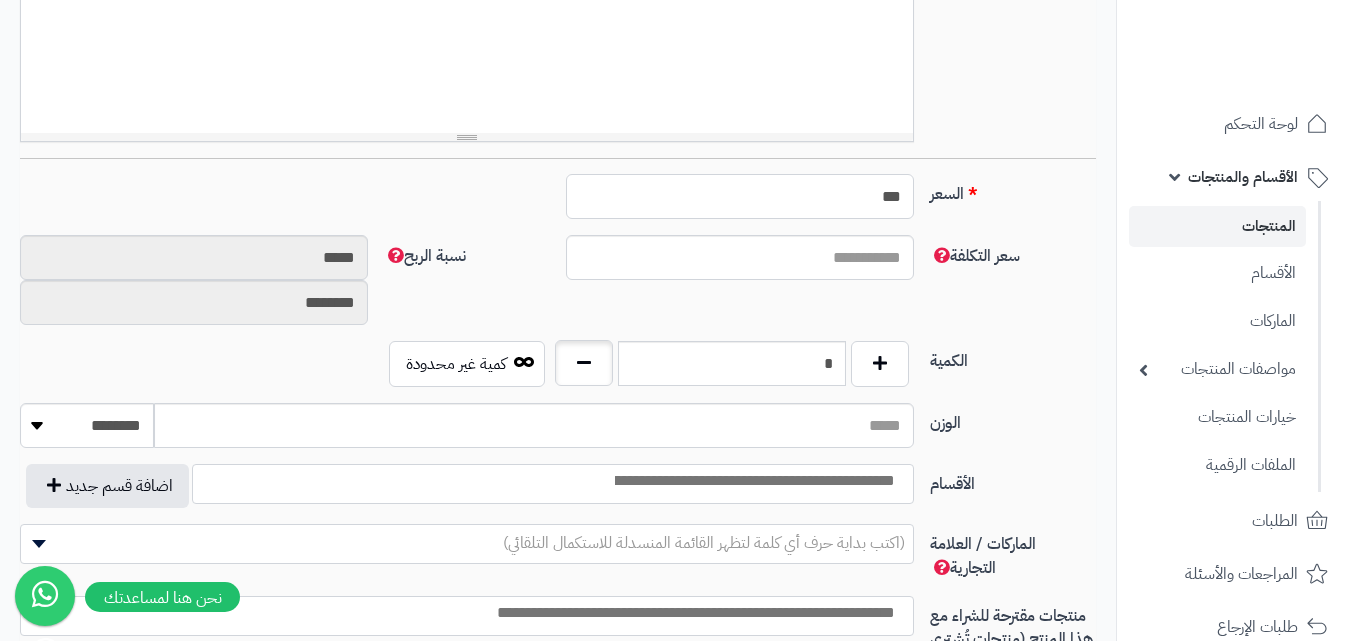 type on "***" 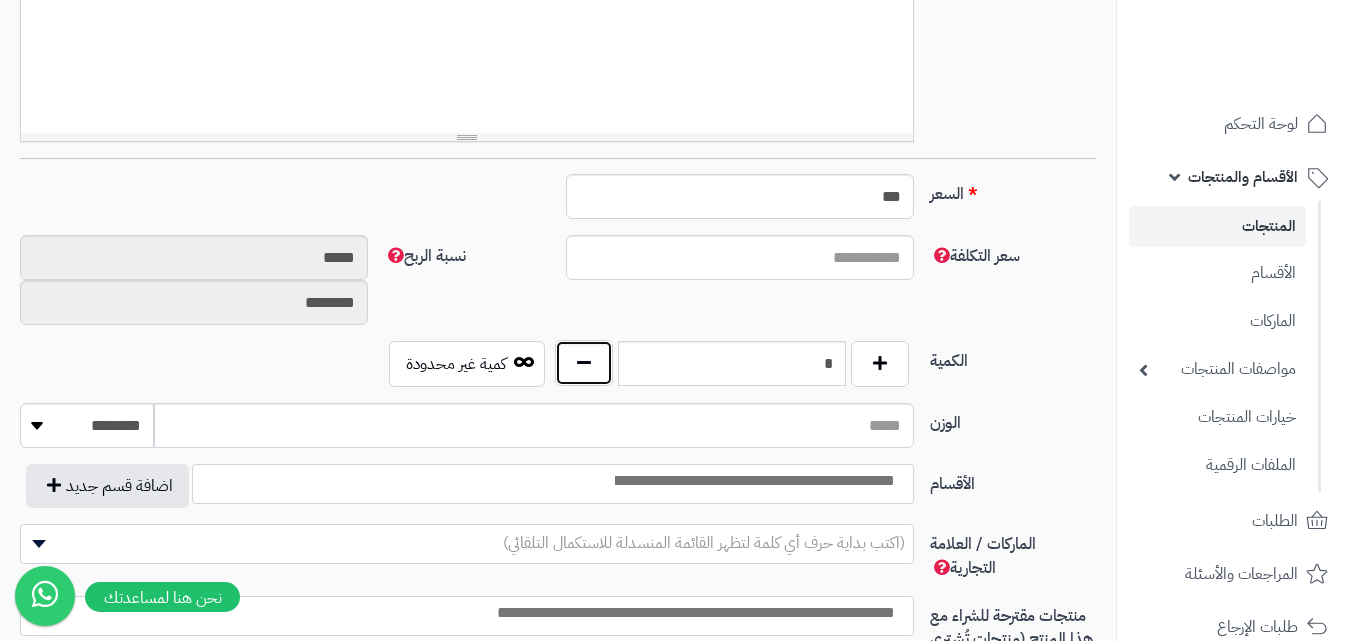 click at bounding box center [584, 363] 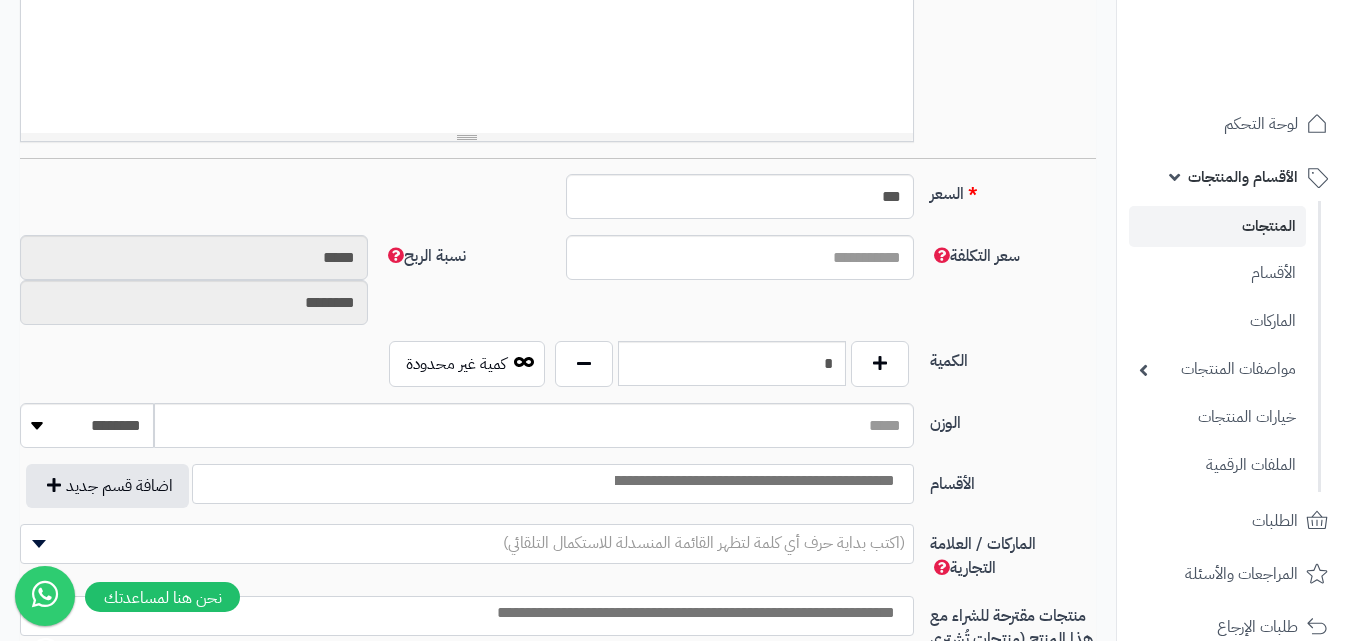 type on "*" 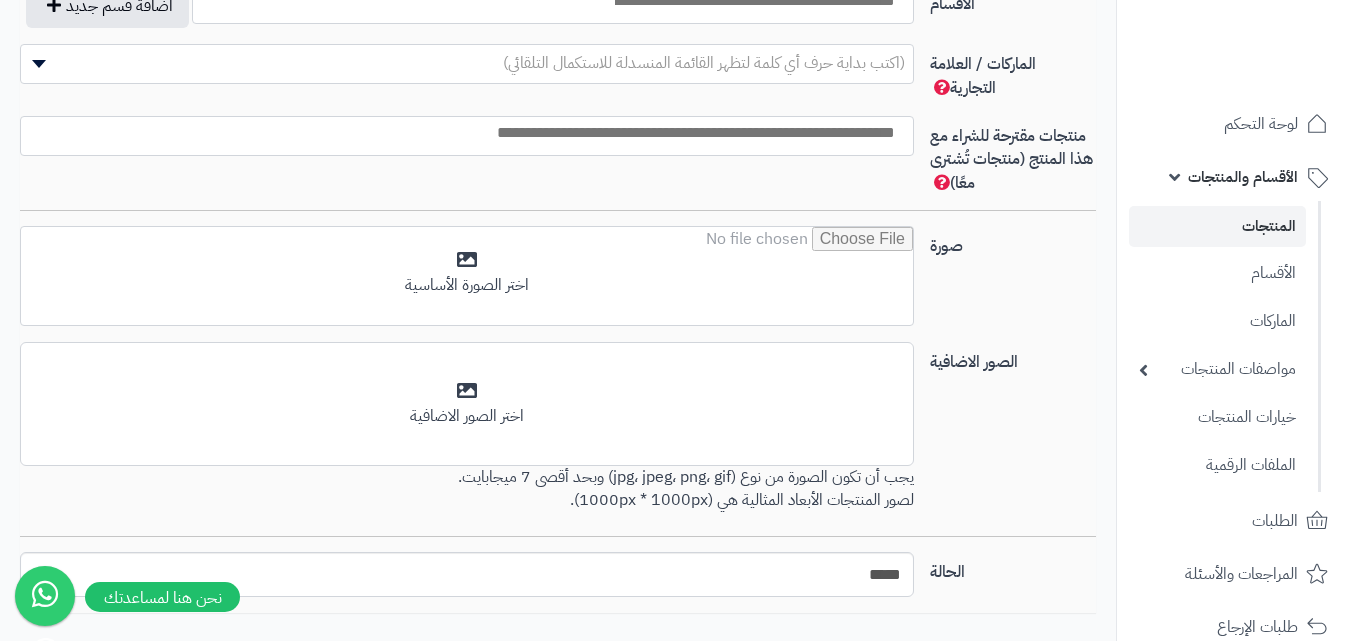 scroll, scrollTop: 1202, scrollLeft: 0, axis: vertical 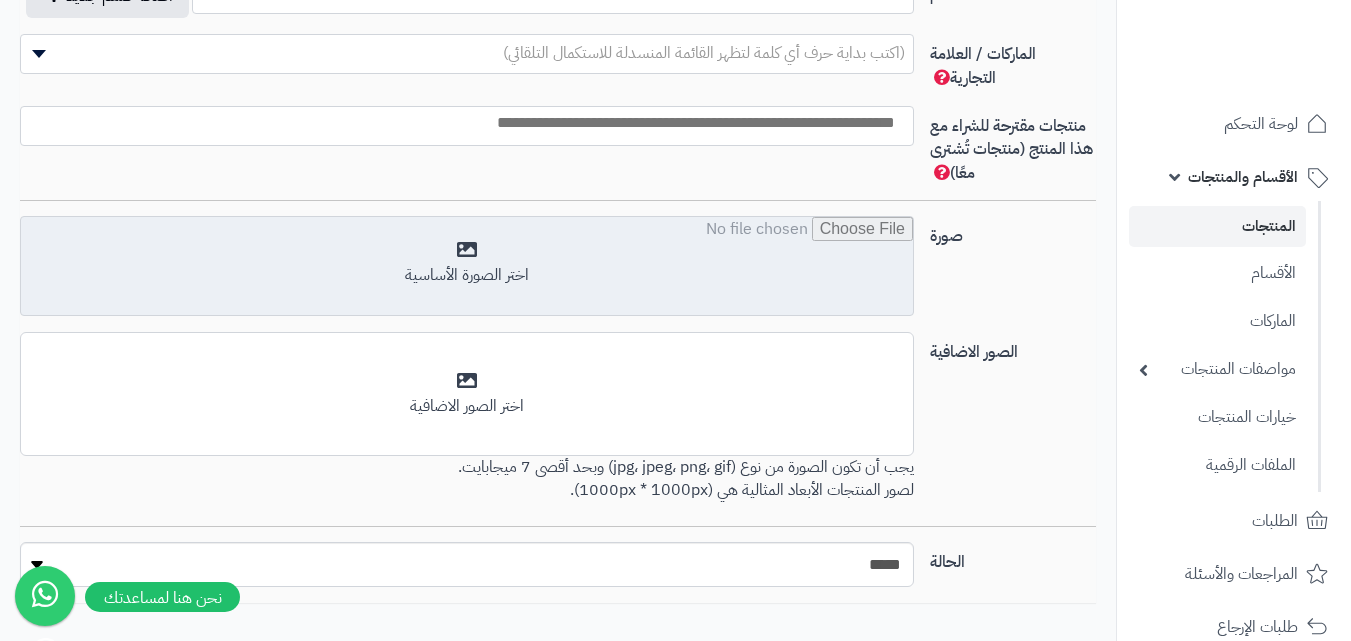click at bounding box center [467, 267] 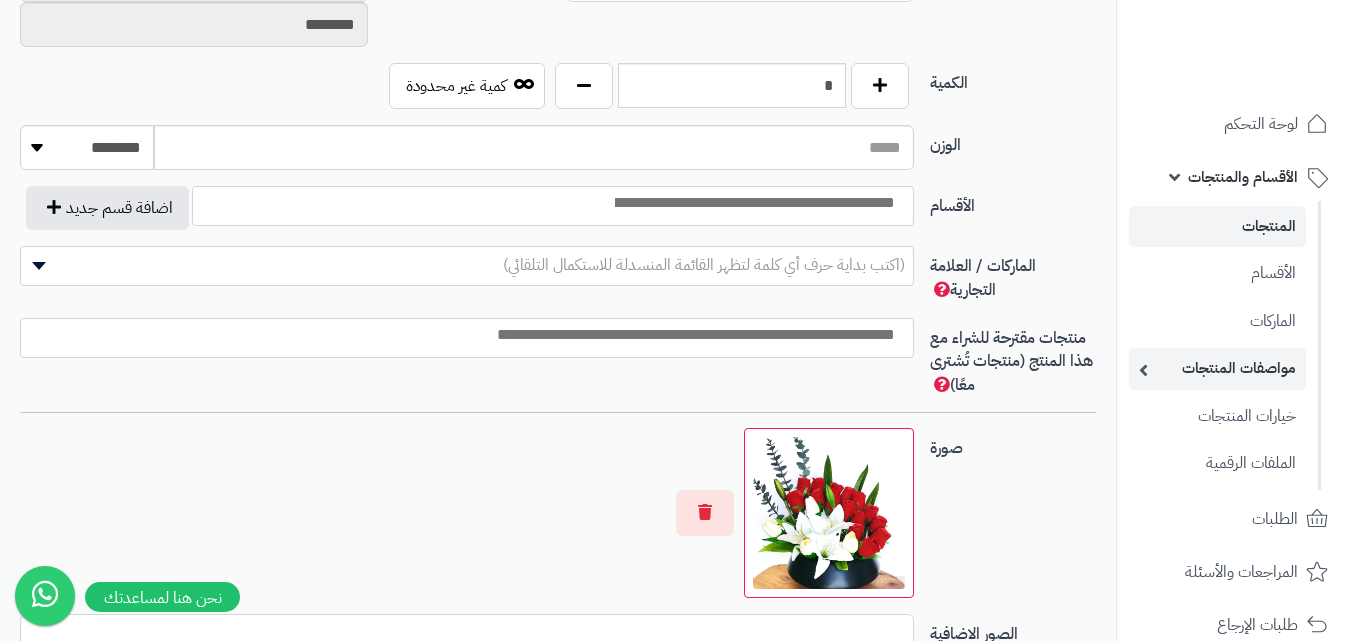 scroll, scrollTop: 980, scrollLeft: 0, axis: vertical 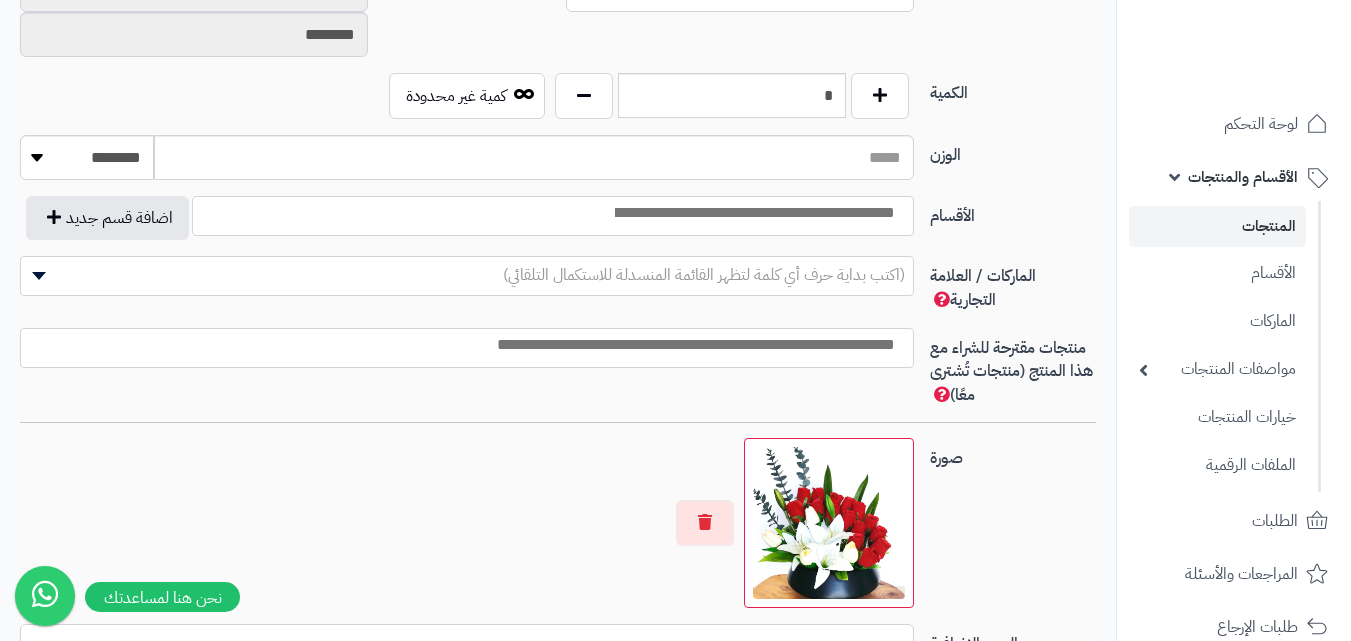 click at bounding box center (753, 213) 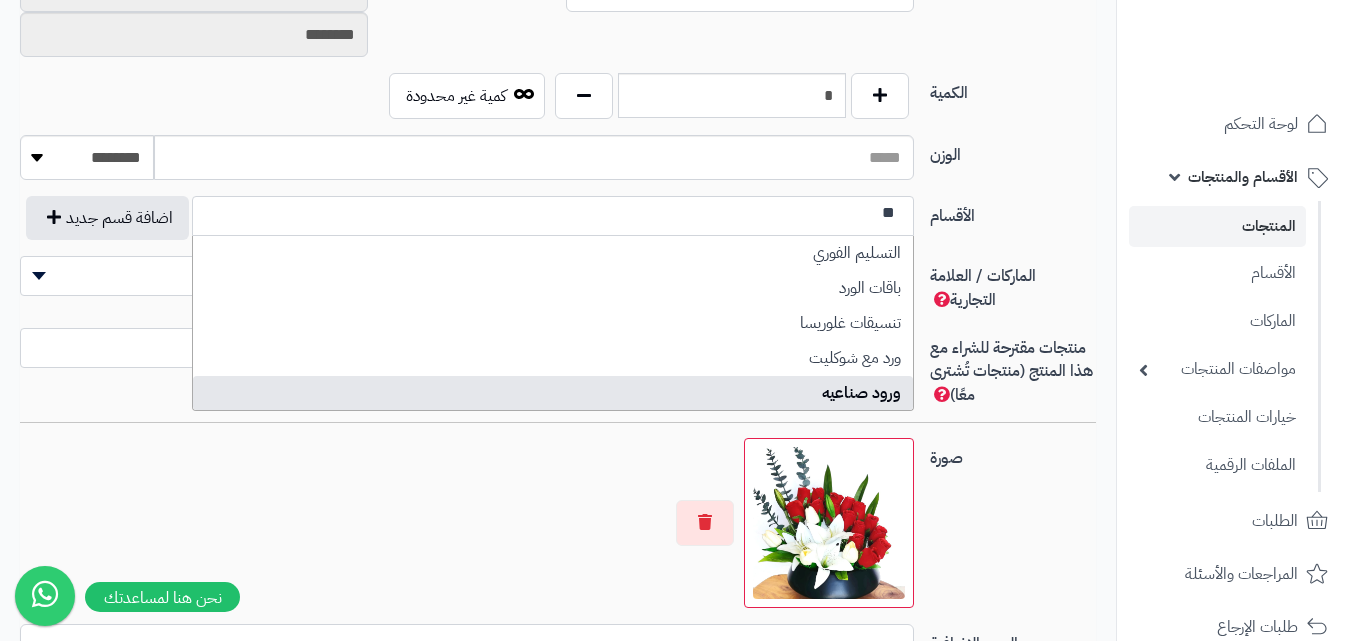 type on "**" 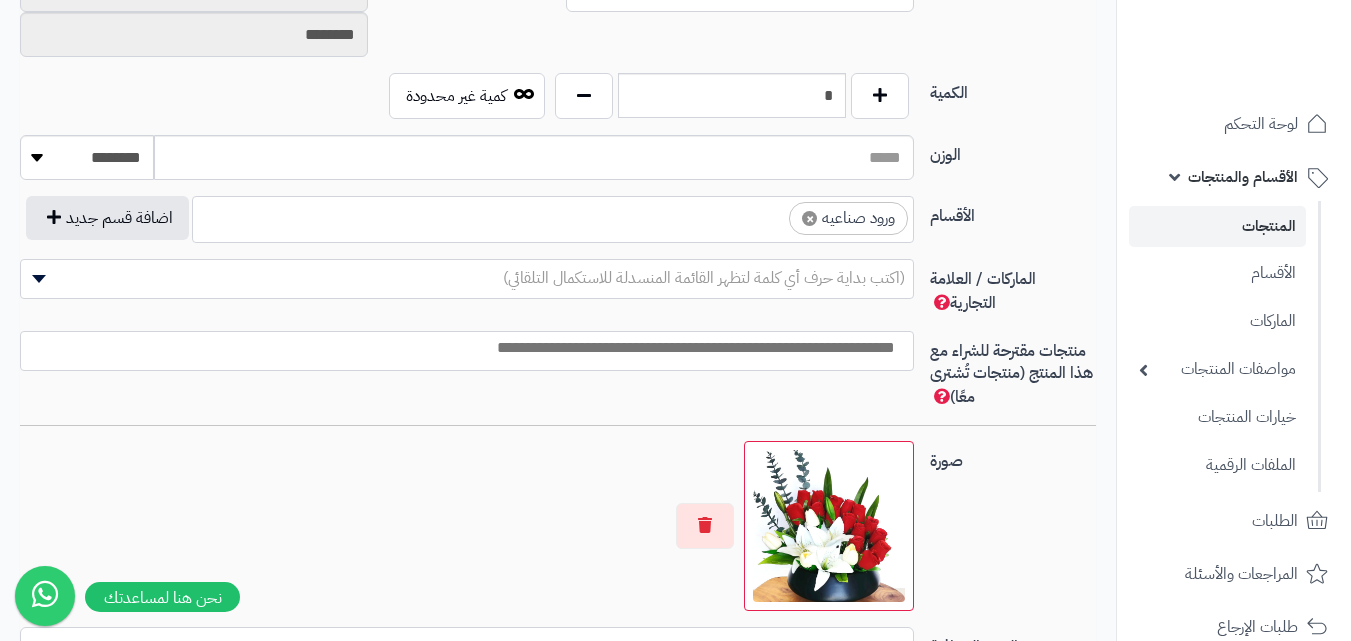 scroll, scrollTop: 425, scrollLeft: 0, axis: vertical 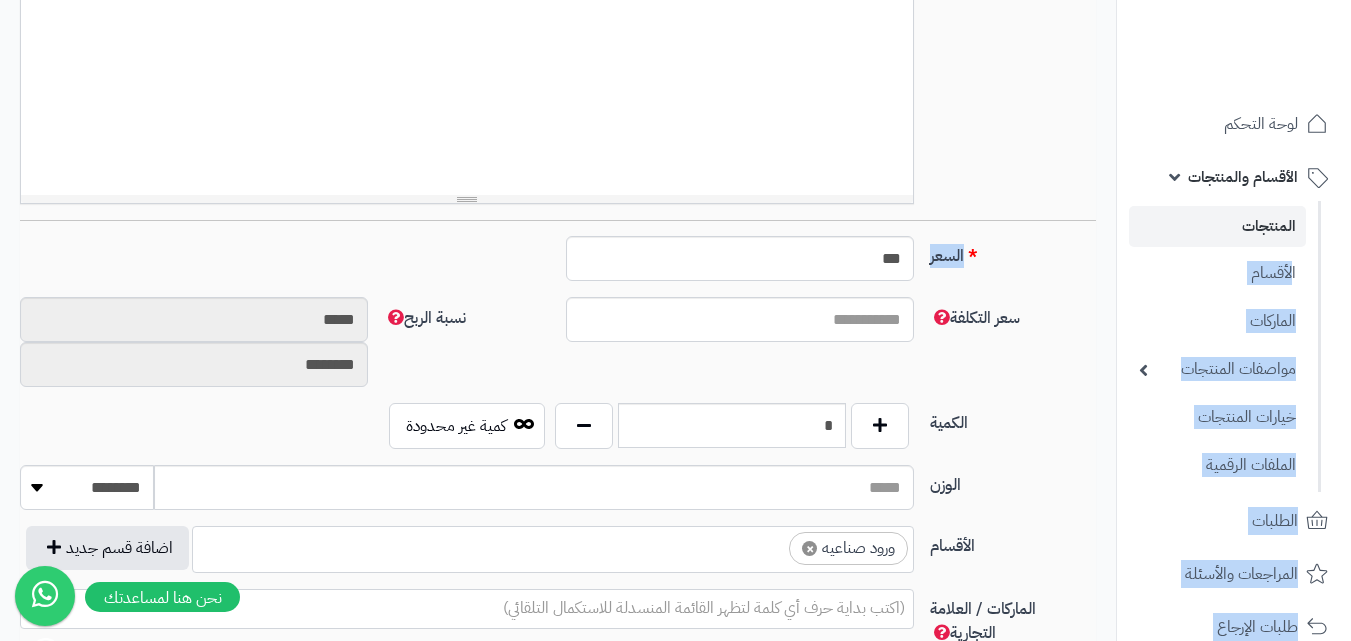 drag, startPoint x: 1352, startPoint y: 235, endPoint x: 1365, endPoint y: 298, distance: 64.327286 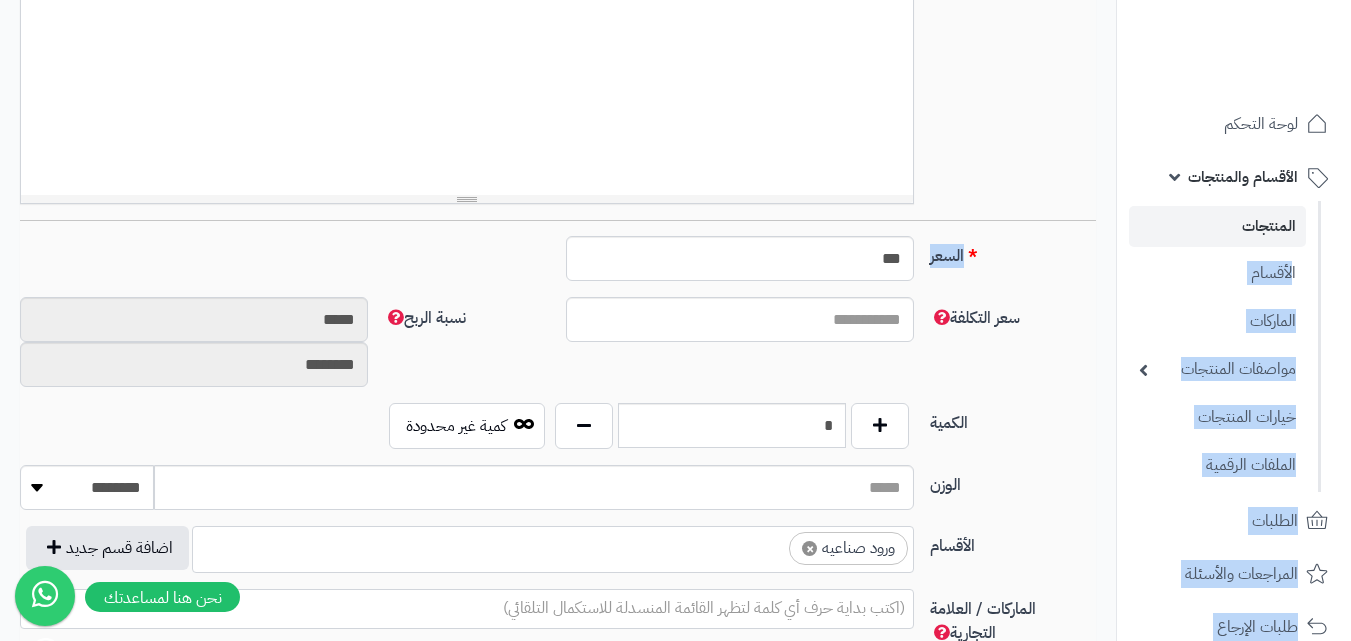 click on "رفيق !
الطلبات معالجة مكتمل إرجاع المنتجات العملاء المتواجدون الان 50 عملاء منتظرين موافقة التسجيل المنتجات غير متوفر
مصطفى ابو سليم الإدارة برجاء تجديد الاشتراك
الباقة المتقدمة
تسجيل الخروج
ادع صديقك  إلى منصة متجرة
عميل متجرة العزيز
قم بدعوة صديقك للاشتراك في الباقات السنوية لمنصة متجرة
ليحصل  هو على 20% خصم وتحصل انت على 20% من قيمة الباقة كخصم عند تجديد اشتراكك
في حال قمت بدعوة أكثر من صديق يمكنك أن تحصل على خصم كامل رسوم التجديد وتجدد إشتراك القادم مجاناً
نسخ الرابط" at bounding box center (675, -330) 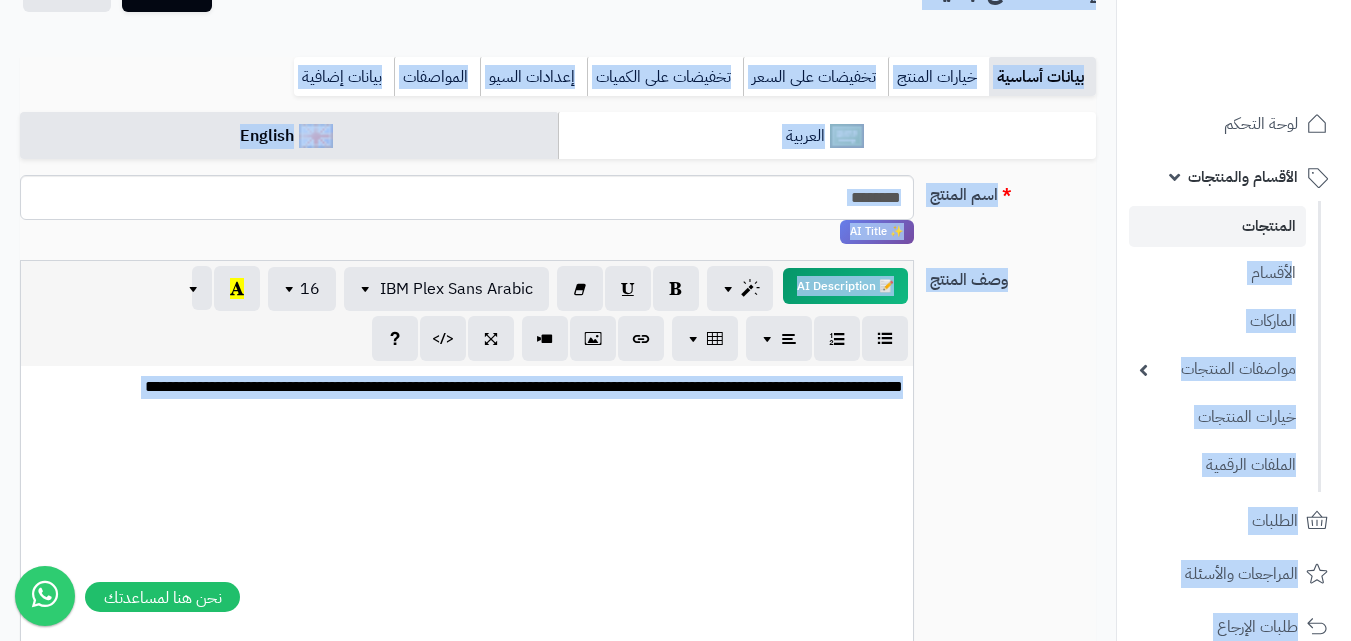 scroll, scrollTop: 132, scrollLeft: 0, axis: vertical 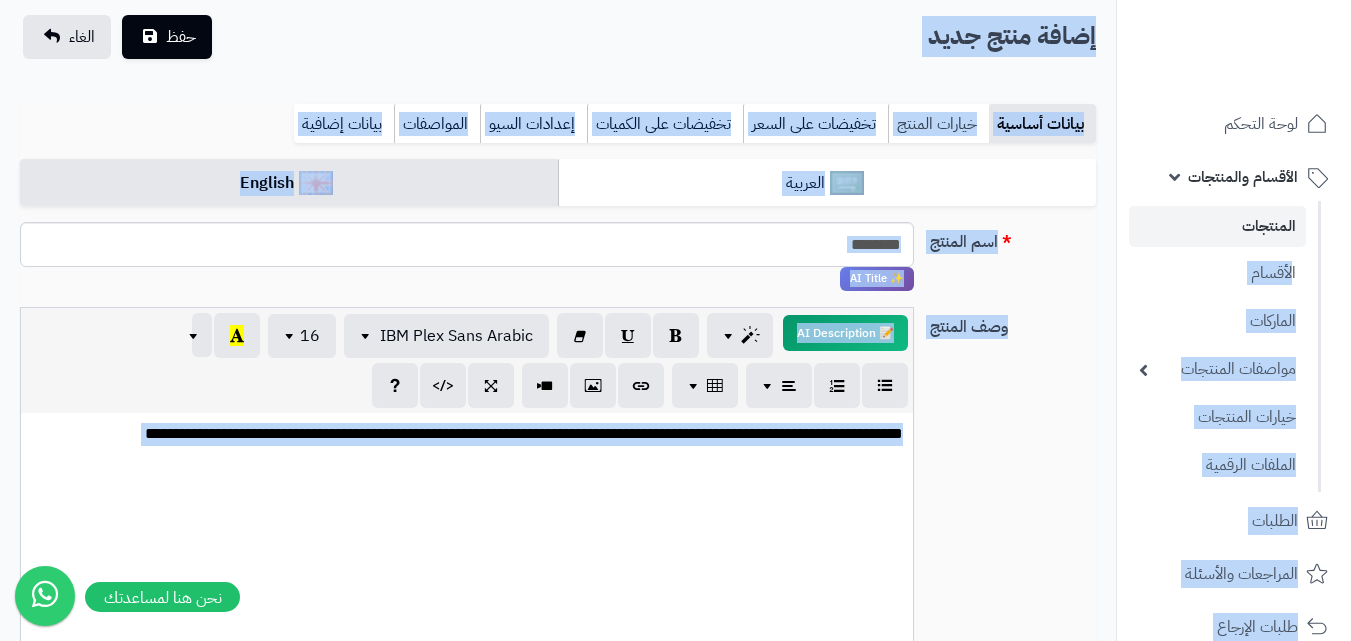 click on "خيارات المنتج" at bounding box center [938, 124] 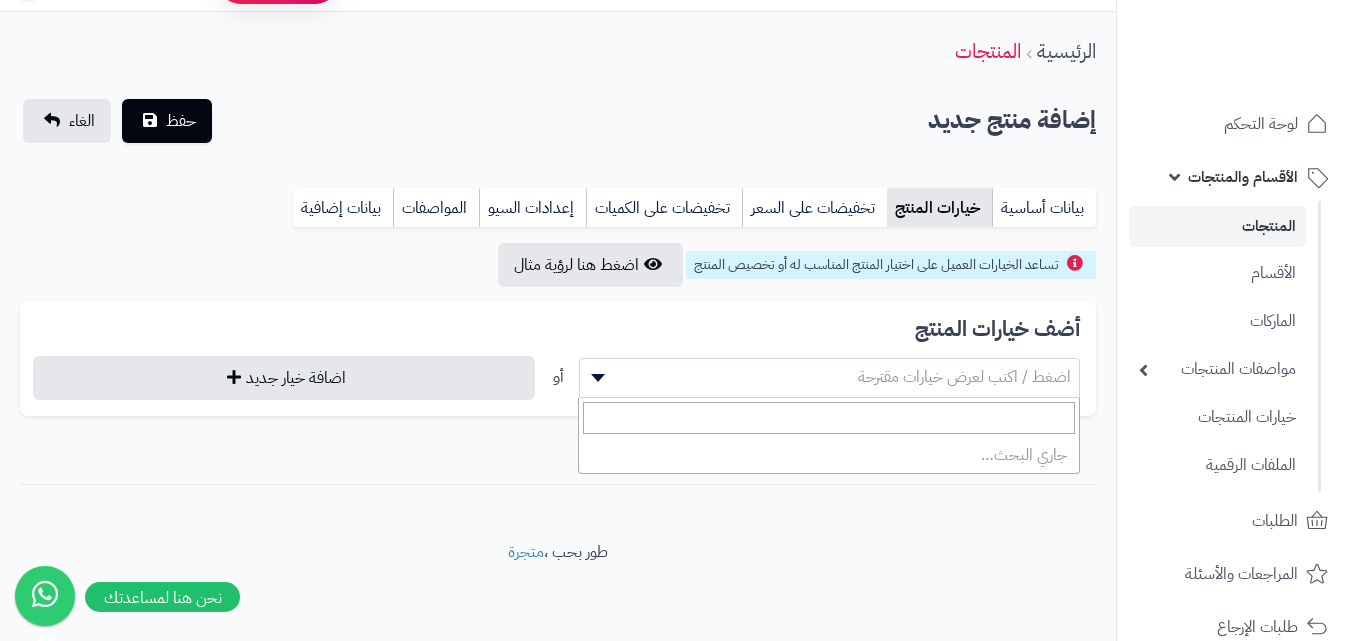 click at bounding box center (595, 378) 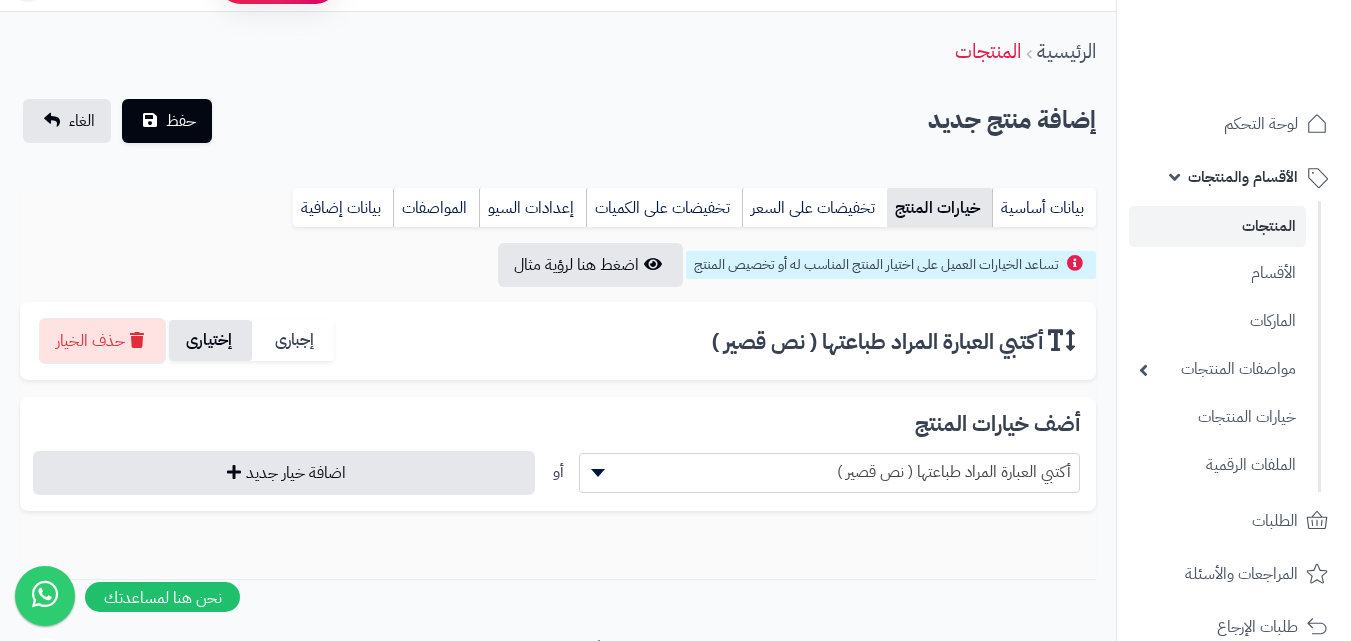click on "إختيارى" at bounding box center [210, 340] 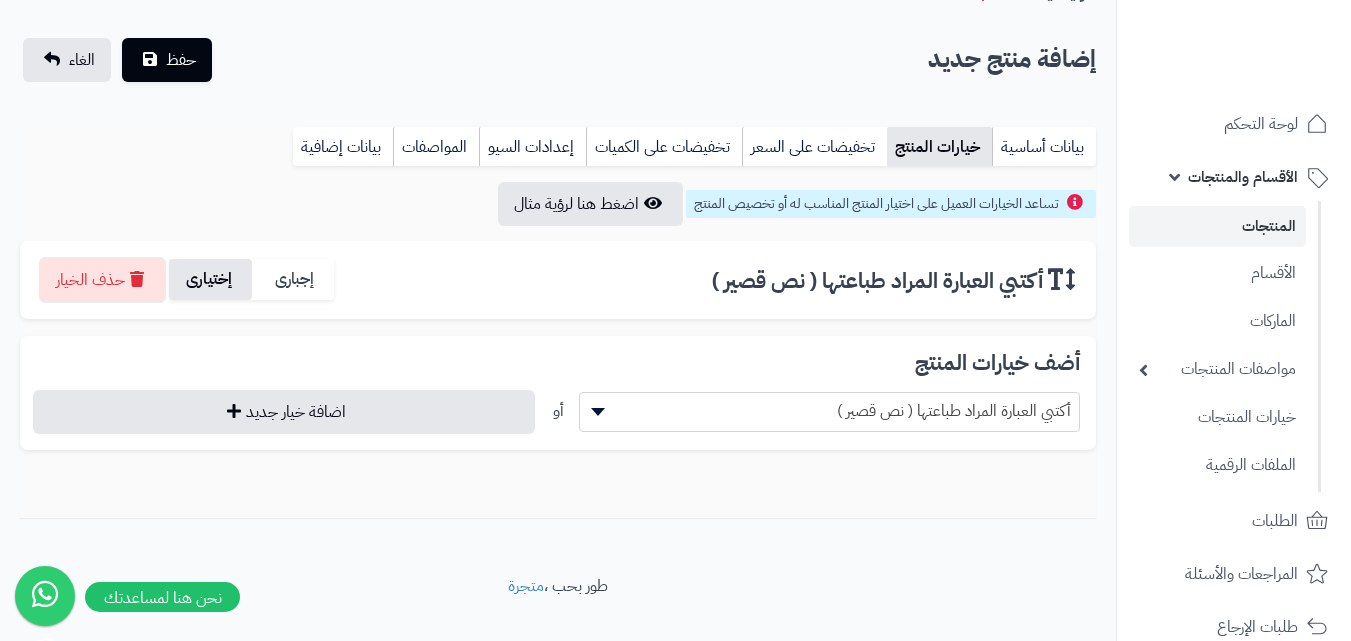 scroll, scrollTop: 143, scrollLeft: 0, axis: vertical 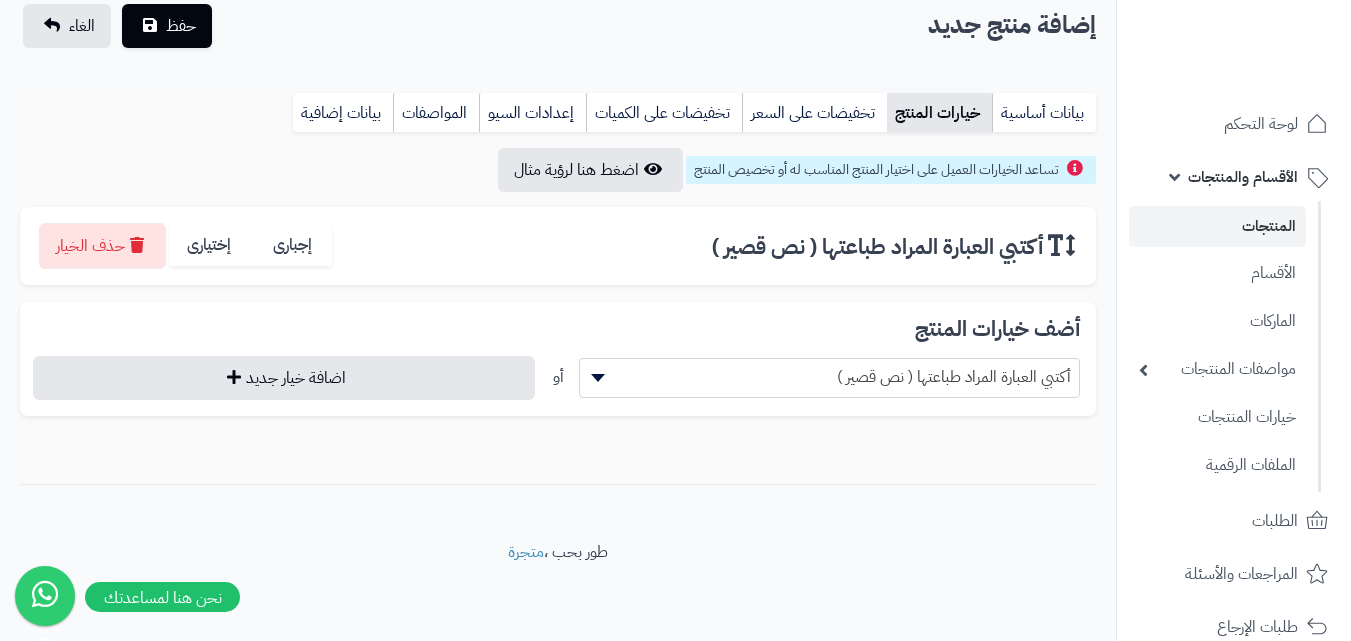click at bounding box center (598, 378) 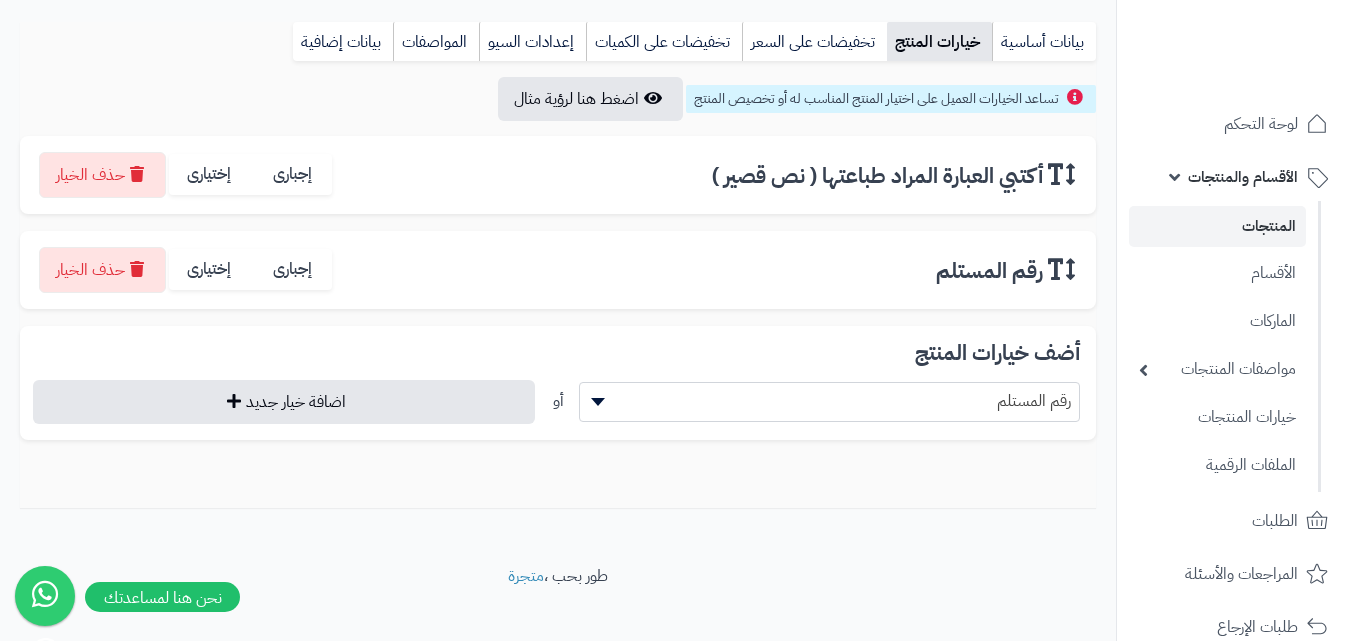 scroll, scrollTop: 238, scrollLeft: 0, axis: vertical 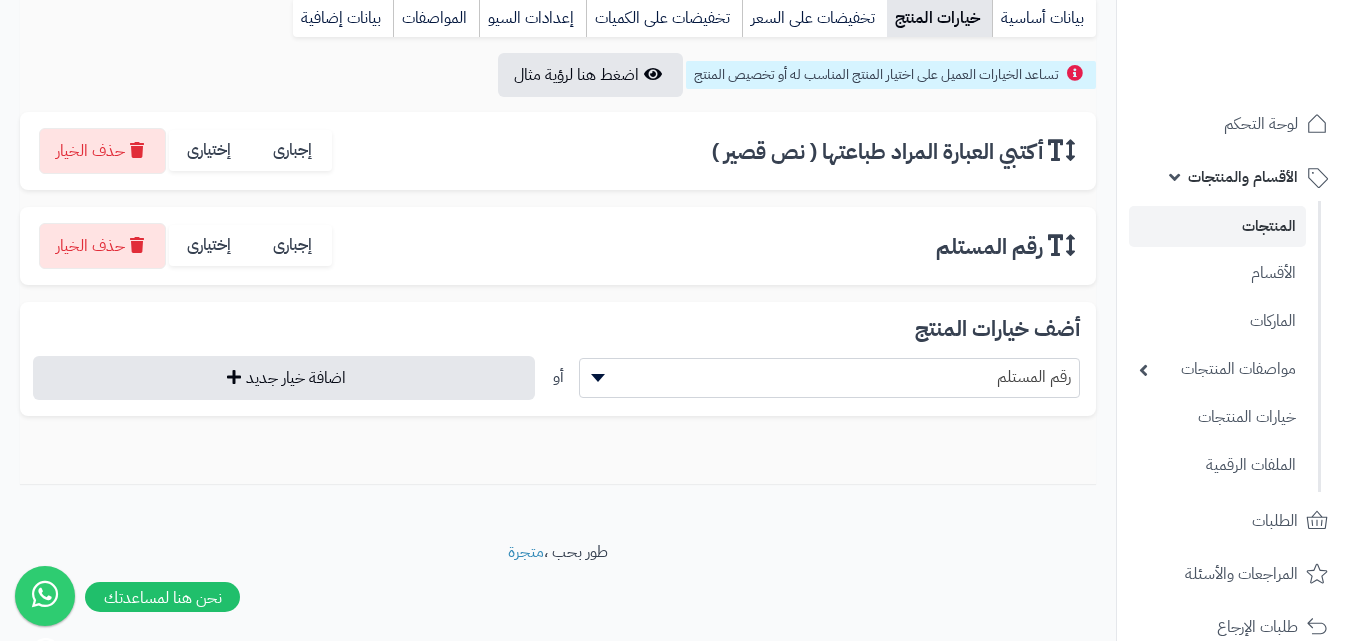 click on "رقم المستلم" at bounding box center (830, 377) 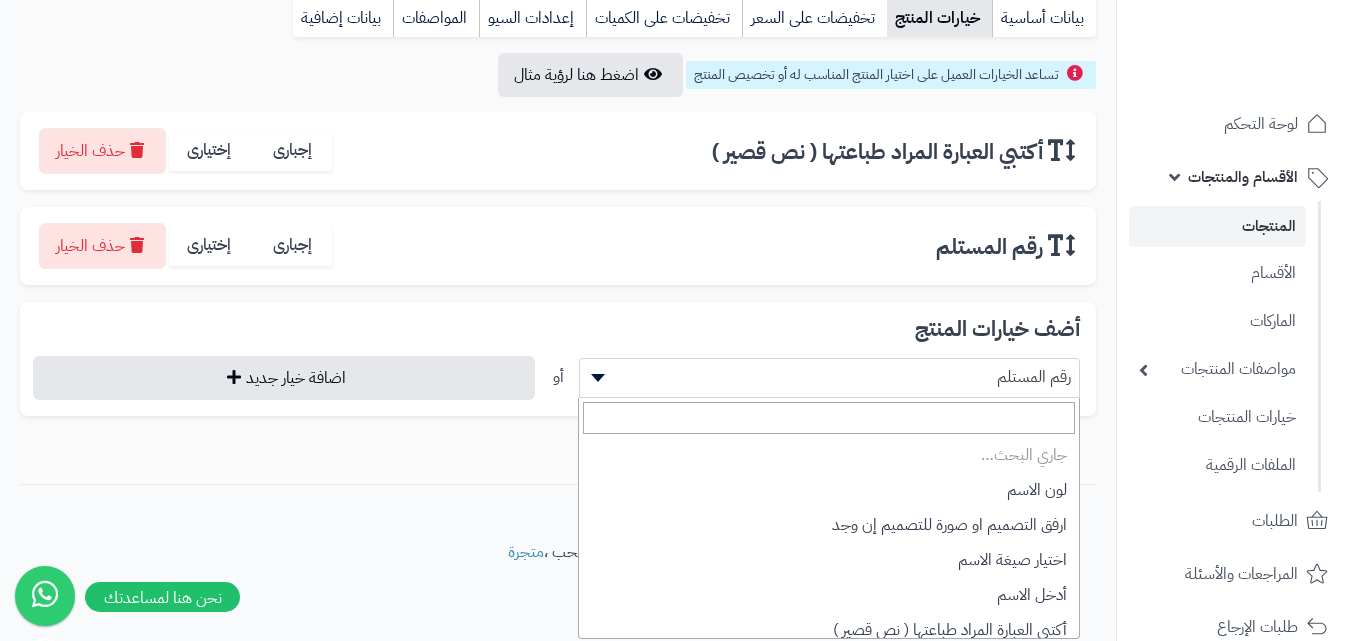 scroll, scrollTop: 139, scrollLeft: 0, axis: vertical 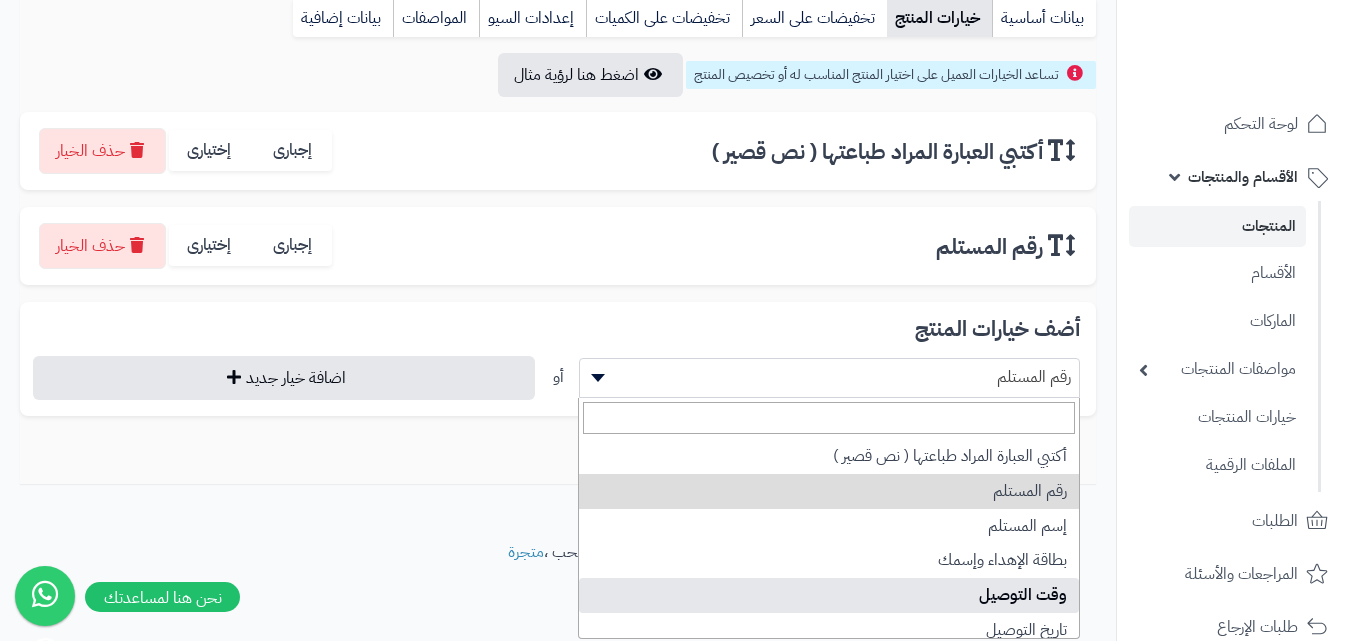 select on "**" 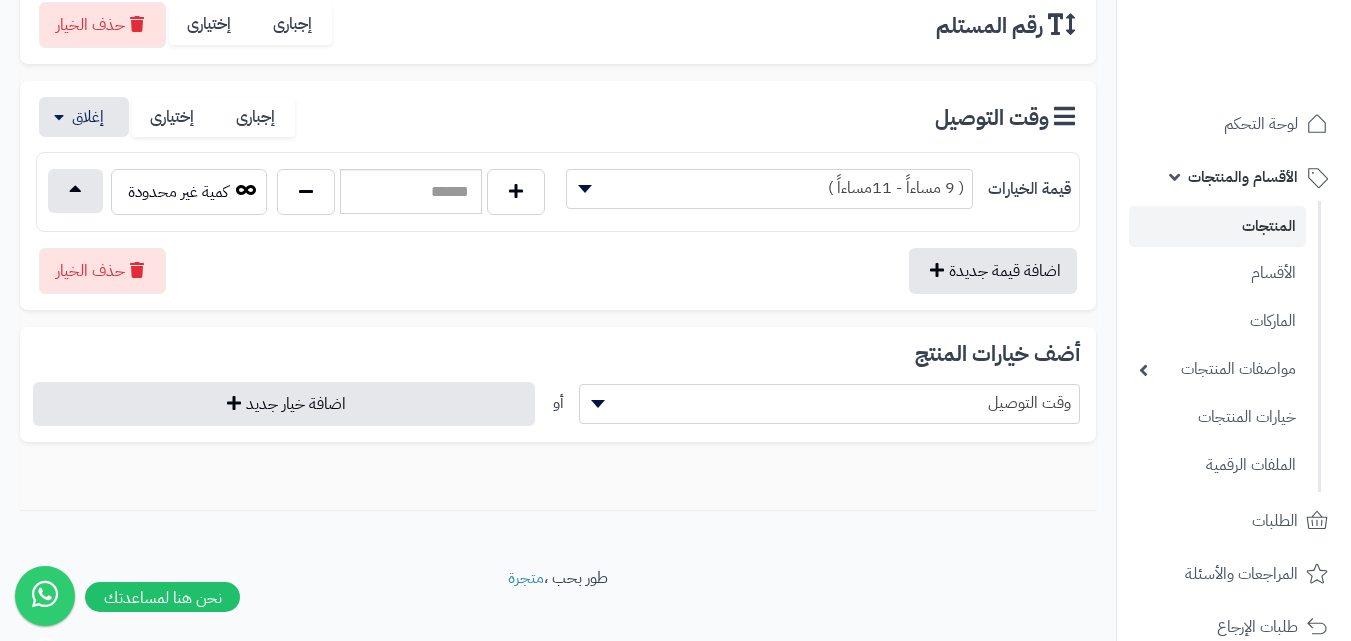 scroll, scrollTop: 463, scrollLeft: 0, axis: vertical 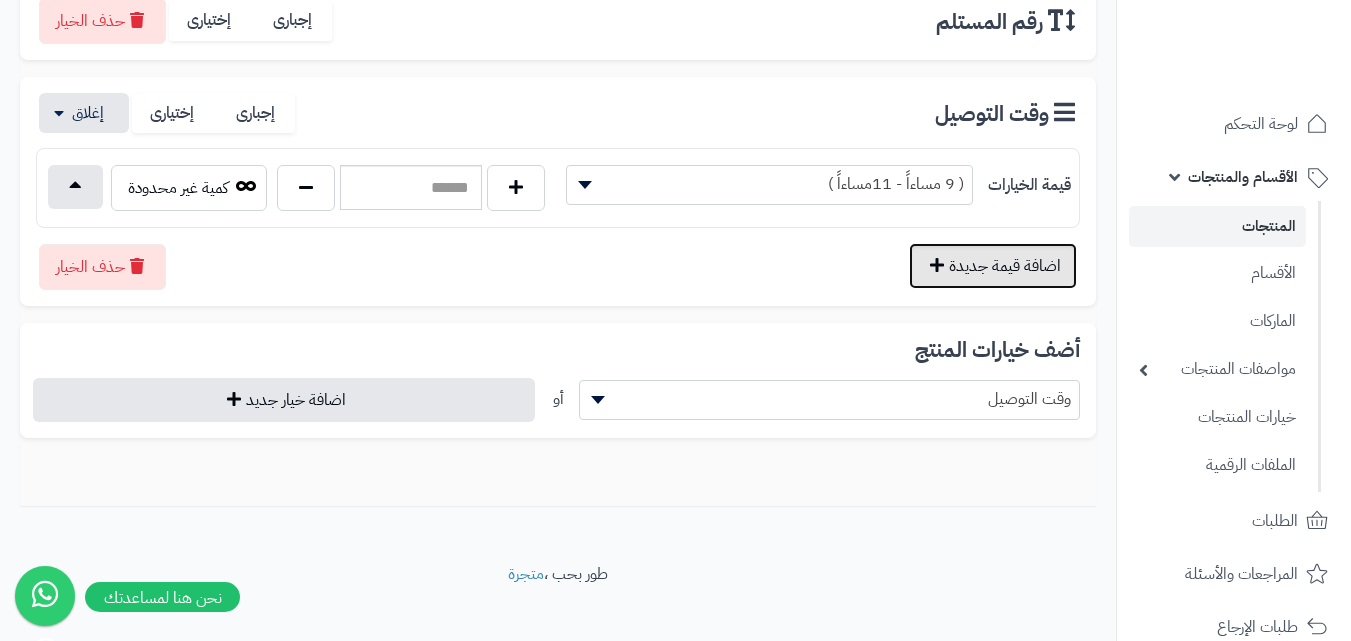 click on "اضافة قيمة جديدة" at bounding box center (993, 266) 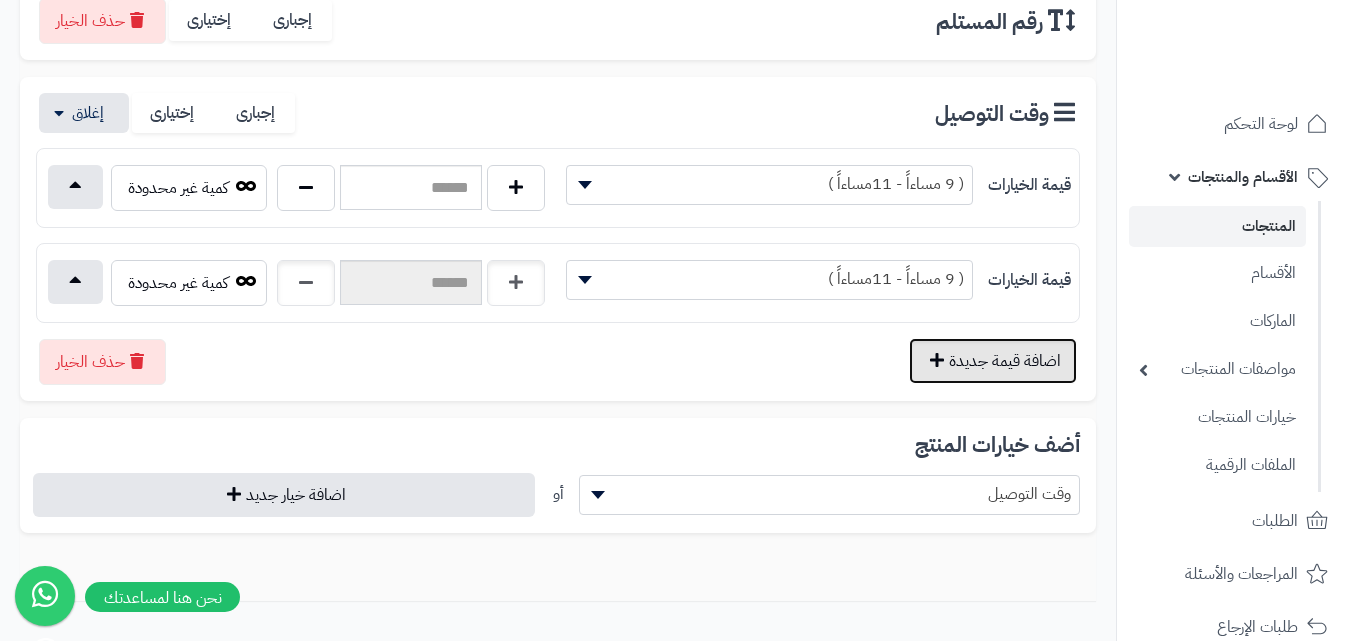 click on "اضافة قيمة جديدة" at bounding box center (993, 361) 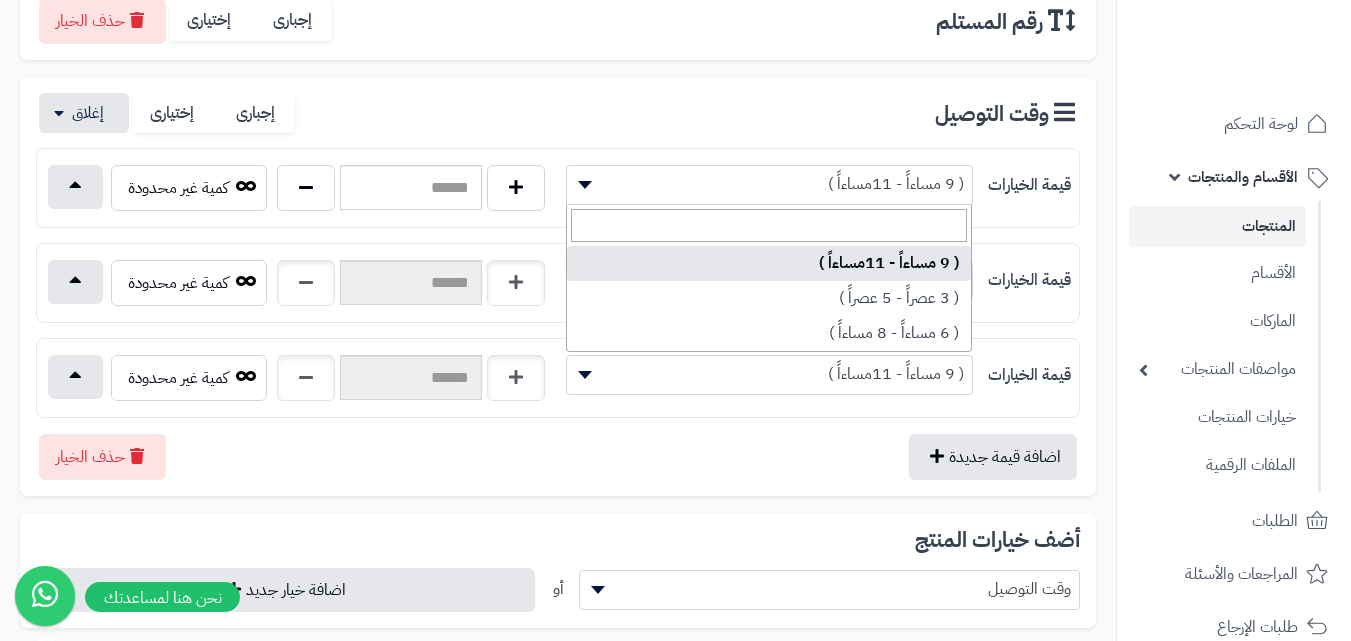 click on "( 9 مساءاً - 11مساءاً )" at bounding box center [769, 184] 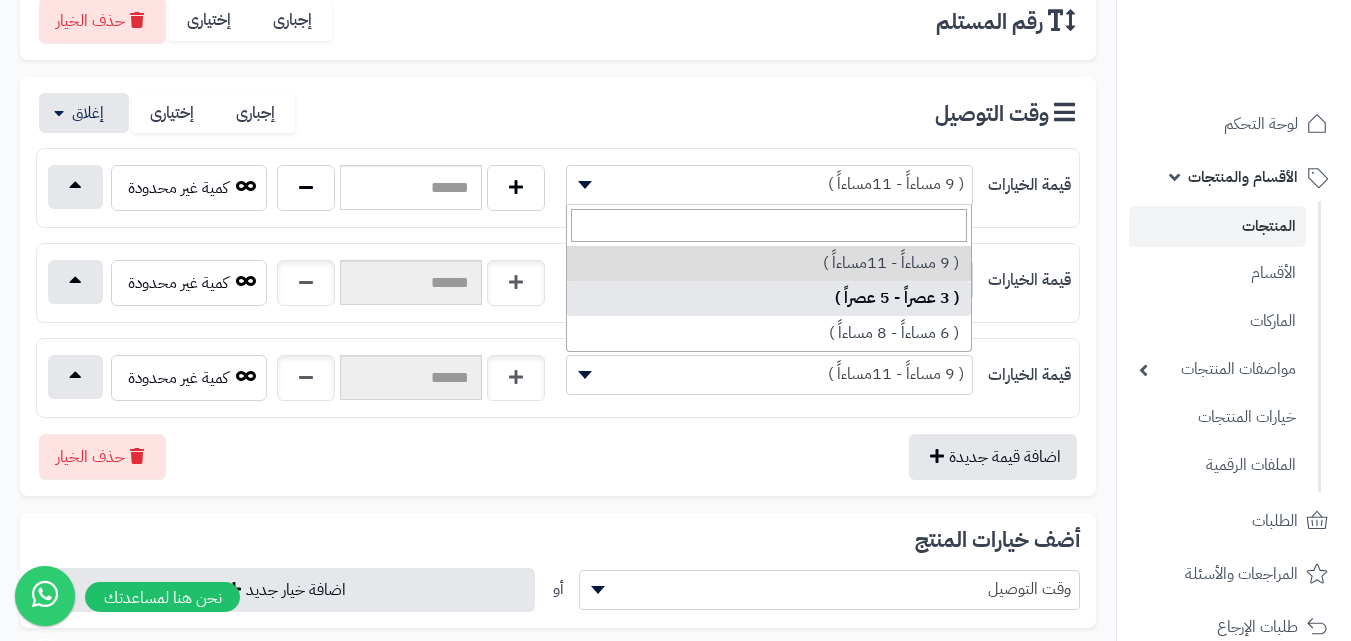 select on "***" 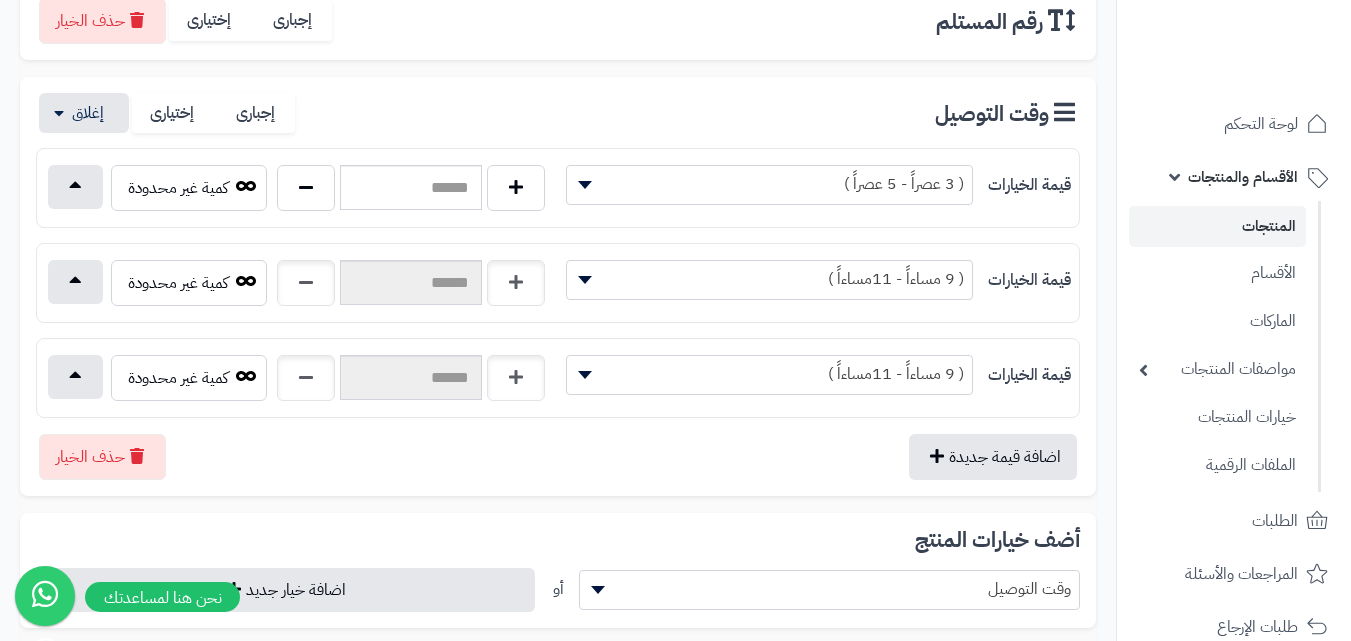 click on "( 9 مساءاً - 11مساءاً )" at bounding box center [769, 279] 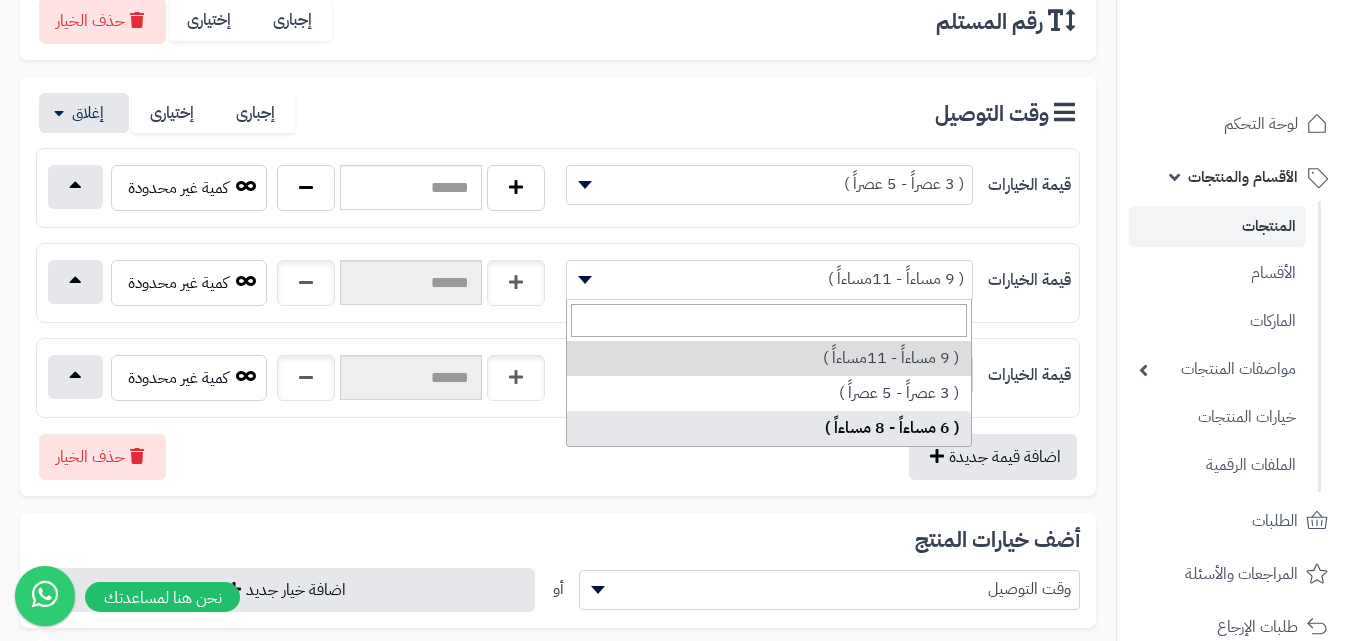 select on "***" 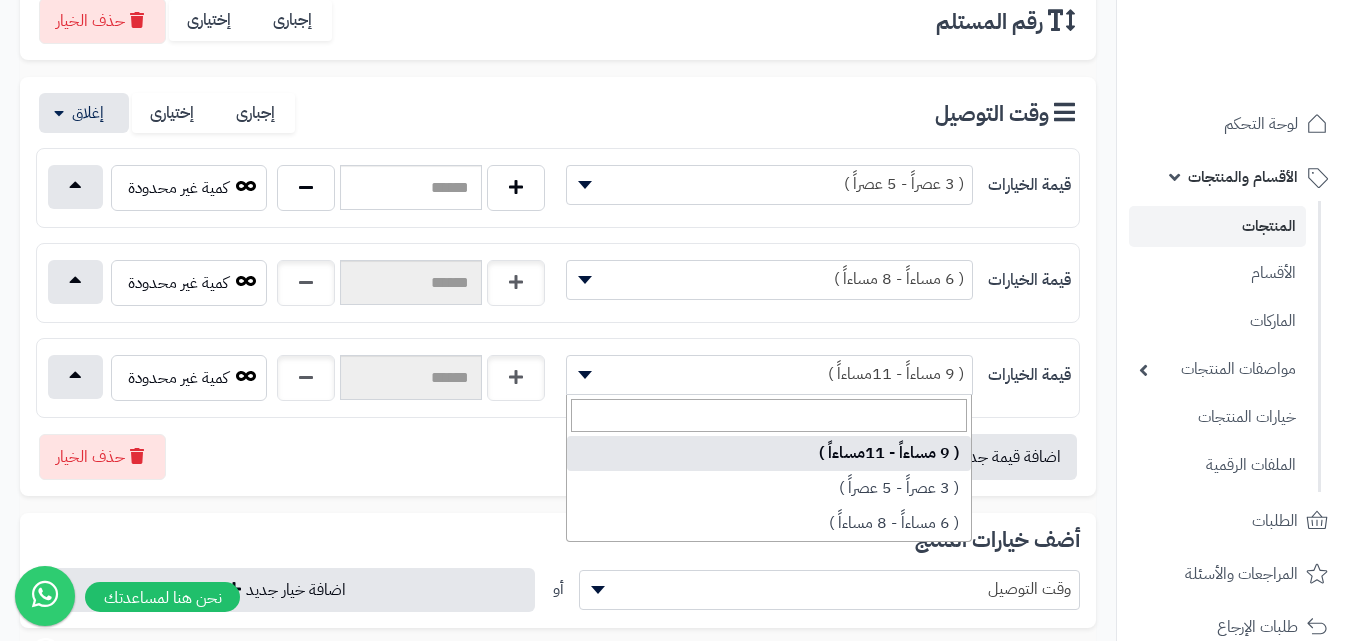 click on "( 9 مساءاً - 11مساءاً )" at bounding box center (769, 374) 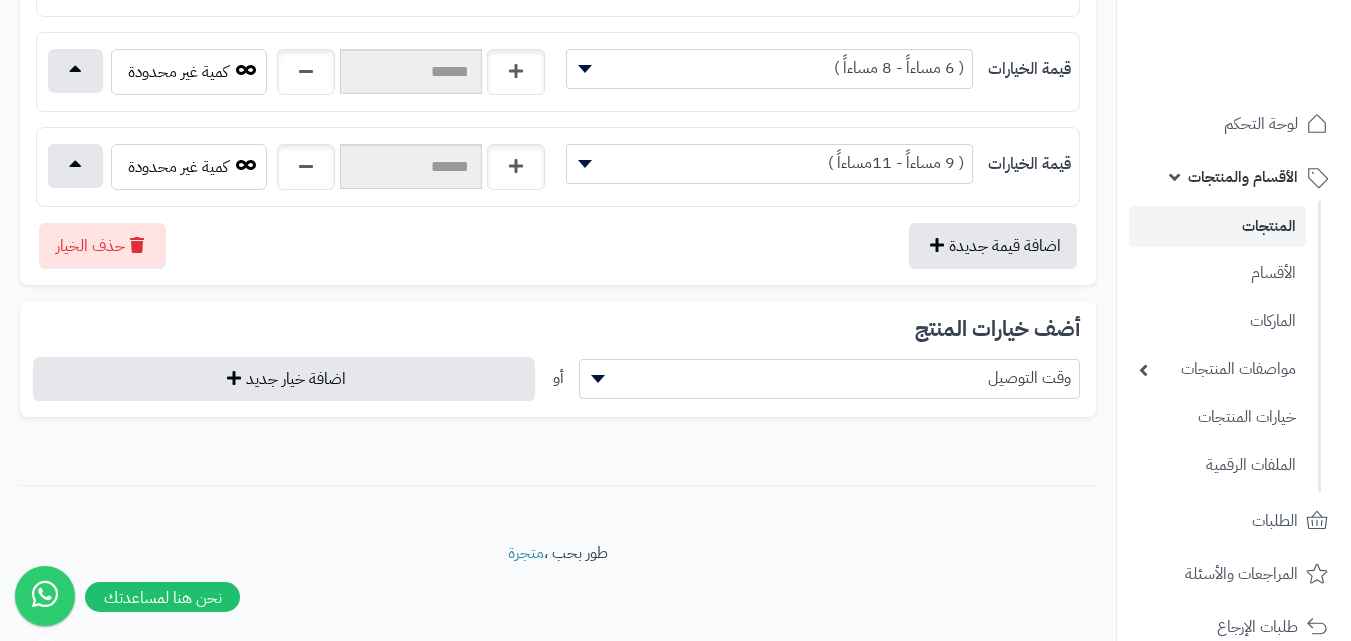 scroll, scrollTop: 675, scrollLeft: 0, axis: vertical 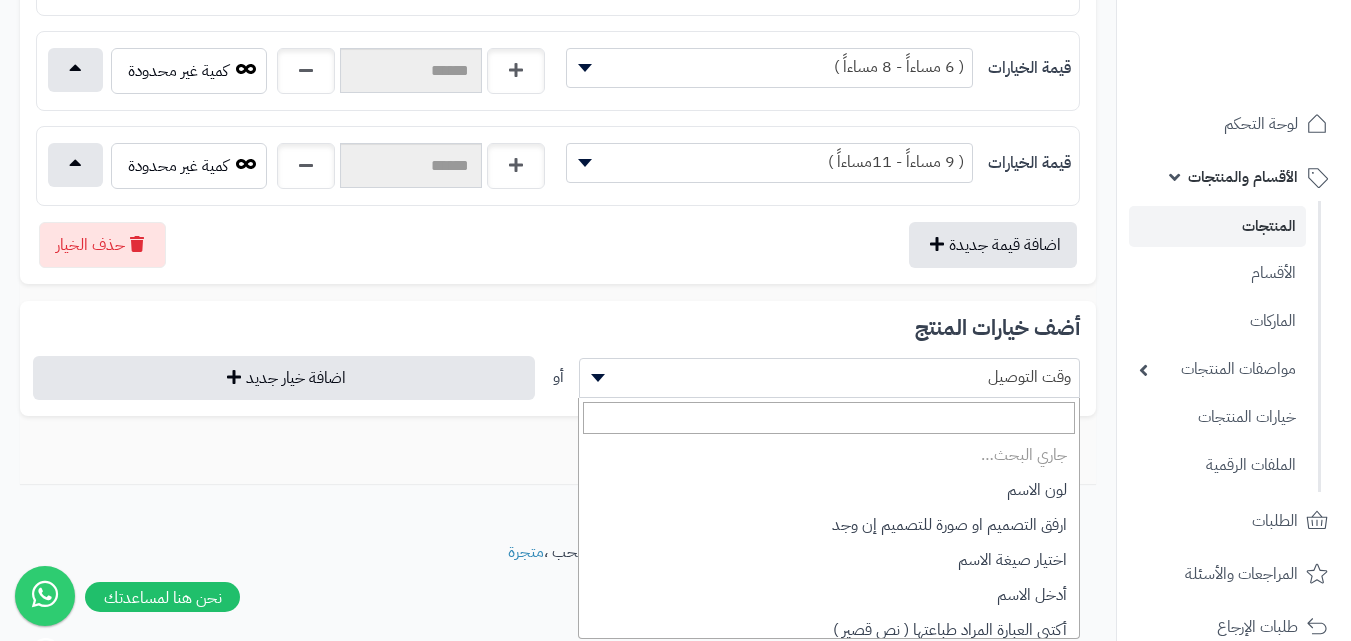 click on "وقت التوصيل" at bounding box center [830, 378] 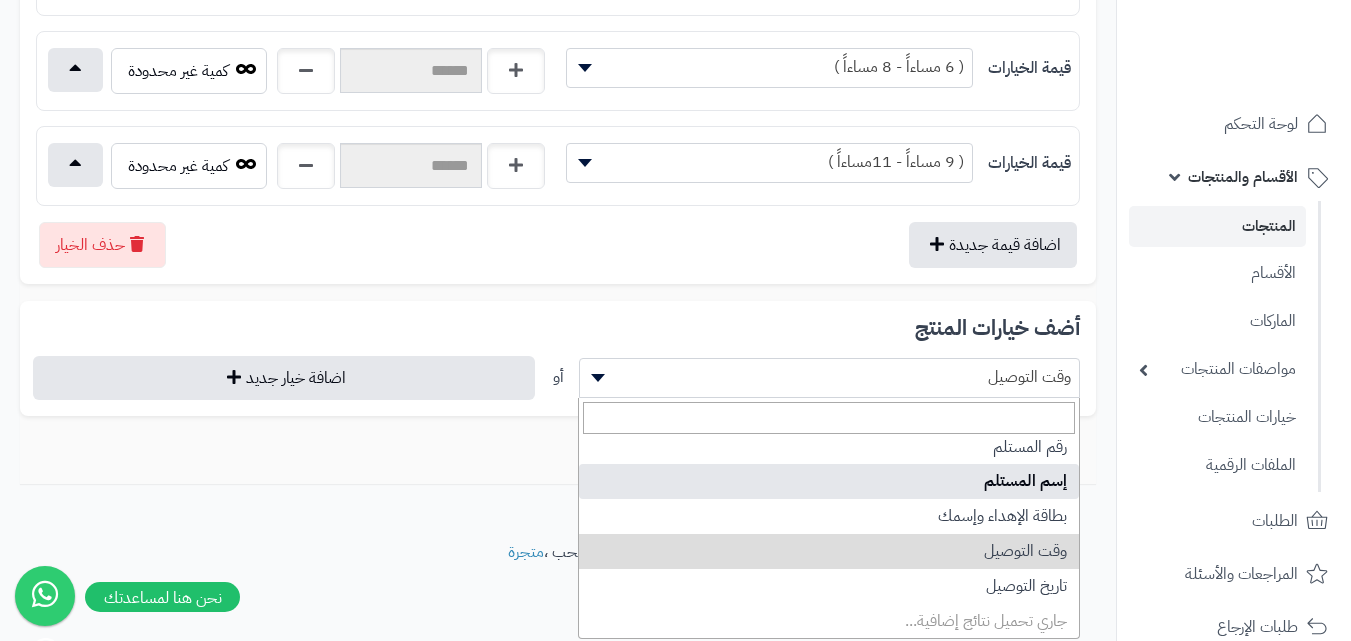 scroll, scrollTop: 183, scrollLeft: 0, axis: vertical 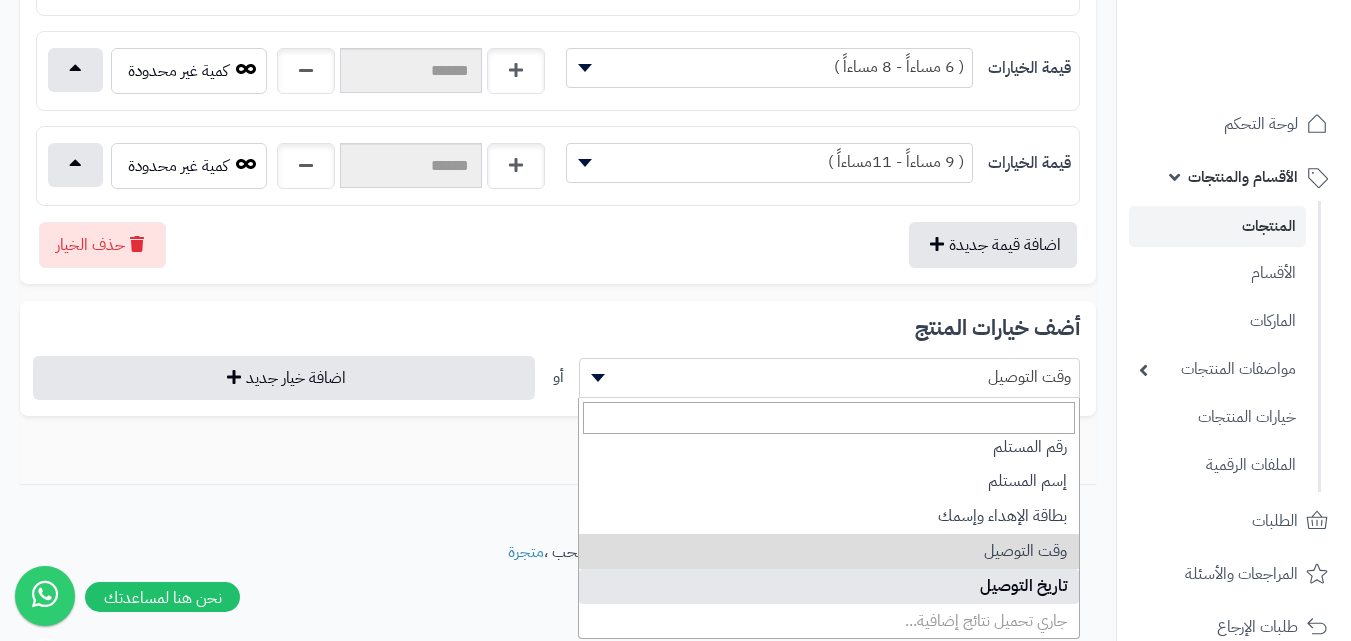 select on "**" 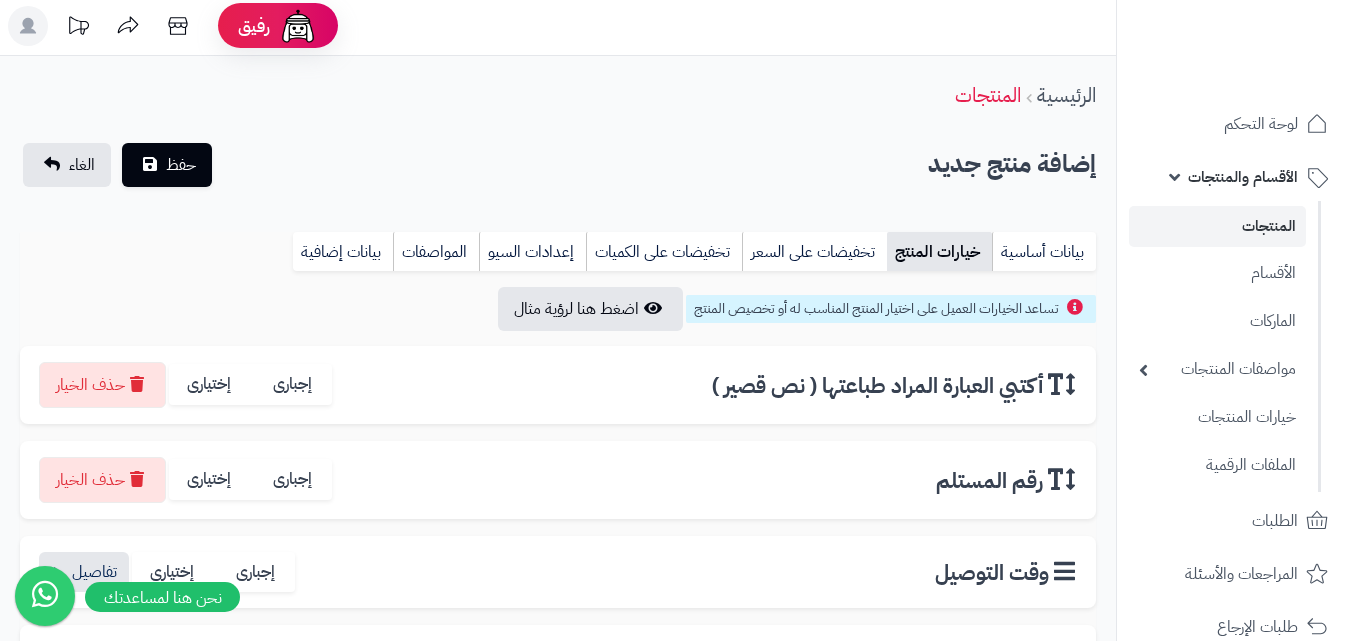 scroll, scrollTop: 0, scrollLeft: 0, axis: both 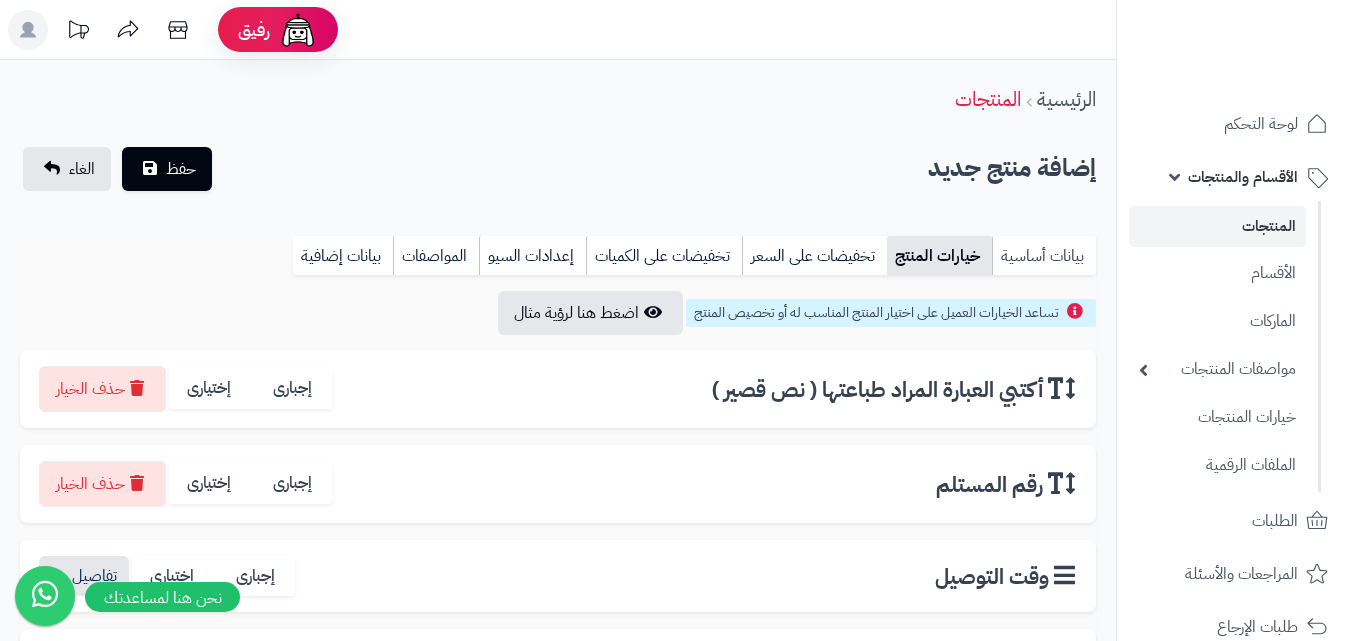 click on "بيانات أساسية" at bounding box center (1044, 256) 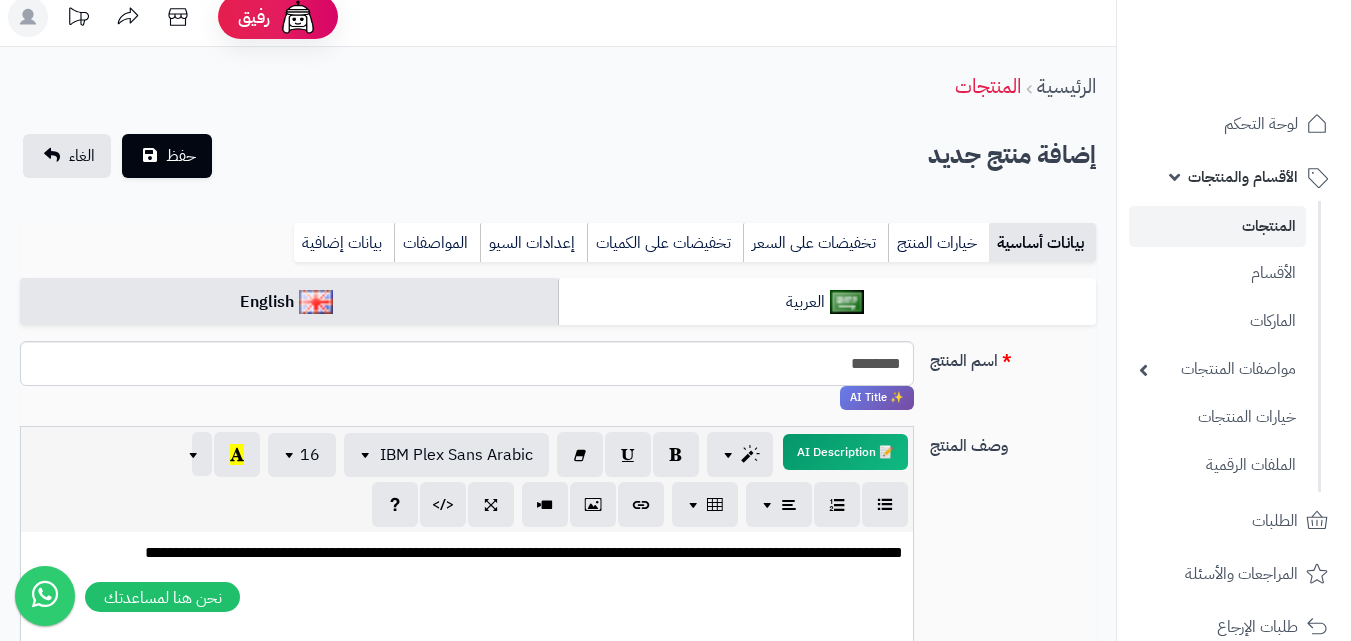 scroll, scrollTop: 0, scrollLeft: 0, axis: both 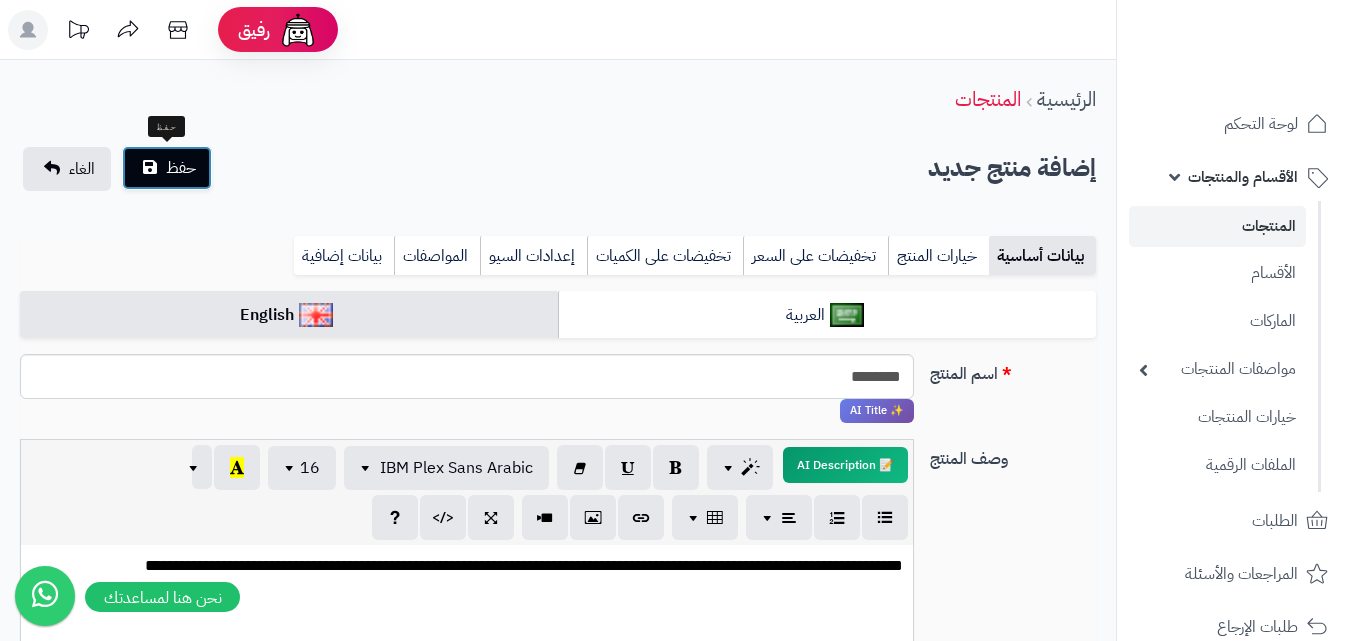click on "حفظ" at bounding box center [167, 168] 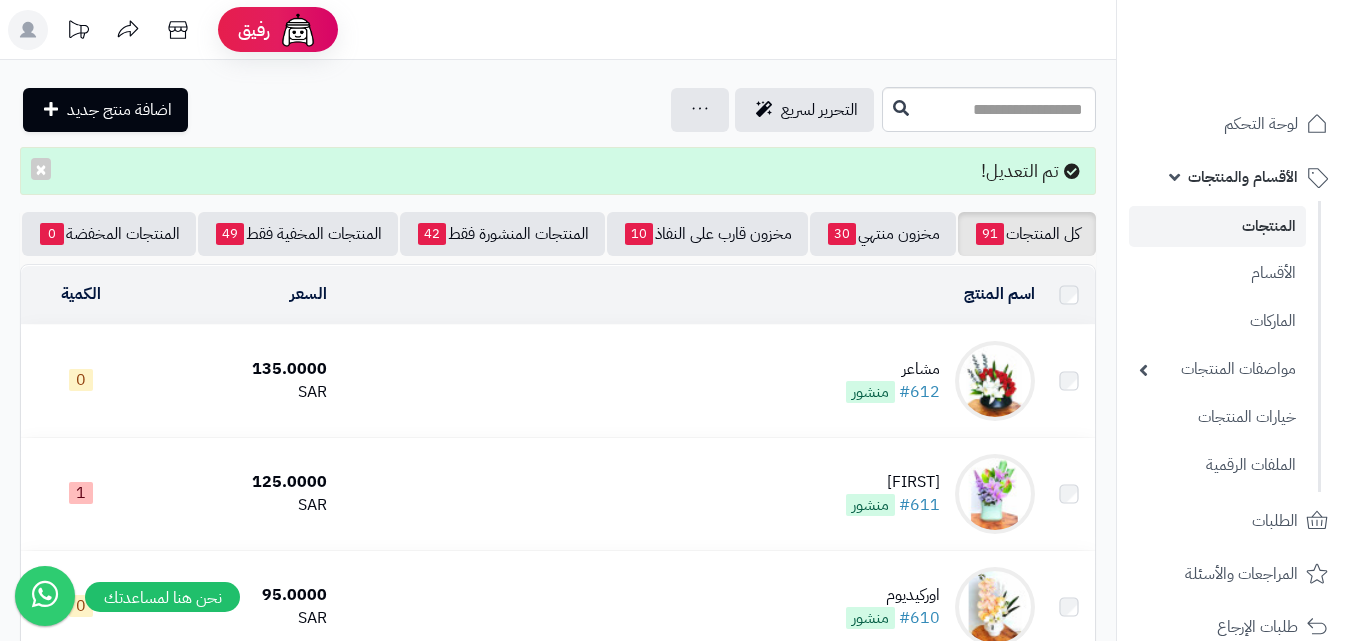 scroll, scrollTop: 0, scrollLeft: 0, axis: both 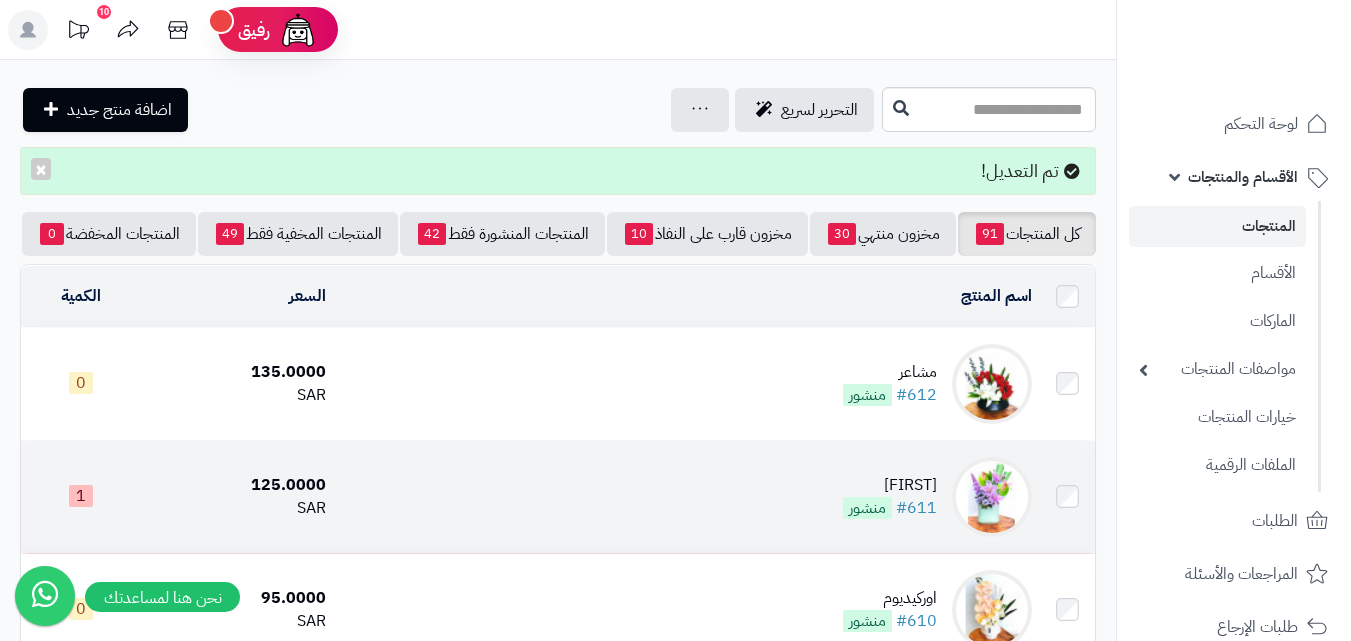 click at bounding box center [992, 497] 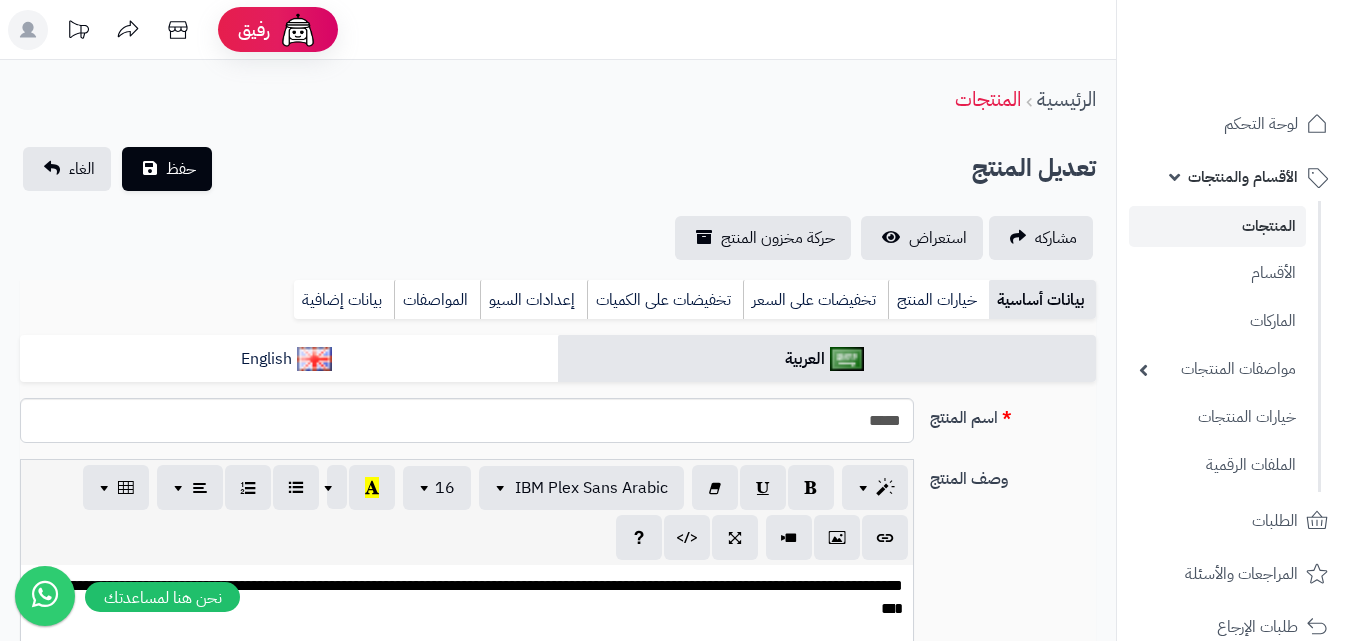 scroll, scrollTop: 0, scrollLeft: 0, axis: both 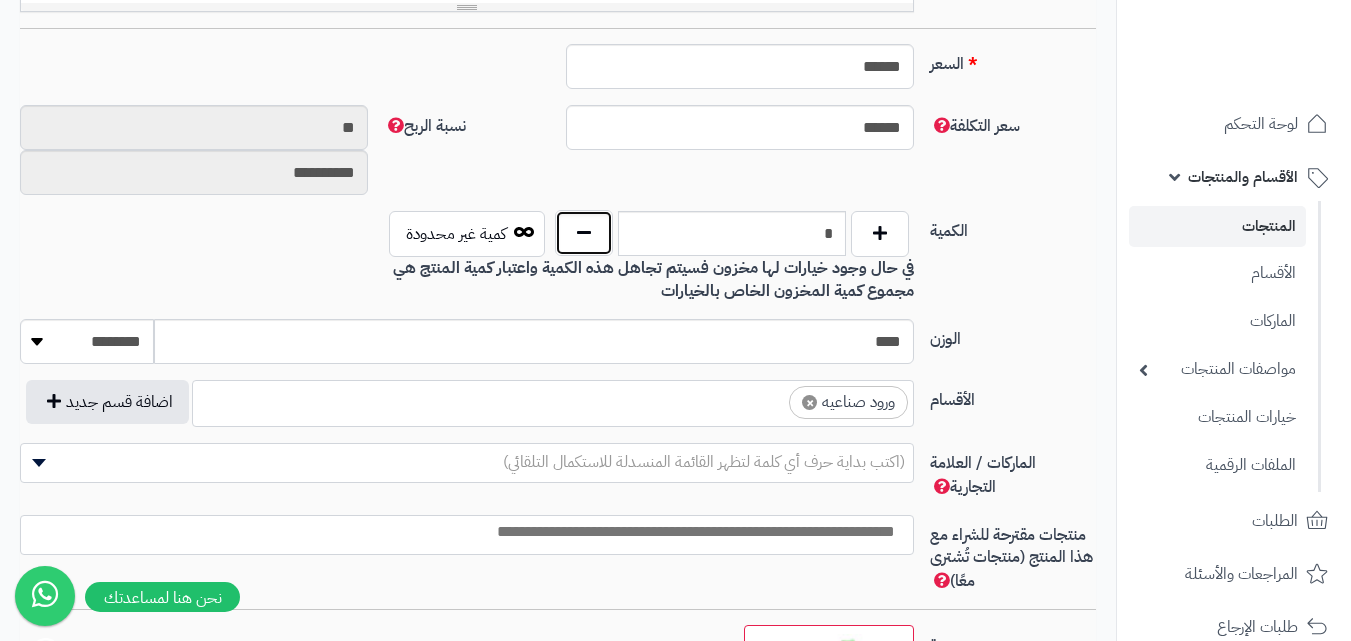 click at bounding box center [584, 233] 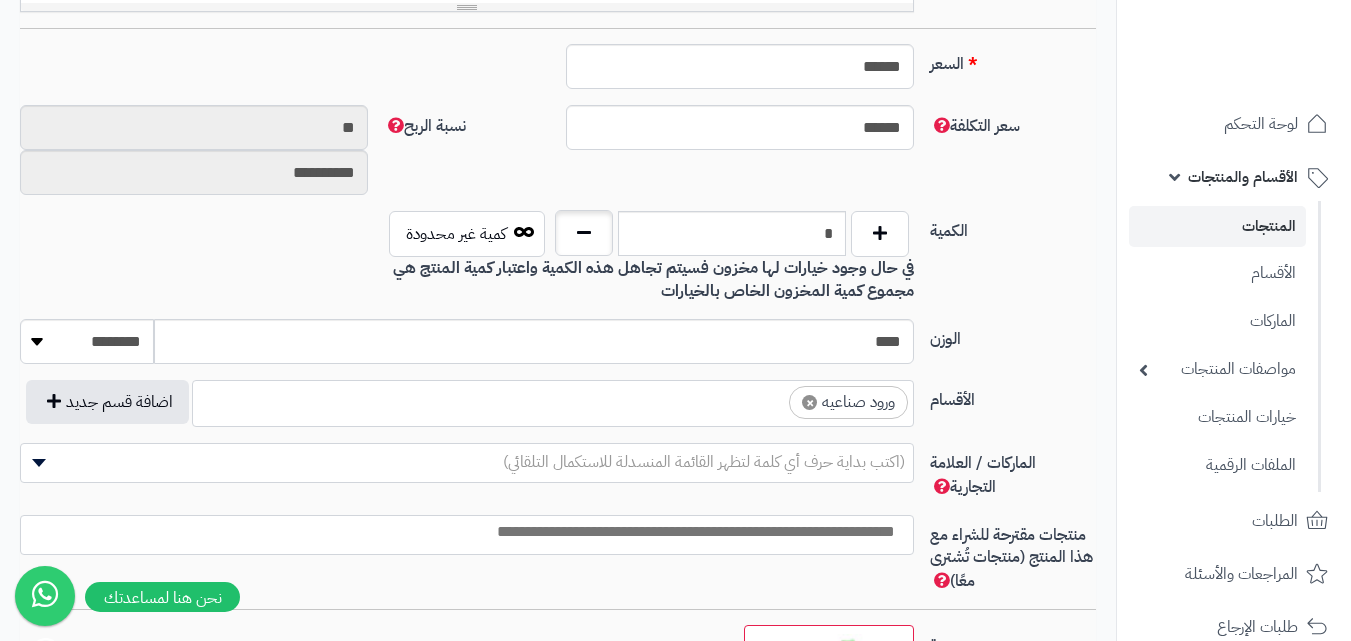 type on "*" 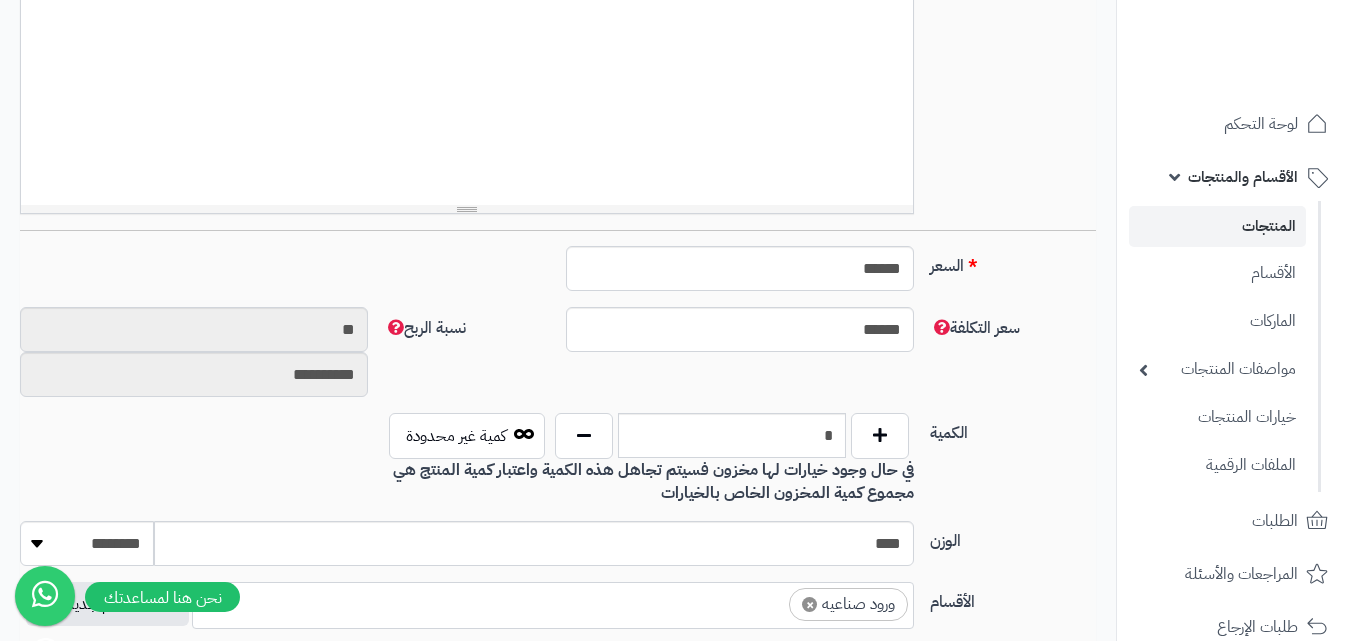 scroll, scrollTop: 0, scrollLeft: 0, axis: both 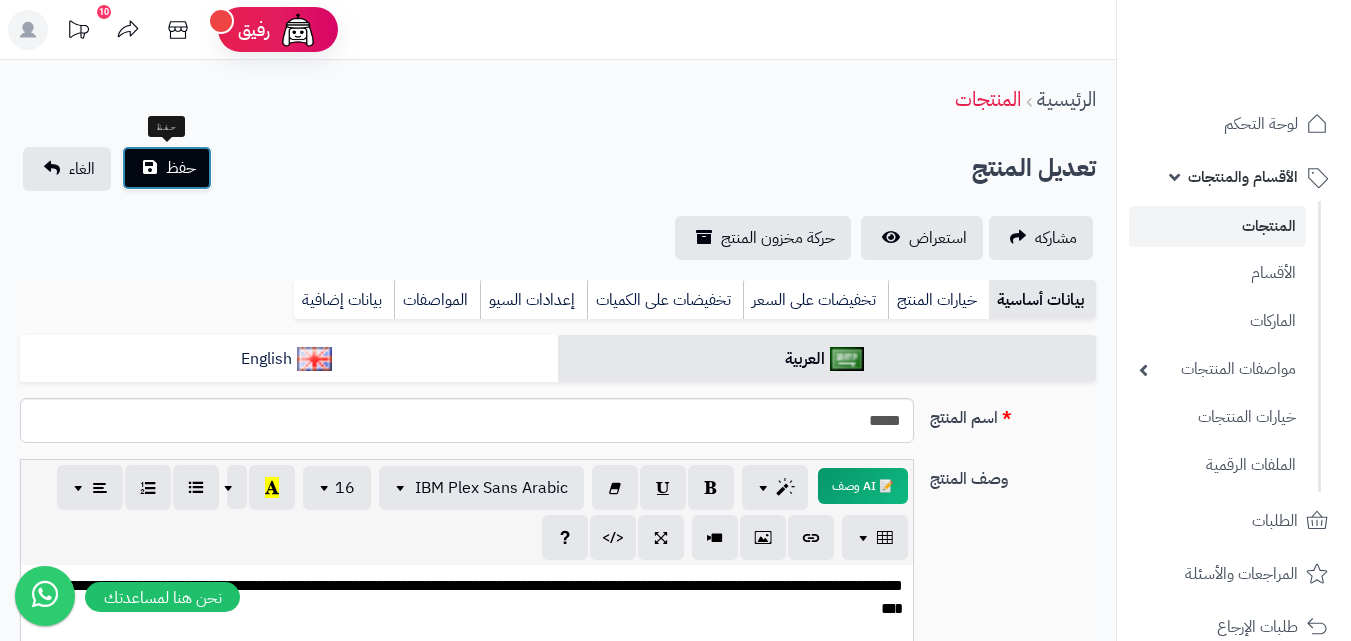 click on "حفظ" at bounding box center (167, 168) 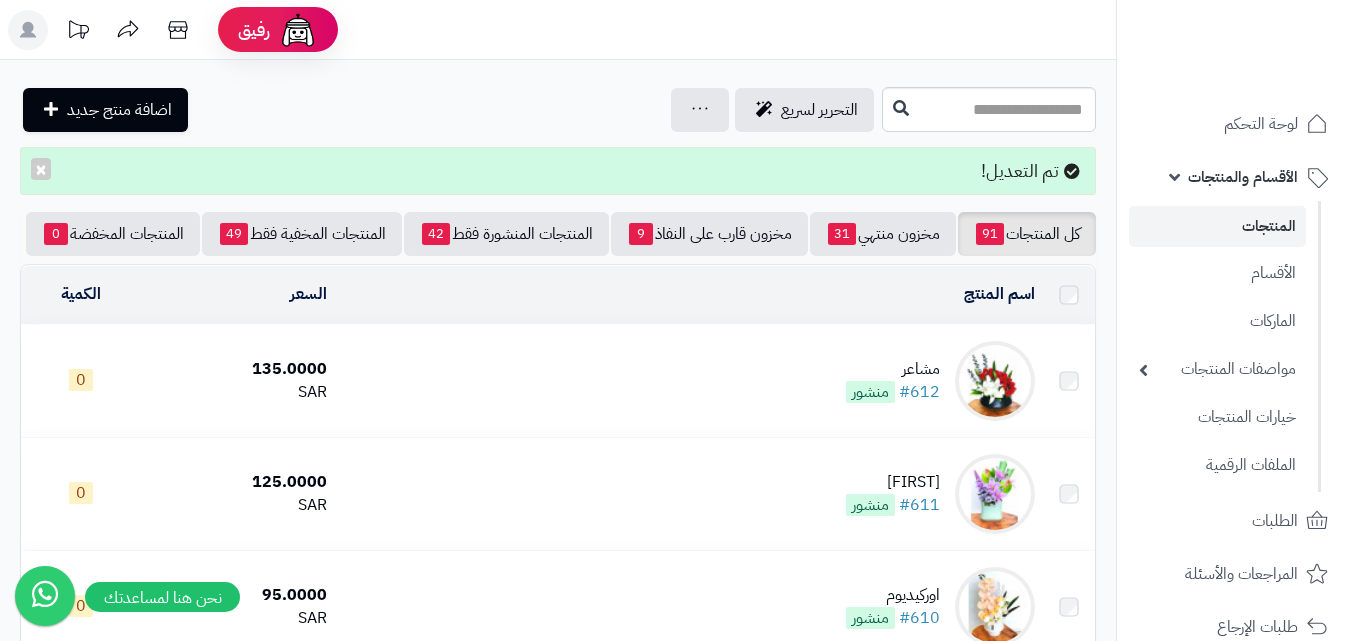 scroll, scrollTop: 0, scrollLeft: 0, axis: both 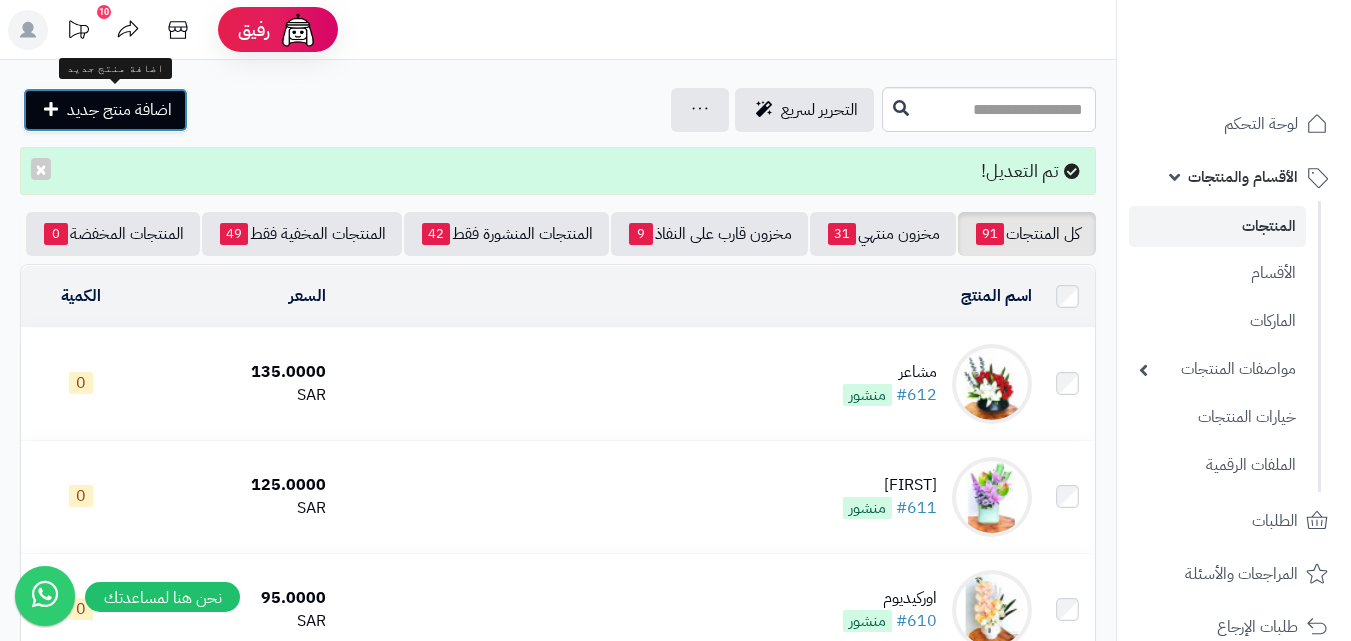 click on "اضافة منتج جديد" at bounding box center [119, 110] 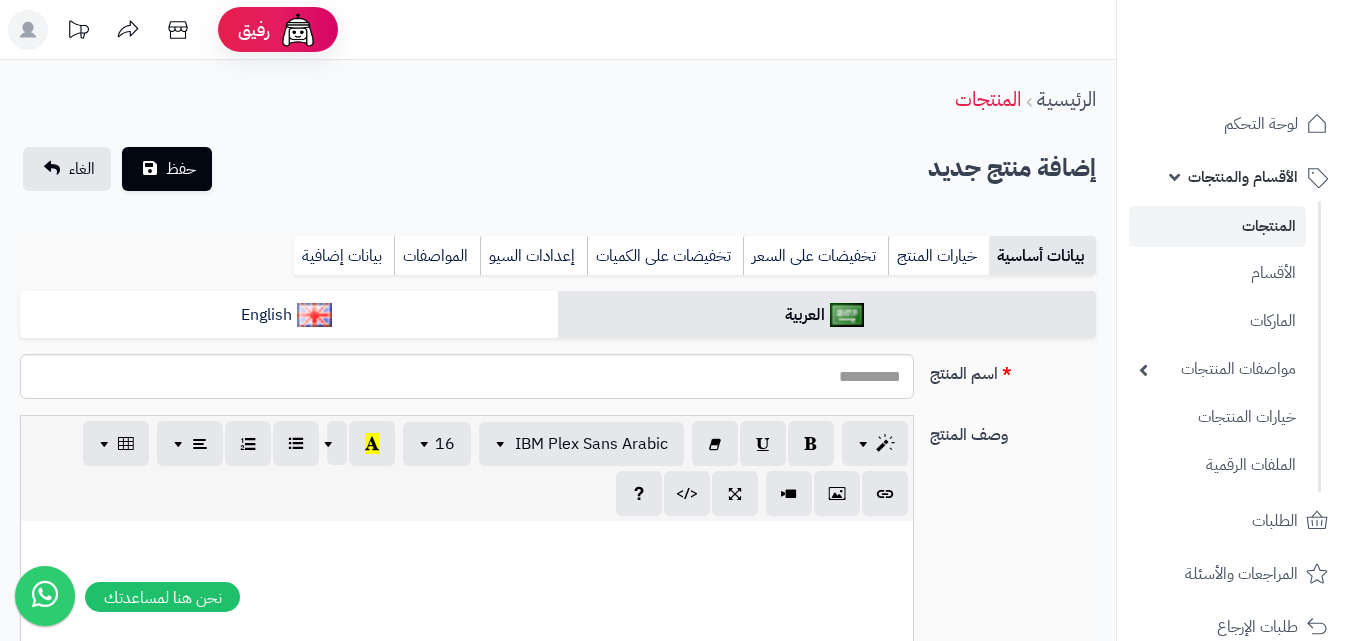 select 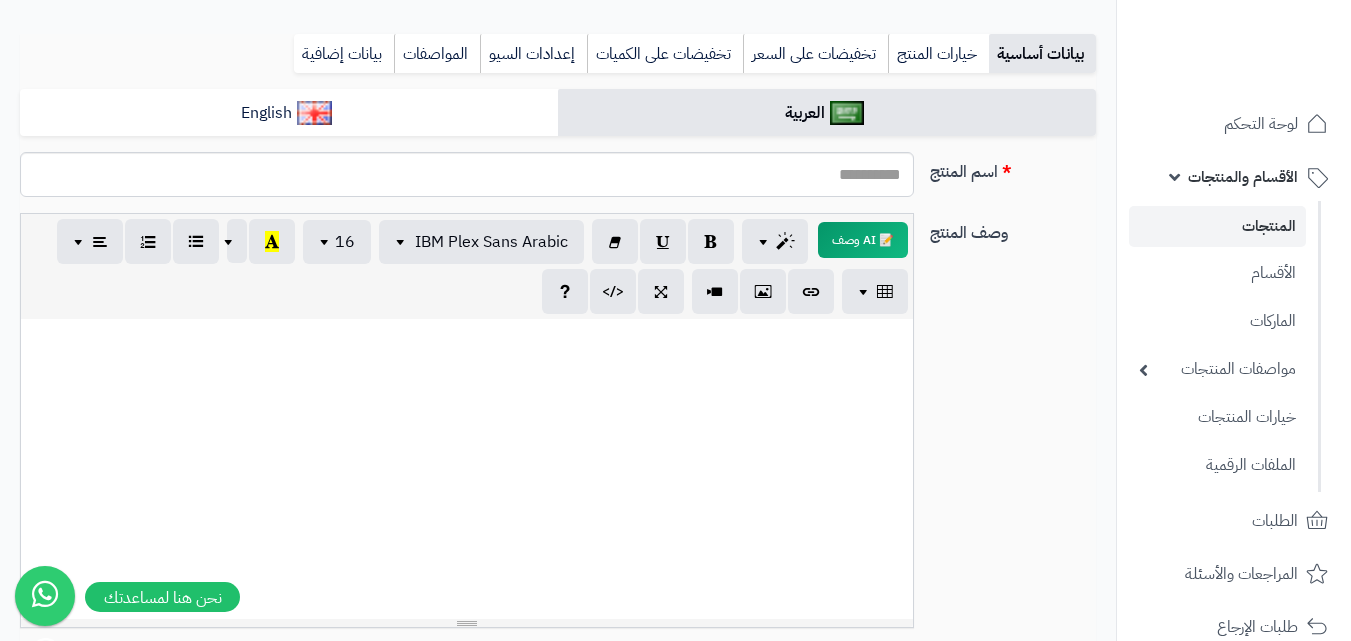 scroll, scrollTop: 208, scrollLeft: 0, axis: vertical 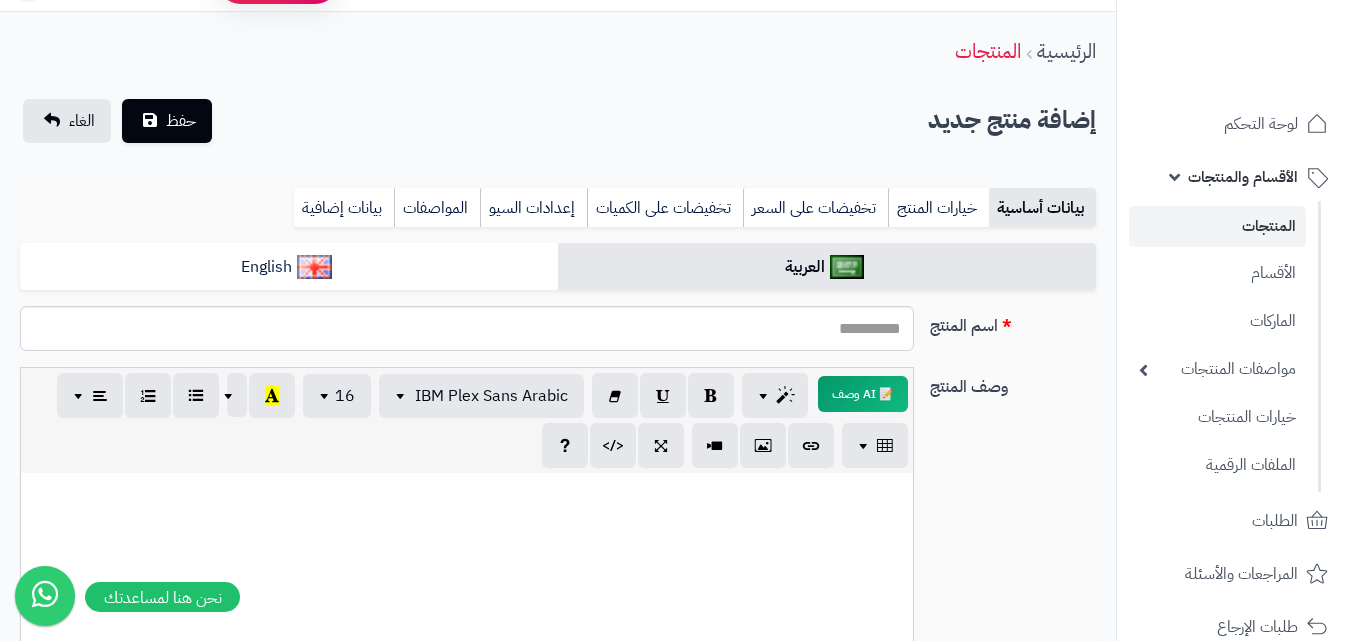 click on "المنتجات" at bounding box center (1217, 226) 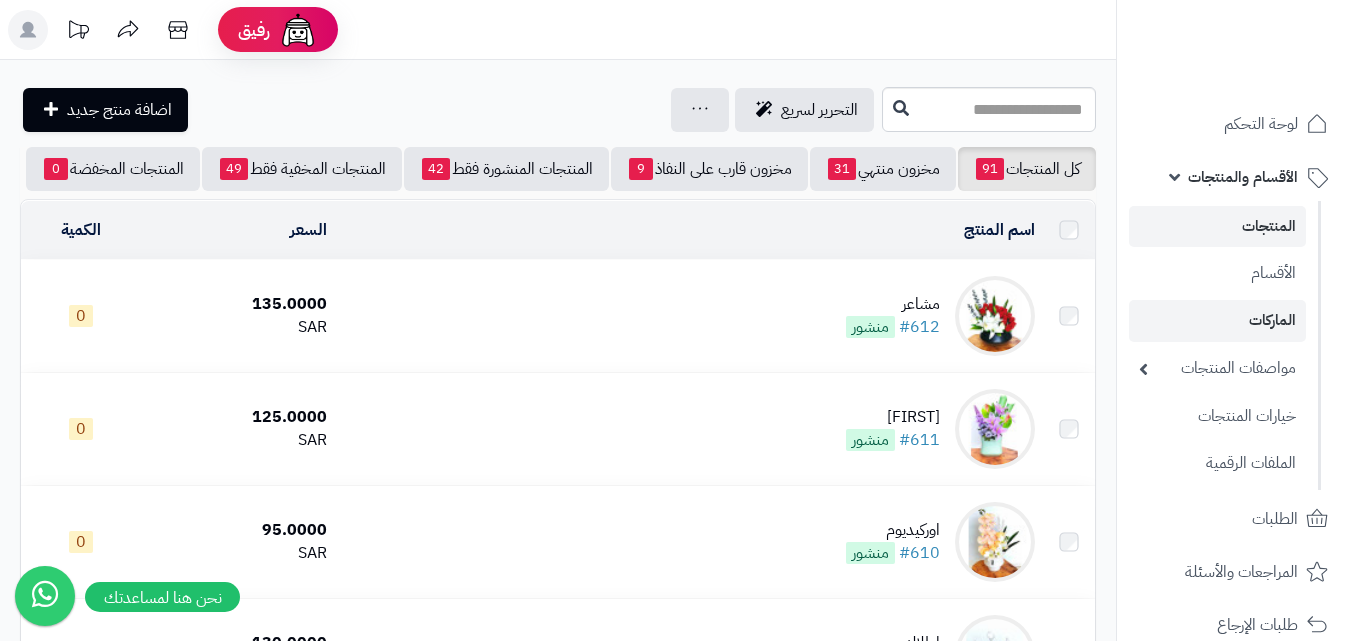 scroll, scrollTop: 0, scrollLeft: 0, axis: both 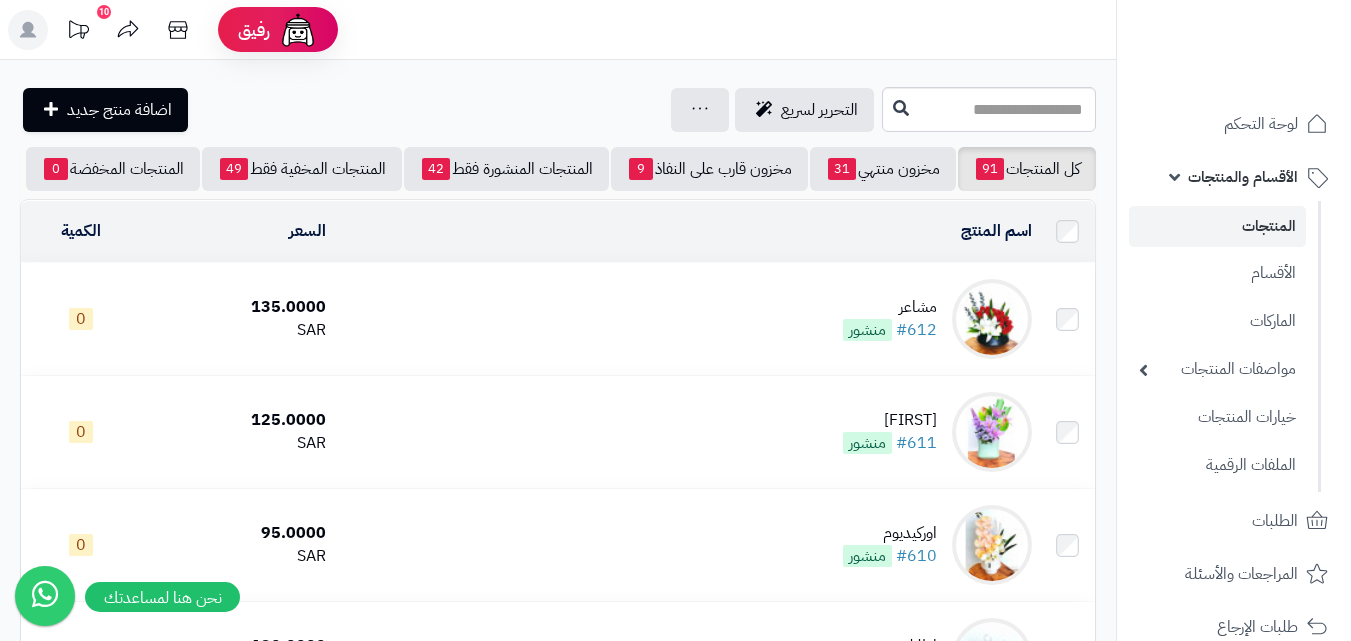 click at bounding box center [992, 319] 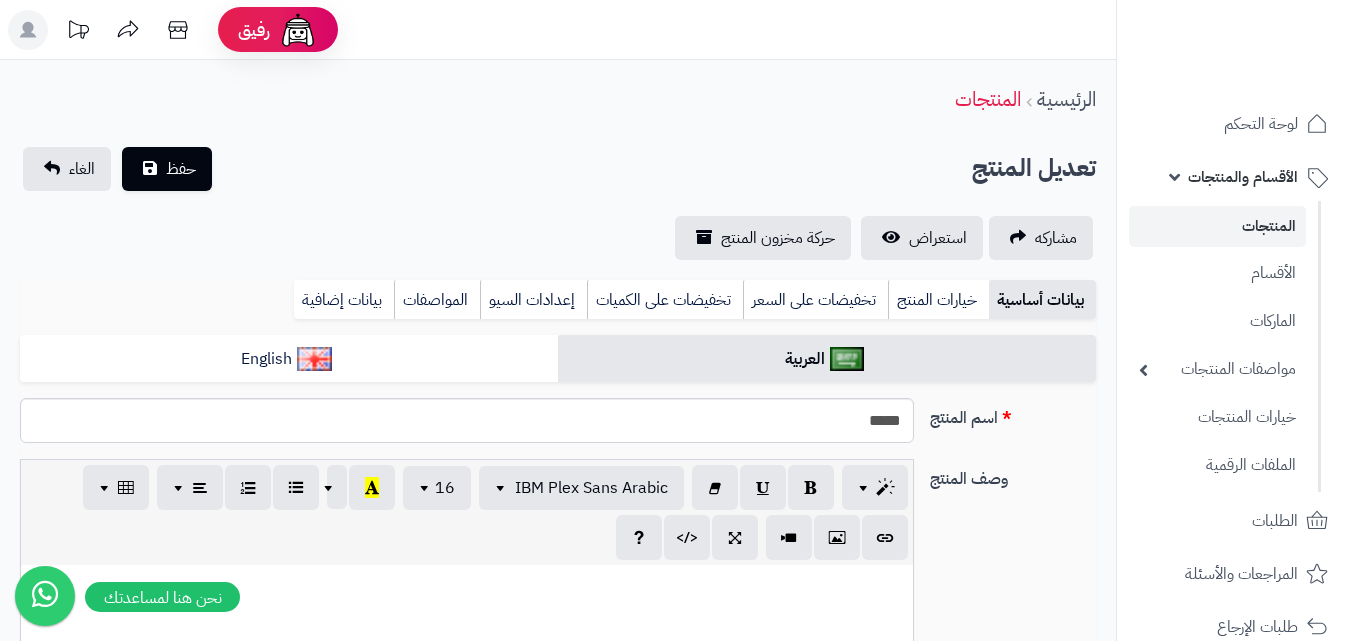 scroll, scrollTop: 0, scrollLeft: 0, axis: both 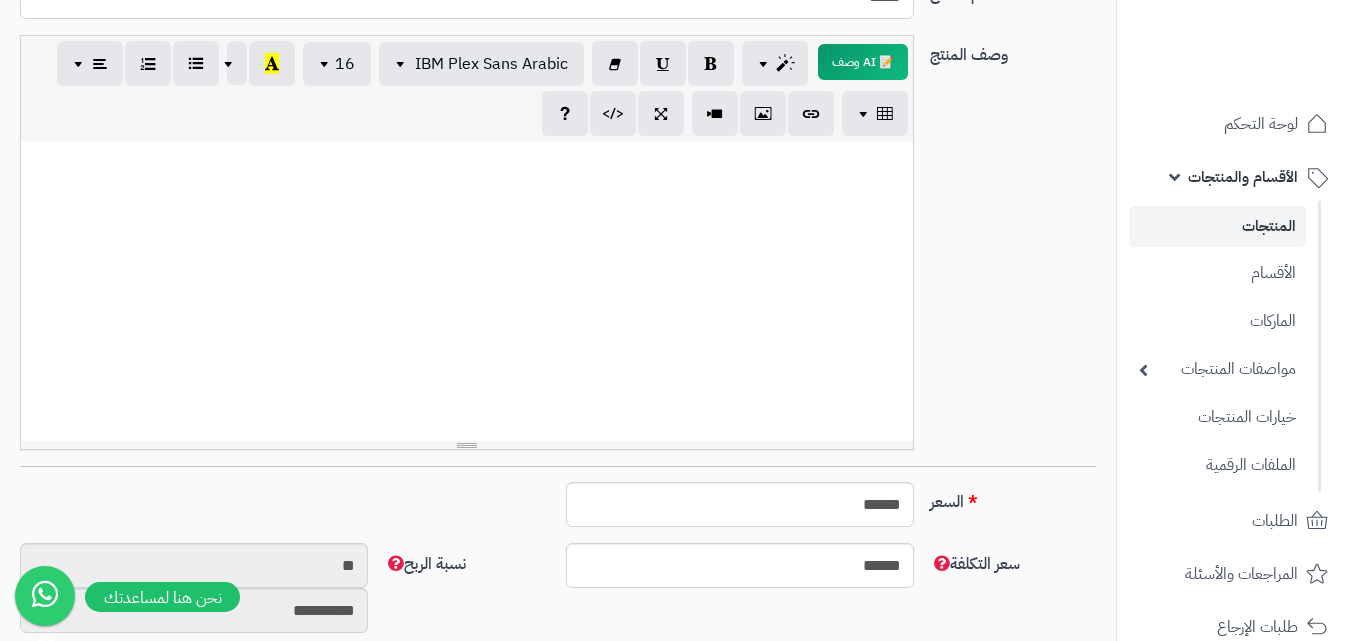 click at bounding box center (467, 291) 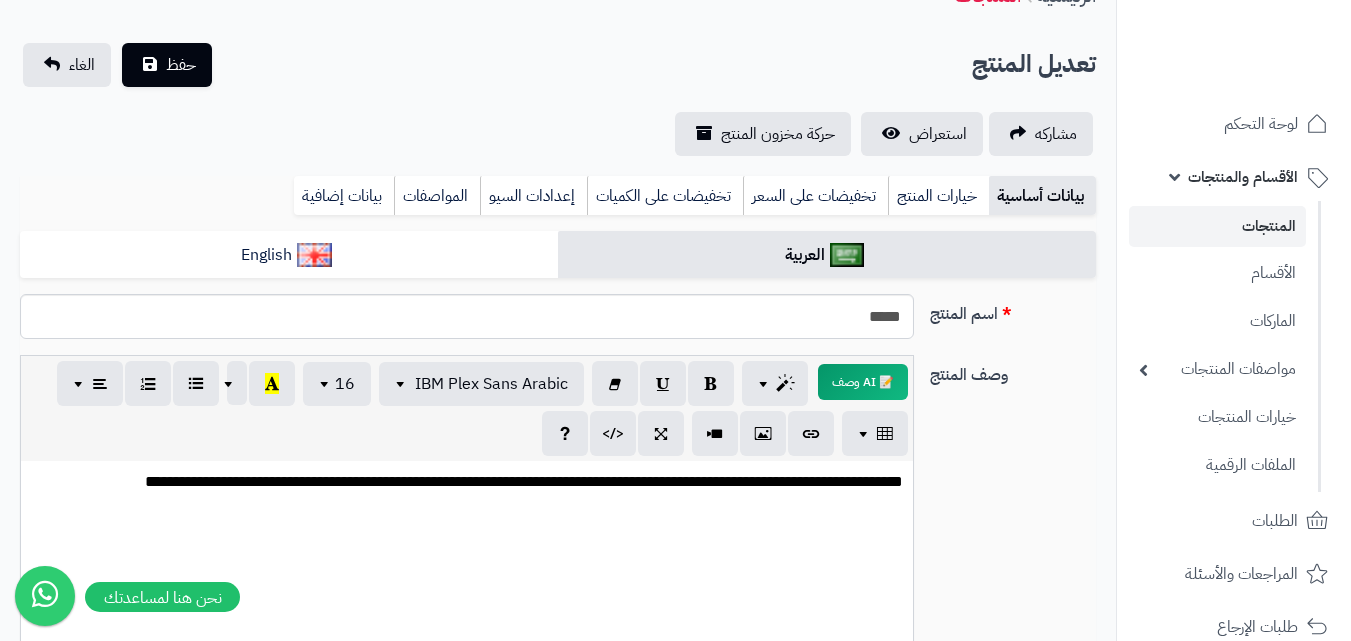 scroll, scrollTop: 59, scrollLeft: 0, axis: vertical 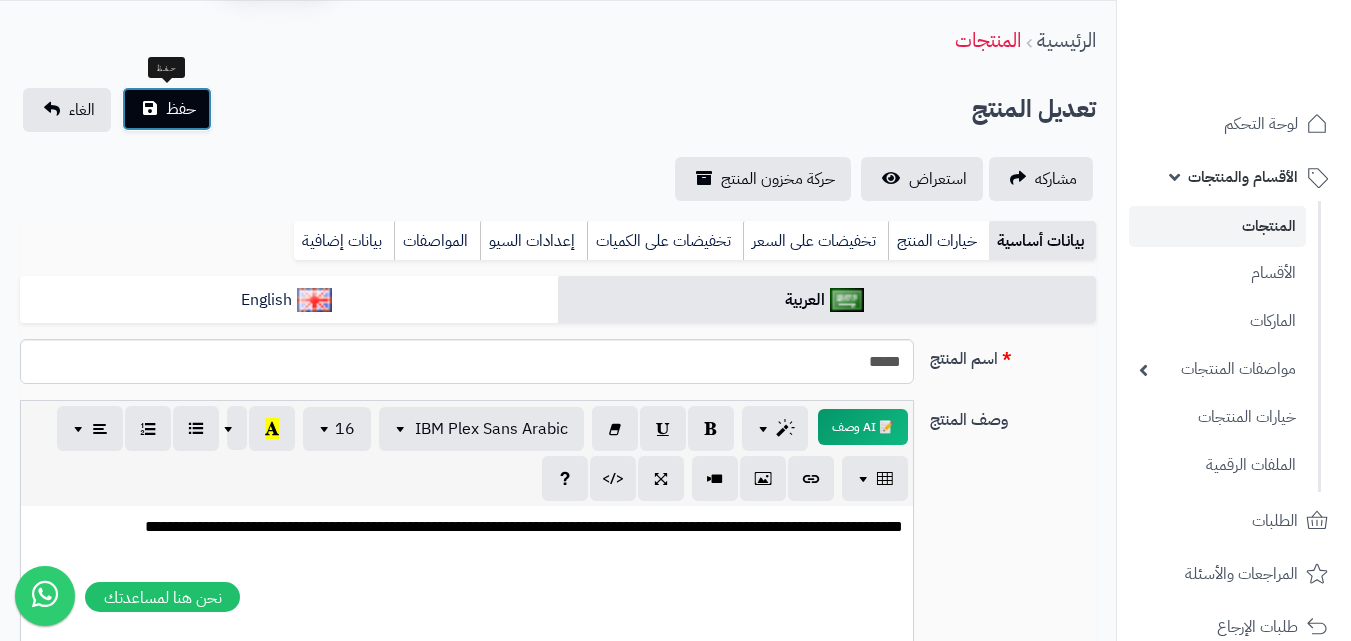 click on "حفظ" at bounding box center (167, 109) 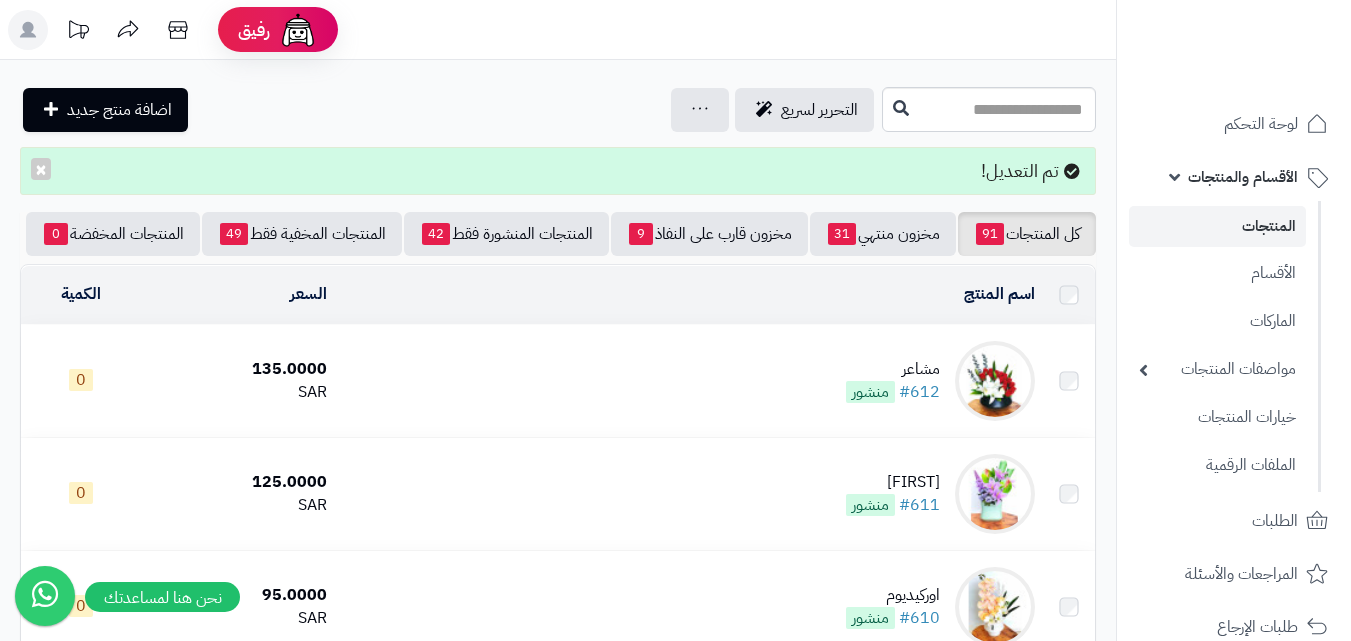 scroll, scrollTop: 0, scrollLeft: 0, axis: both 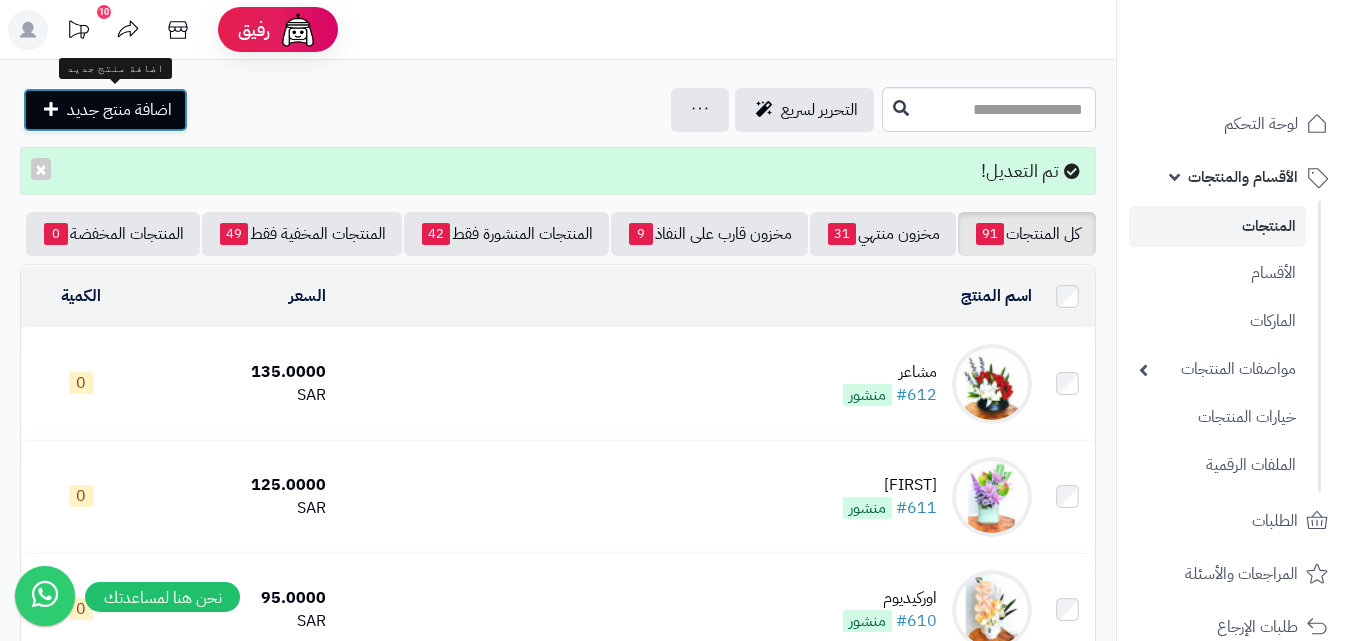 click on "اضافة منتج جديد" at bounding box center [119, 110] 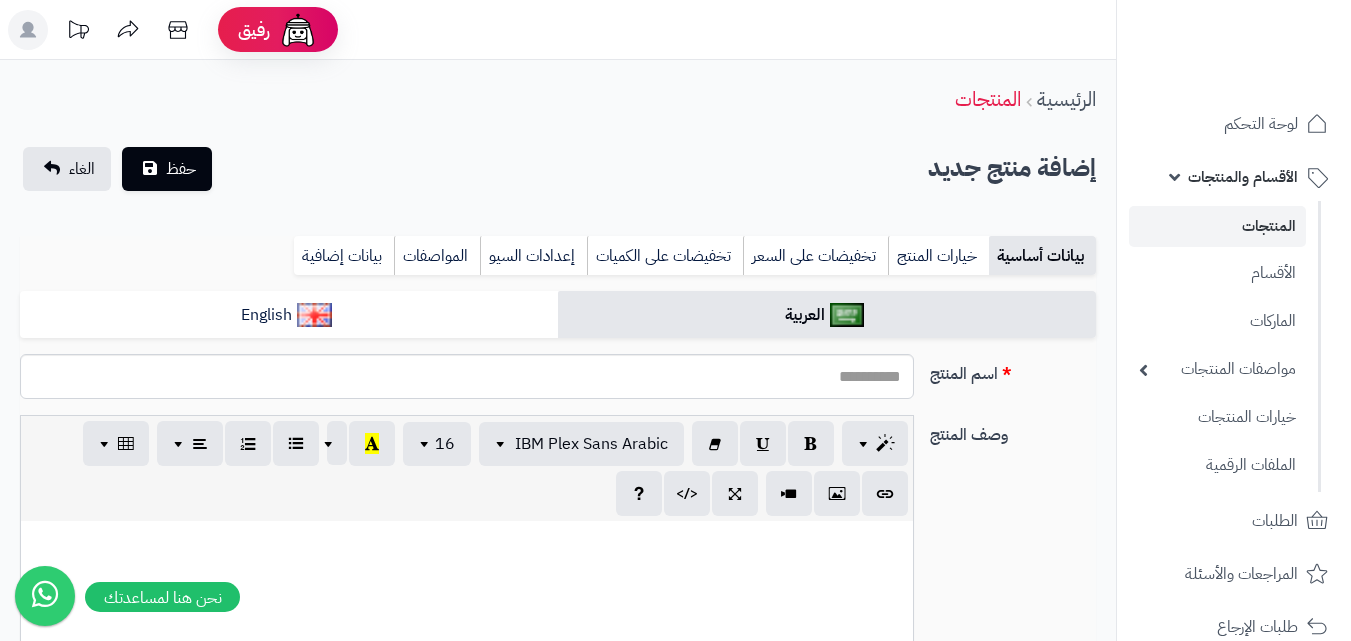select 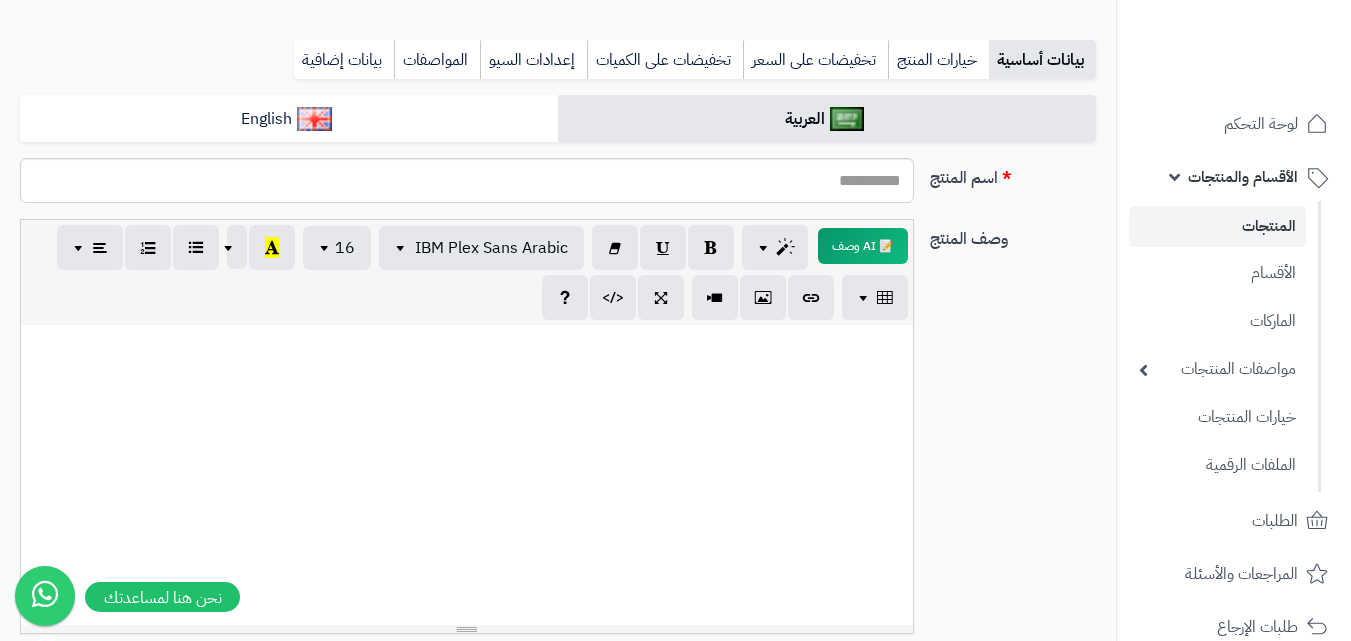 scroll, scrollTop: 231, scrollLeft: 0, axis: vertical 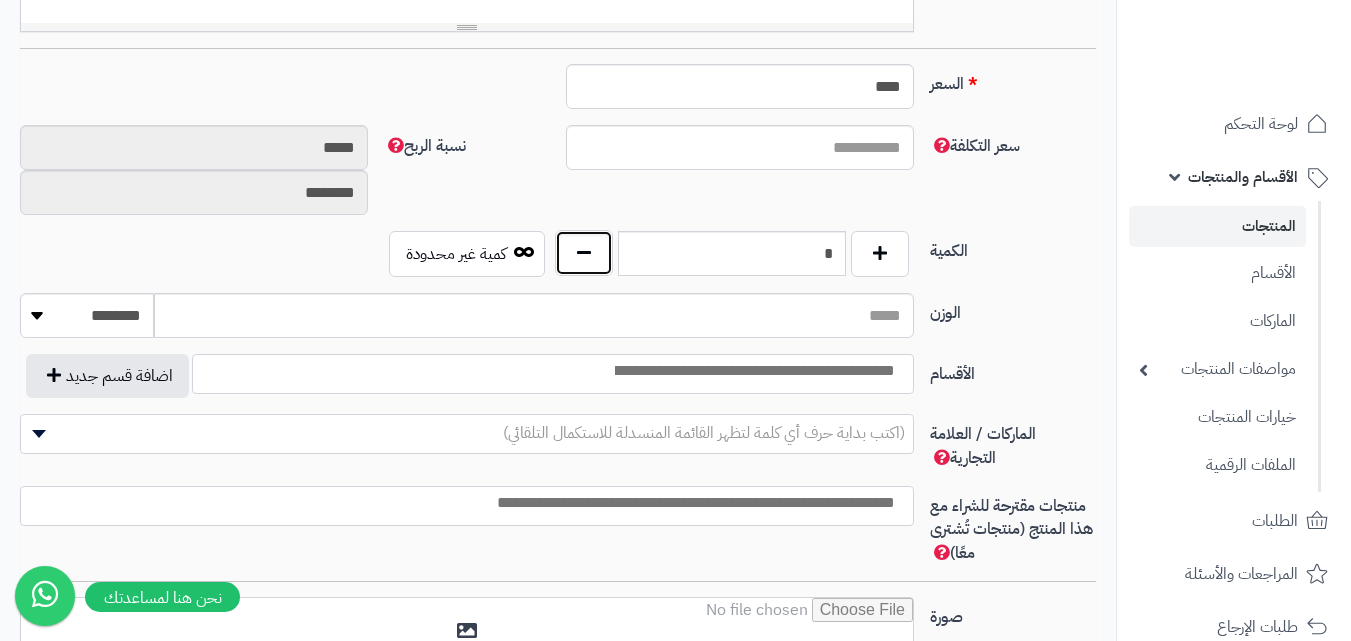 click at bounding box center [584, 253] 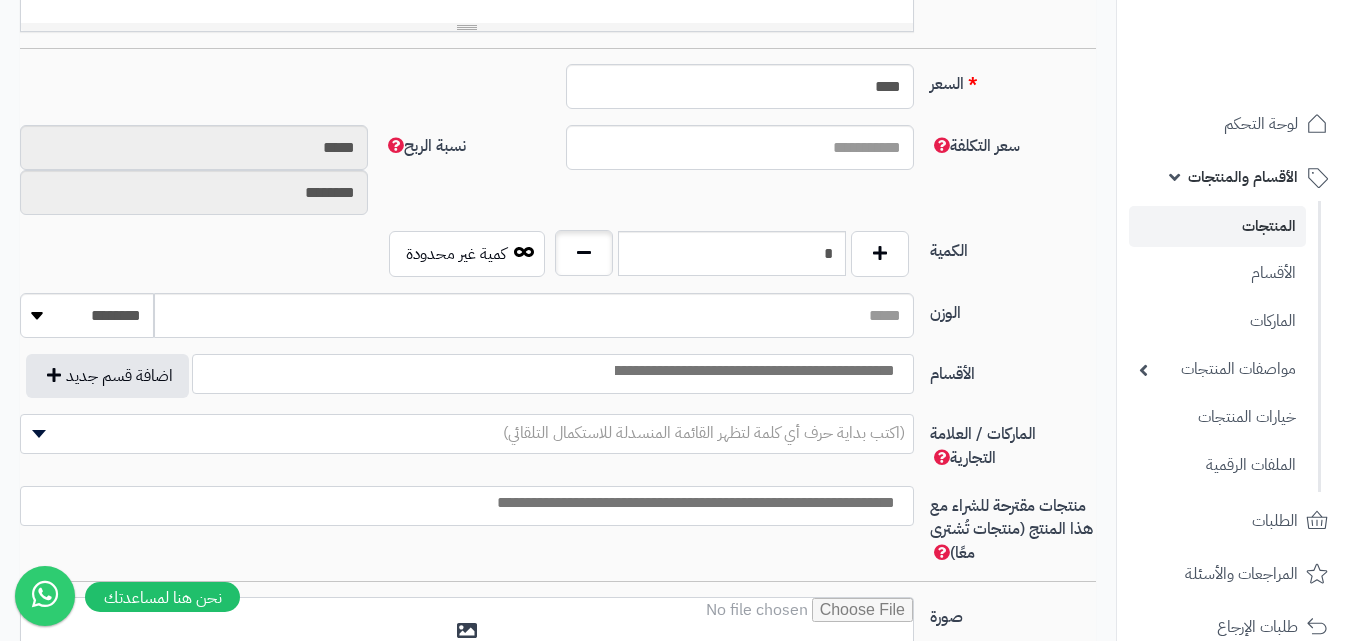 type on "*" 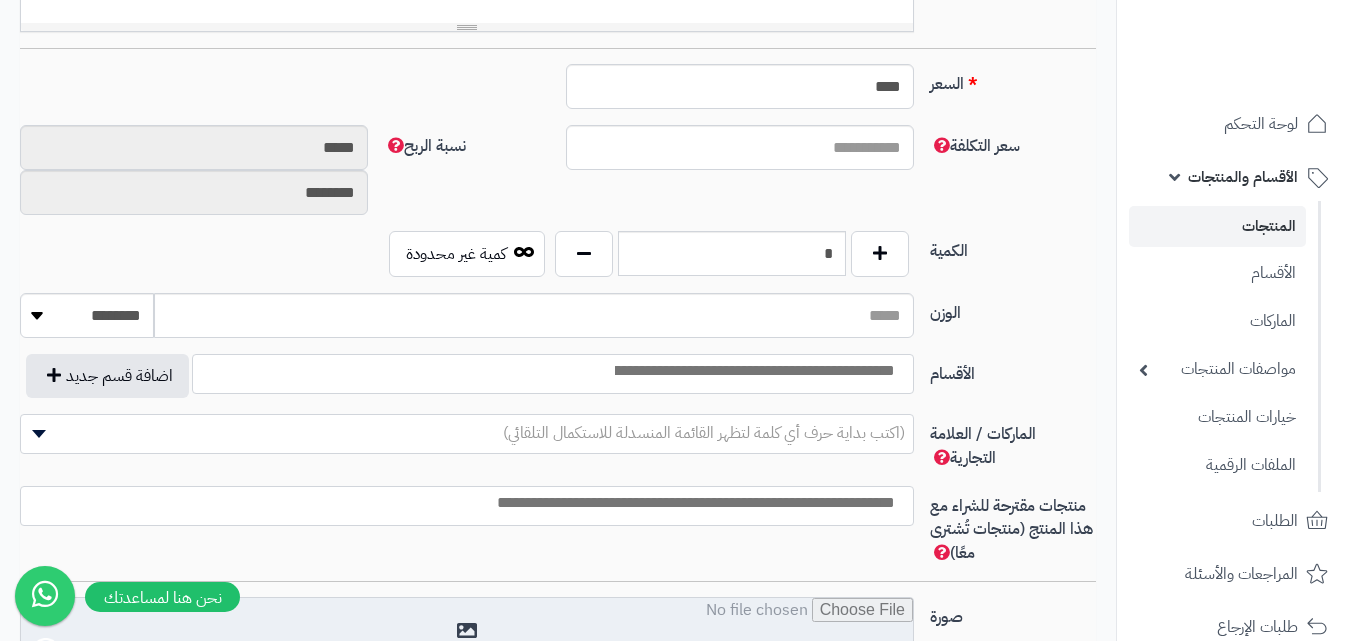 click at bounding box center (467, 648) 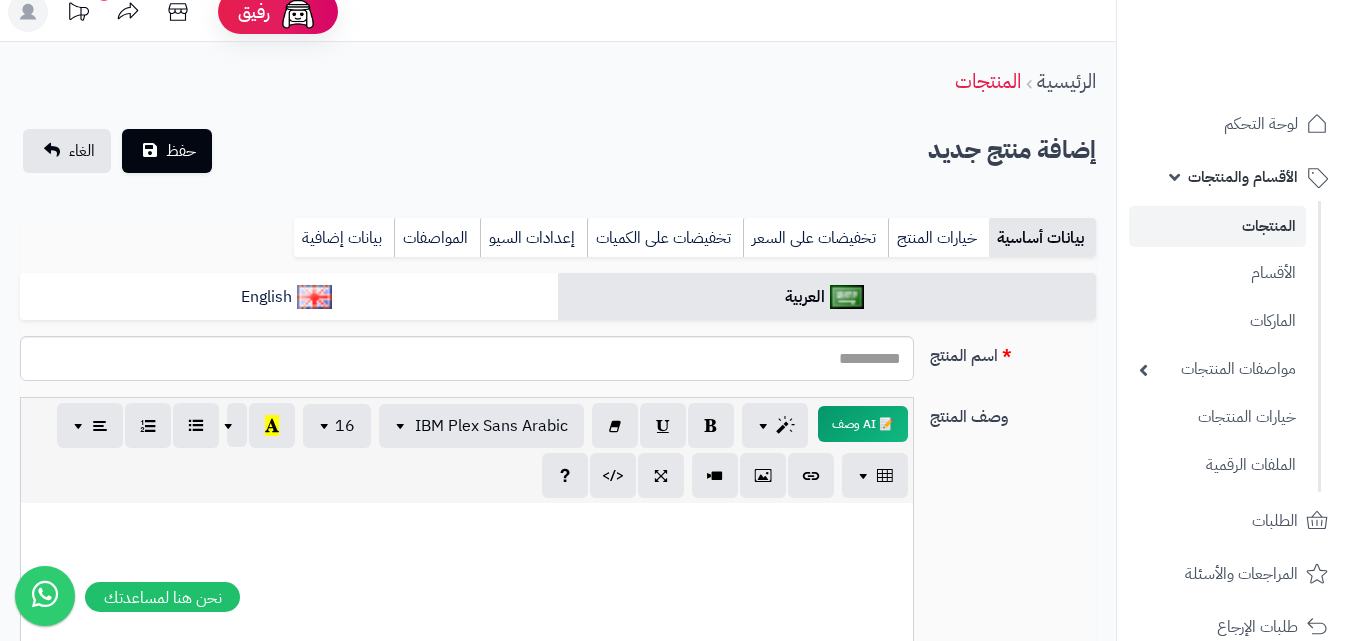 scroll, scrollTop: 0, scrollLeft: 0, axis: both 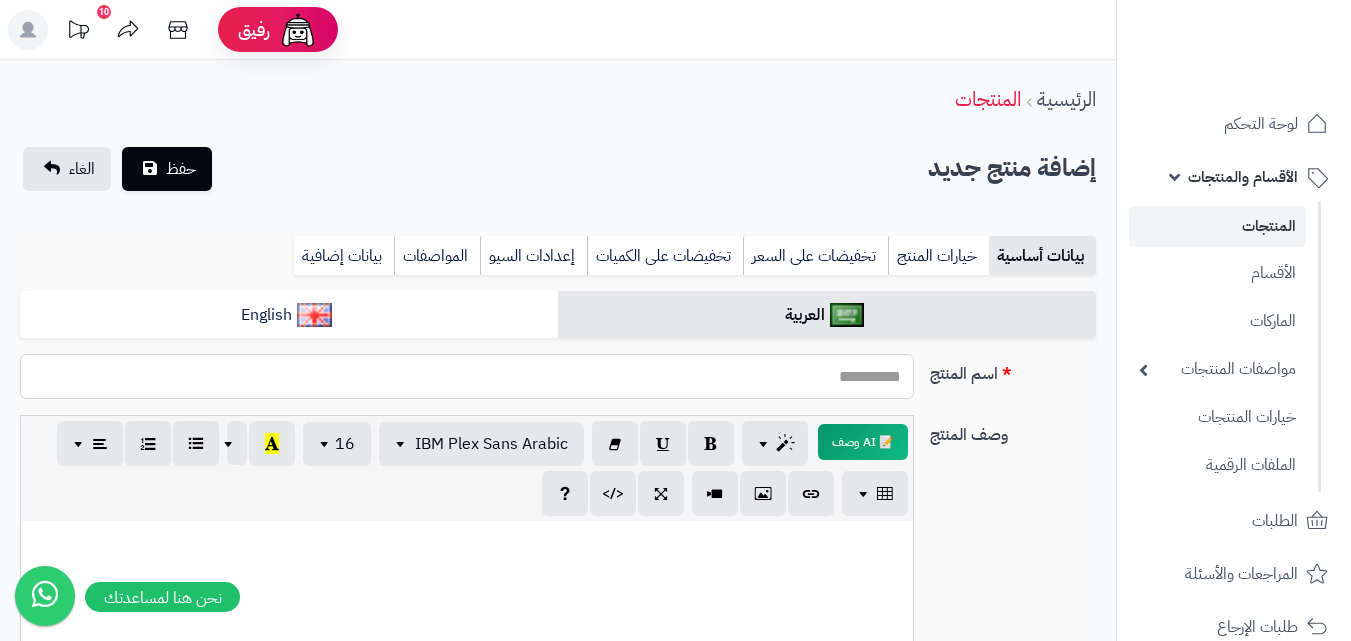 click on "اسم المنتج" at bounding box center (467, 376) 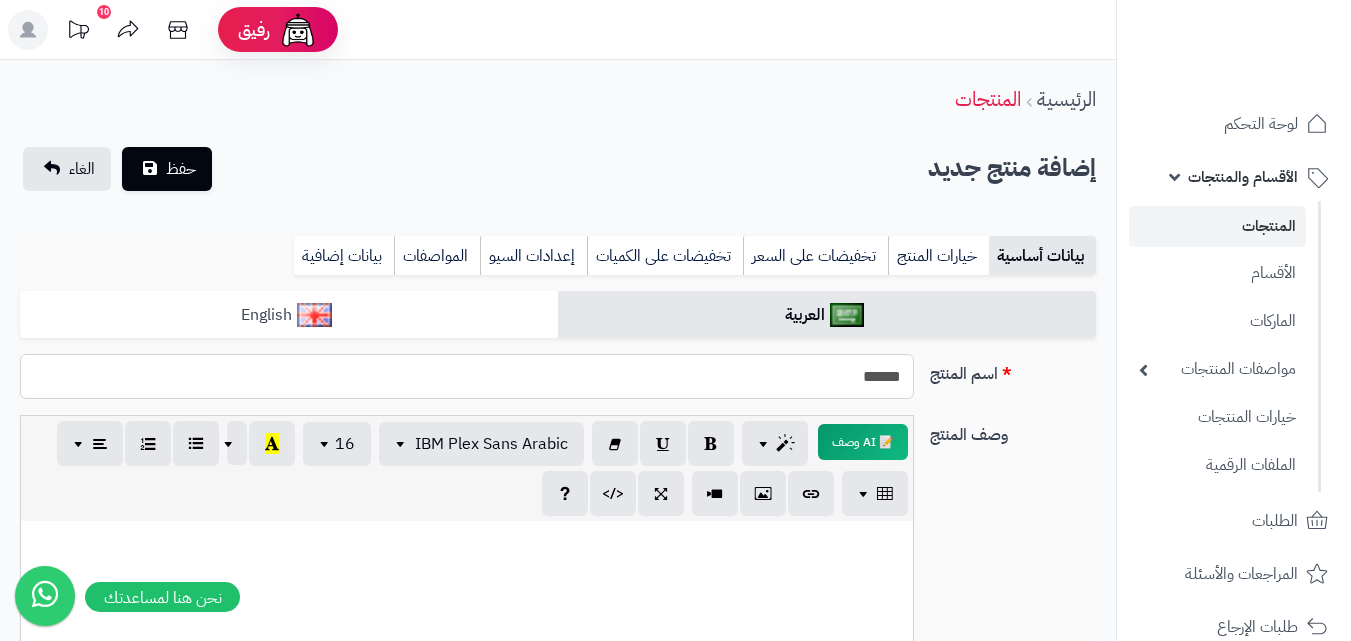 type on "******" 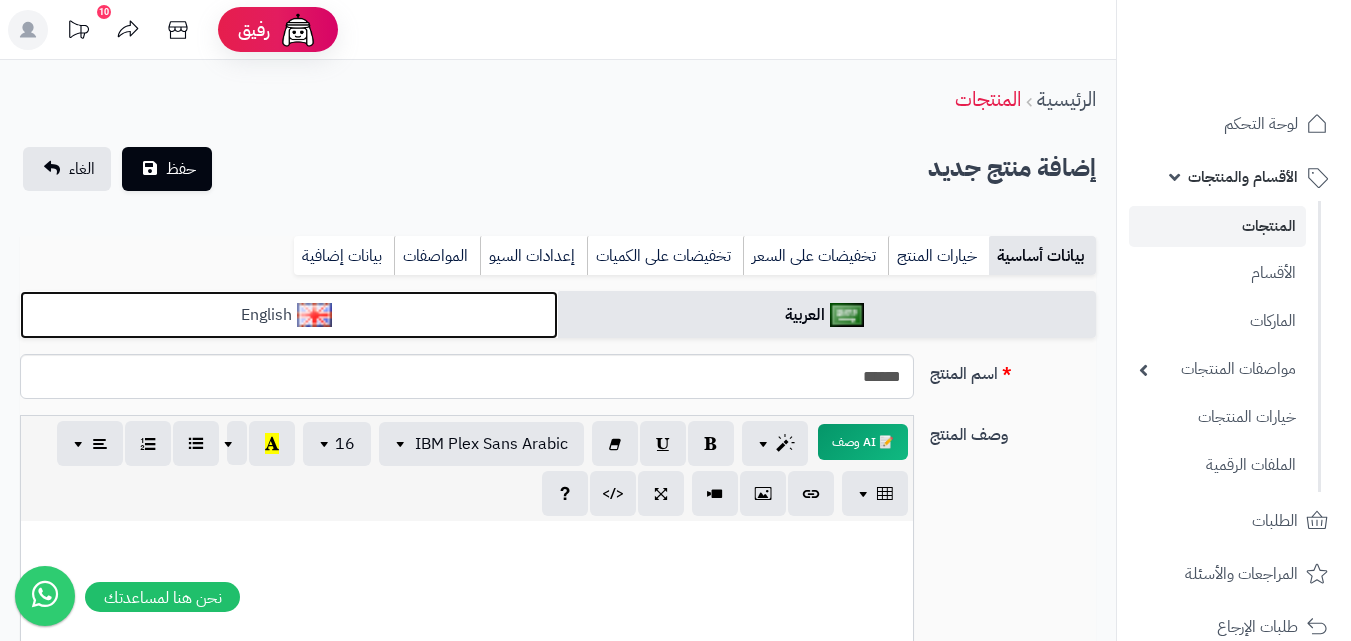click on "English" at bounding box center (289, 315) 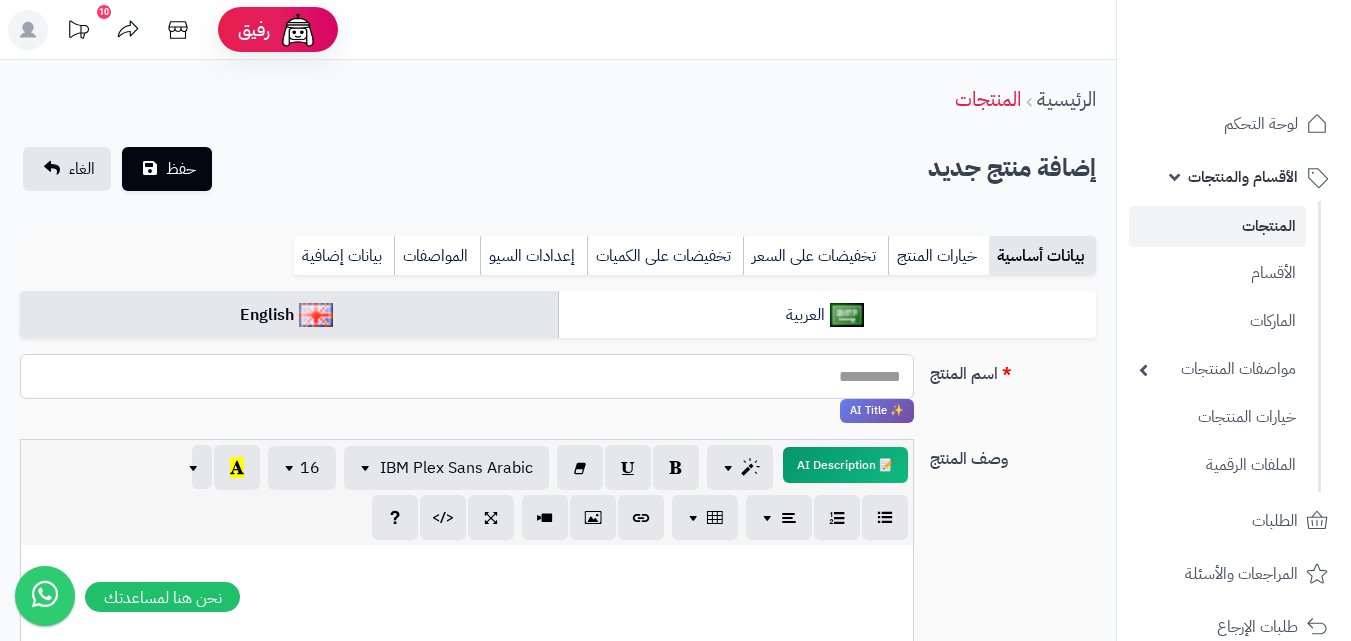 click on "اسم المنتج" at bounding box center (467, 376) 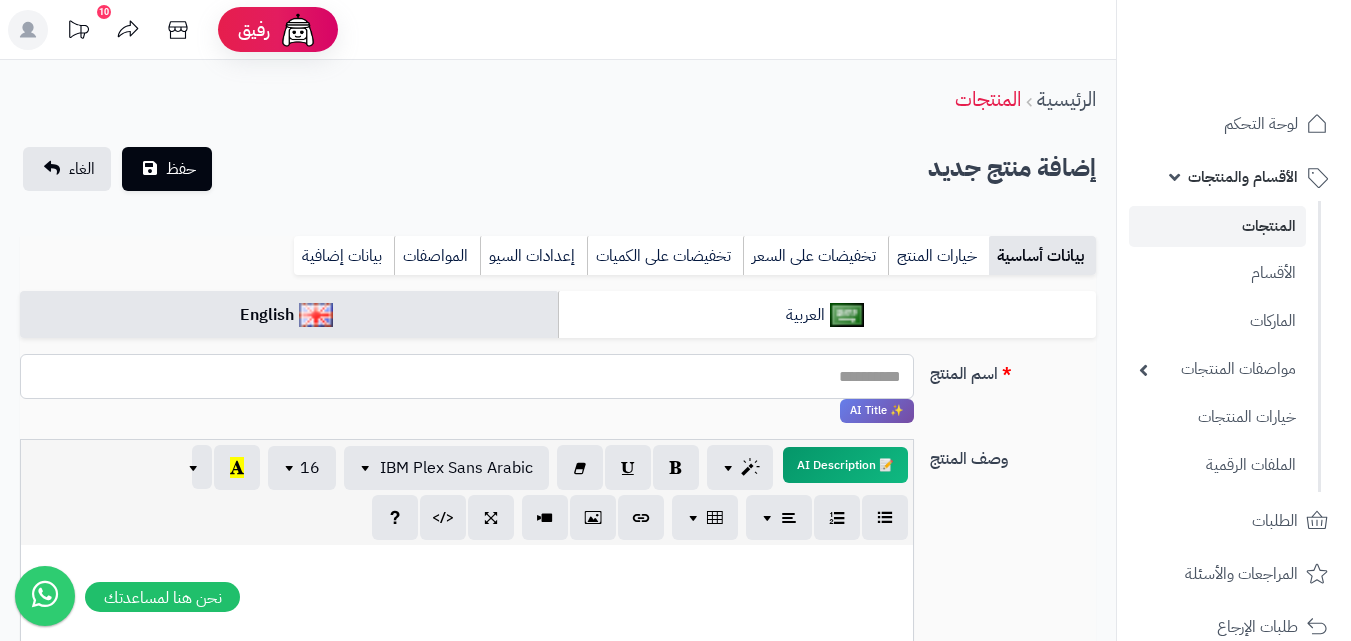 paste on "******" 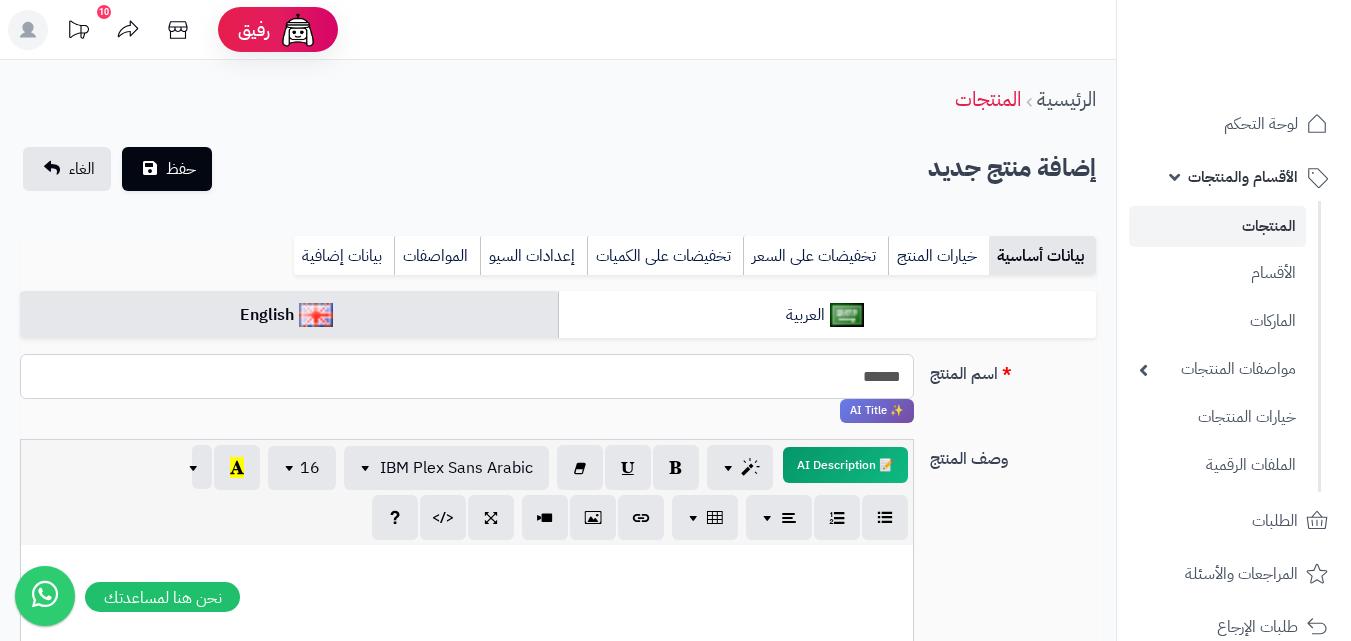 click on "******" at bounding box center (467, 376) 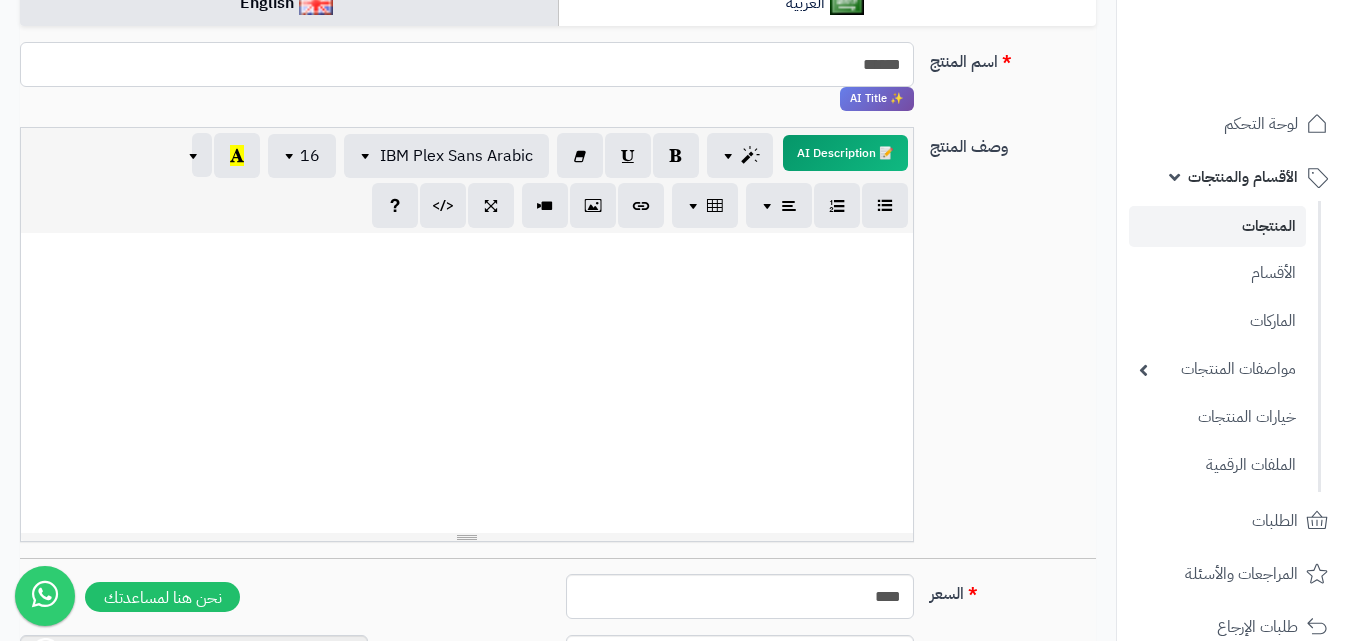 scroll, scrollTop: 319, scrollLeft: 0, axis: vertical 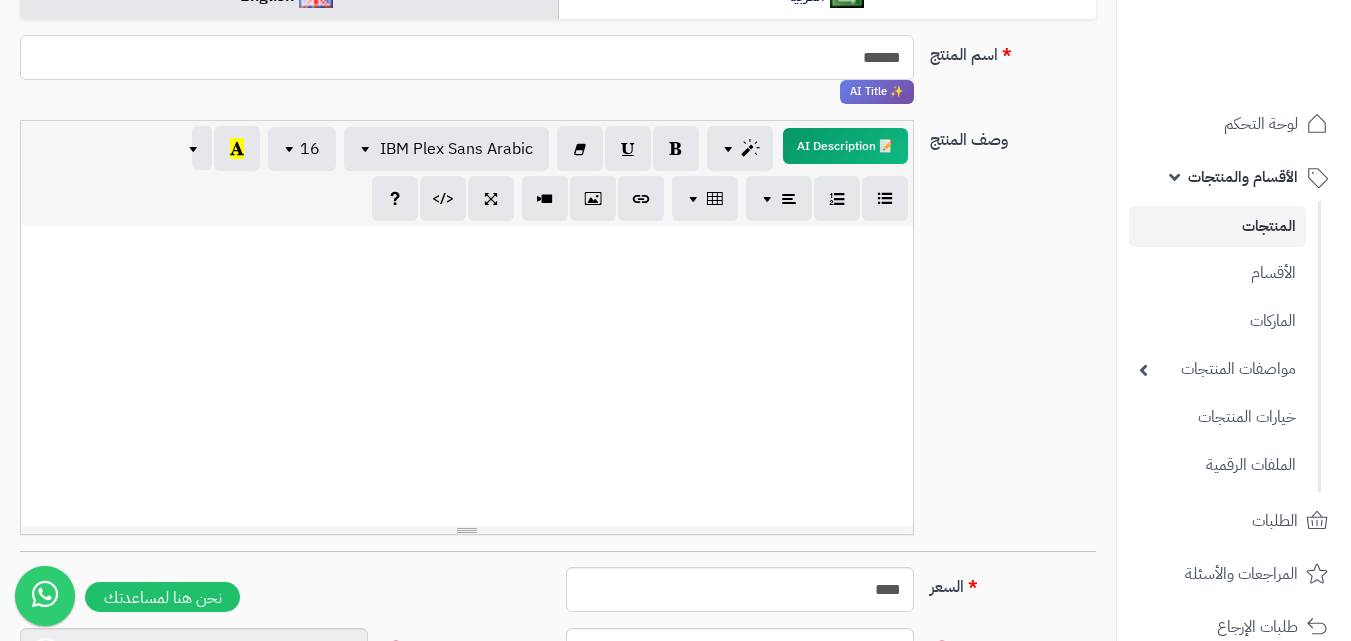 type on "******" 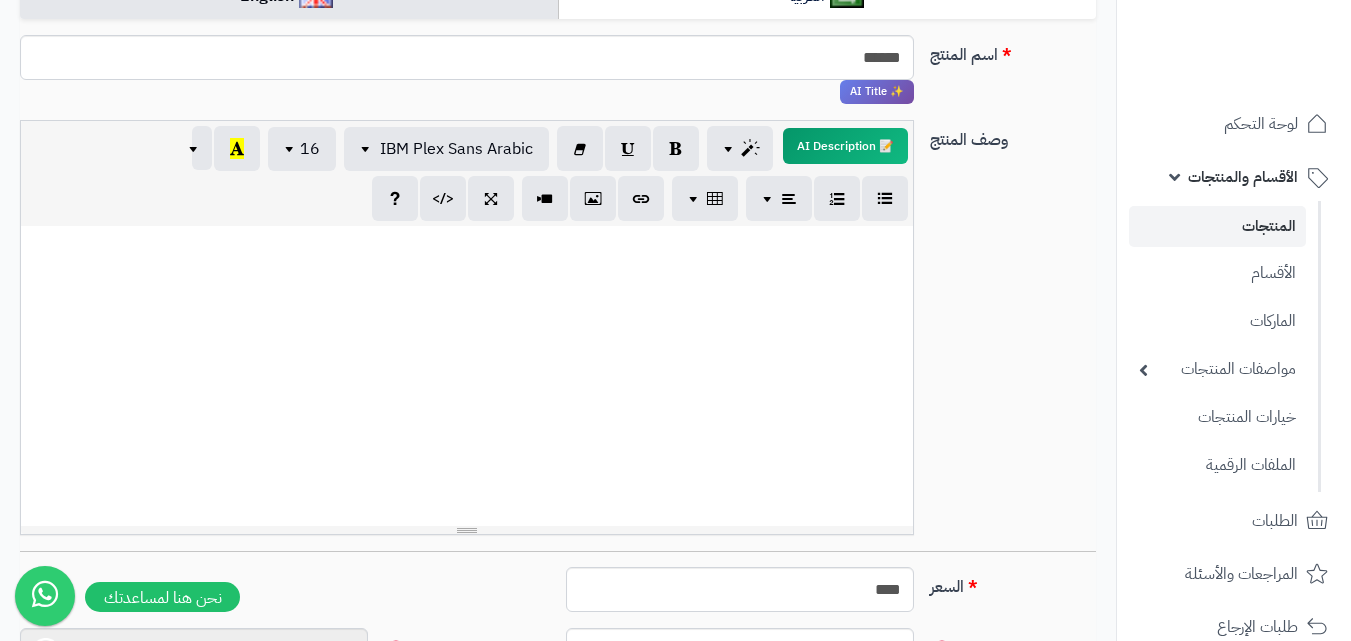 click at bounding box center [467, 376] 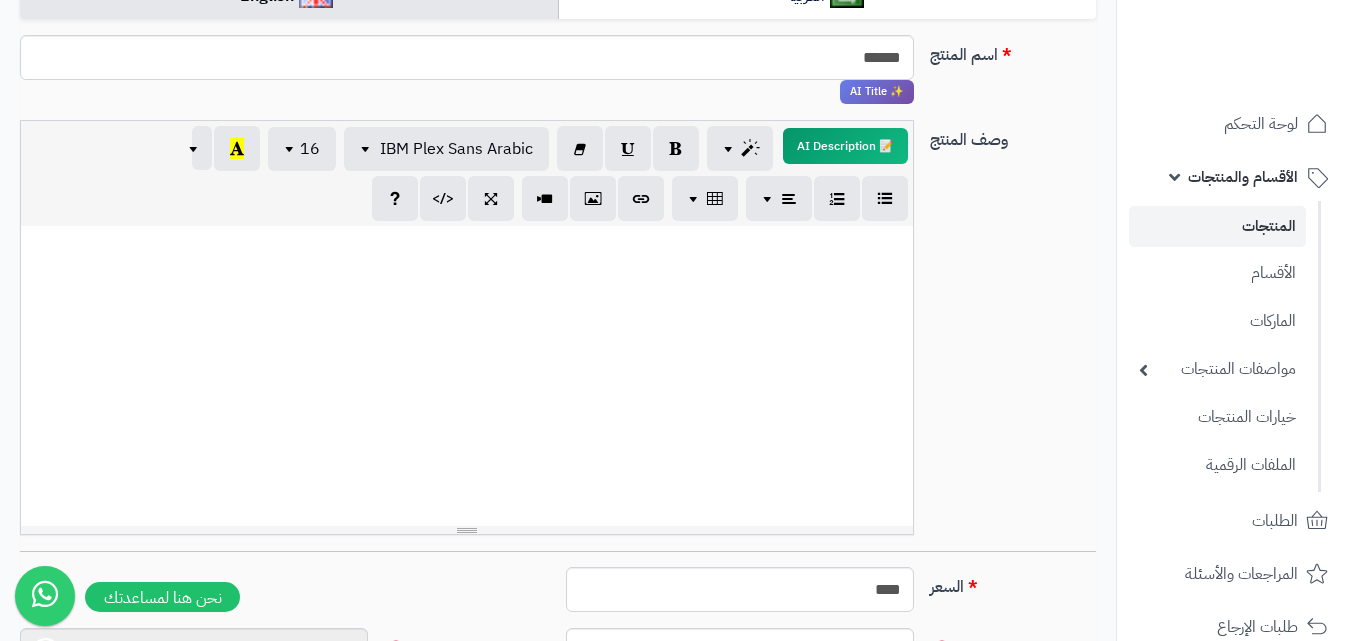 type 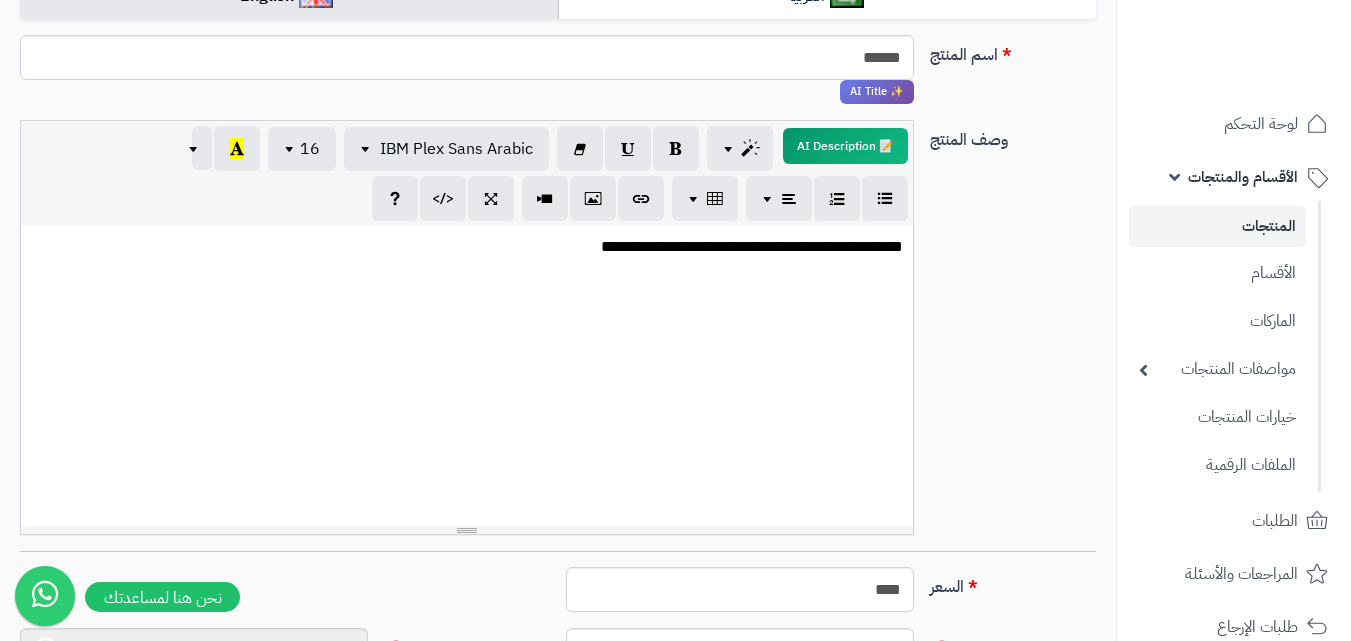 click on "**********" at bounding box center [467, 376] 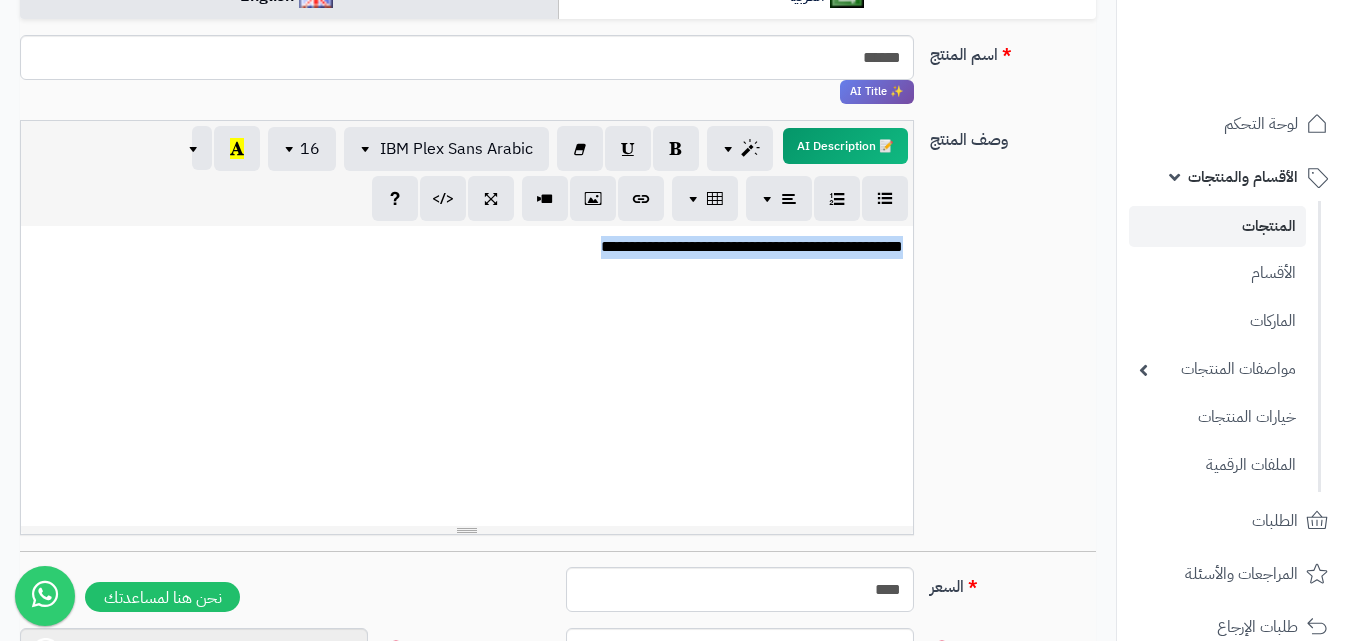 drag, startPoint x: 700, startPoint y: 249, endPoint x: 729, endPoint y: 289, distance: 49.40648 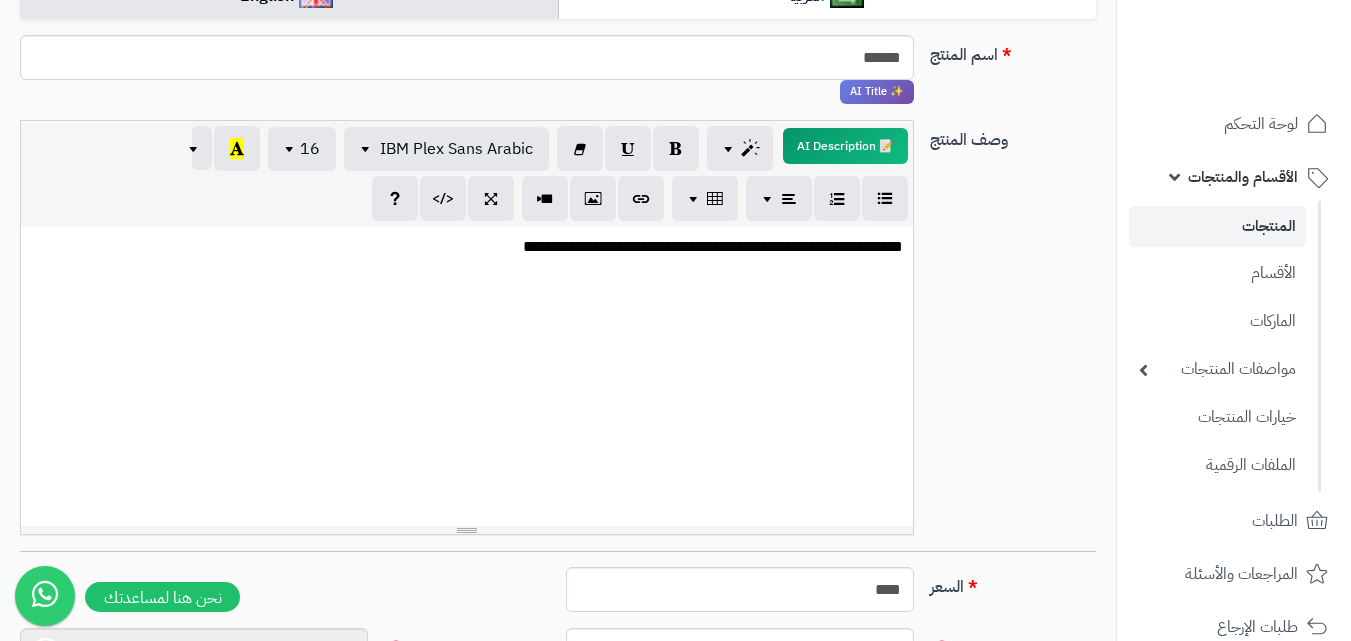 click on "**********" at bounding box center [467, 376] 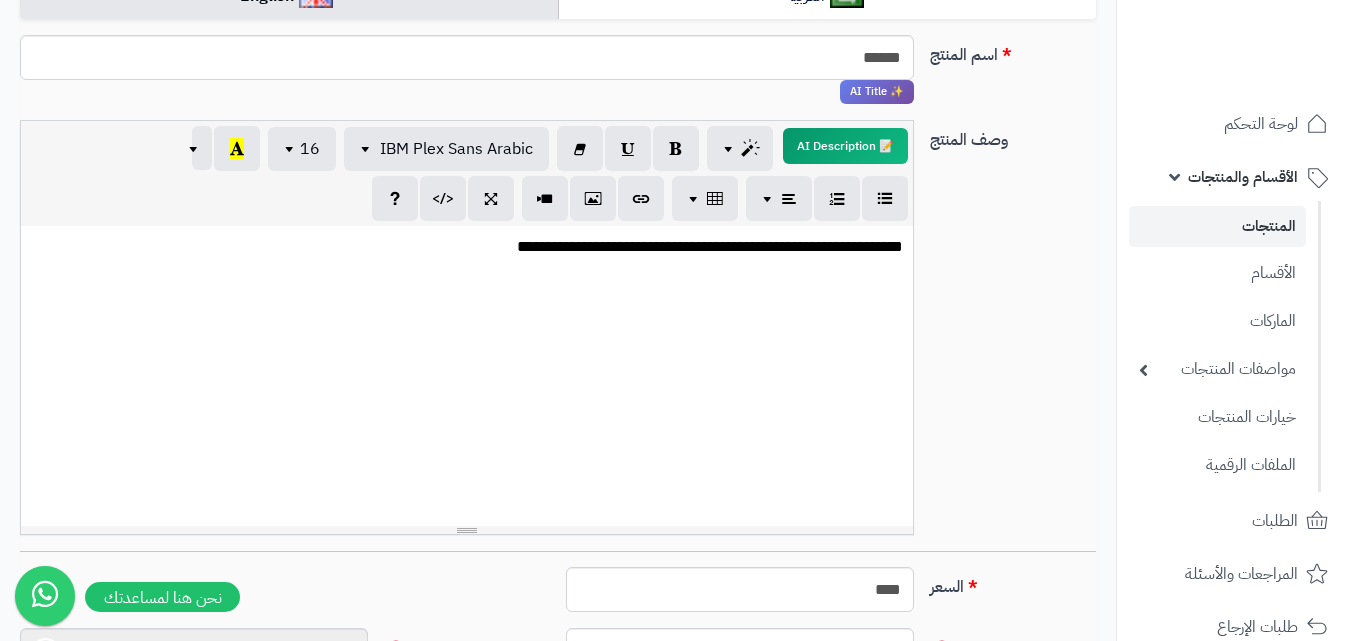 click on "**********" at bounding box center [467, 376] 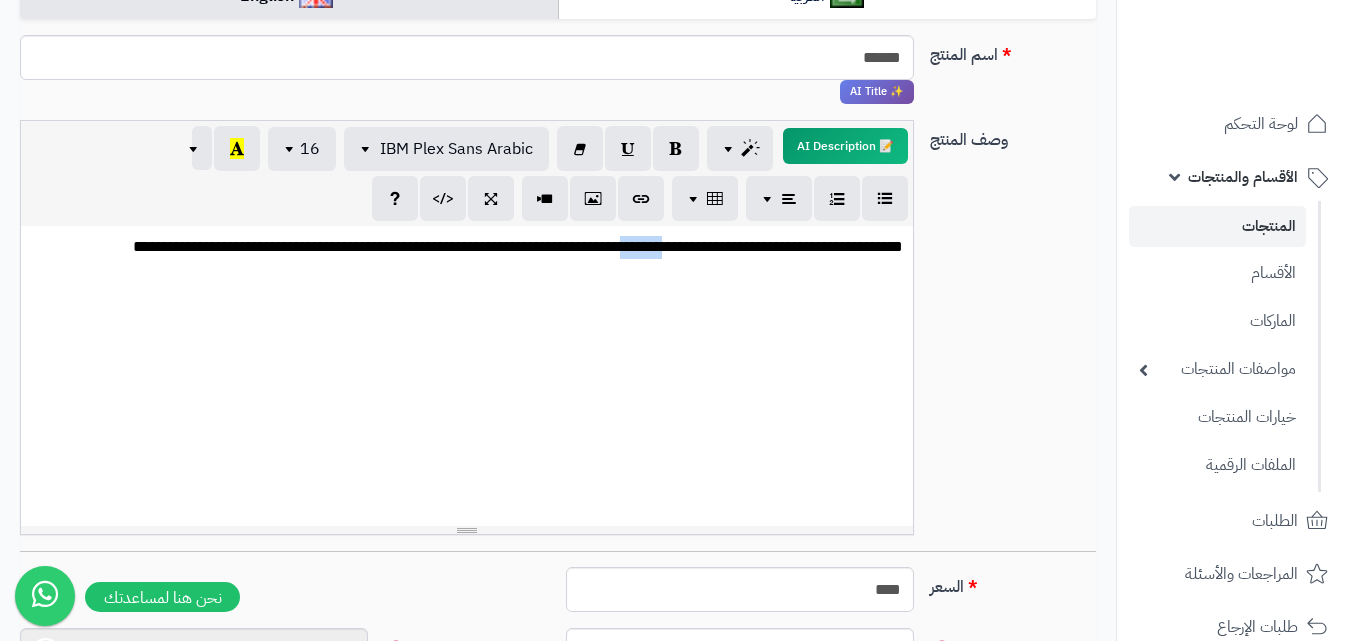drag, startPoint x: 631, startPoint y: 246, endPoint x: 669, endPoint y: 247, distance: 38.013157 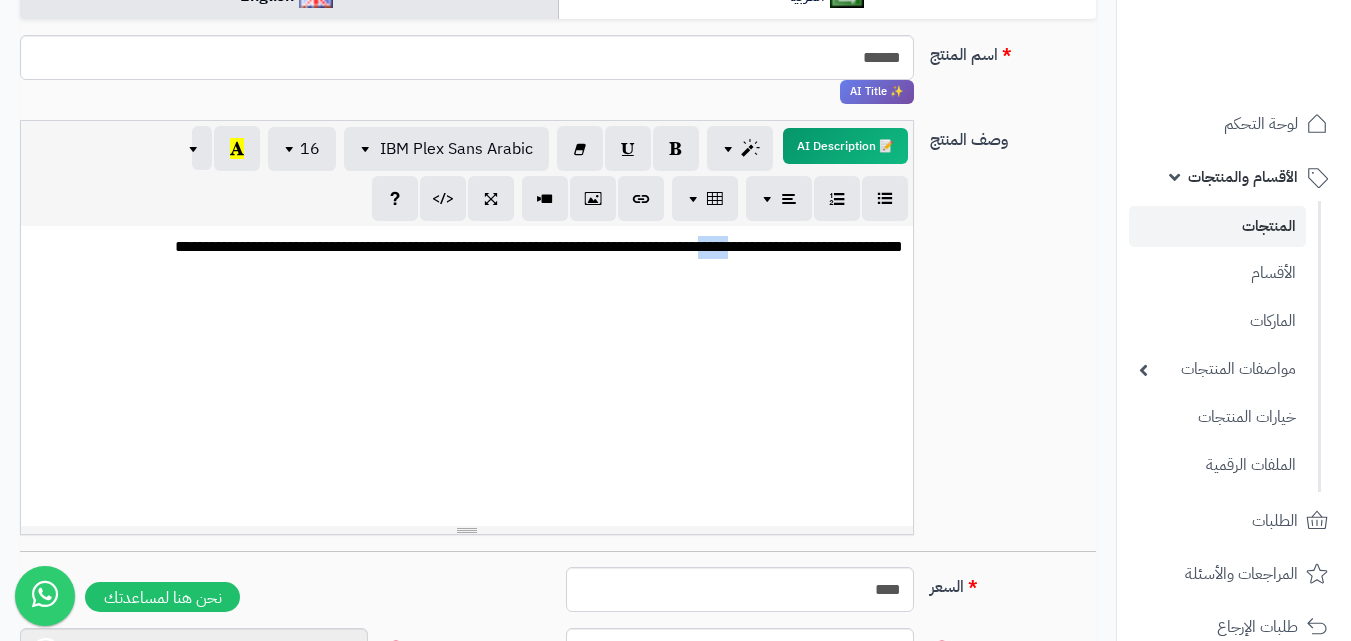 drag, startPoint x: 702, startPoint y: 247, endPoint x: 737, endPoint y: 246, distance: 35.014282 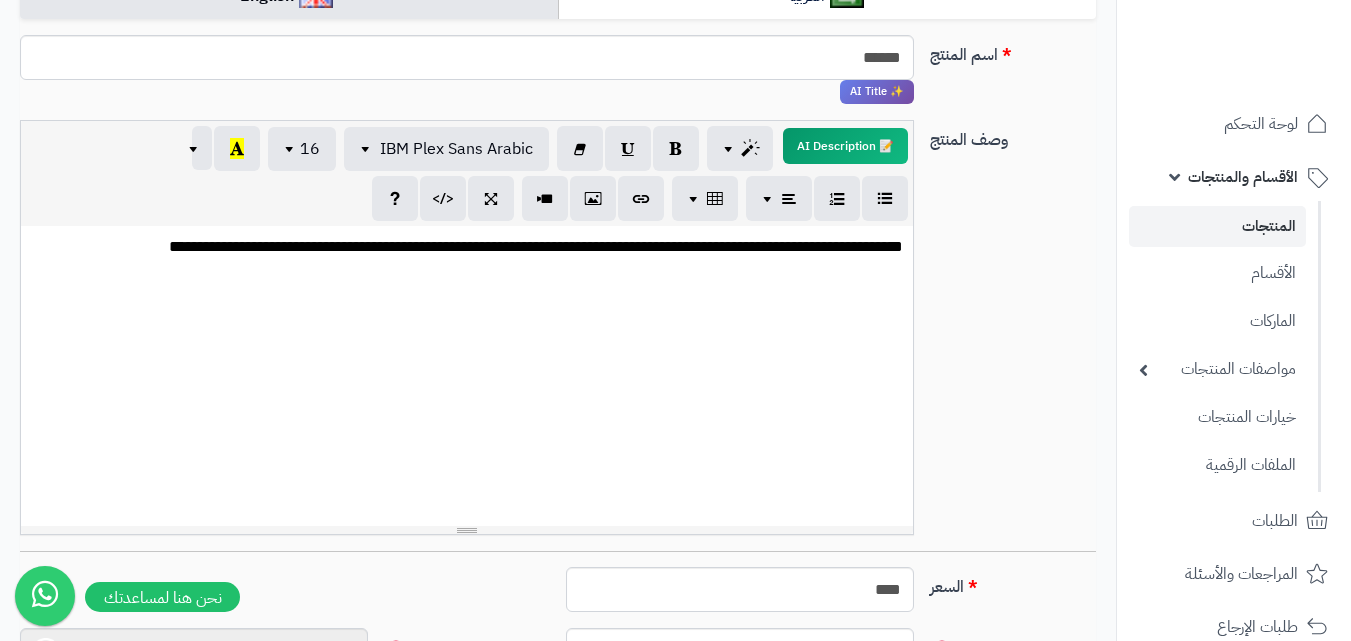 click on "**********" at bounding box center (467, 376) 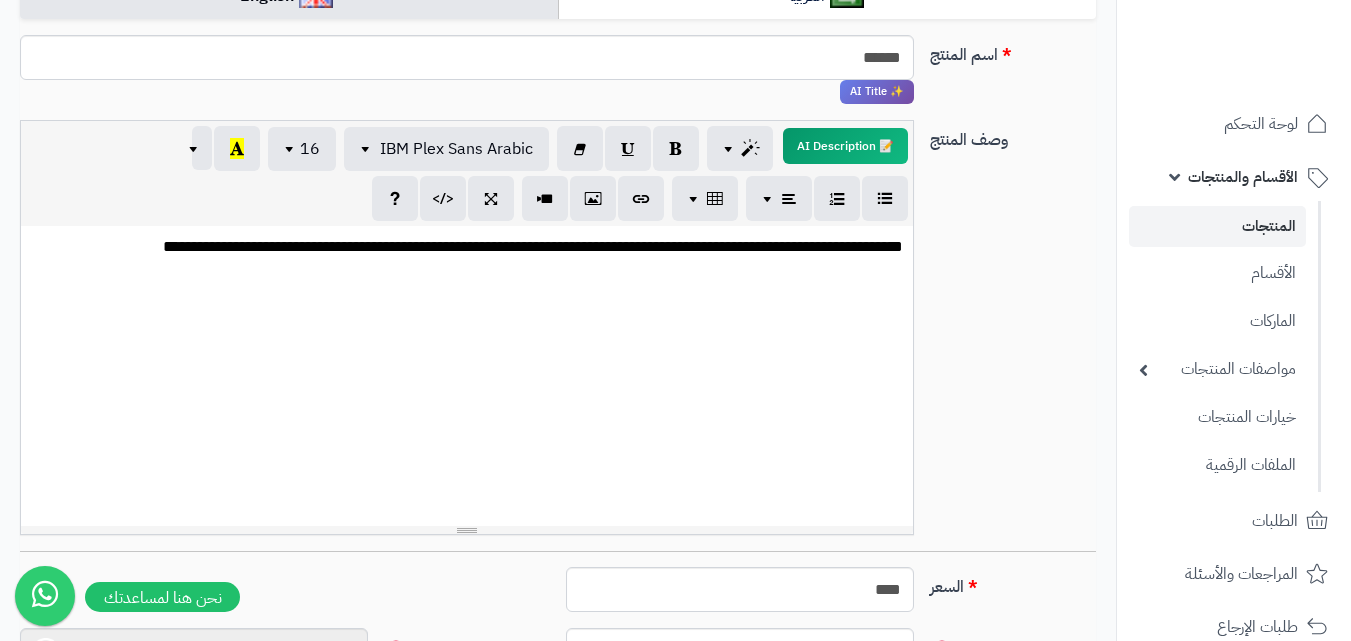 click on "**********" at bounding box center (467, 376) 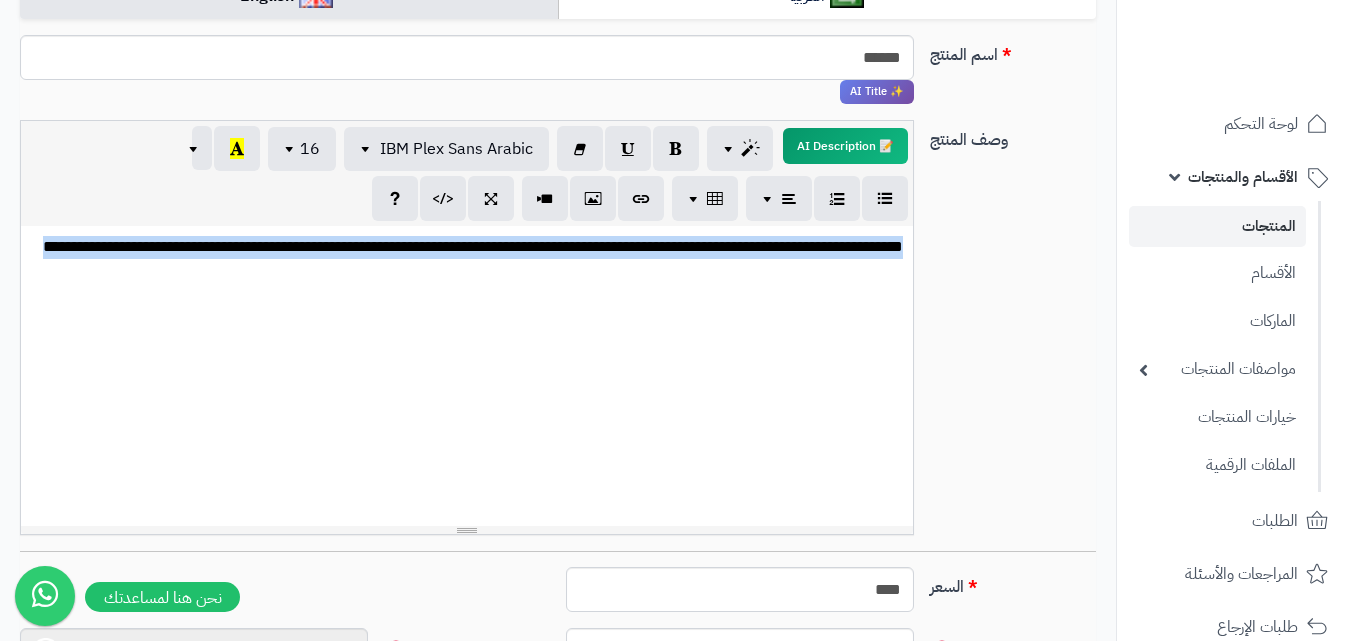 drag, startPoint x: 39, startPoint y: 253, endPoint x: 904, endPoint y: 242, distance: 865.06995 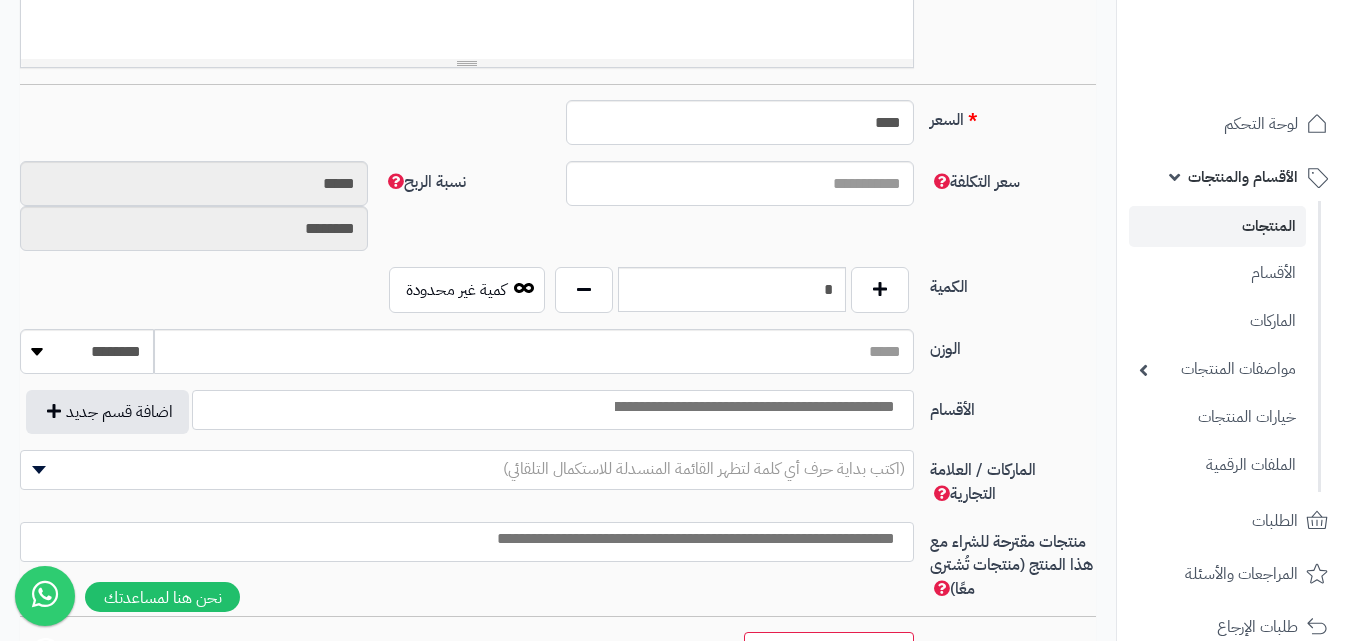 scroll, scrollTop: 830, scrollLeft: 0, axis: vertical 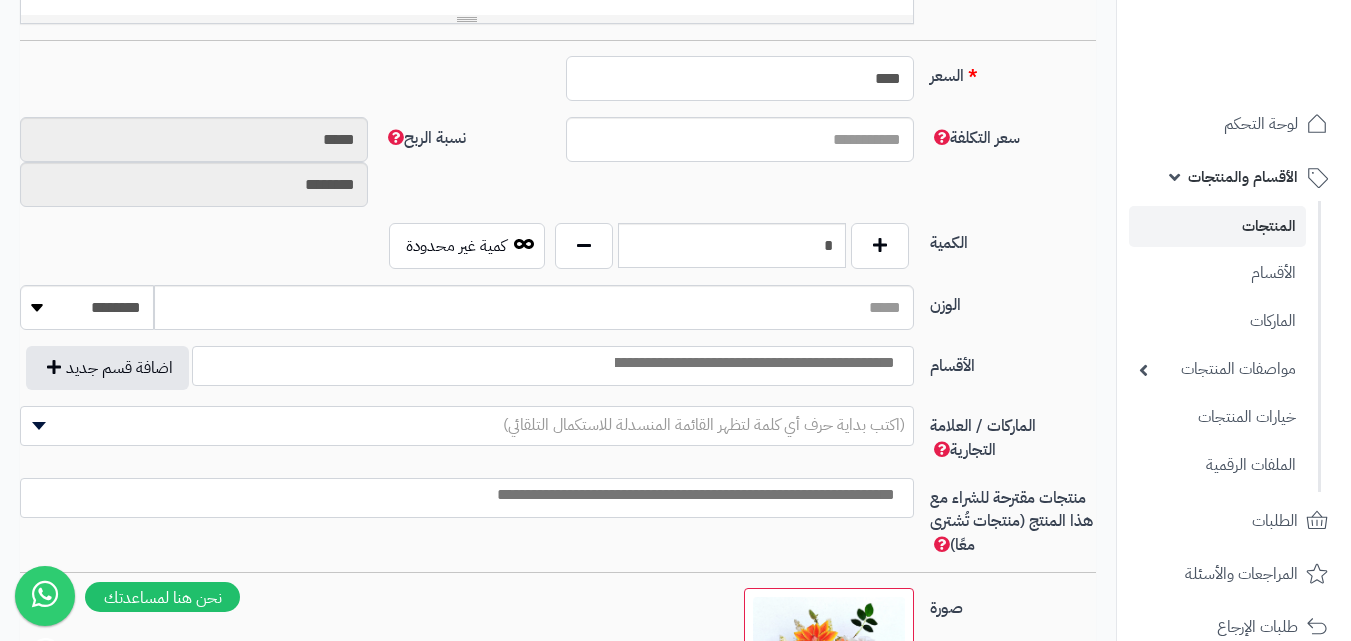 click on "****" at bounding box center (740, 78) 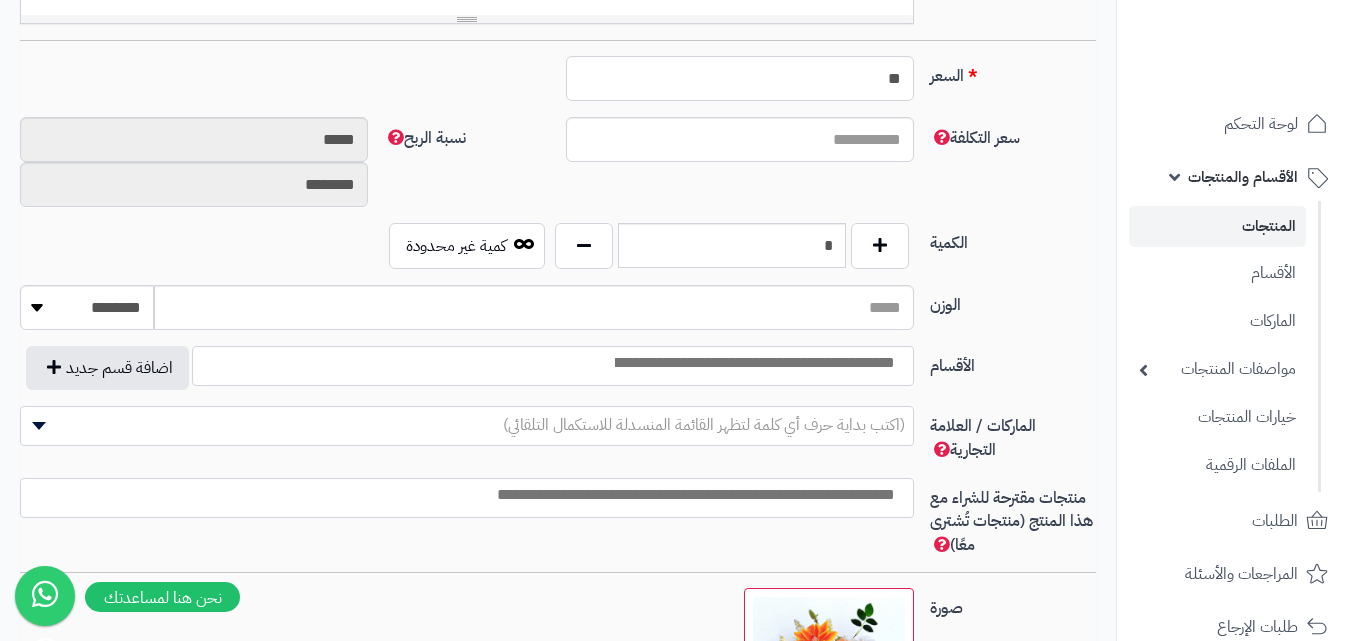 type on "**" 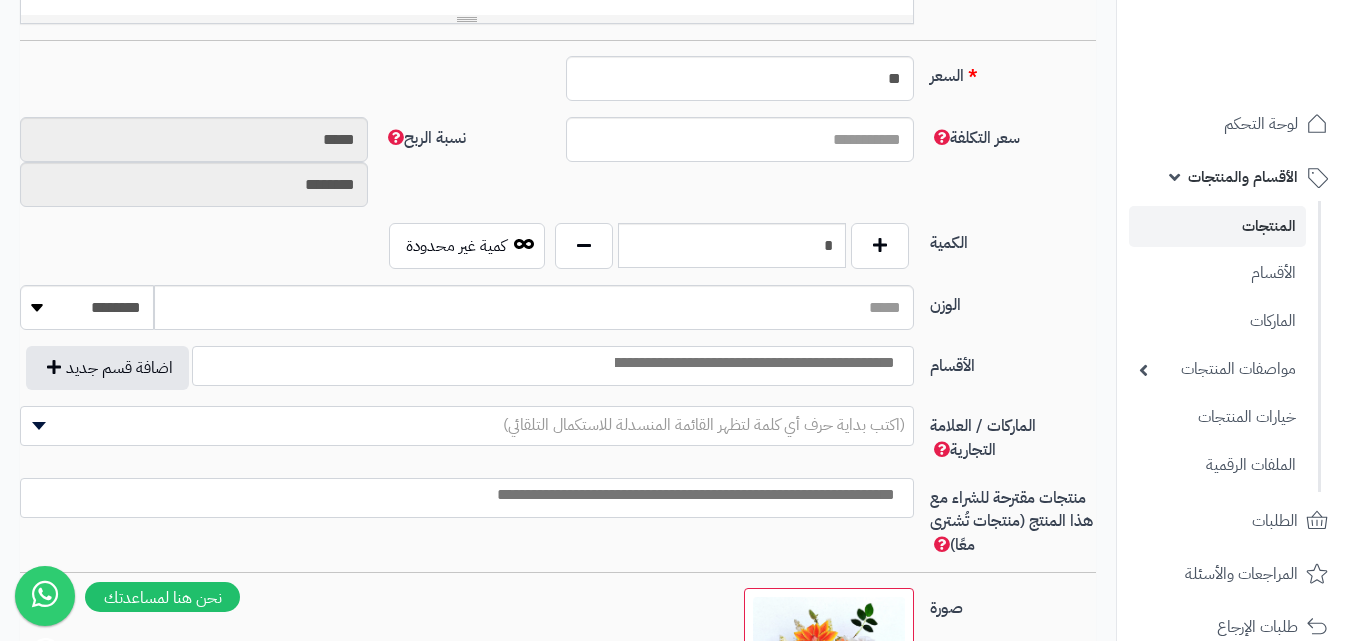 click at bounding box center (753, 363) 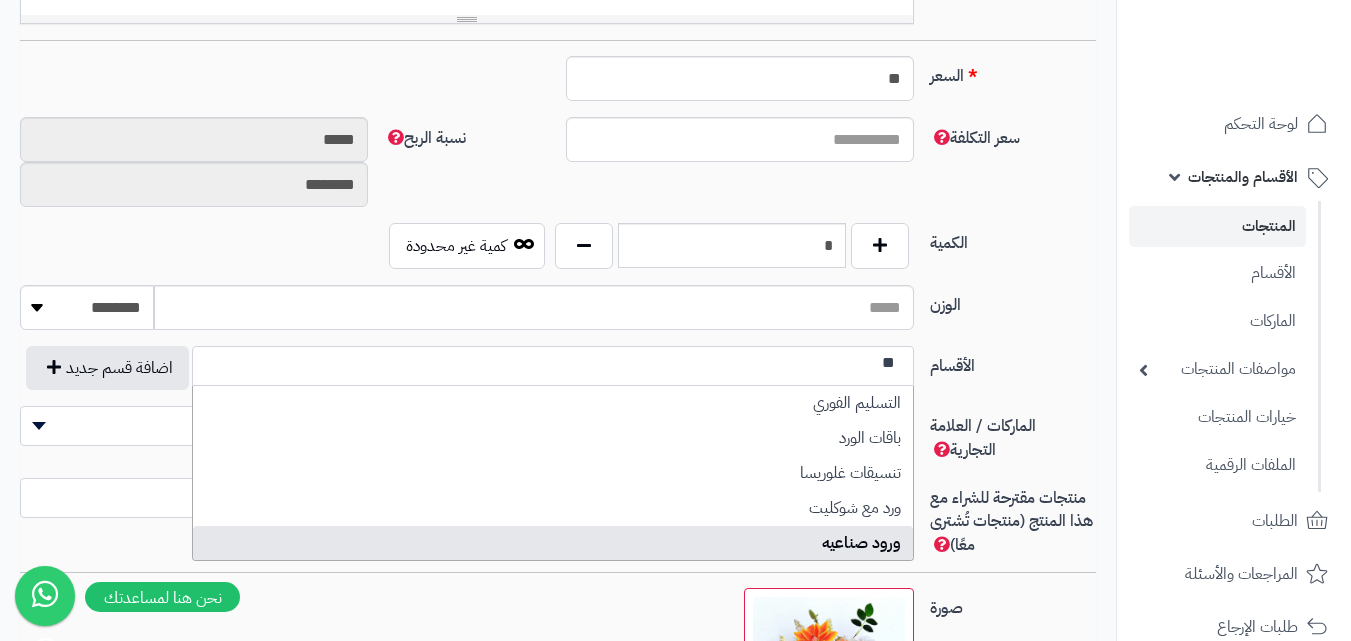 type on "**" 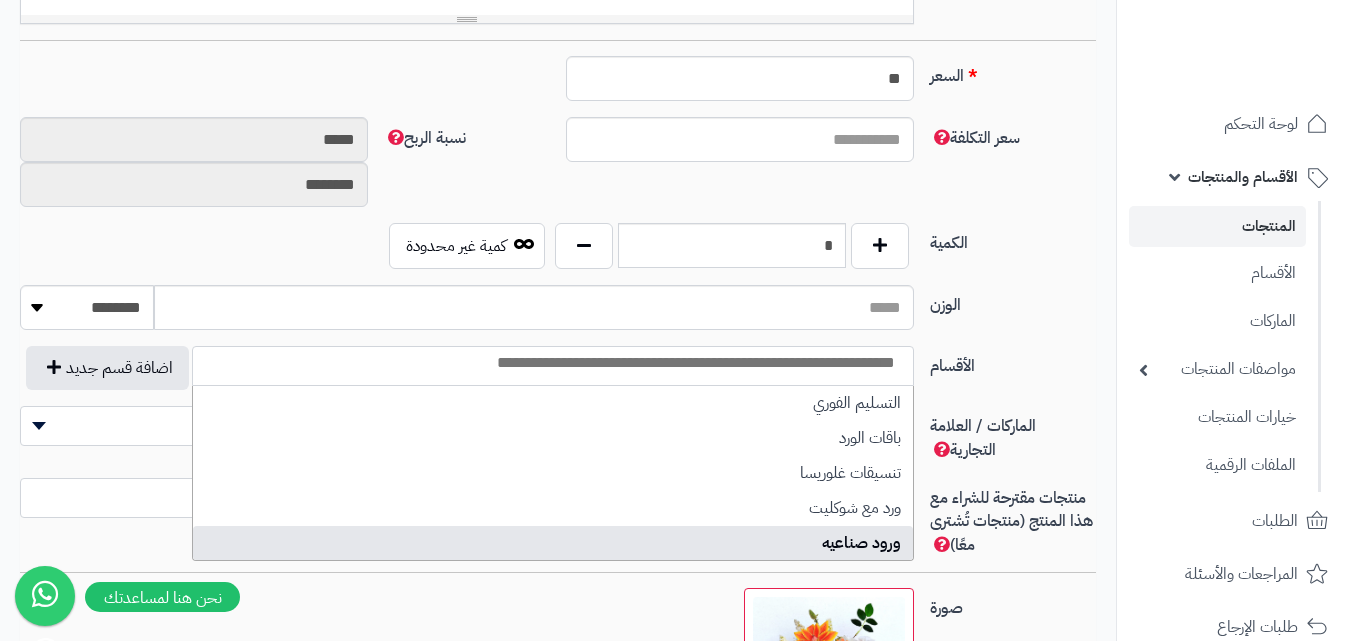 scroll, scrollTop: 0, scrollLeft: 0, axis: both 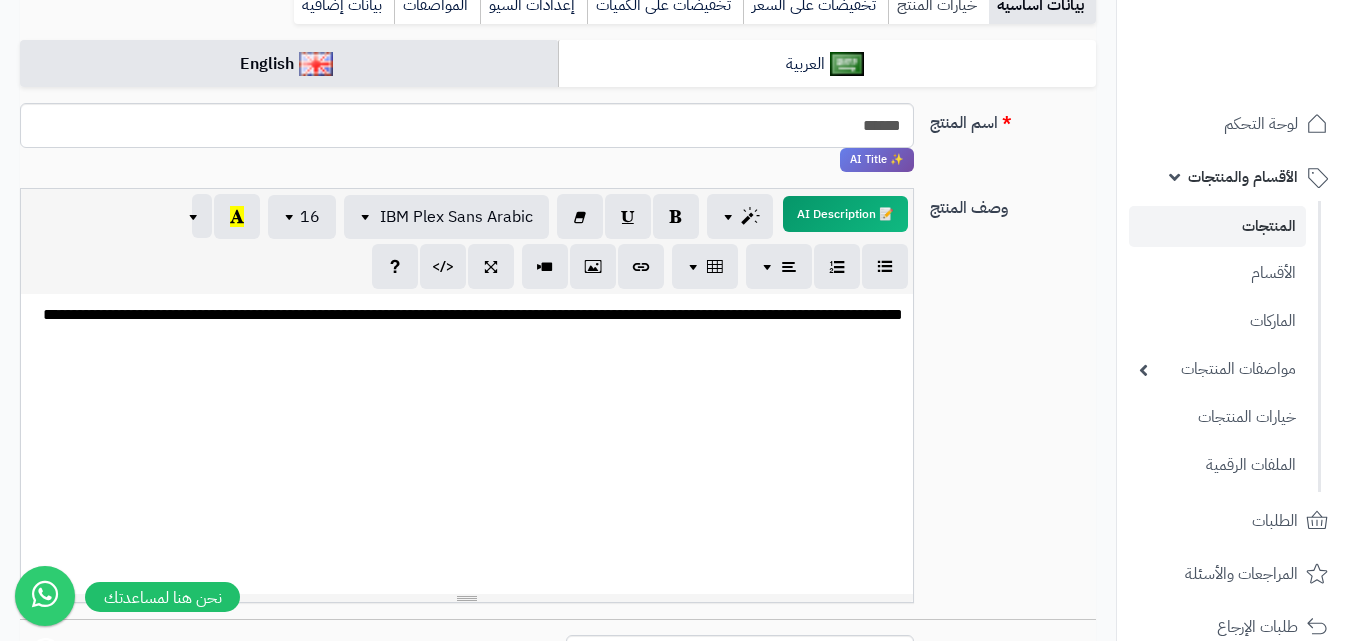 click on "خيارات المنتج" at bounding box center [938, 5] 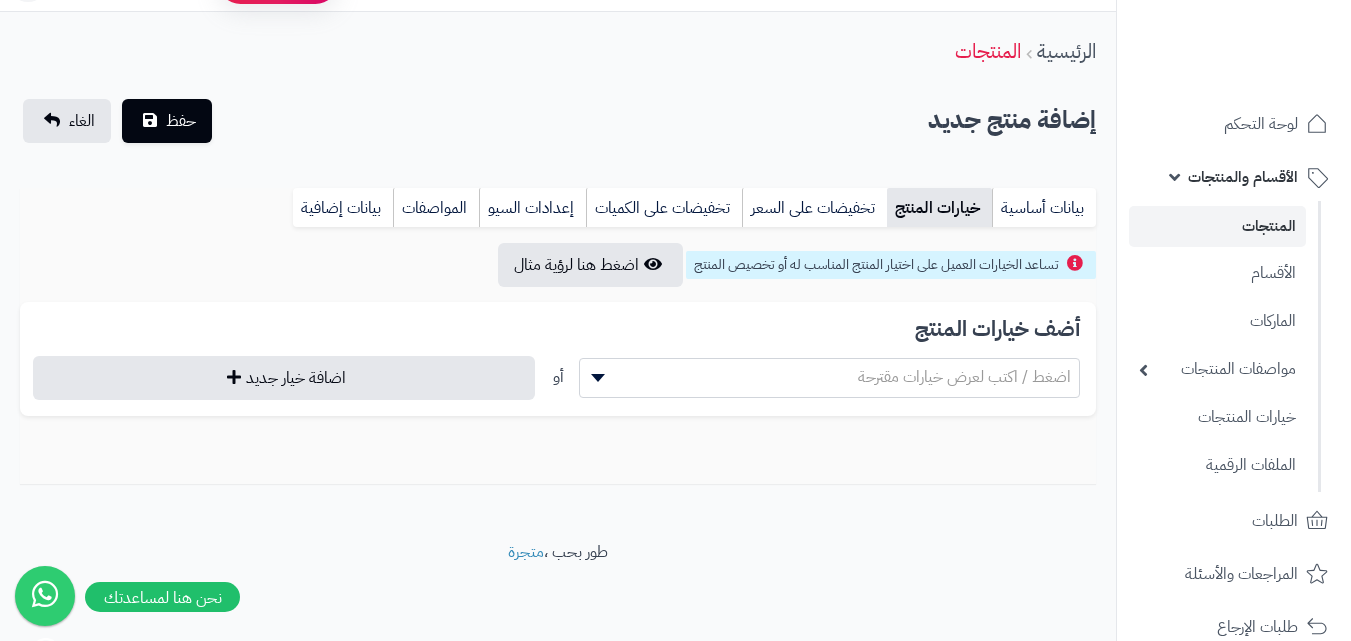 scroll, scrollTop: 48, scrollLeft: 0, axis: vertical 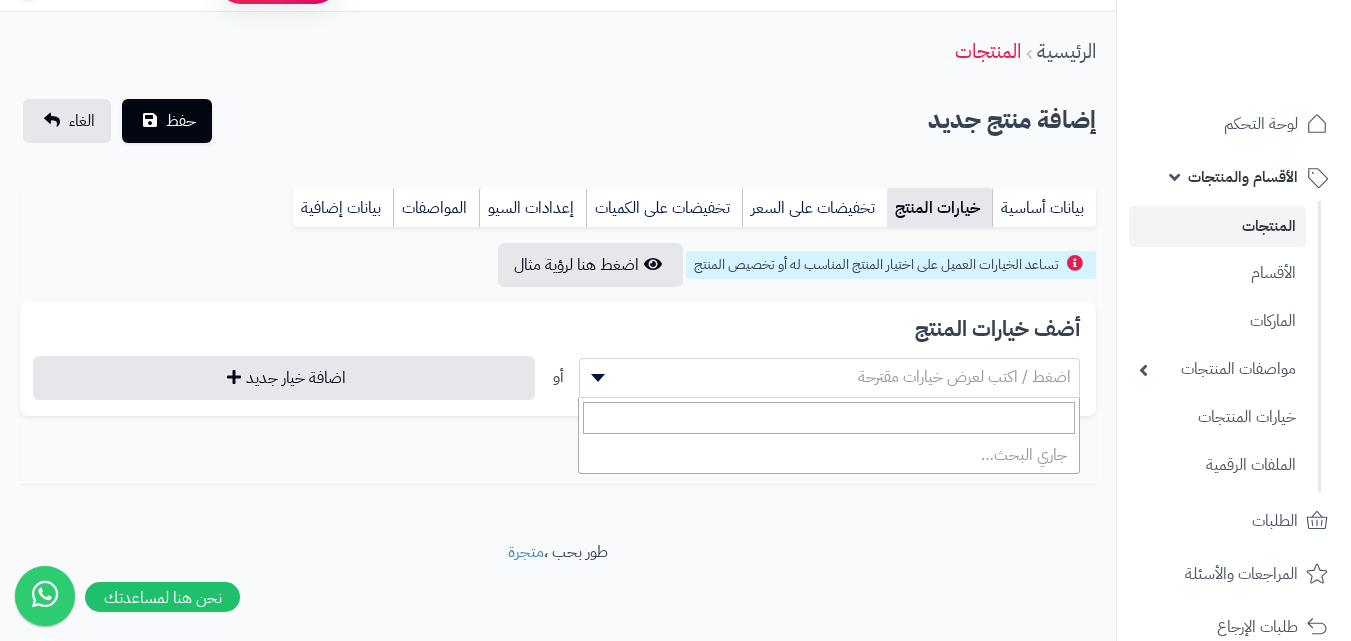 click on "اضغط / اكتب لعرض خيارات مقترحة" at bounding box center (830, 377) 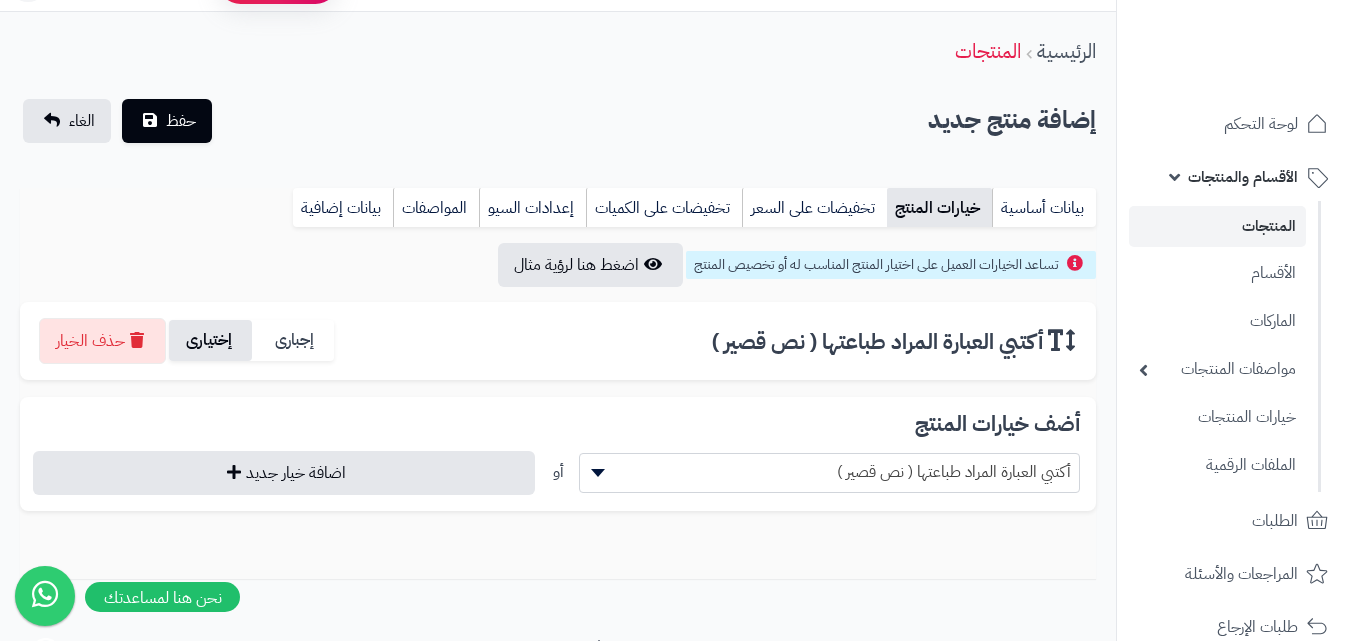click on "إختيارى" at bounding box center [210, 340] 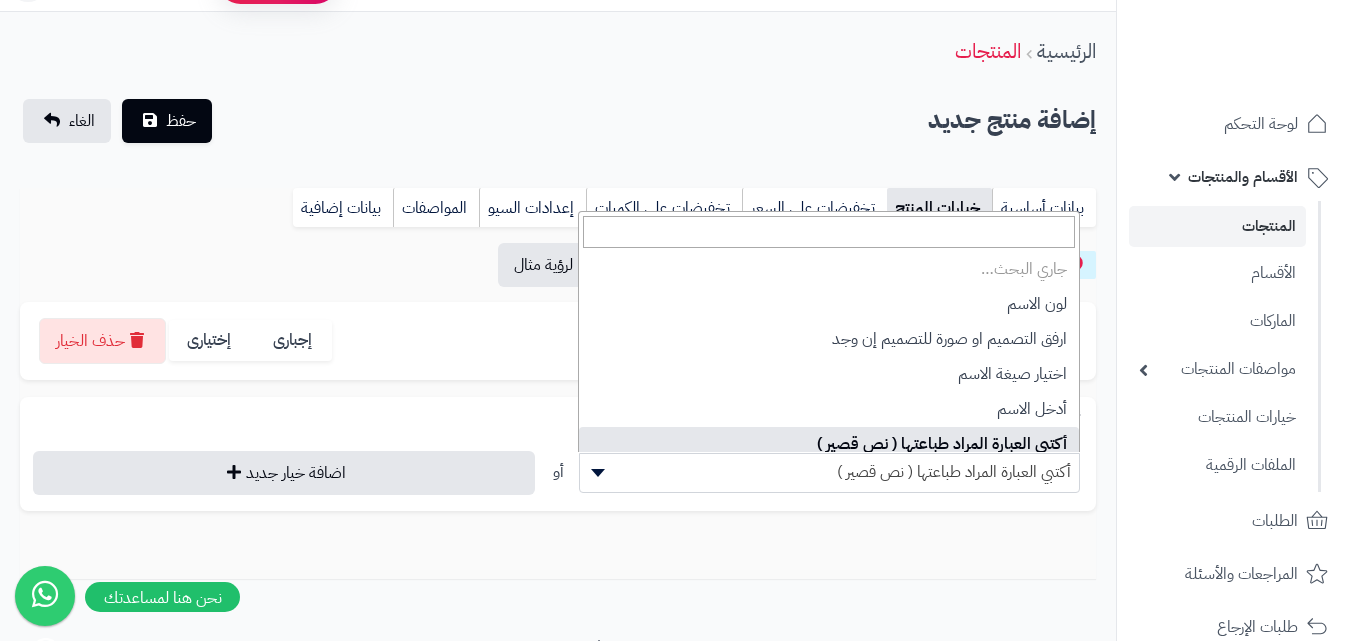 click at bounding box center [598, 473] 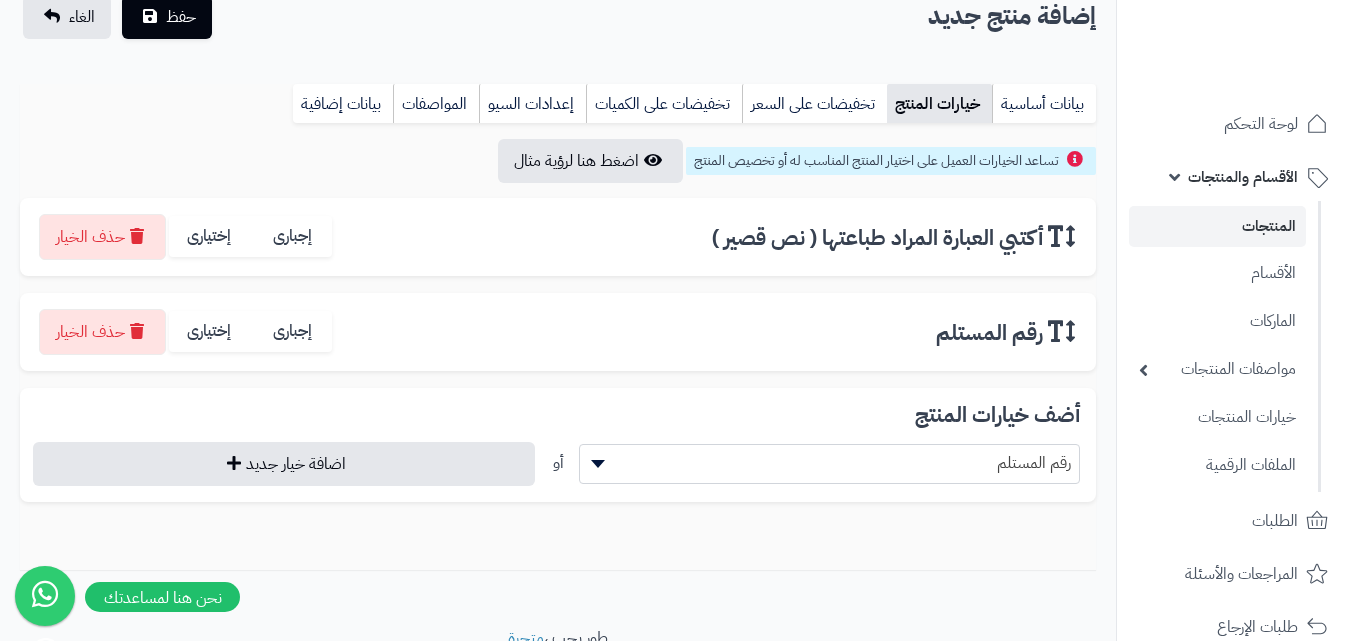 scroll, scrollTop: 238, scrollLeft: 0, axis: vertical 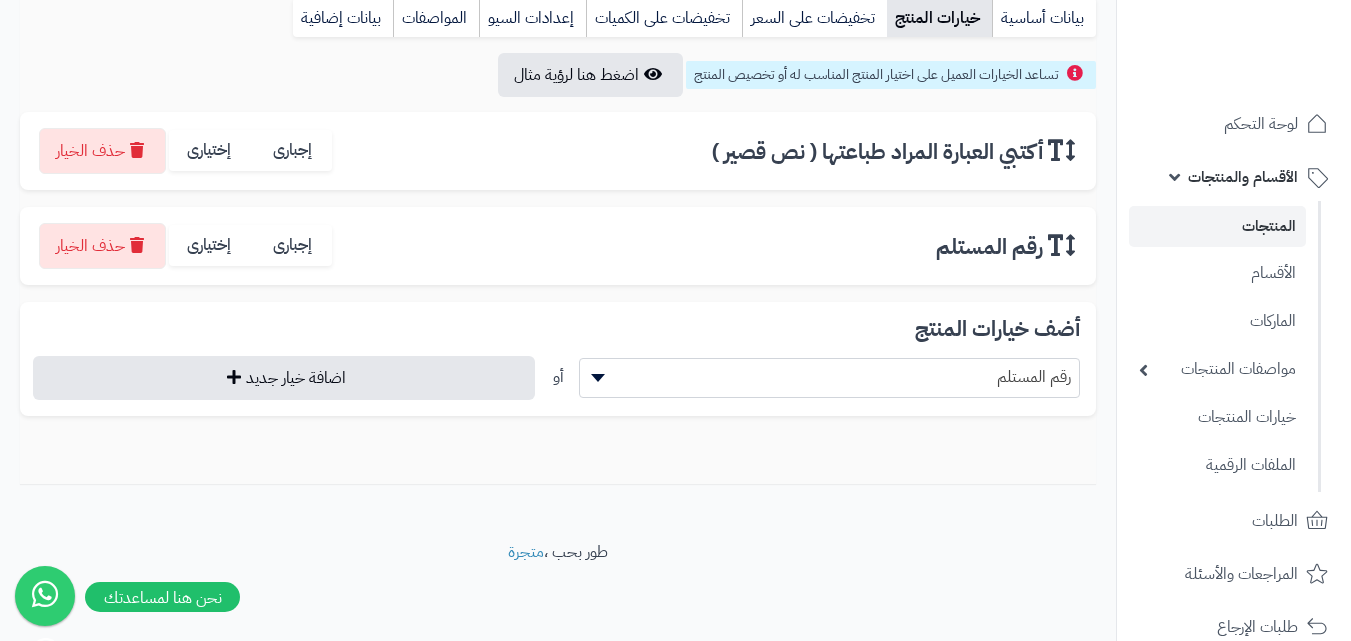 click at bounding box center (595, 378) 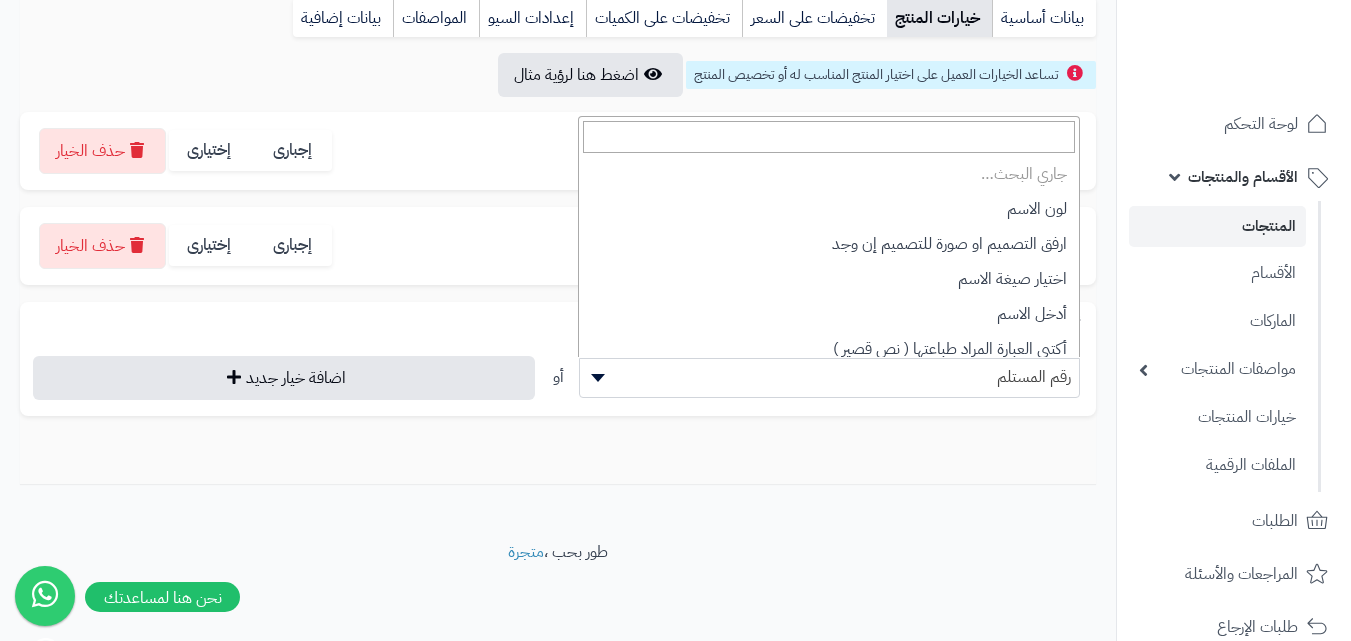 scroll, scrollTop: 139, scrollLeft: 0, axis: vertical 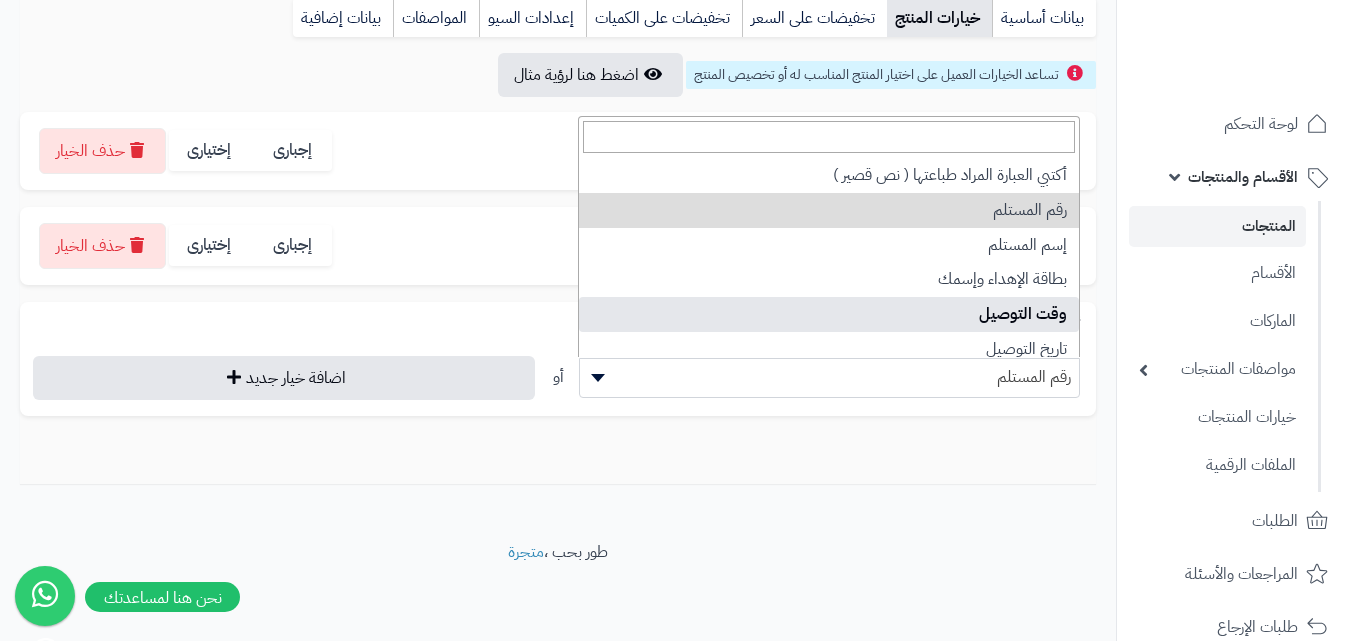 select on "**" 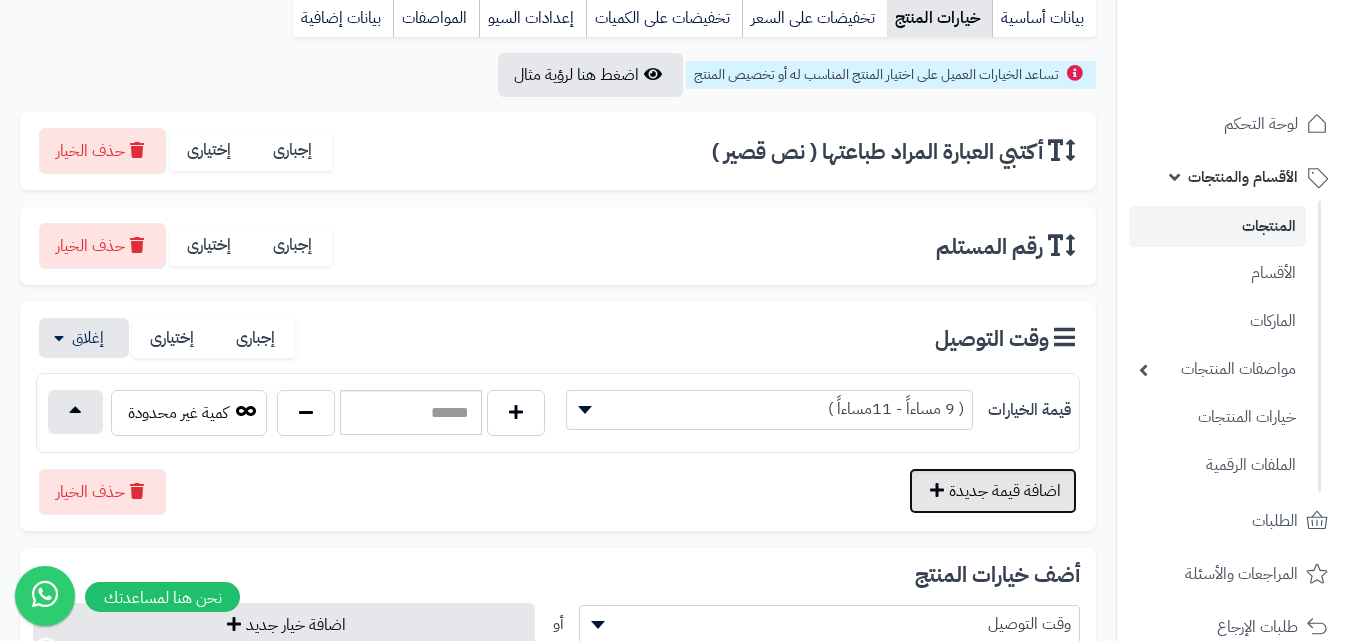 click on "اضافة قيمة جديدة" at bounding box center [993, 491] 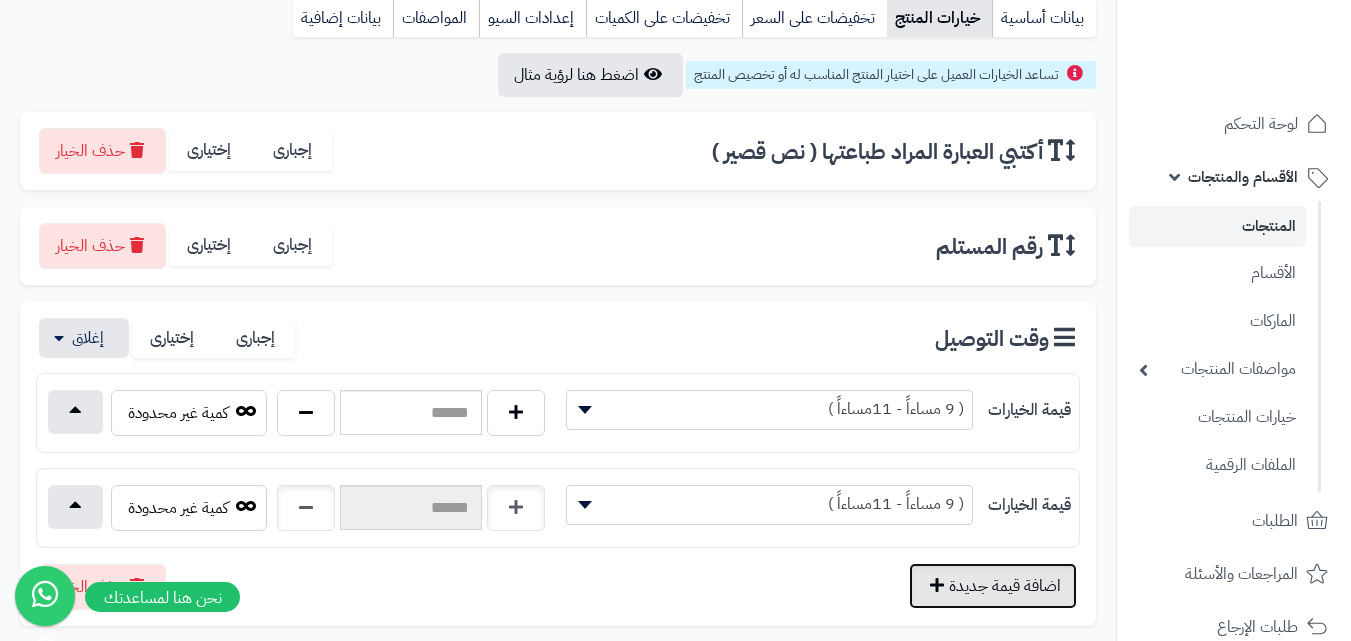 click on "اضافة قيمة جديدة" at bounding box center (993, 586) 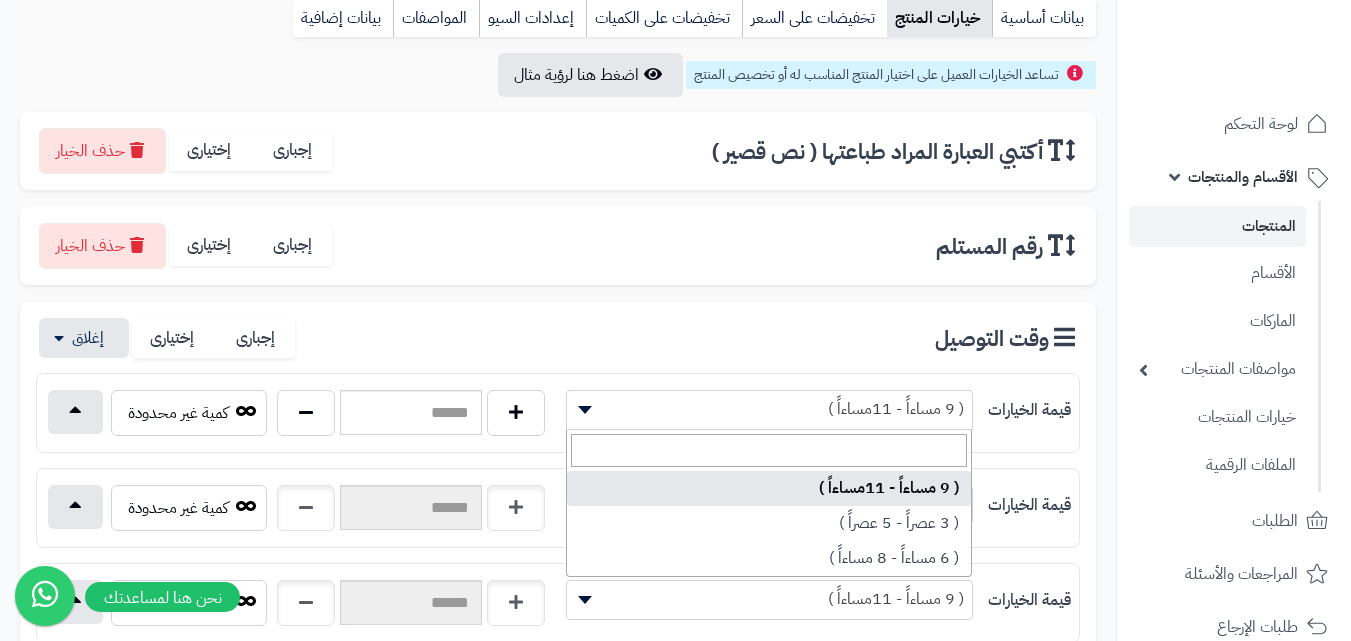 click on "( 9 مساءاً - 11مساءاً )" at bounding box center [769, 409] 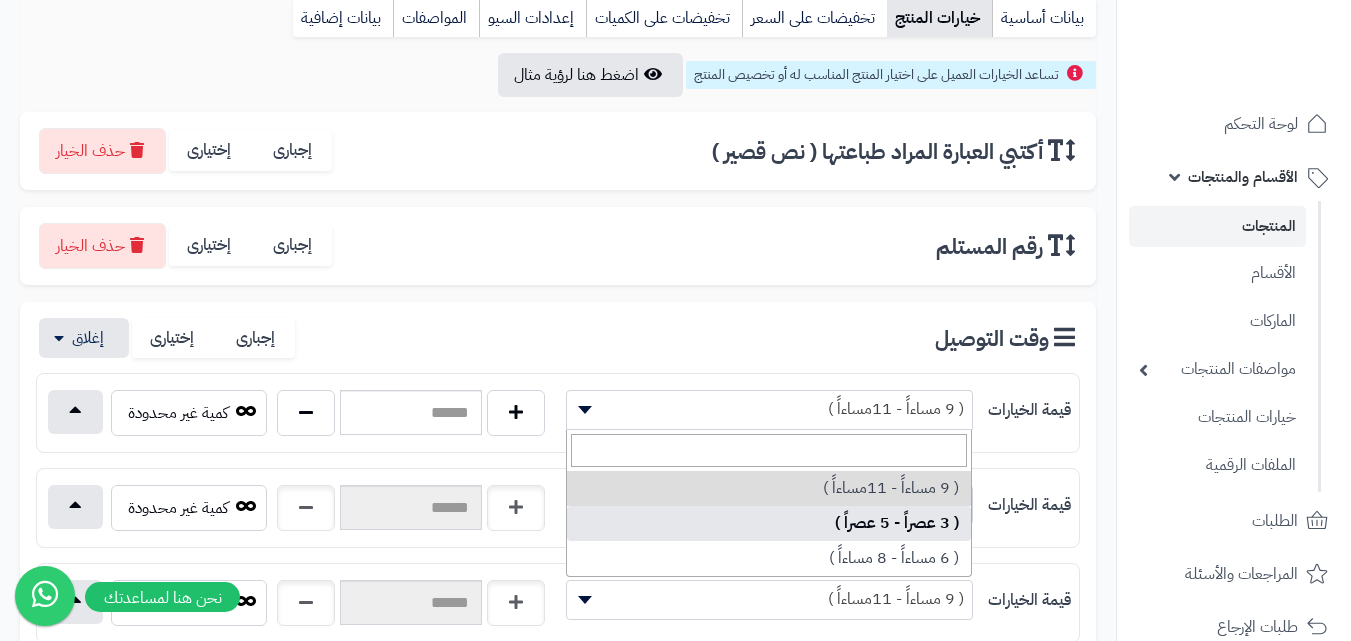 select on "***" 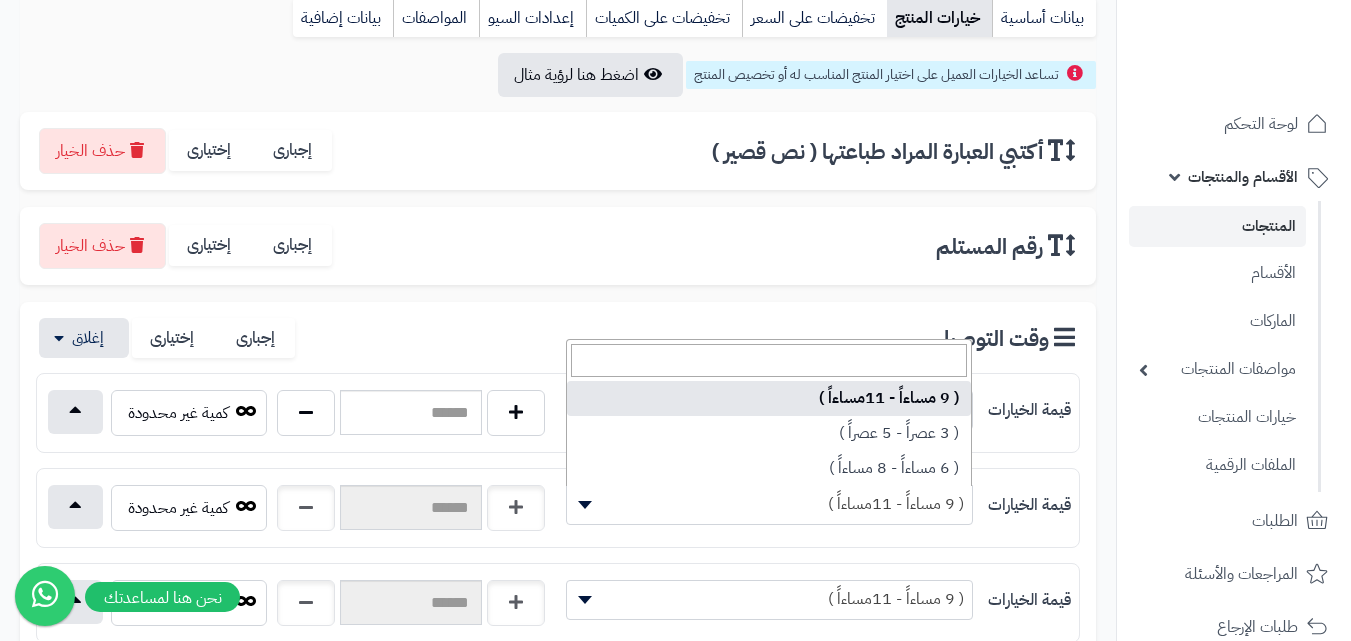 click on "( 9 مساءاً - 11مساءاً )" at bounding box center (769, 504) 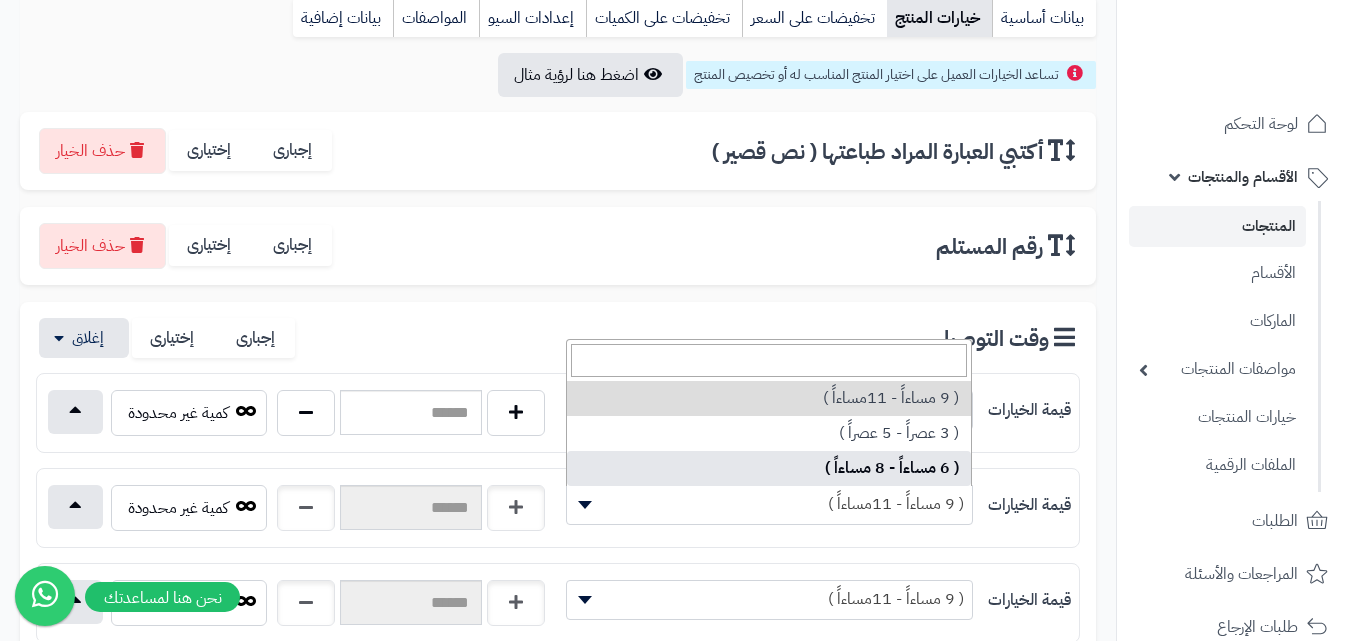 select on "***" 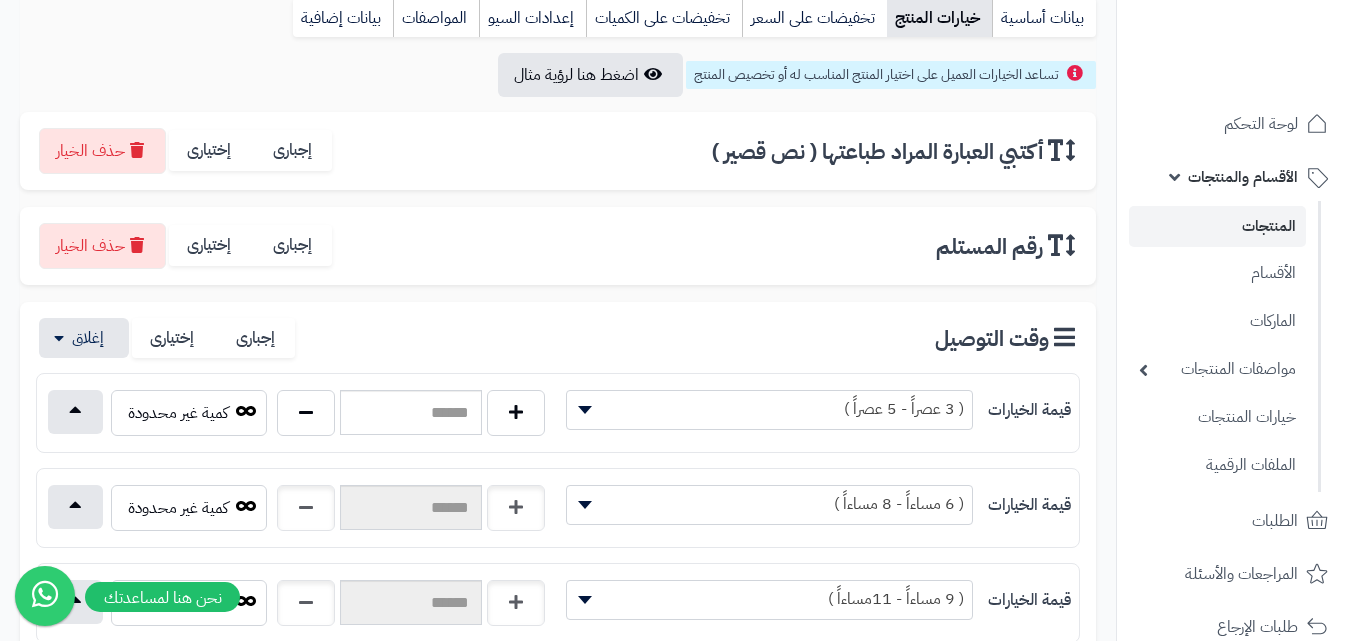 click on "( 9 مساءاً - 11مساءاً )" at bounding box center [769, 599] 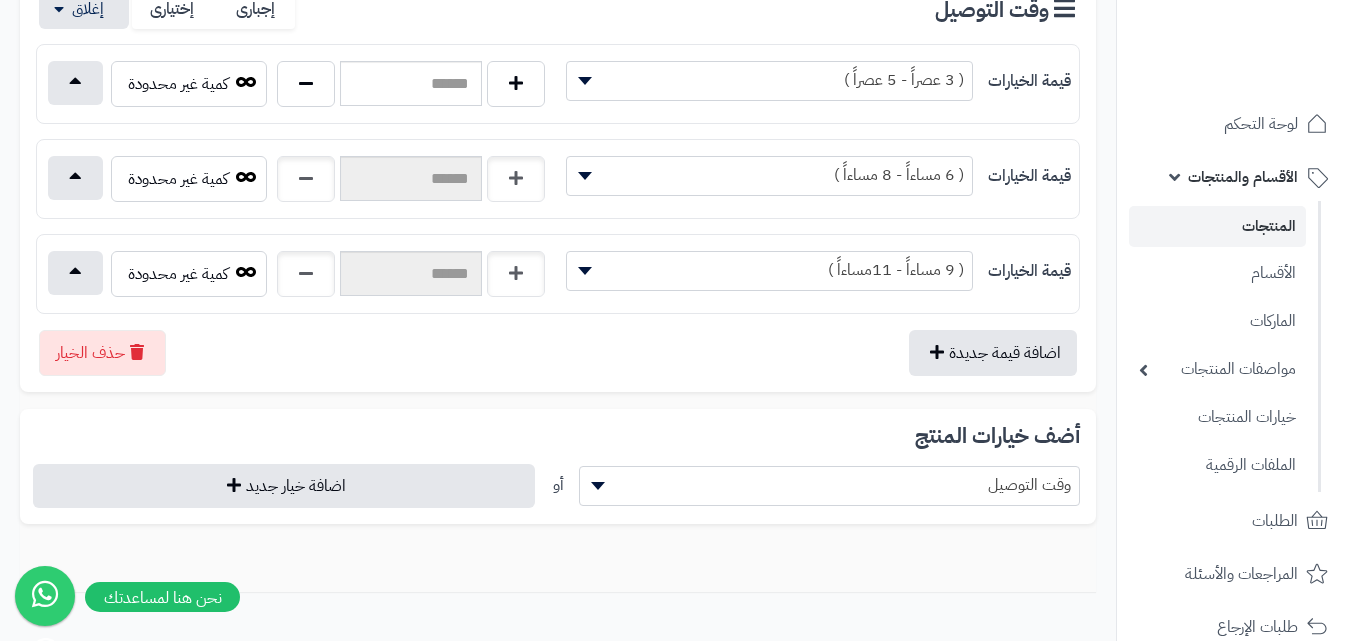 scroll, scrollTop: 576, scrollLeft: 0, axis: vertical 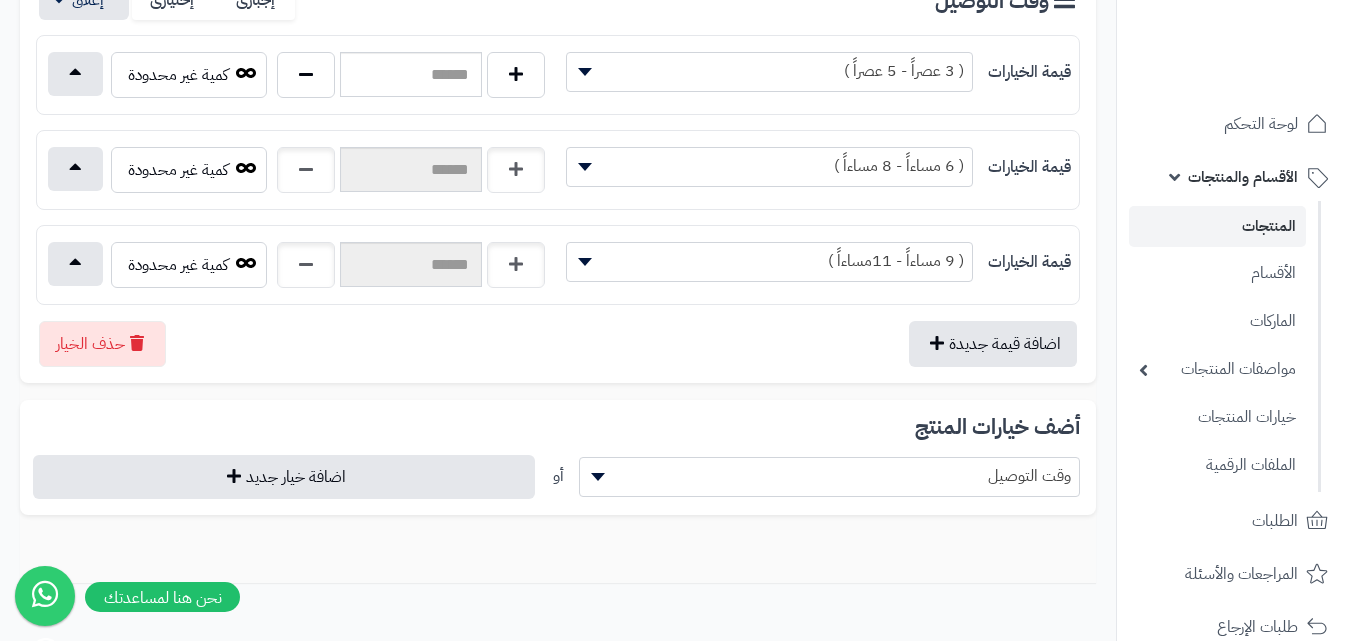 click on "وقت التوصيل" at bounding box center [830, 476] 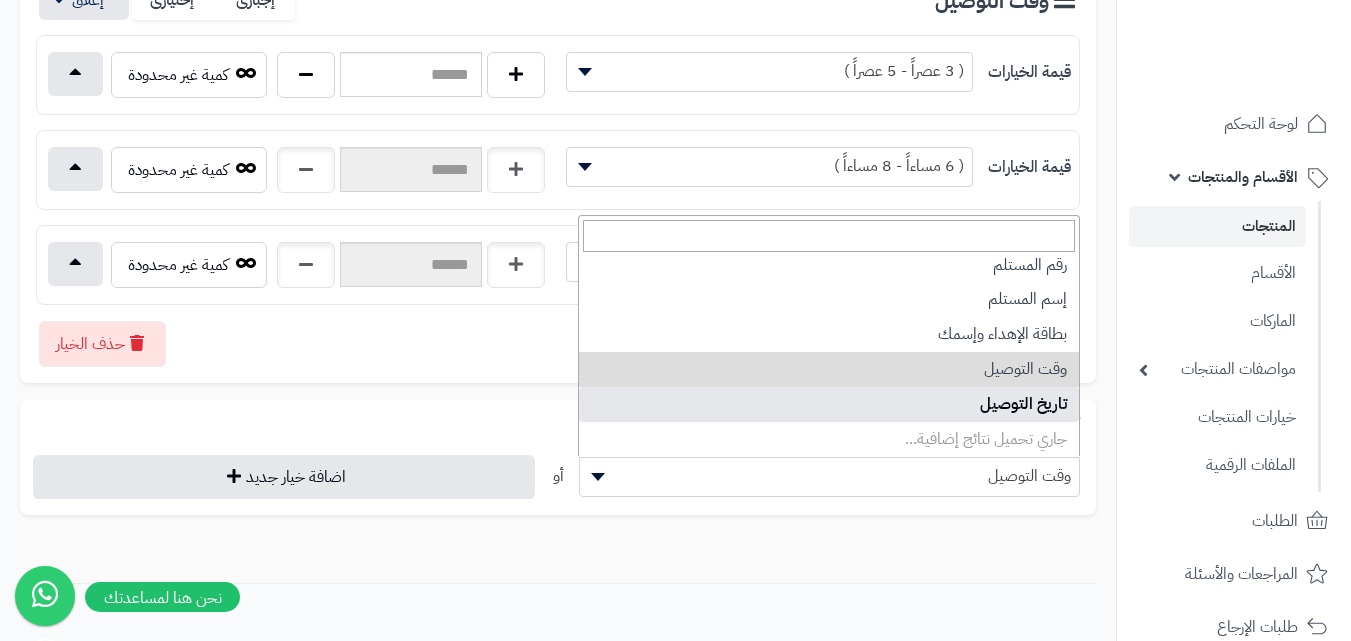 scroll, scrollTop: 183, scrollLeft: 0, axis: vertical 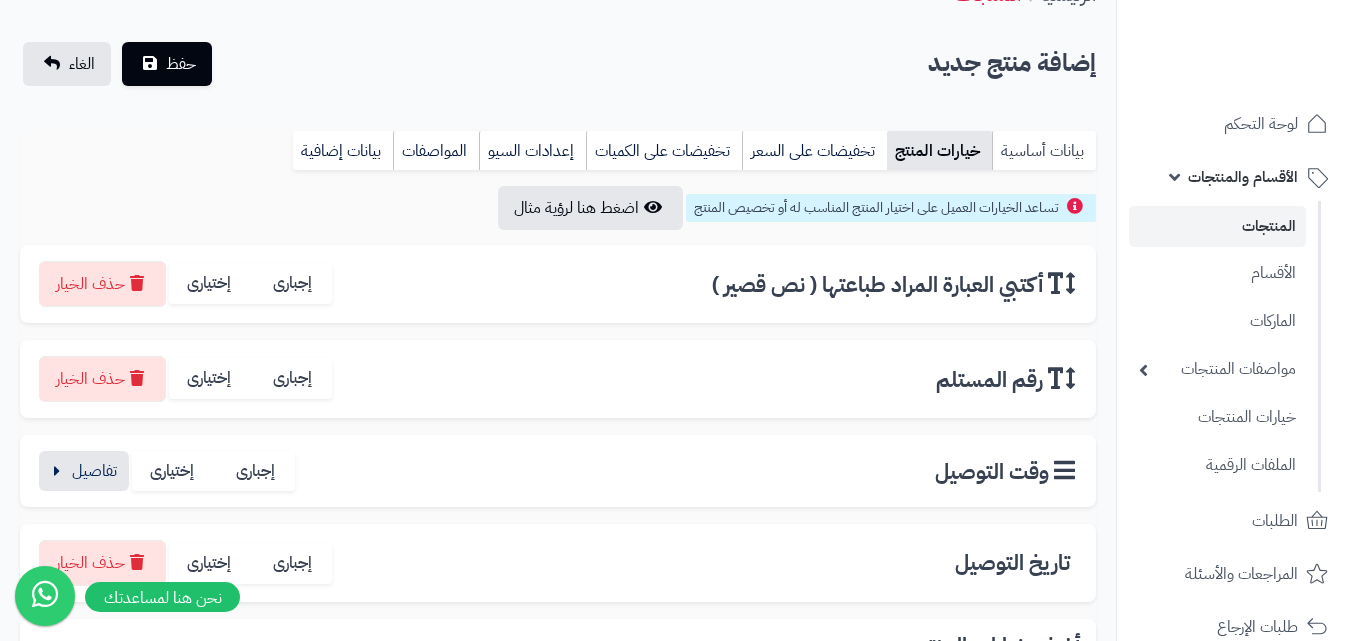 click on "بيانات أساسية" at bounding box center [1044, 151] 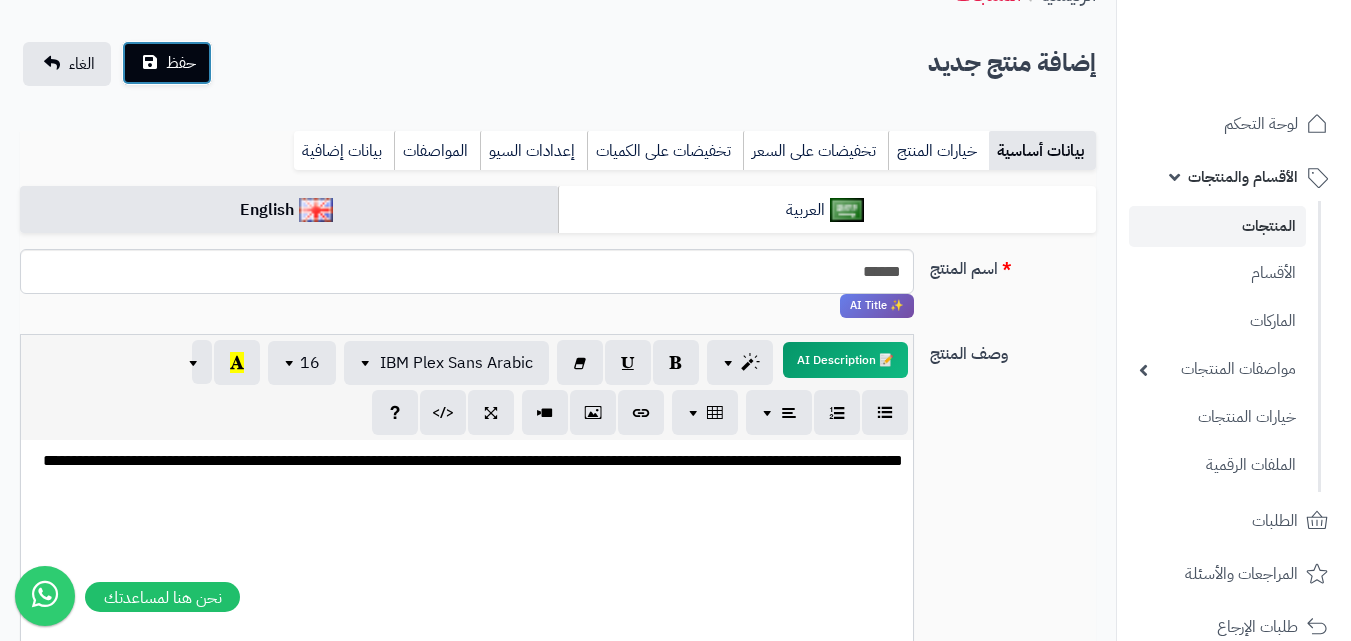 click on "حفظ" at bounding box center [181, 63] 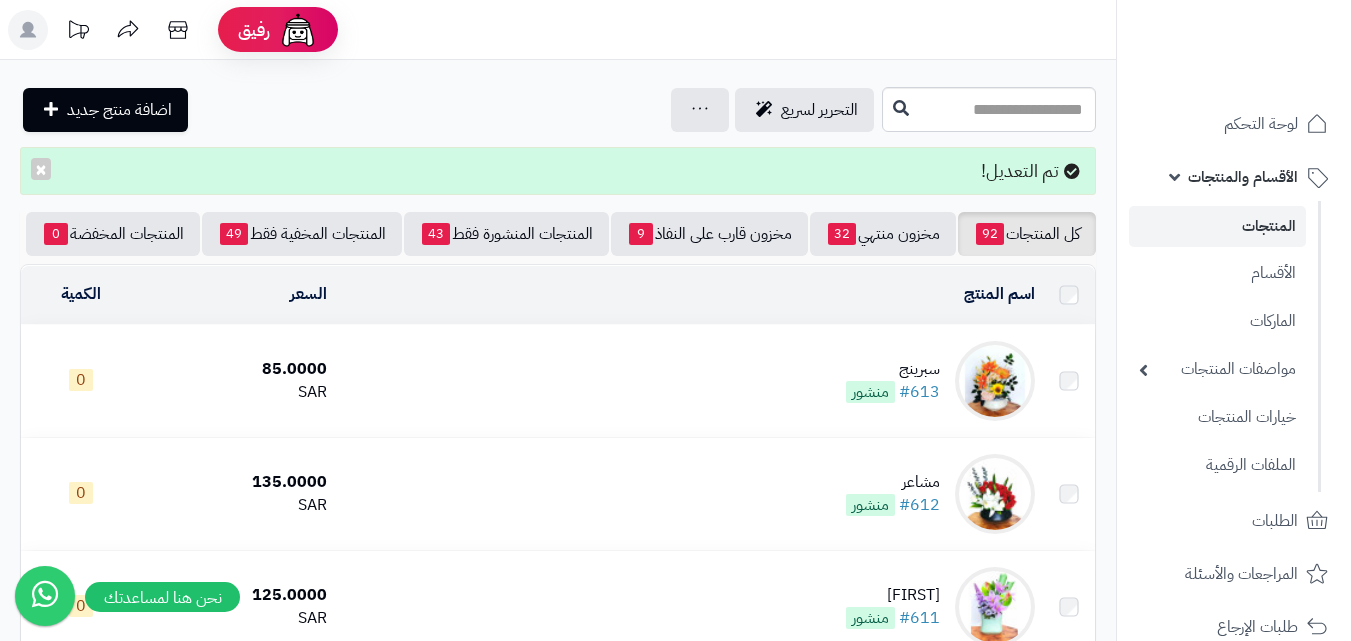 scroll, scrollTop: 0, scrollLeft: 0, axis: both 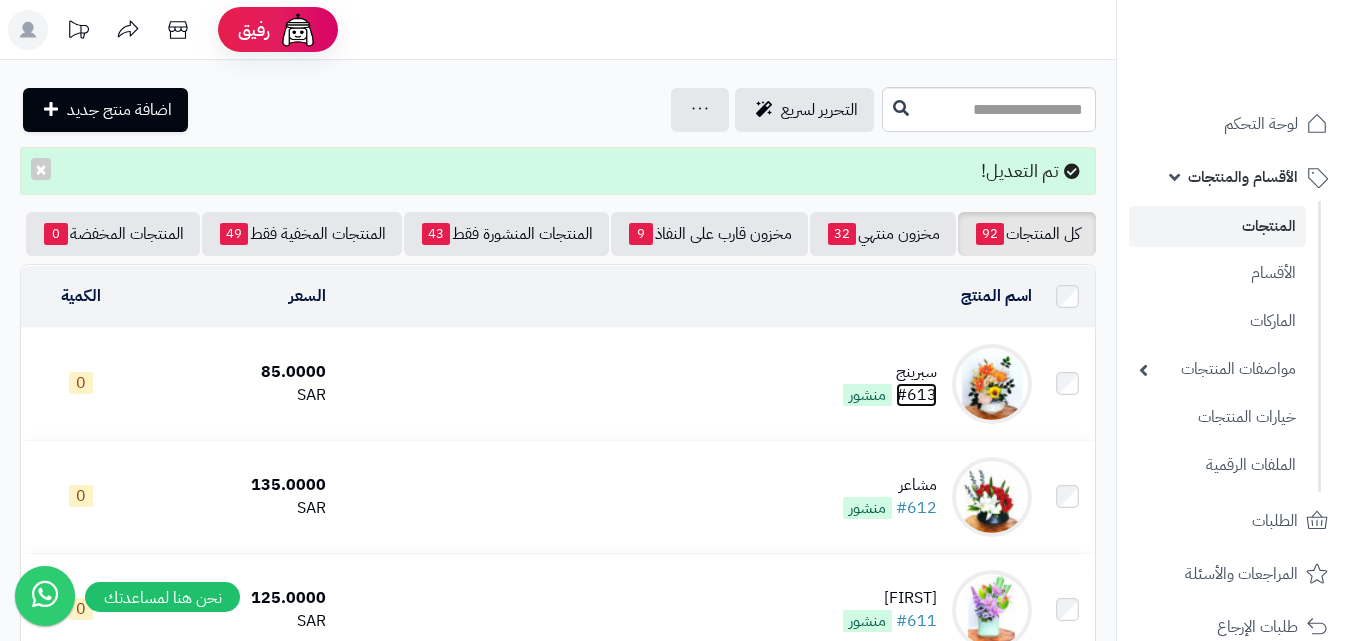 click on "#613" at bounding box center (916, 395) 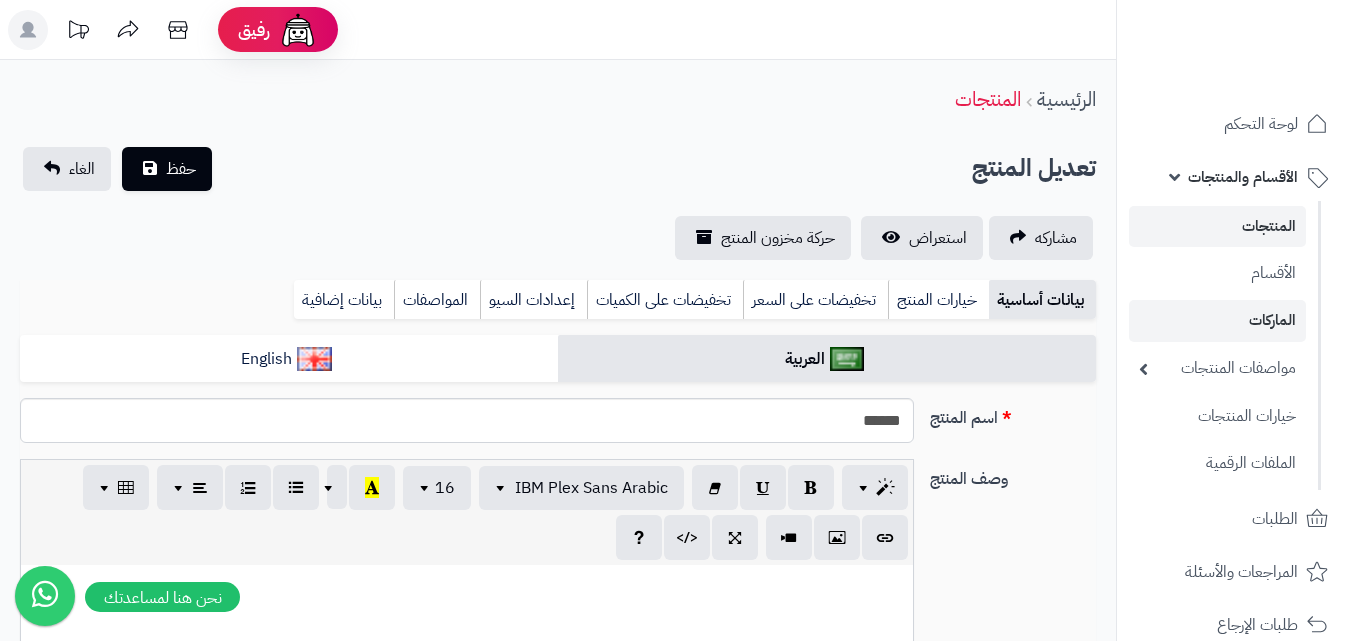 scroll, scrollTop: 0, scrollLeft: 0, axis: both 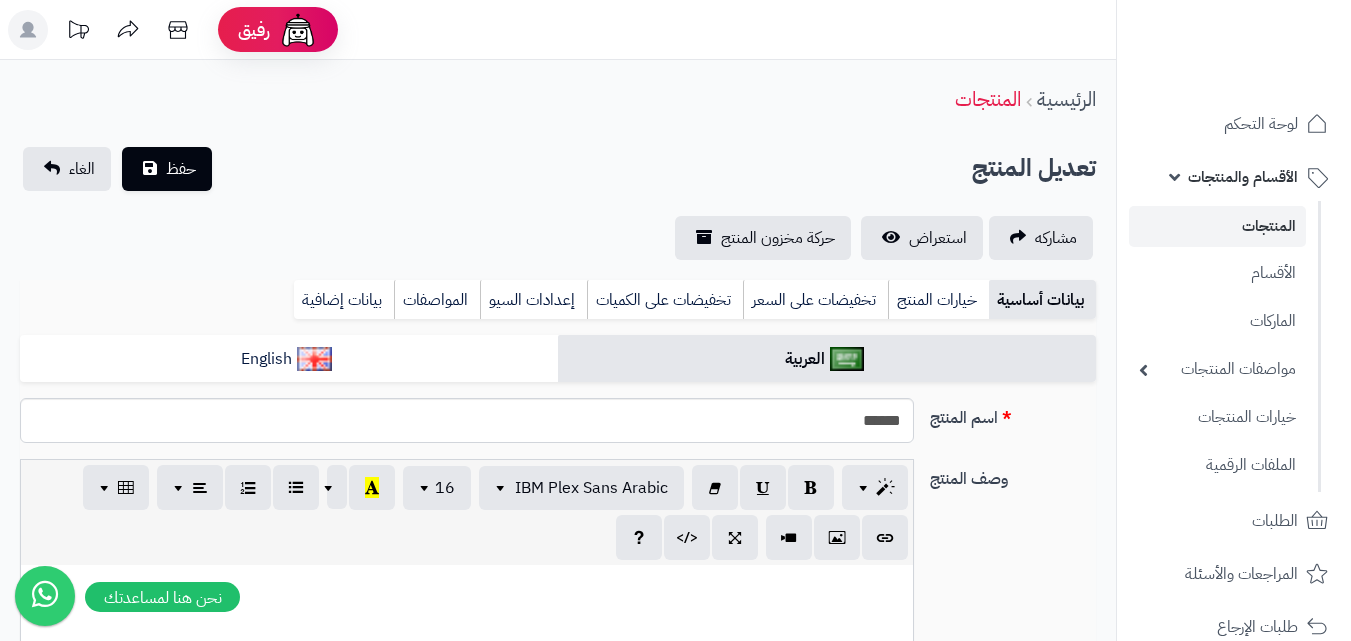 click at bounding box center [467, 586] 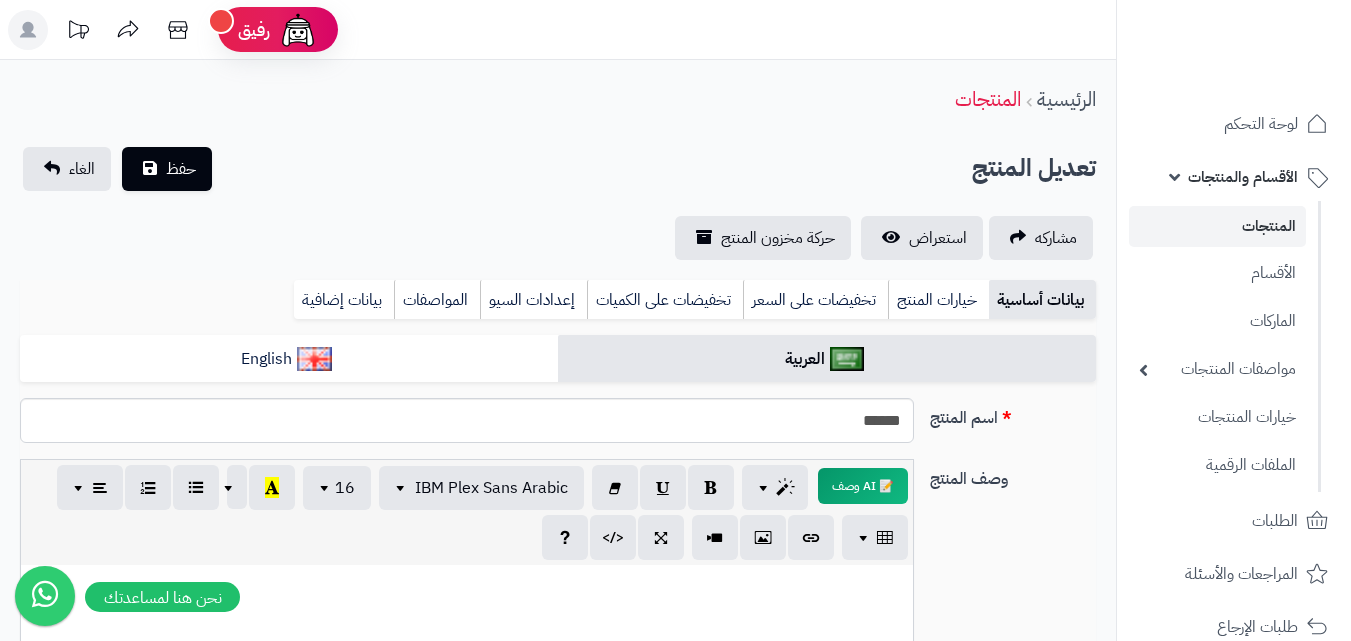 paste 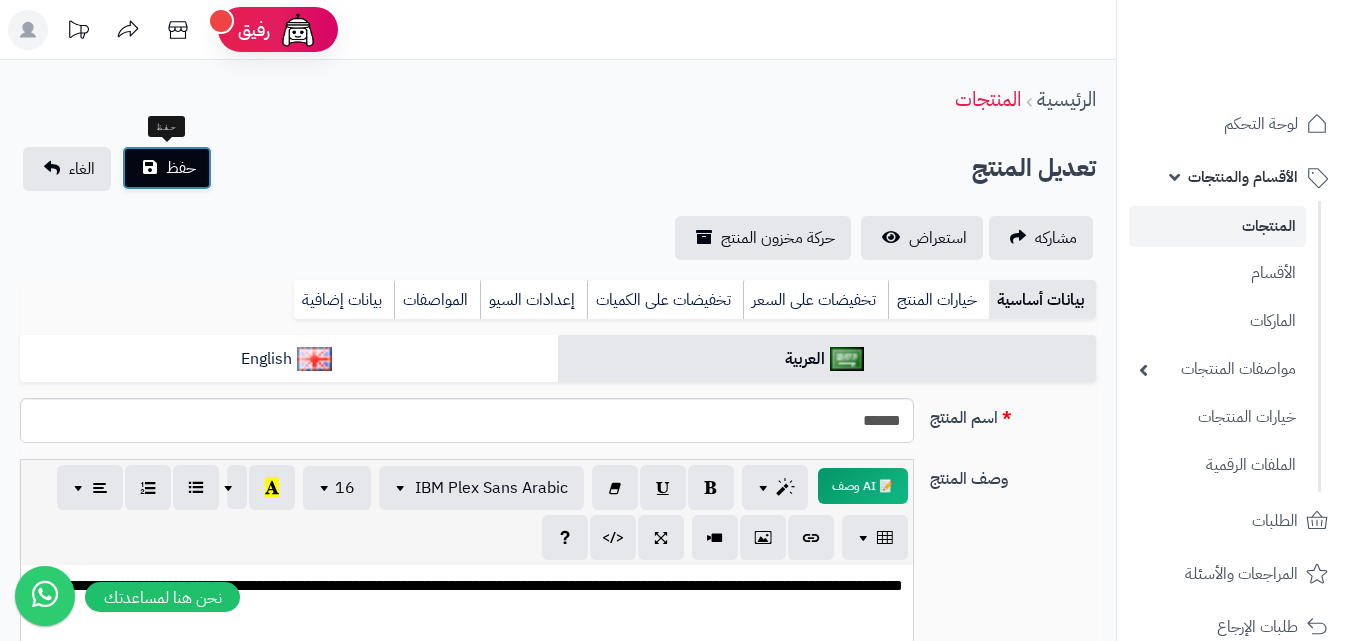 click on "حفظ" at bounding box center [181, 168] 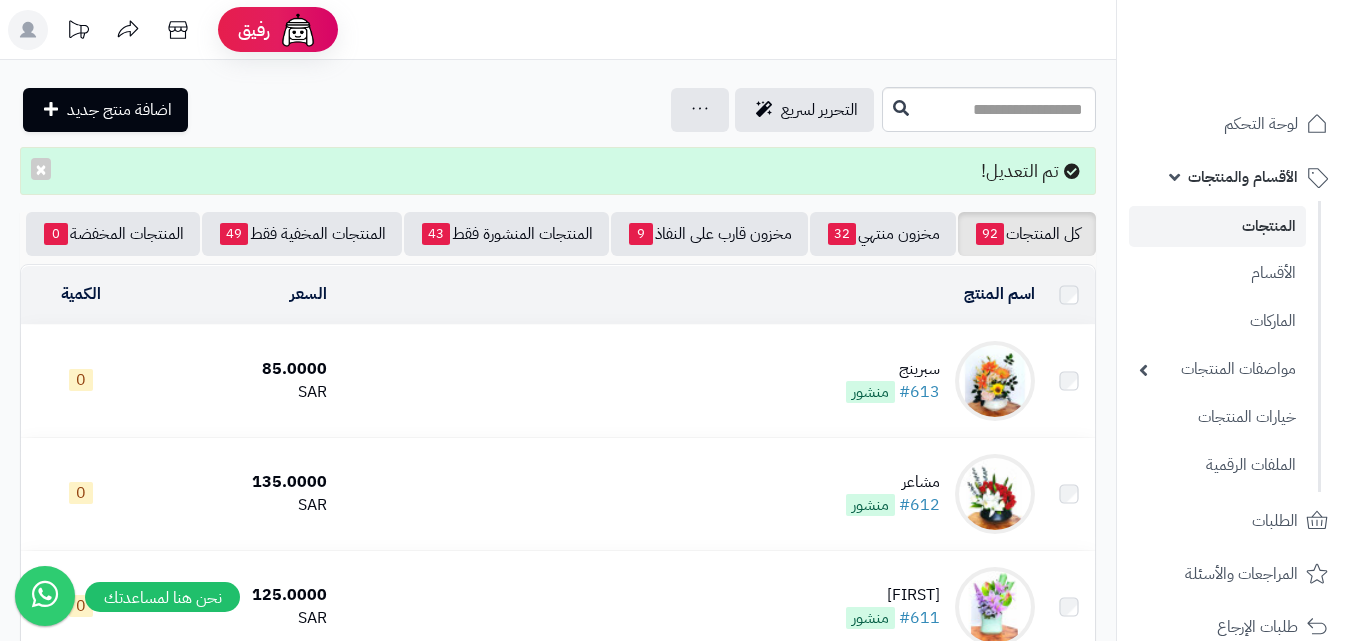 scroll, scrollTop: 0, scrollLeft: 0, axis: both 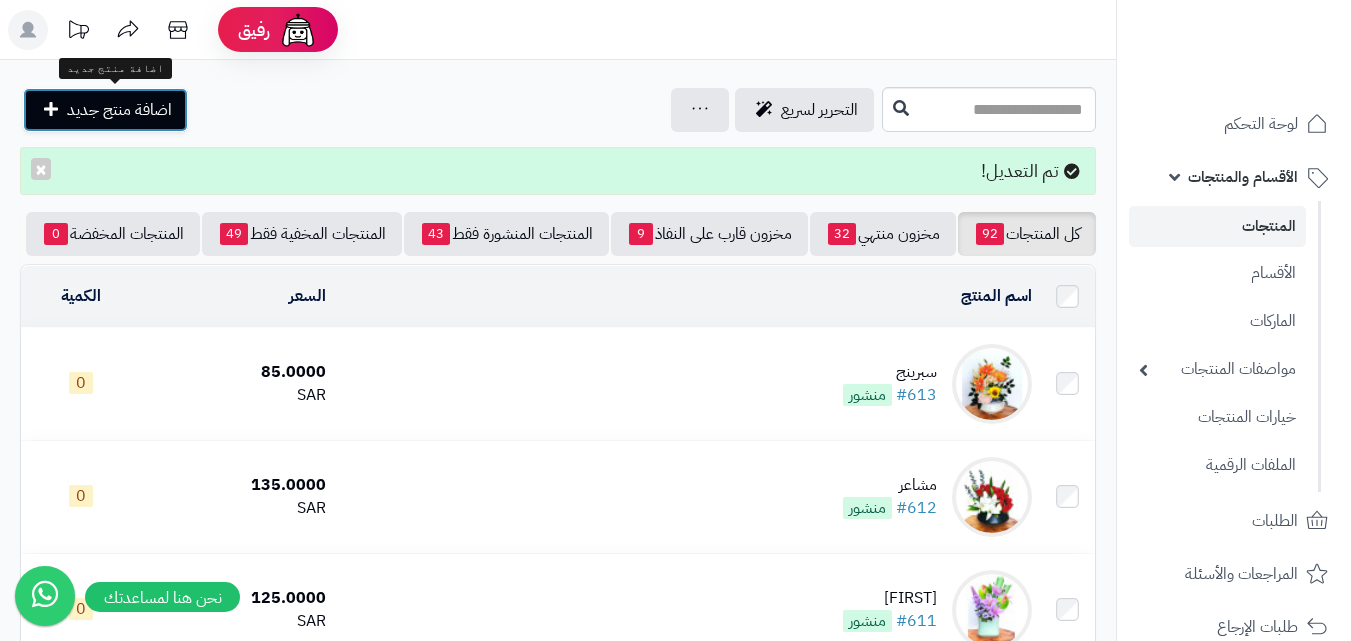 click on "اضافة منتج جديد" at bounding box center [119, 110] 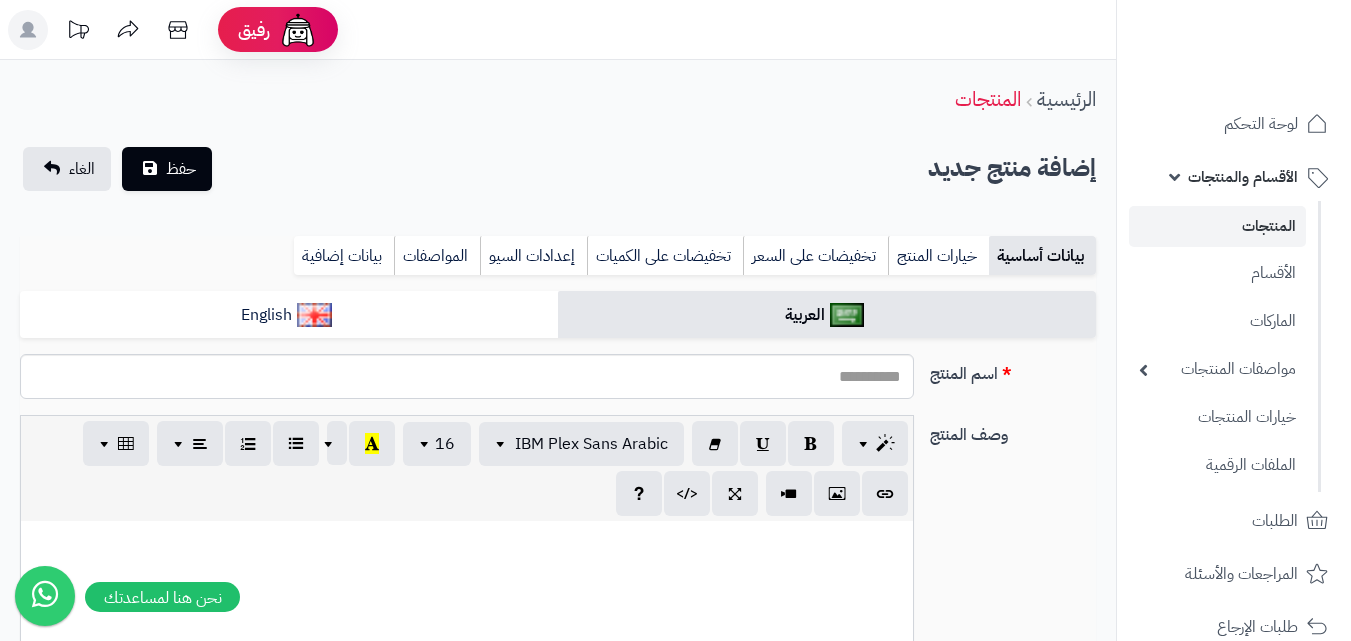 select 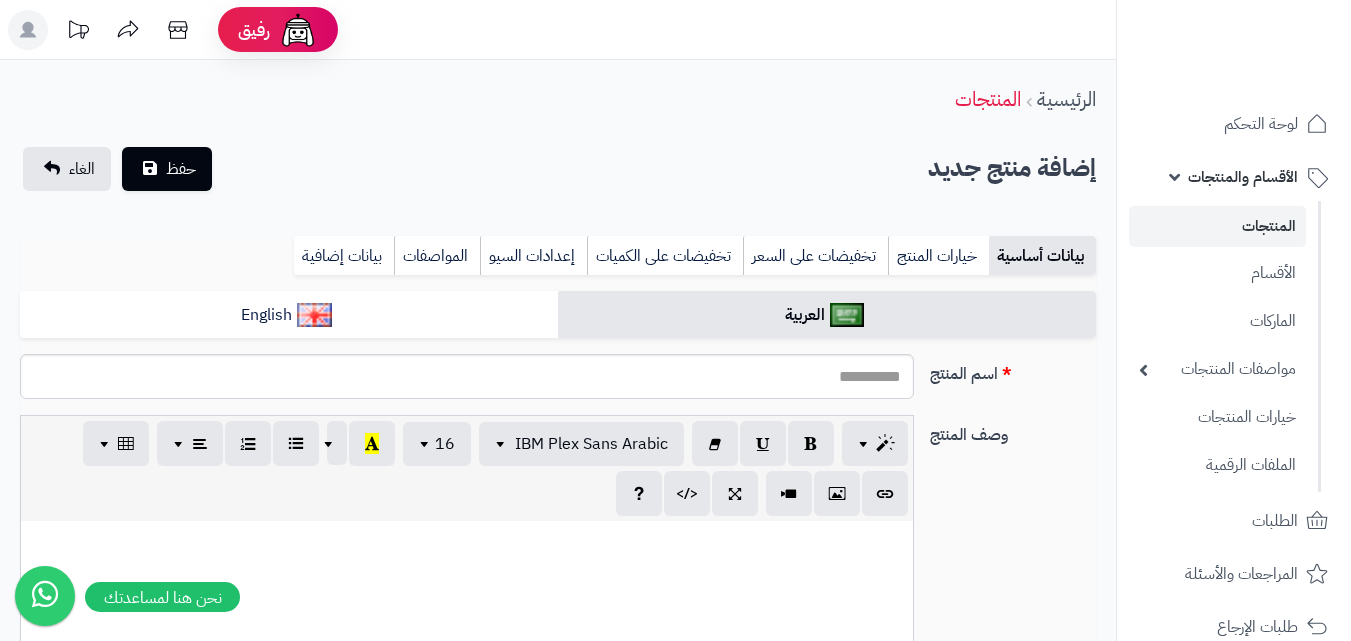 scroll, scrollTop: 0, scrollLeft: 0, axis: both 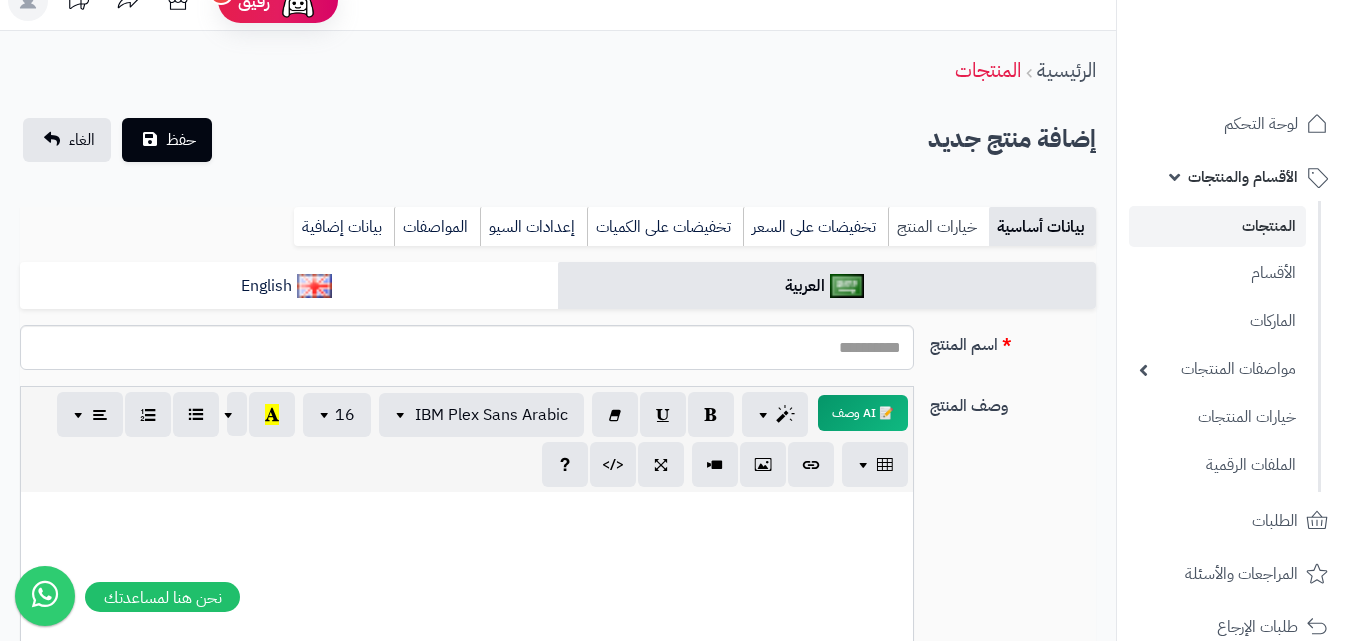 click on "خيارات المنتج" at bounding box center (938, 227) 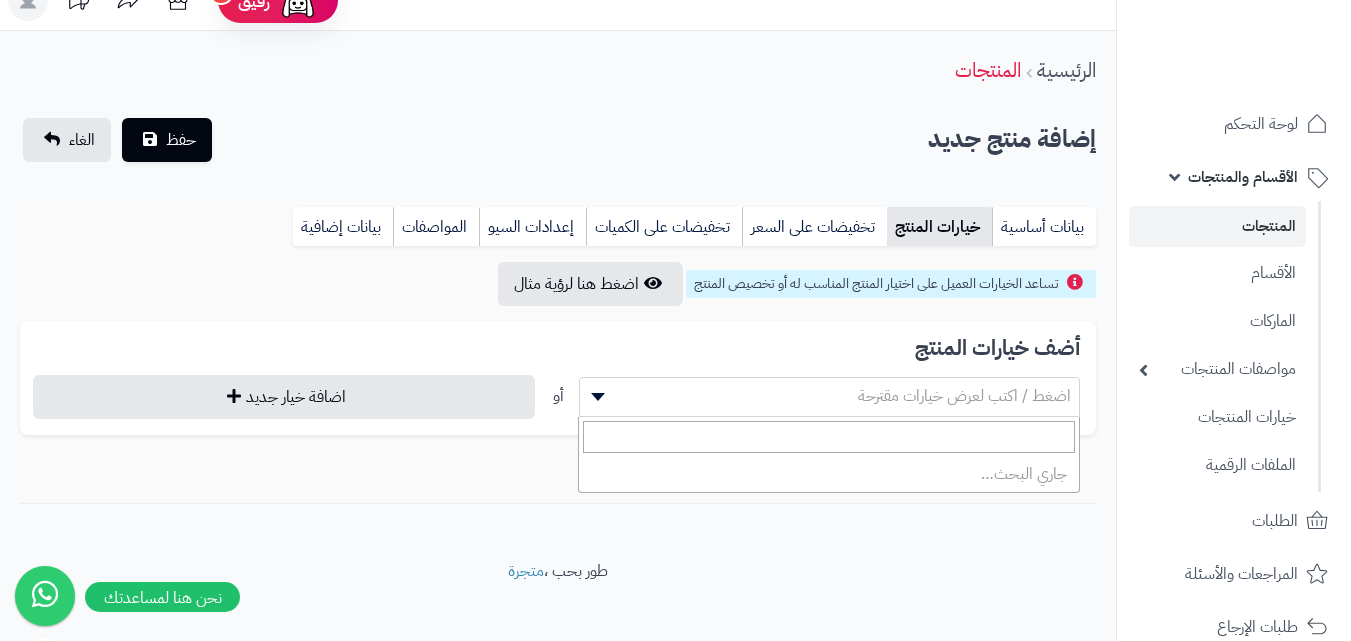 click on "اضغط / اكتب لعرض خيارات مقترحة" at bounding box center (964, 396) 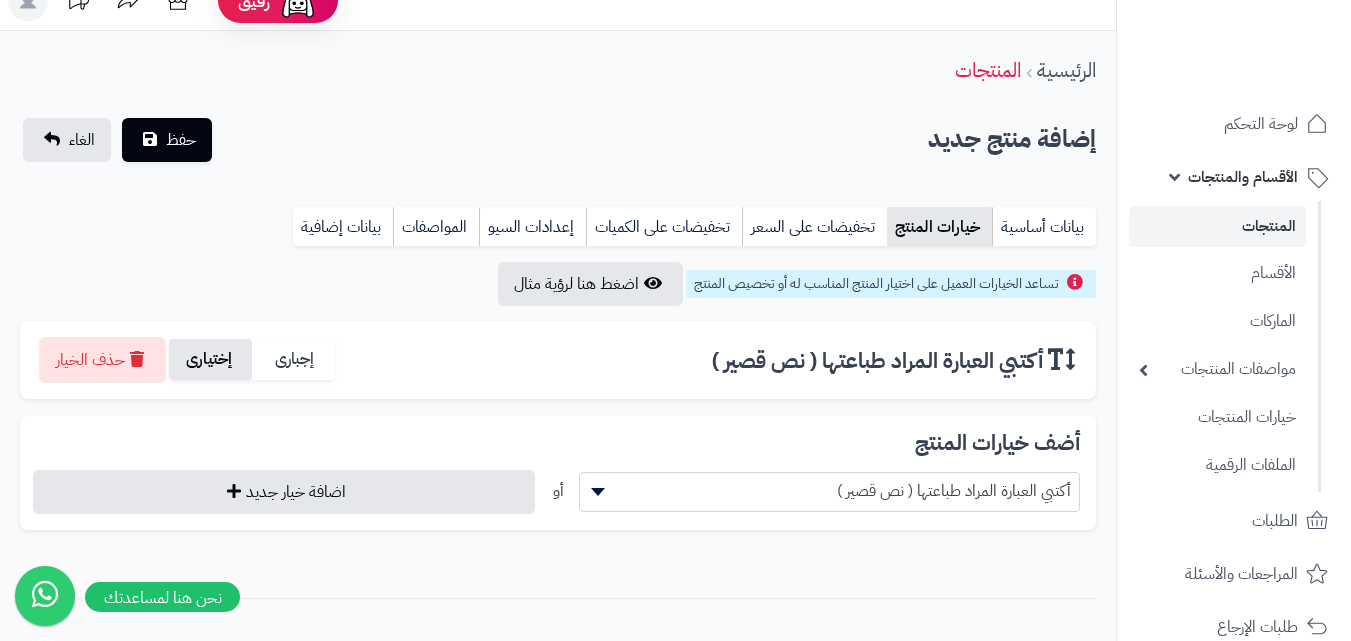 click on "إختيارى" at bounding box center (210, 359) 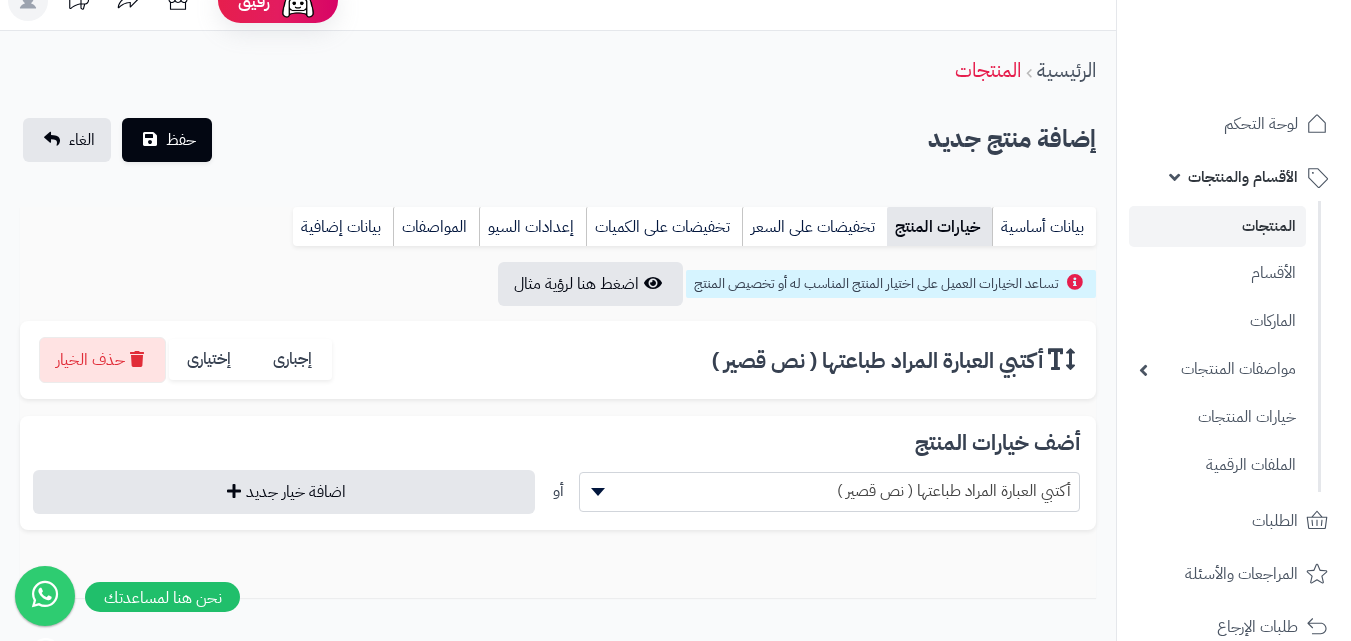 click on "أكتبي العبارة المراد طباعتها ( نص قصير )" at bounding box center (830, 491) 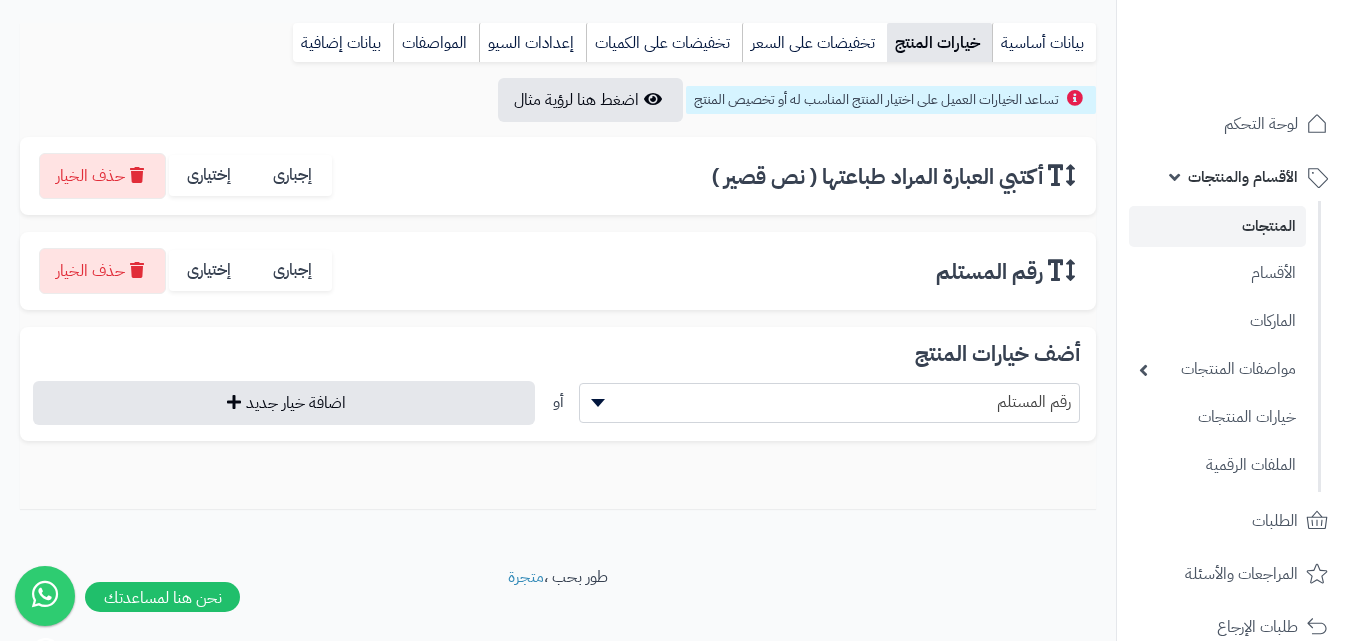 scroll, scrollTop: 216, scrollLeft: 0, axis: vertical 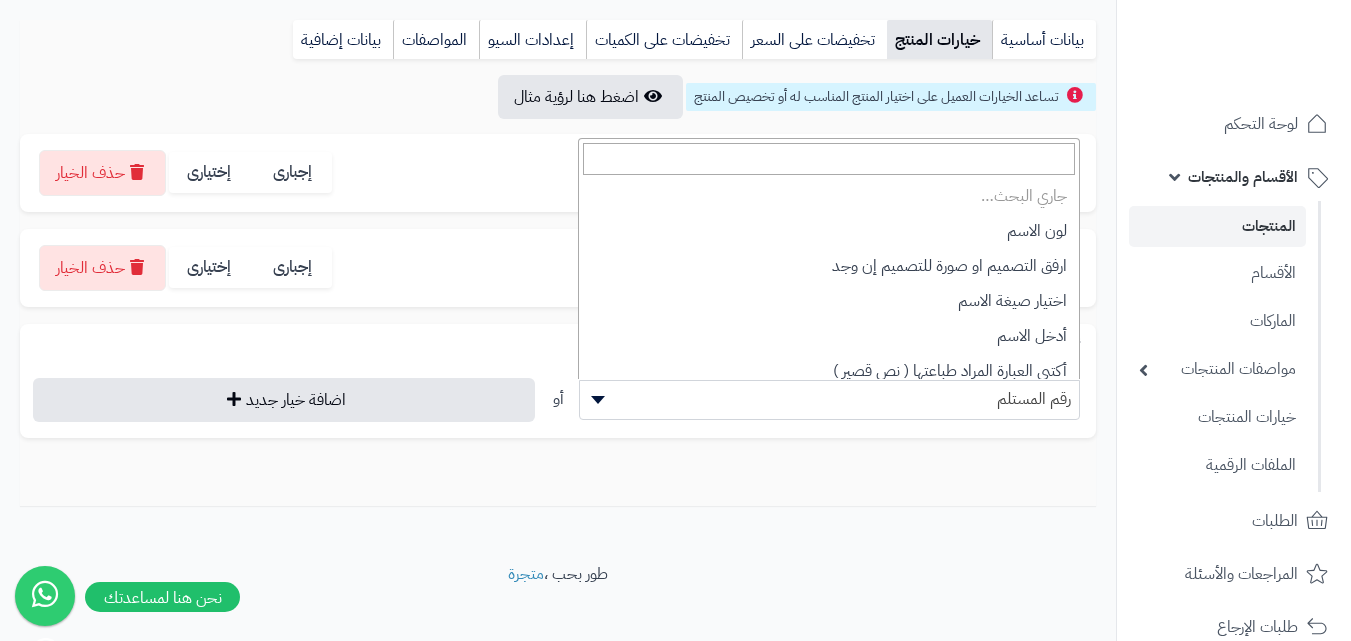 click on "رقم المستلم" at bounding box center (830, 399) 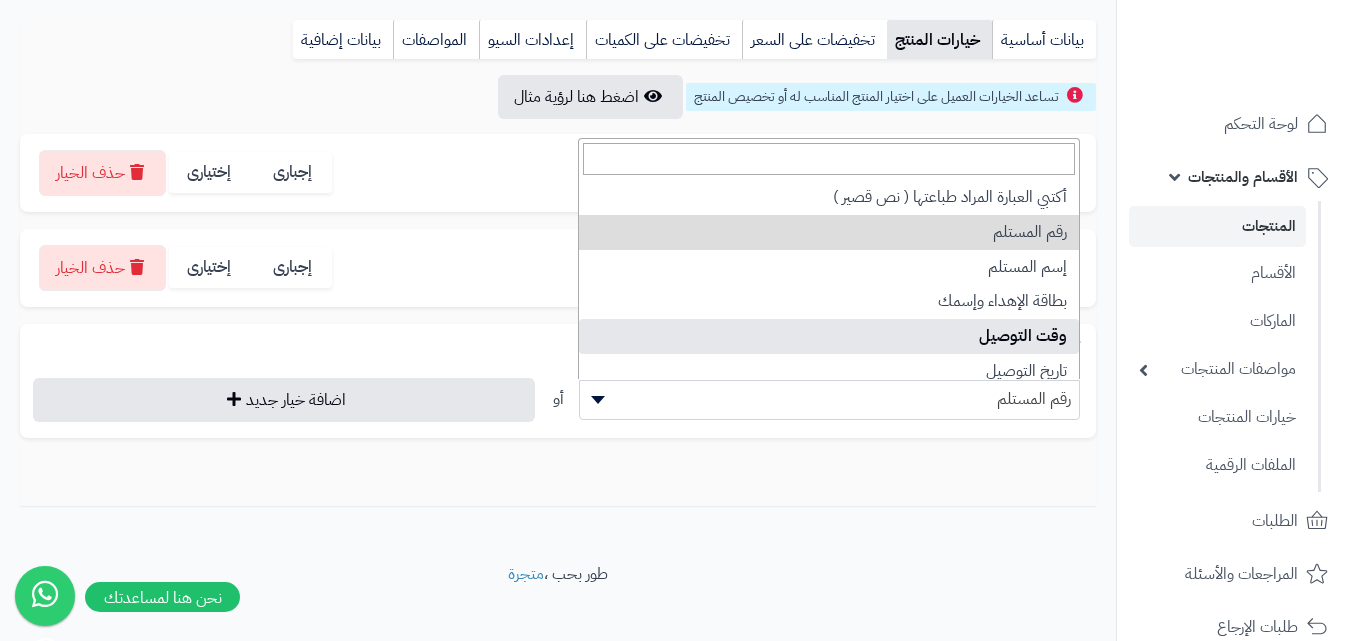 select on "**" 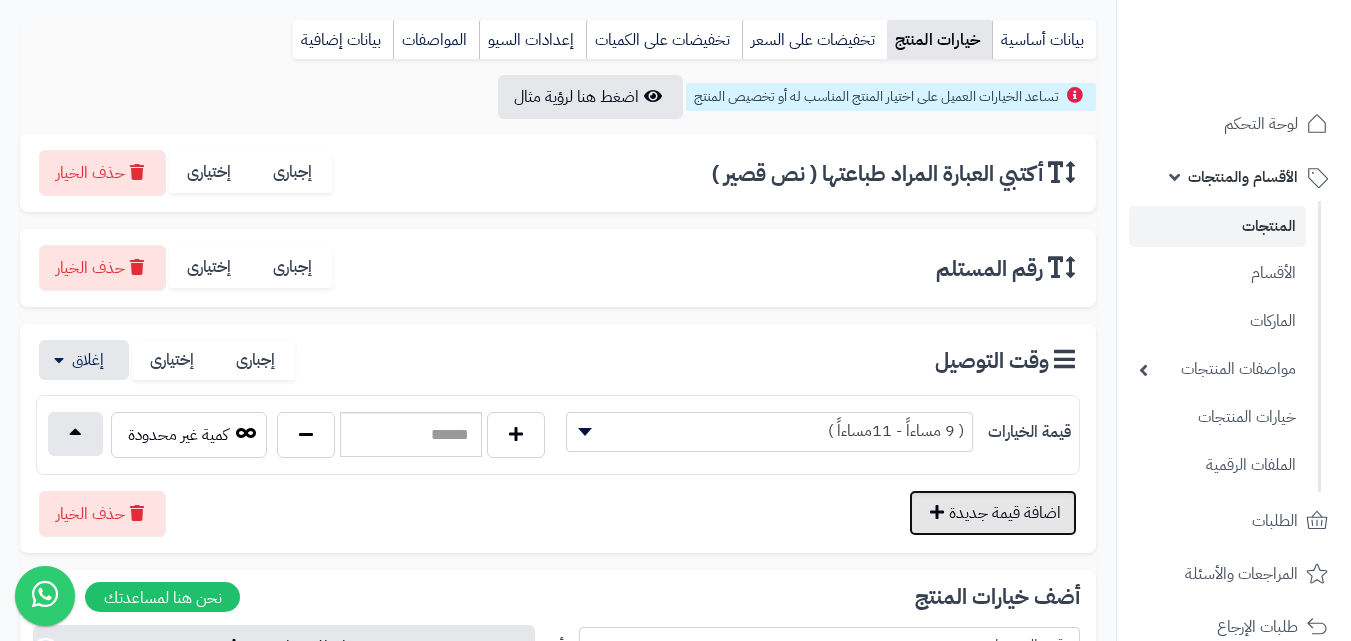 click on "اضافة قيمة جديدة" at bounding box center [993, 513] 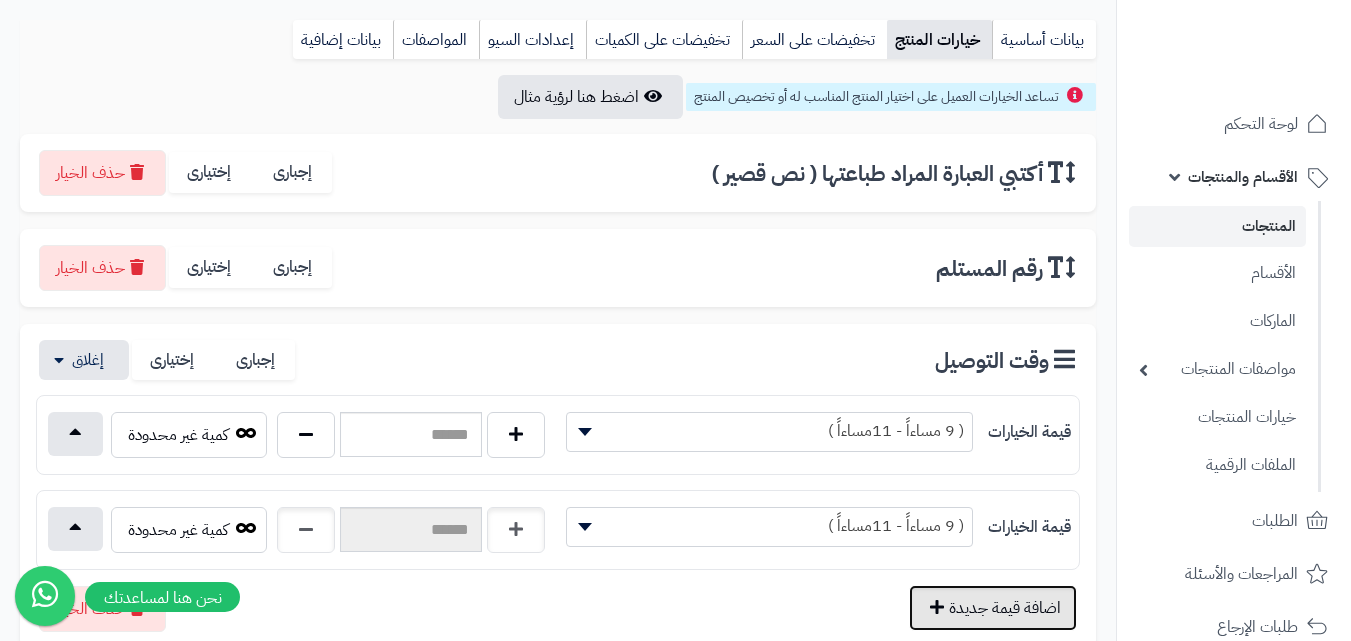click on "اضافة قيمة جديدة" at bounding box center [993, 608] 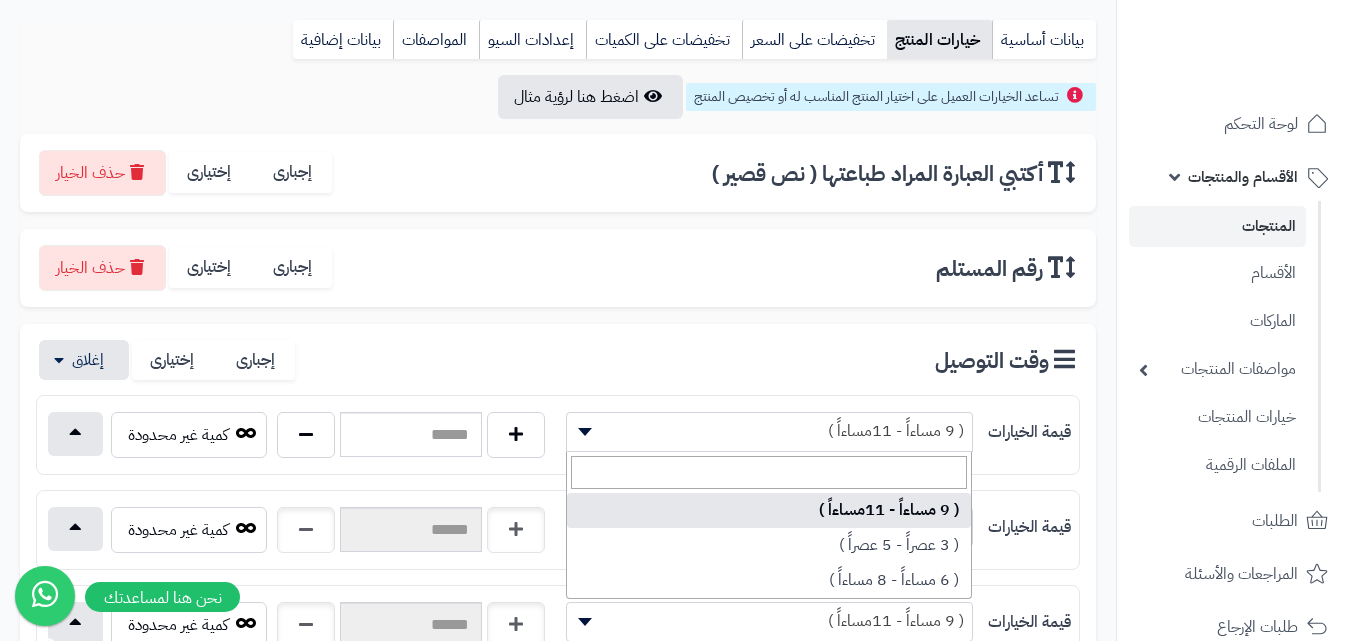 click on "( 9 مساءاً - 11مساءاً )" at bounding box center [769, 431] 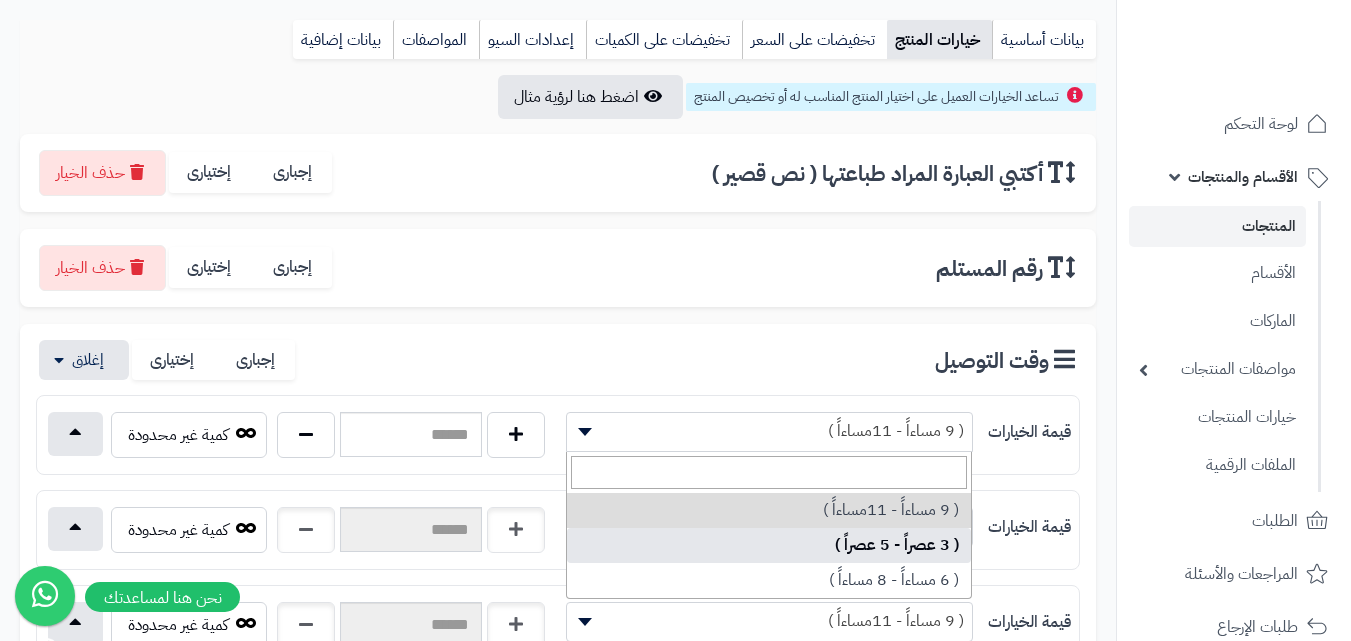 select on "***" 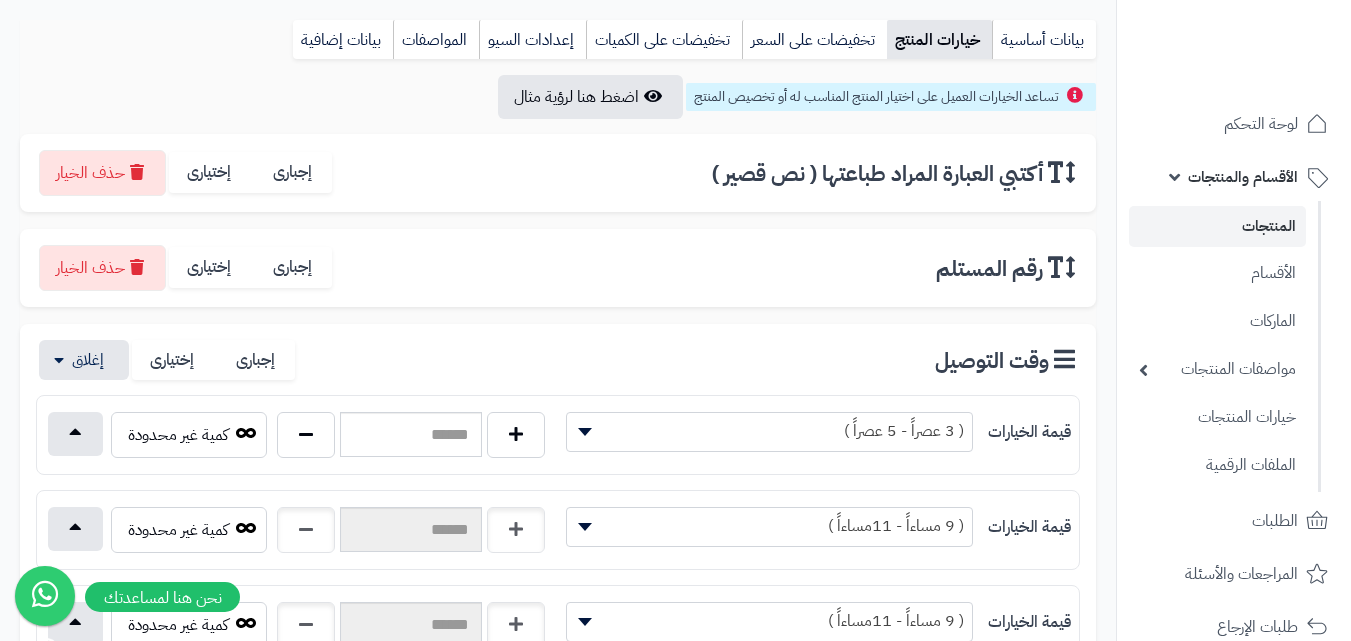 click on "( 9 مساءاً - 11مساءاً )" at bounding box center [769, 526] 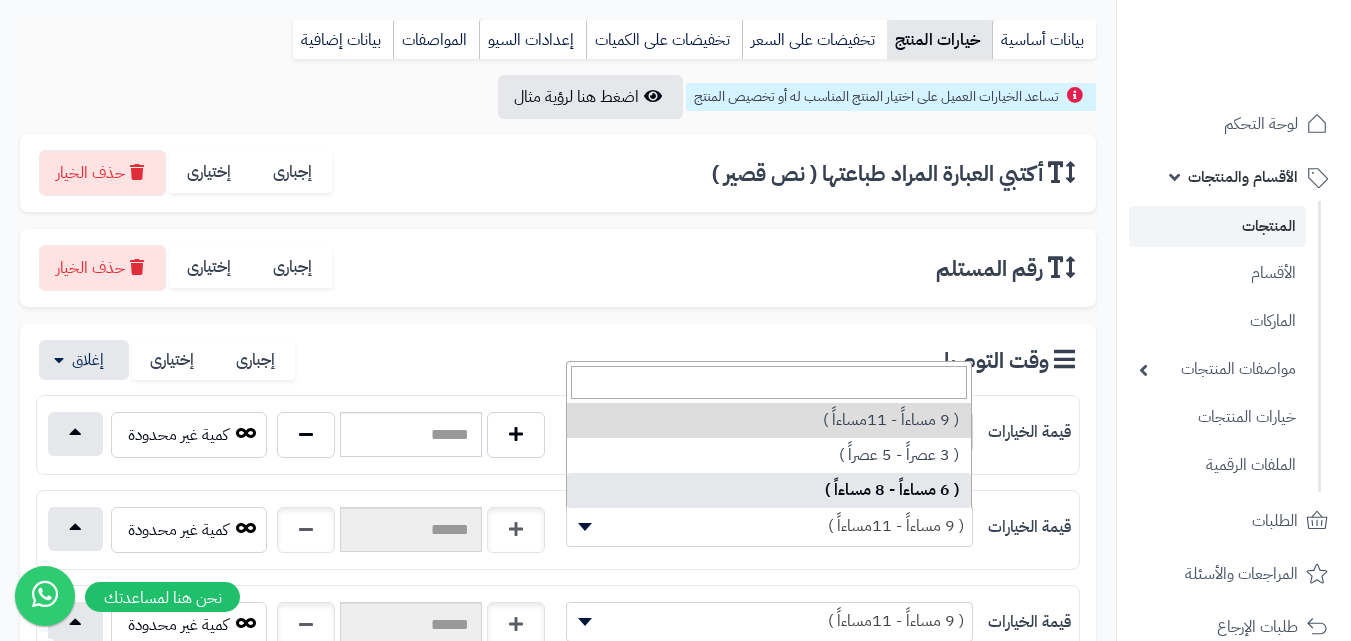 select on "***" 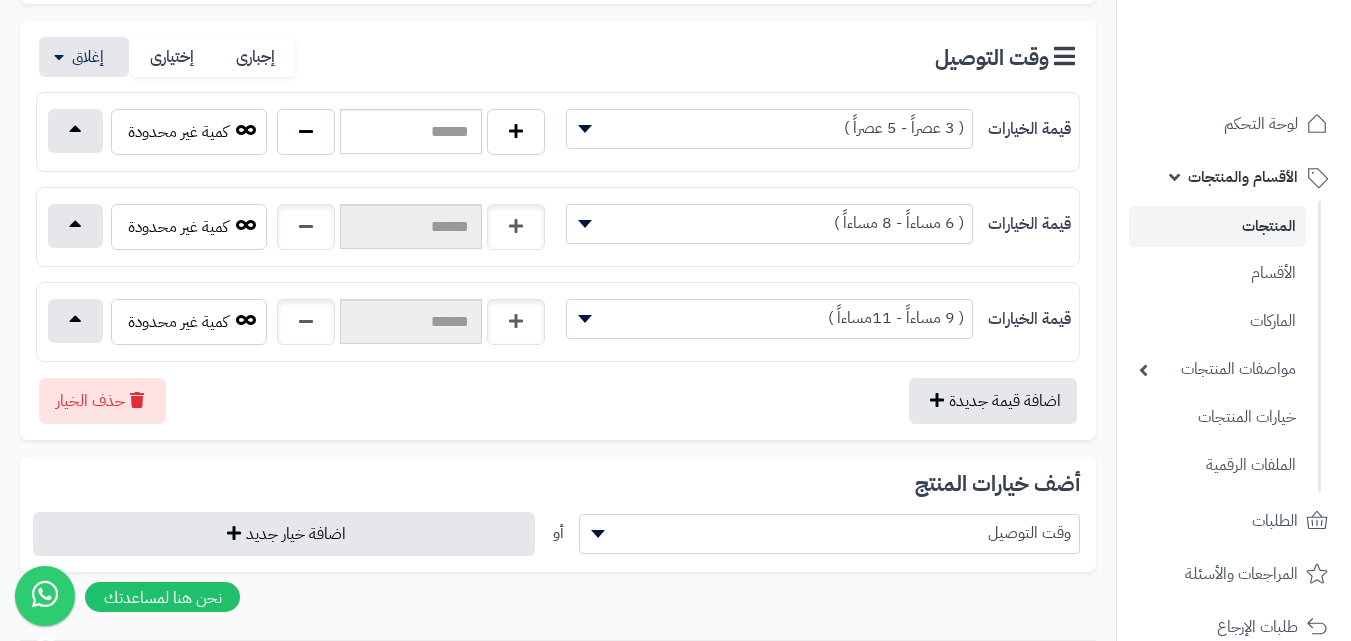 scroll, scrollTop: 530, scrollLeft: 0, axis: vertical 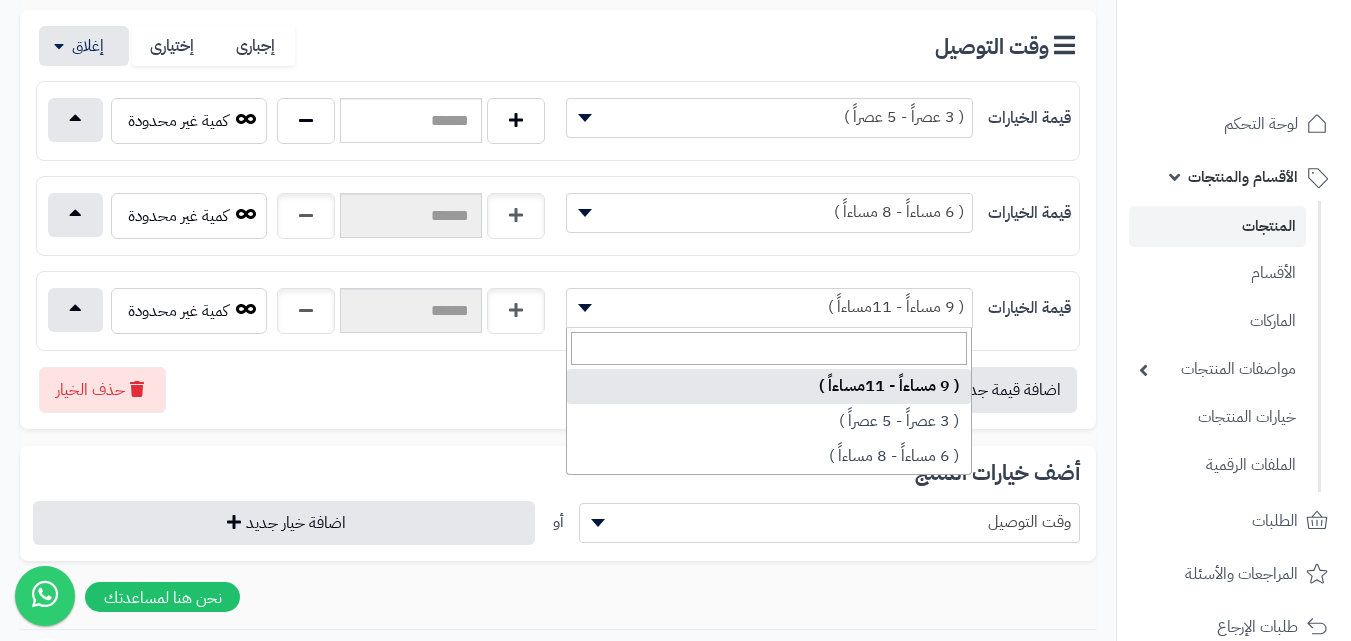 click on "( 9 مساءاً - 11مساءاً )" at bounding box center (769, 307) 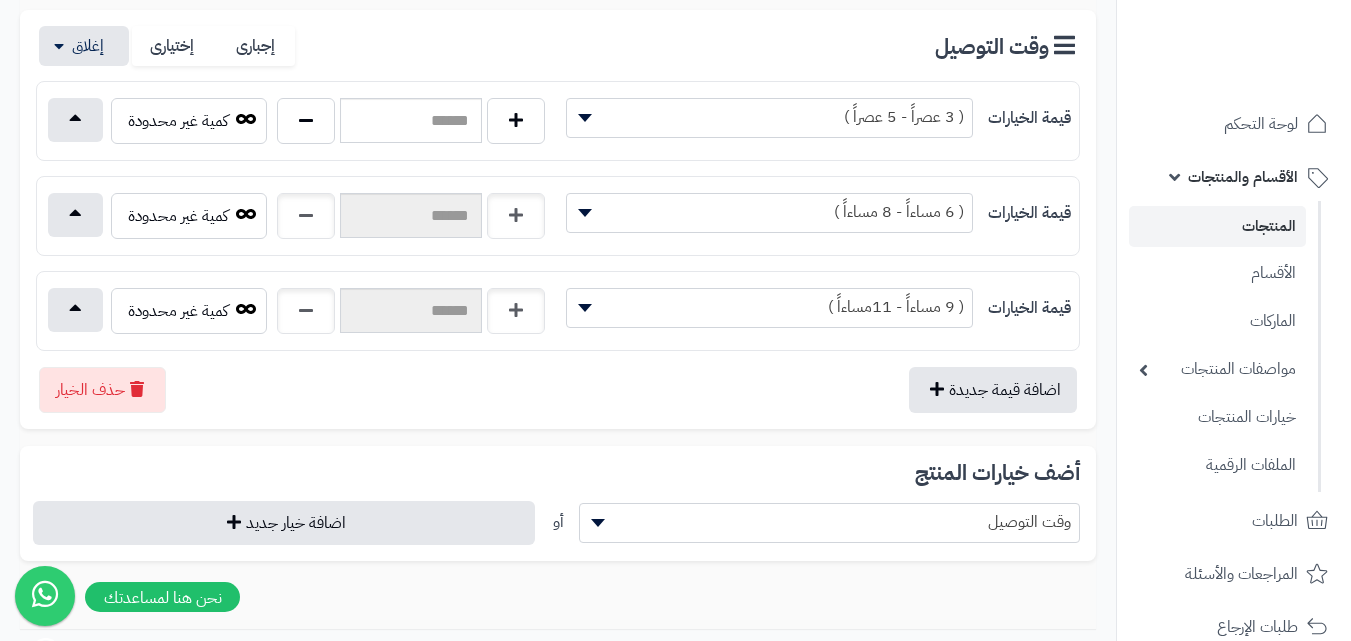 click on "وقت التوصيل" at bounding box center (830, 522) 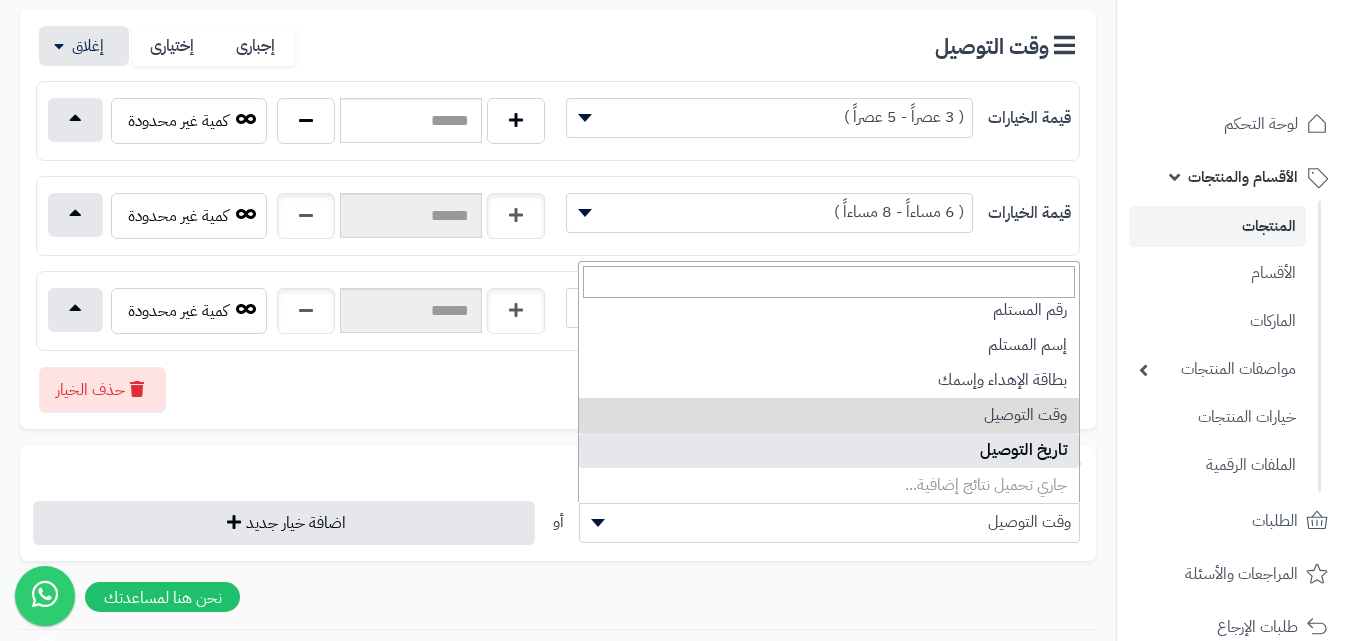 scroll, scrollTop: 183, scrollLeft: 0, axis: vertical 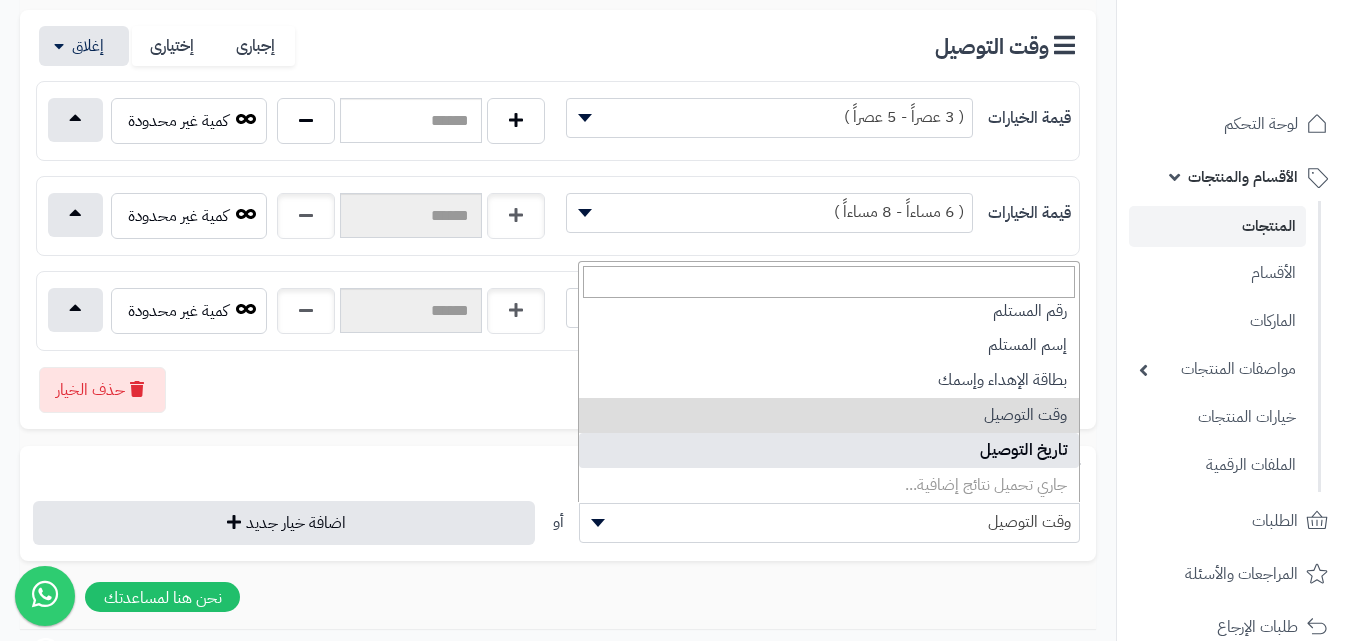 select on "**" 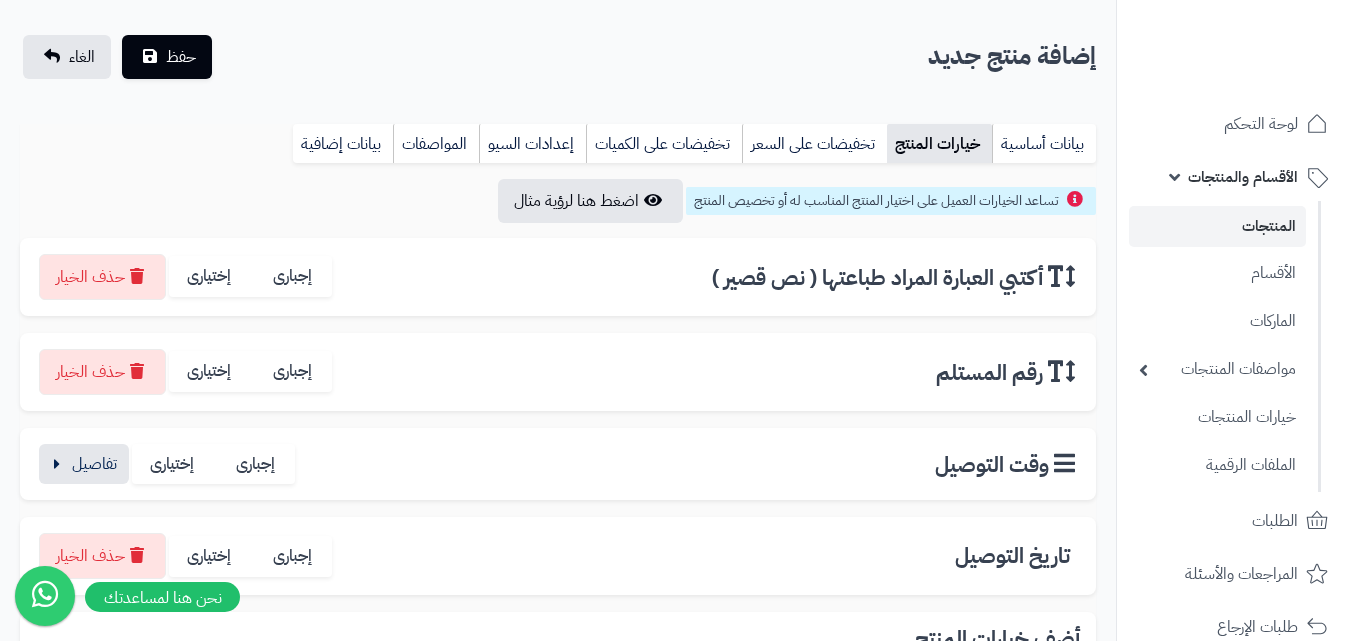 scroll, scrollTop: 96, scrollLeft: 0, axis: vertical 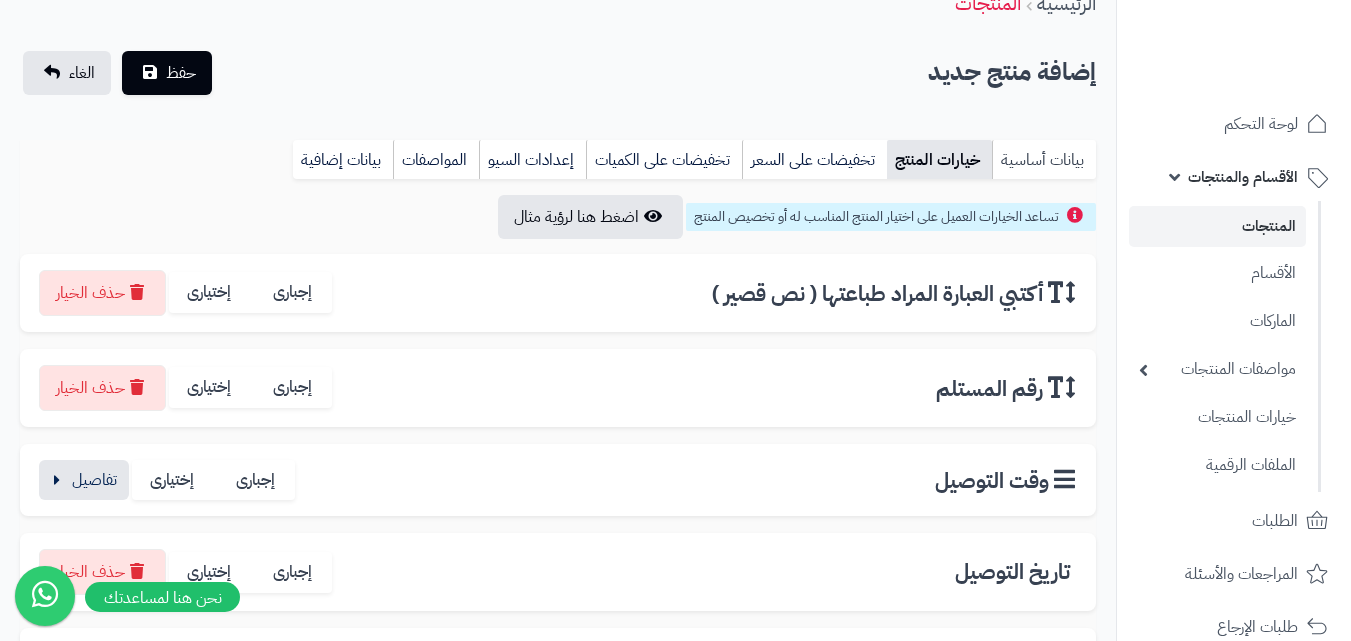 click on "بيانات أساسية" at bounding box center [1044, 160] 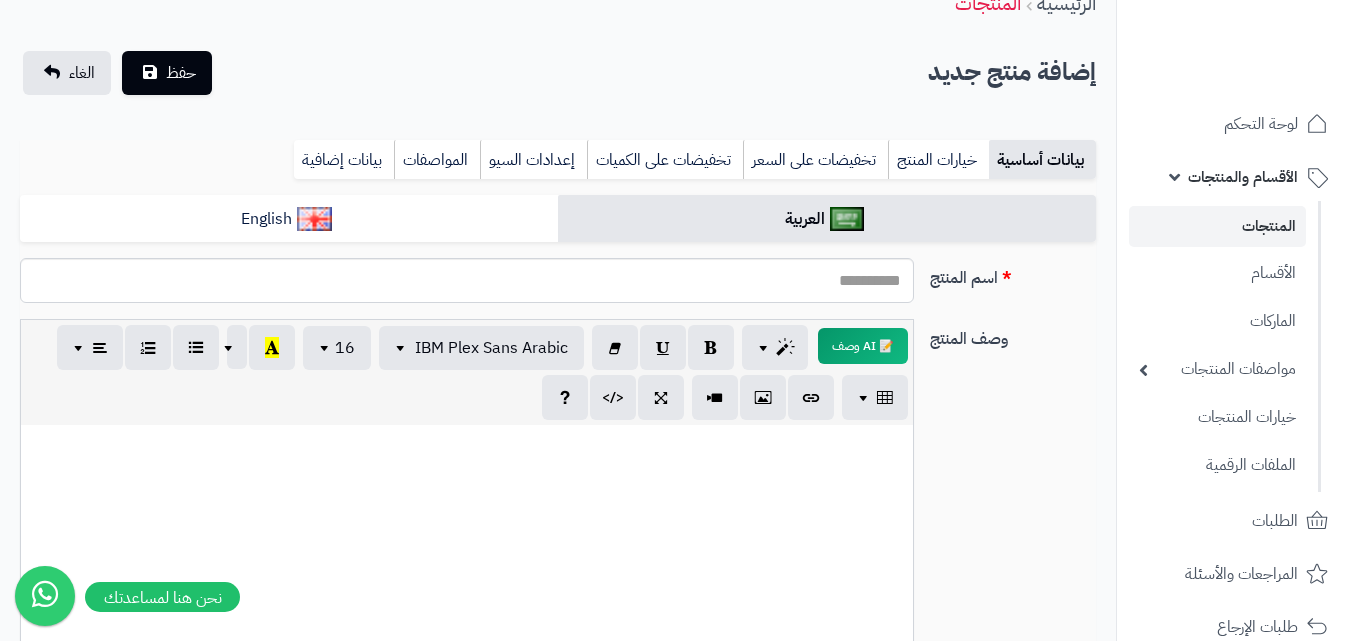 scroll, scrollTop: 0, scrollLeft: 0, axis: both 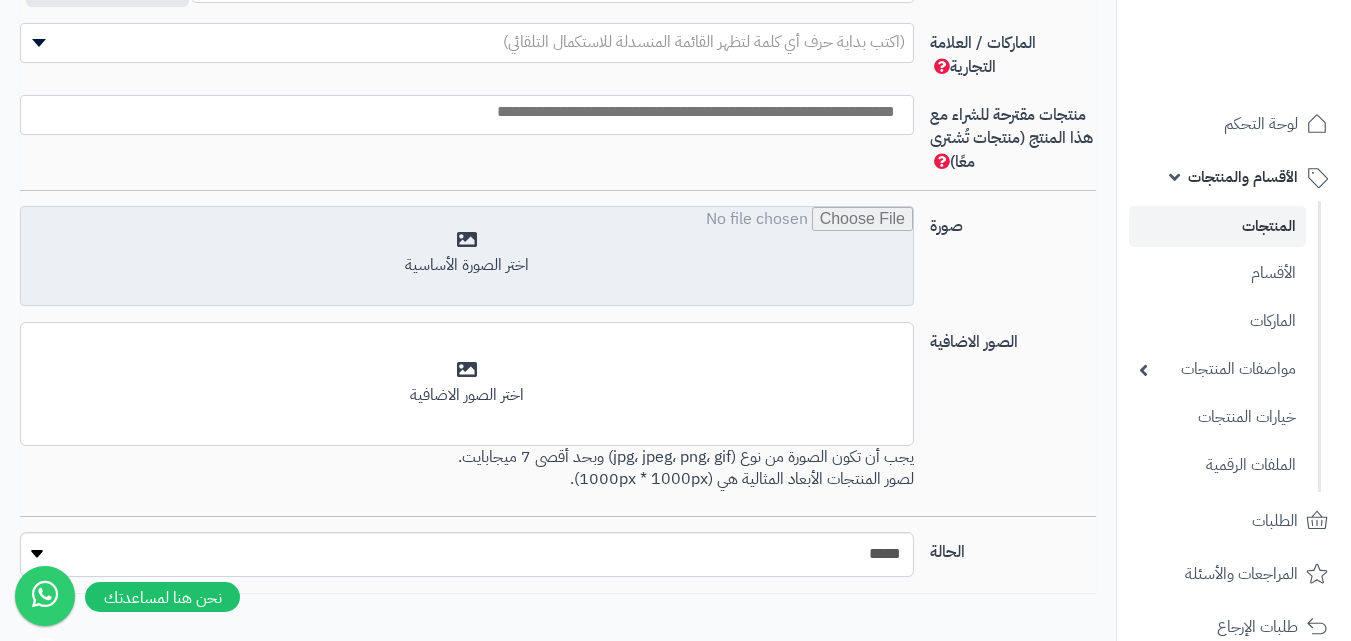 click at bounding box center (467, 257) 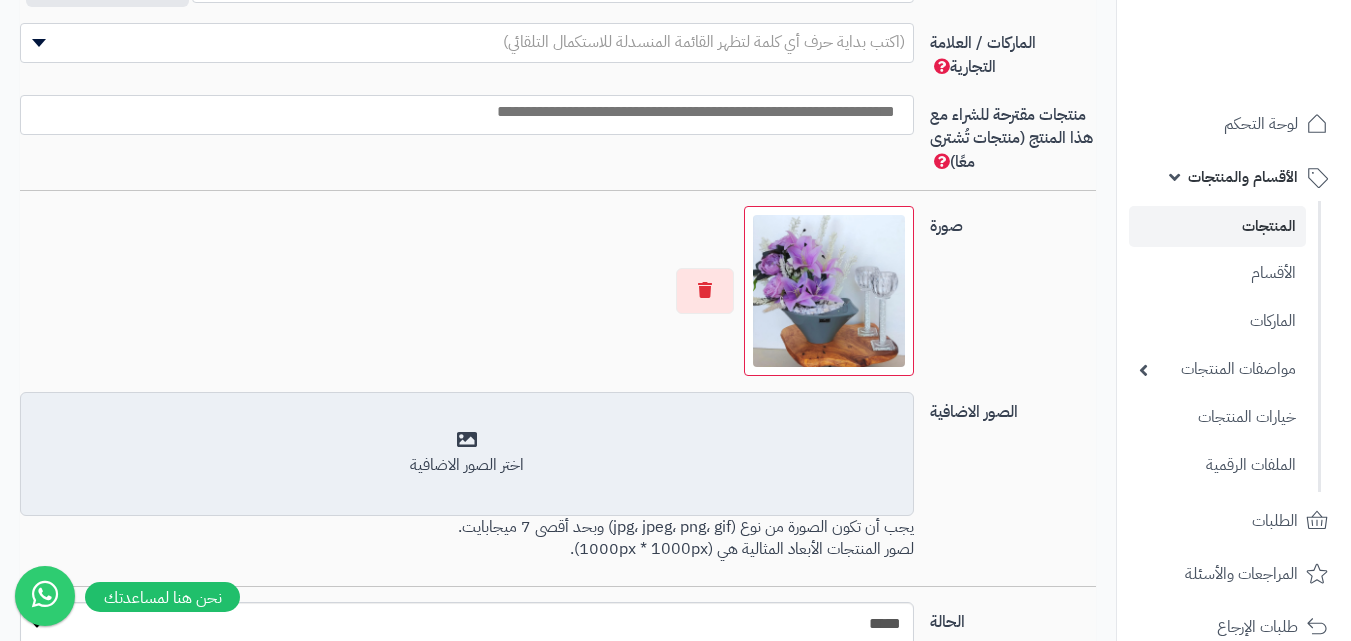 click on "اختر الصور الاضافية" at bounding box center [467, 465] 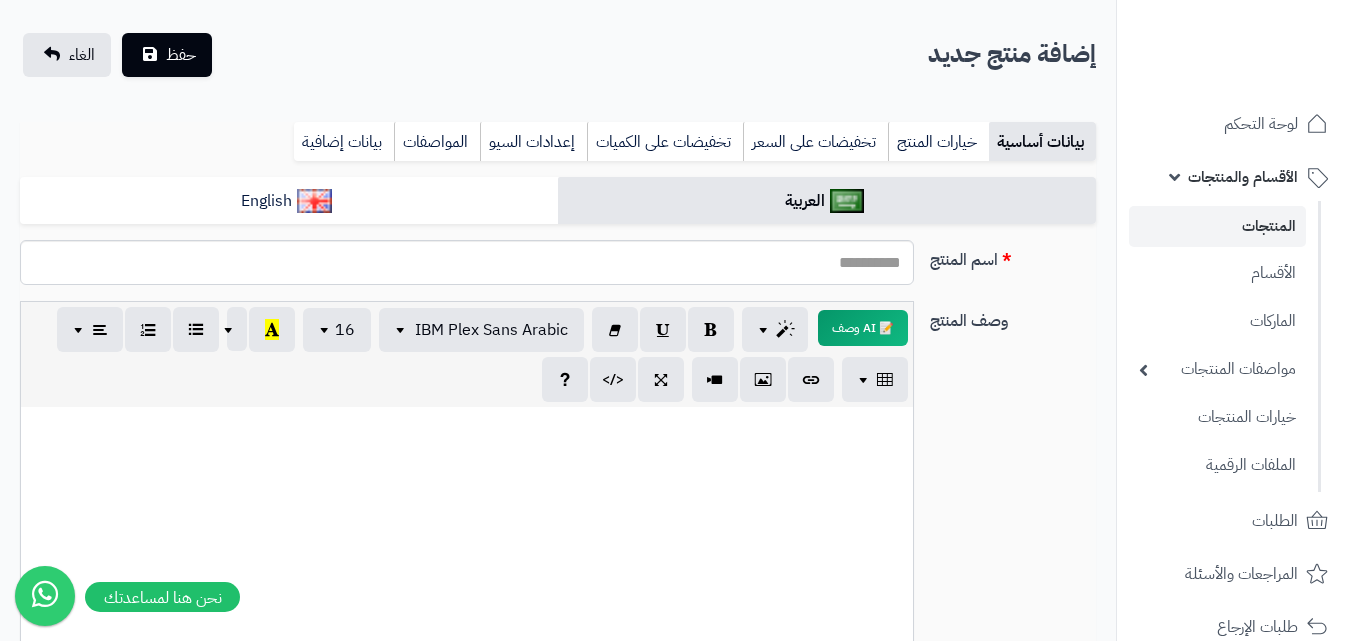 scroll, scrollTop: 0, scrollLeft: 0, axis: both 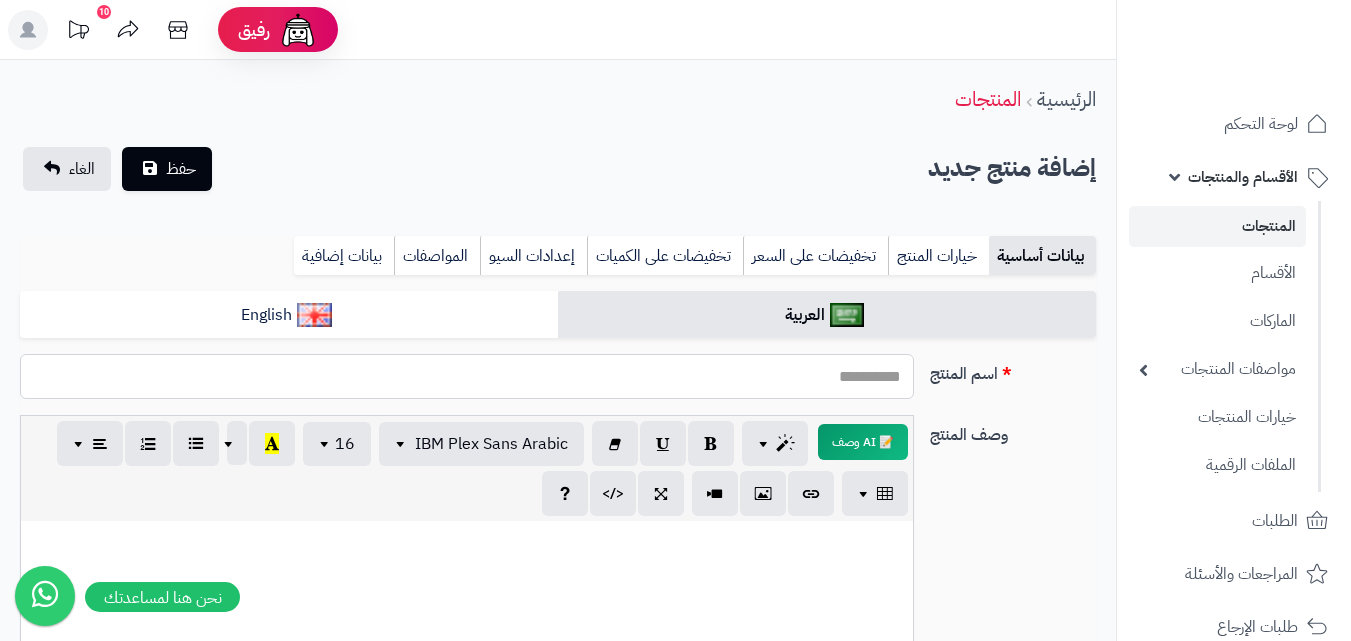 click on "اسم المنتج" at bounding box center [467, 376] 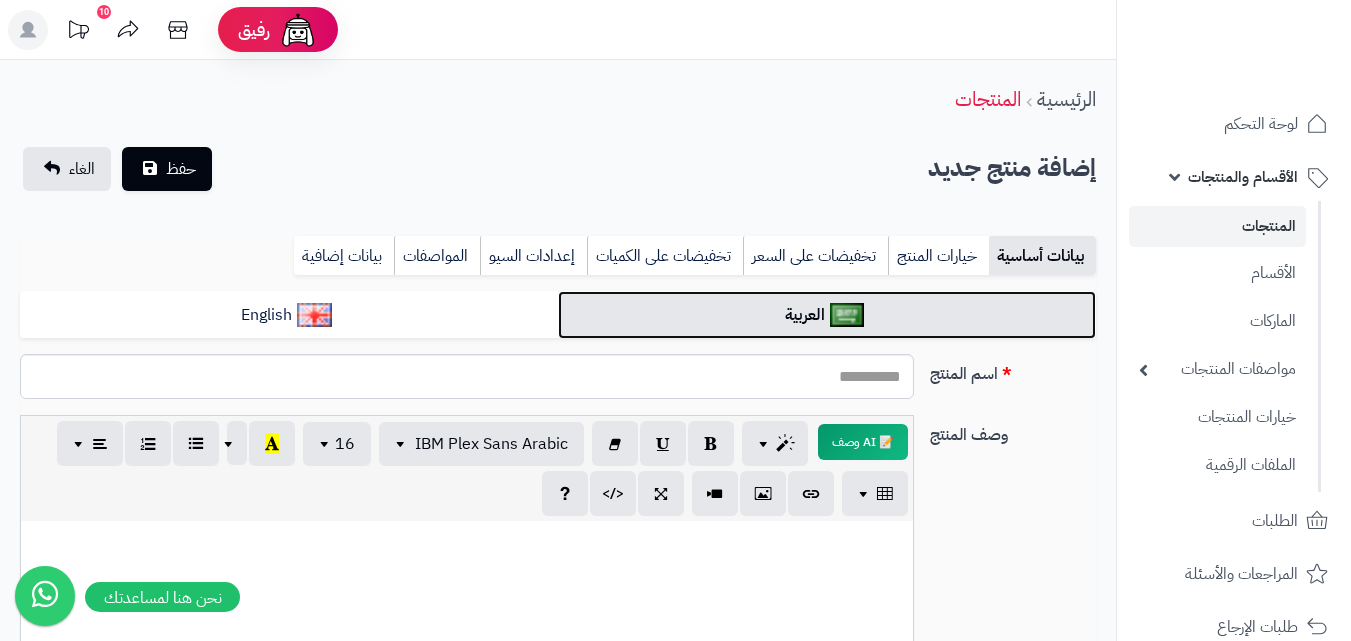 click on "العربية" at bounding box center [827, 315] 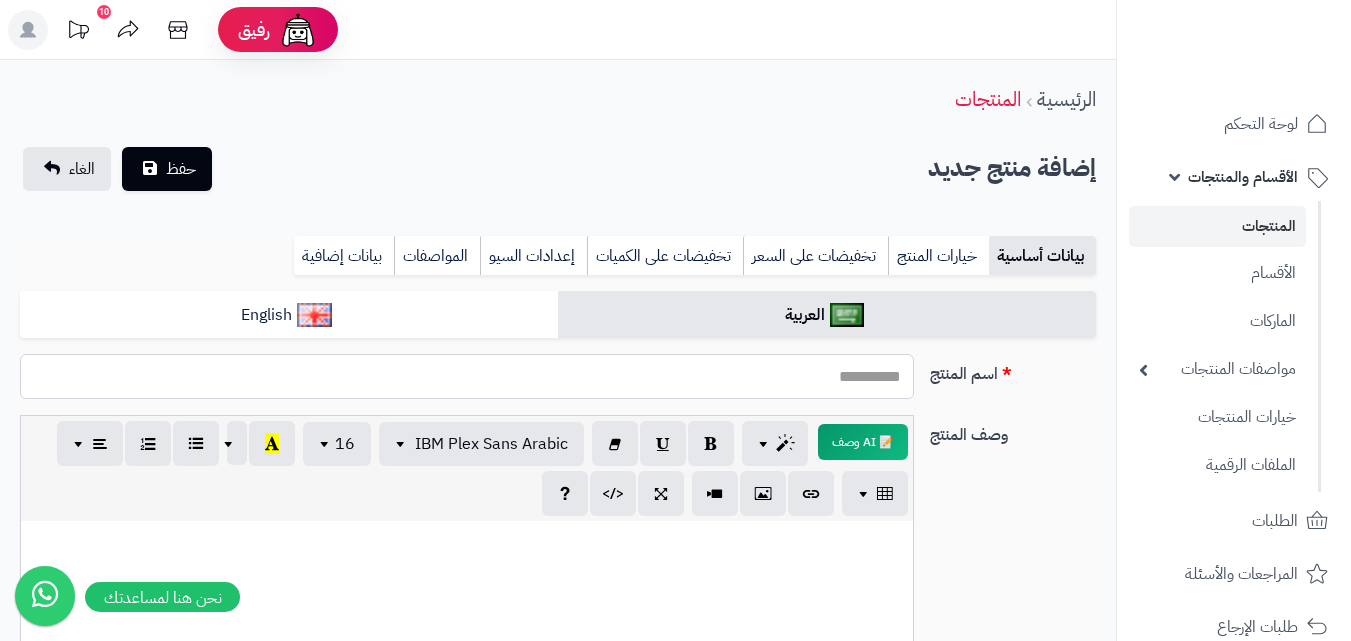 click on "اسم المنتج" at bounding box center (467, 376) 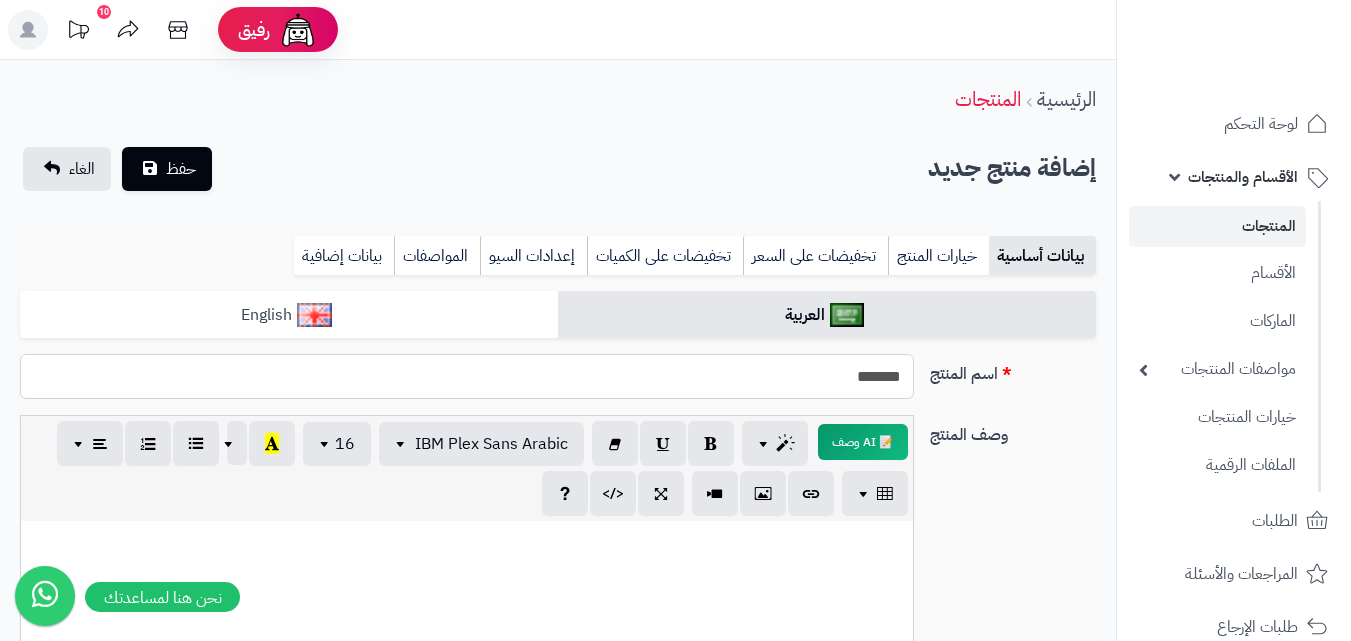 type on "*******" 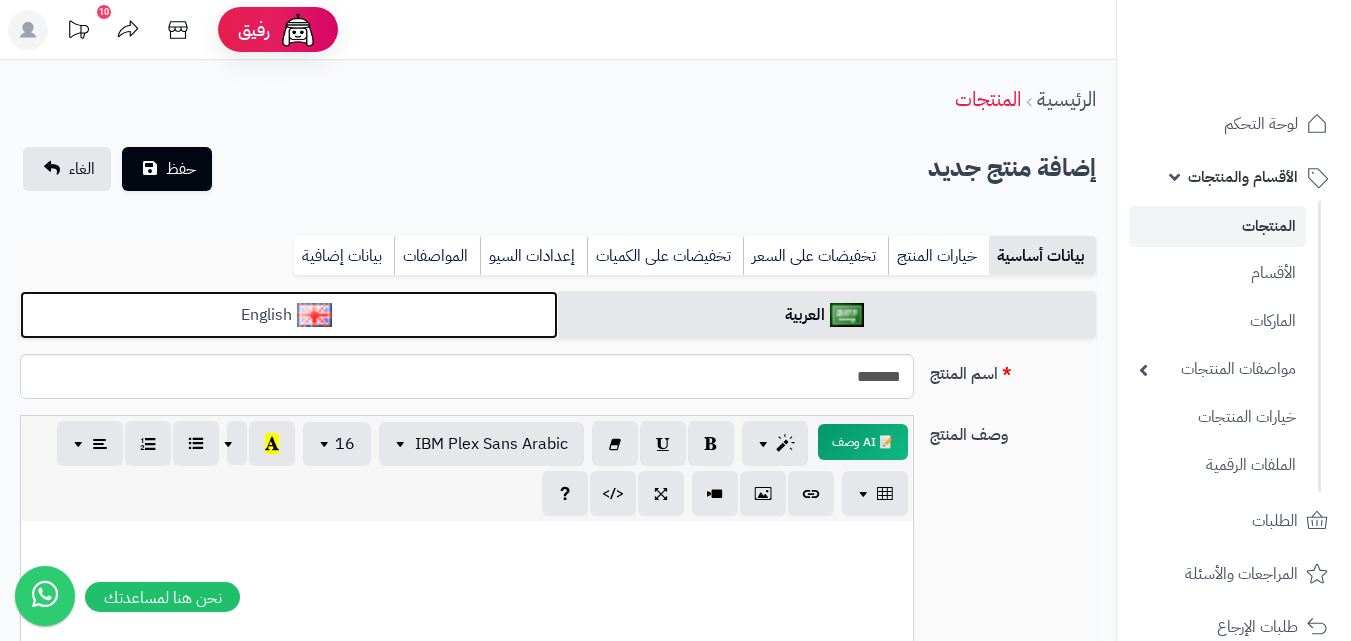 click on "English" at bounding box center (289, 315) 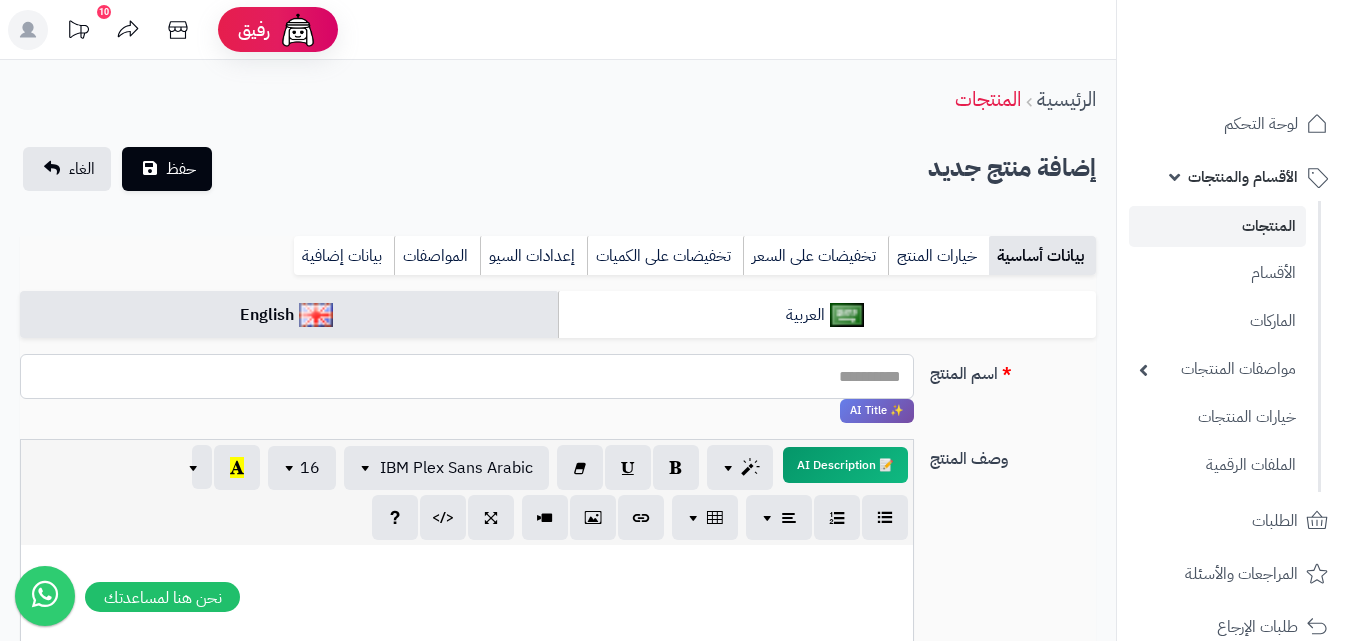 click on "اسم المنتج" at bounding box center [467, 376] 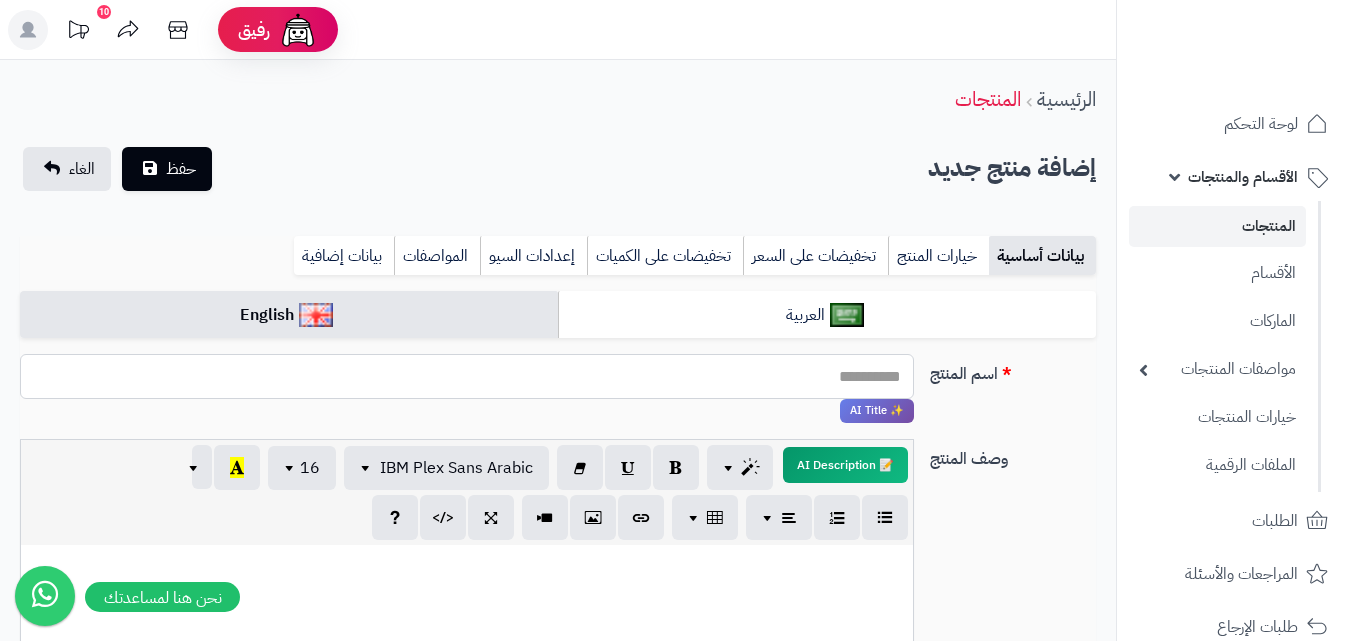 paste on "******" 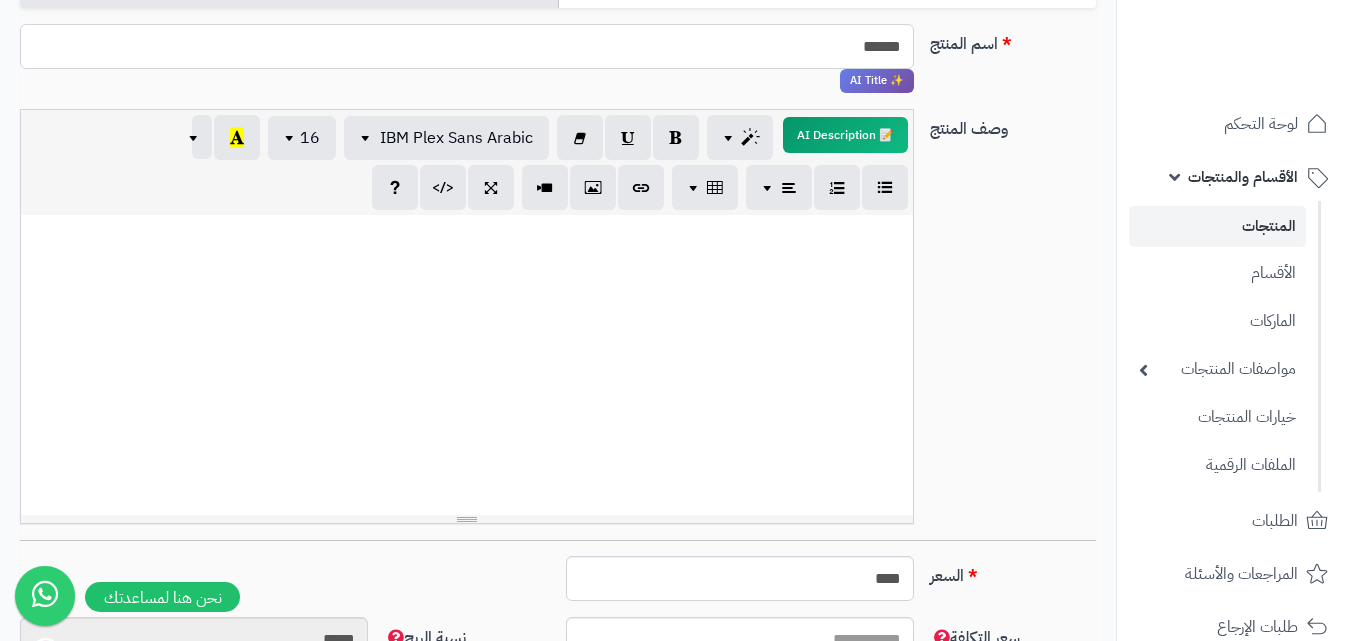 scroll, scrollTop: 326, scrollLeft: 0, axis: vertical 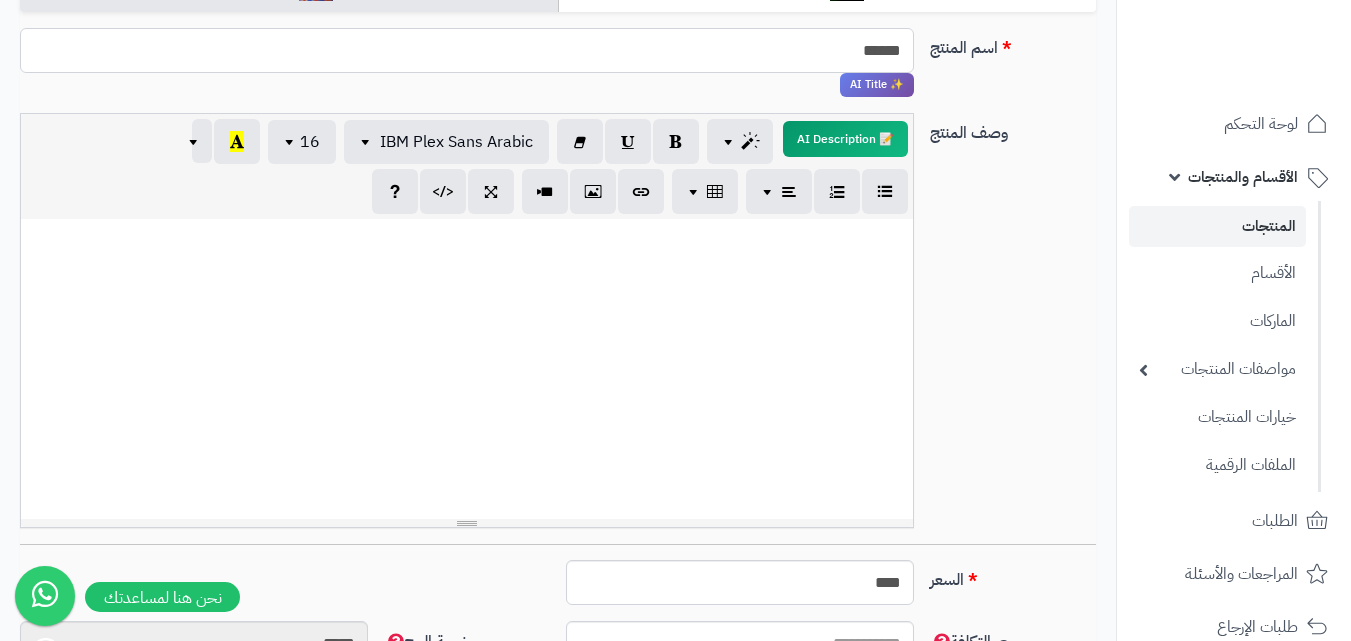 type on "******" 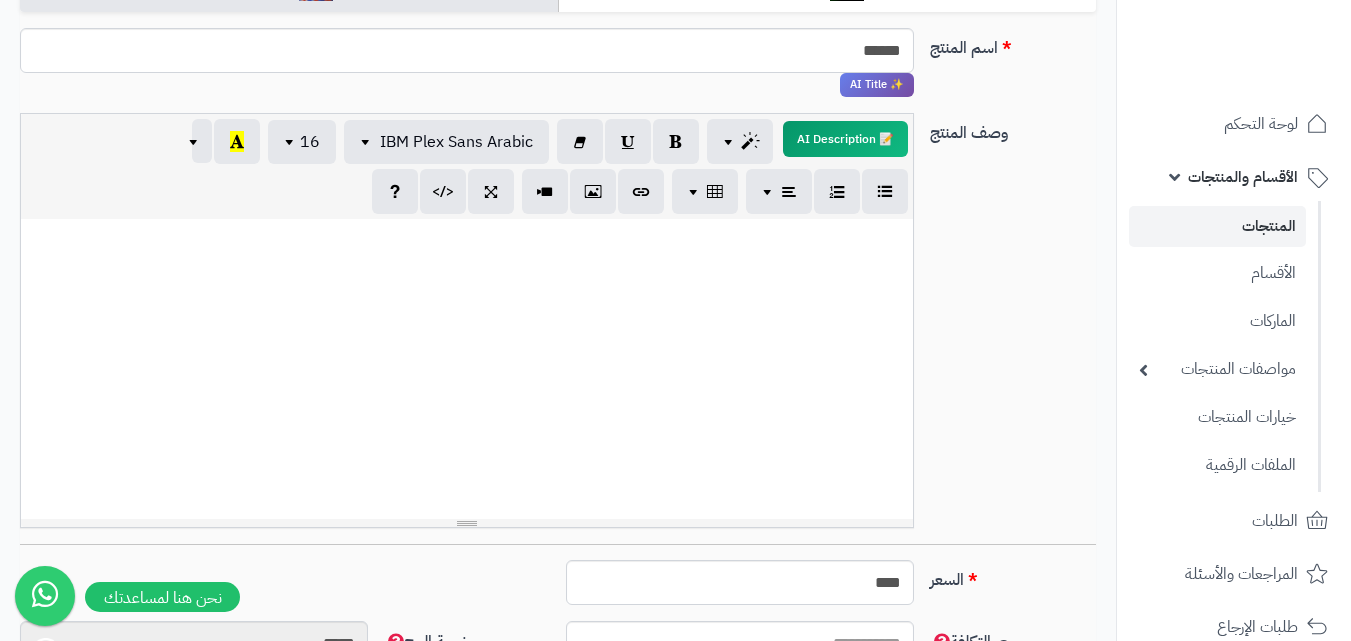 click at bounding box center [467, 369] 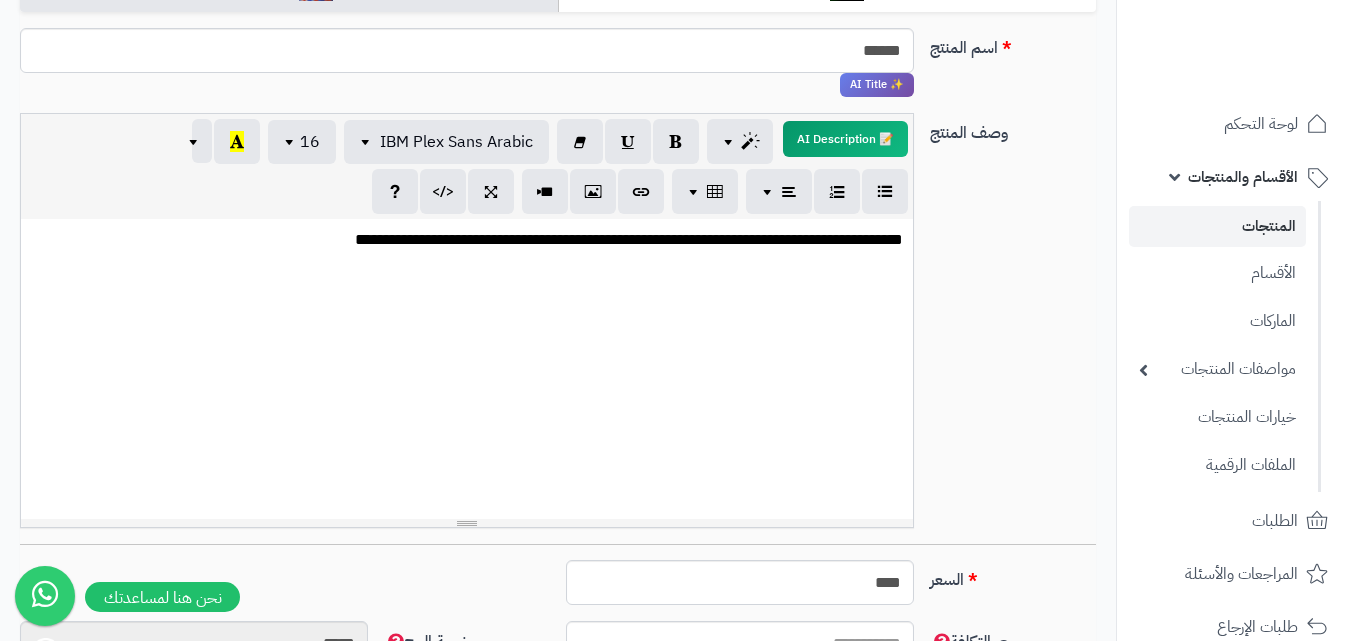 click on "**********" at bounding box center (467, 240) 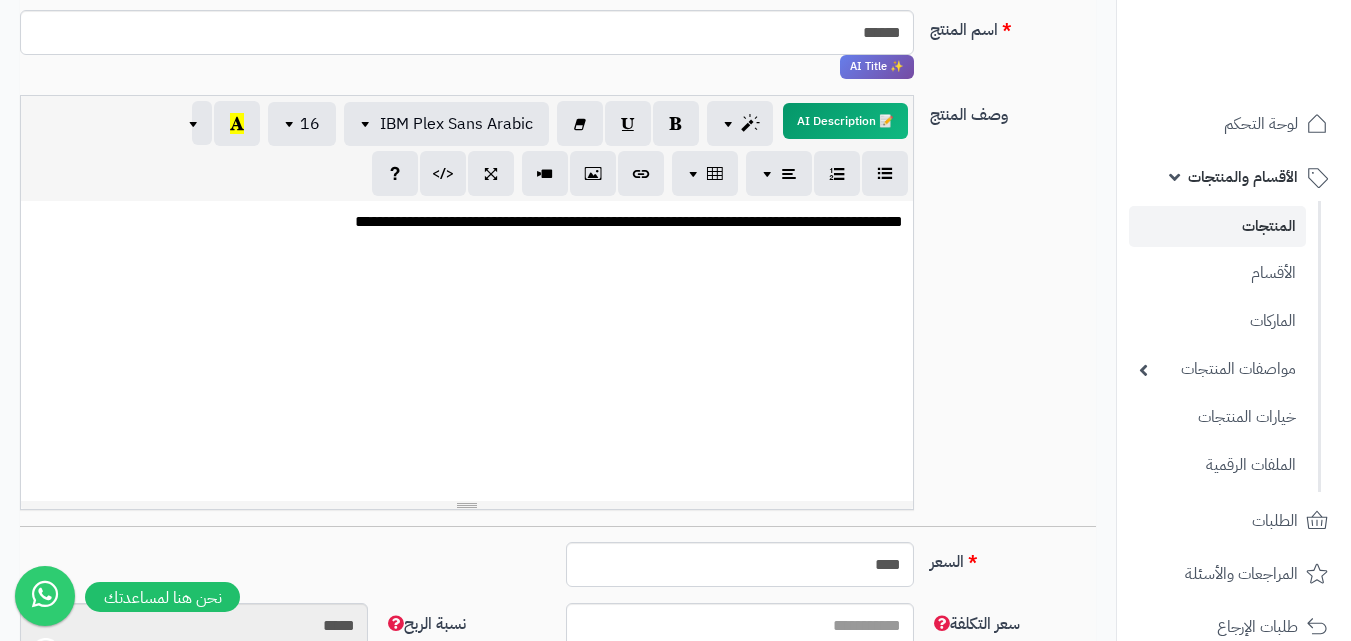 scroll, scrollTop: 337, scrollLeft: 0, axis: vertical 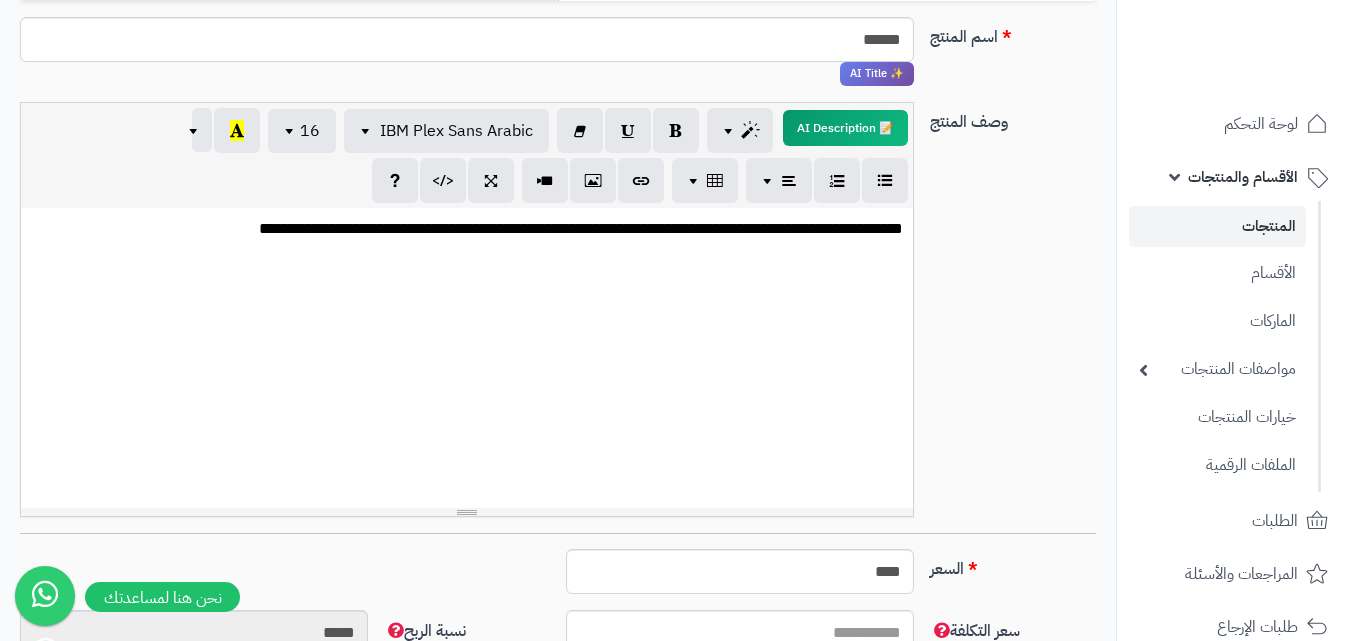 click on "**********" at bounding box center (467, 229) 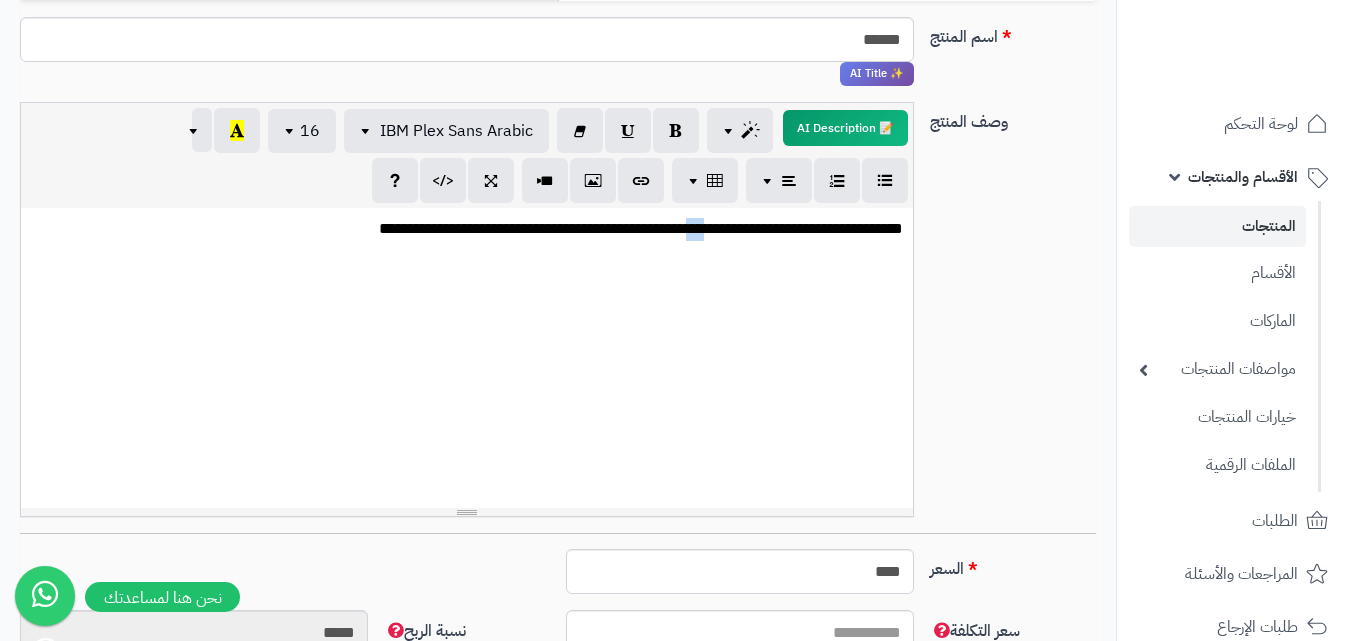 drag, startPoint x: 682, startPoint y: 231, endPoint x: 704, endPoint y: 232, distance: 22.022715 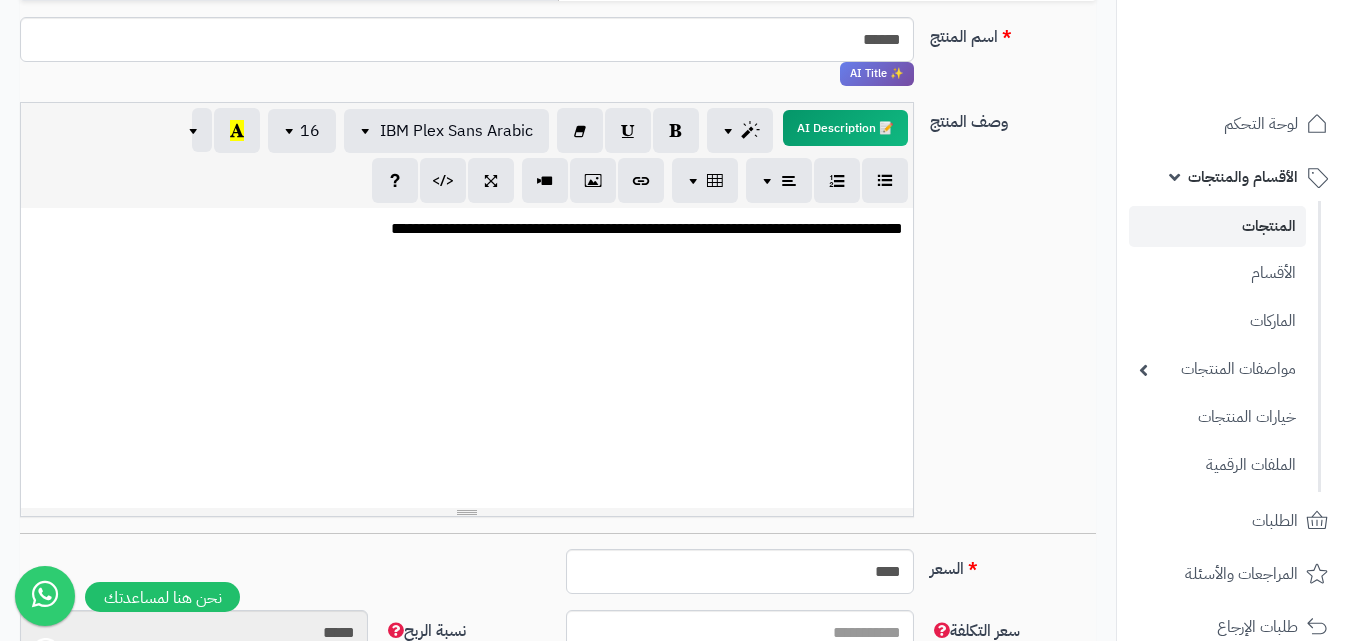click on "**********" at bounding box center (467, 229) 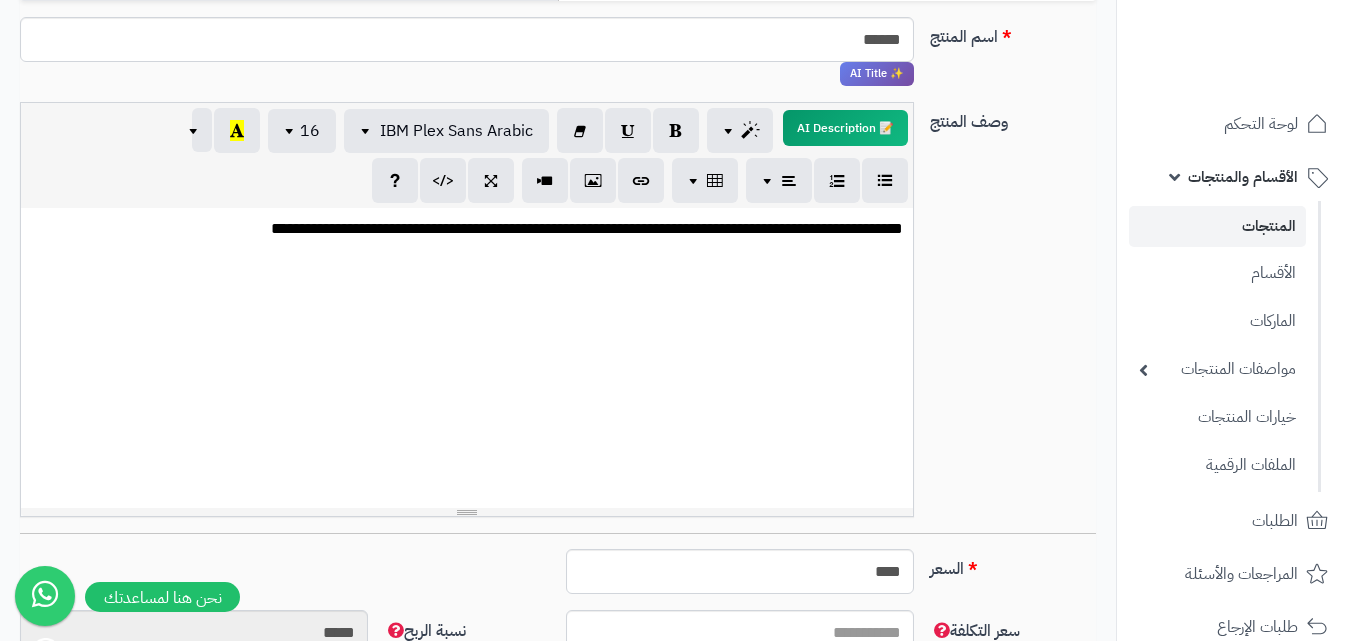 click on "**********" at bounding box center (467, 229) 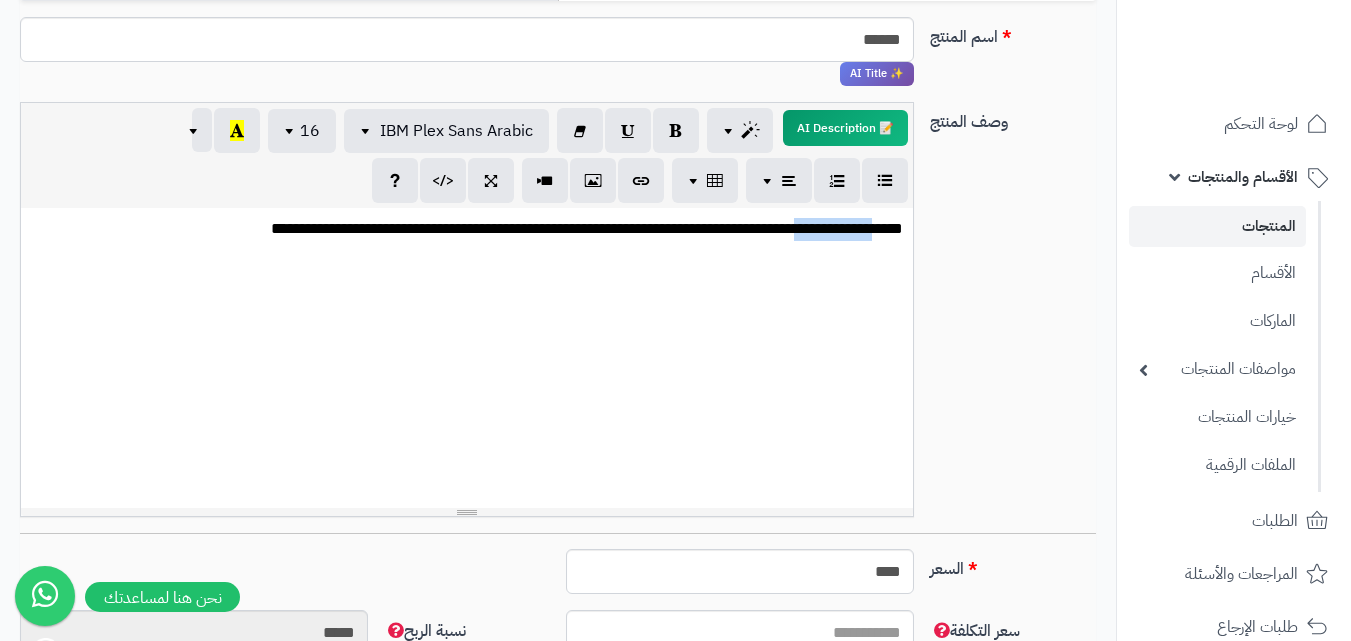 drag, startPoint x: 802, startPoint y: 231, endPoint x: 878, endPoint y: 233, distance: 76.02631 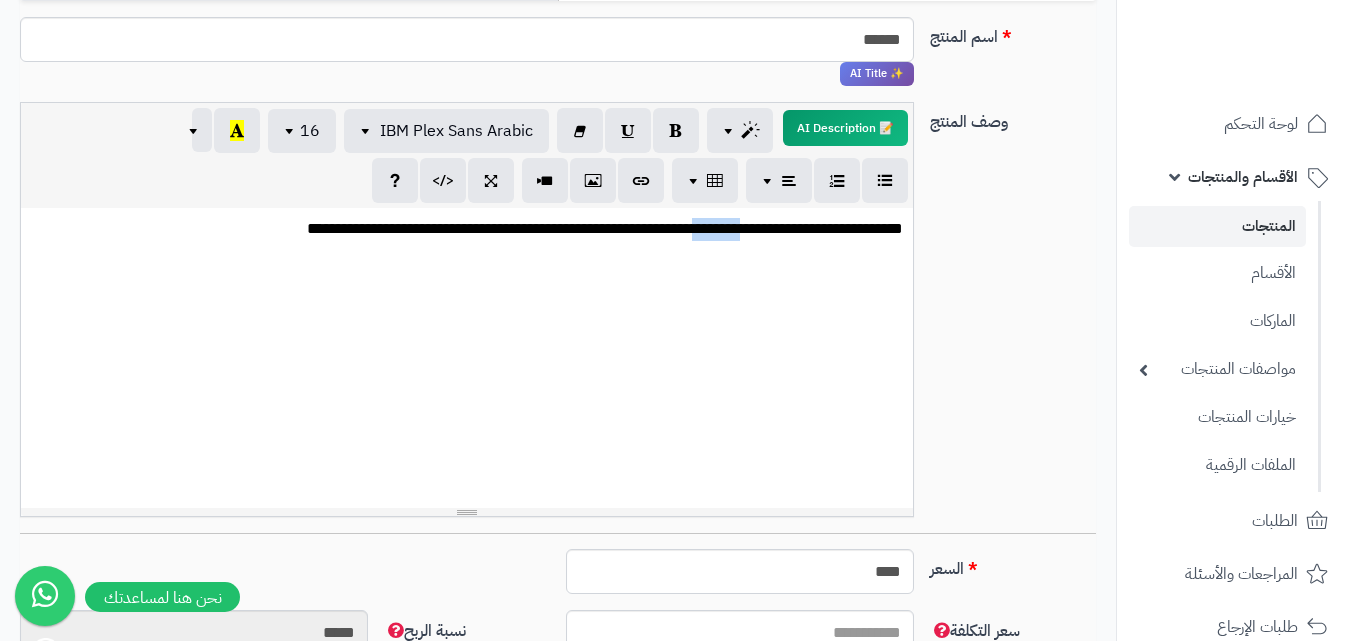 drag, startPoint x: 691, startPoint y: 231, endPoint x: 748, endPoint y: 235, distance: 57.14018 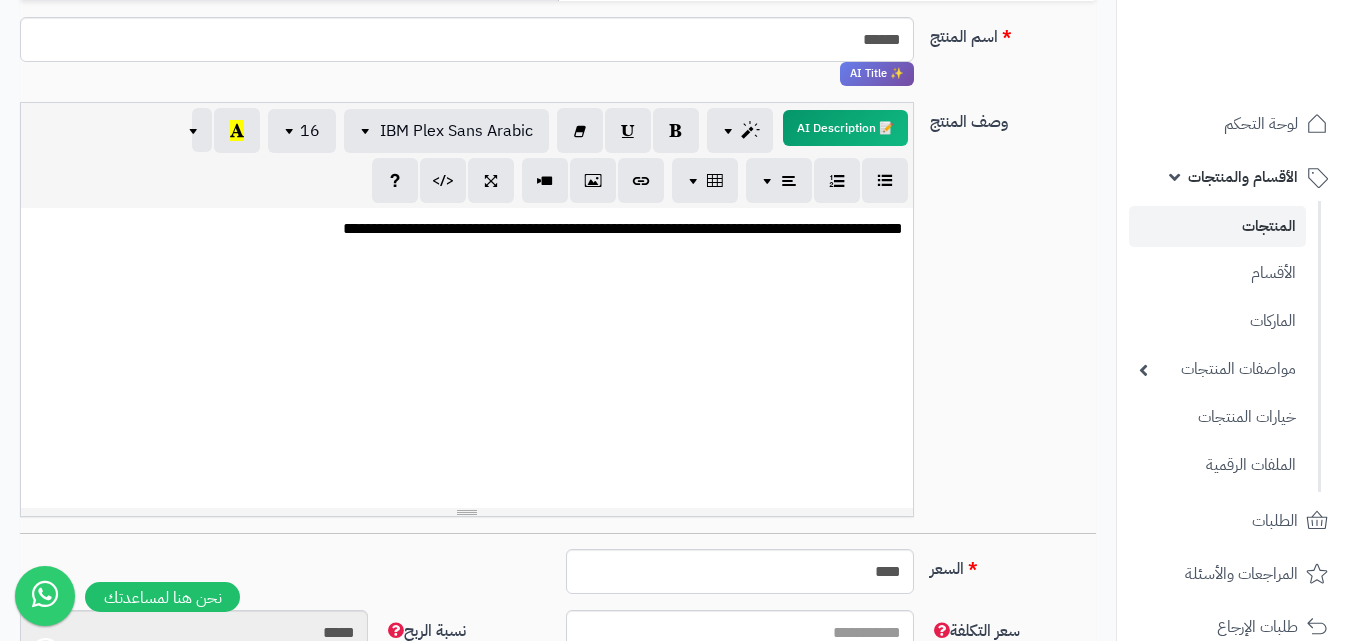 click on "**********" at bounding box center (467, 229) 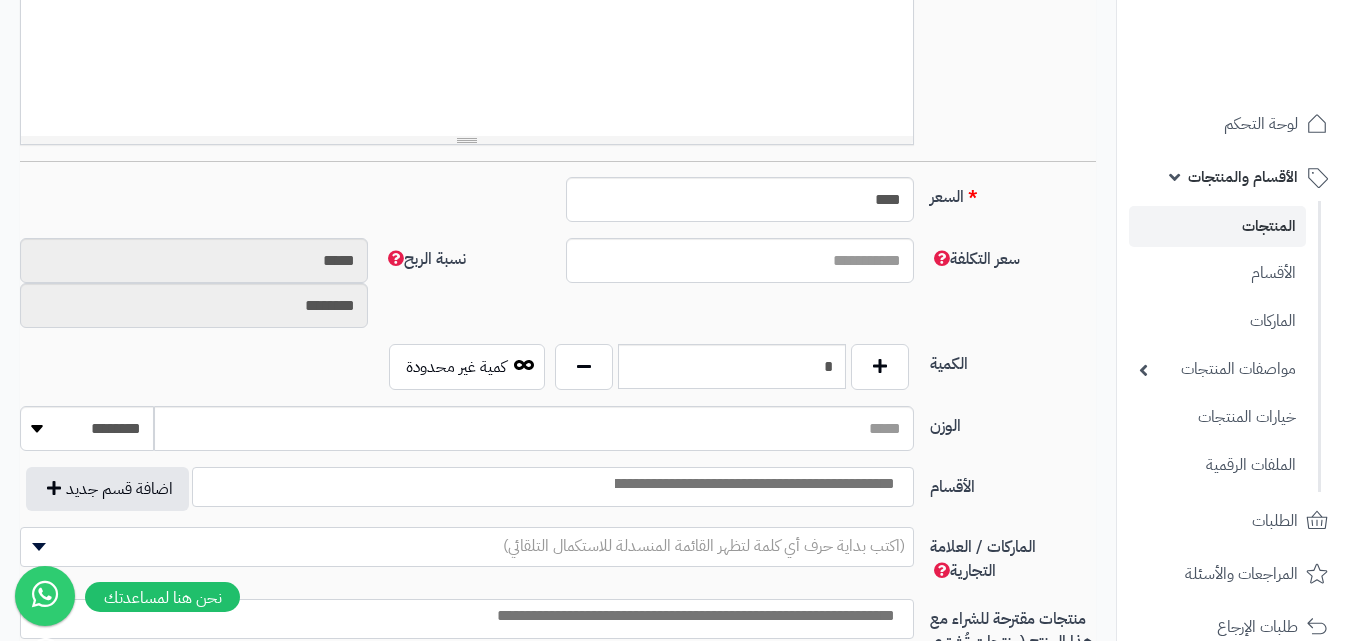 scroll, scrollTop: 719, scrollLeft: 0, axis: vertical 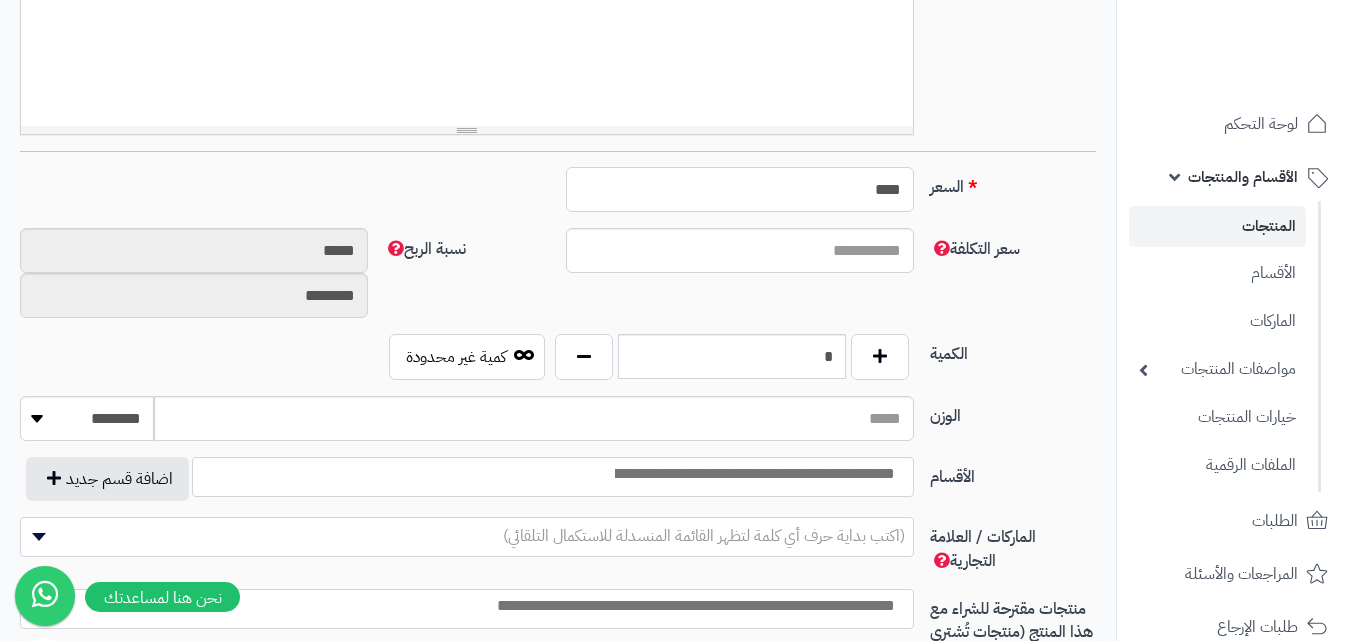 click on "****" at bounding box center (740, 189) 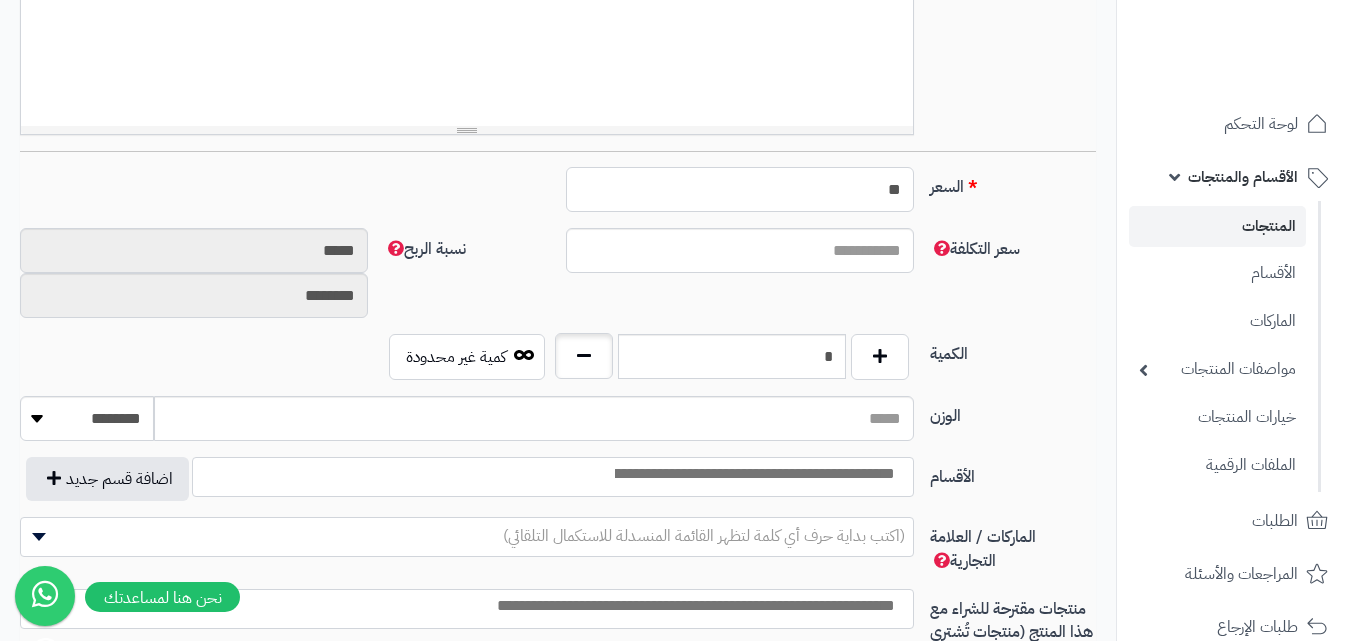 type on "**" 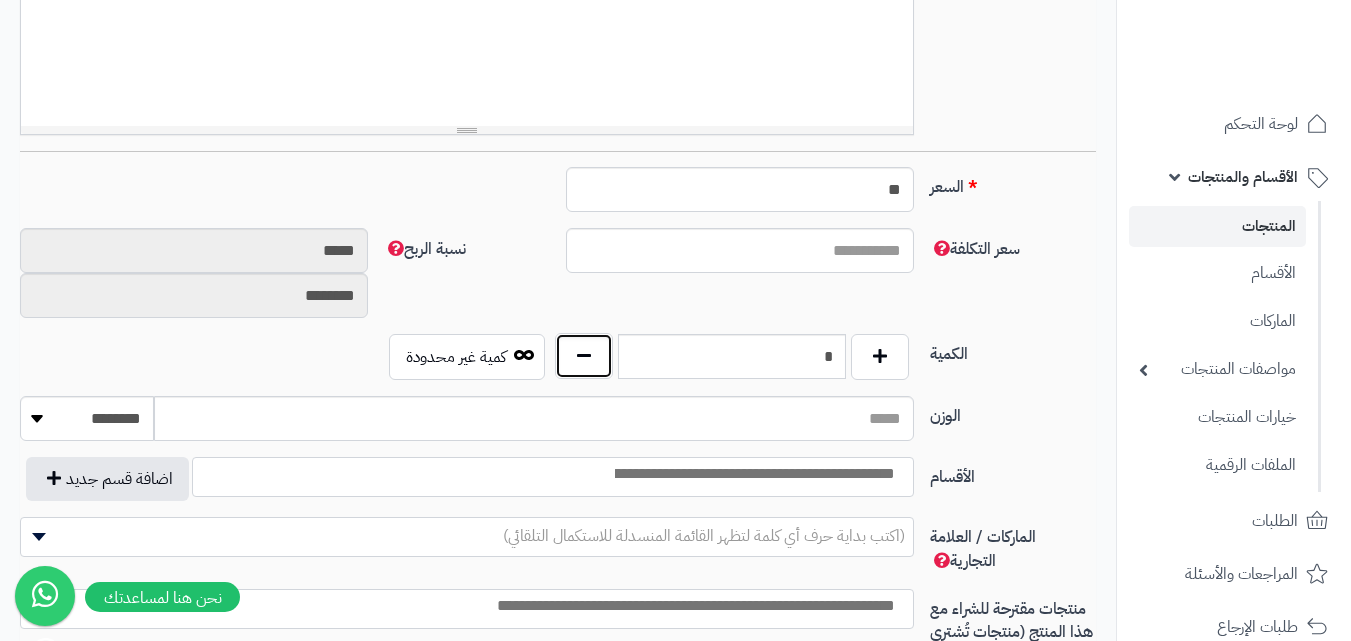 click at bounding box center (584, 356) 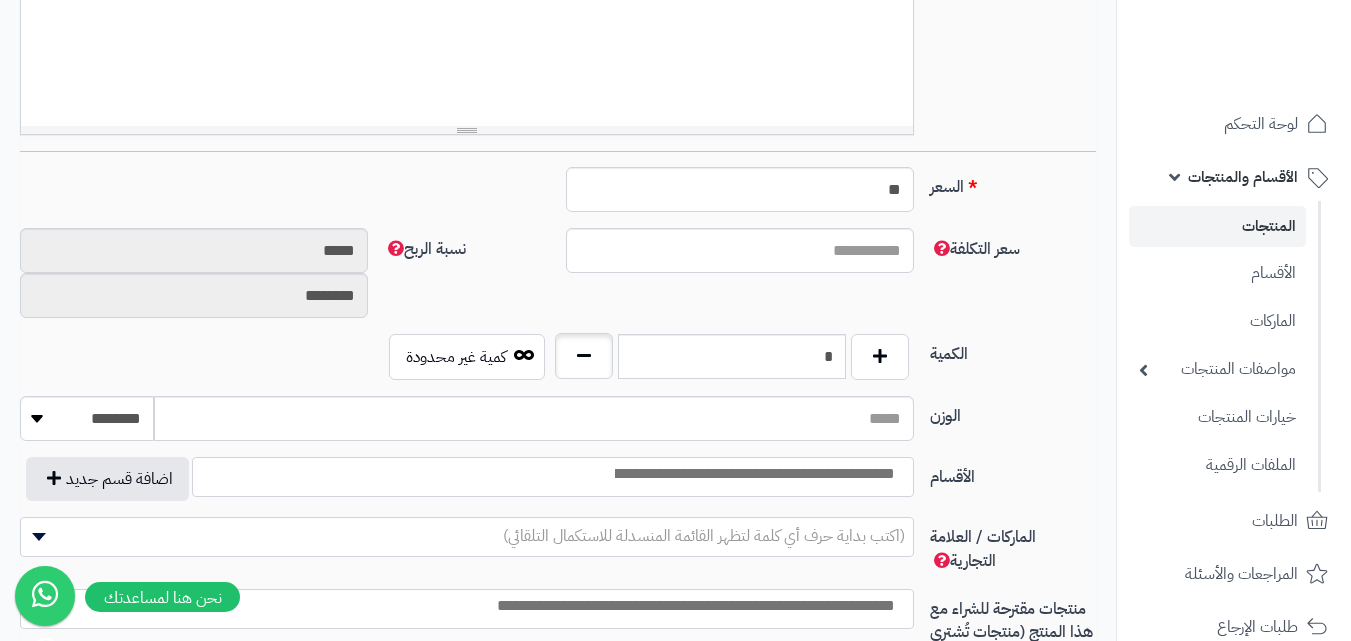 type on "*" 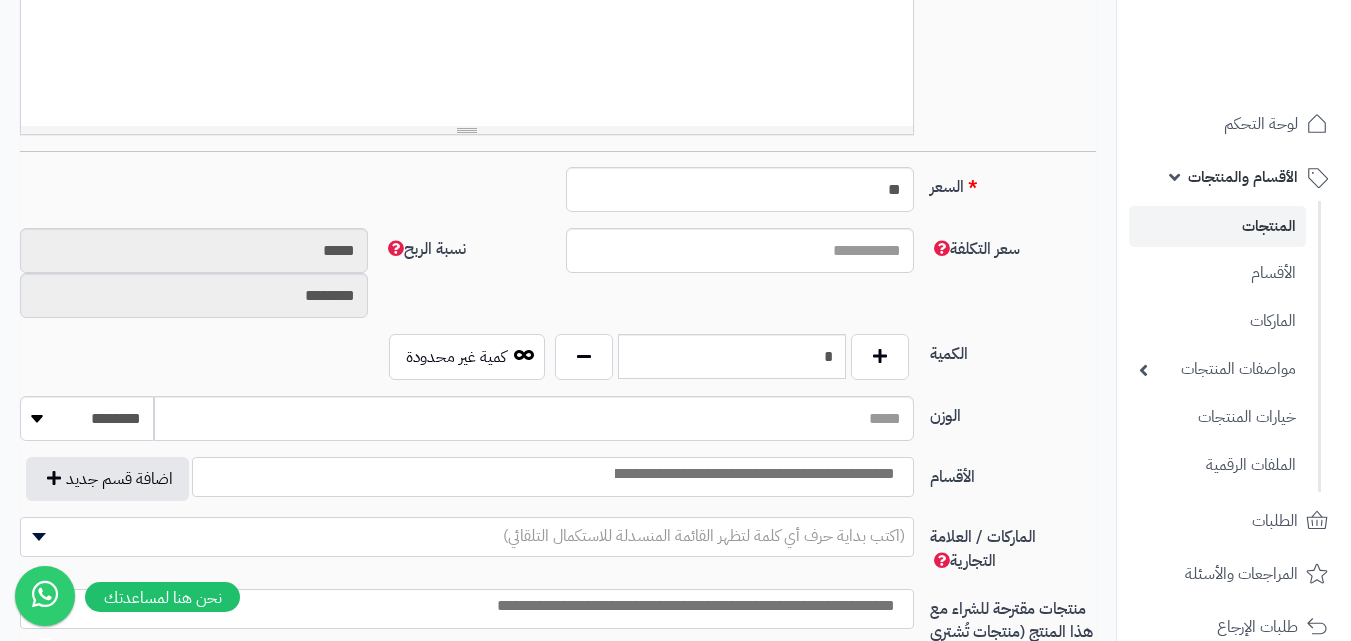 click at bounding box center [753, 474] 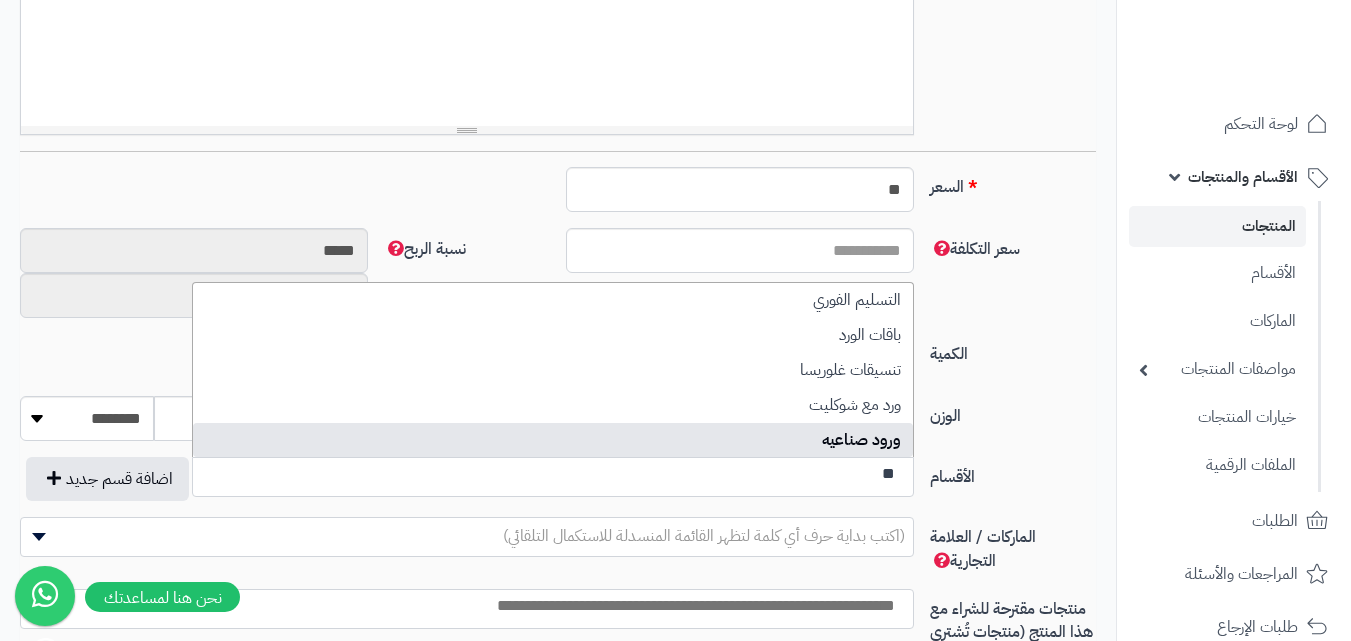 type on "**" 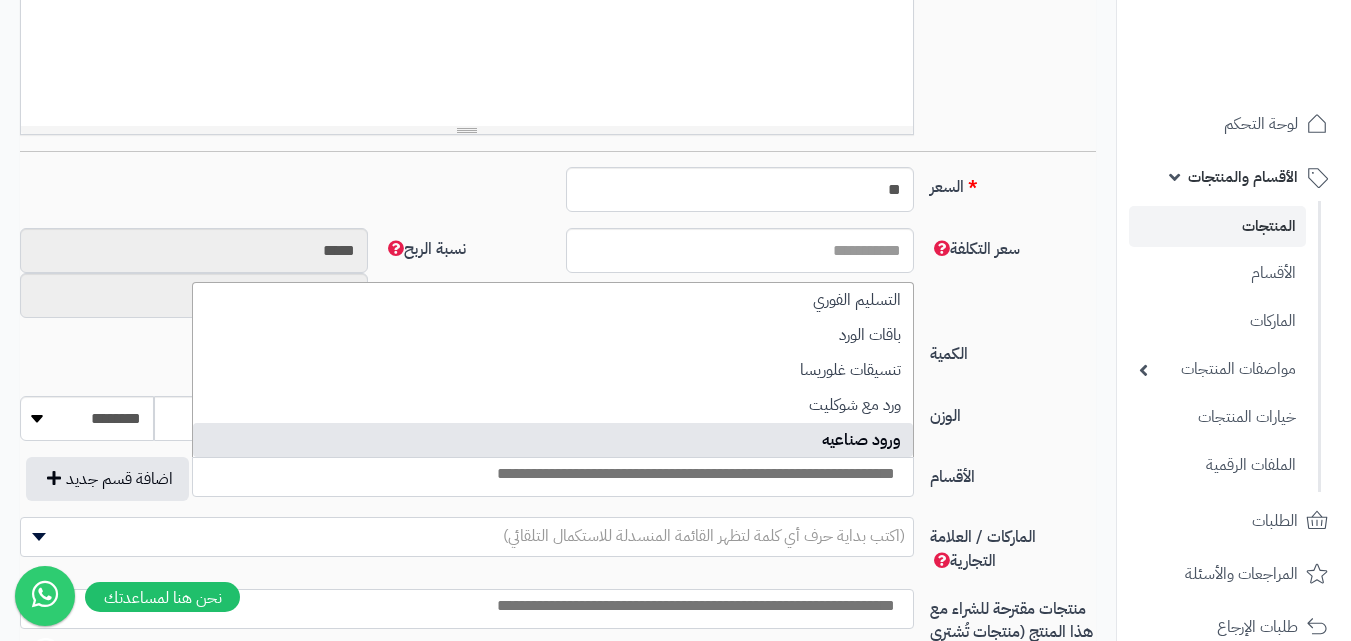 scroll, scrollTop: 0, scrollLeft: 0, axis: both 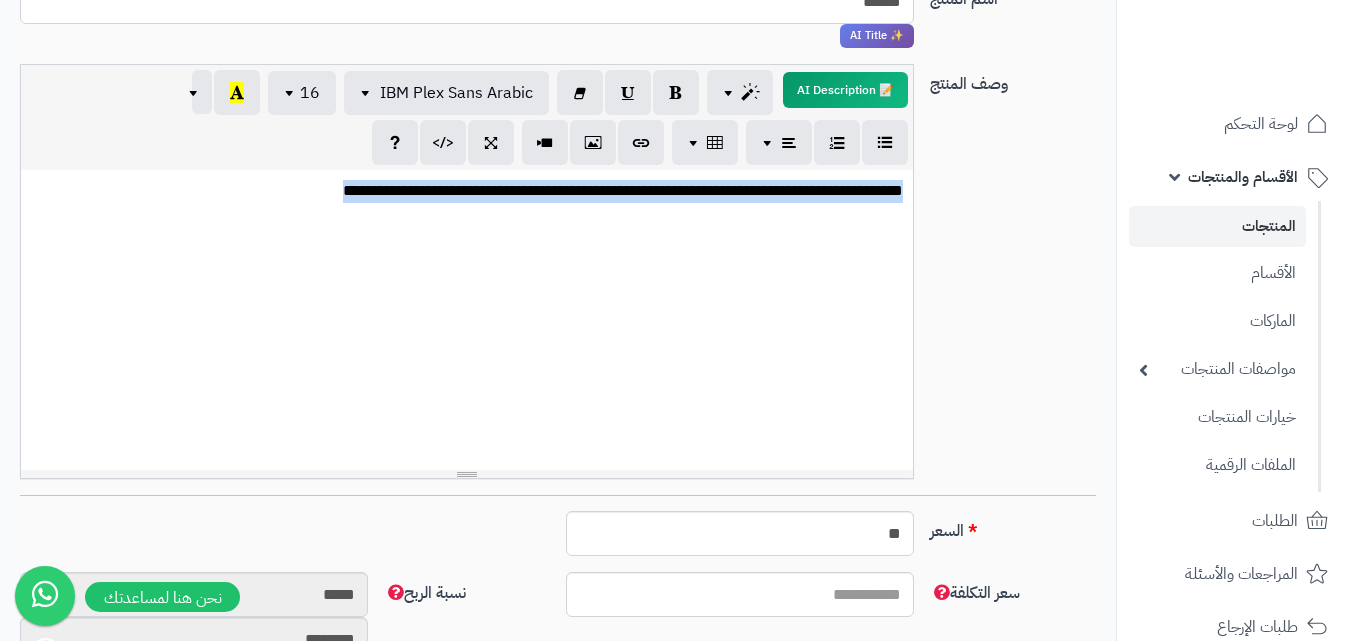 drag, startPoint x: 359, startPoint y: 190, endPoint x: 904, endPoint y: 197, distance: 545.0449 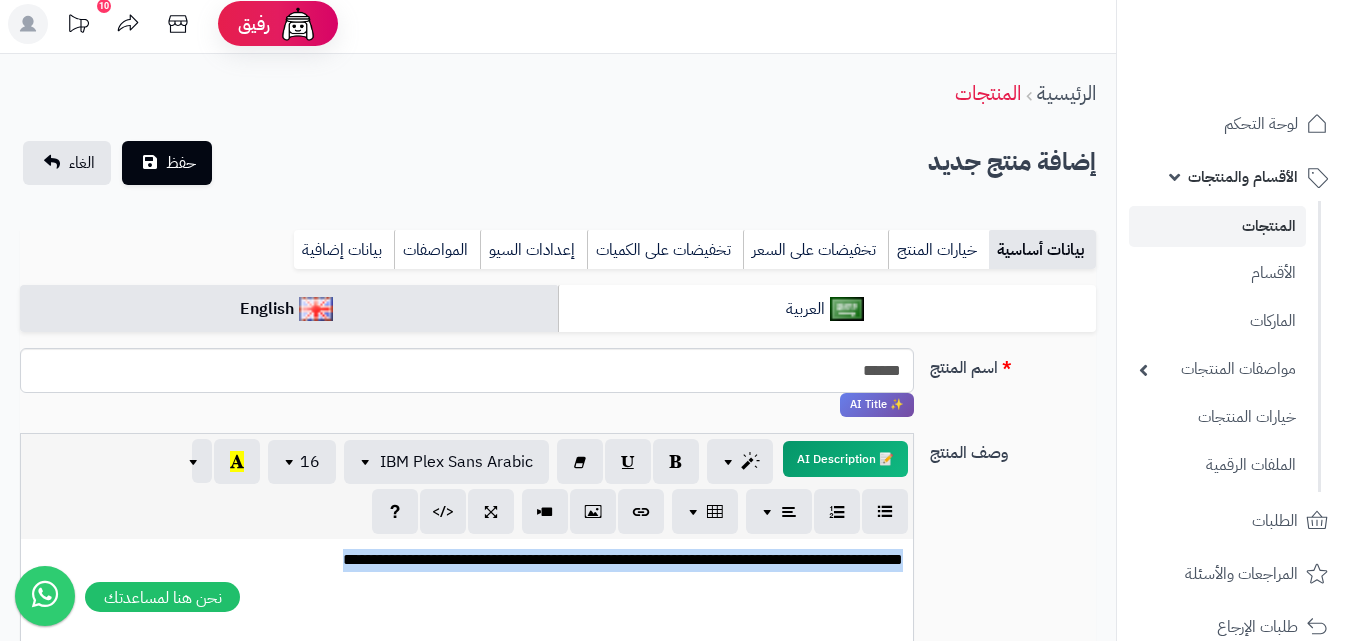 scroll, scrollTop: 0, scrollLeft: 0, axis: both 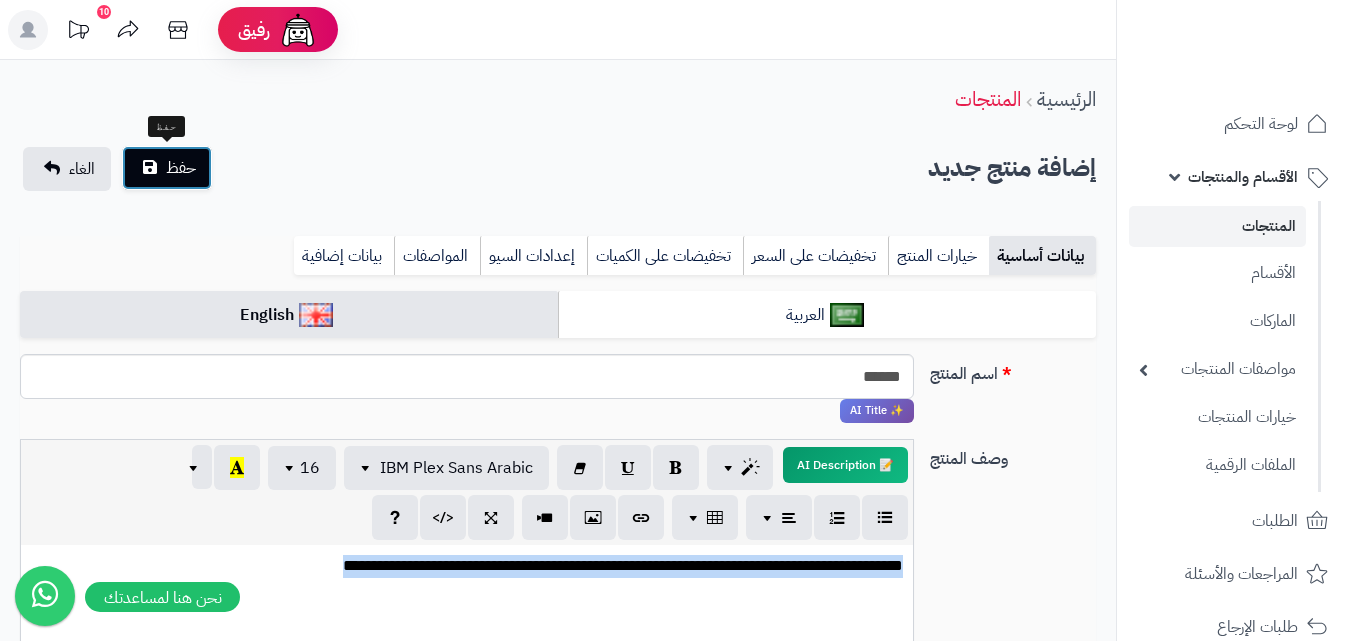 click on "حفظ" at bounding box center (181, 168) 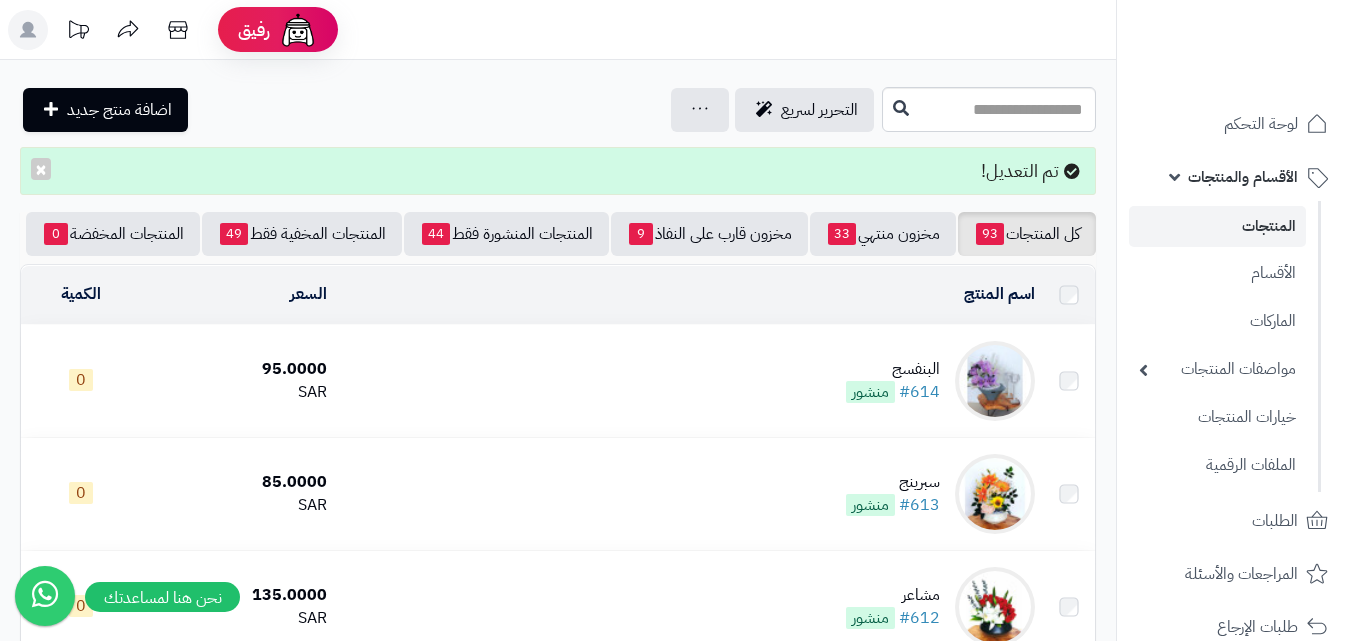 scroll, scrollTop: 0, scrollLeft: 0, axis: both 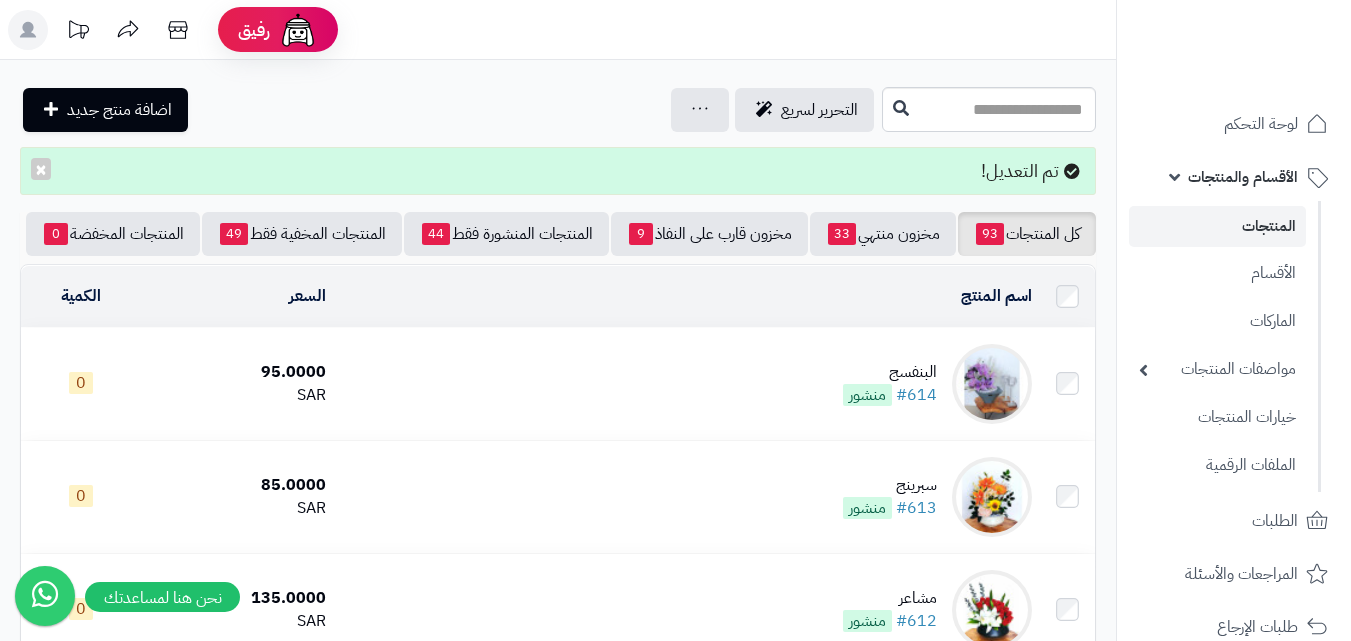 click at bounding box center [992, 384] 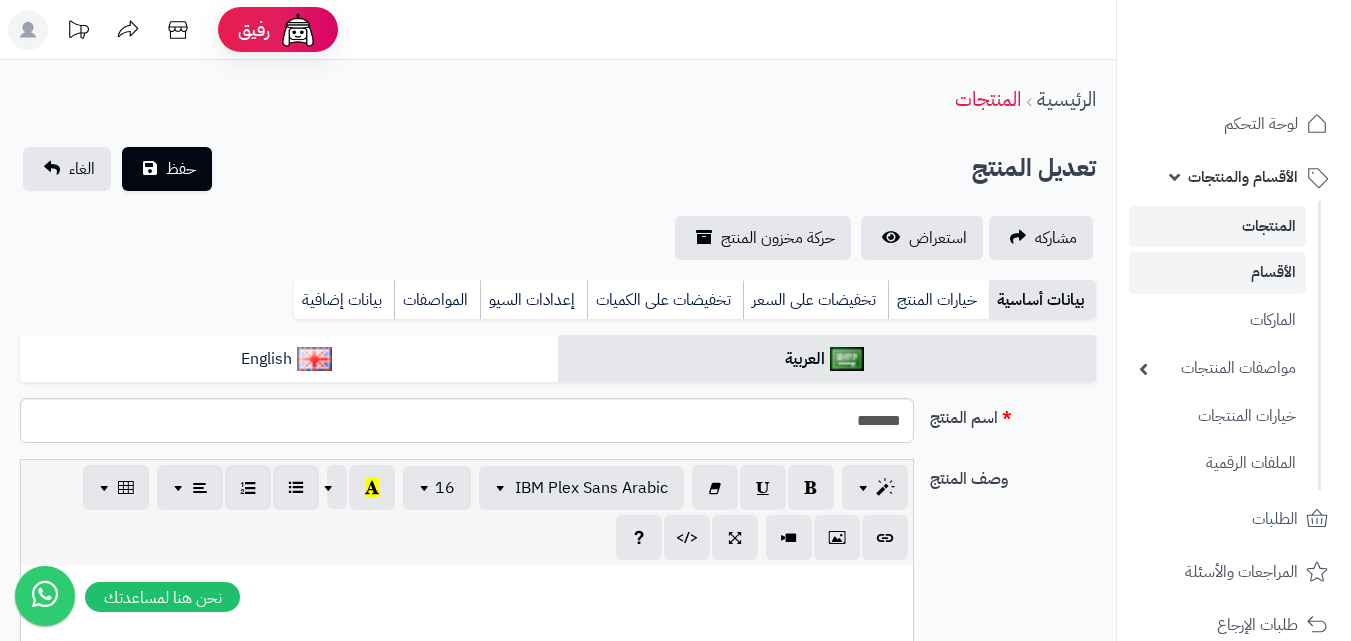 scroll, scrollTop: 0, scrollLeft: 0, axis: both 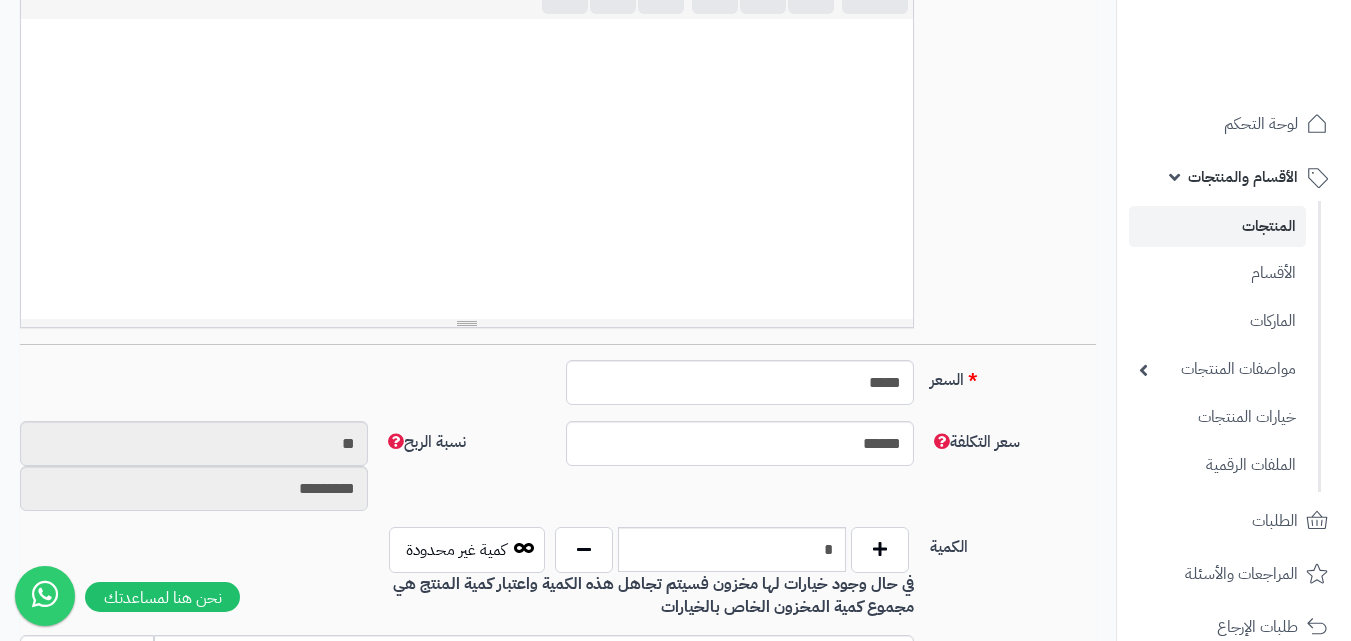 click at bounding box center (467, 169) 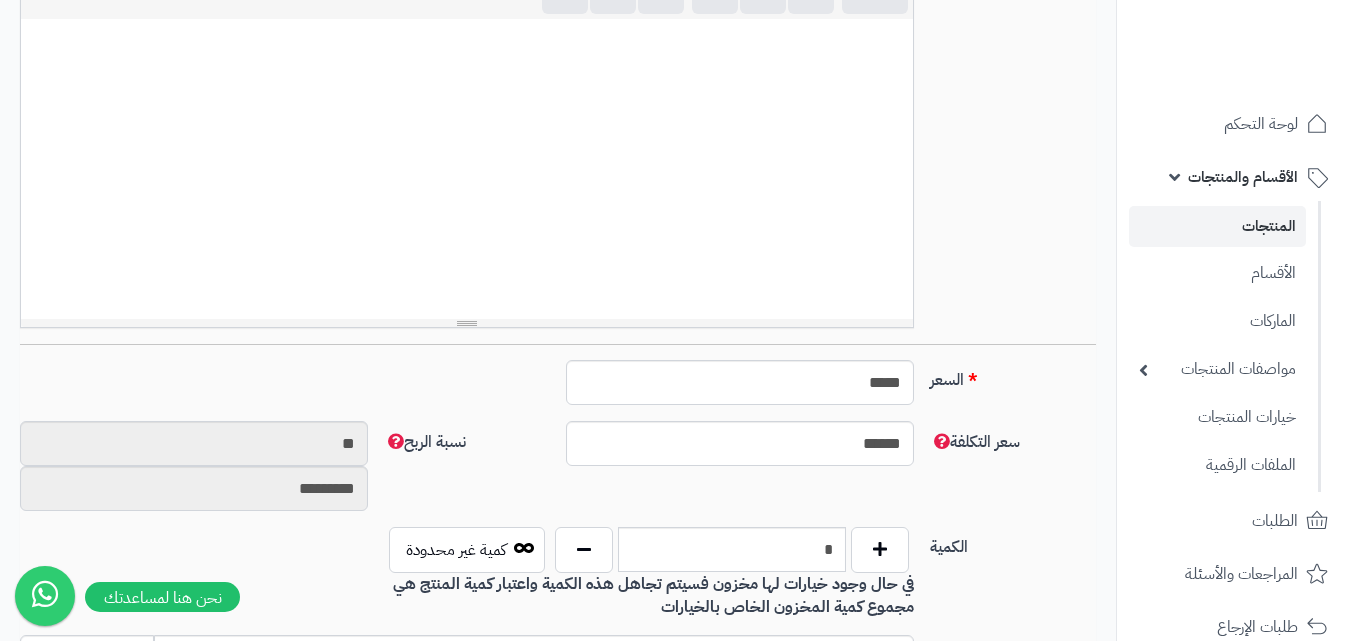 paste 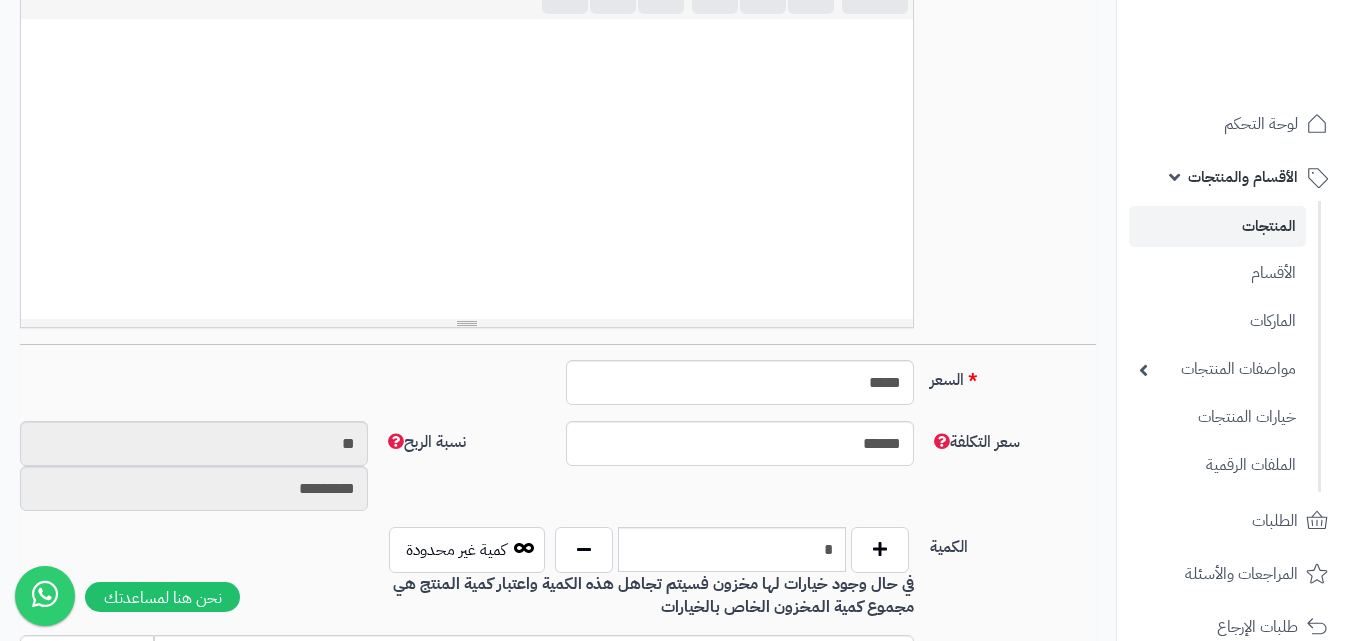 type 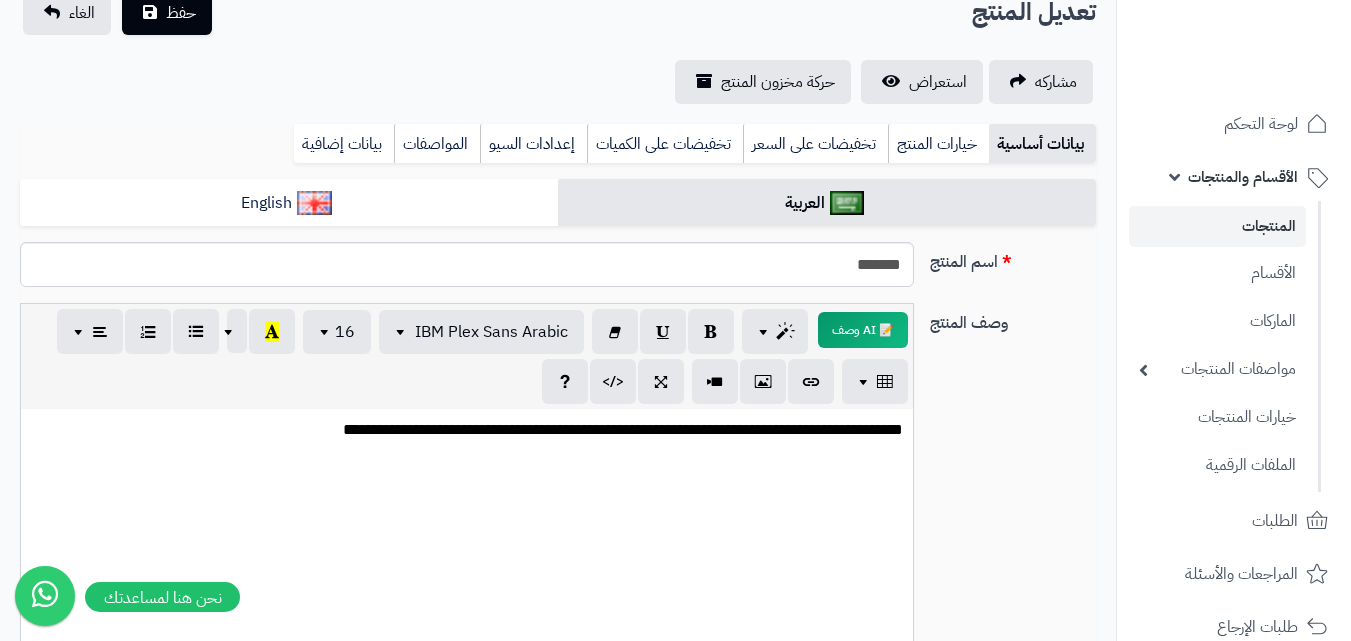 scroll, scrollTop: 0, scrollLeft: 0, axis: both 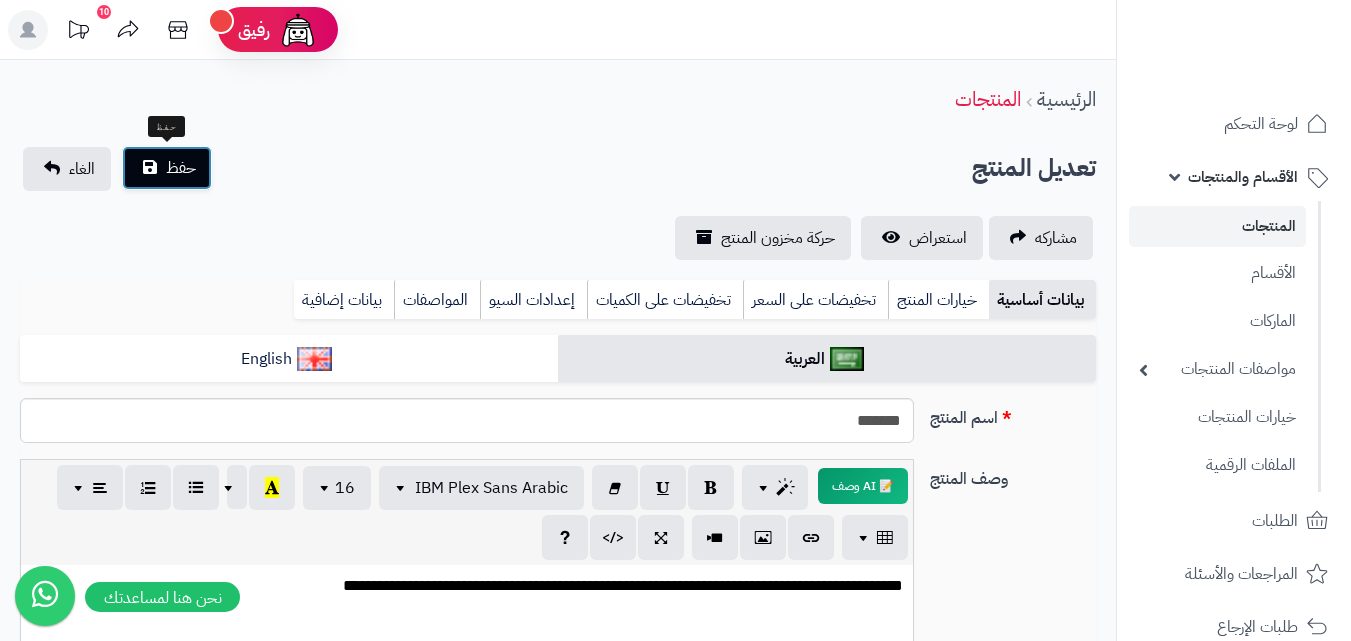 click on "حفظ" at bounding box center (181, 168) 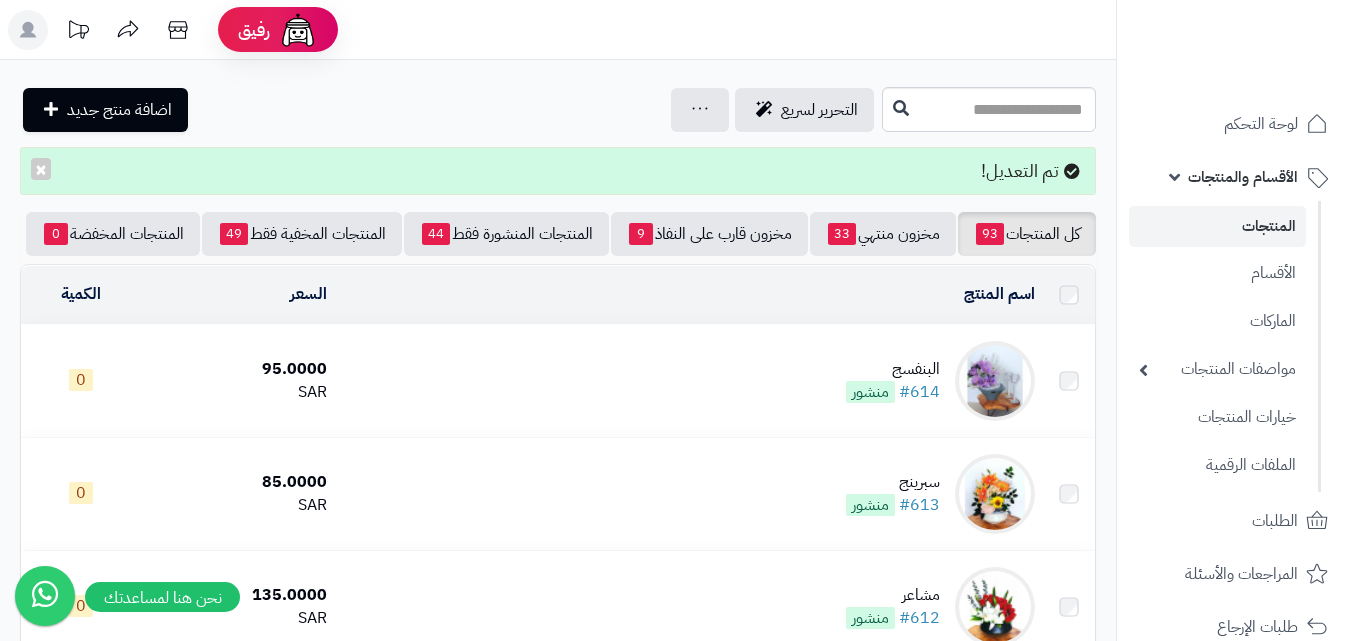 scroll, scrollTop: 0, scrollLeft: 0, axis: both 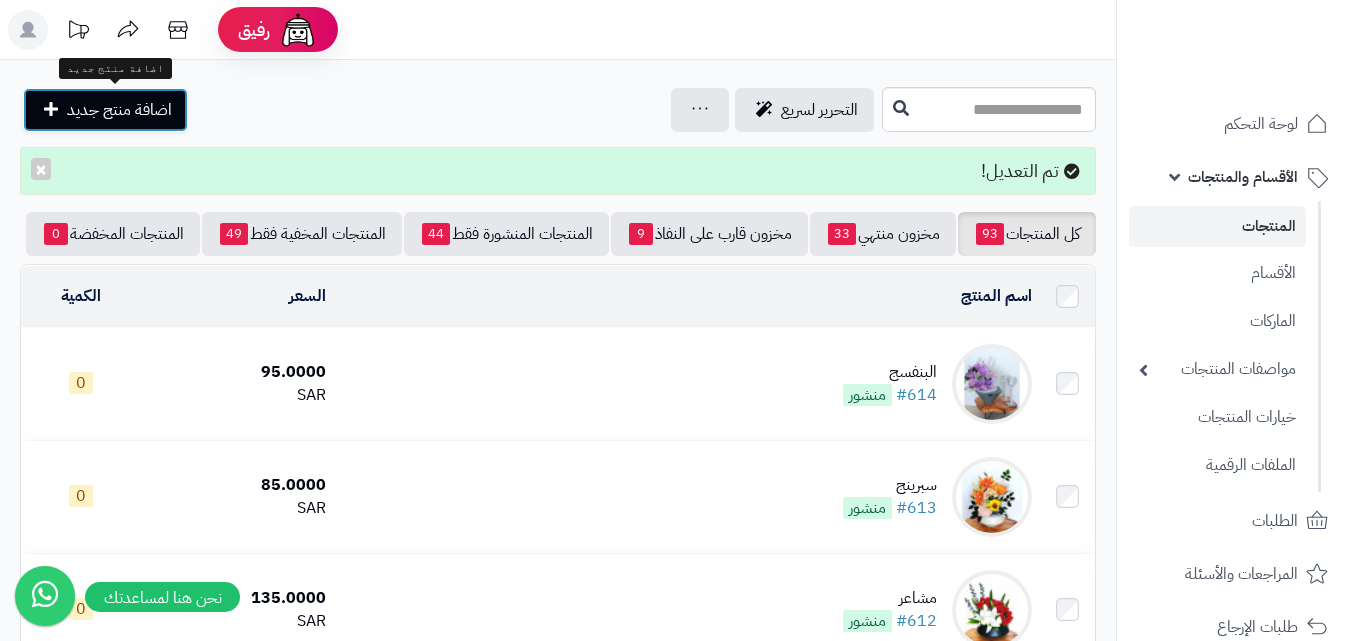 click on "اضافة منتج جديد" at bounding box center [105, 110] 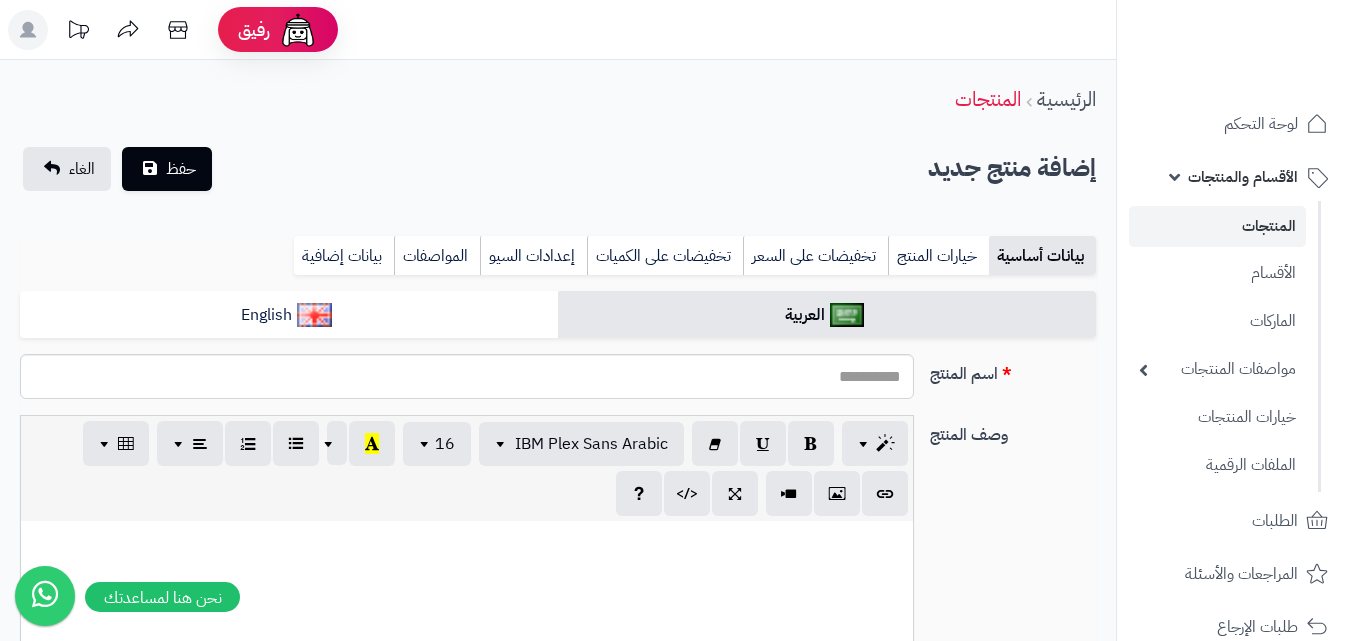 select 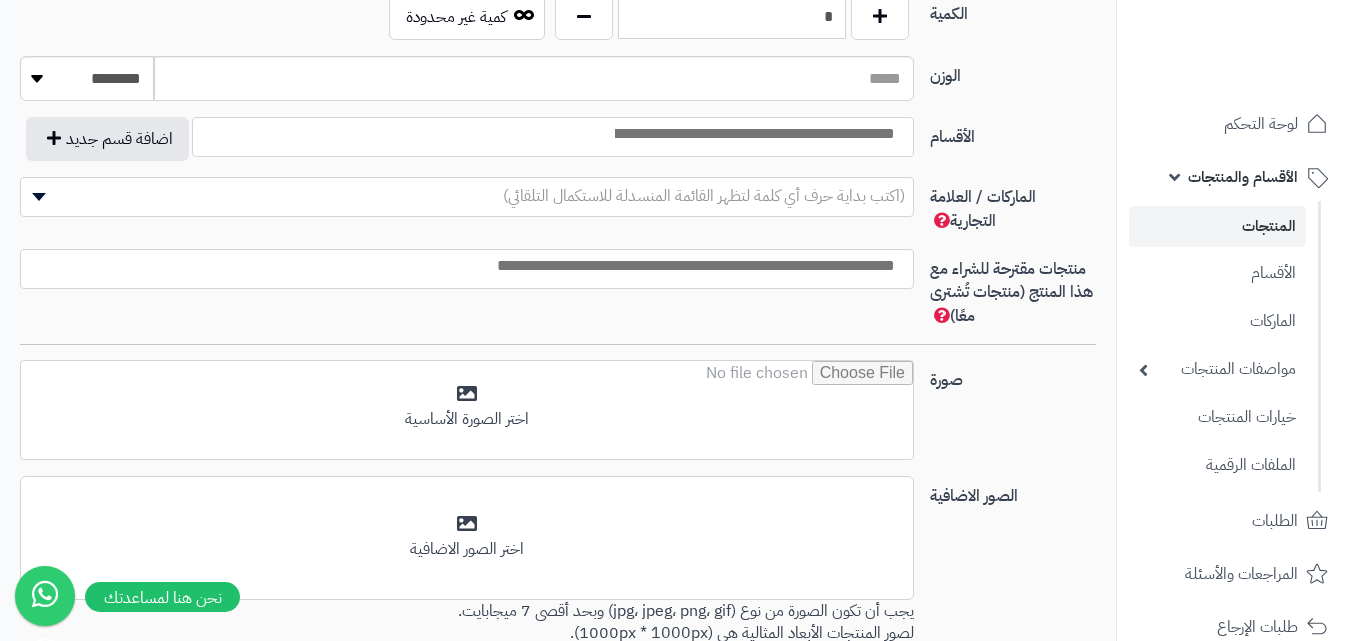 scroll, scrollTop: 1048, scrollLeft: 0, axis: vertical 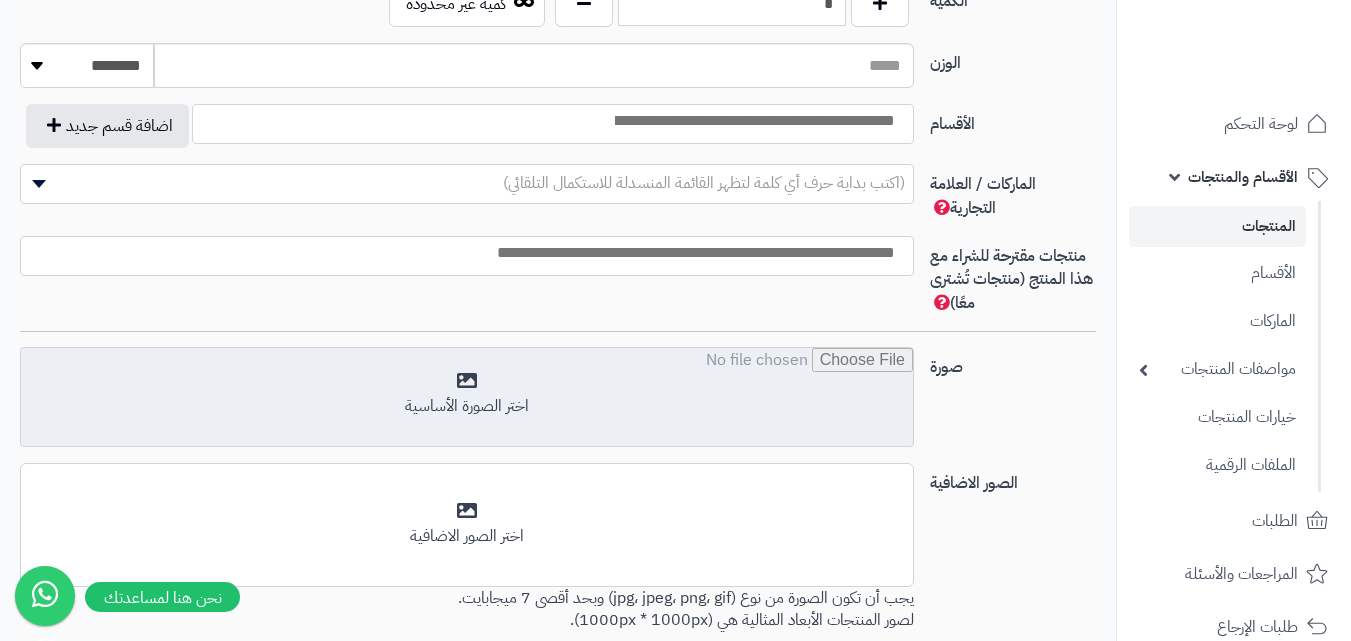 click at bounding box center (467, 398) 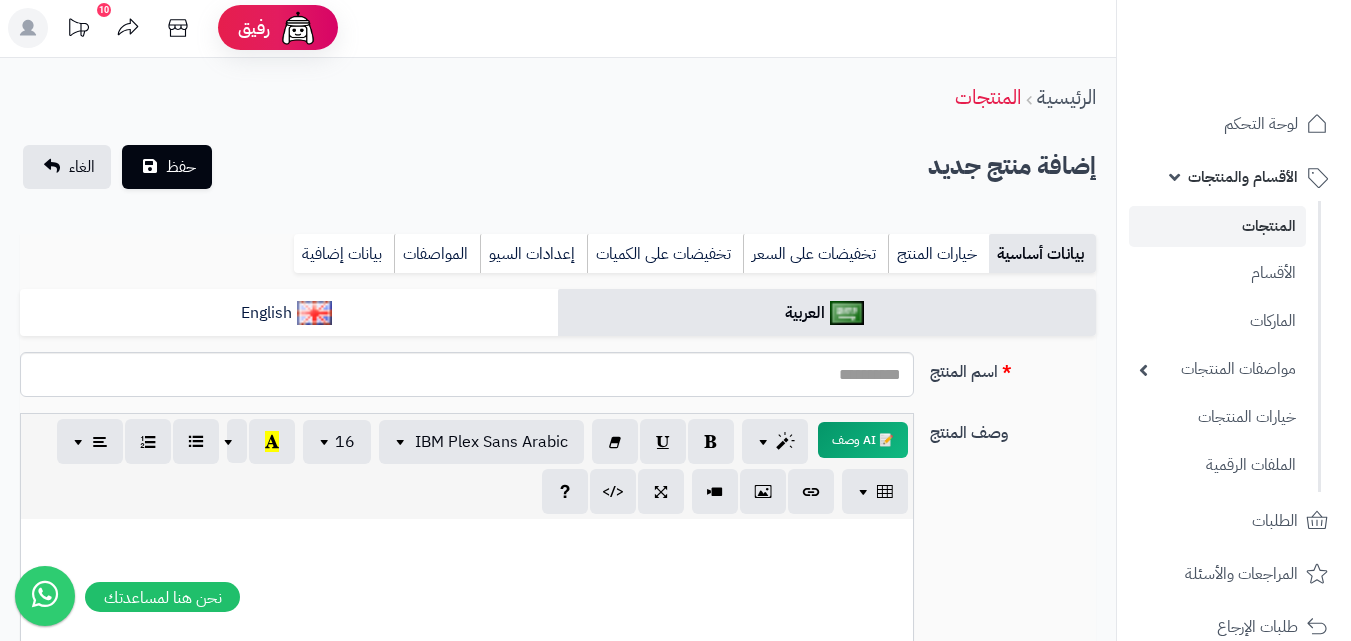 scroll, scrollTop: 0, scrollLeft: 0, axis: both 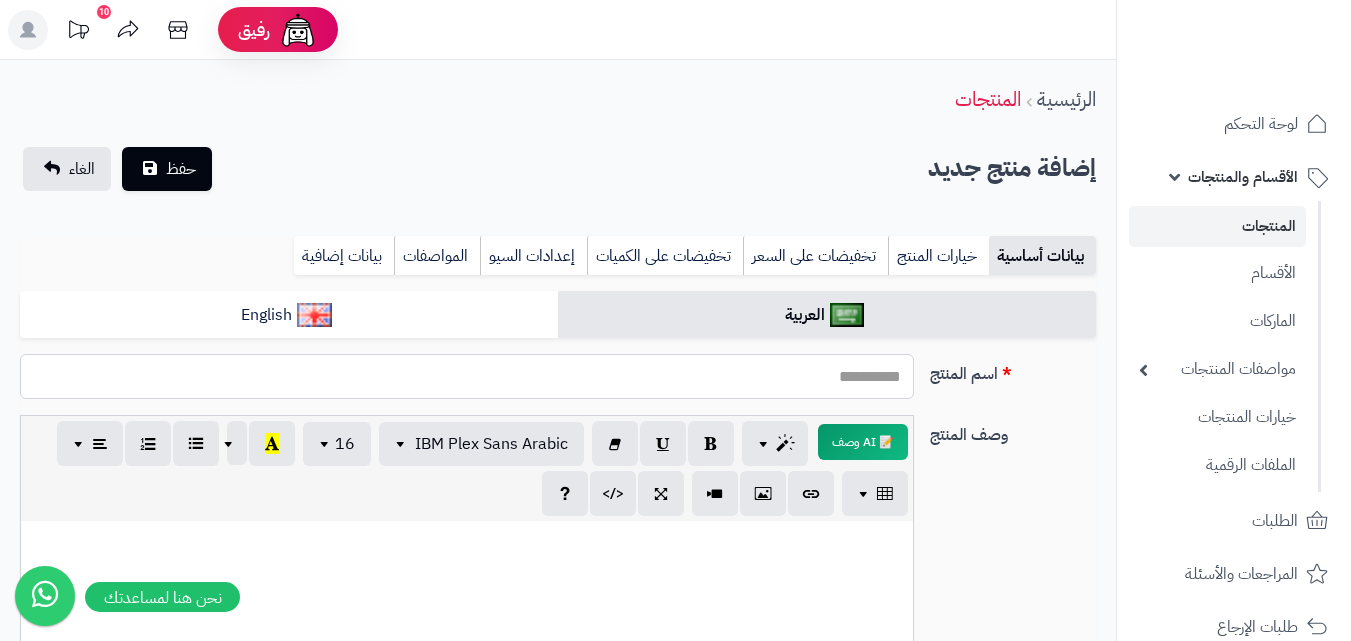 click on "اسم المنتج" at bounding box center (467, 376) 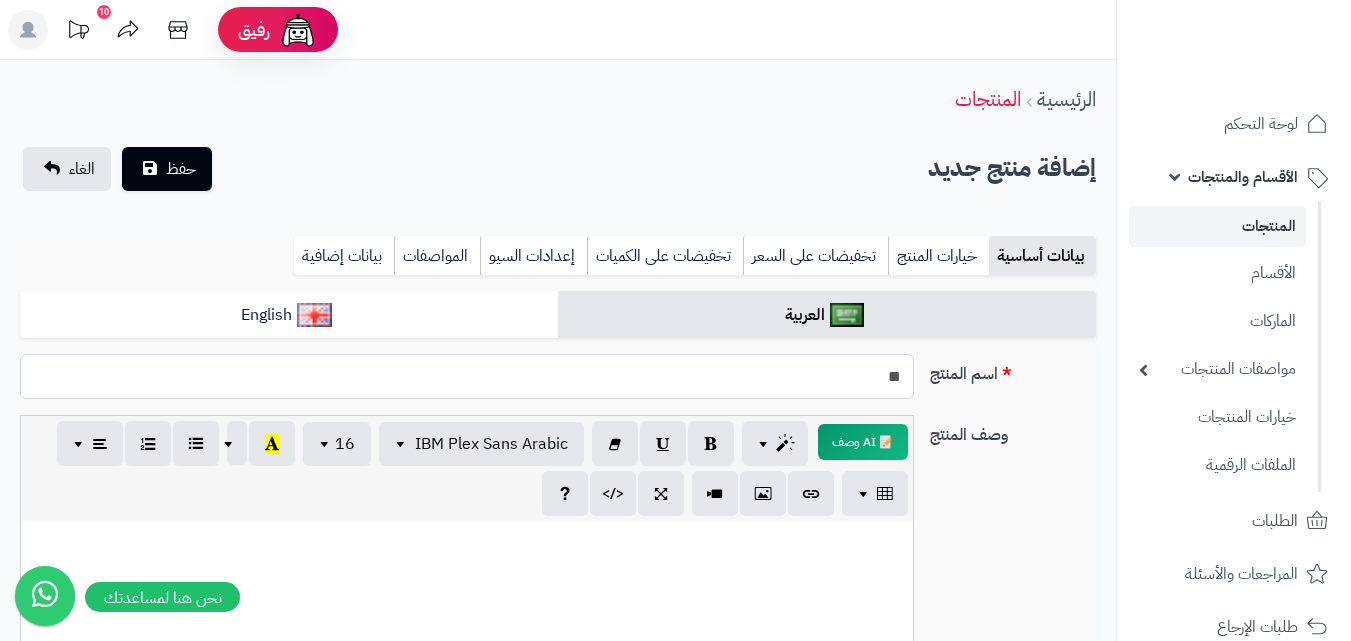 type on "*" 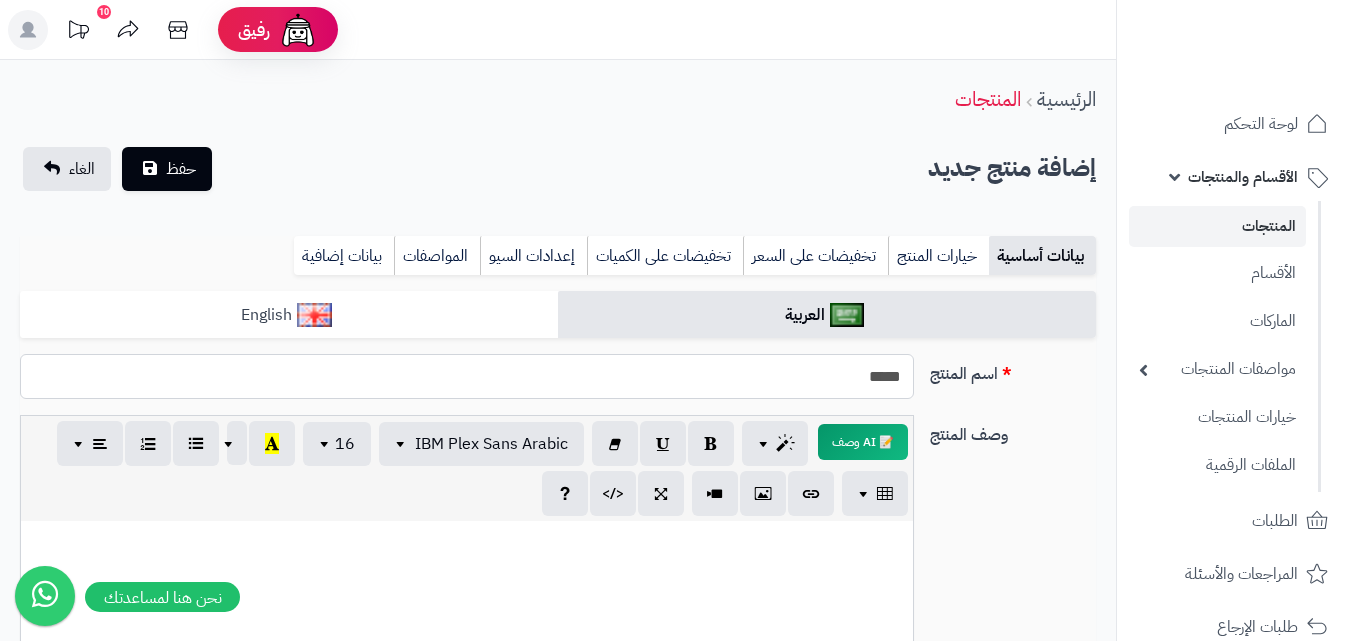 type on "*****" 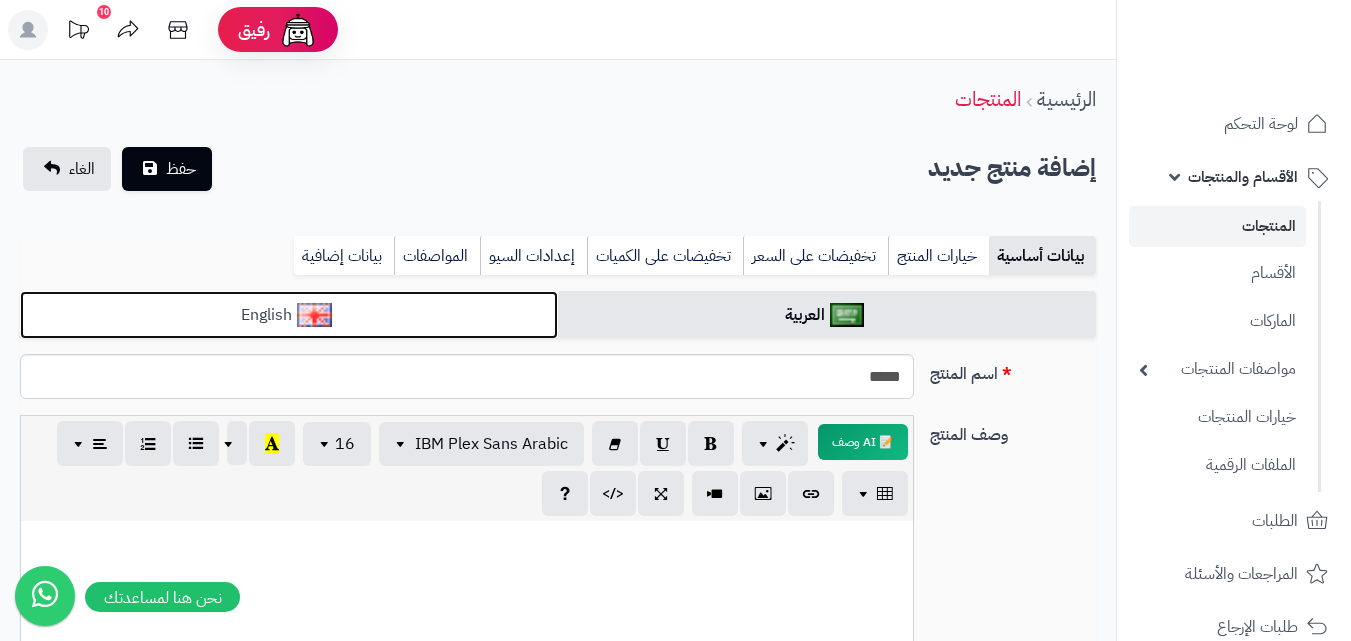 click on "English" at bounding box center [289, 315] 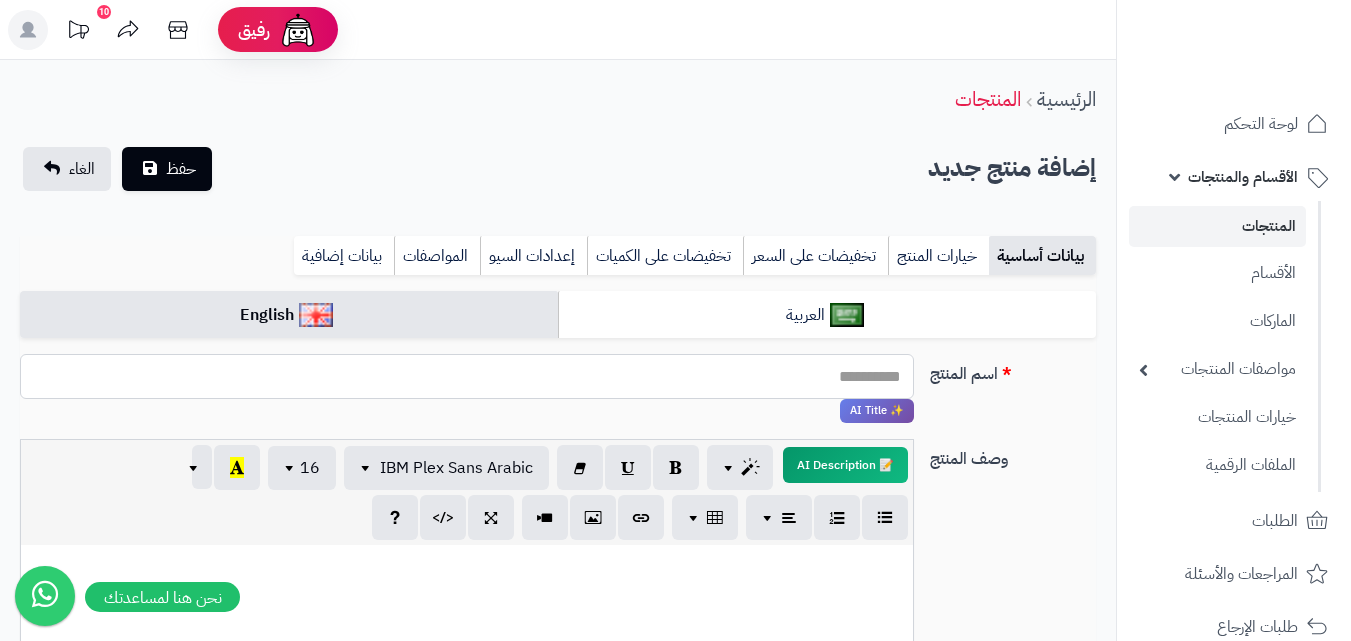 click on "اسم المنتج" at bounding box center [467, 376] 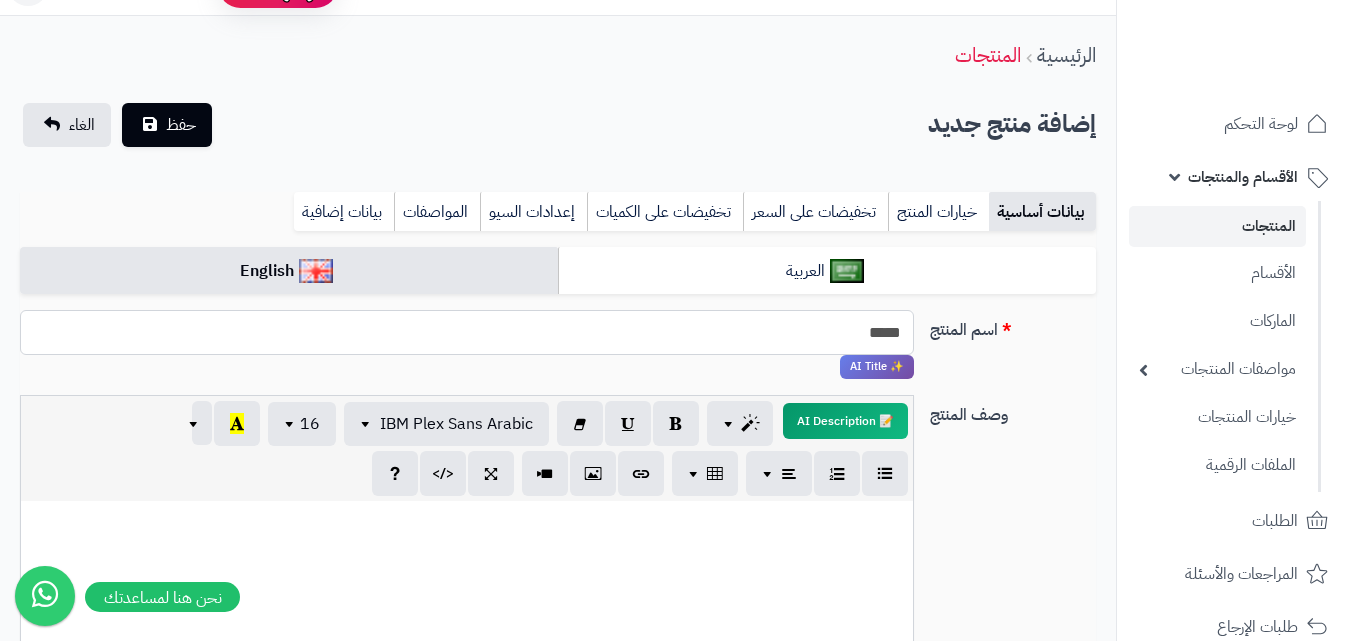 scroll, scrollTop: 47, scrollLeft: 0, axis: vertical 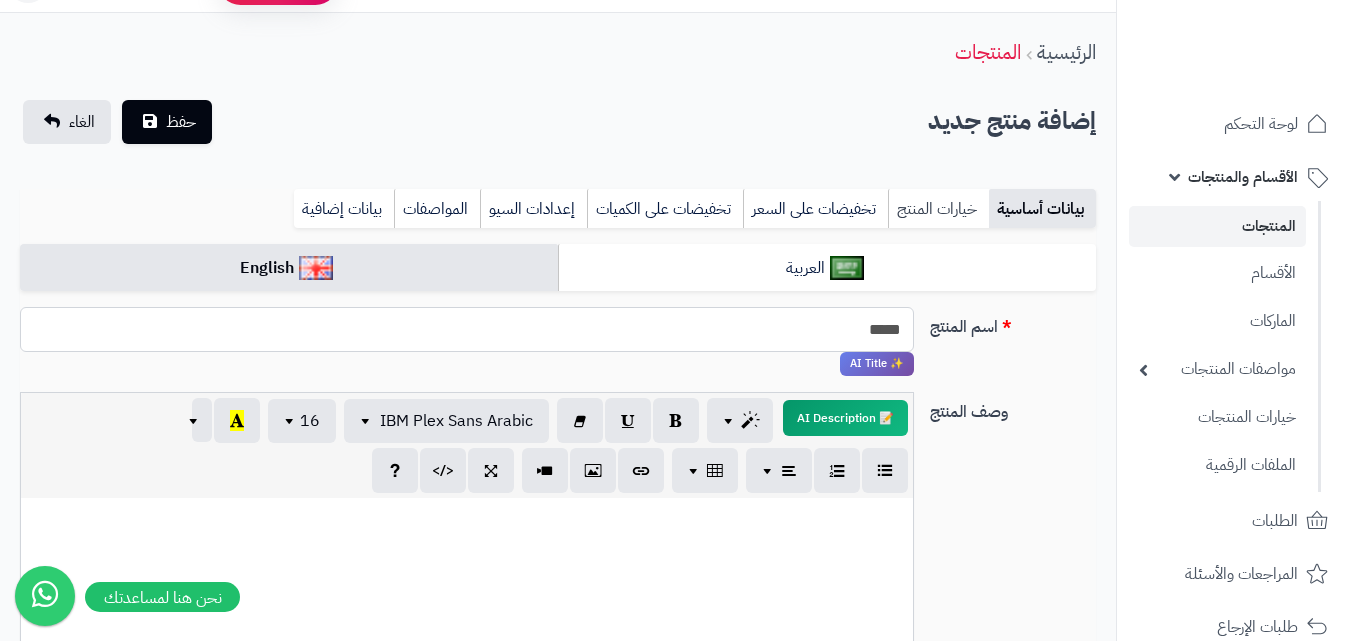 type on "*****" 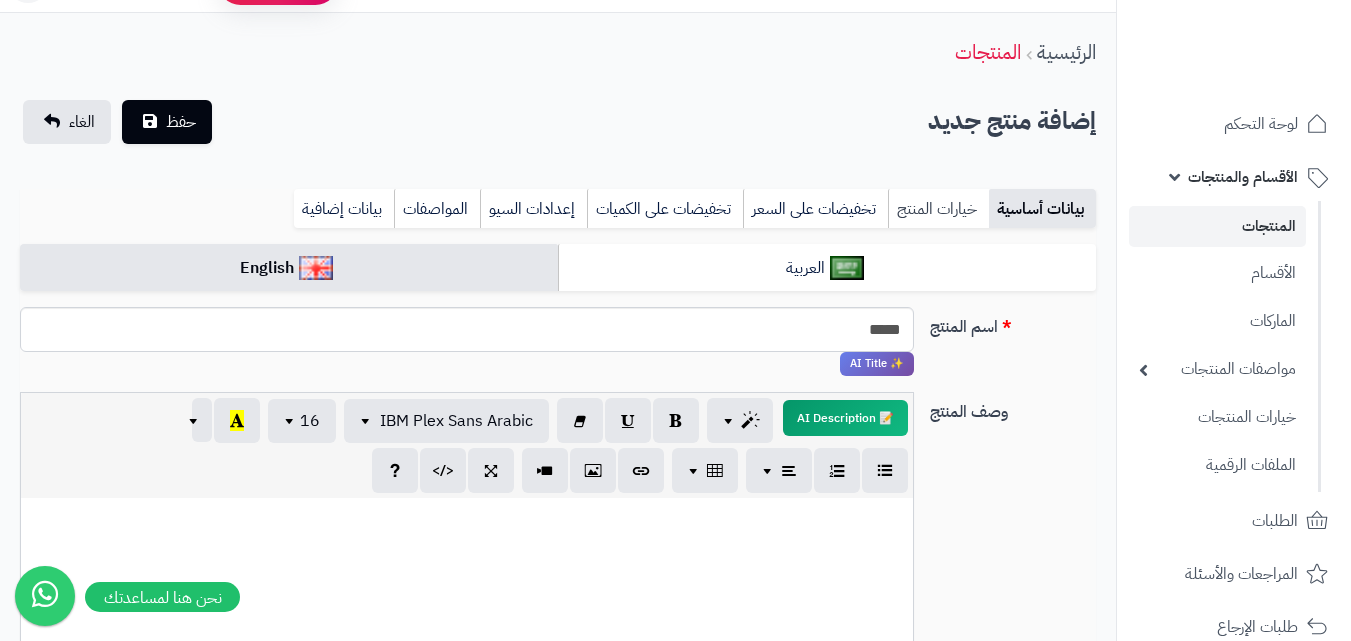 click on "خيارات المنتج" at bounding box center [938, 209] 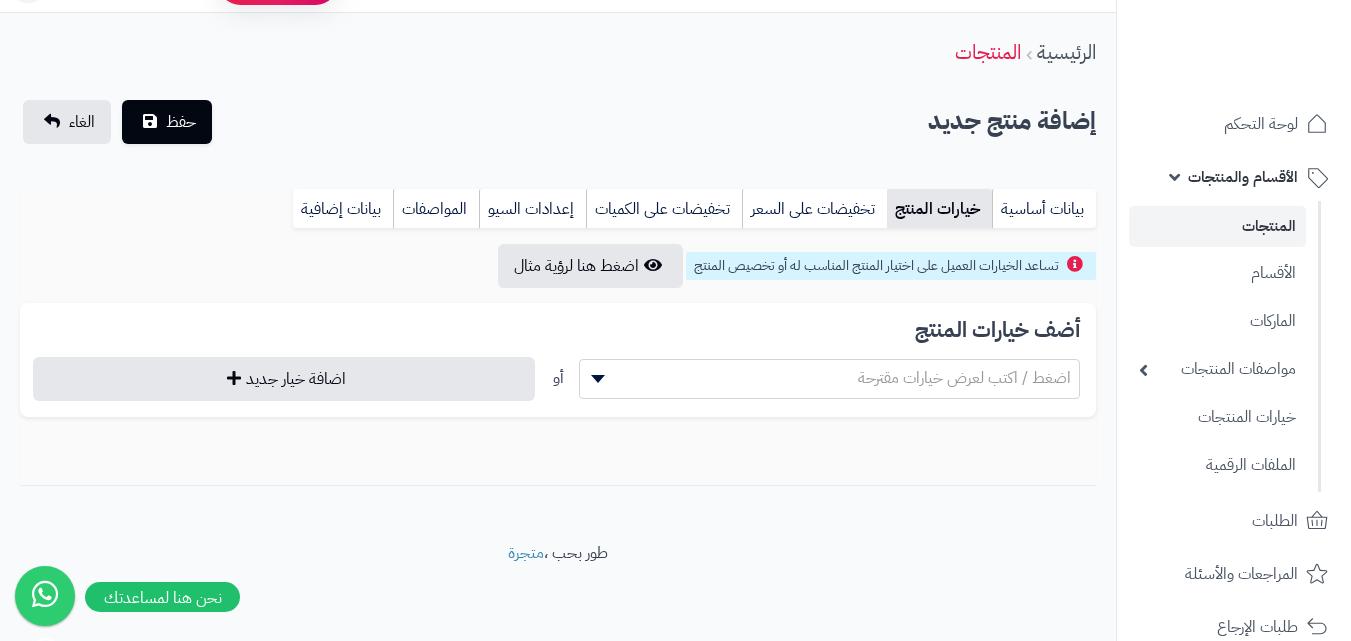 click on "اضغط / اكتب لعرض خيارات مقترحة" at bounding box center (964, 378) 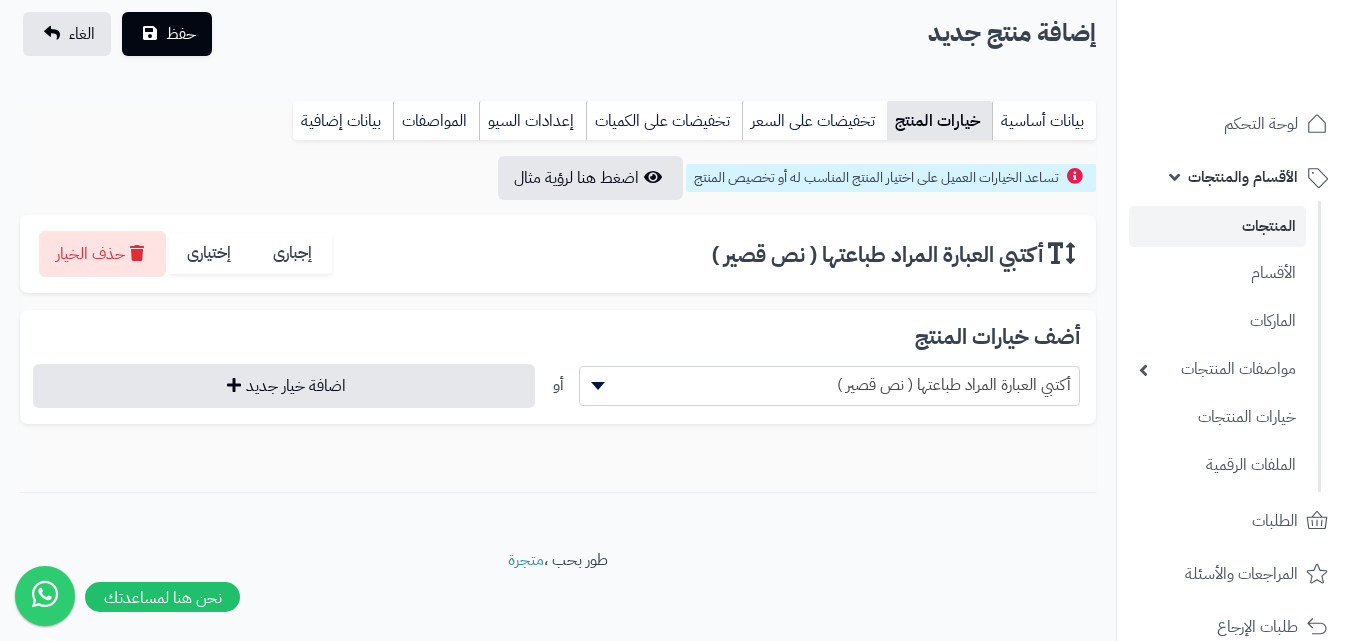scroll, scrollTop: 143, scrollLeft: 0, axis: vertical 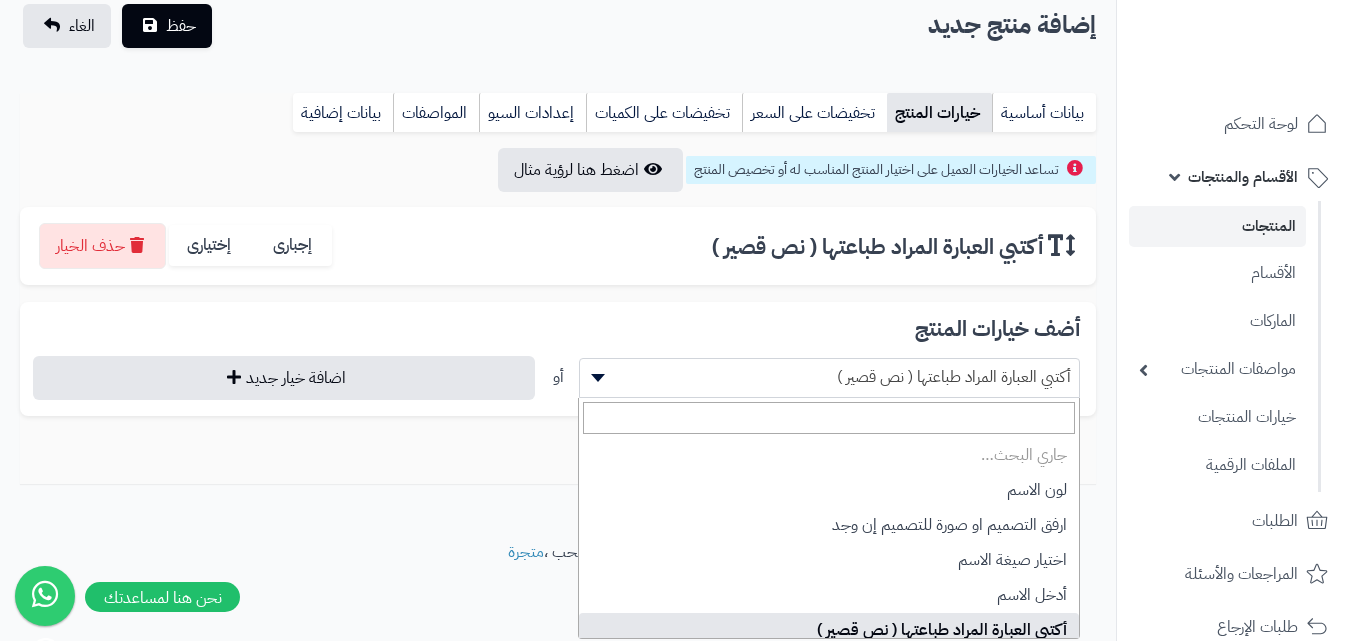 click on "أكتبي العبارة المراد طباعتها ( نص قصير )" at bounding box center [830, 377] 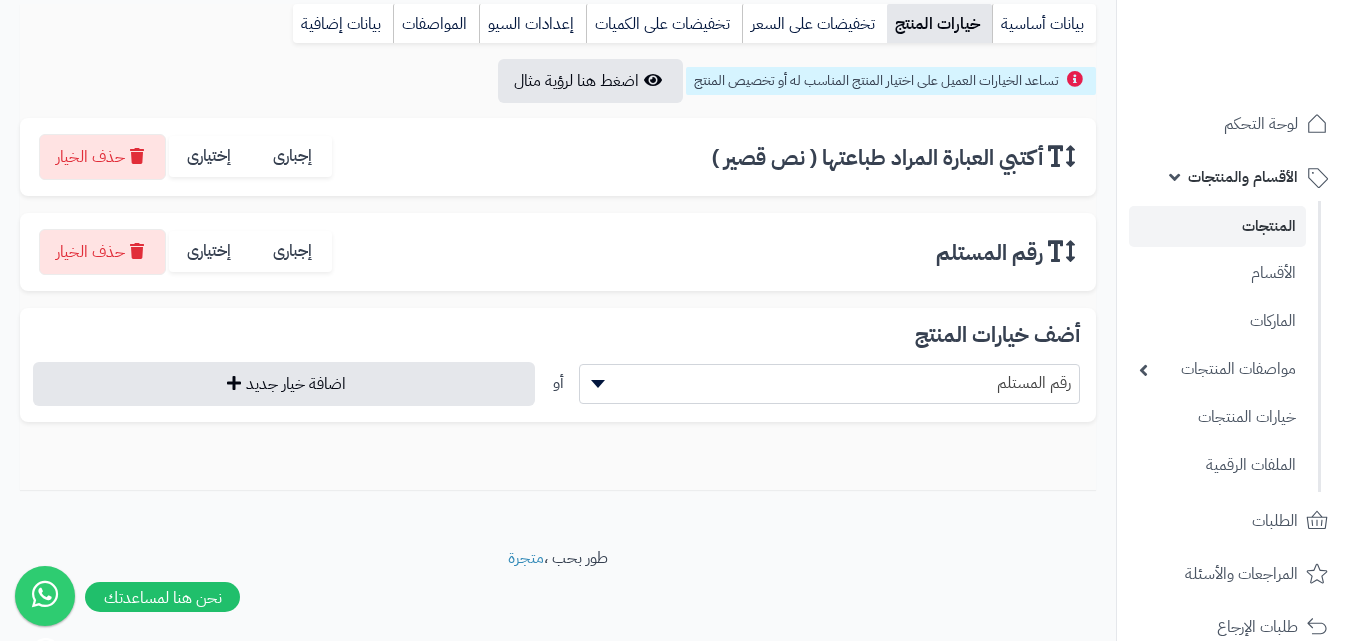 scroll, scrollTop: 238, scrollLeft: 0, axis: vertical 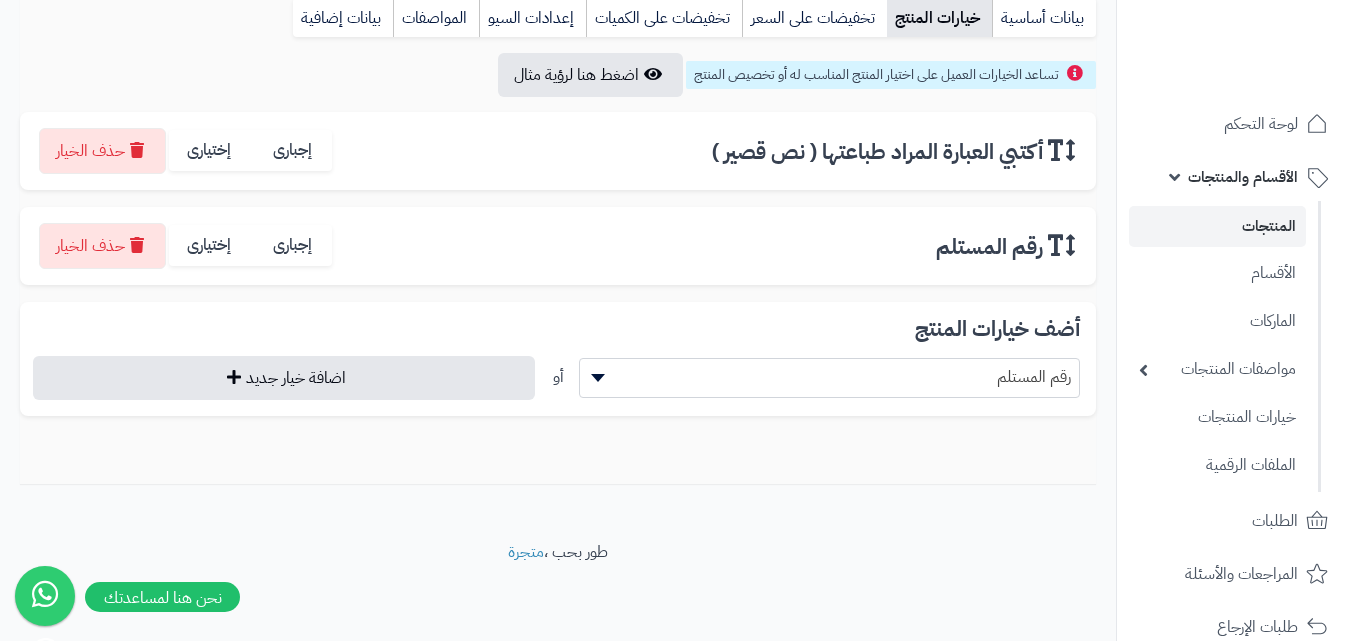 click at bounding box center (598, 378) 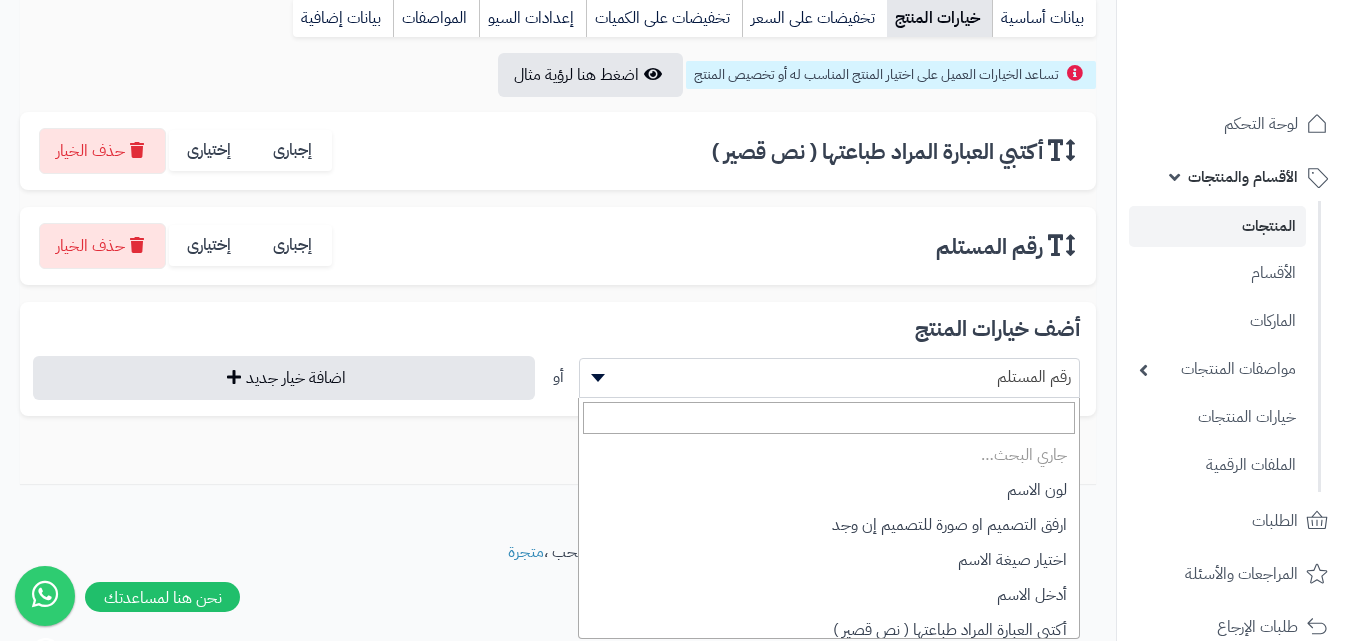 scroll, scrollTop: 139, scrollLeft: 0, axis: vertical 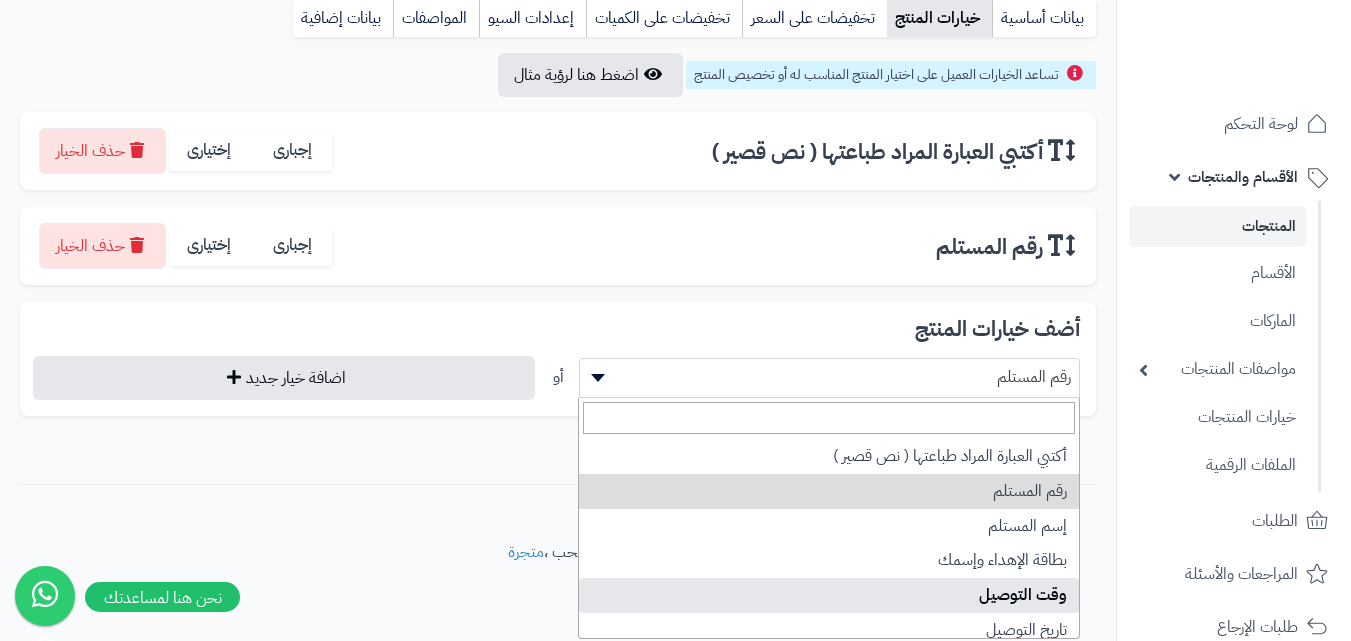 select on "**" 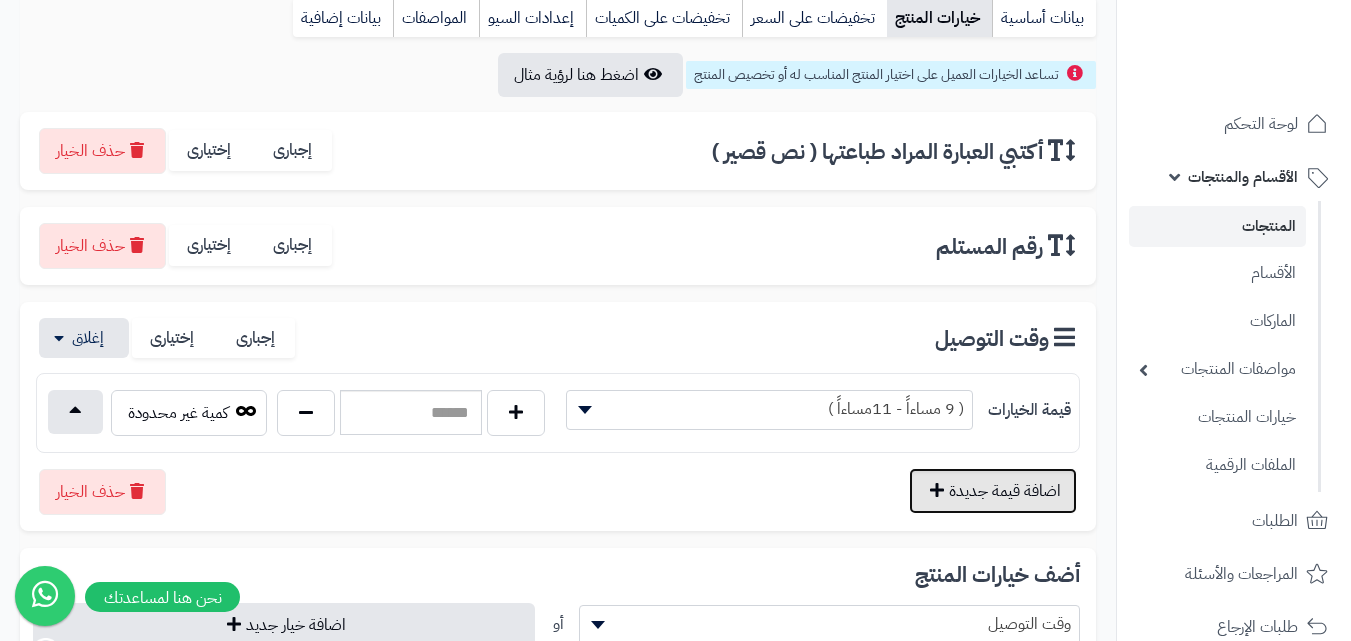 click on "اضافة قيمة جديدة" at bounding box center [993, 491] 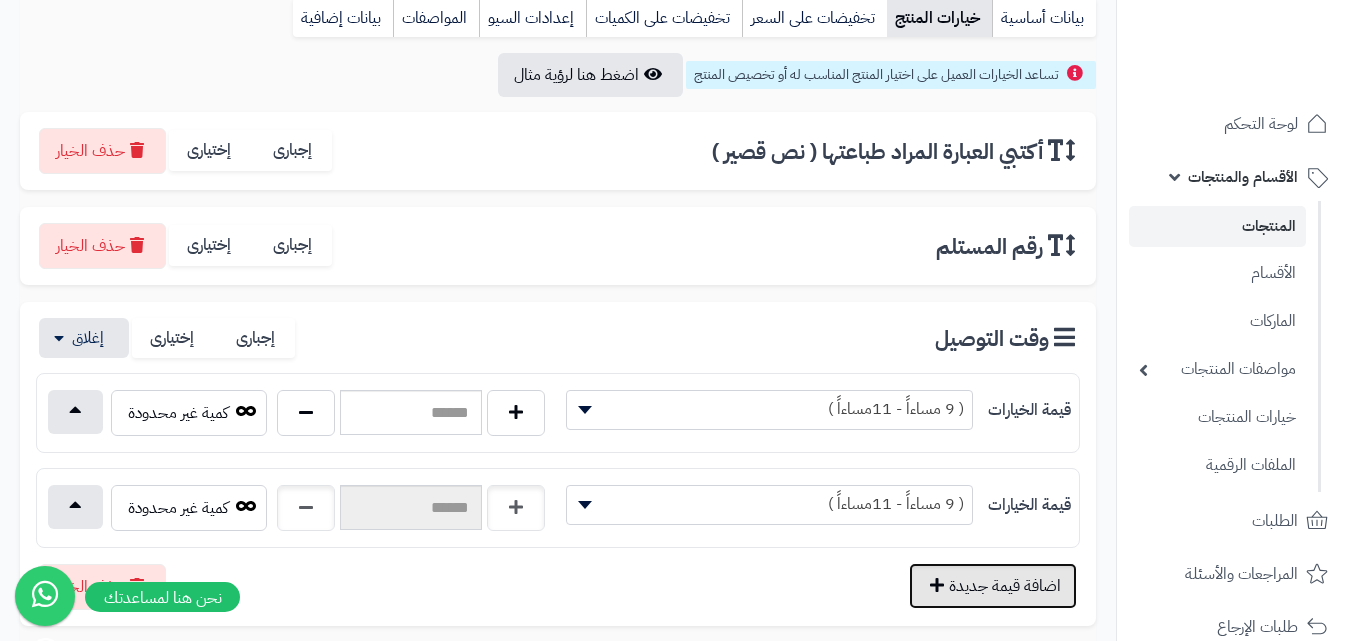 click on "اضافة قيمة جديدة" at bounding box center (993, 586) 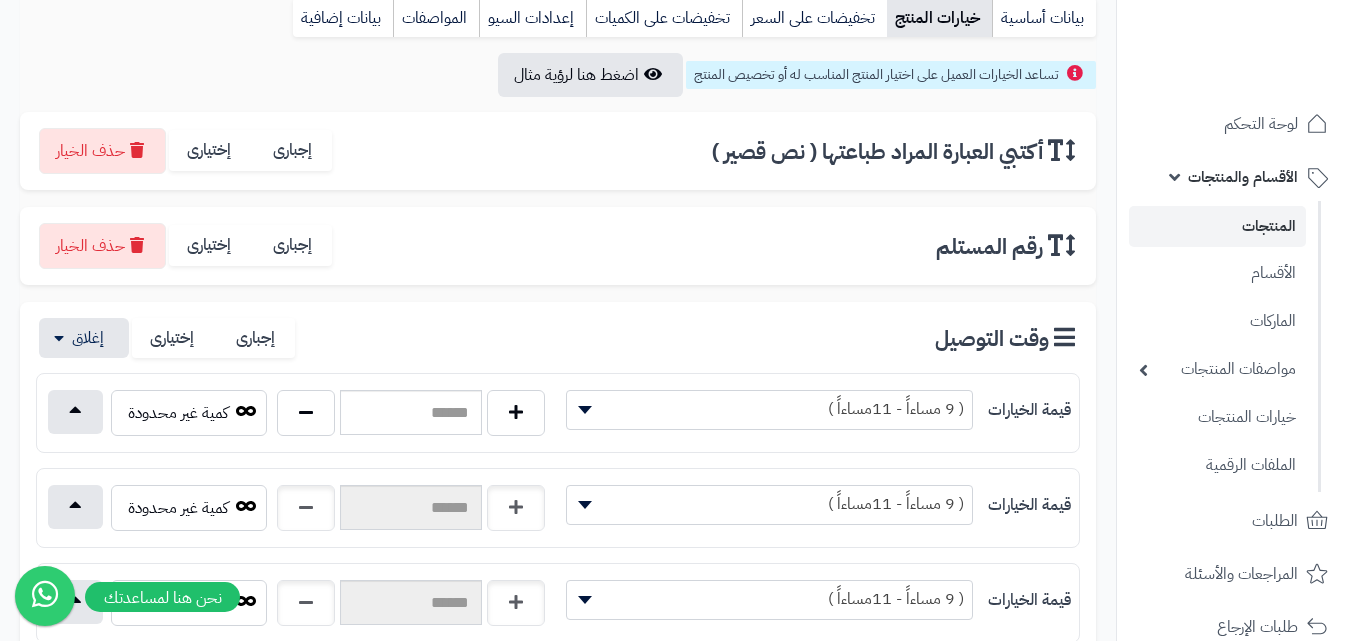 click on "( 9 مساءاً - 11مساءاً )" at bounding box center [769, 409] 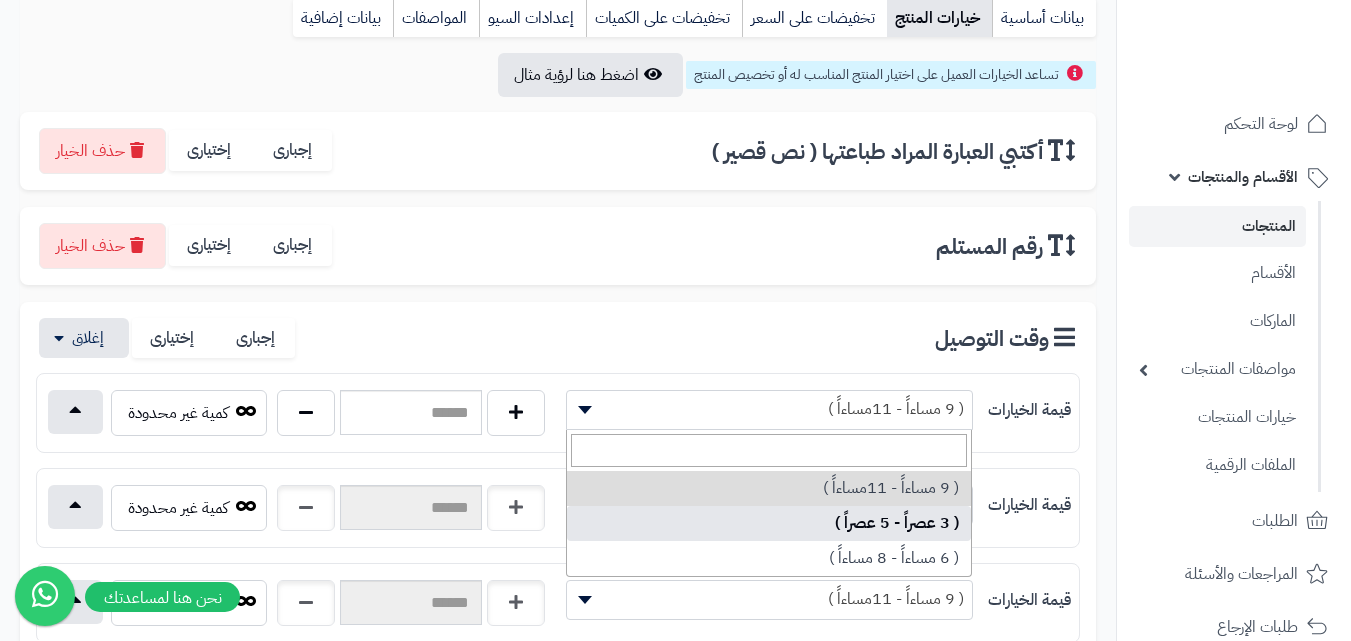select on "***" 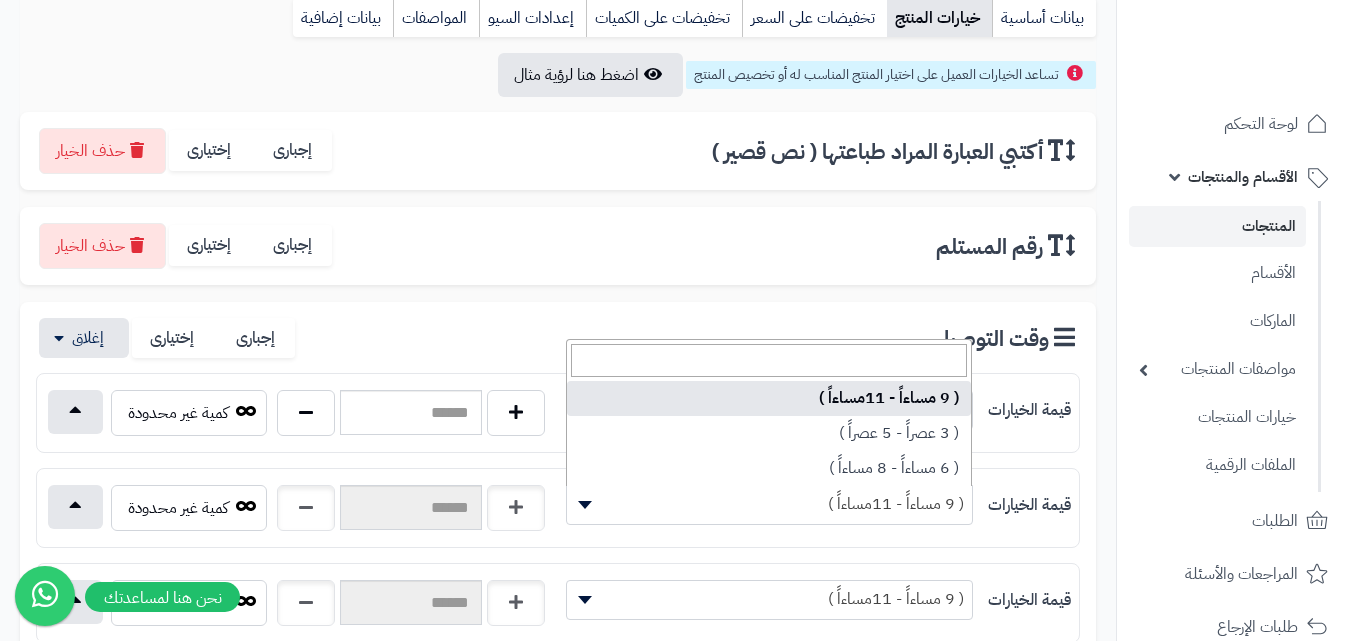 click on "( 9 مساءاً - 11مساءاً )" at bounding box center [769, 504] 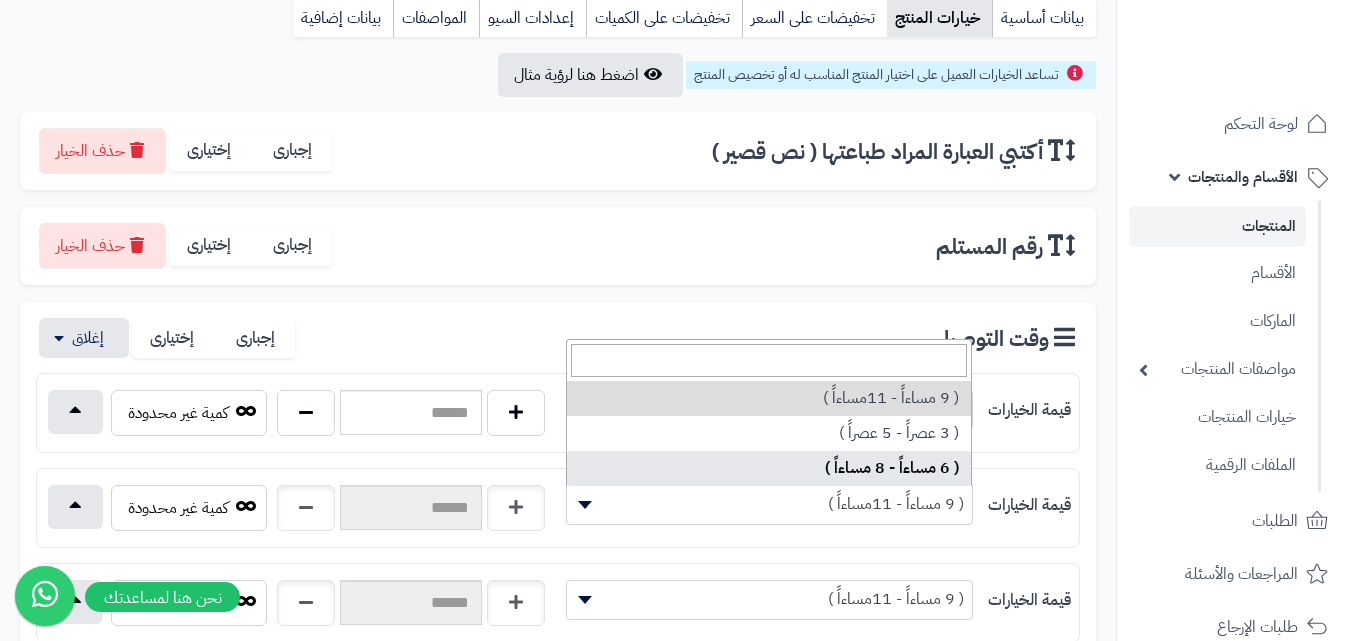 select on "***" 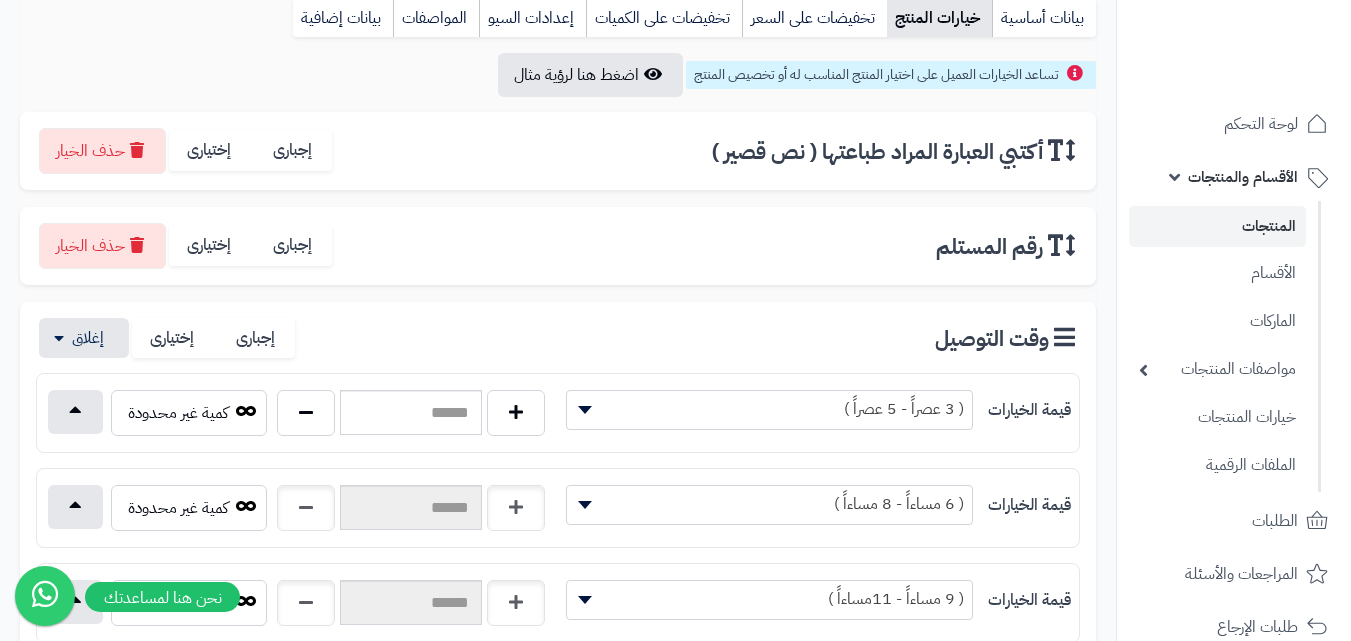 click on "( 9 مساءاً - 11مساءاً )" at bounding box center (769, 599) 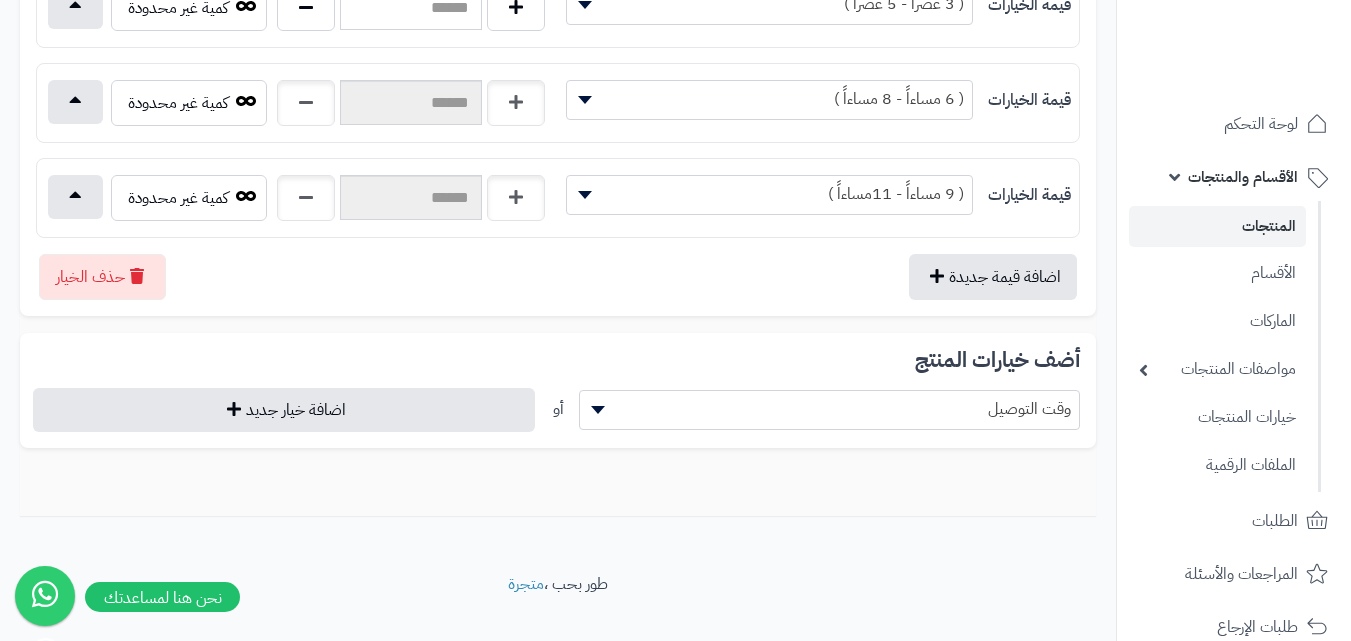 scroll, scrollTop: 656, scrollLeft: 0, axis: vertical 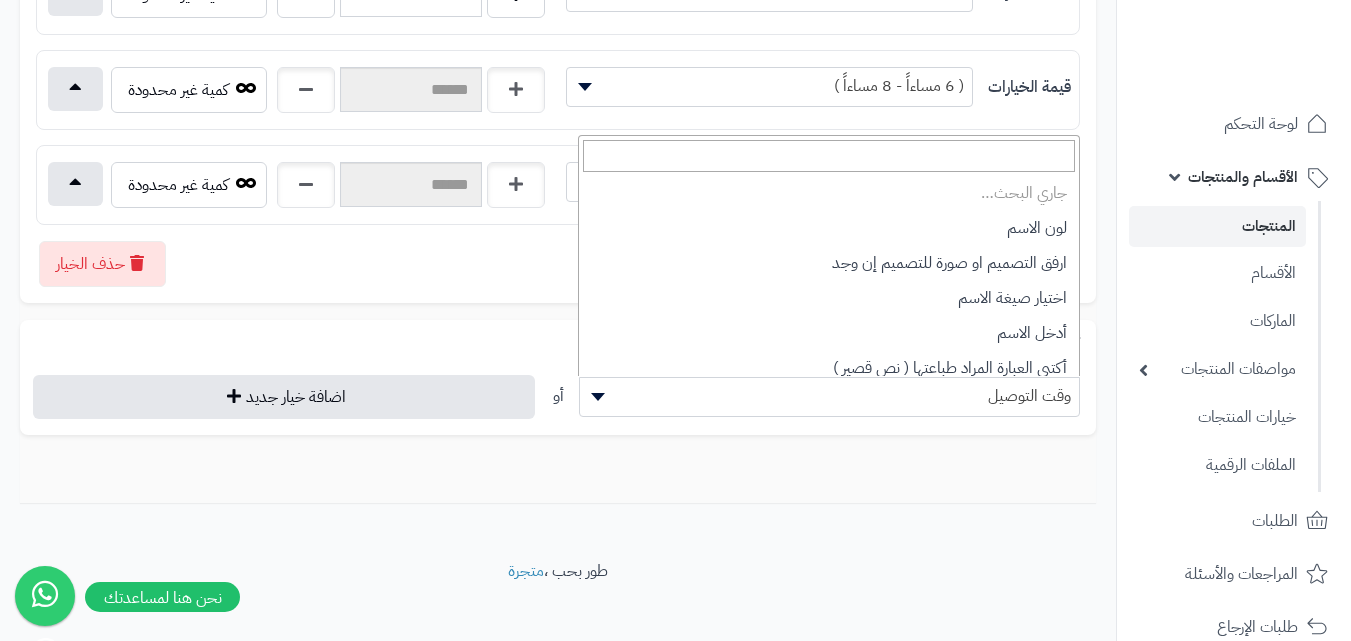 click on "وقت التوصيل" at bounding box center [830, 396] 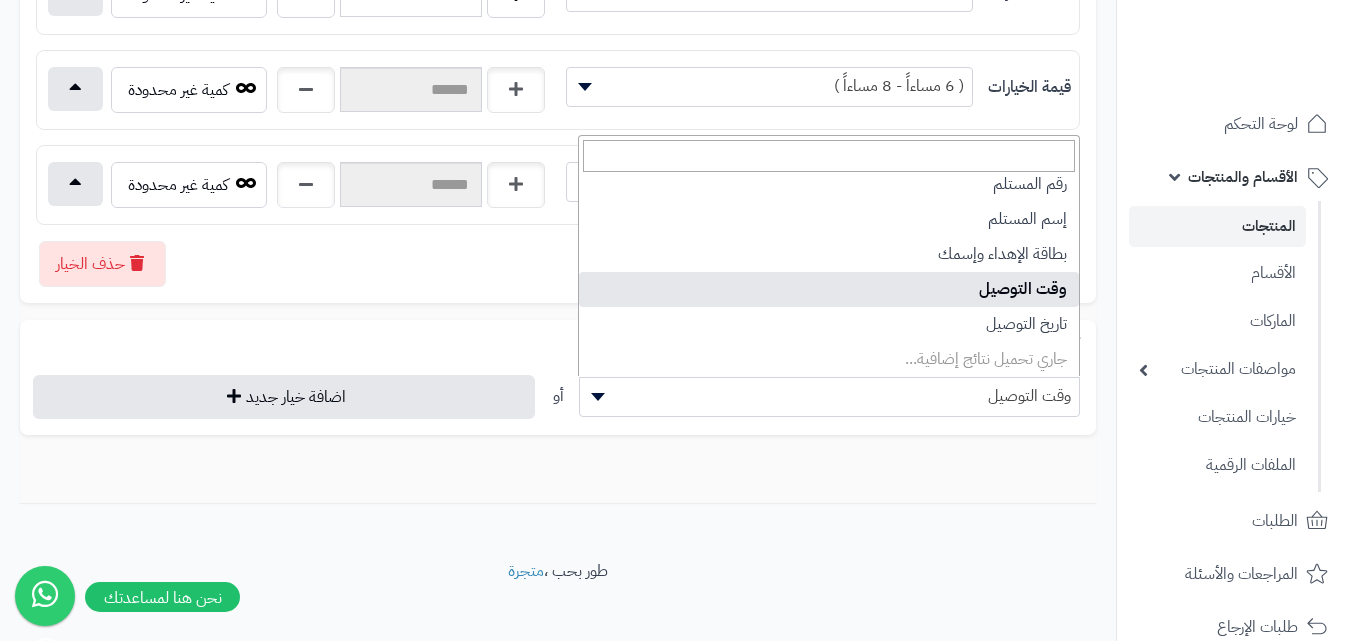scroll, scrollTop: 183, scrollLeft: 0, axis: vertical 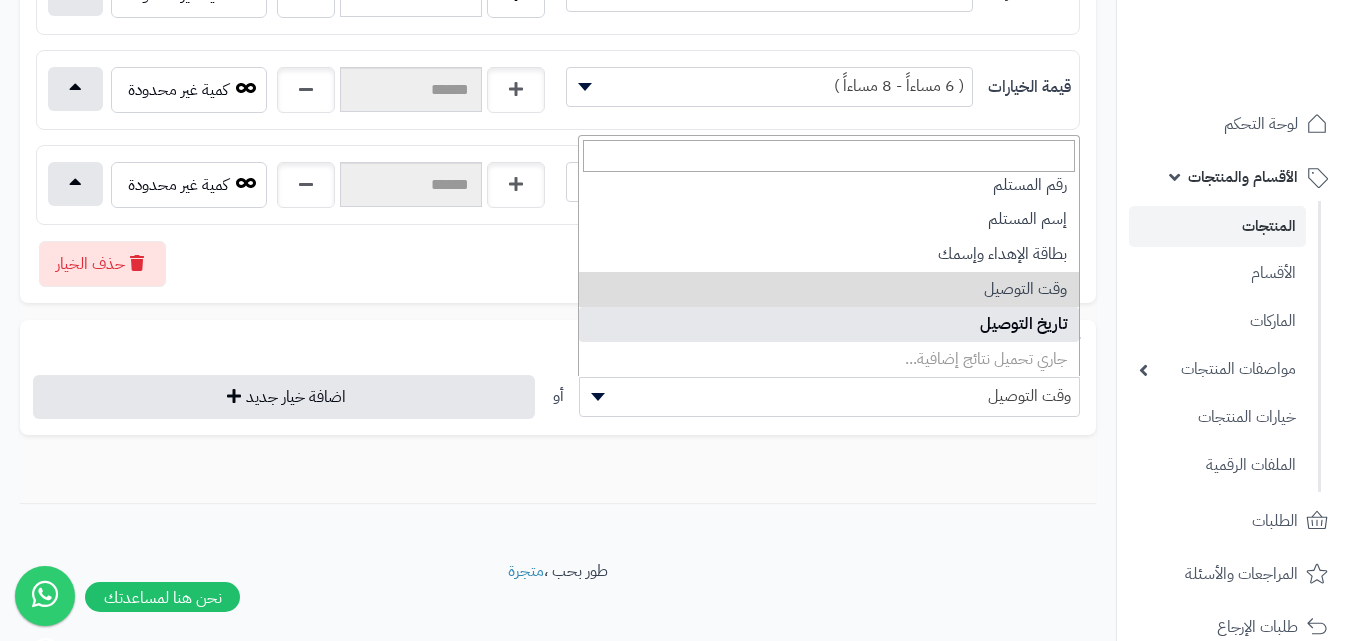 select on "**" 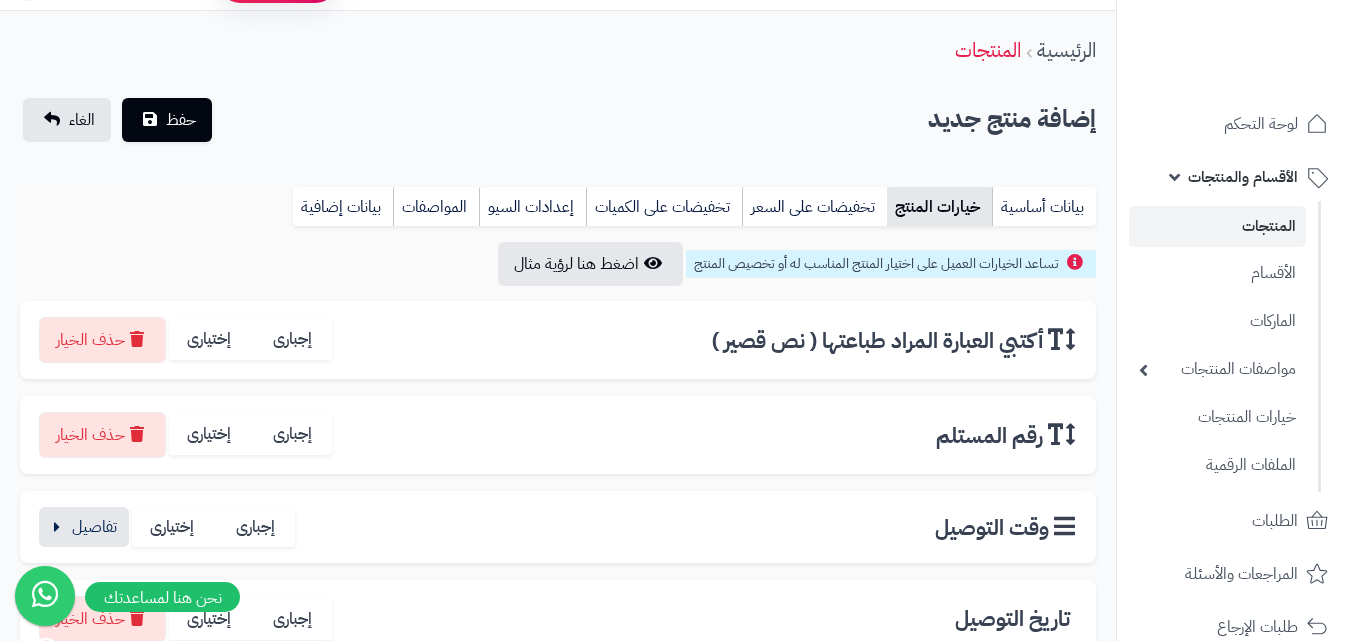 scroll, scrollTop: 0, scrollLeft: 0, axis: both 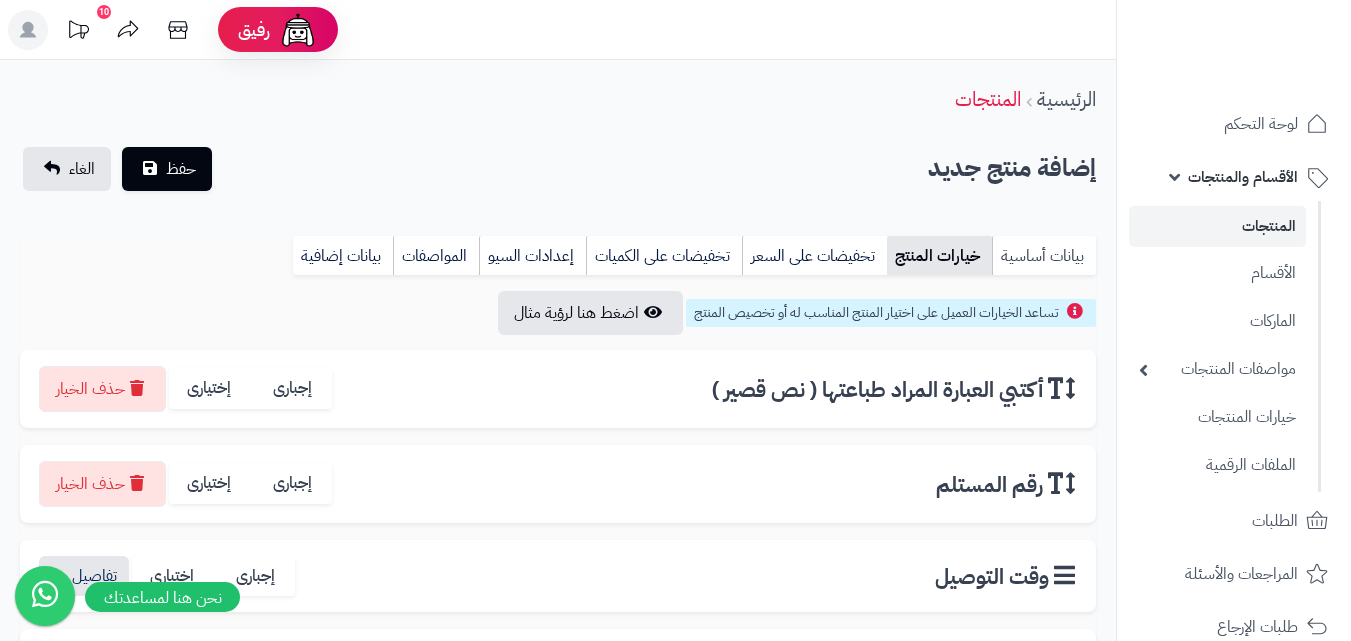 click on "بيانات أساسية" at bounding box center (1044, 256) 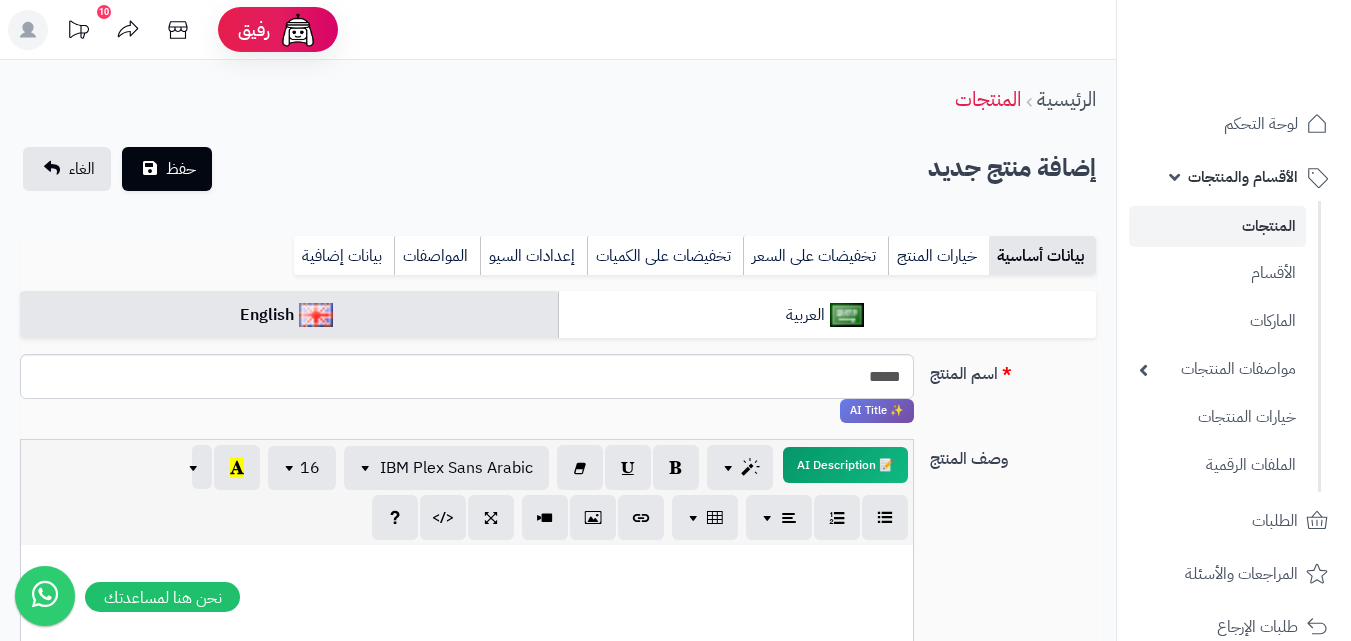 scroll, scrollTop: 0, scrollLeft: 0, axis: both 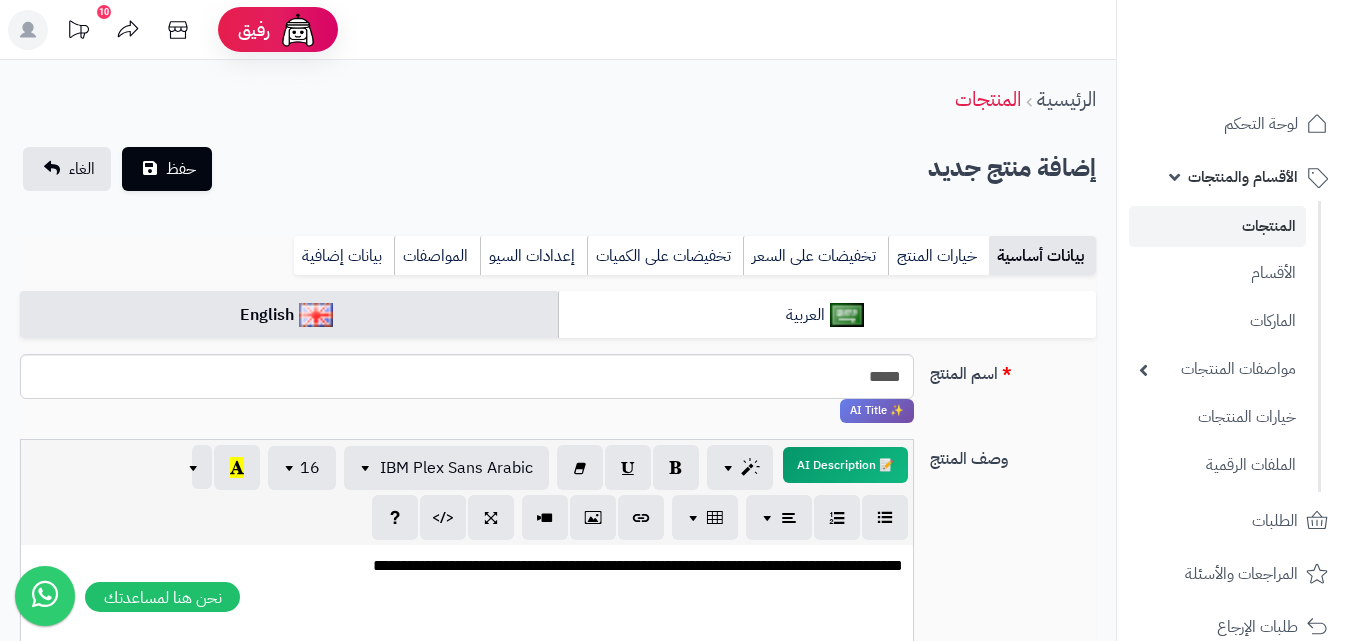 click on "**********" at bounding box center [467, 566] 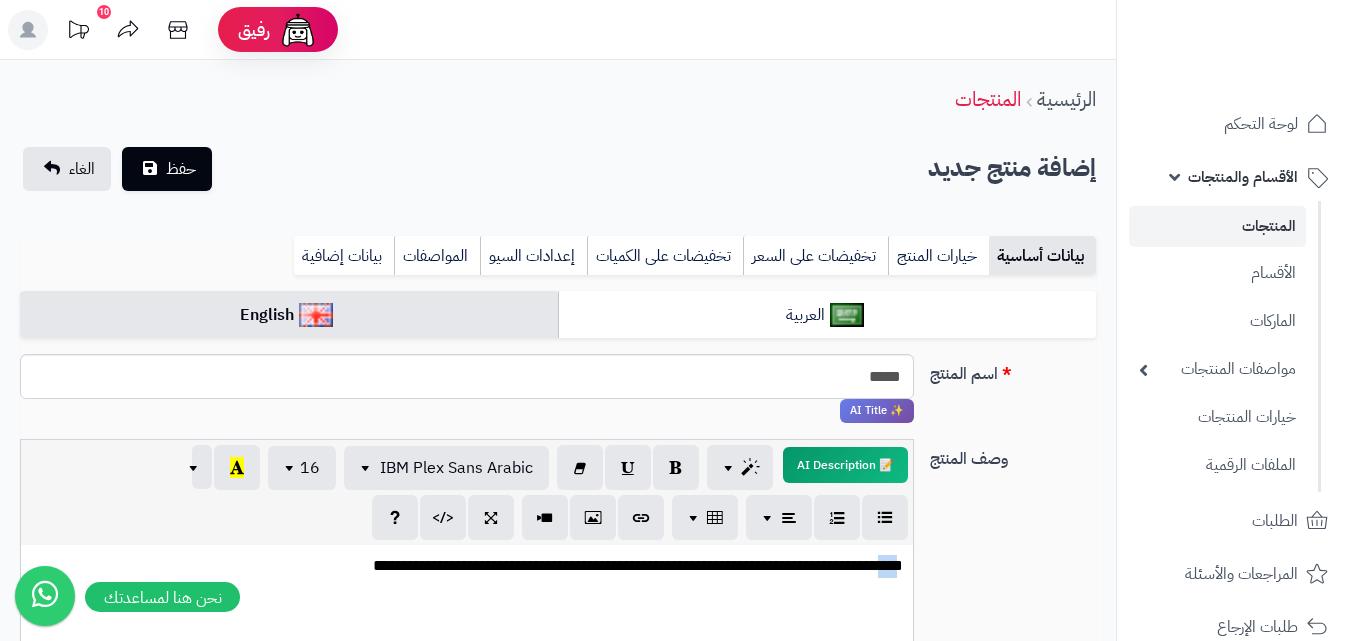 drag, startPoint x: 880, startPoint y: 562, endPoint x: 896, endPoint y: 564, distance: 16.124516 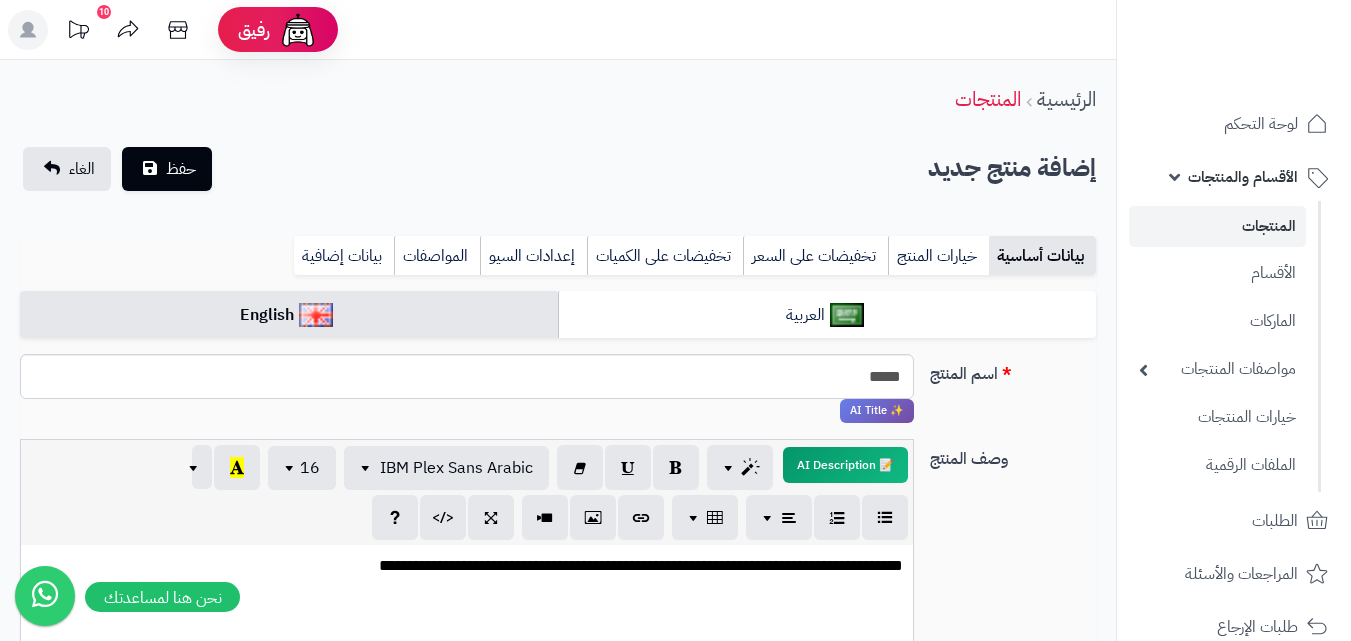 click on "**********" at bounding box center (467, 566) 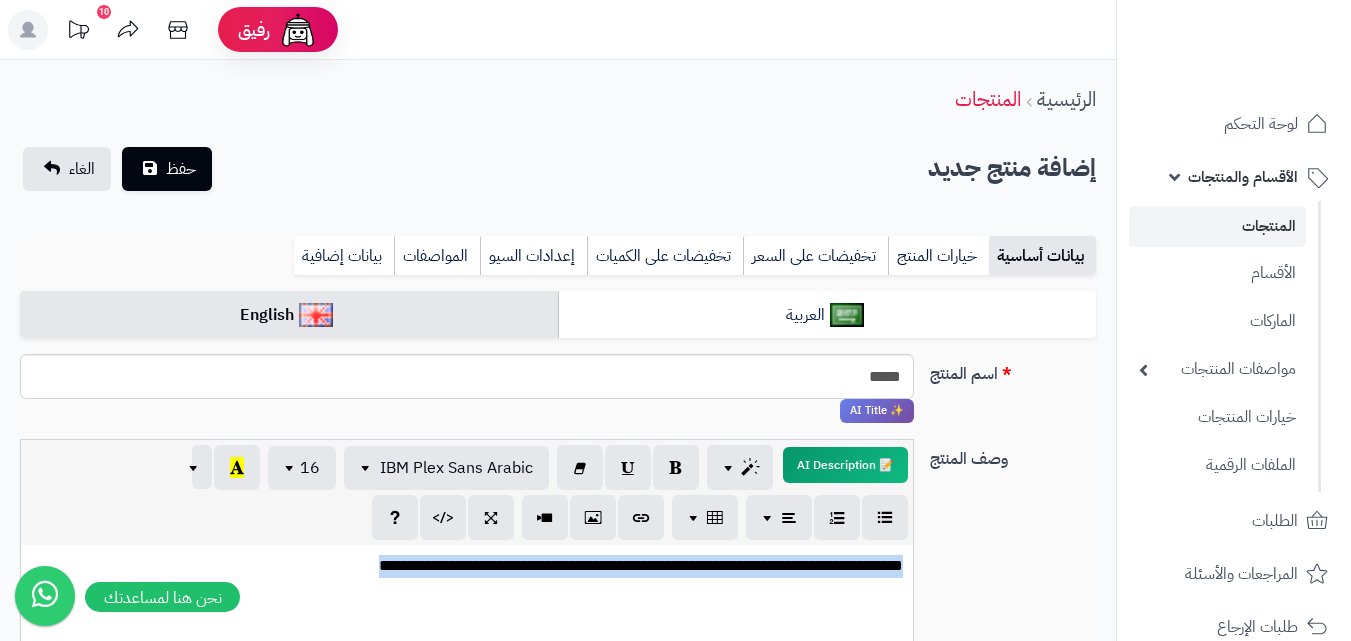 drag, startPoint x: 375, startPoint y: 565, endPoint x: 925, endPoint y: 565, distance: 550 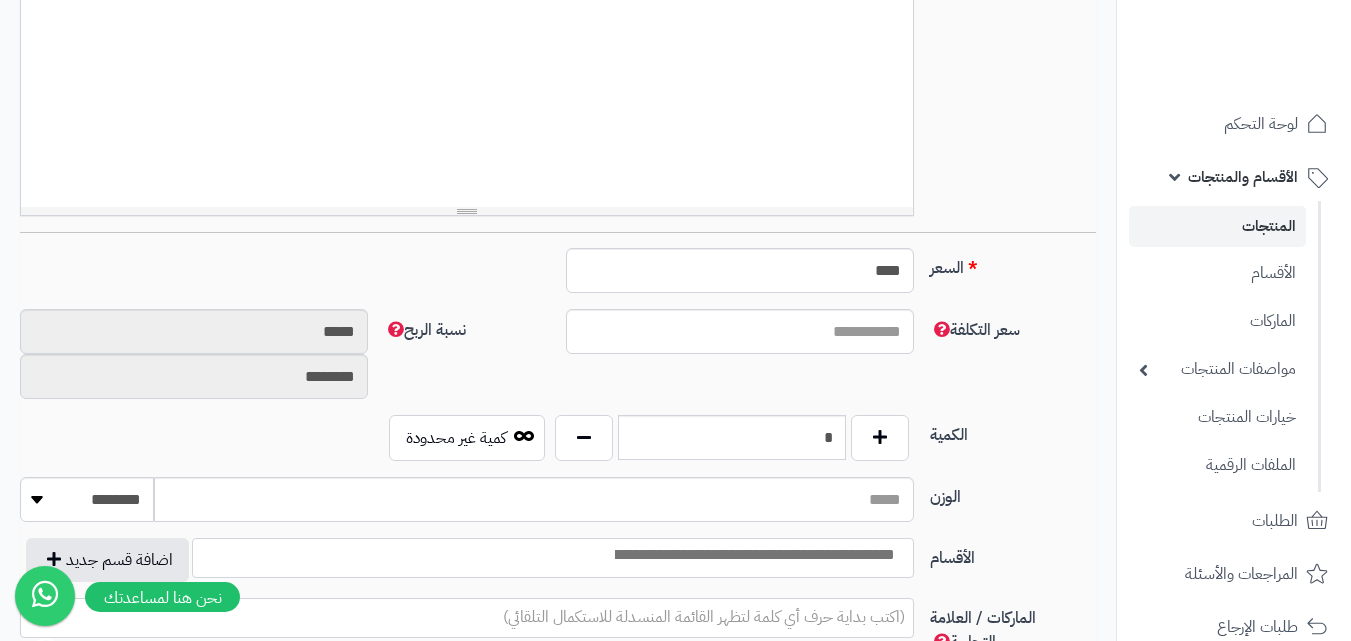 scroll, scrollTop: 645, scrollLeft: 0, axis: vertical 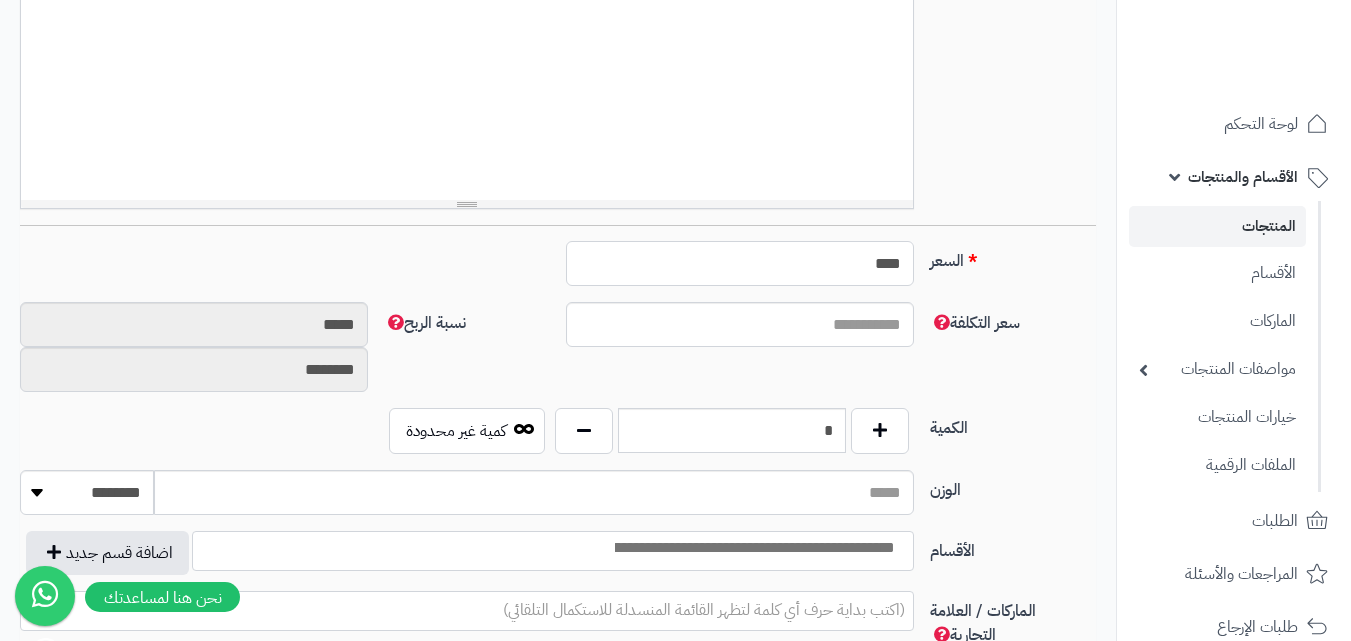 click on "****" at bounding box center [740, 263] 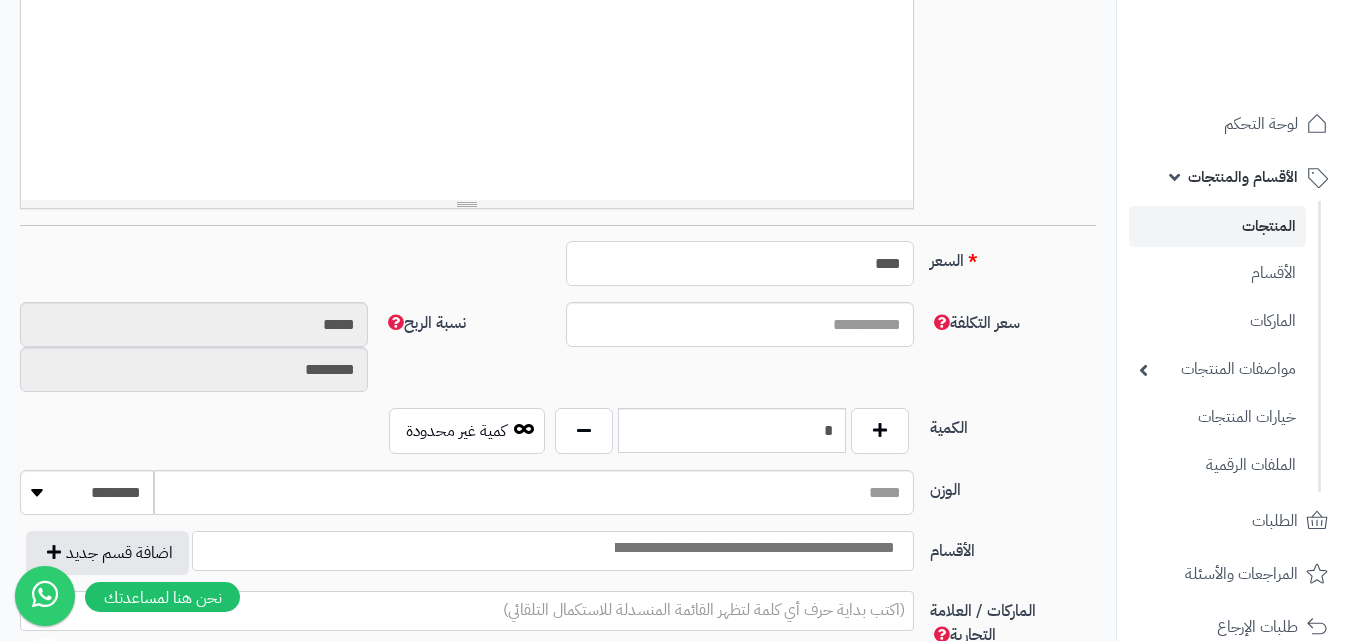 click on "****" at bounding box center [740, 263] 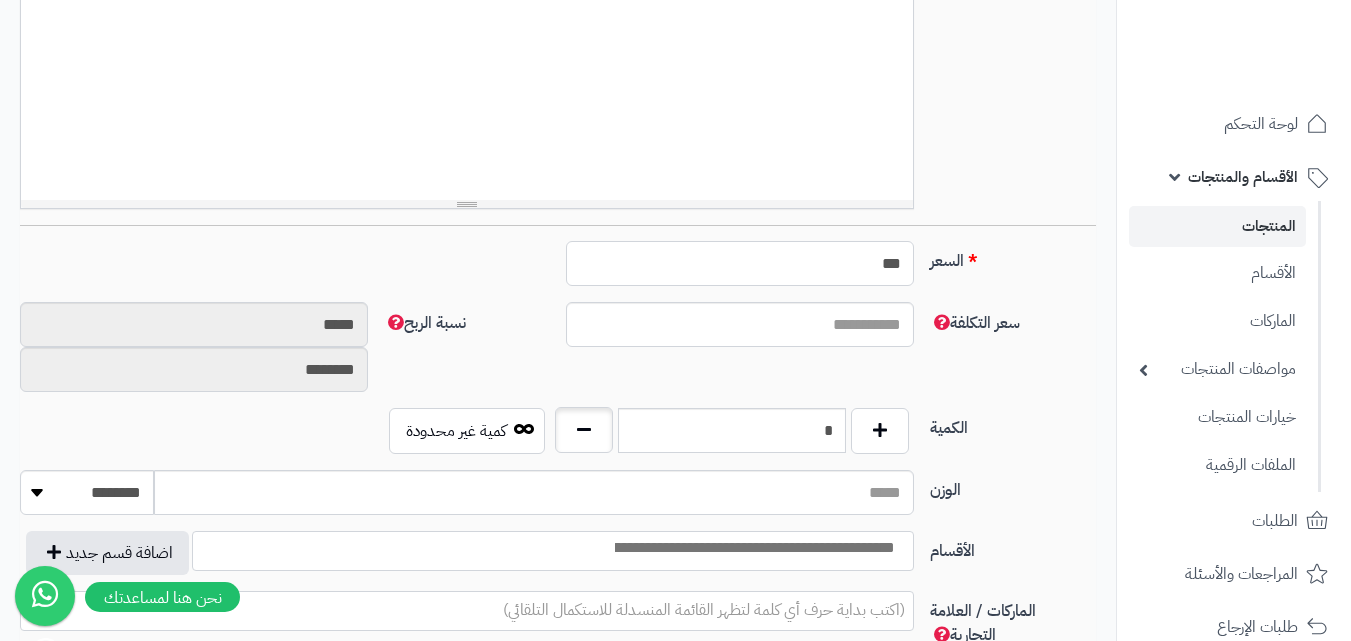 type on "***" 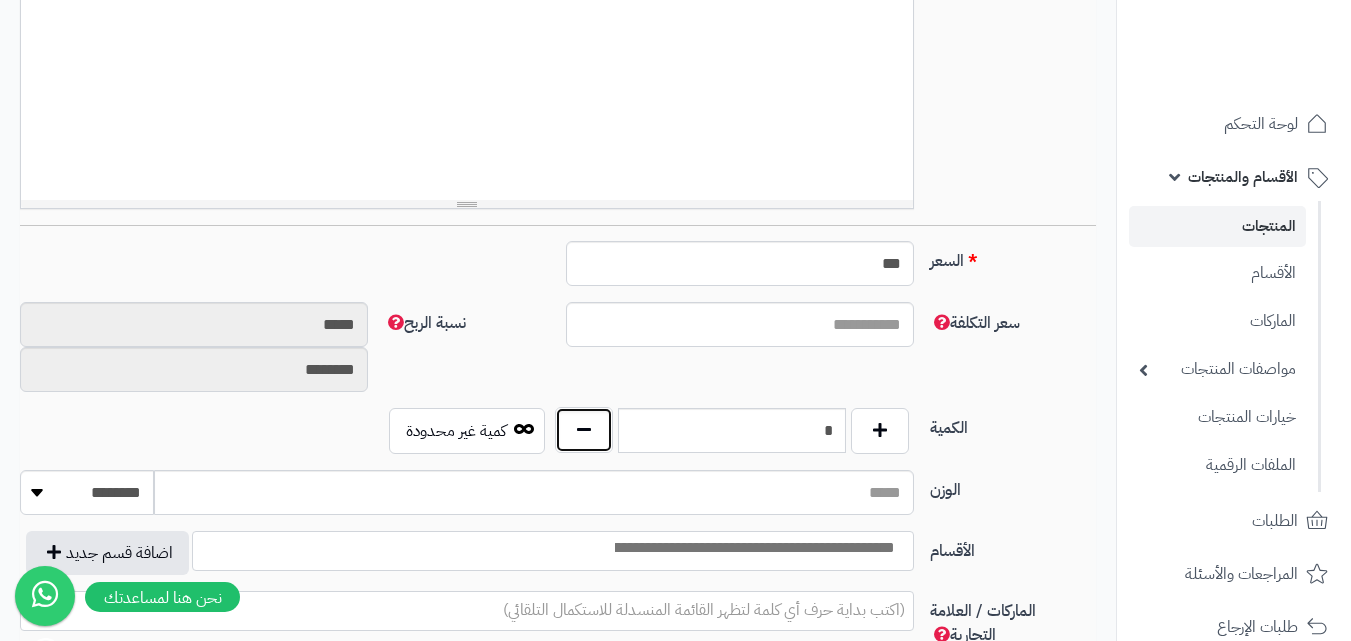 click at bounding box center (584, 430) 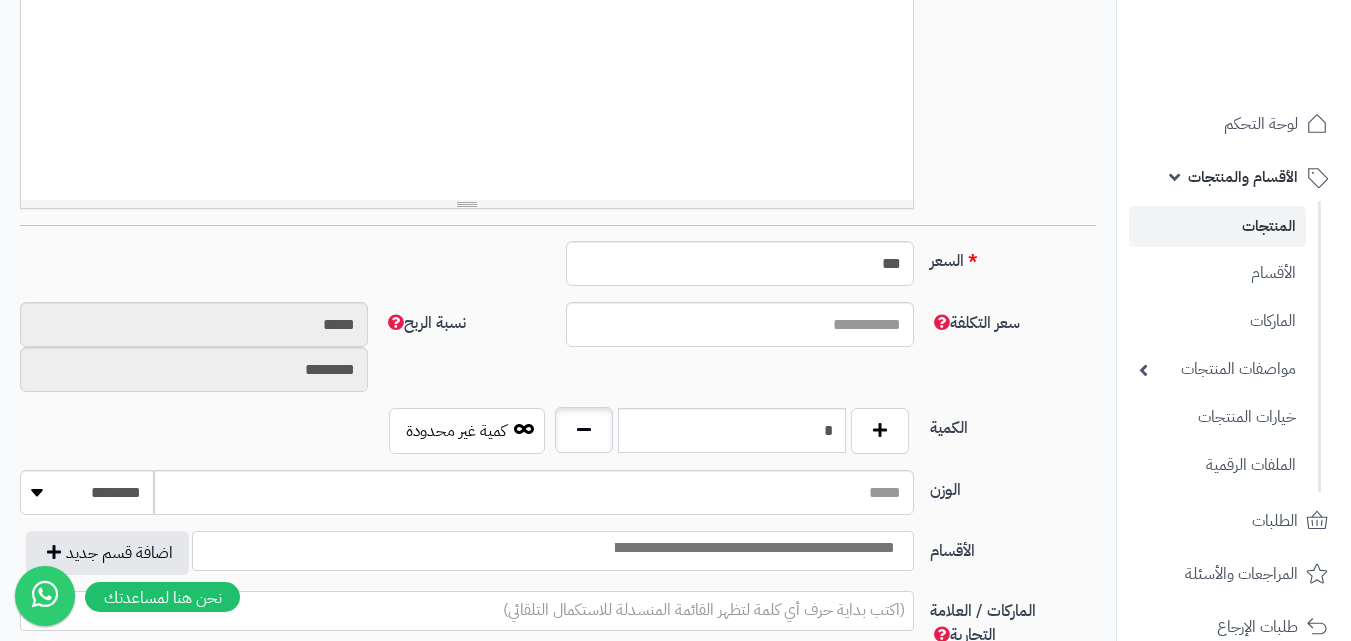 type on "*" 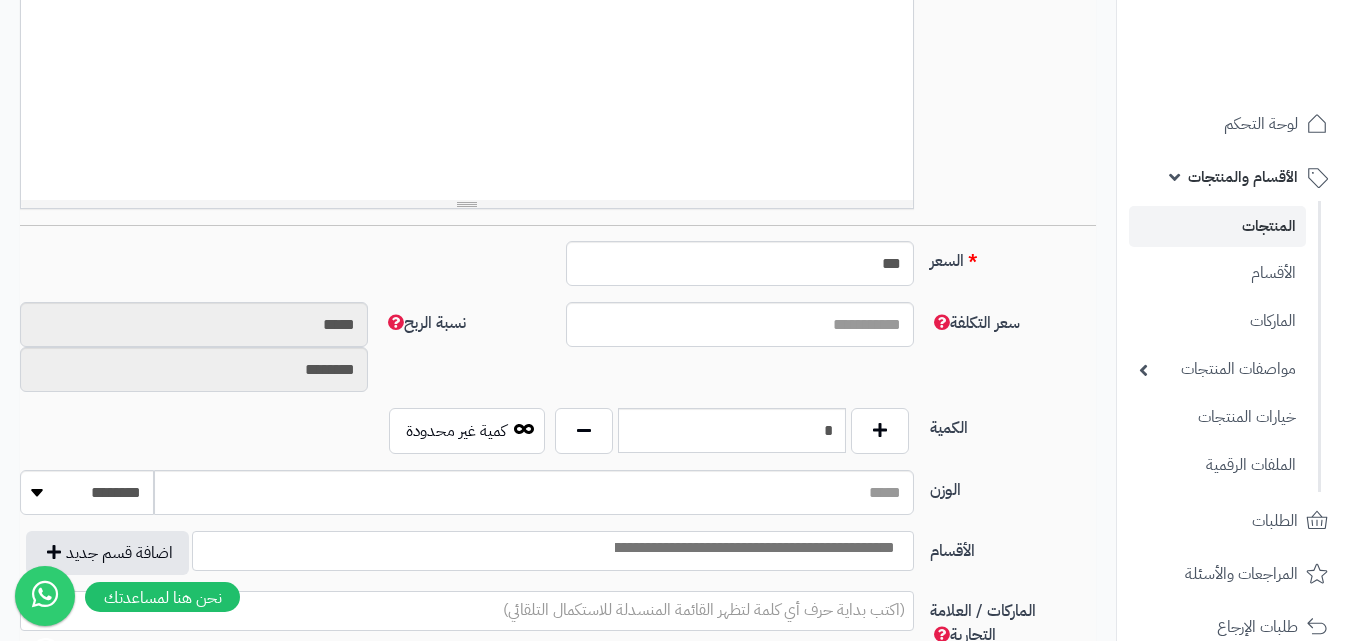 click at bounding box center [753, 548] 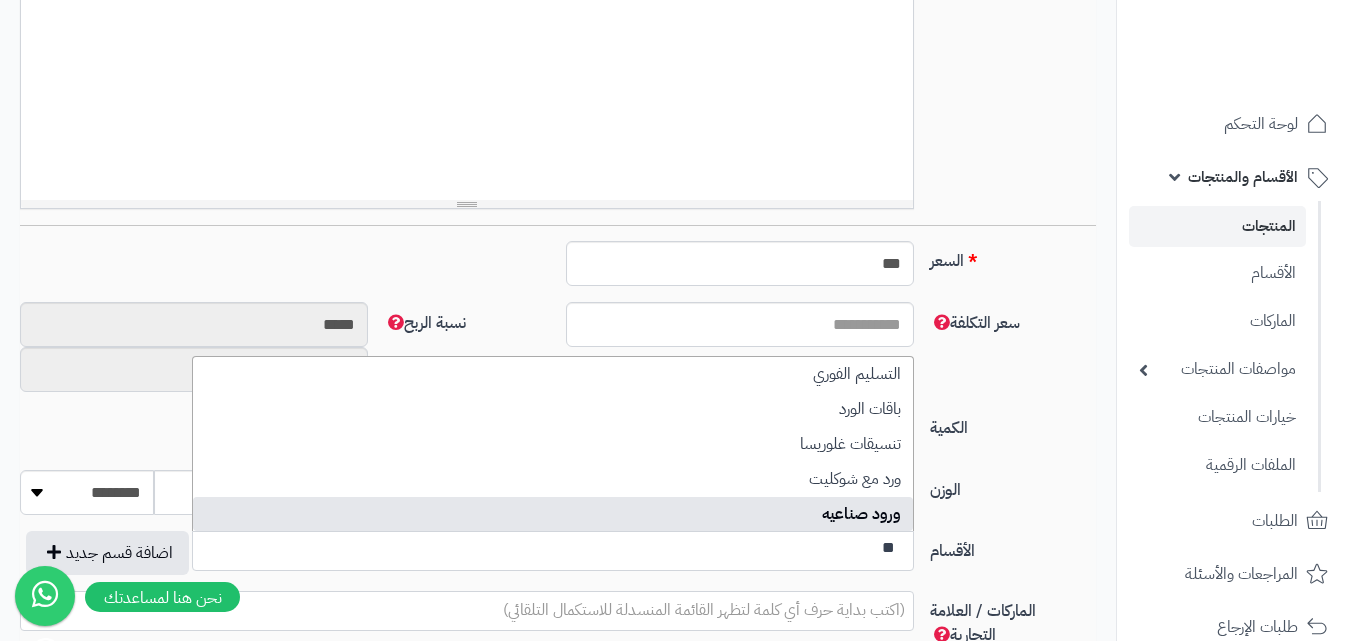type on "**" 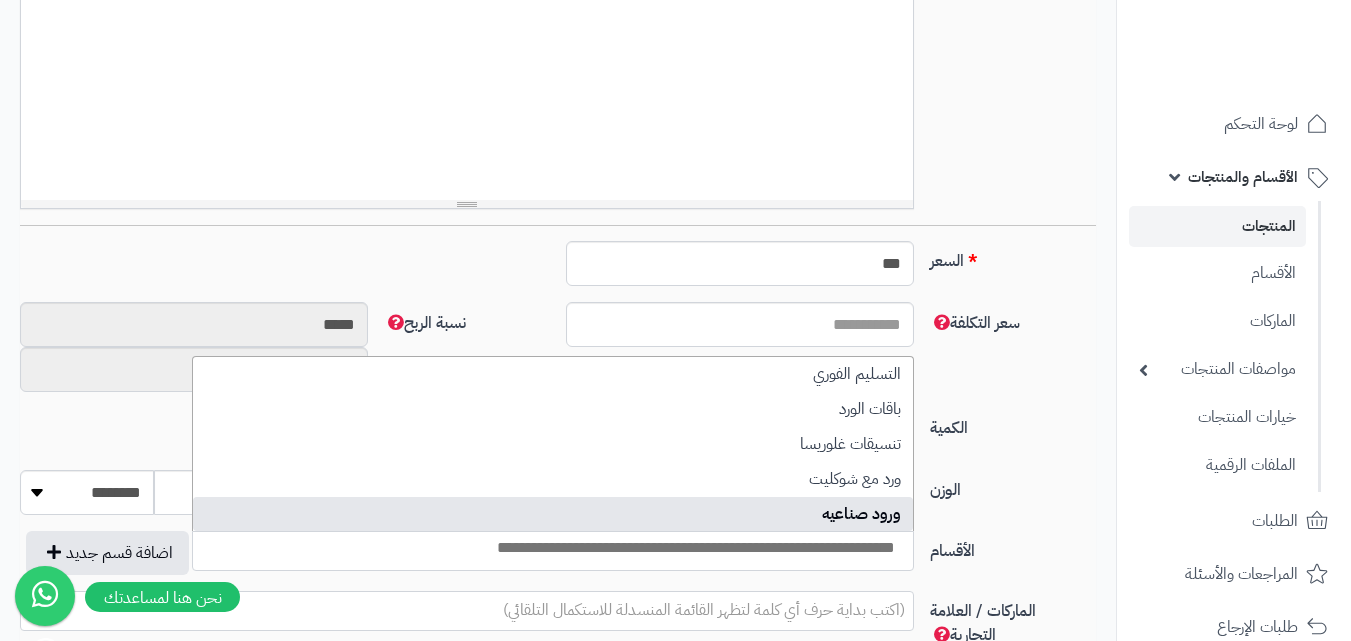 scroll, scrollTop: 0, scrollLeft: 0, axis: both 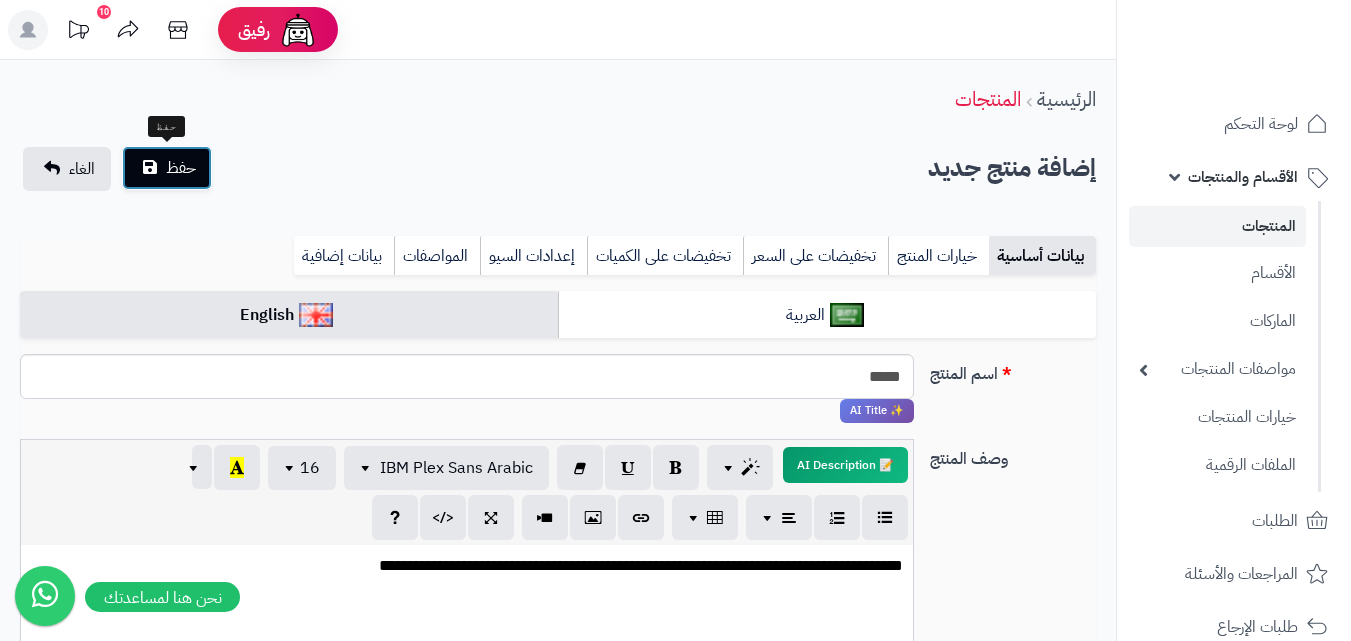 click on "حفظ" at bounding box center (181, 168) 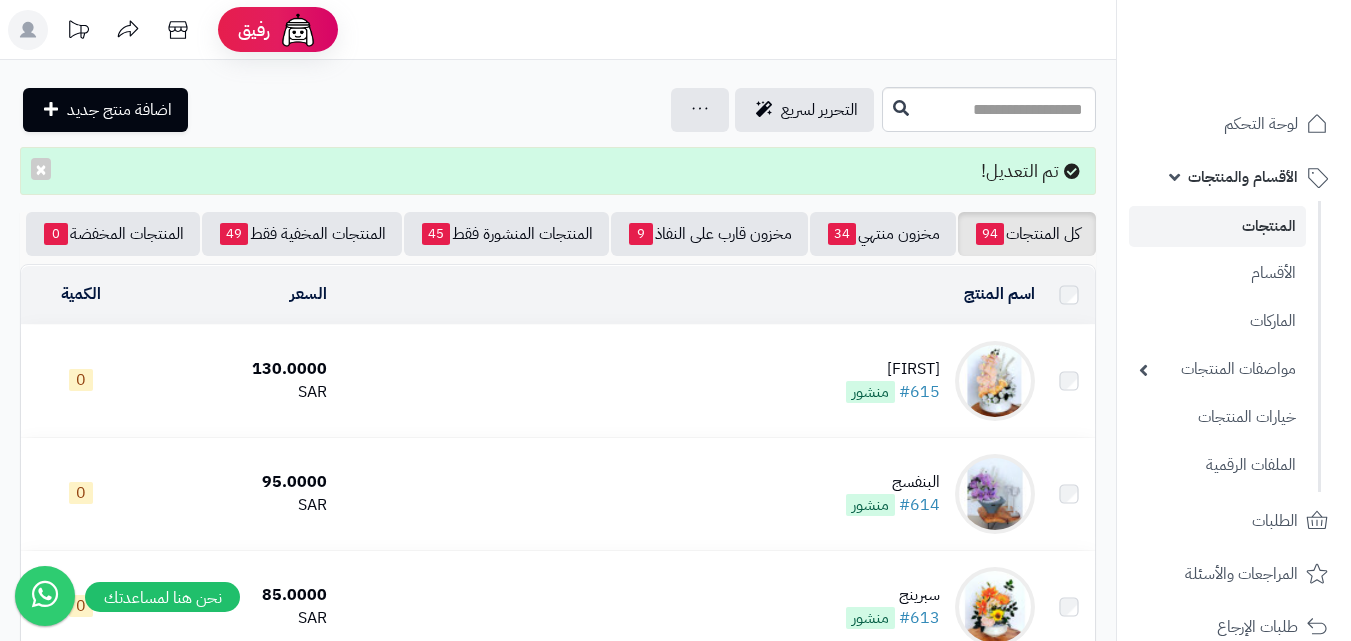 scroll, scrollTop: 0, scrollLeft: 0, axis: both 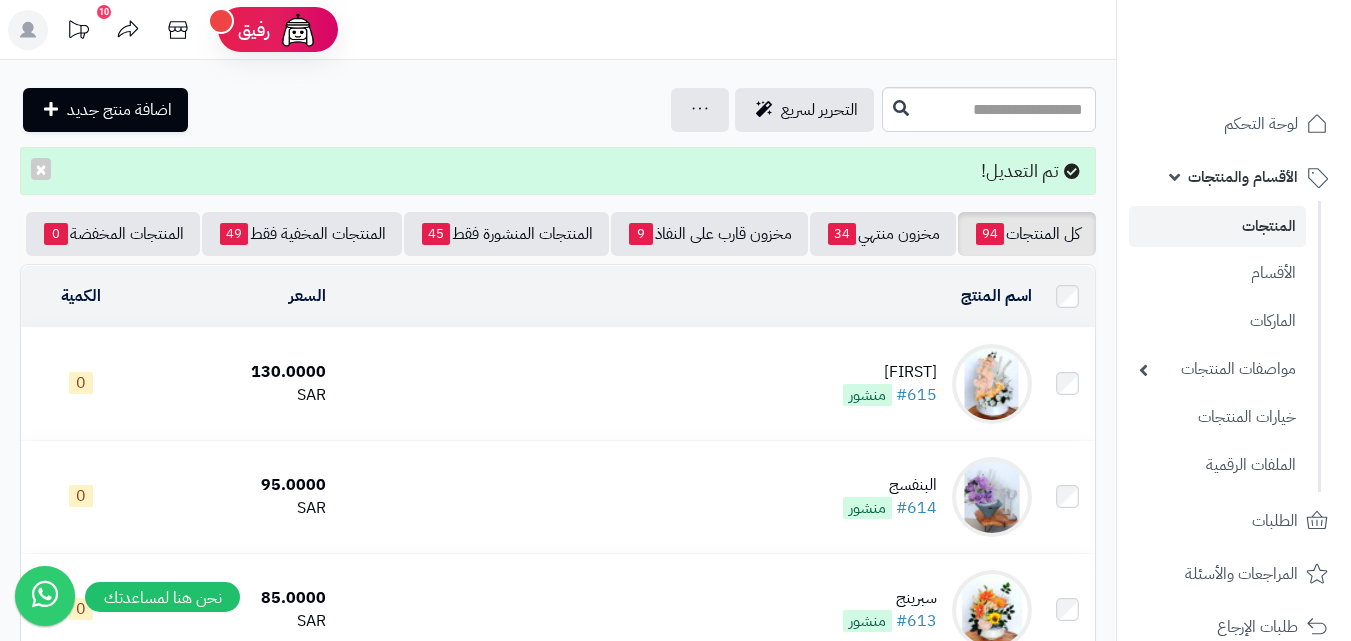 click at bounding box center [992, 384] 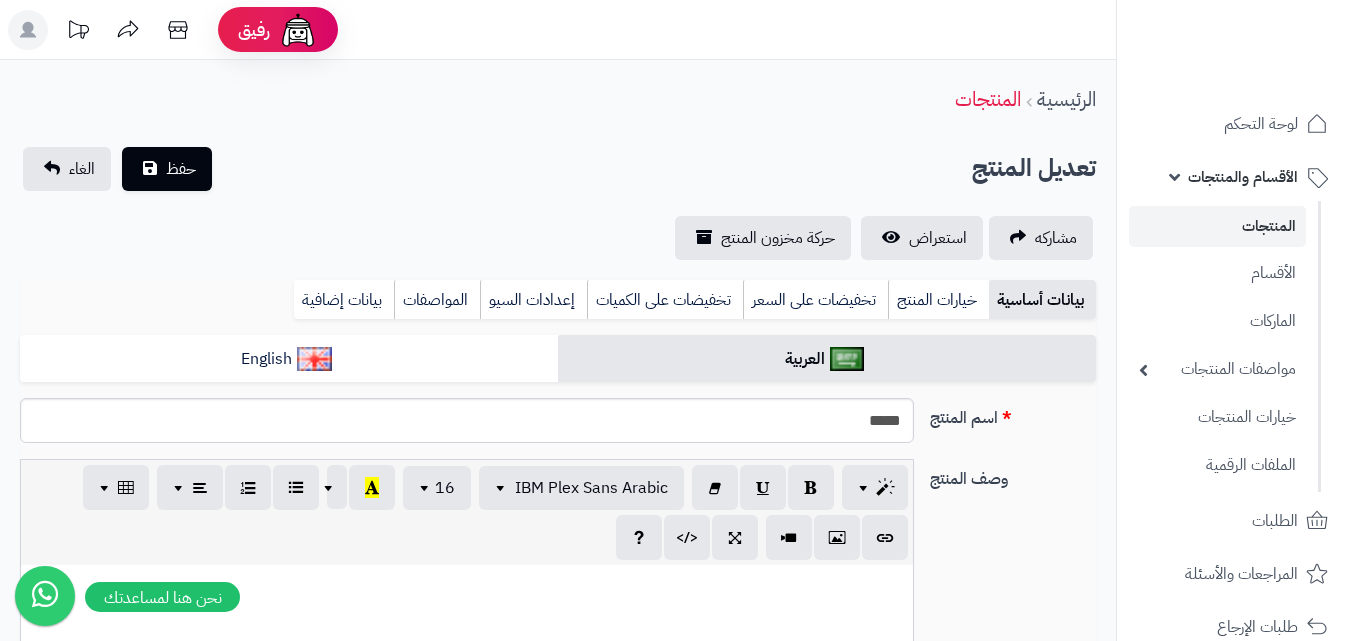 scroll, scrollTop: 0, scrollLeft: 0, axis: both 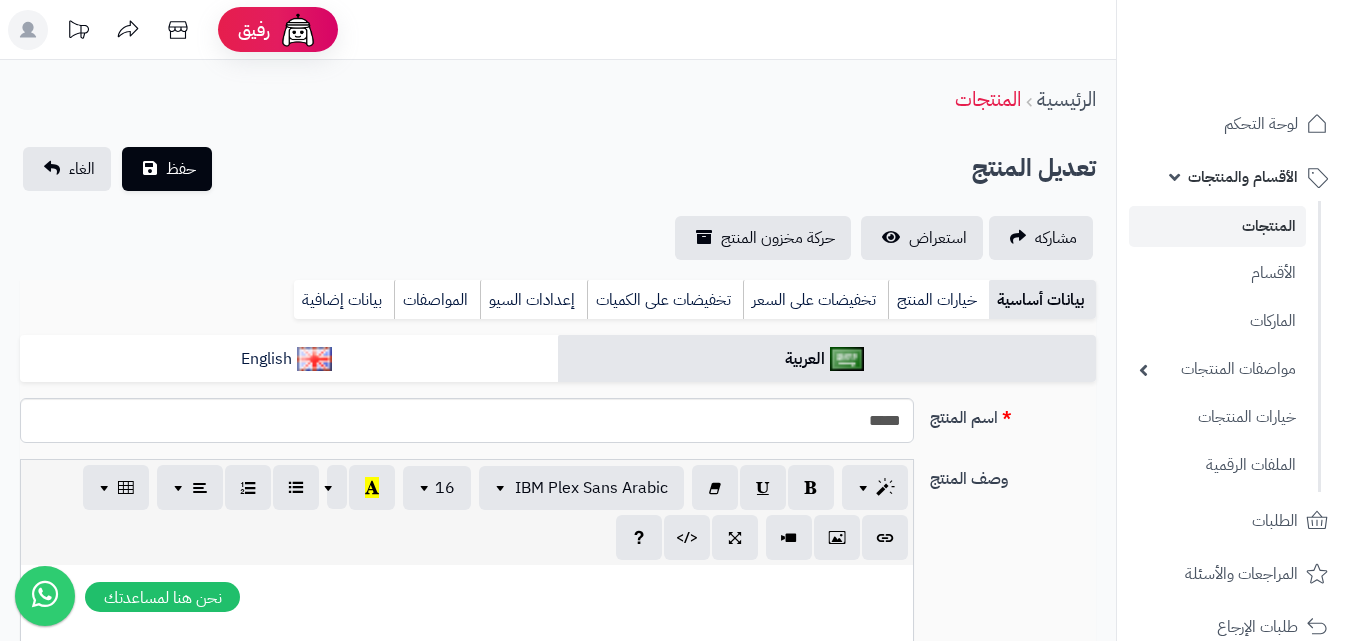 click at bounding box center [467, 715] 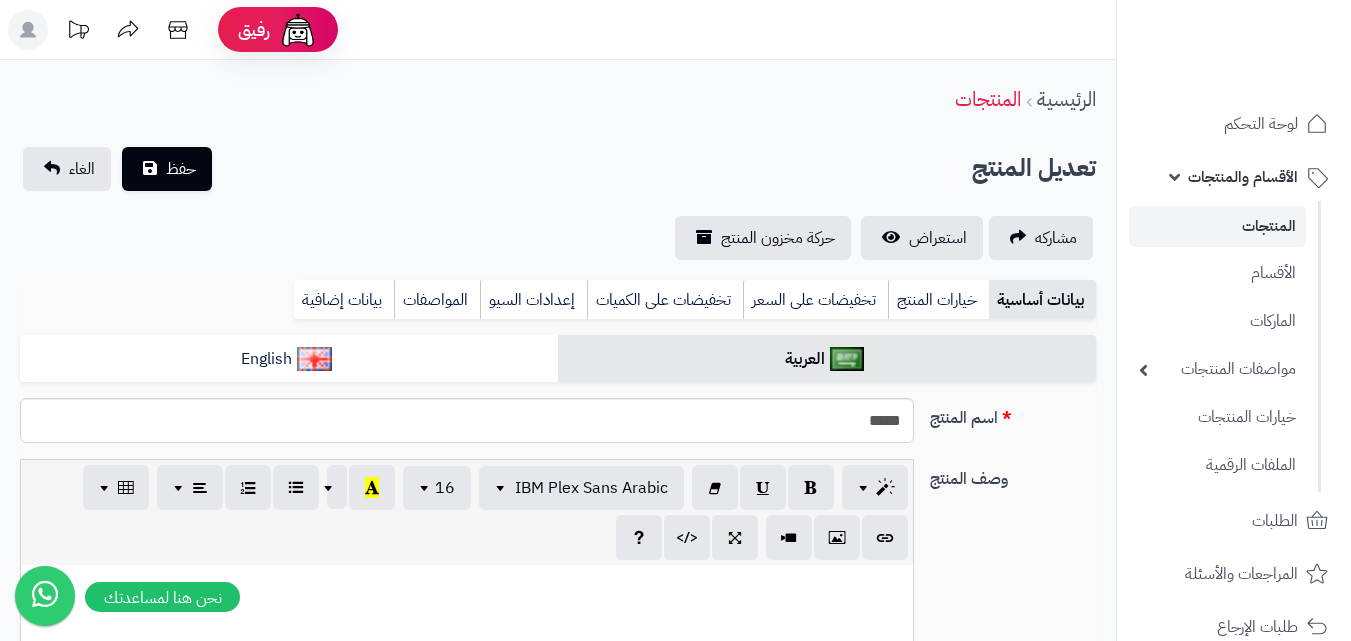 paste 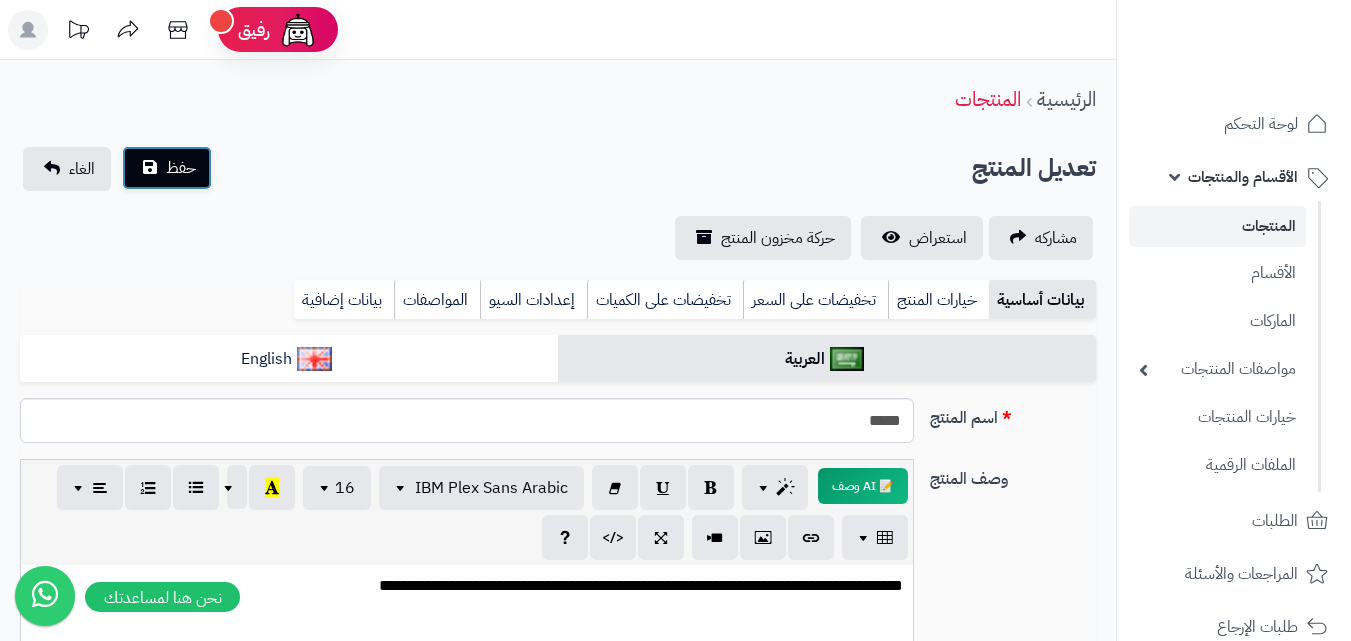 click on "حفظ" at bounding box center [167, 168] 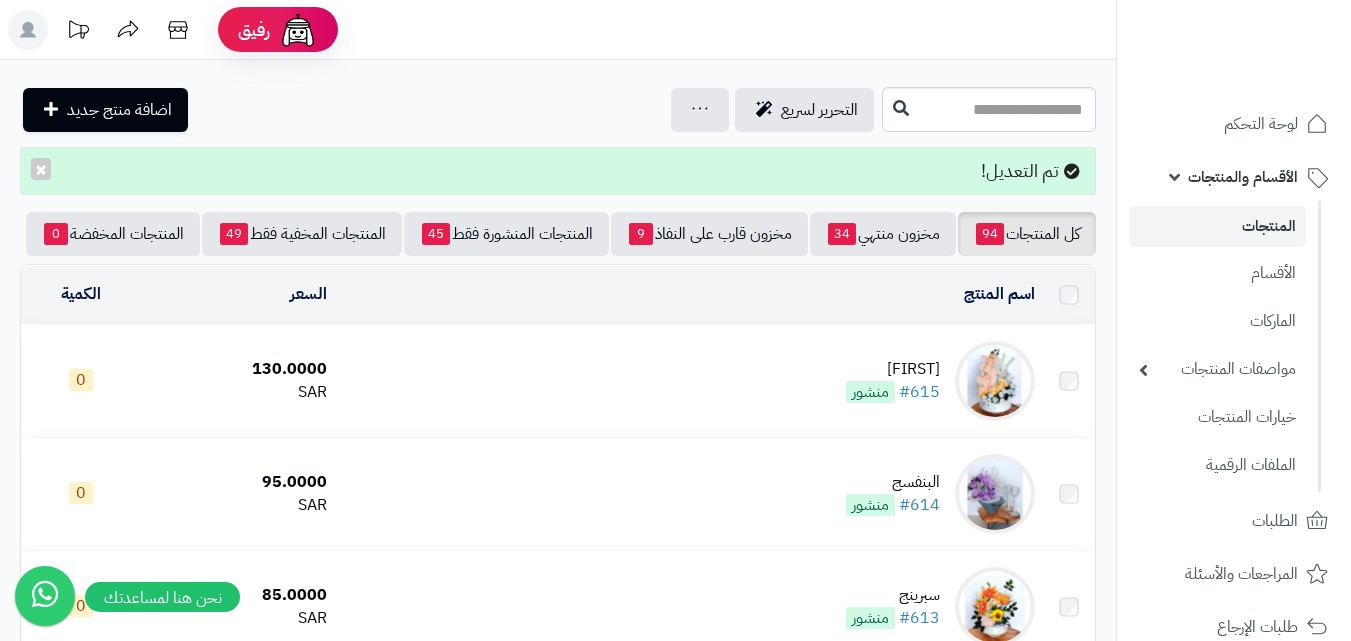scroll, scrollTop: 0, scrollLeft: 0, axis: both 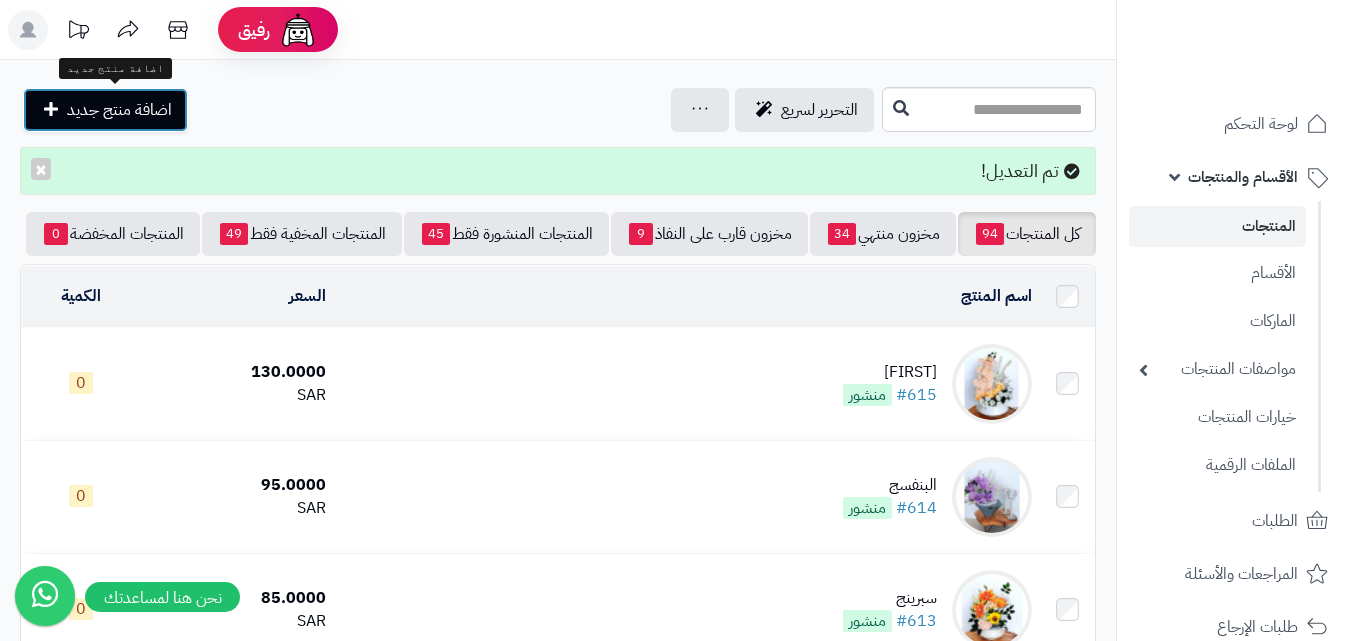 click on "اضافة منتج جديد" at bounding box center [119, 110] 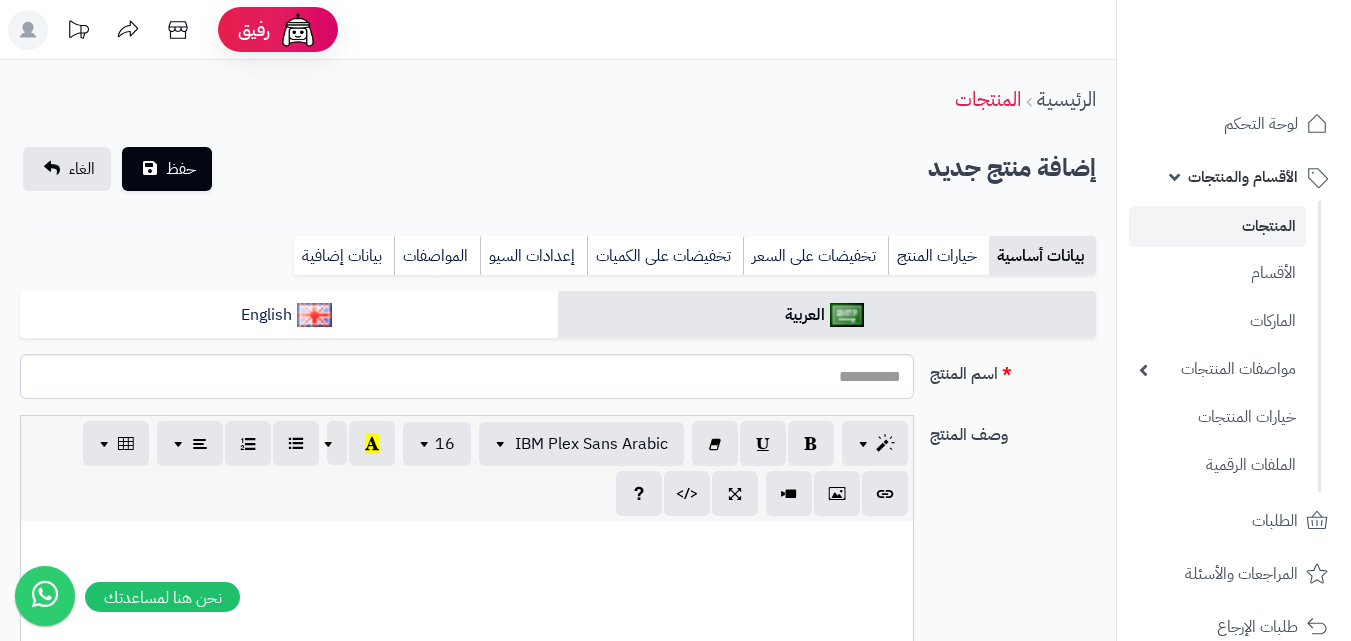 select 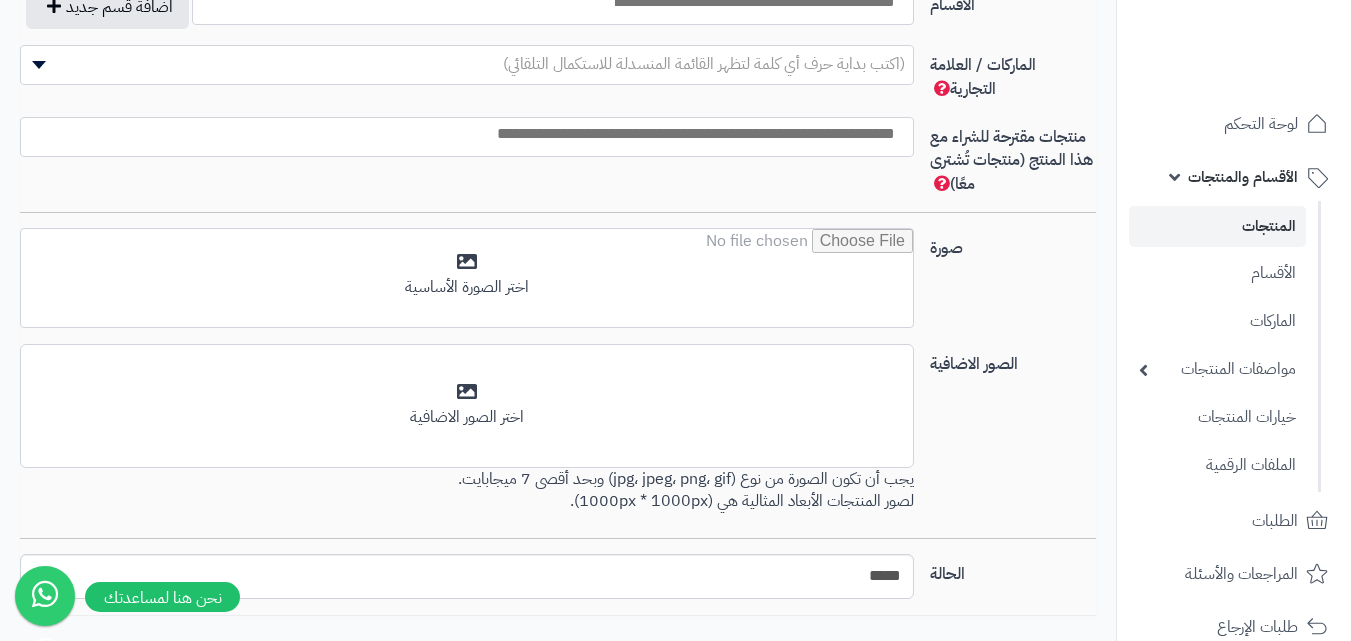 scroll, scrollTop: 1183, scrollLeft: 0, axis: vertical 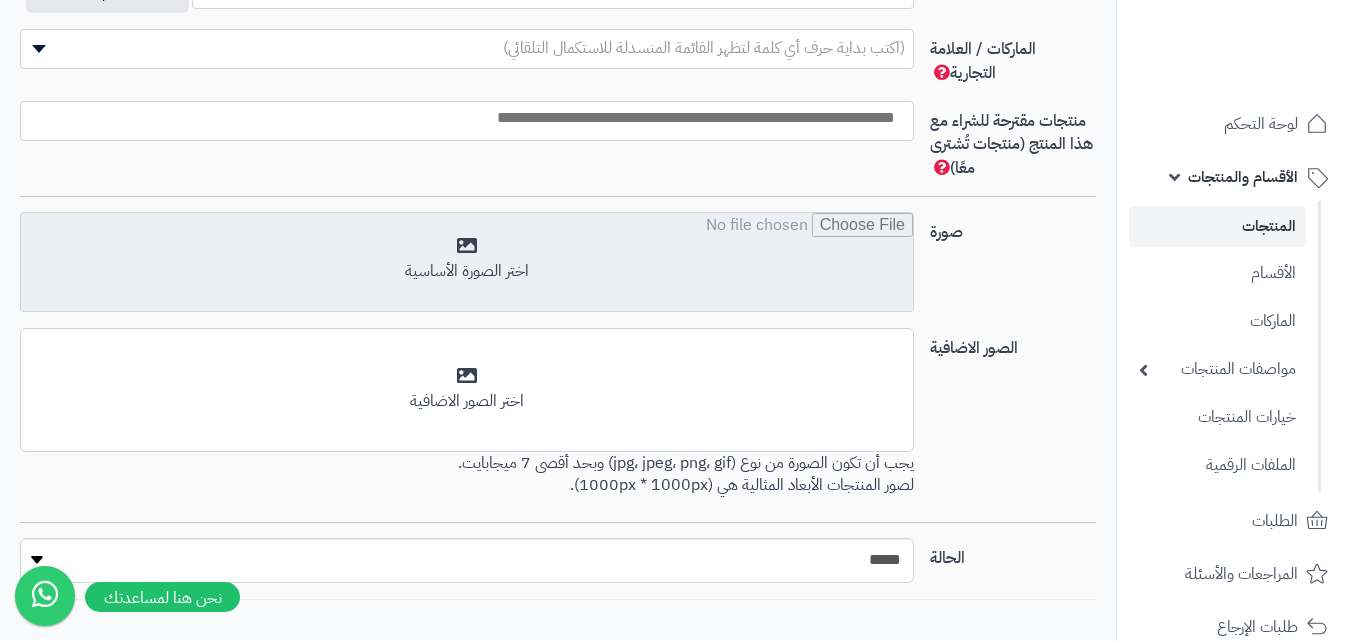 click at bounding box center [467, 263] 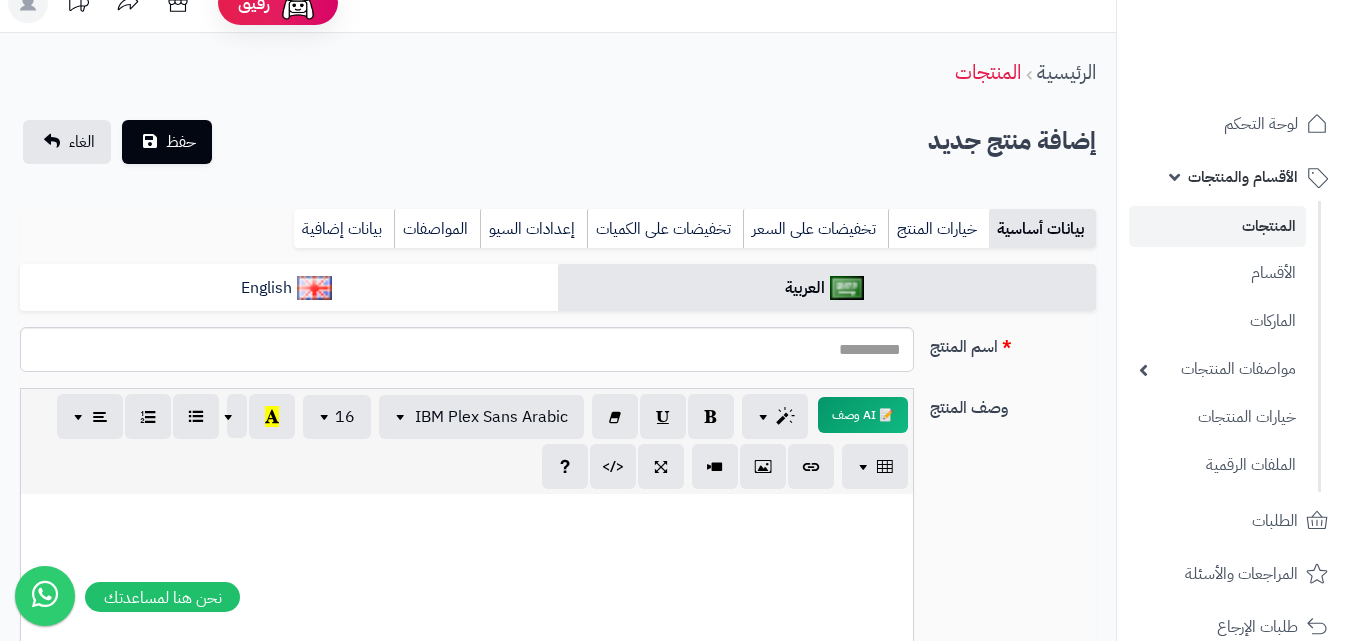 scroll, scrollTop: 0, scrollLeft: 0, axis: both 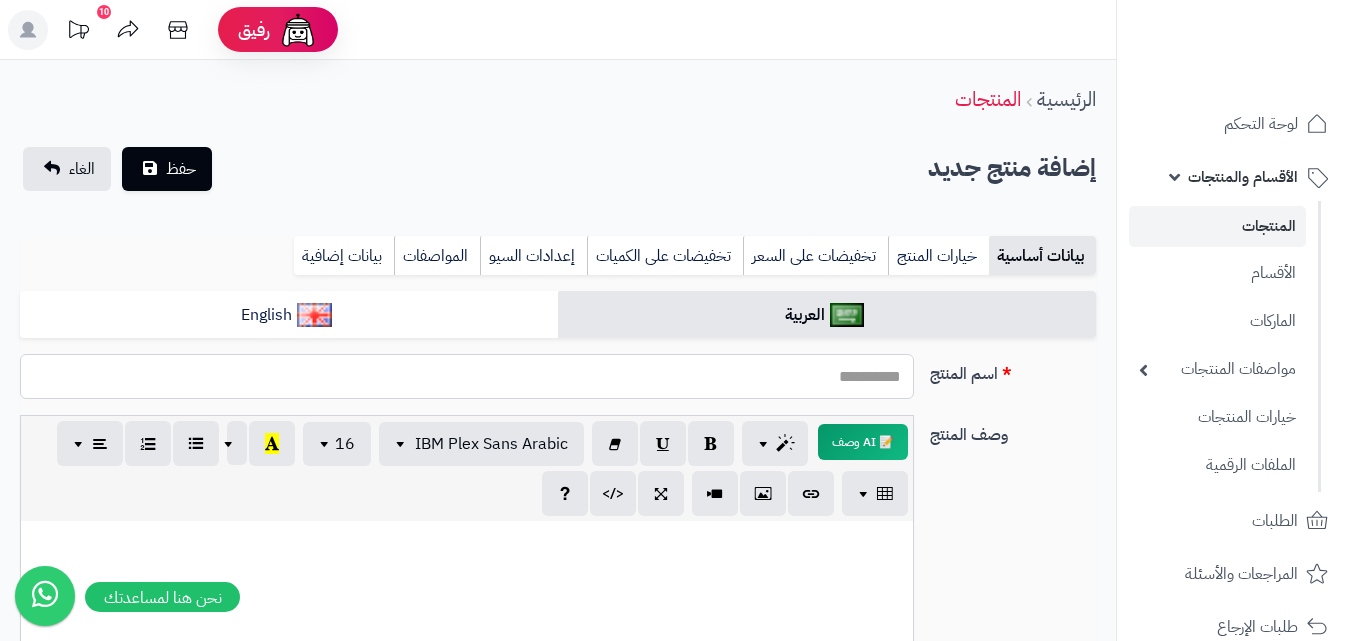 drag, startPoint x: 878, startPoint y: 364, endPoint x: 871, endPoint y: 419, distance: 55.443665 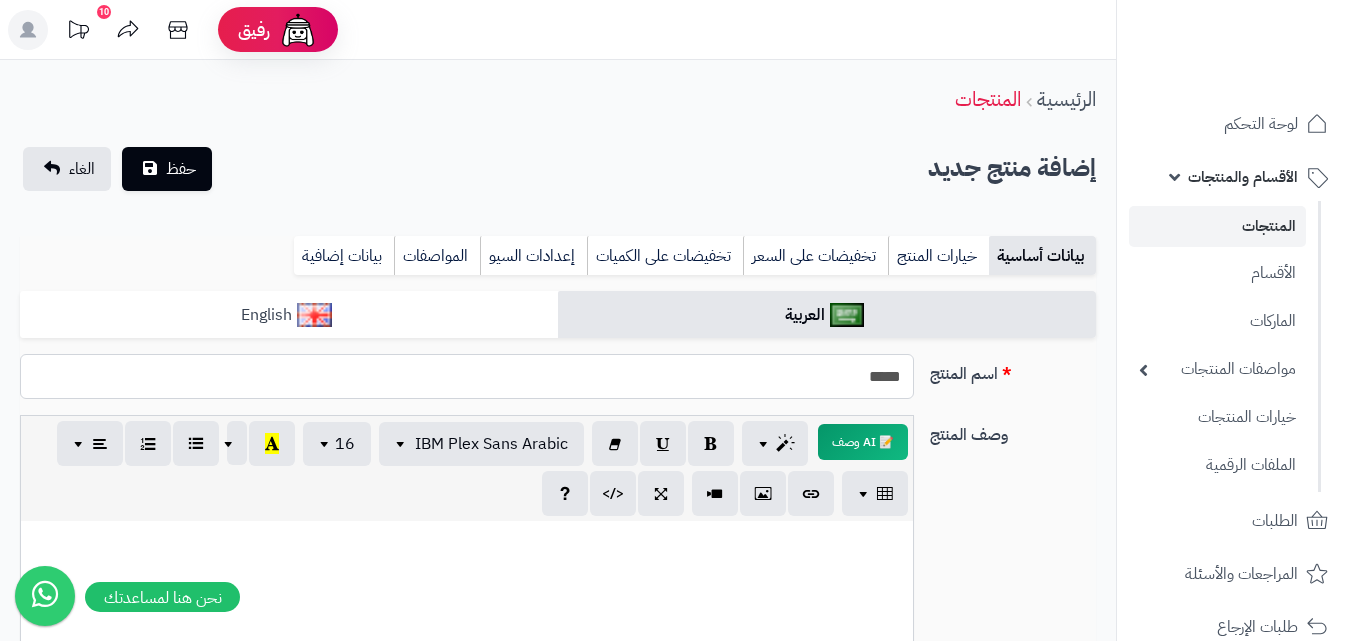 type on "*****" 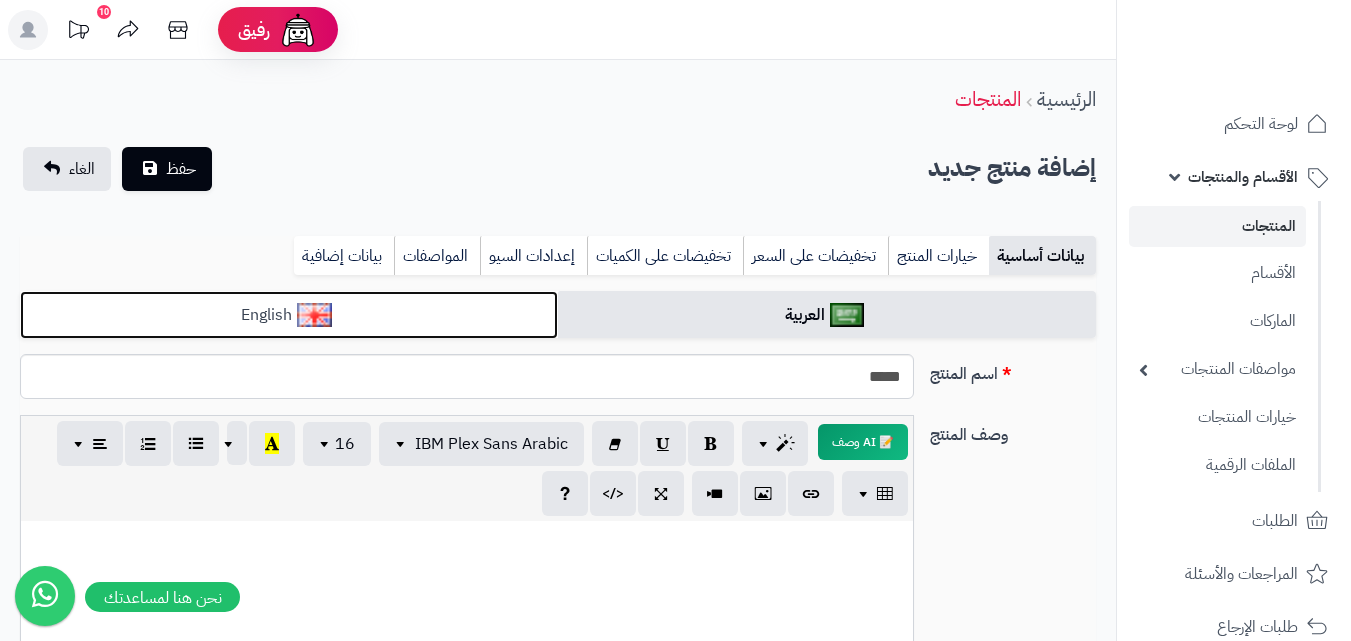 click on "English" at bounding box center [289, 315] 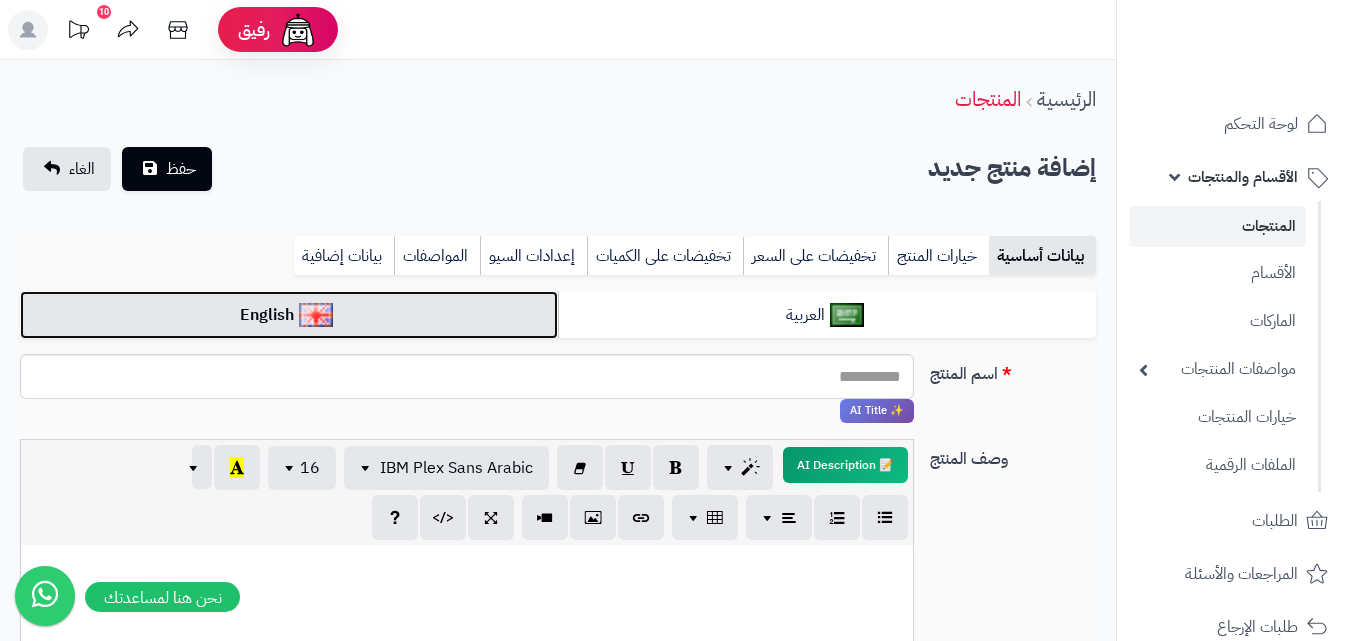click on "English" at bounding box center [289, 315] 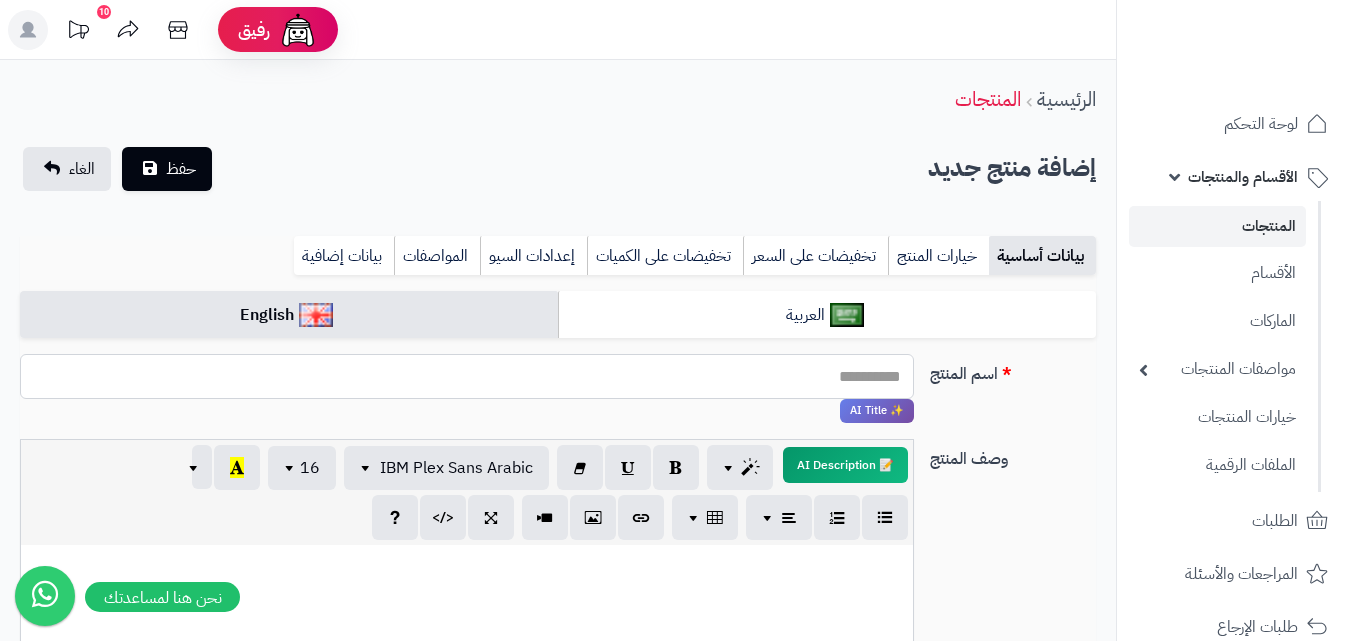 click on "اسم المنتج" at bounding box center [467, 376] 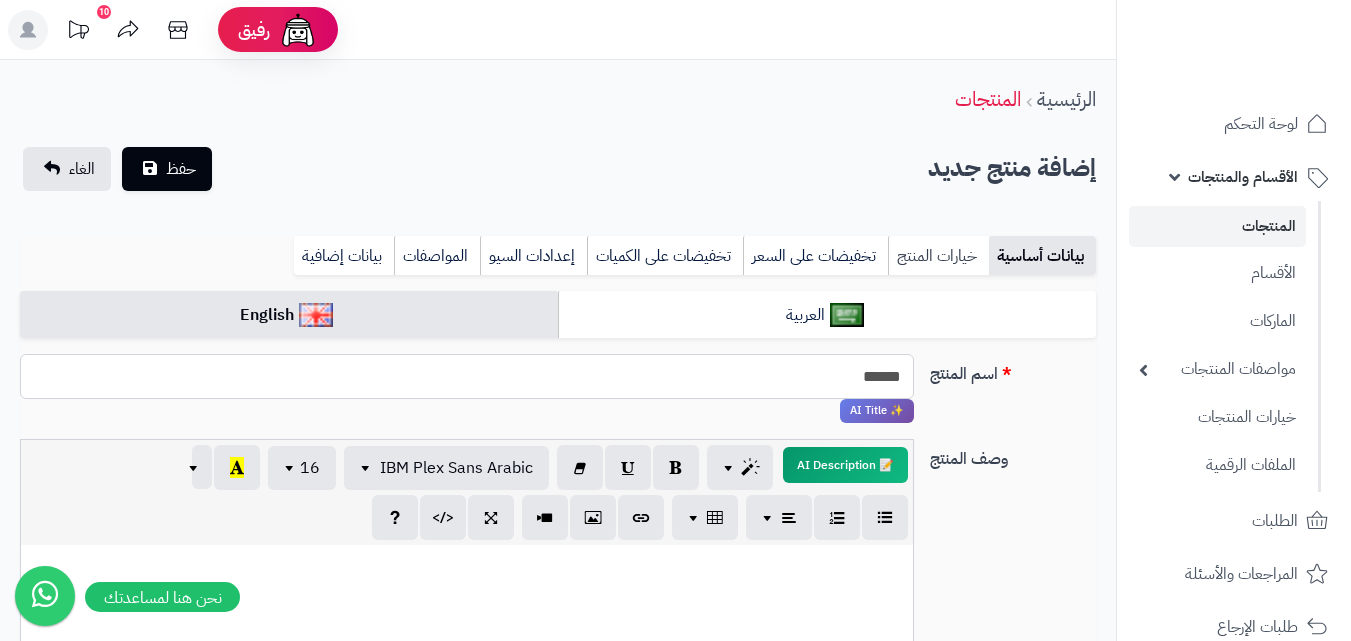 type on "******" 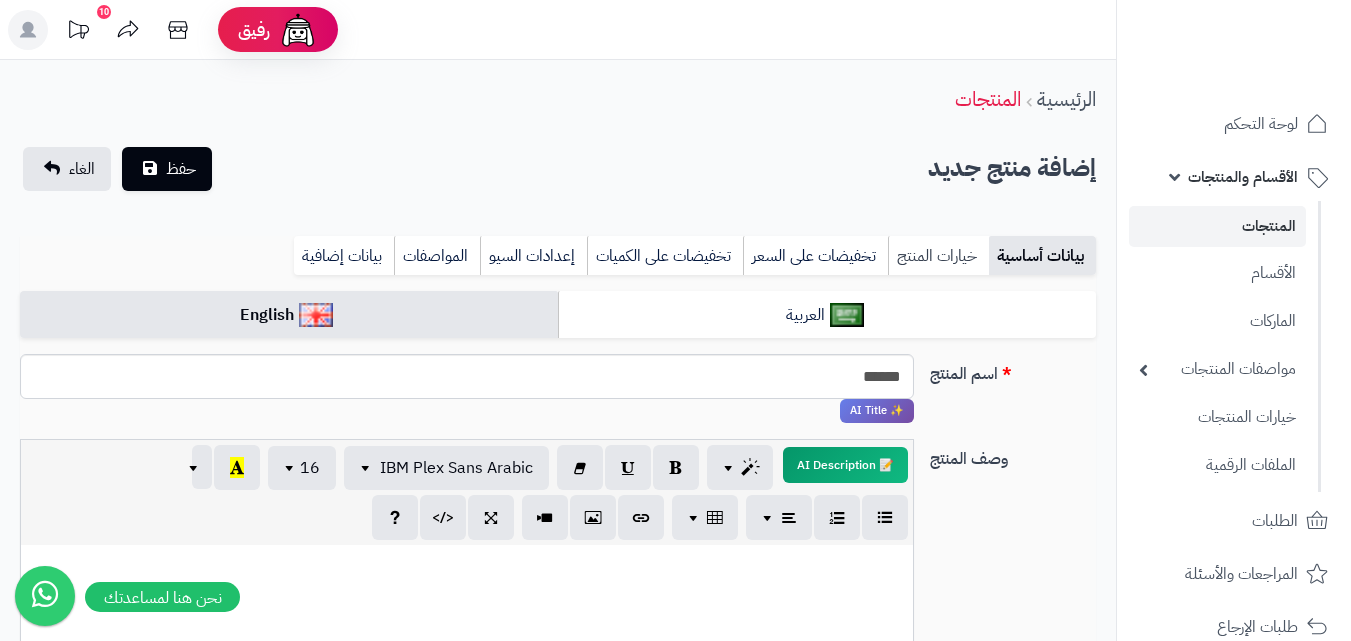 click on "خيارات المنتج" at bounding box center (938, 256) 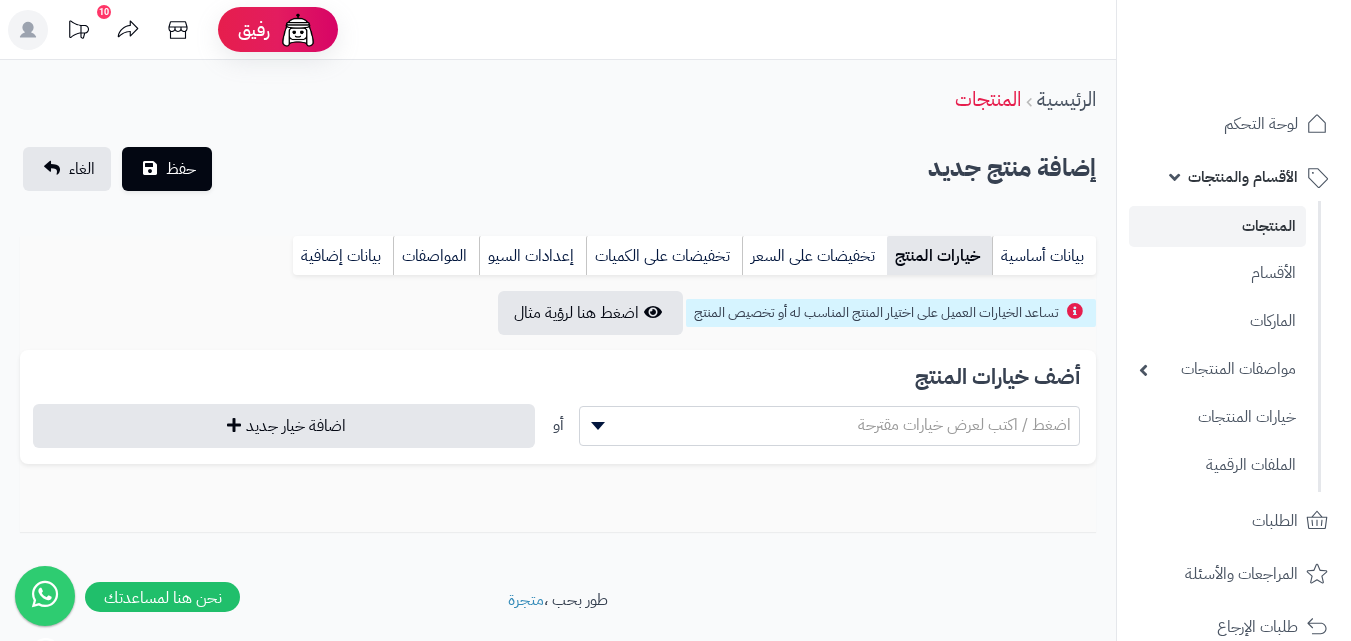 click on "اضغط / اكتب لعرض خيارات مقترحة" at bounding box center [964, 425] 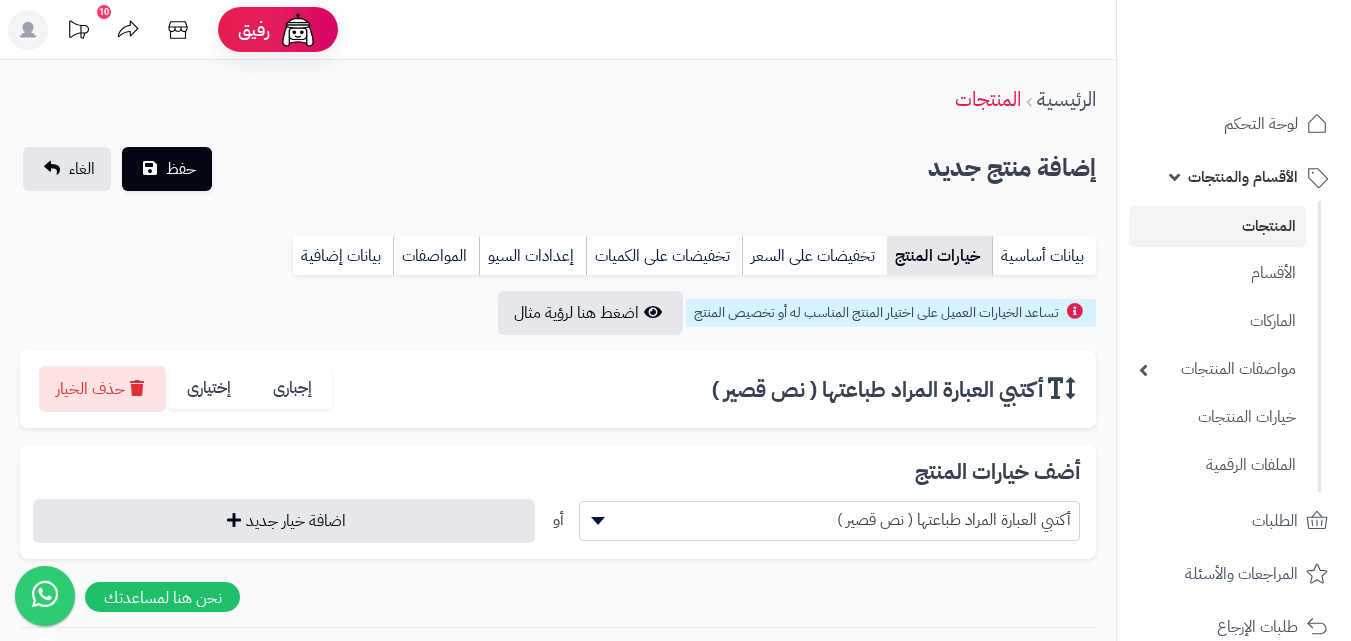 click on "أكتبي العبارة المراد طباعتها ( نص قصير )" at bounding box center [830, 520] 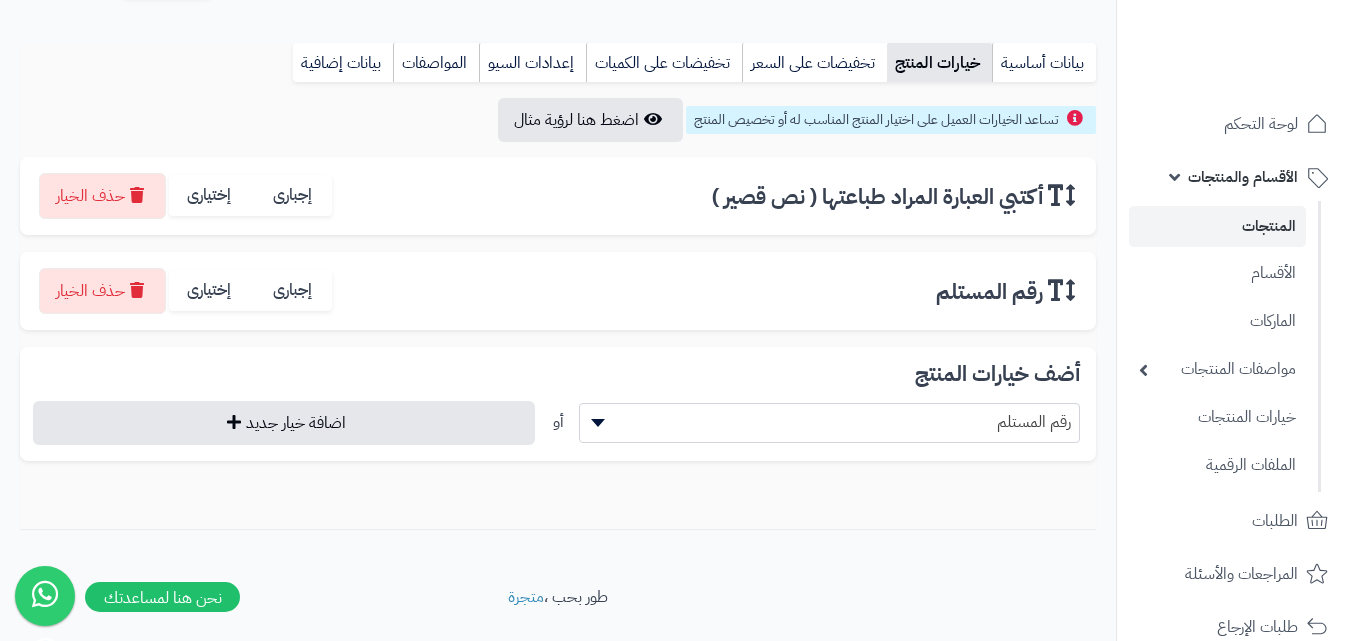scroll, scrollTop: 194, scrollLeft: 0, axis: vertical 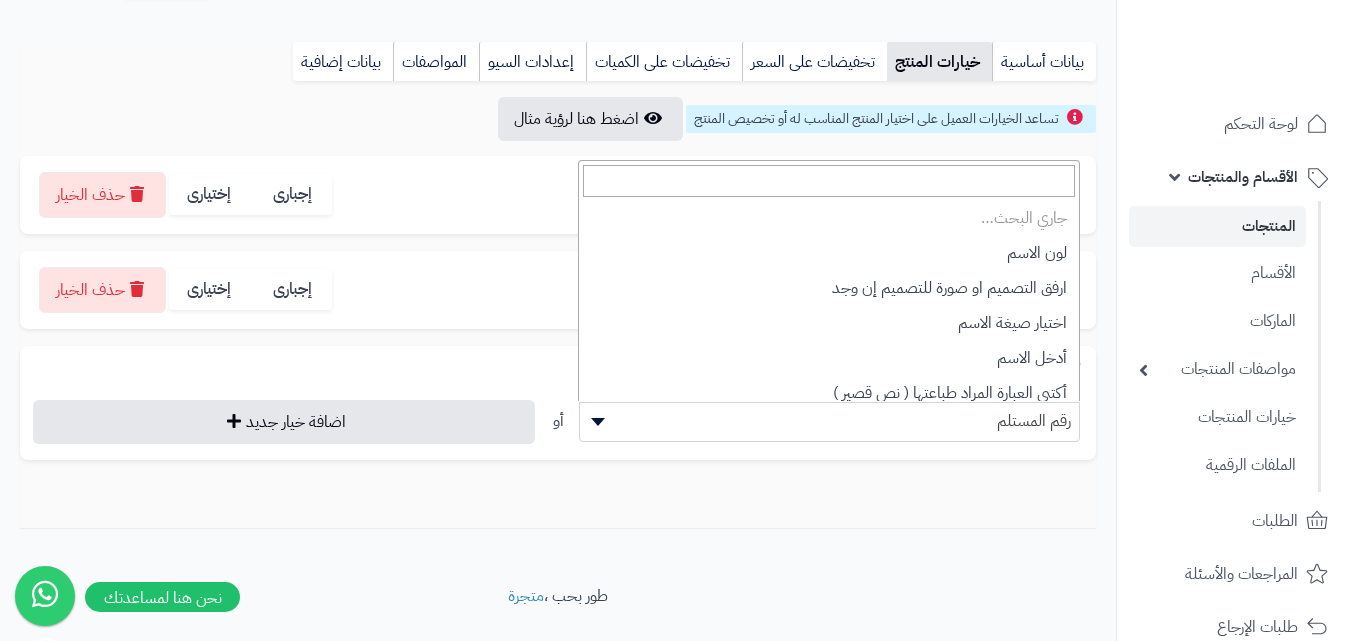 click on "رقم المستلم" at bounding box center [830, 421] 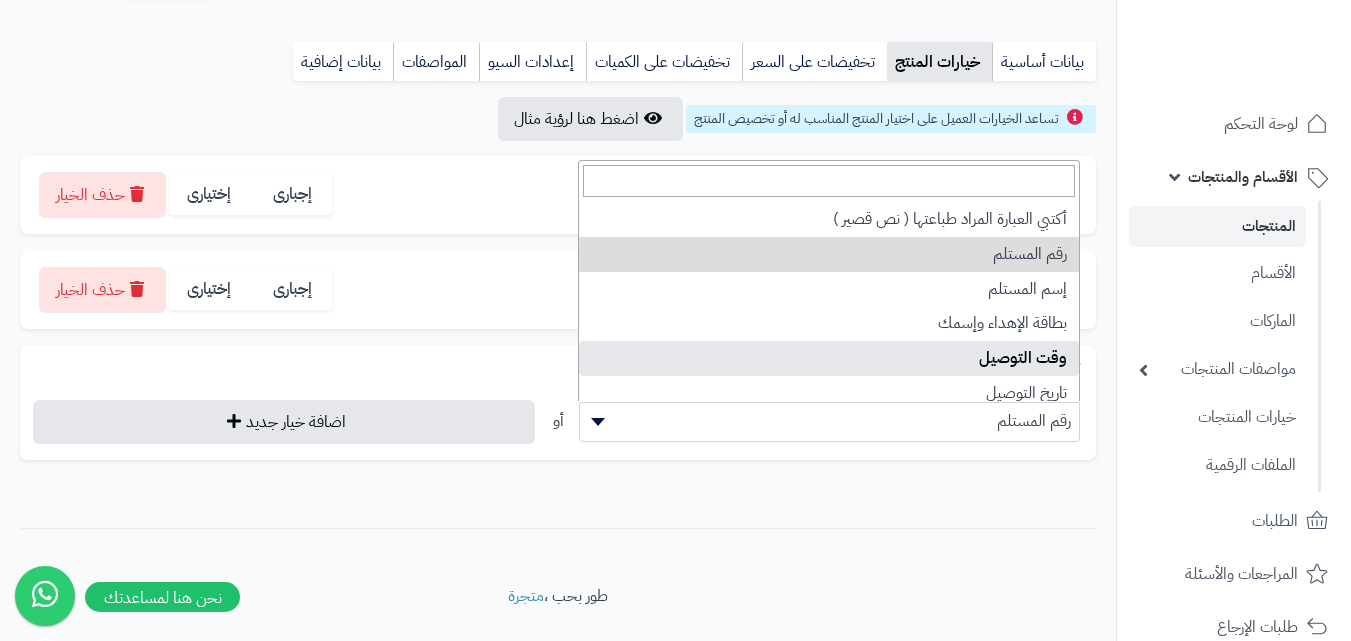 select on "**" 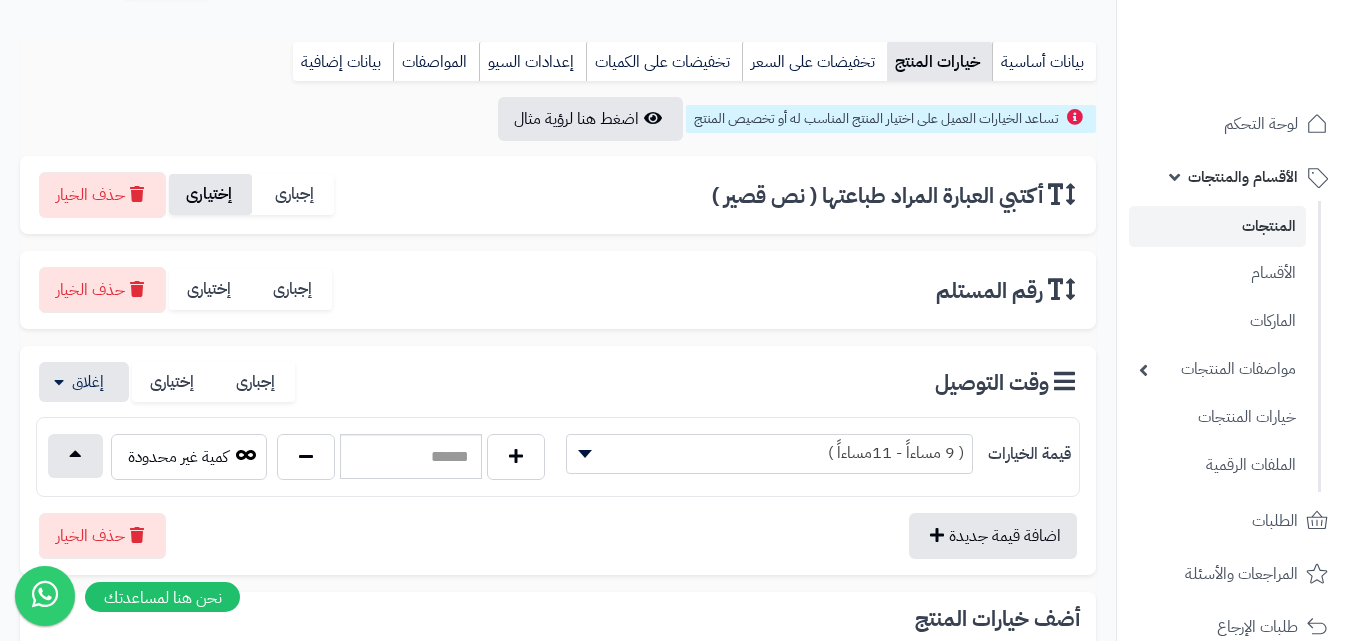 click on "إختيارى" at bounding box center [210, 194] 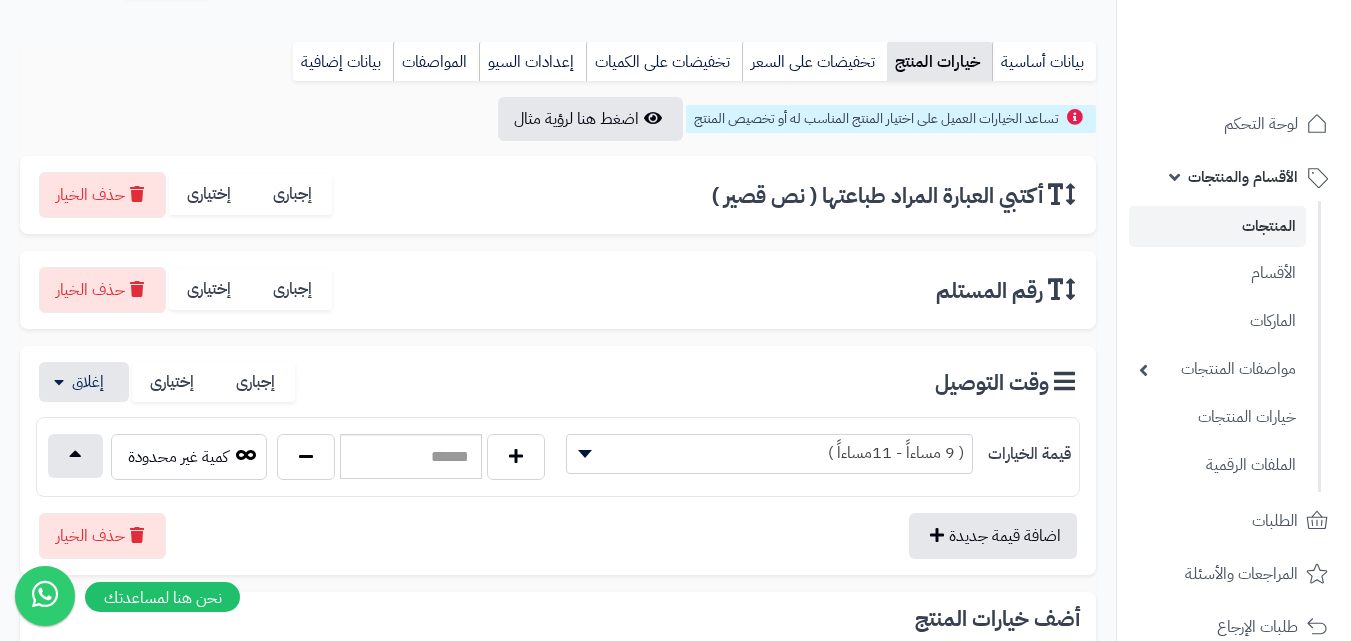 click on "اضافة قيمة جديدة
حذف الخيار" at bounding box center [558, 528] 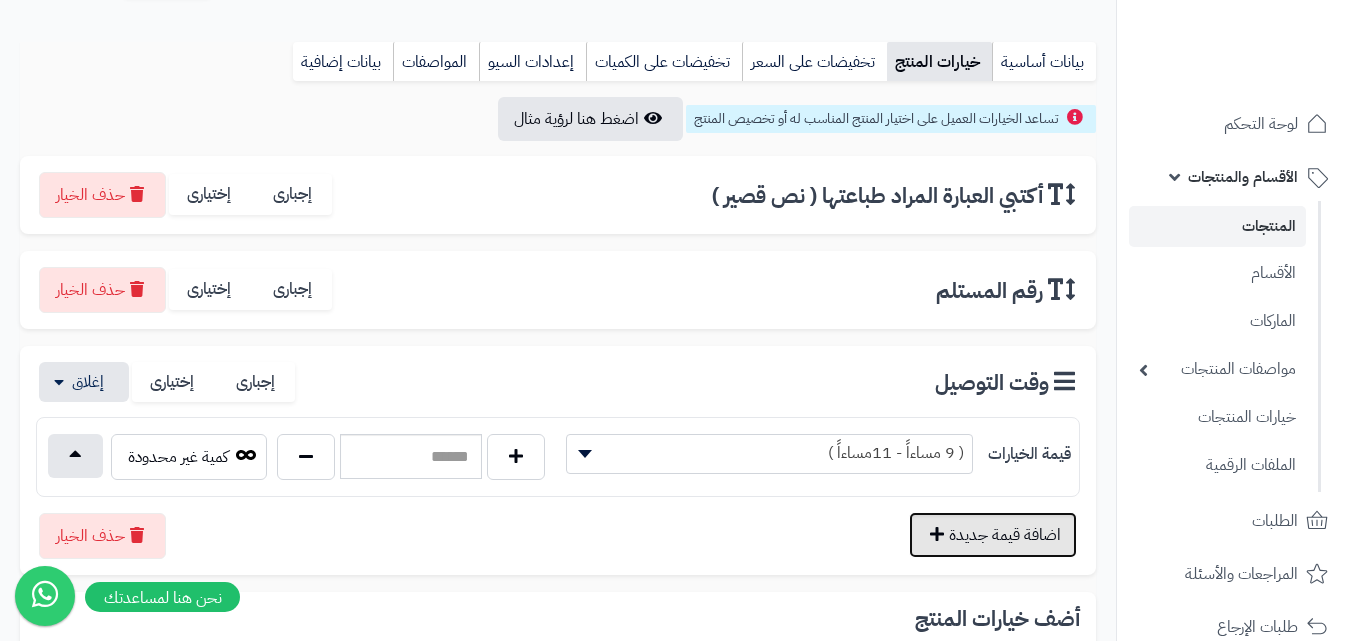click on "اضافة قيمة جديدة" at bounding box center [993, 535] 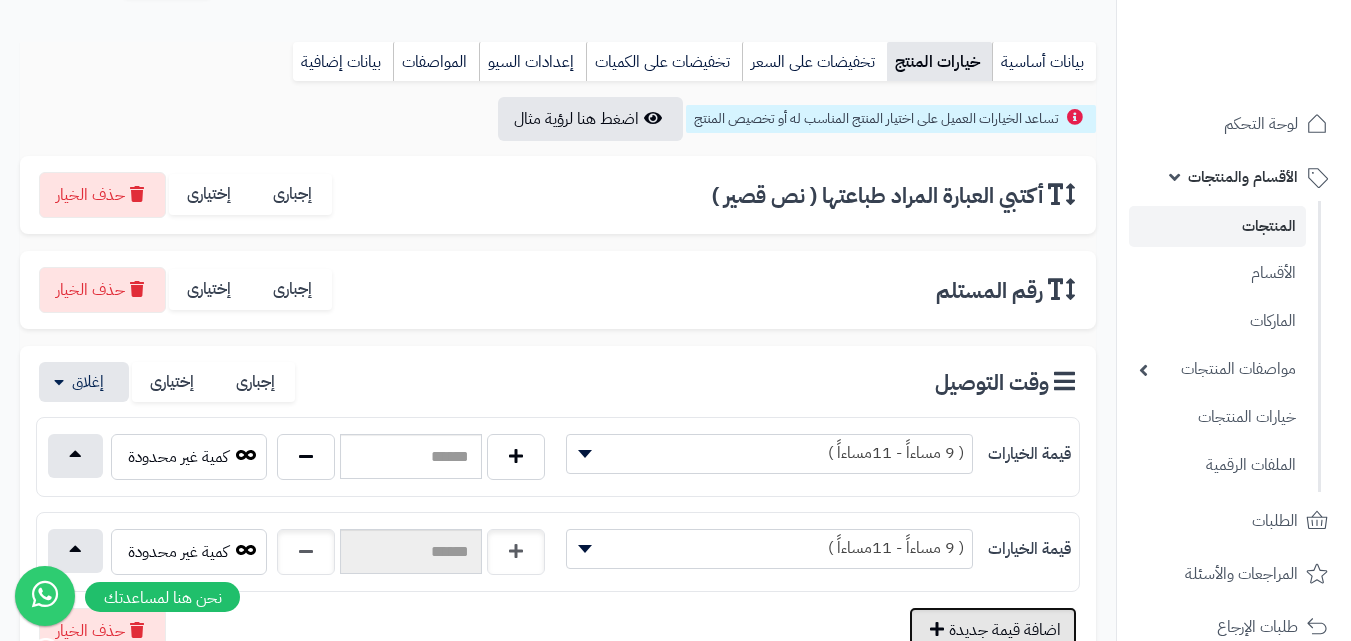 click on "اضافة قيمة جديدة" at bounding box center [993, 630] 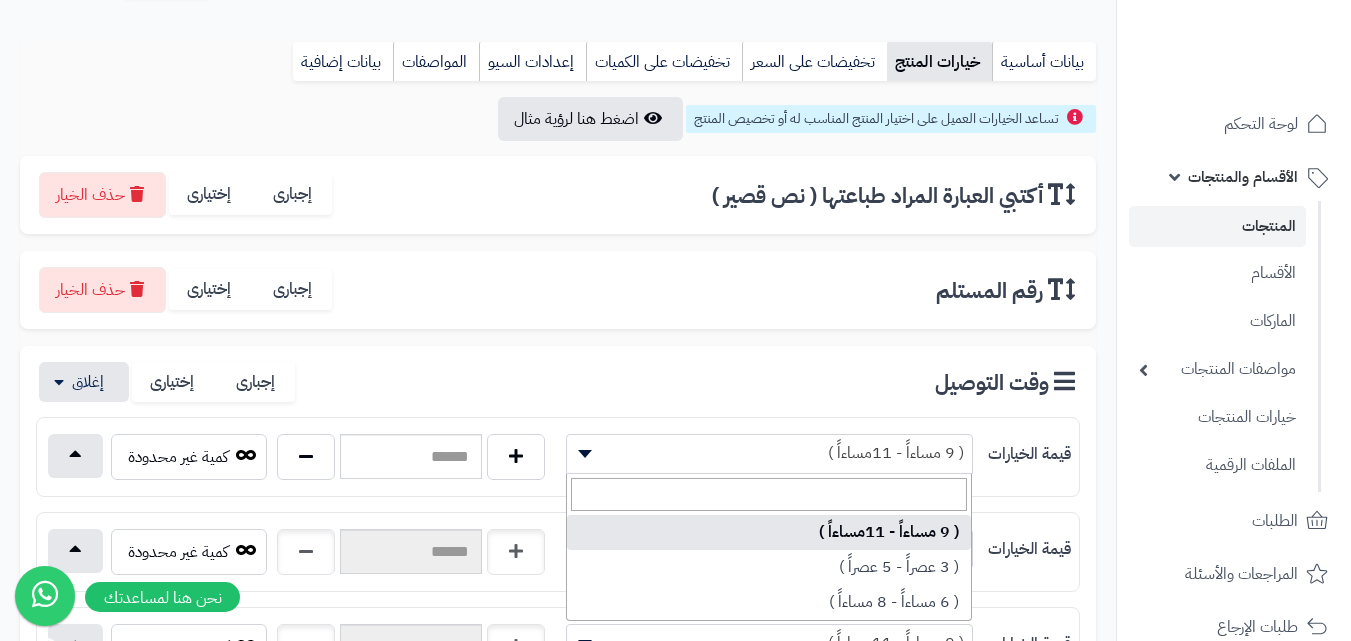click on "( 9 مساءاً - 11مساءاً )" at bounding box center [769, 453] 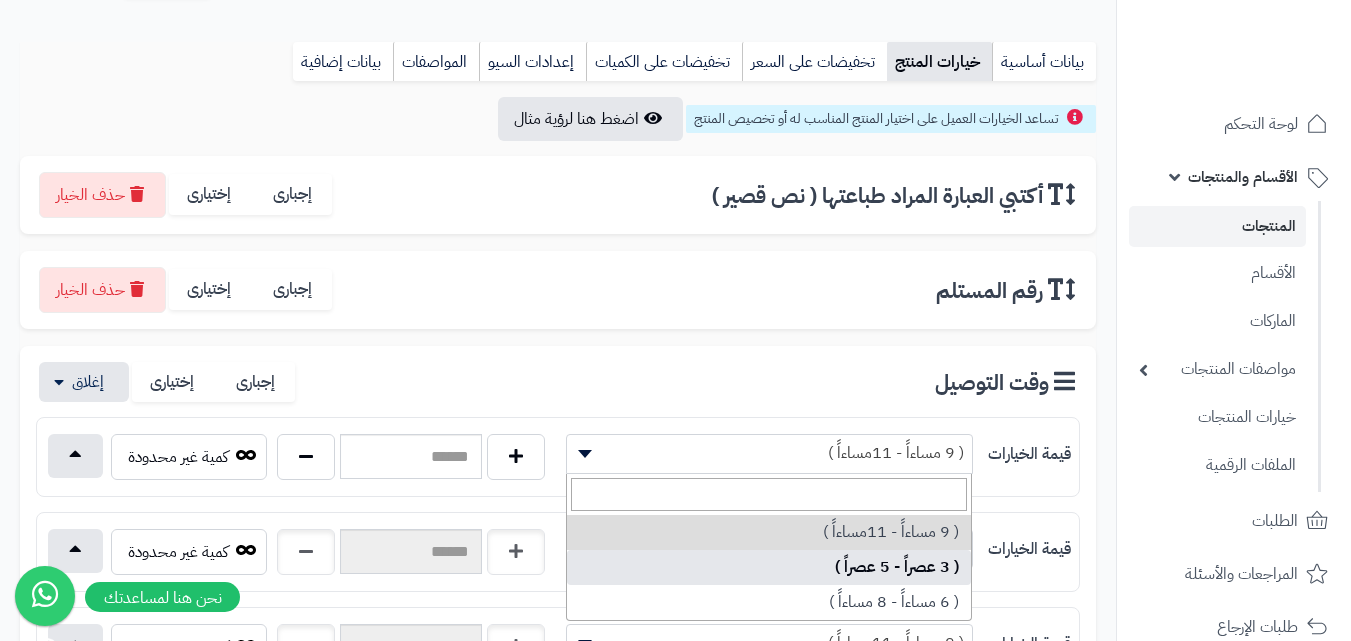 select on "***" 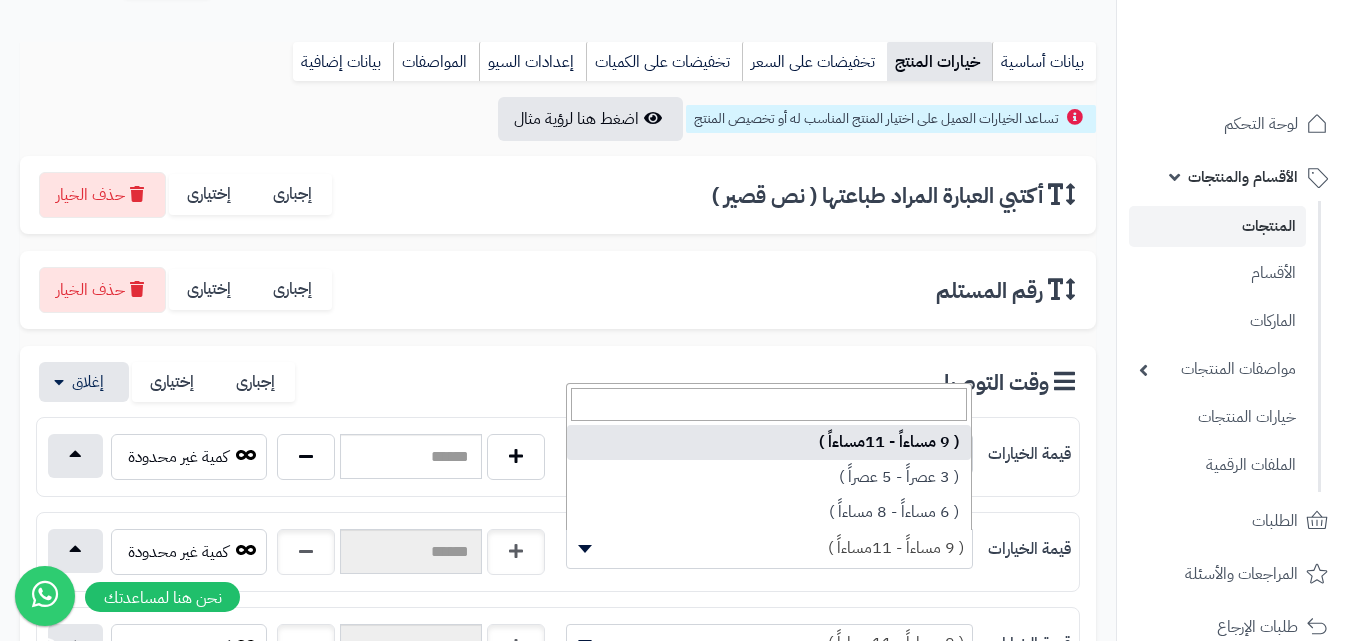 click on "( 9 مساءاً - 11مساءاً )" at bounding box center (769, 548) 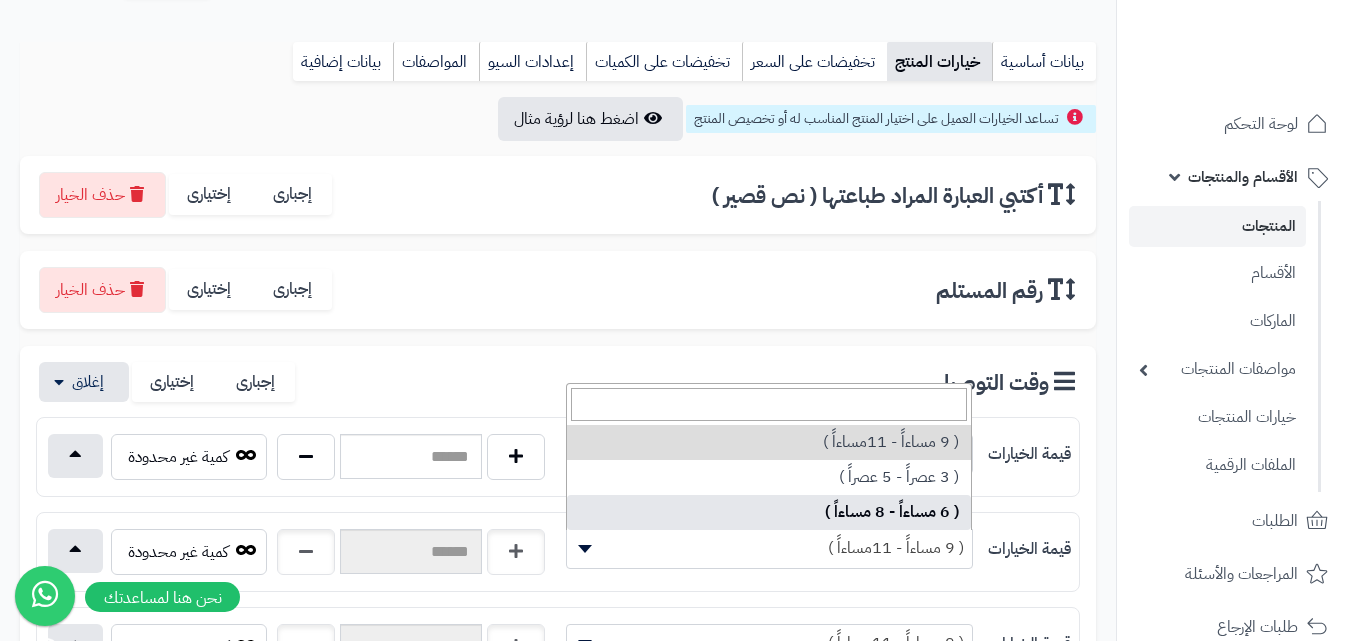 select on "***" 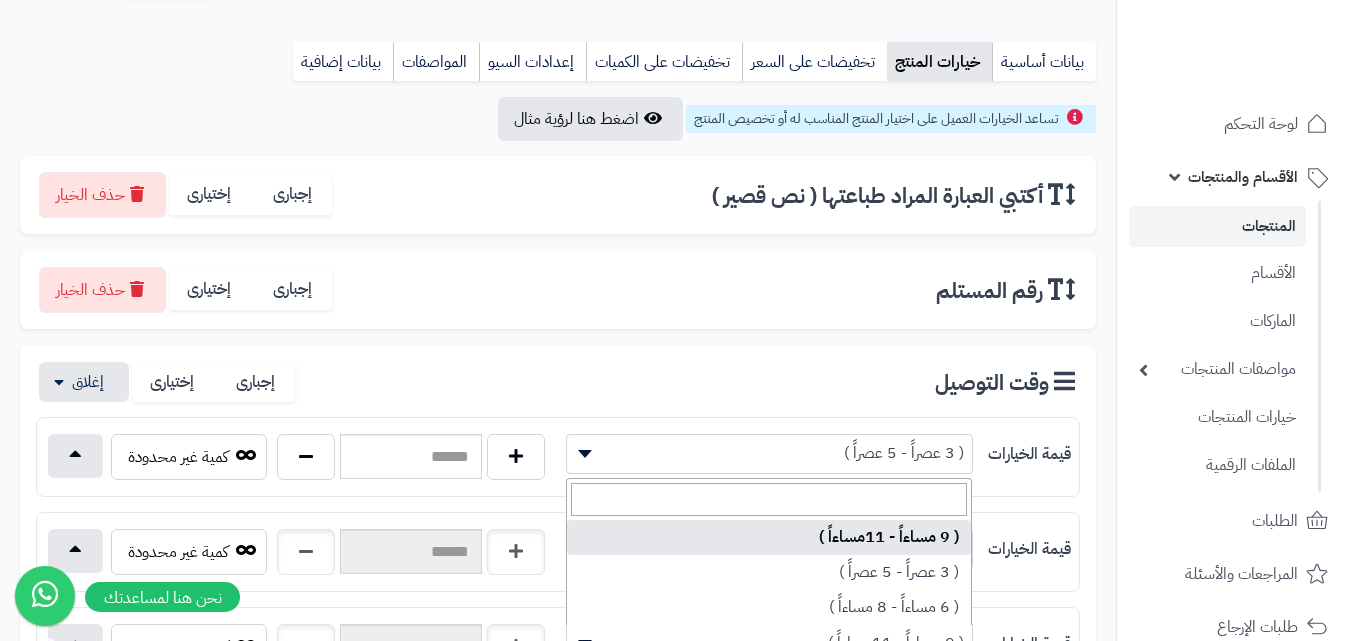 click on "( 9 مساءاً - 11مساءاً )" at bounding box center [769, 643] 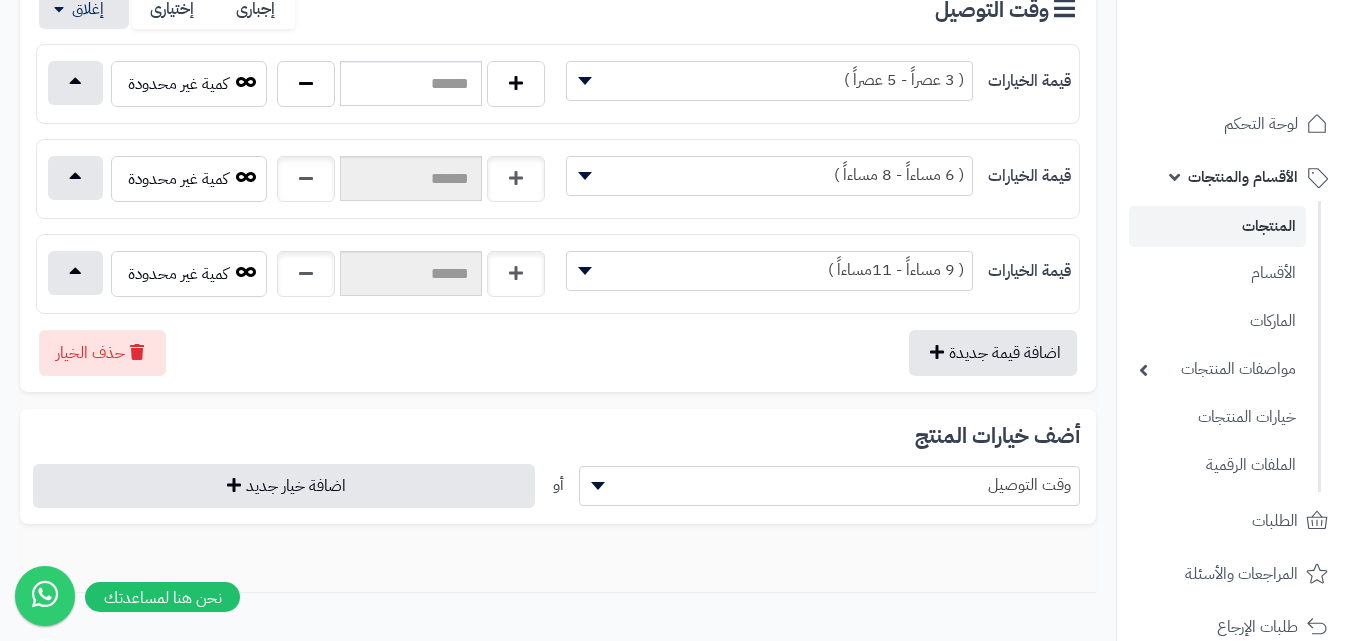 scroll, scrollTop: 576, scrollLeft: 0, axis: vertical 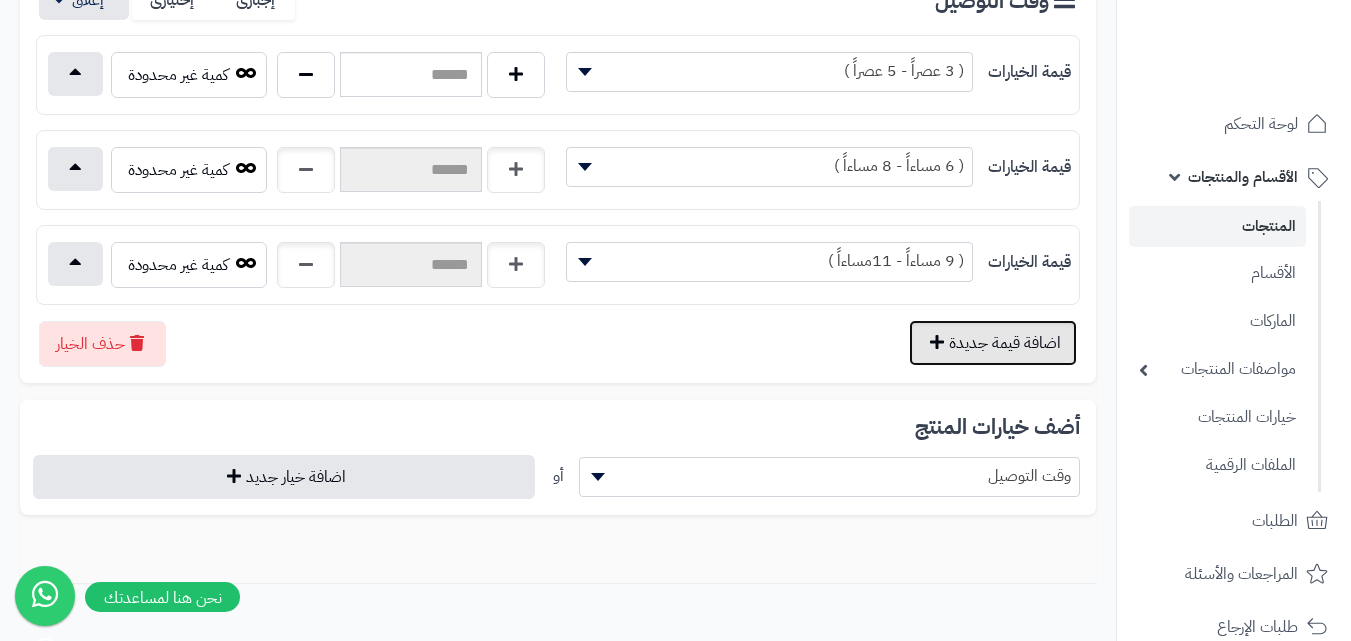 click on "اضافة قيمة جديدة" at bounding box center (993, 343) 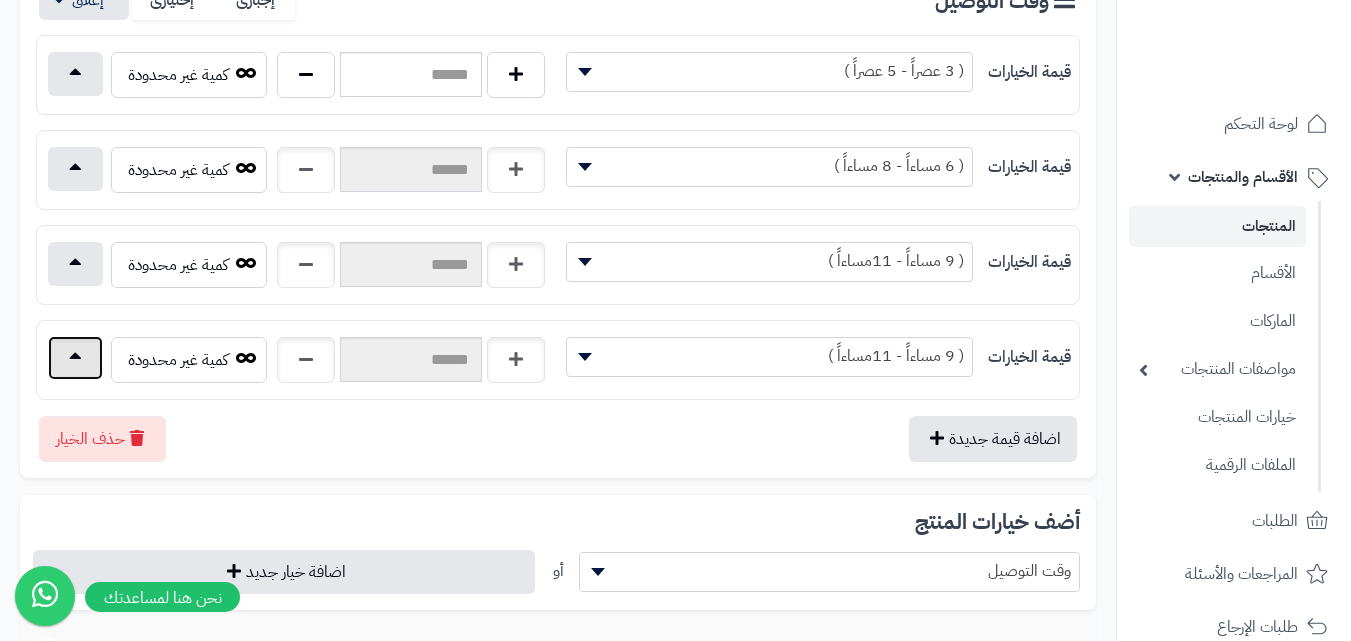 click at bounding box center (75, 358) 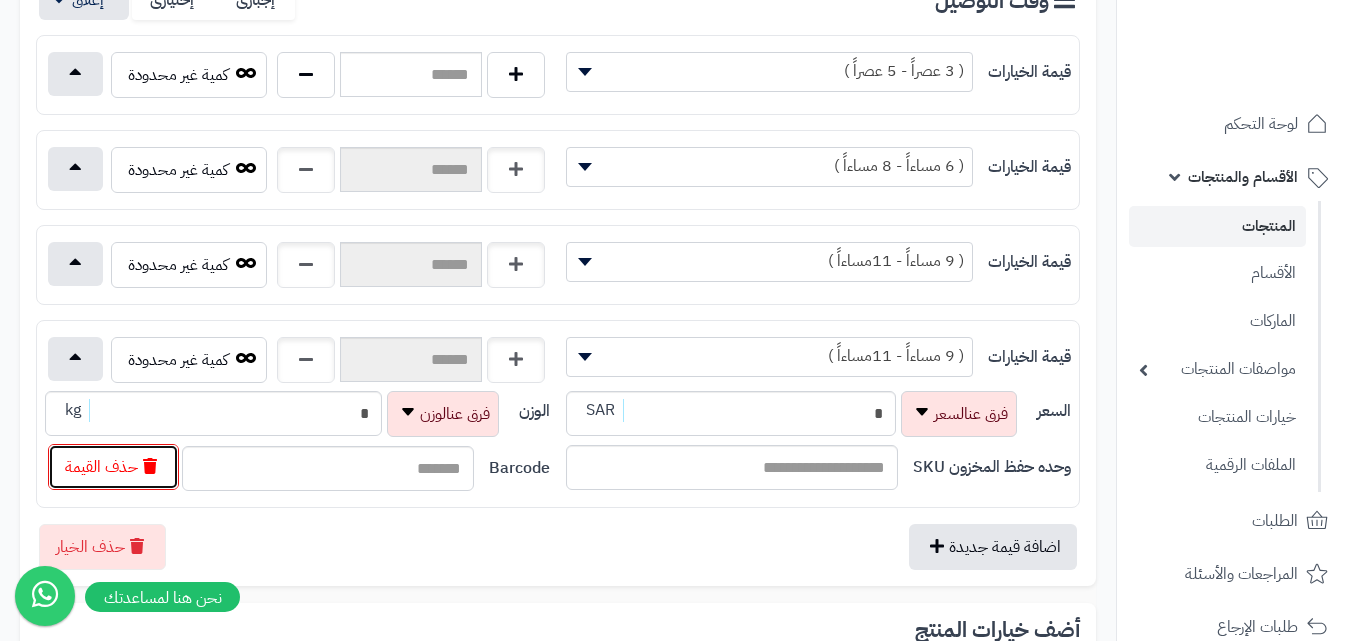 click on "حذف القيمة" at bounding box center [113, 467] 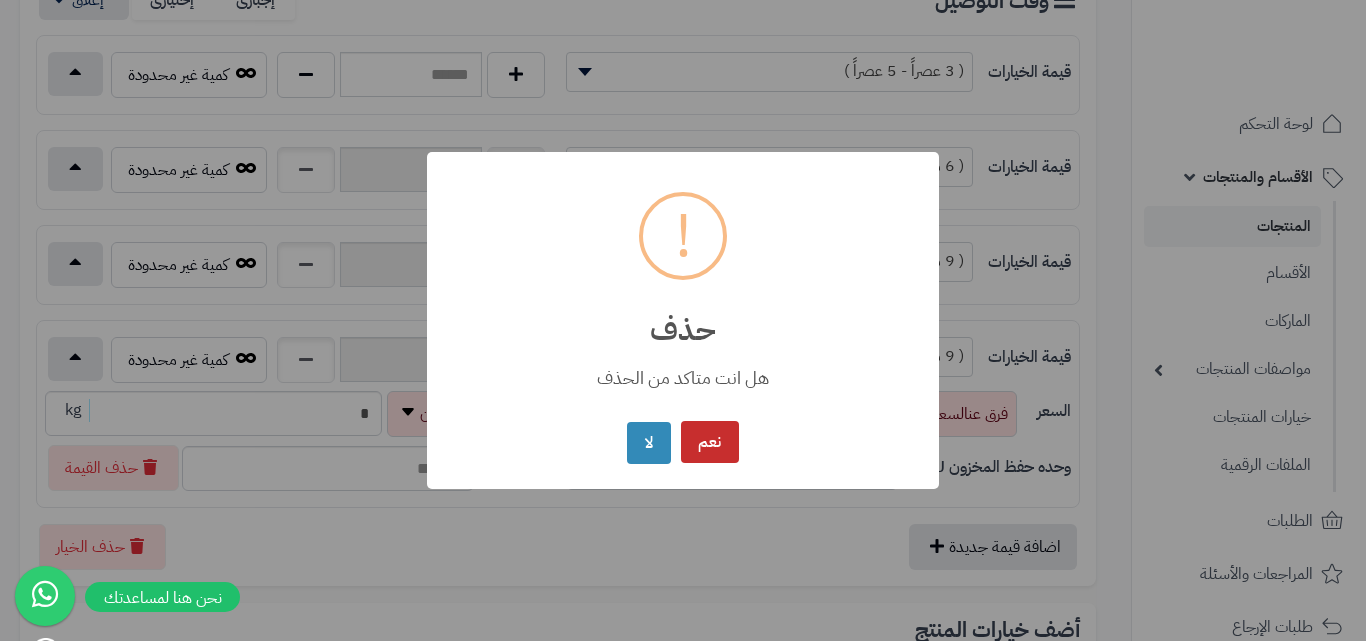 click on "نعم" at bounding box center (710, 442) 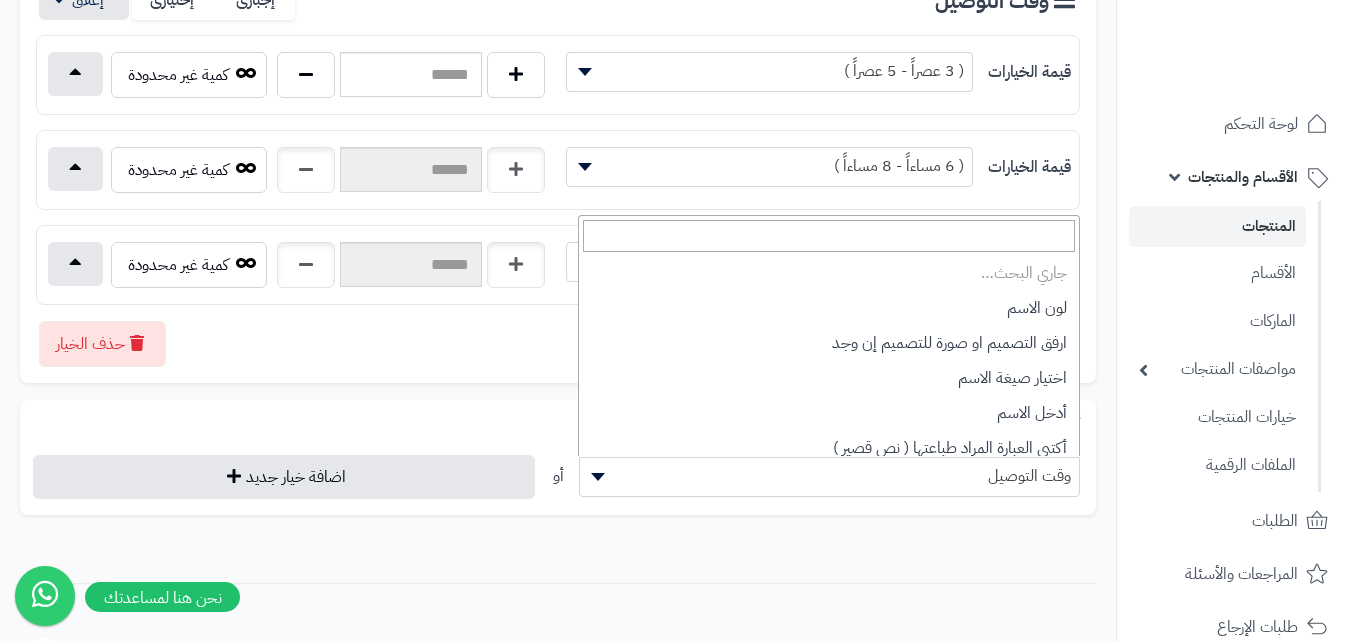 click on "وقت التوصيل" at bounding box center [830, 476] 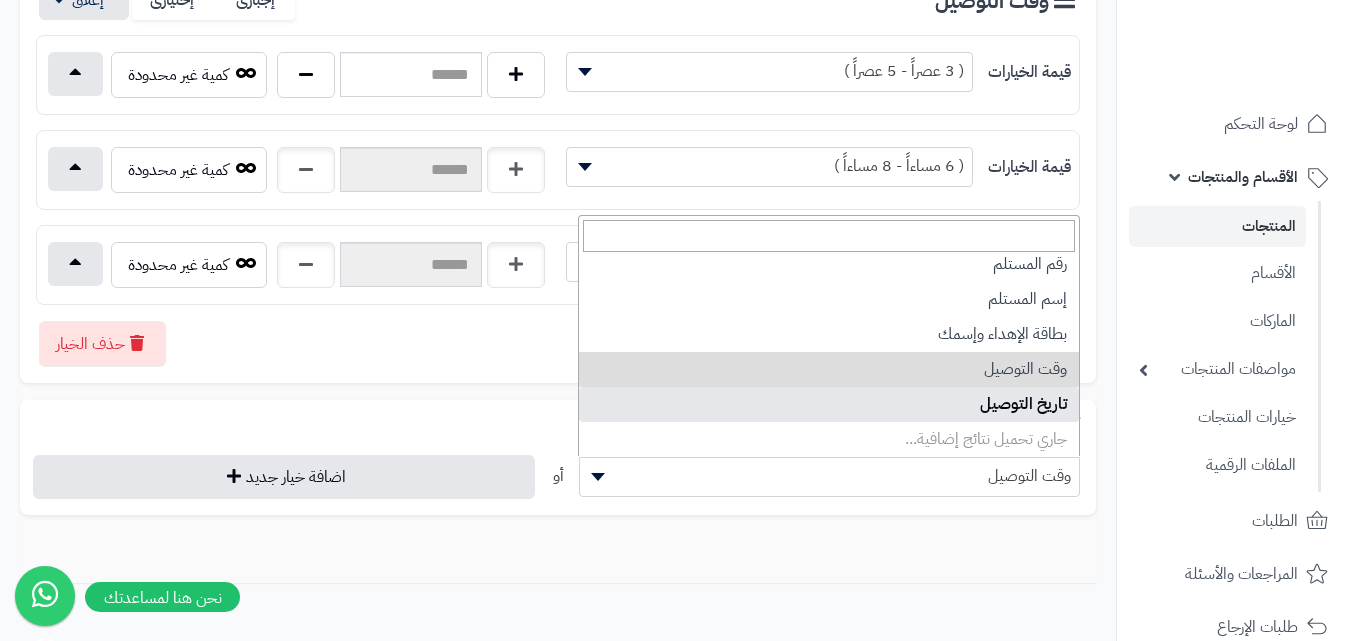 scroll, scrollTop: 183, scrollLeft: 0, axis: vertical 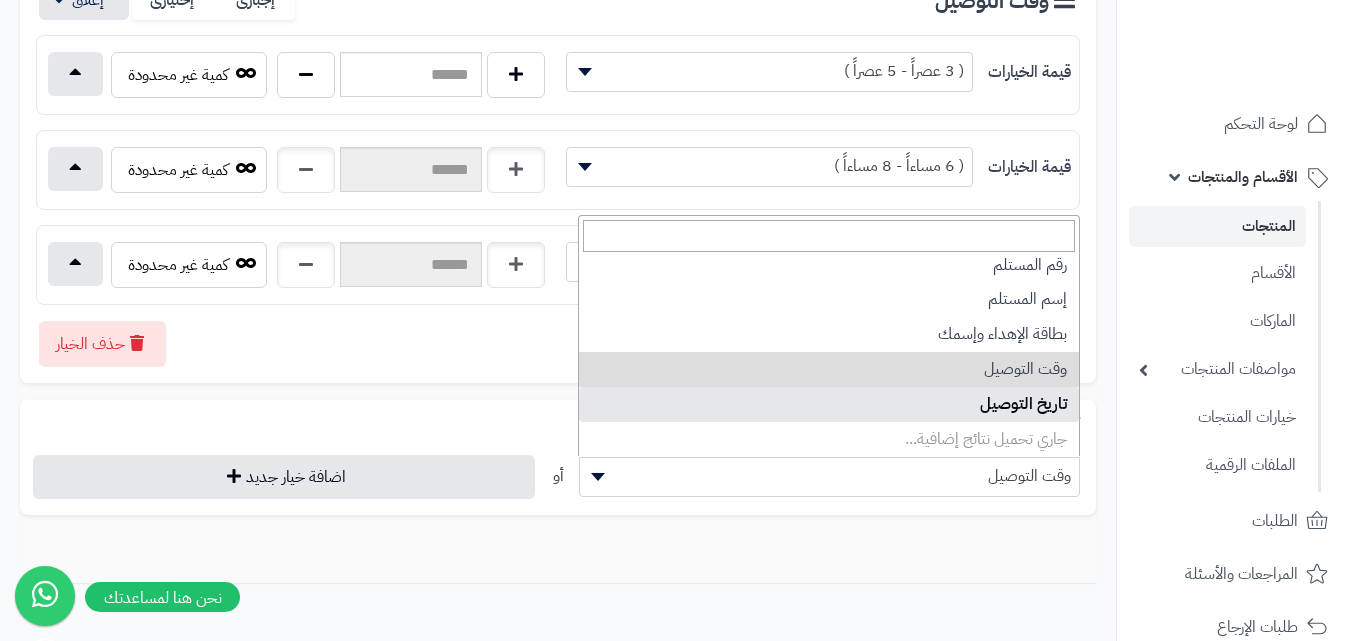 select on "**" 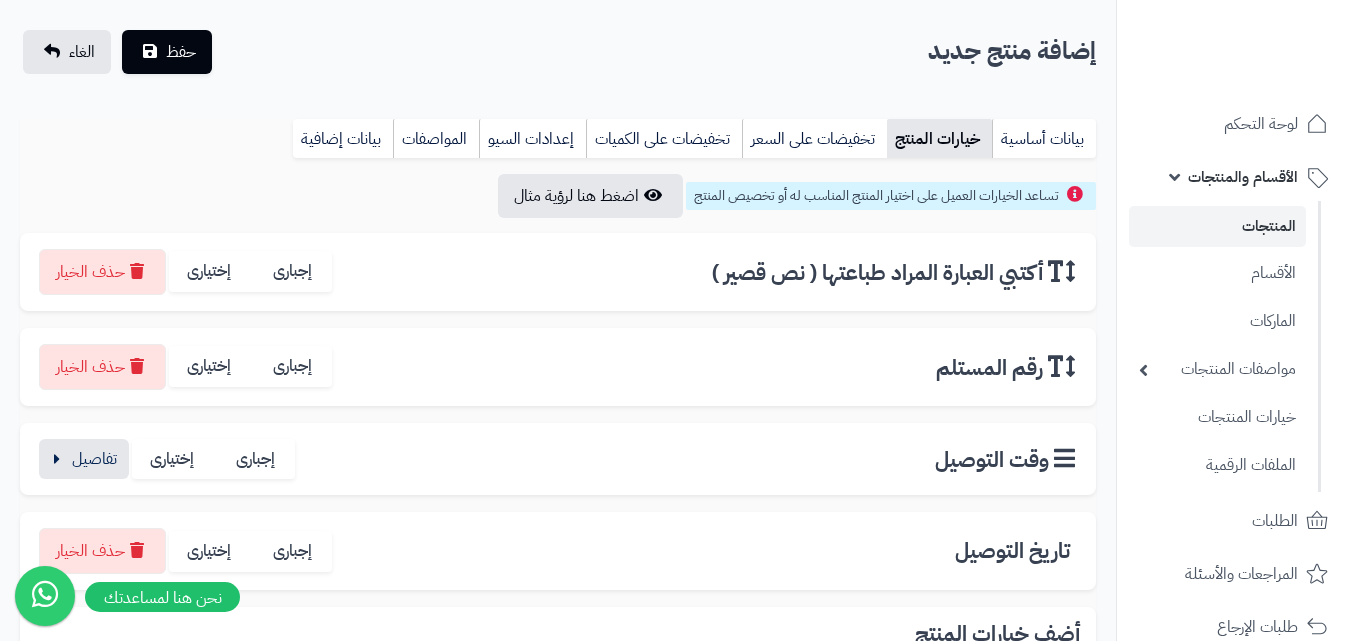 scroll, scrollTop: 100, scrollLeft: 0, axis: vertical 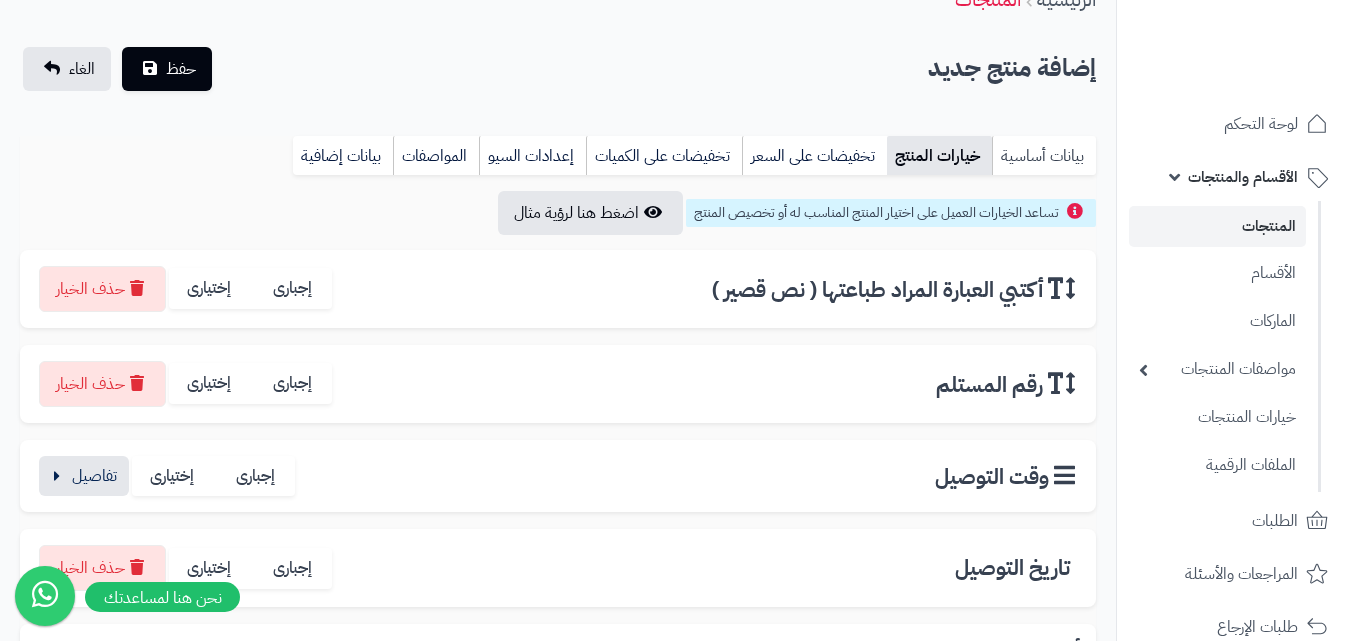 click on "بيانات أساسية" at bounding box center (1044, 156) 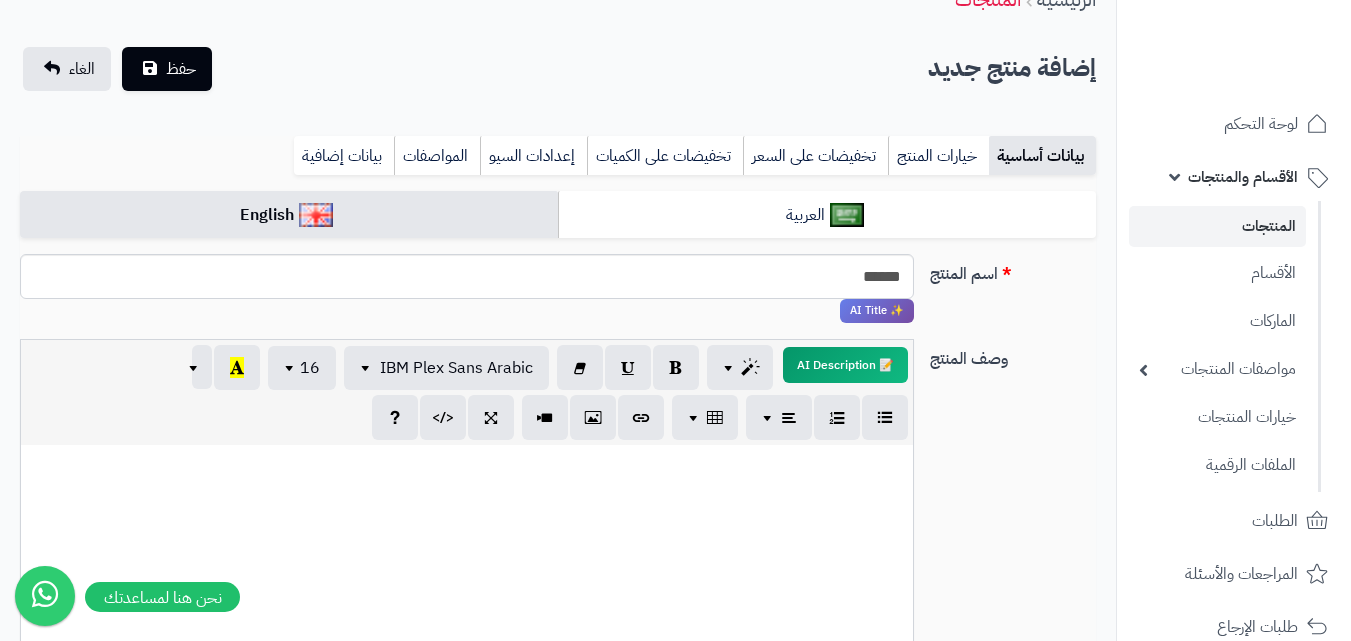 scroll, scrollTop: 0, scrollLeft: 0, axis: both 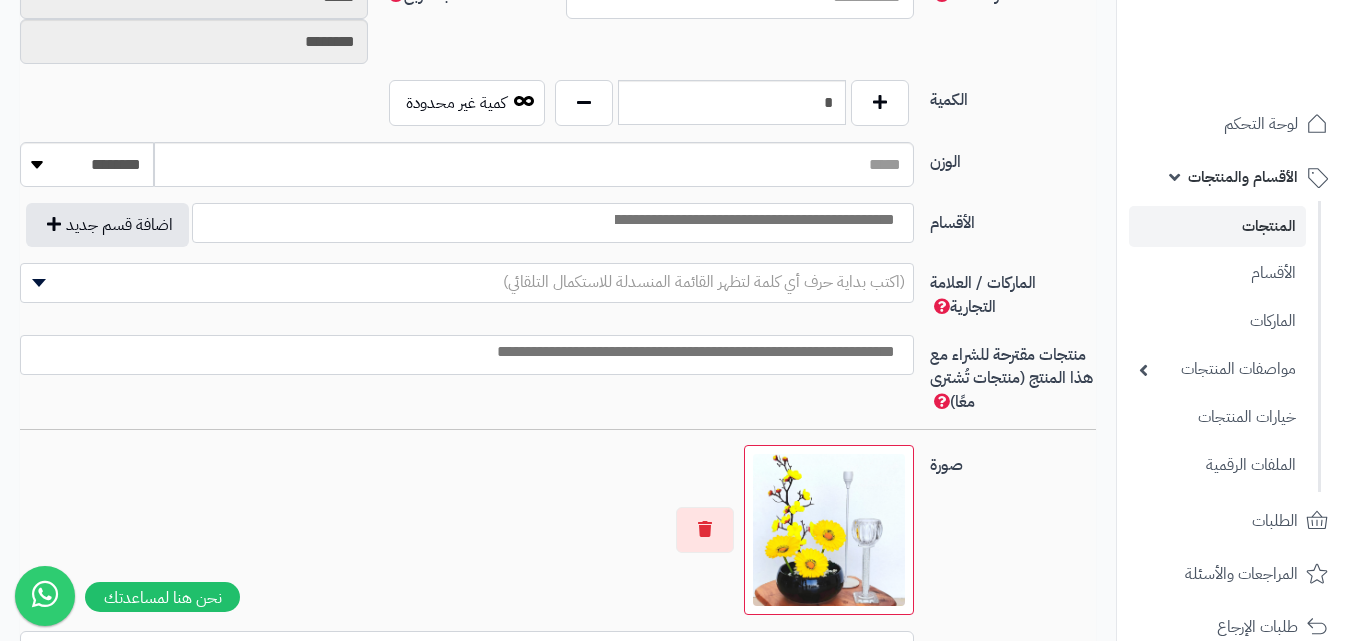 click at bounding box center [753, 220] 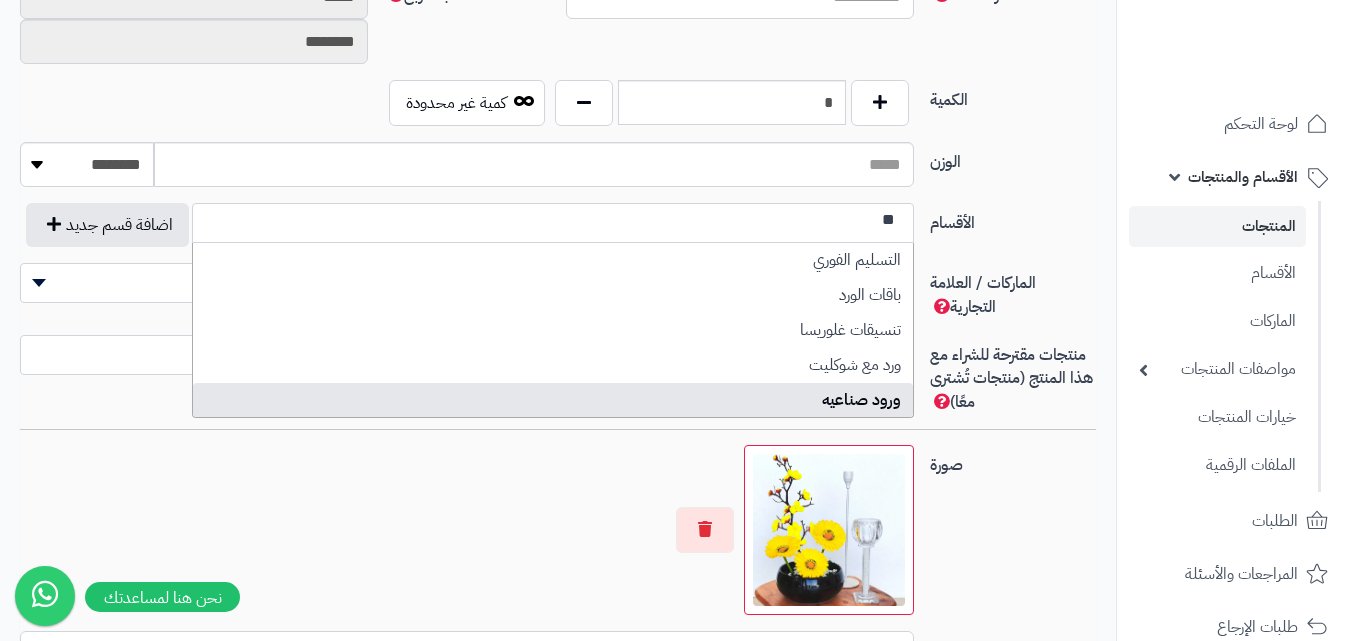 type on "**" 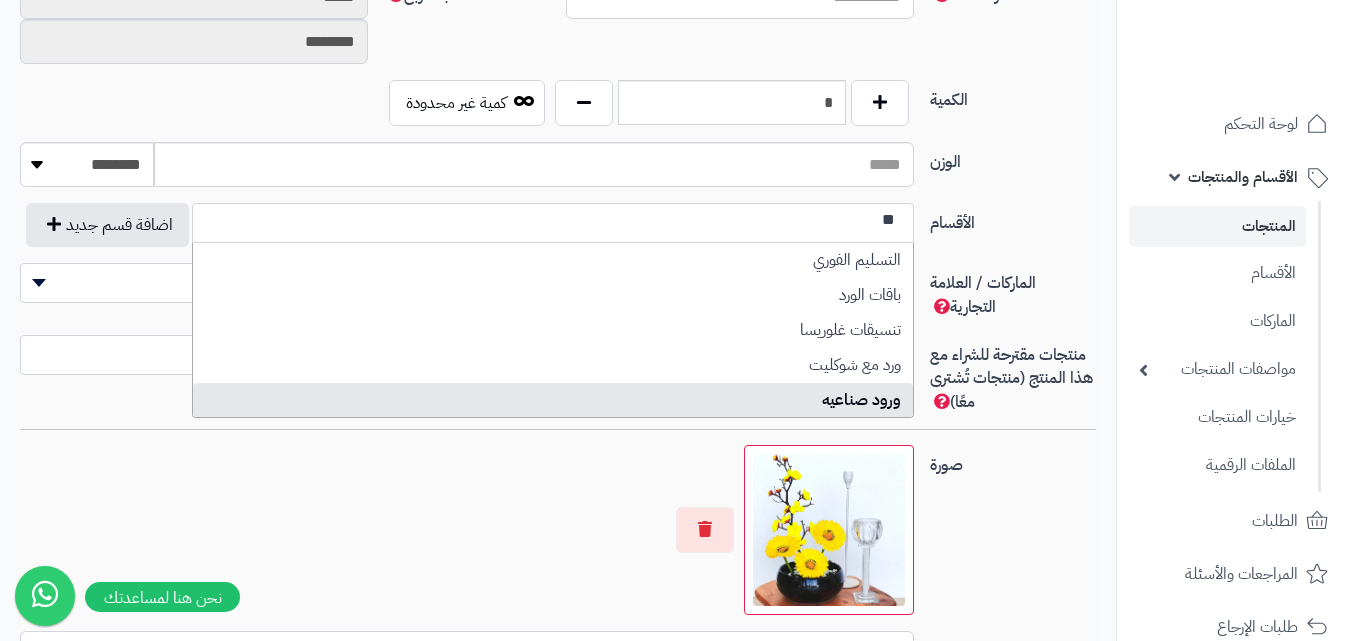 select on "***" 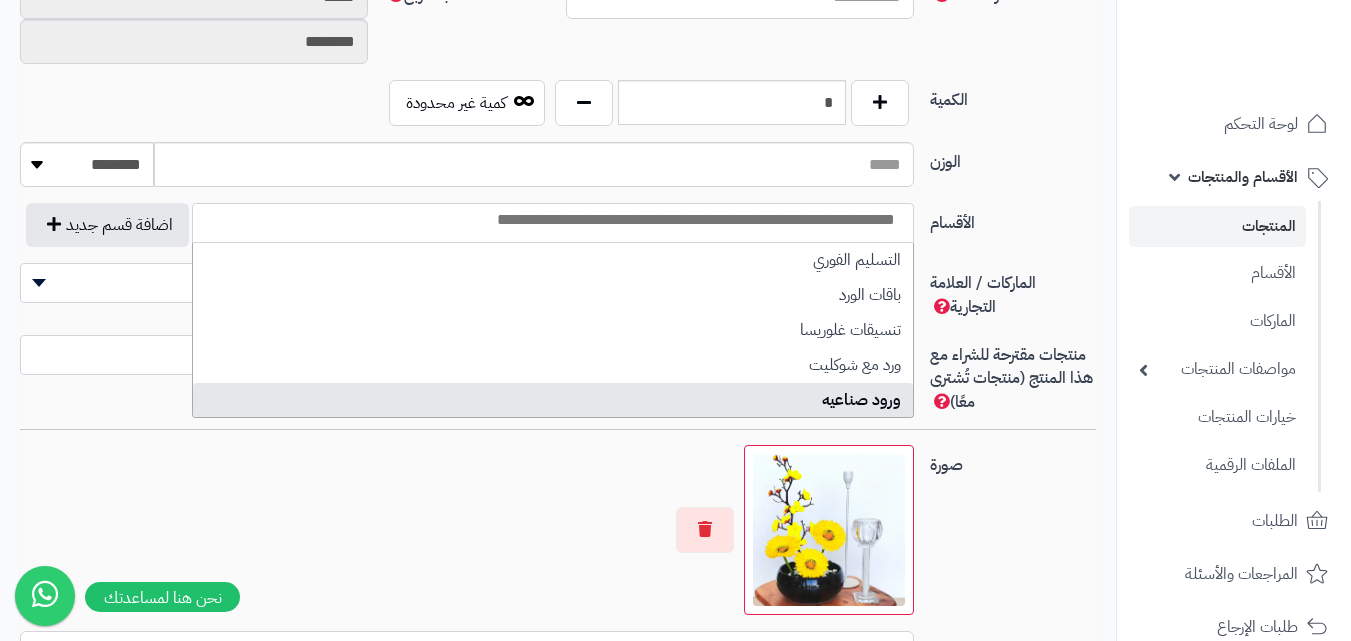 scroll, scrollTop: 0, scrollLeft: 0, axis: both 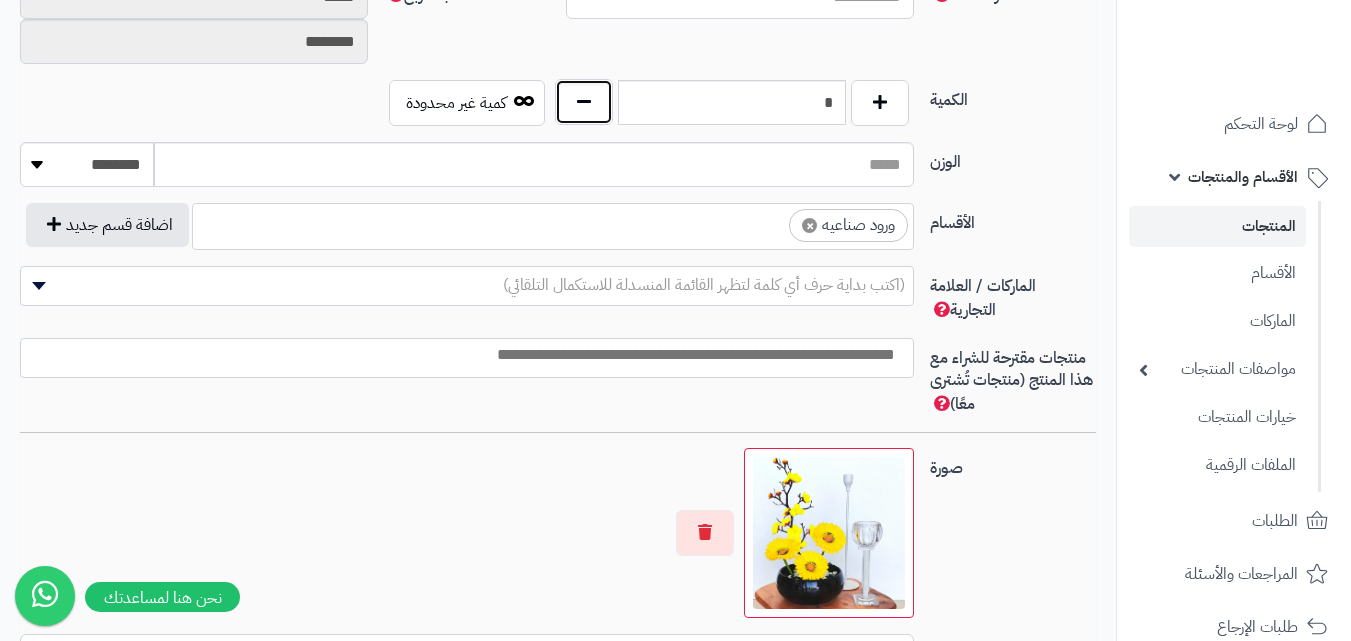 click at bounding box center (584, 102) 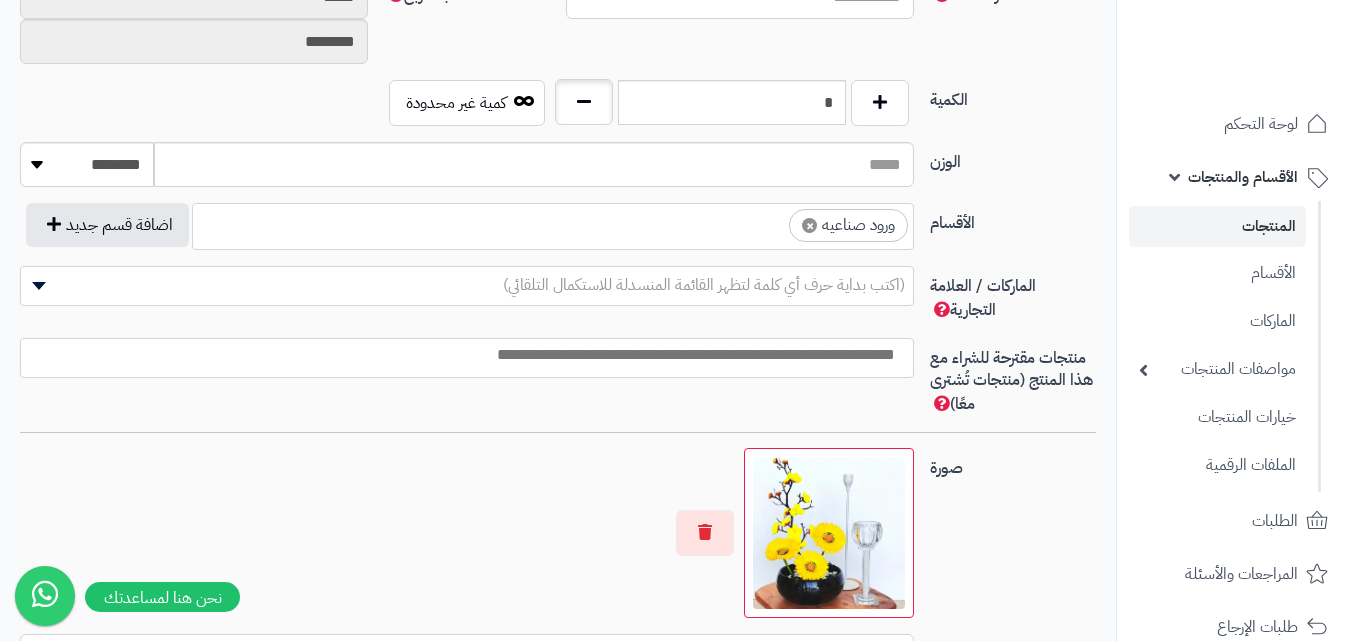 type on "*" 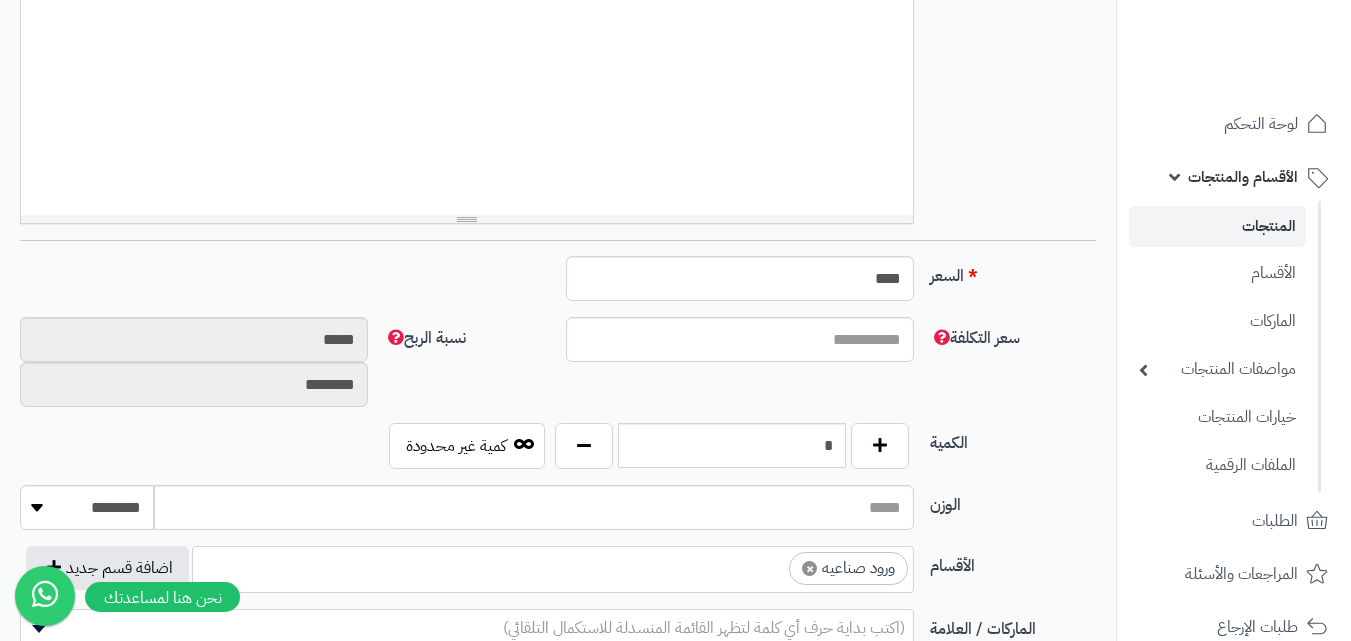 scroll, scrollTop: 579, scrollLeft: 0, axis: vertical 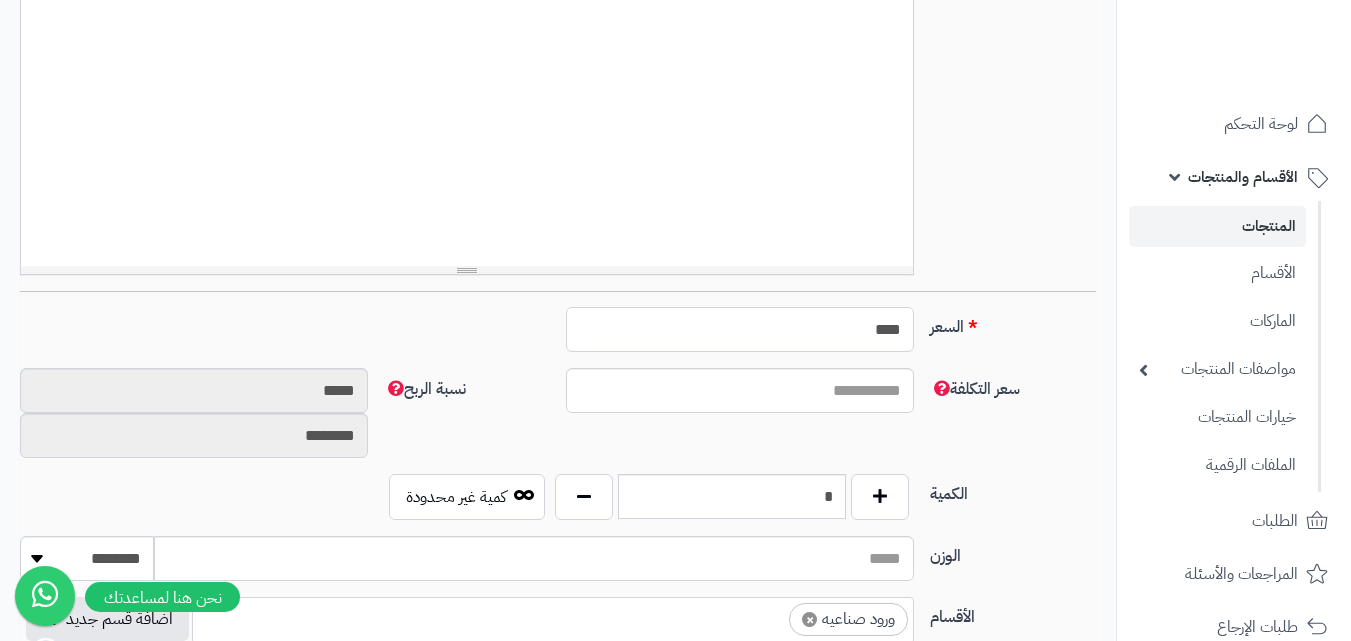 click on "****" at bounding box center [740, 329] 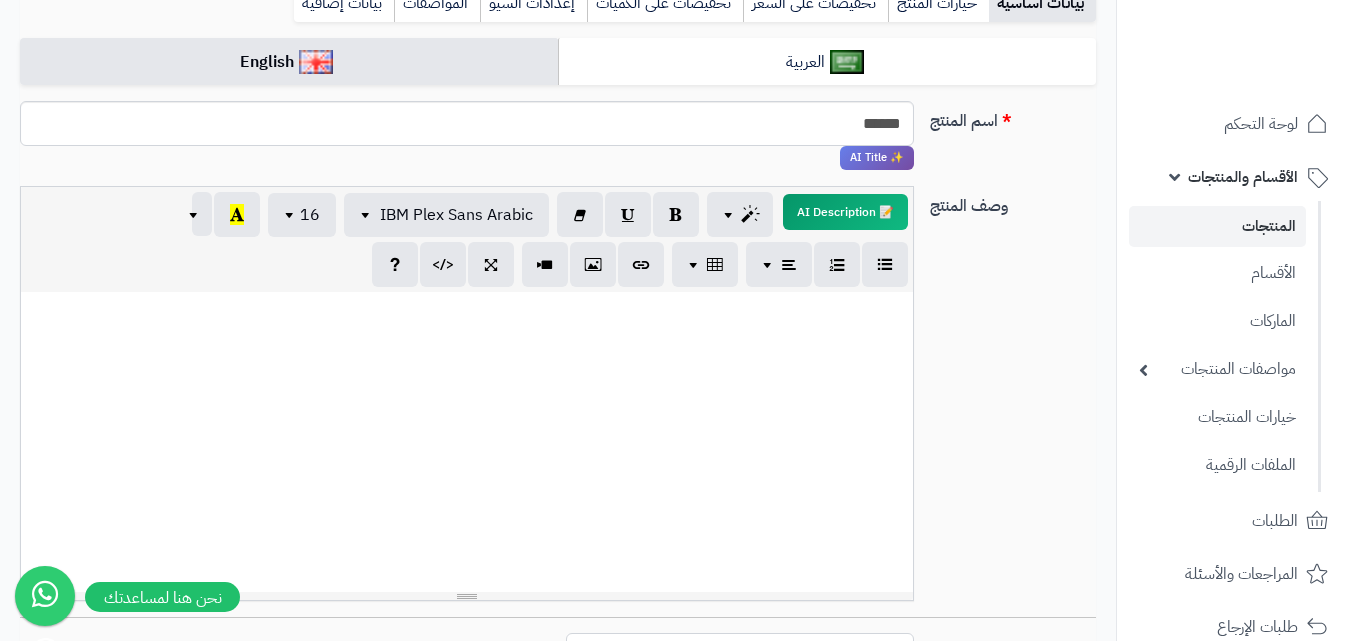 scroll, scrollTop: 138, scrollLeft: 0, axis: vertical 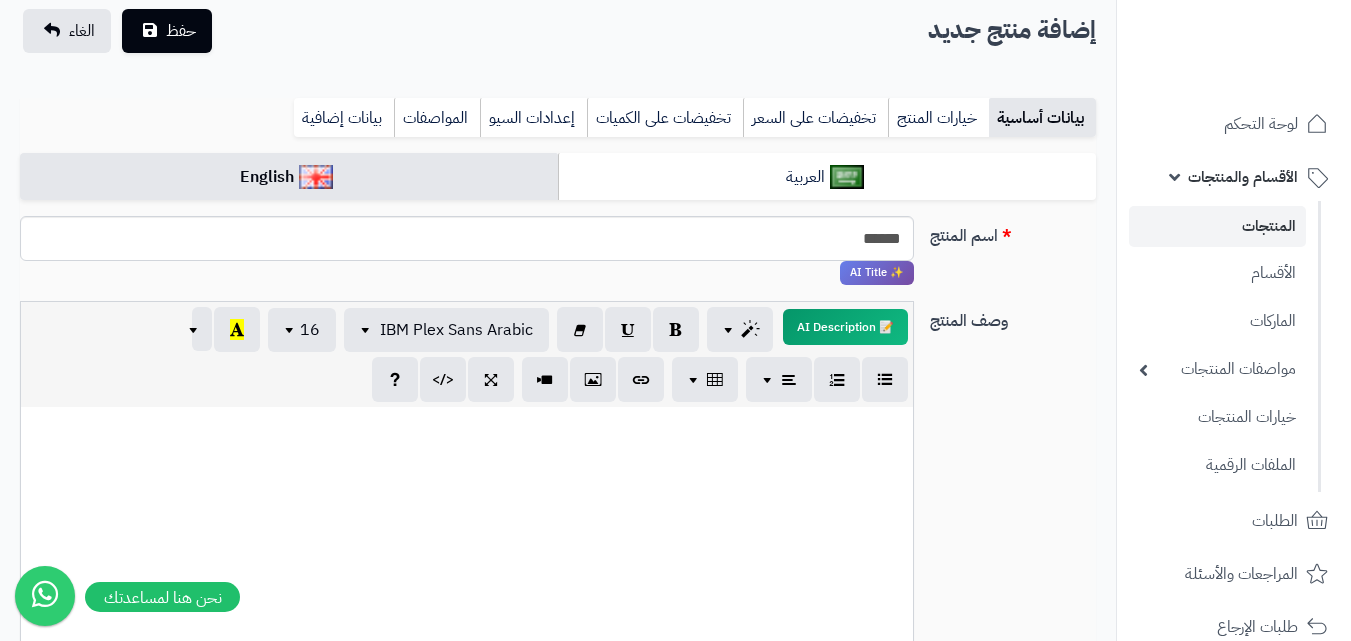 type on "**" 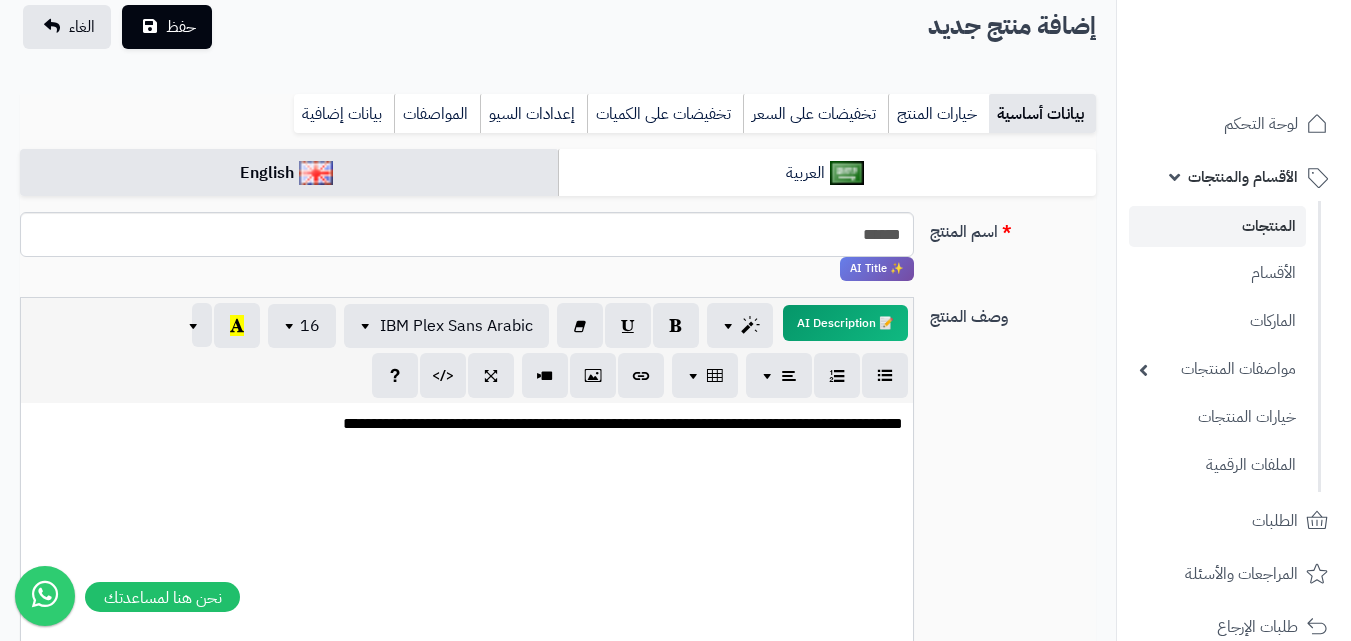 scroll, scrollTop: 64, scrollLeft: 0, axis: vertical 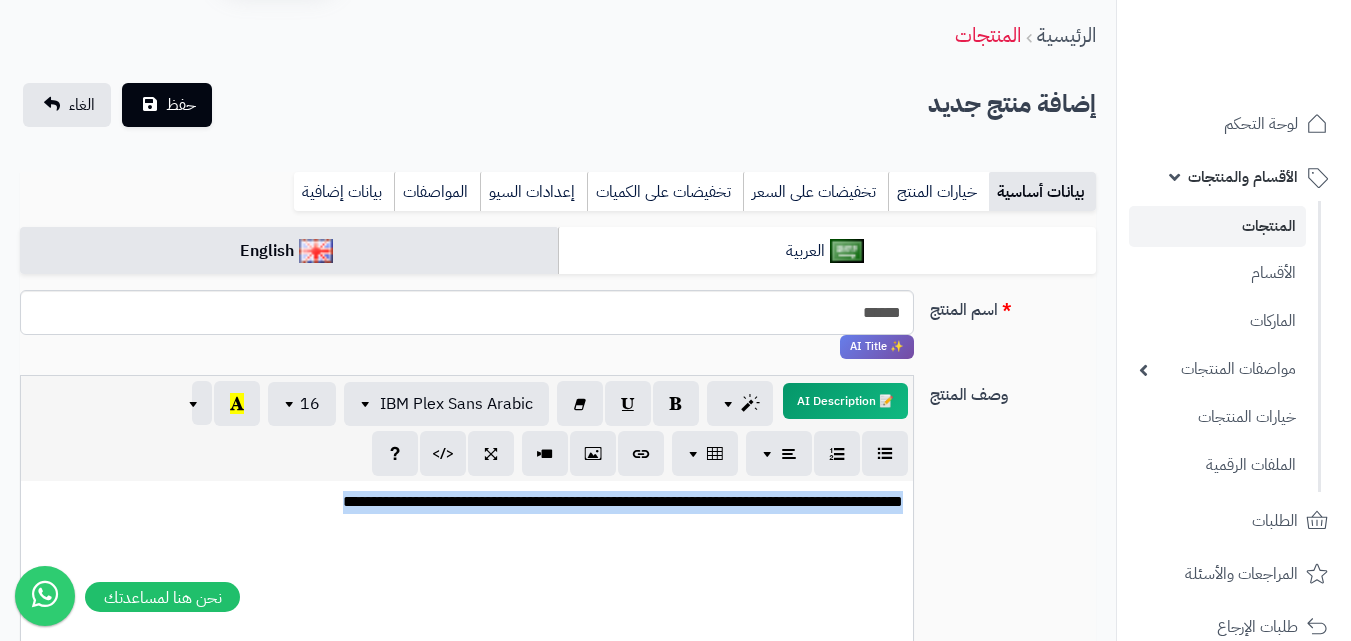 drag, startPoint x: 349, startPoint y: 514, endPoint x: 915, endPoint y: 508, distance: 566.0318 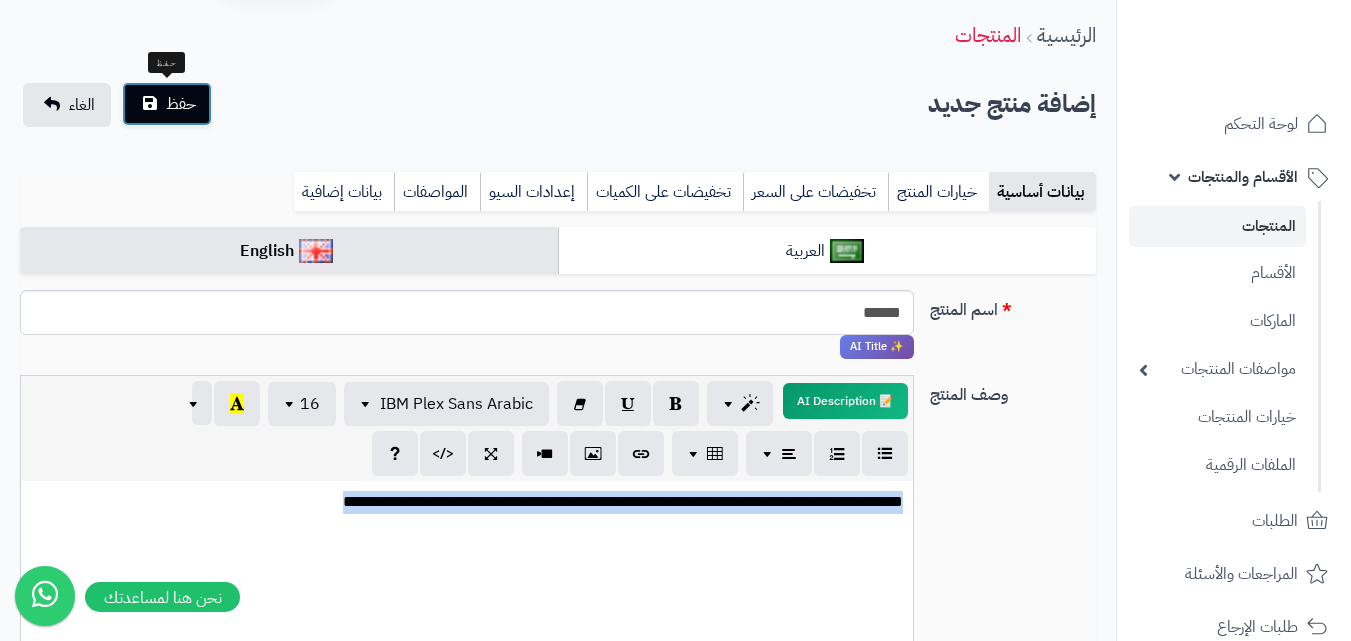 click on "حفظ" at bounding box center [167, 104] 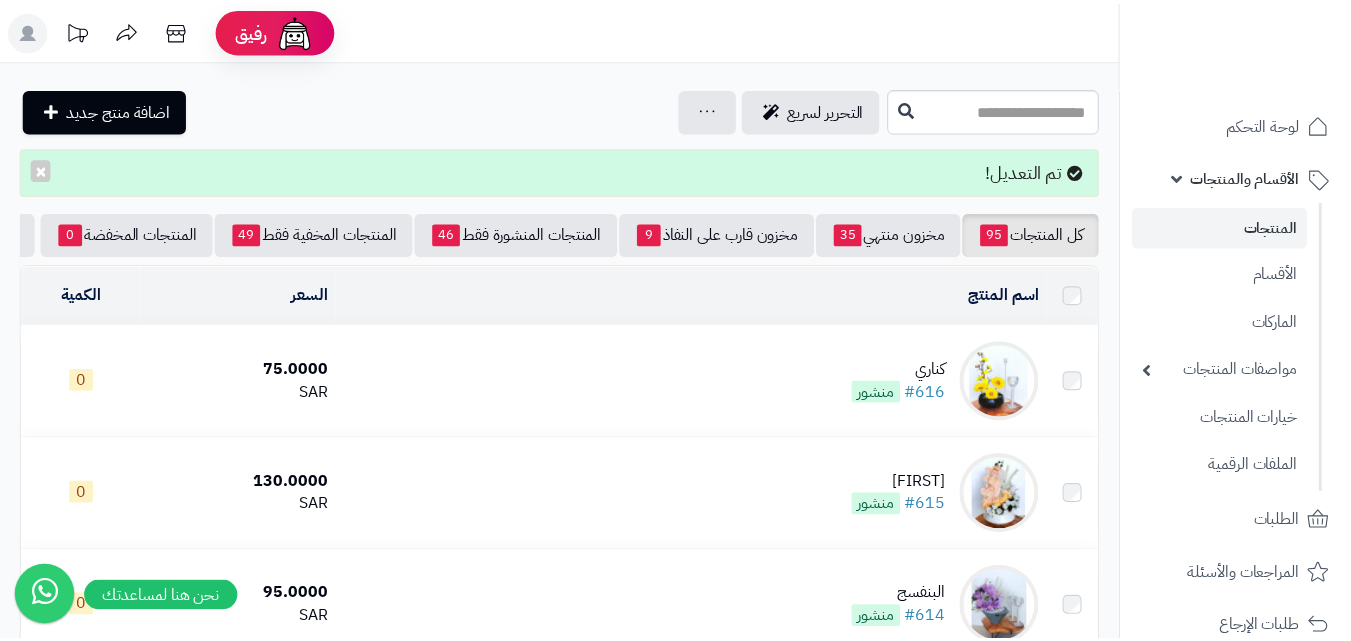 scroll, scrollTop: 0, scrollLeft: 0, axis: both 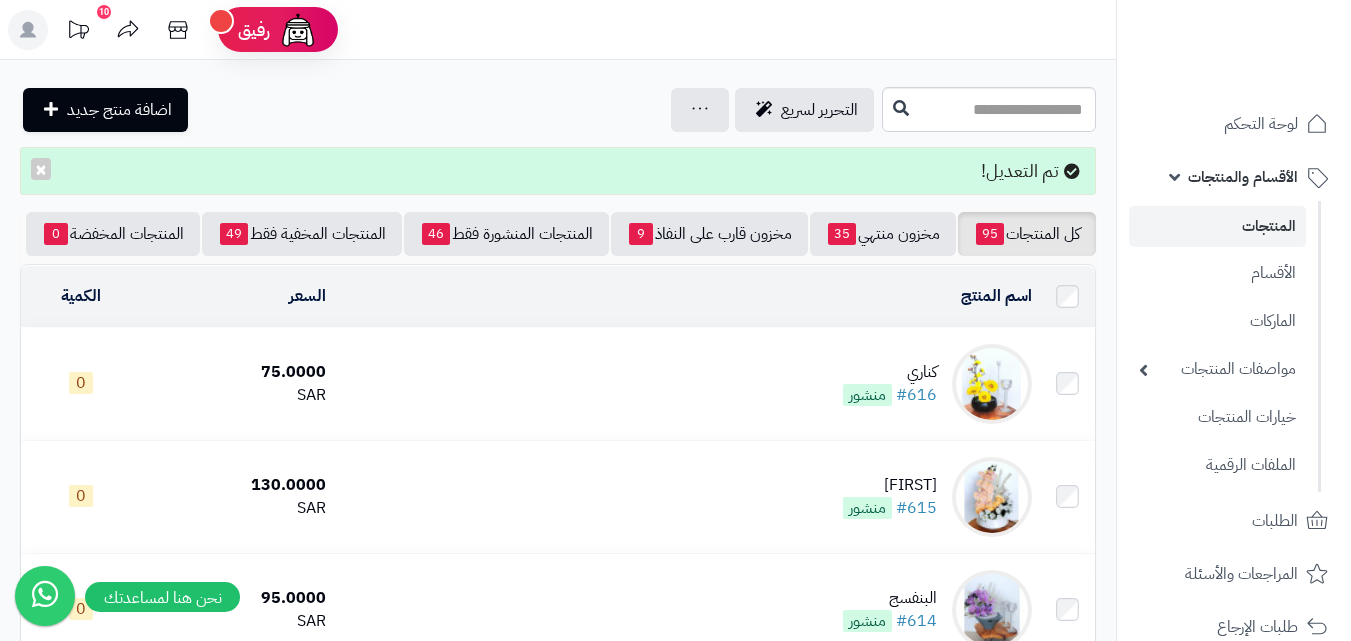 click at bounding box center [992, 384] 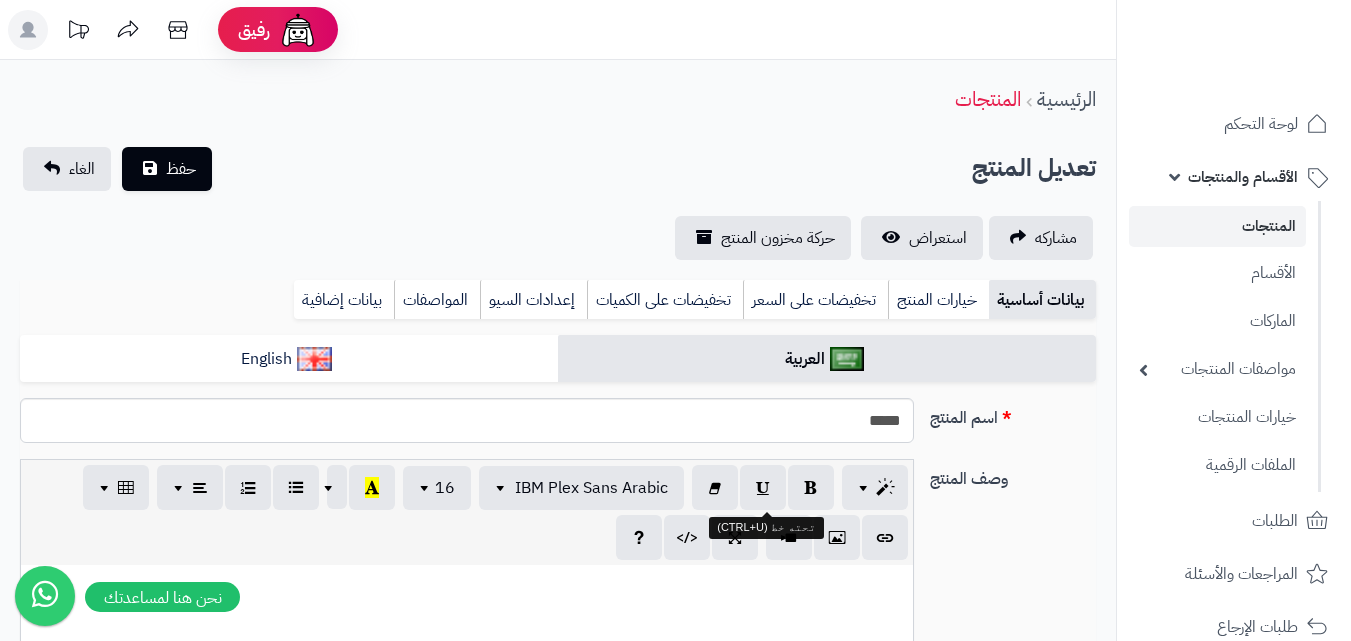 scroll, scrollTop: 0, scrollLeft: 0, axis: both 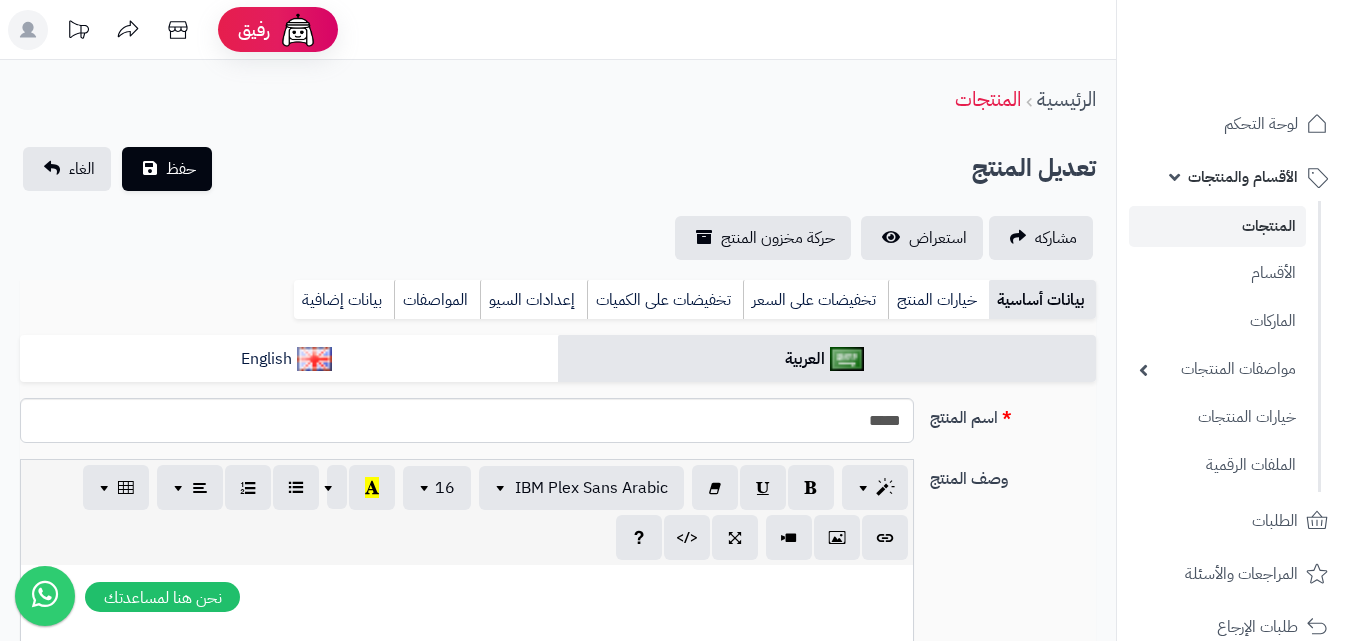click at bounding box center [467, 586] 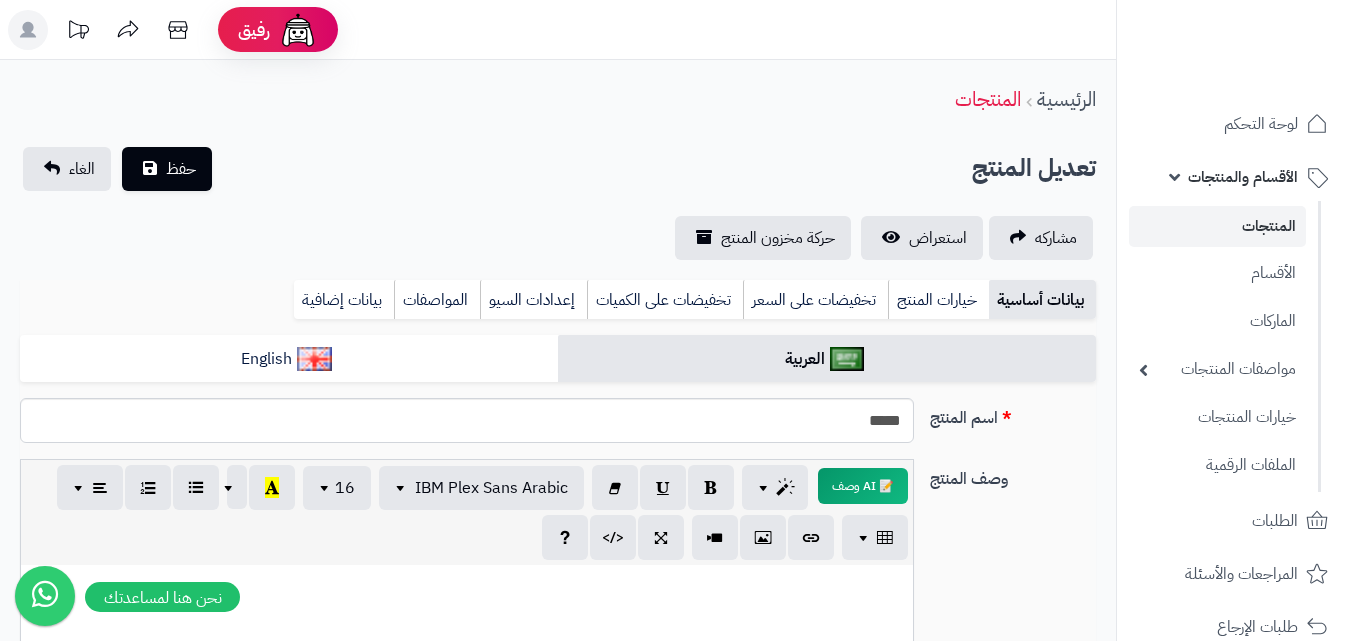 paste 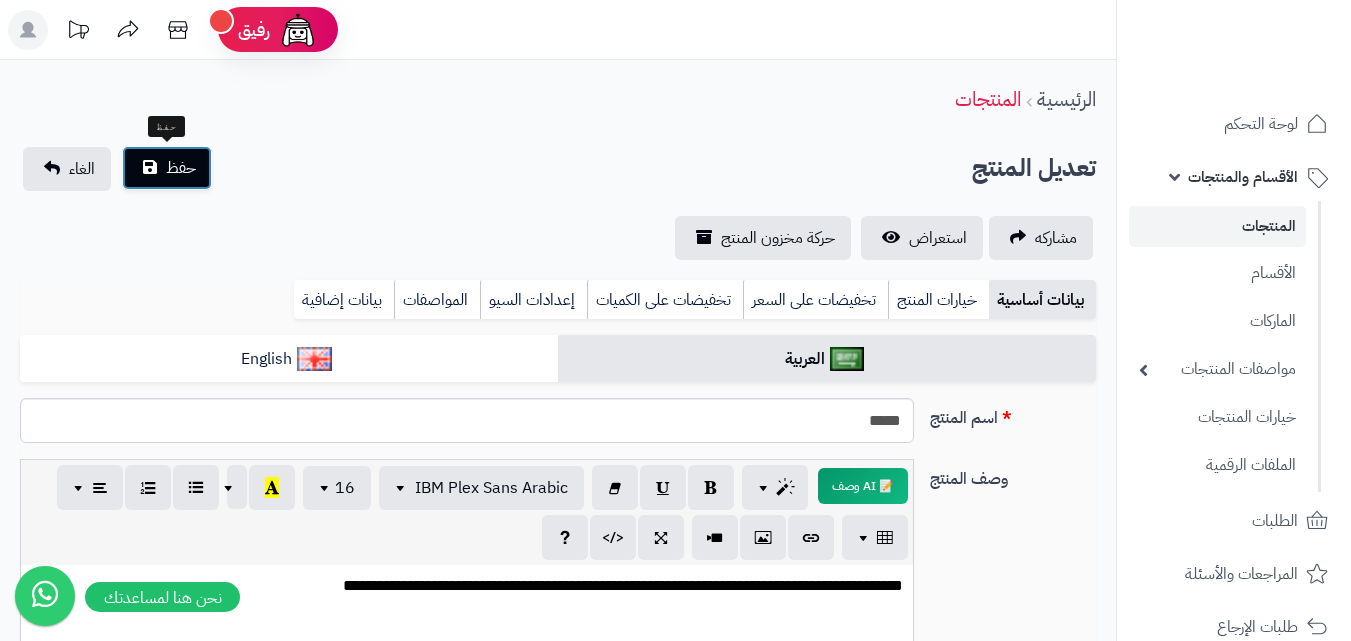 click on "حفظ" at bounding box center (181, 168) 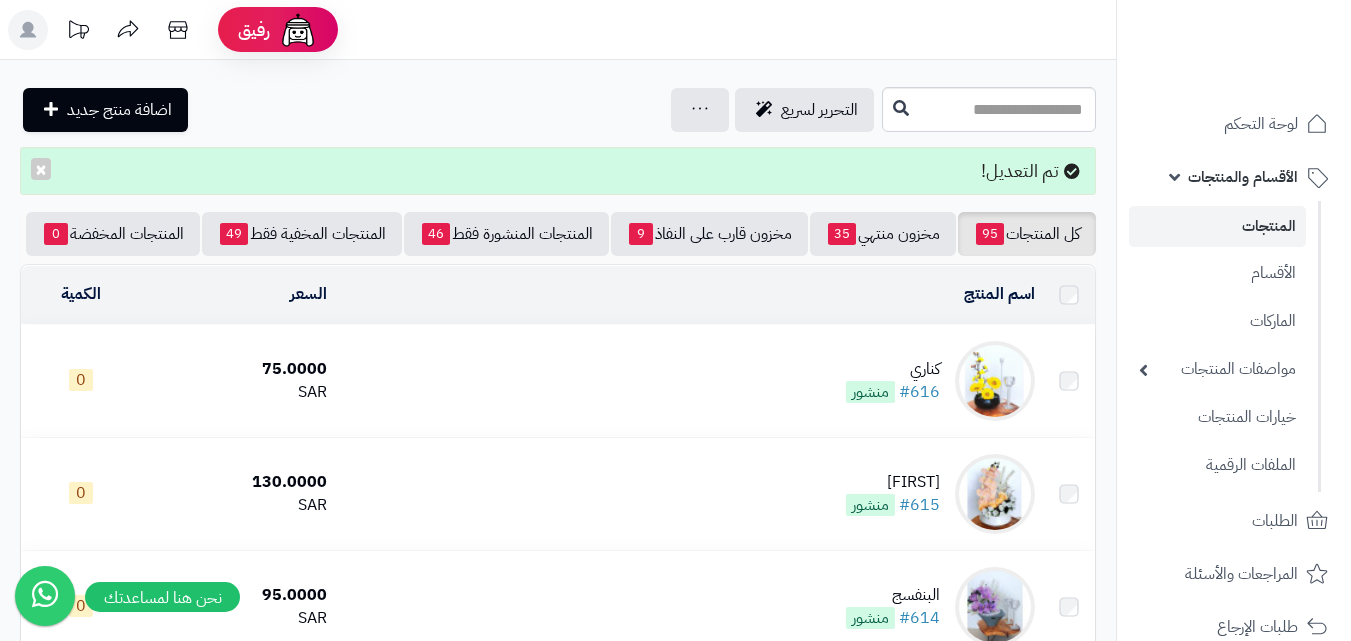 scroll, scrollTop: 0, scrollLeft: 0, axis: both 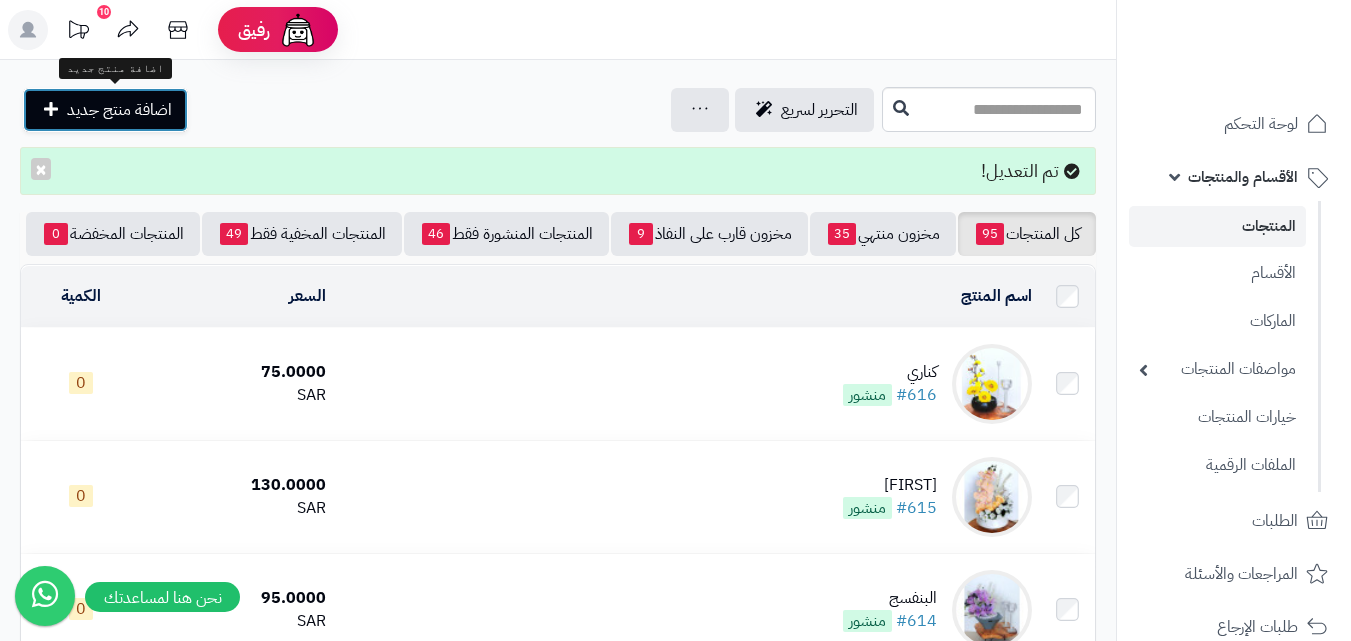 click on "اضافة منتج جديد" at bounding box center (119, 110) 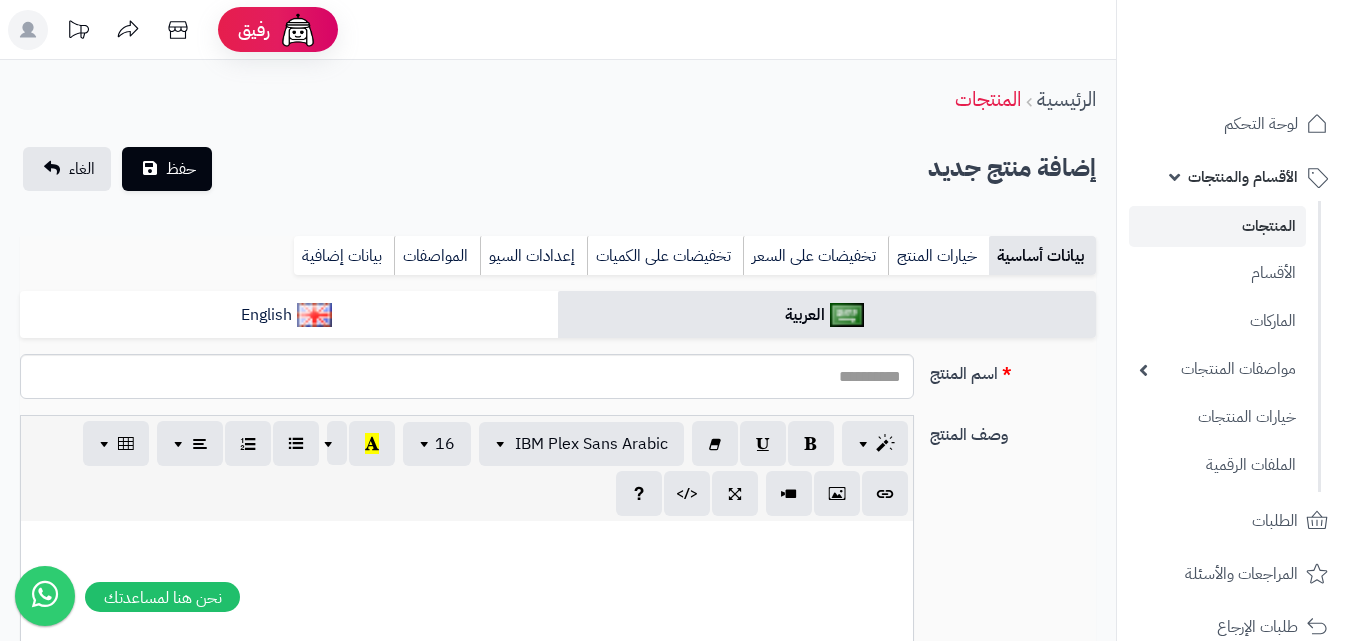 select 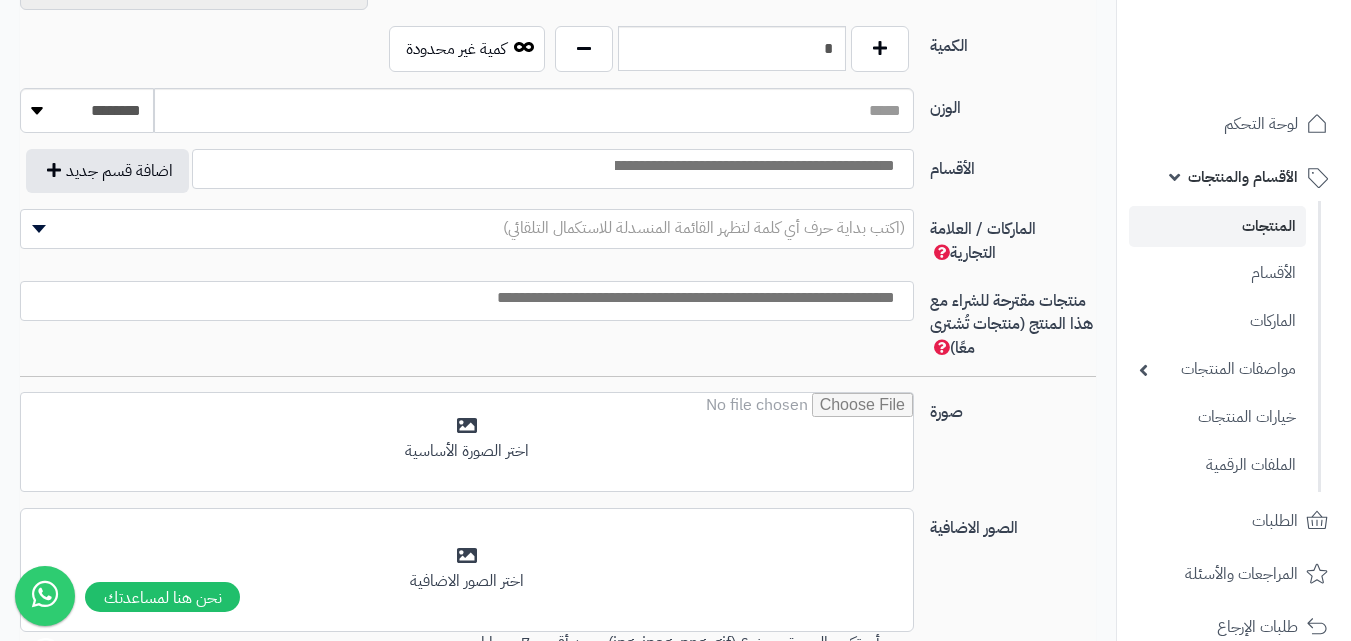scroll, scrollTop: 1035, scrollLeft: 0, axis: vertical 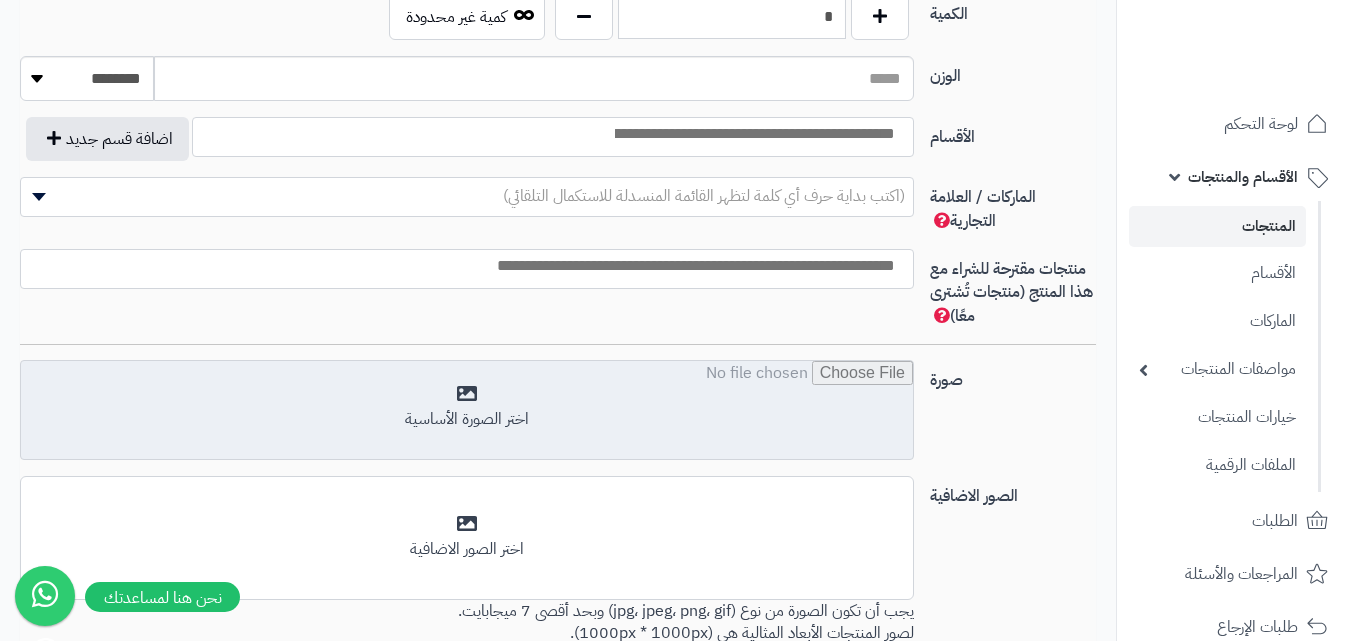 click at bounding box center (467, 411) 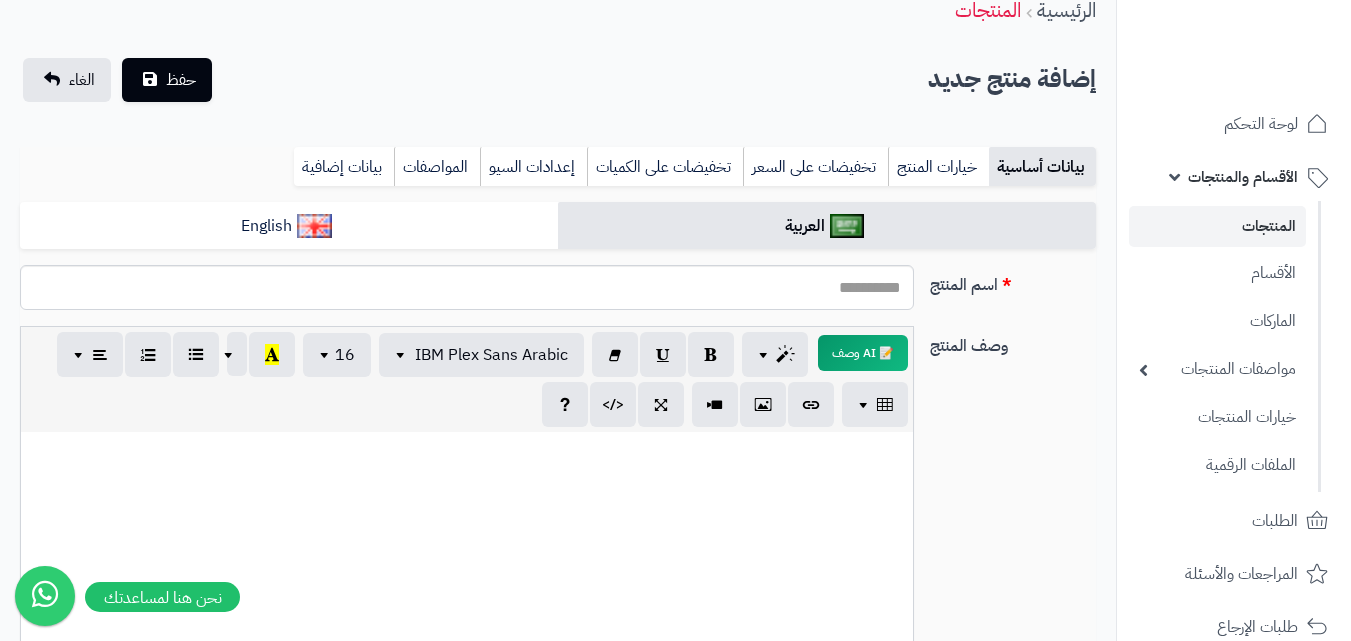 scroll, scrollTop: 0, scrollLeft: 0, axis: both 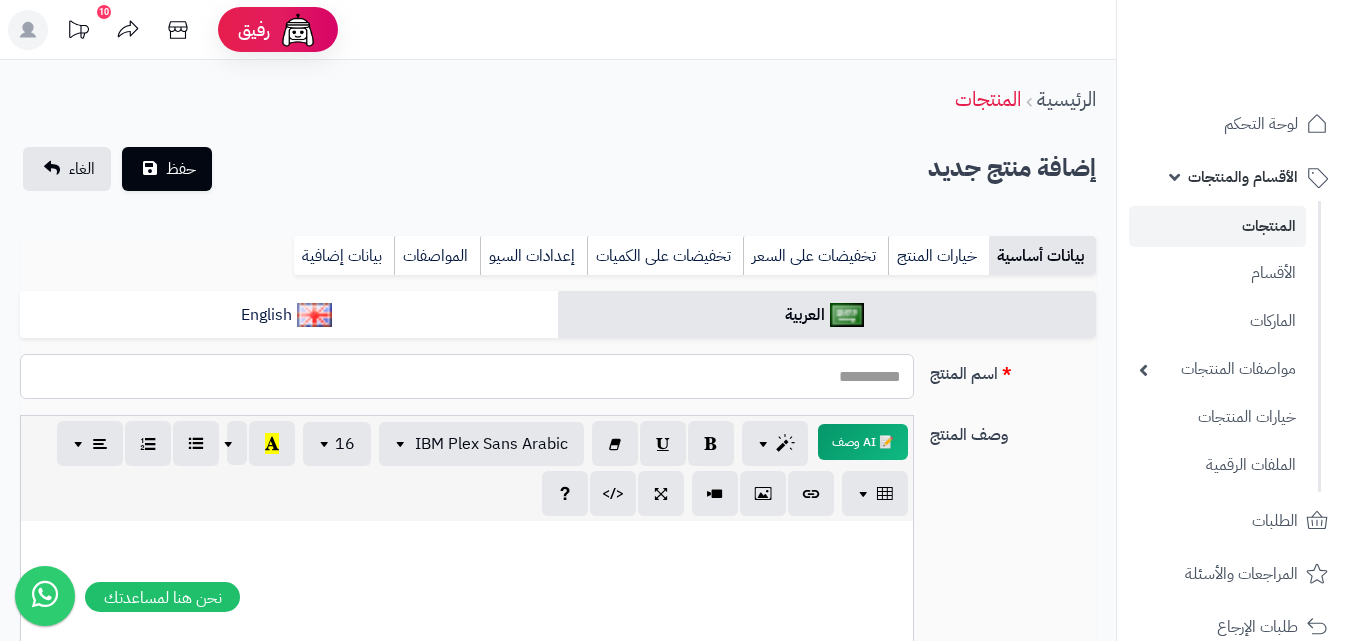 click on "اسم المنتج" at bounding box center (467, 376) 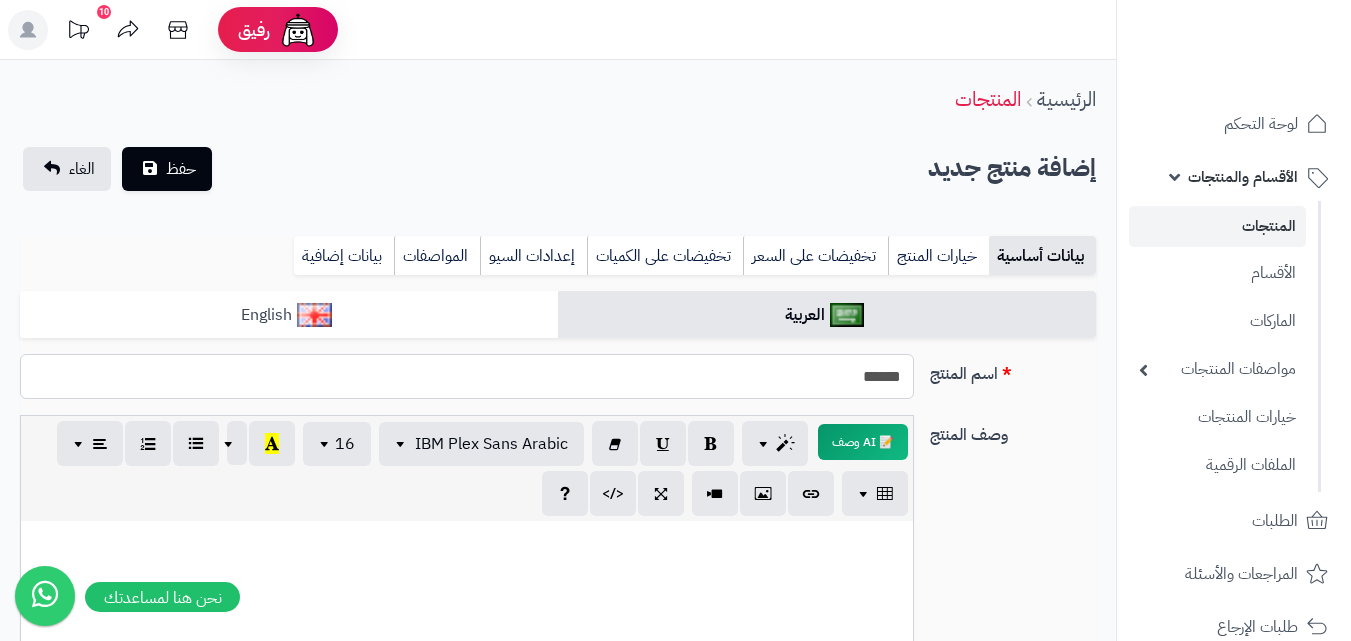 type on "******" 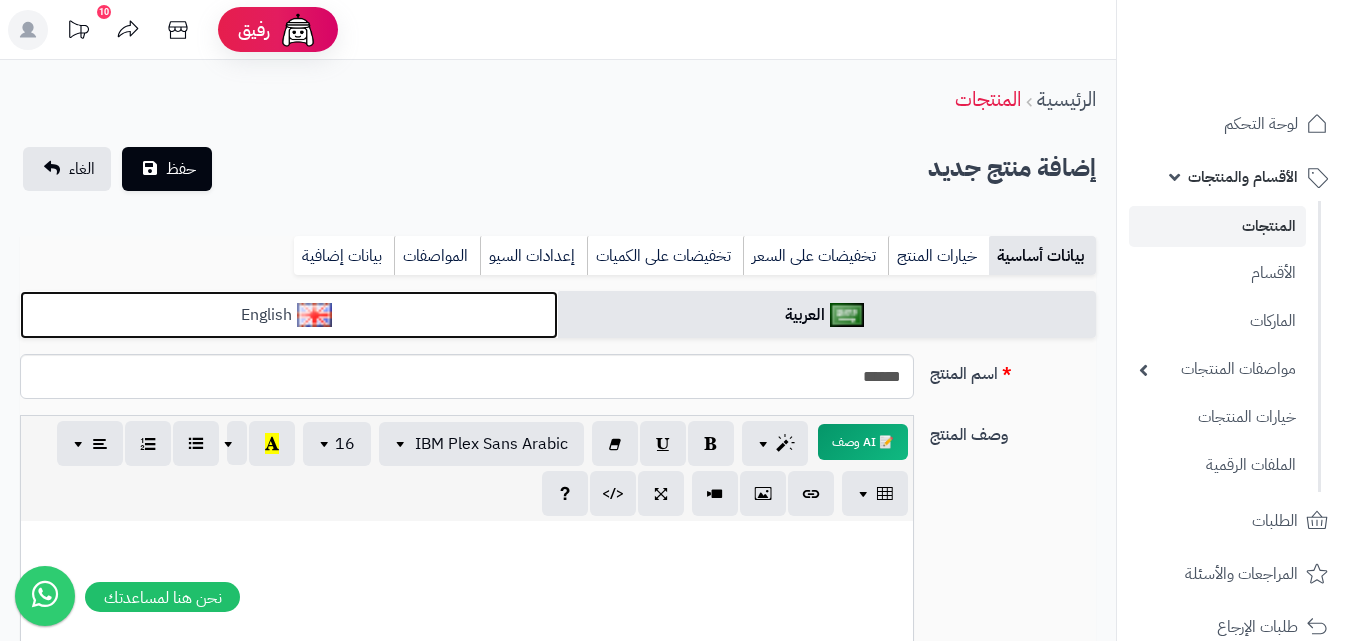 click on "English" at bounding box center (289, 315) 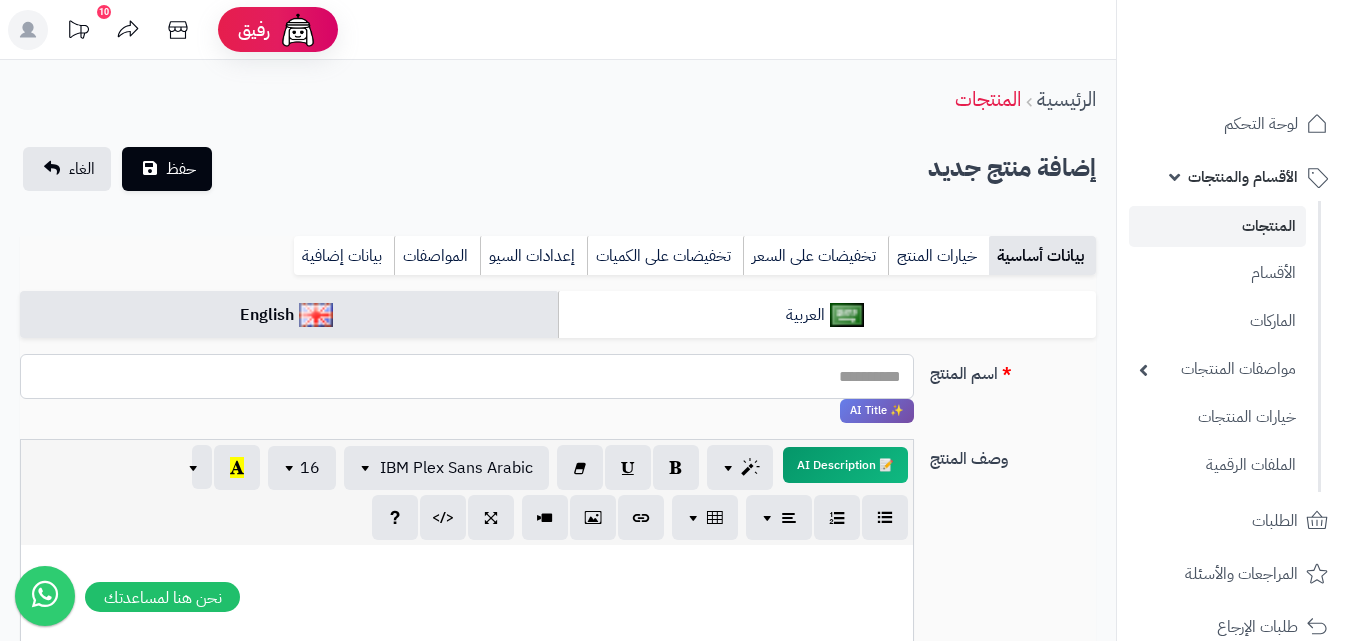 click on "اسم المنتج" at bounding box center (467, 376) 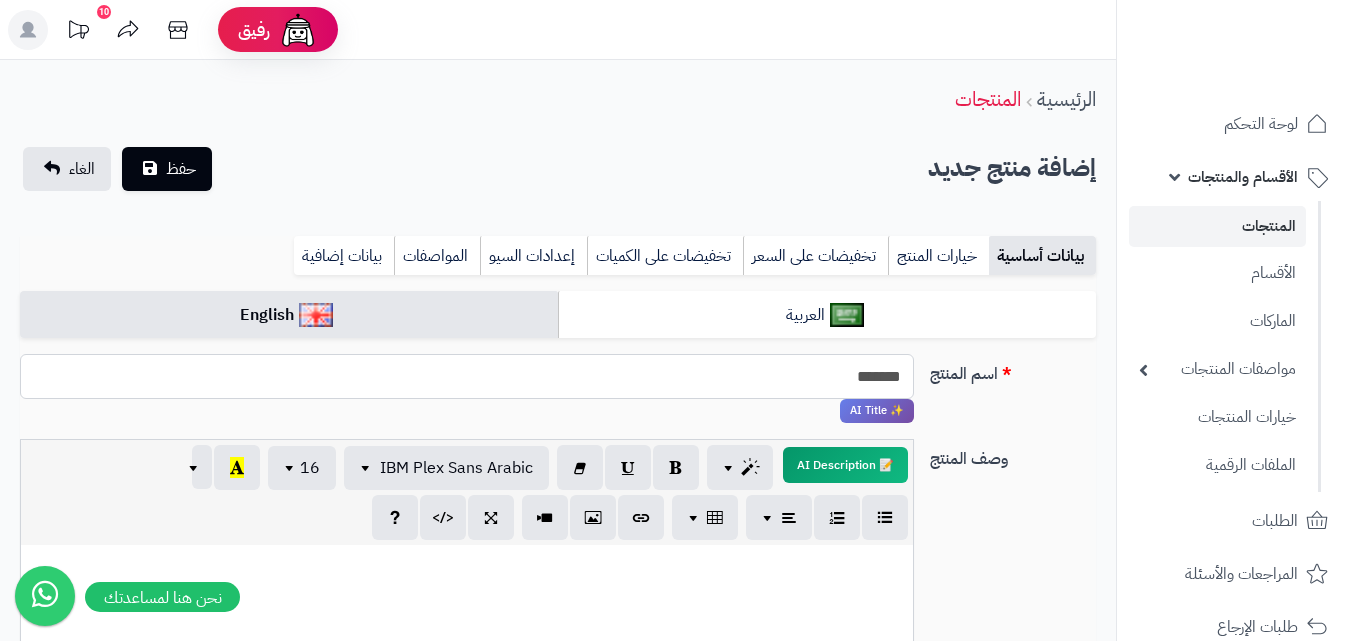 type on "*******" 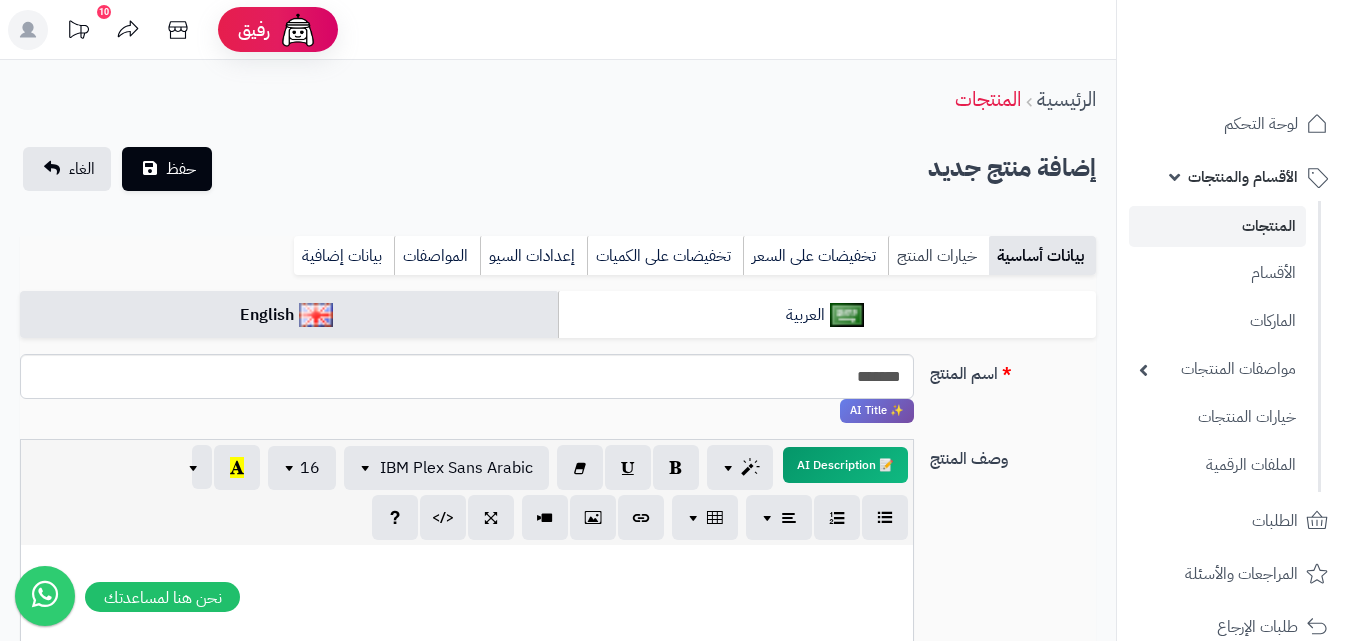 click on "خيارات المنتج" at bounding box center (938, 256) 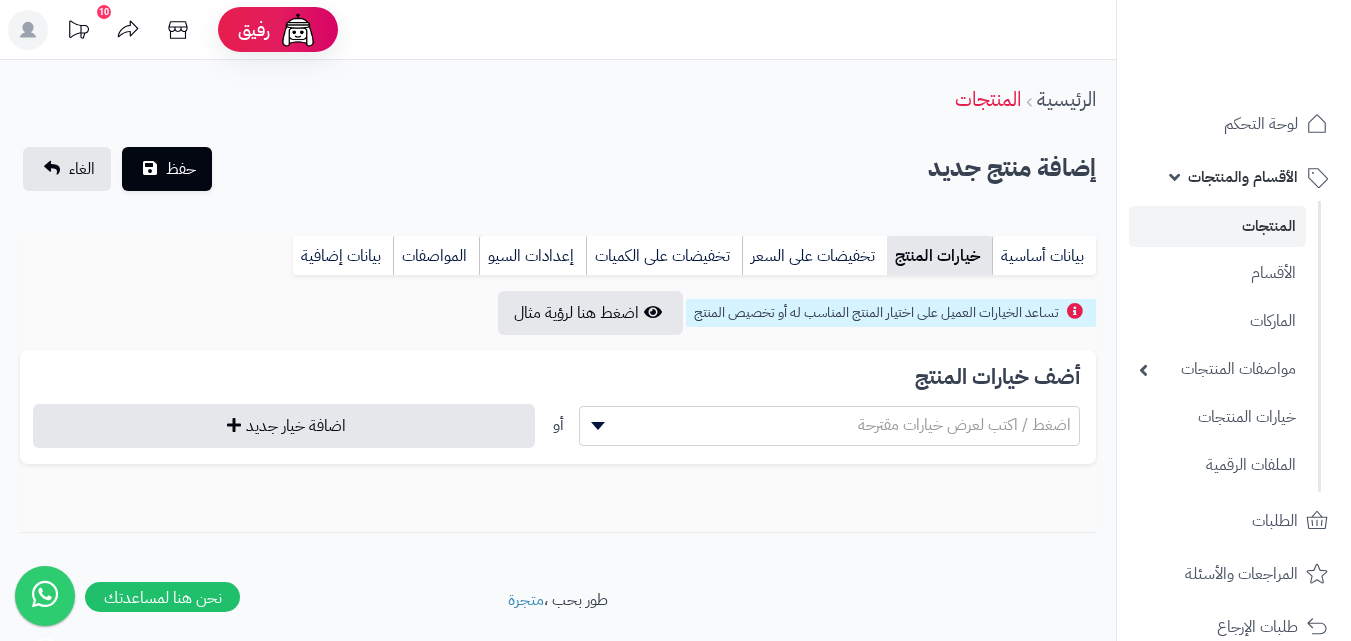 click on "اضغط / اكتب لعرض خيارات مقترحة" at bounding box center (964, 425) 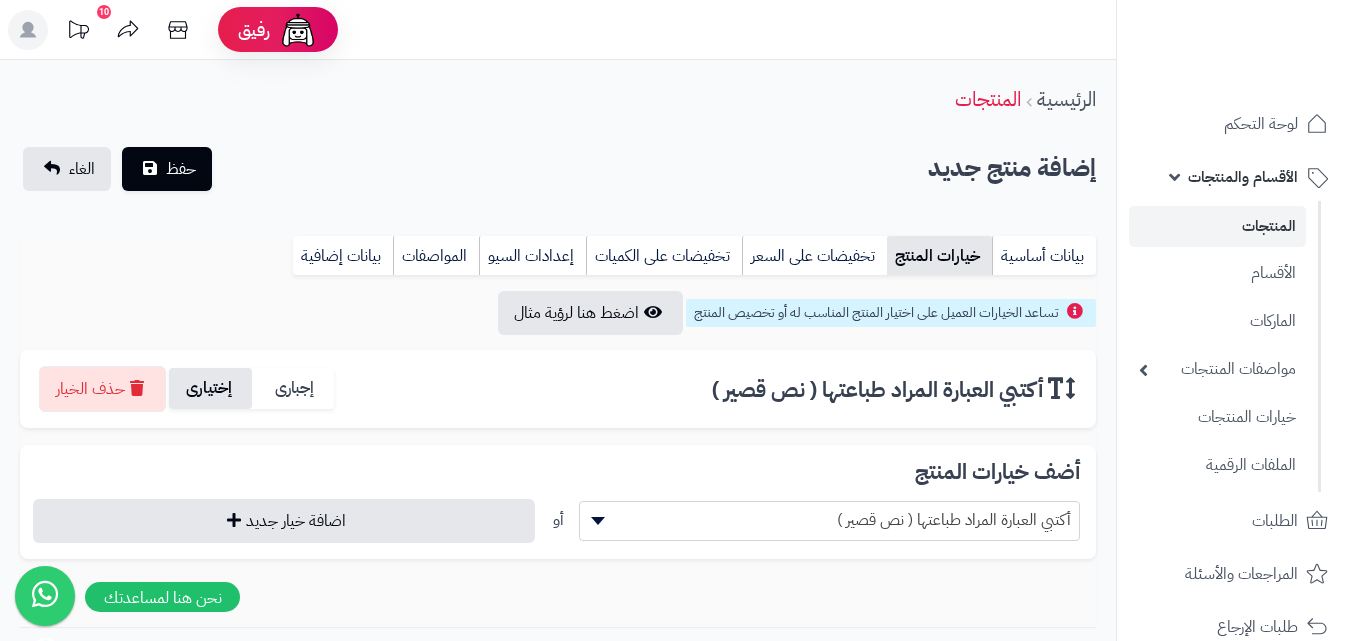 click on "إختيارى" at bounding box center (210, 388) 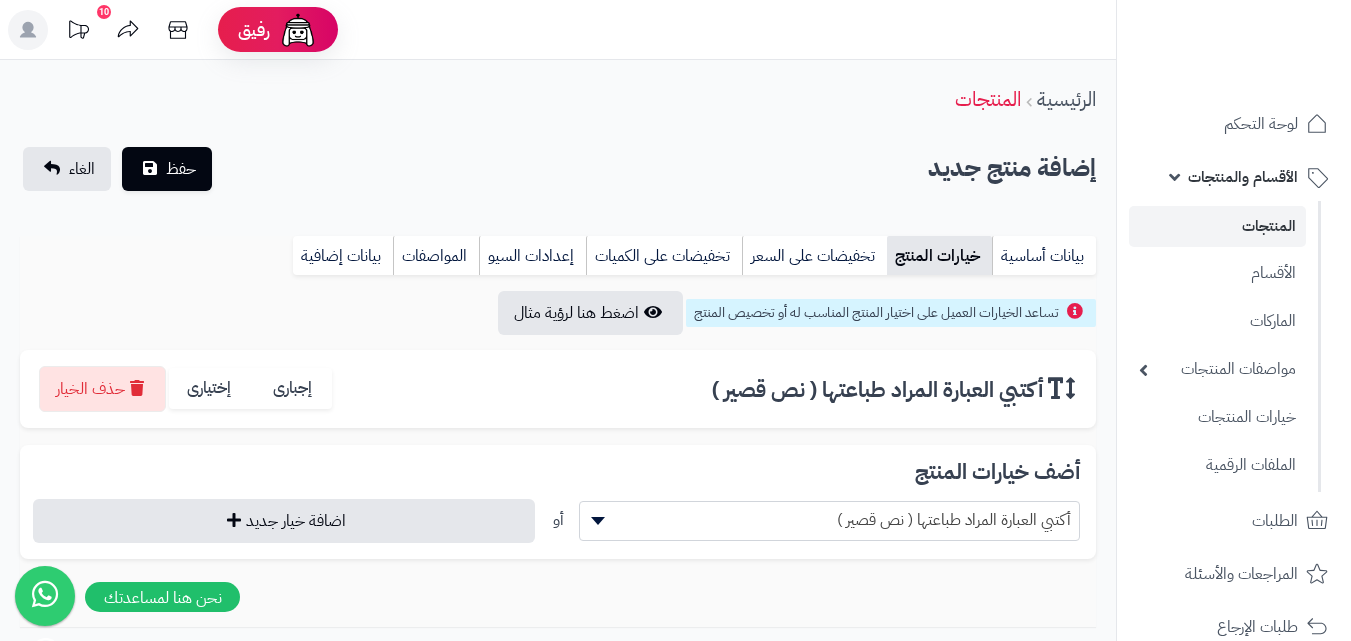 click on "أكتبي العبارة المراد طباعتها ( نص قصير )" at bounding box center (830, 520) 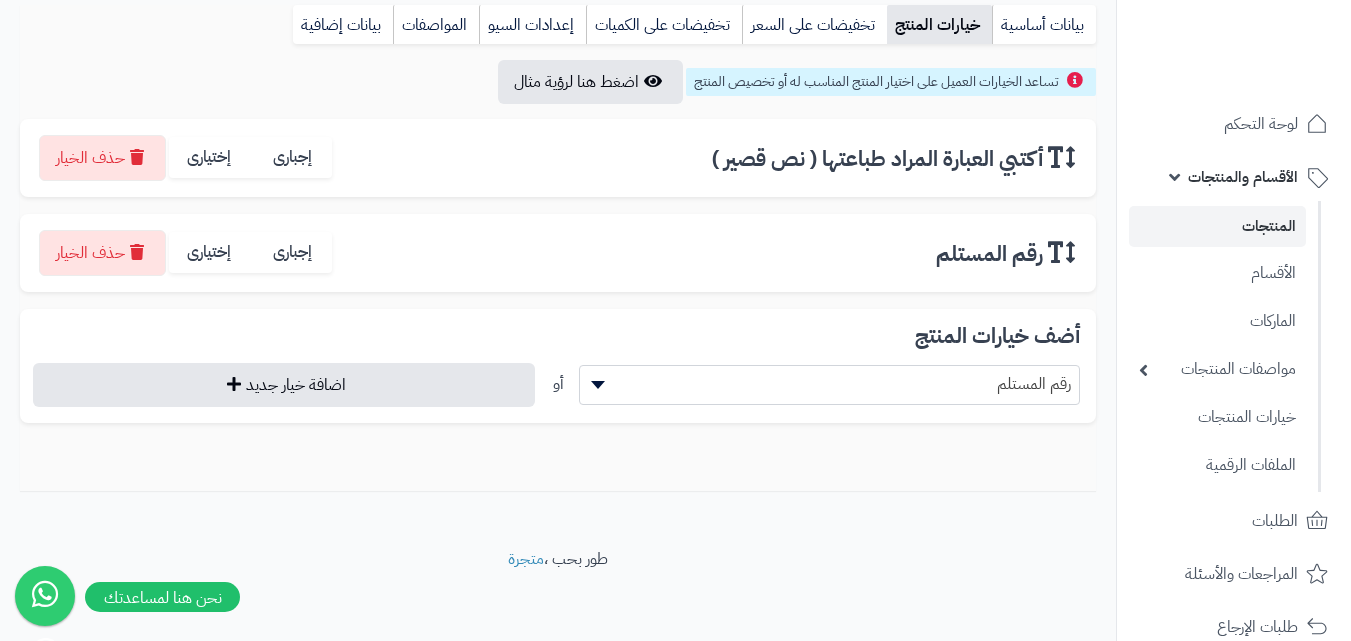 scroll, scrollTop: 238, scrollLeft: 0, axis: vertical 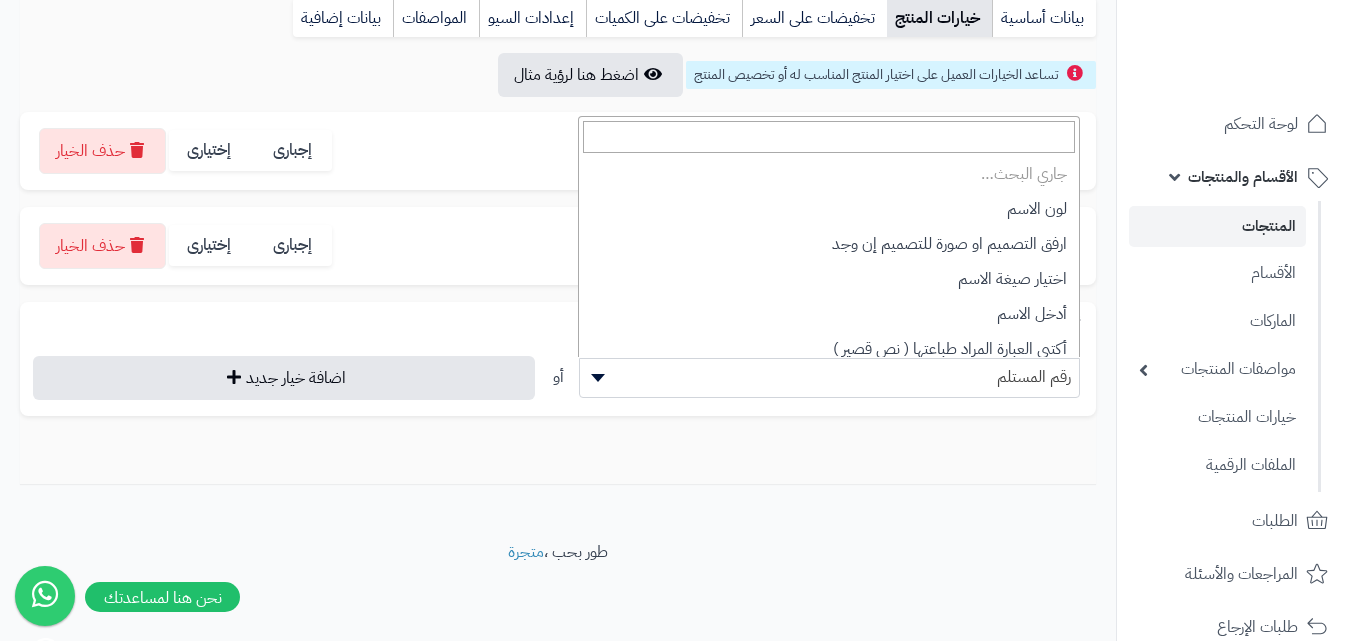 click on "رقم المستلم" at bounding box center (830, 377) 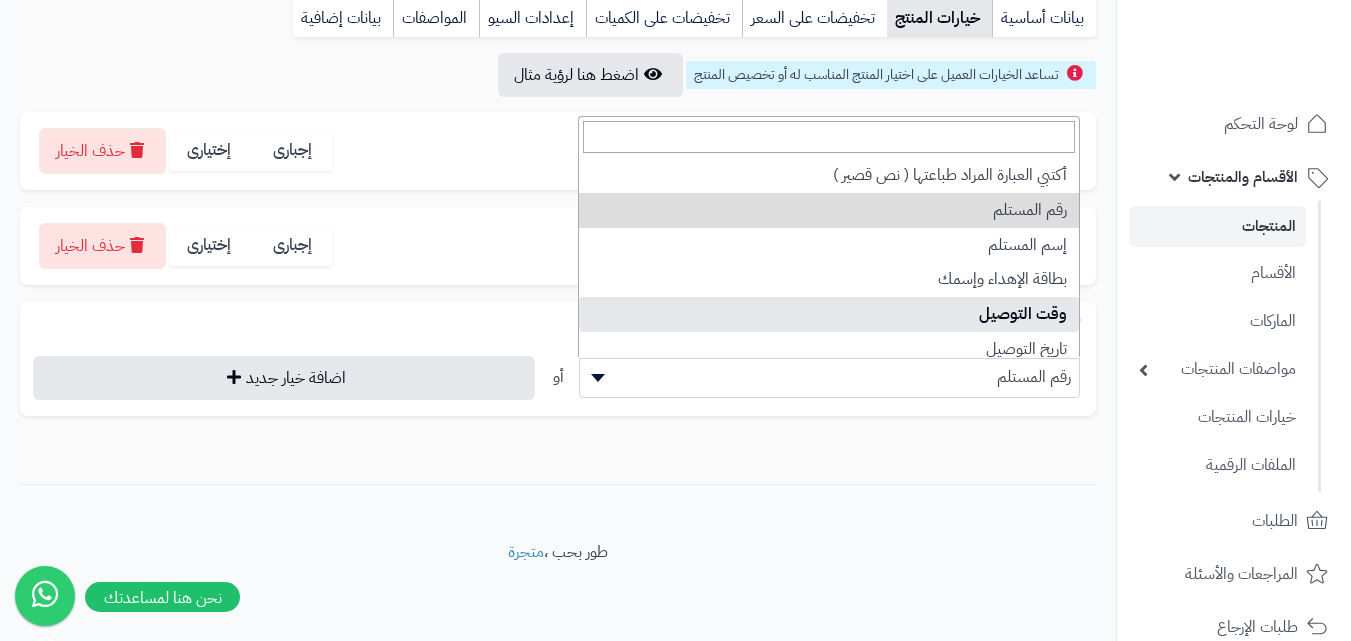 select on "**" 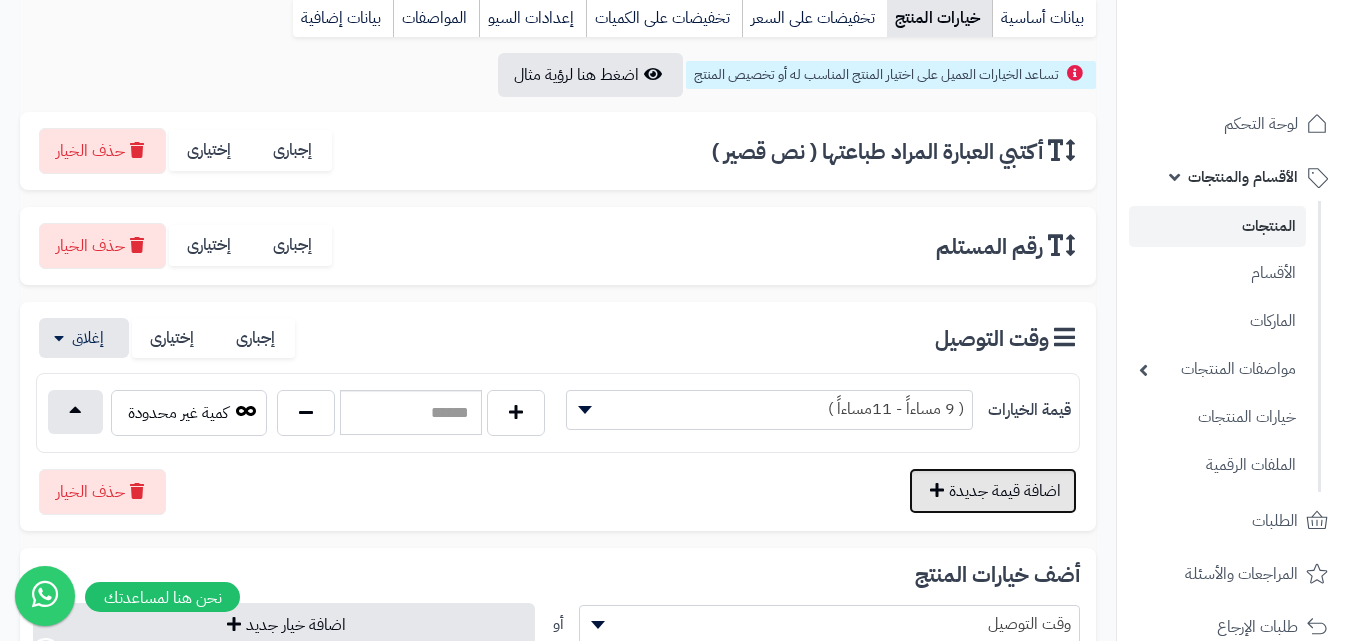 click on "اضافة قيمة جديدة" at bounding box center (993, 491) 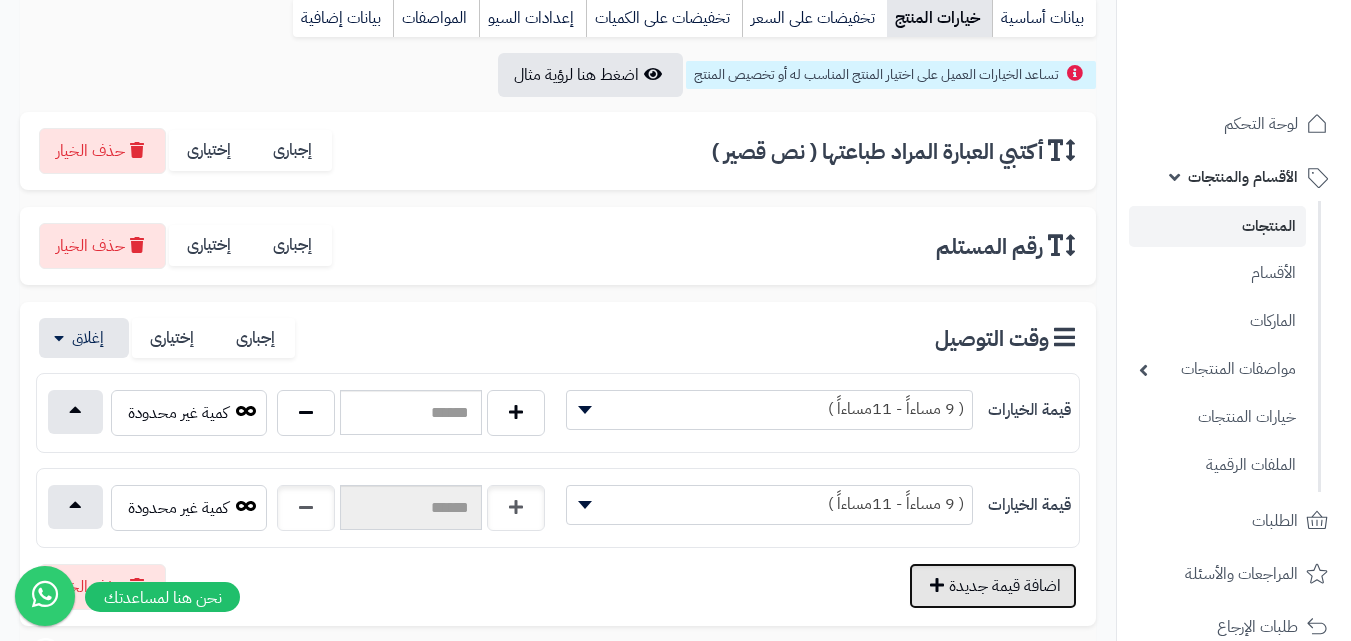 click on "اضافة قيمة جديدة" at bounding box center [993, 586] 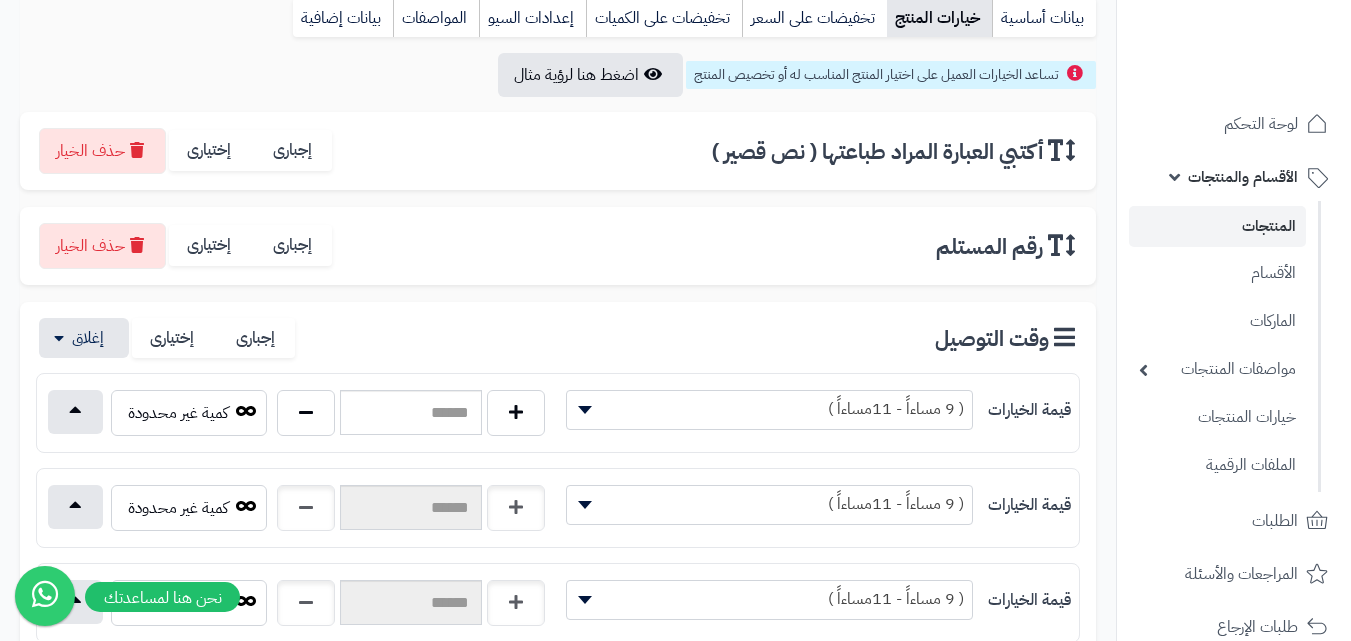 click on "( 9 مساءاً - 11مساءاً )" at bounding box center [769, 409] 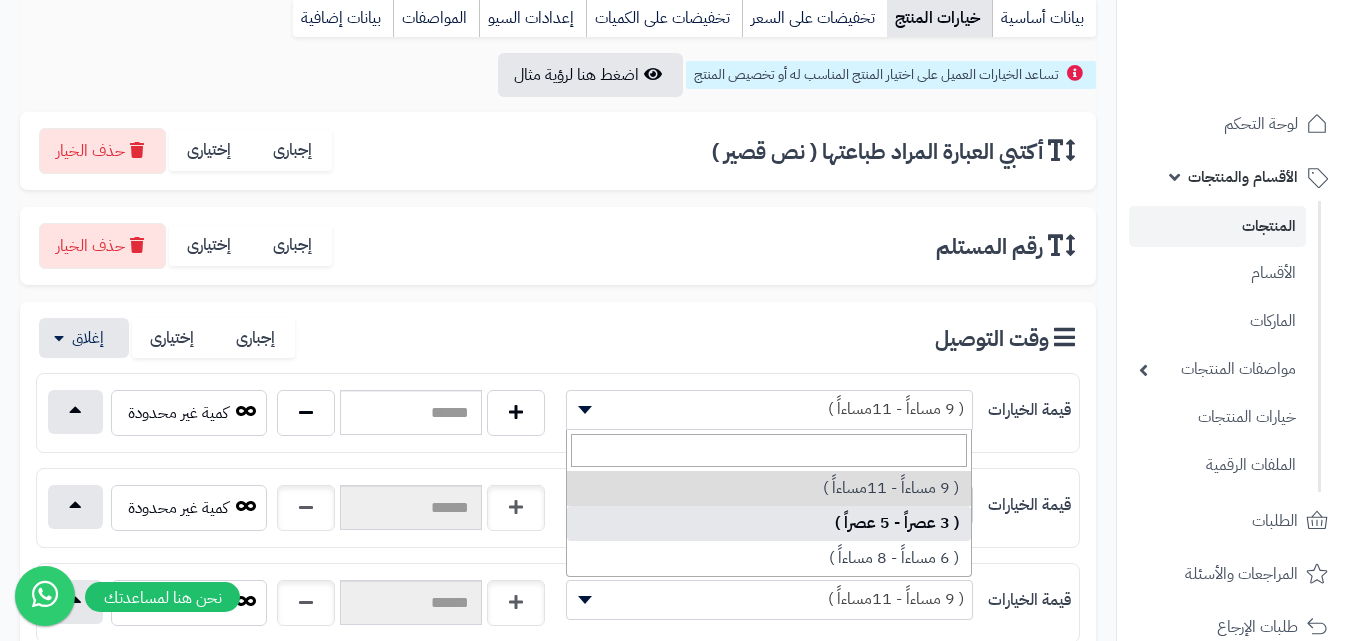 select on "***" 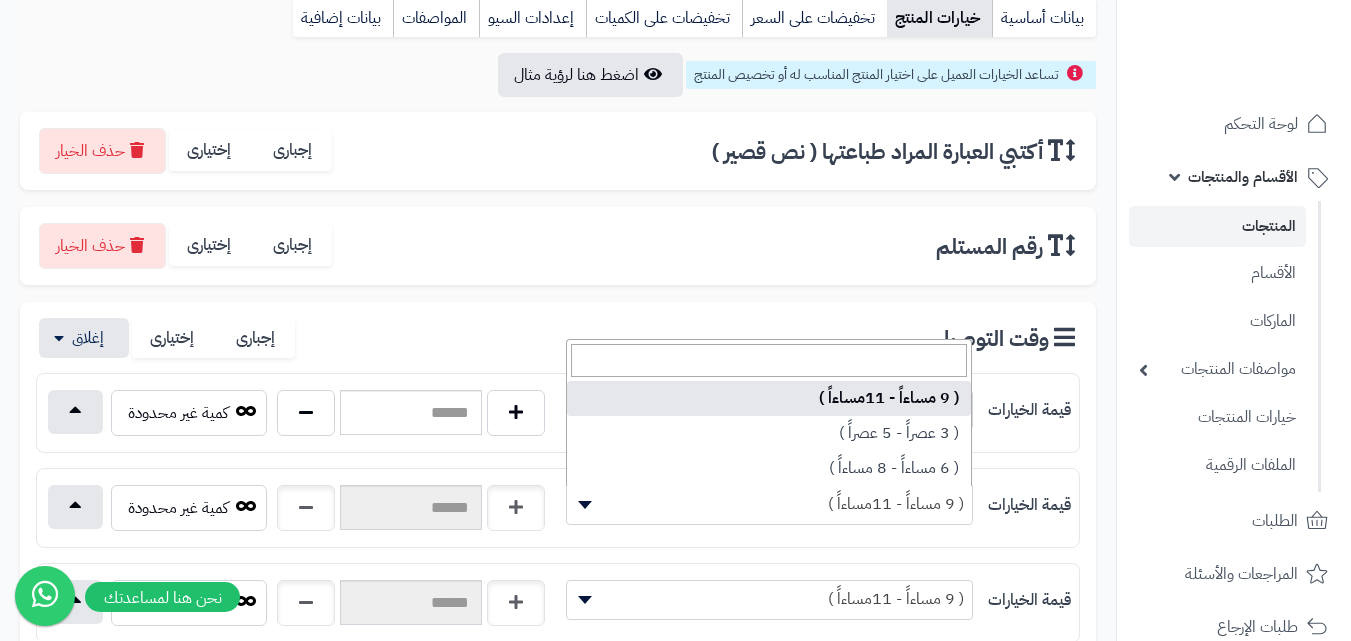 click on "( 9 مساءاً - 11مساءاً )" at bounding box center (769, 504) 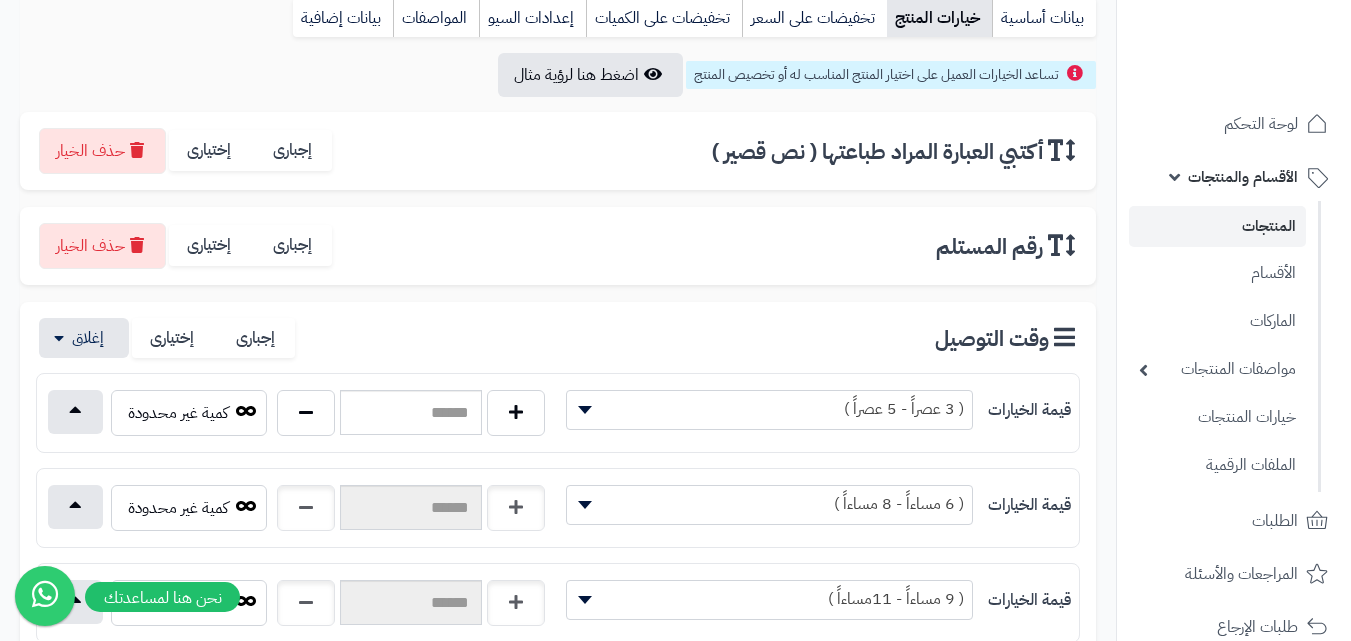 select on "***" 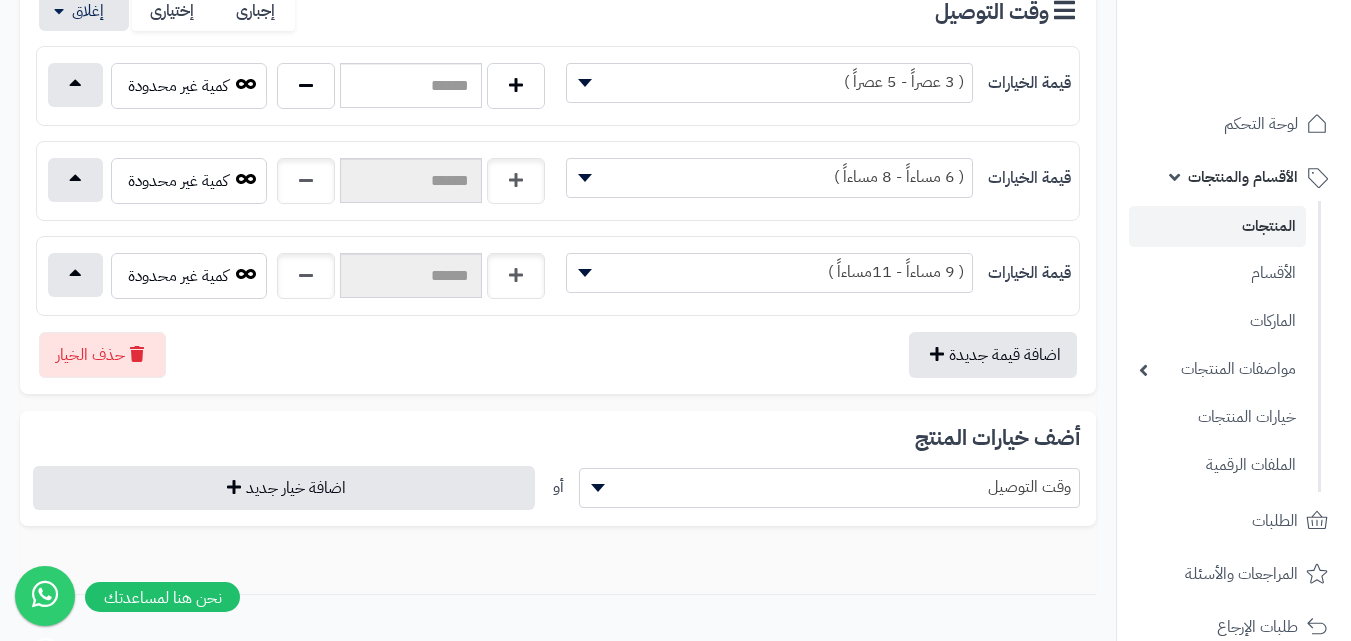 scroll, scrollTop: 584, scrollLeft: 0, axis: vertical 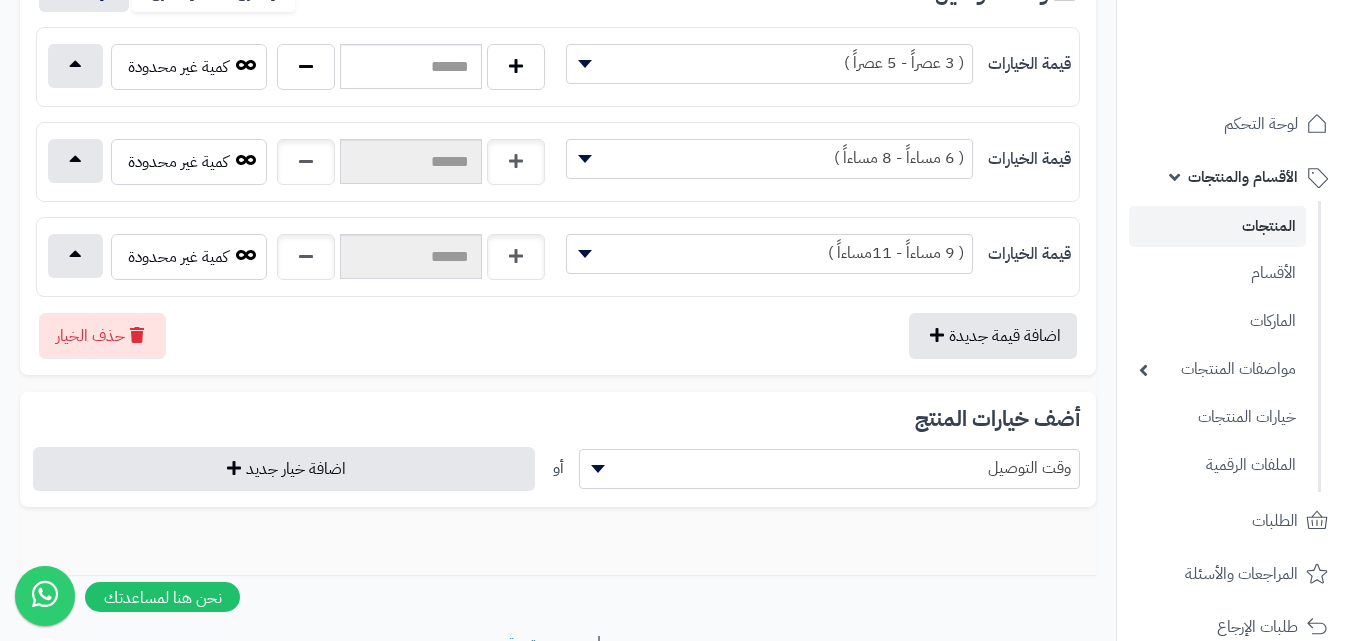 click on "وقت التوصيل" at bounding box center [830, 468] 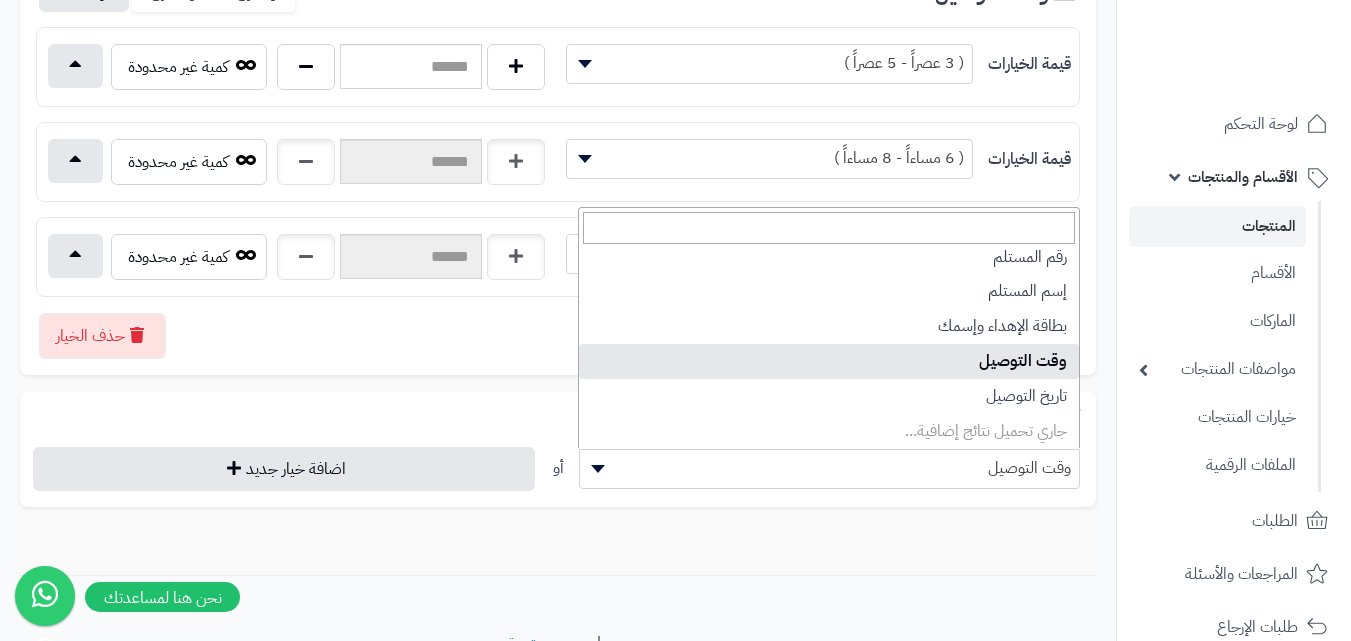 scroll, scrollTop: 183, scrollLeft: 0, axis: vertical 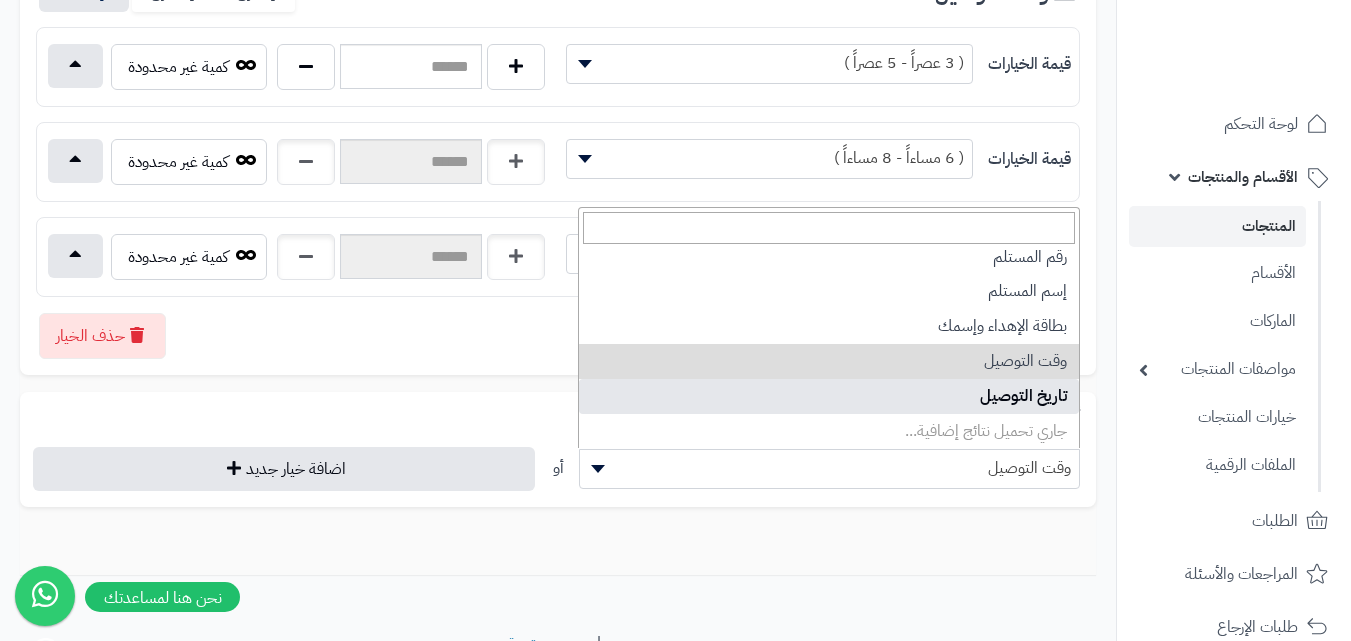 select on "**" 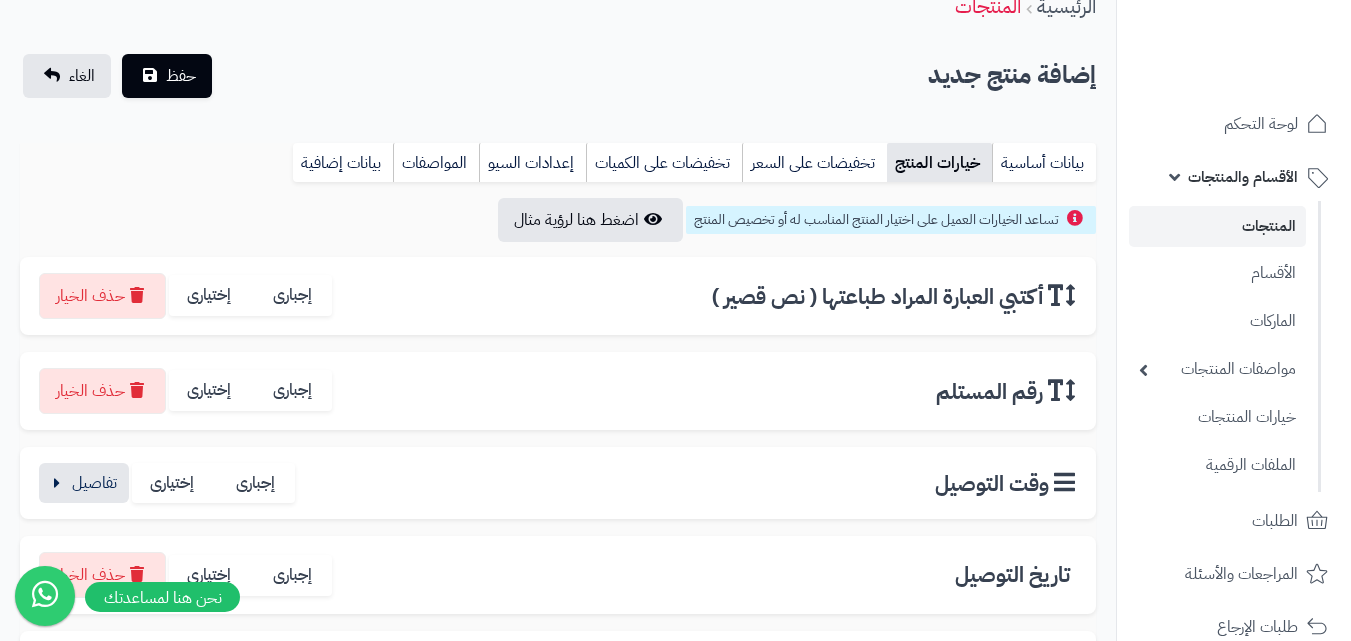 scroll, scrollTop: 75, scrollLeft: 0, axis: vertical 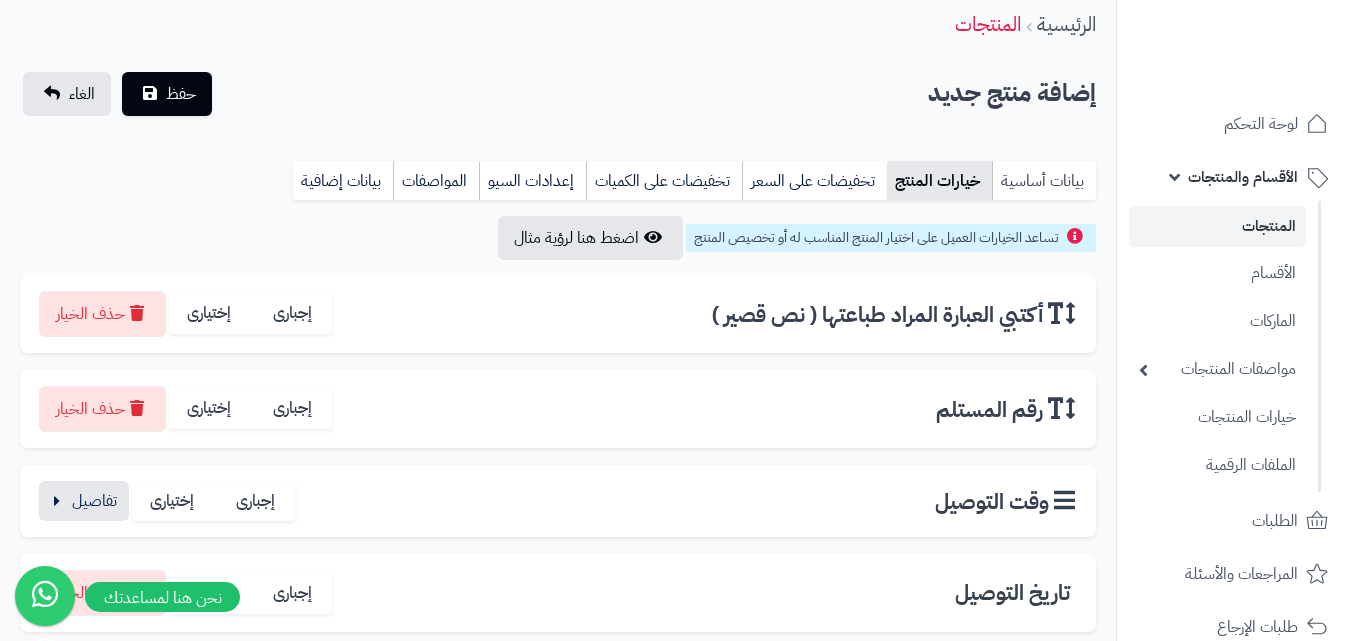 click on "بيانات أساسية" at bounding box center (1044, 181) 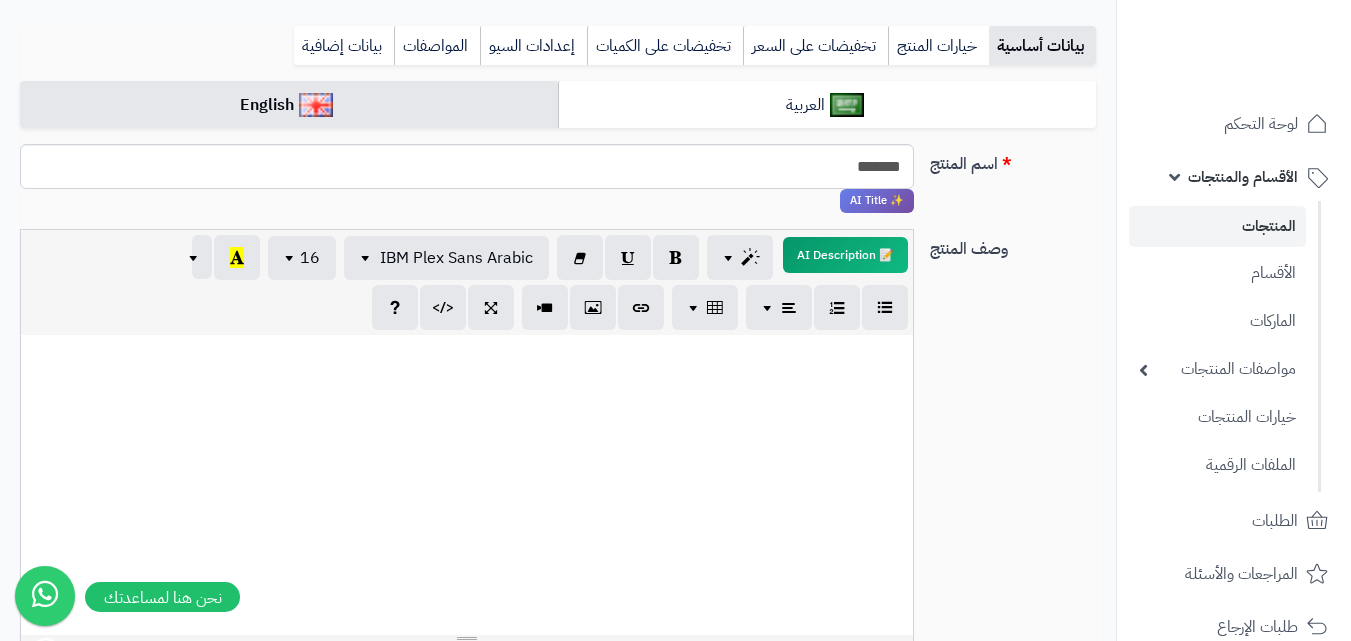 scroll, scrollTop: 213, scrollLeft: 0, axis: vertical 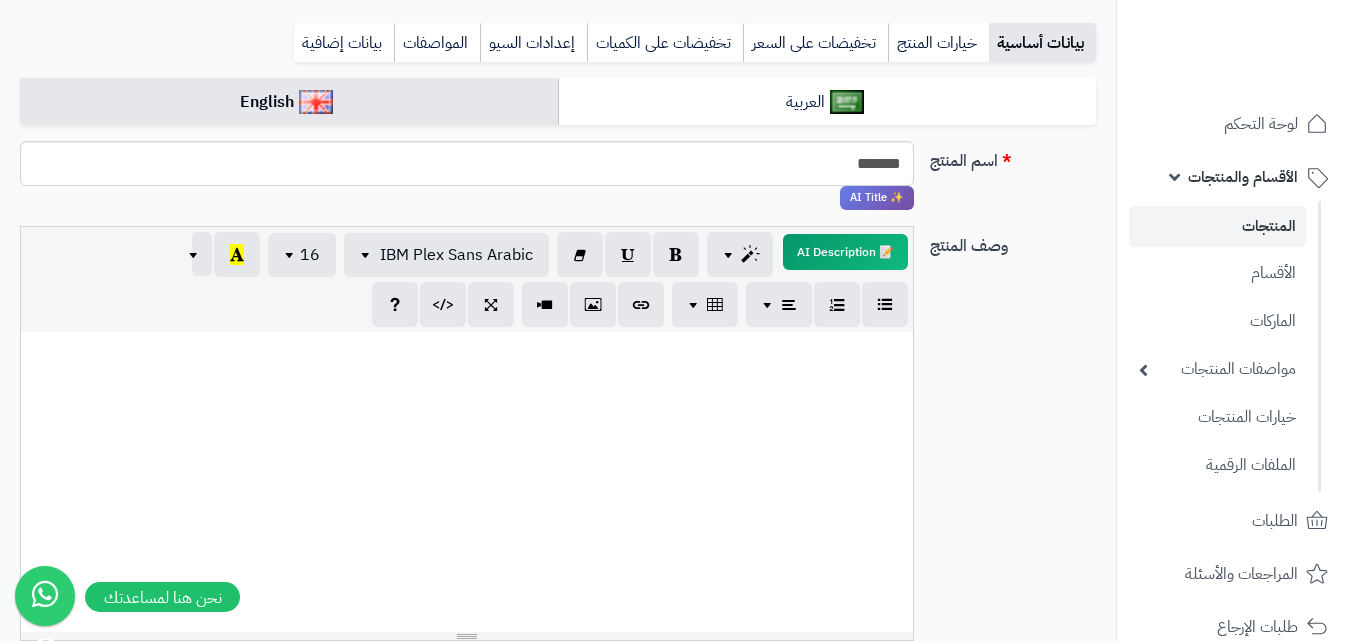 click at bounding box center [467, 482] 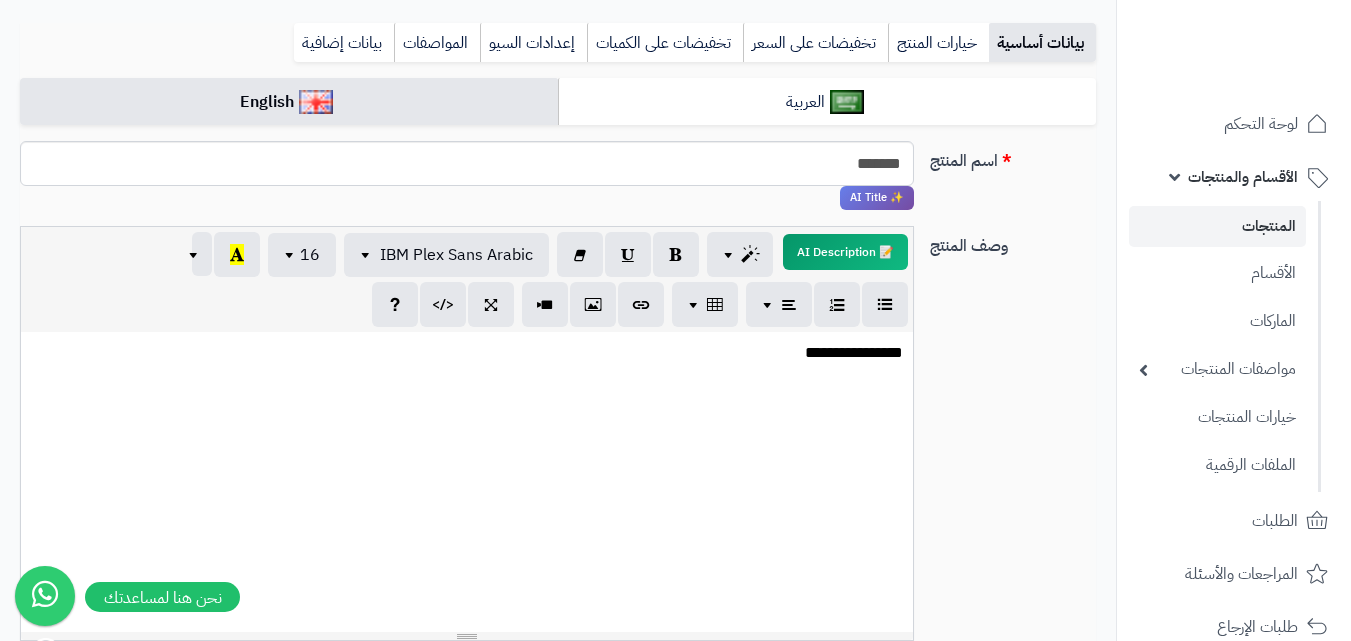 click on "**********" at bounding box center [467, 353] 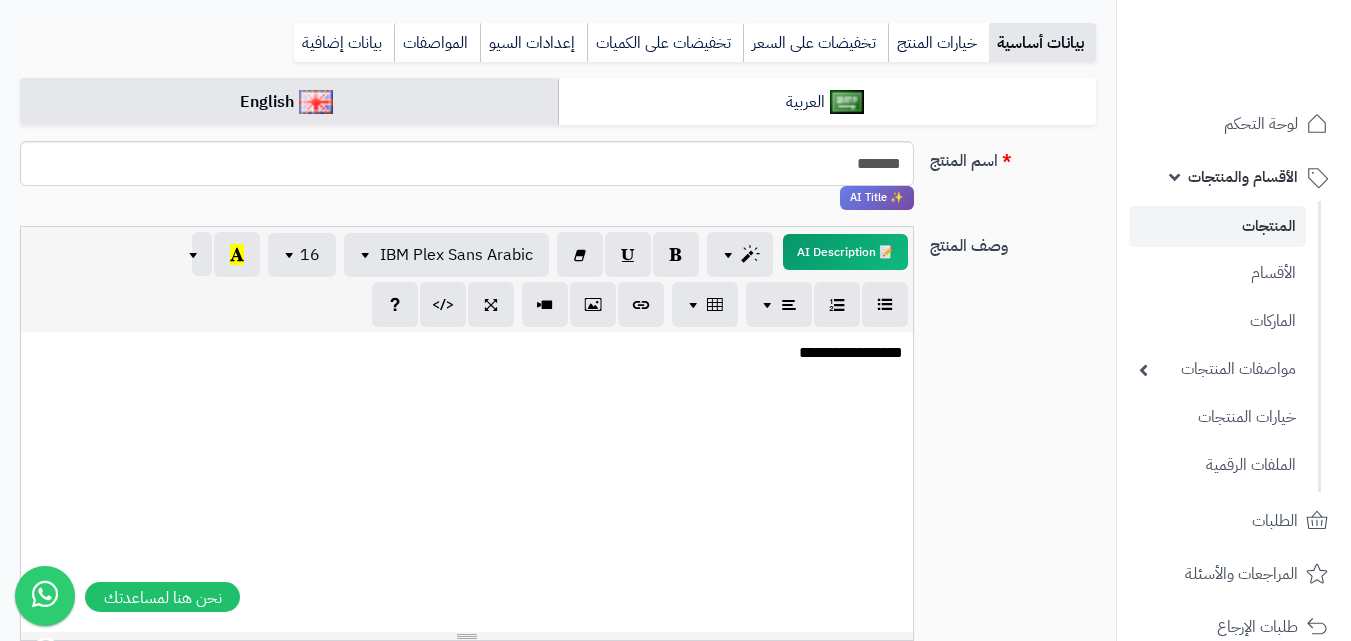 click on "**********" at bounding box center [467, 353] 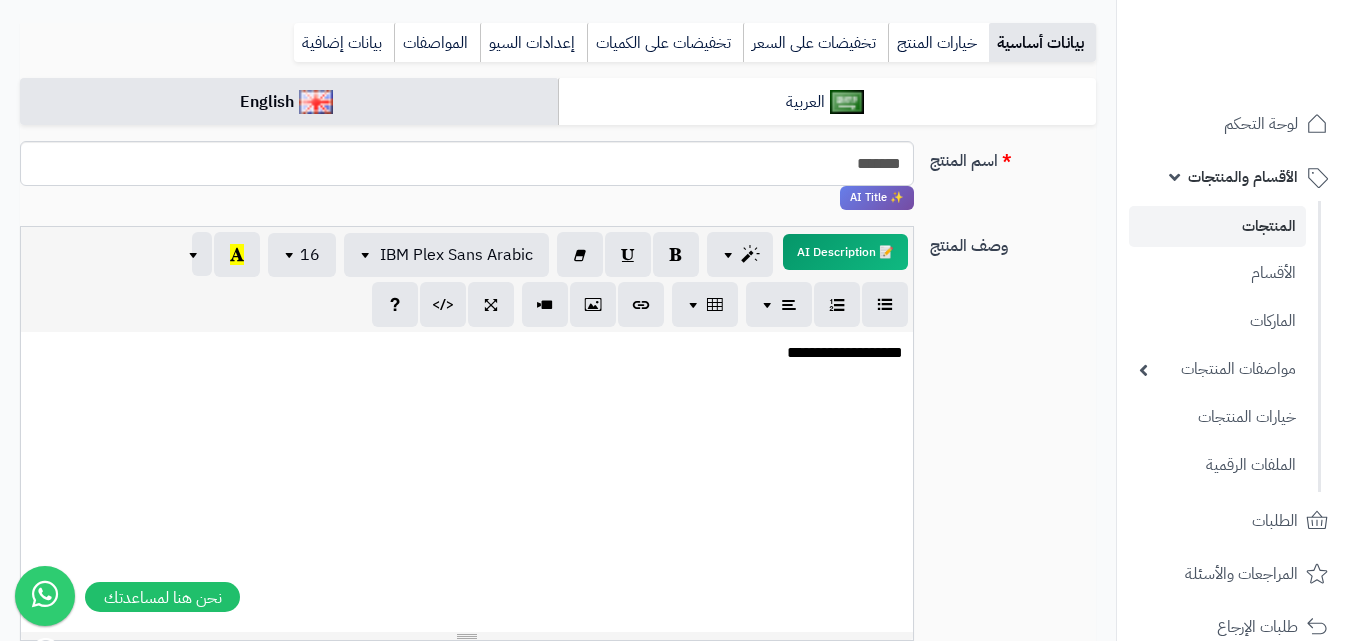 click on "**********" at bounding box center (467, 353) 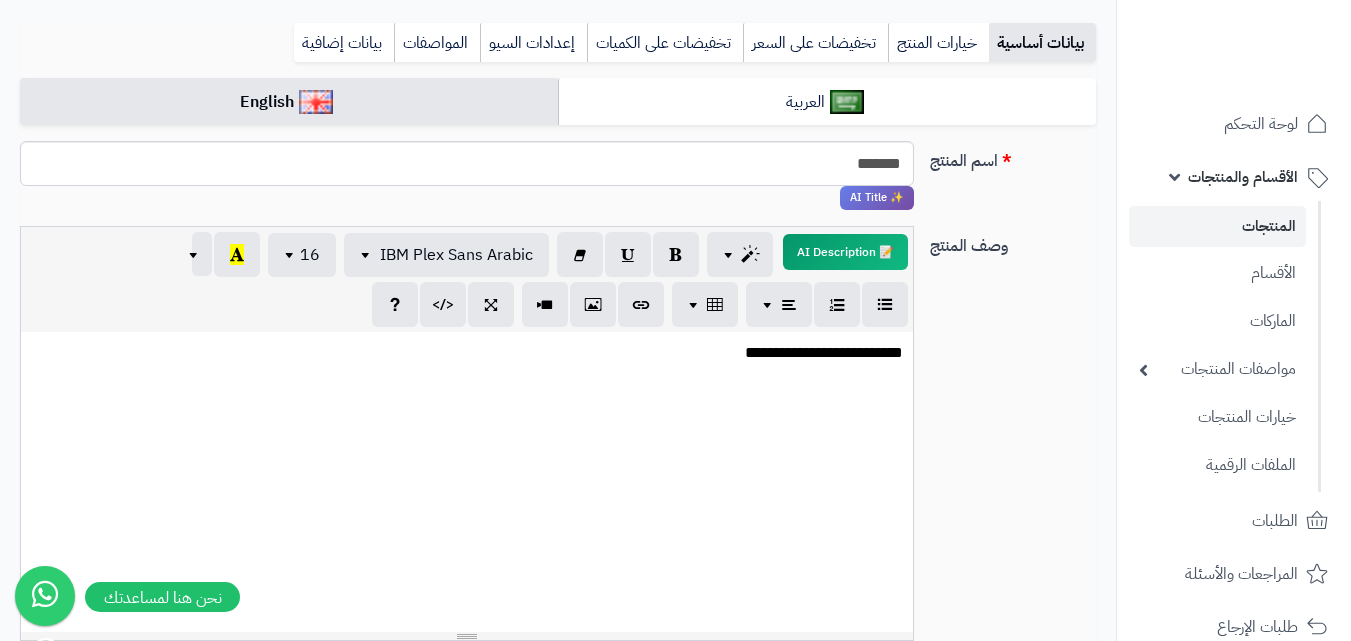 click on "**********" at bounding box center [467, 482] 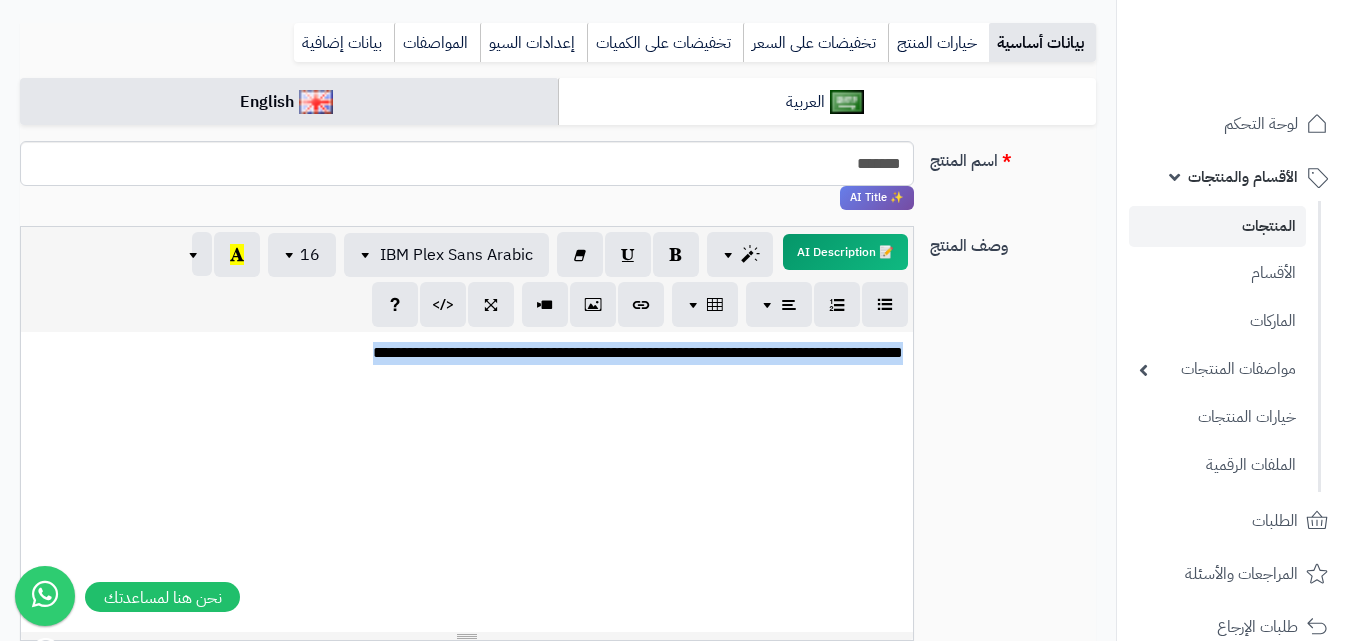 drag, startPoint x: 338, startPoint y: 351, endPoint x: 965, endPoint y: 356, distance: 627.01996 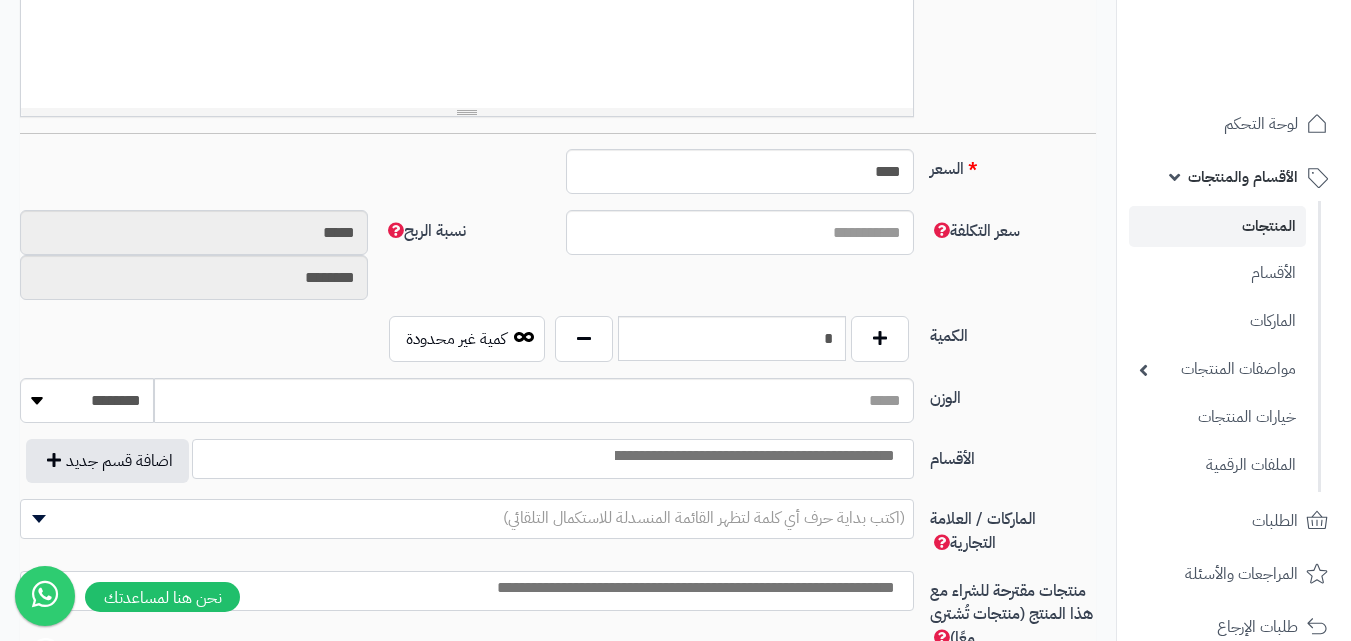 scroll, scrollTop: 744, scrollLeft: 0, axis: vertical 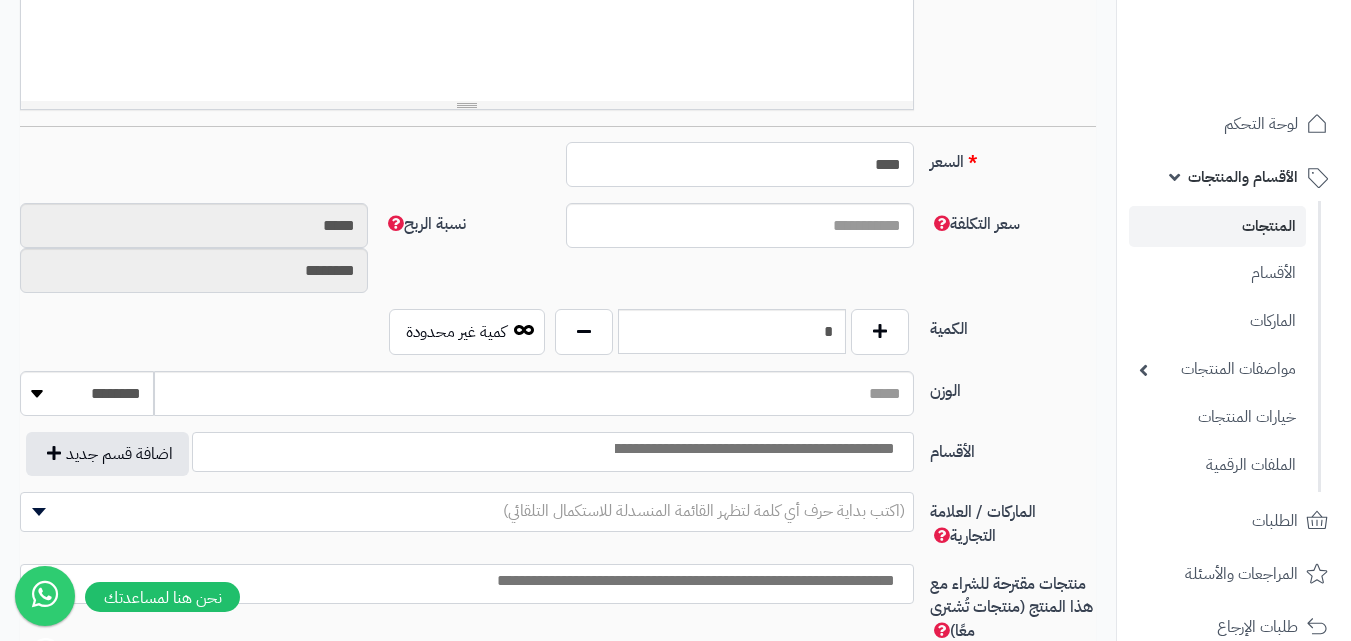 click on "****" at bounding box center (740, 164) 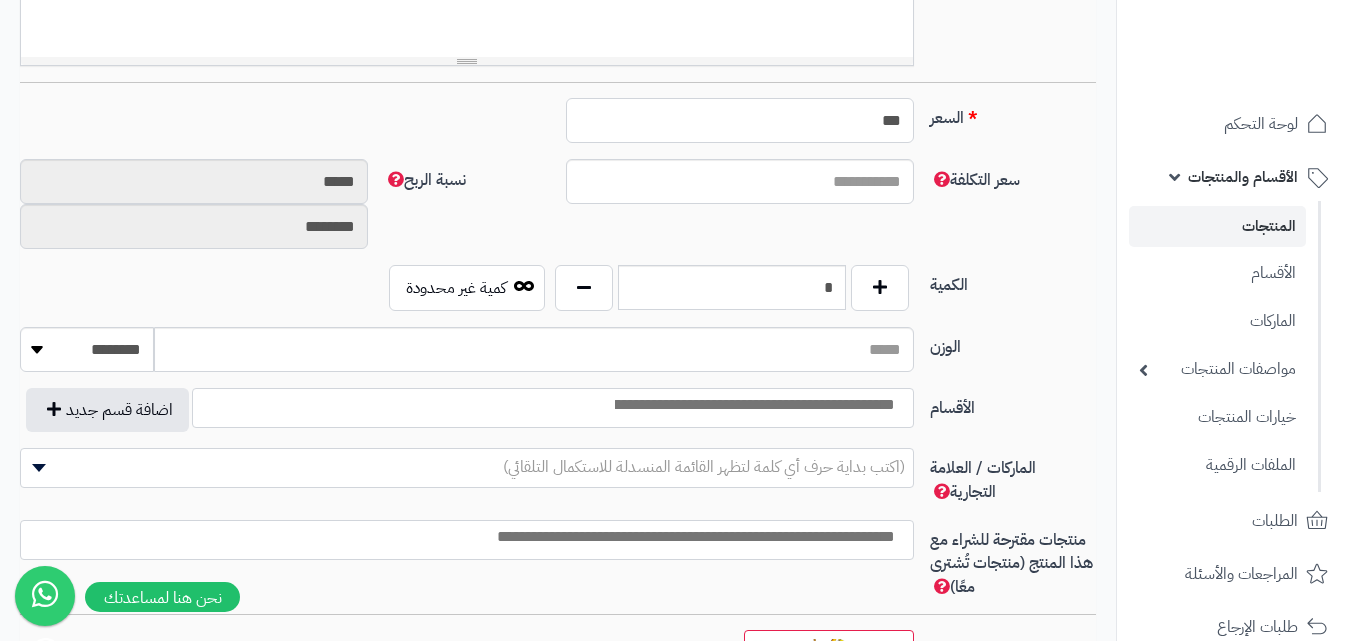scroll, scrollTop: 821, scrollLeft: 0, axis: vertical 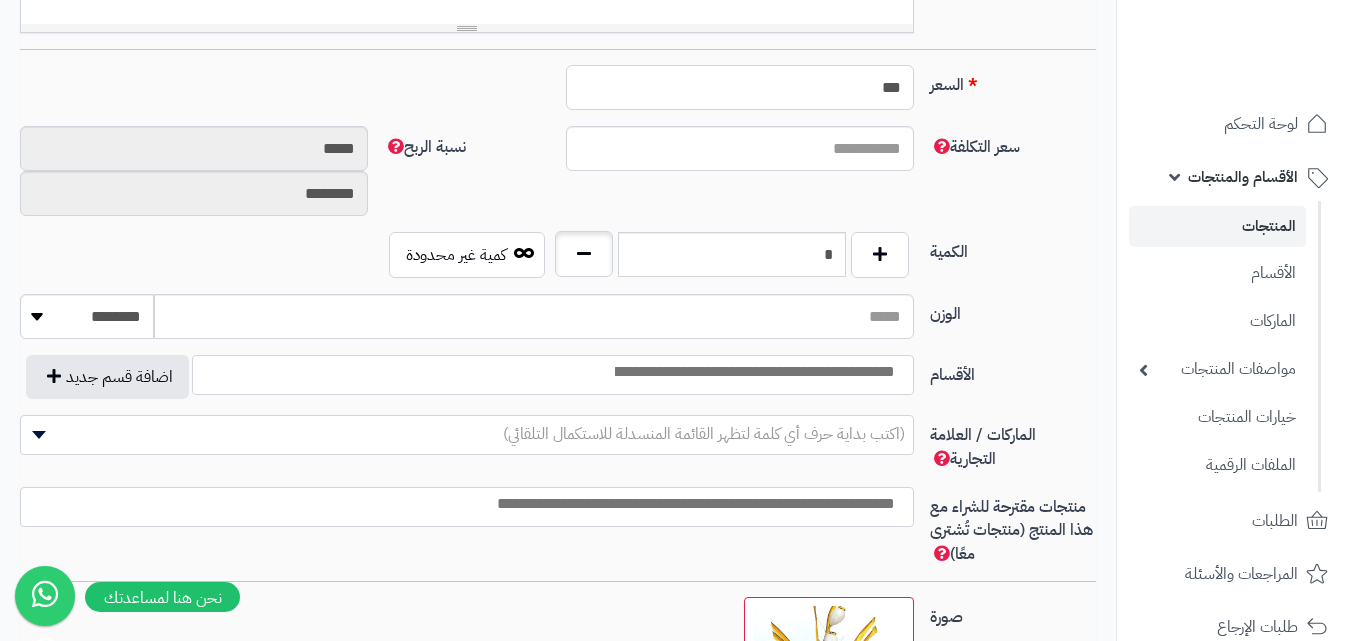 type on "***" 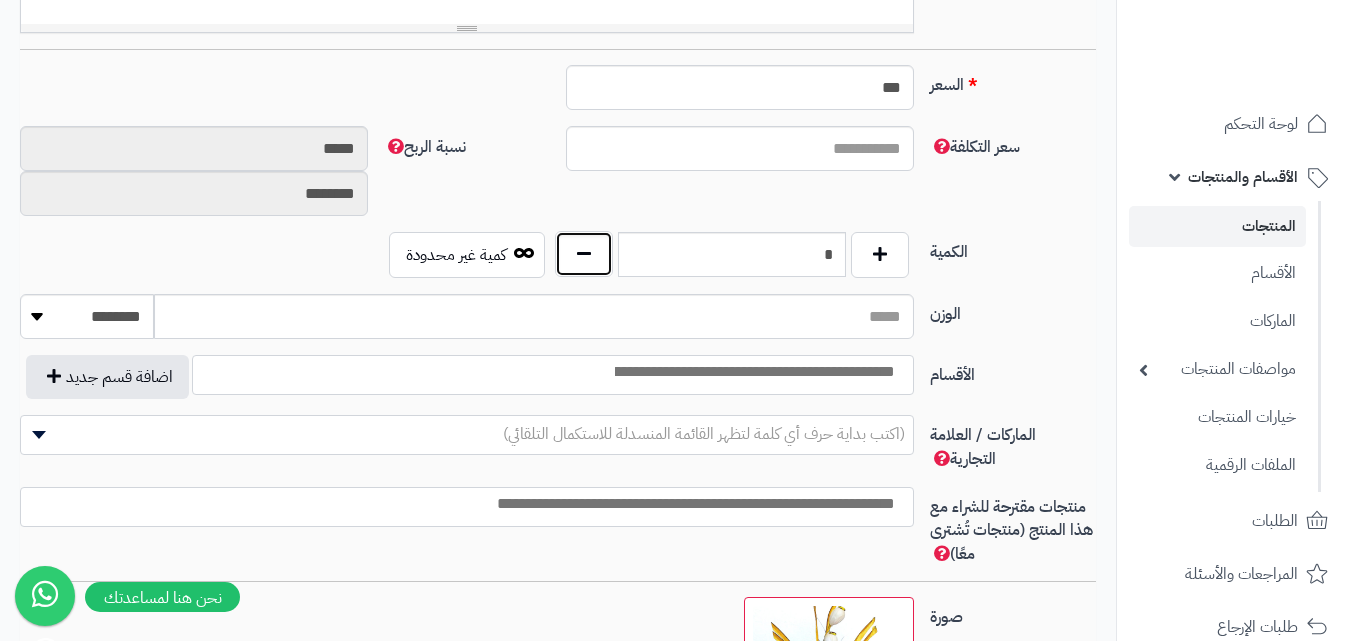 click at bounding box center [584, 254] 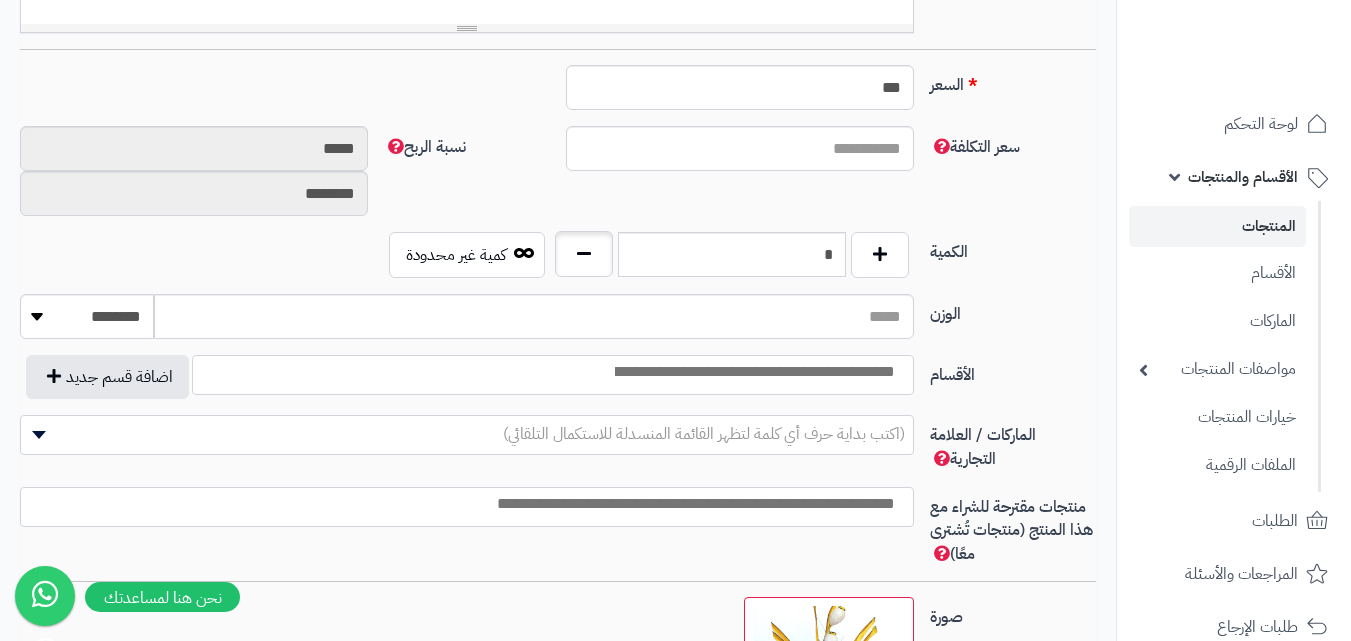 type on "*" 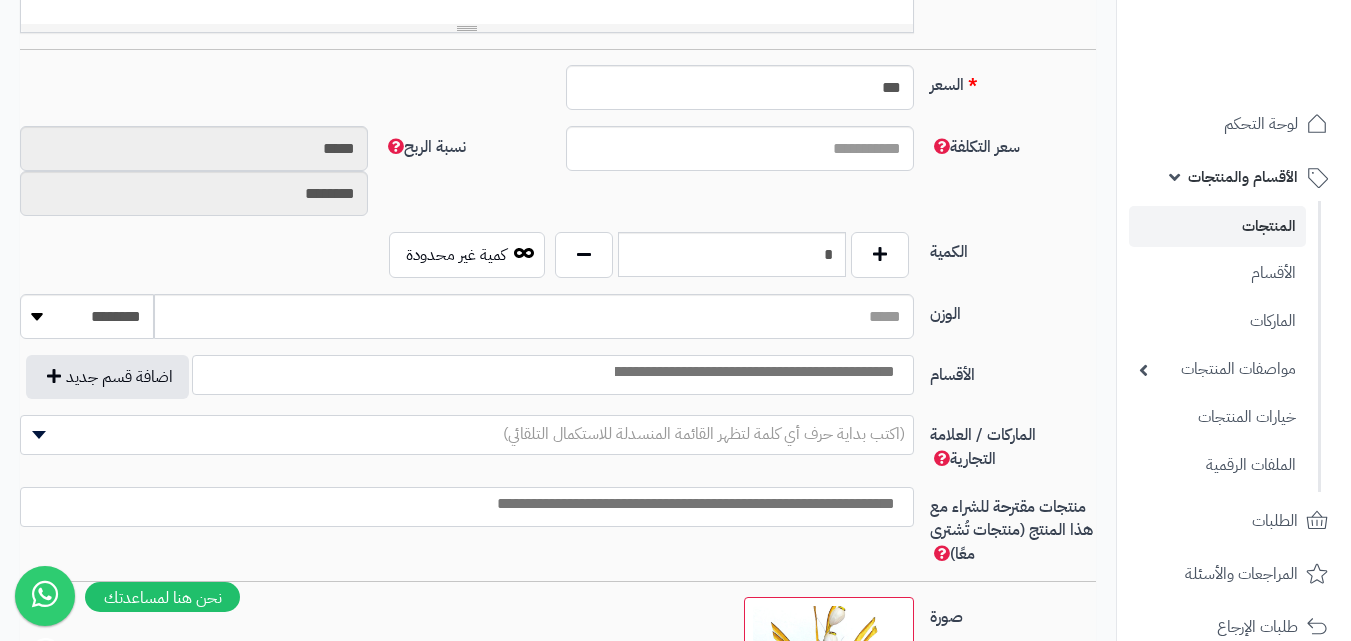 click at bounding box center [753, 372] 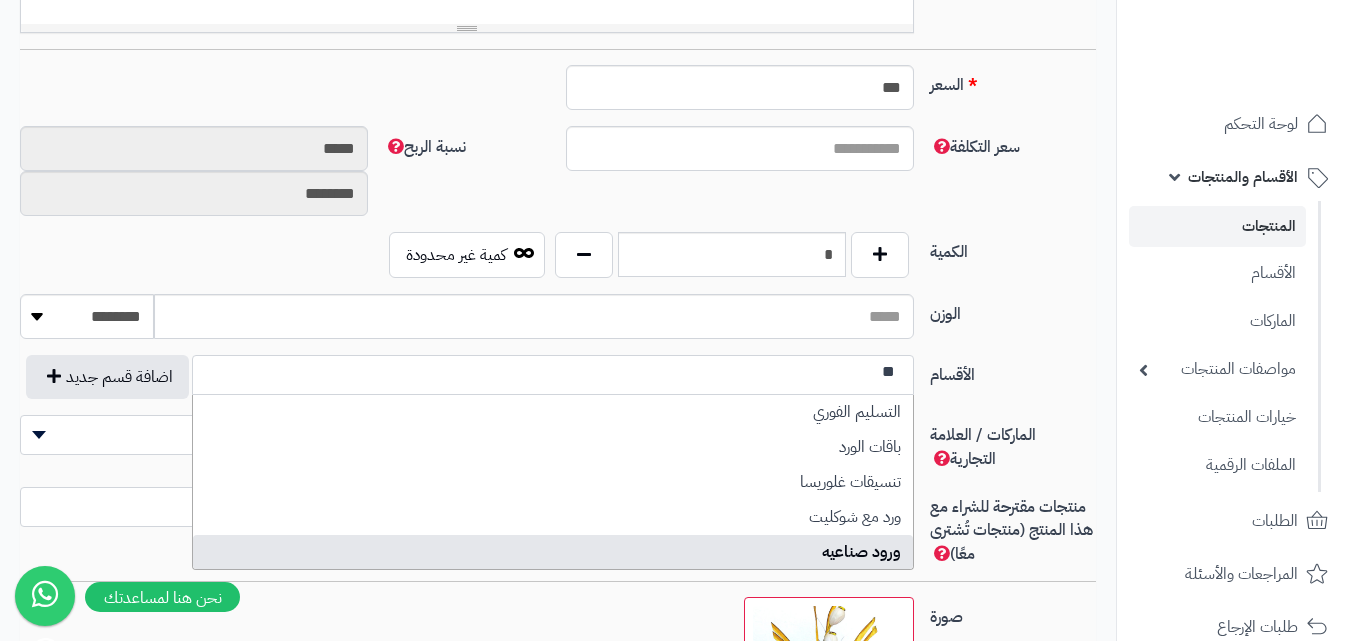 type on "**" 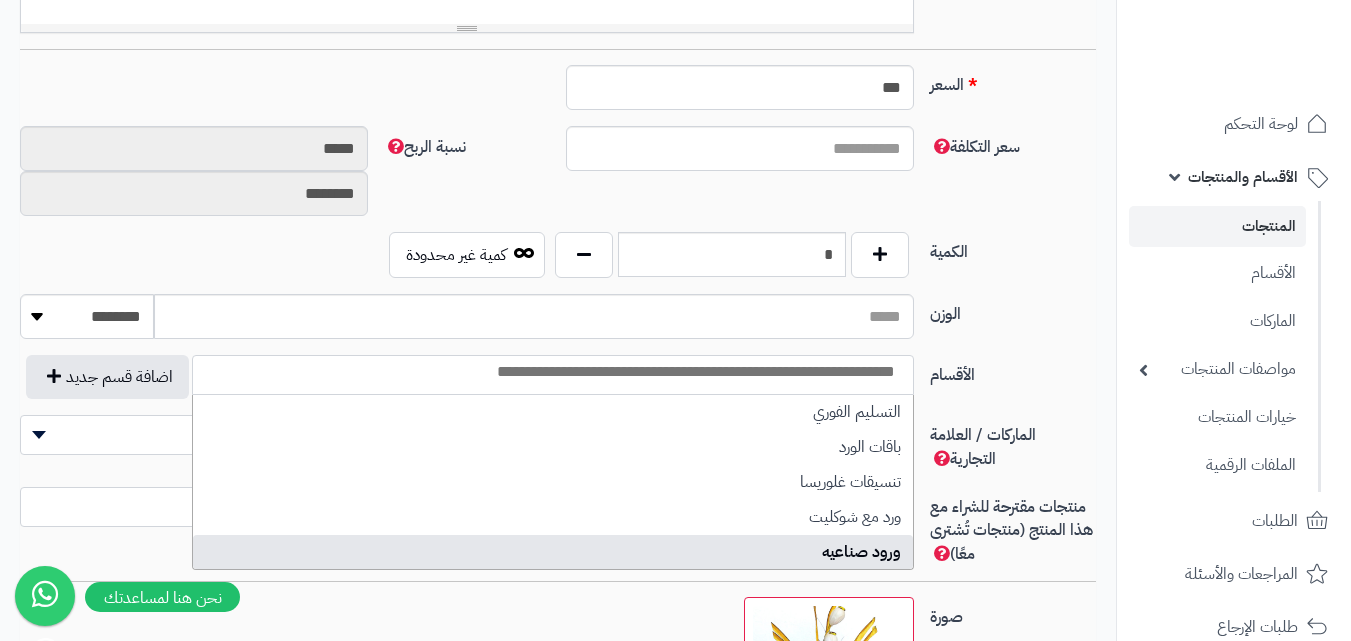 scroll, scrollTop: 0, scrollLeft: 0, axis: both 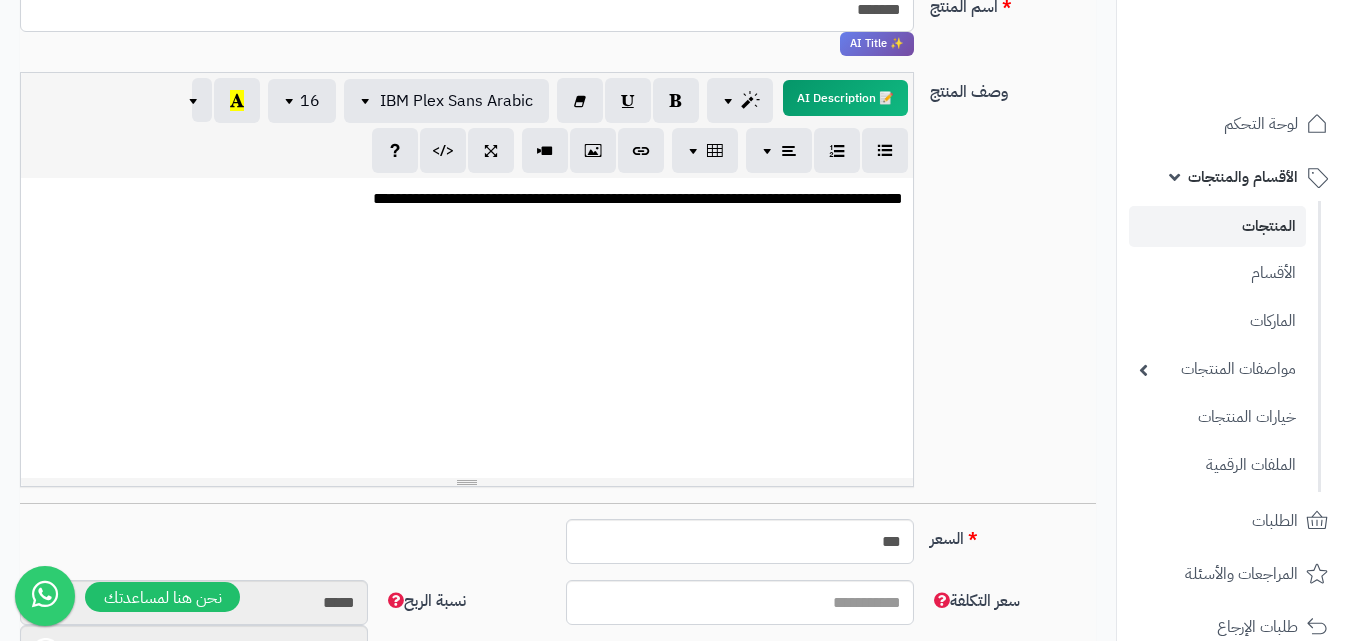 click on "**********" at bounding box center (467, 199) 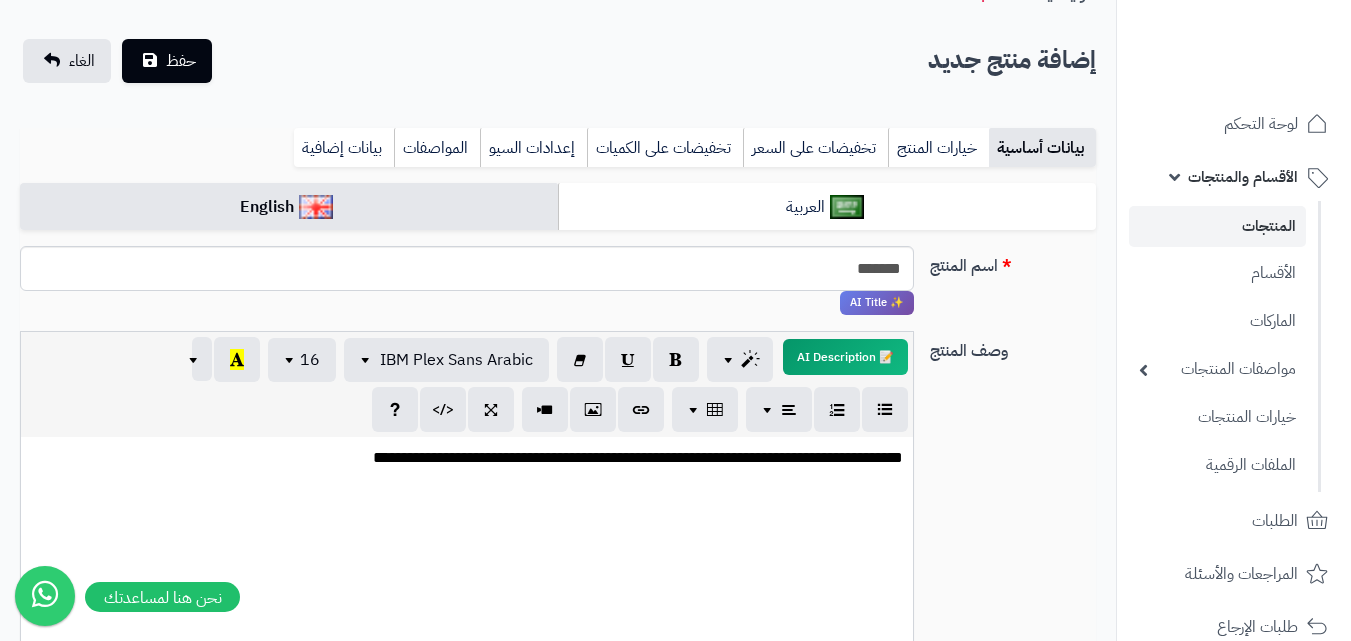 scroll, scrollTop: 0, scrollLeft: 0, axis: both 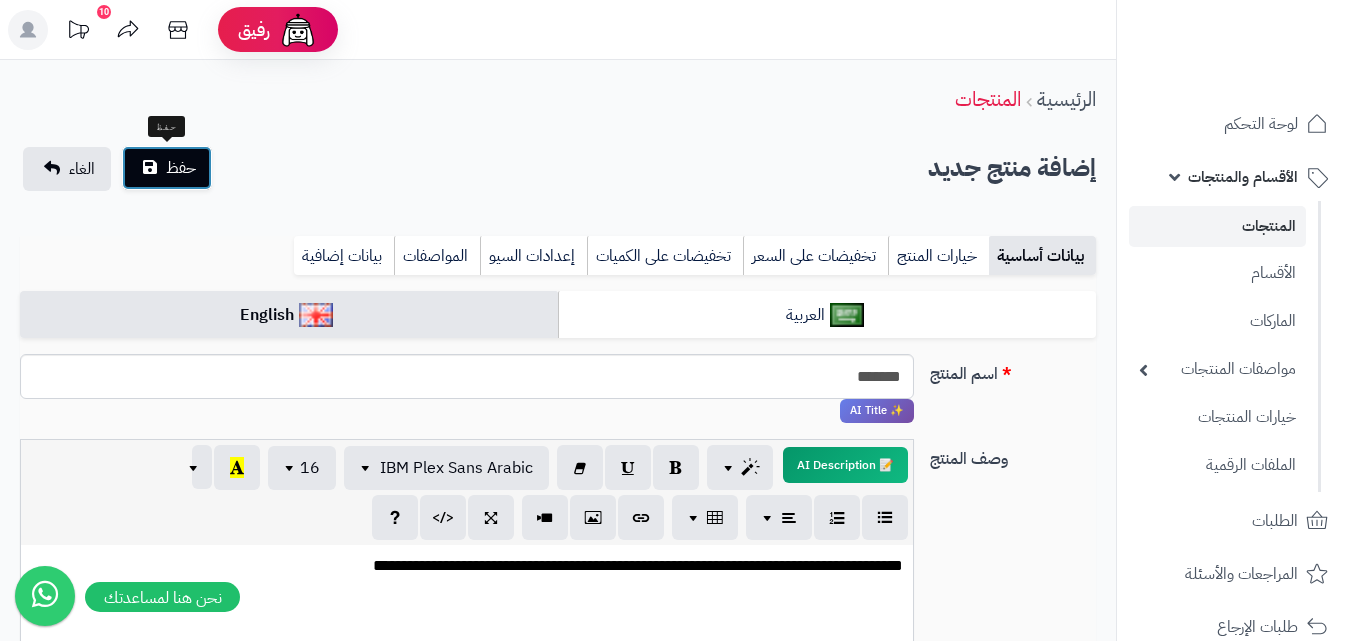 click on "حفظ" at bounding box center (181, 168) 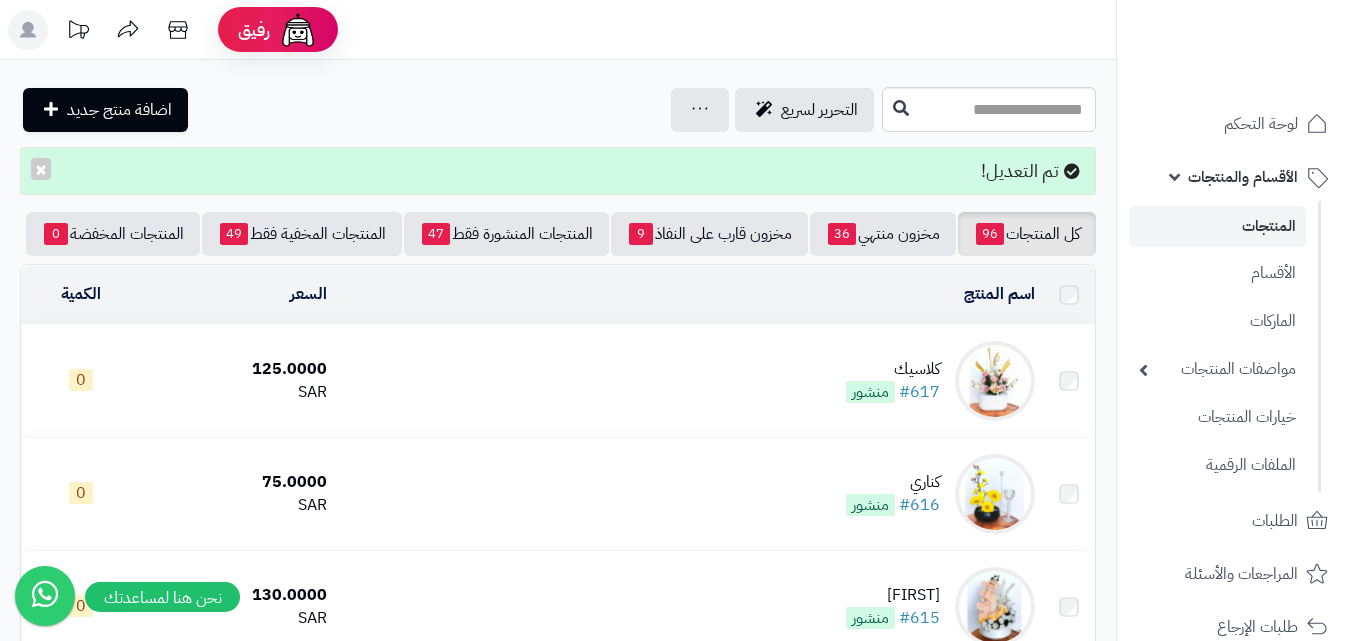 scroll, scrollTop: 0, scrollLeft: 0, axis: both 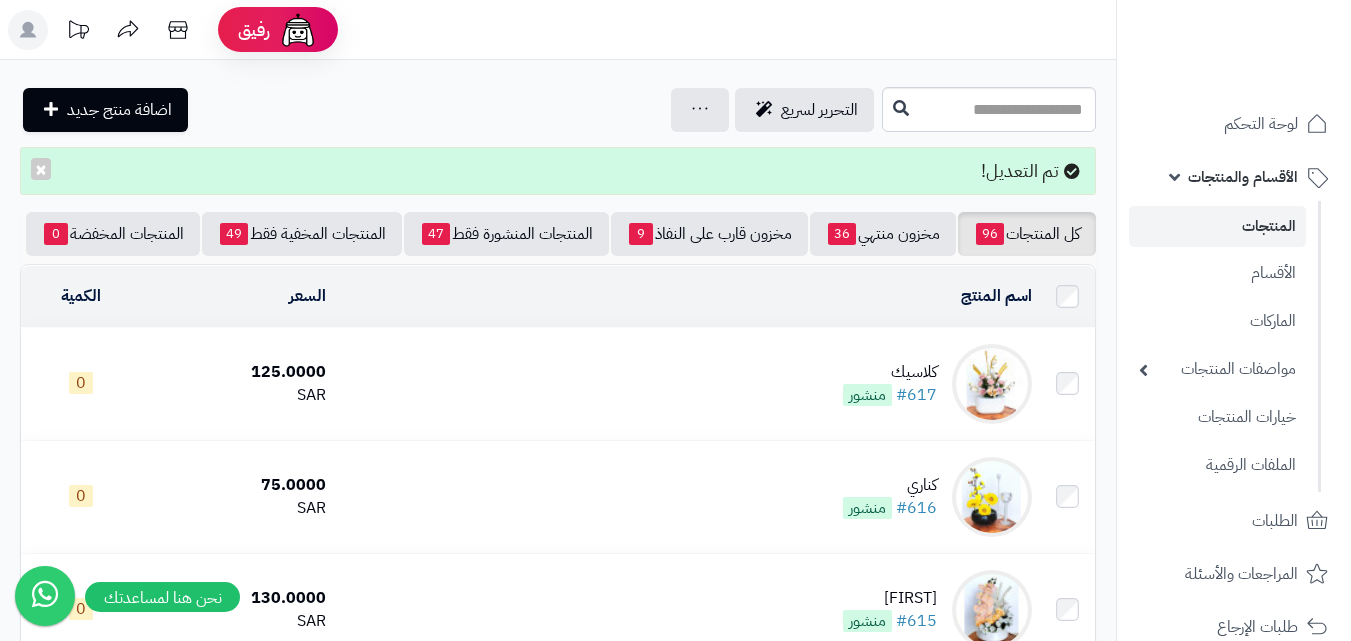click at bounding box center [992, 384] 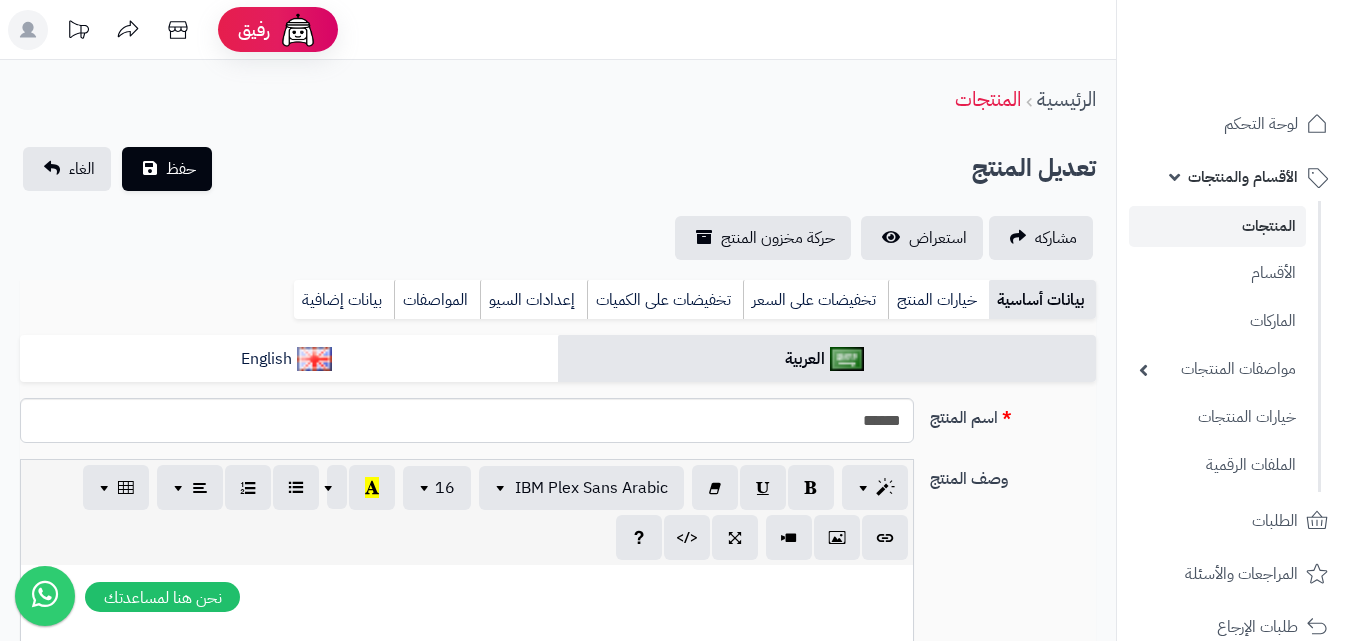 scroll, scrollTop: 0, scrollLeft: 0, axis: both 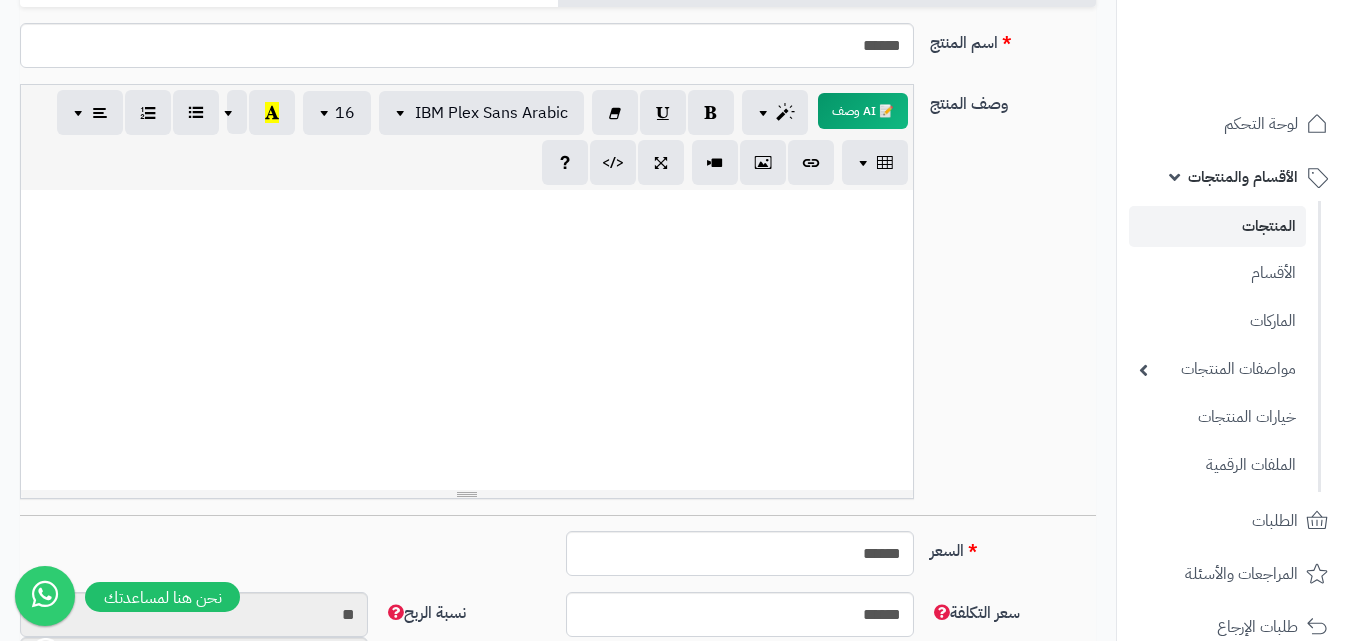 click at bounding box center (467, 340) 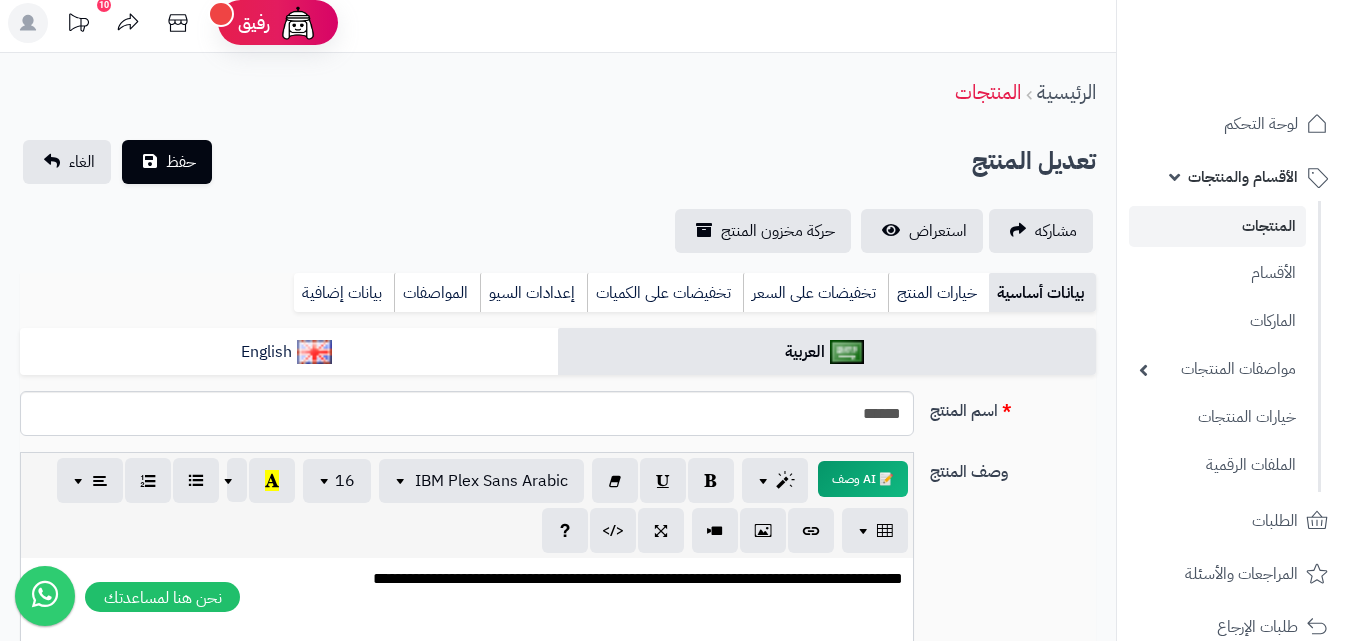 scroll, scrollTop: 0, scrollLeft: 0, axis: both 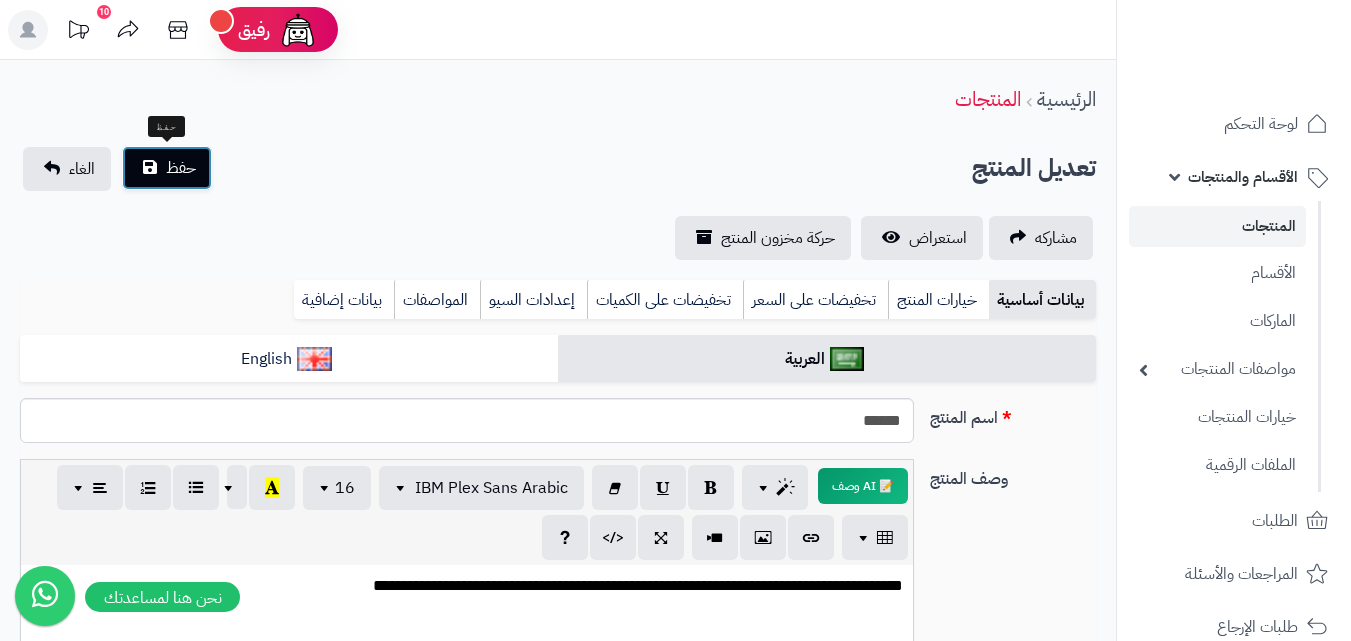 click on "حفظ" at bounding box center [181, 168] 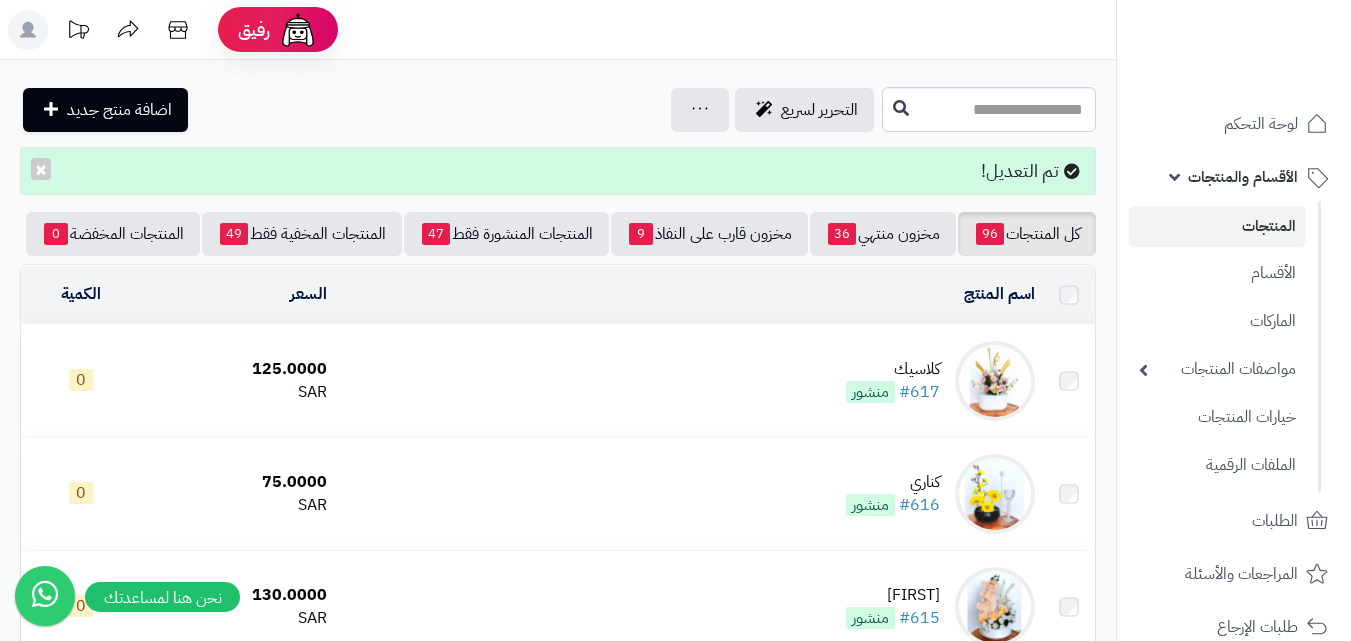 scroll, scrollTop: 0, scrollLeft: 0, axis: both 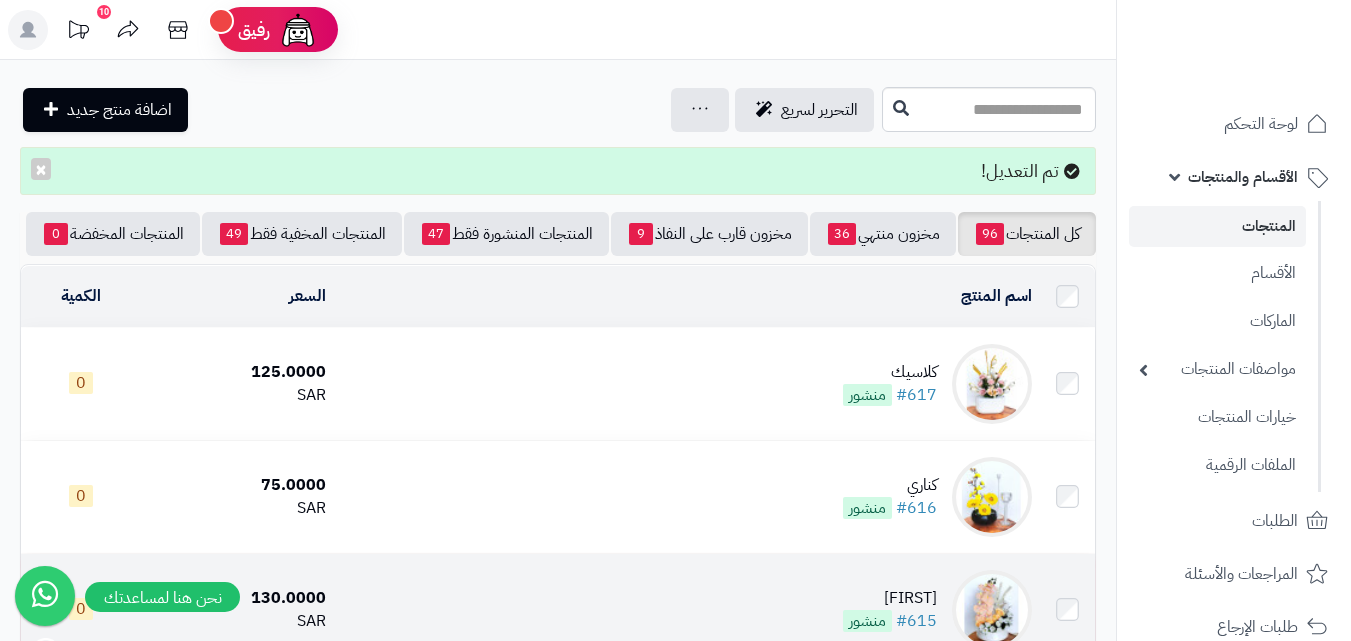 click at bounding box center (992, 610) 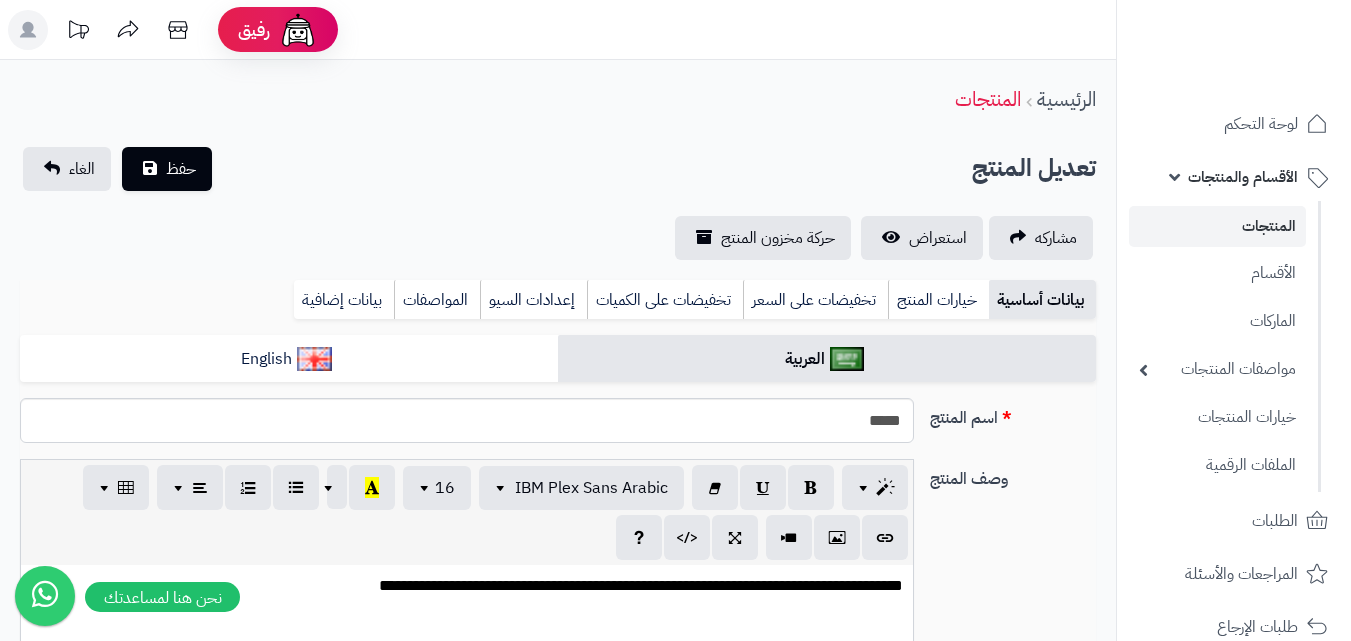 scroll, scrollTop: 0, scrollLeft: 0, axis: both 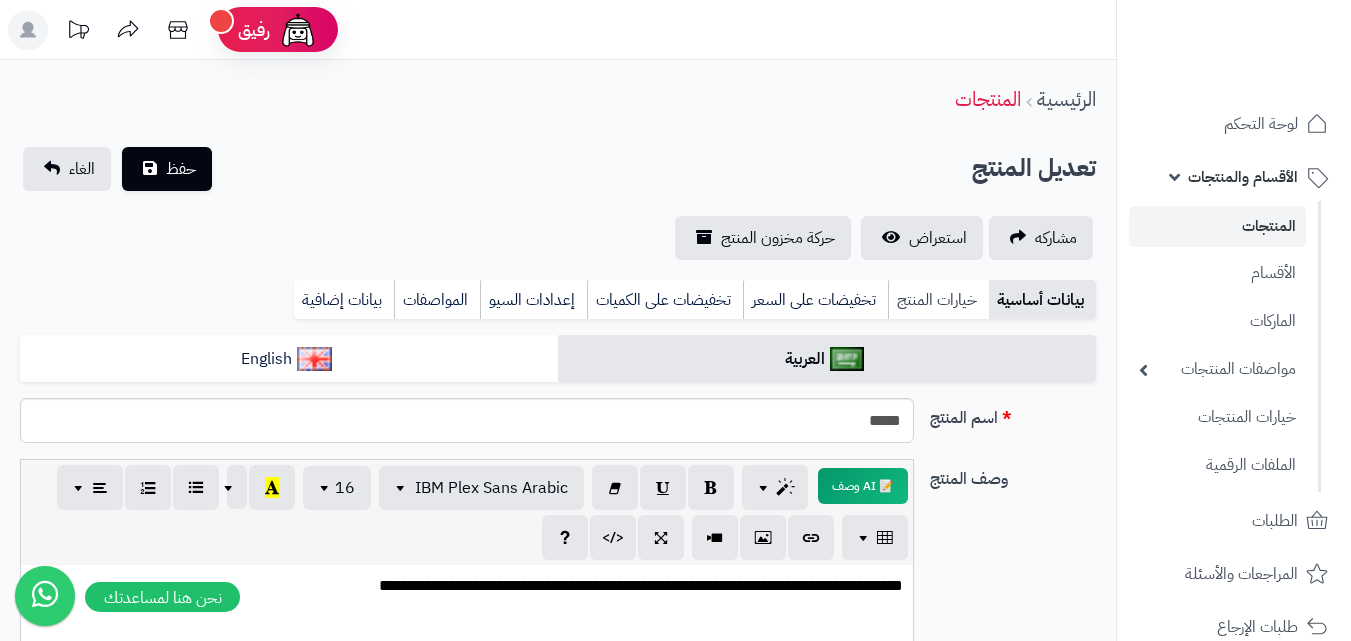 click on "خيارات المنتج" at bounding box center [938, 300] 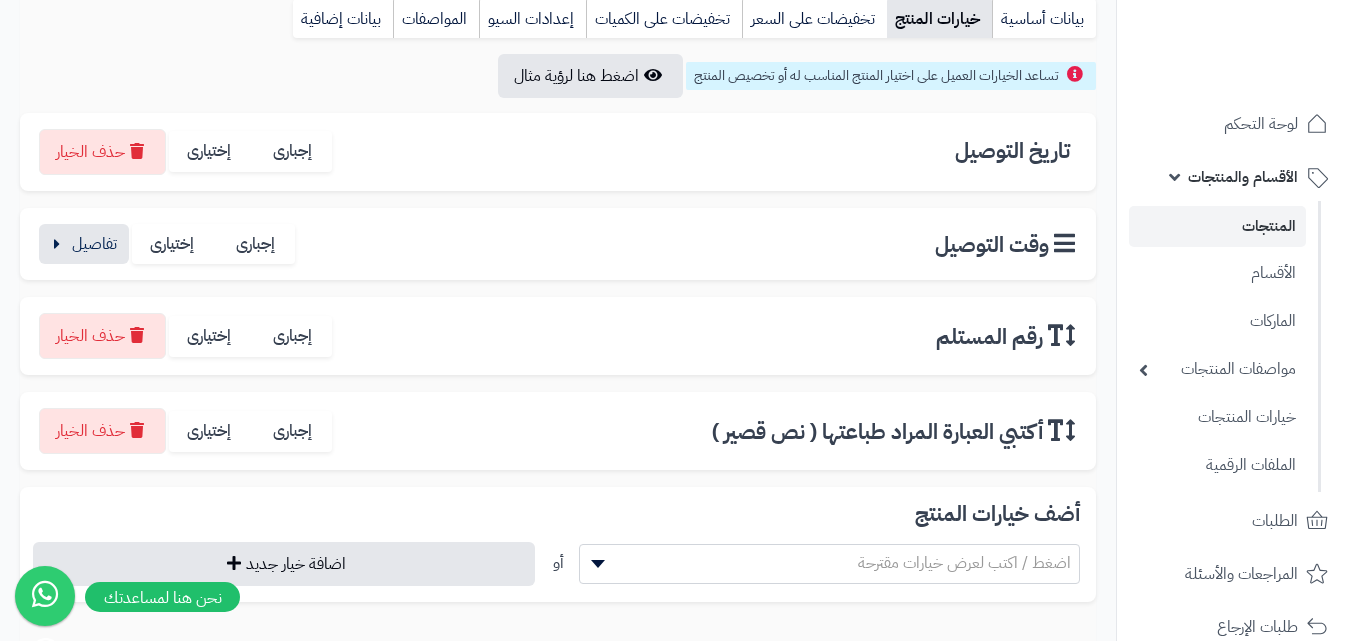 scroll, scrollTop: 294, scrollLeft: 0, axis: vertical 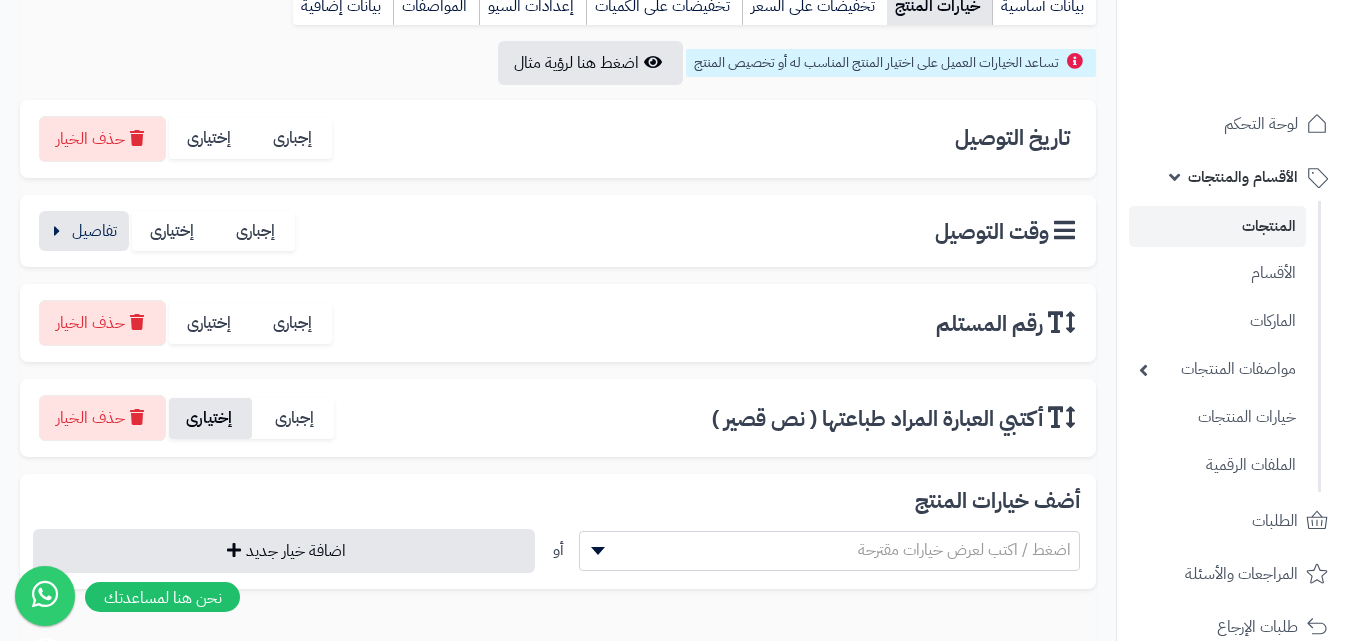 click on "إختيارى" at bounding box center (210, 418) 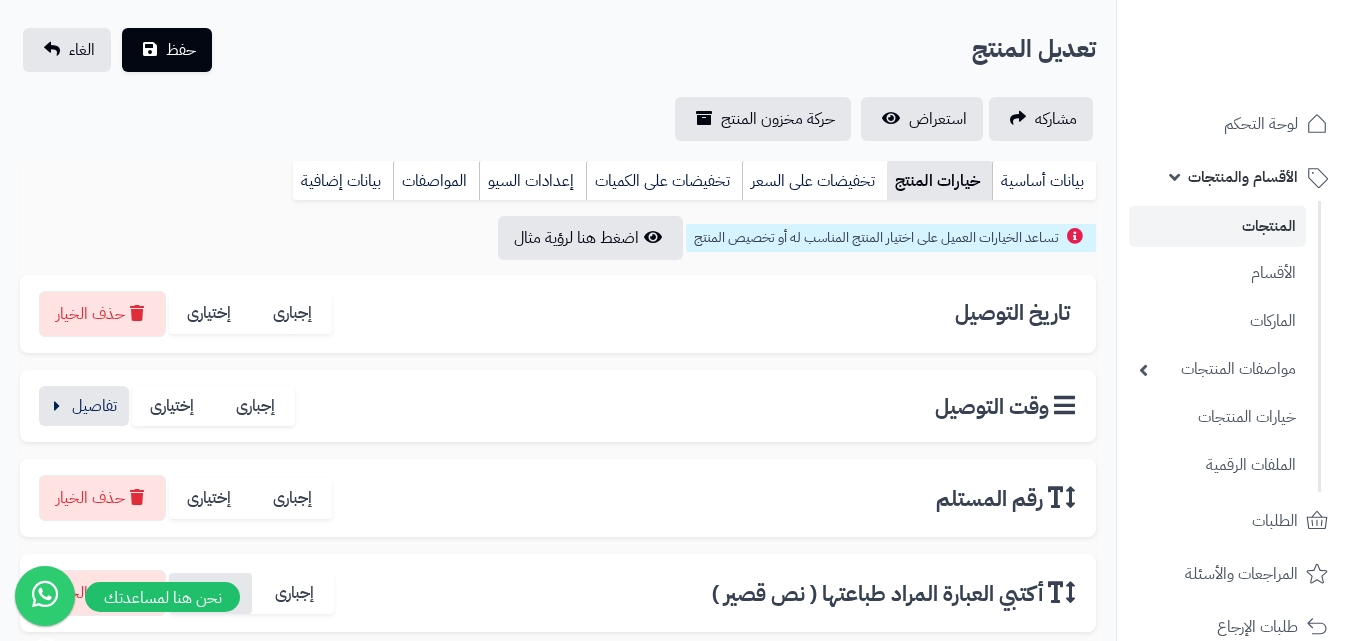 scroll, scrollTop: 0, scrollLeft: 0, axis: both 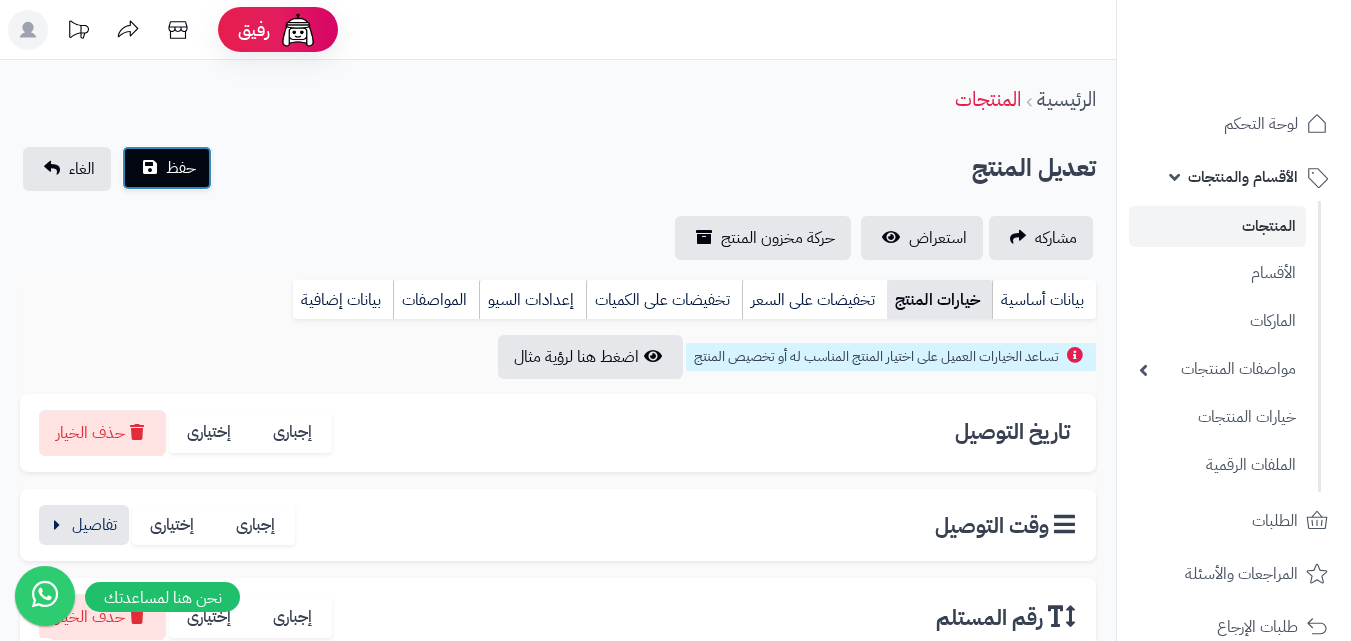 click on "حفظ" at bounding box center (167, 168) 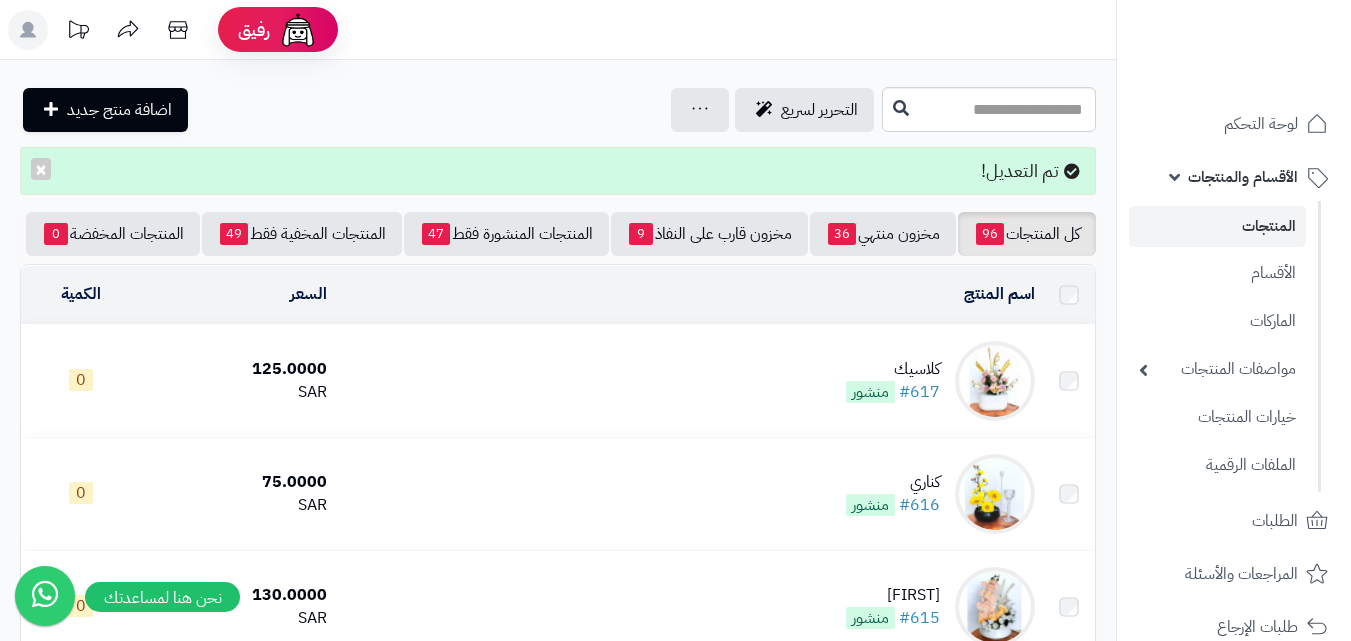 scroll, scrollTop: 0, scrollLeft: 0, axis: both 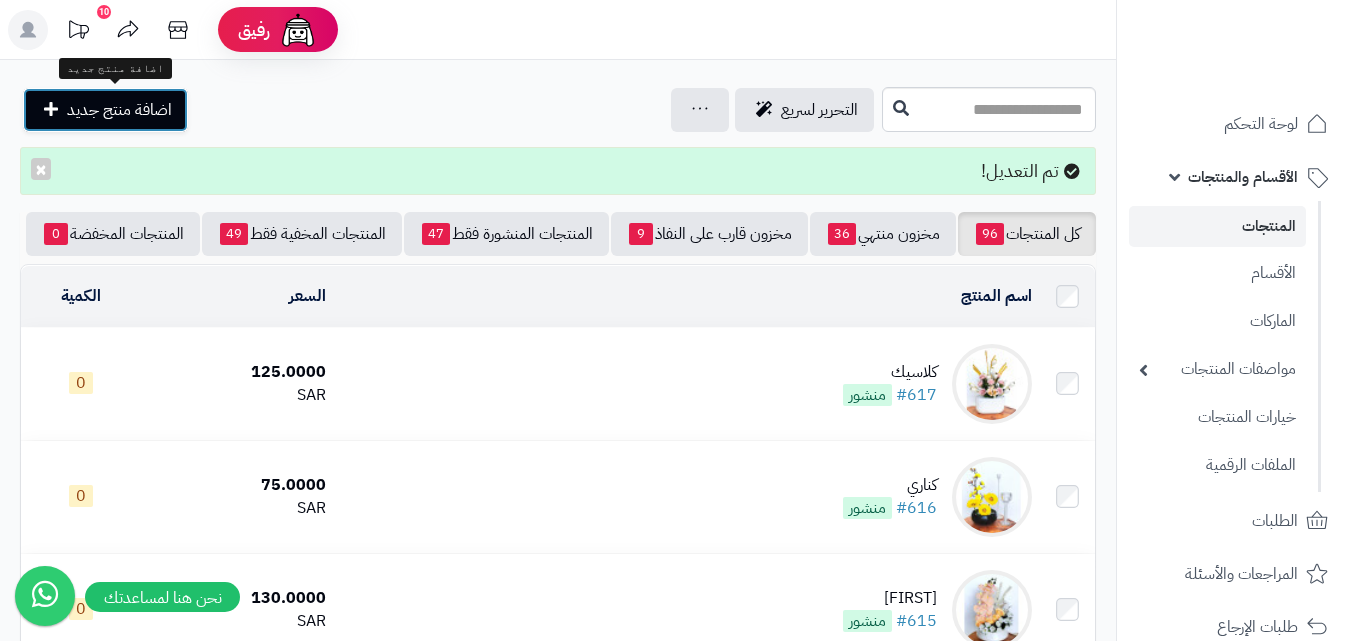 click on "اضافة منتج جديد" 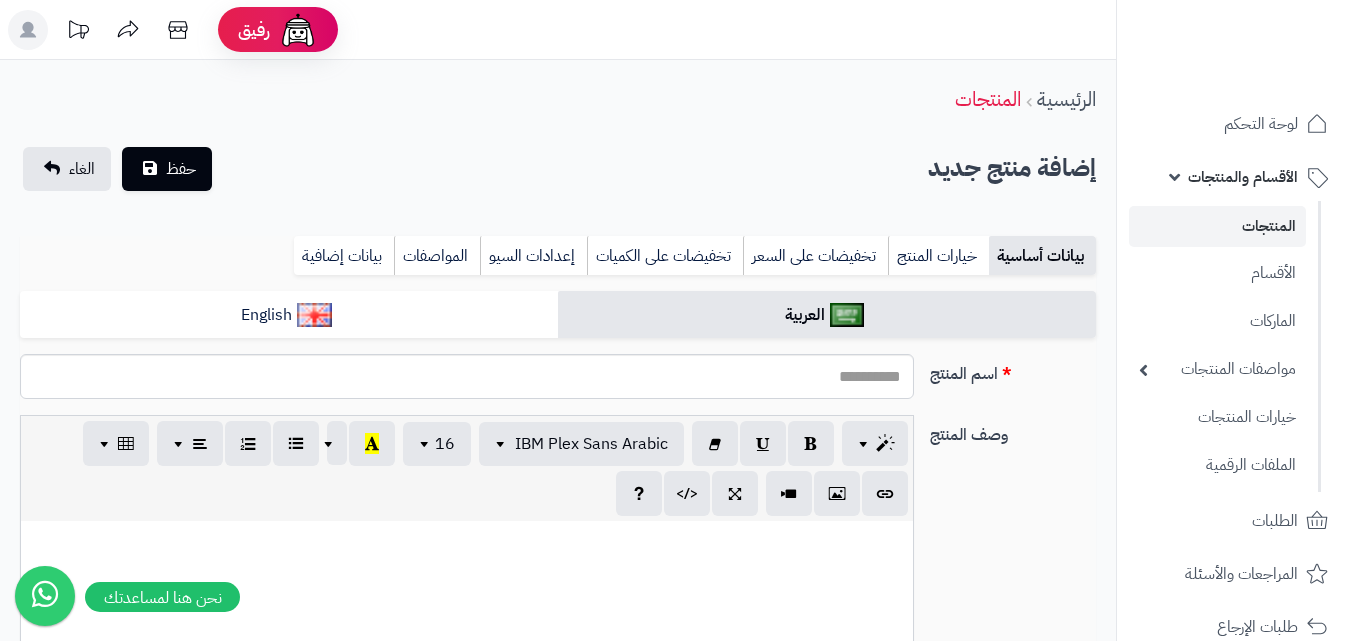 select 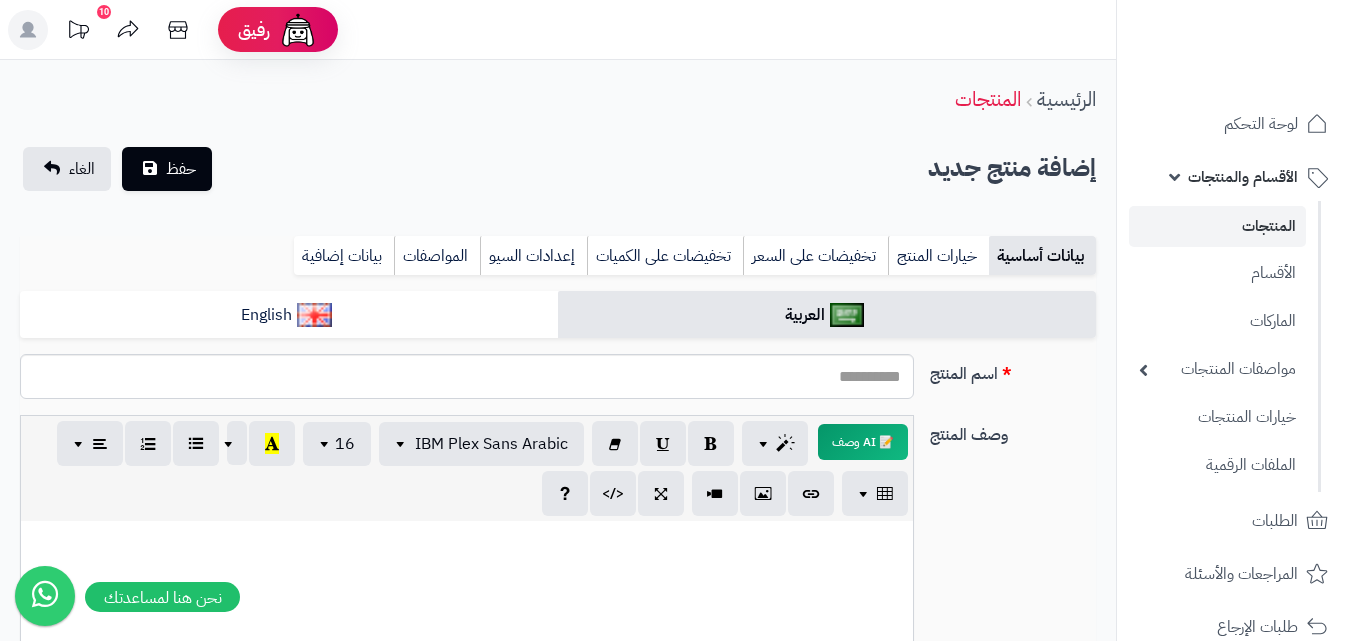 scroll, scrollTop: 0, scrollLeft: 0, axis: both 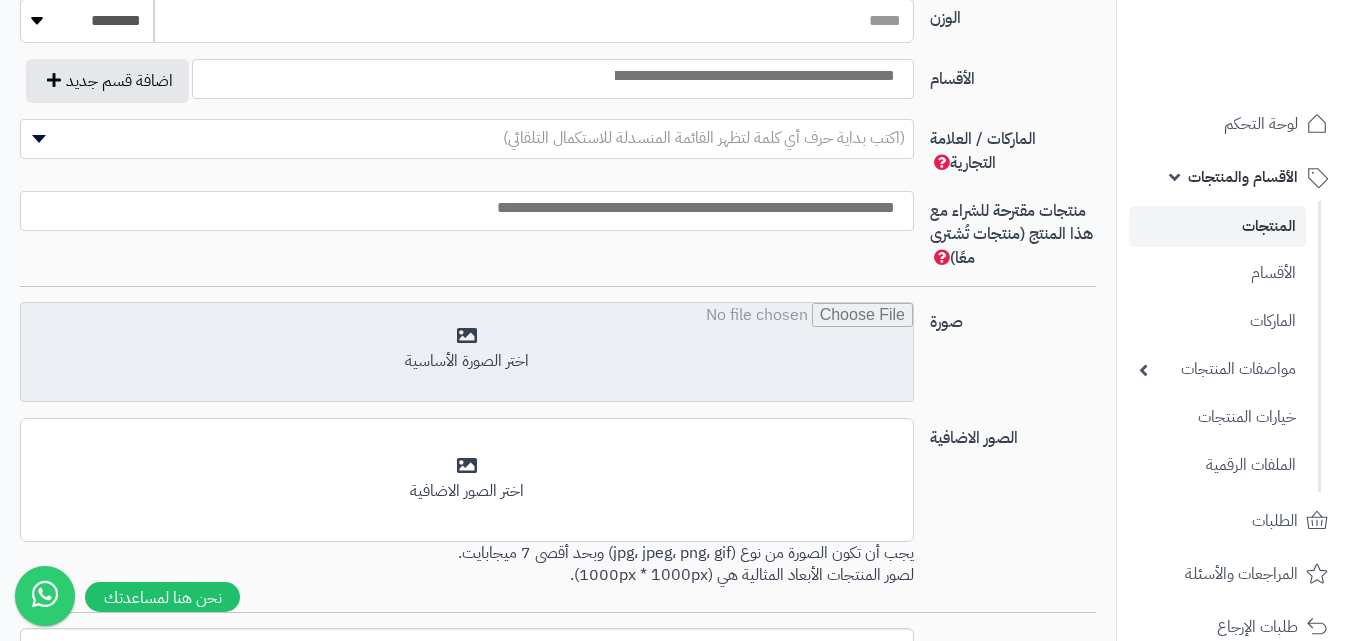 click at bounding box center (467, 353) 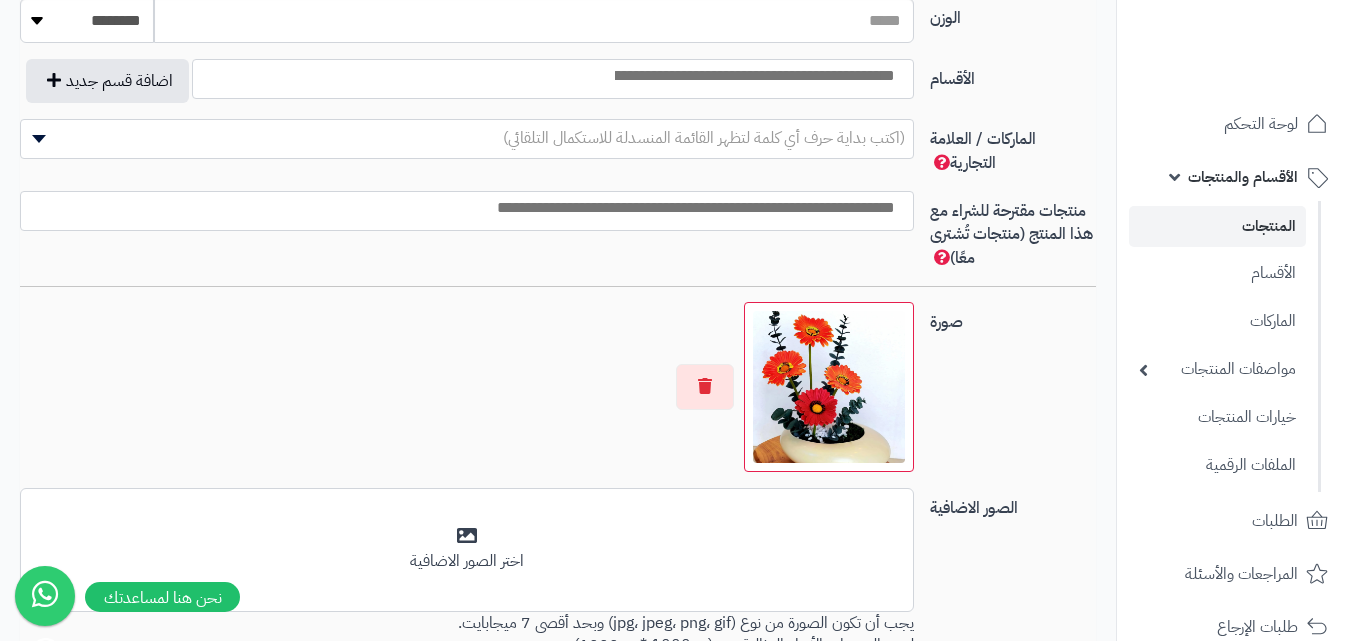 click at bounding box center (753, 76) 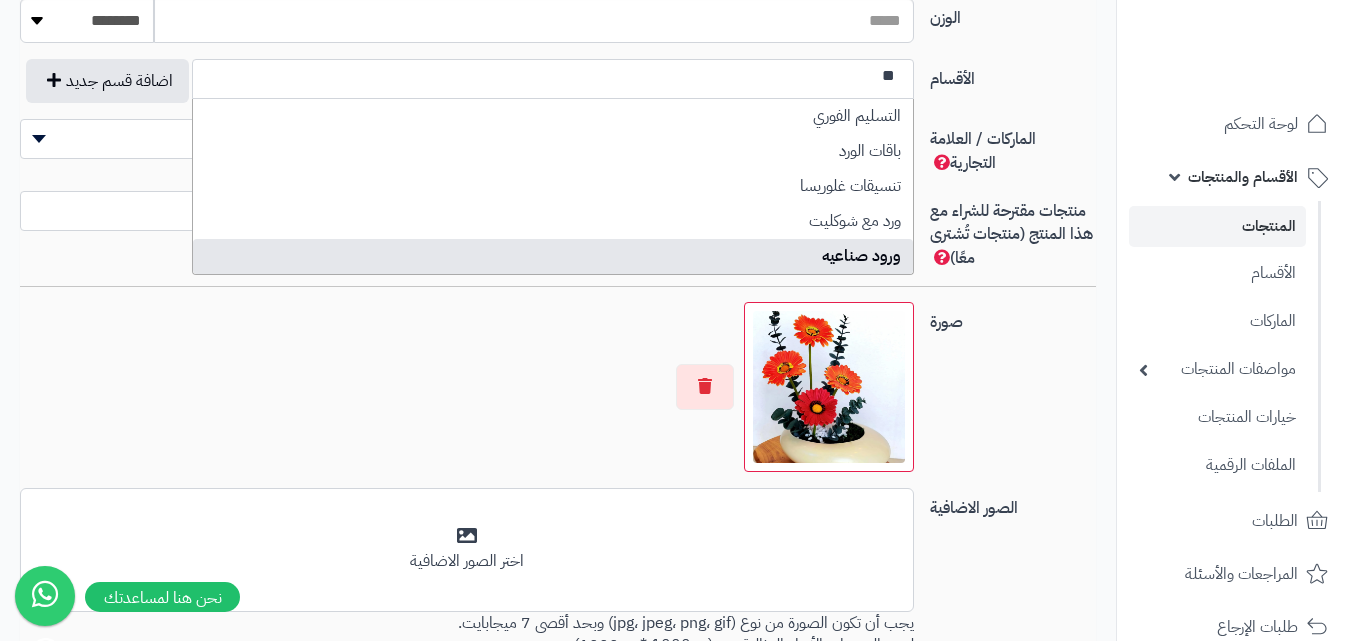 type on "**" 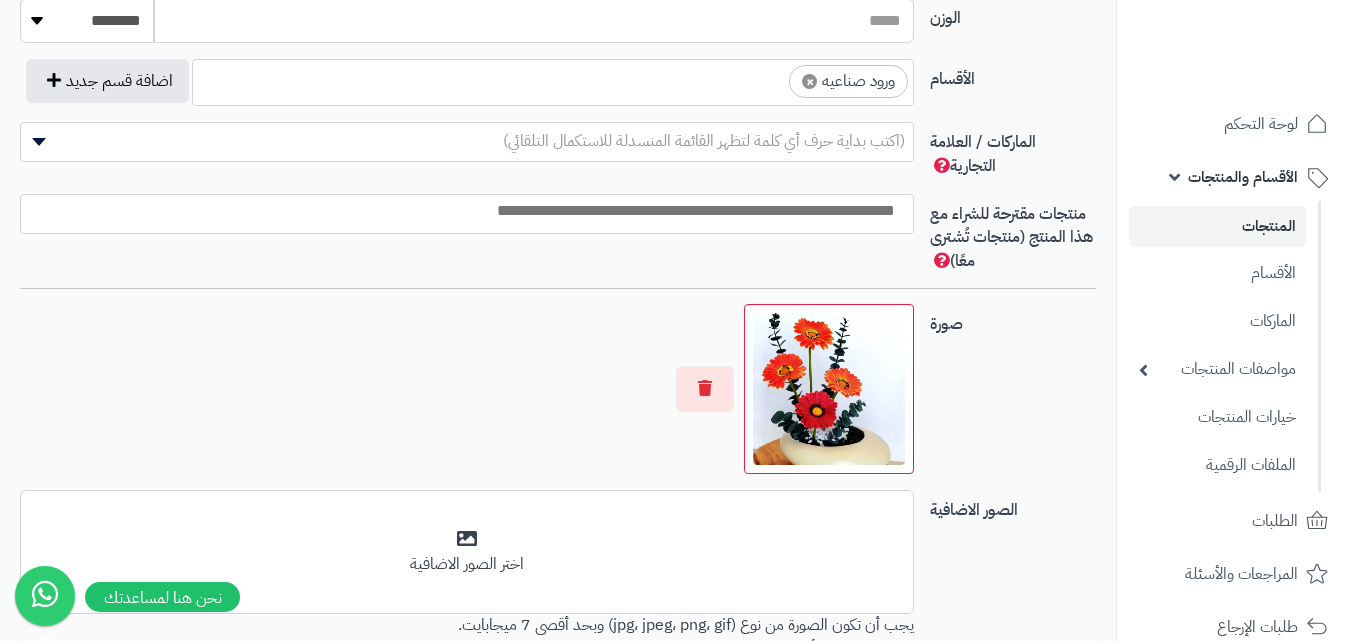 scroll, scrollTop: 425, scrollLeft: 0, axis: vertical 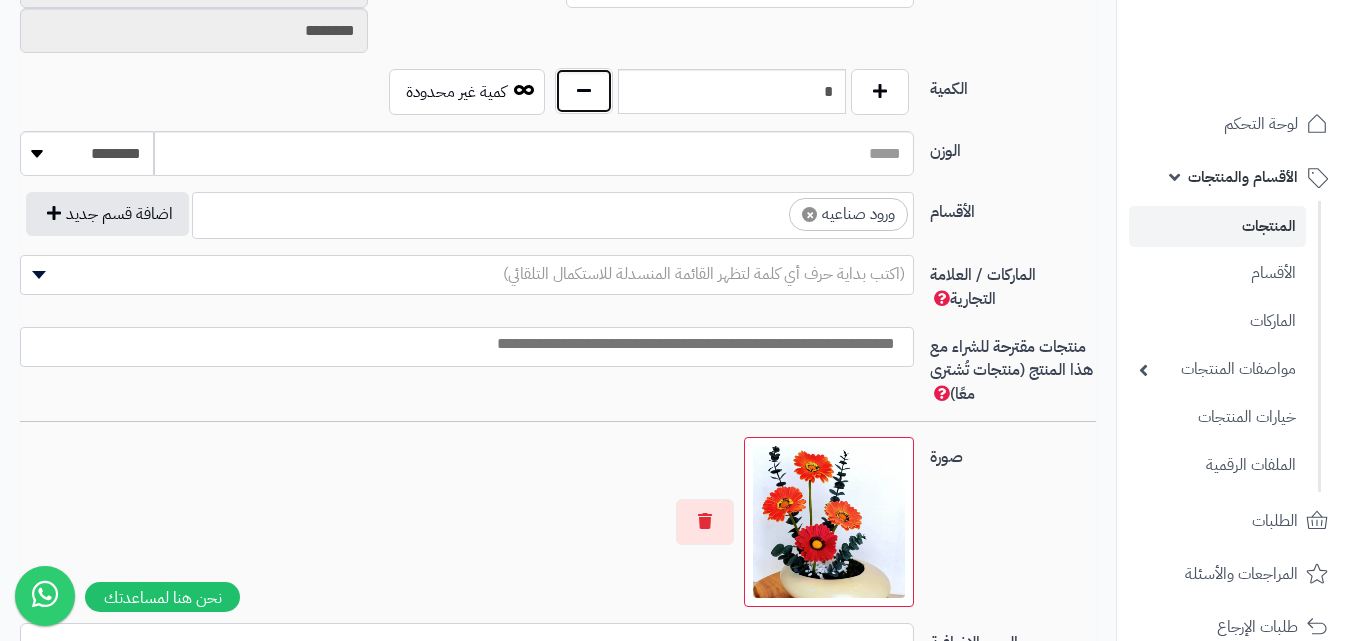 click at bounding box center (584, 91) 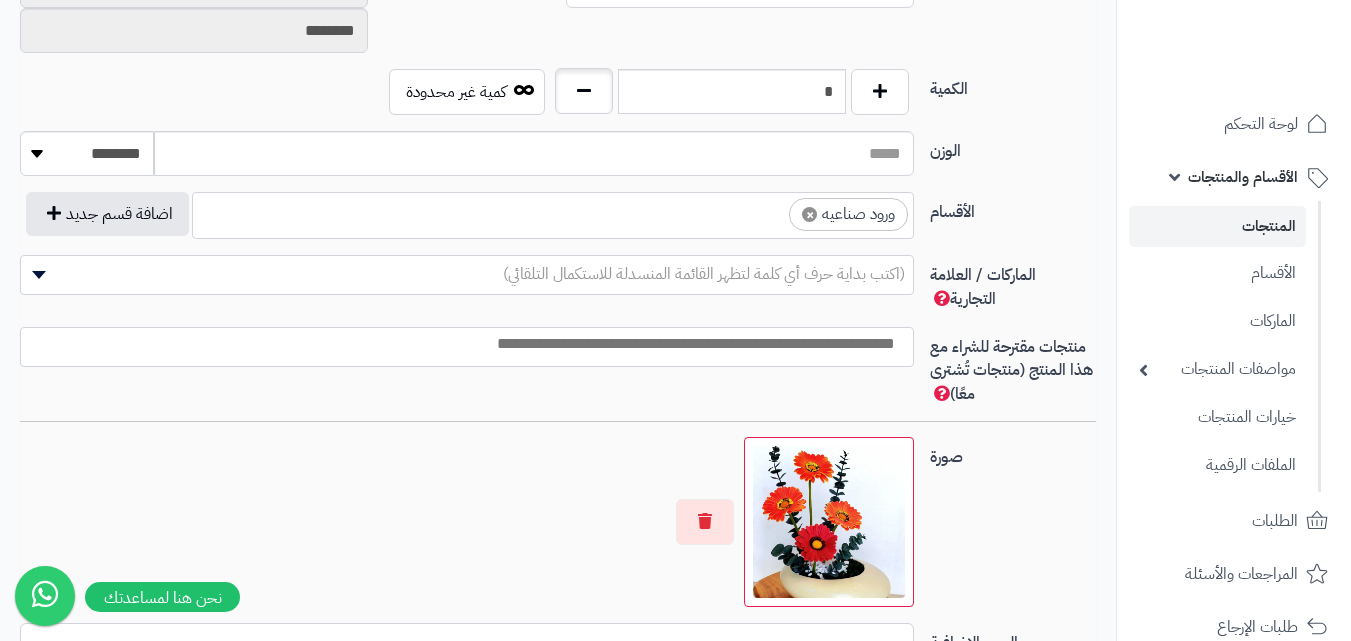type on "*" 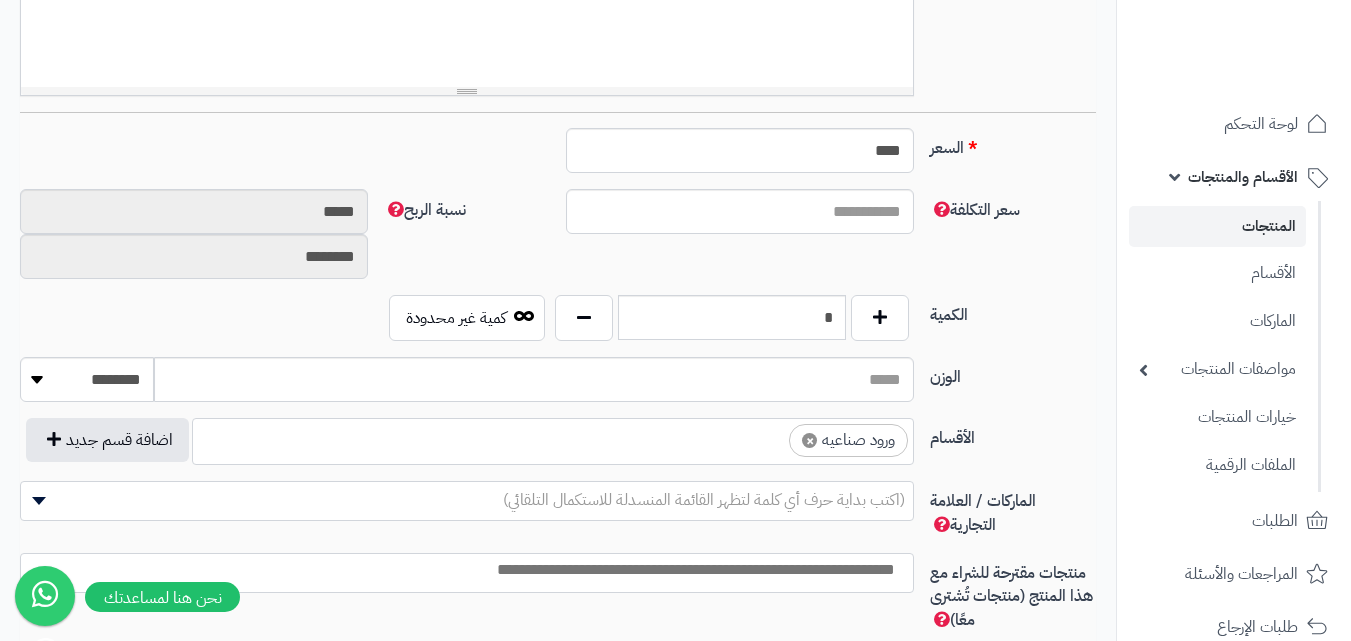 scroll, scrollTop: 717, scrollLeft: 0, axis: vertical 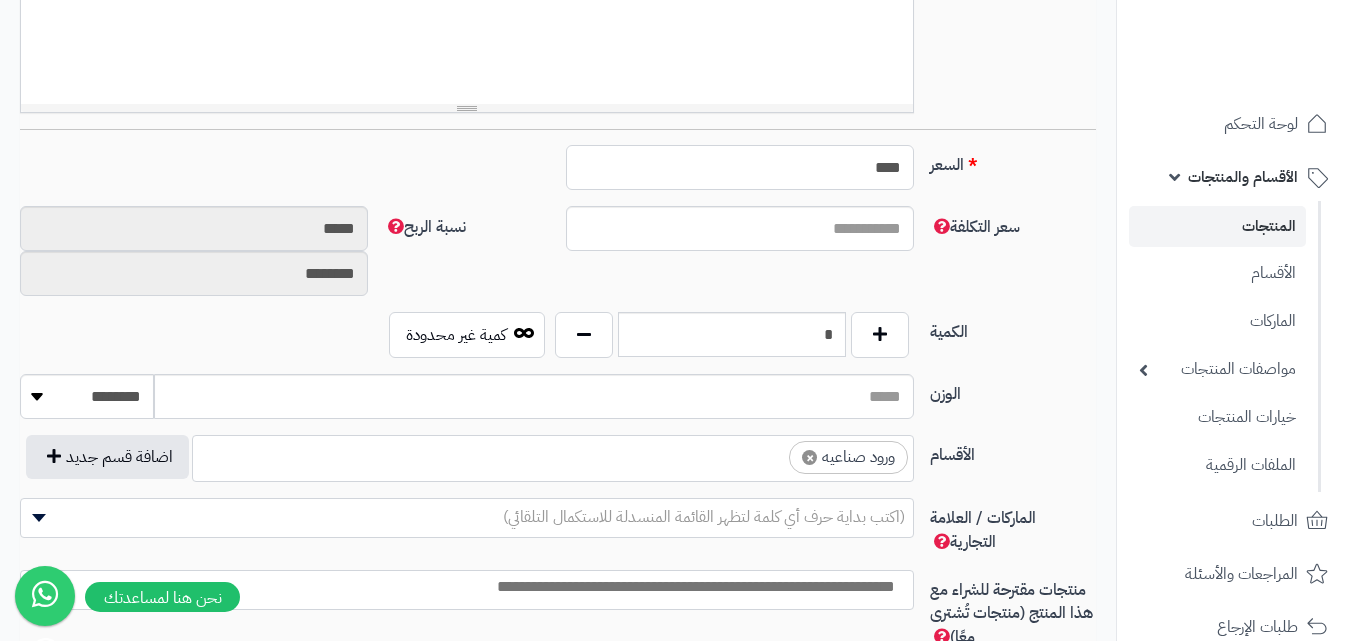 click on "****" at bounding box center [740, 167] 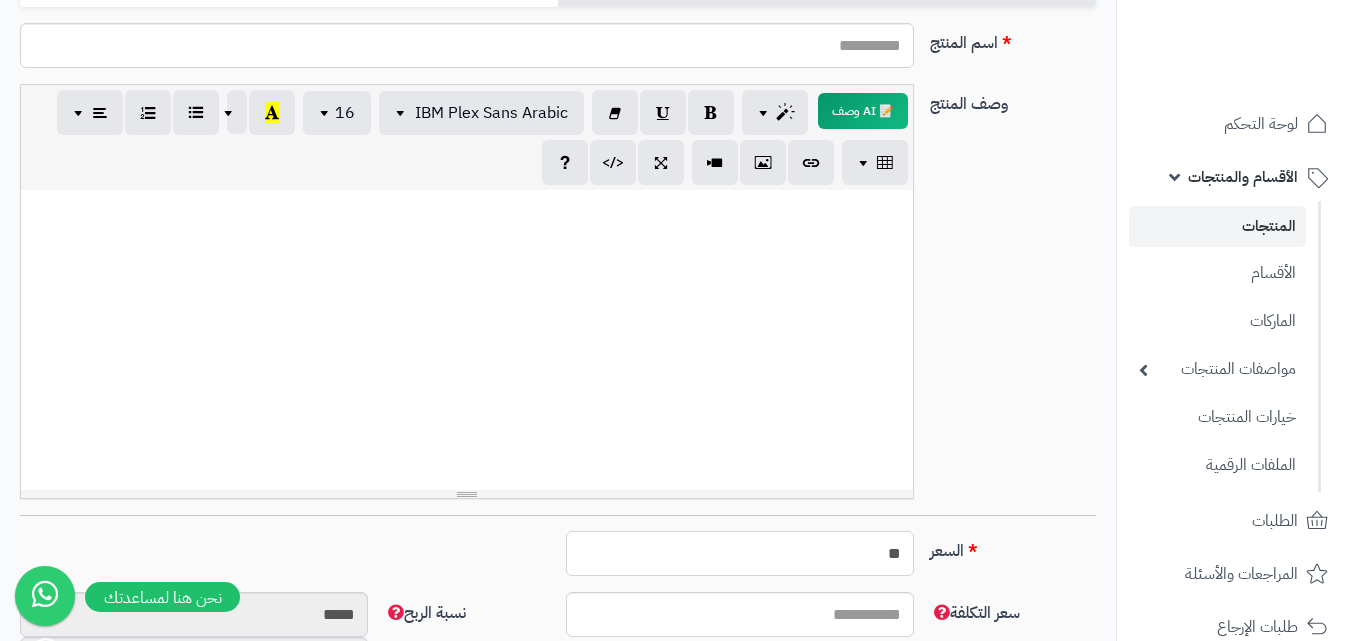 scroll, scrollTop: 278, scrollLeft: 0, axis: vertical 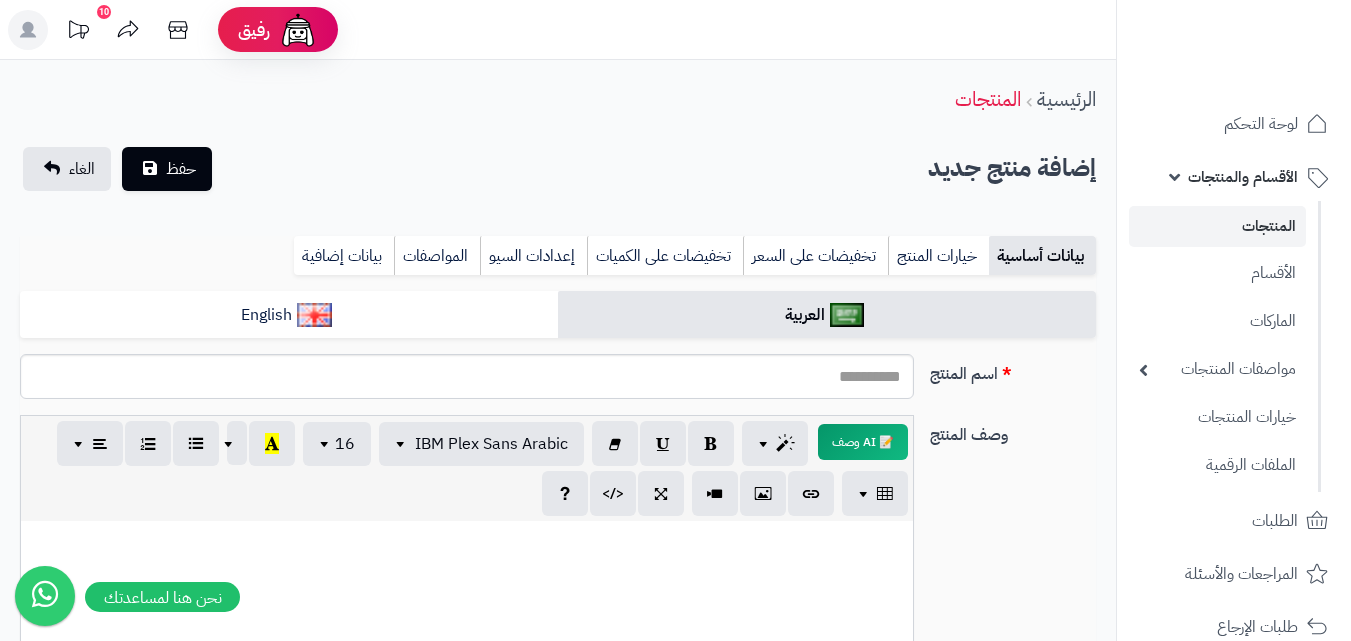 type on "**" 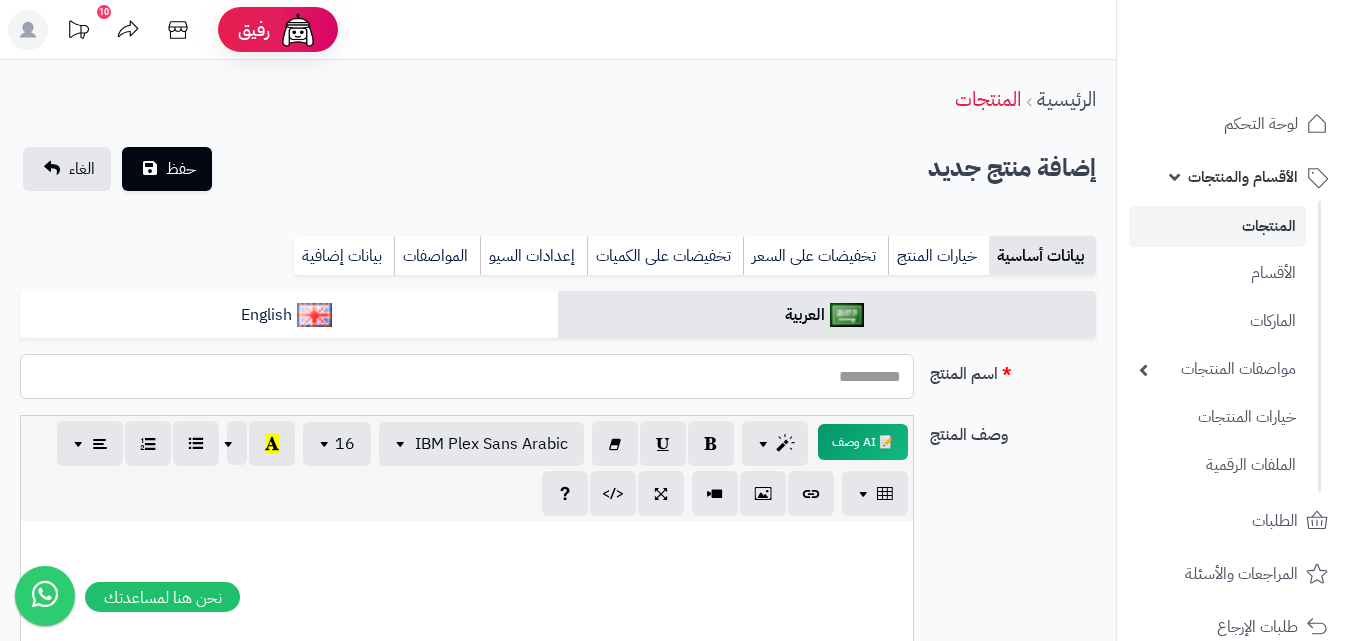 click on "اسم المنتج" at bounding box center (467, 376) 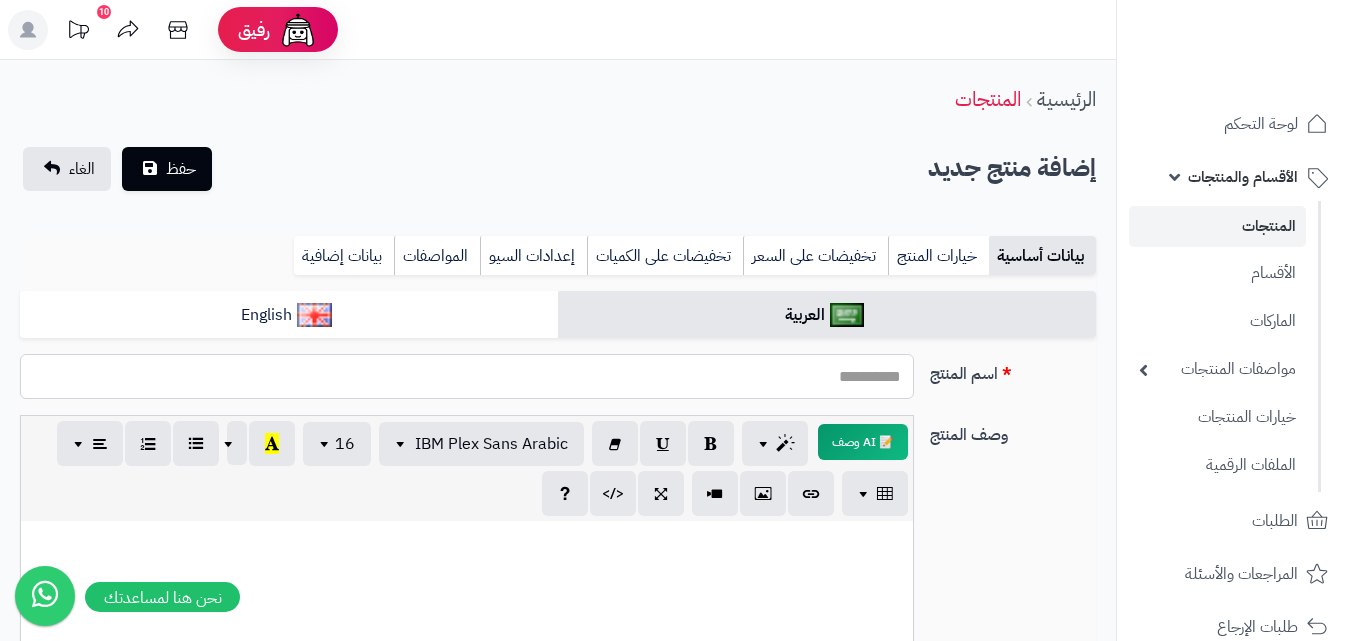 click on "اسم المنتج" at bounding box center (467, 376) 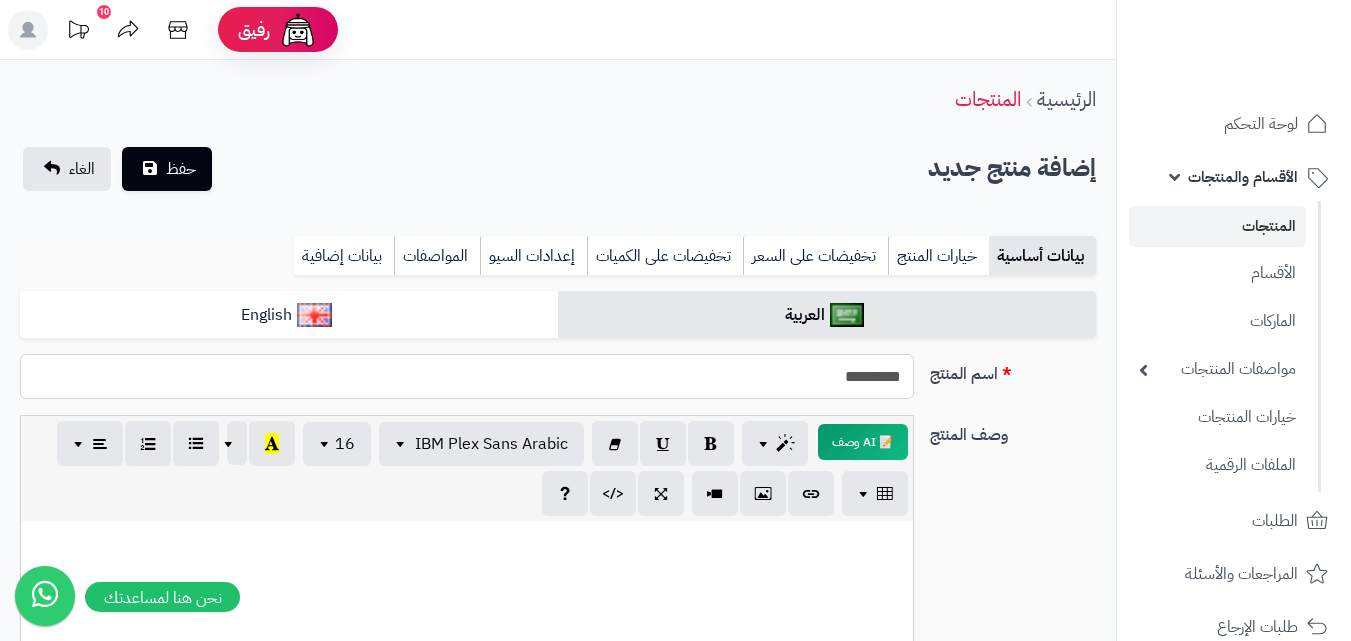click on "*********" at bounding box center (467, 376) 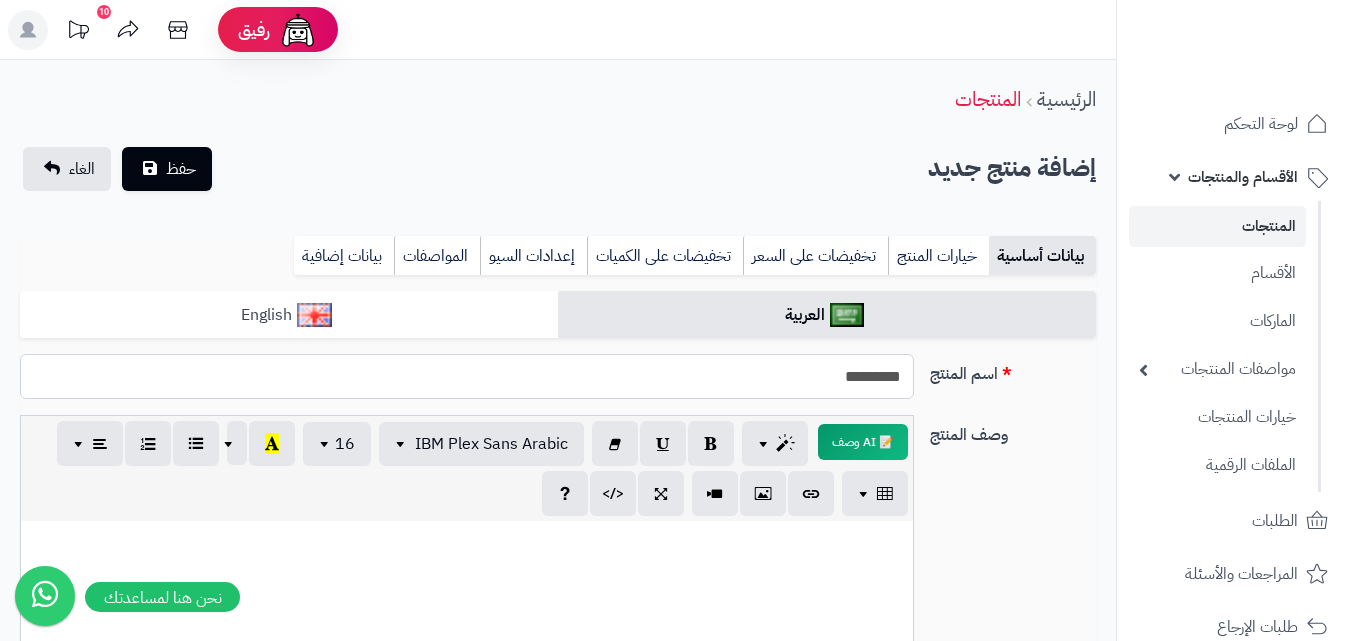 type on "*********" 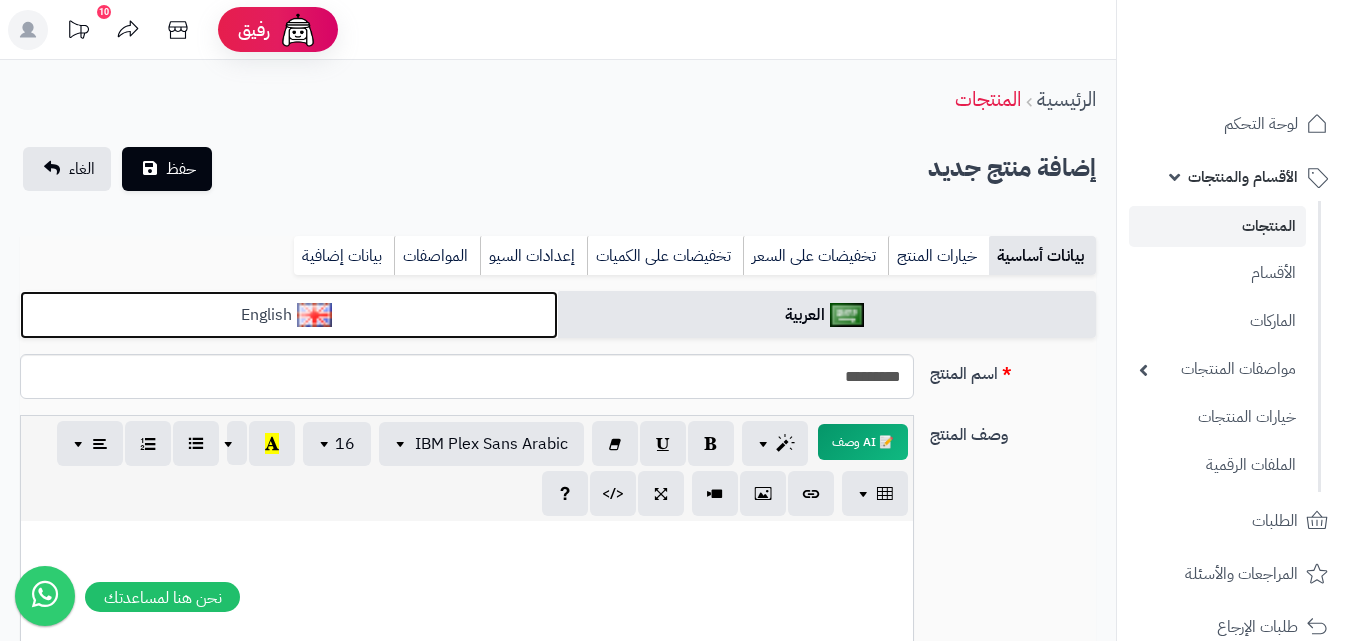 click at bounding box center [314, 315] 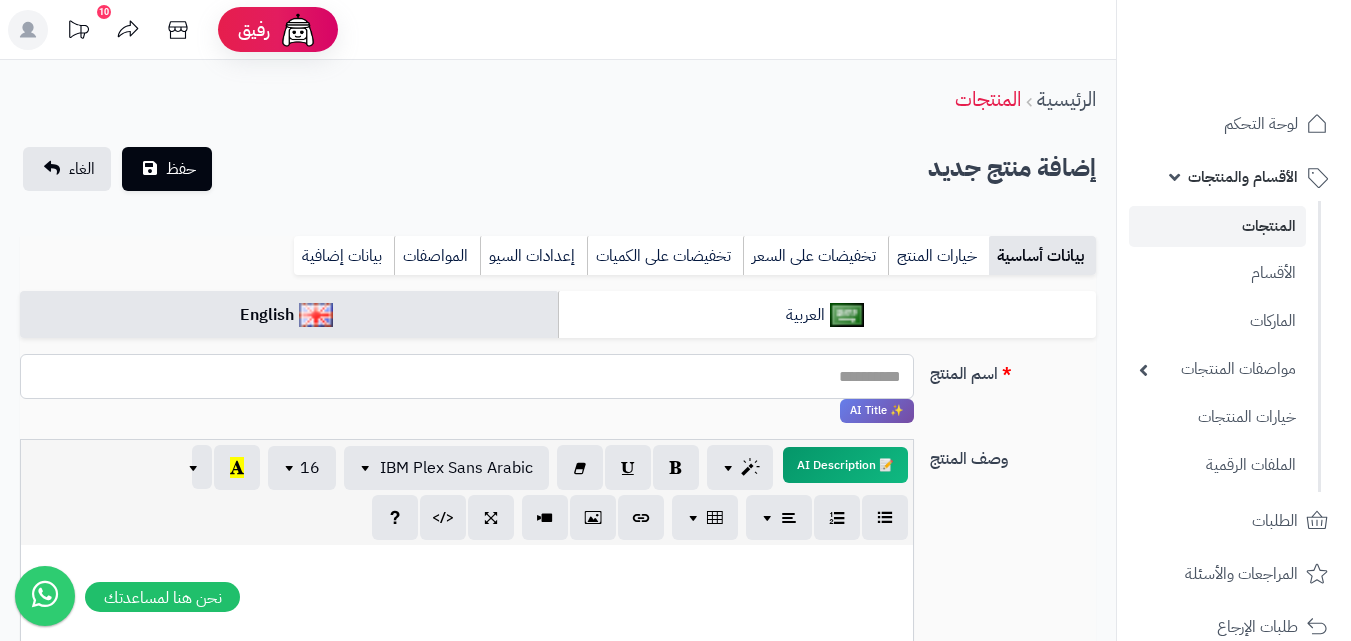 drag, startPoint x: 739, startPoint y: 363, endPoint x: 737, endPoint y: 394, distance: 31.06445 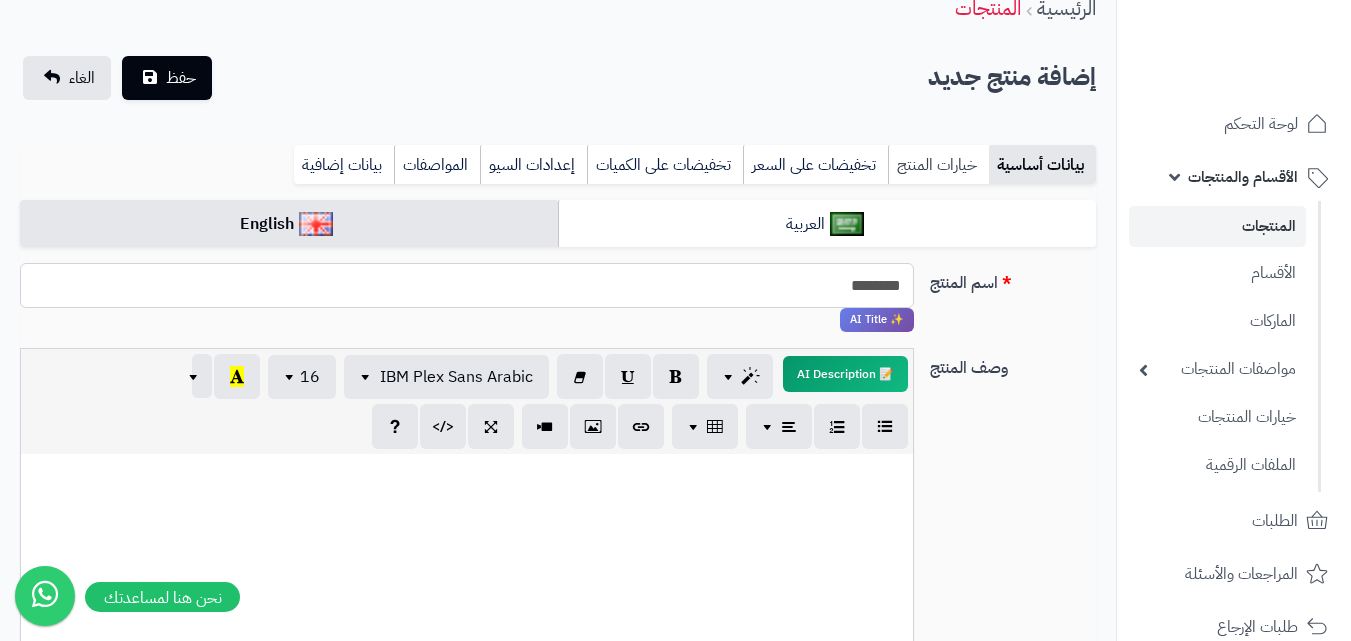 type on "********" 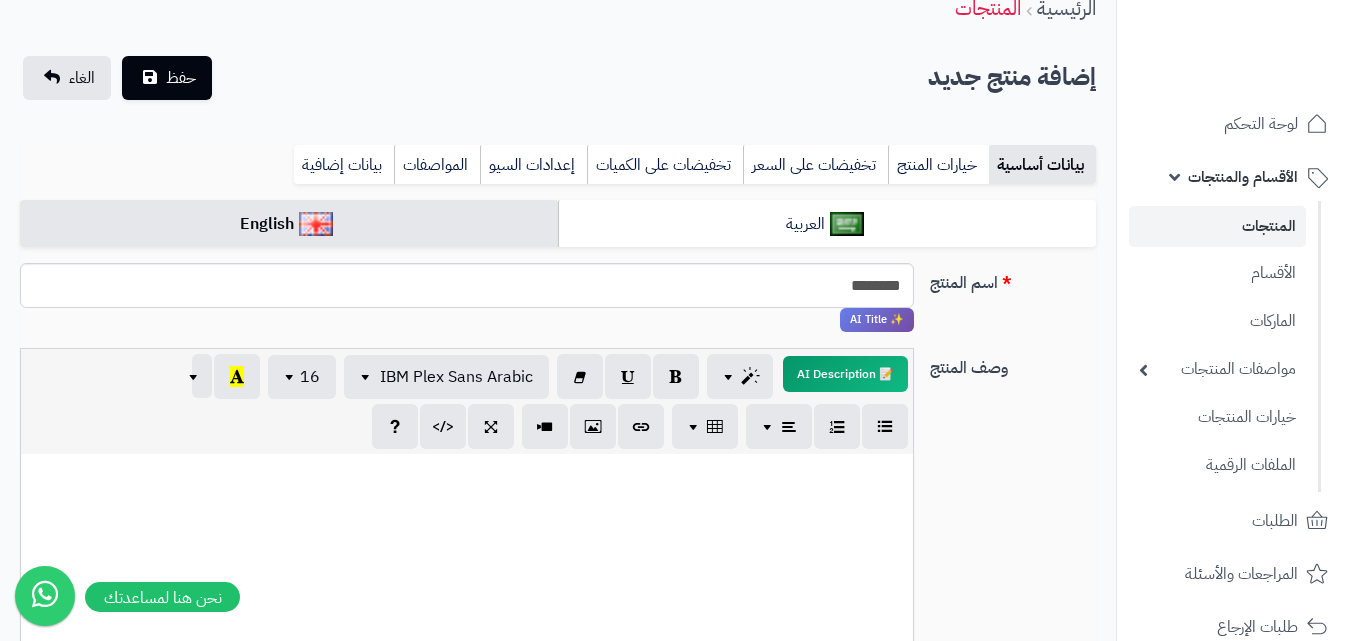 click on "خيارات المنتج" at bounding box center (938, 165) 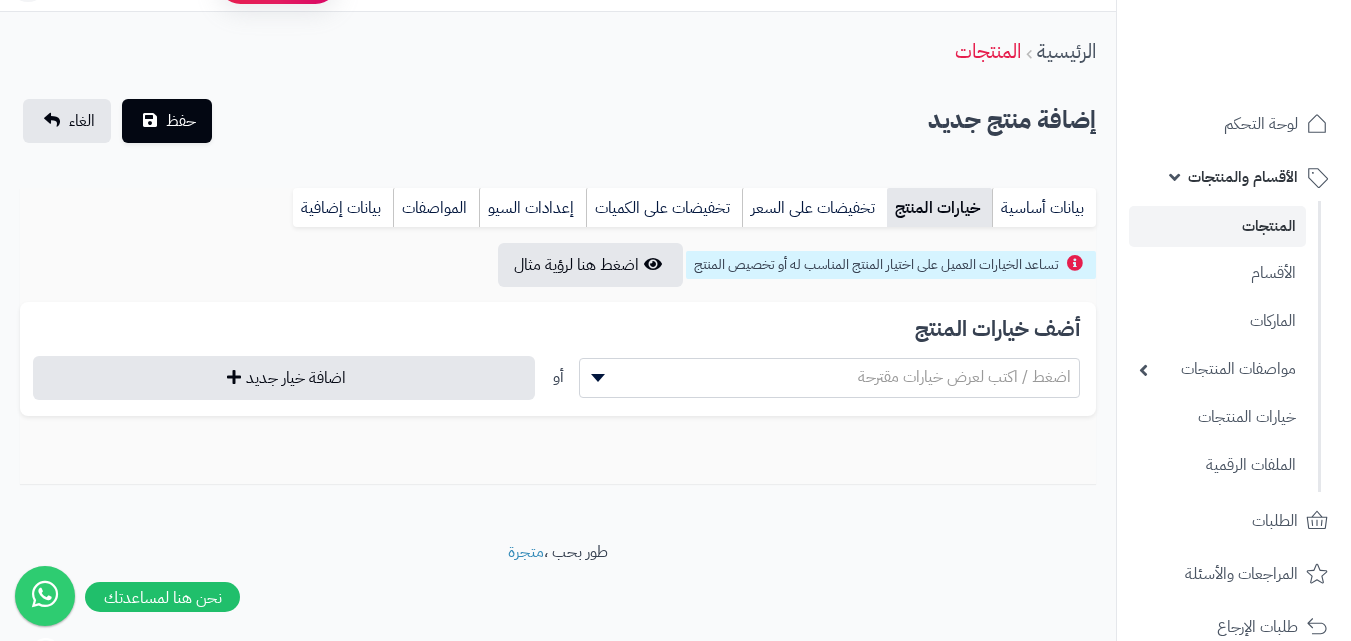 scroll, scrollTop: 48, scrollLeft: 0, axis: vertical 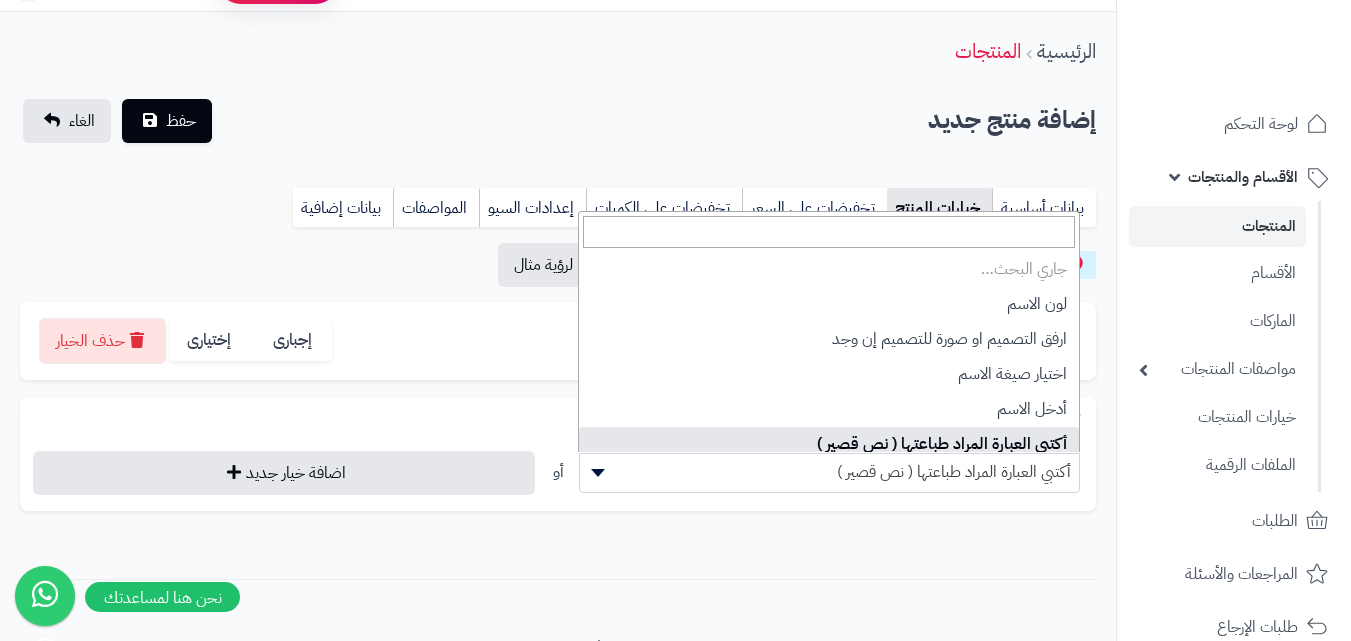 click on "أكتبي العبارة المراد طباعتها ( نص قصير )" at bounding box center (830, 472) 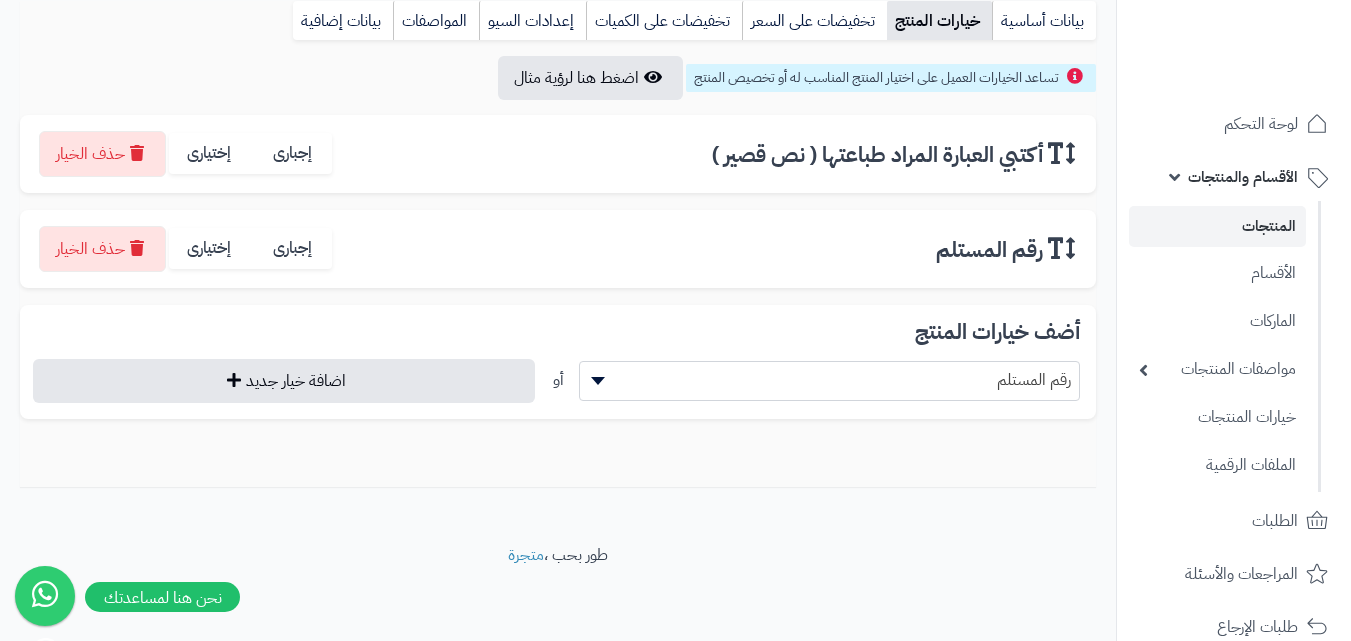 scroll, scrollTop: 238, scrollLeft: 0, axis: vertical 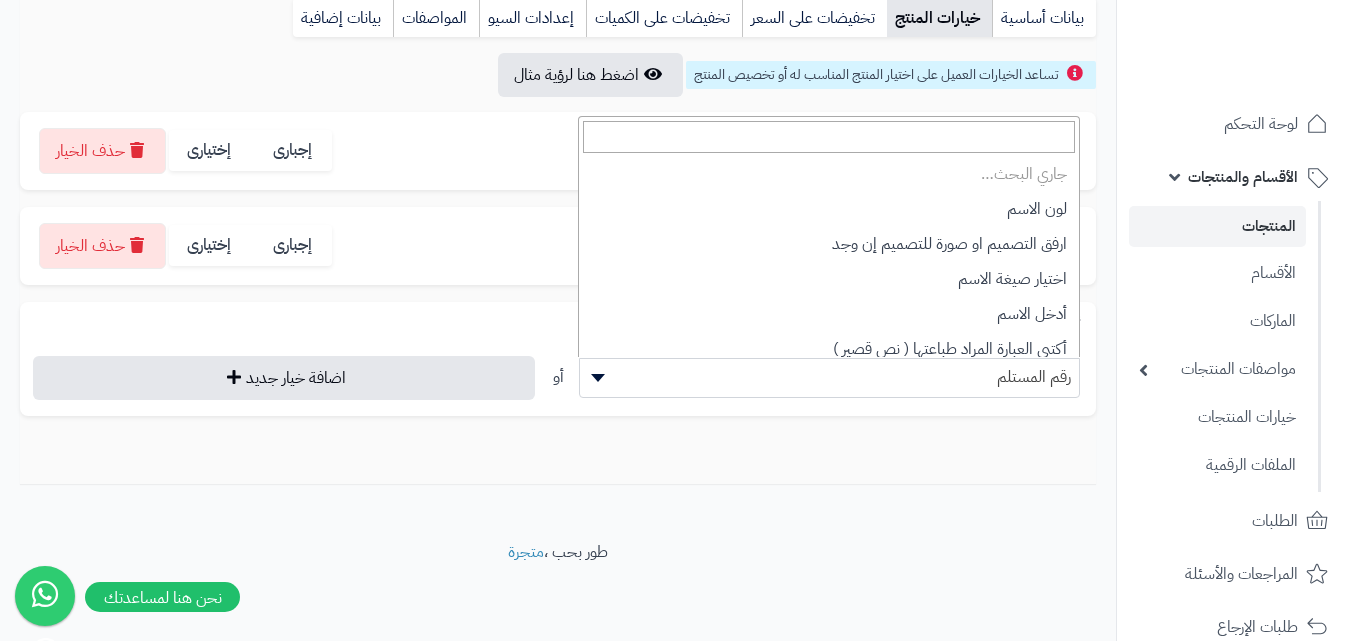 click on "رقم المستلم" at bounding box center (830, 377) 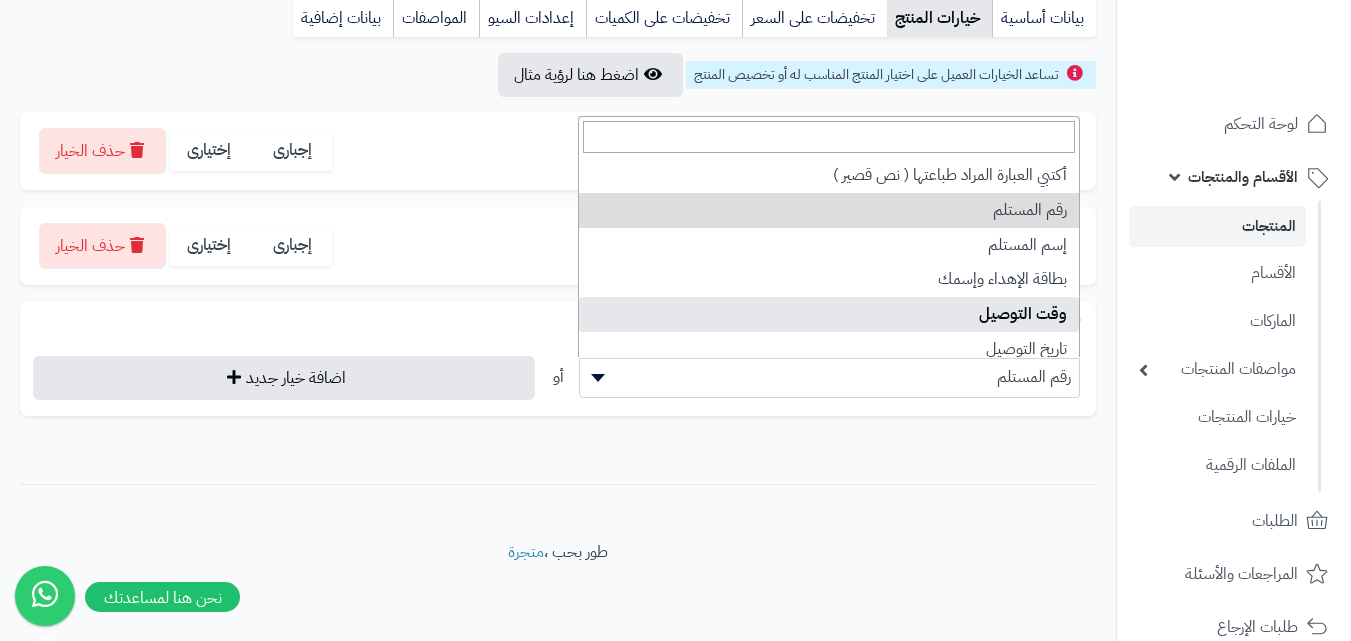 select on "**" 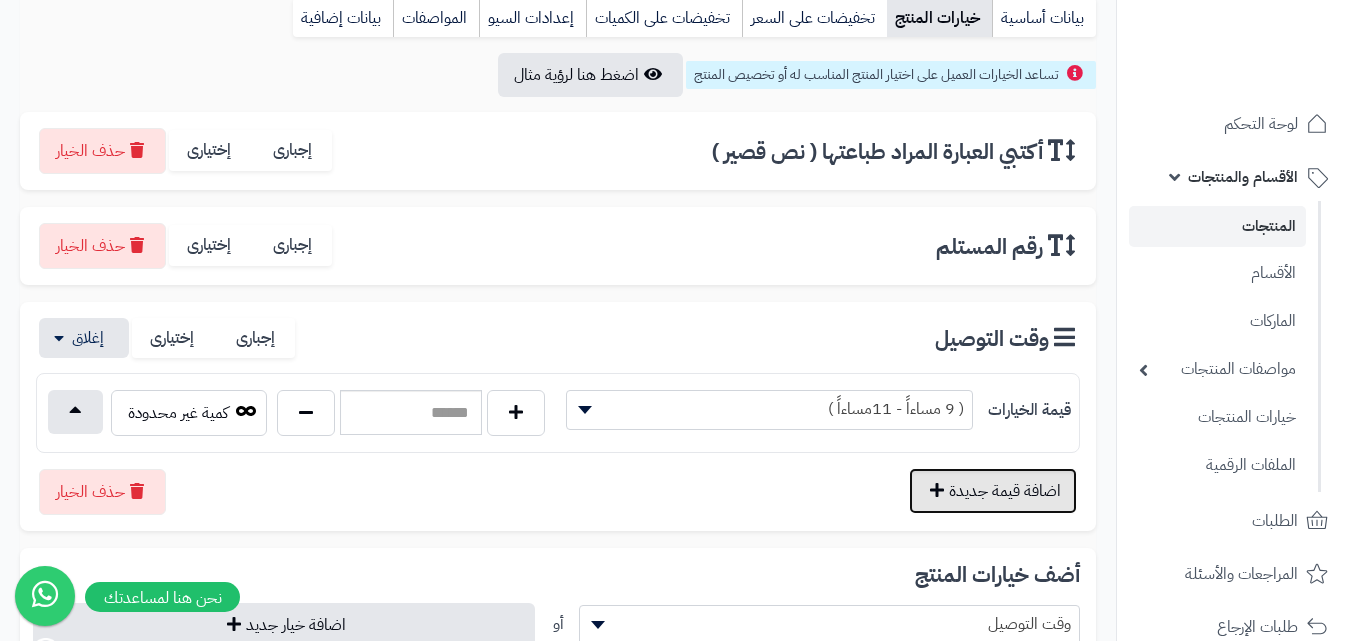 click on "اضافة قيمة جديدة" at bounding box center (993, 491) 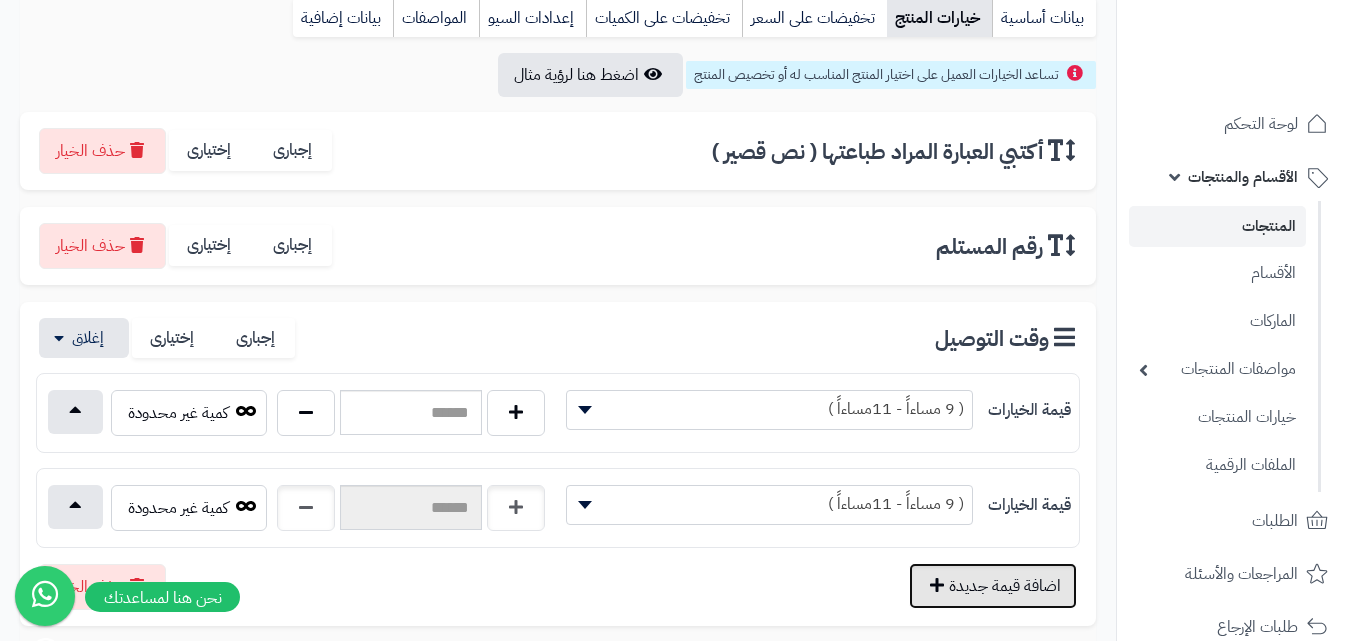 click on "اضافة قيمة جديدة" at bounding box center (993, 586) 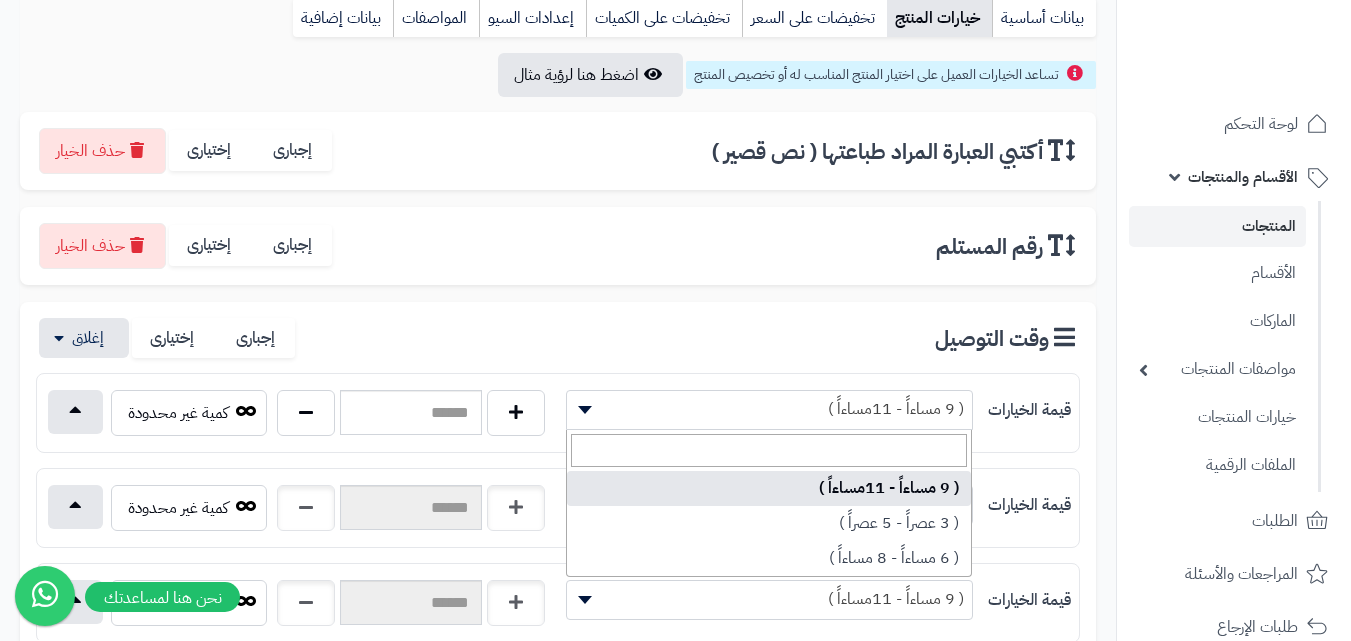 click on "( 9 مساءاً - 11مساءاً )" at bounding box center (769, 409) 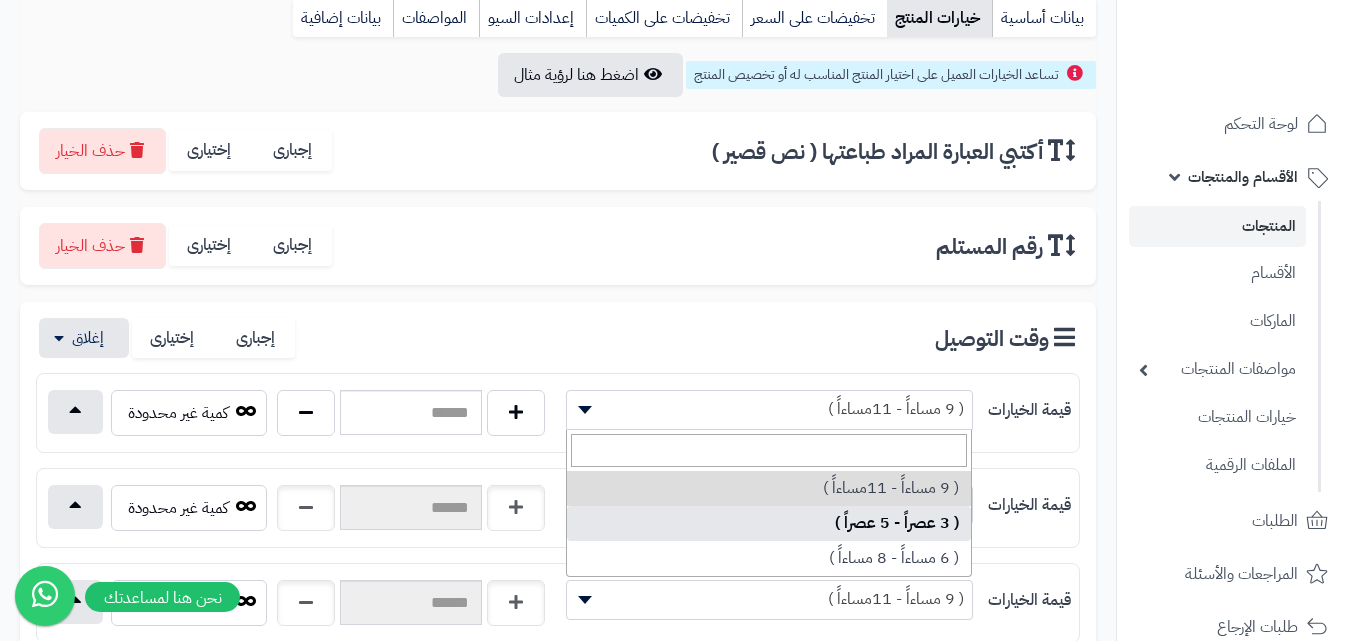 select on "***" 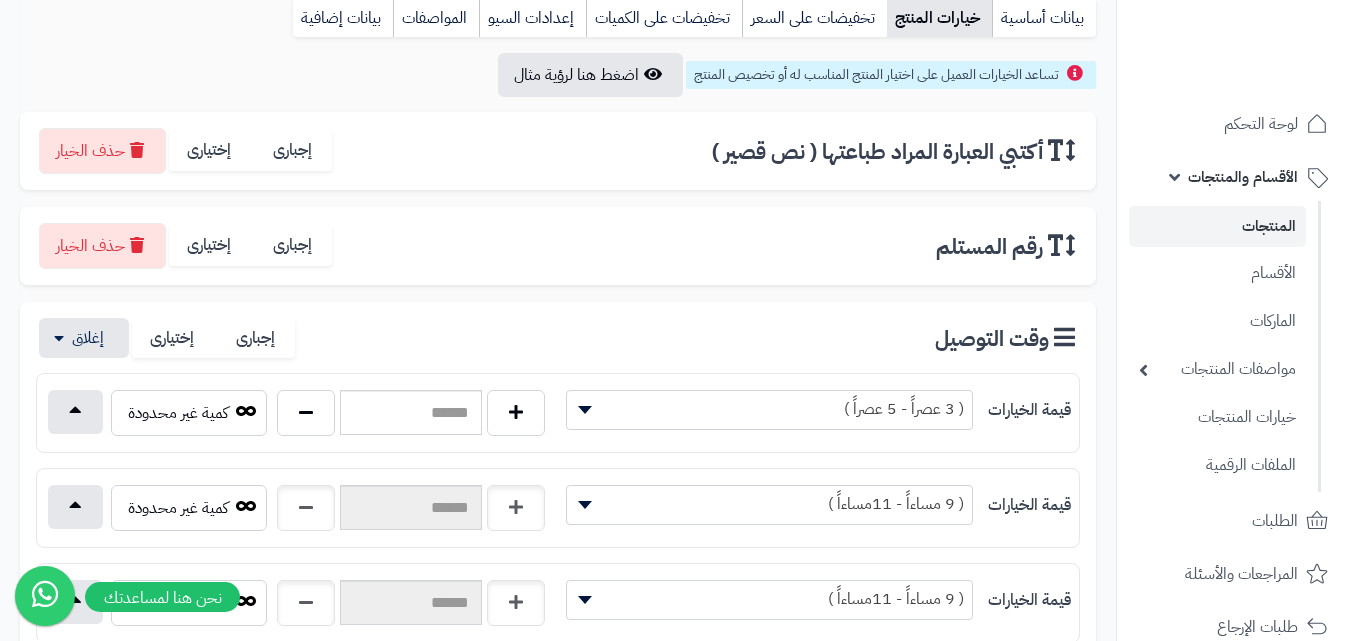 click on "( 9 مساءاً - 11مساءاً )" at bounding box center [769, 504] 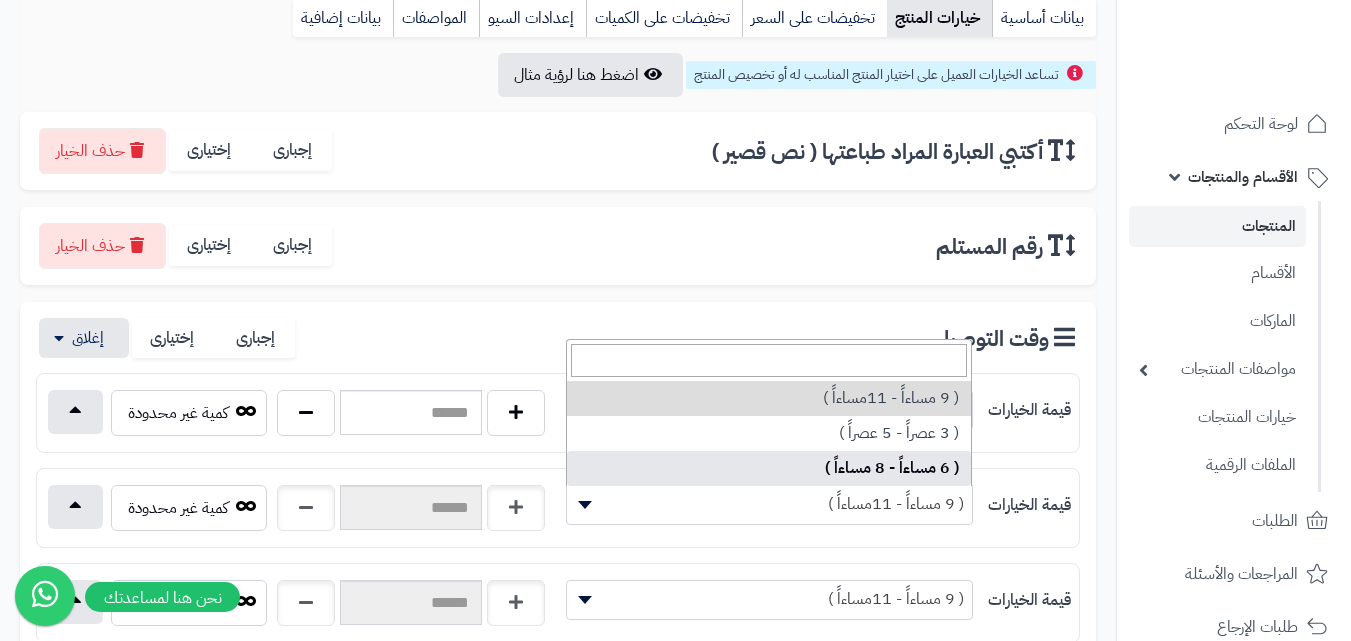 select on "***" 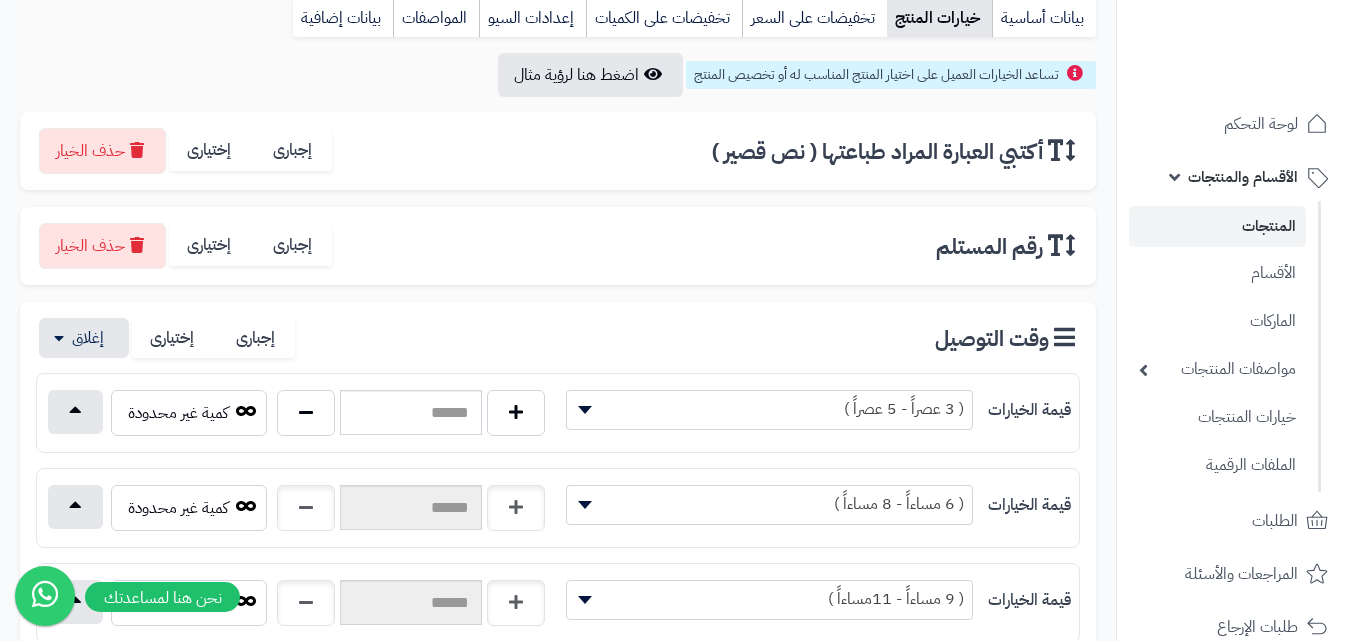 click on "( 9 مساءاً - 11مساءاً )" at bounding box center (769, 599) 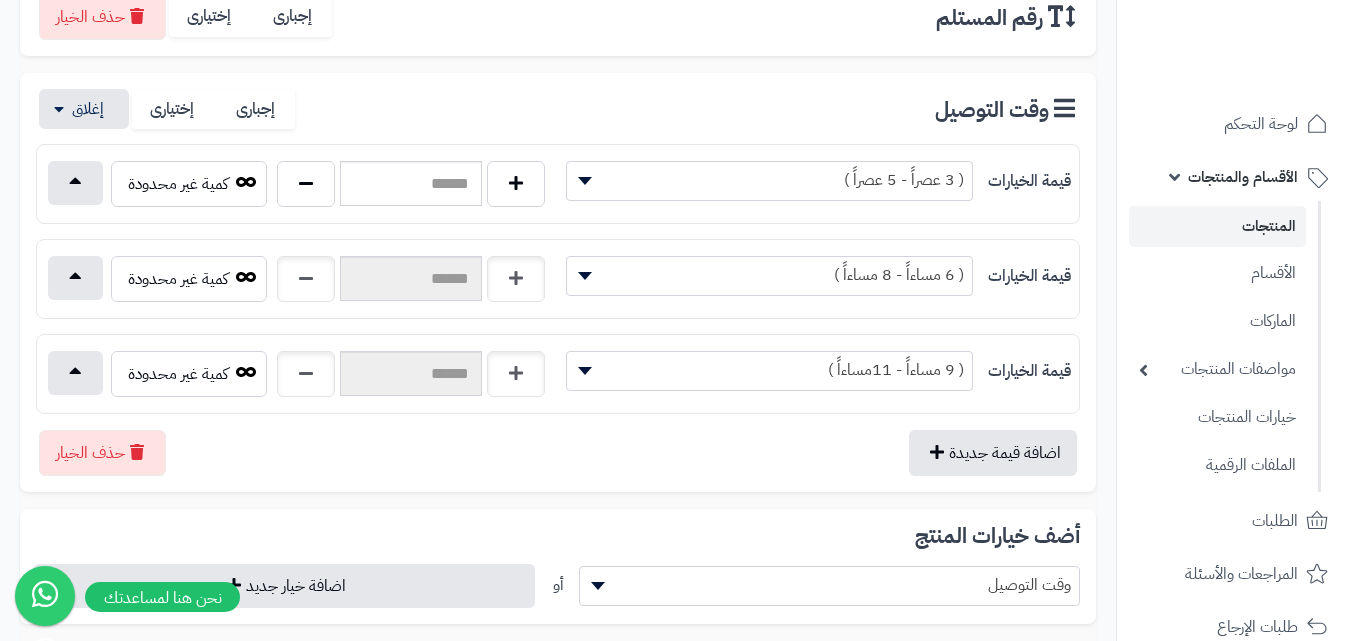 scroll, scrollTop: 538, scrollLeft: 0, axis: vertical 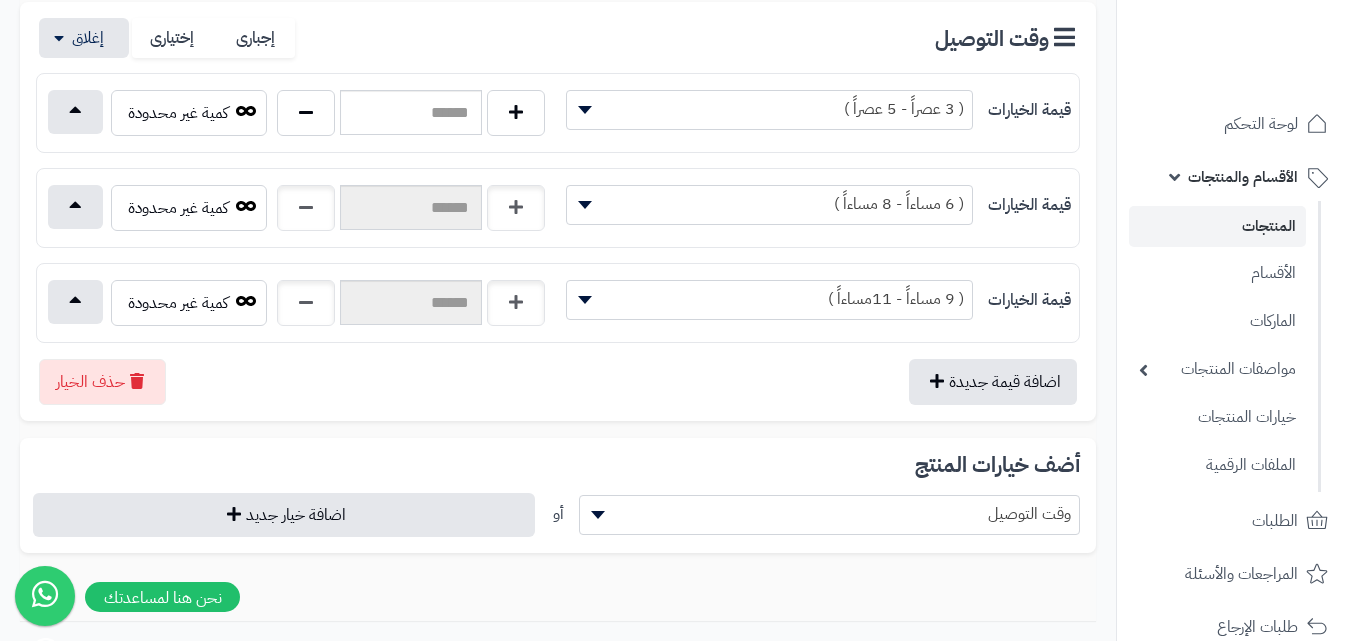 click on "وقت التوصيل" at bounding box center (830, 514) 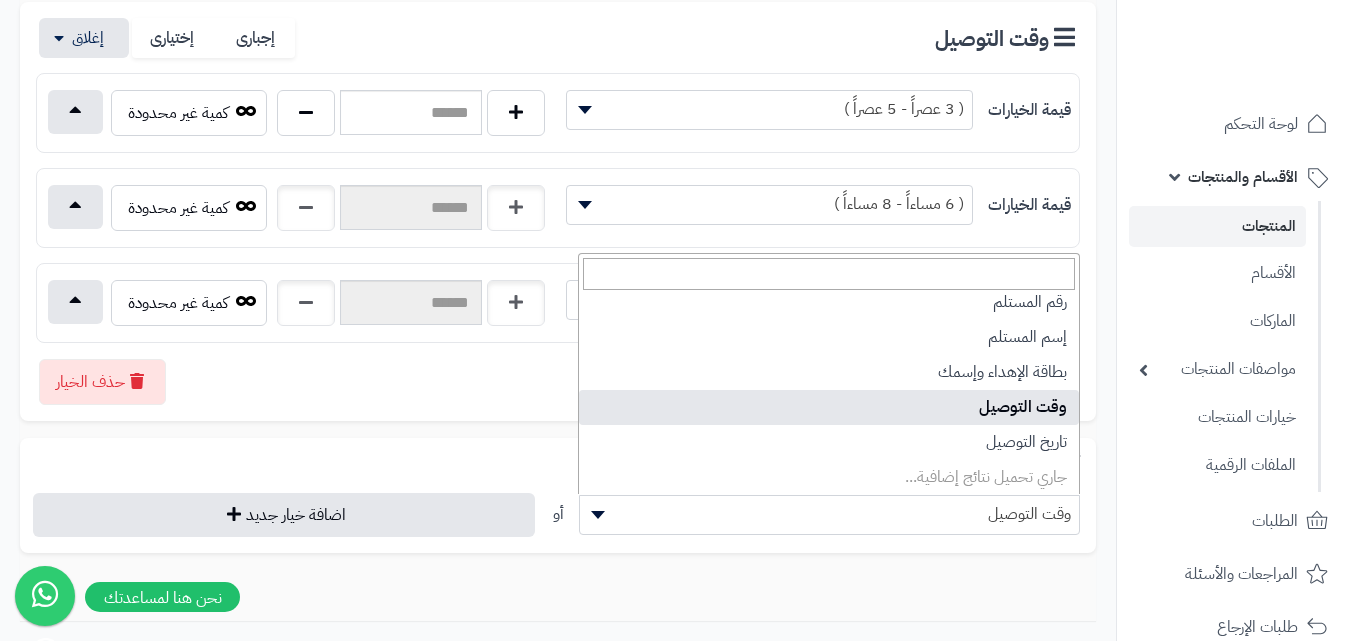 scroll, scrollTop: 183, scrollLeft: 0, axis: vertical 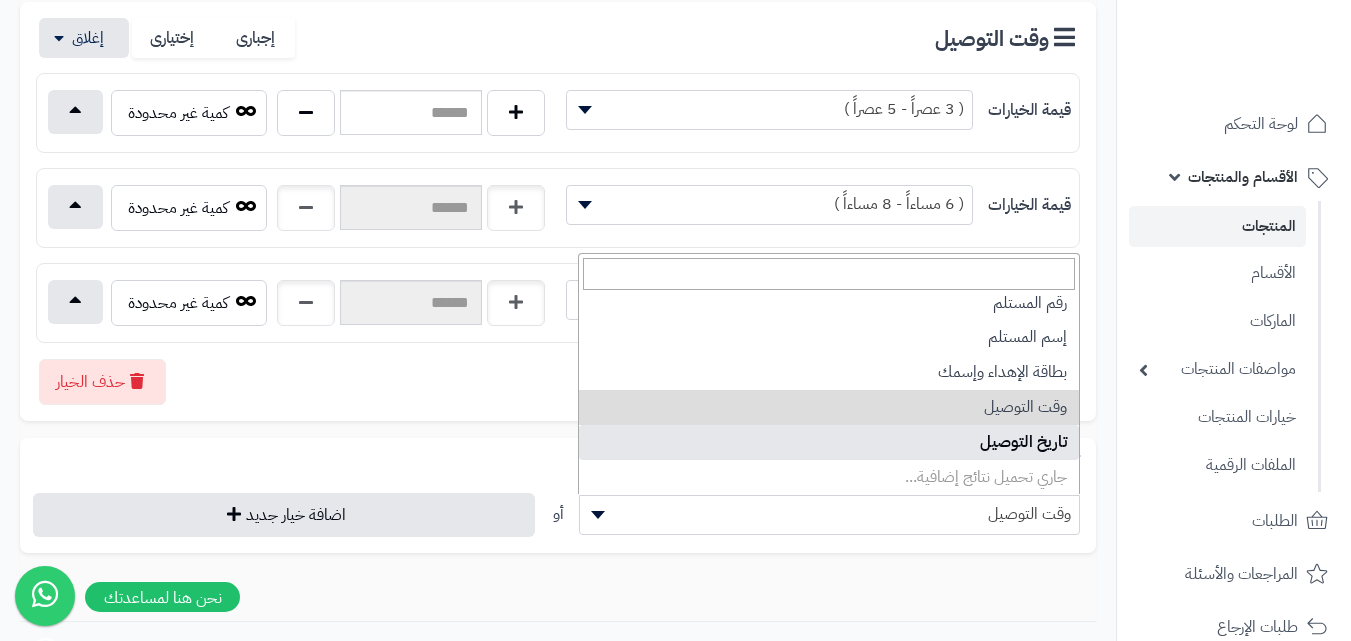 select on "**" 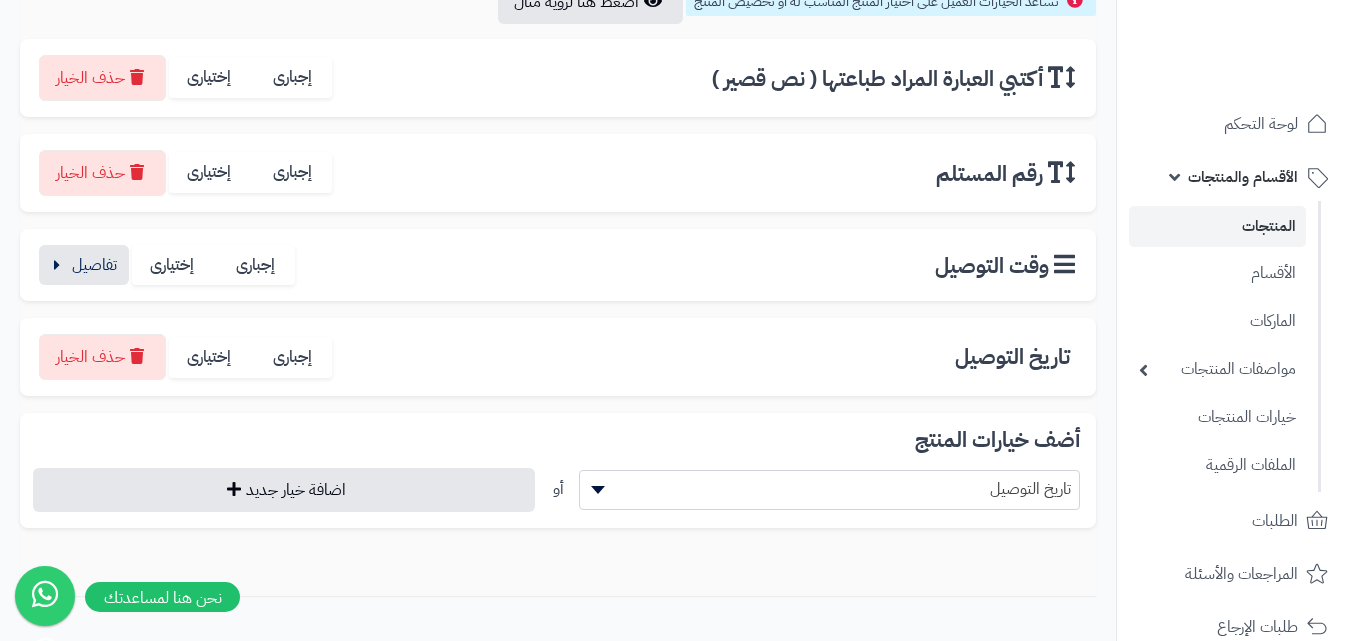 scroll, scrollTop: 272, scrollLeft: 0, axis: vertical 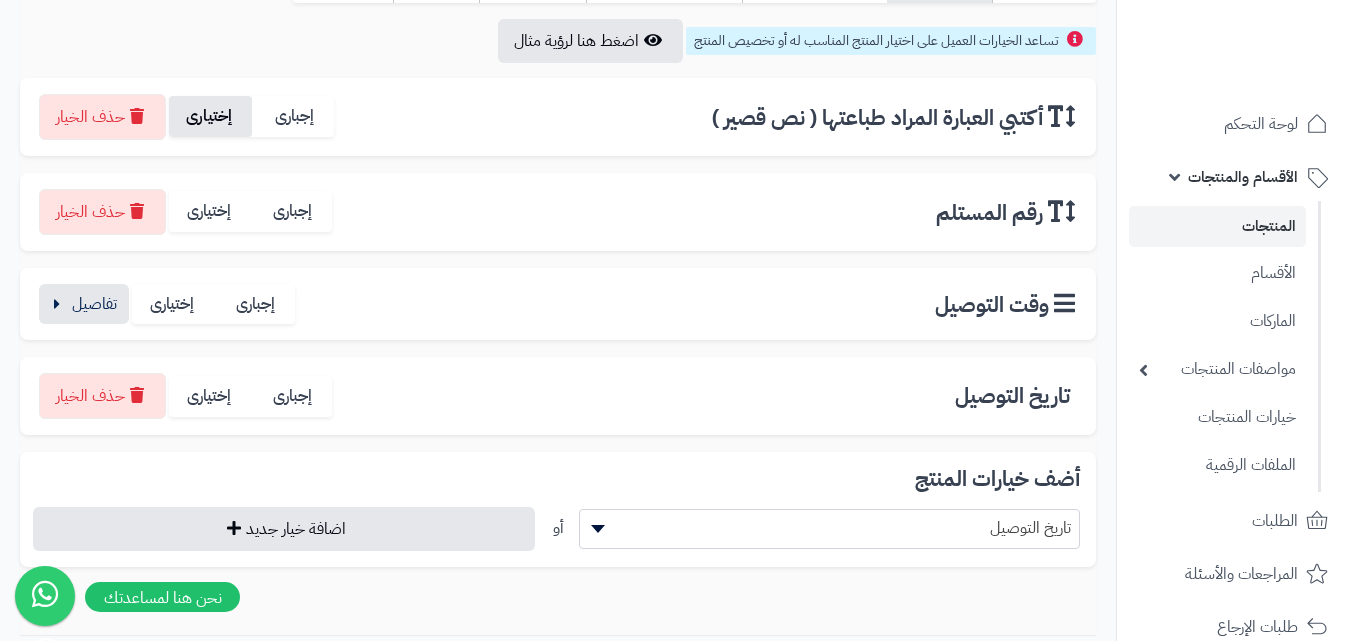 click on "إختيارى" at bounding box center (210, 116) 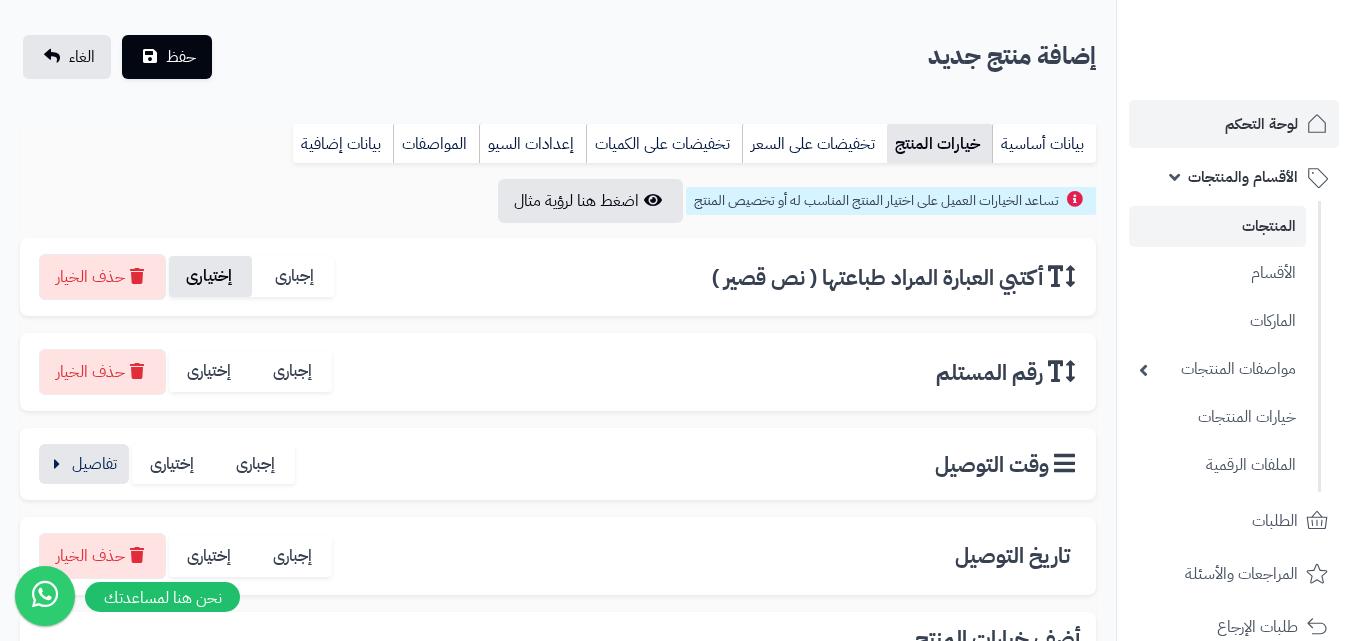 scroll, scrollTop: 109, scrollLeft: 0, axis: vertical 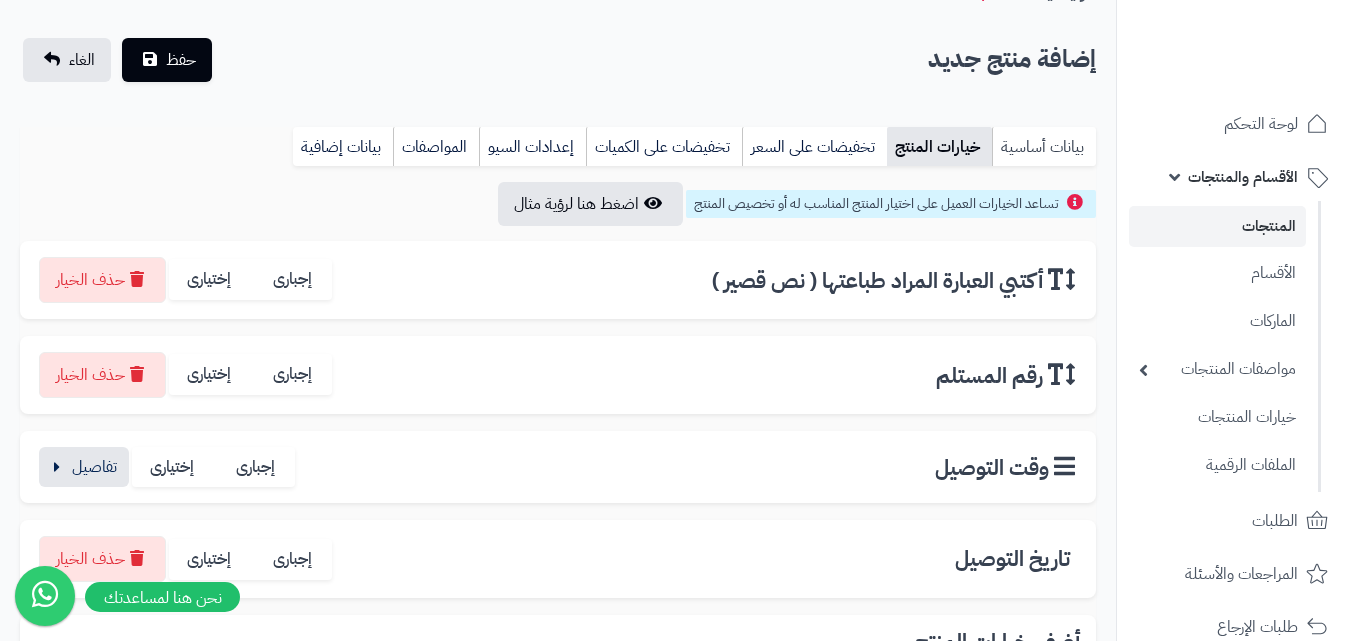 click on "بيانات أساسية" at bounding box center [1044, 147] 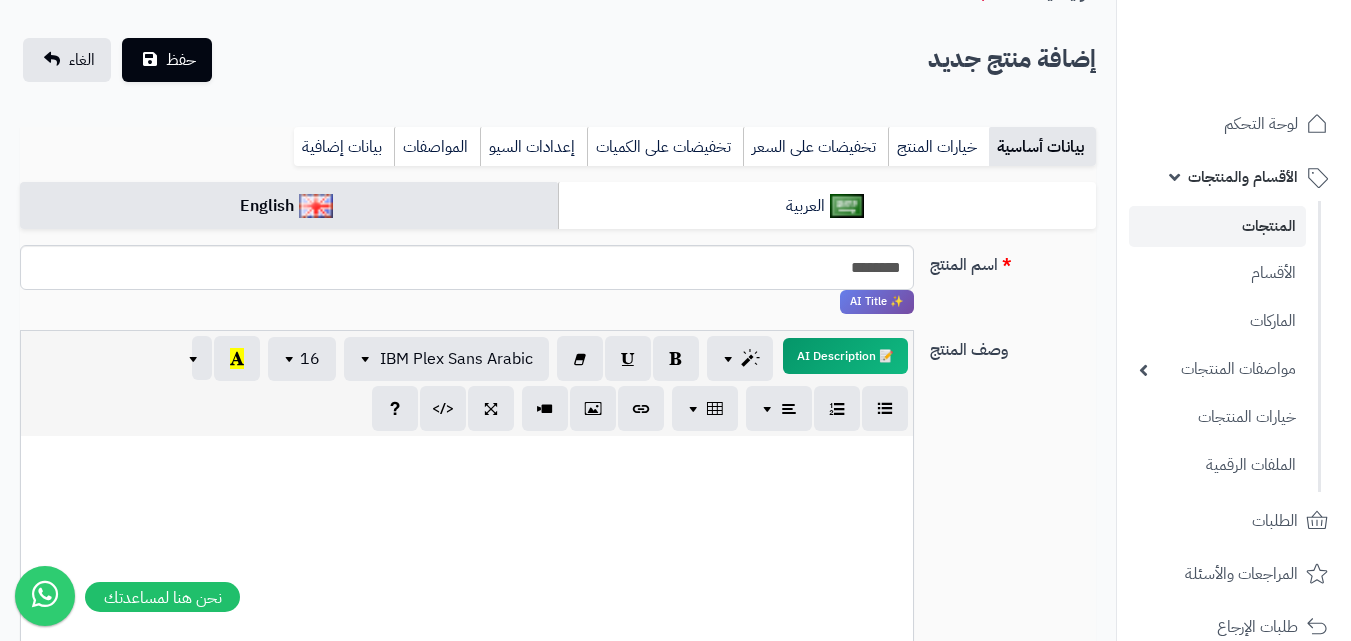scroll, scrollTop: 0, scrollLeft: 0, axis: both 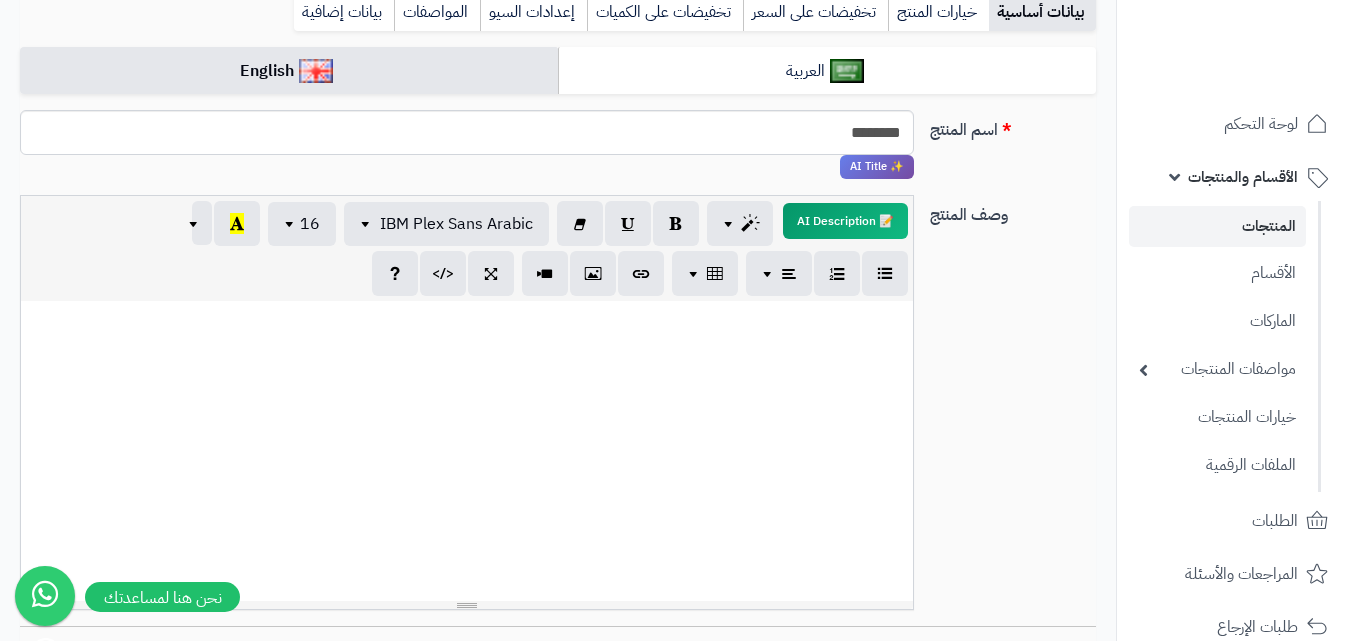 click at bounding box center [467, 451] 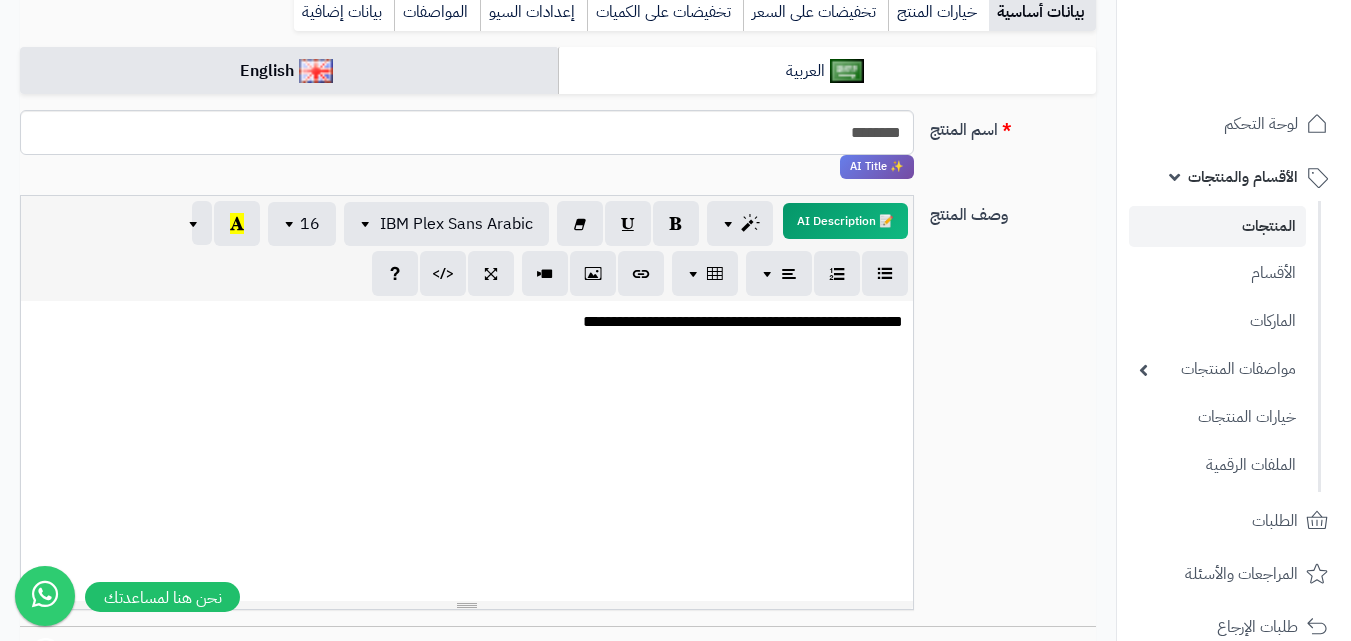click on "**********" at bounding box center (467, 451) 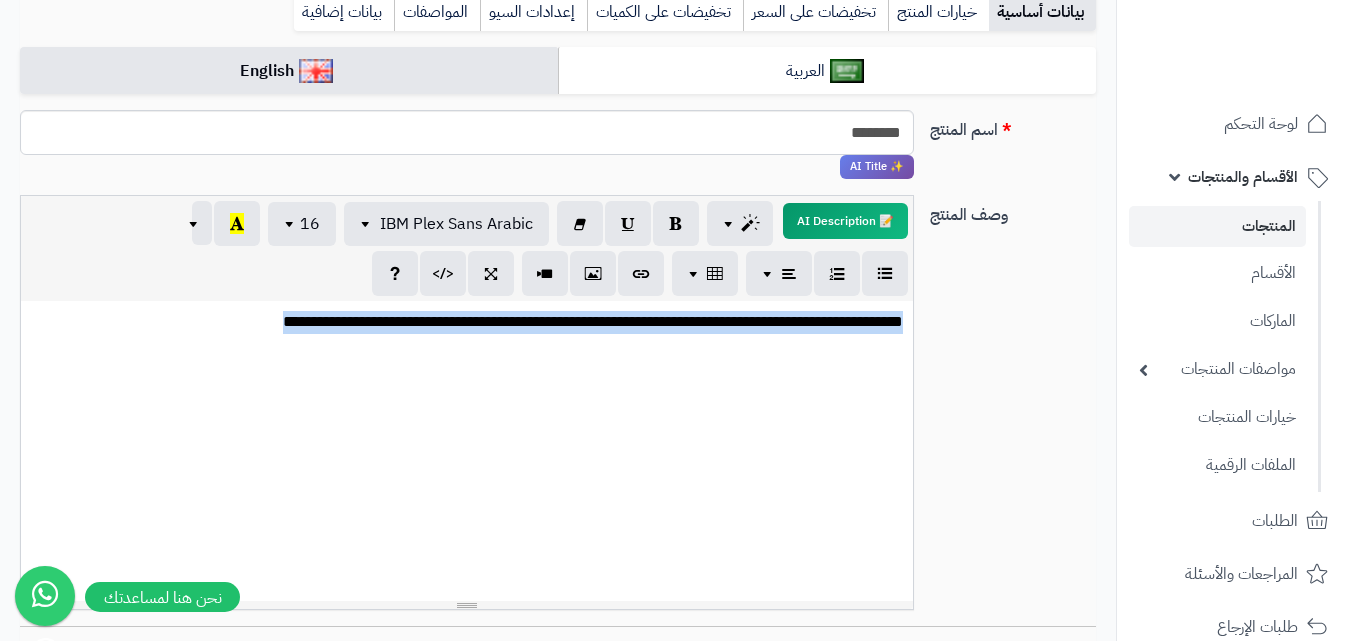 drag, startPoint x: 291, startPoint y: 325, endPoint x: 968, endPoint y: 297, distance: 677.5788 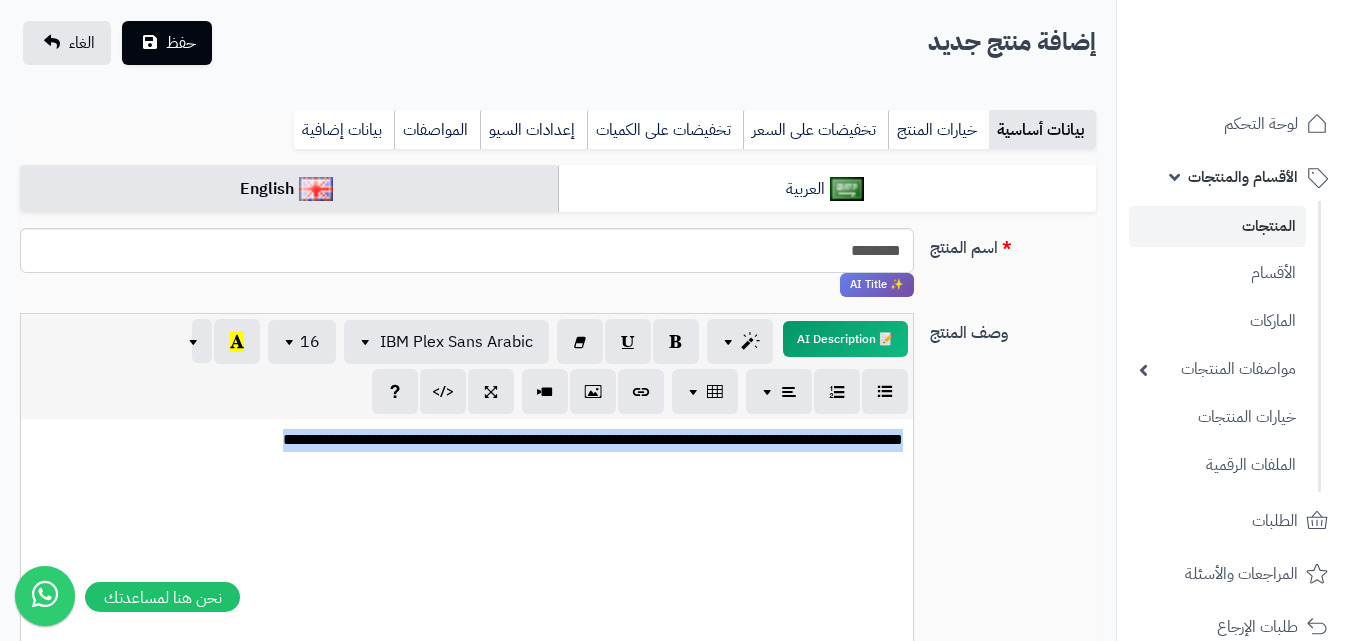 scroll, scrollTop: 99, scrollLeft: 0, axis: vertical 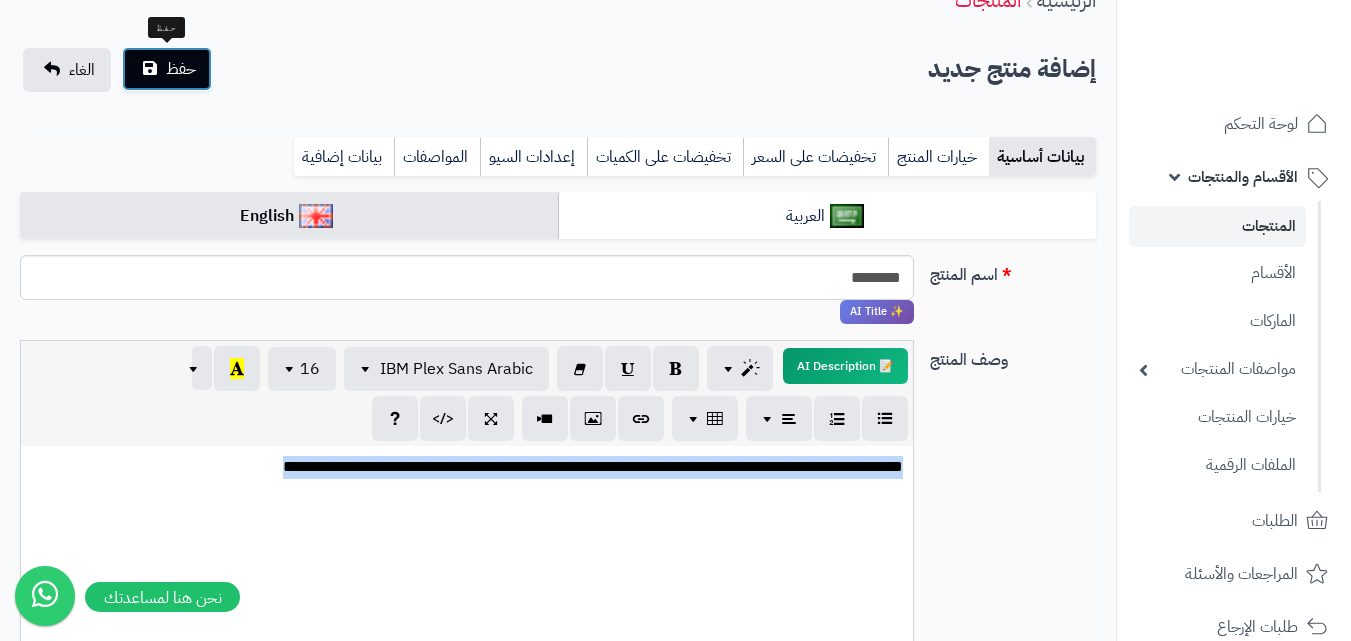 click on "حفظ" at bounding box center [181, 69] 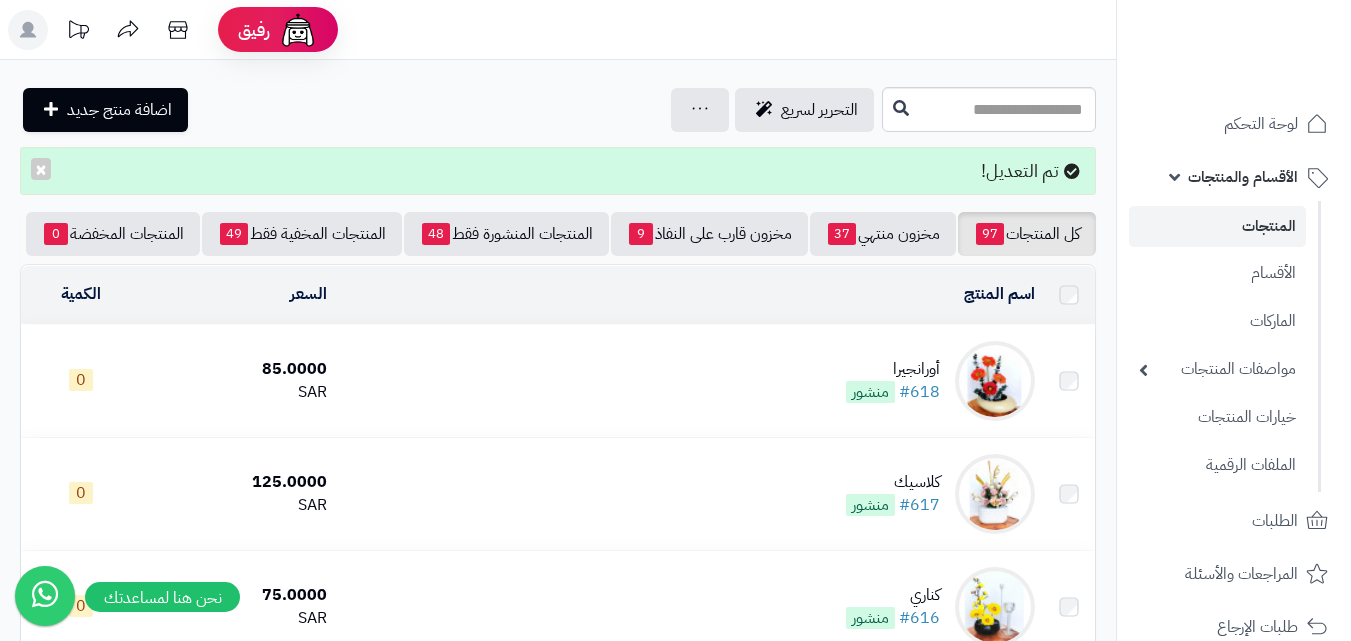 scroll, scrollTop: 0, scrollLeft: 0, axis: both 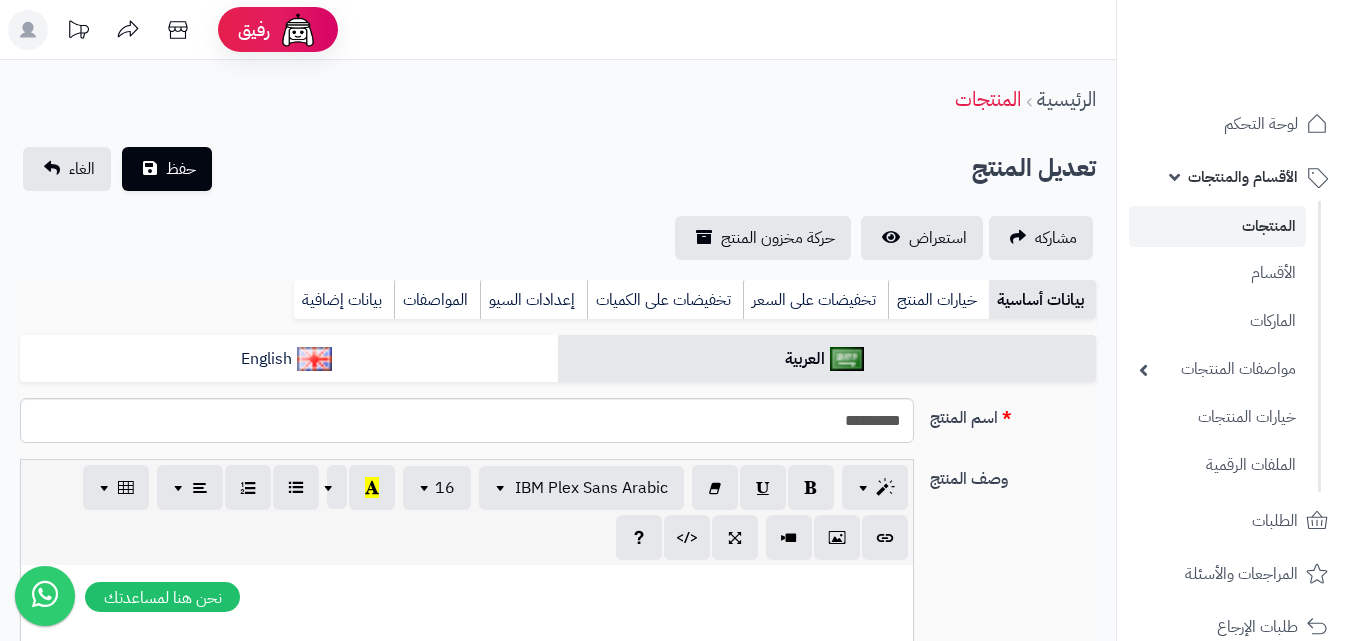 click at bounding box center (467, 586) 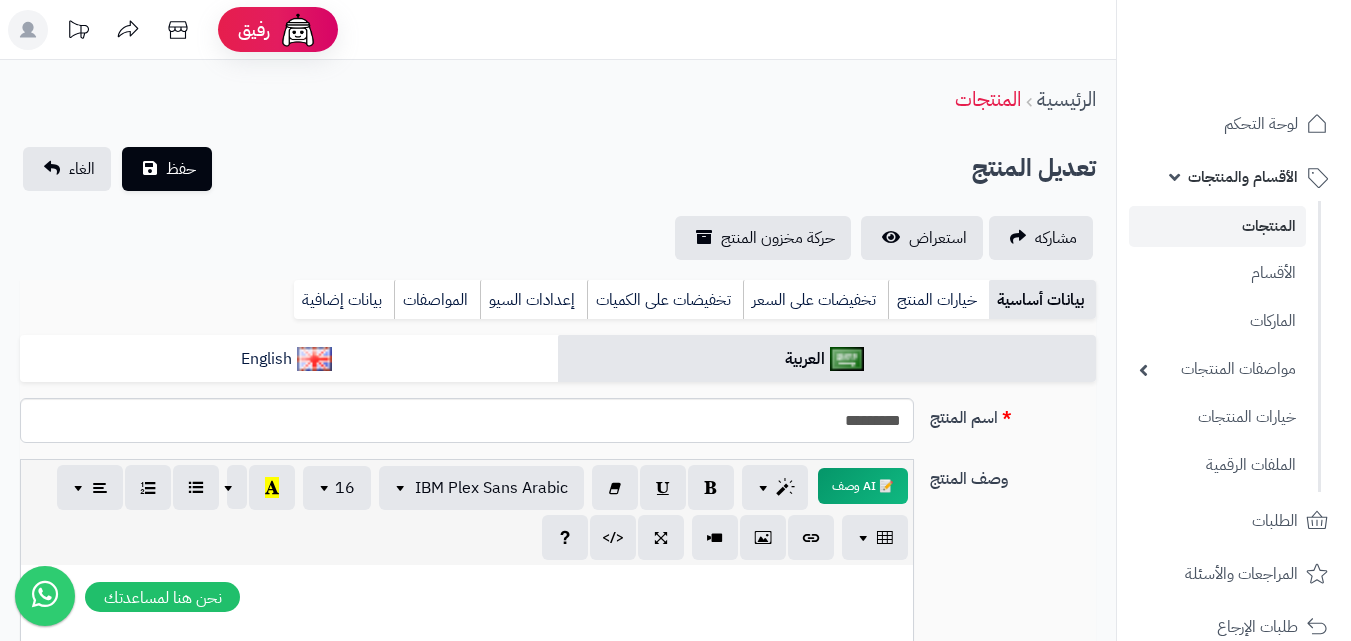 paste 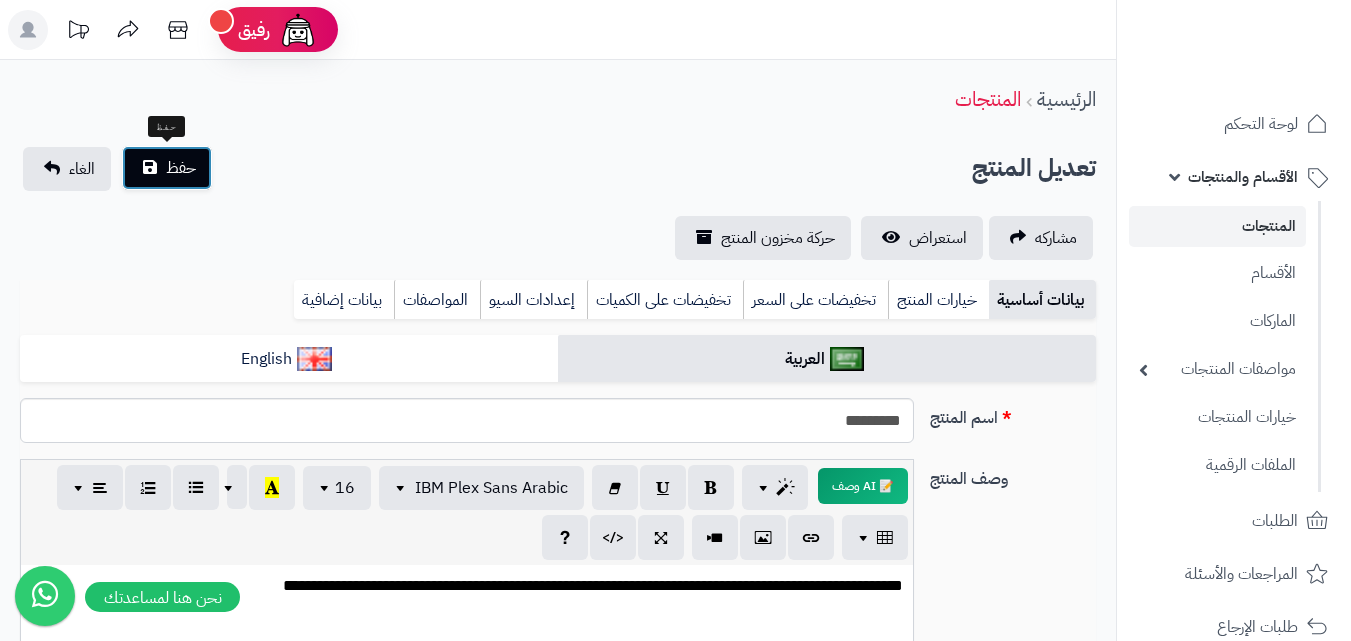 click on "حفظ" at bounding box center [181, 168] 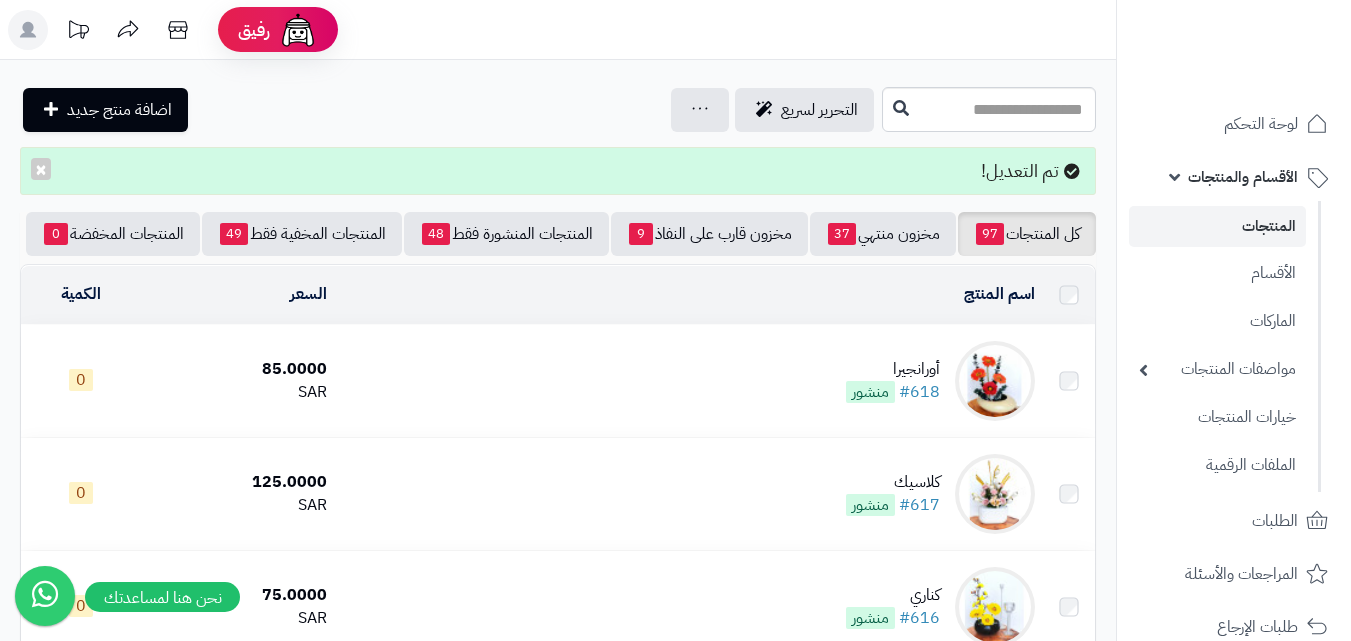 scroll, scrollTop: 0, scrollLeft: 0, axis: both 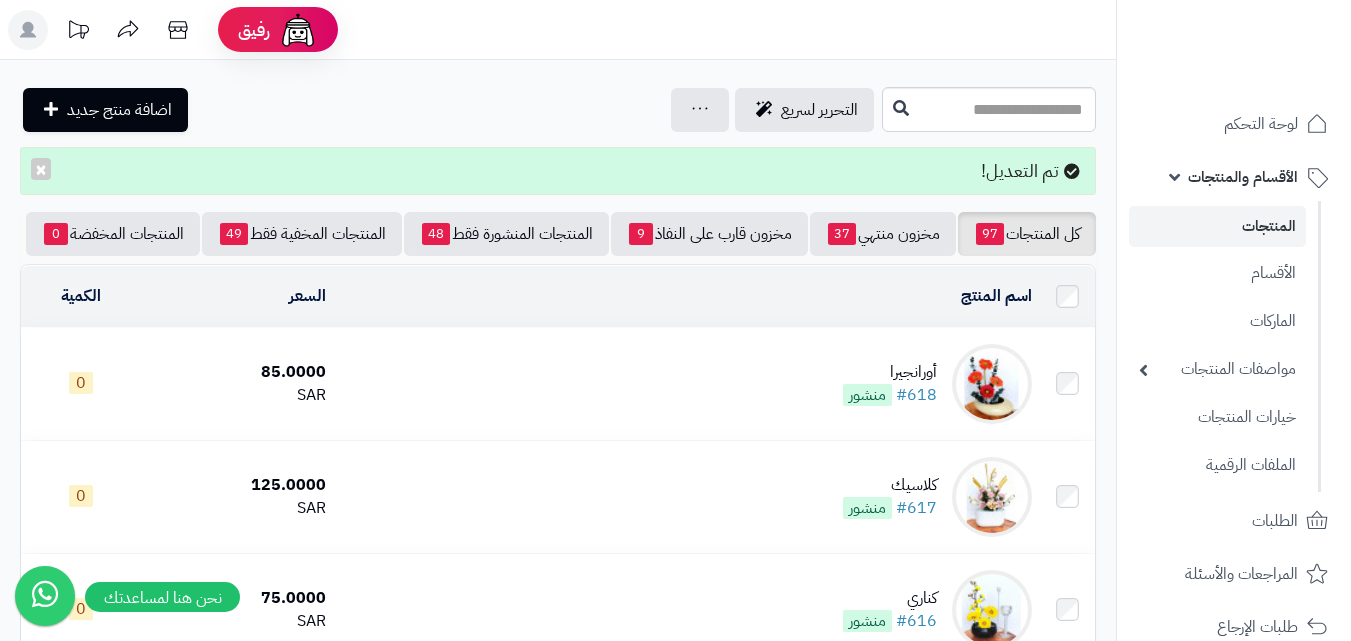 click at bounding box center (992, 384) 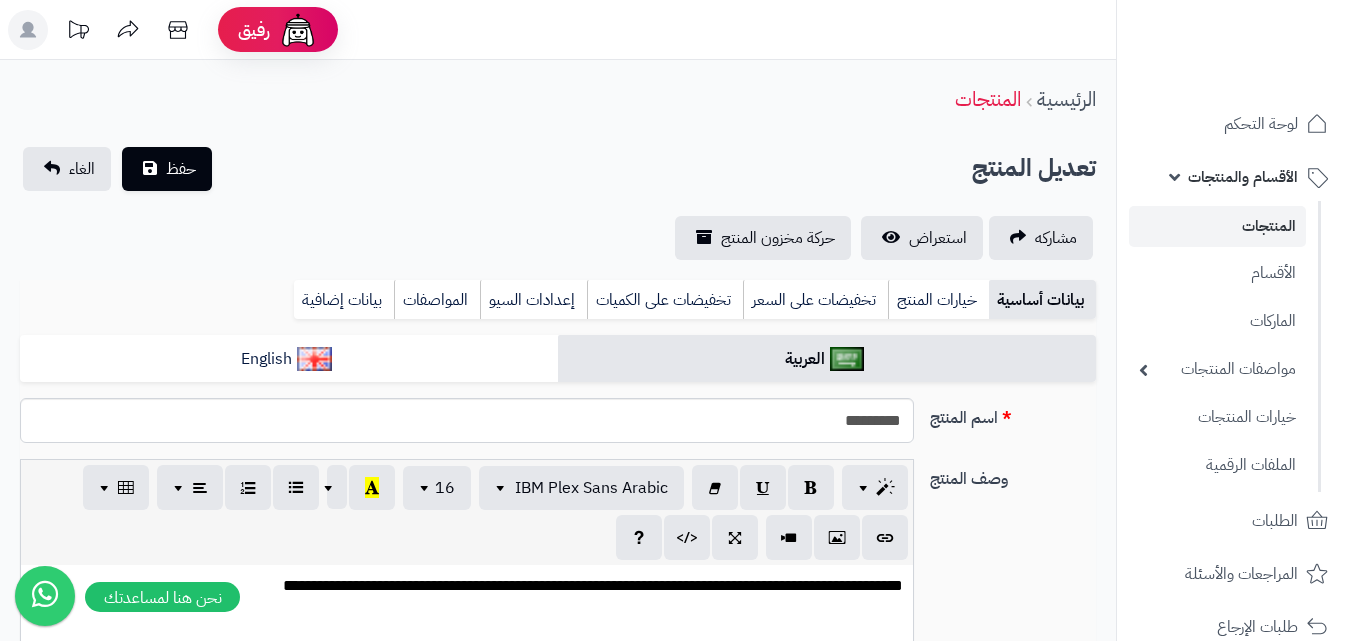 scroll, scrollTop: 0, scrollLeft: 0, axis: both 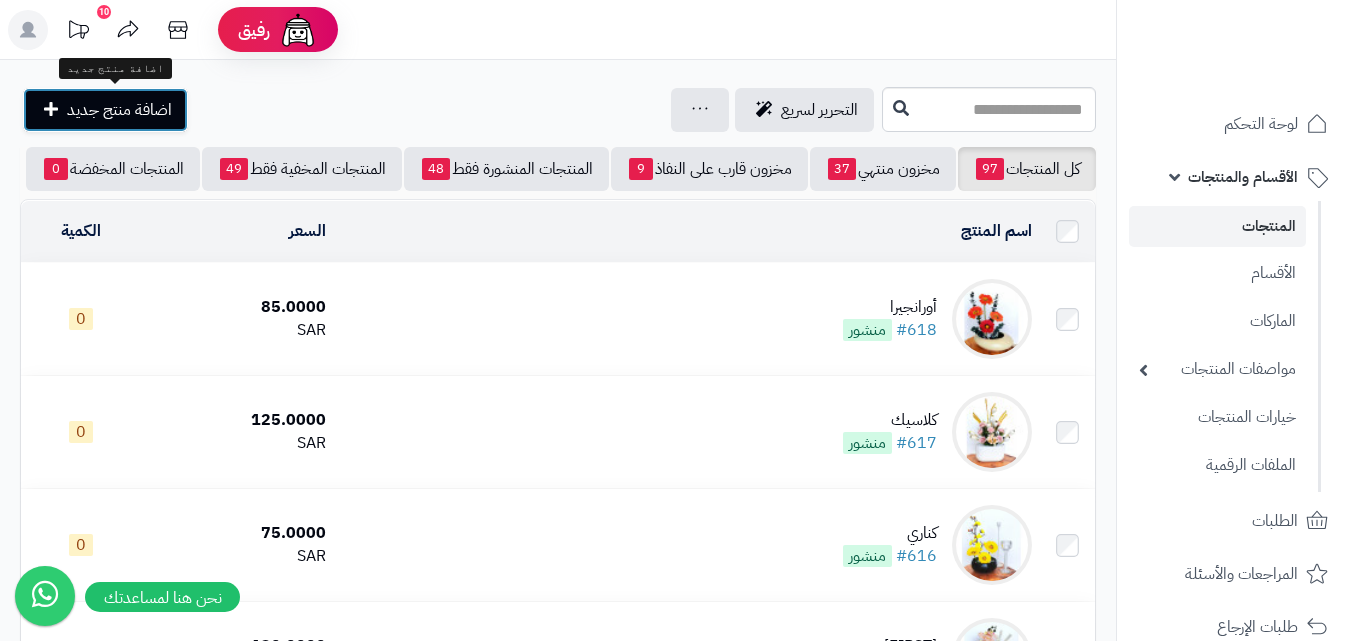 click on "اضافة منتج جديد" at bounding box center [119, 110] 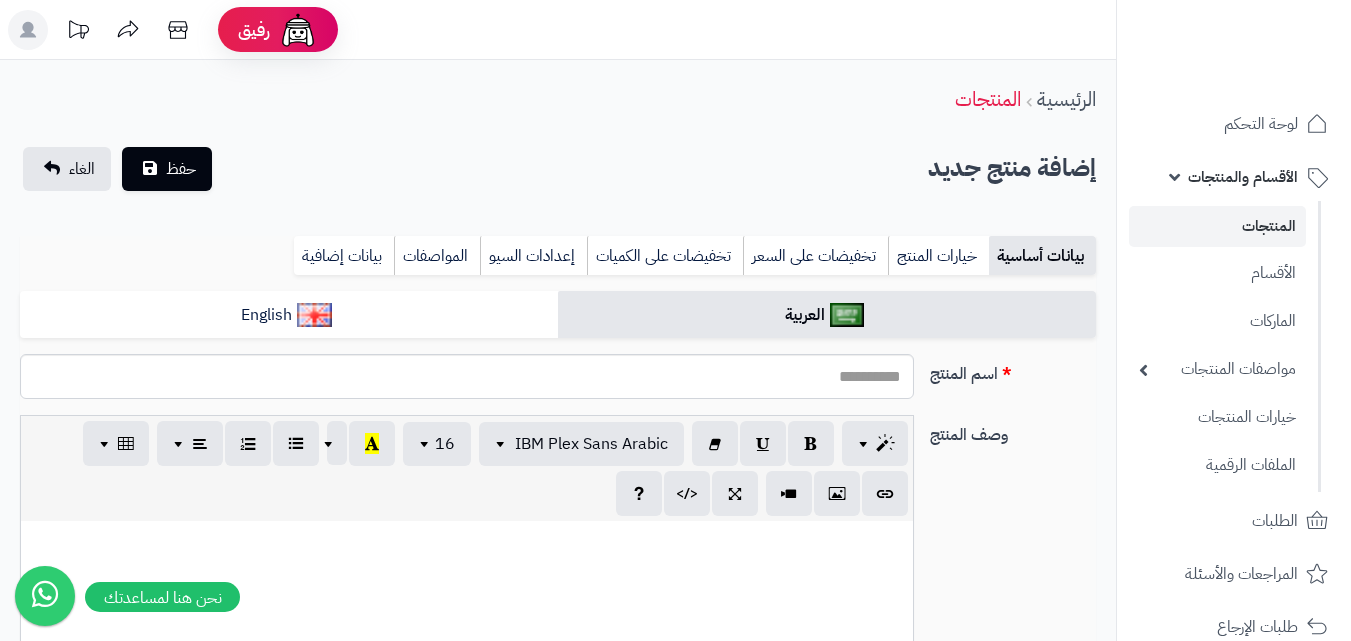select 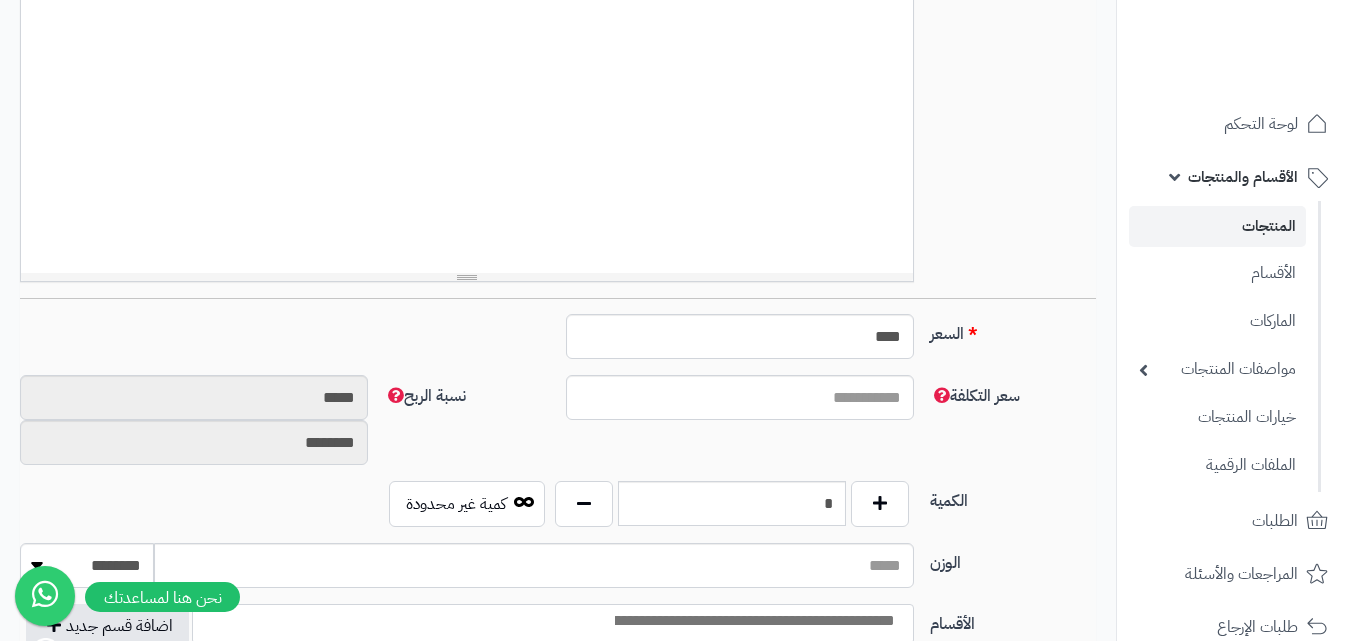 scroll, scrollTop: 631, scrollLeft: 0, axis: vertical 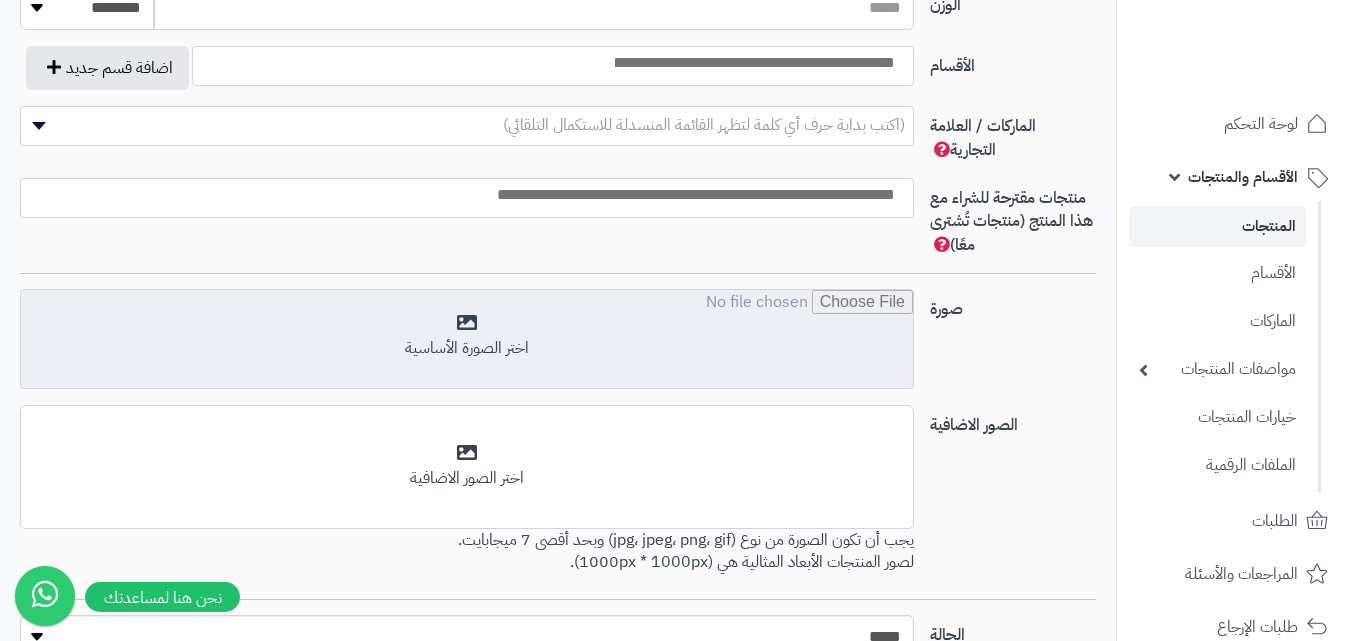 click at bounding box center (467, 340) 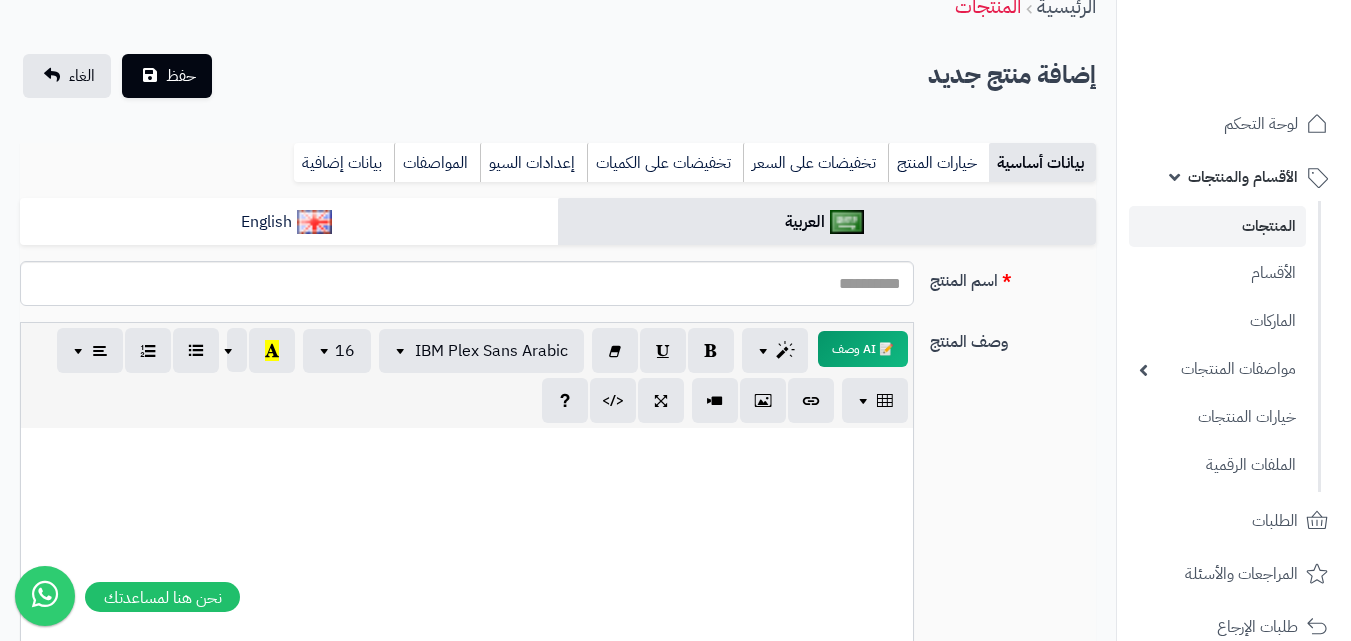 scroll, scrollTop: 90, scrollLeft: 0, axis: vertical 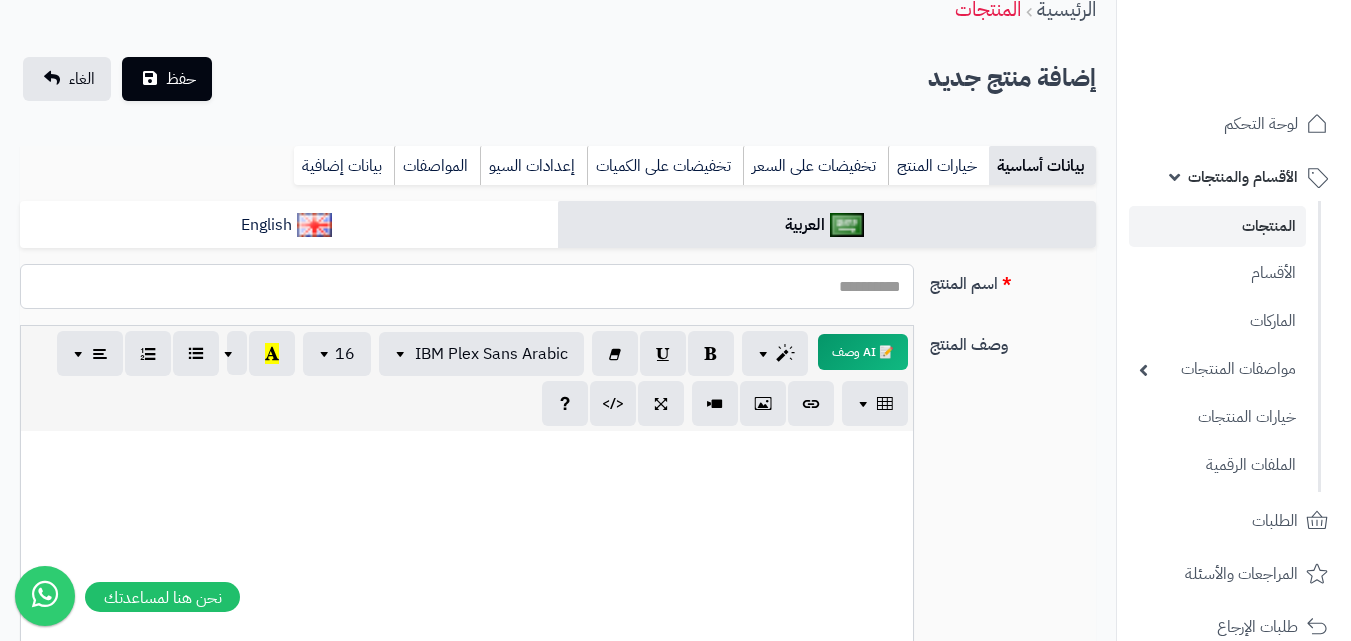 drag, startPoint x: 874, startPoint y: 275, endPoint x: 879, endPoint y: 295, distance: 20.615528 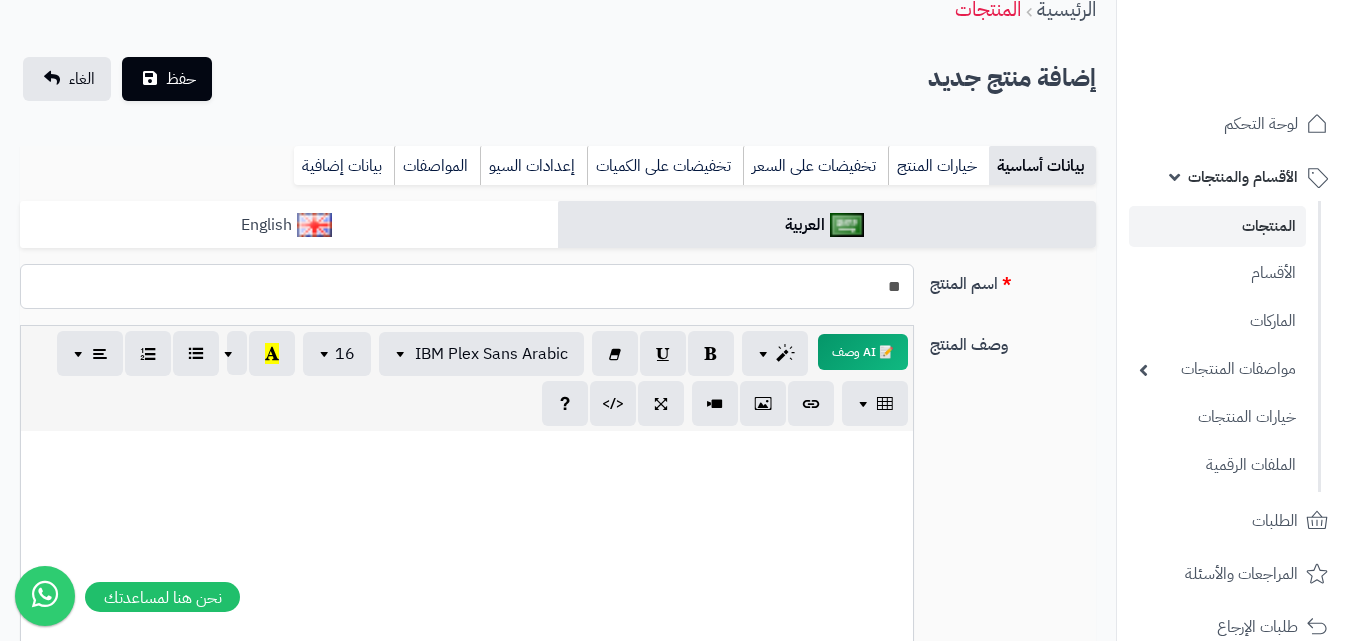 type on "**" 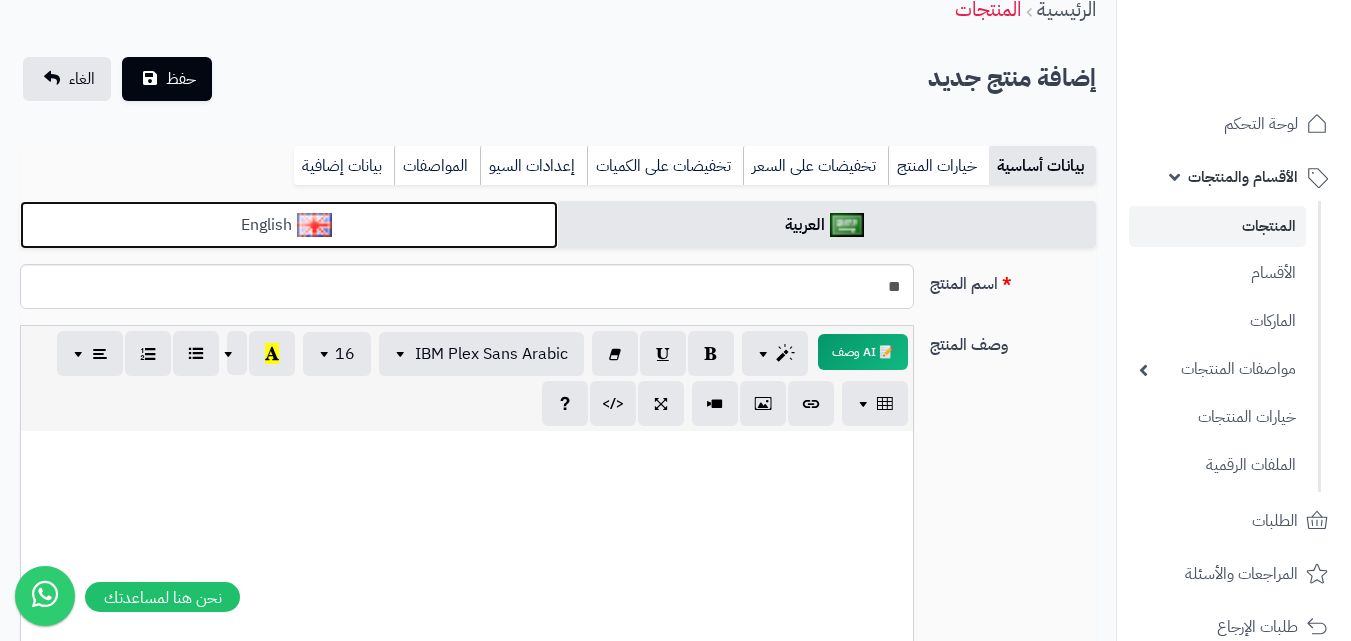 click at bounding box center (314, 225) 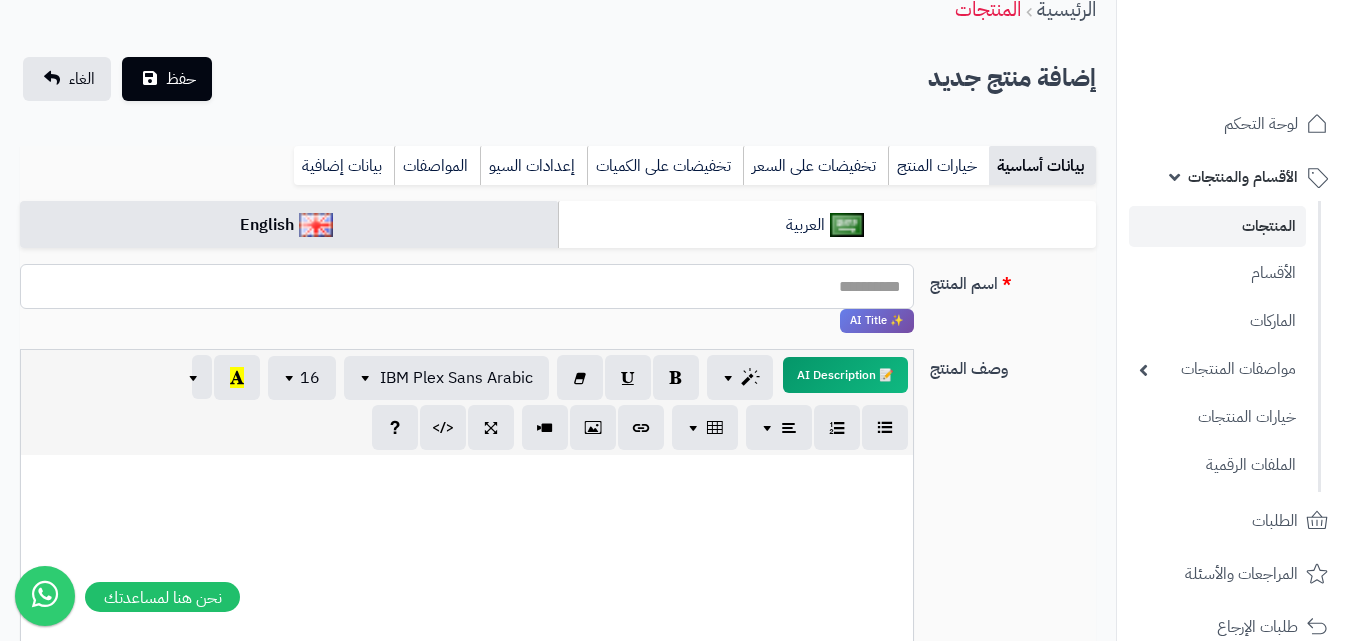 drag, startPoint x: 397, startPoint y: 303, endPoint x: 410, endPoint y: 328, distance: 28.178005 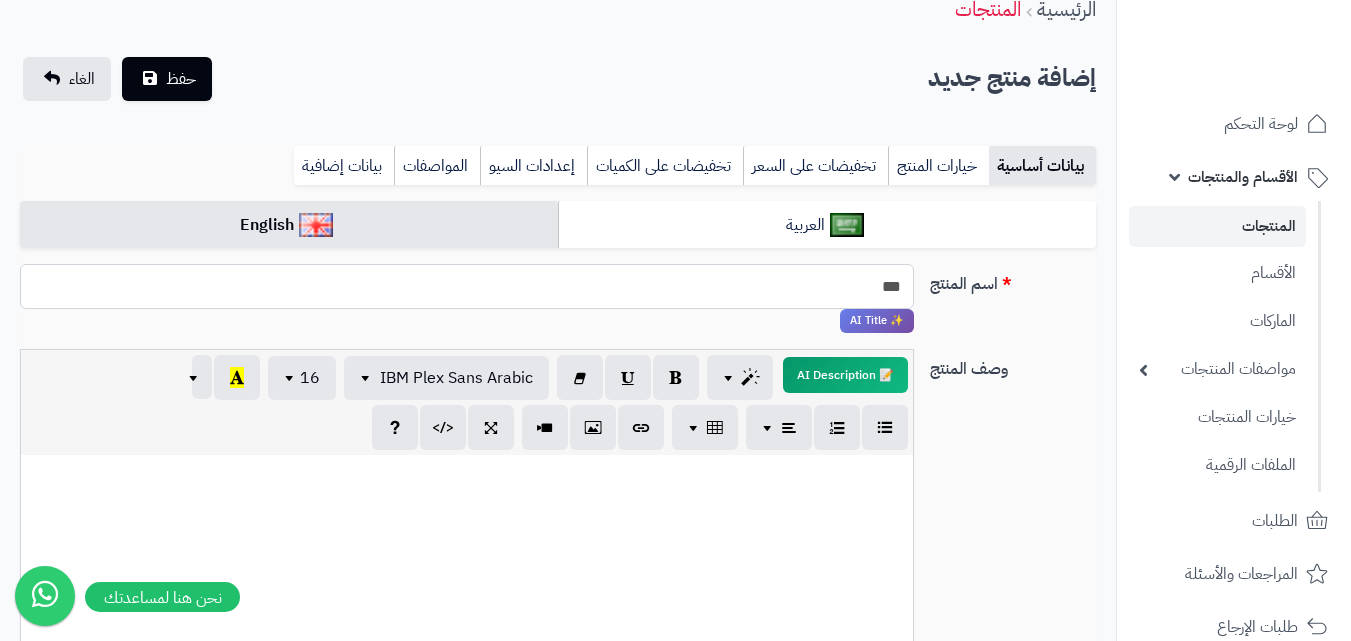 type on "***" 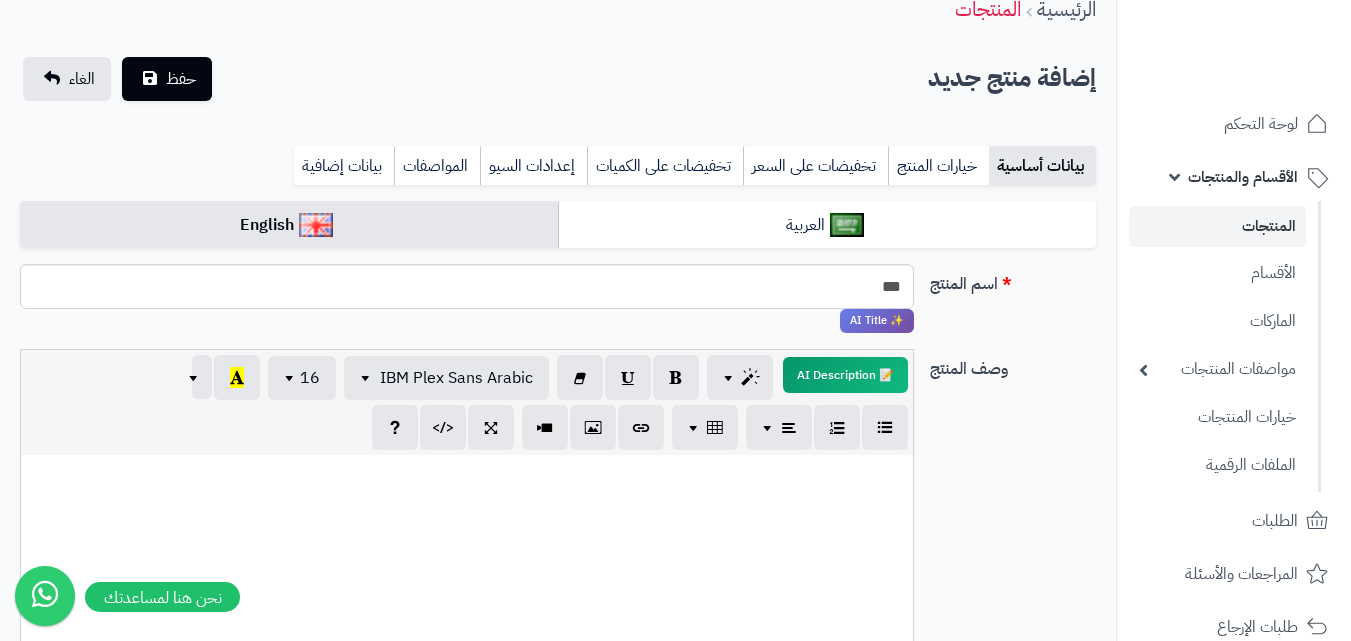 click at bounding box center [467, 605] 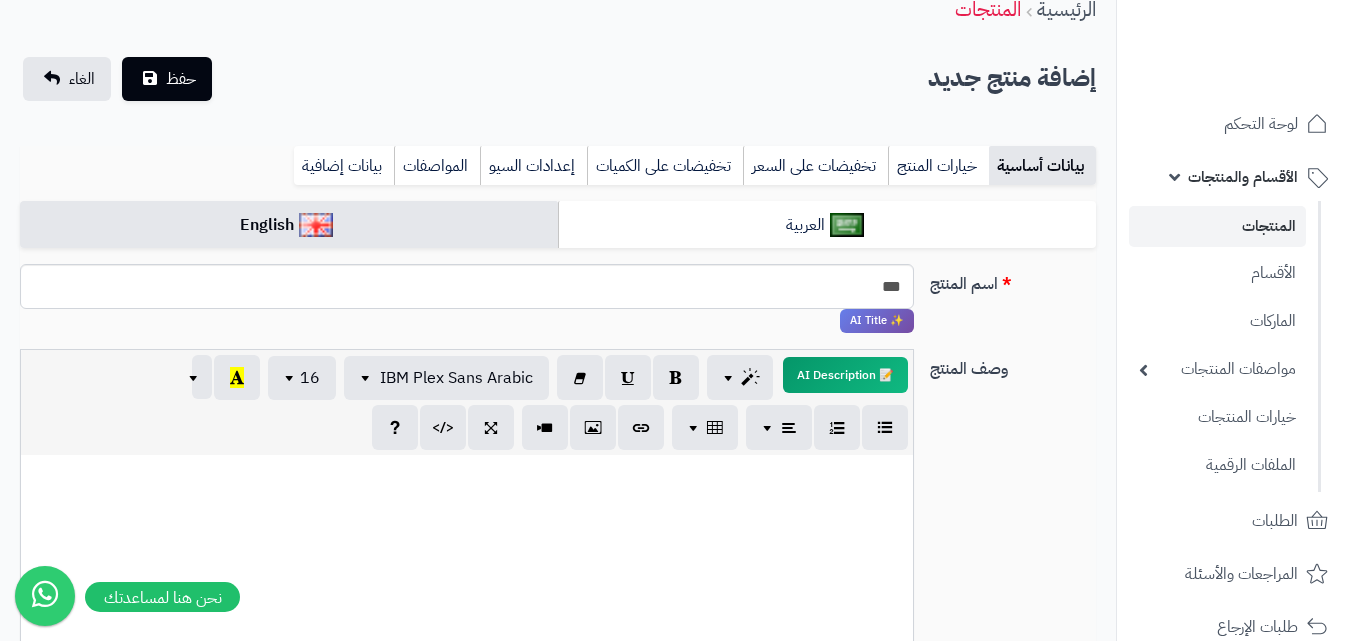 type 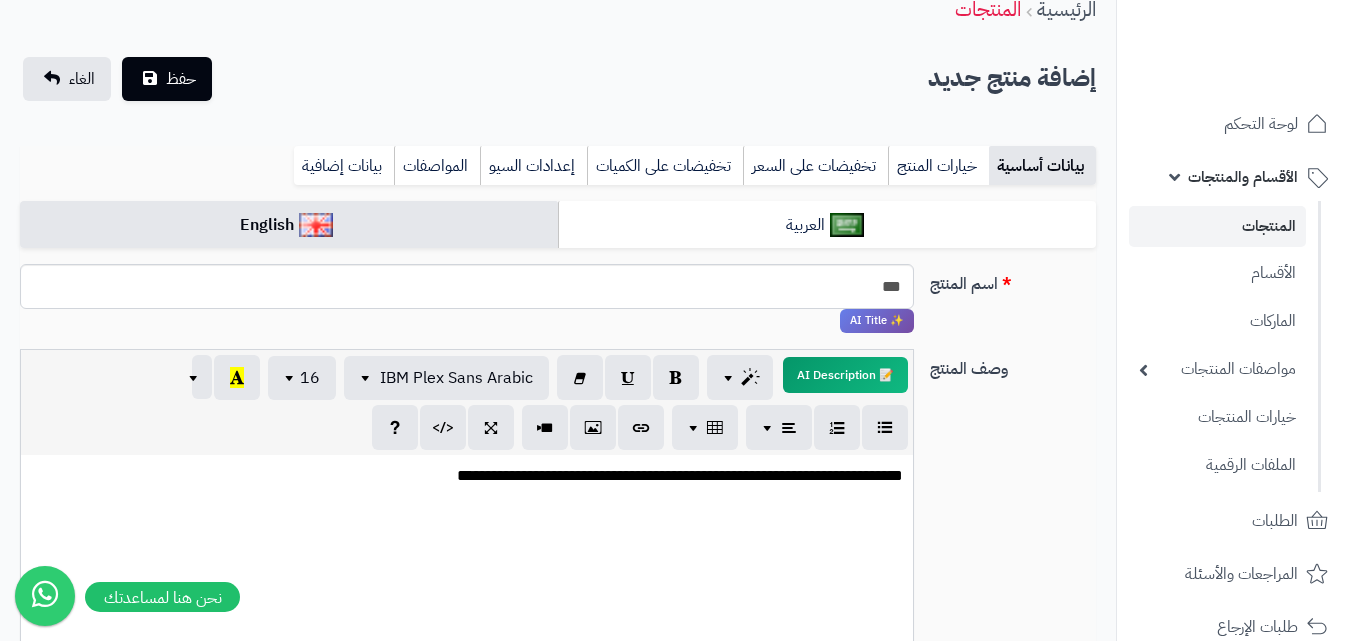 click on "**********" at bounding box center [467, 605] 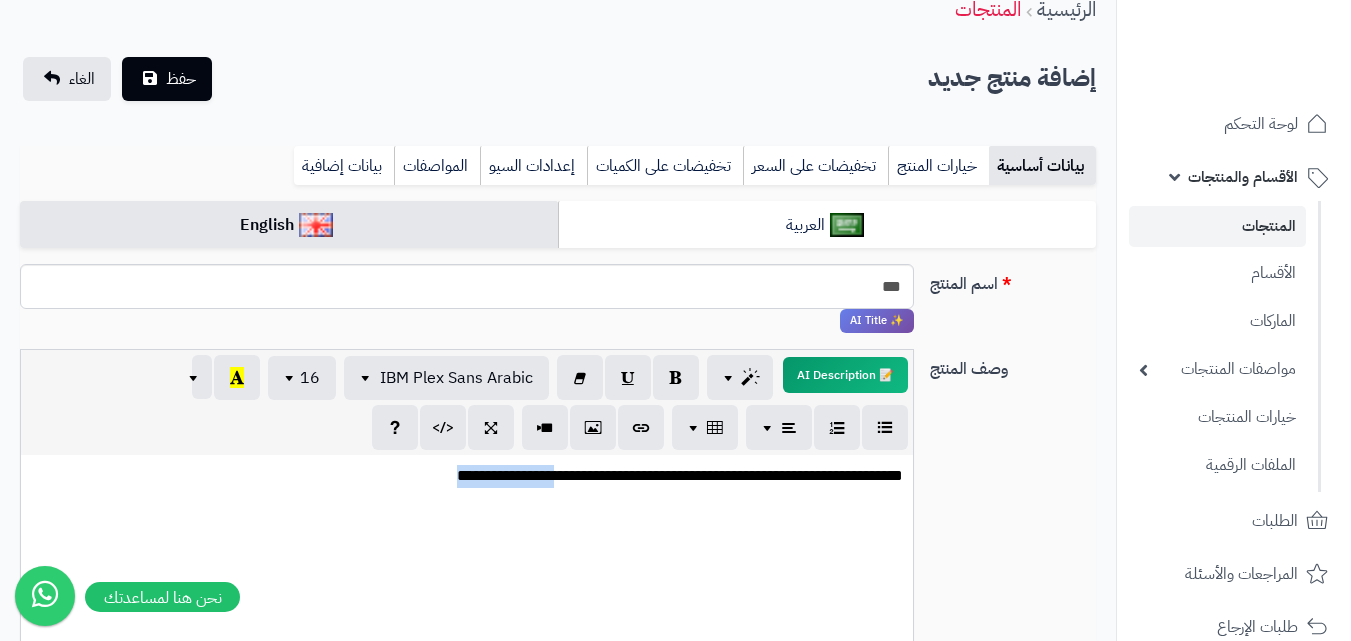 drag, startPoint x: 436, startPoint y: 474, endPoint x: 537, endPoint y: 475, distance: 101.00495 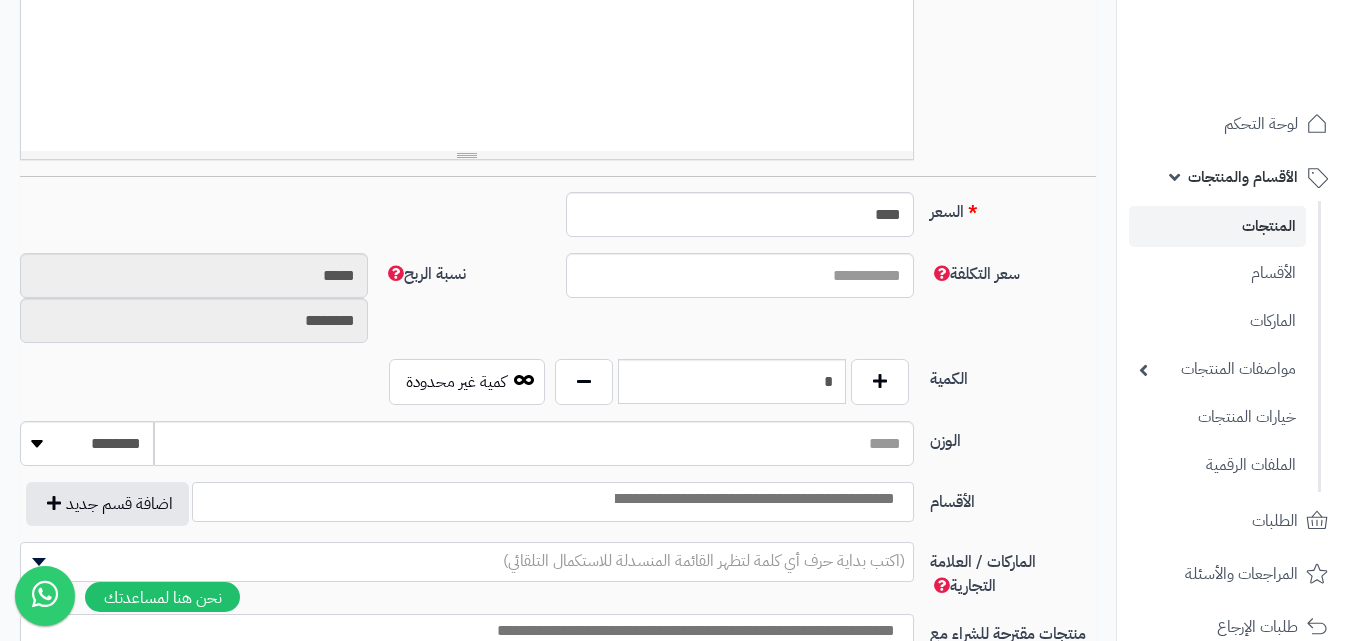 scroll, scrollTop: 701, scrollLeft: 0, axis: vertical 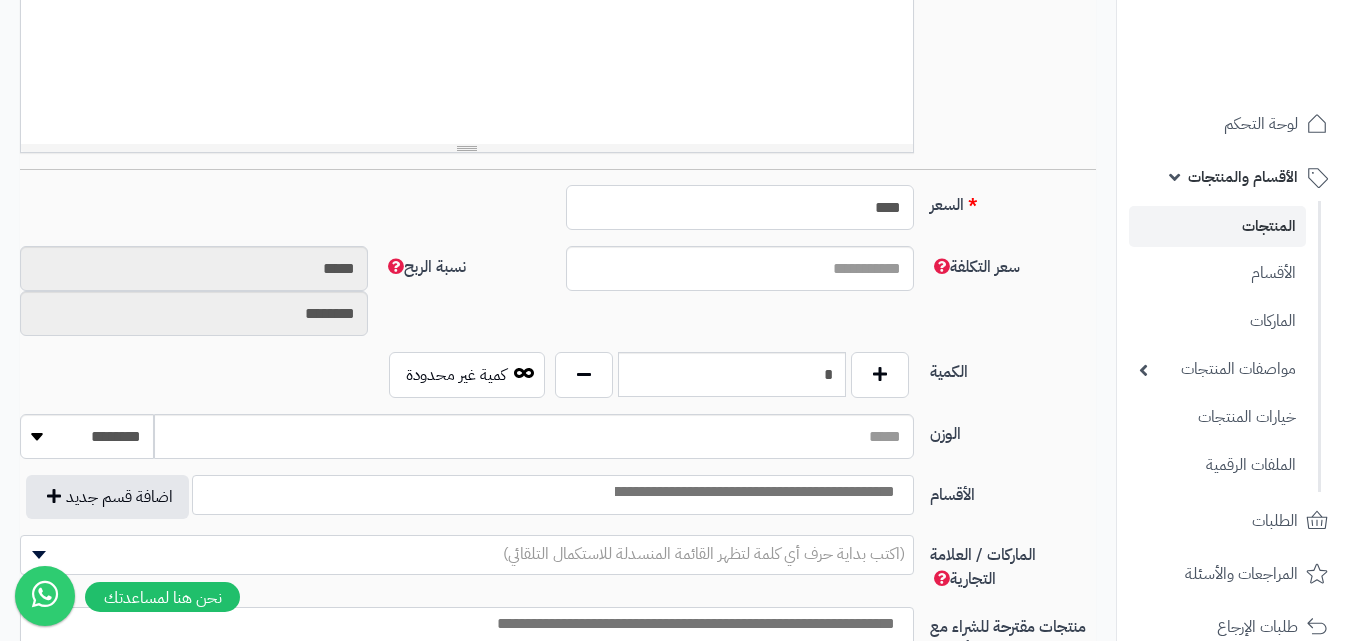 click on "****" at bounding box center (740, 207) 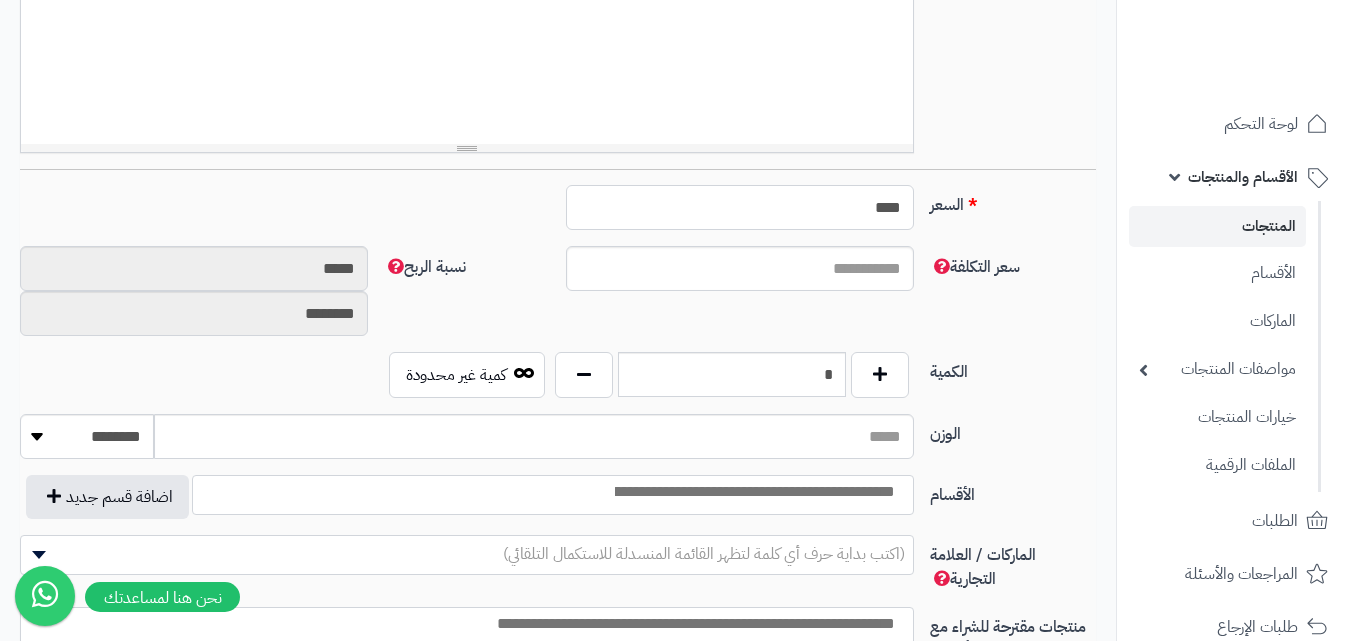 type on "*" 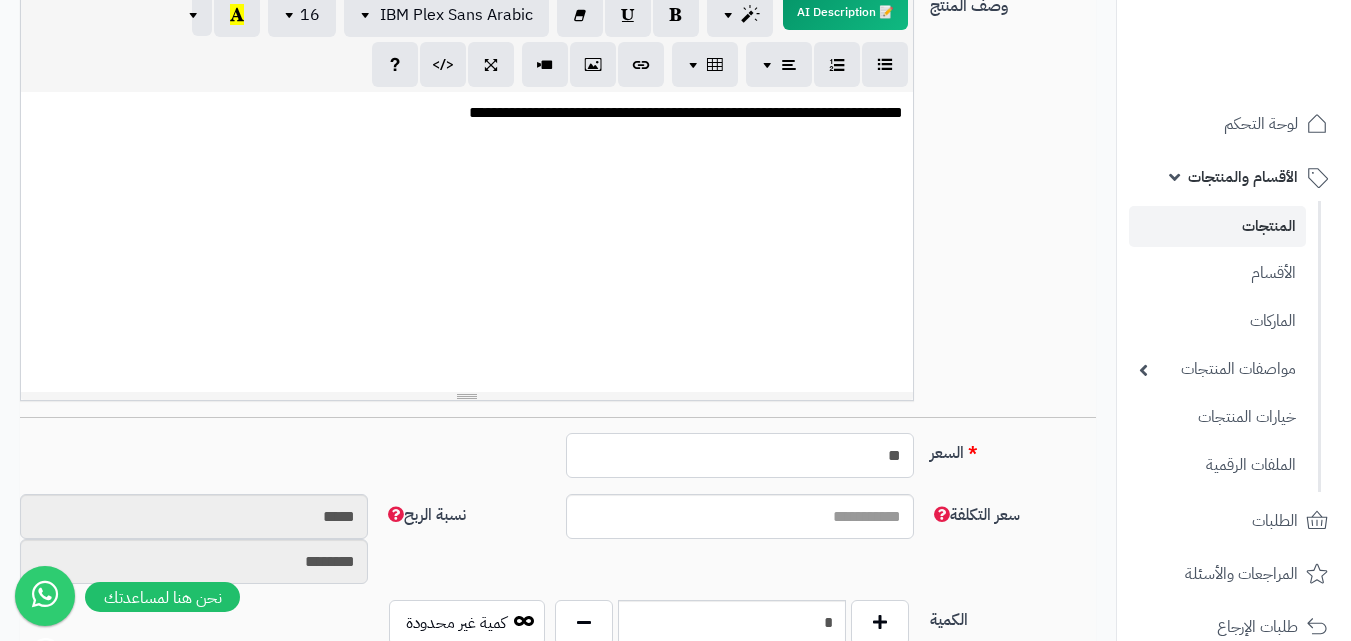 scroll, scrollTop: 402, scrollLeft: 0, axis: vertical 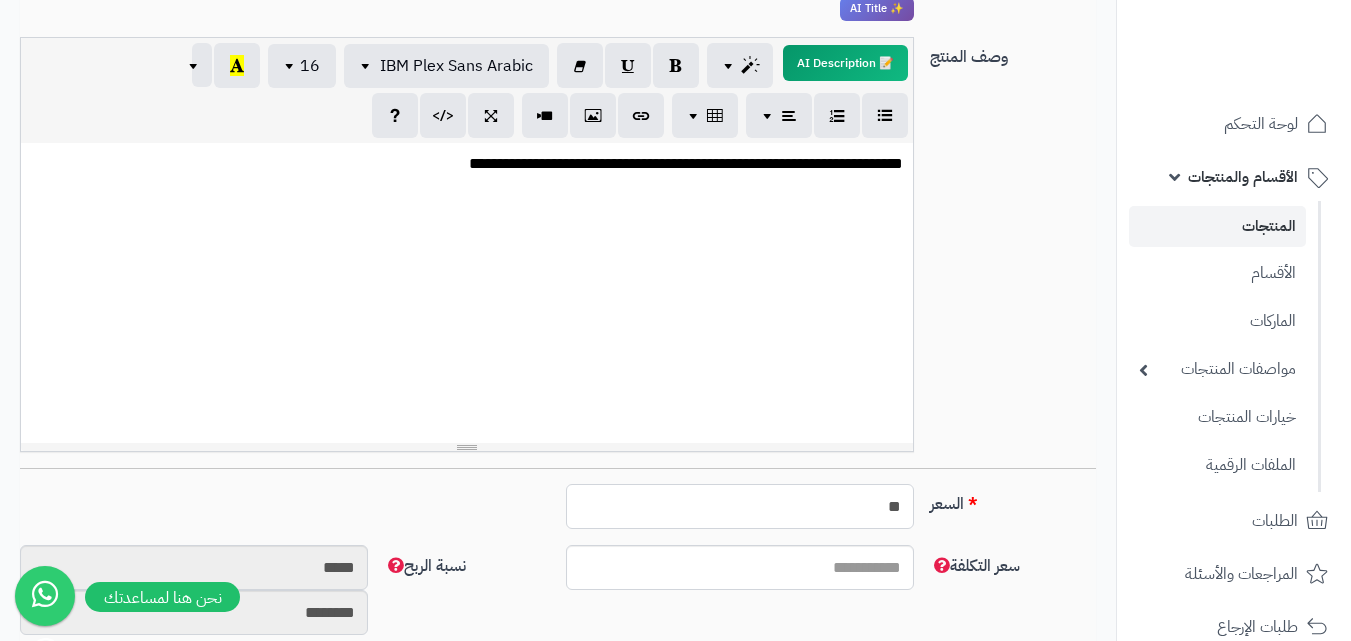 type on "**" 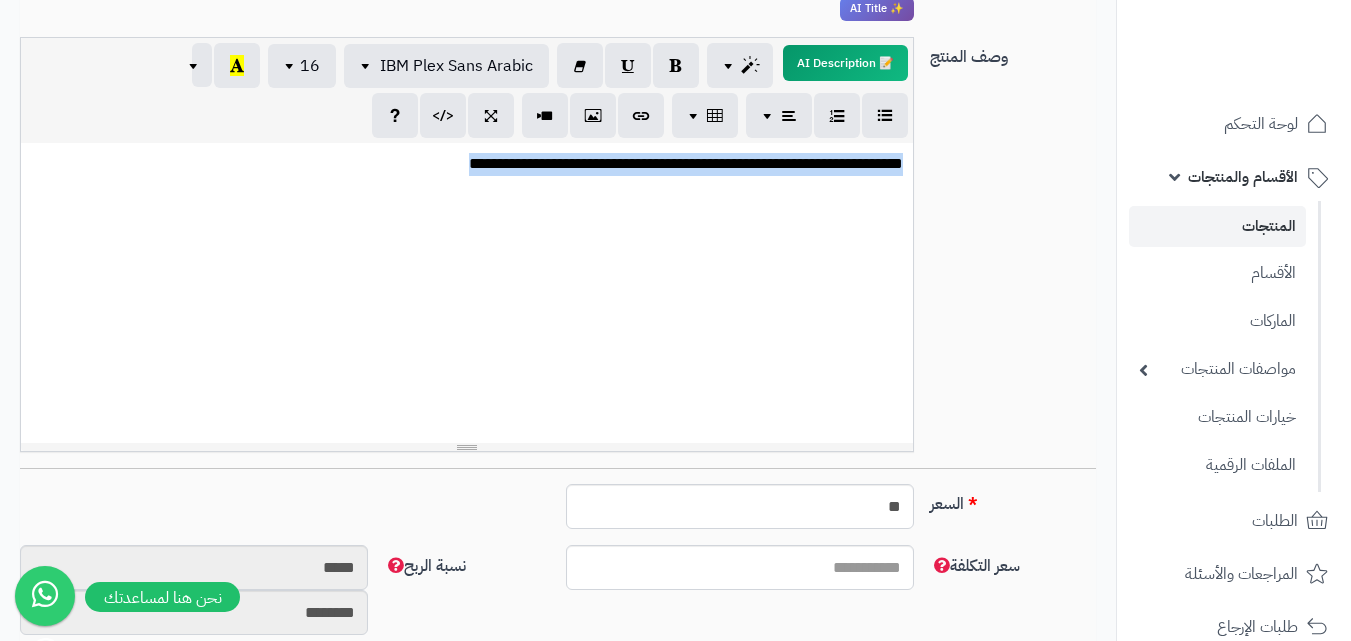drag, startPoint x: 469, startPoint y: 165, endPoint x: 913, endPoint y: 183, distance: 444.36472 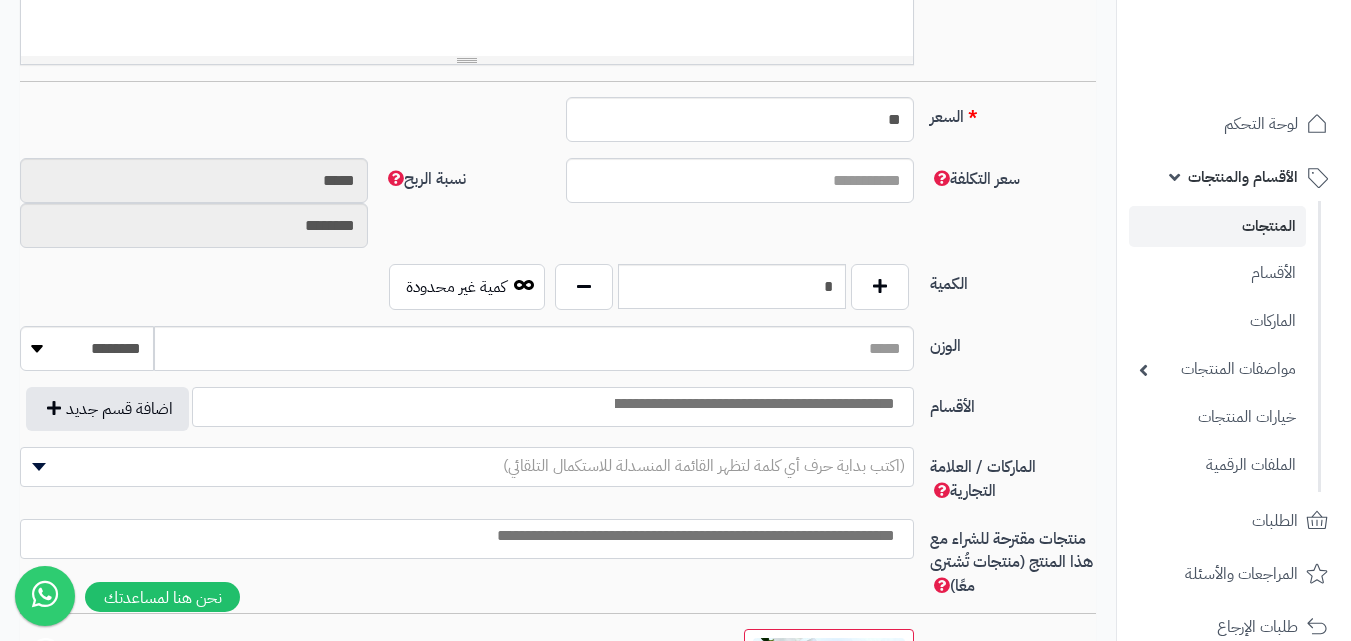 scroll, scrollTop: 805, scrollLeft: 0, axis: vertical 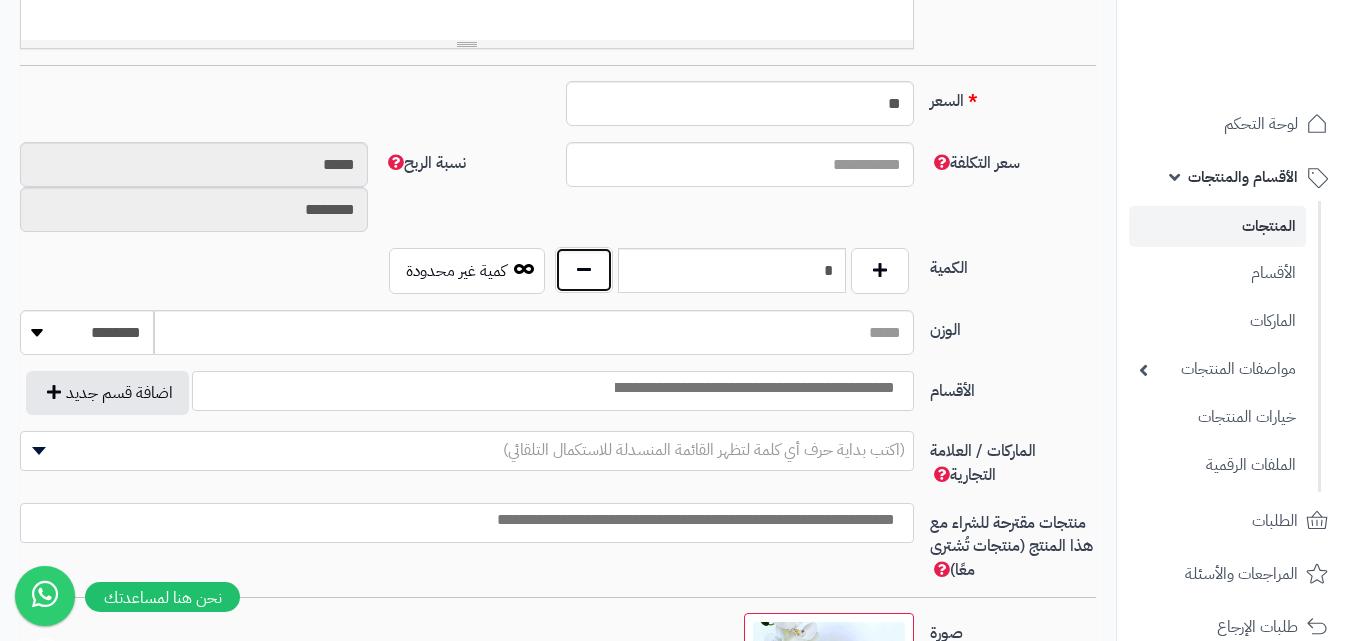click at bounding box center [584, 270] 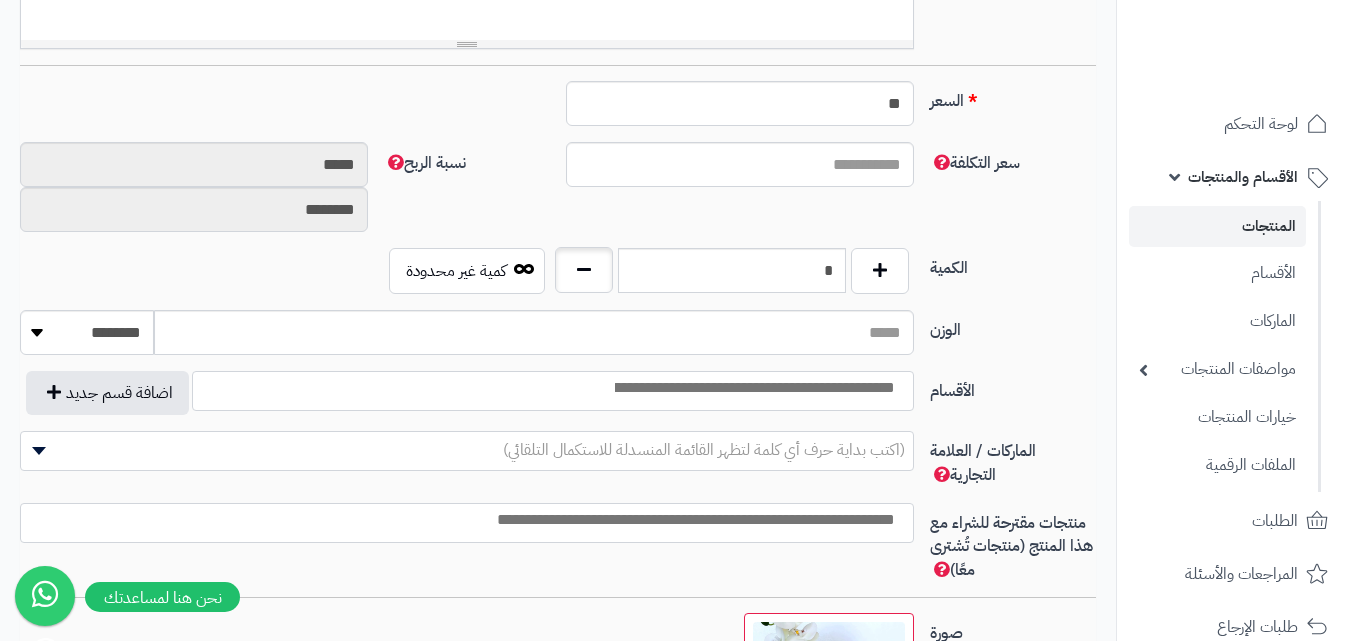 type on "*" 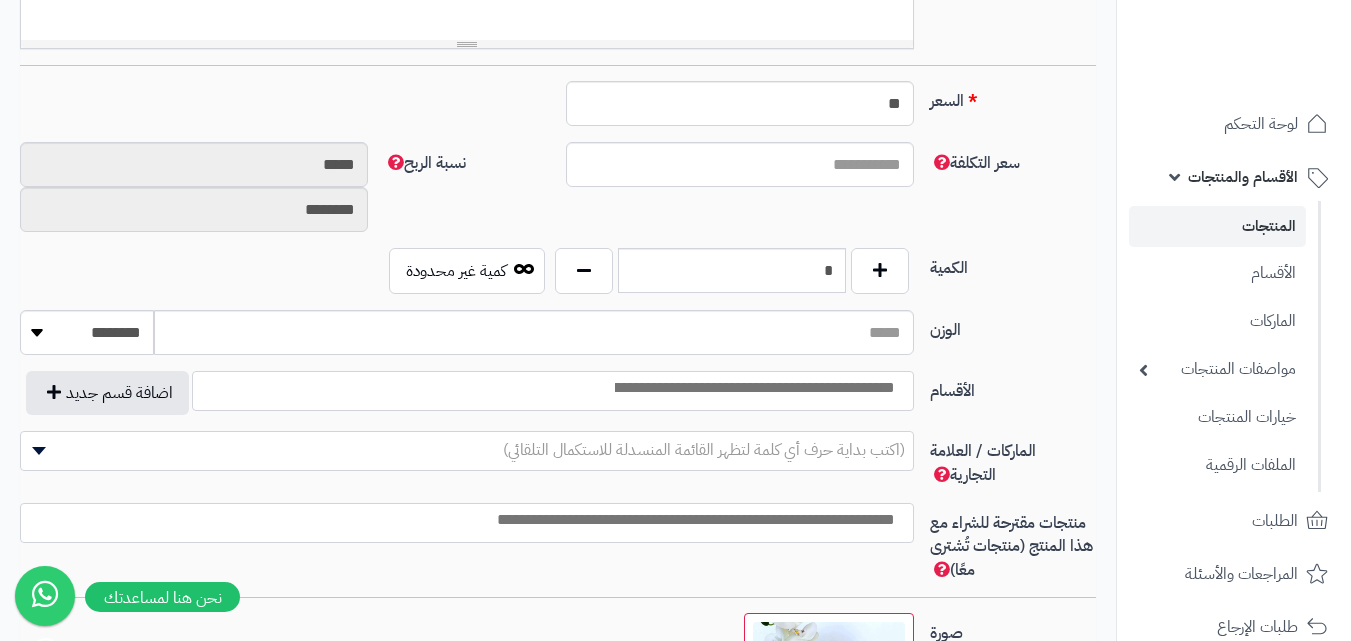 click at bounding box center [753, 388] 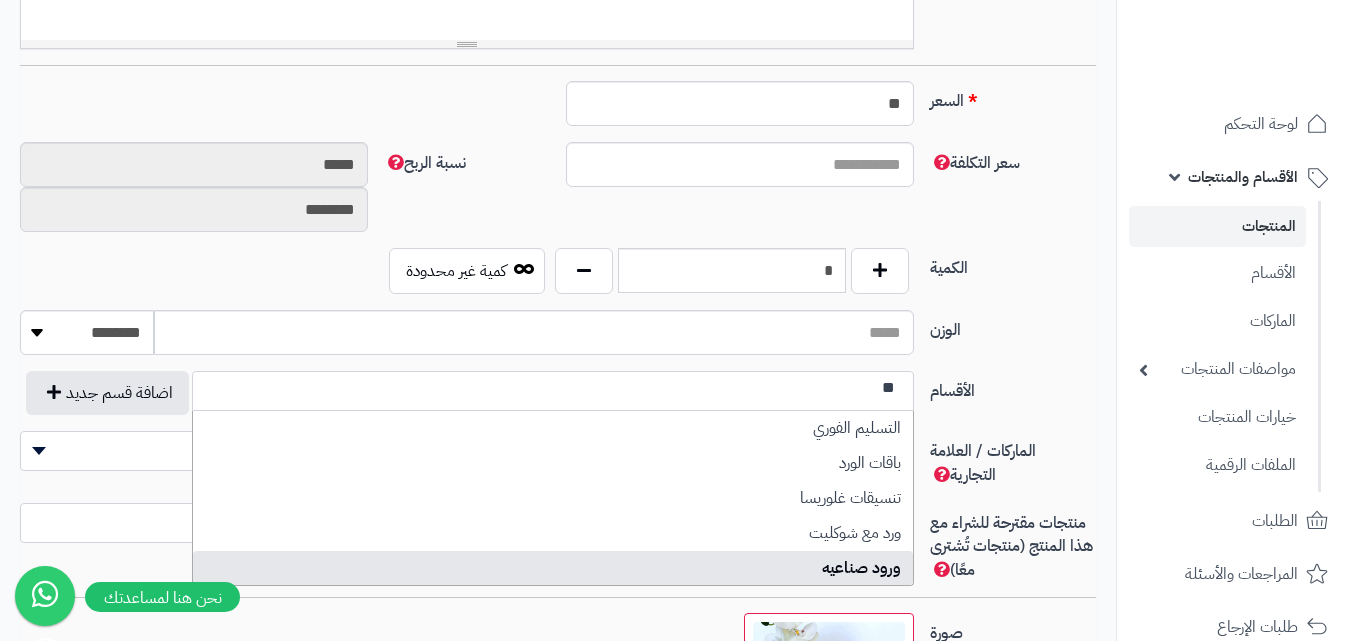 type on "**" 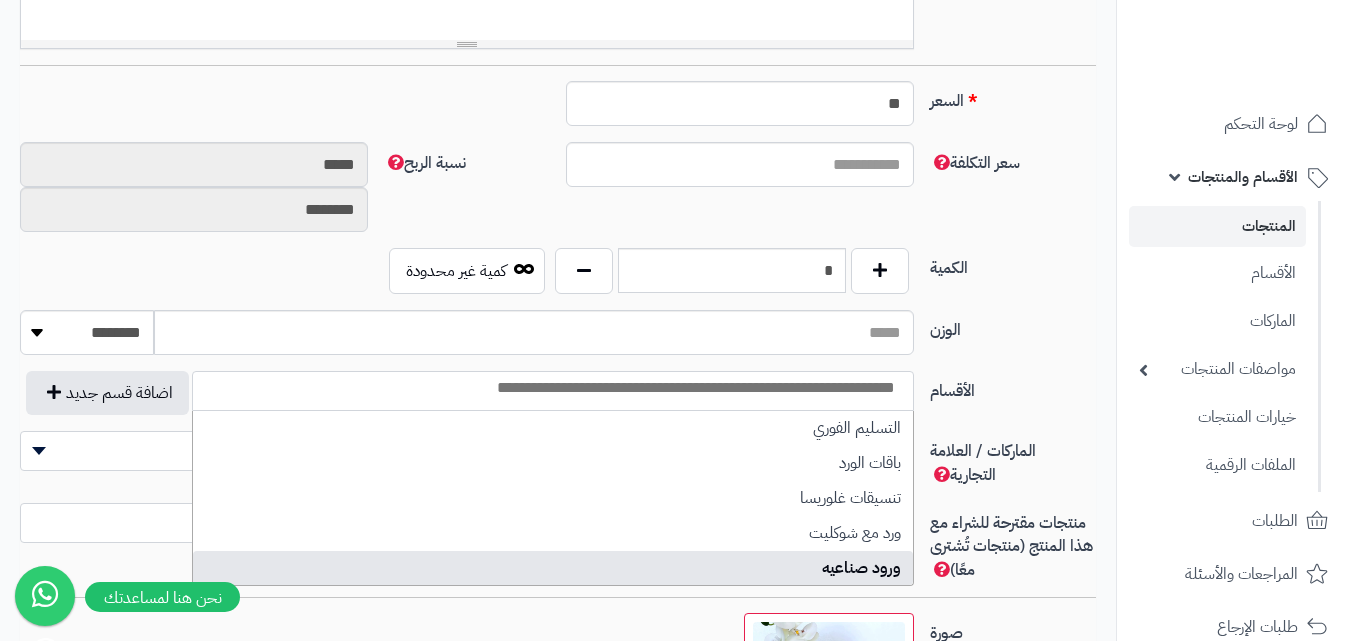 scroll, scrollTop: 0, scrollLeft: 0, axis: both 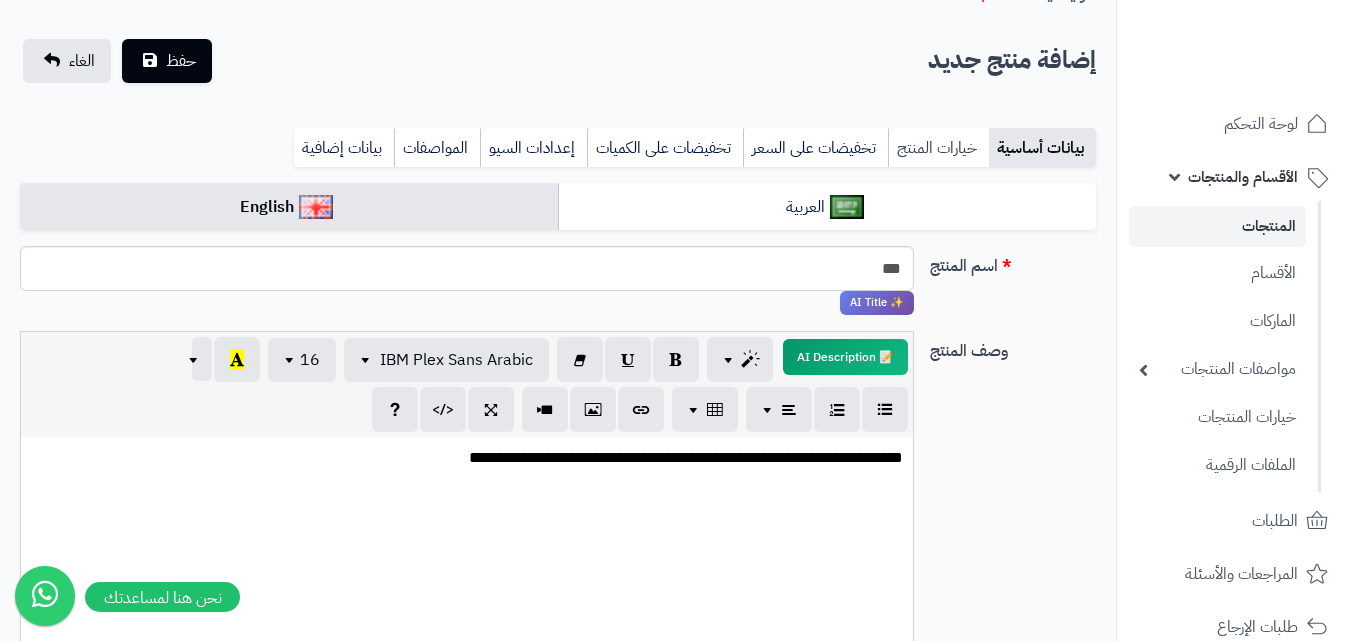 click on "خيارات المنتج" at bounding box center [938, 148] 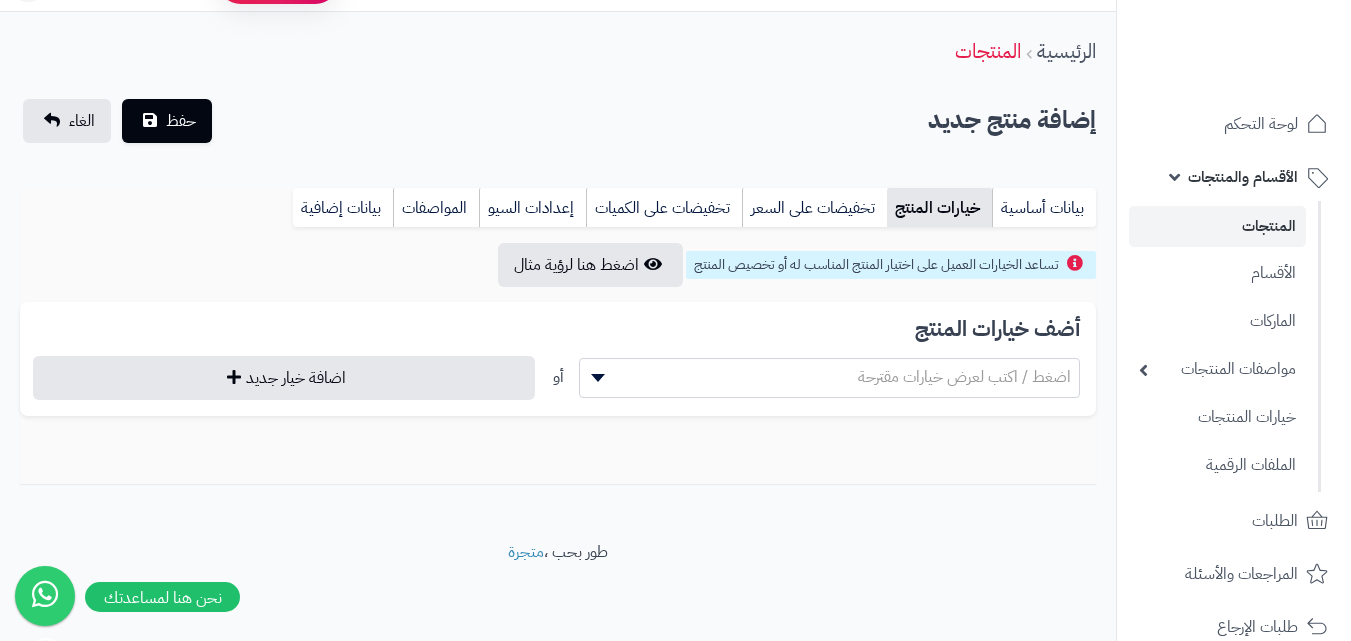 scroll, scrollTop: 48, scrollLeft: 0, axis: vertical 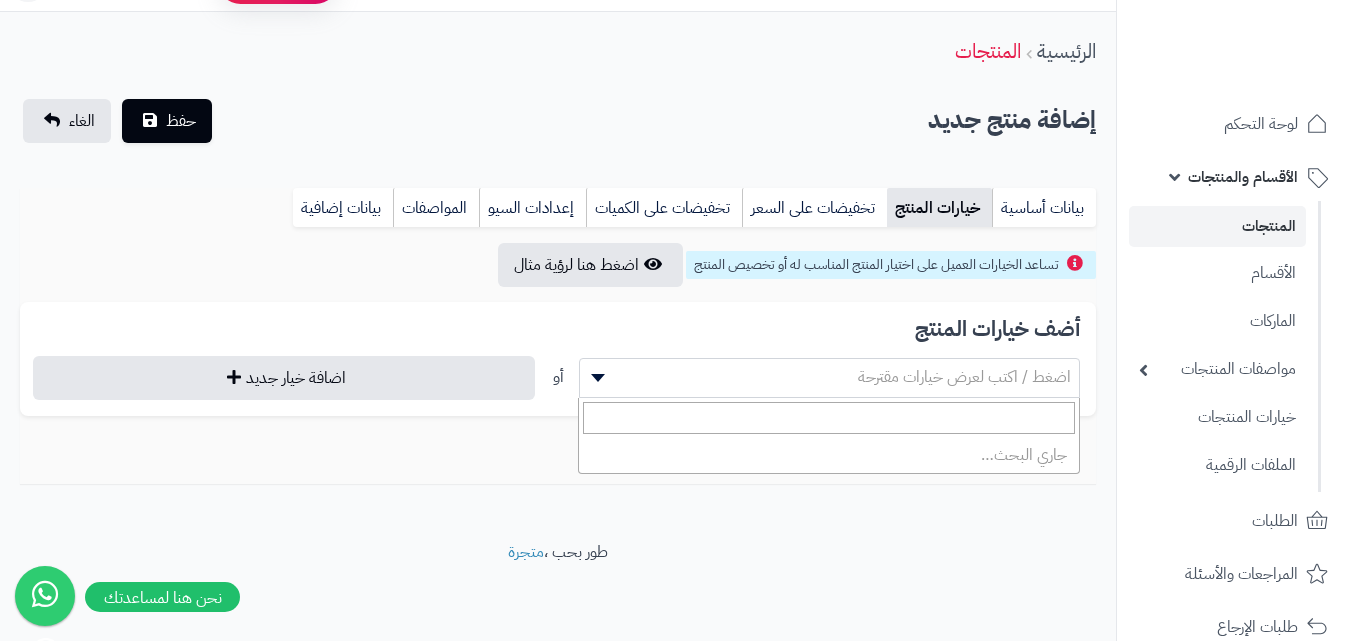 click on "اضغط / اكتب لعرض خيارات مقترحة" at bounding box center [964, 377] 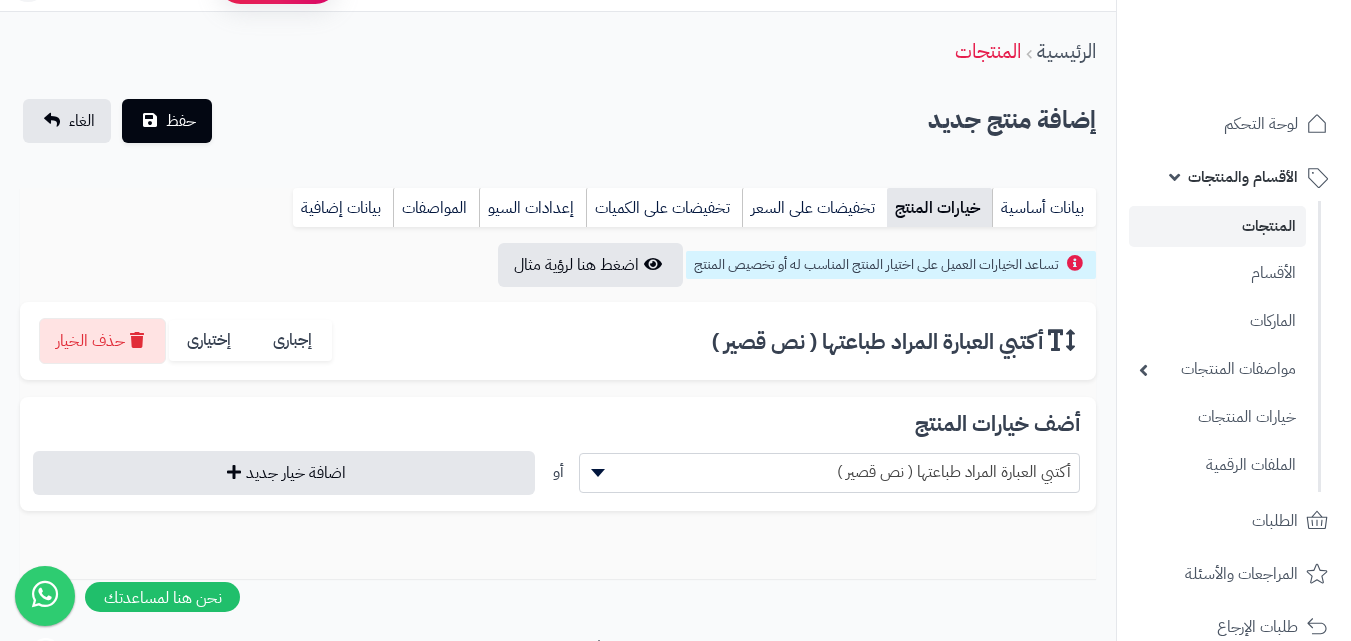scroll, scrollTop: 143, scrollLeft: 0, axis: vertical 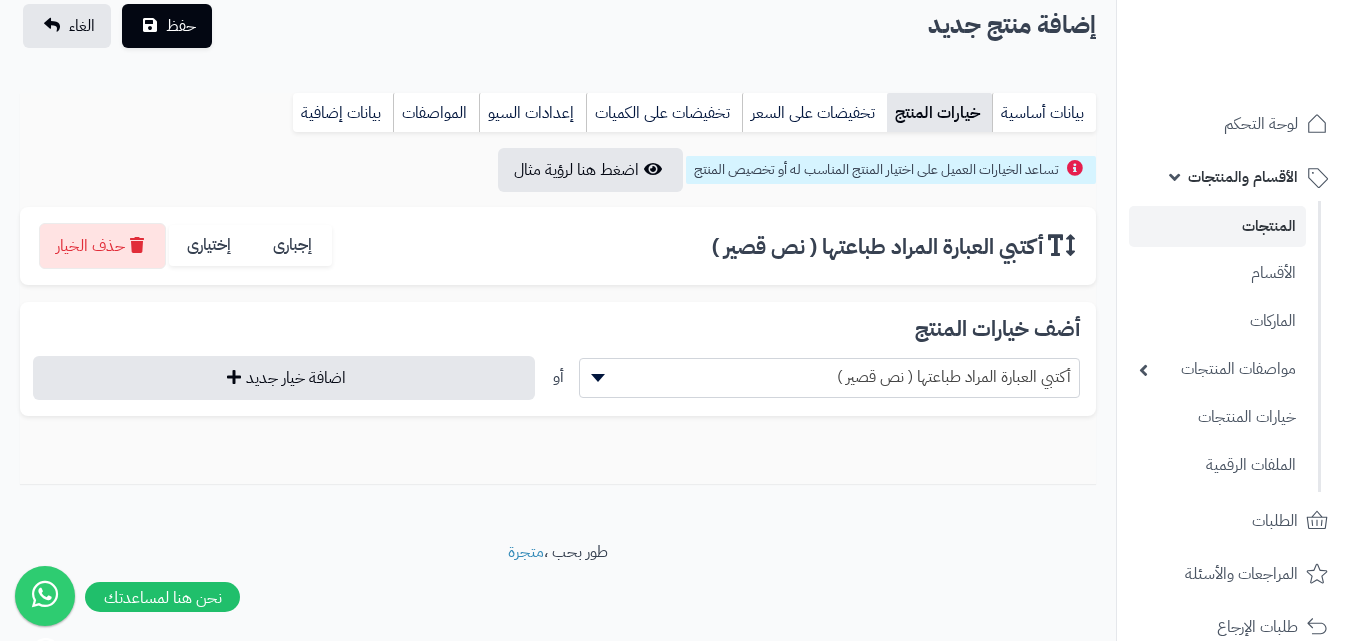 click on "أكتبي العبارة المراد طباعتها ( نص قصير )" at bounding box center (830, 377) 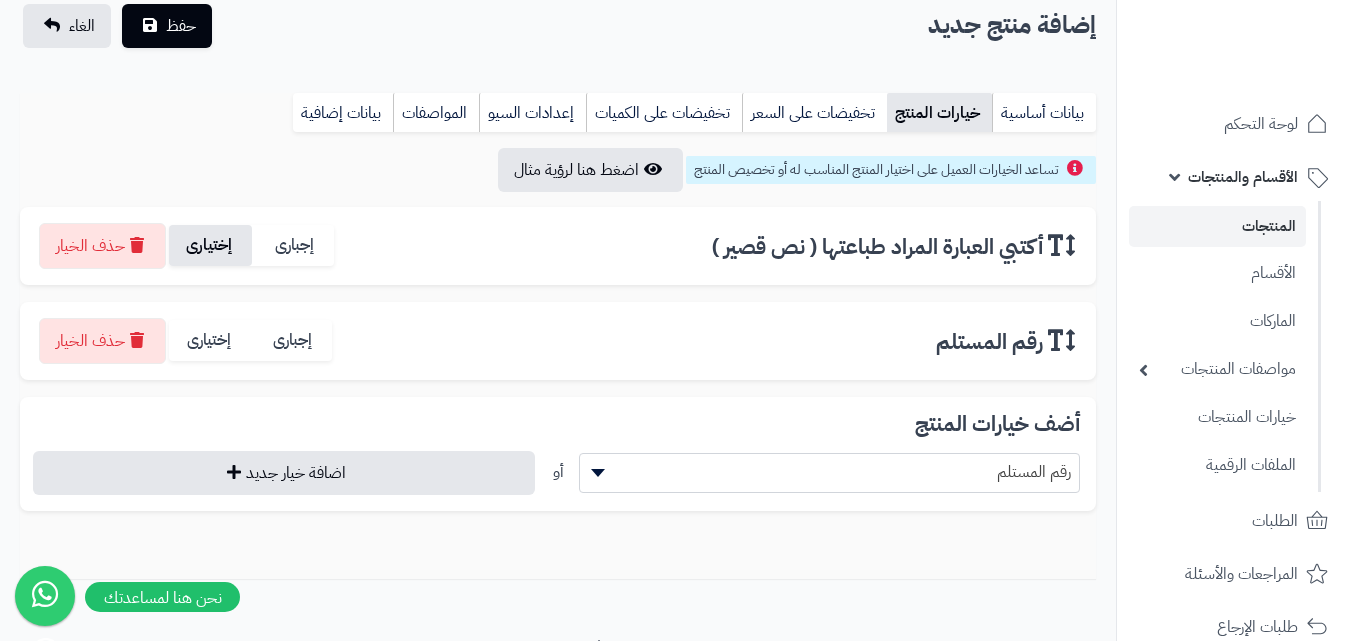 click on "إختيارى" at bounding box center (210, 245) 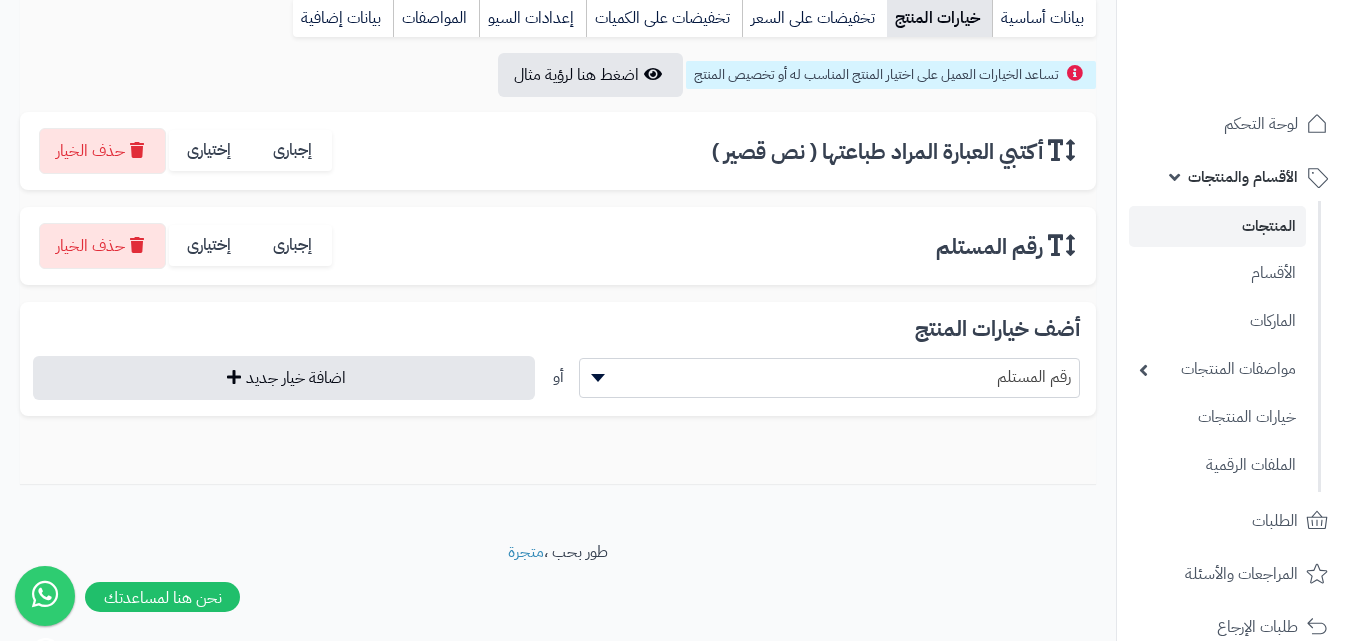 click on "رقم المستلم" at bounding box center [830, 377] 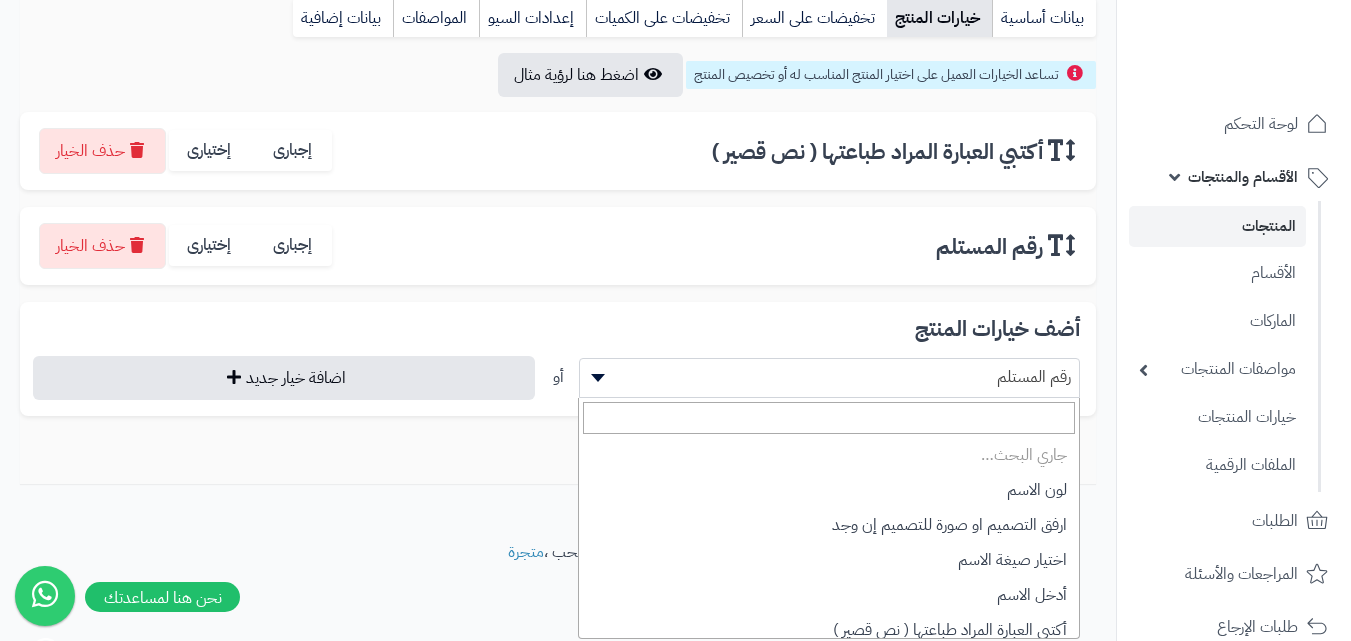 scroll, scrollTop: 139, scrollLeft: 0, axis: vertical 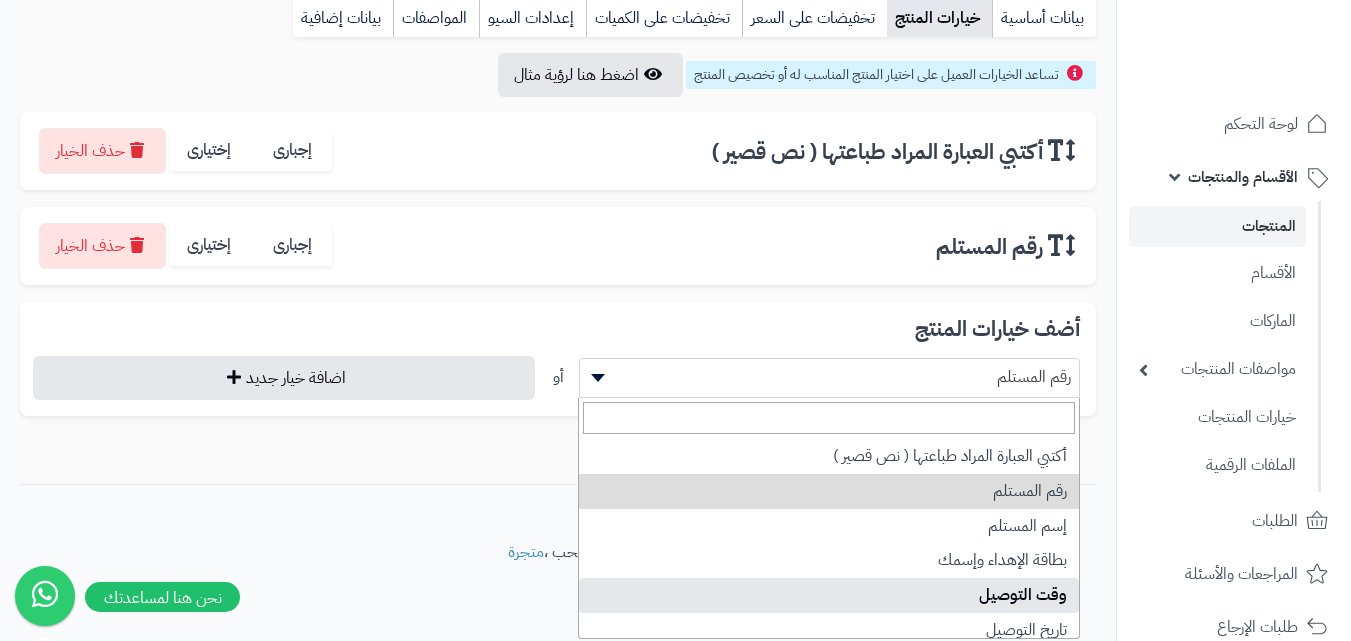 select on "**" 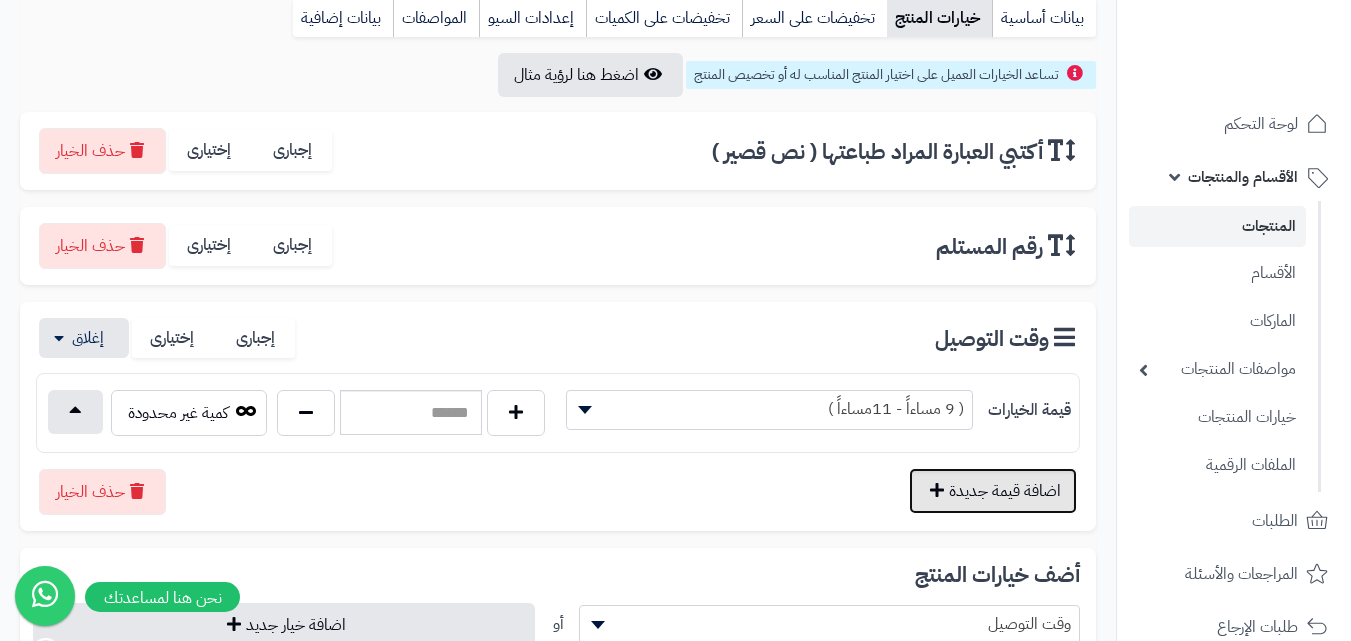 click on "اضافة قيمة جديدة" at bounding box center (993, 491) 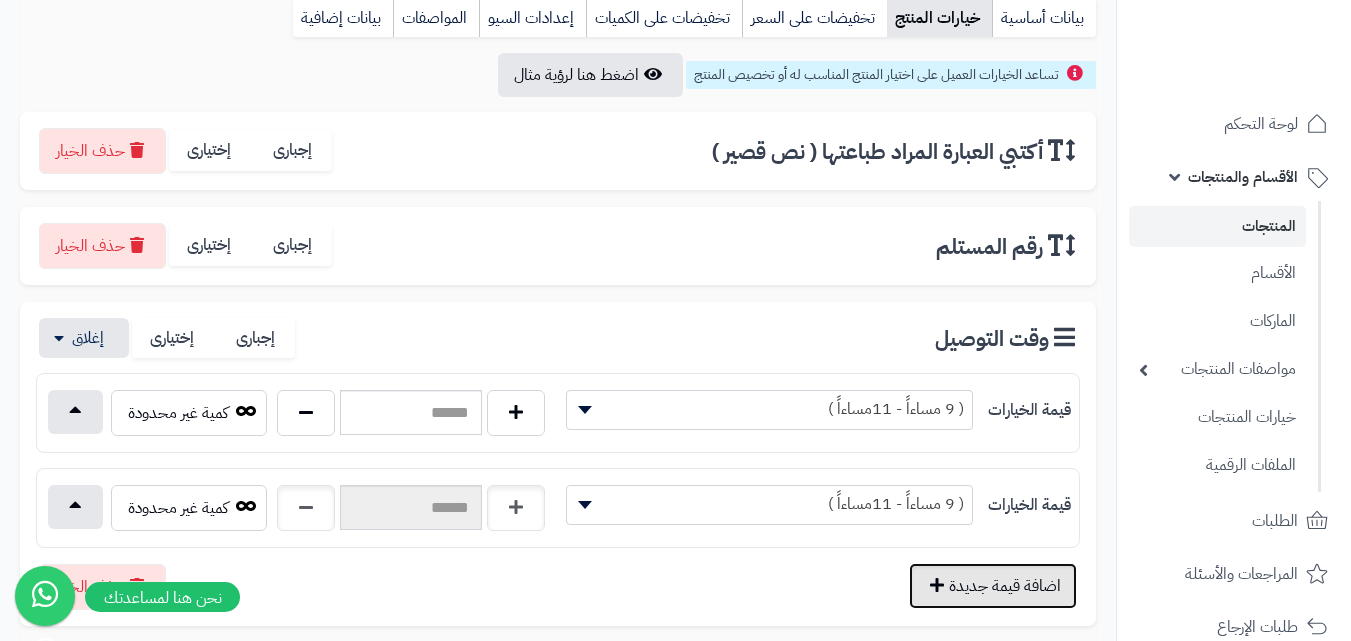 click on "اضافة قيمة جديدة" at bounding box center (993, 586) 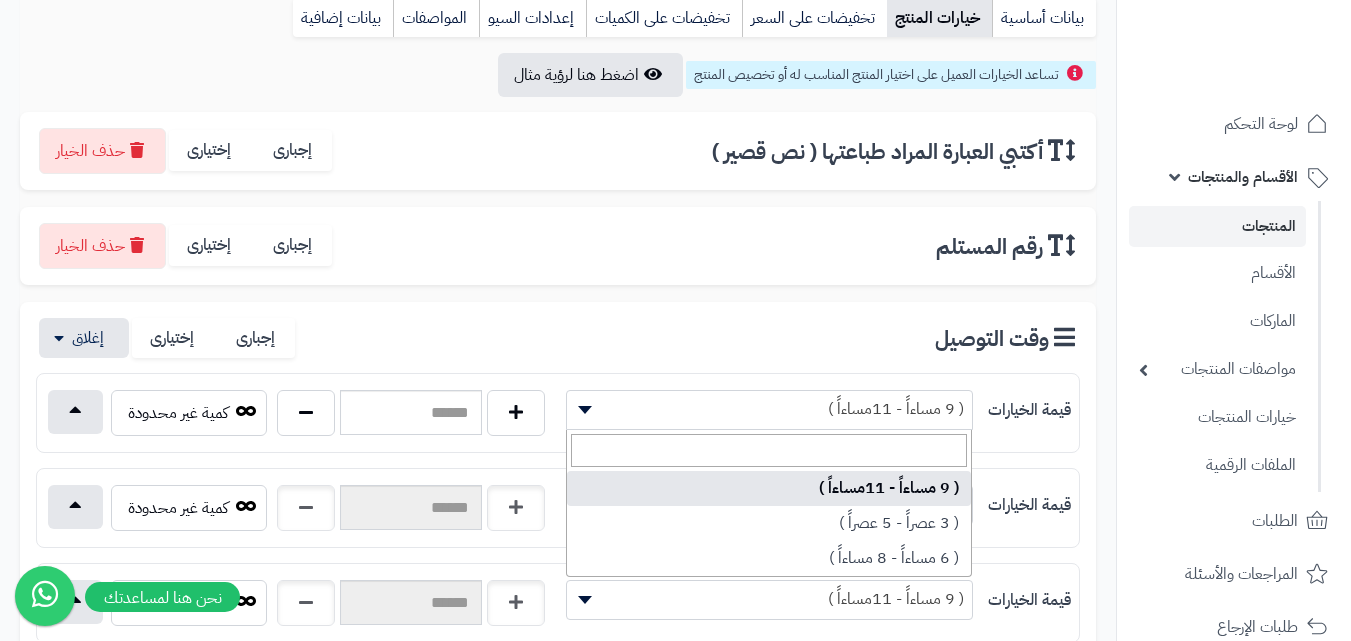 click on "( 9 مساءاً - 11مساءاً )" at bounding box center (769, 409) 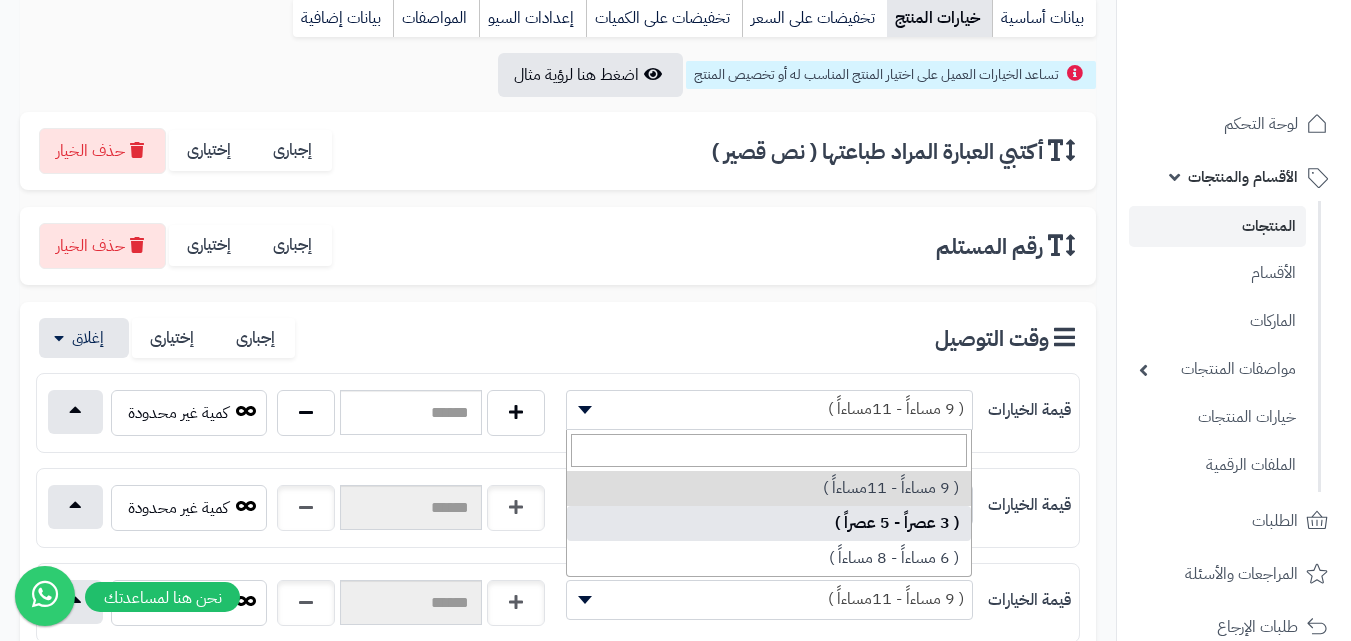 select on "***" 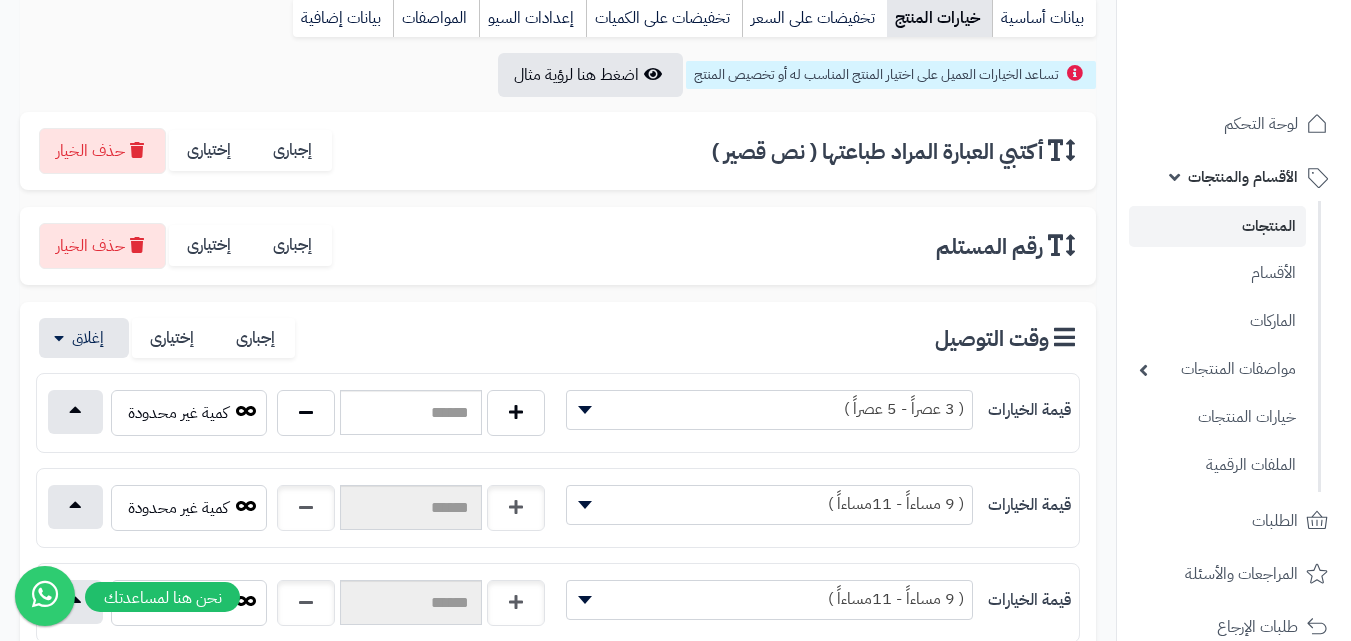 click on "( 9 مساءاً - 11مساءاً )" at bounding box center [769, 504] 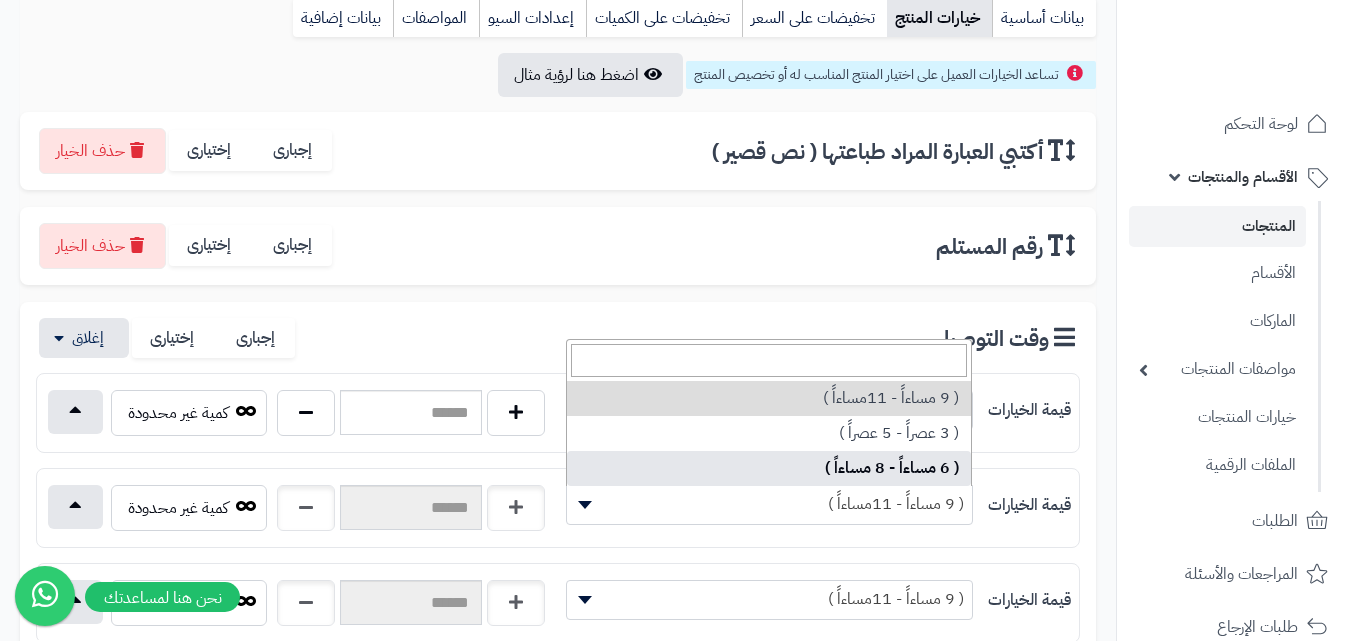 select on "***" 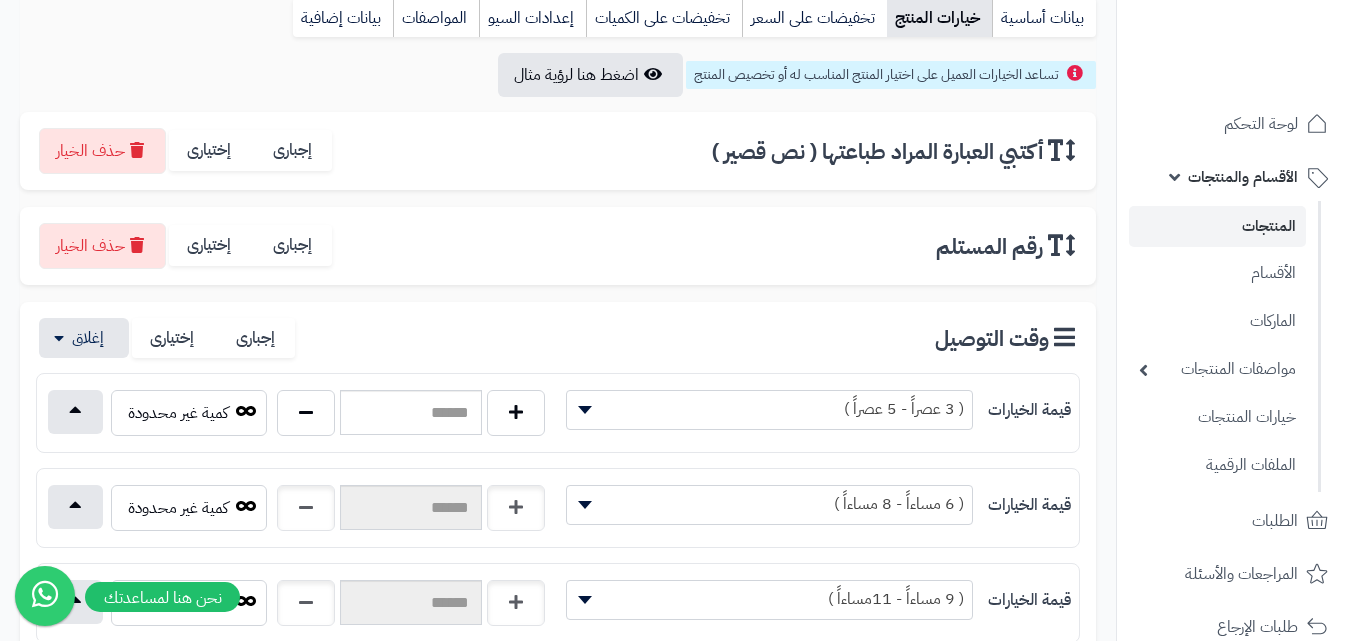 click on "( 9 مساءاً - 11مساءاً )" at bounding box center (769, 599) 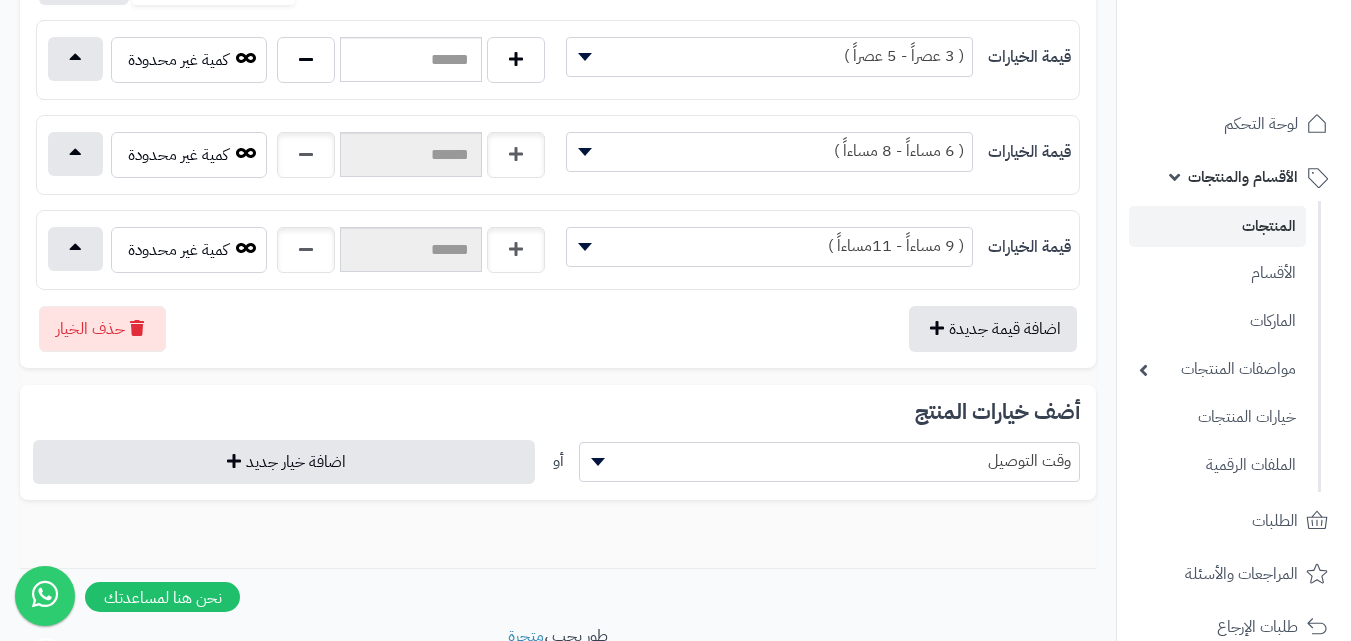 scroll, scrollTop: 606, scrollLeft: 0, axis: vertical 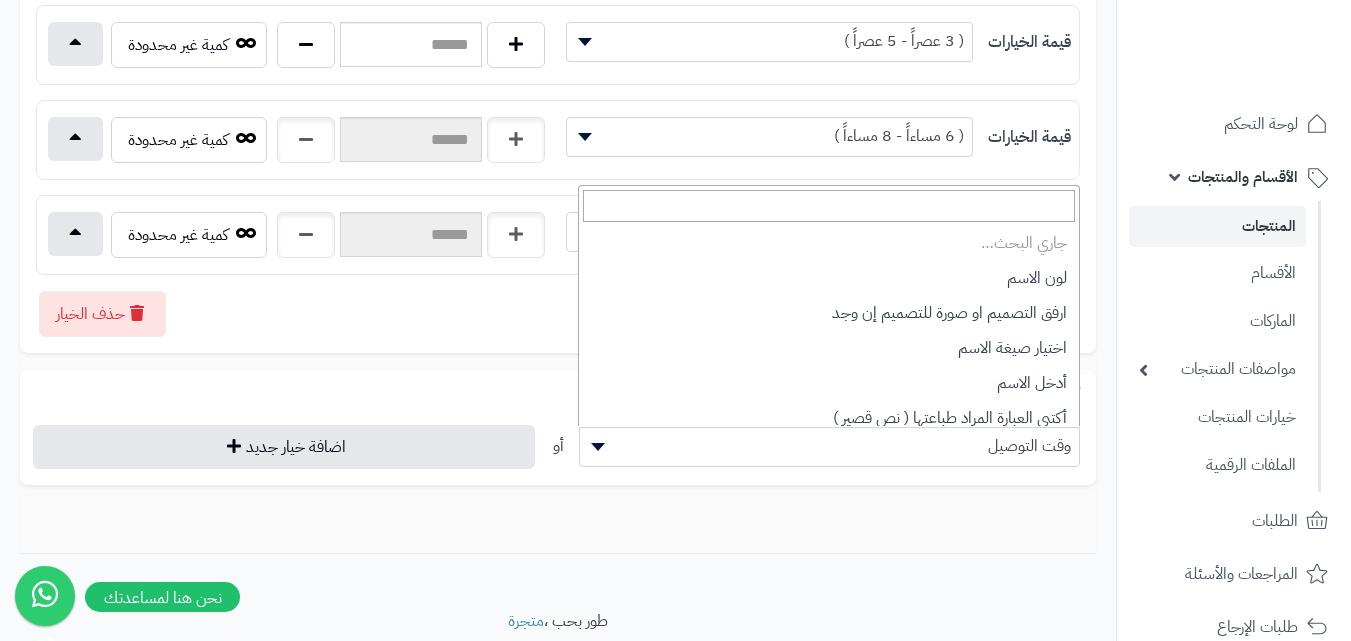 click on "وقت التوصيل" at bounding box center (830, 446) 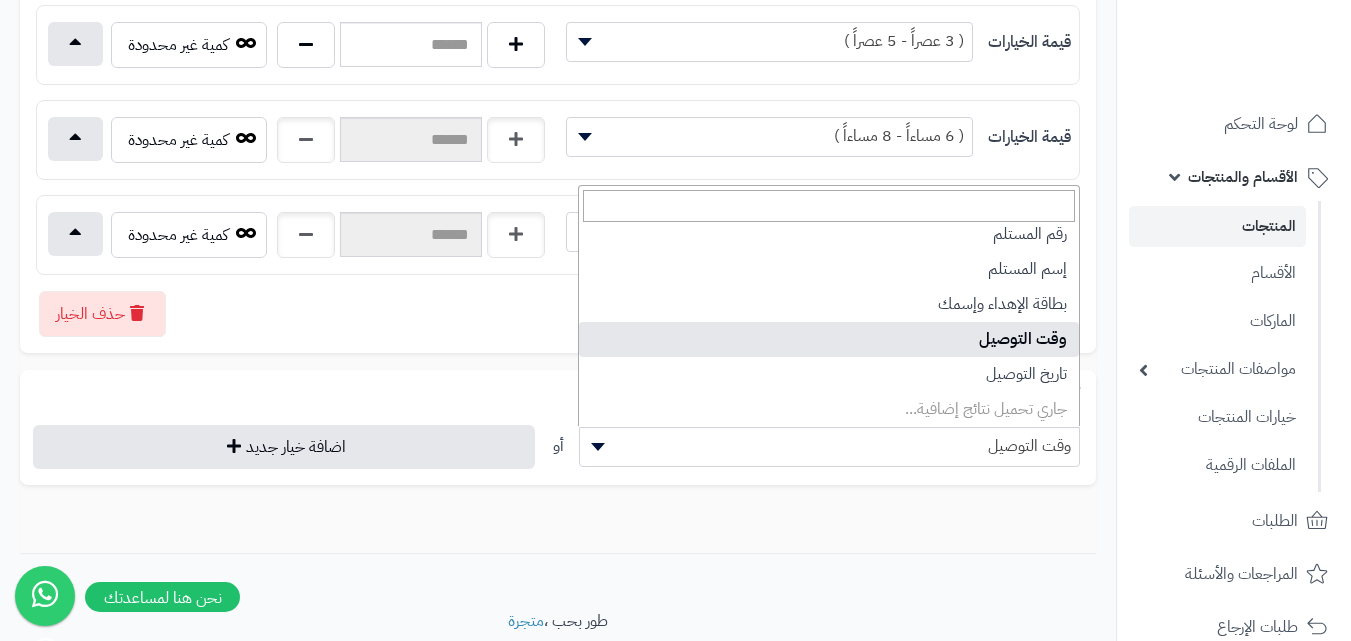 scroll, scrollTop: 183, scrollLeft: 0, axis: vertical 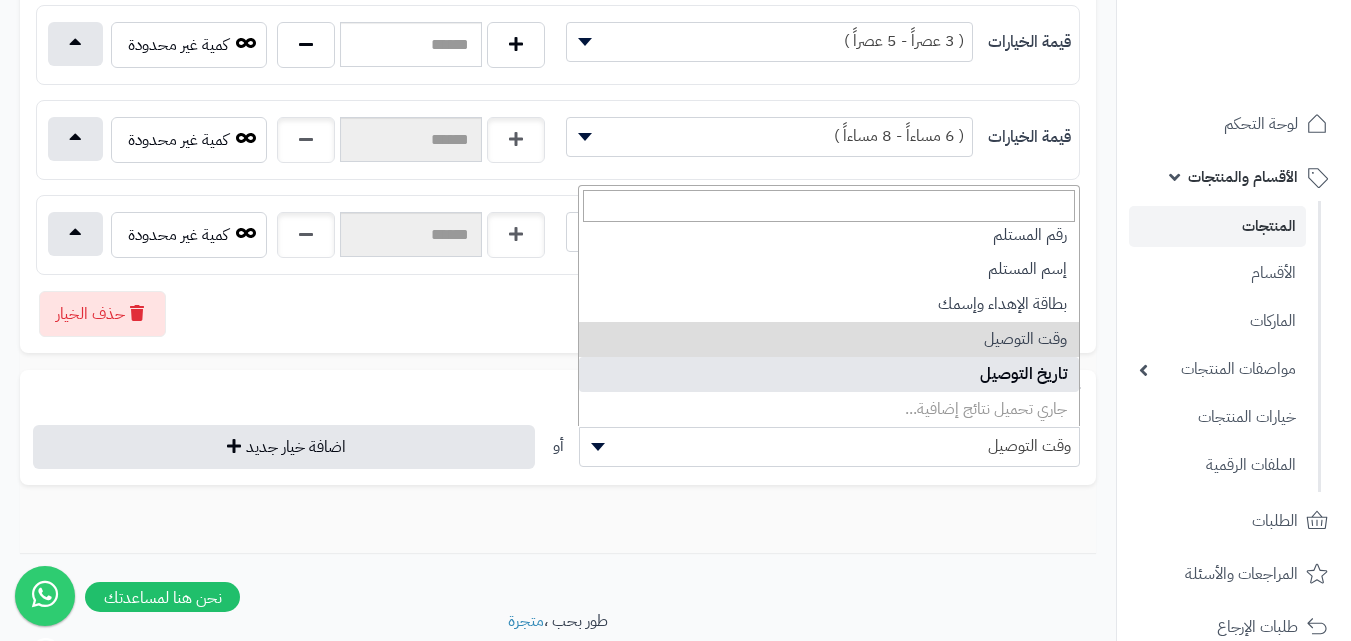 select on "**" 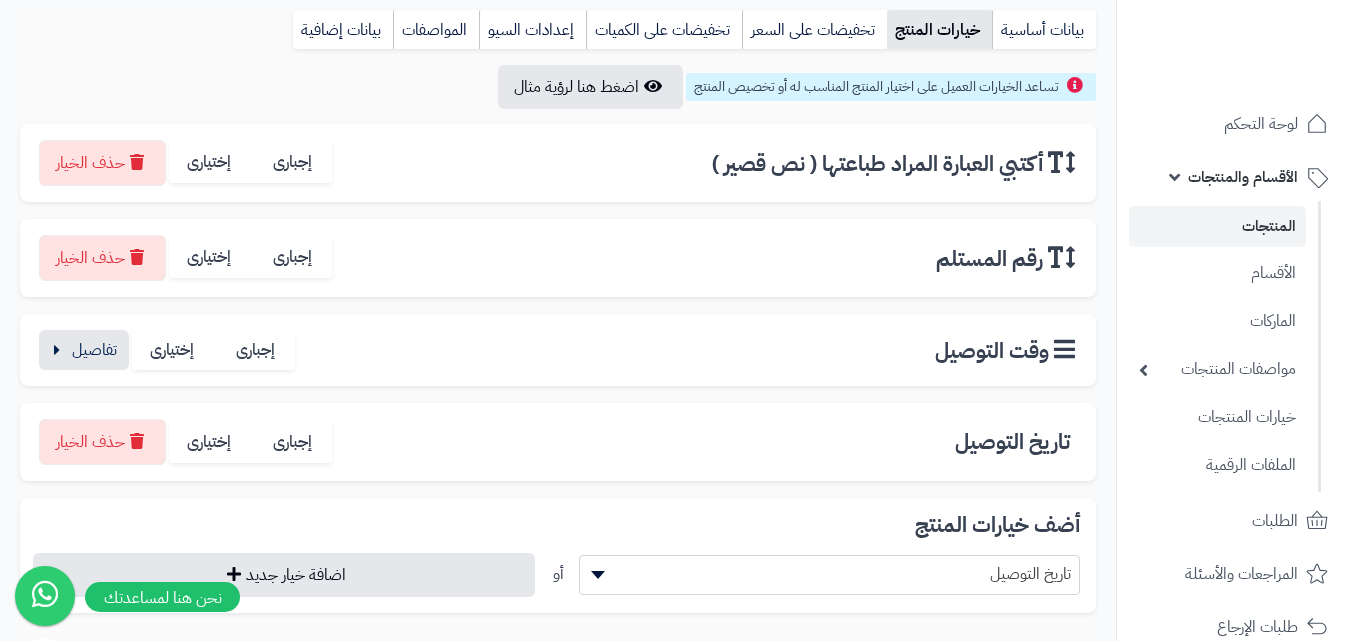 scroll, scrollTop: 158, scrollLeft: 0, axis: vertical 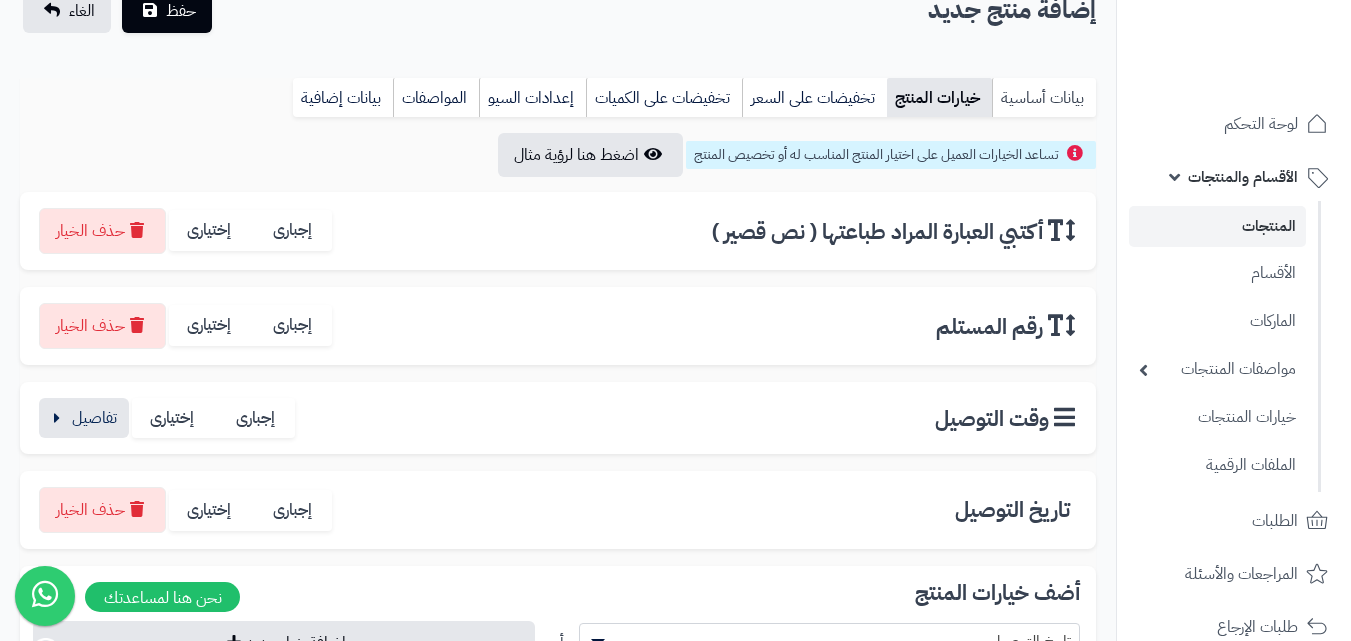 click on "بيانات أساسية" at bounding box center (1044, 98) 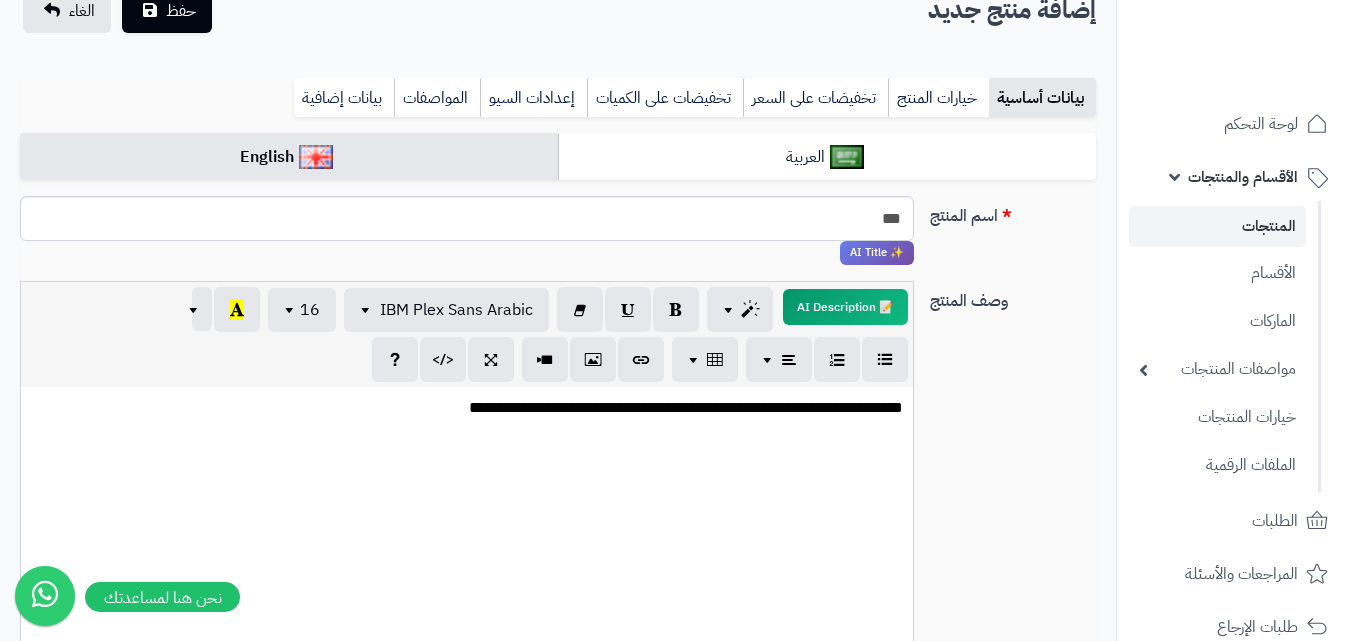 scroll, scrollTop: 0, scrollLeft: 0, axis: both 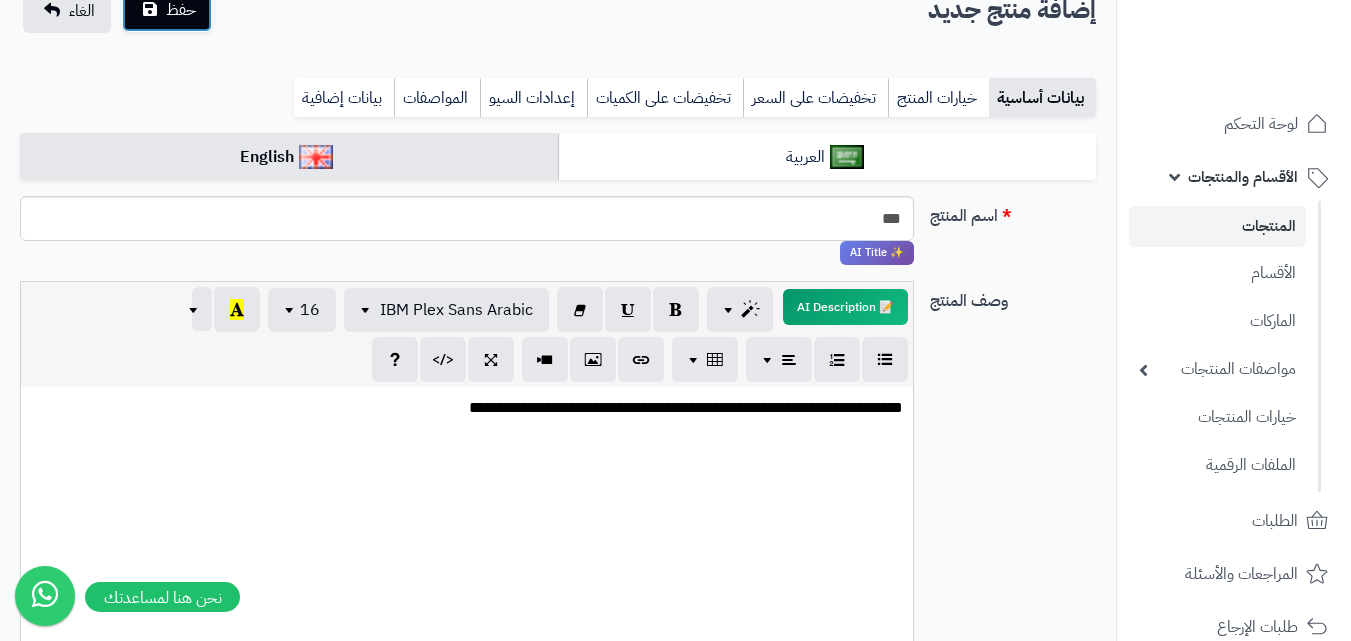 click on "حفظ" at bounding box center [181, 10] 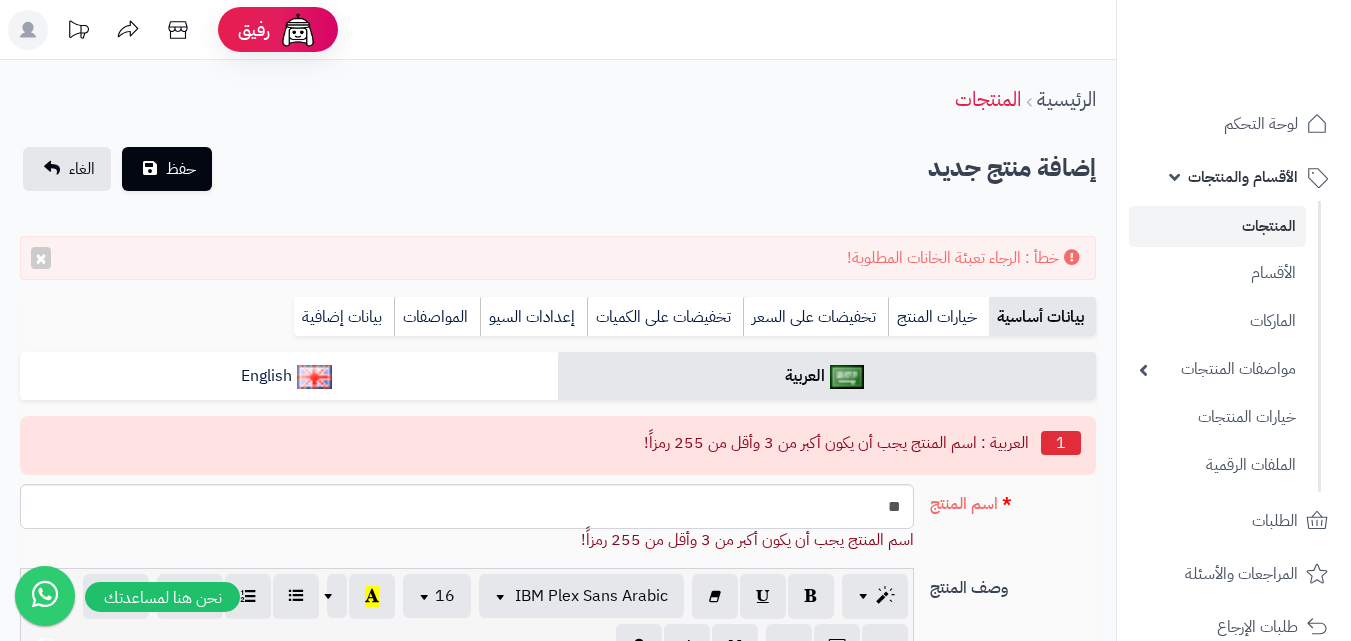 scroll, scrollTop: 0, scrollLeft: 0, axis: both 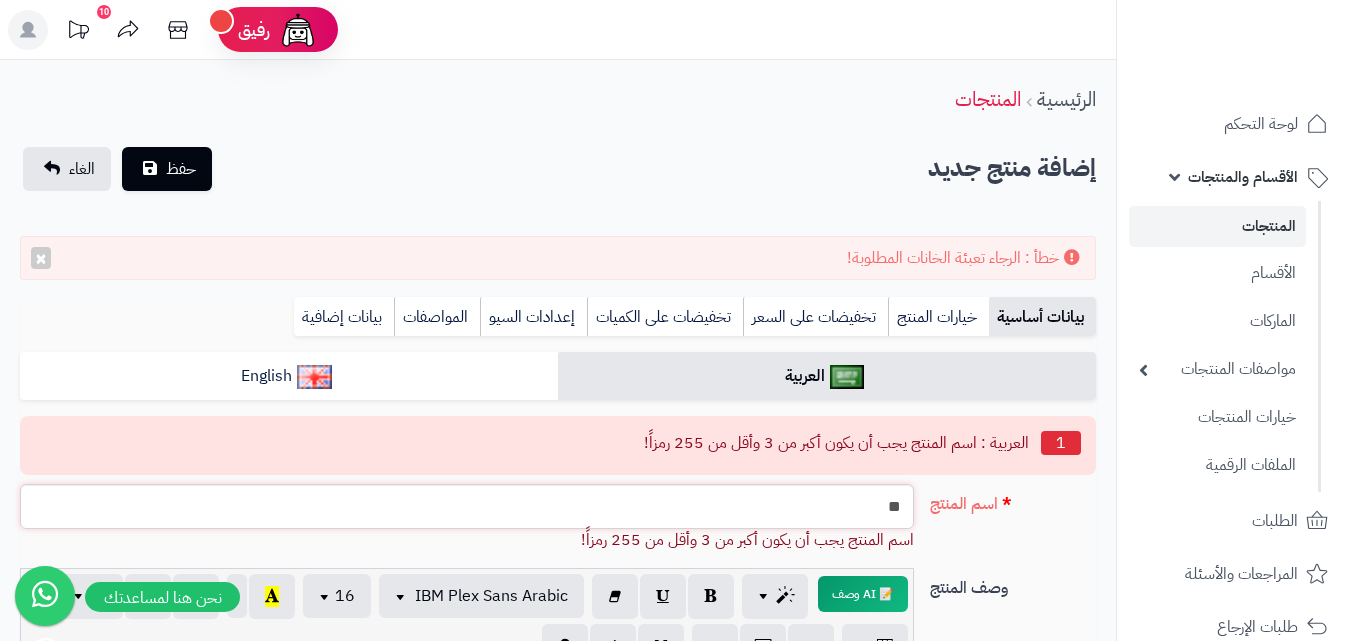 drag, startPoint x: 889, startPoint y: 510, endPoint x: 902, endPoint y: 509, distance: 13.038404 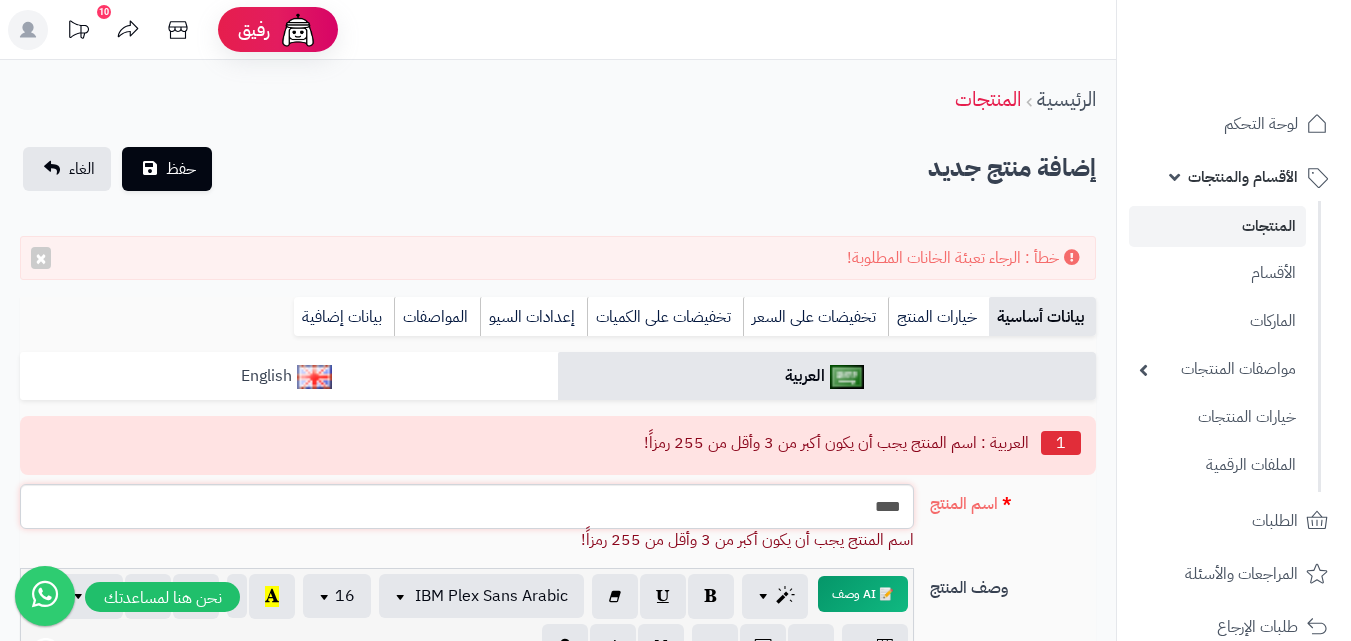 type on "****" 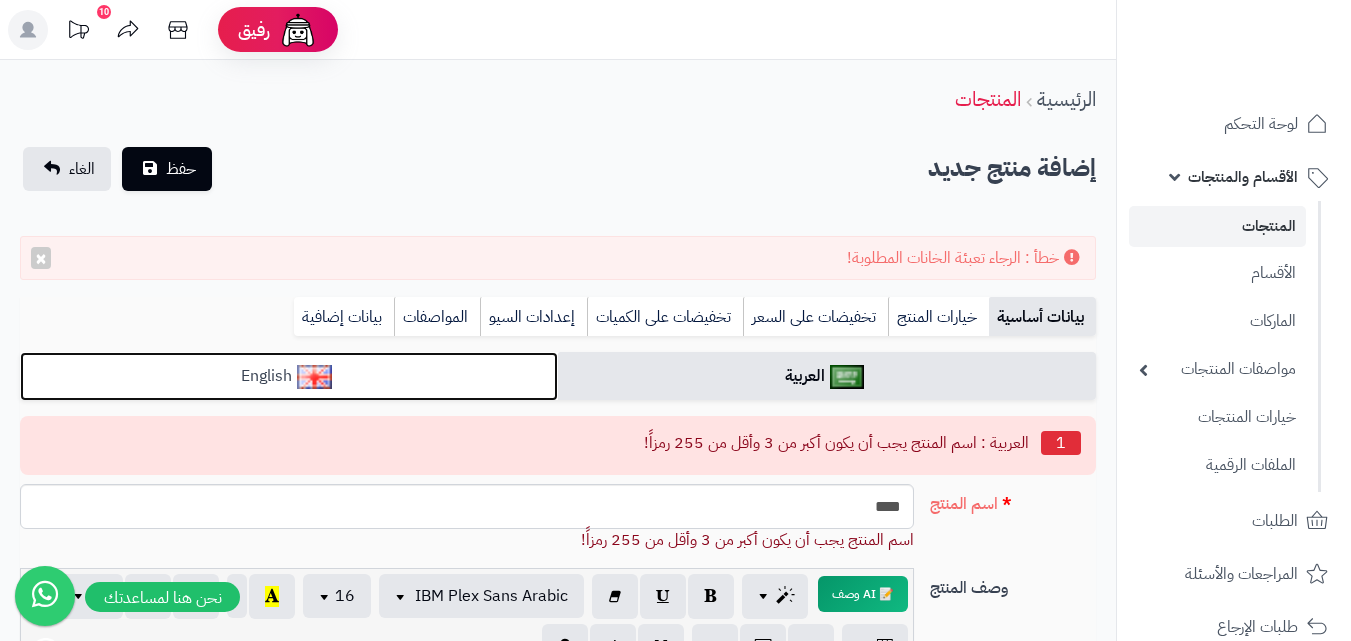 click on "English" at bounding box center (289, 376) 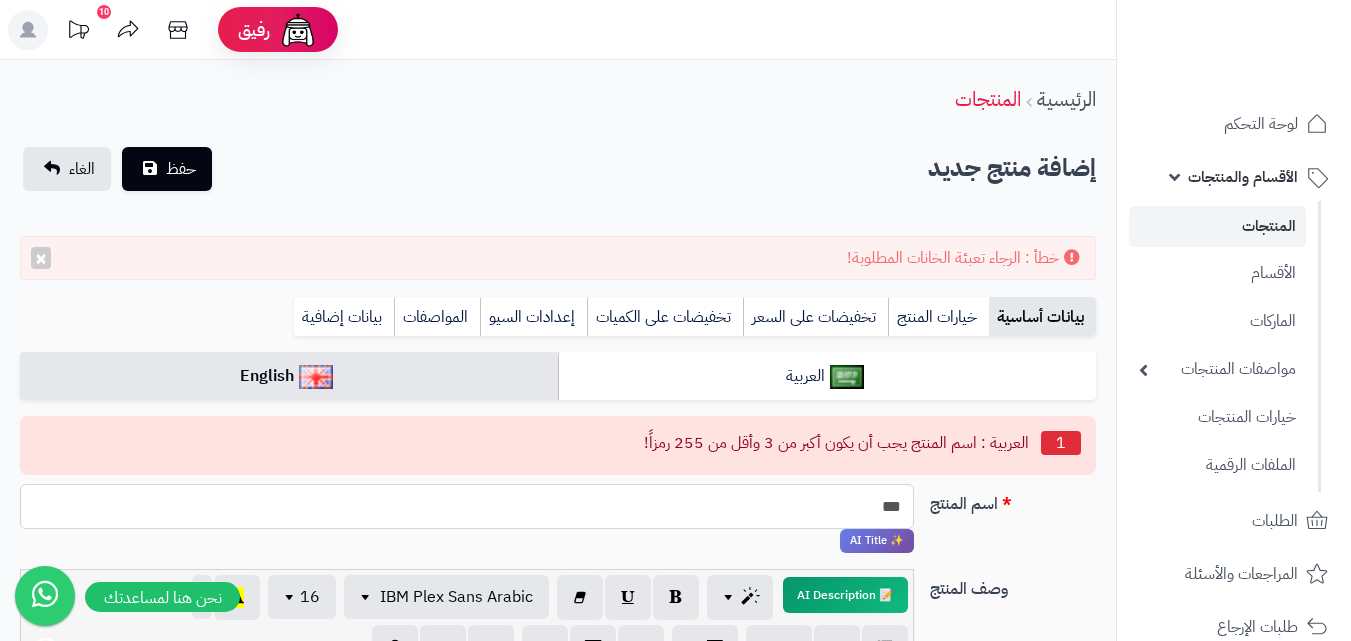 click on "***" at bounding box center (467, 506) 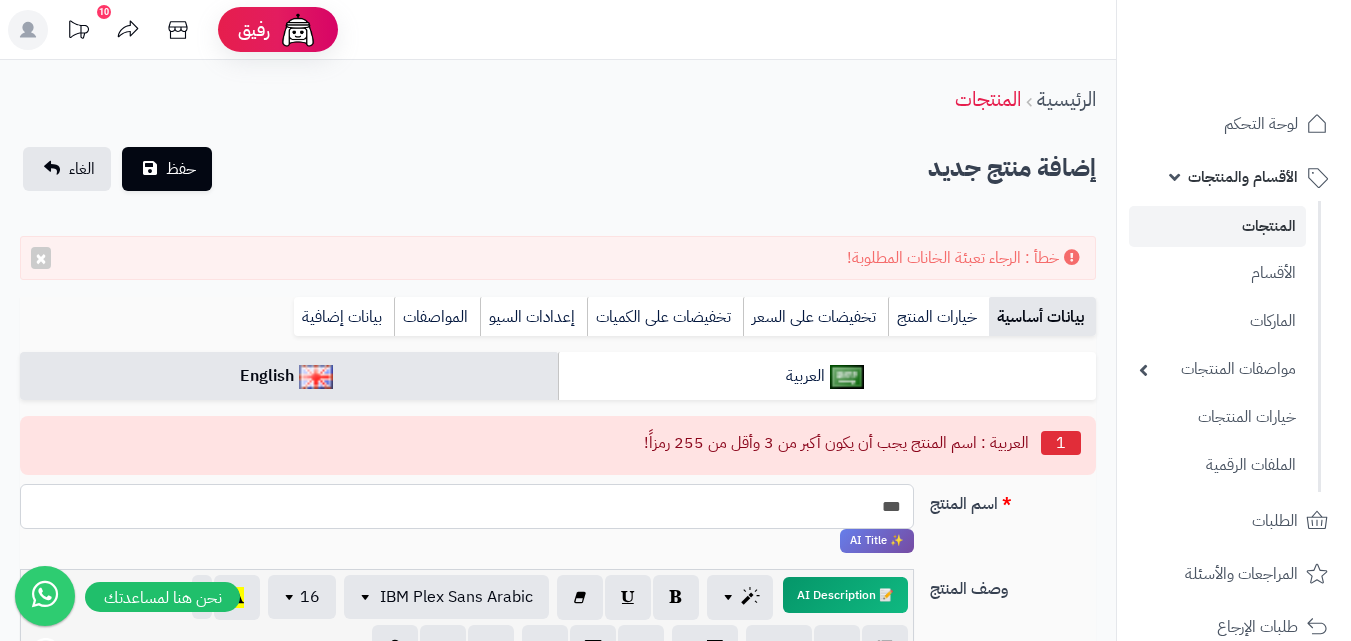 click on "***" at bounding box center (467, 506) 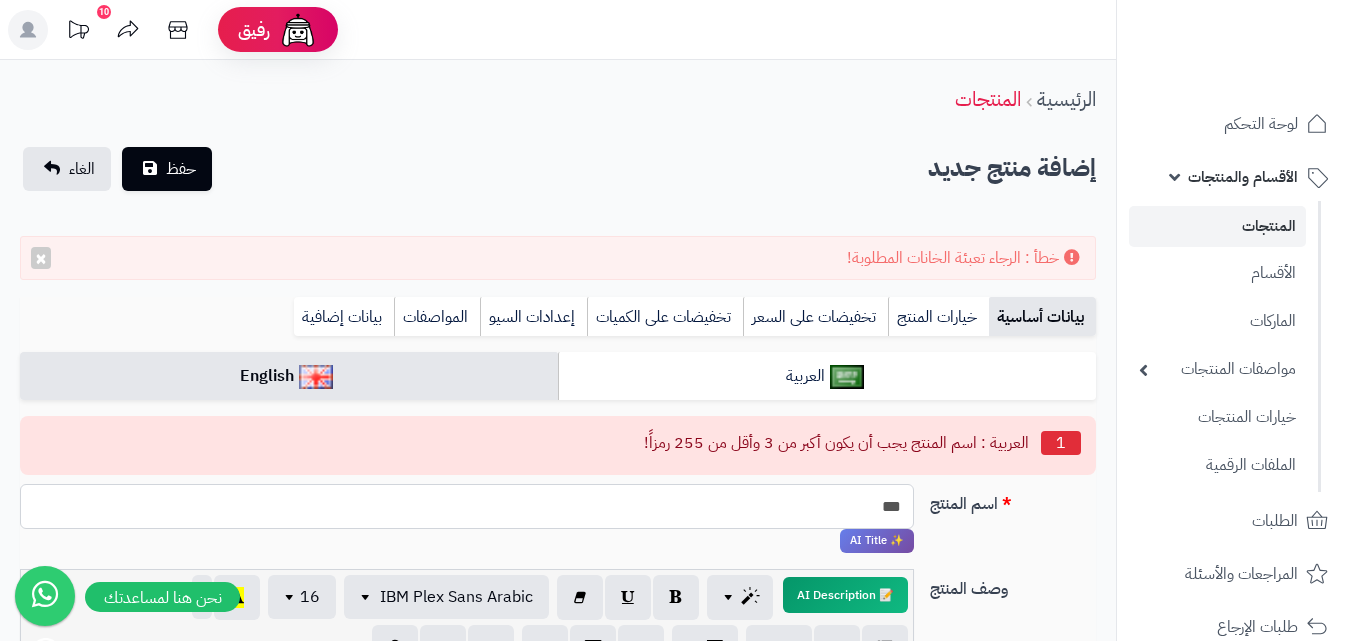 paste on "*********" 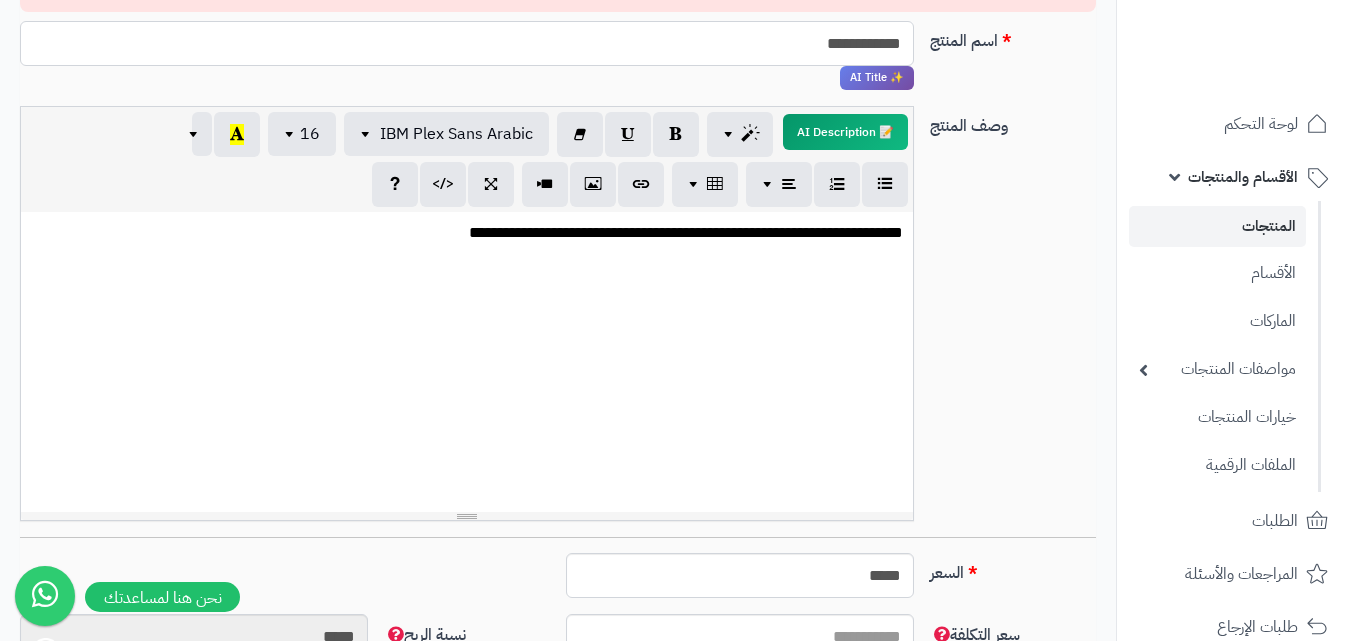 scroll, scrollTop: 470, scrollLeft: 0, axis: vertical 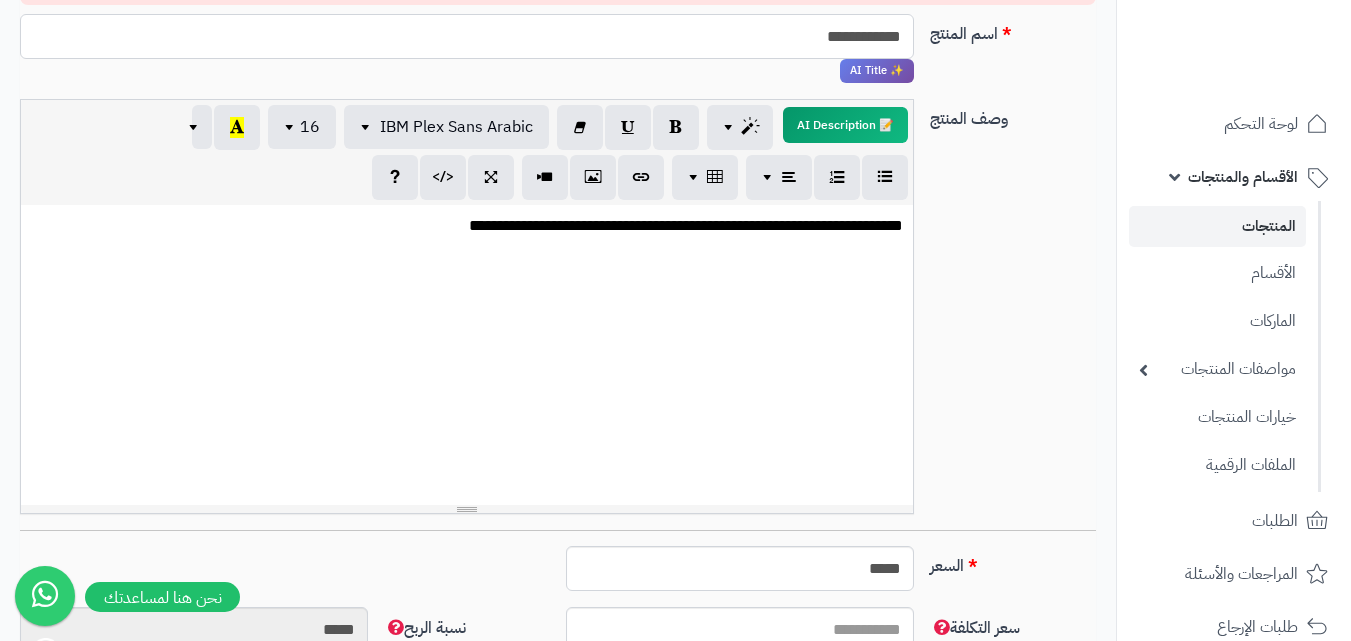 type on "**********" 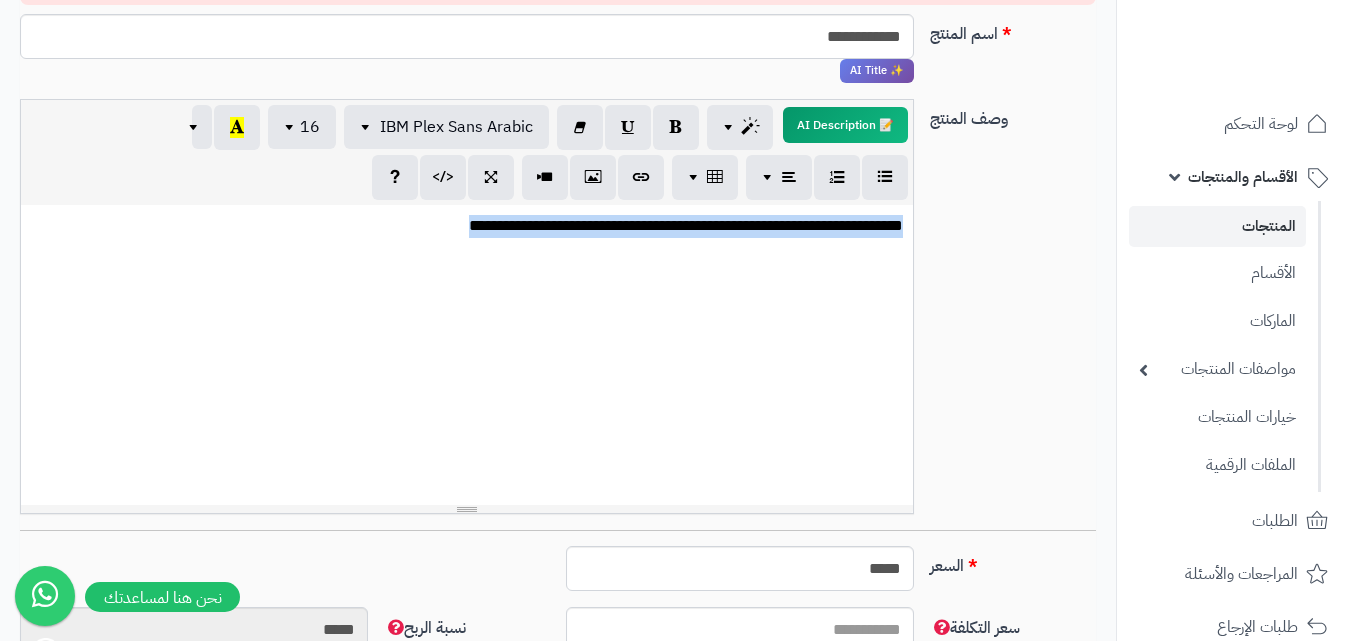 drag, startPoint x: 452, startPoint y: 230, endPoint x: 908, endPoint y: 246, distance: 456.2806 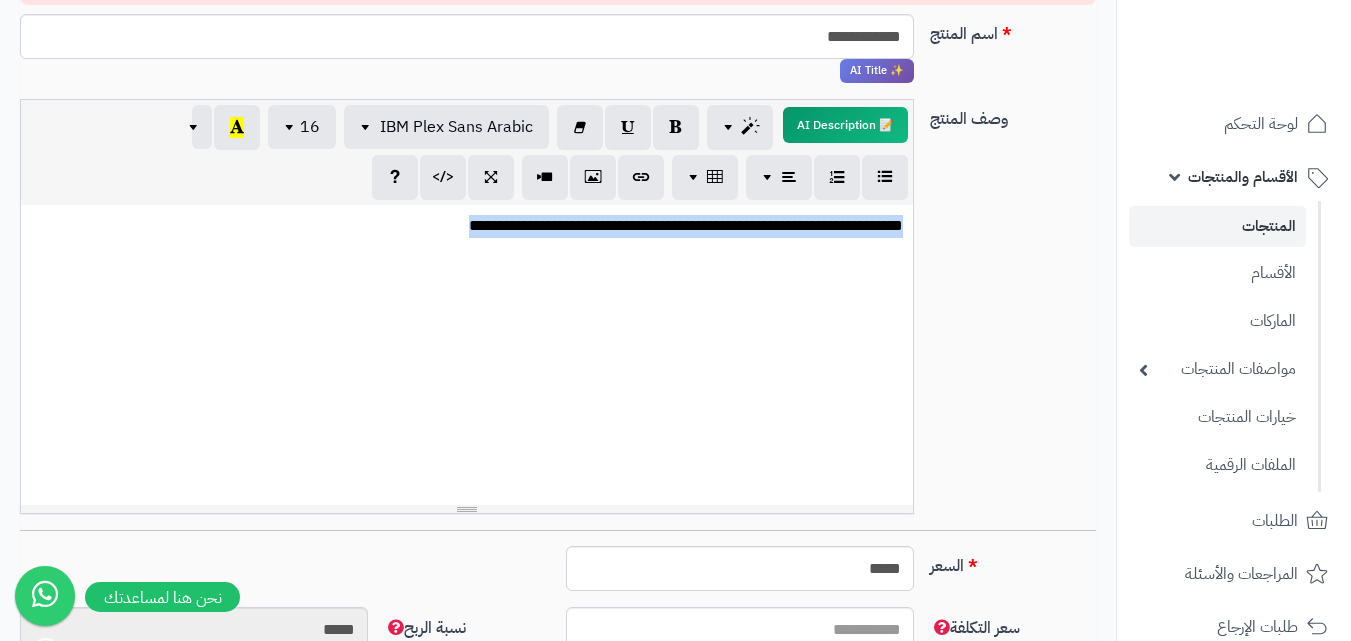 click on "**********" at bounding box center [467, 355] 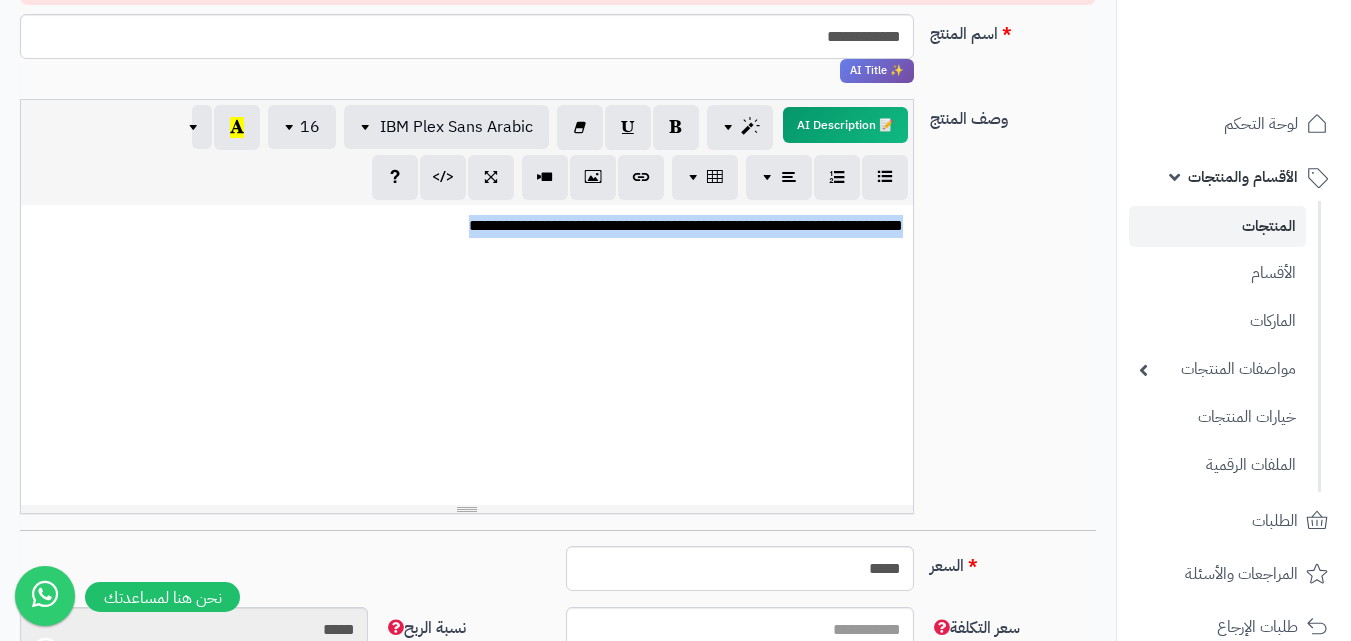 copy on "**********" 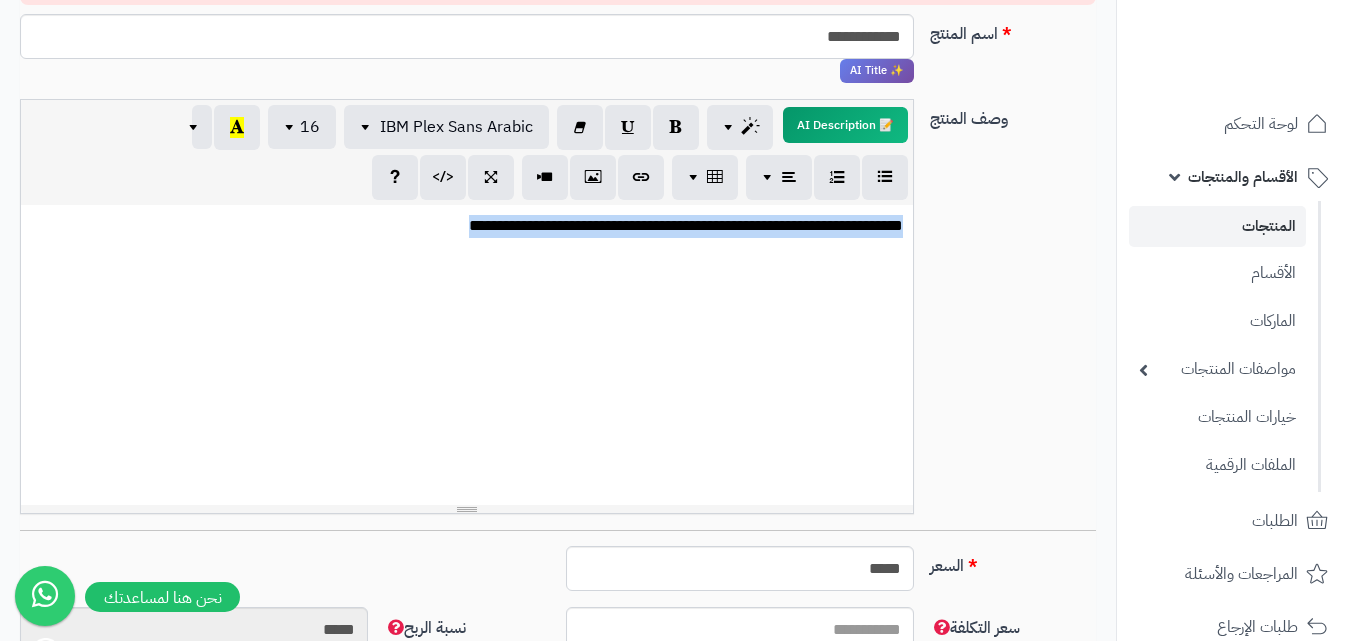 scroll, scrollTop: 0, scrollLeft: 0, axis: both 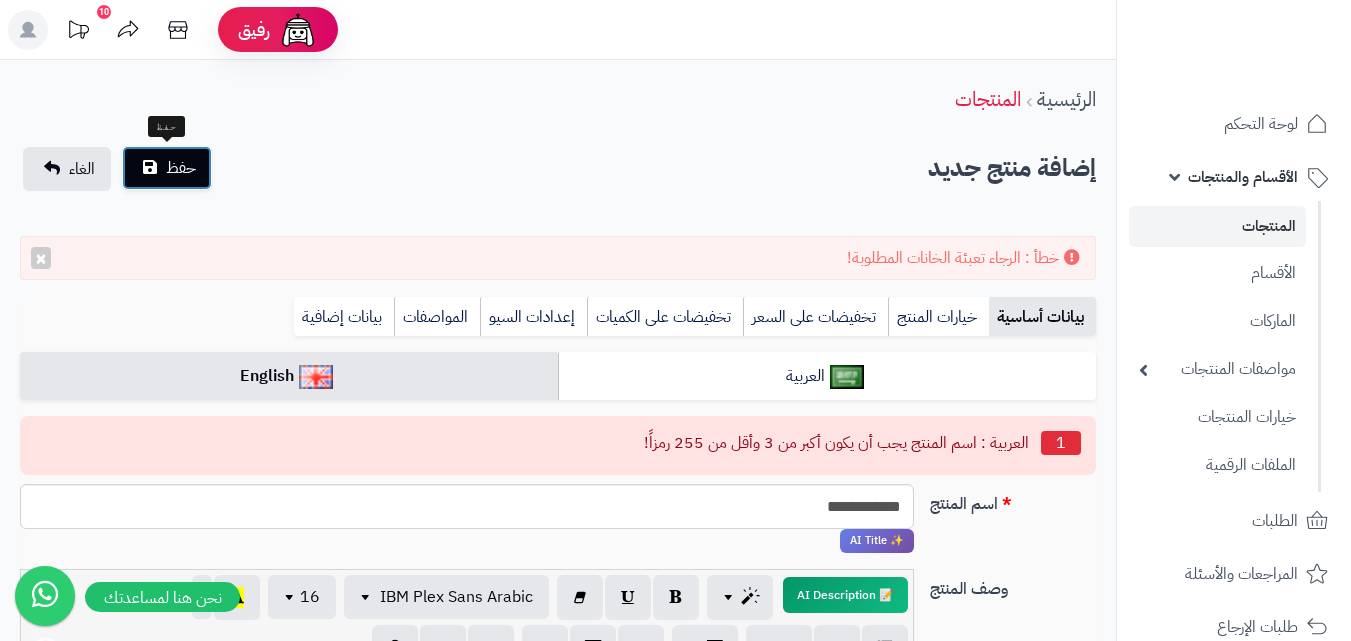 click on "حفظ" at bounding box center (167, 168) 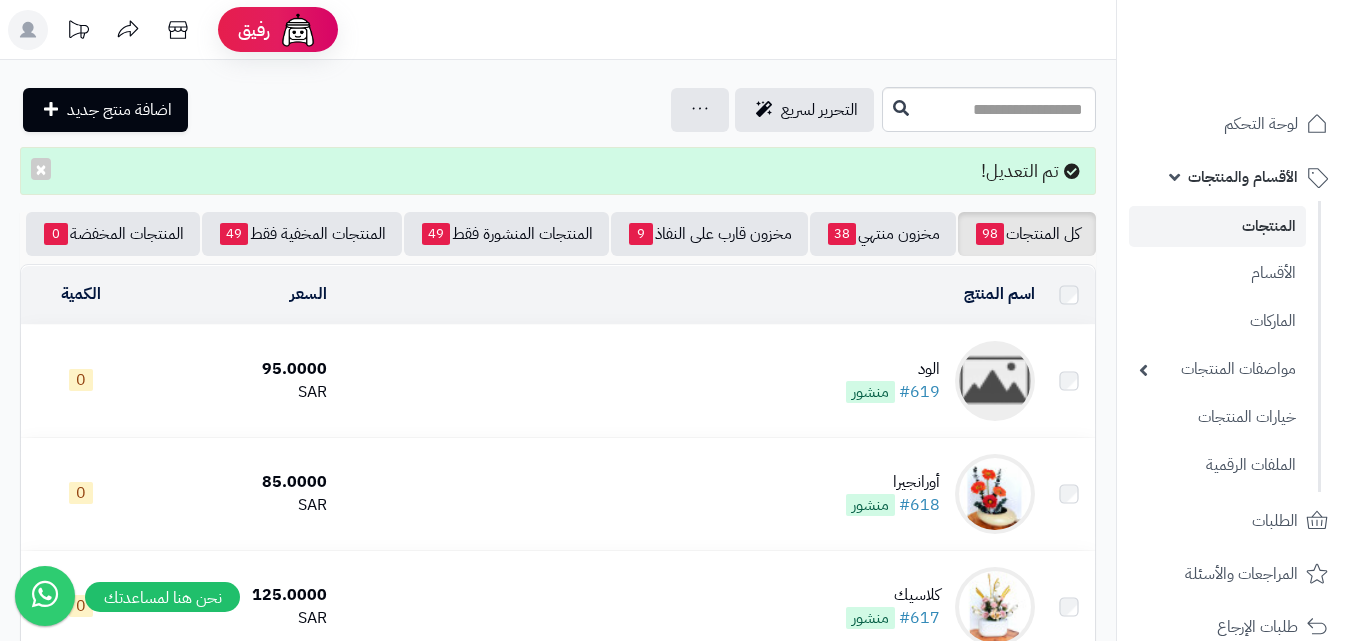 scroll, scrollTop: 0, scrollLeft: 0, axis: both 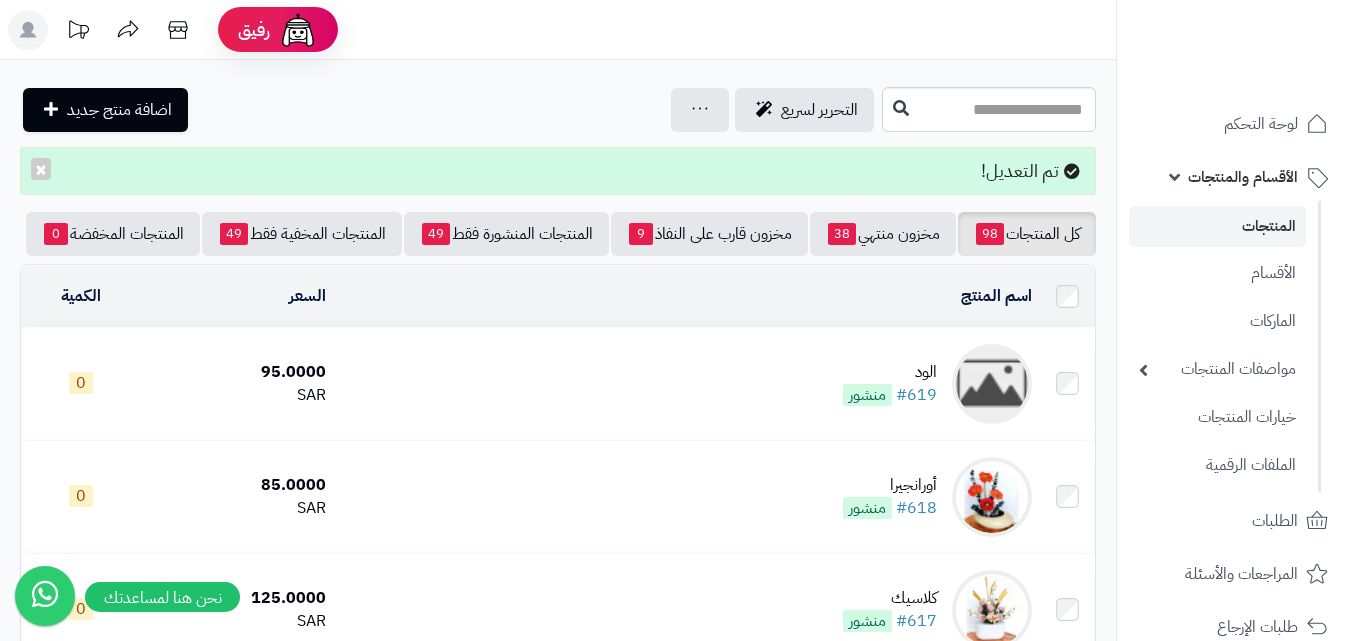 click at bounding box center [992, 384] 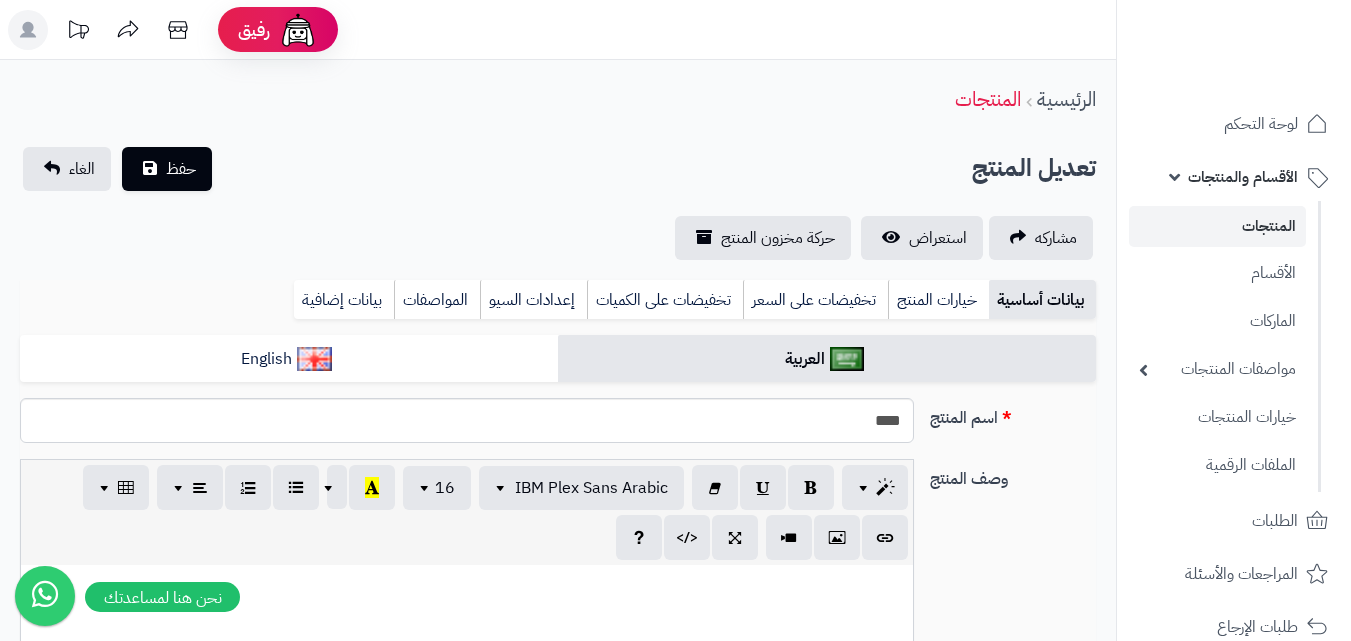 scroll, scrollTop: 0, scrollLeft: 0, axis: both 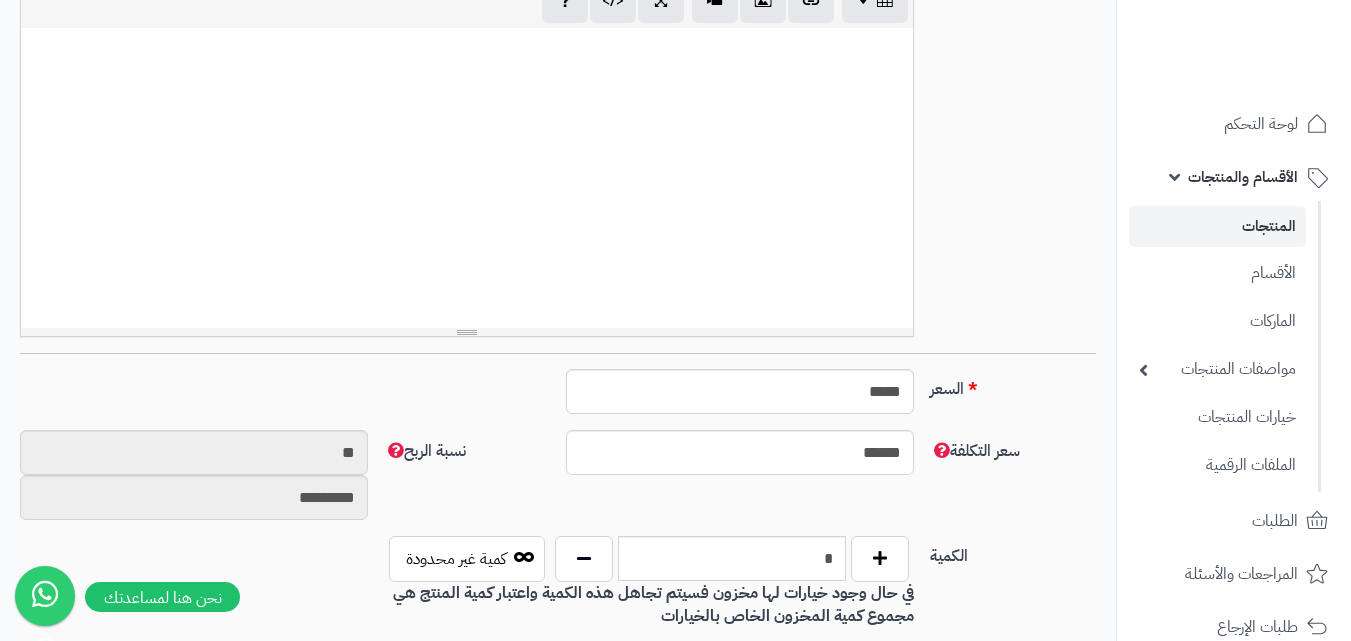 click at bounding box center (467, 178) 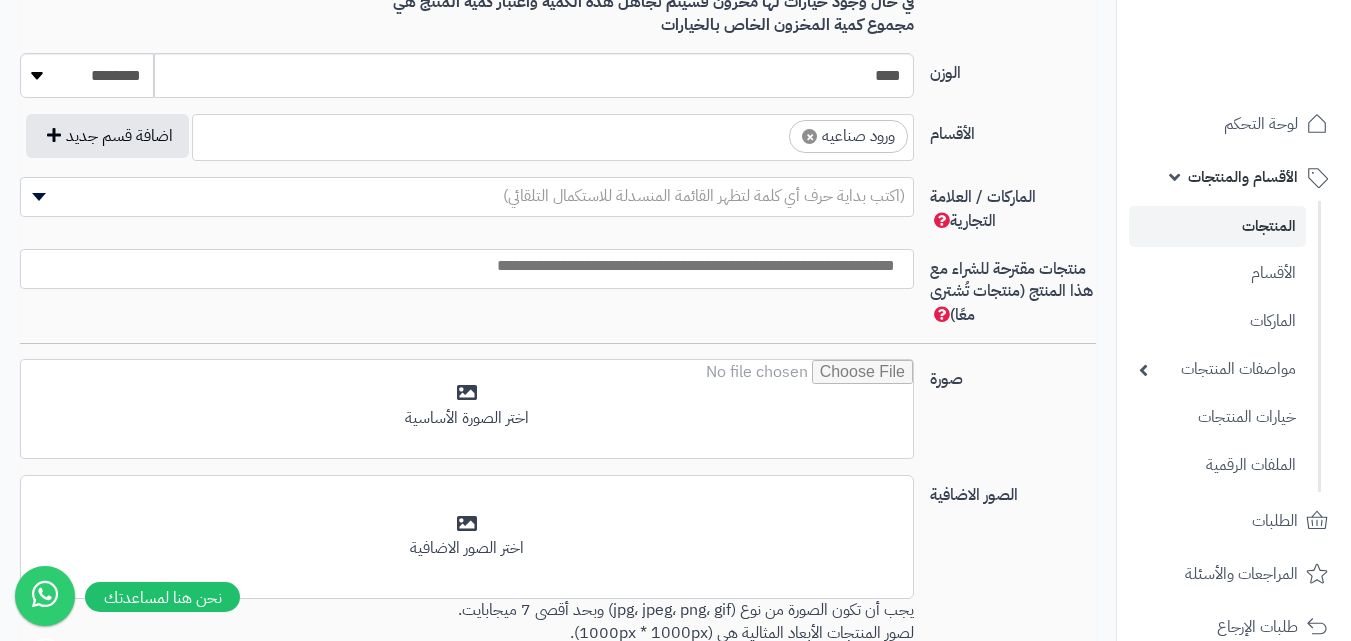 scroll, scrollTop: 1155, scrollLeft: 0, axis: vertical 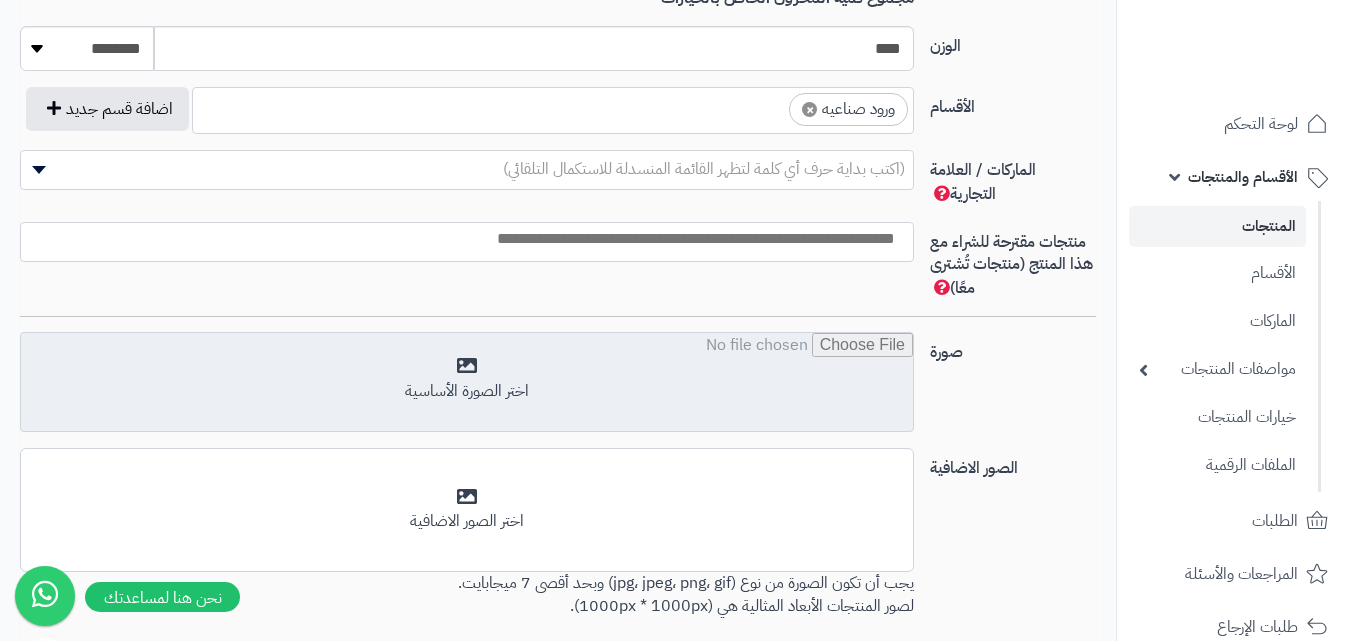 click at bounding box center (467, 383) 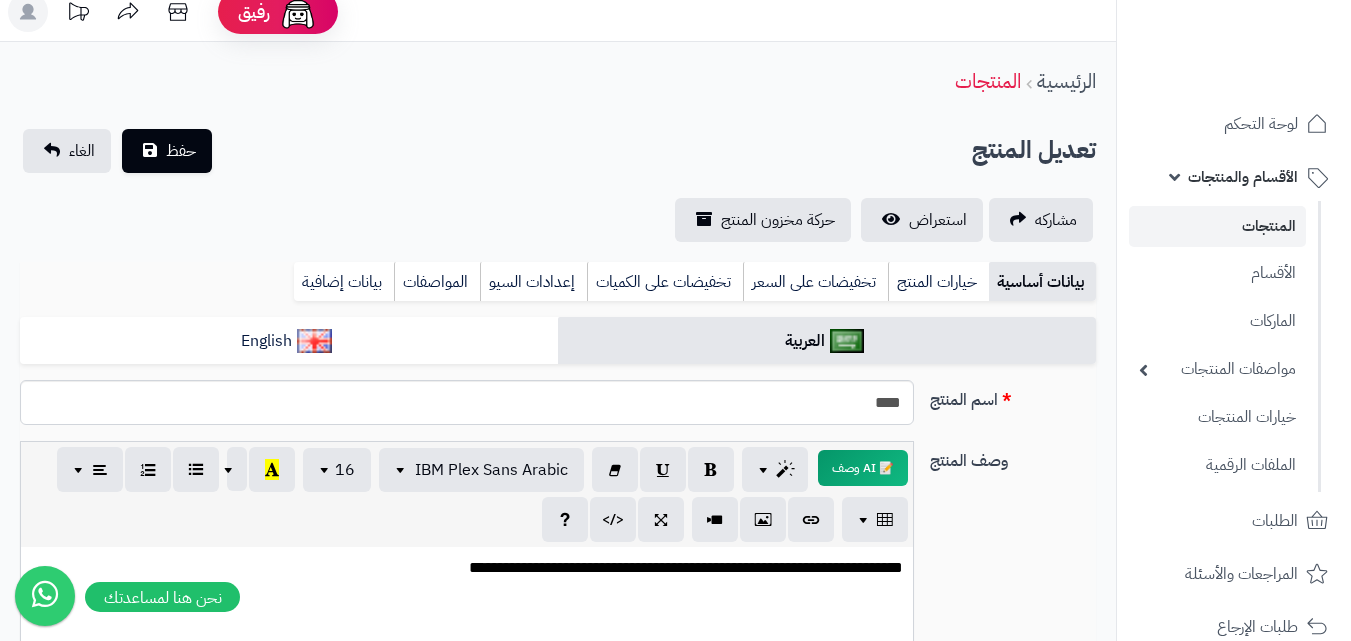 scroll, scrollTop: 1, scrollLeft: 0, axis: vertical 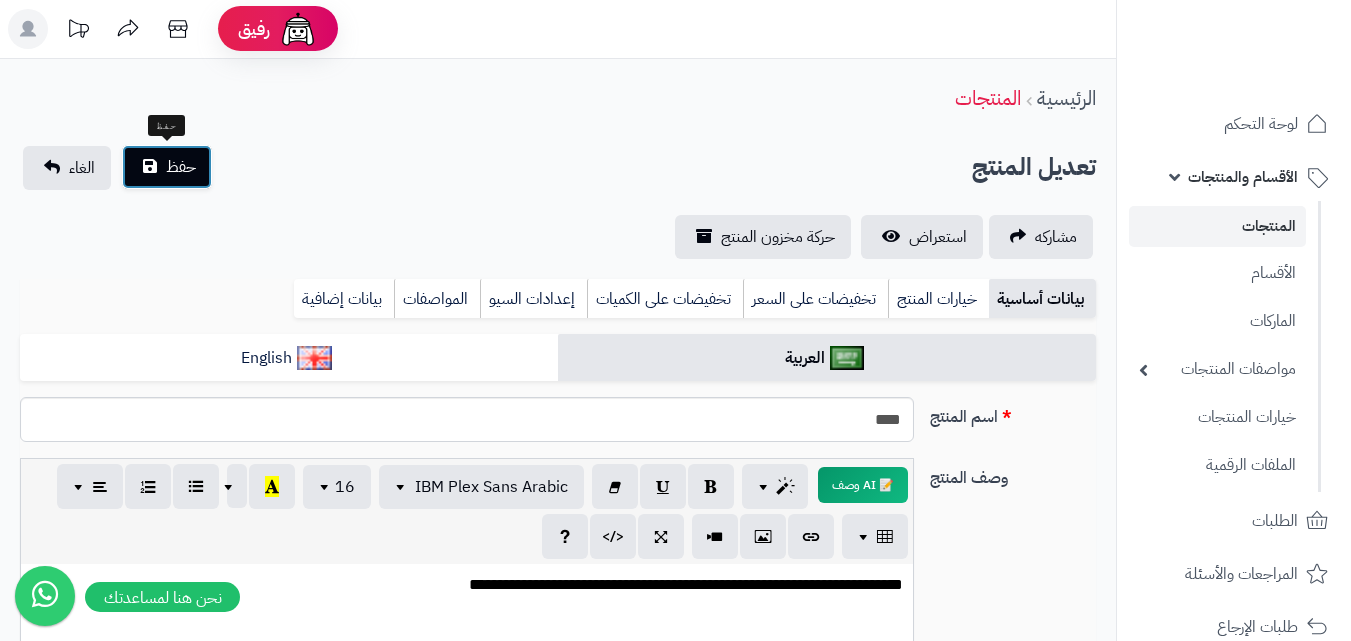click on "حفظ" at bounding box center [181, 167] 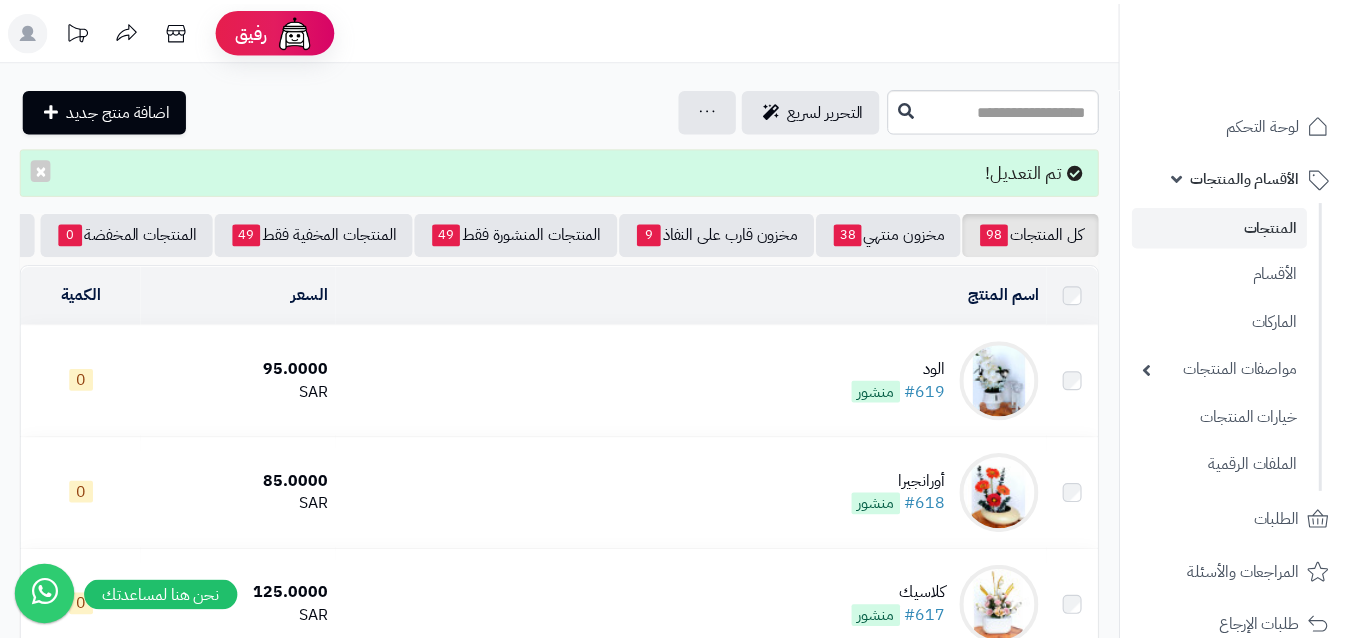 scroll, scrollTop: 0, scrollLeft: 0, axis: both 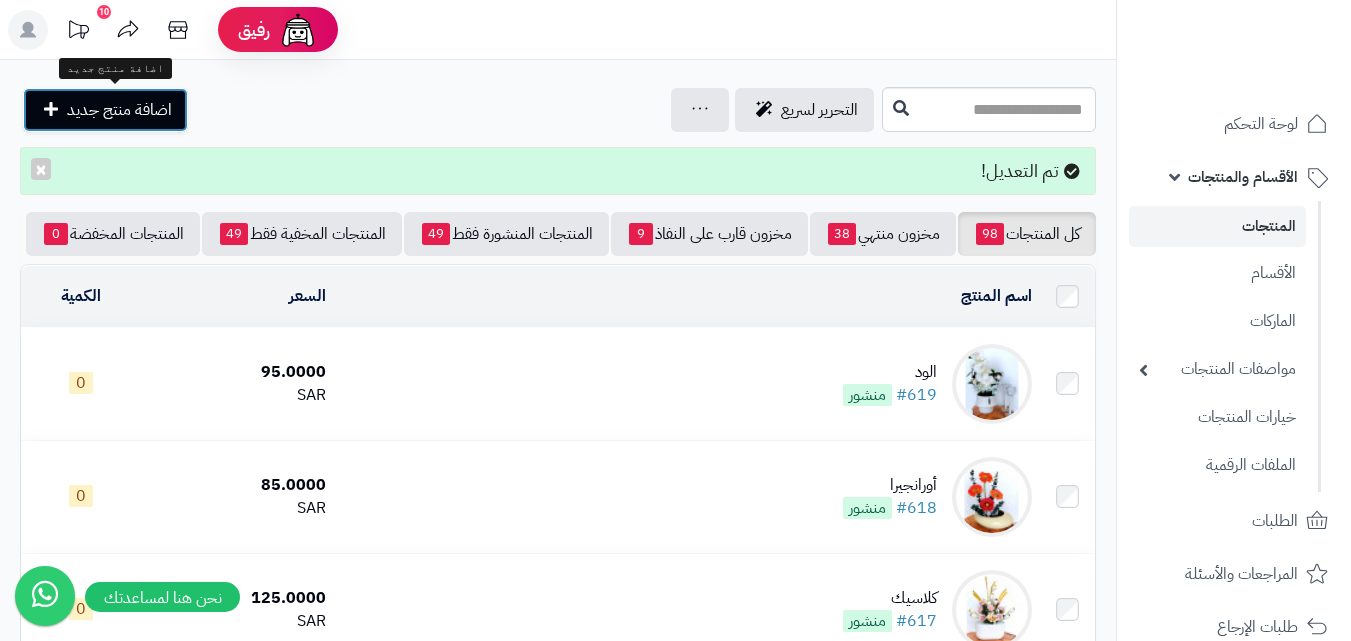click on "اضافة منتج جديد" at bounding box center (119, 110) 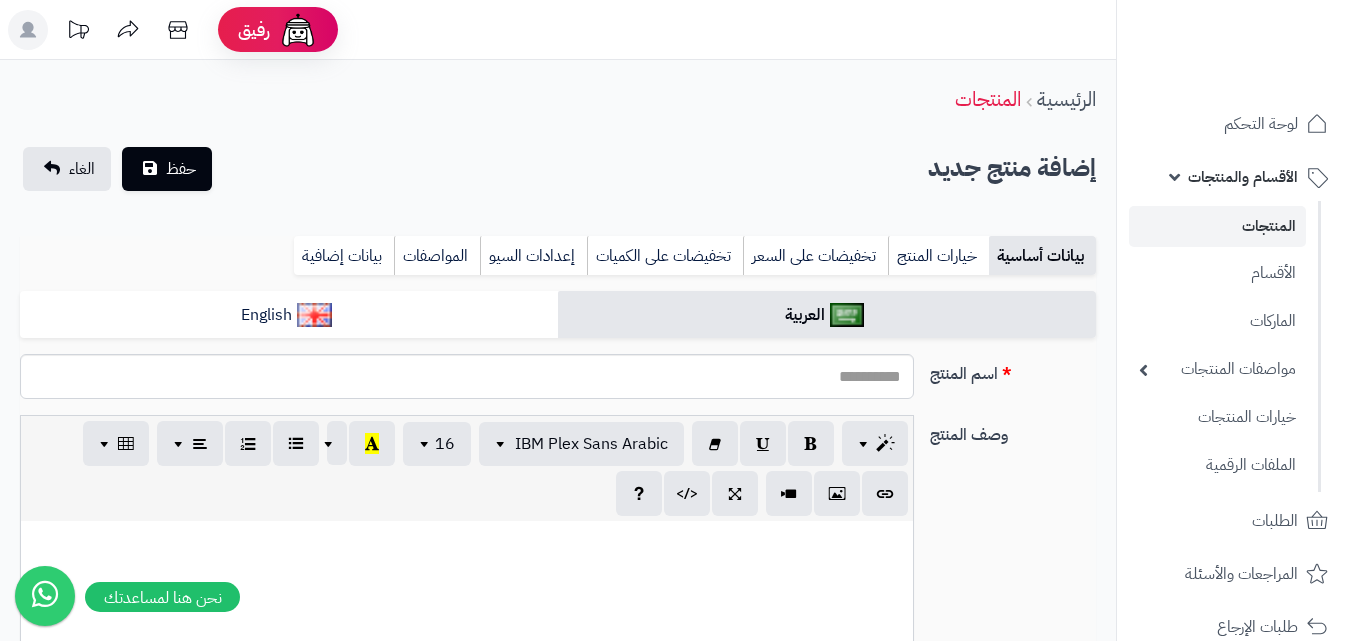select 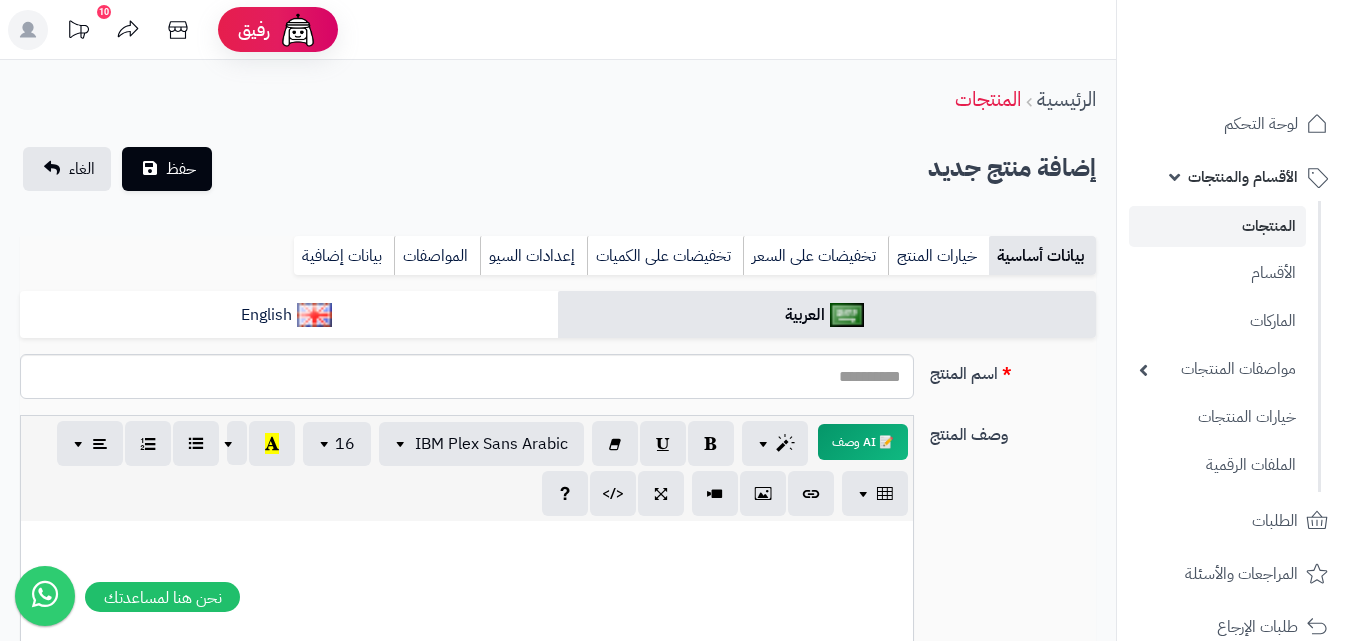 scroll, scrollTop: 0, scrollLeft: 15, axis: horizontal 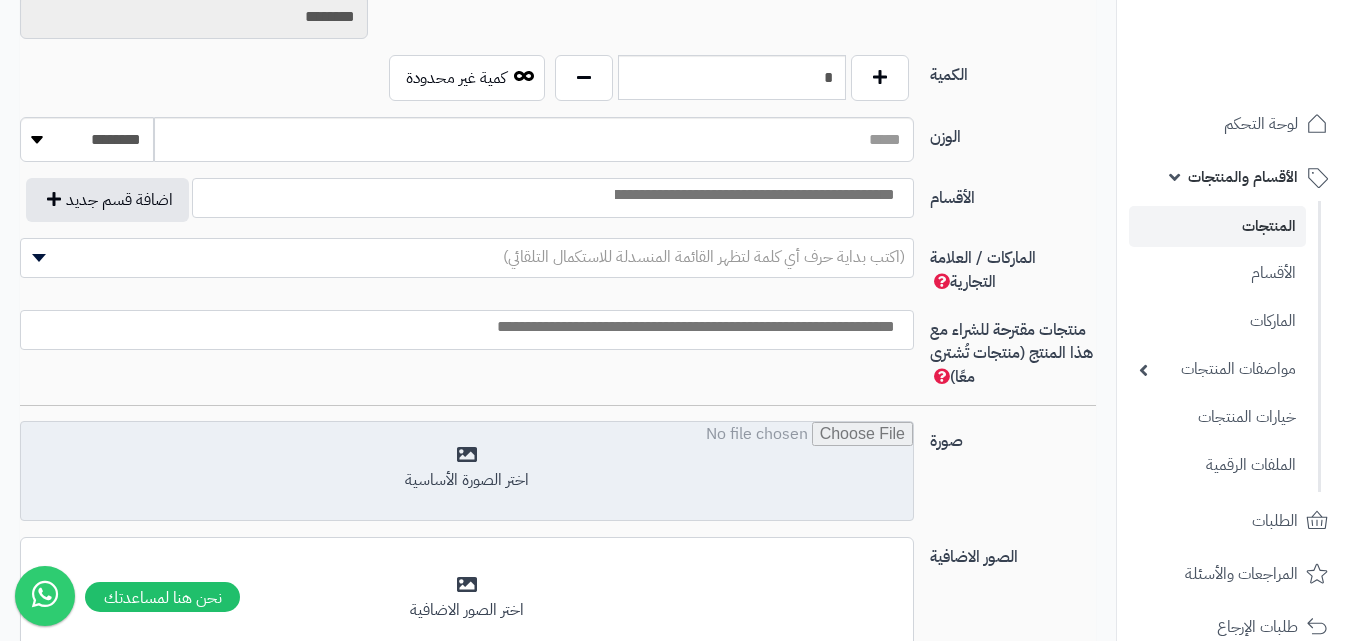 click at bounding box center [467, 472] 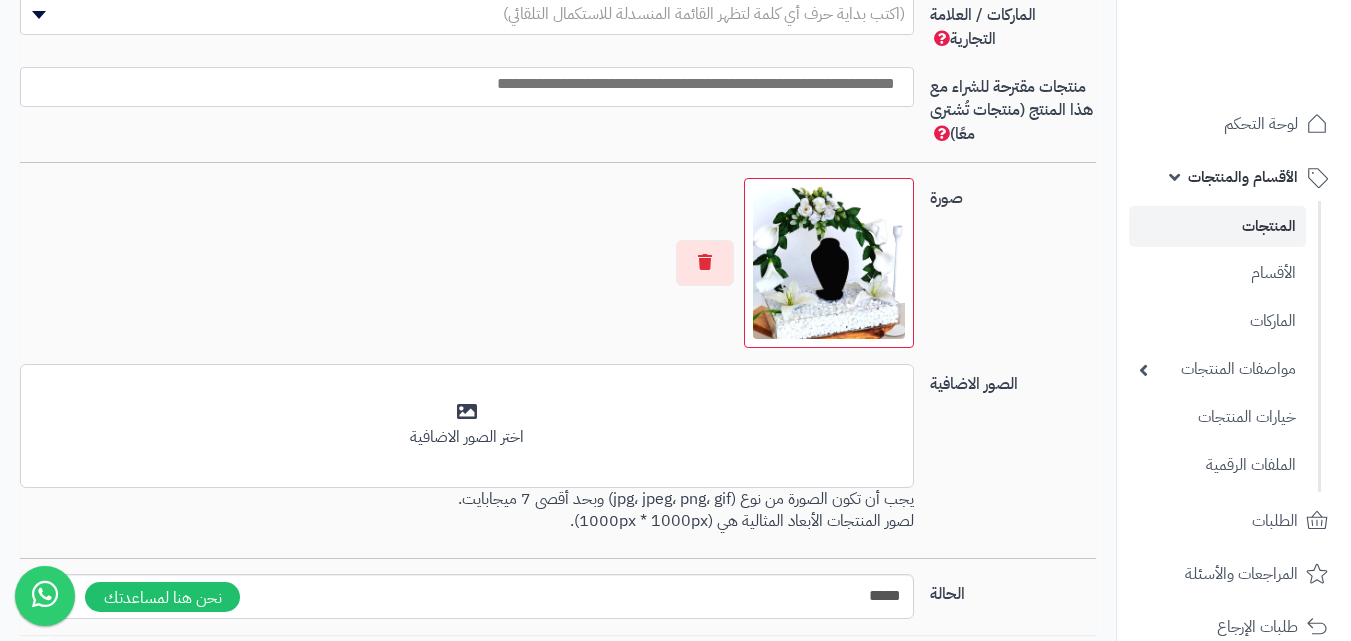 scroll, scrollTop: 1283, scrollLeft: 0, axis: vertical 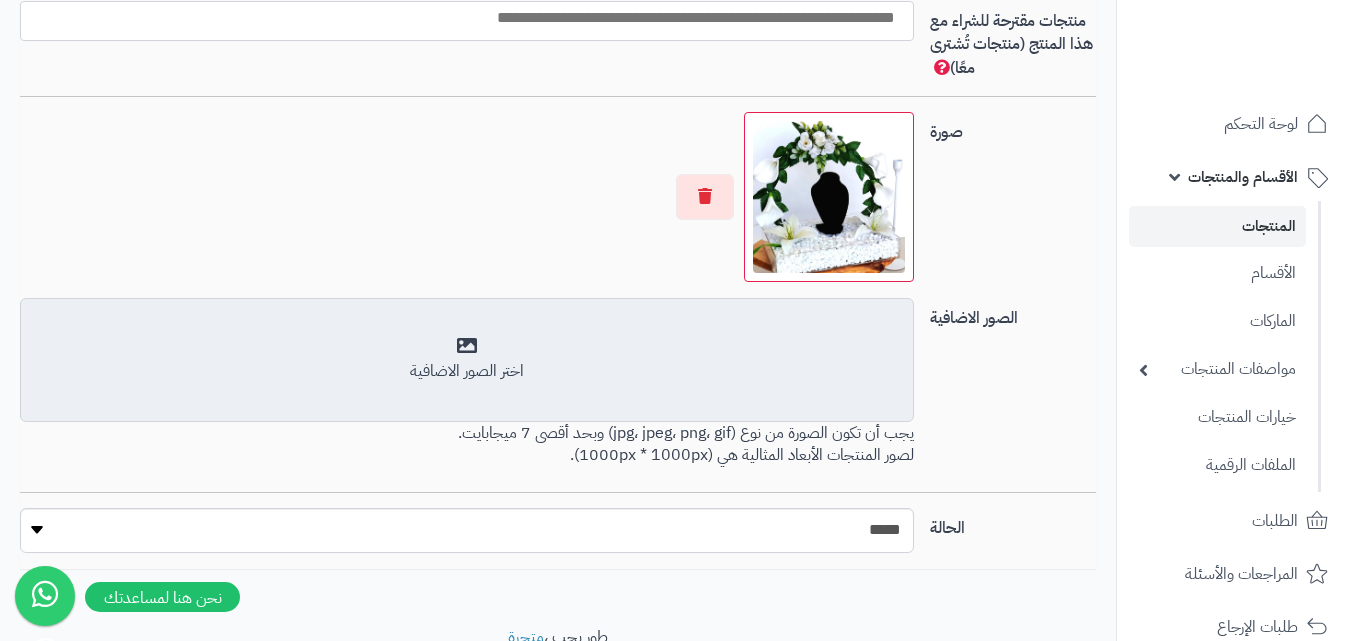click on "اختر الصور الاضافية" at bounding box center (467, 371) 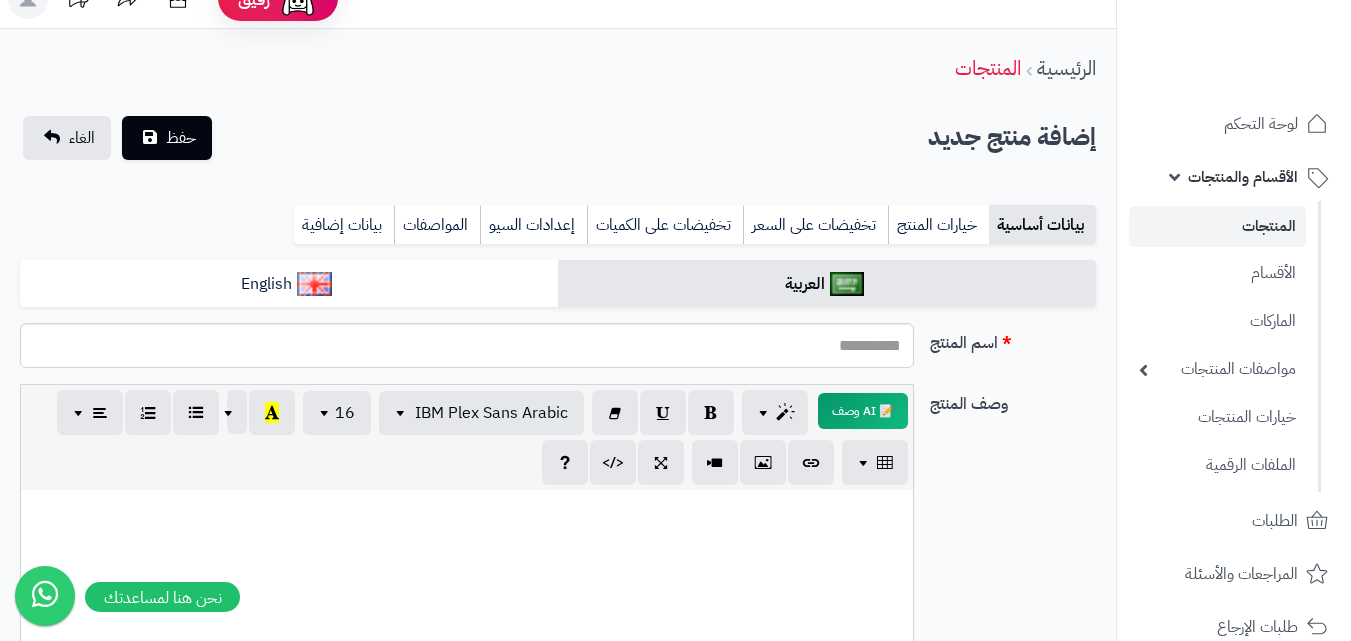scroll, scrollTop: 0, scrollLeft: 0, axis: both 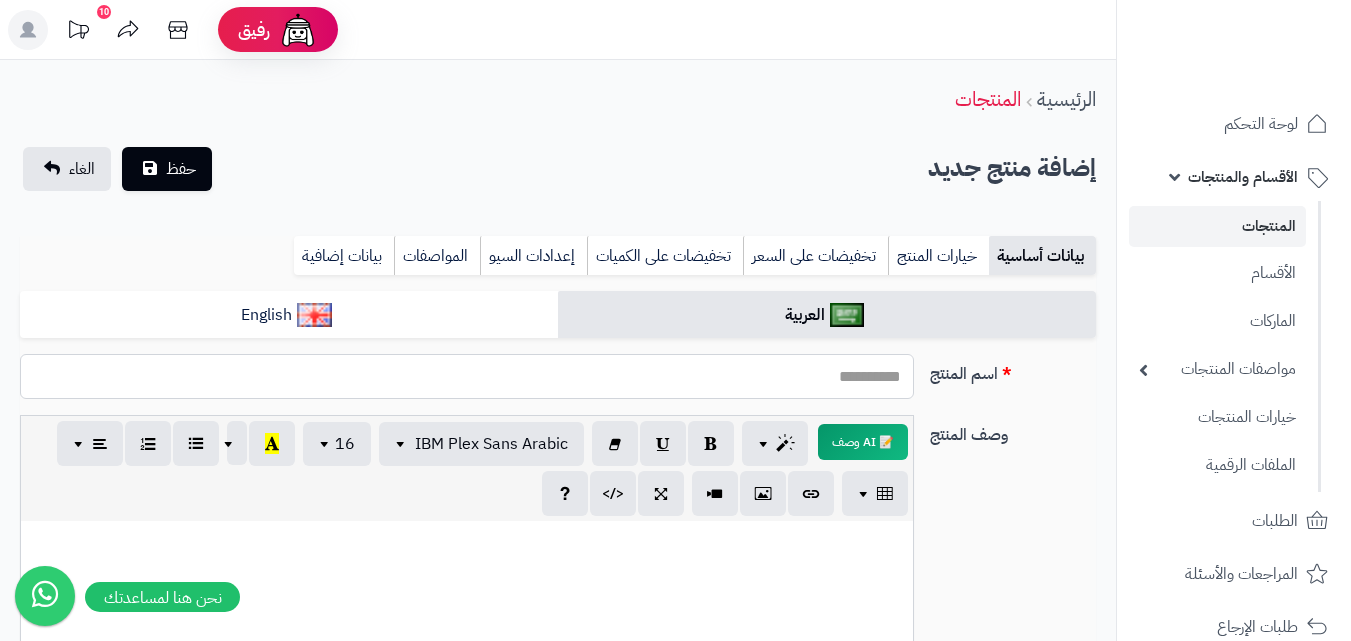 click on "اسم المنتج" at bounding box center [467, 376] 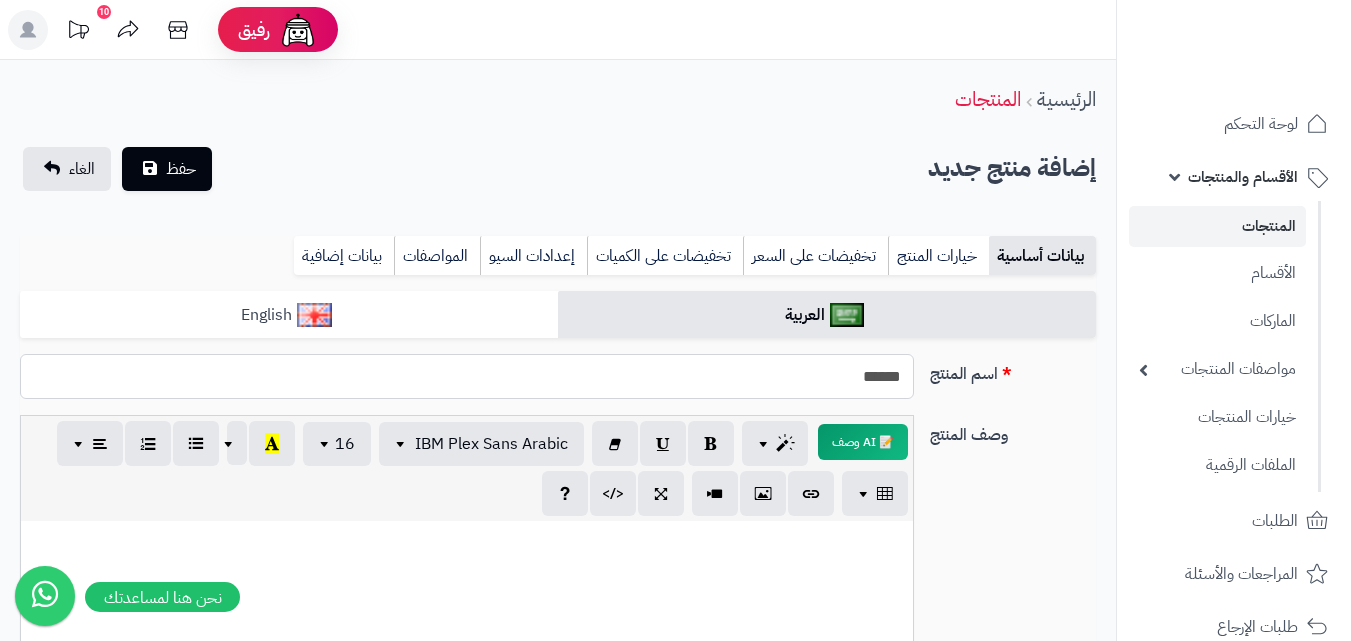 type on "******" 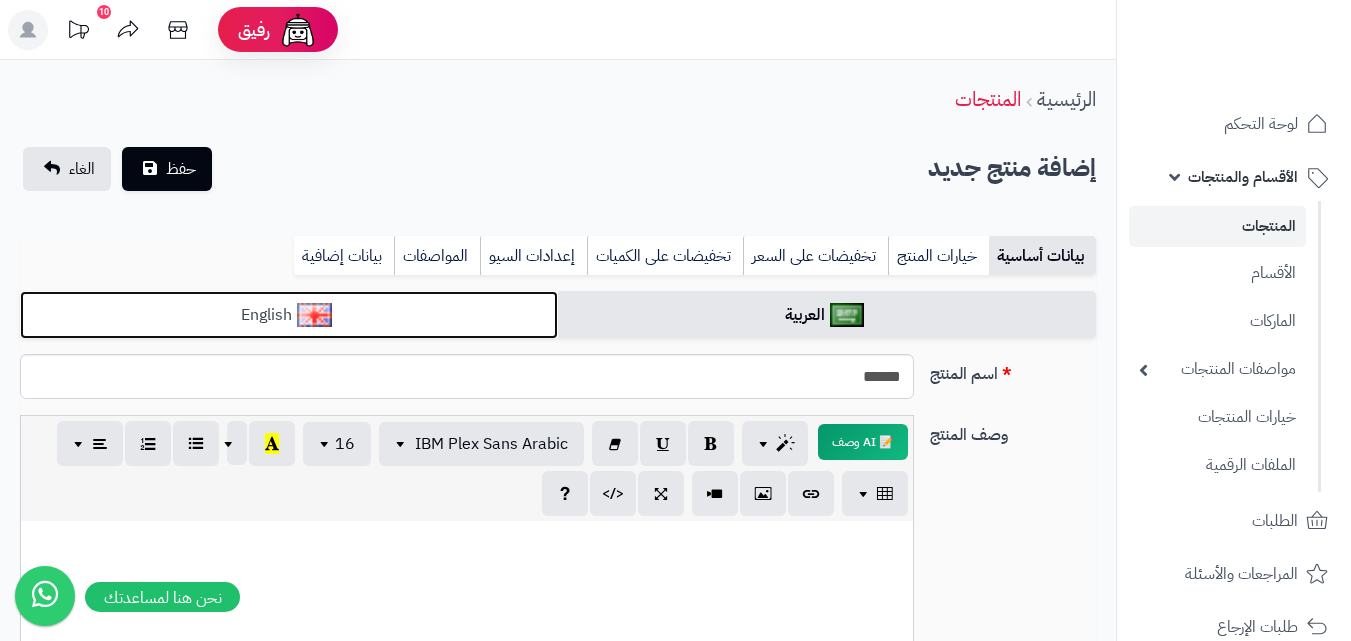 click on "English" at bounding box center (289, 315) 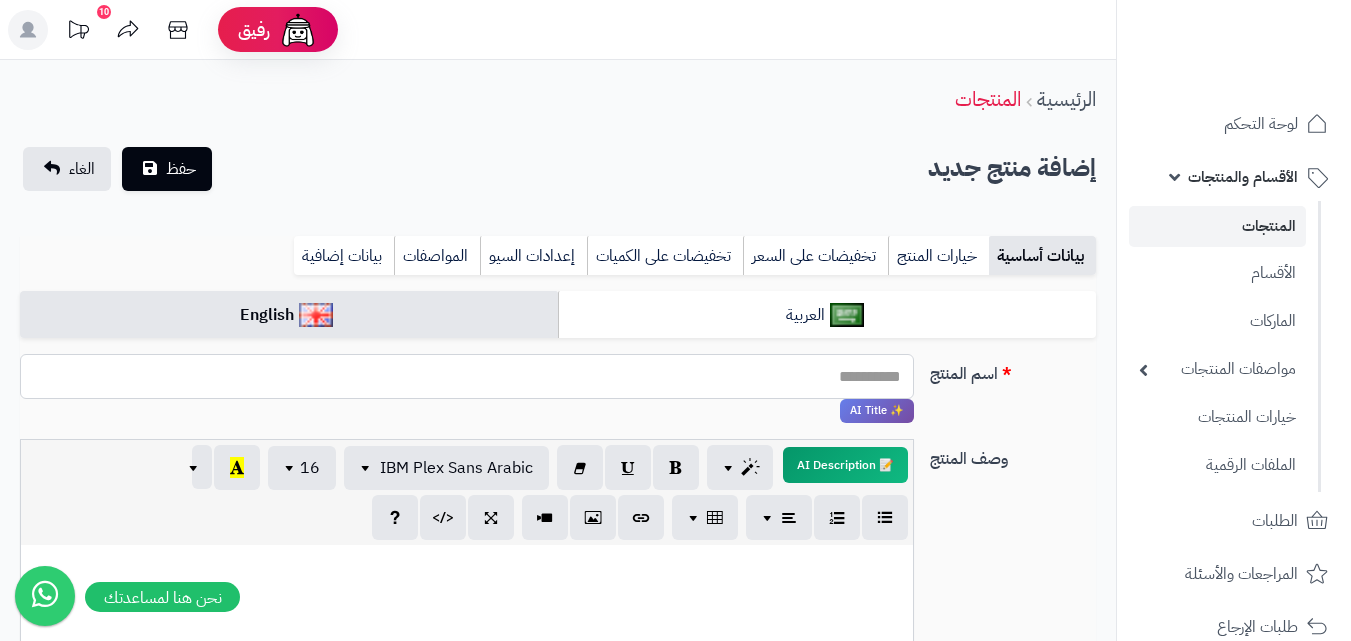click on "اسم المنتج" at bounding box center (467, 376) 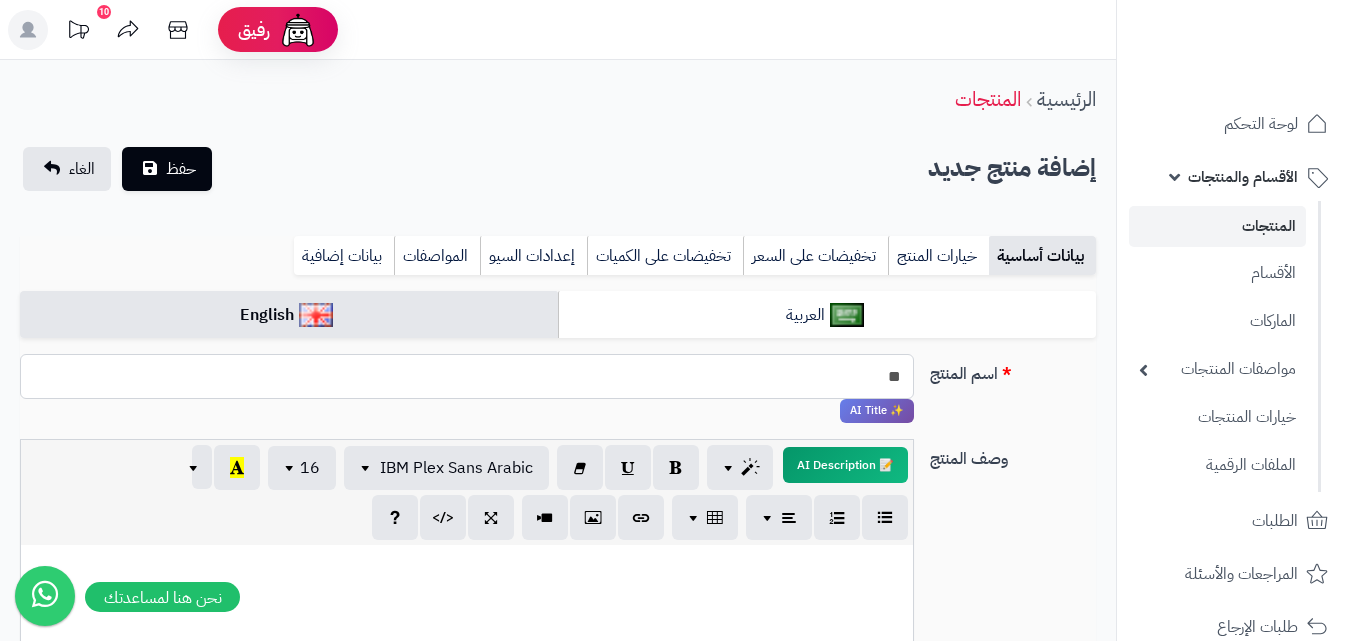 type on "*" 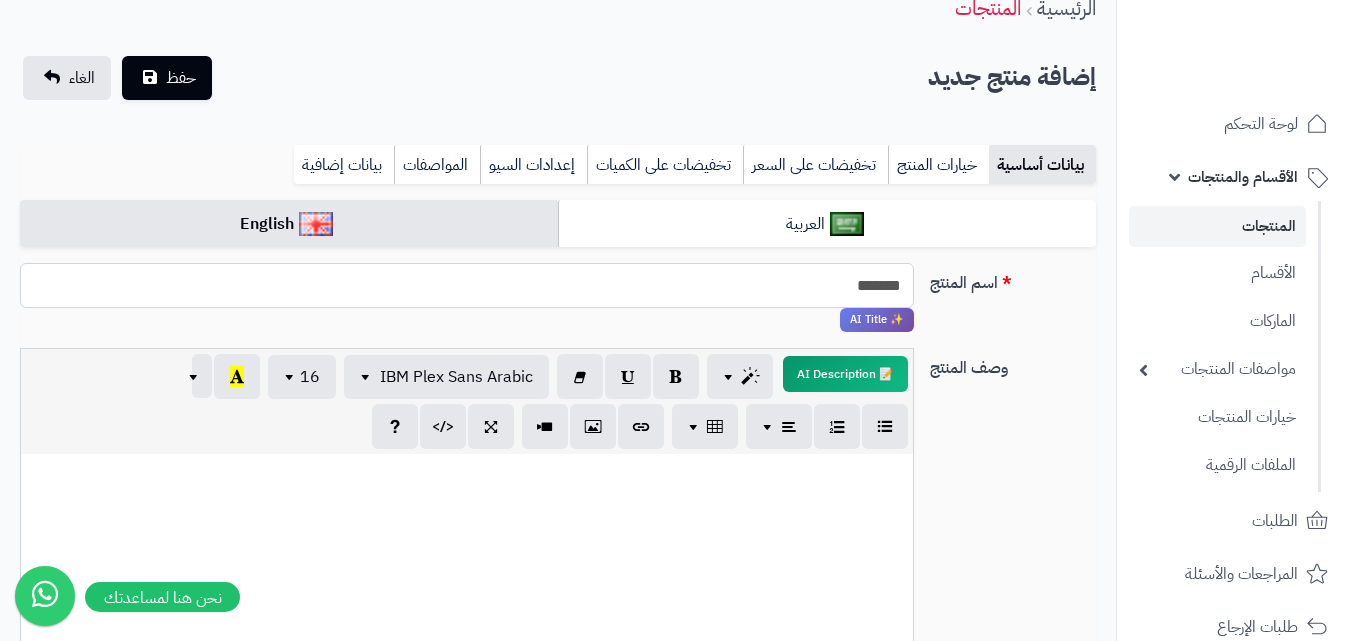 scroll, scrollTop: 77, scrollLeft: 0, axis: vertical 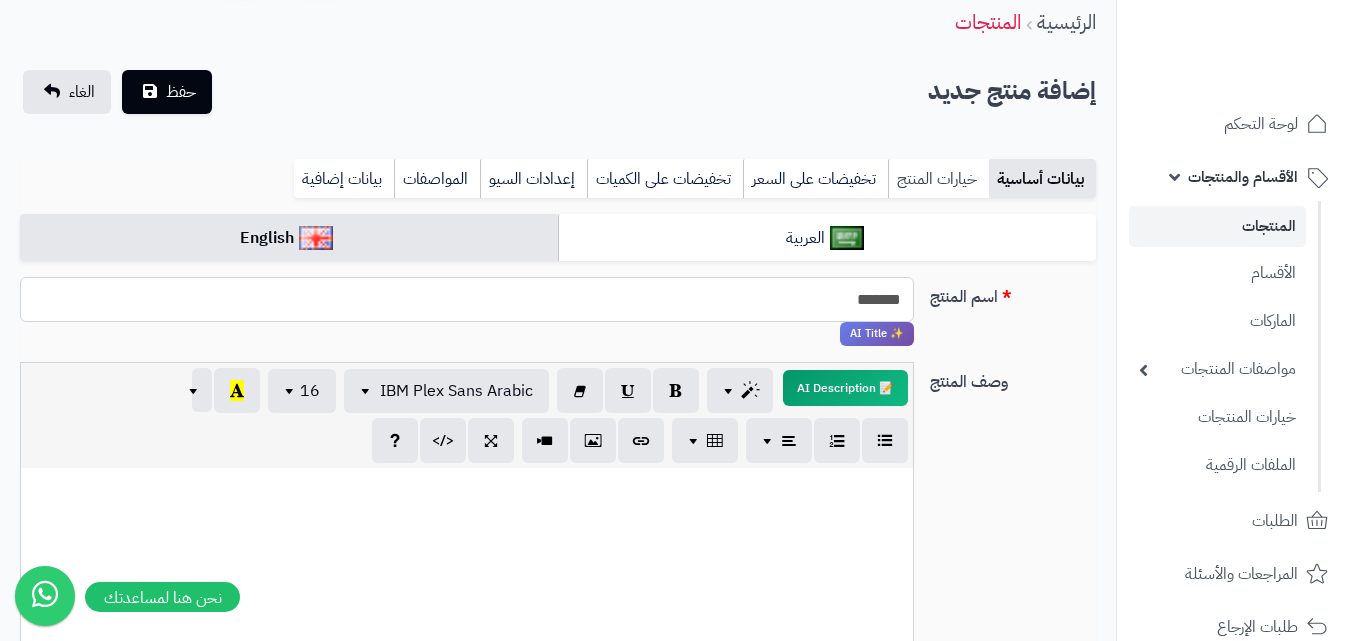 type on "*******" 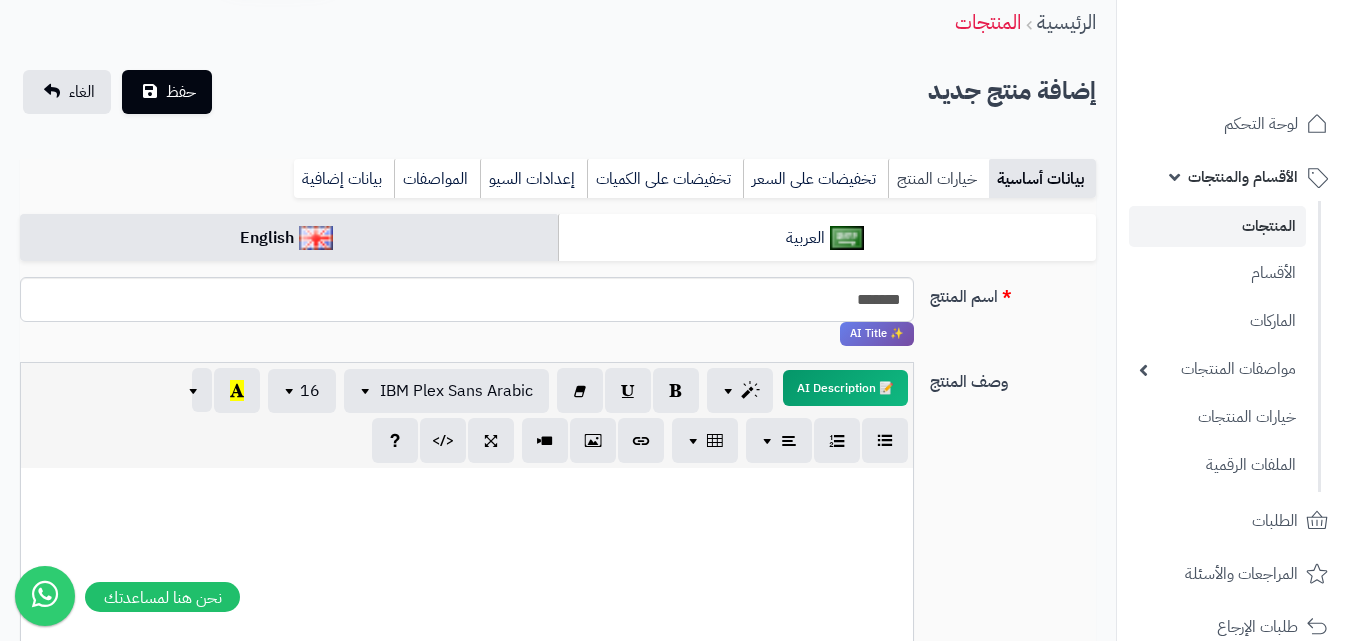 click on "خيارات المنتج" at bounding box center (938, 179) 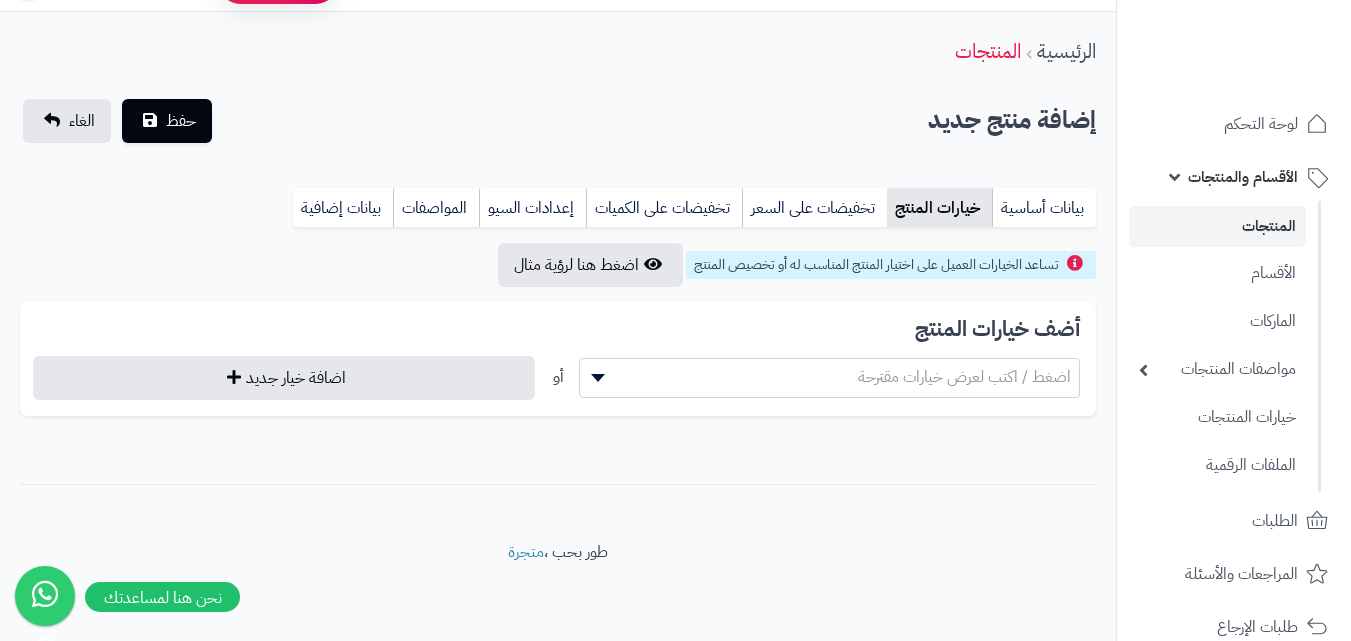click on "اضغط / اكتب لعرض خيارات مقترحة" at bounding box center (964, 377) 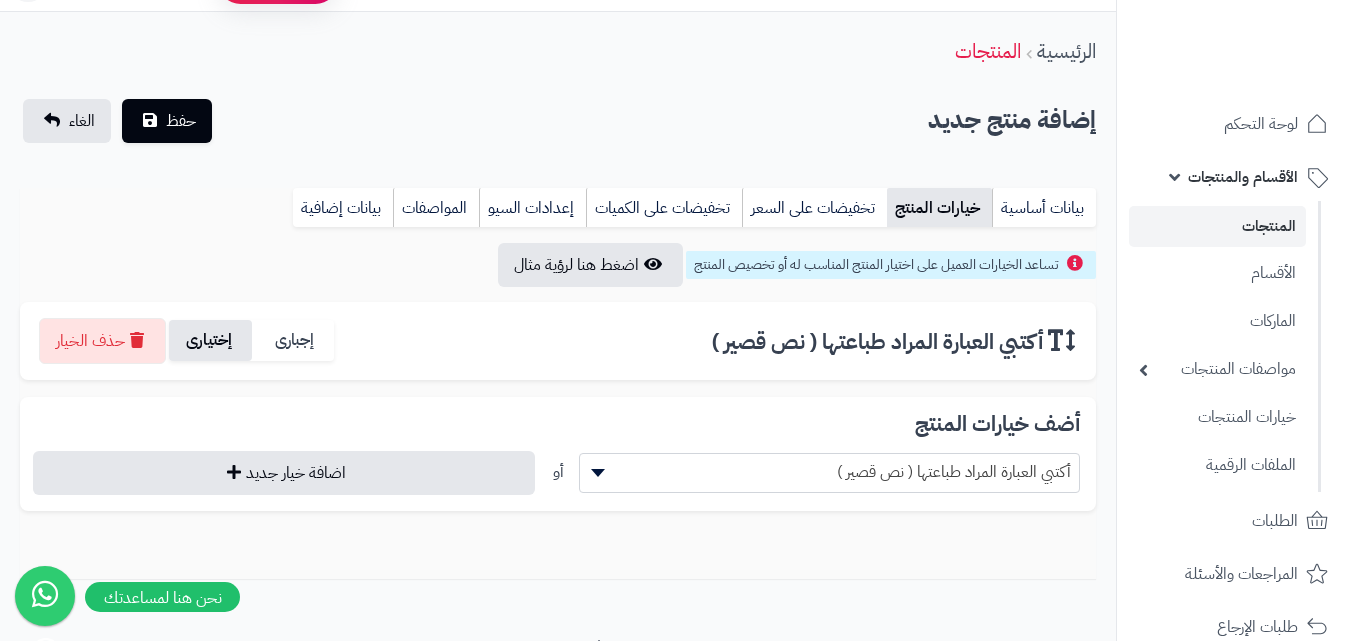 click on "إختيارى" at bounding box center (210, 340) 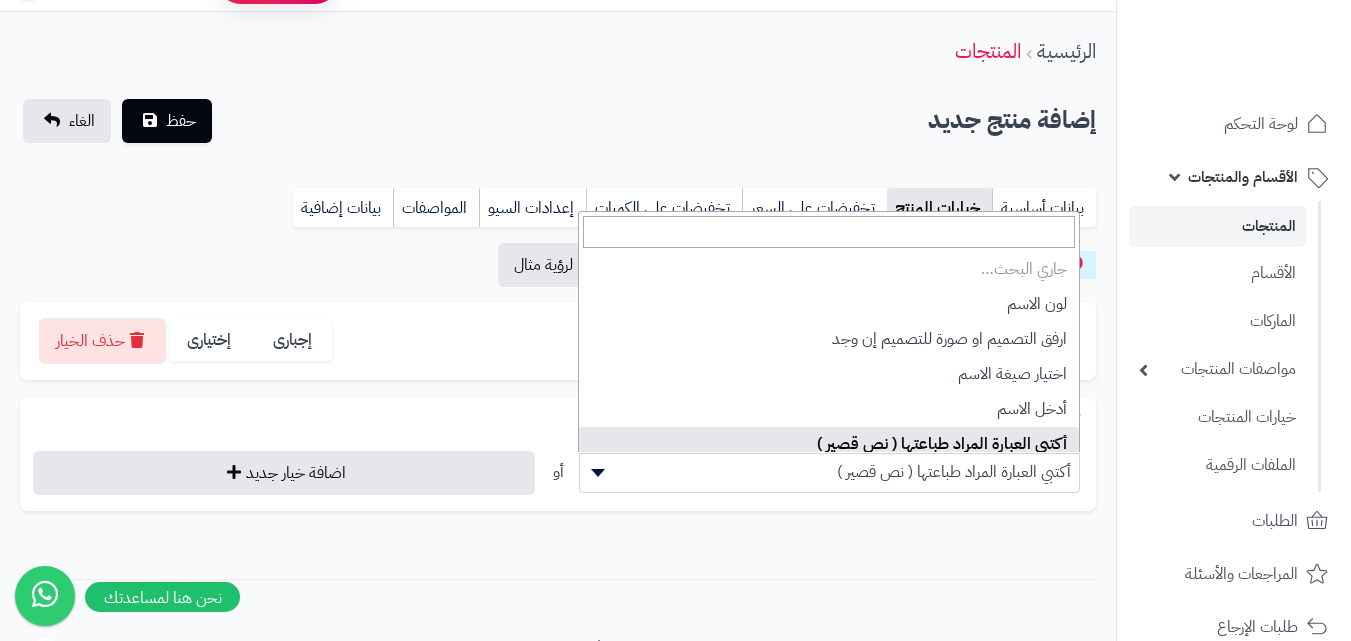 click on "أكتبي العبارة المراد طباعتها ( نص قصير )" at bounding box center [830, 473] 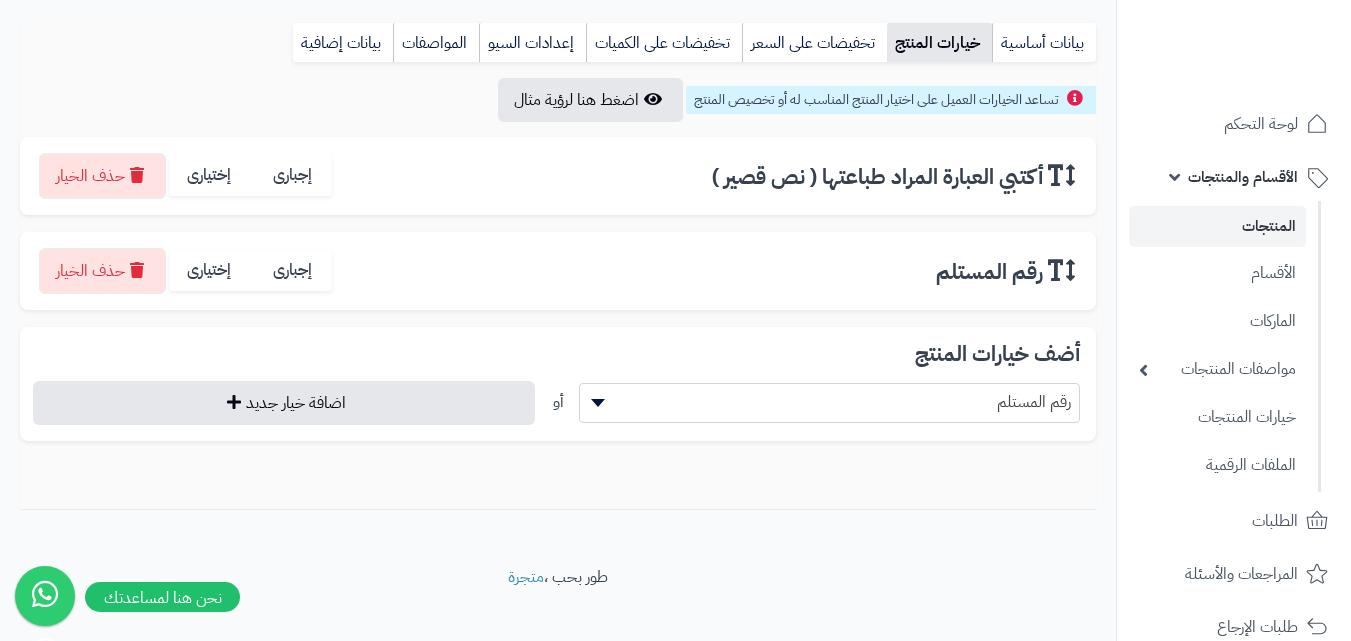 scroll, scrollTop: 238, scrollLeft: 0, axis: vertical 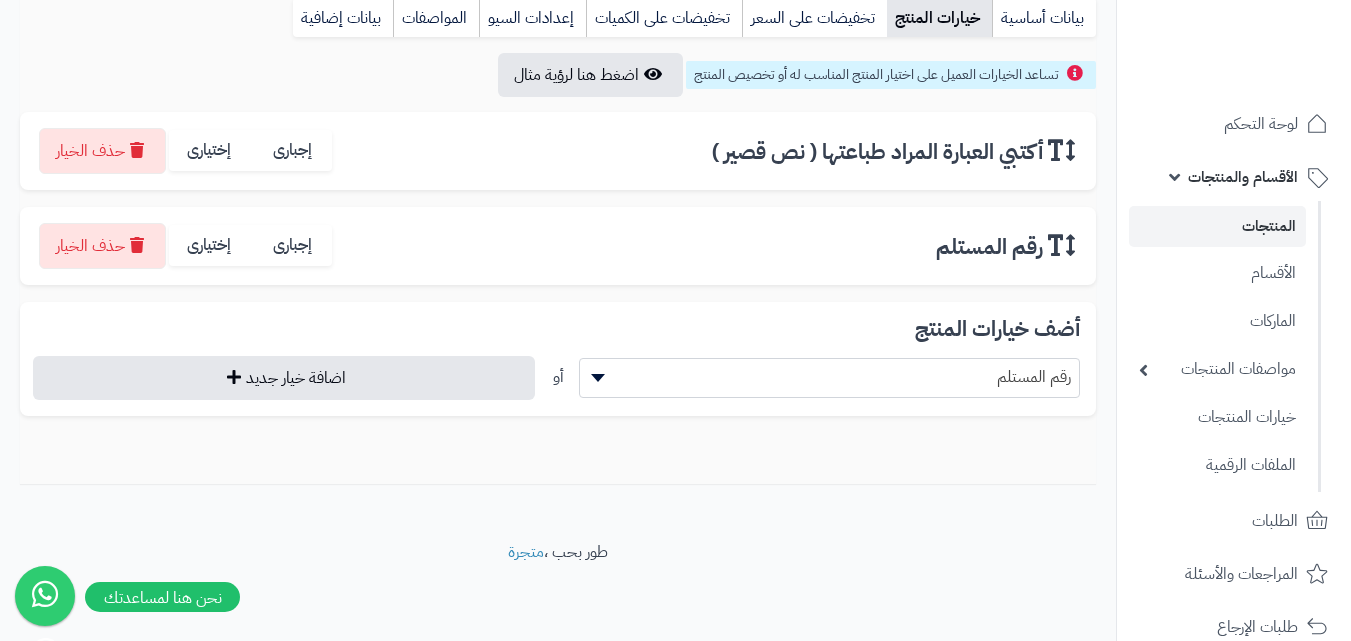 click on "رقم المستلم" at bounding box center [830, 377] 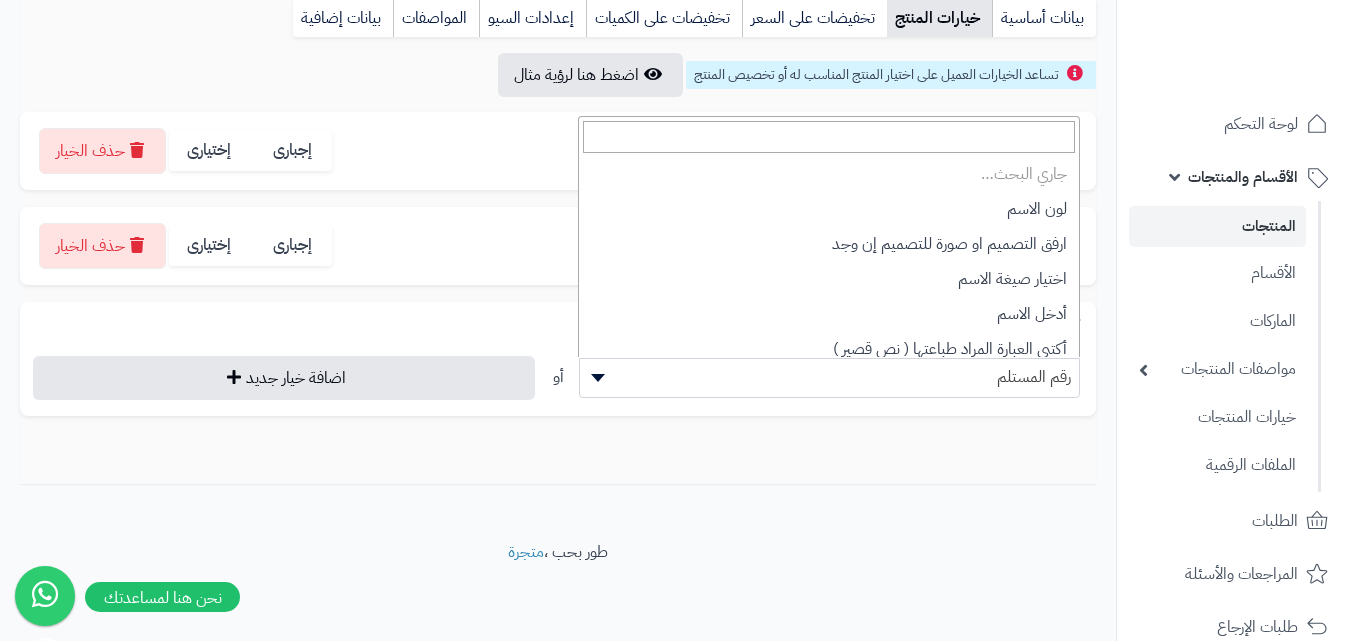scroll, scrollTop: 139, scrollLeft: 0, axis: vertical 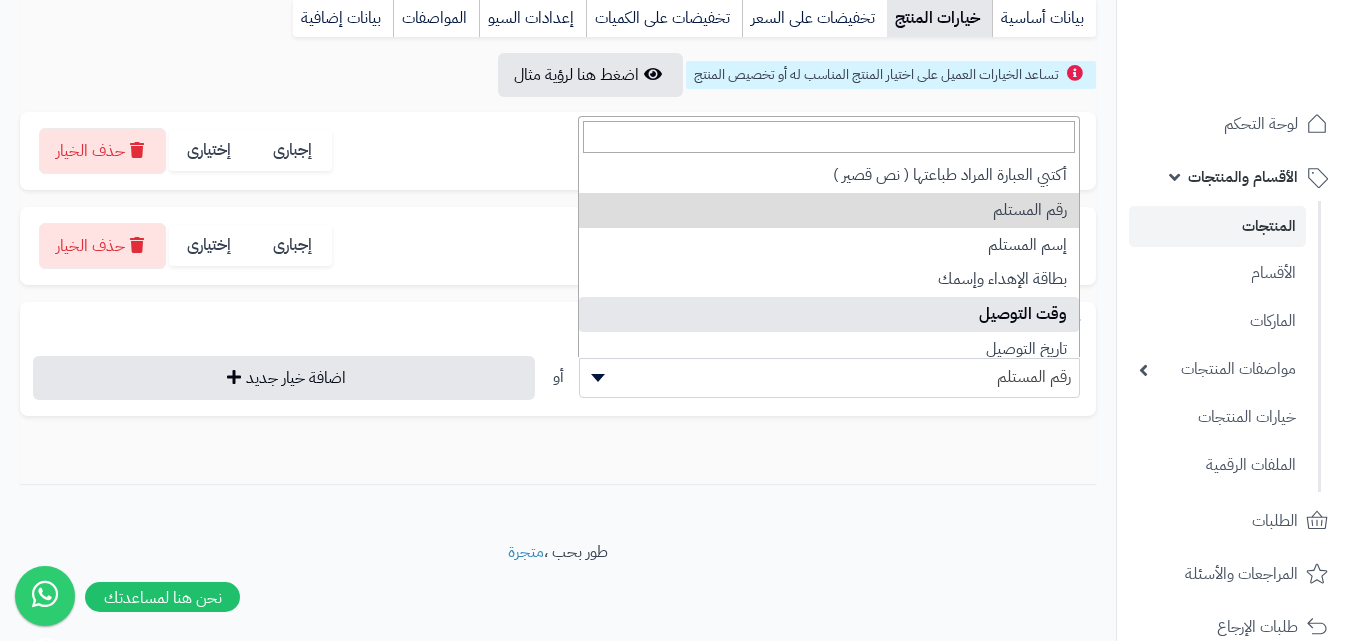 select on "**" 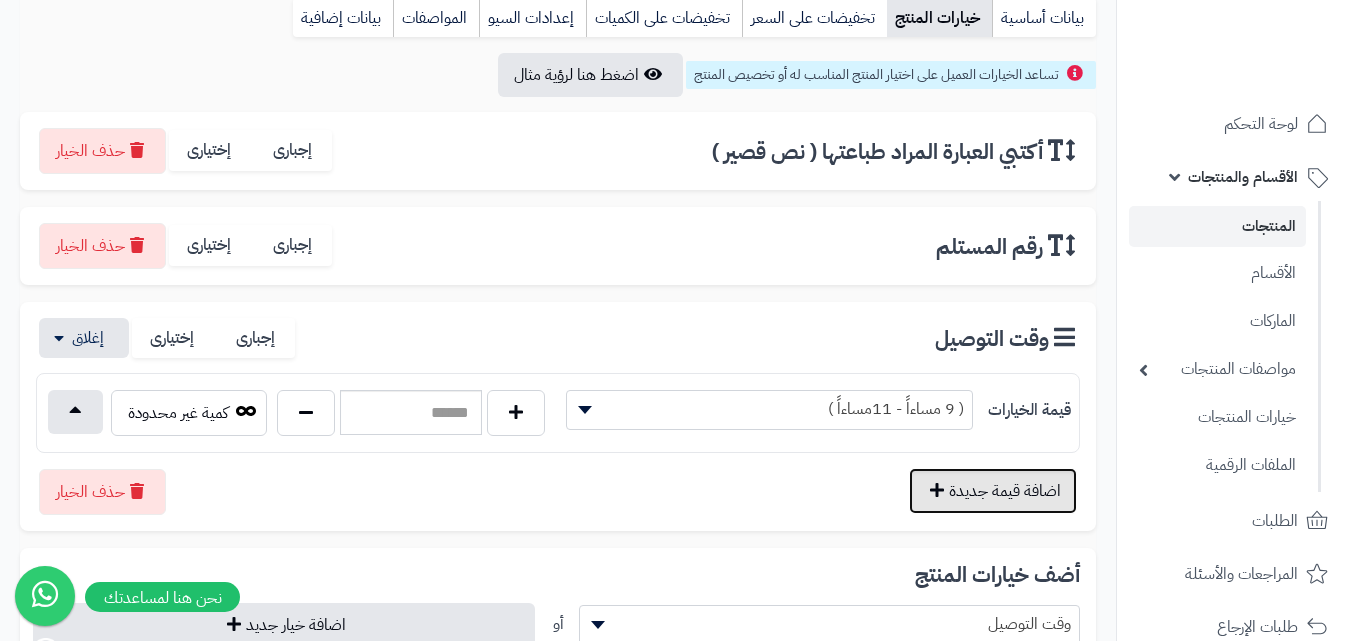 click on "اضافة قيمة جديدة" at bounding box center (993, 491) 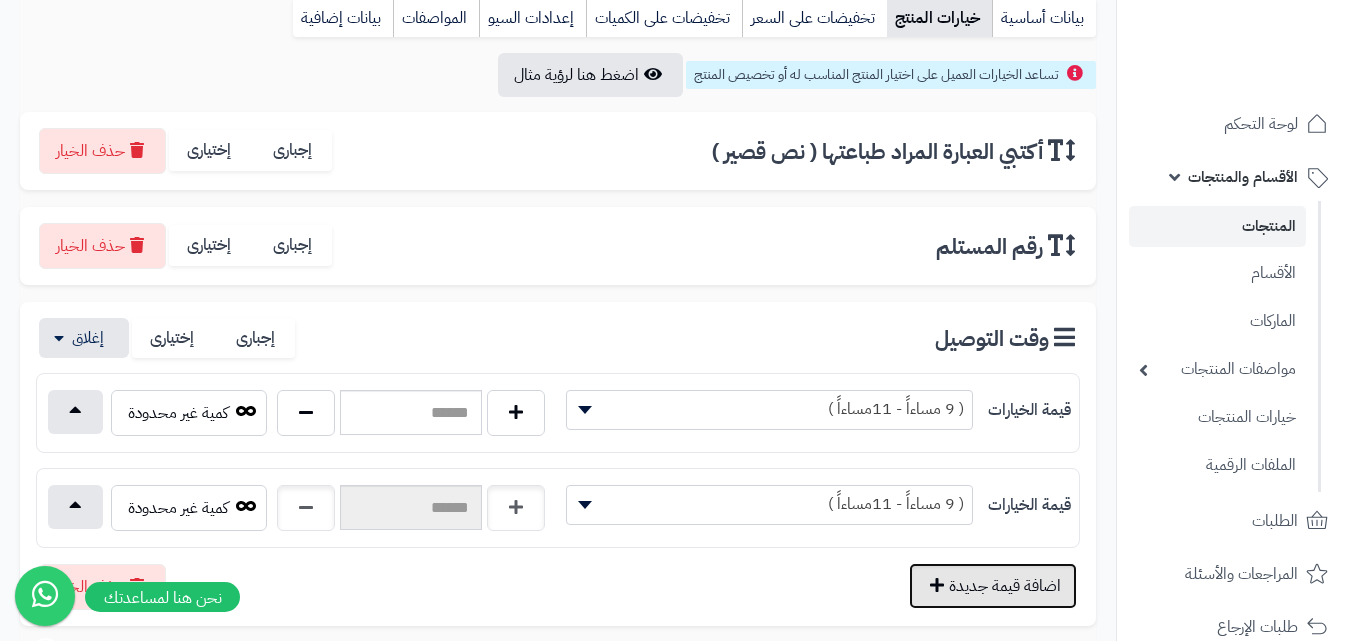 click on "اضافة قيمة جديدة" at bounding box center (993, 586) 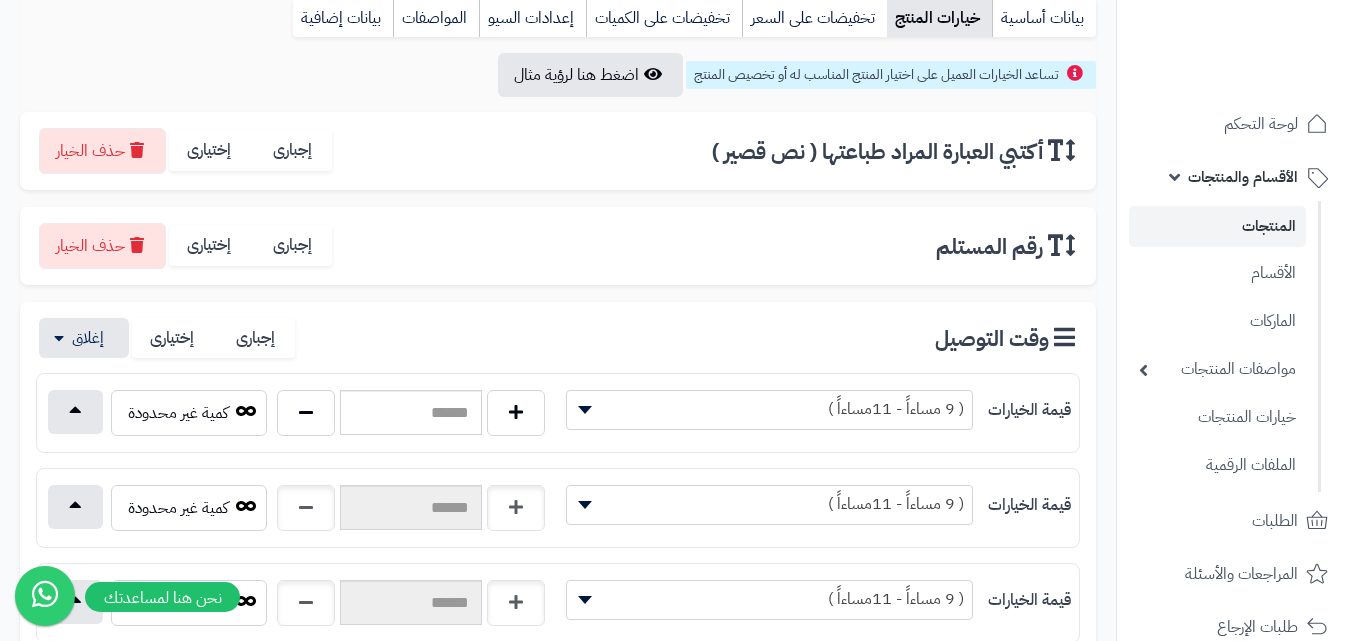 click on "( 9 مساءاً - 11مساءاً )" at bounding box center [769, 409] 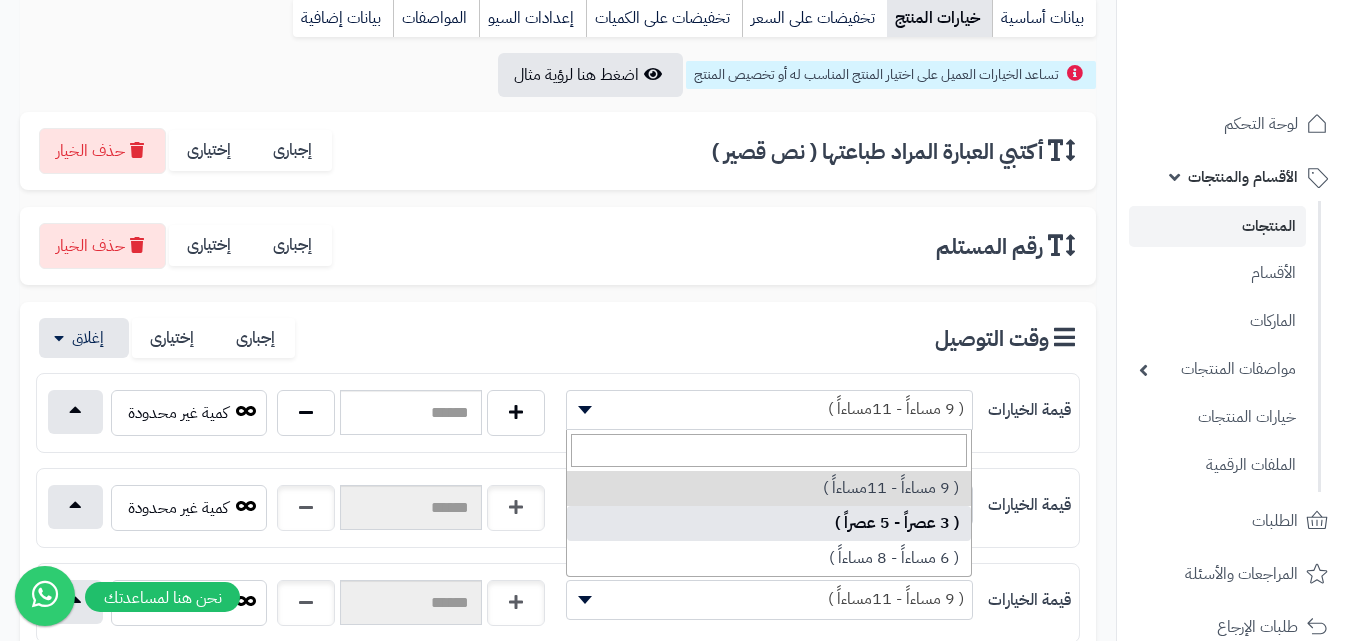 select on "***" 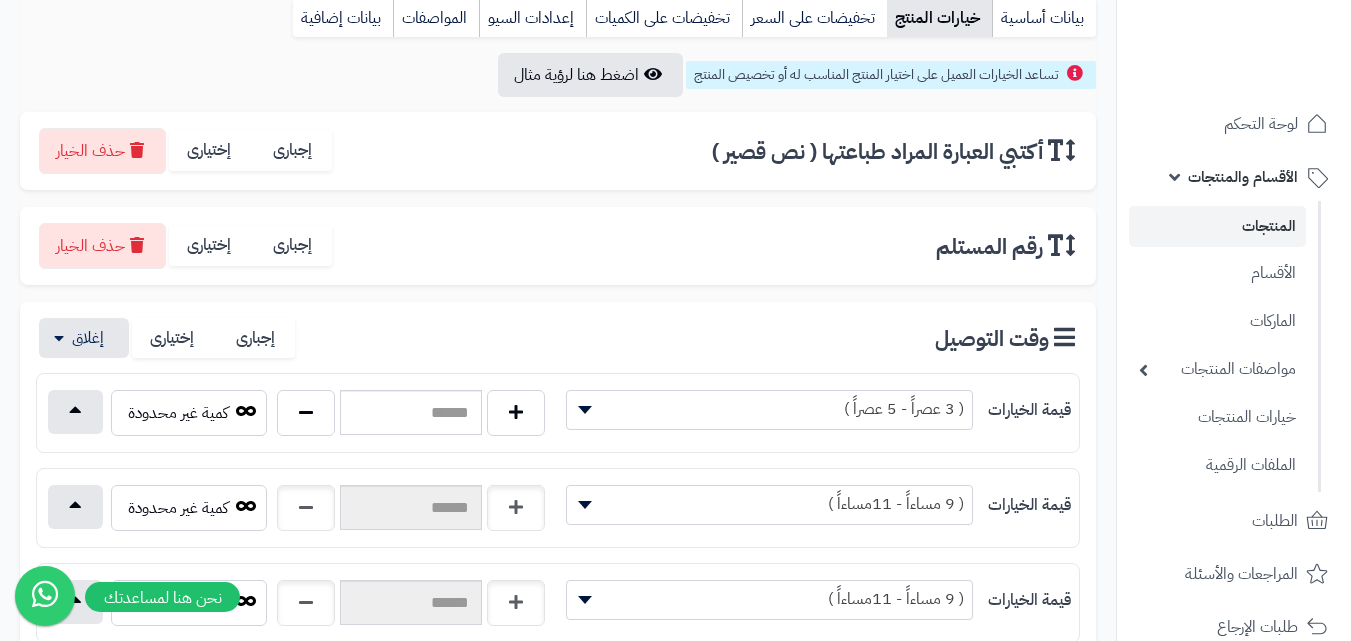 click on "( 9 مساءاً - 11مساءاً )" at bounding box center [769, 504] 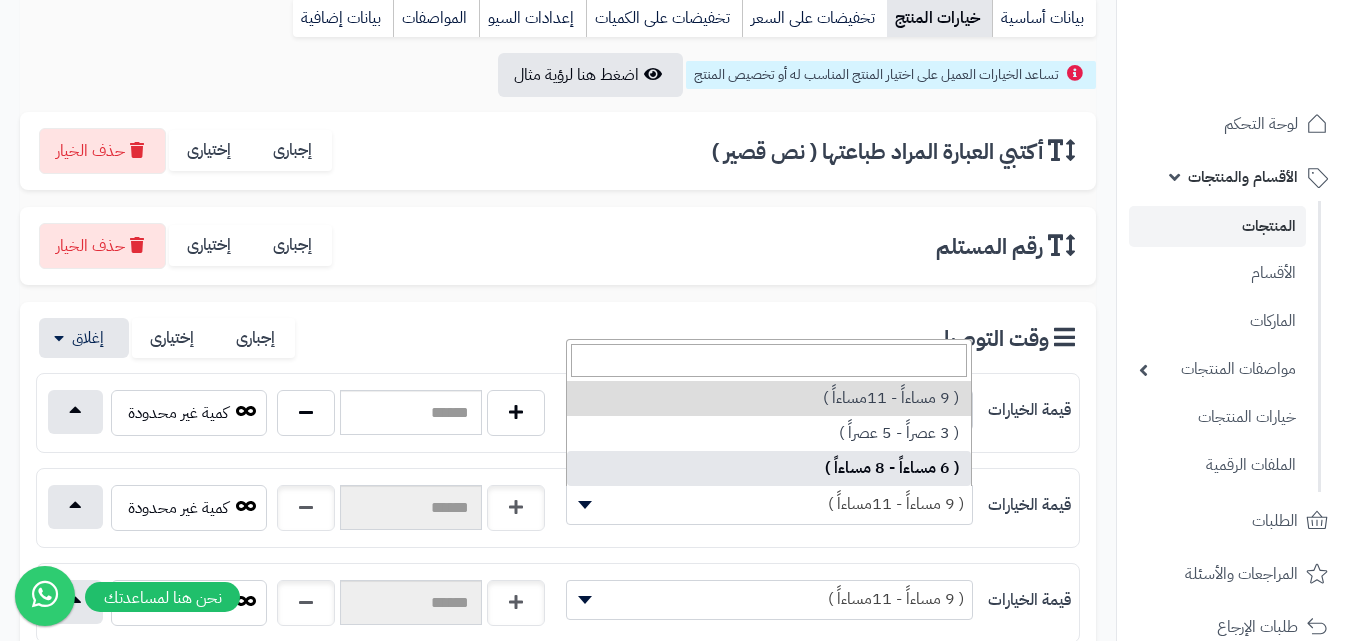 select on "***" 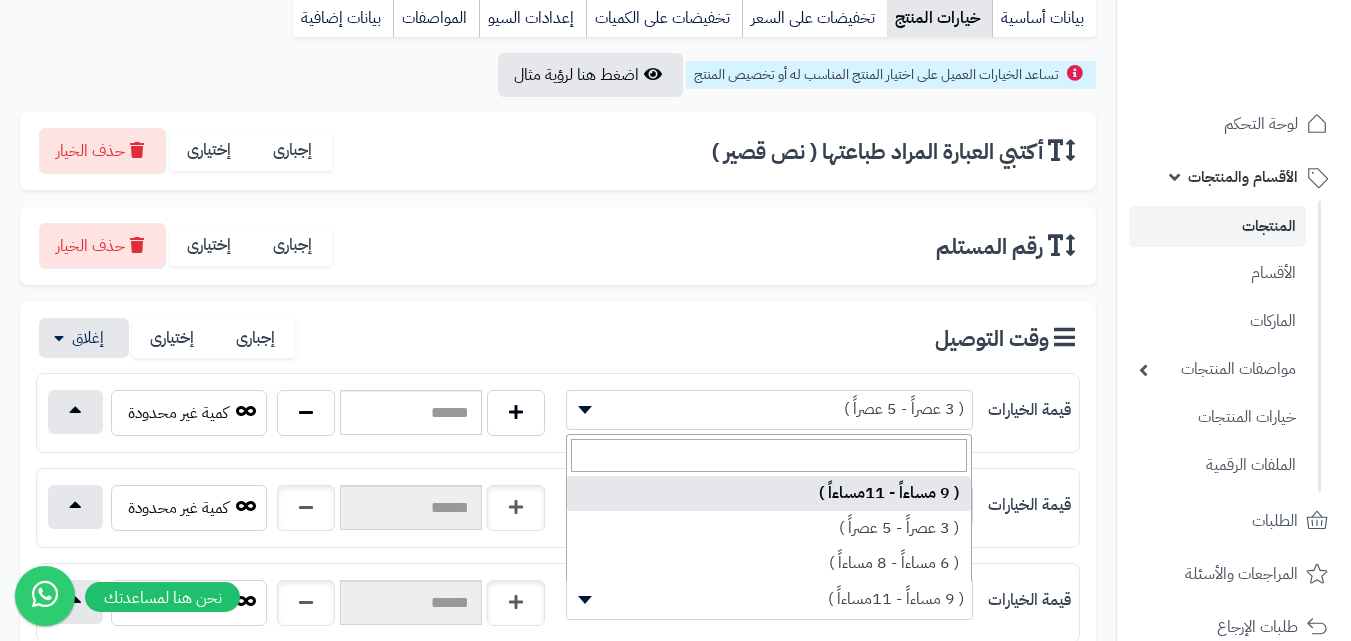 click on "( 9 مساءاً - 11مساءاً )" at bounding box center [769, 599] 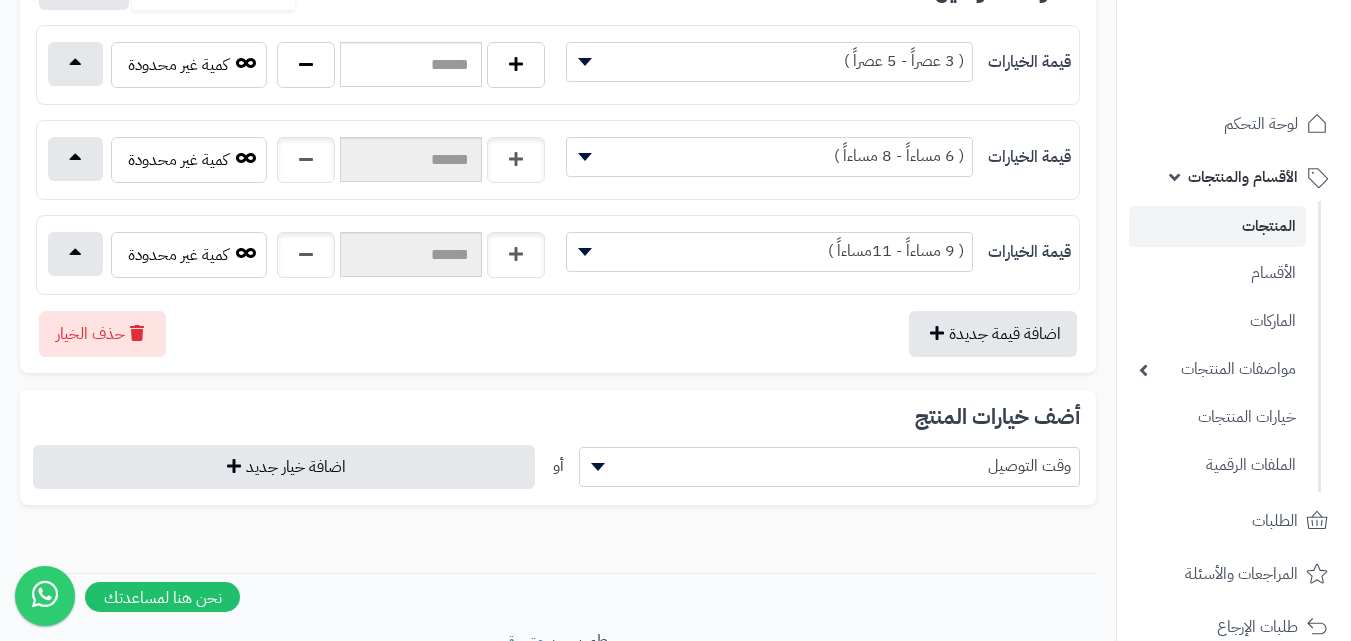 scroll, scrollTop: 602, scrollLeft: 0, axis: vertical 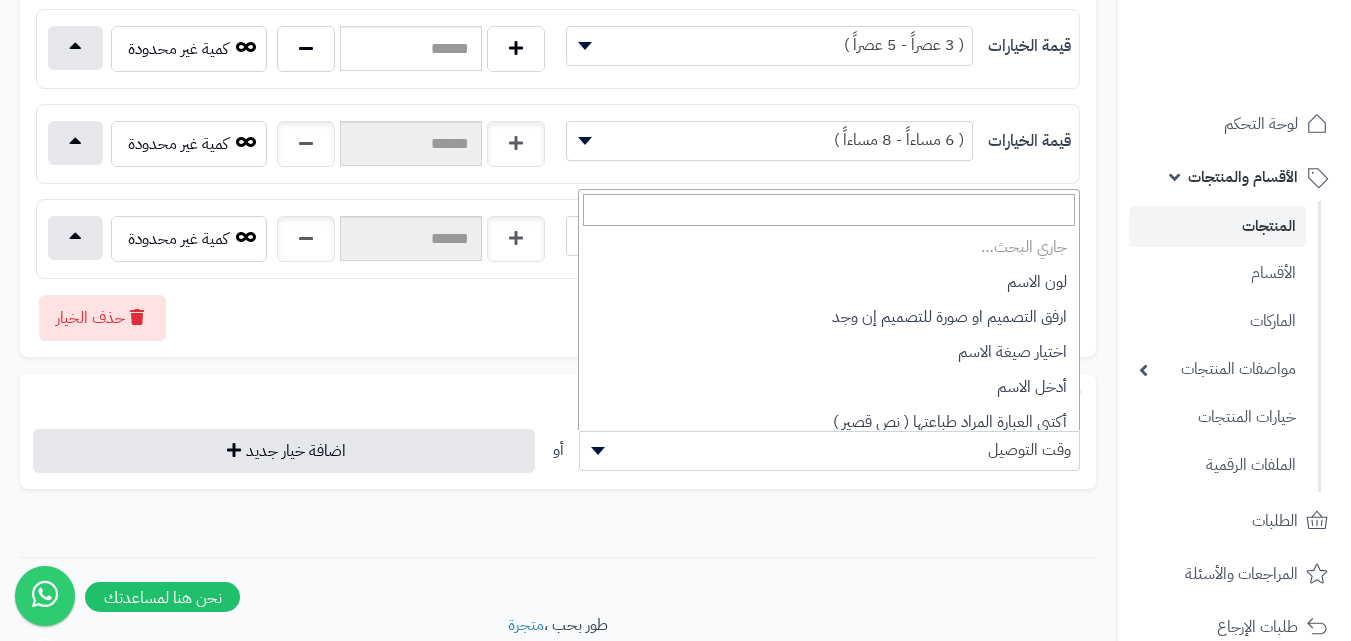 click on "وقت التوصيل" at bounding box center (830, 450) 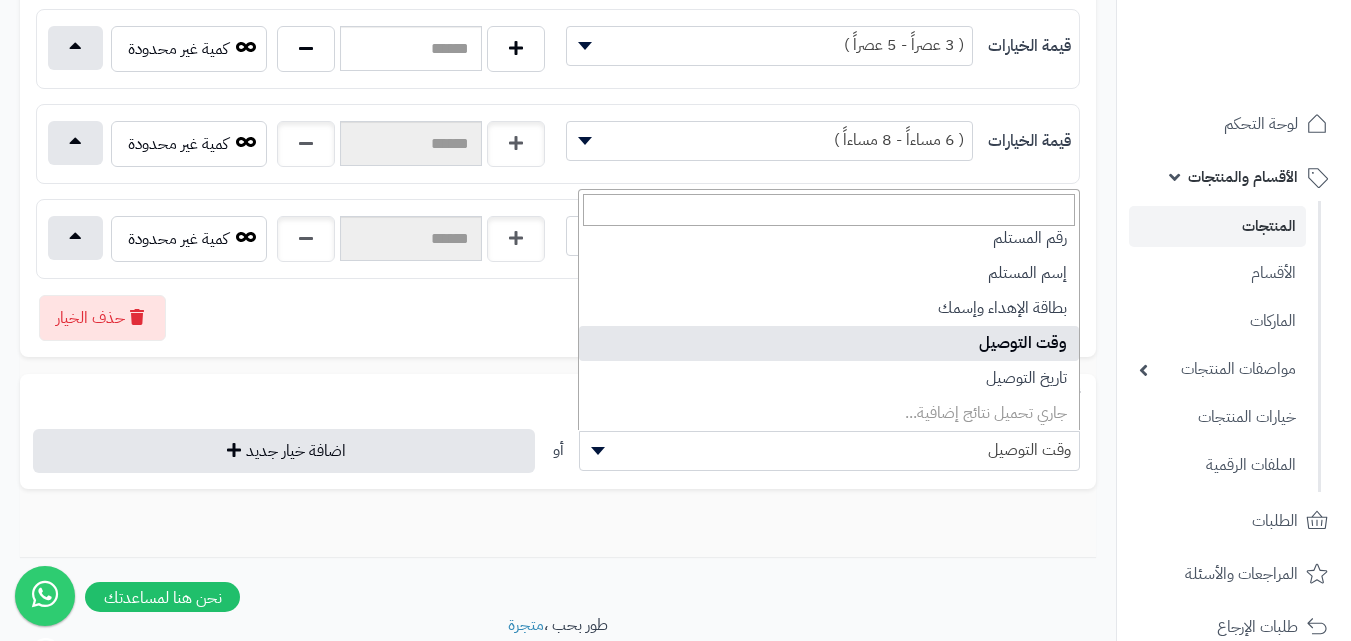 scroll, scrollTop: 183, scrollLeft: 0, axis: vertical 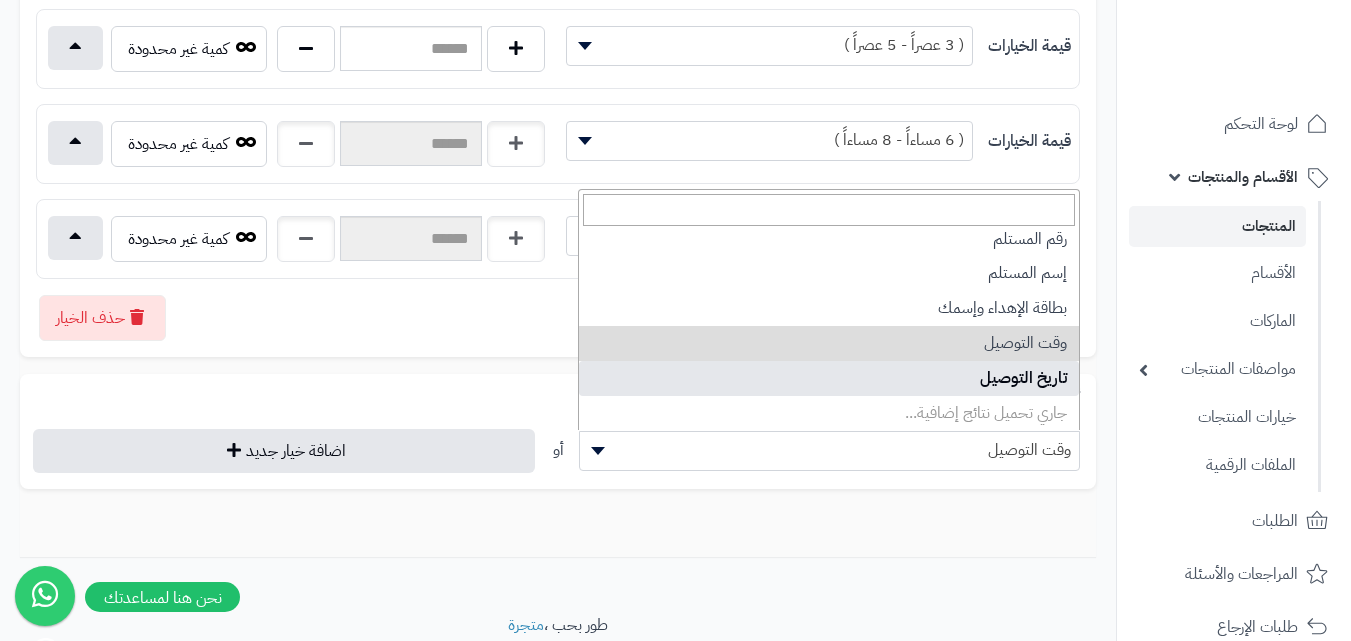 select on "**" 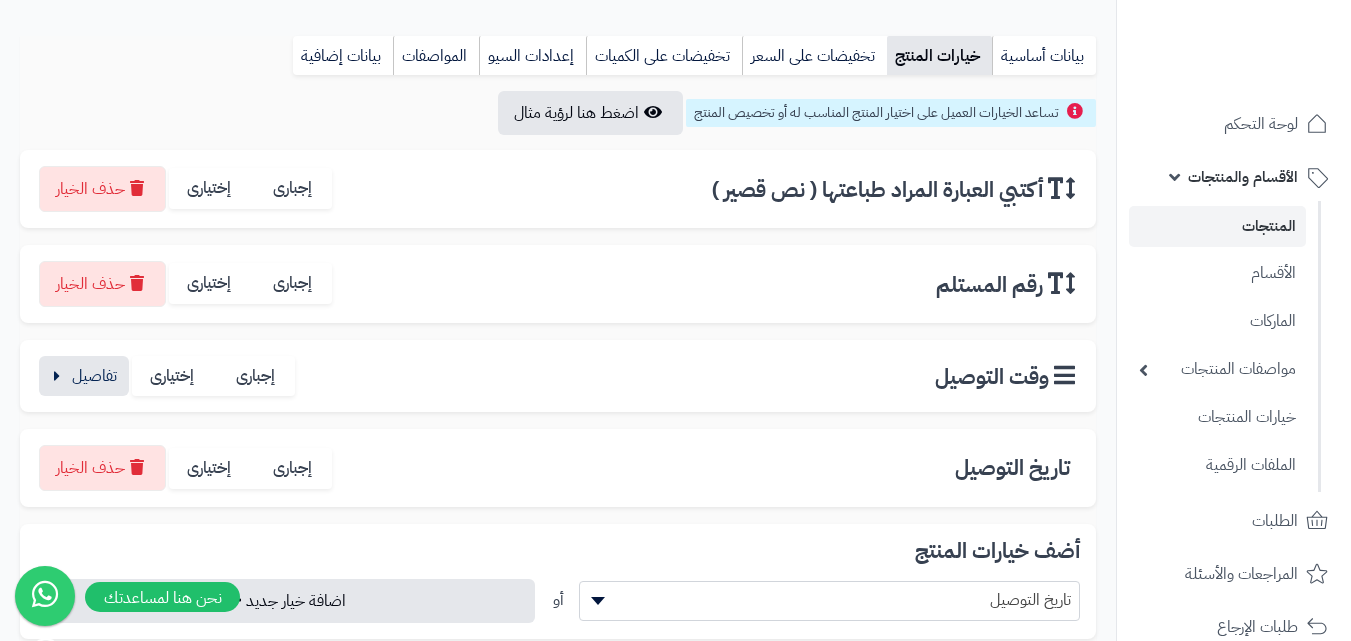 scroll, scrollTop: 184, scrollLeft: 0, axis: vertical 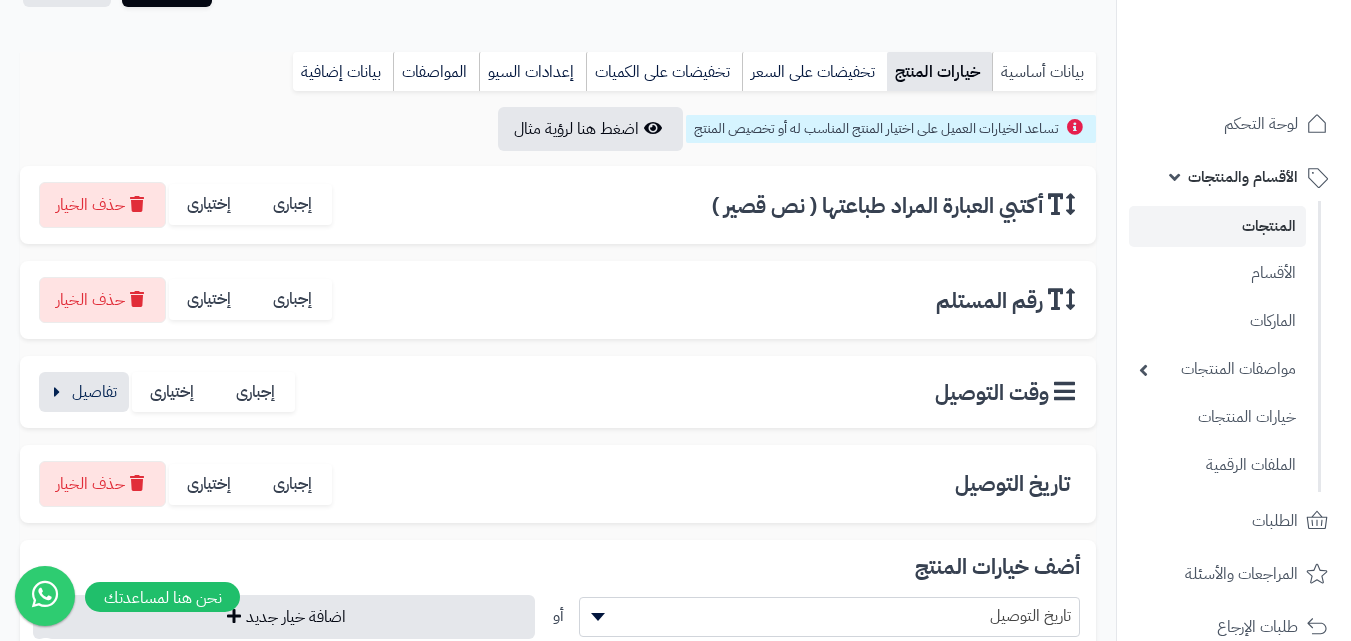 click on "بيانات أساسية" at bounding box center [1044, 72] 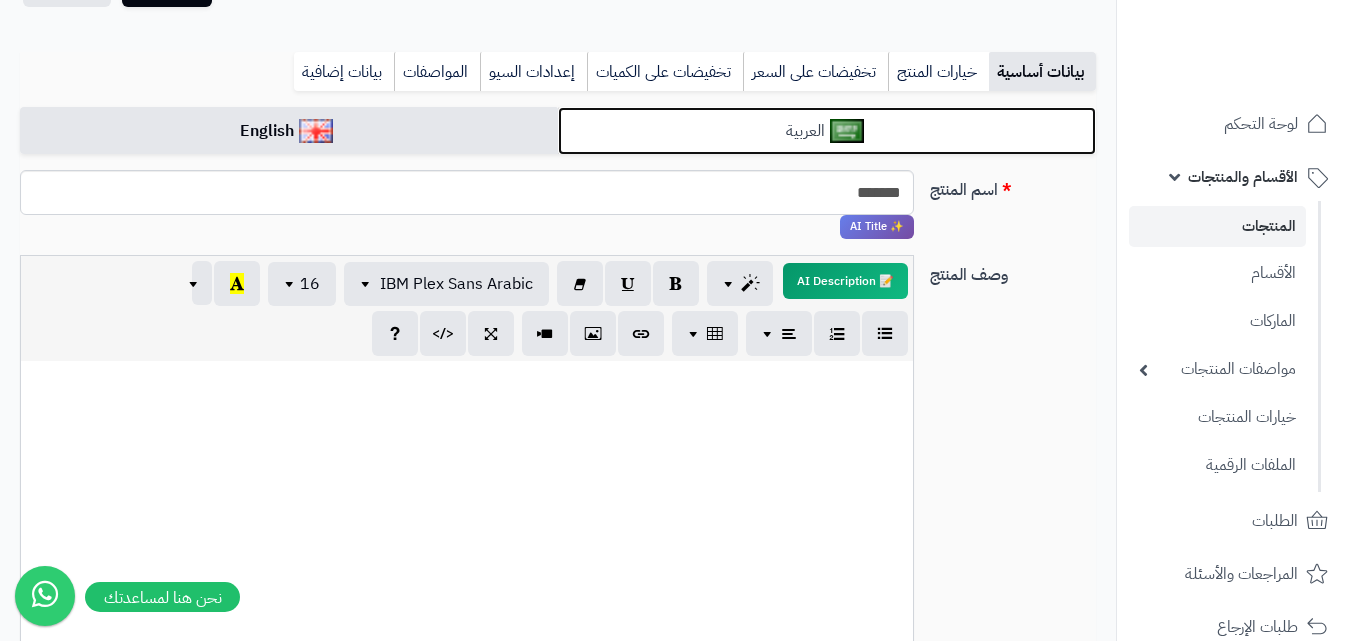click on "العربية" at bounding box center [827, 131] 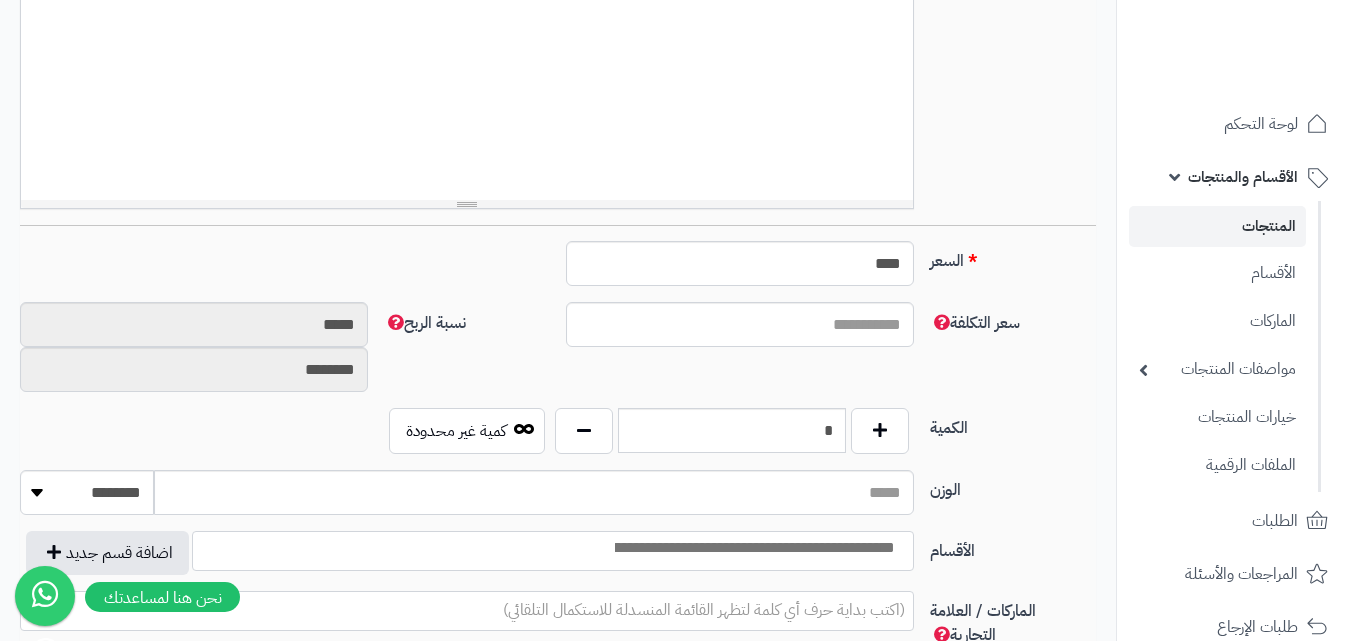 scroll, scrollTop: 635, scrollLeft: 0, axis: vertical 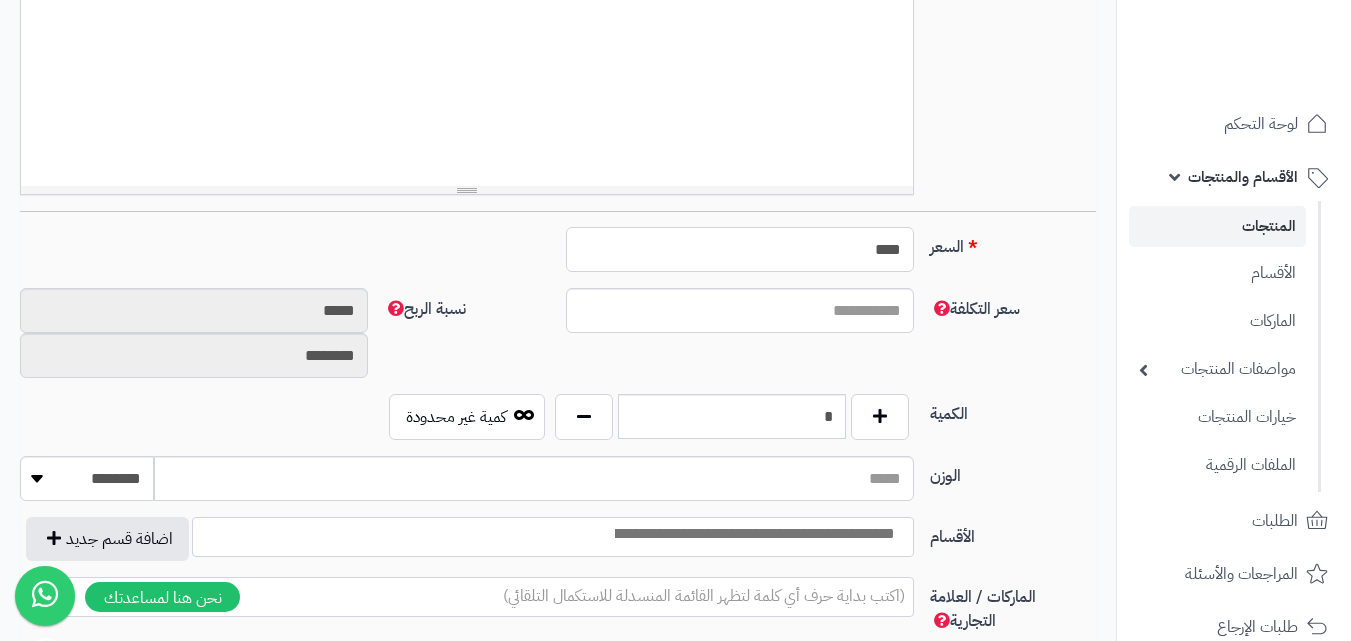 click on "****" at bounding box center [740, 249] 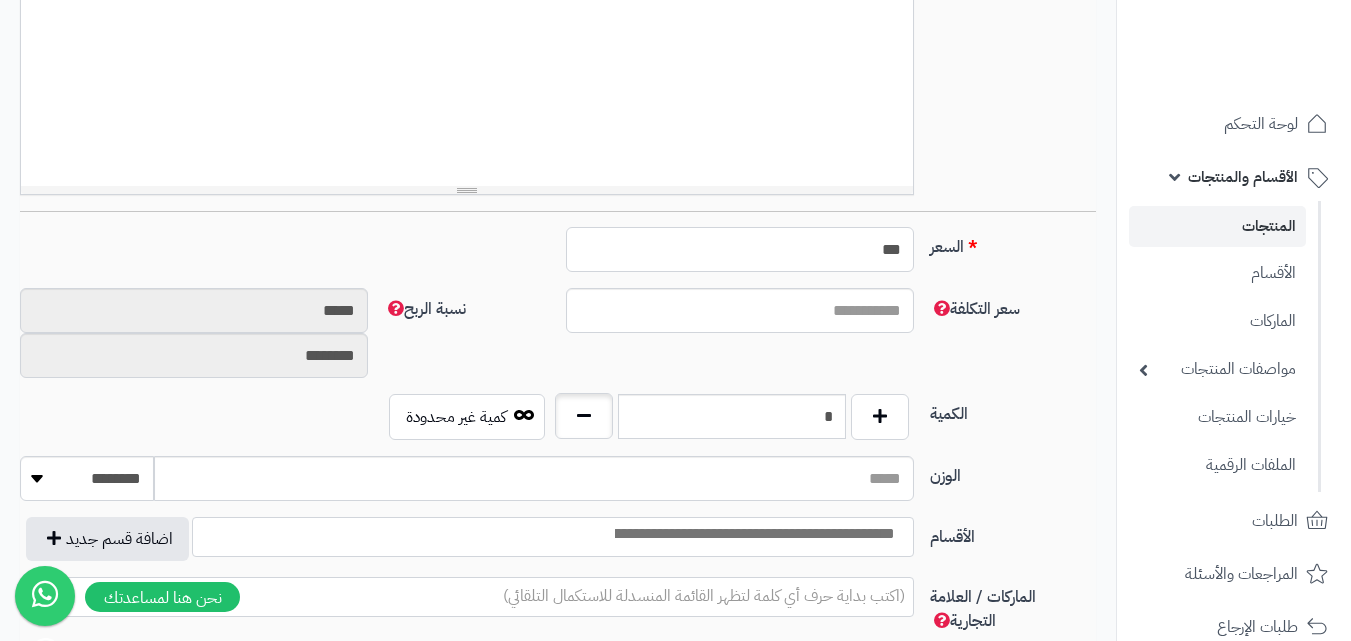 type on "***" 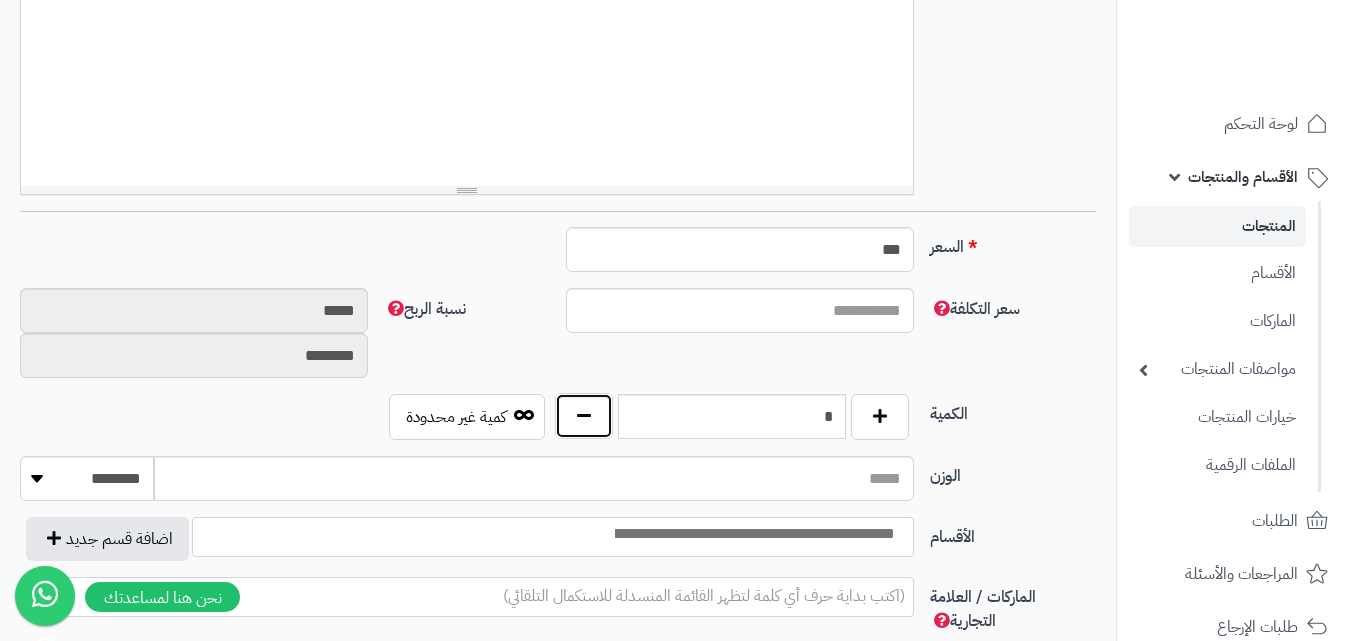 click at bounding box center [584, 416] 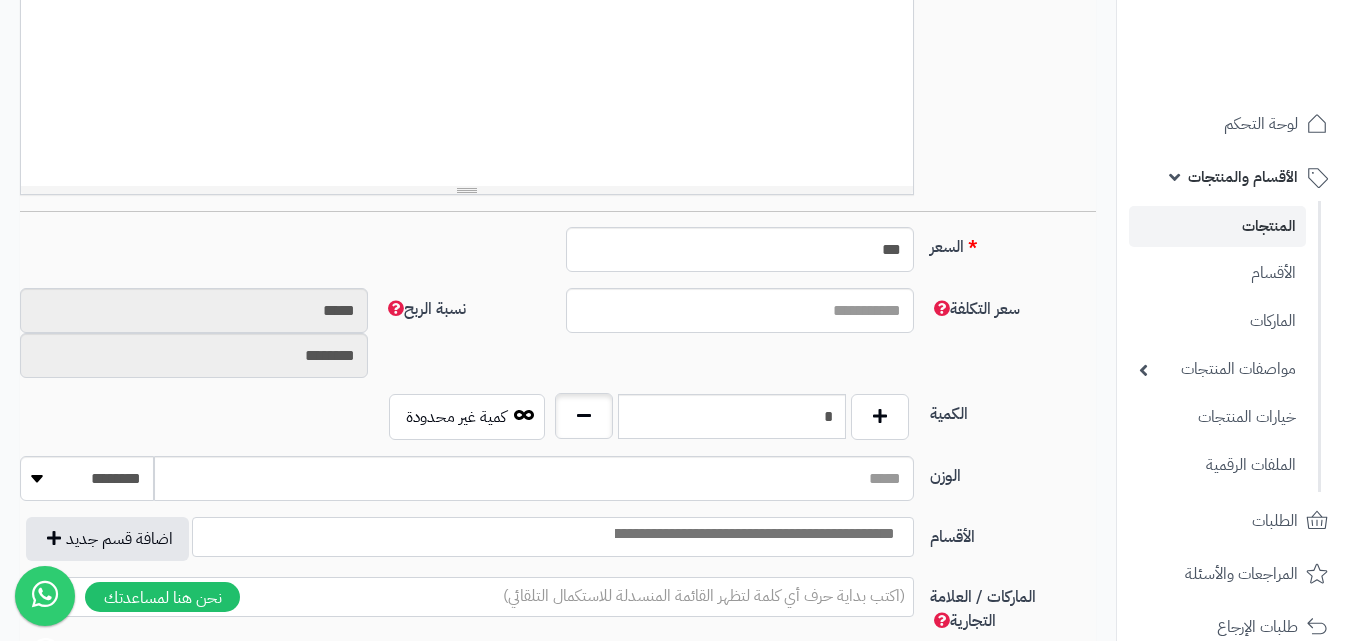 type on "*" 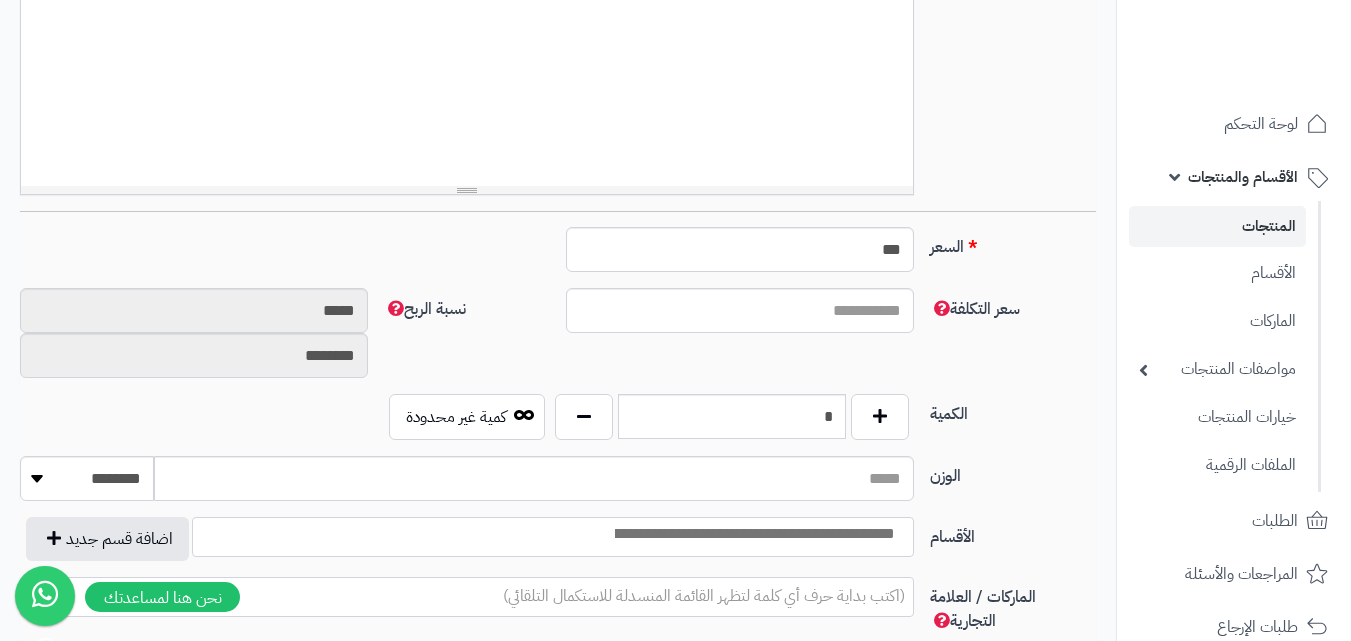 click at bounding box center [753, 534] 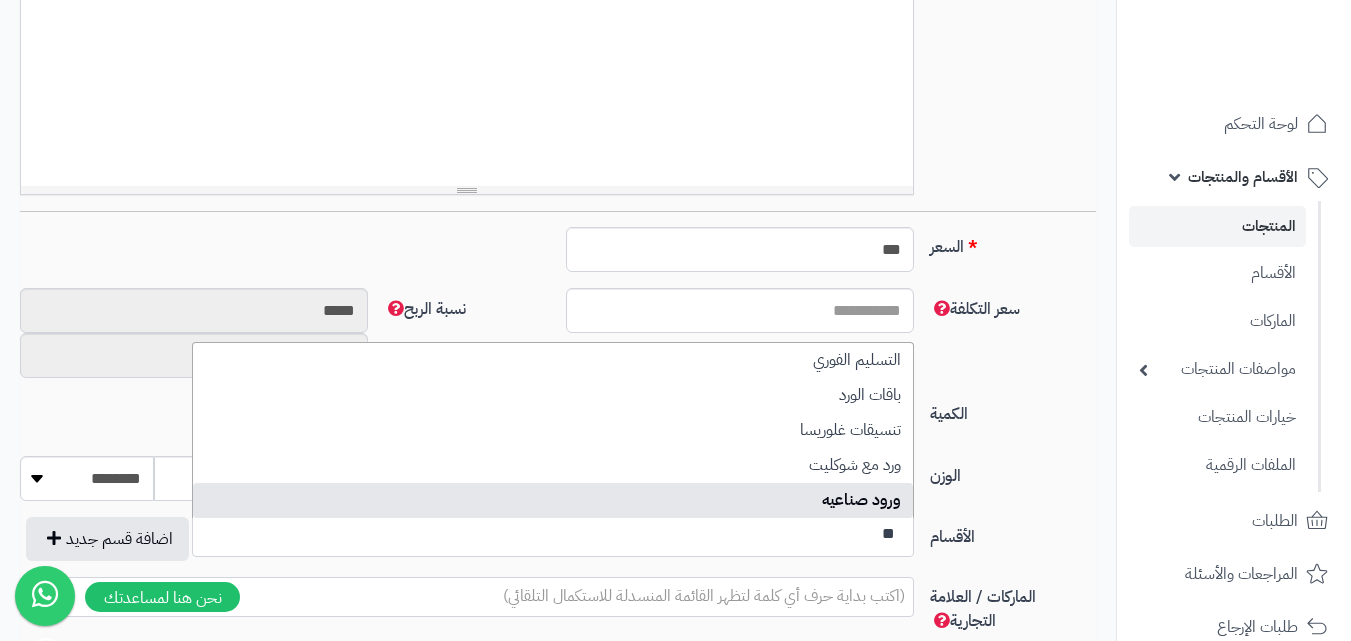 type on "**" 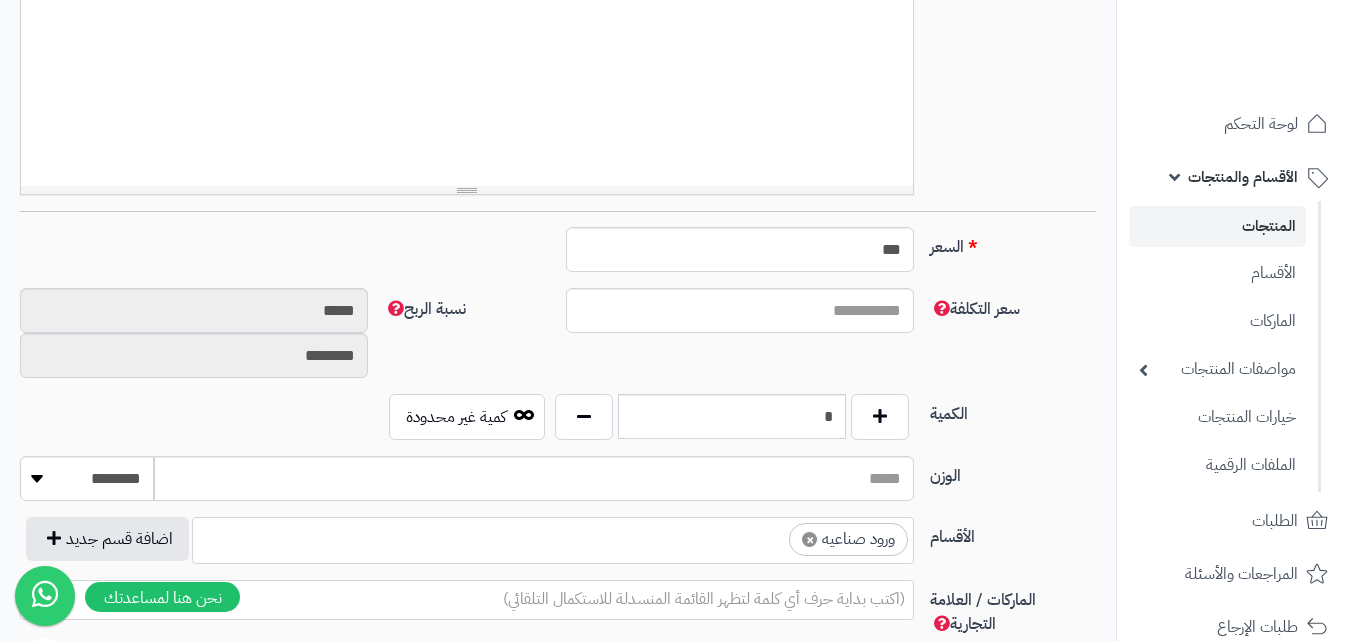 scroll, scrollTop: 425, scrollLeft: 0, axis: vertical 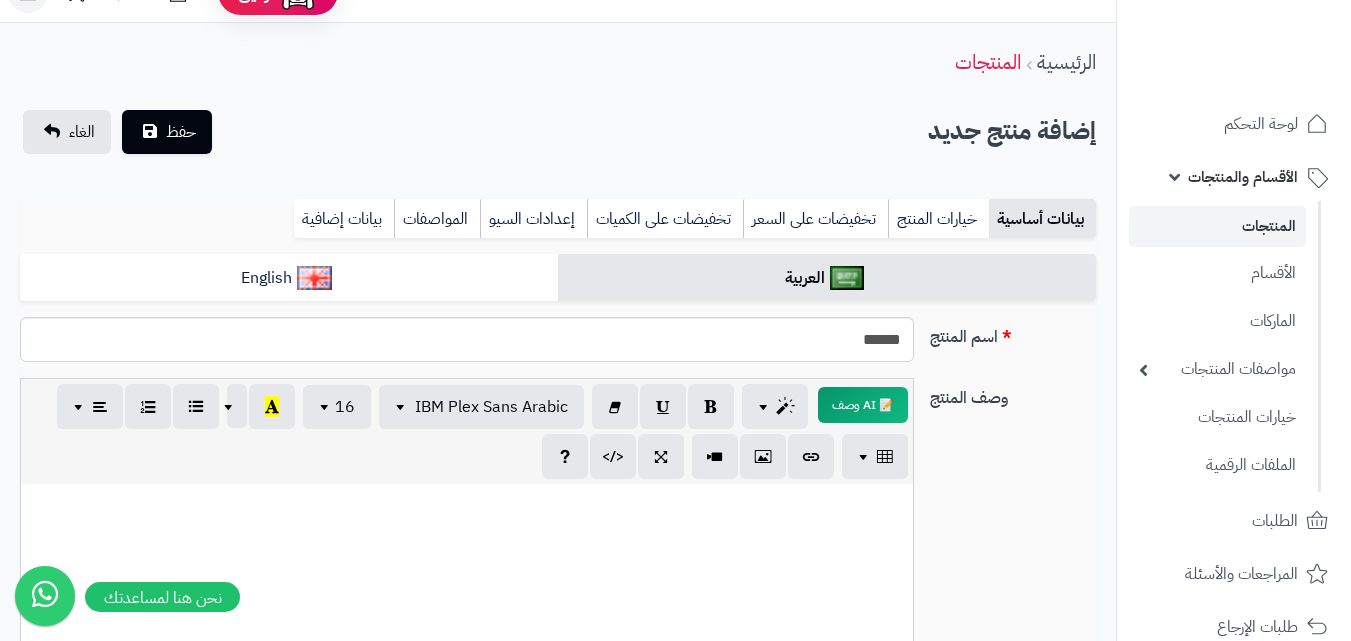 click at bounding box center [467, 634] 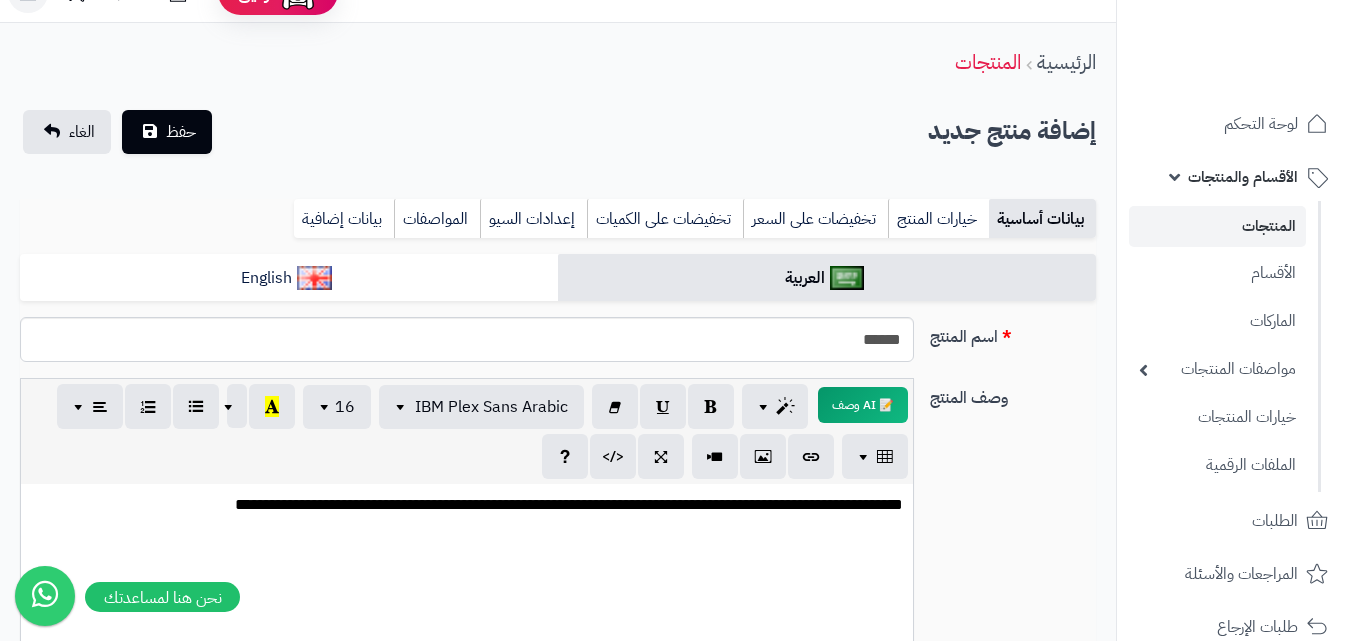 click on "**********" at bounding box center [467, 505] 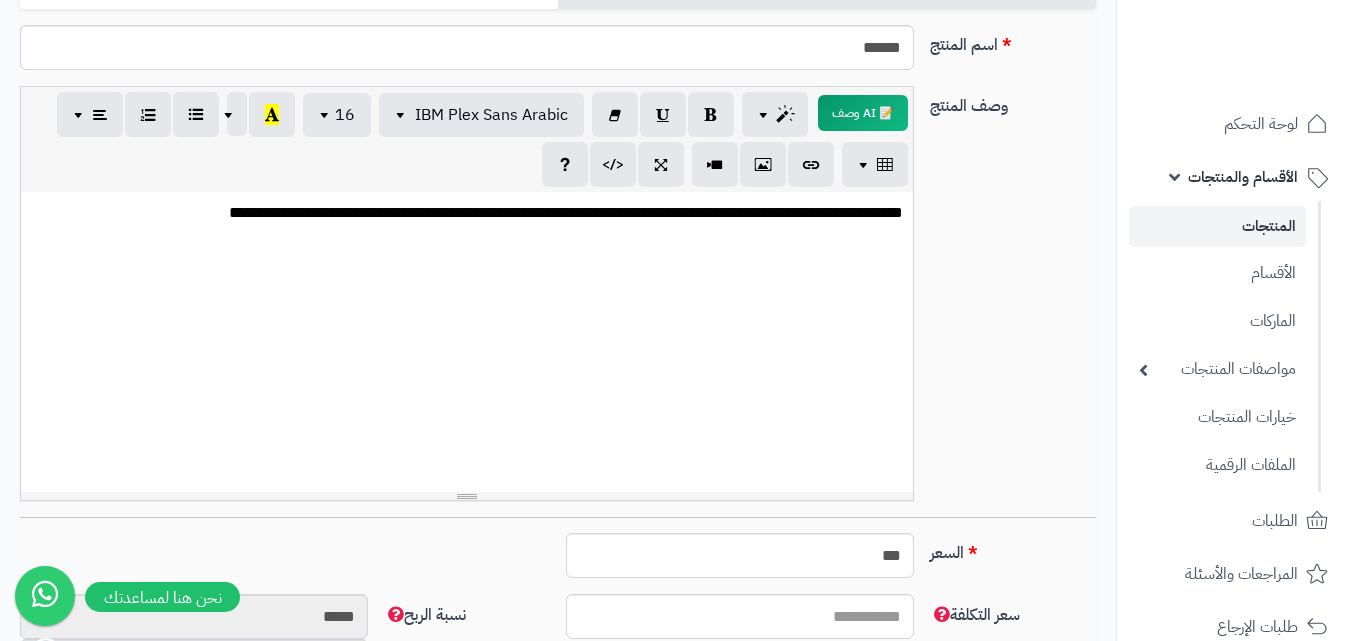 scroll, scrollTop: 308, scrollLeft: 0, axis: vertical 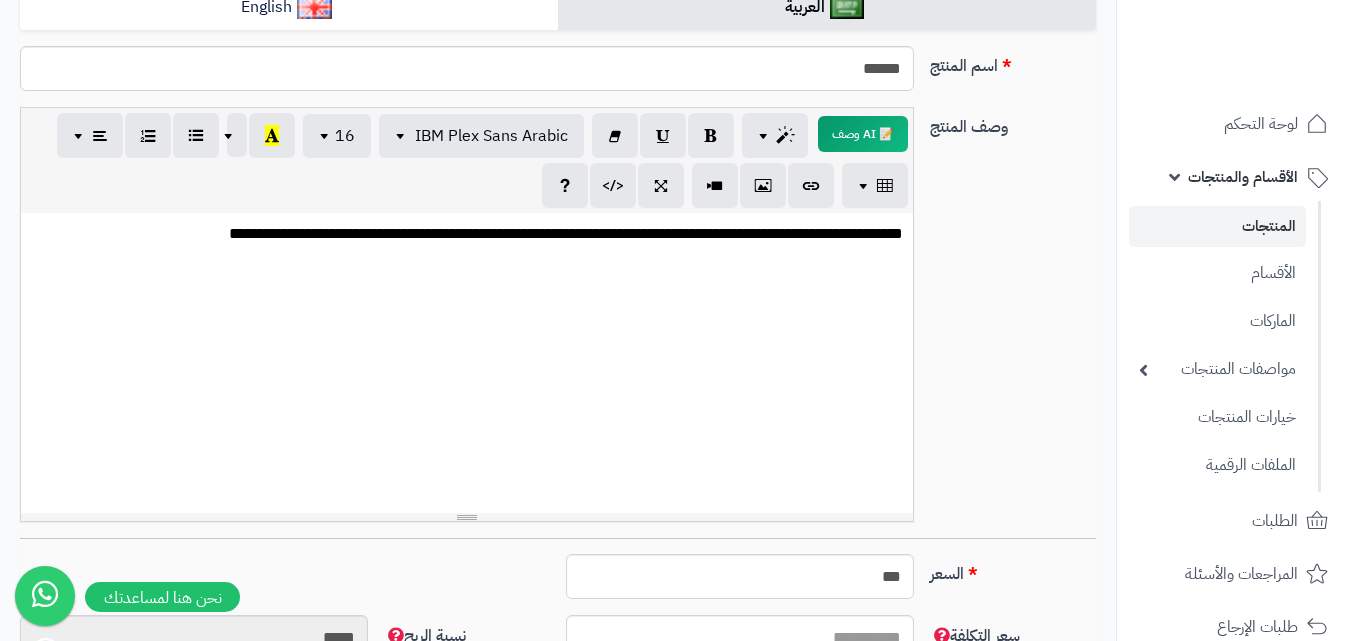 click on "**********" at bounding box center [467, 234] 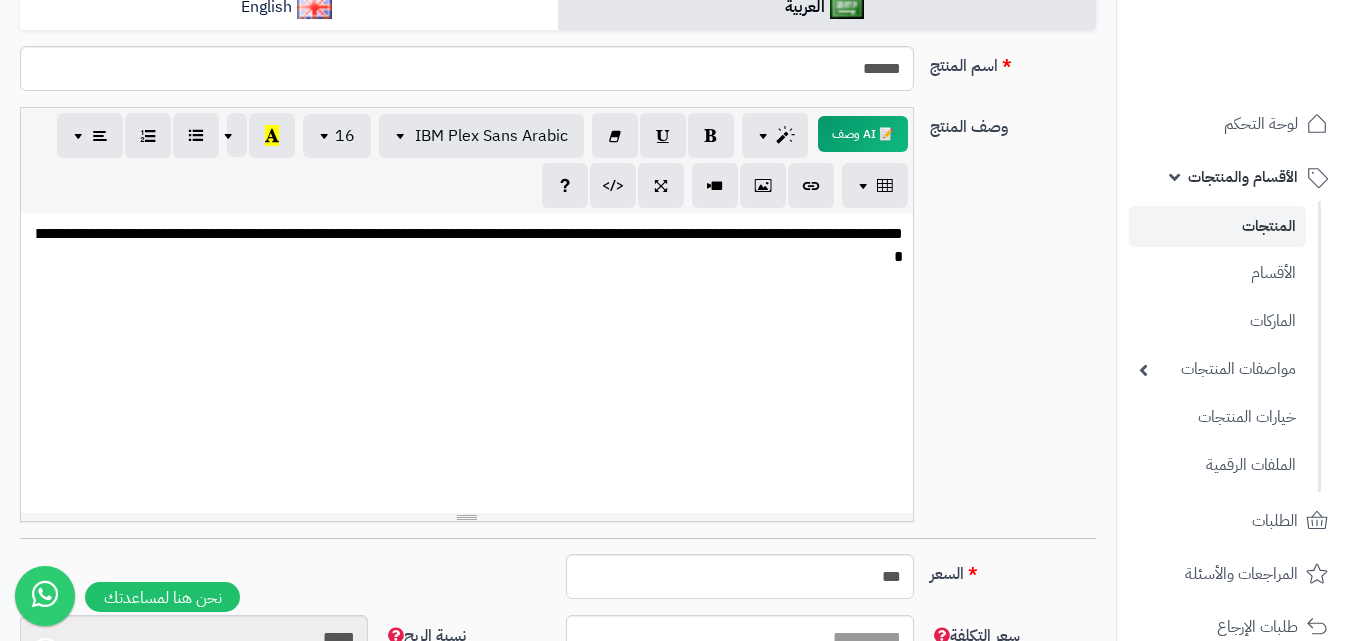 click on "**********" at bounding box center (467, 246) 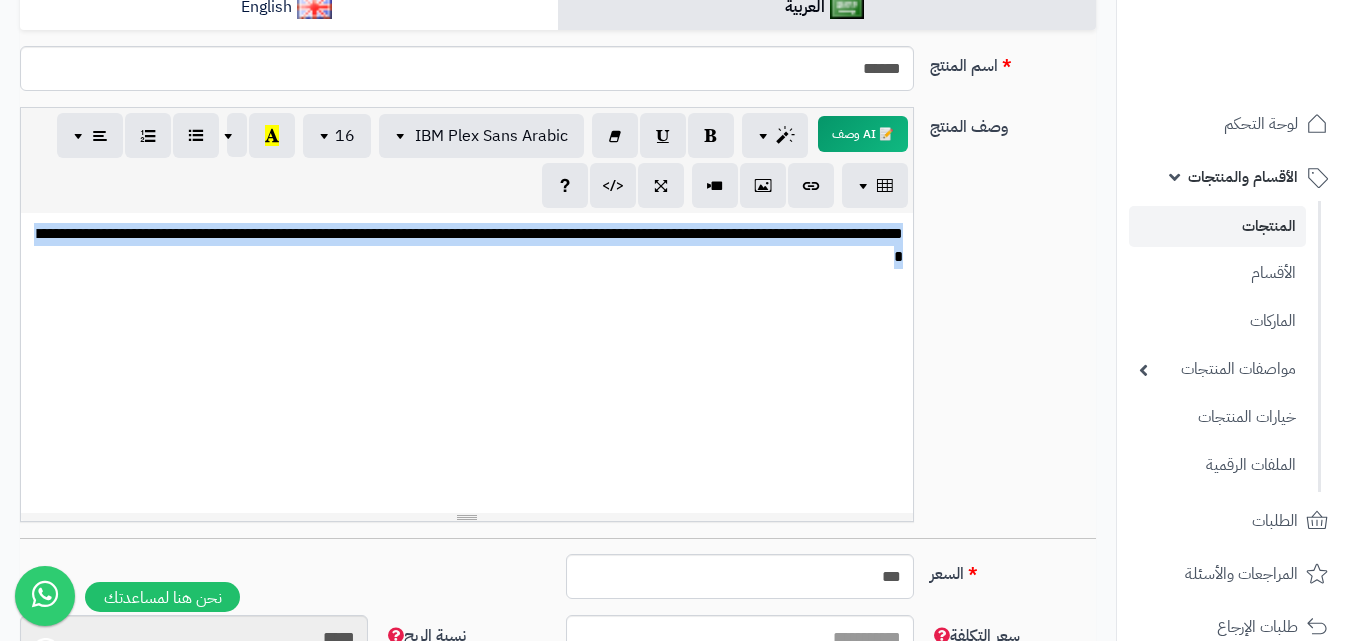 click on "**********" at bounding box center (467, 246) 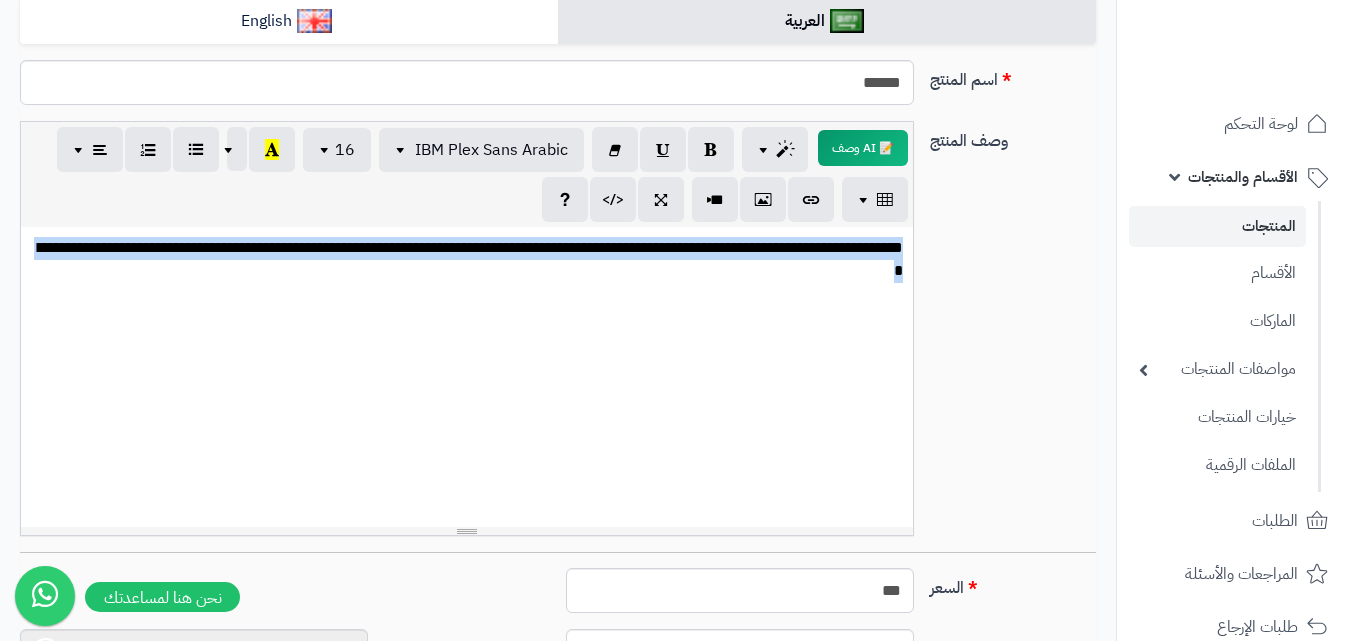 scroll, scrollTop: 232, scrollLeft: 0, axis: vertical 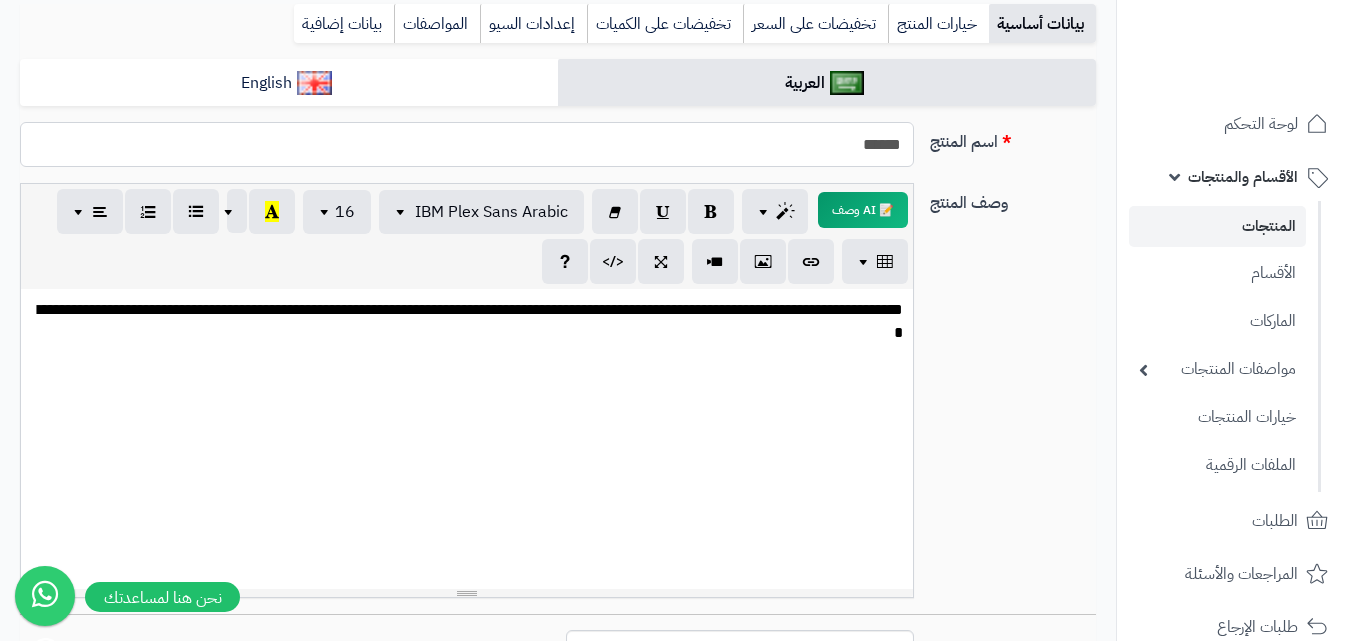 click on "******" at bounding box center (467, 144) 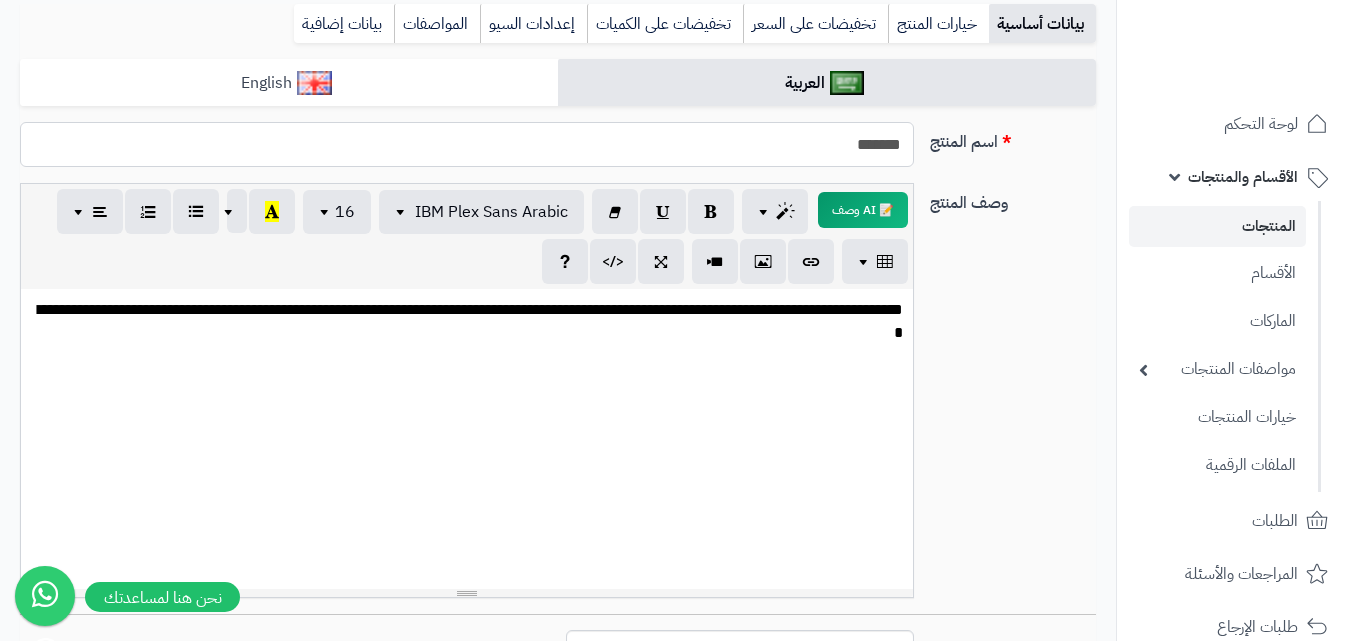 type on "*******" 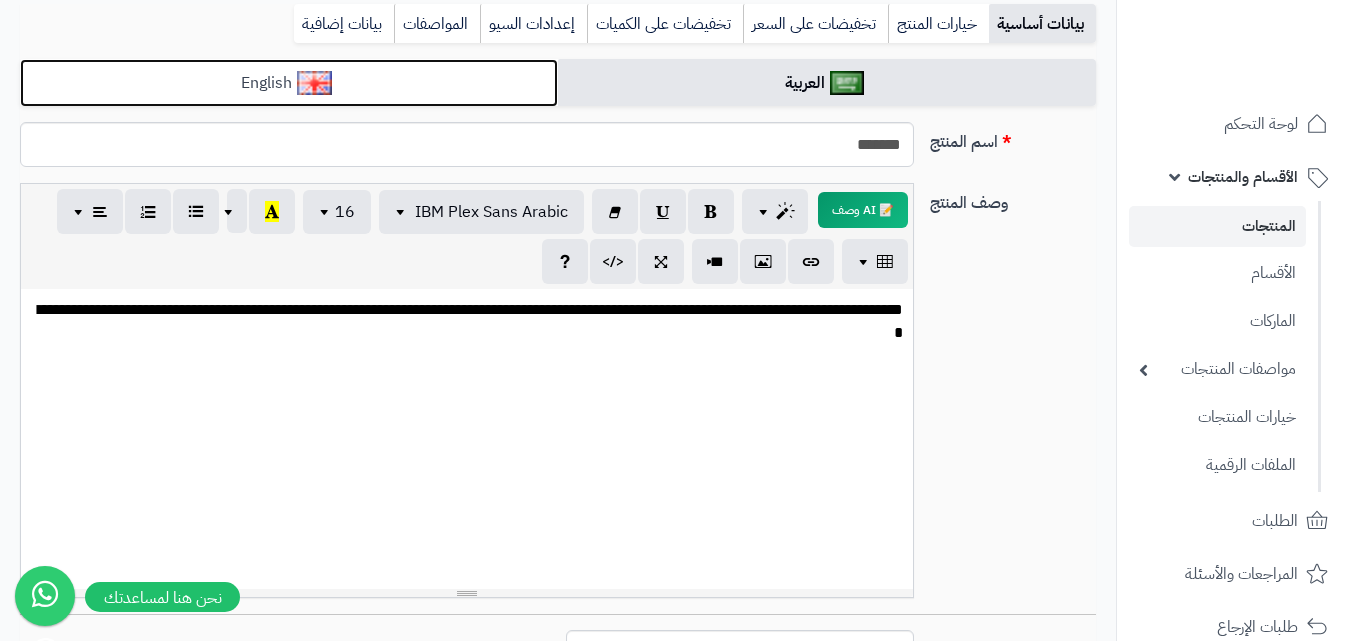 click on "English" at bounding box center [289, 83] 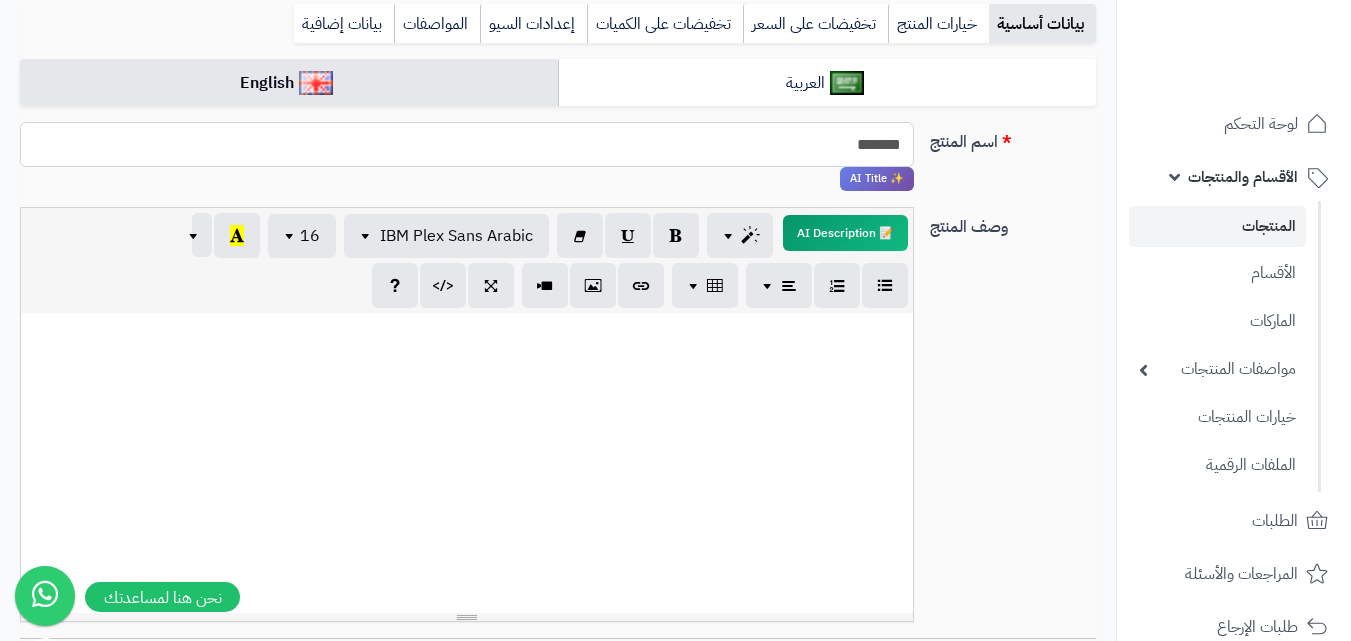 click on "*******" at bounding box center [467, 144] 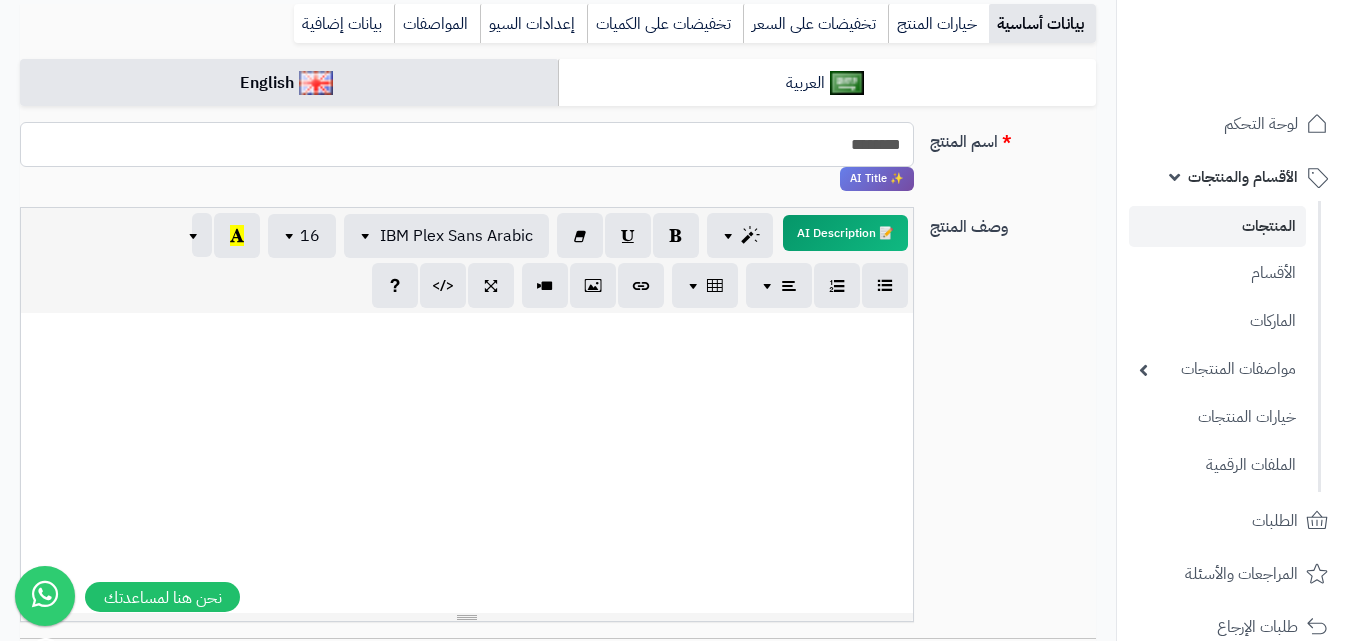 type on "********" 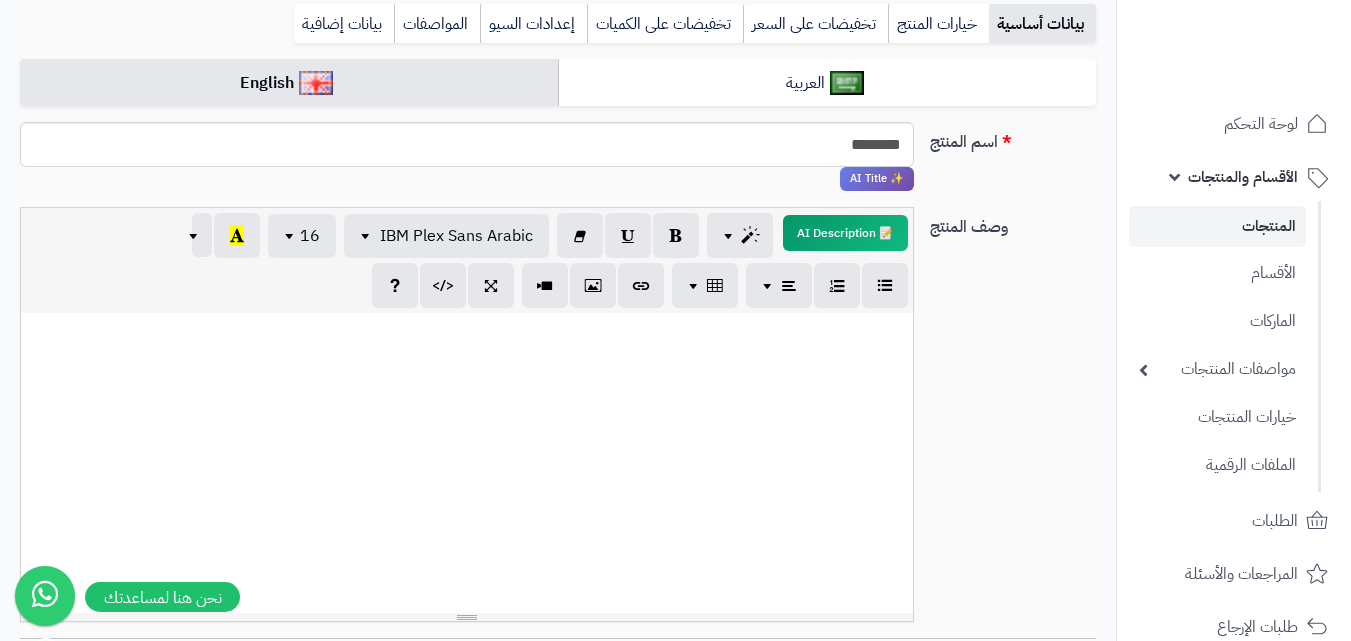 click at bounding box center (467, 463) 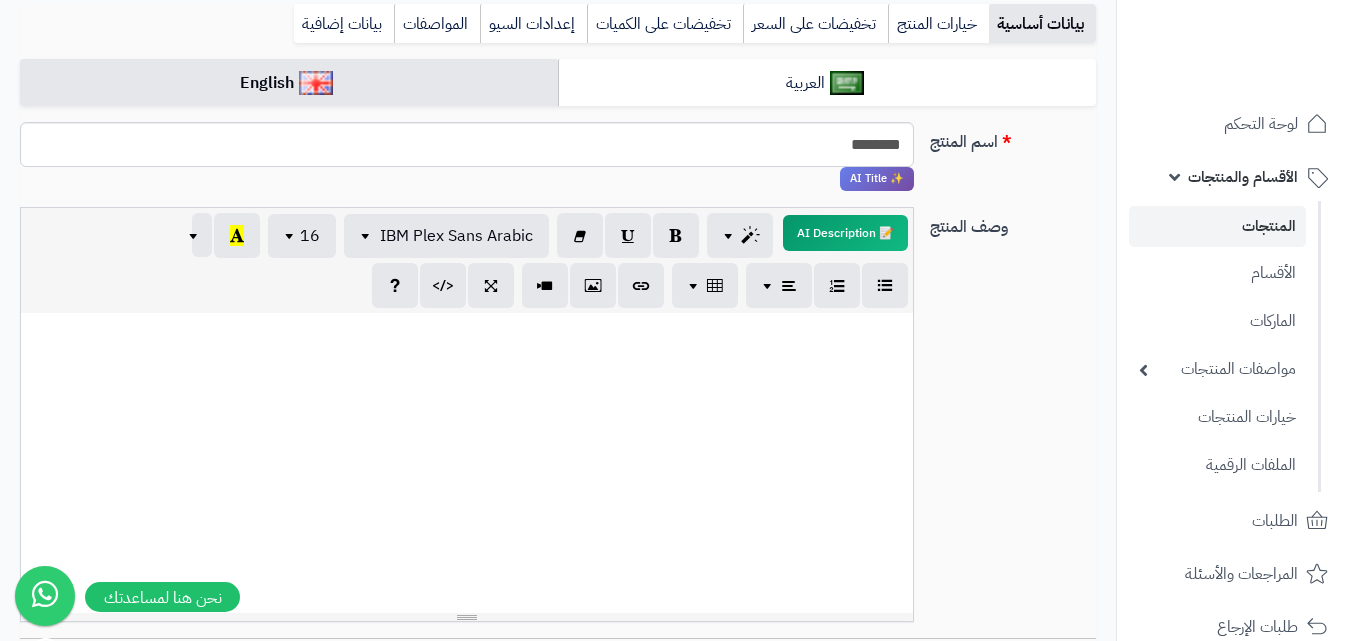 paste 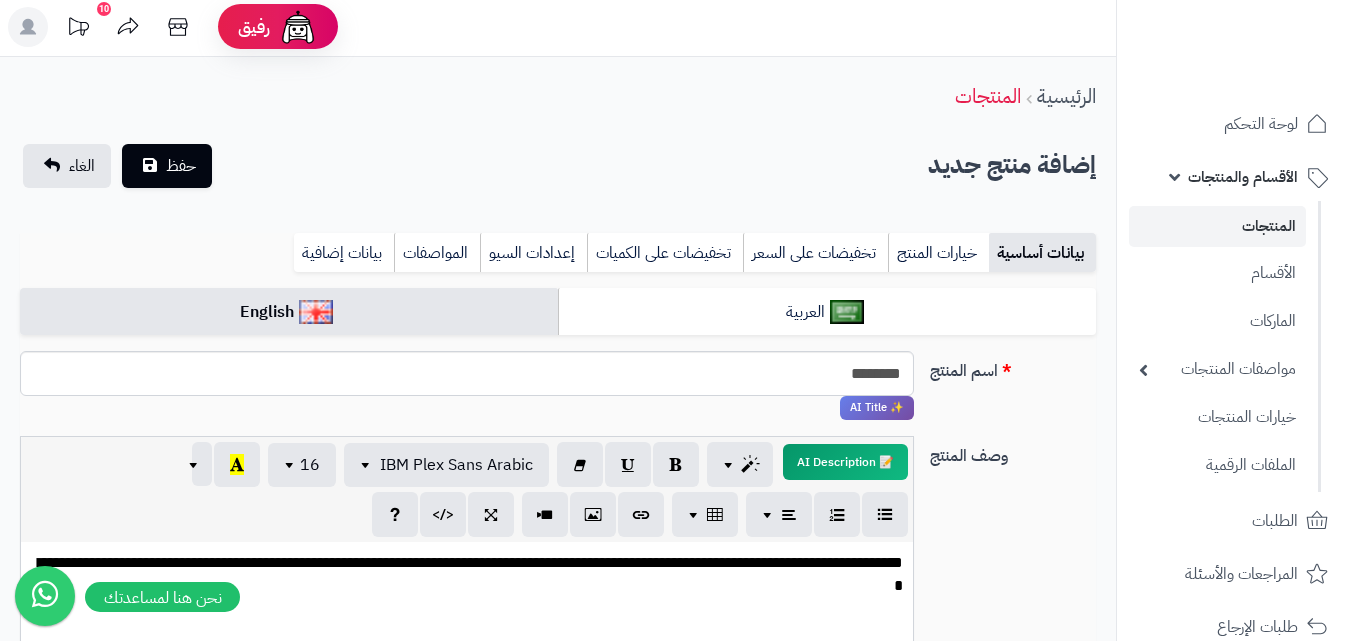 scroll, scrollTop: 0, scrollLeft: 0, axis: both 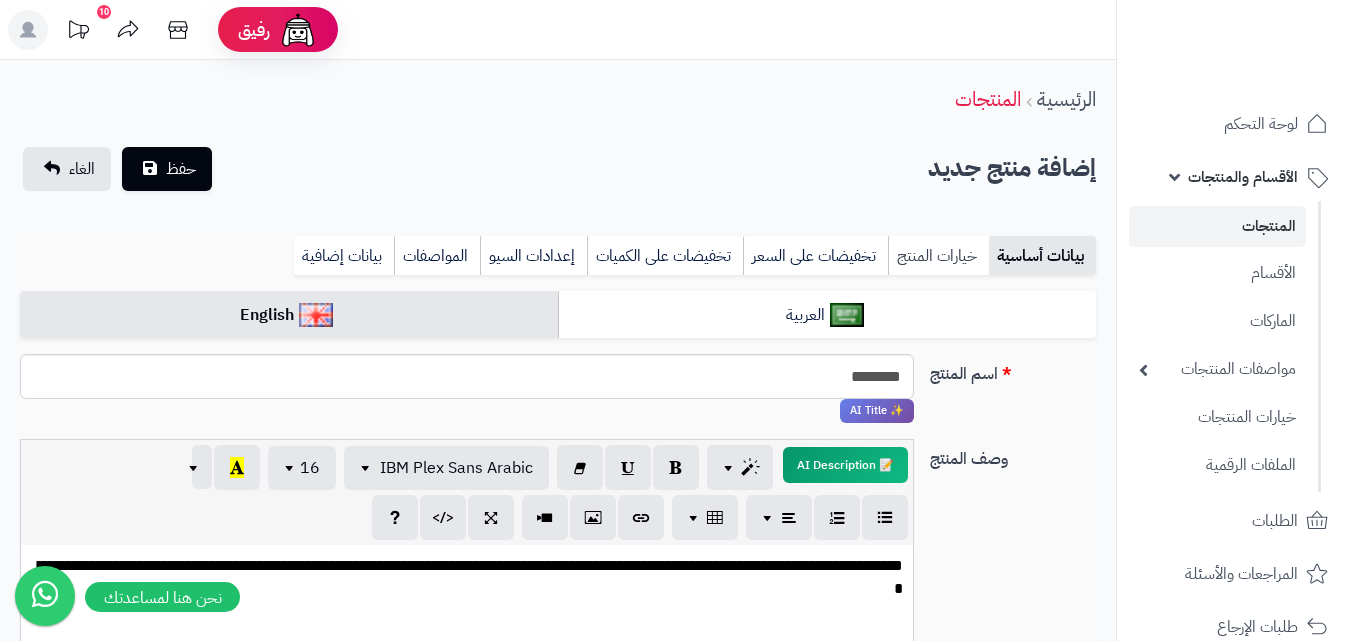 click on "خيارات المنتج" at bounding box center [938, 256] 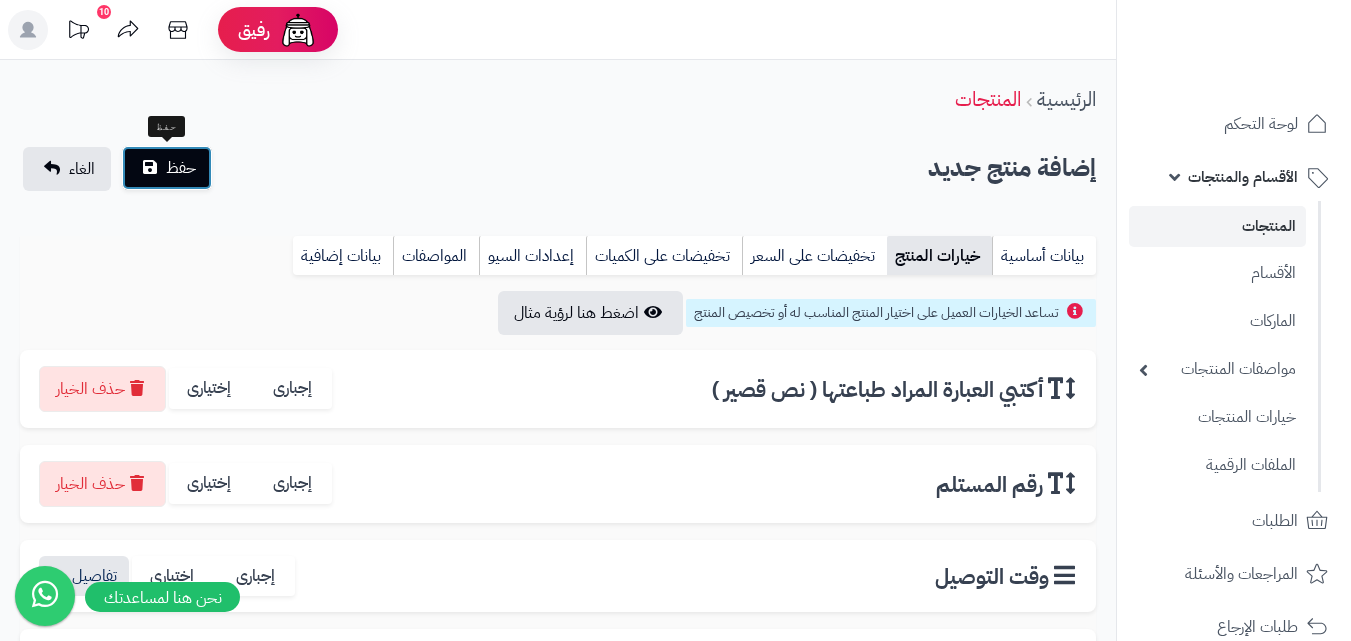 click on "حفظ" 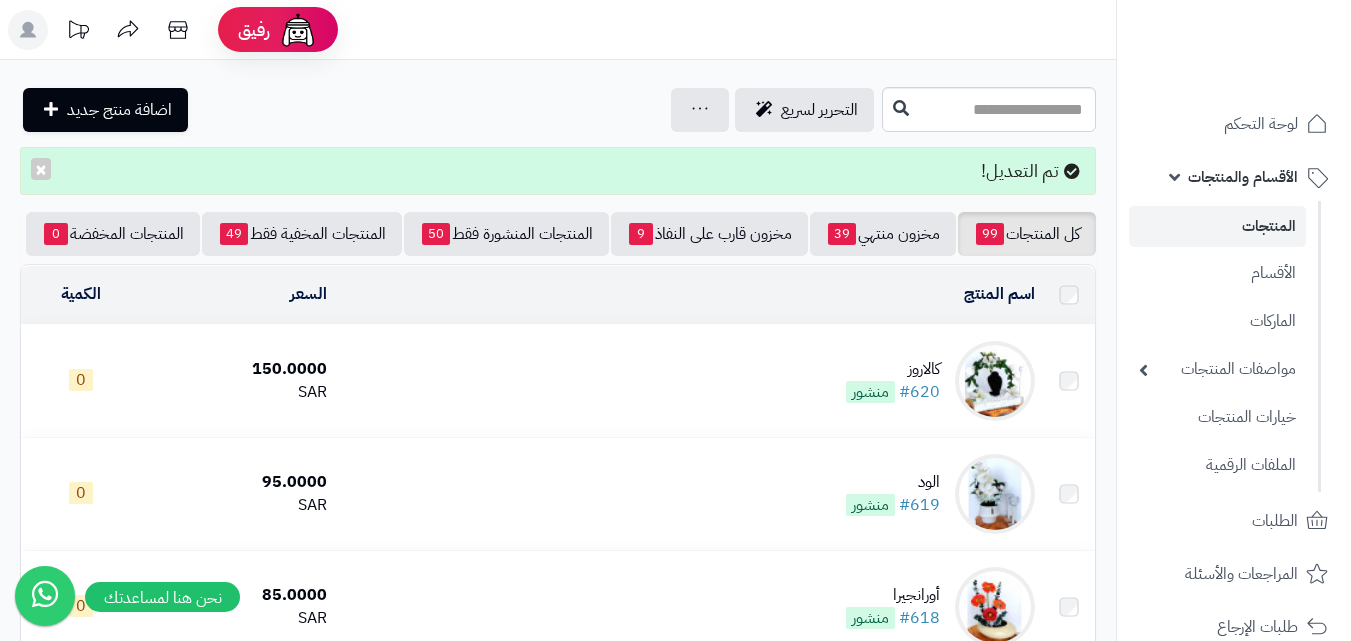 scroll, scrollTop: 0, scrollLeft: 0, axis: both 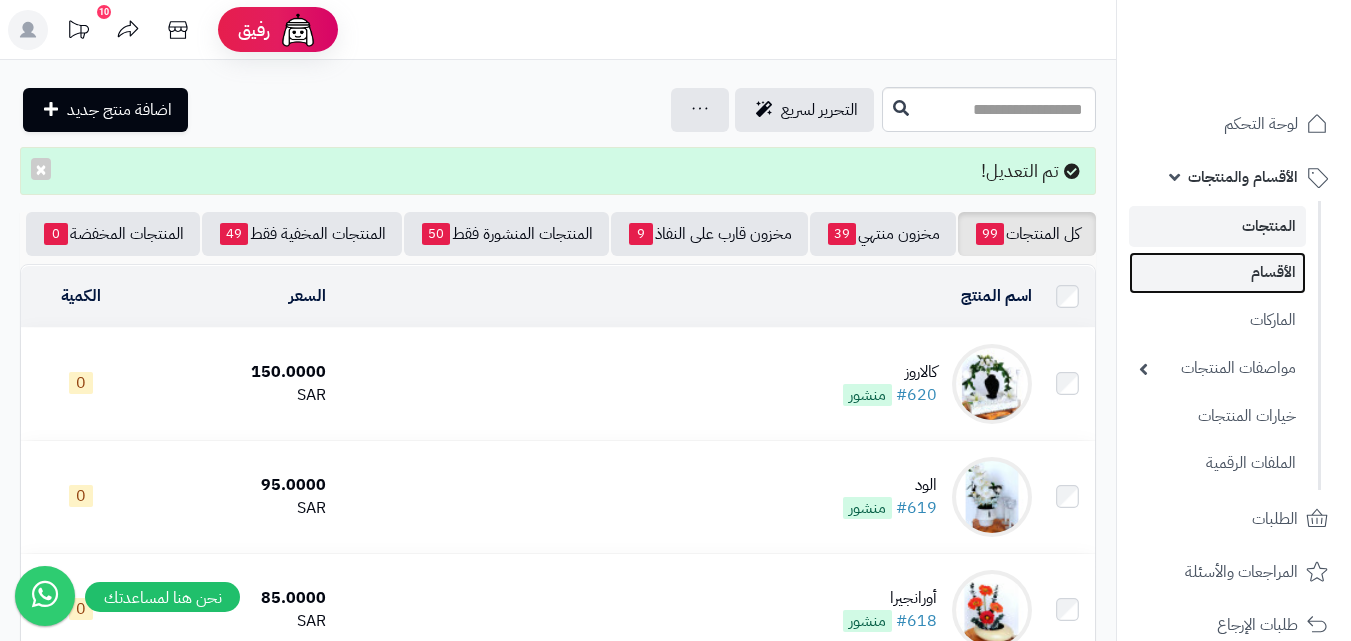 click on "الأقسام" at bounding box center [1217, 272] 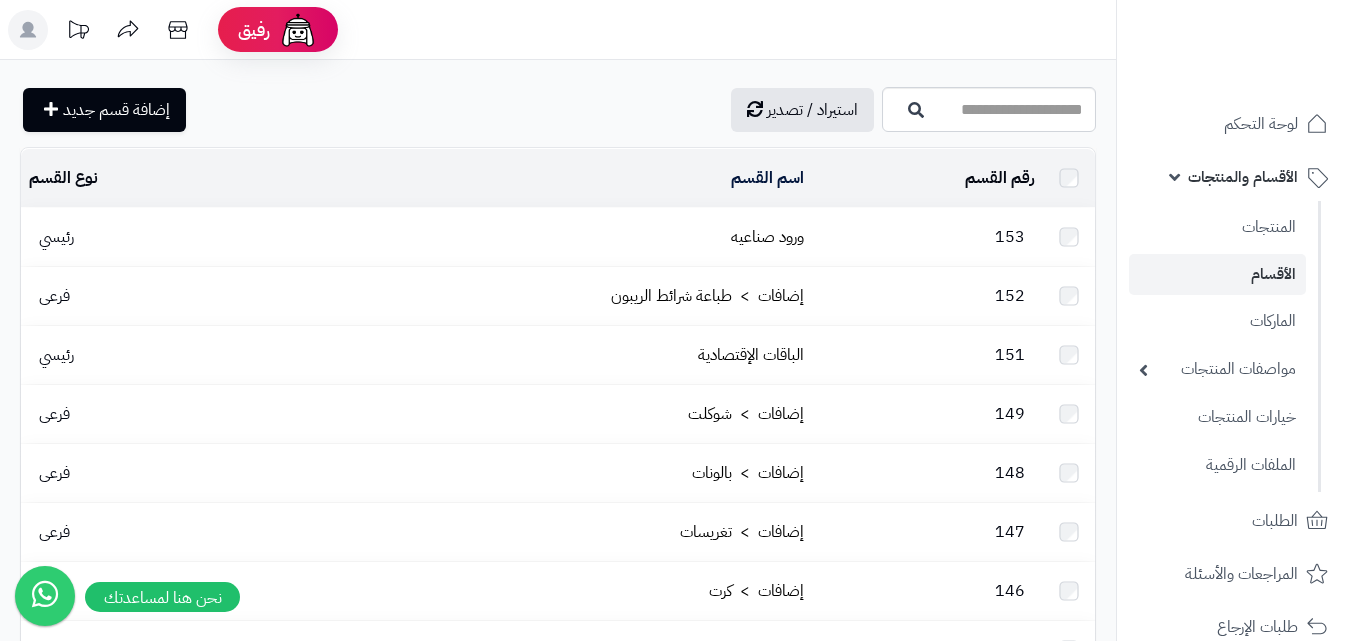 scroll, scrollTop: 0, scrollLeft: 0, axis: both 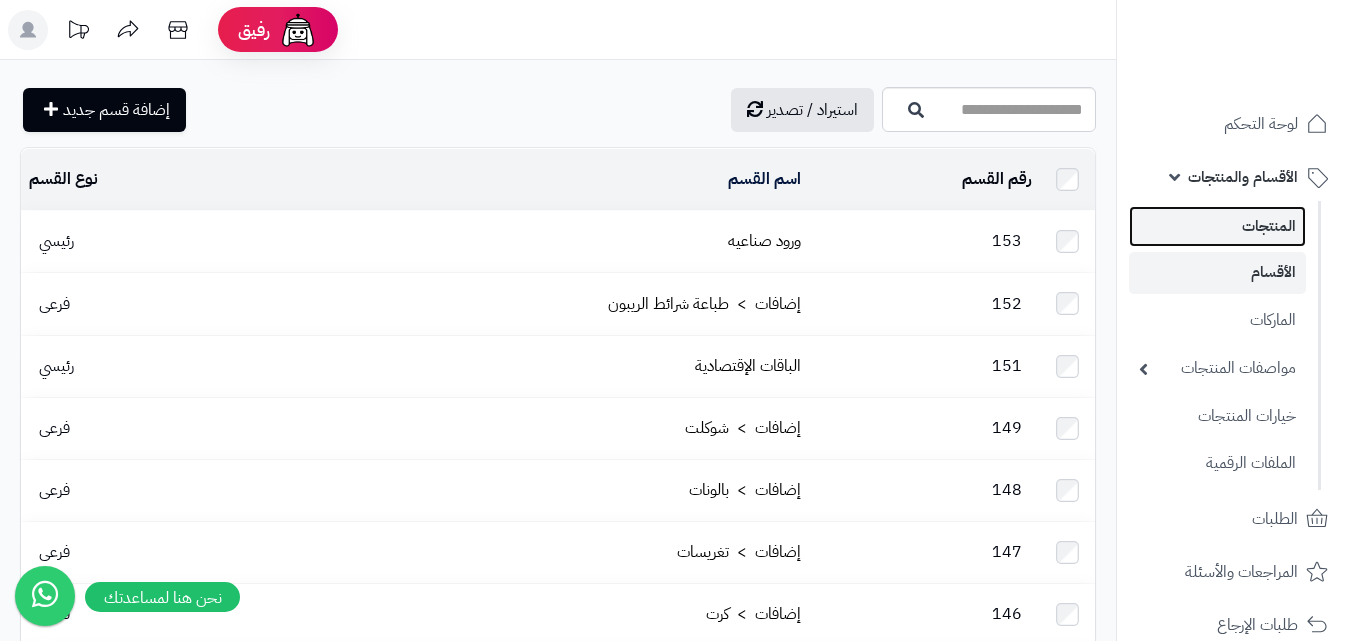 click on "المنتجات" at bounding box center (1217, 226) 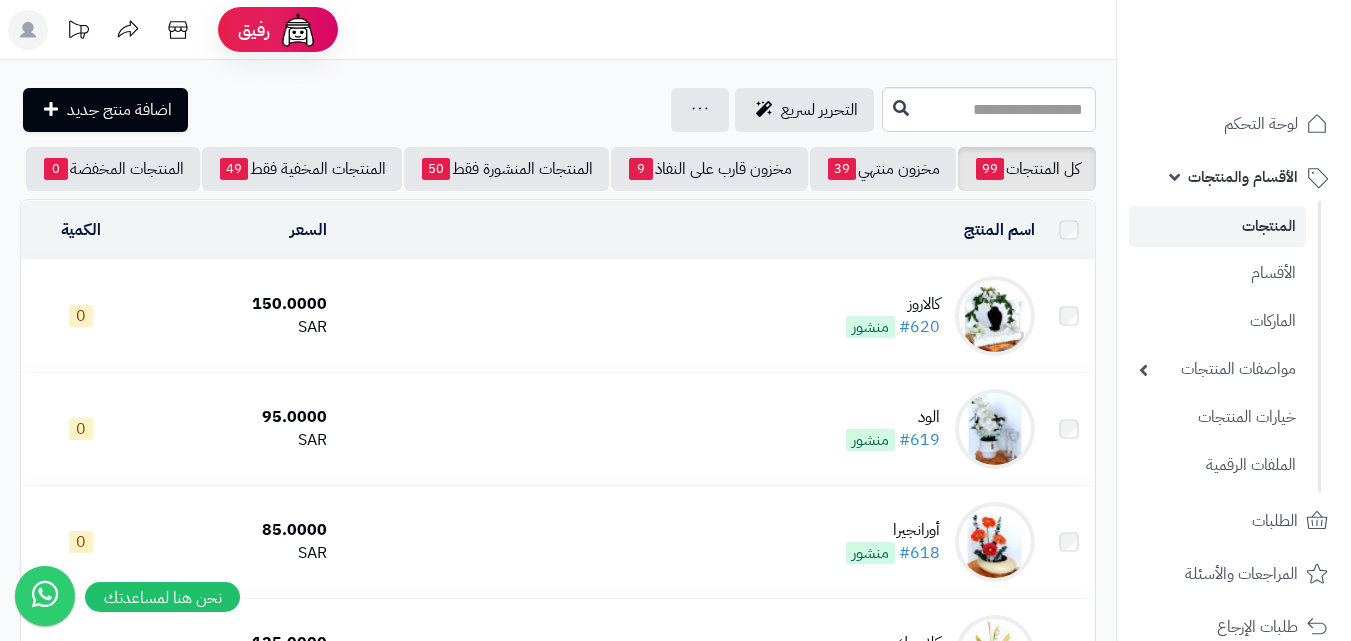 scroll, scrollTop: 0, scrollLeft: 0, axis: both 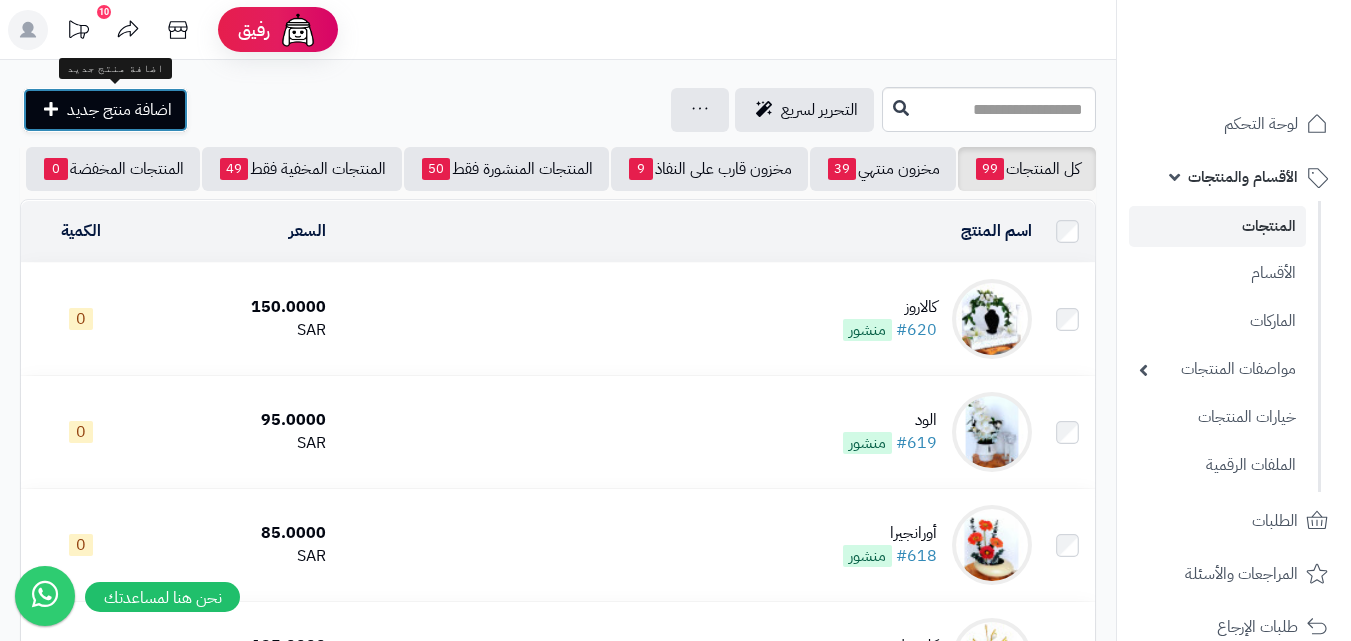 click on "اضافة منتج جديد" at bounding box center [119, 110] 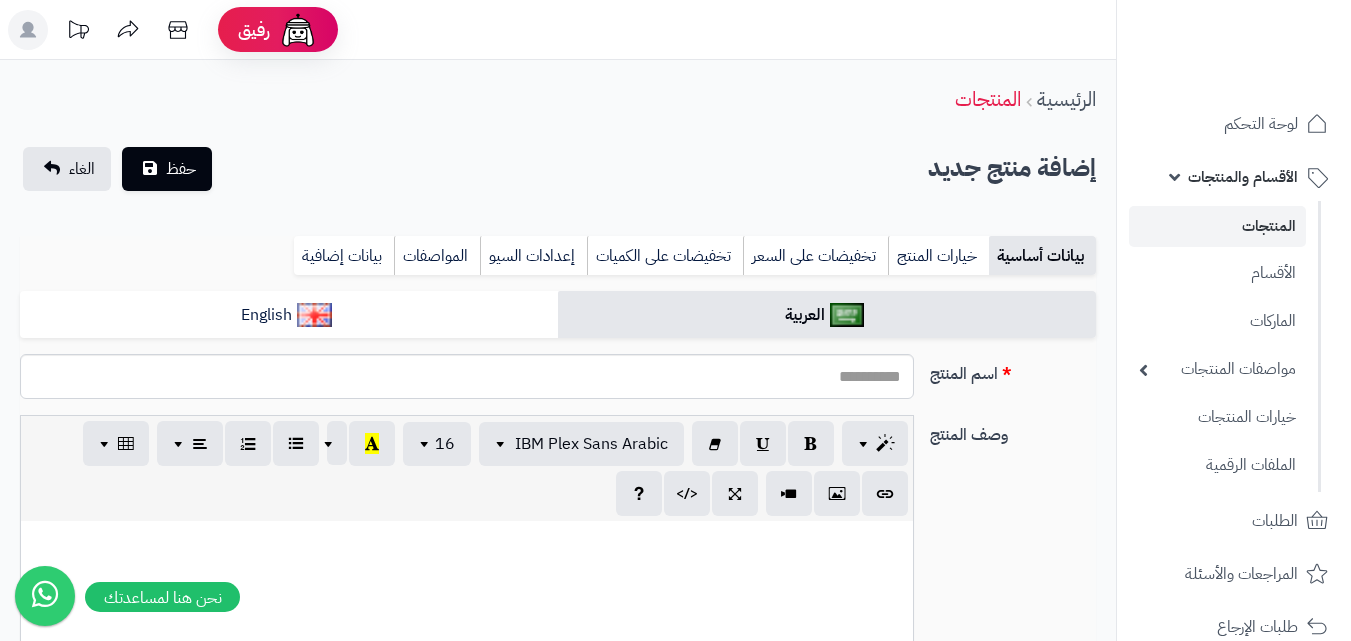 select 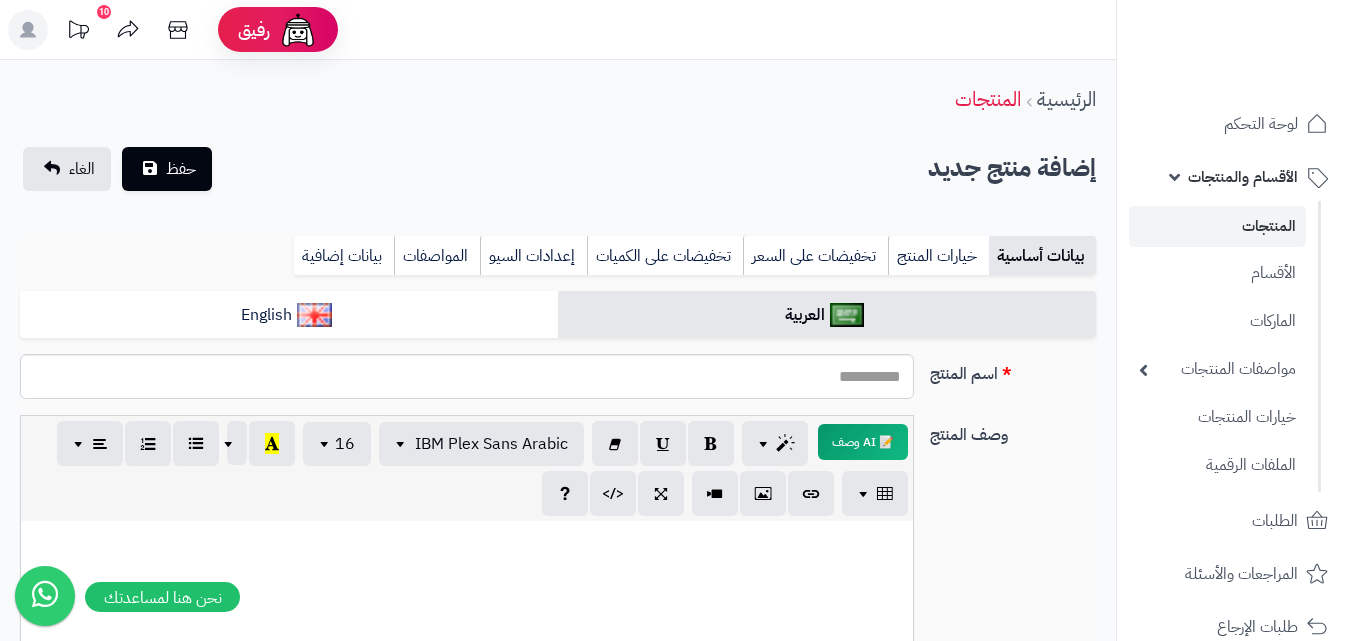 scroll, scrollTop: 0, scrollLeft: 0, axis: both 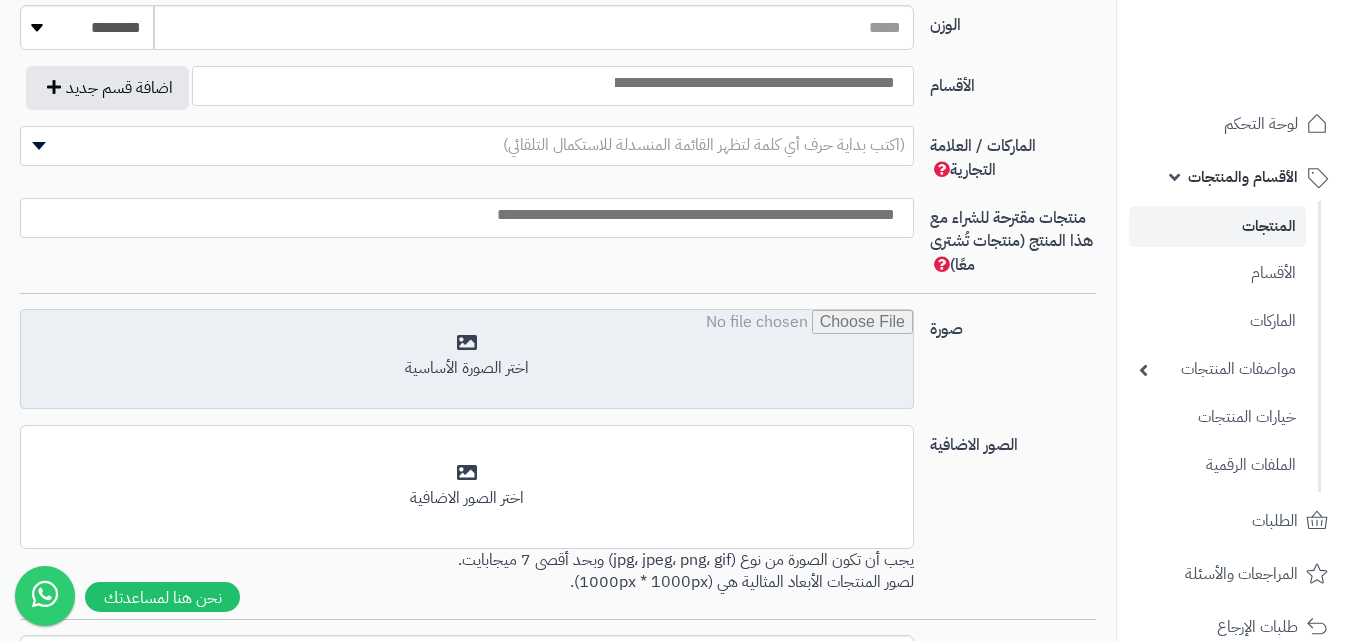click at bounding box center [467, 360] 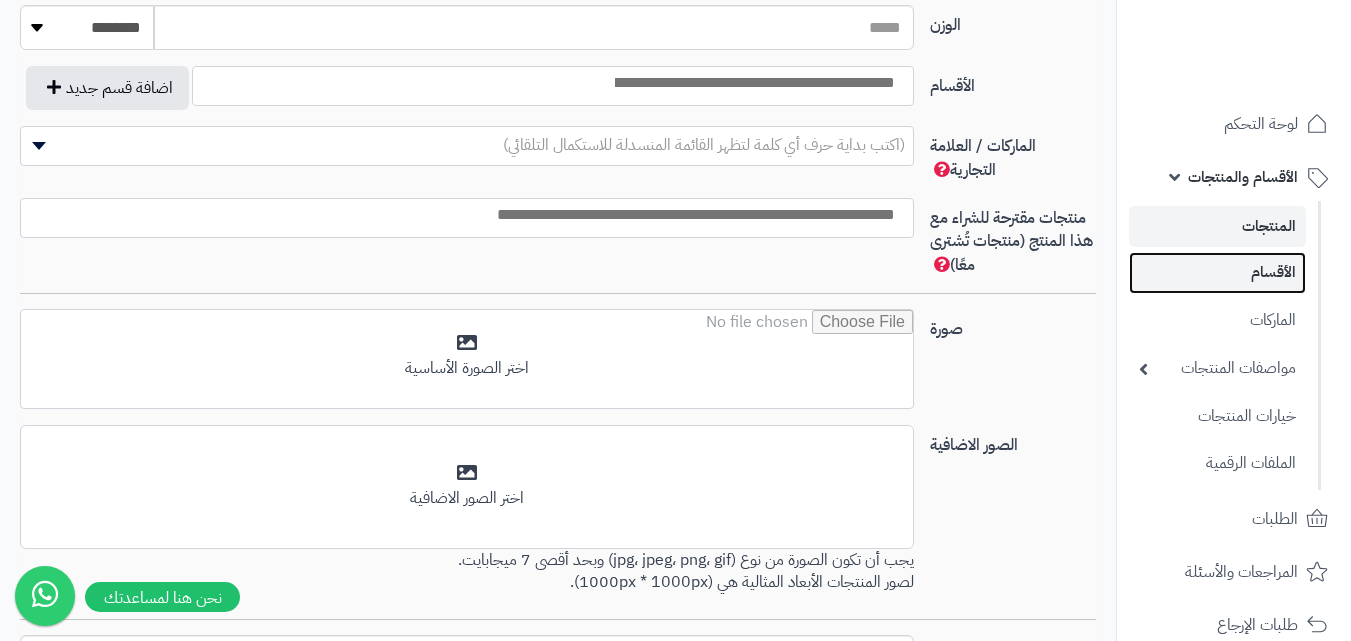 click on "الأقسام" at bounding box center (1217, 272) 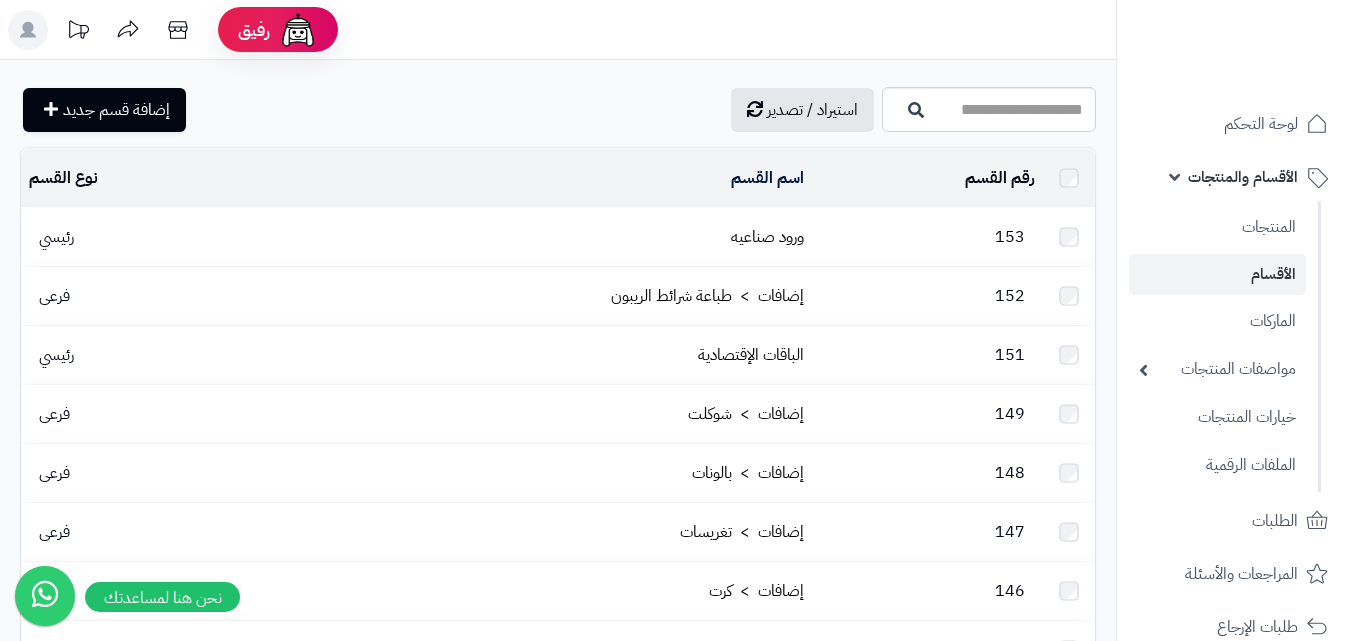 scroll, scrollTop: 0, scrollLeft: 0, axis: both 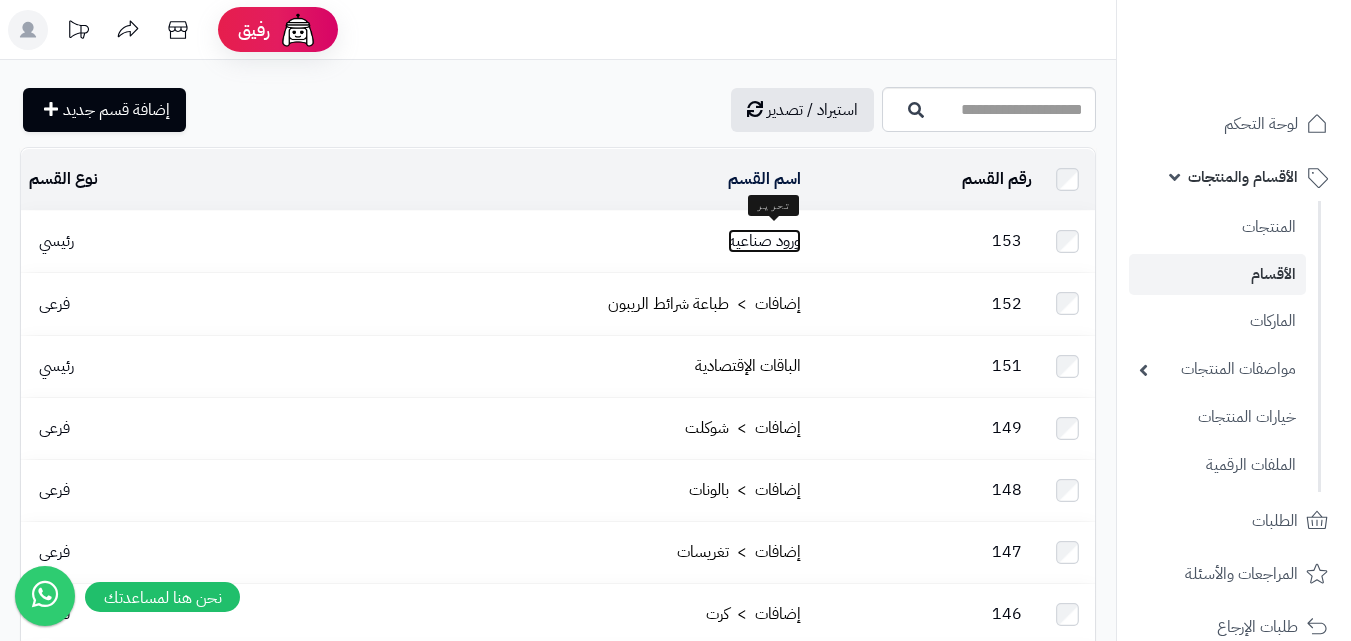 click on "ورود صناعيه" at bounding box center (764, 241) 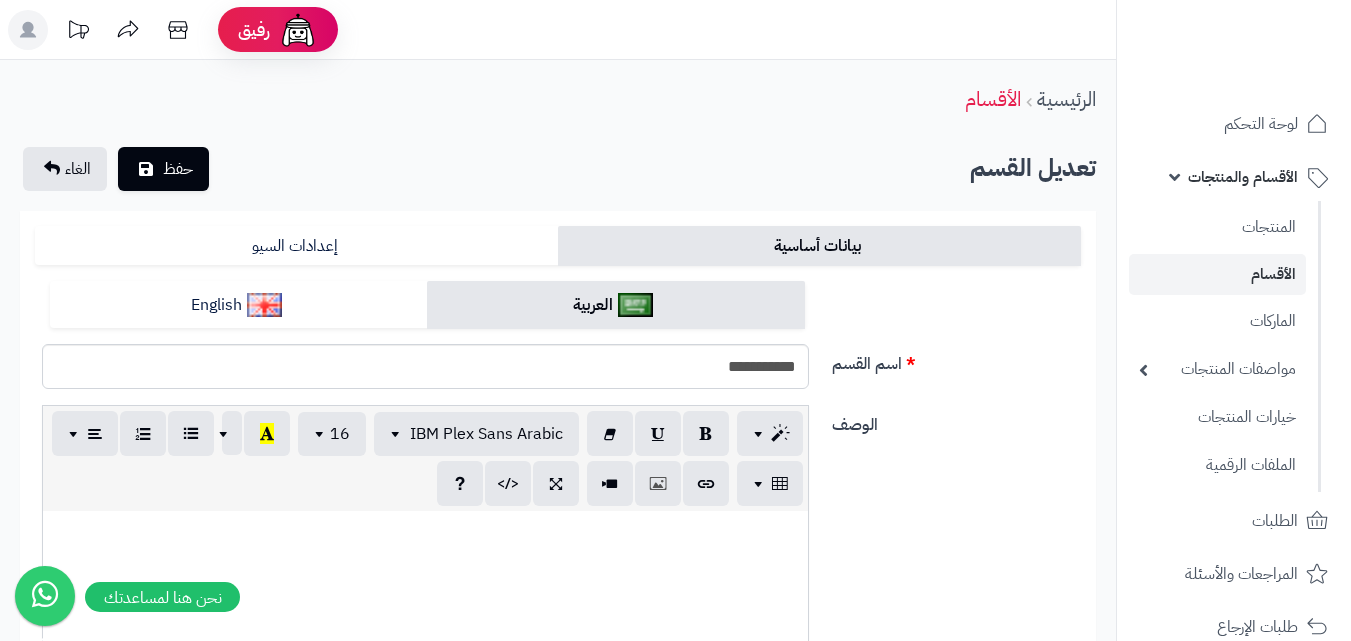 scroll, scrollTop: 0, scrollLeft: 0, axis: both 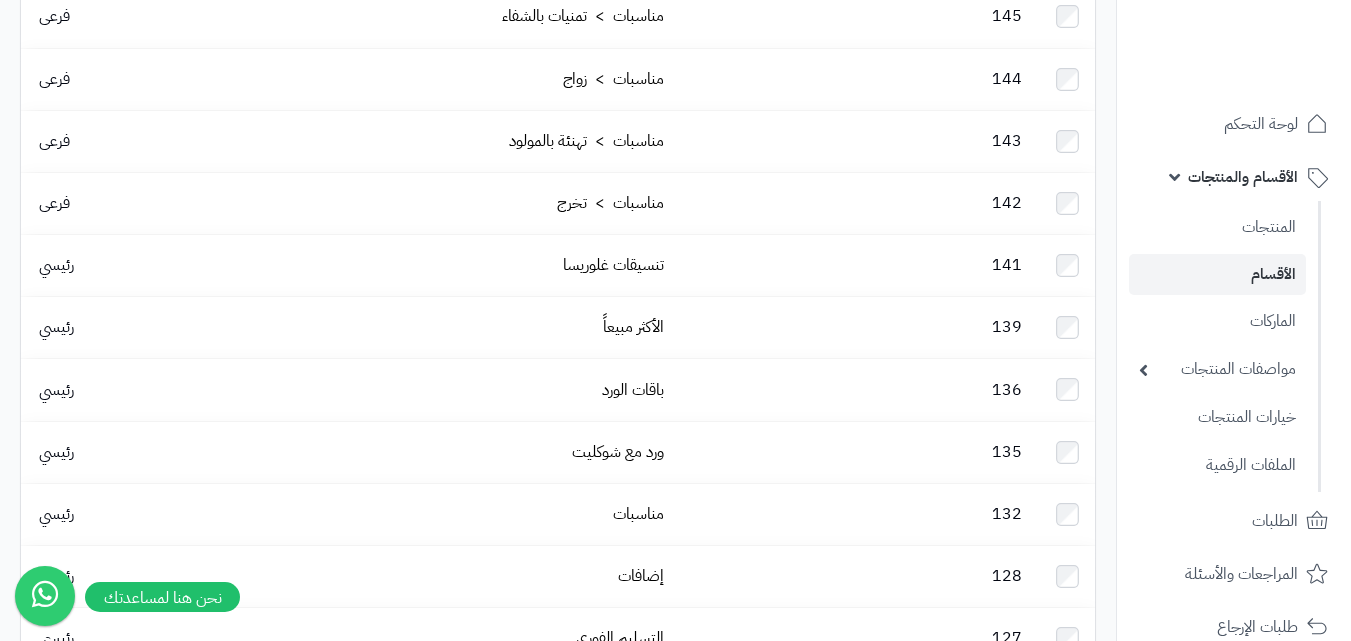 click on "الأقسام والمنتجات
المنتجات
الأقسام
الماركات
مواصفات المنتجات
مواصفات المنتجات
أنواع المواصفات
خيارات المنتجات
الملفات الرقمية" at bounding box center (1234, 322) 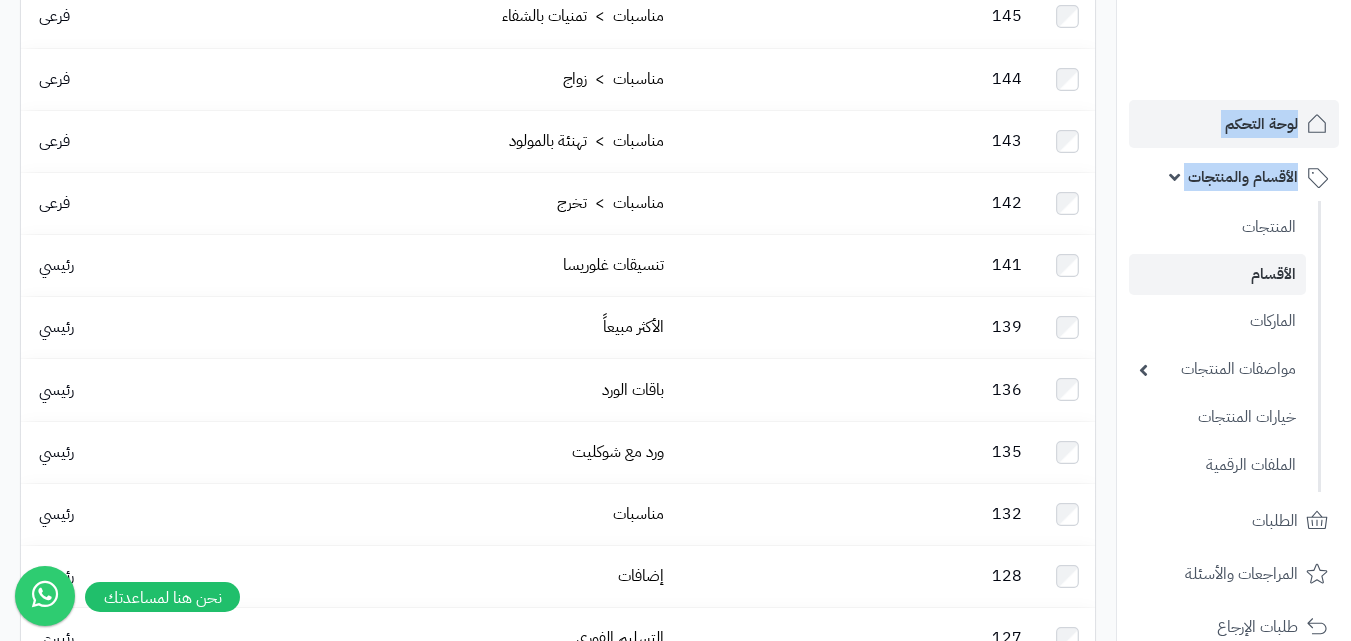drag, startPoint x: 1321, startPoint y: 207, endPoint x: 1329, endPoint y: 139, distance: 68.46897 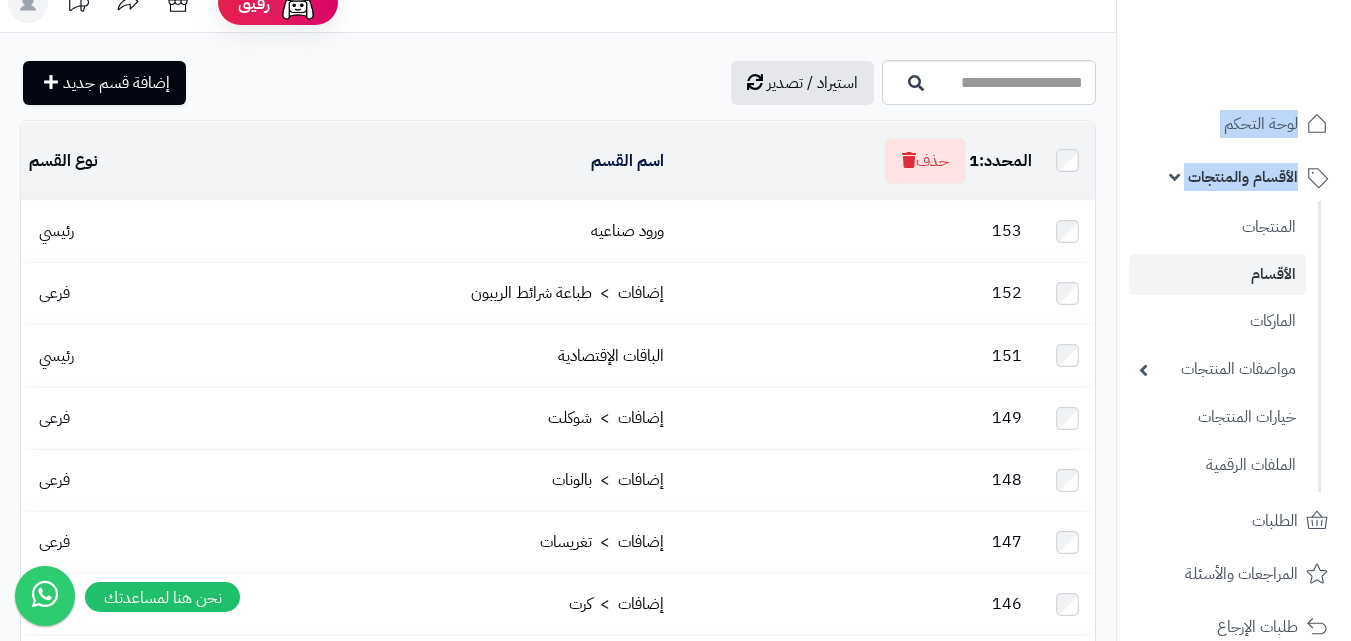 scroll, scrollTop: 0, scrollLeft: 0, axis: both 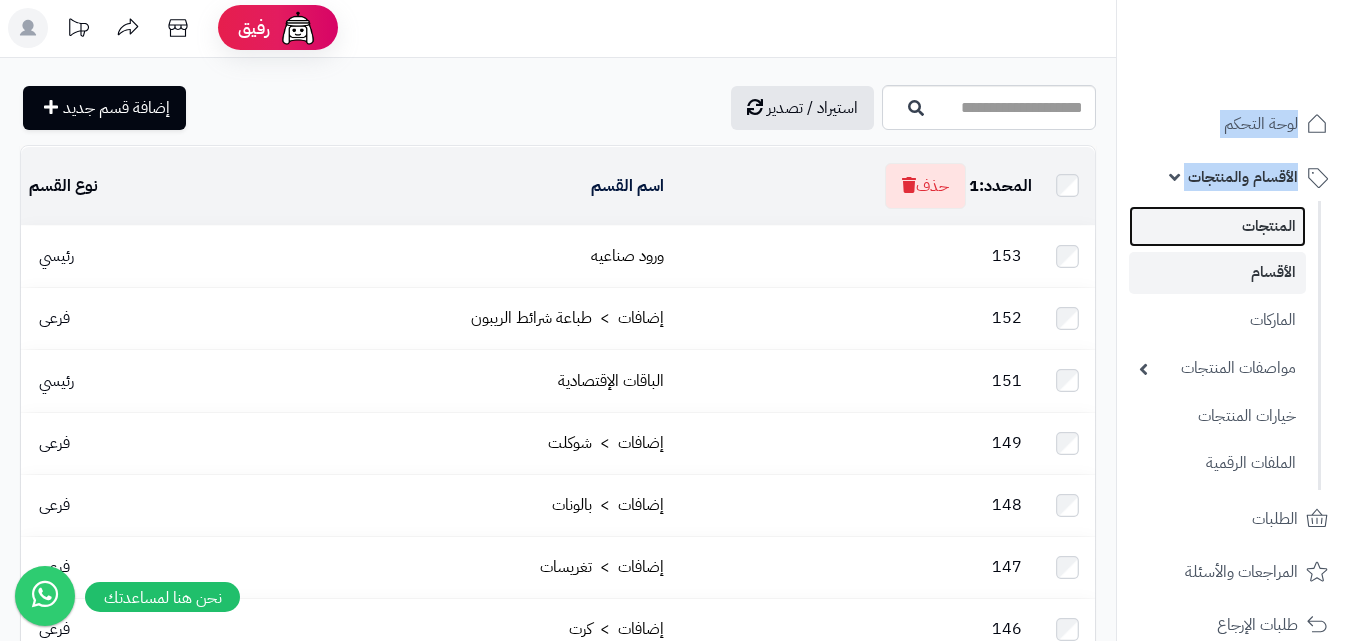 click on "المنتجات" at bounding box center (1217, 226) 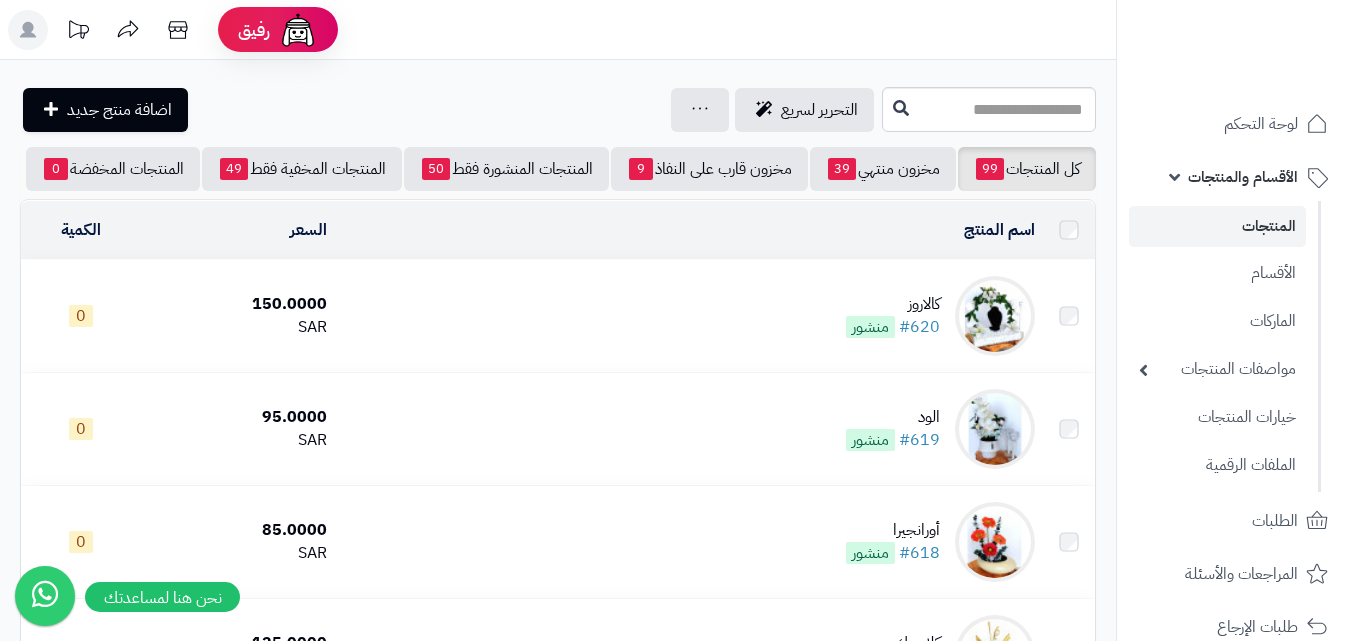 scroll, scrollTop: 0, scrollLeft: 0, axis: both 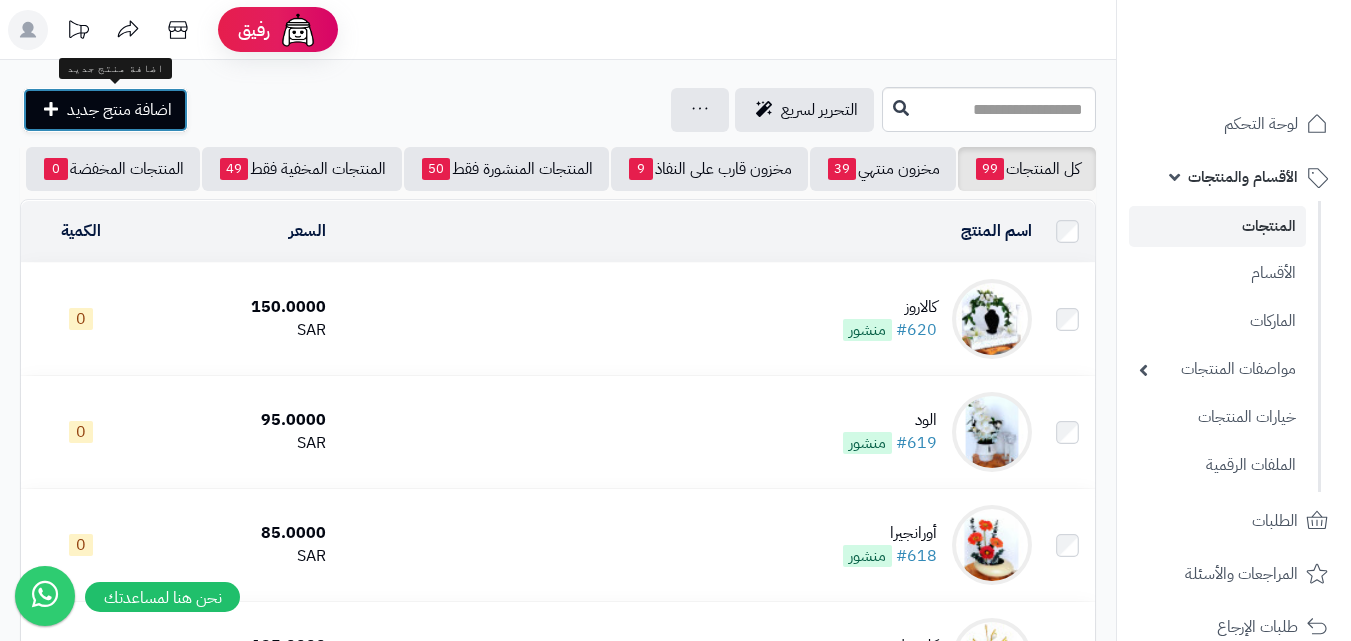 click on "اضافة منتج جديد" at bounding box center (105, 110) 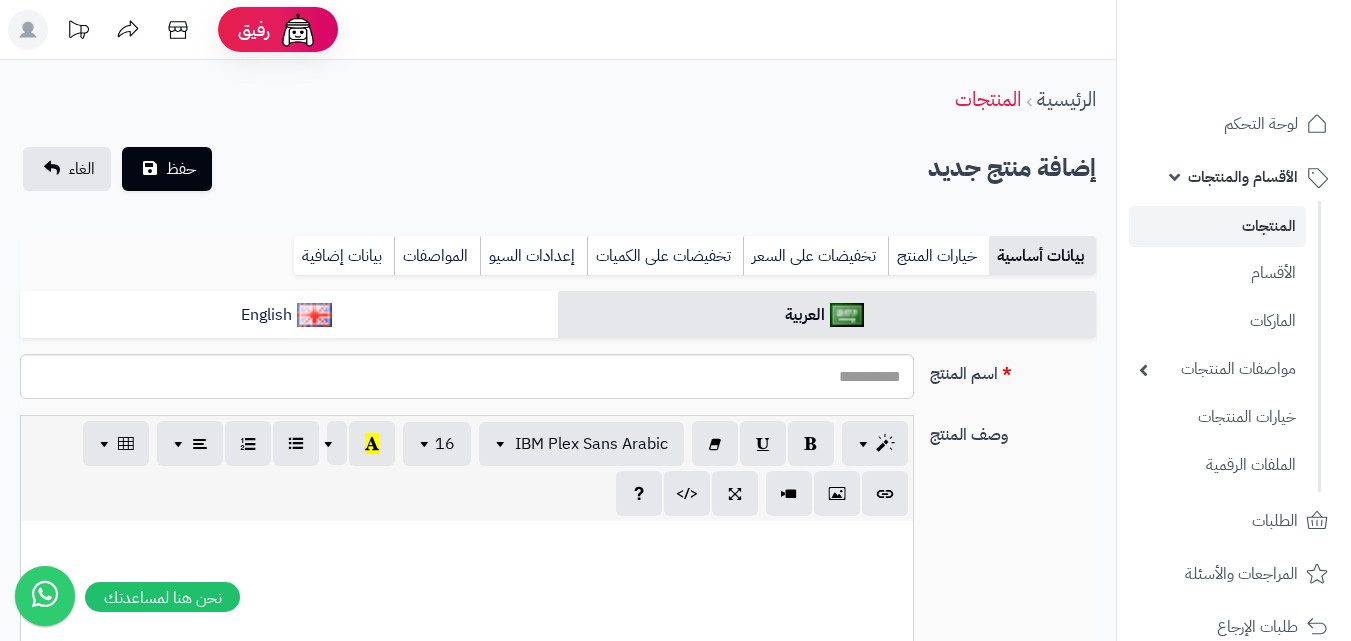 select 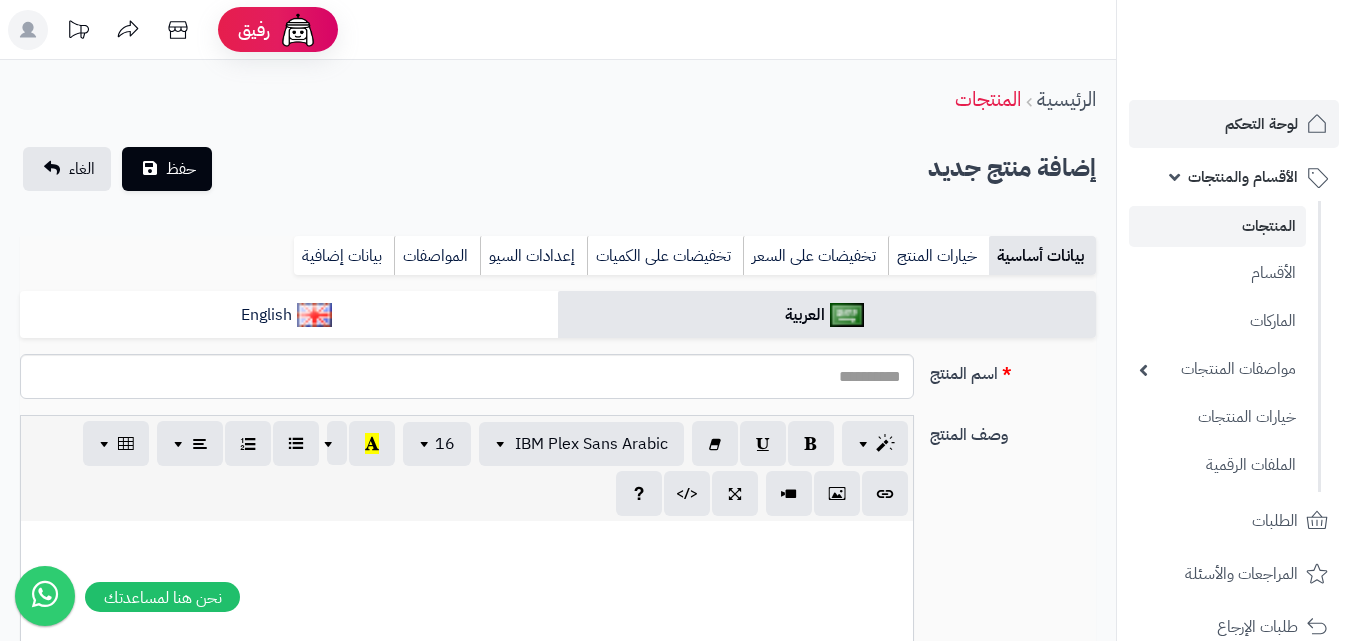 scroll, scrollTop: 0, scrollLeft: 0, axis: both 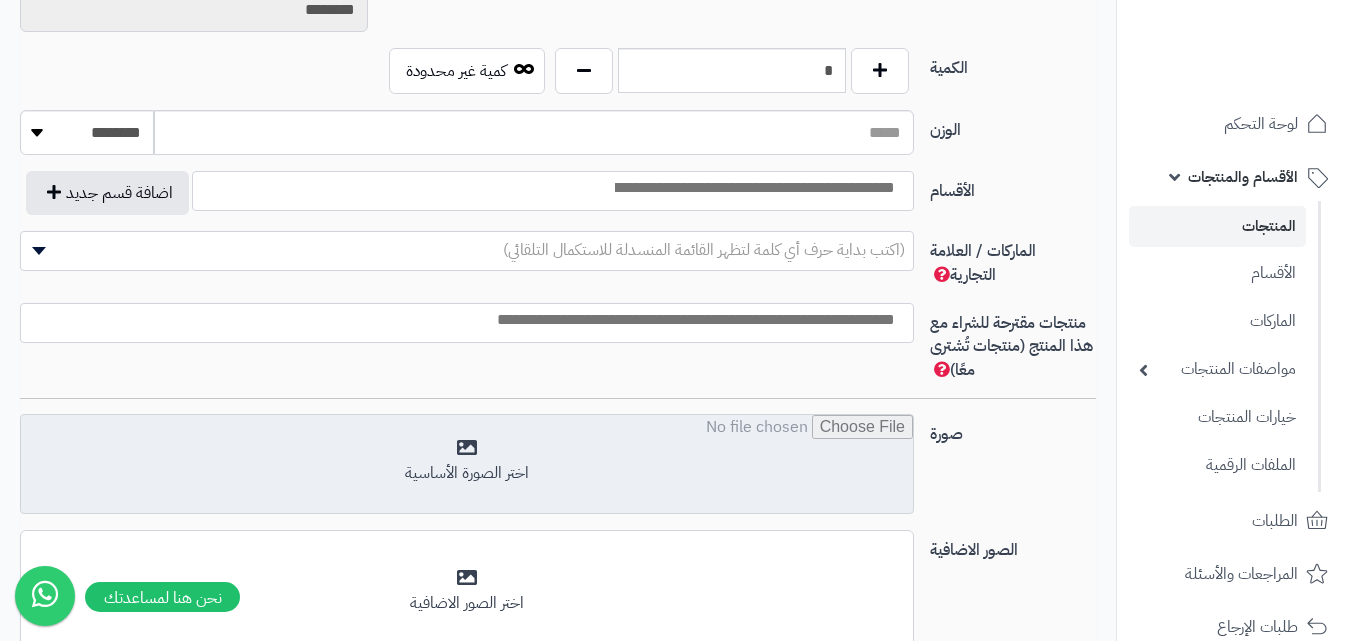 click at bounding box center [467, 465] 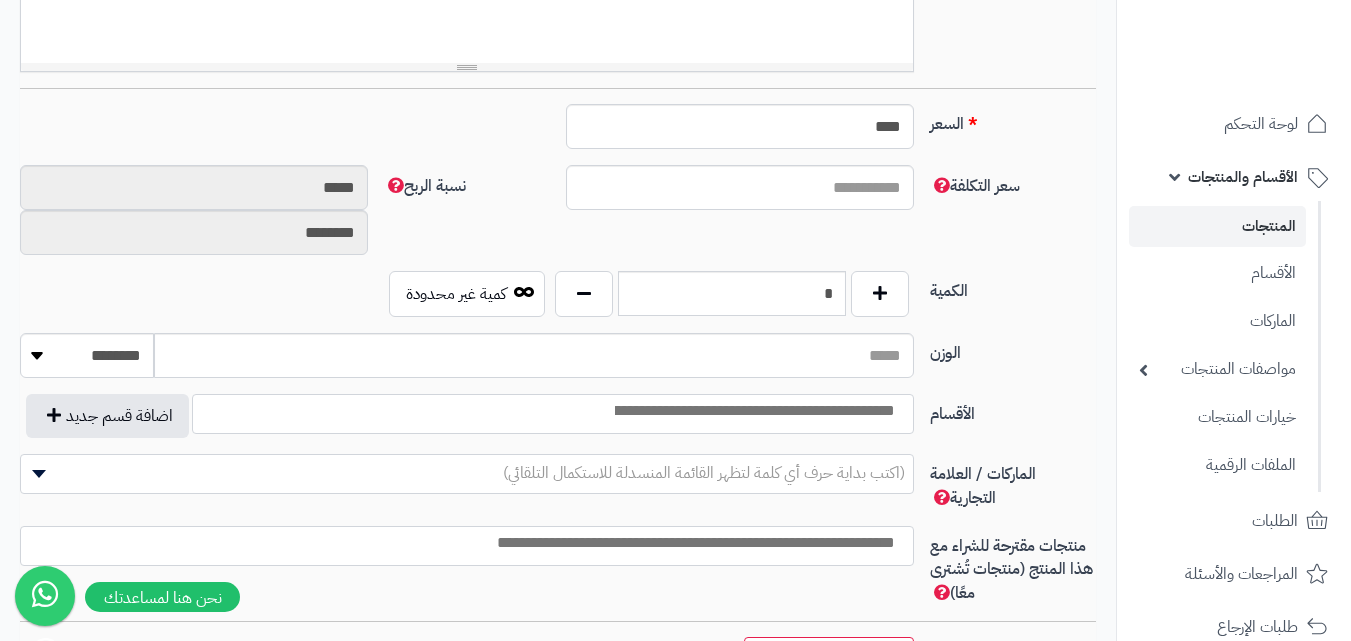 scroll, scrollTop: 748, scrollLeft: 0, axis: vertical 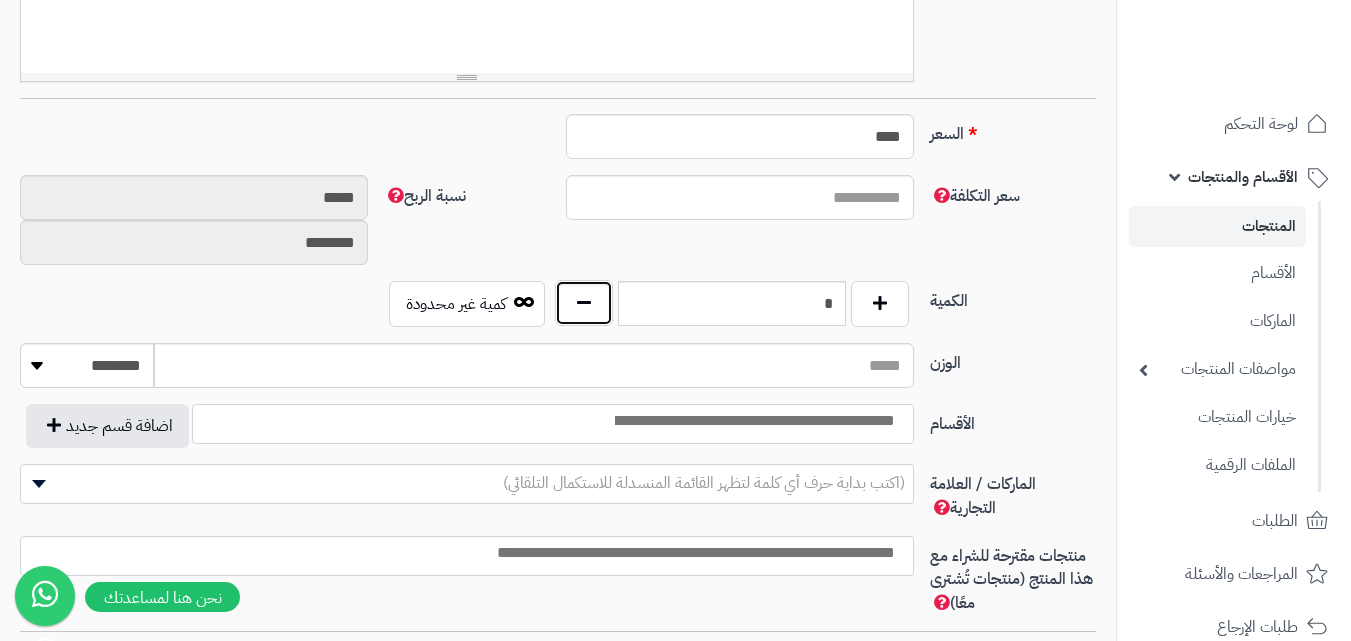 click at bounding box center (584, 303) 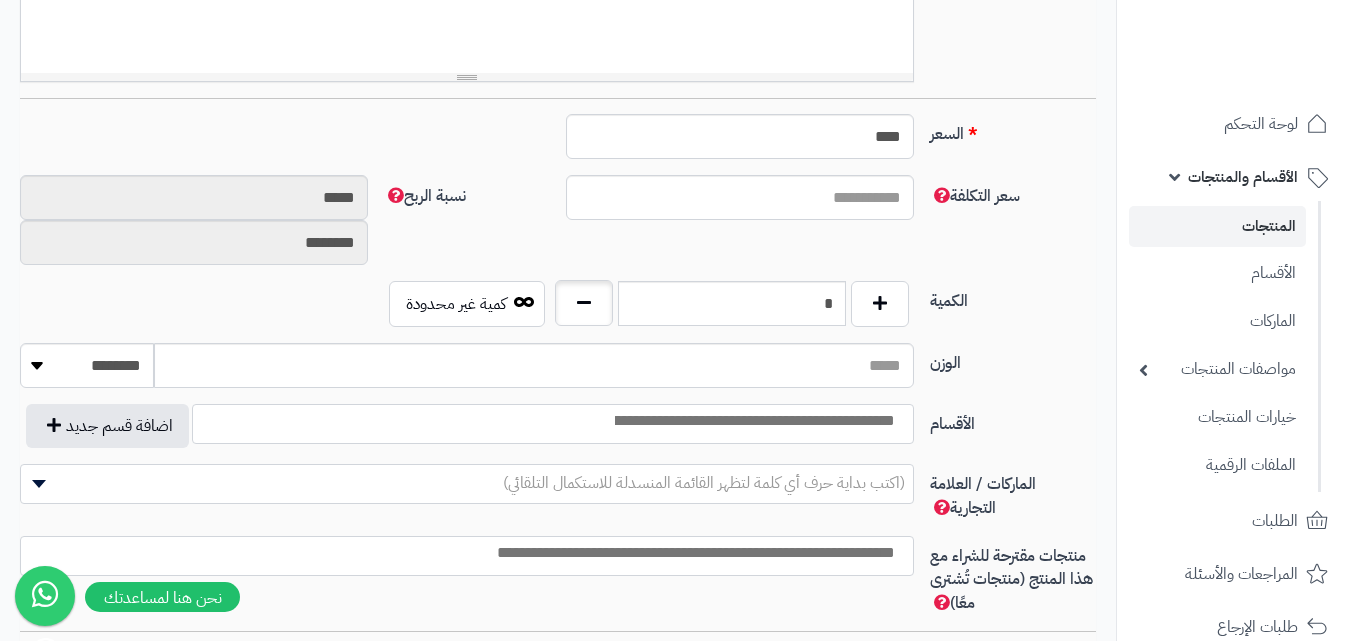 type on "*" 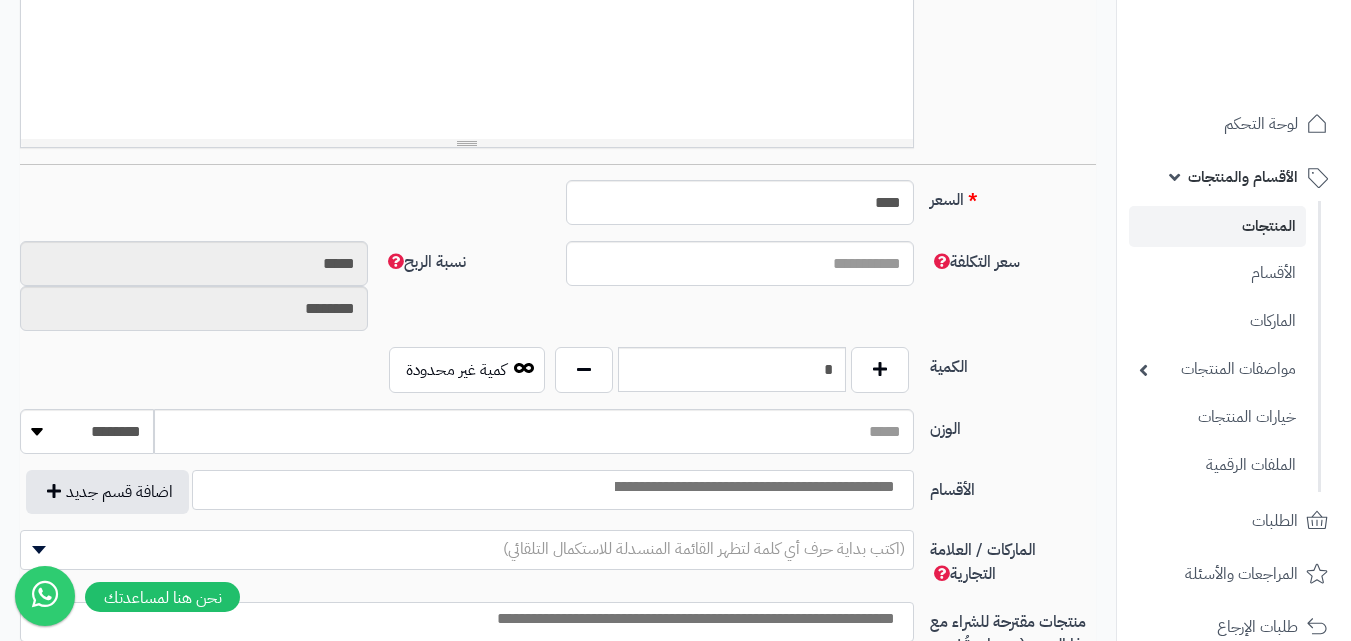 scroll, scrollTop: 655, scrollLeft: 0, axis: vertical 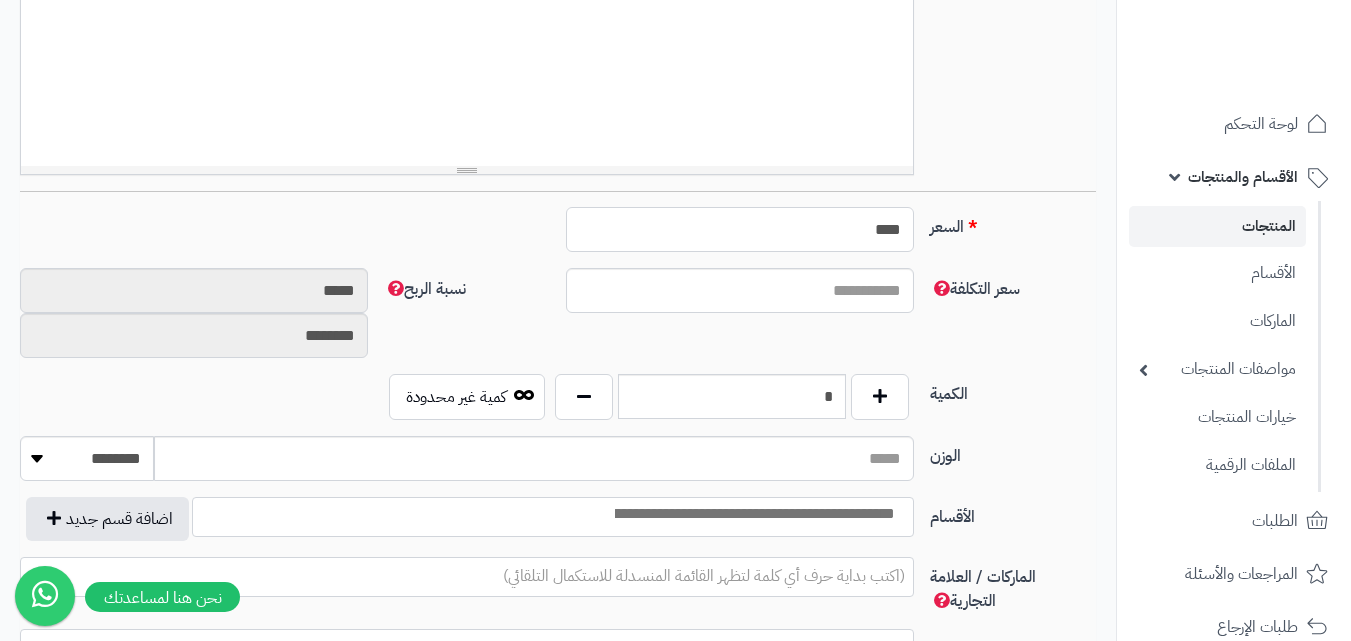 click on "****" at bounding box center (740, 229) 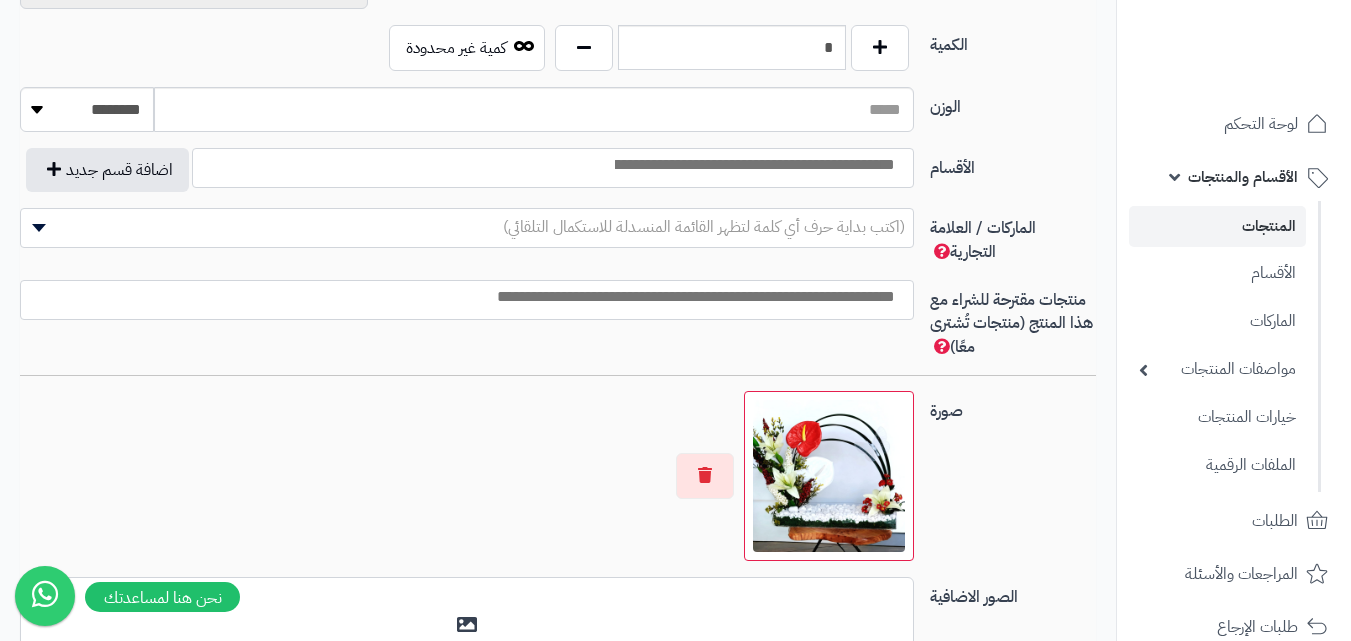 scroll, scrollTop: 1070, scrollLeft: 0, axis: vertical 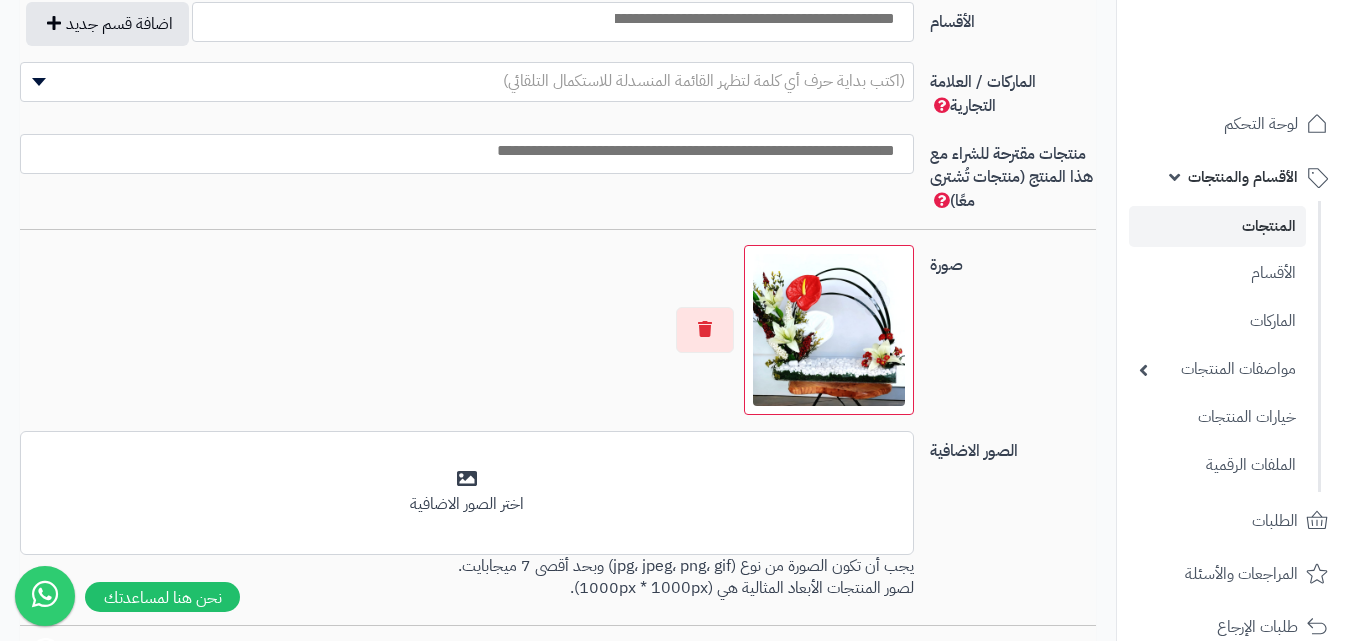 type on "***" 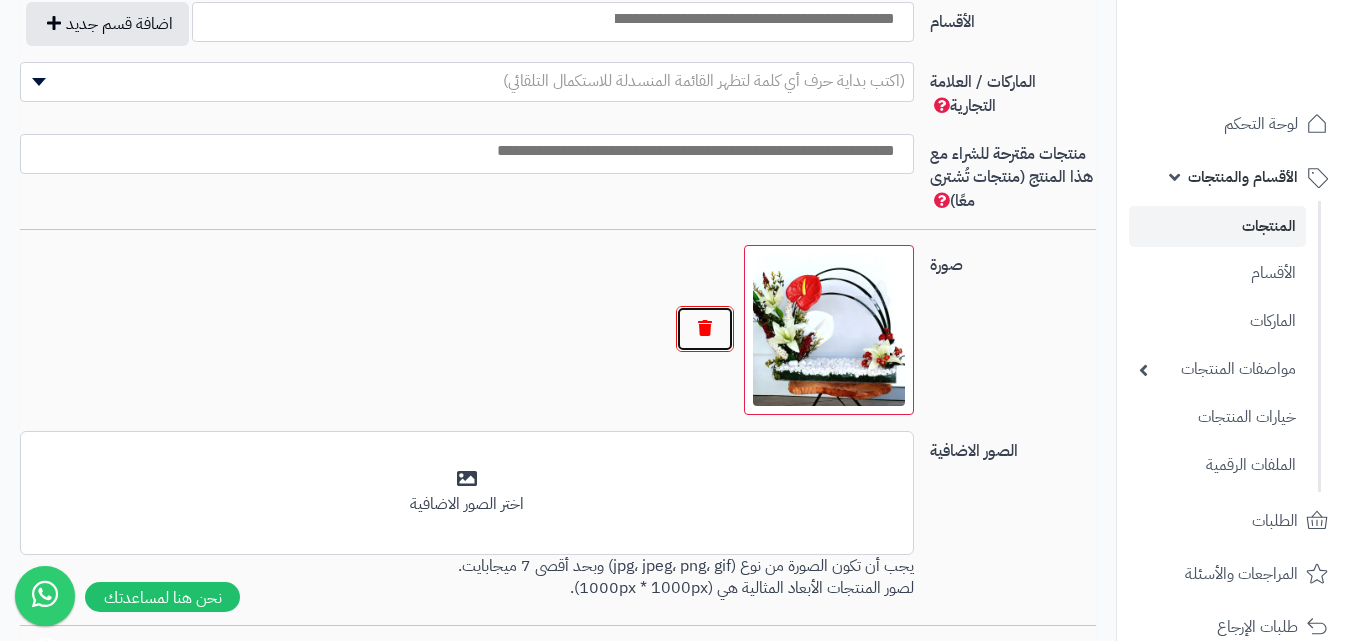 click at bounding box center (705, 329) 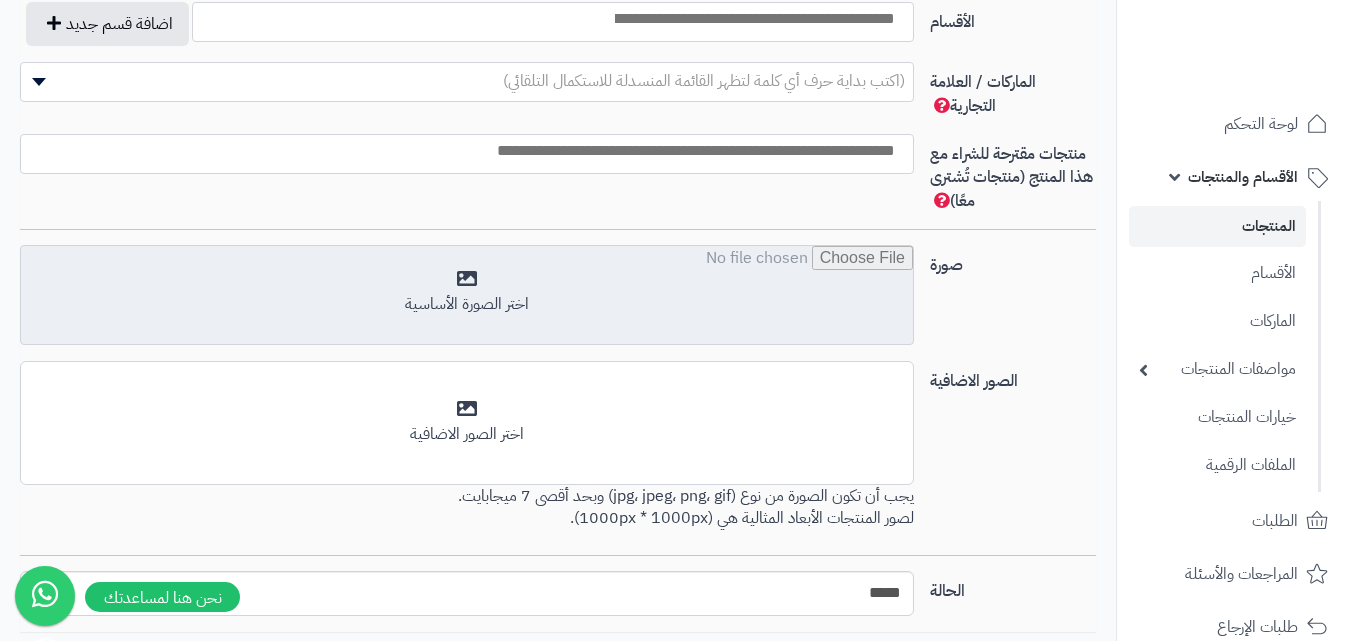 click at bounding box center [467, 296] 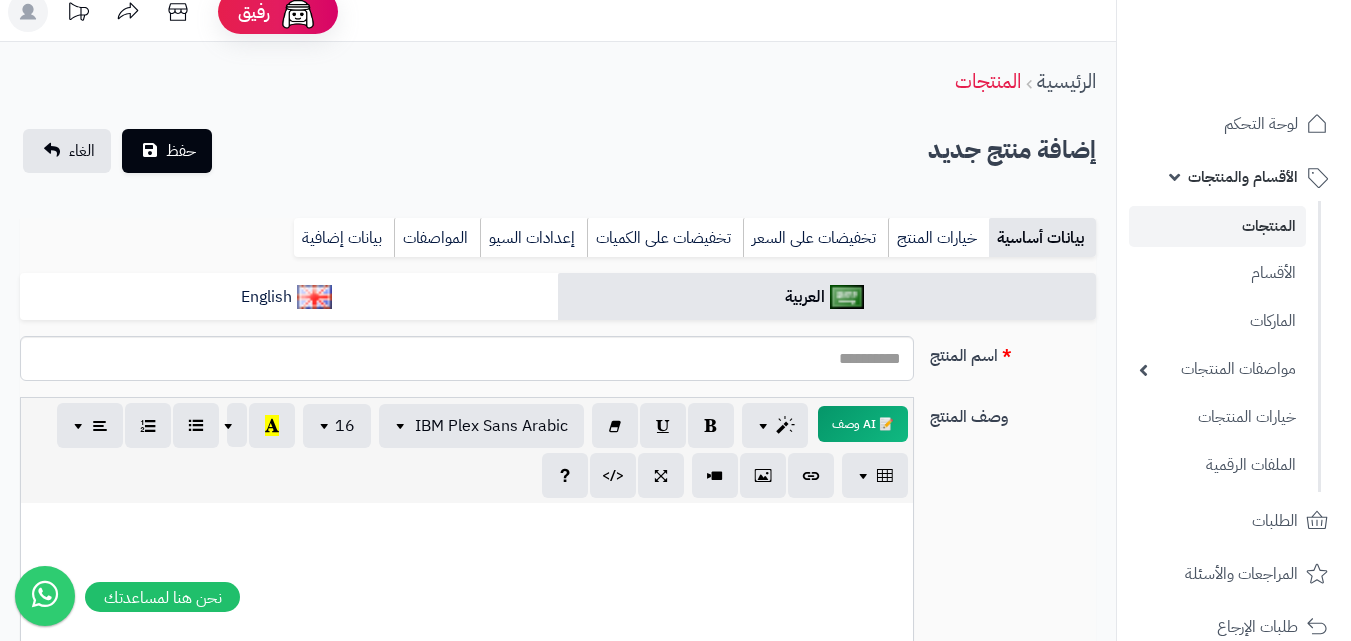 scroll, scrollTop: 0, scrollLeft: 0, axis: both 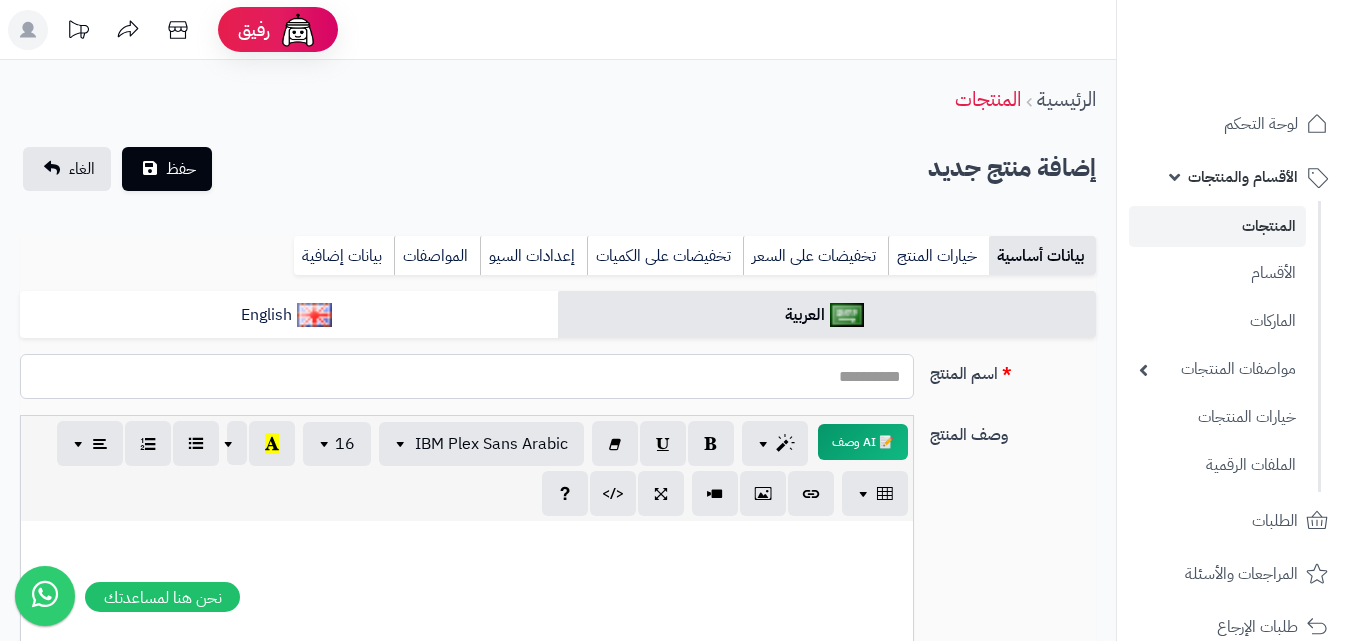 click on "اسم المنتج" at bounding box center [467, 376] 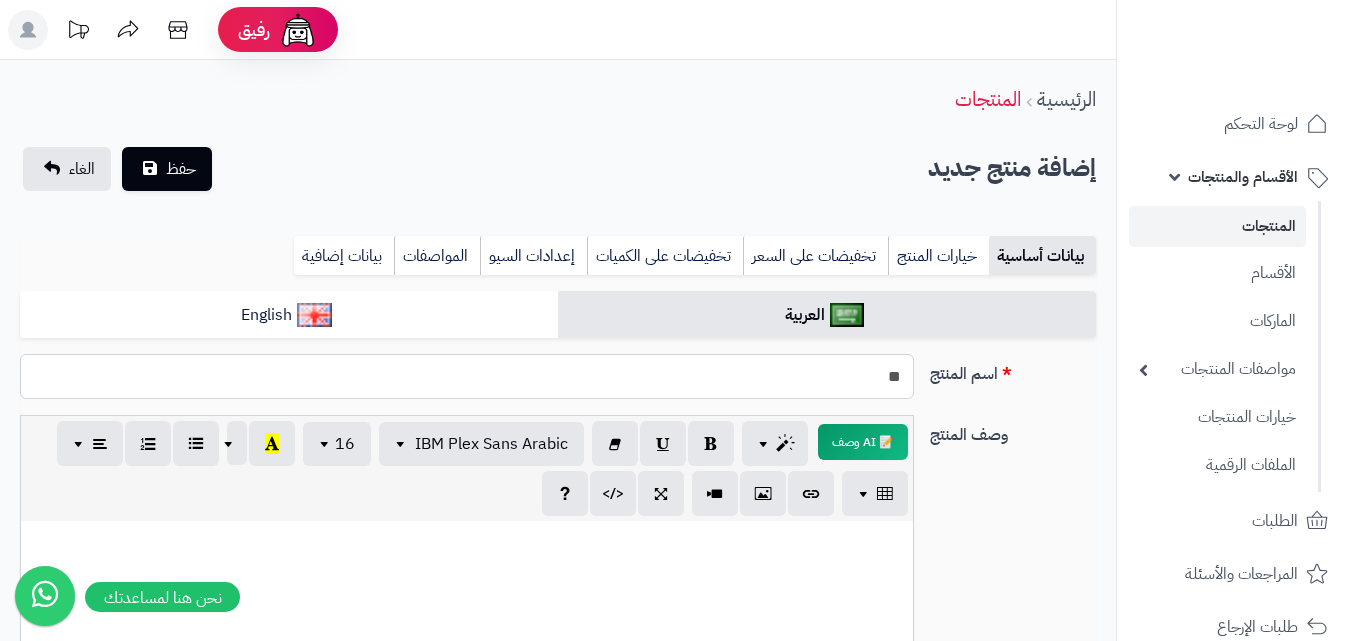 type on "*" 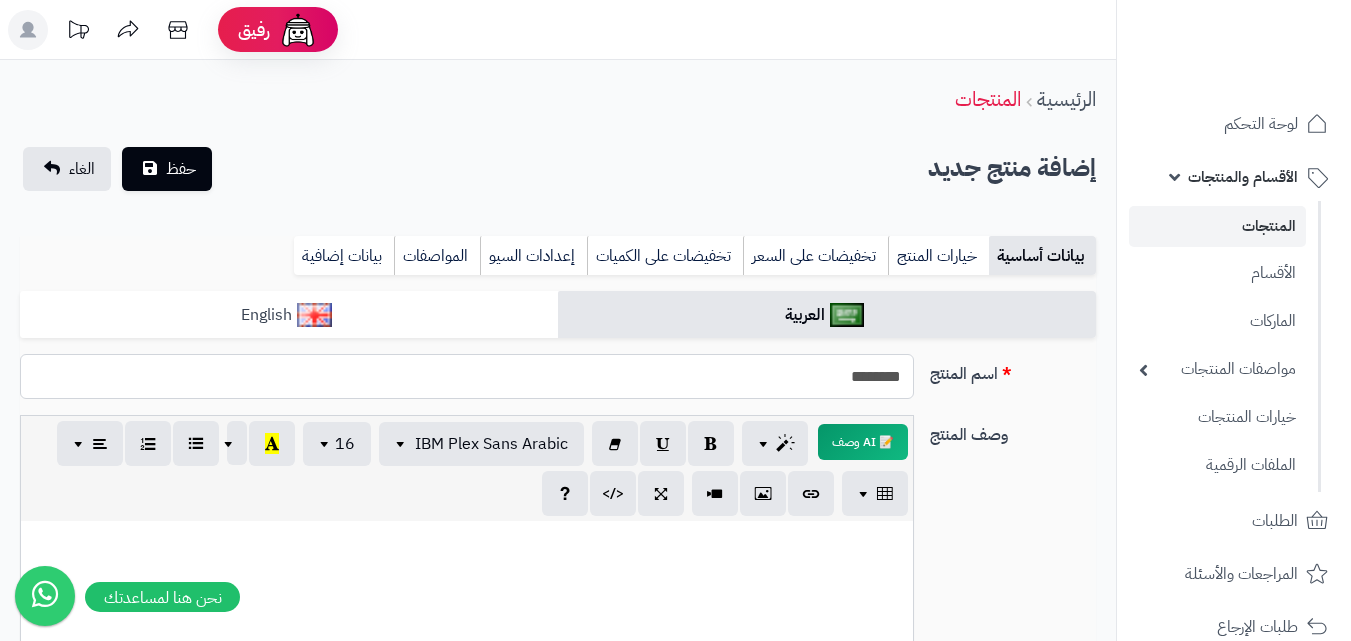 type on "********" 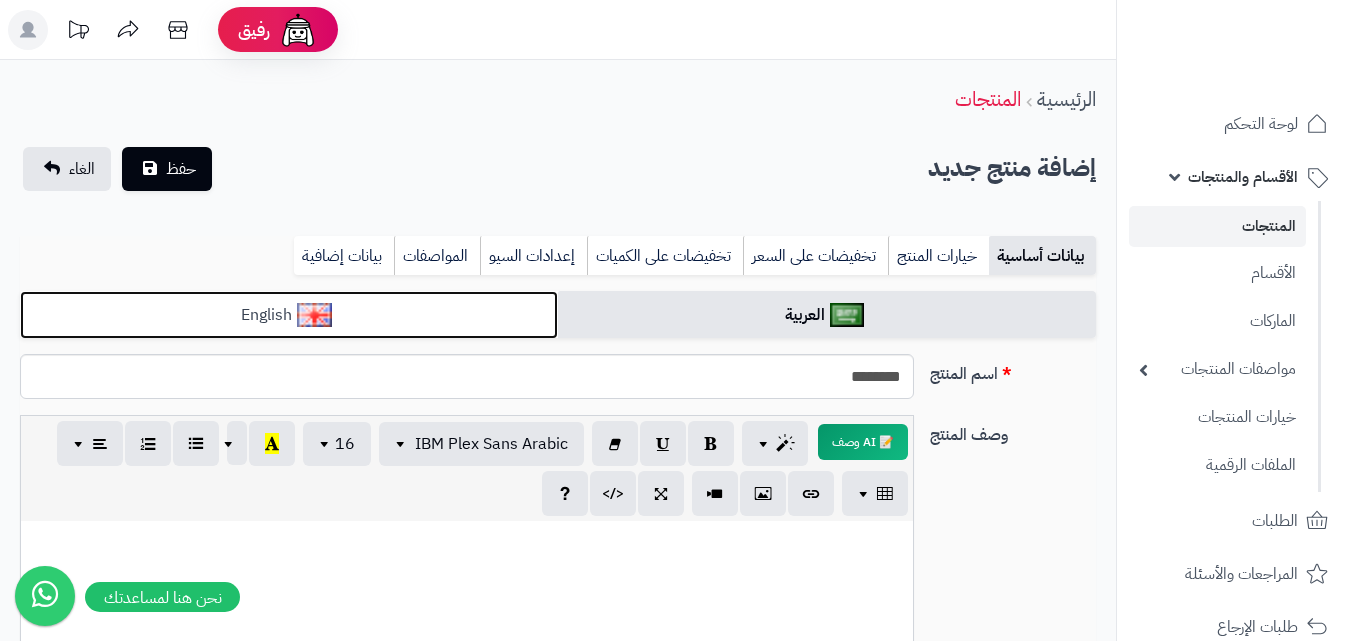 click on "English" at bounding box center [289, 315] 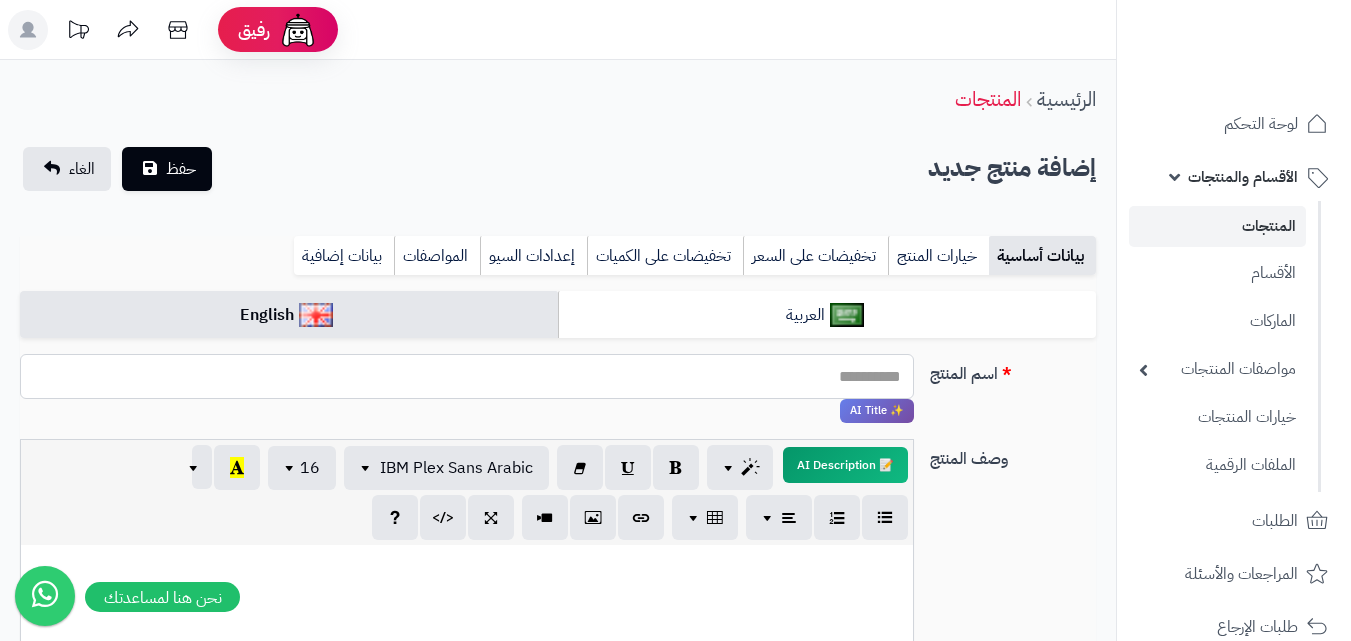 click on "اسم المنتج" at bounding box center (467, 376) 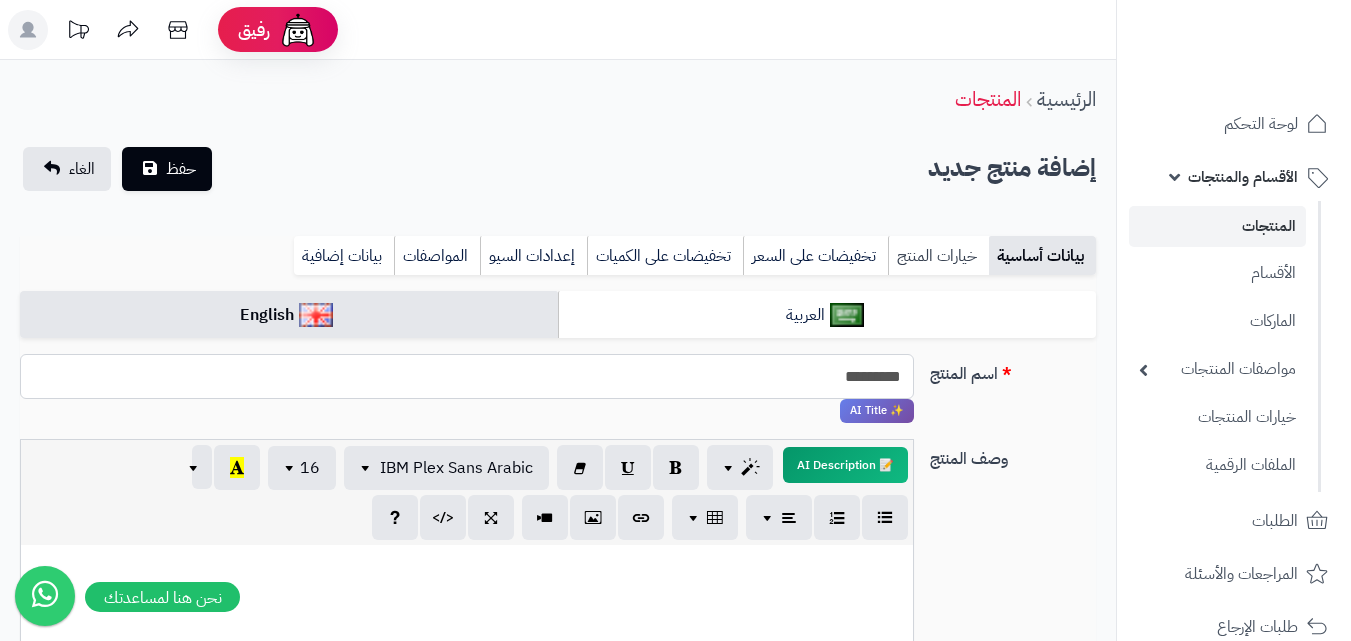 type on "*********" 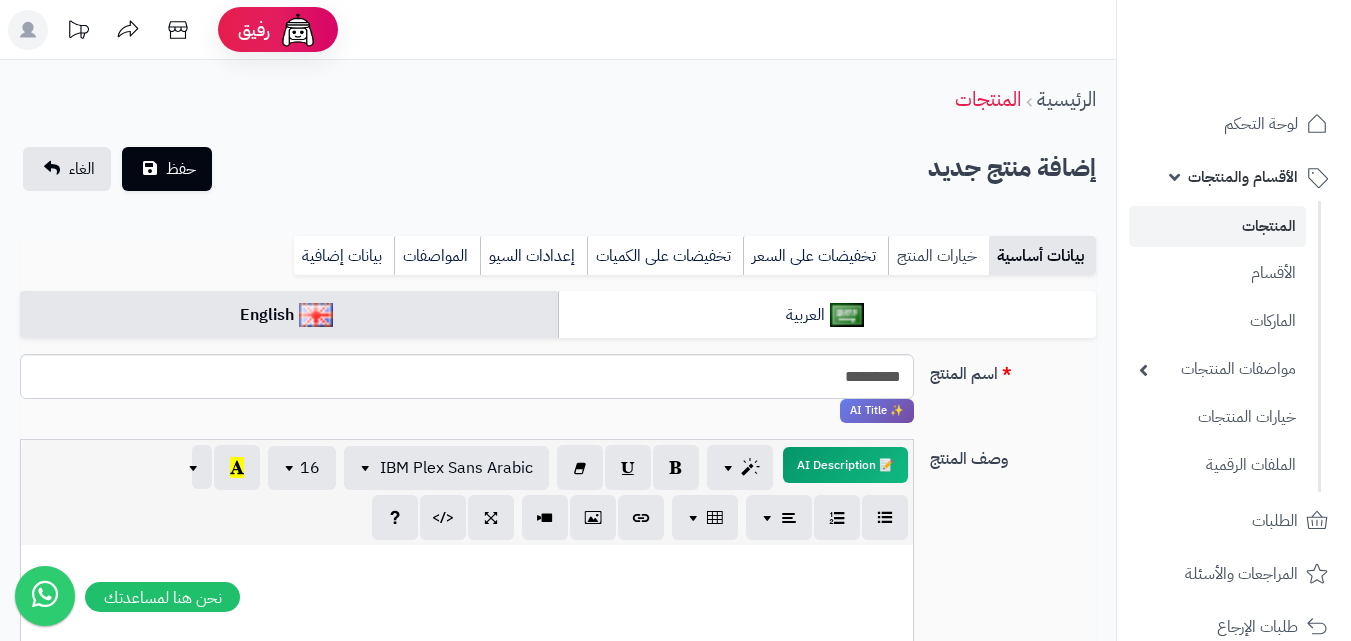 click on "خيارات المنتج" at bounding box center (938, 256) 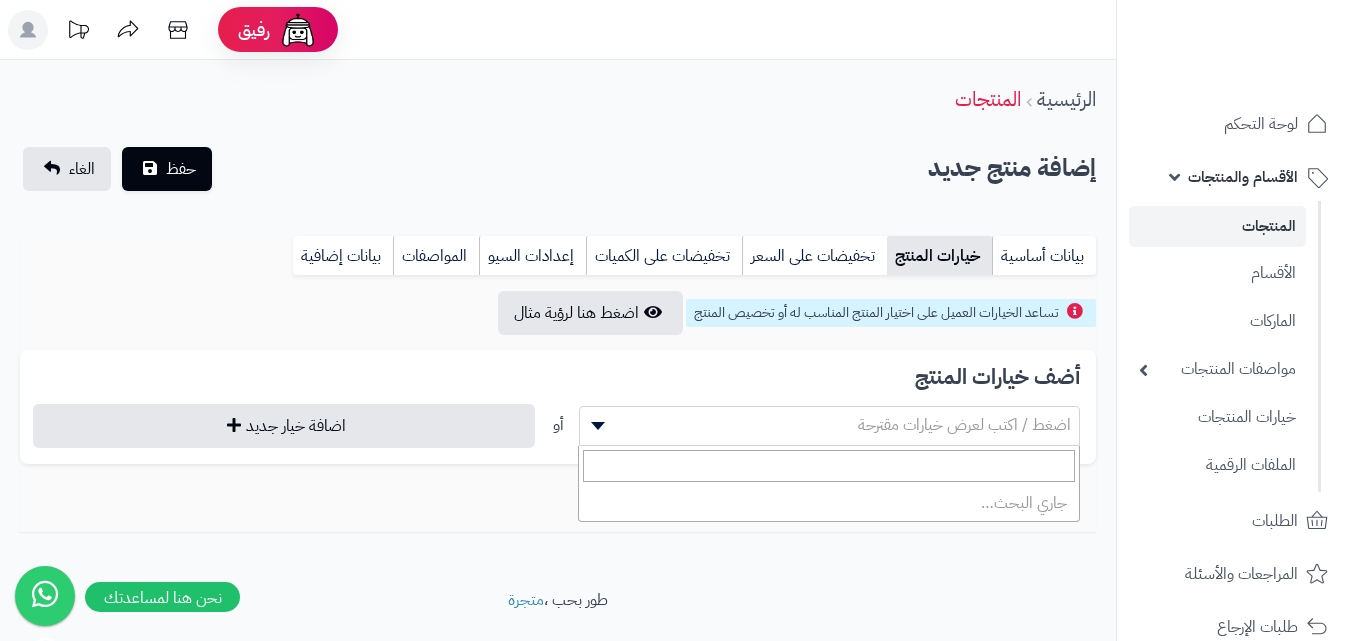 click on "اضغط / اكتب لعرض خيارات مقترحة" at bounding box center [964, 425] 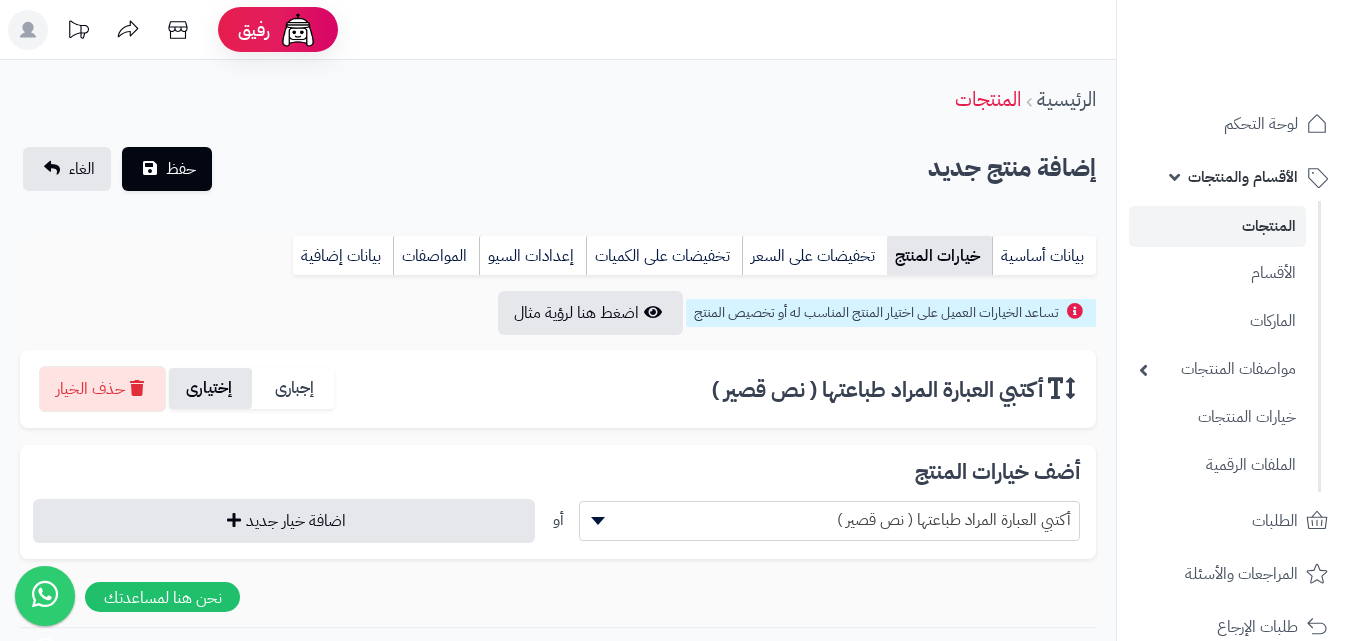 click on "إختيارى" at bounding box center [210, 388] 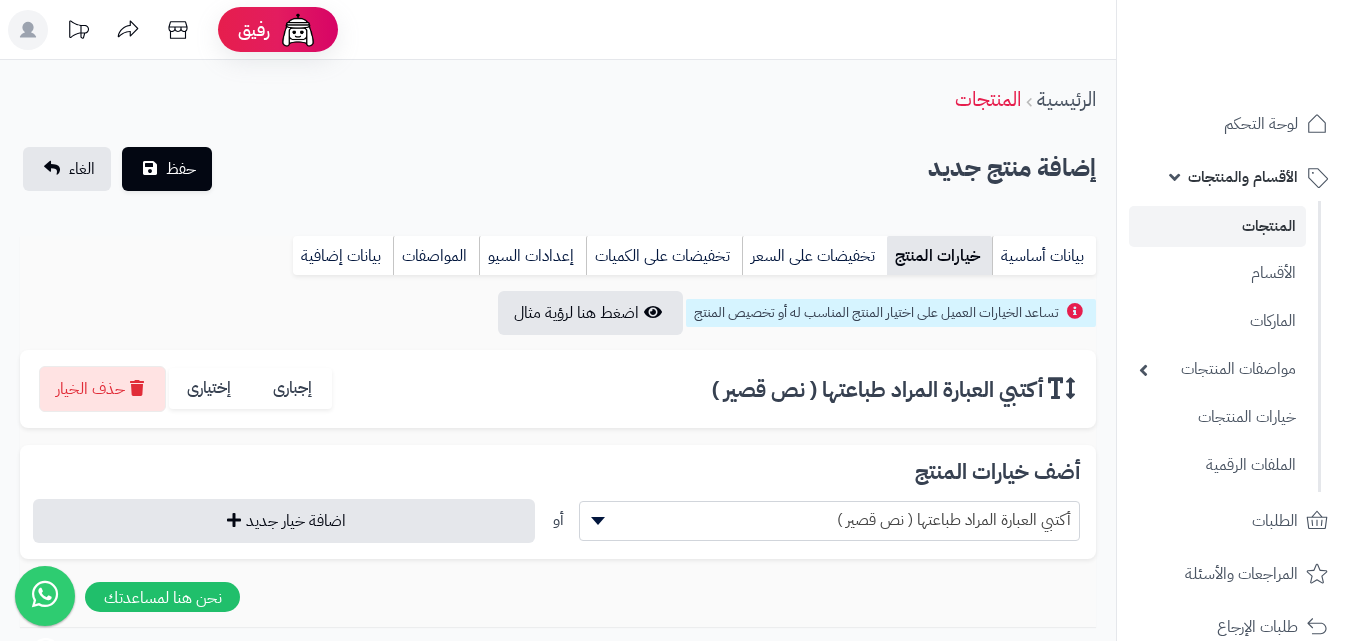 click on "أكتبي العبارة المراد طباعتها ( نص قصير )" at bounding box center [830, 520] 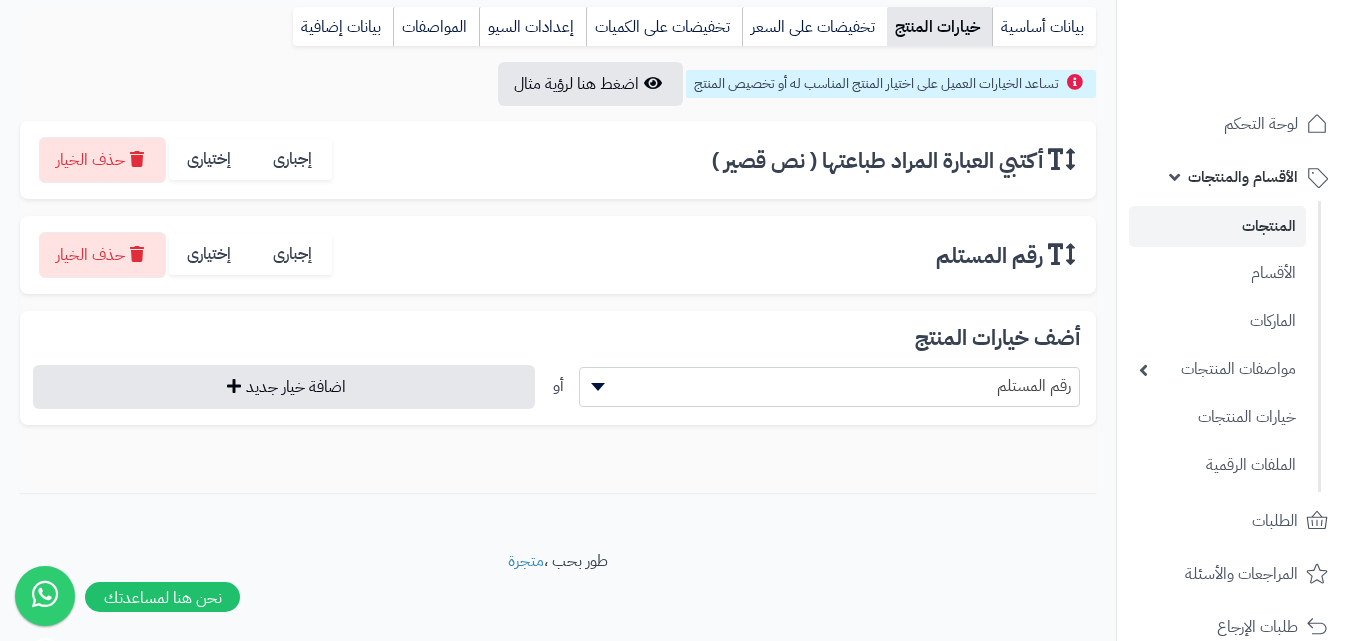 scroll, scrollTop: 232, scrollLeft: 0, axis: vertical 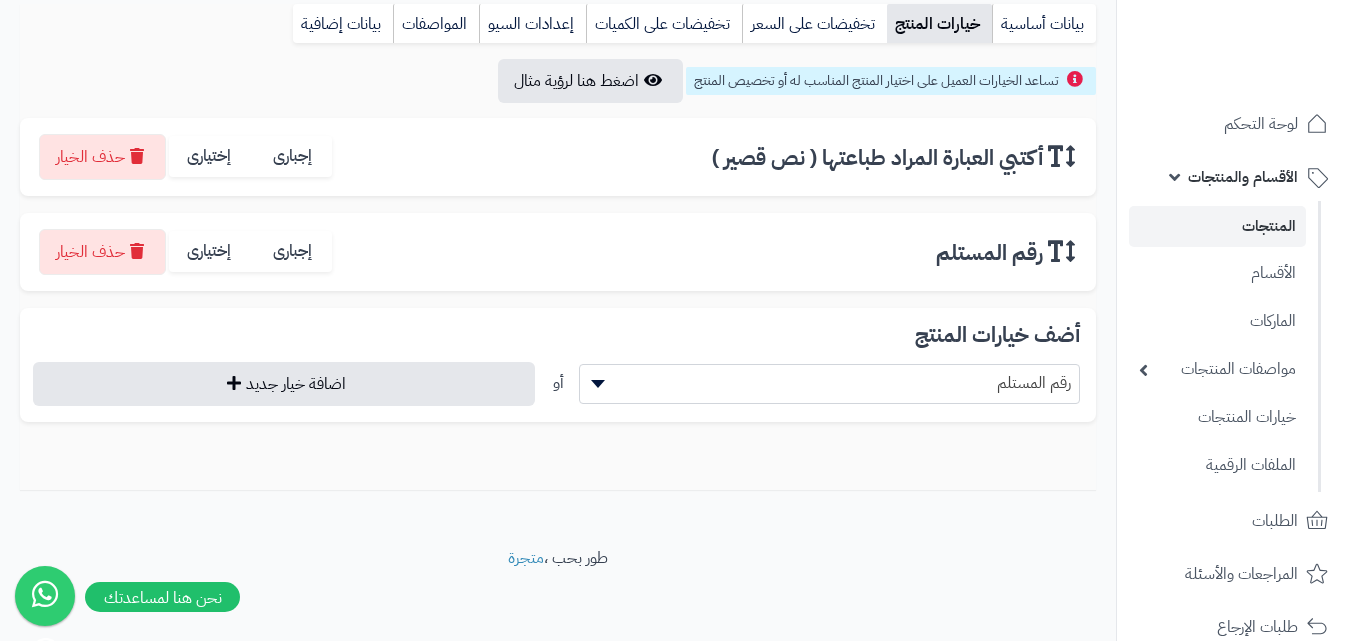 click at bounding box center [595, 384] 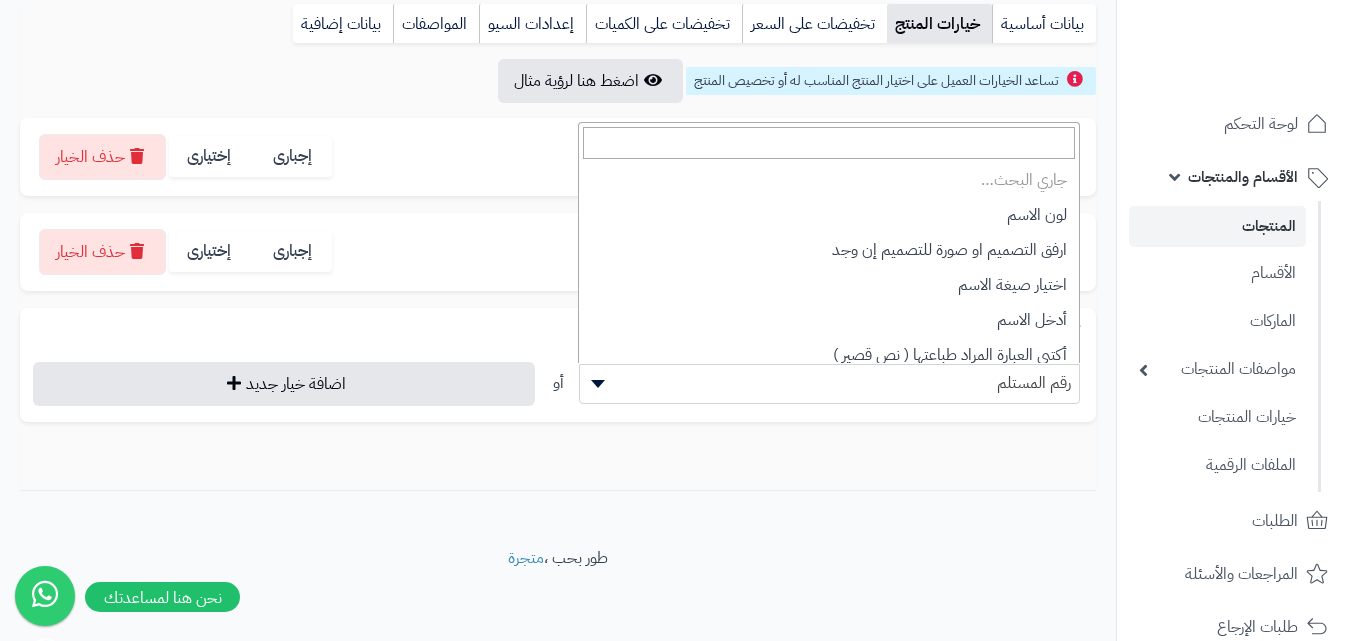 scroll, scrollTop: 139, scrollLeft: 0, axis: vertical 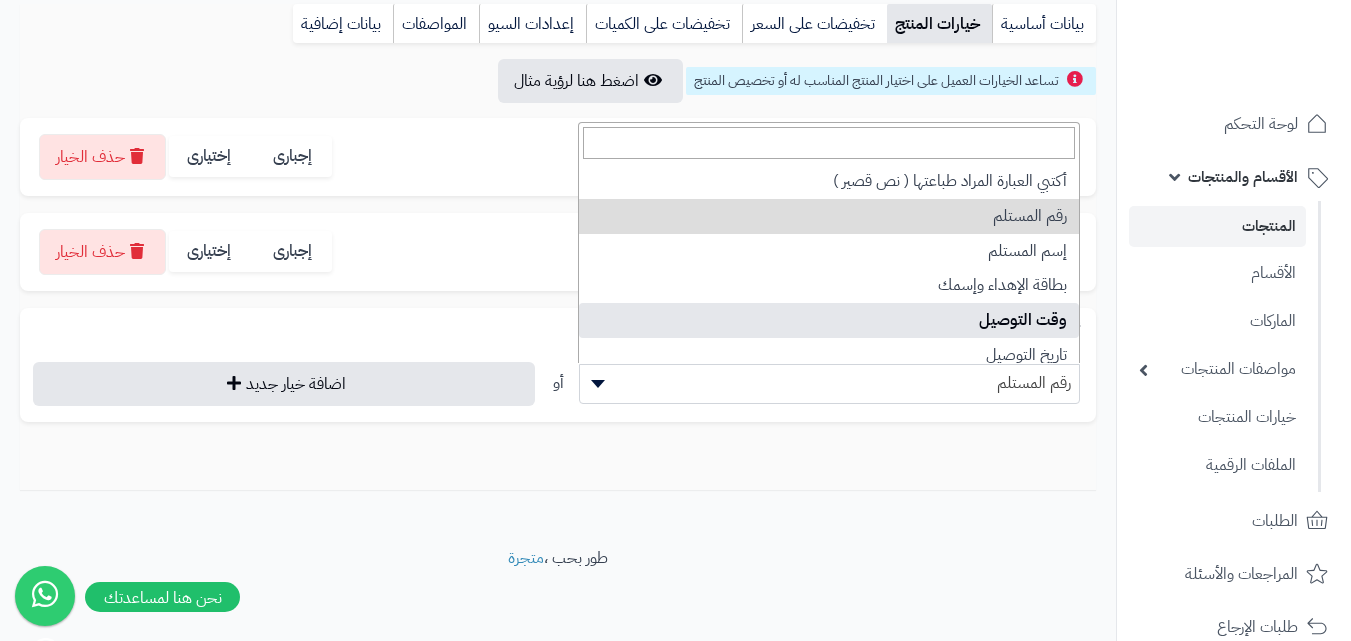 select on "**" 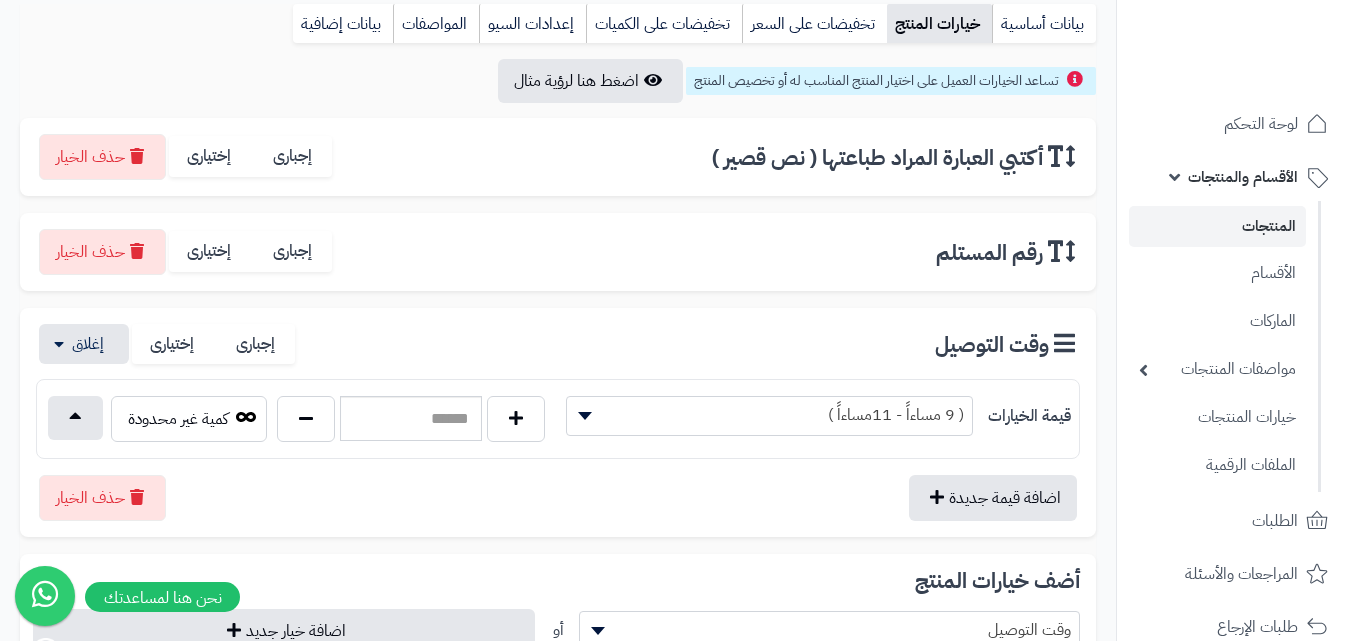click on "( 9 مساءاً - 11مساءاً )" at bounding box center (769, 415) 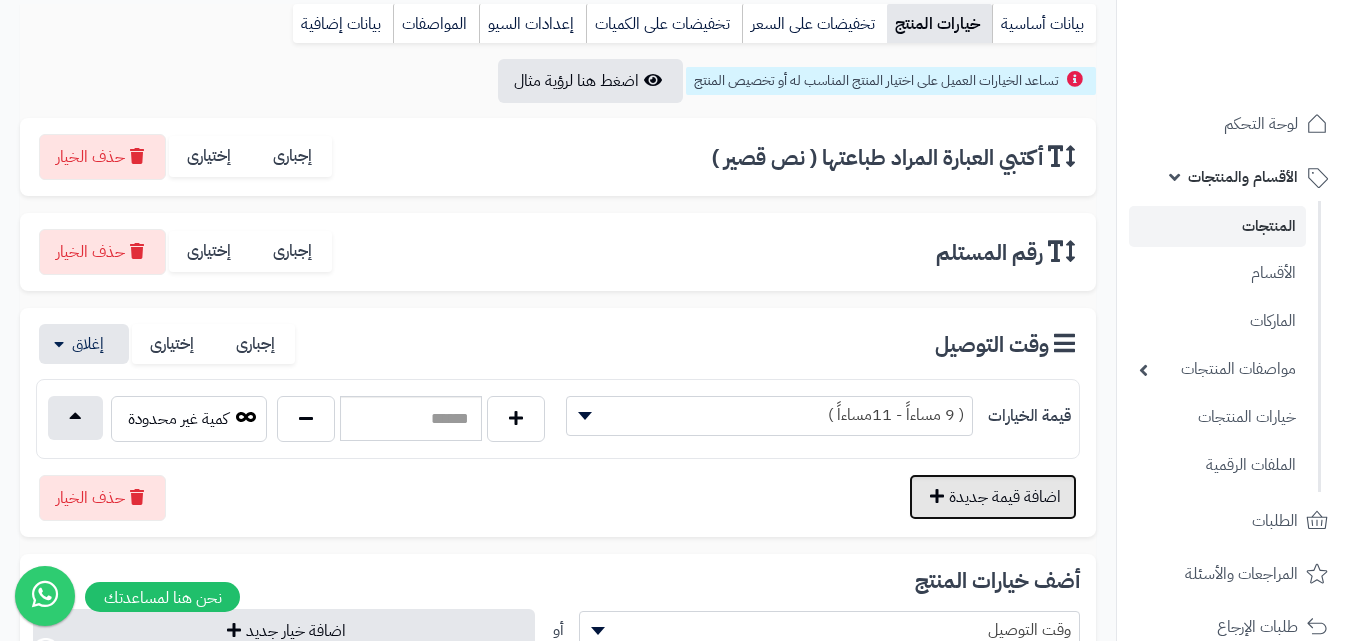 click on "اضافة قيمة جديدة" at bounding box center (993, 497) 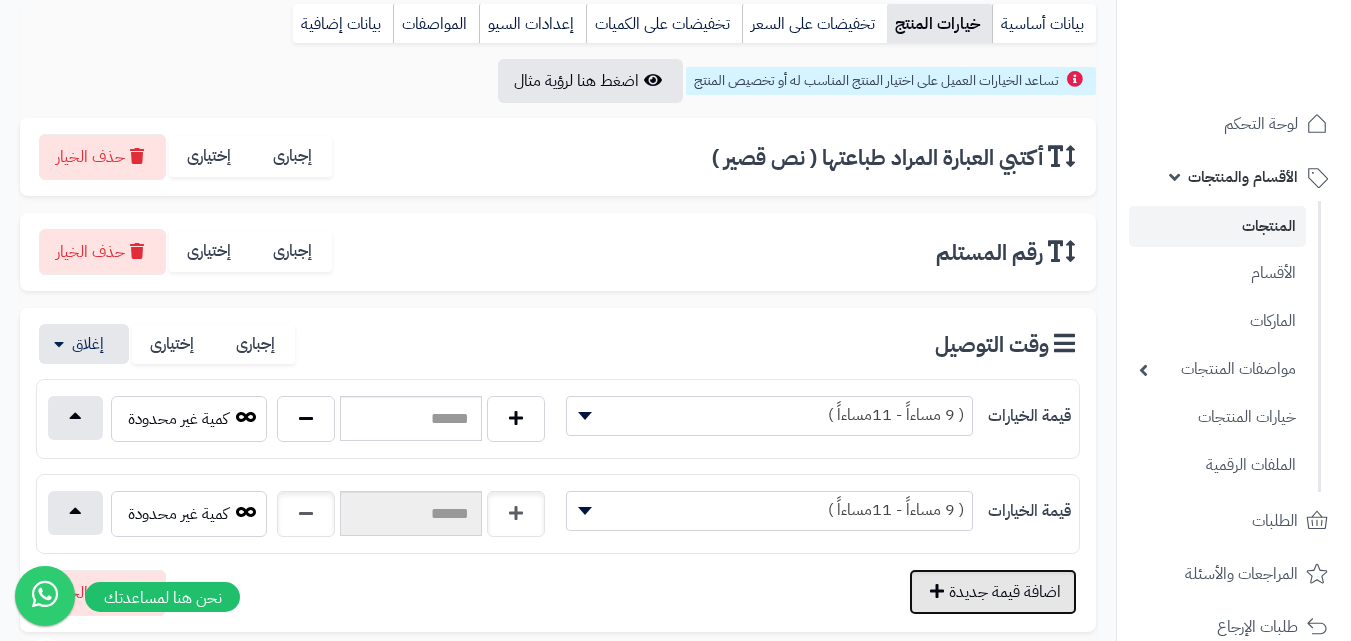 click on "اضافة قيمة جديدة" at bounding box center (993, 592) 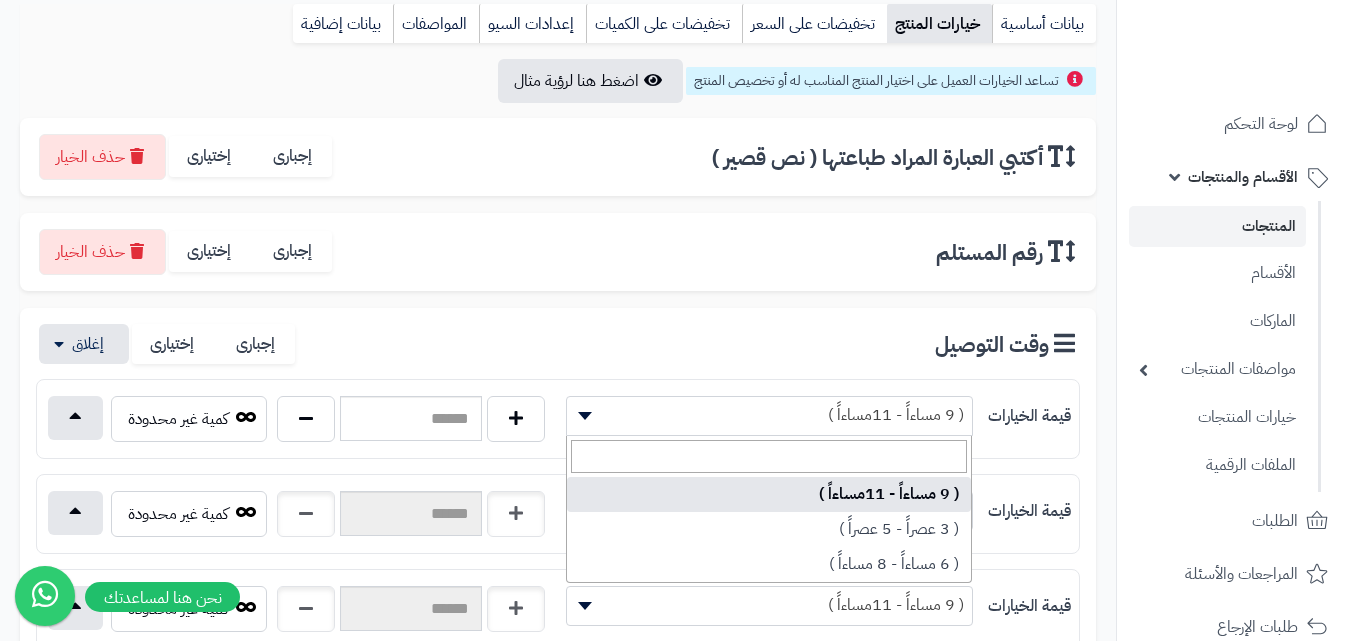 click on "( 9 مساءاً - 11مساءاً )" at bounding box center [769, 415] 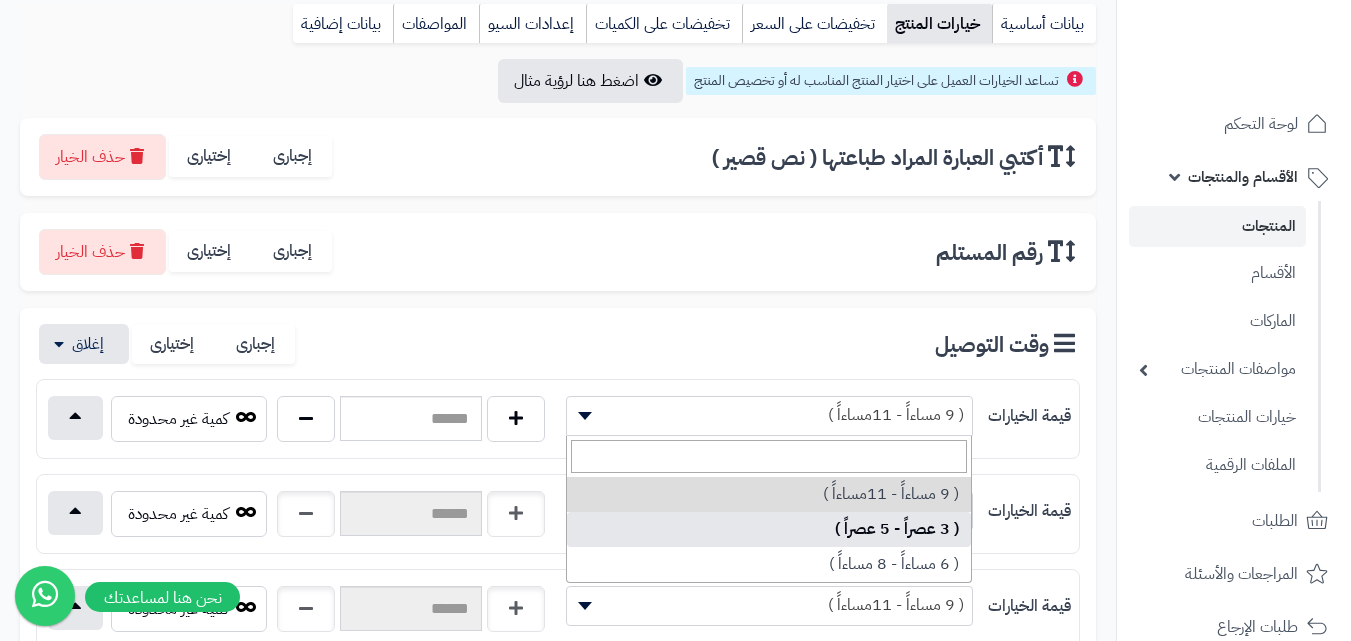 select on "***" 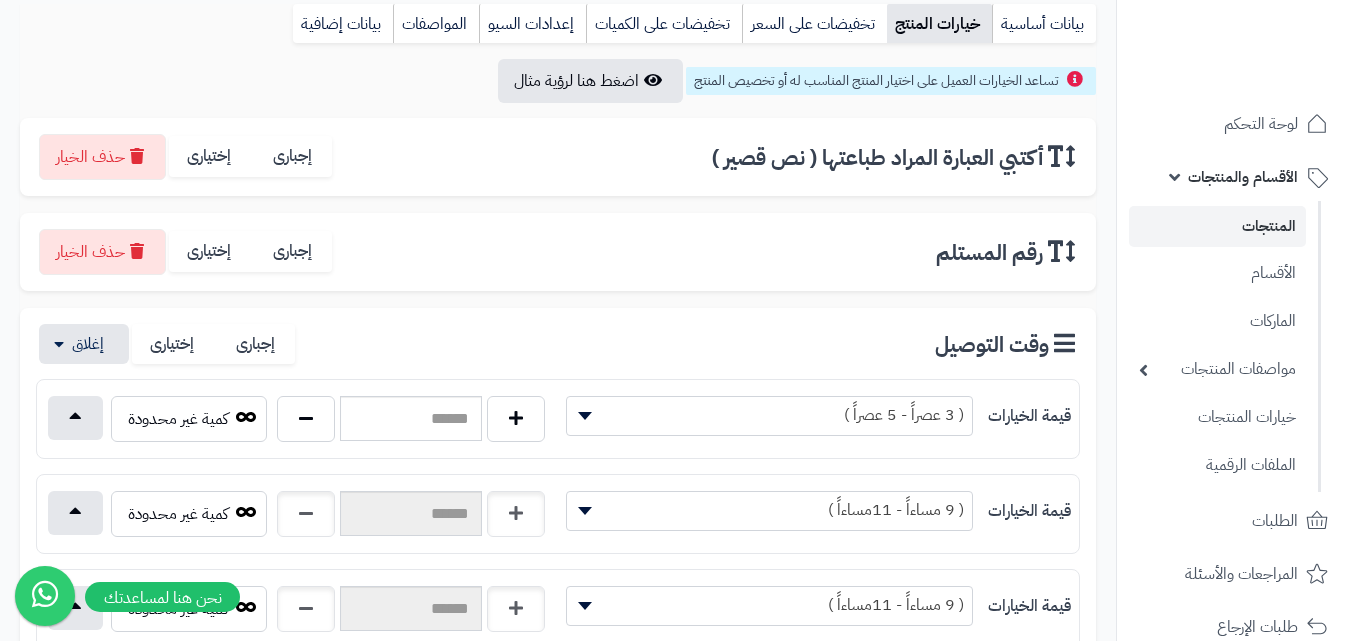 click on "( 9 مساءاً - 11مساءاً )" at bounding box center (769, 510) 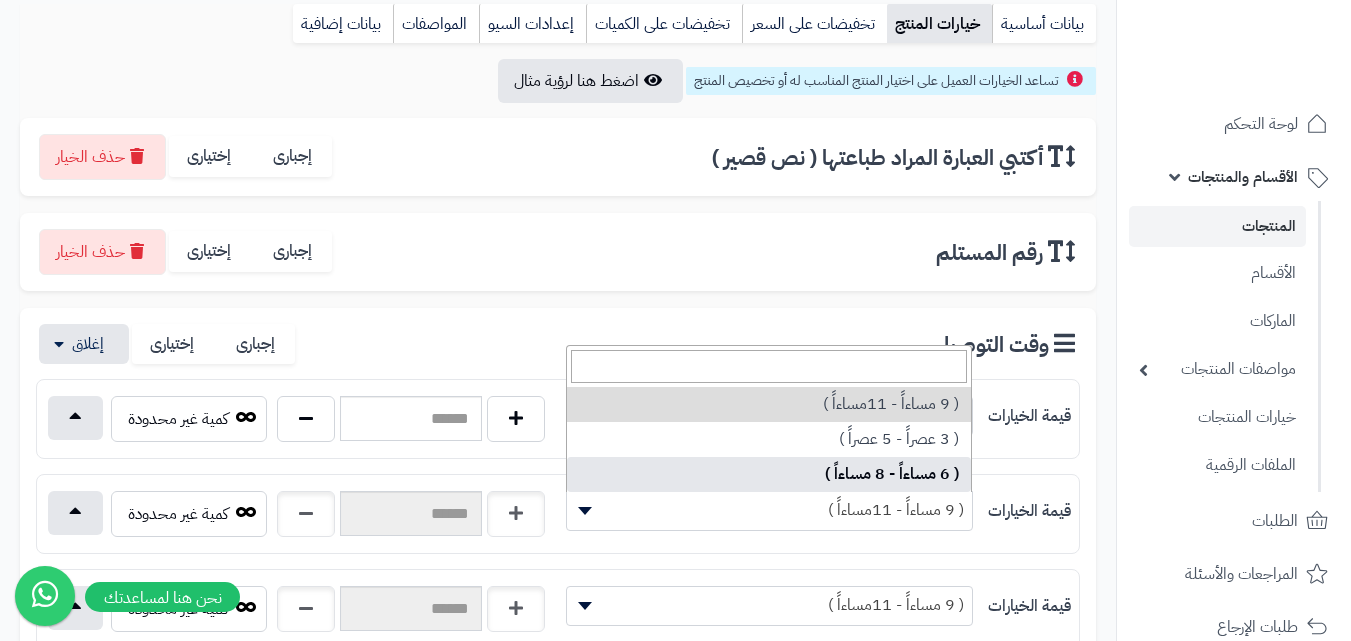 select on "***" 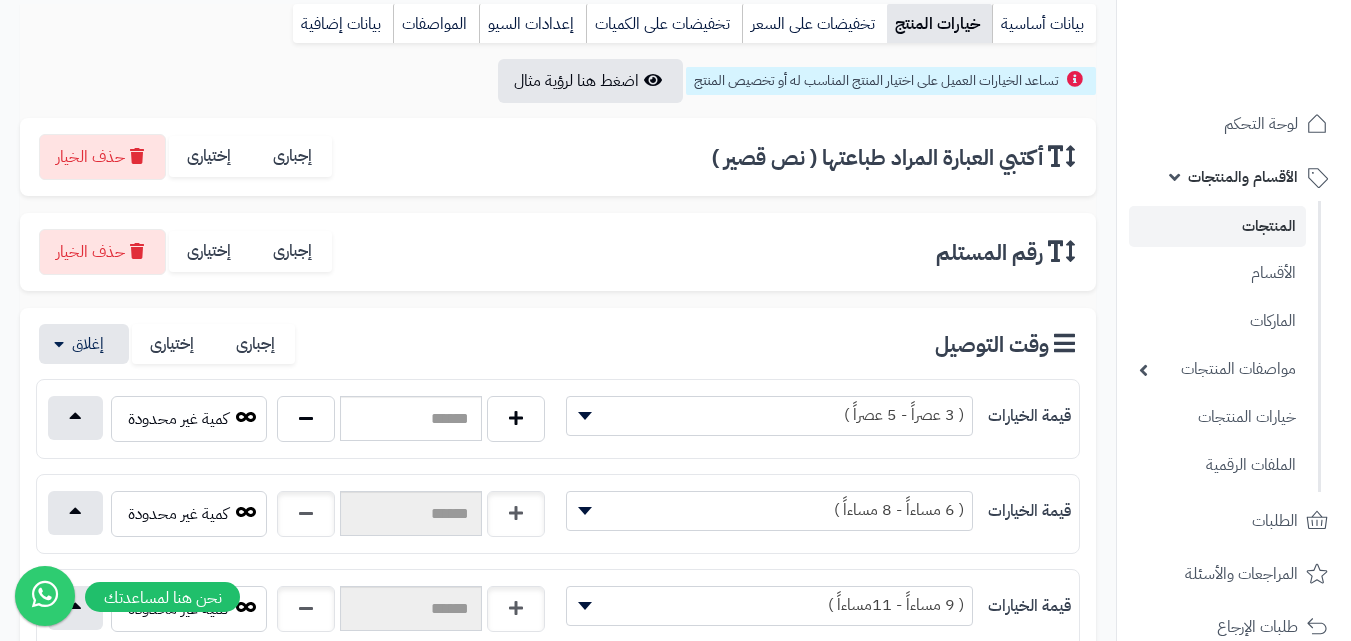 click on "( 9 مساءاً - 11مساءاً )" at bounding box center (769, 605) 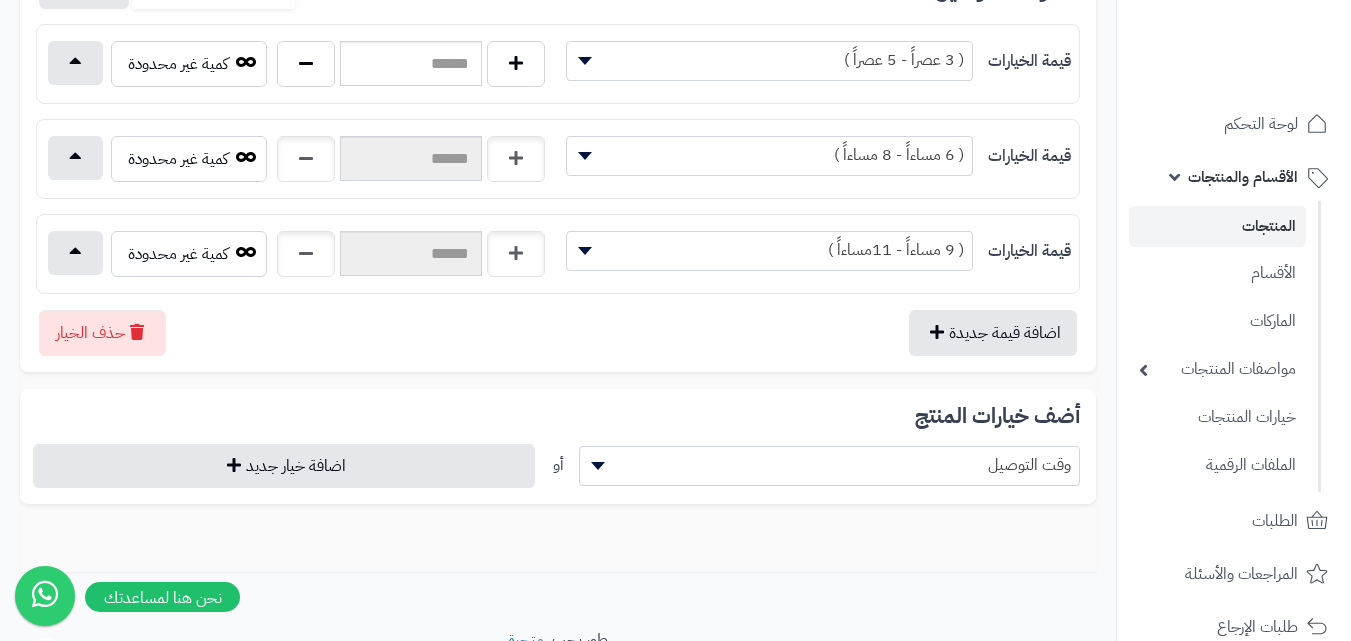 scroll, scrollTop: 591, scrollLeft: 0, axis: vertical 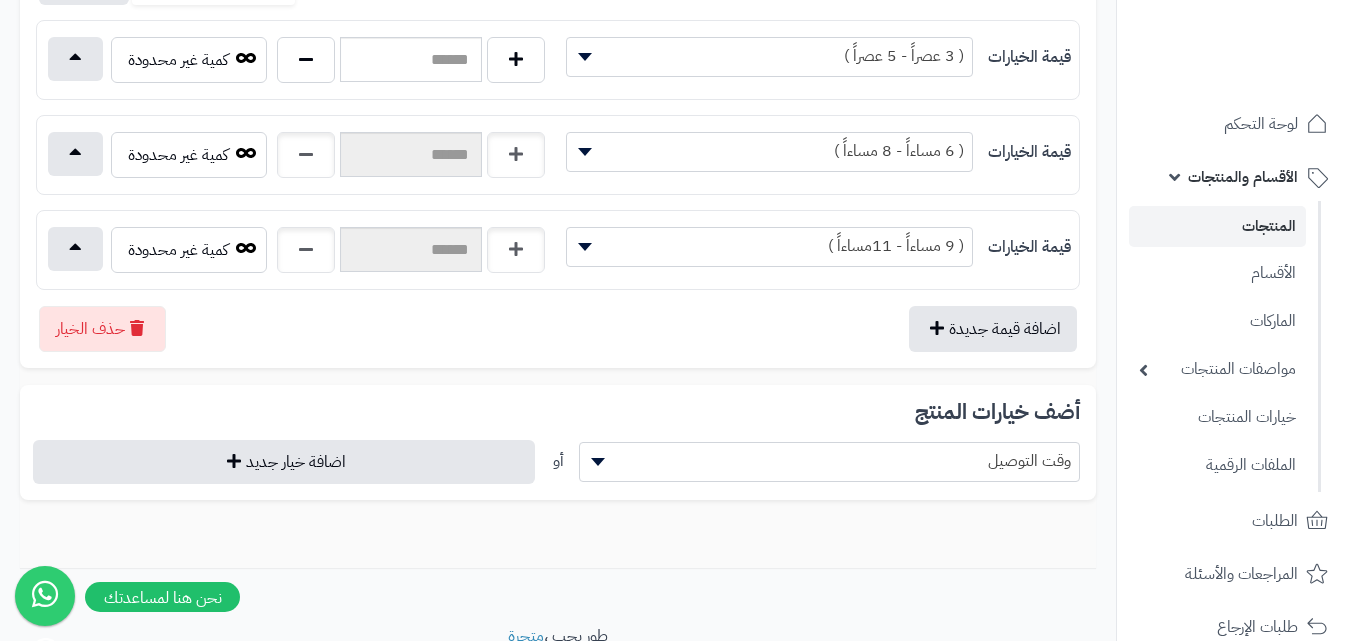 click on "وقت التوصيل" at bounding box center (830, 461) 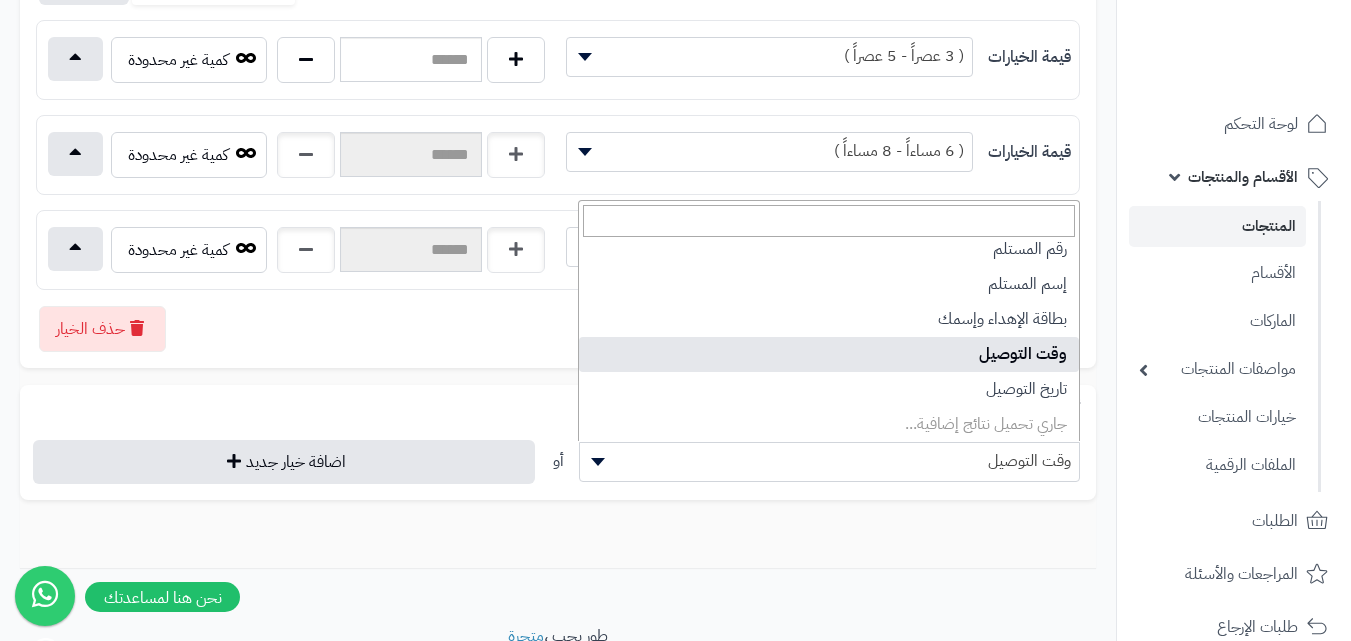 scroll, scrollTop: 183, scrollLeft: 0, axis: vertical 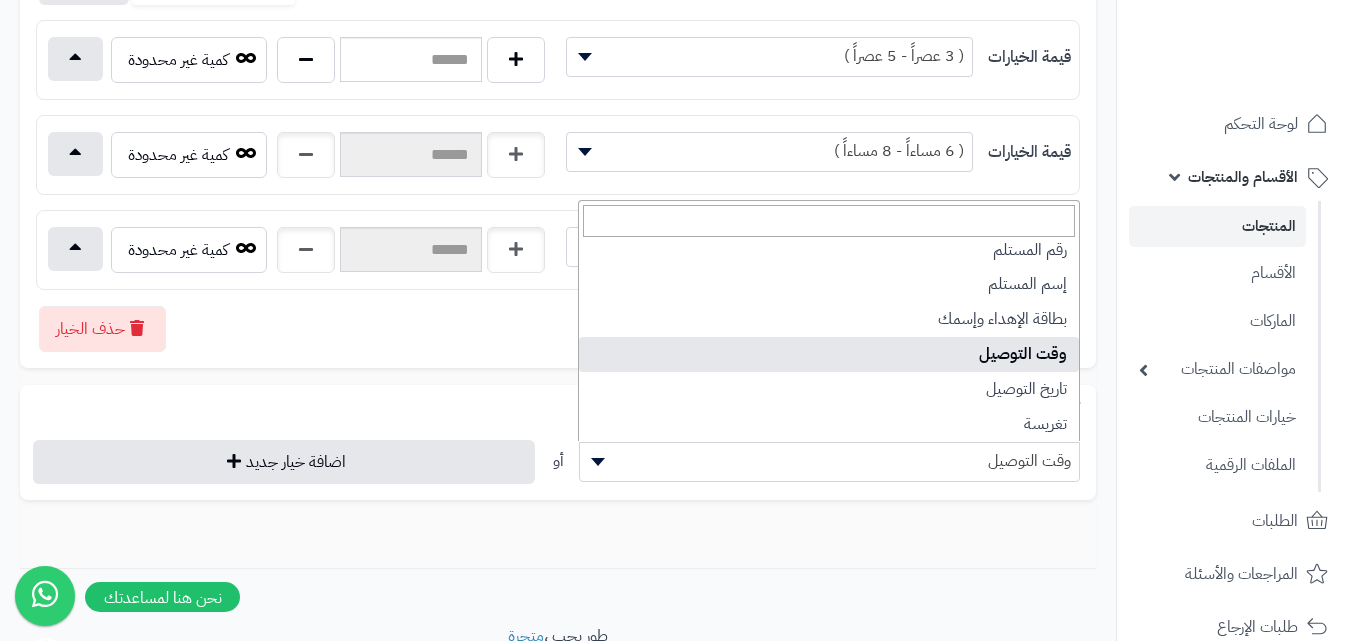select on "**" 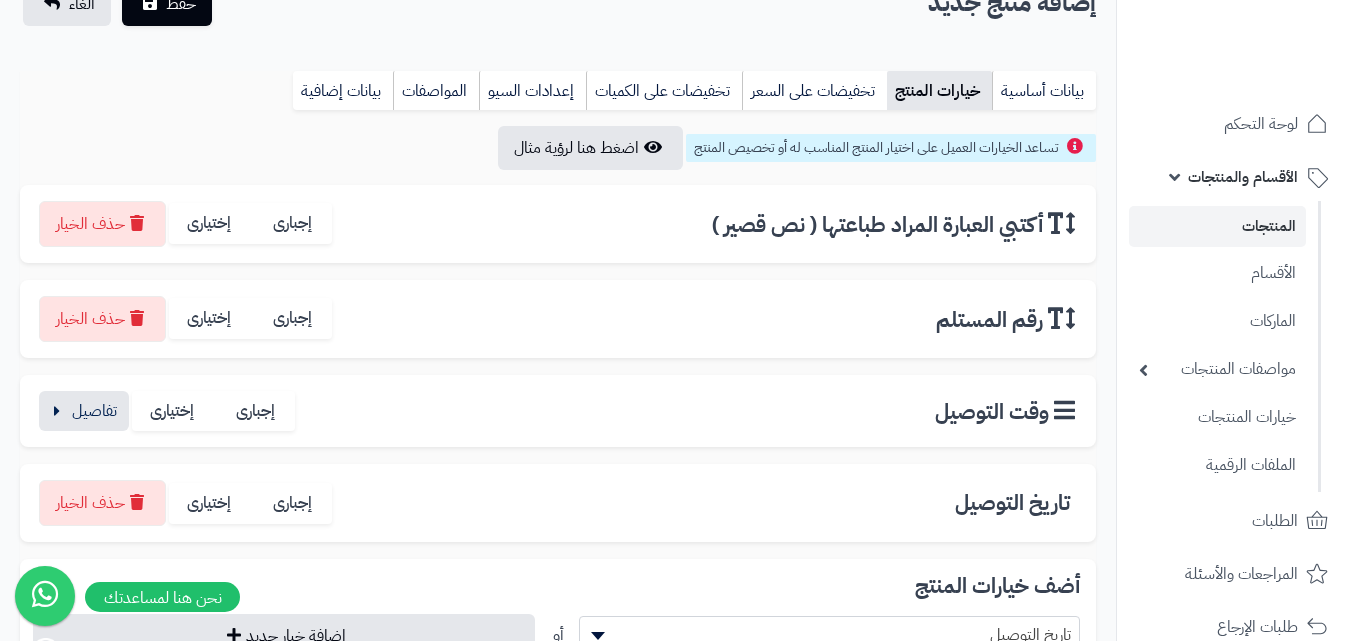 scroll, scrollTop: 163, scrollLeft: 0, axis: vertical 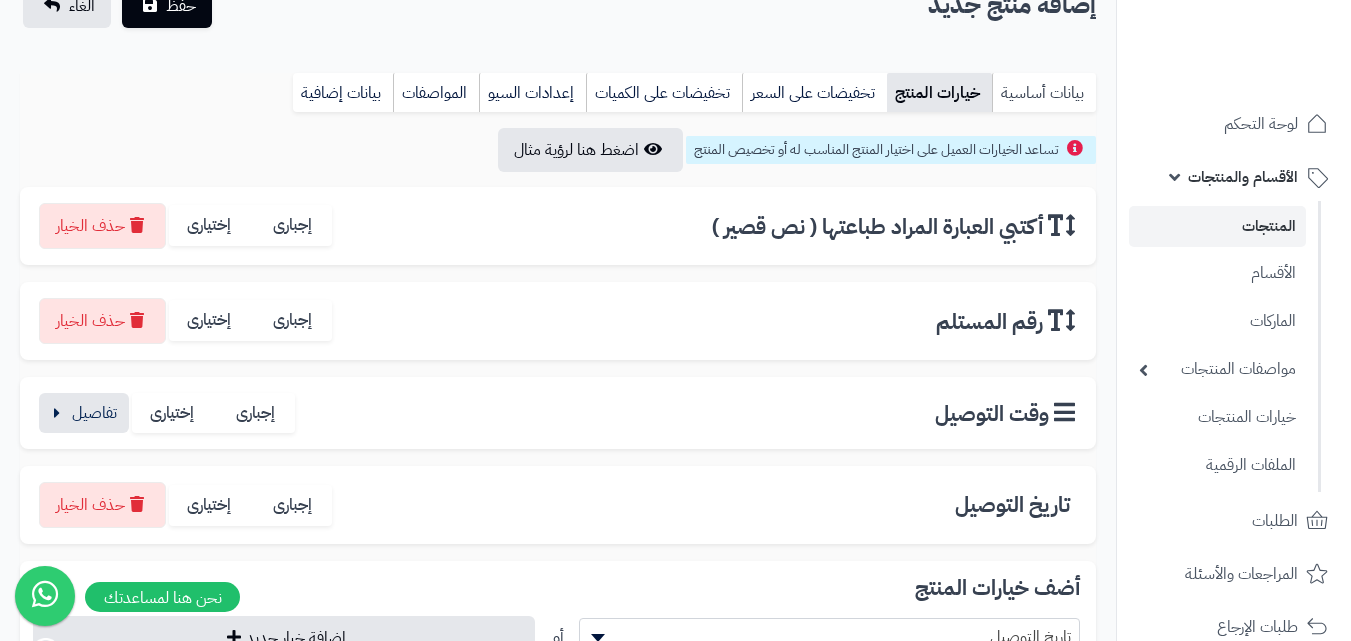 click on "بيانات أساسية" at bounding box center [1044, 93] 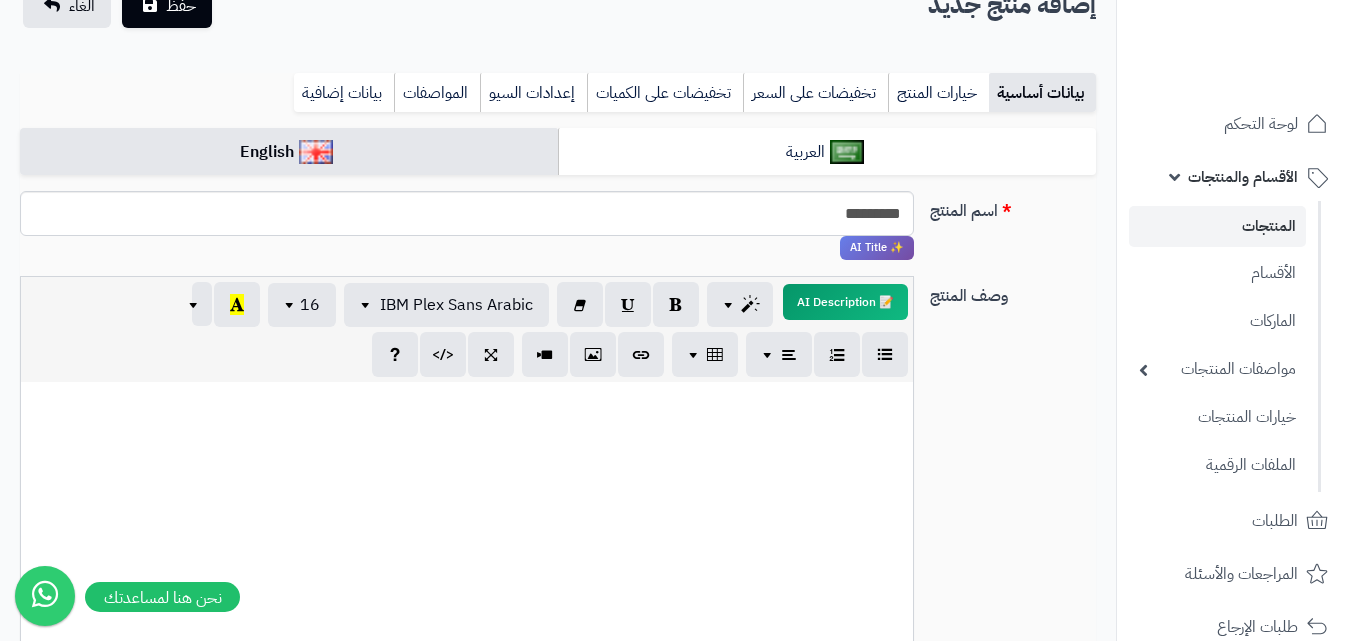 scroll, scrollTop: 0, scrollLeft: 0, axis: both 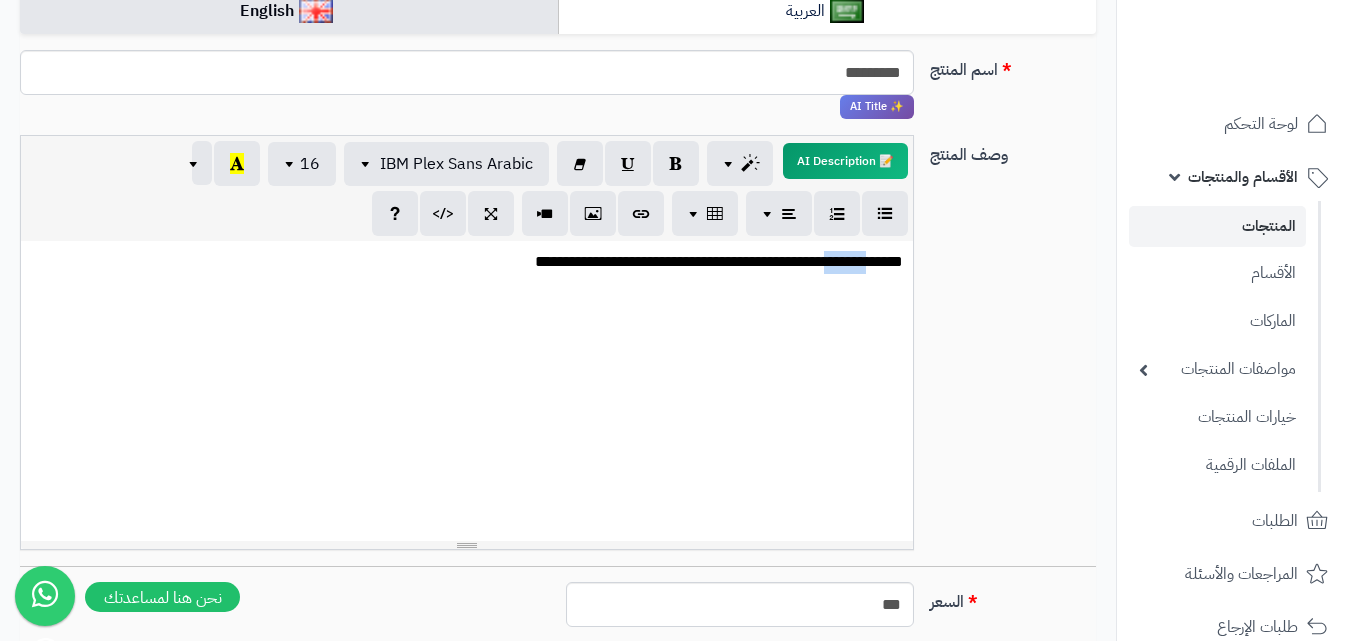 drag, startPoint x: 819, startPoint y: 265, endPoint x: 864, endPoint y: 264, distance: 45.01111 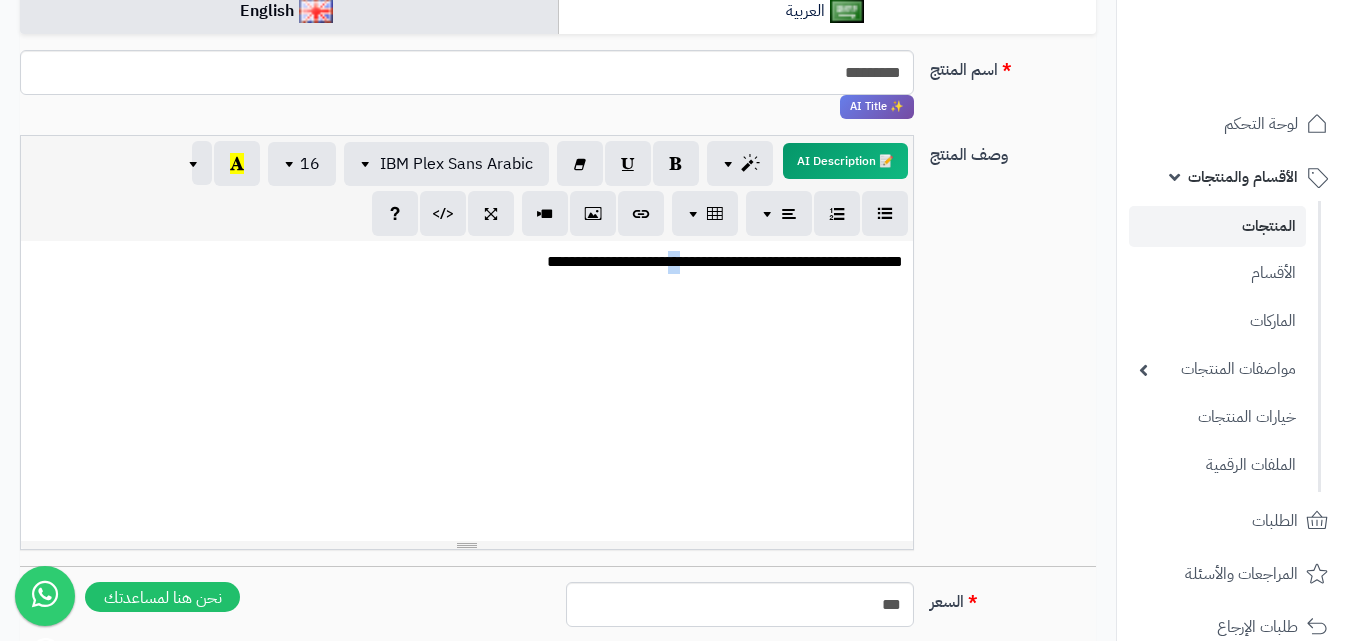 drag, startPoint x: 641, startPoint y: 264, endPoint x: 651, endPoint y: 263, distance: 10.049875 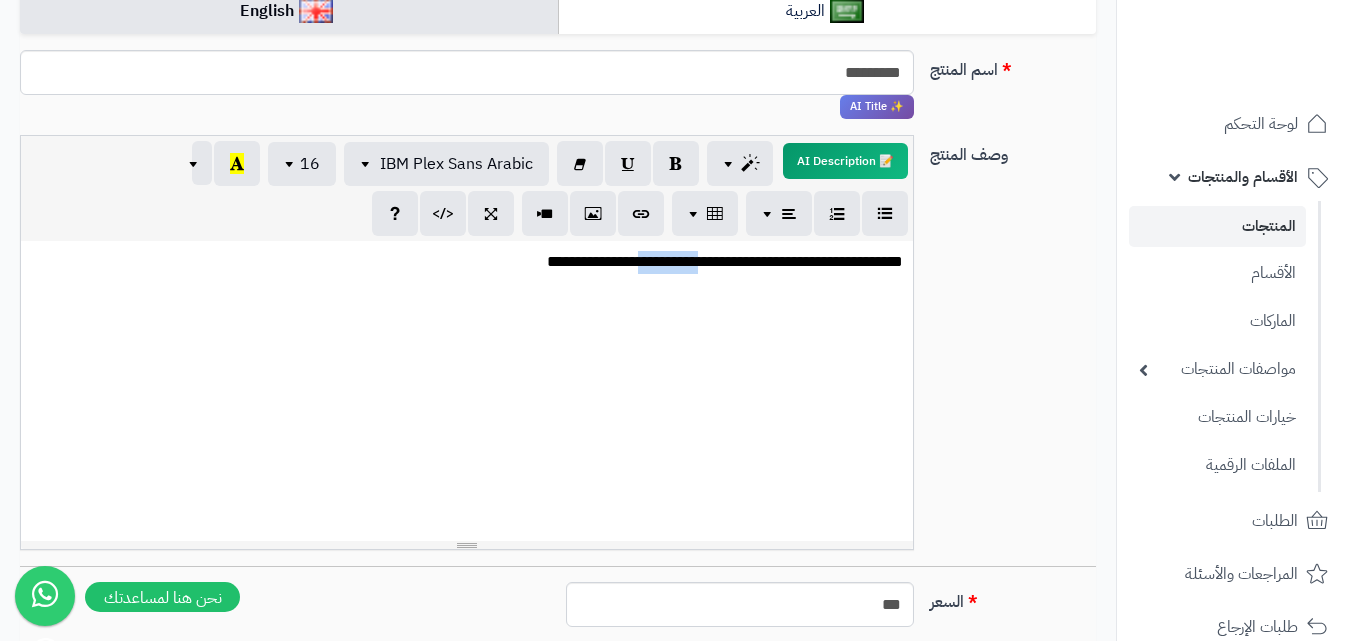 drag, startPoint x: 595, startPoint y: 264, endPoint x: 684, endPoint y: 250, distance: 90.0944 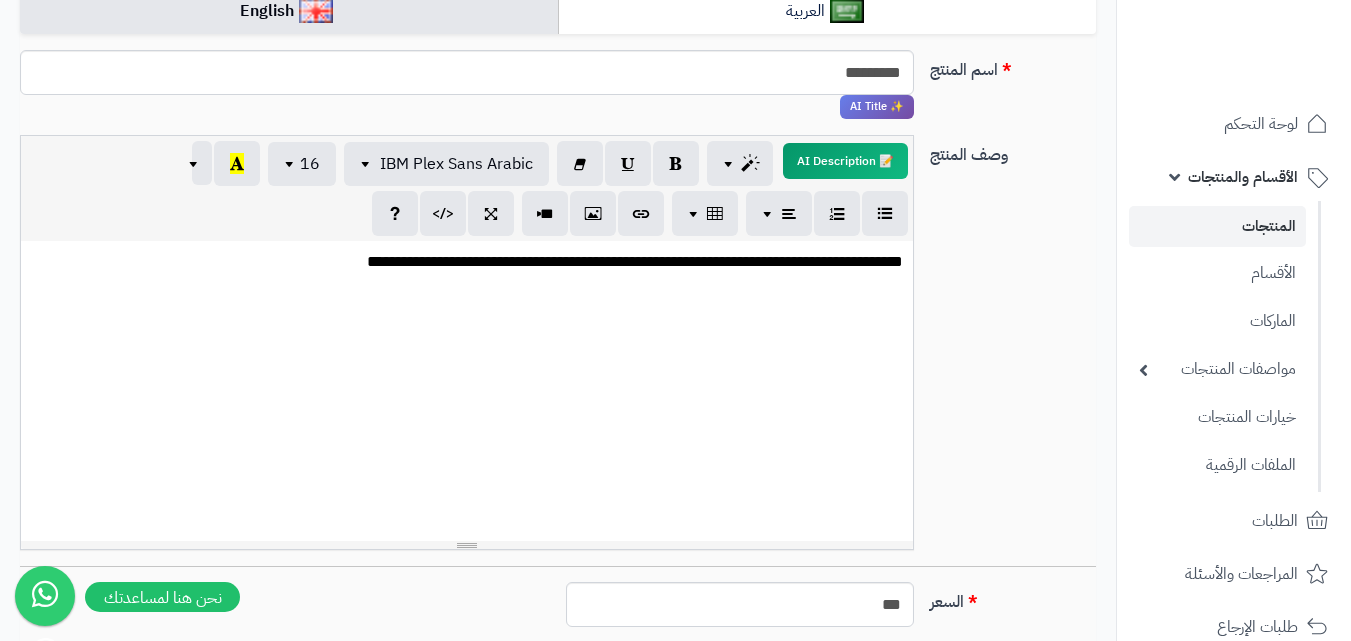 click on "**********" at bounding box center (467, 262) 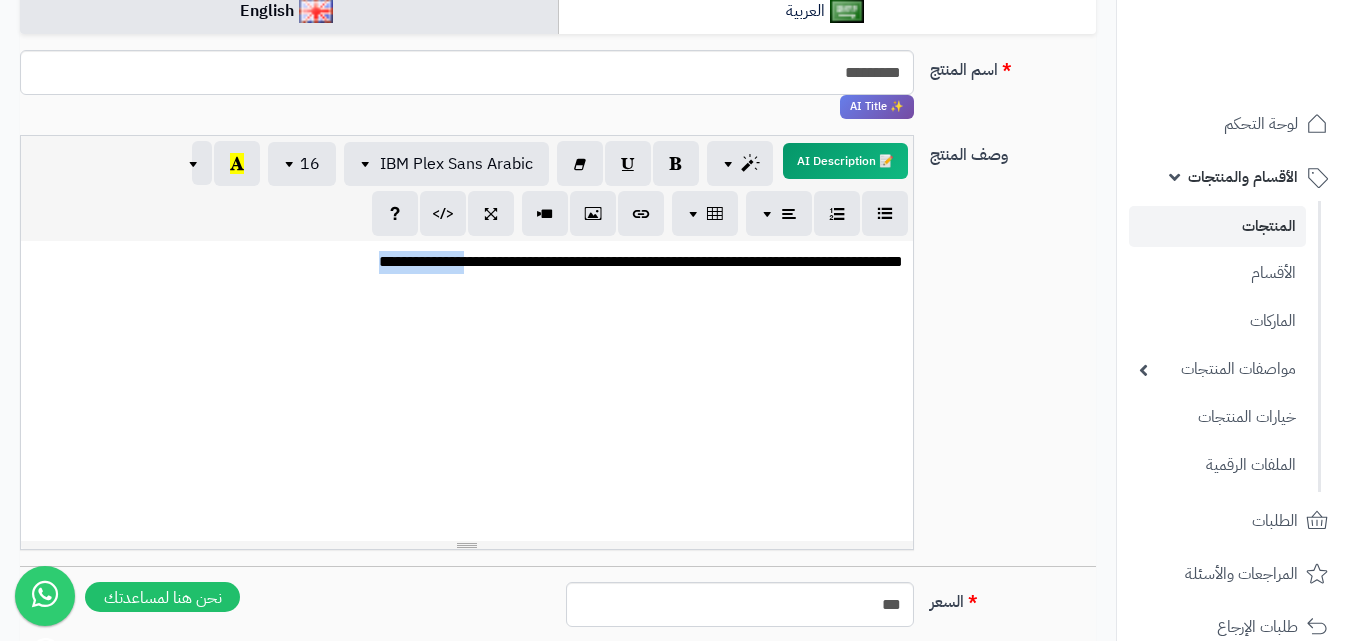 drag, startPoint x: 385, startPoint y: 269, endPoint x: 470, endPoint y: 258, distance: 85.70881 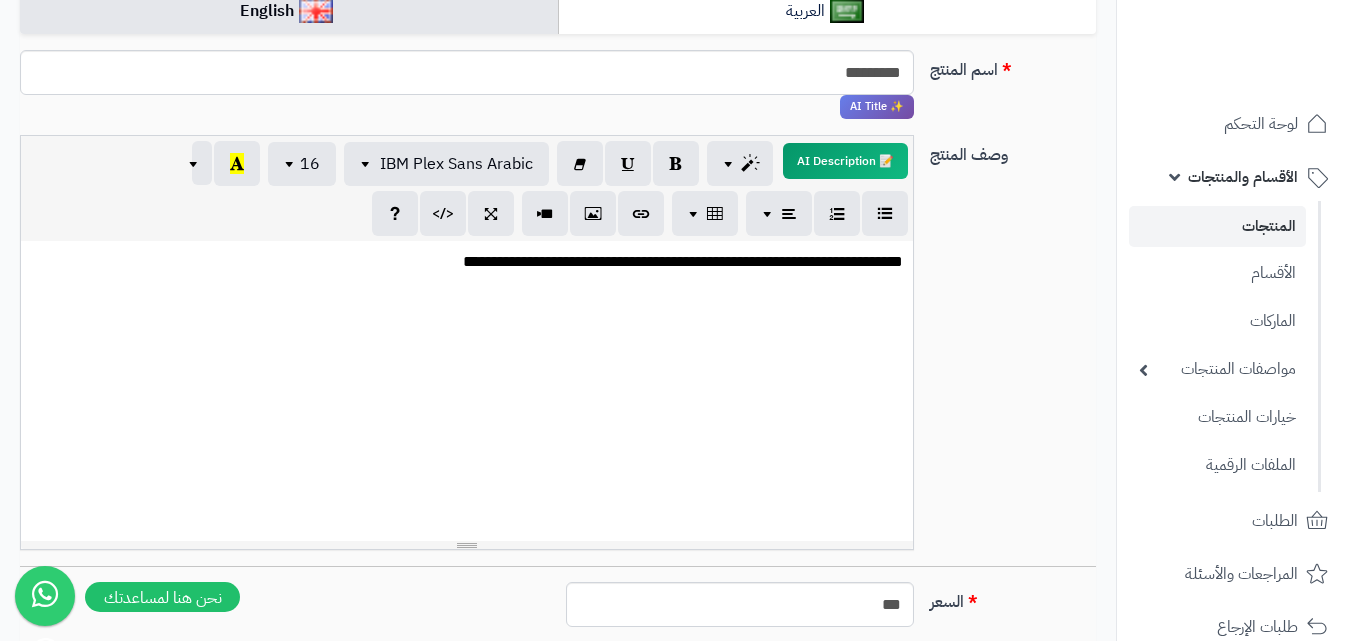 click on "**********" at bounding box center [467, 262] 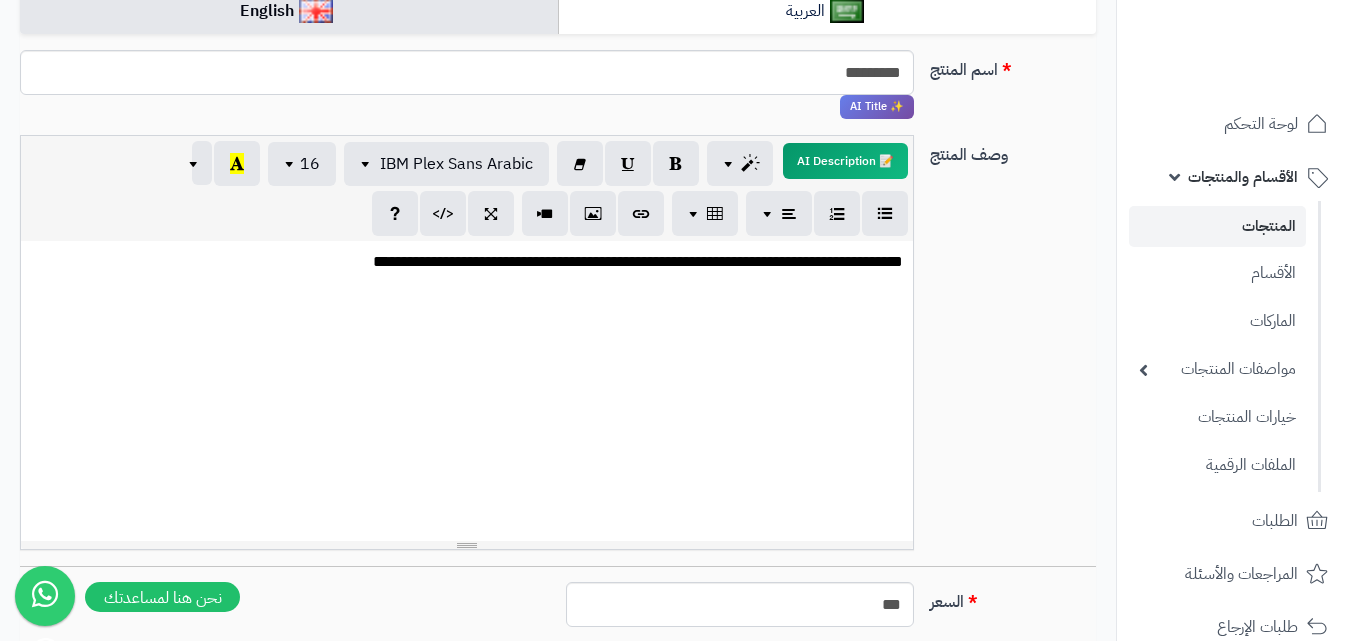click on "**********" at bounding box center (467, 262) 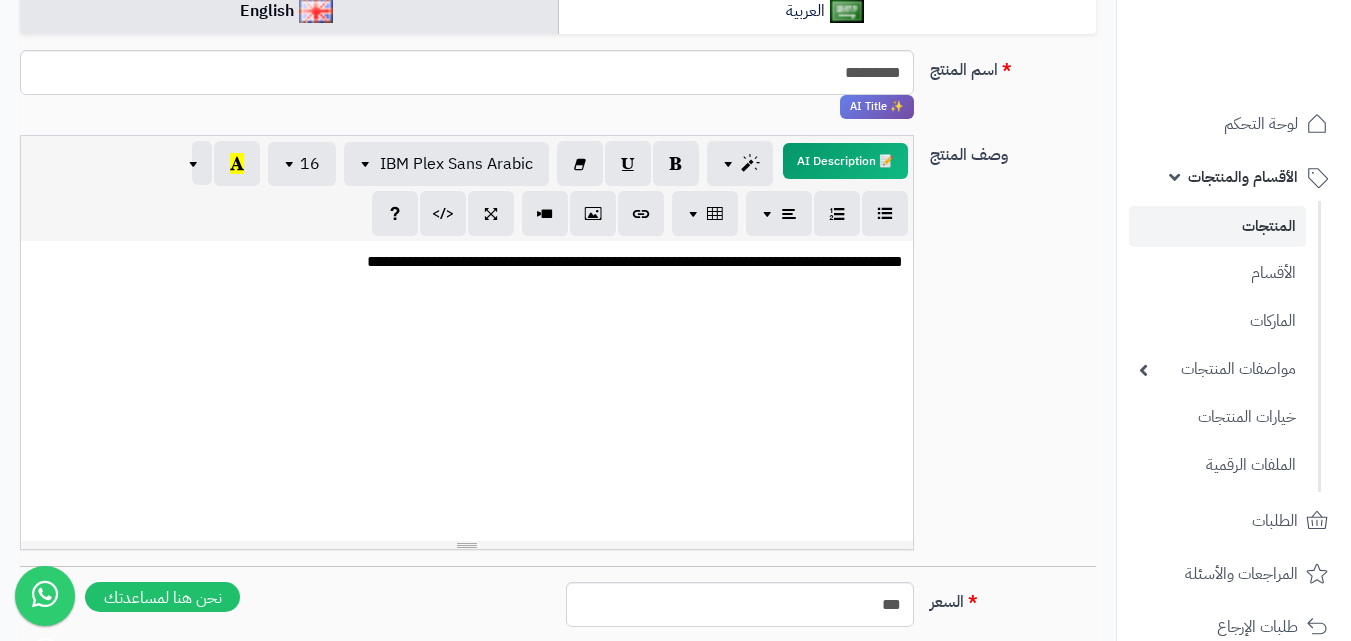 click on "**********" at bounding box center [467, 262] 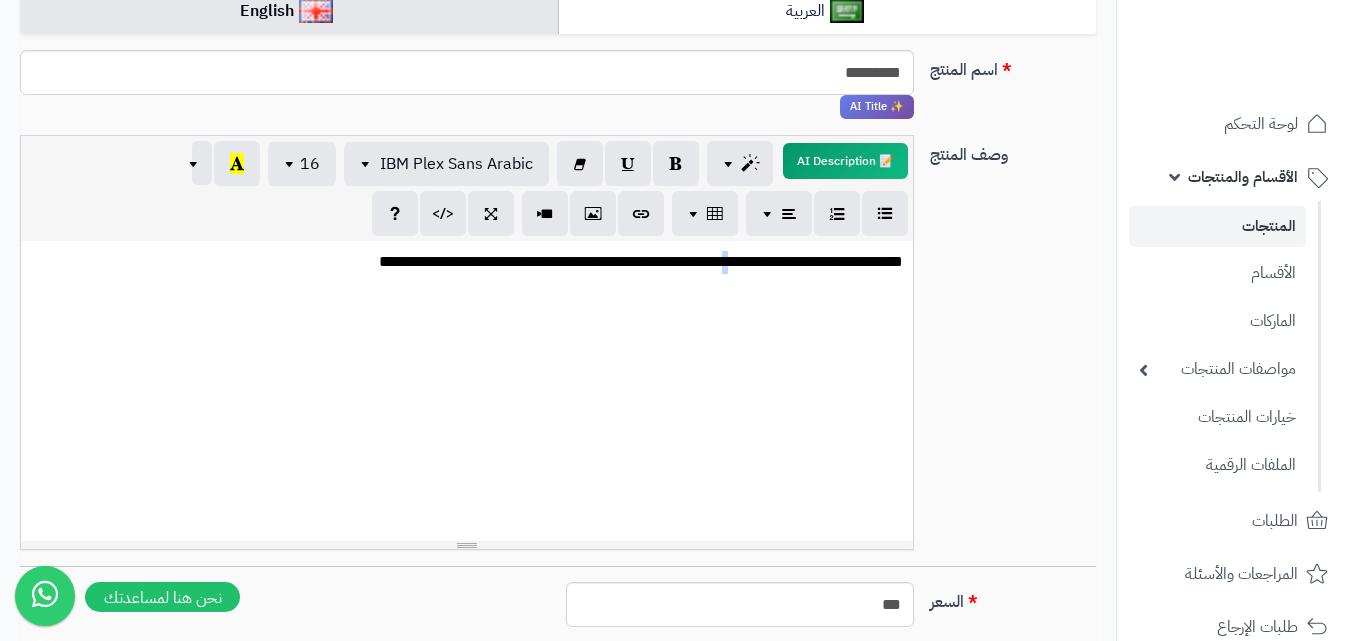 click on "**********" at bounding box center [467, 262] 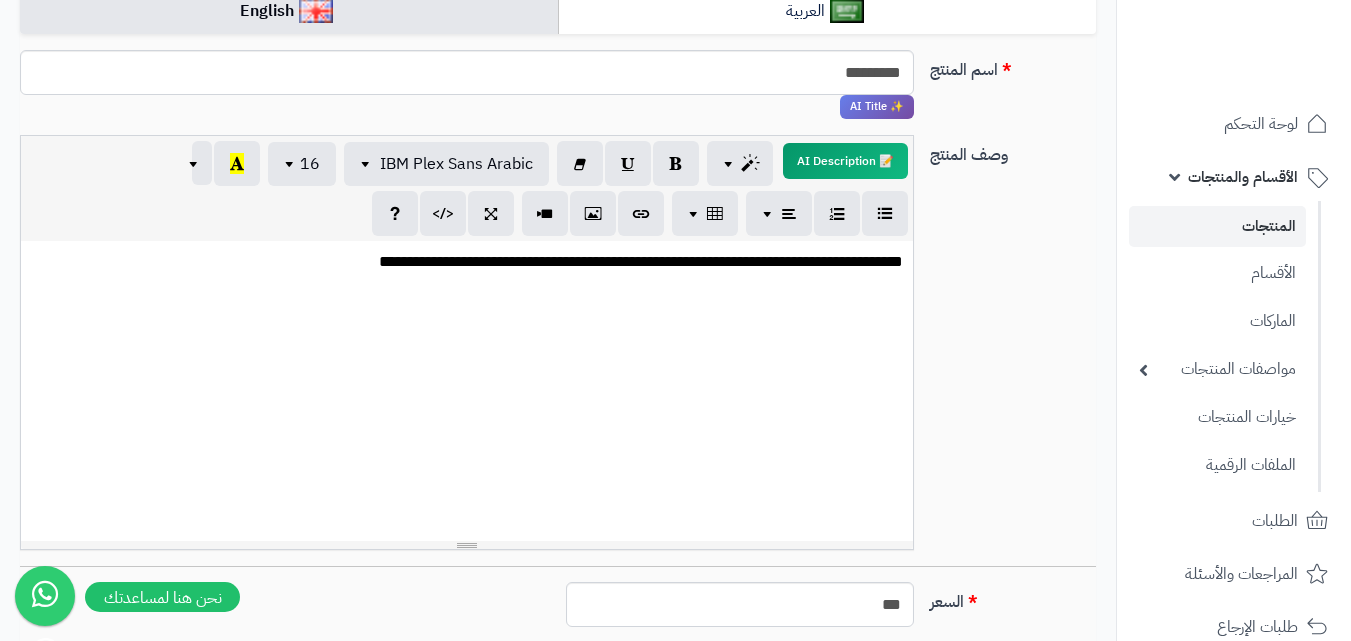click on "**********" at bounding box center [467, 262] 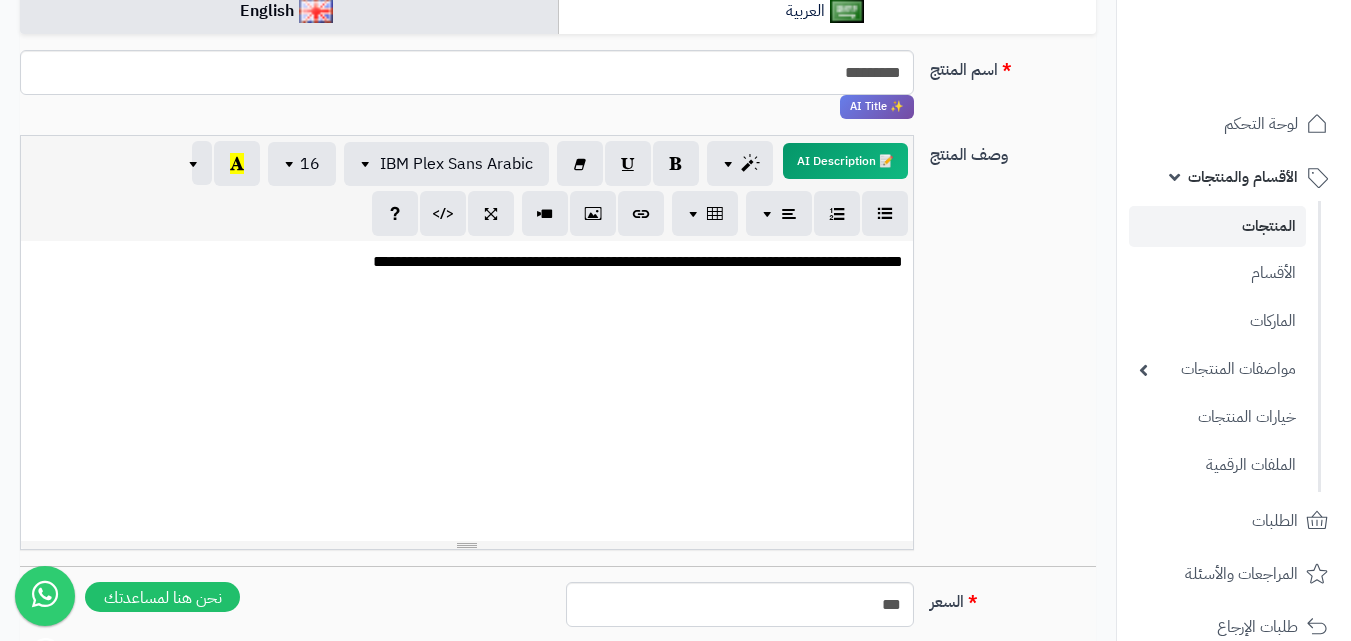 click on "**********" at bounding box center (467, 262) 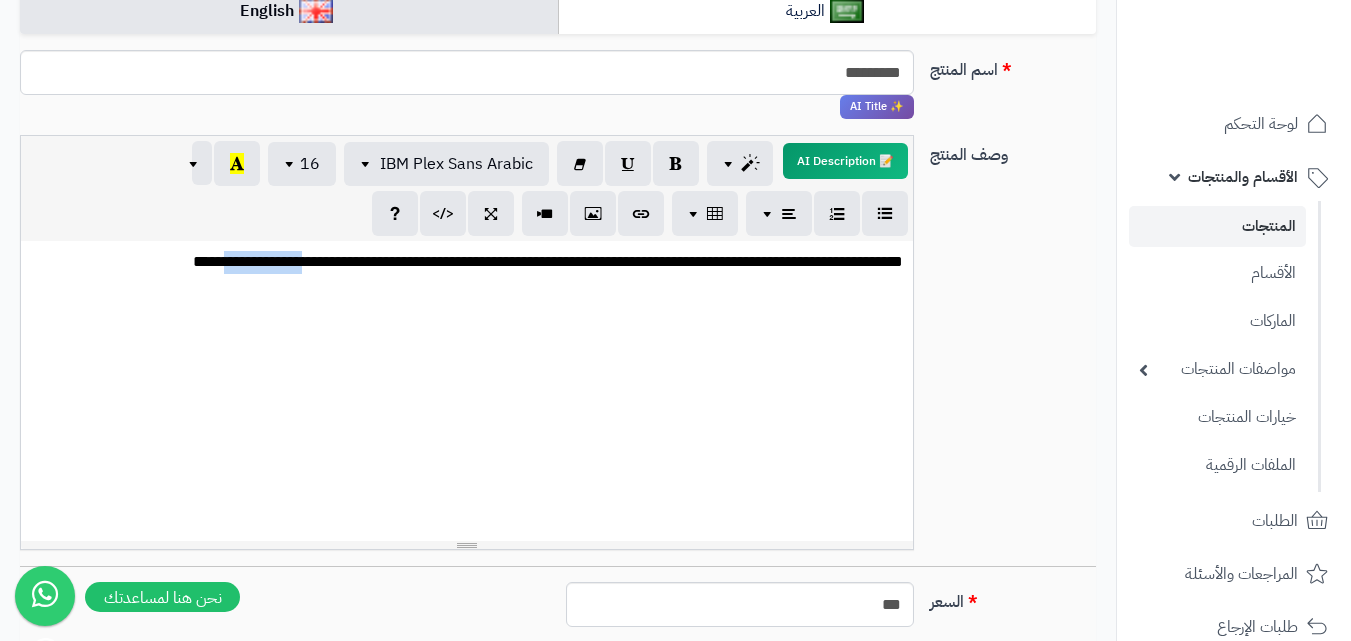 drag, startPoint x: 225, startPoint y: 258, endPoint x: 299, endPoint y: 269, distance: 74.8131 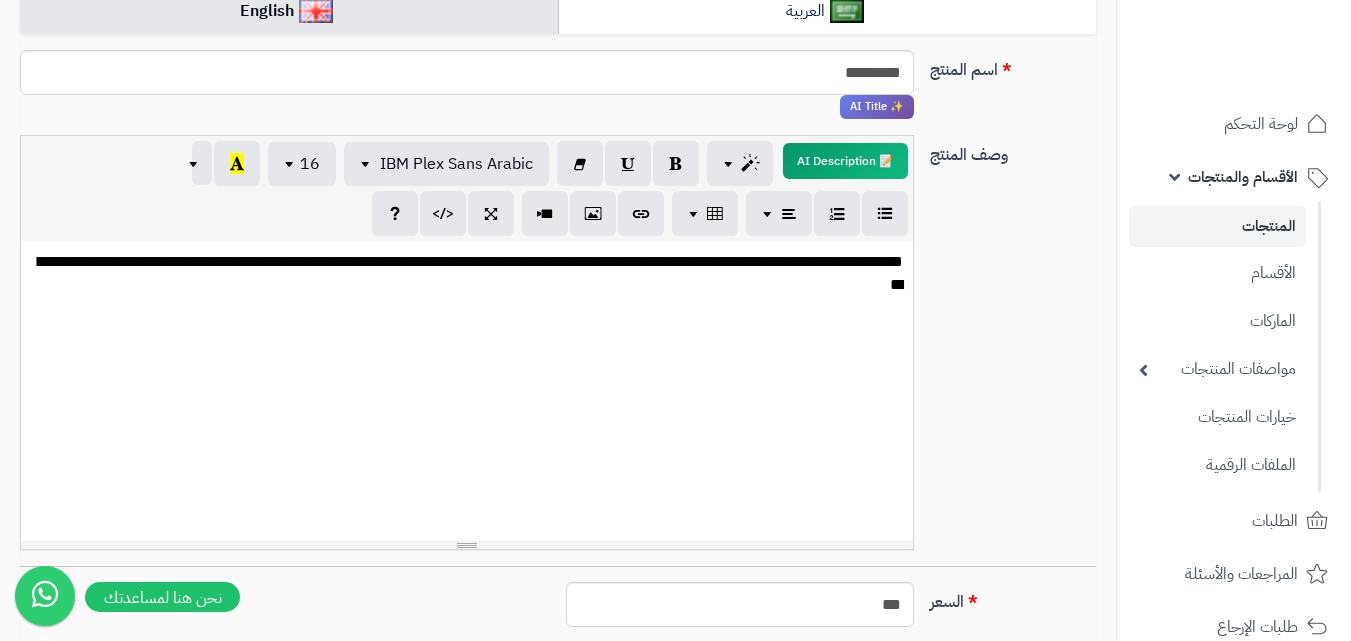 click on "**********" at bounding box center [467, 274] 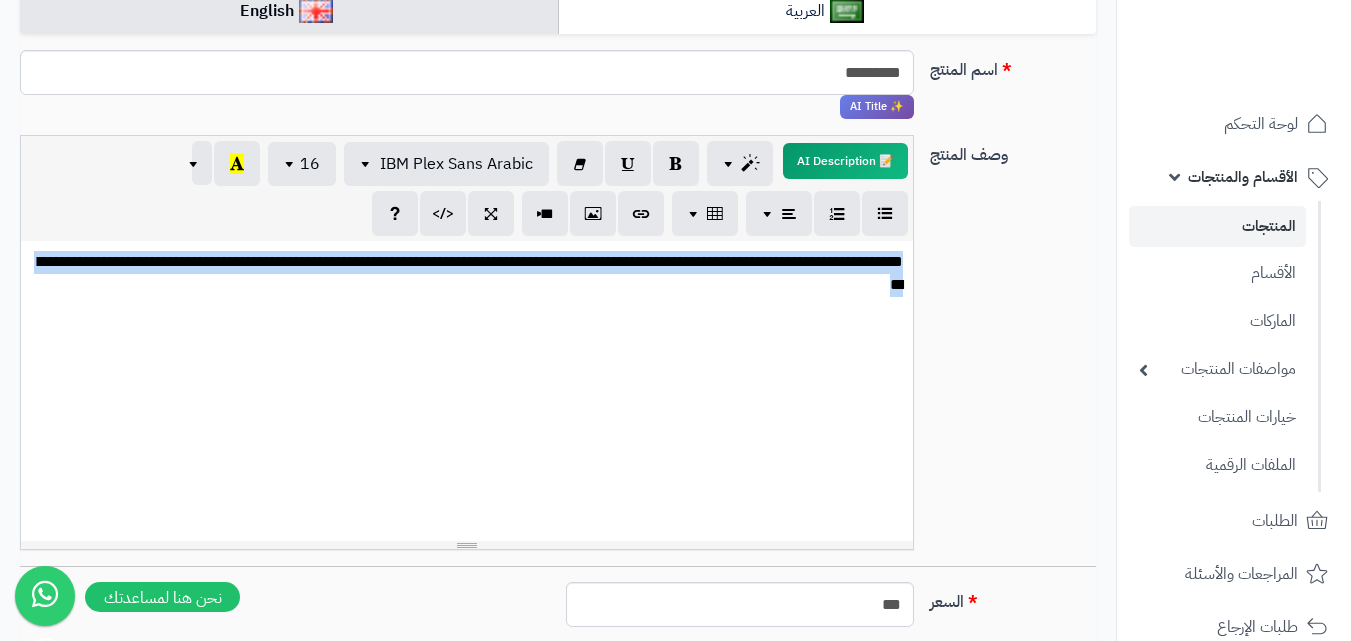 copy on "**********" 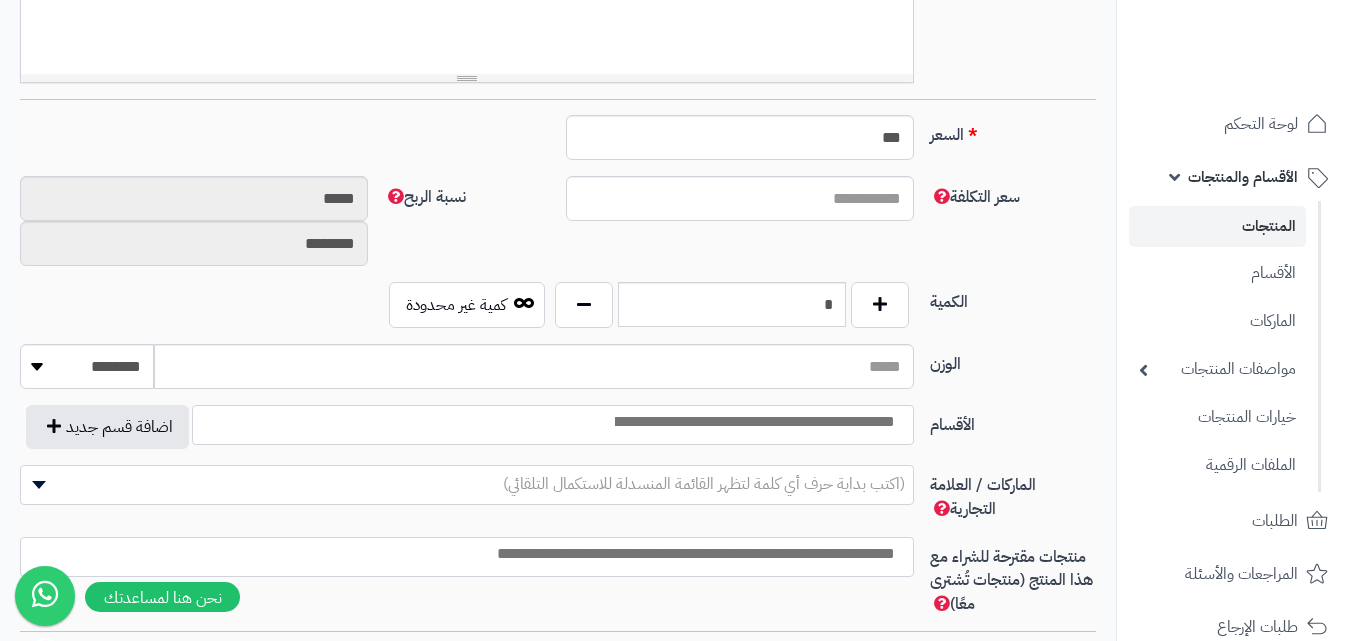 scroll, scrollTop: 714, scrollLeft: 0, axis: vertical 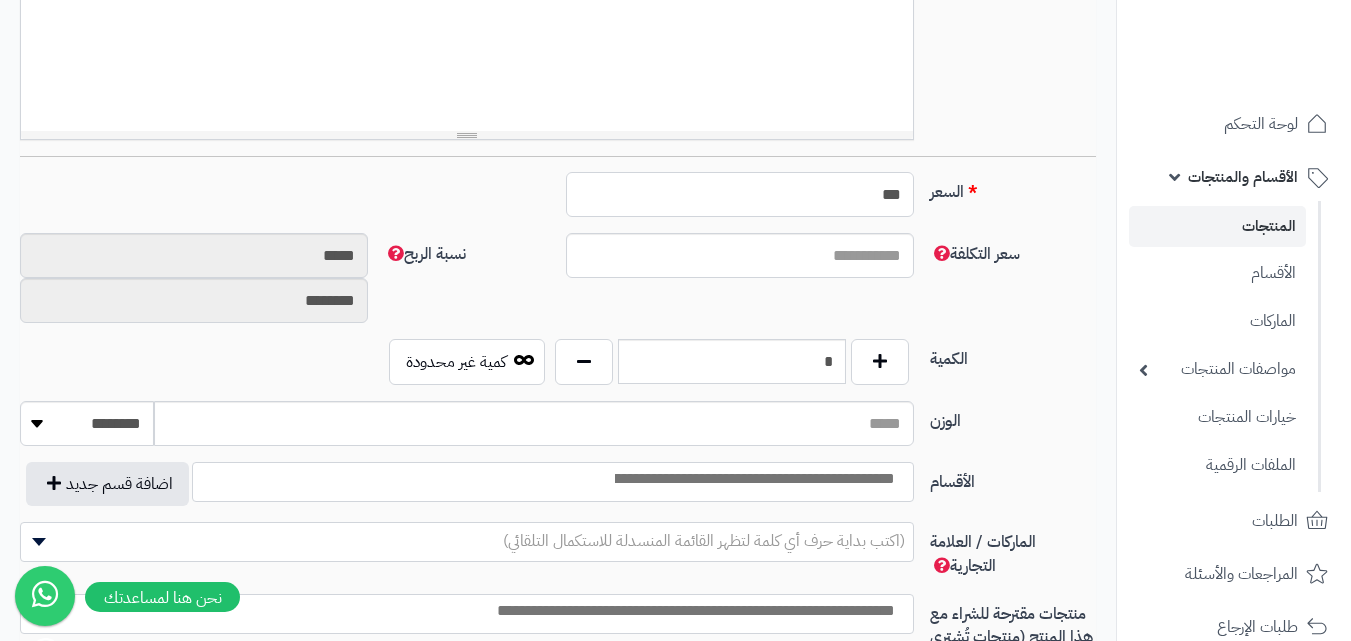 drag, startPoint x: 880, startPoint y: 195, endPoint x: 892, endPoint y: 200, distance: 13 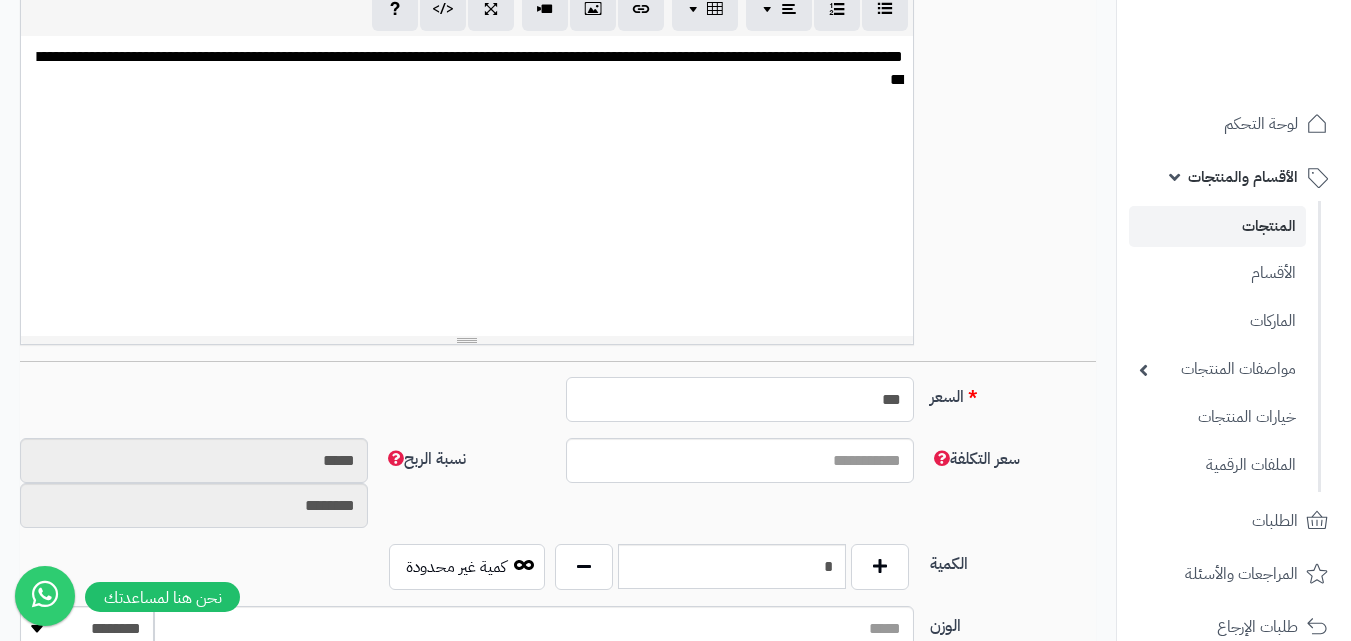 scroll, scrollTop: 506, scrollLeft: 0, axis: vertical 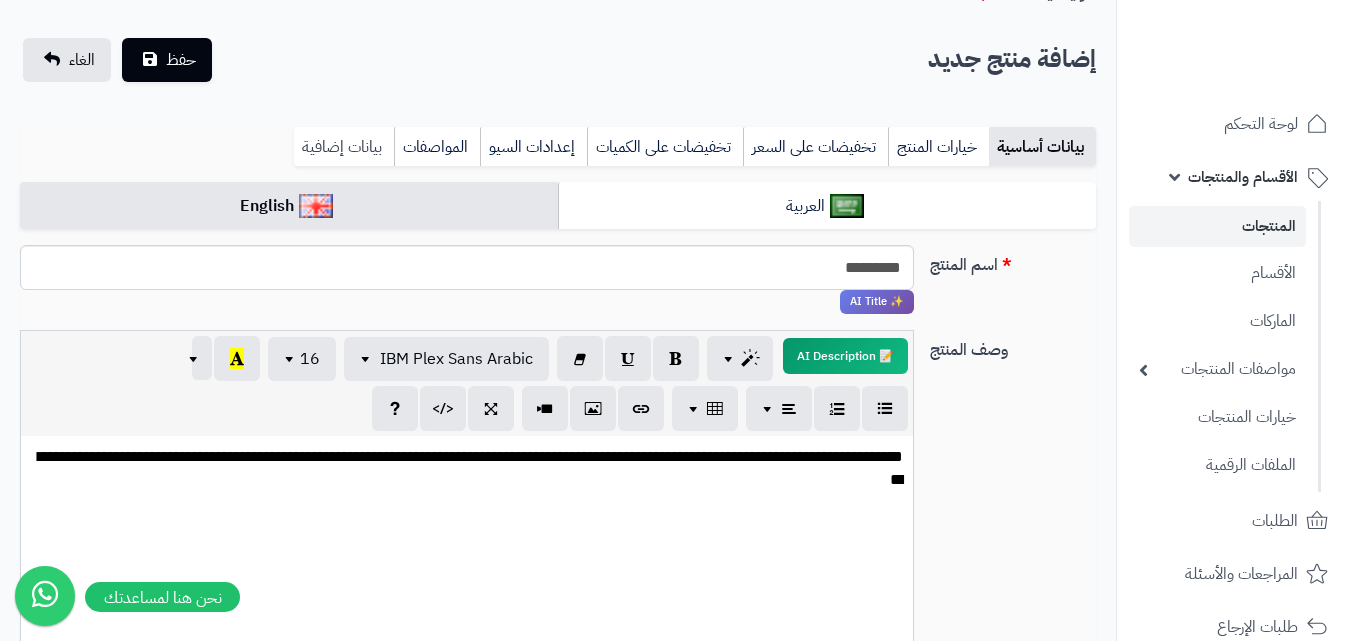type on "***" 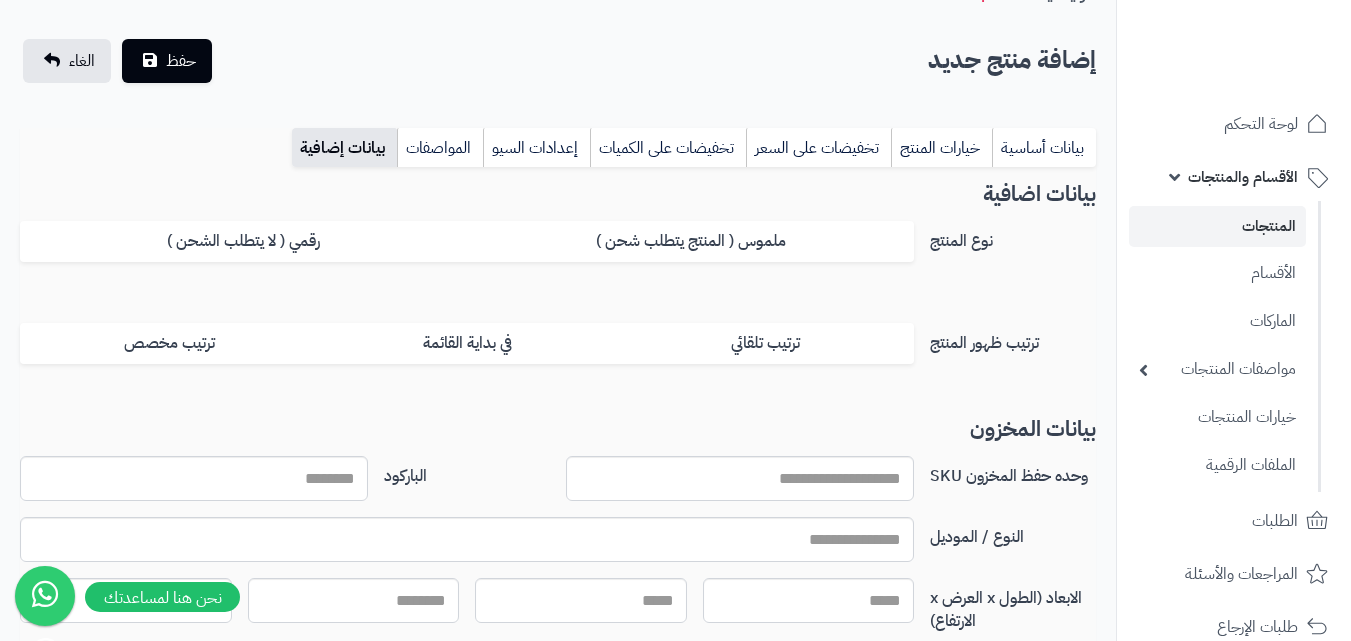 scroll, scrollTop: 44, scrollLeft: 0, axis: vertical 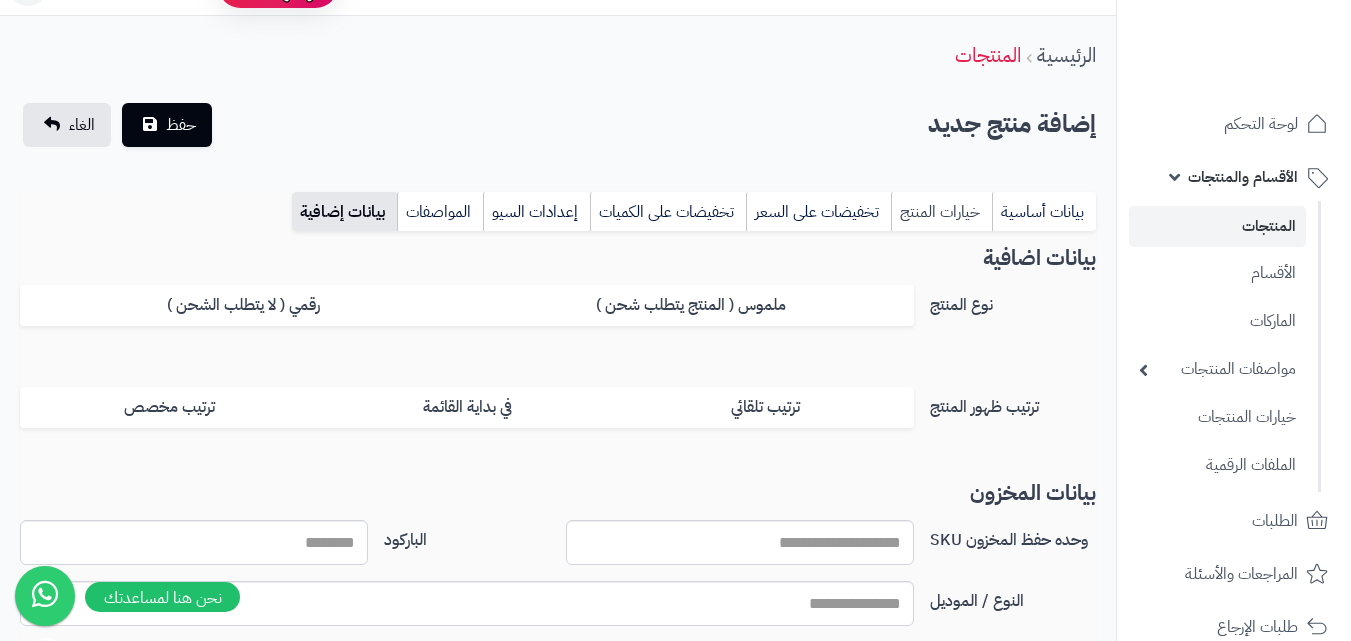 click on "خيارات المنتج" at bounding box center (941, 212) 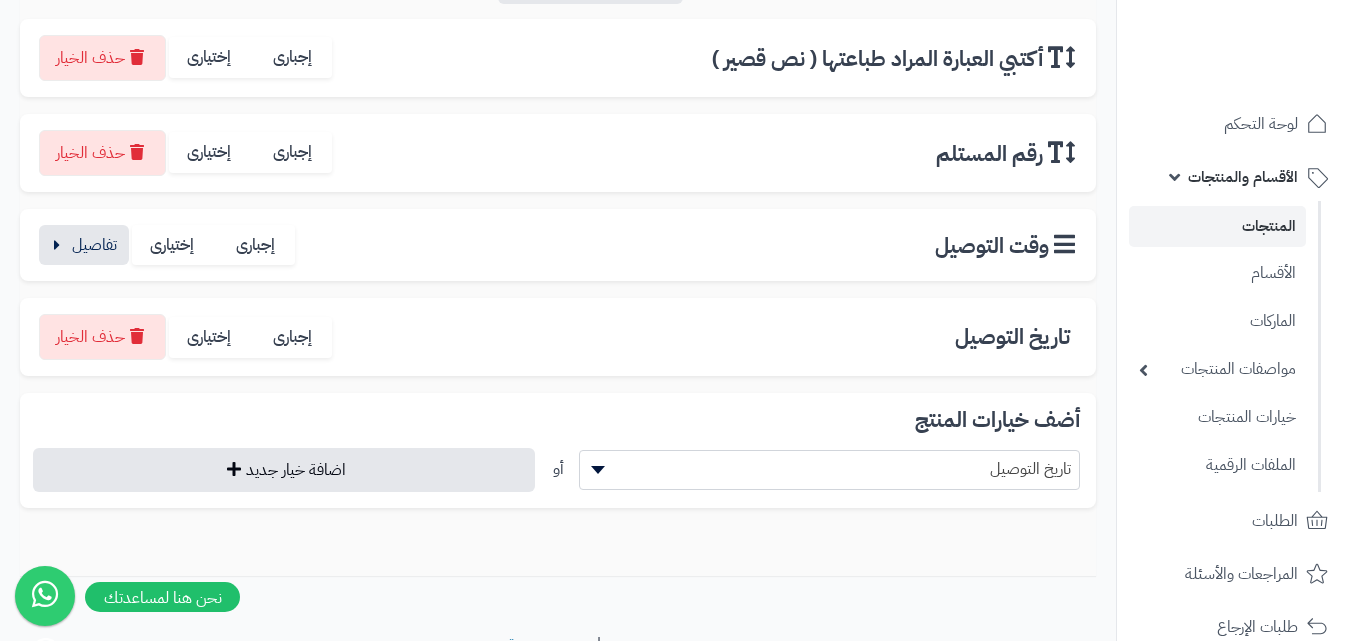 scroll, scrollTop: 349, scrollLeft: 0, axis: vertical 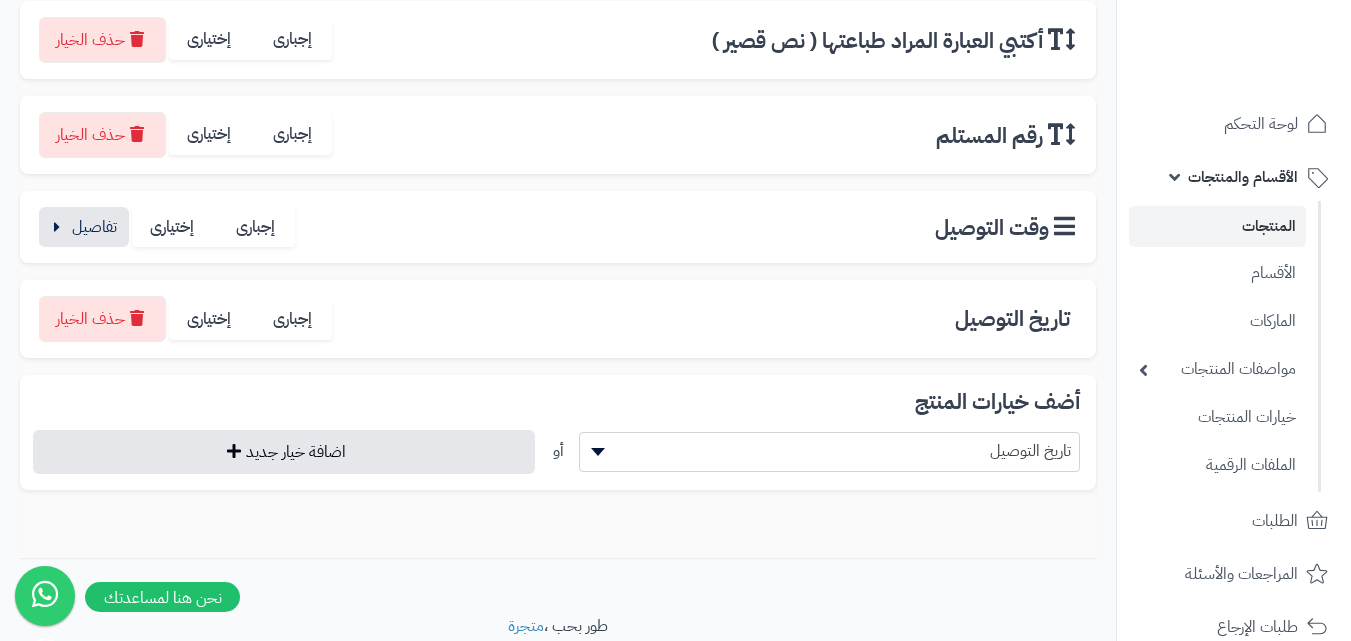 click on "تاريخ التوصيل" at bounding box center [830, 451] 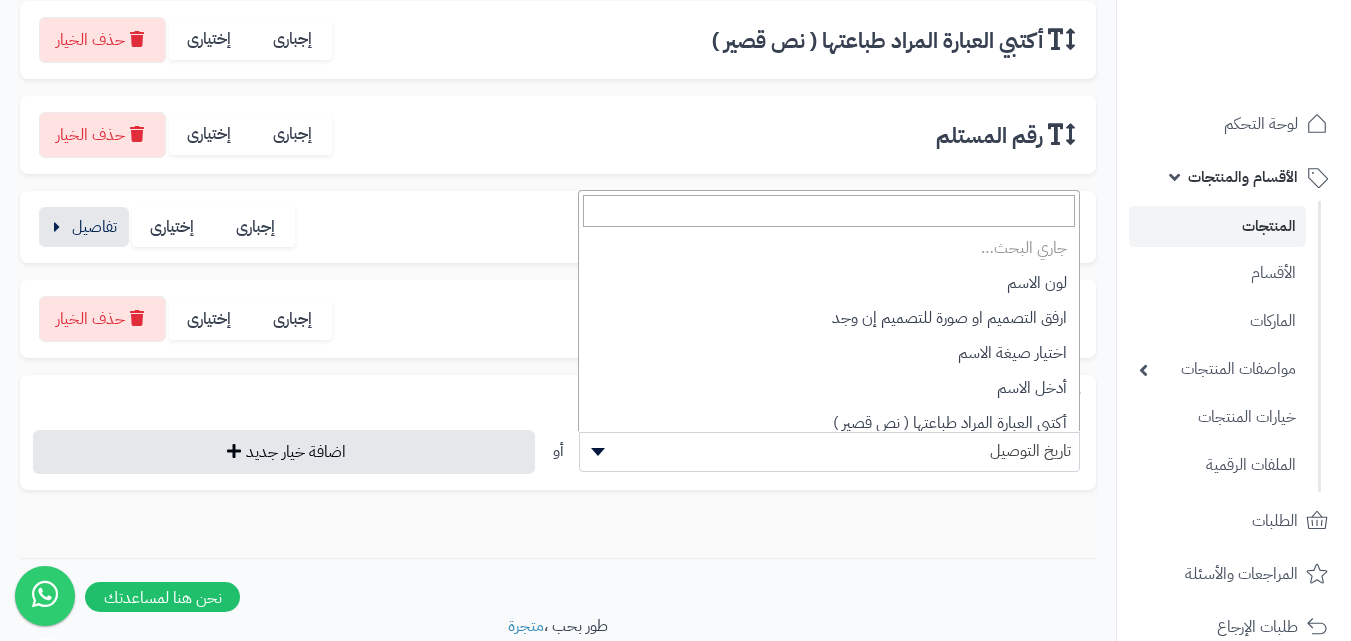 scroll, scrollTop: 278, scrollLeft: 0, axis: vertical 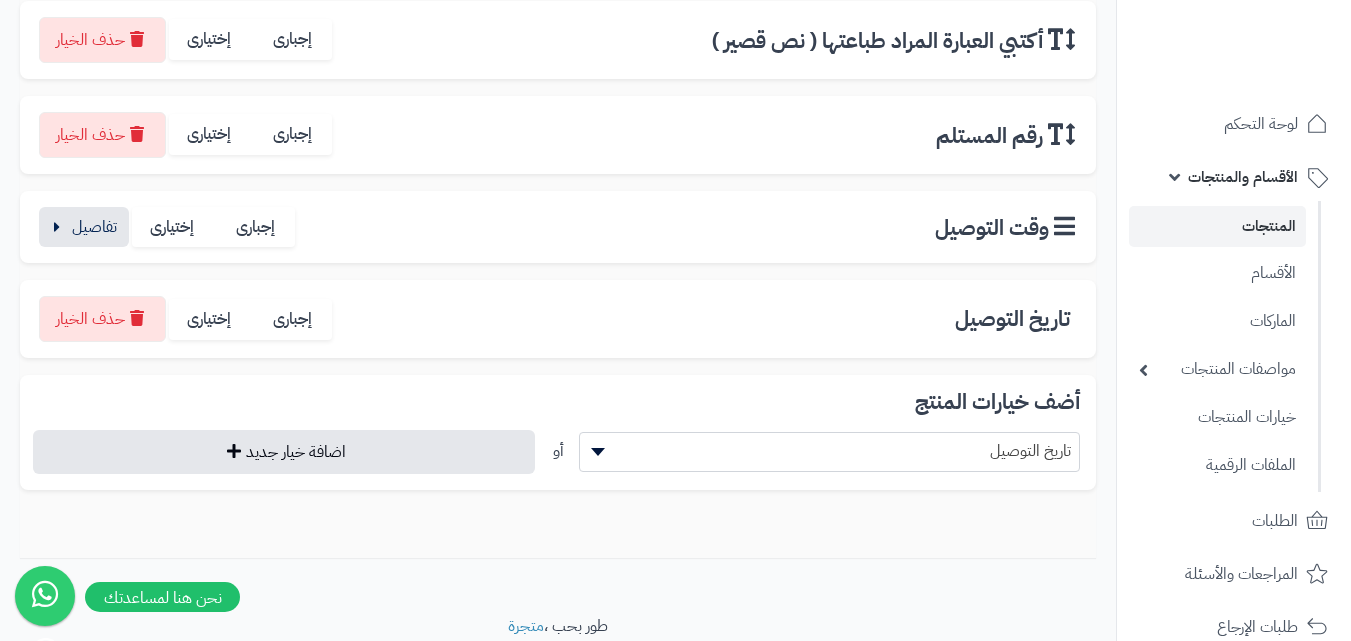 click on "الرئيسية المنتجات إضافة منتج جديد
حفظ
الغاء
×
مشاركة هذا المنتج شارك المنتج على وسائل التواصل :
فيسبوك
X
لينكدإن
واتساب
إغلاق بيانات أساسية خيارات المنتج تخفيضات على السعر تخفيضات على الكميات إعدادات السيو المواصفات نقاط المكافآت بيانات إضافية  العربية  English
اسم المنتج
********
وصف المنتج    📝 AI وصف   p blockquote pre h1 h2 h3 h4 h5 h6 IBM Plex Sans Arabic     Arial   Arial Black   Comic Sans MS   Courier New   Helvetica   Impact   Tahoma   Times New Roman   Verdana 16  8  9  10  11  12  14  18  24  36    لون الخلفية         شفاف              لون النص         إعادة الضبط                        1 x 1                                     ×        إدراج           النص *******" at bounding box center [558, 163] 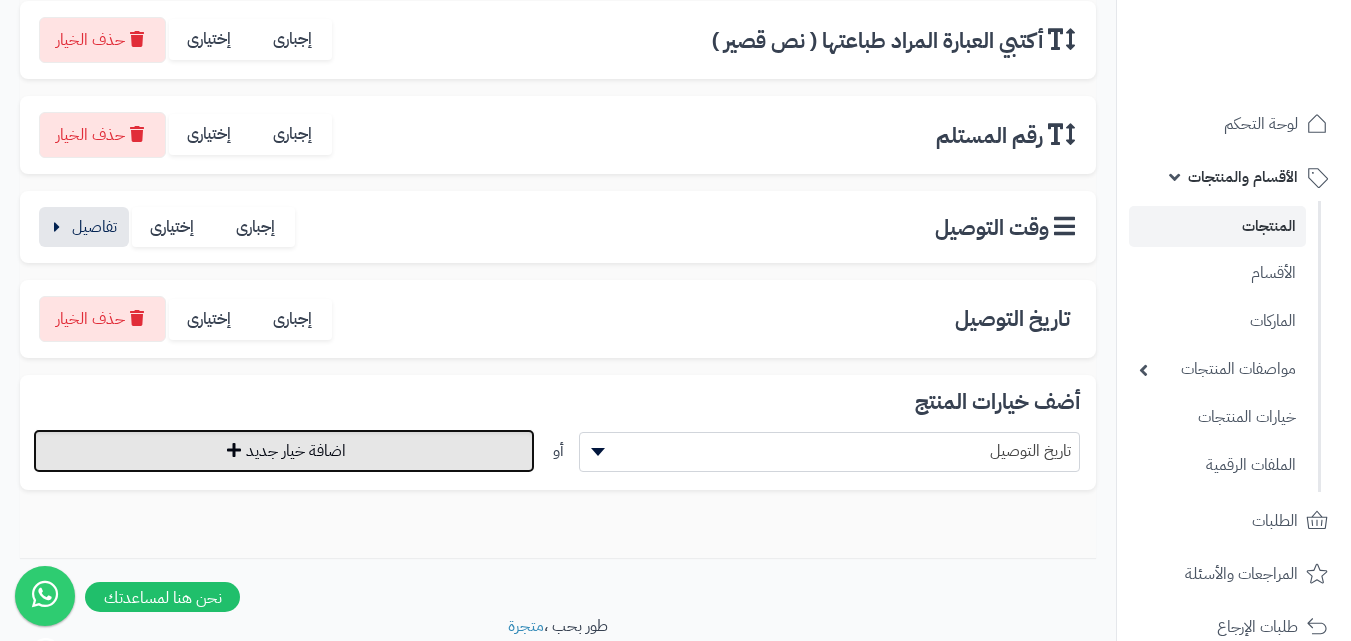 click on "اضافة خيار جديد" at bounding box center (284, 451) 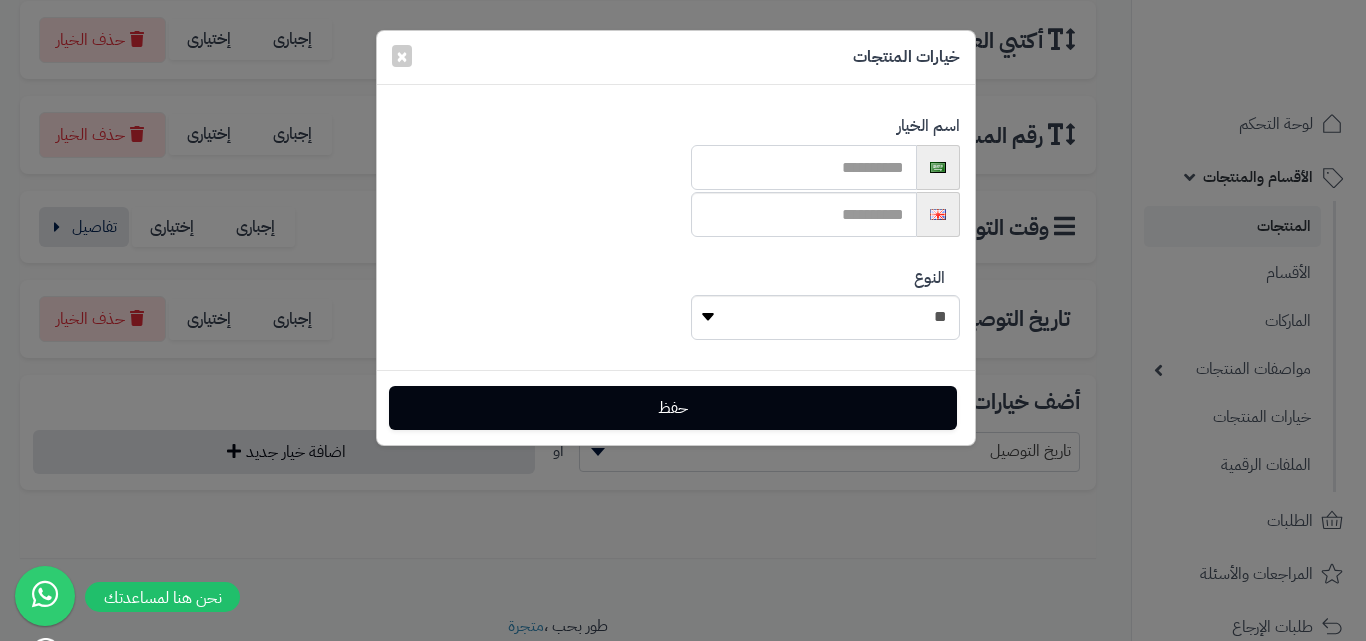 click at bounding box center (804, 167) 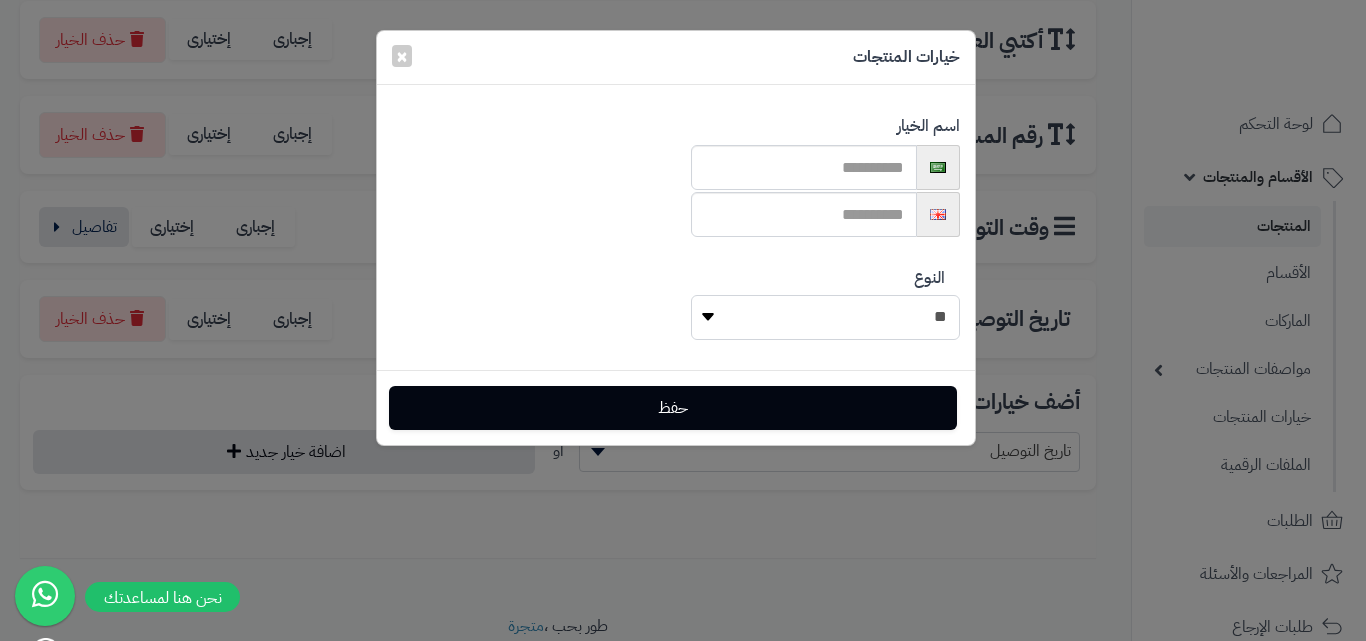 click on "**********" at bounding box center [825, 317] 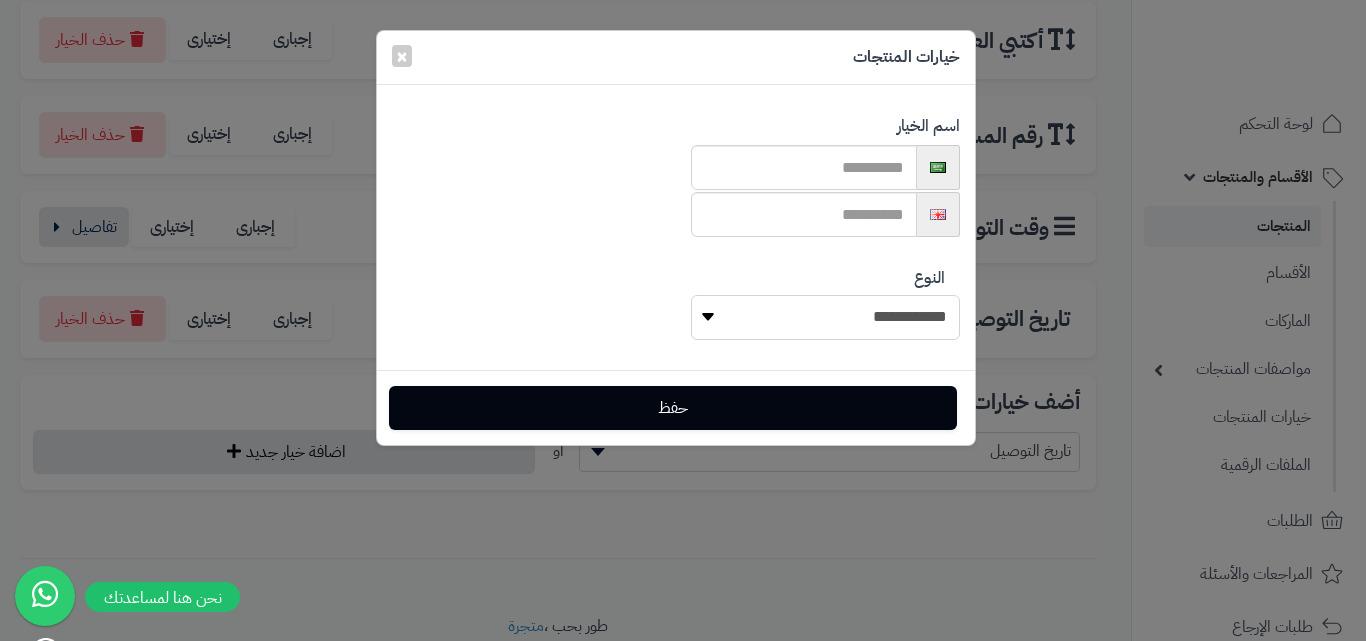click on "**********" at bounding box center (825, 317) 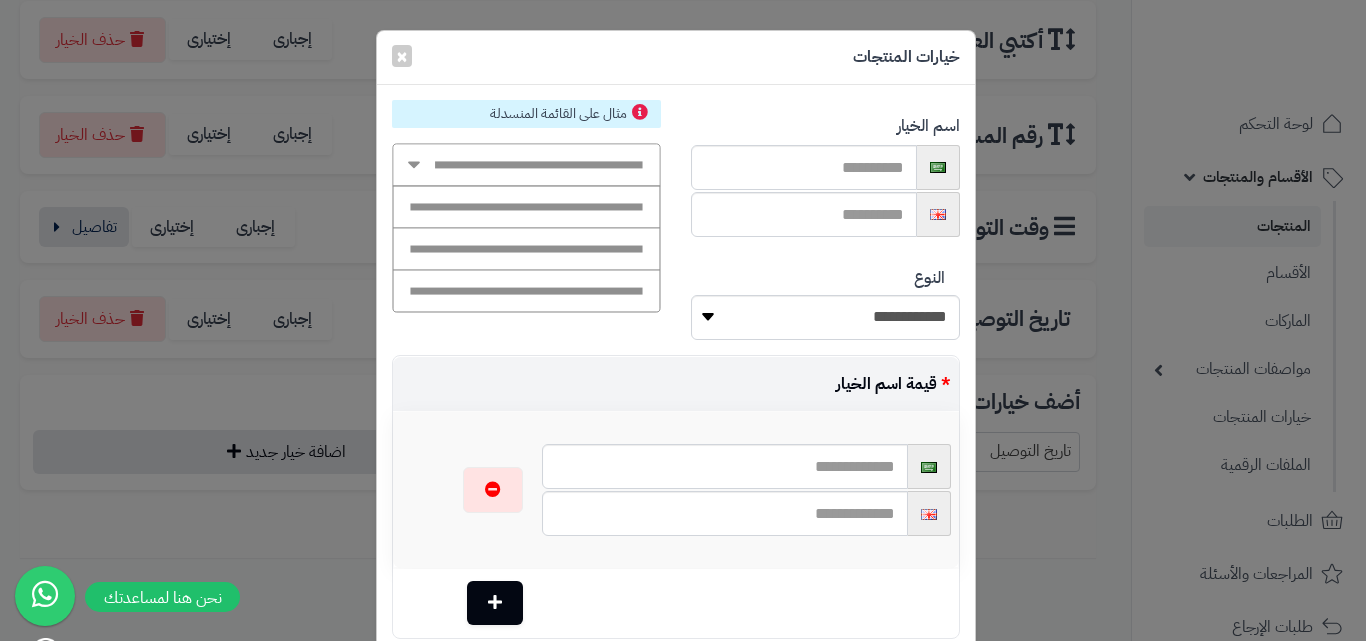 click at bounding box center [526, 228] 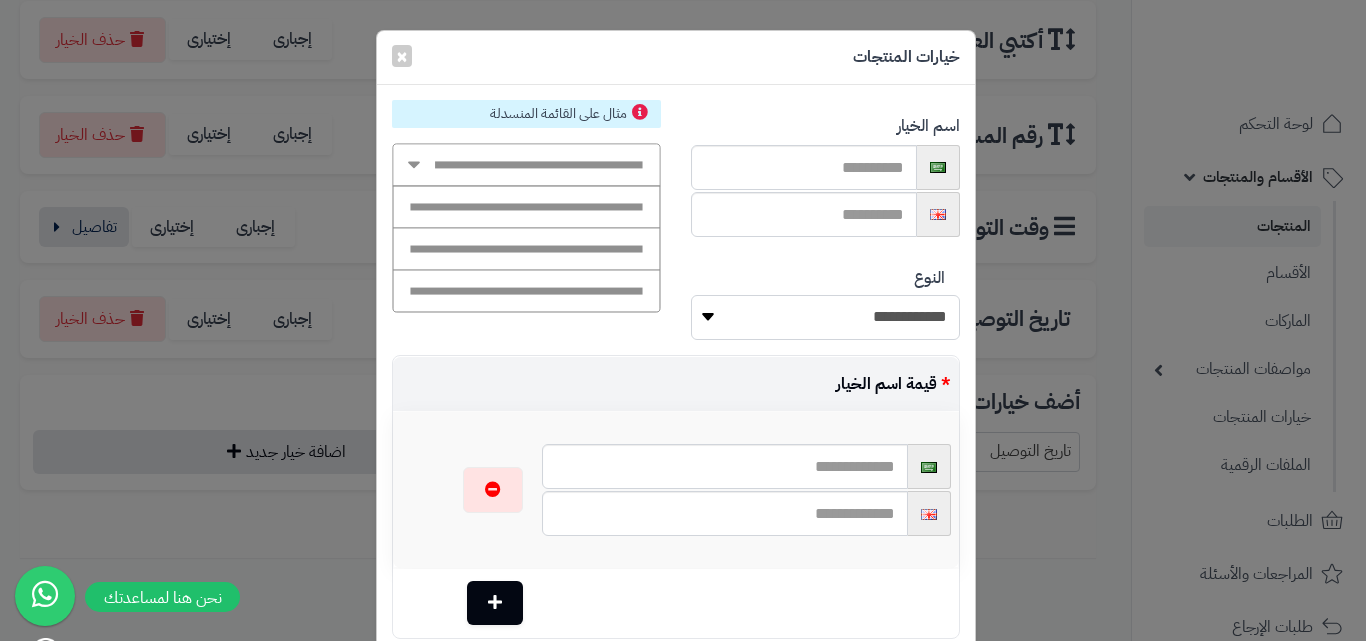 click on "**********" at bounding box center [825, 317] 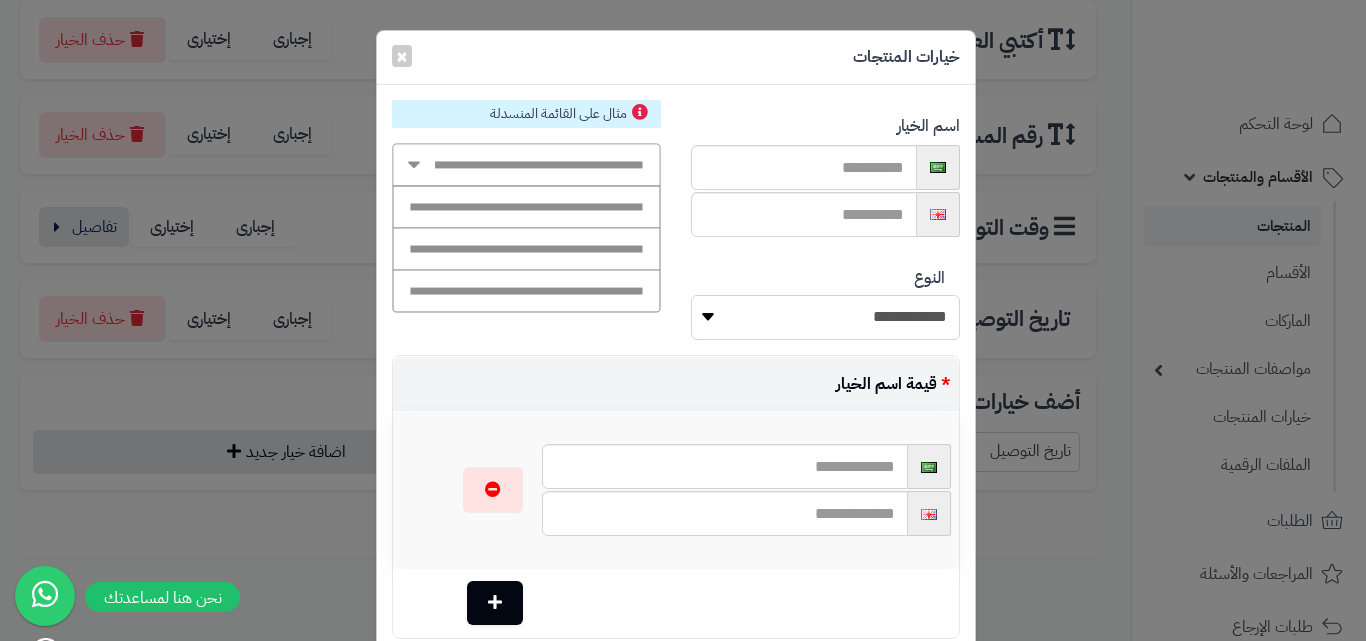 select on "****" 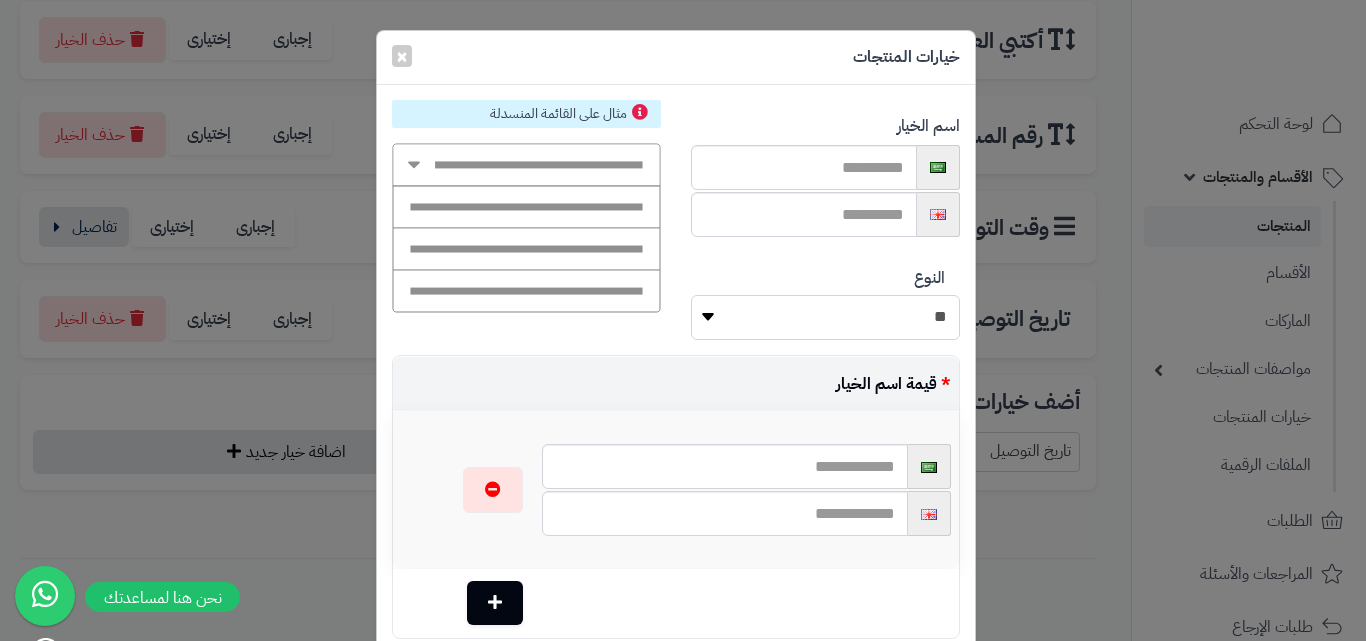 click on "**********" at bounding box center [825, 317] 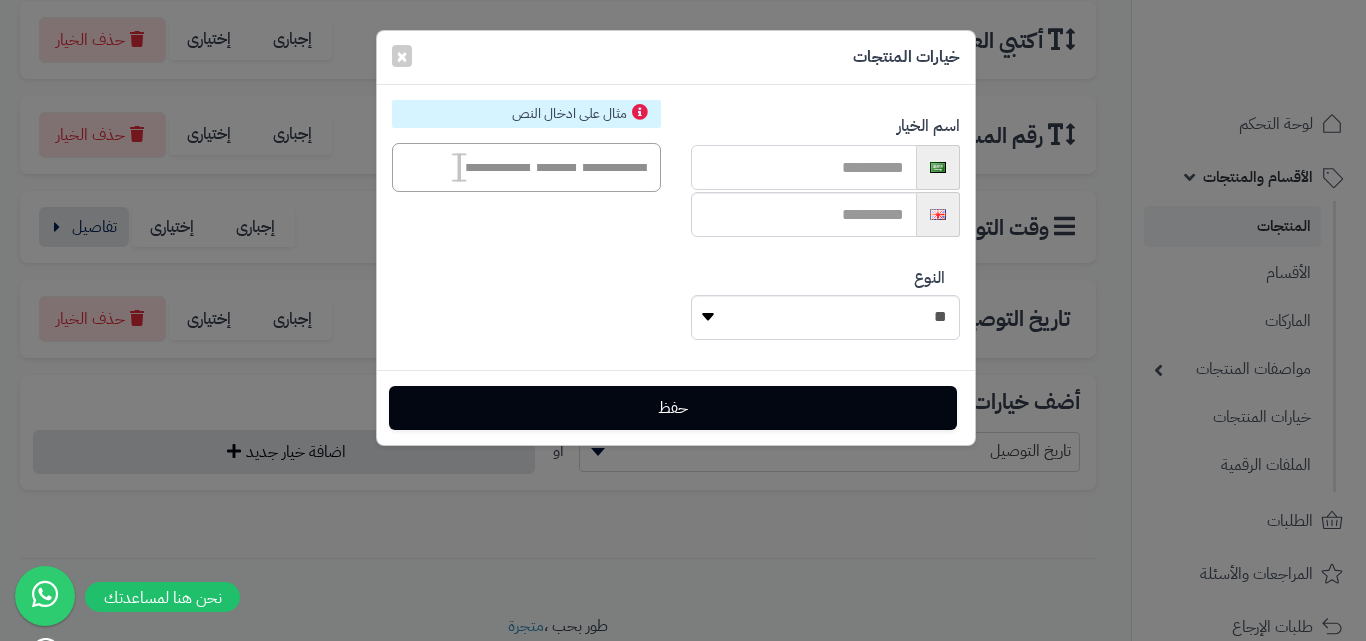 click at bounding box center (804, 167) 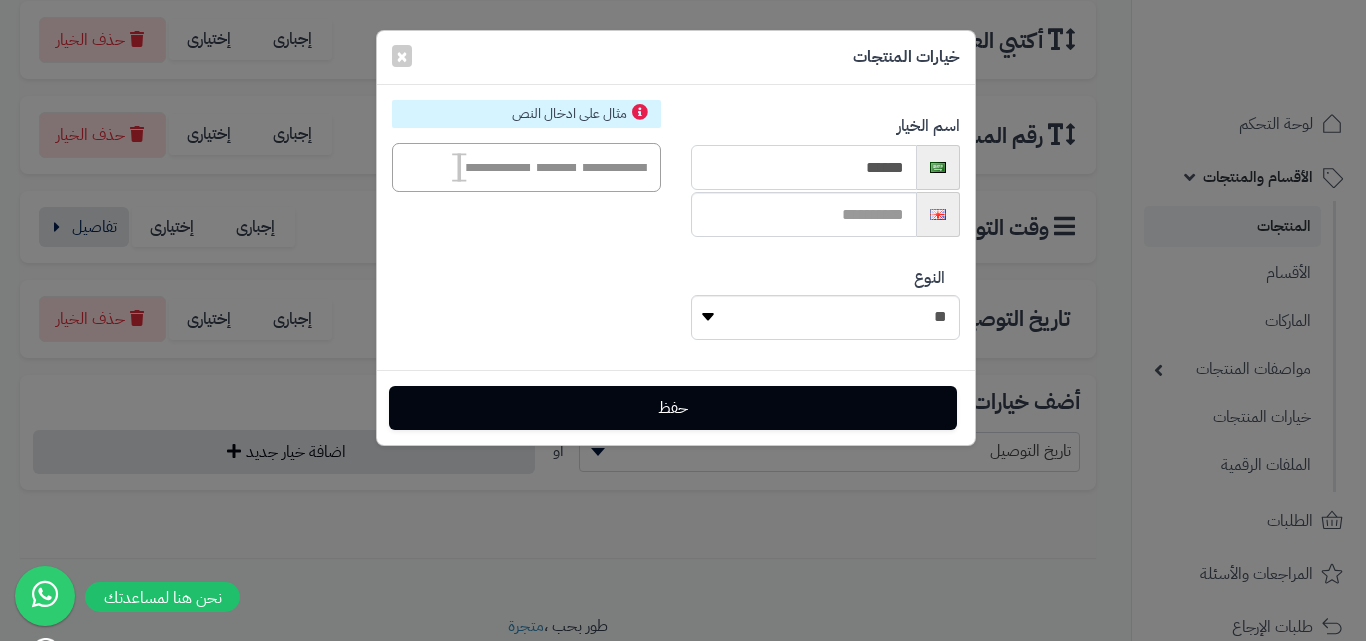 type on "******" 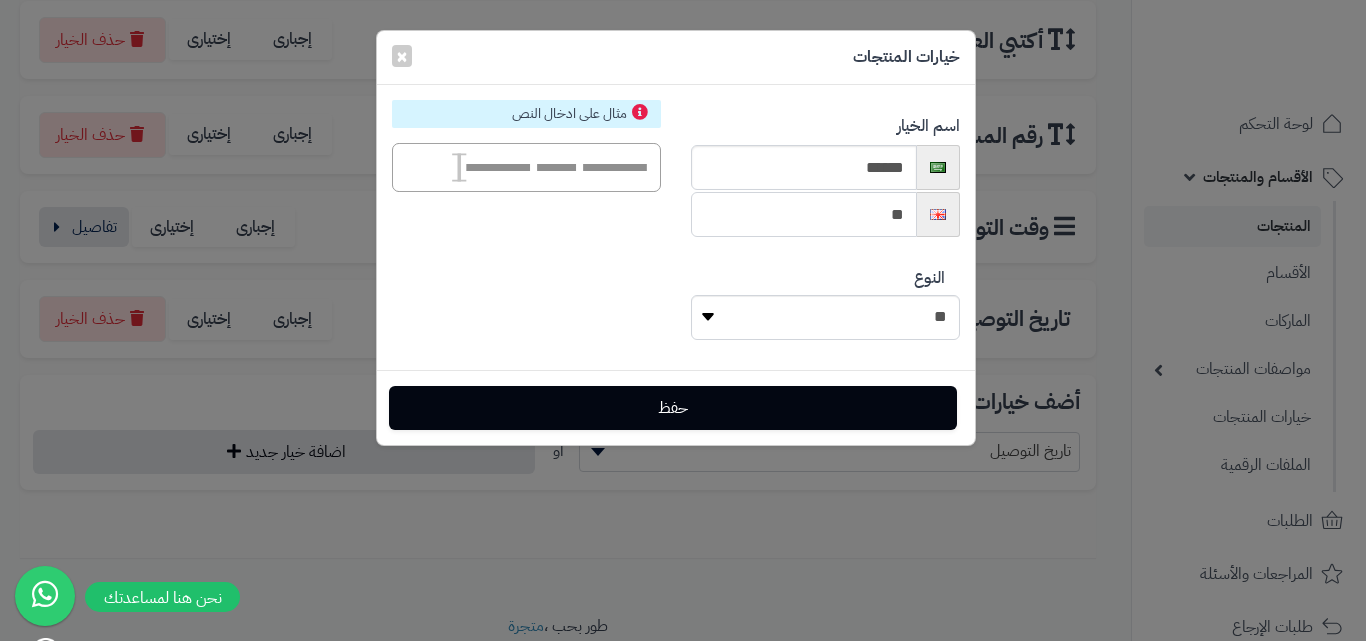 type on "*" 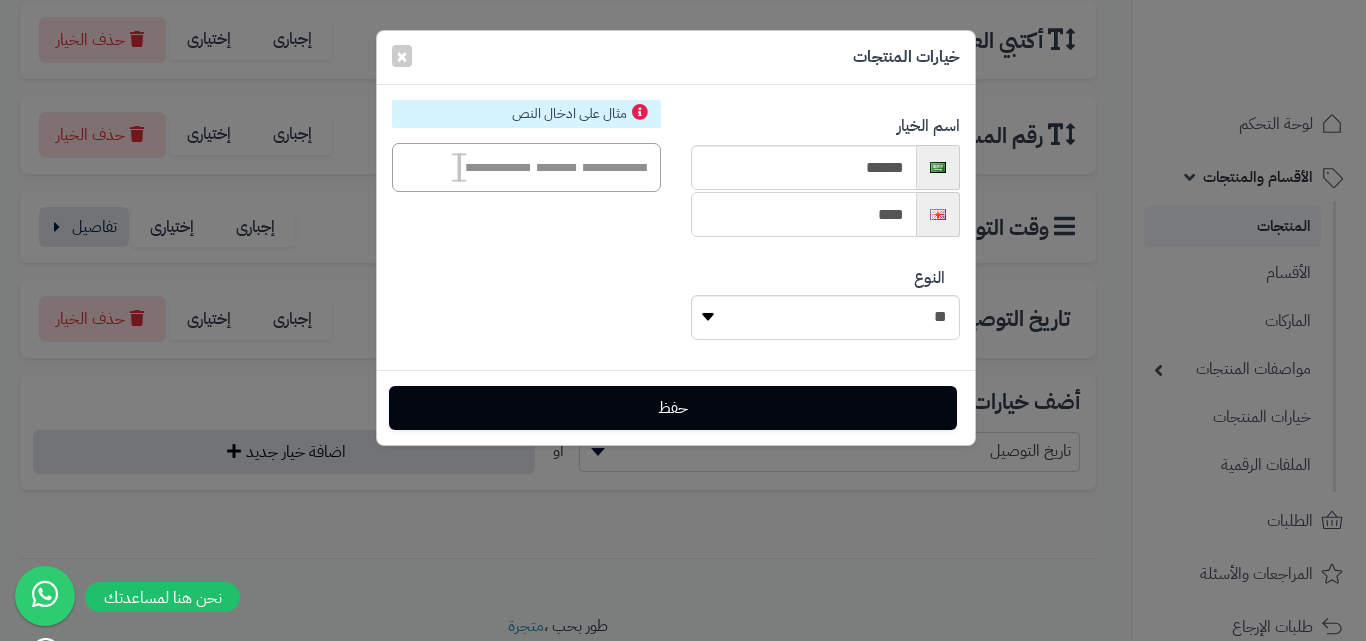 type on "****" 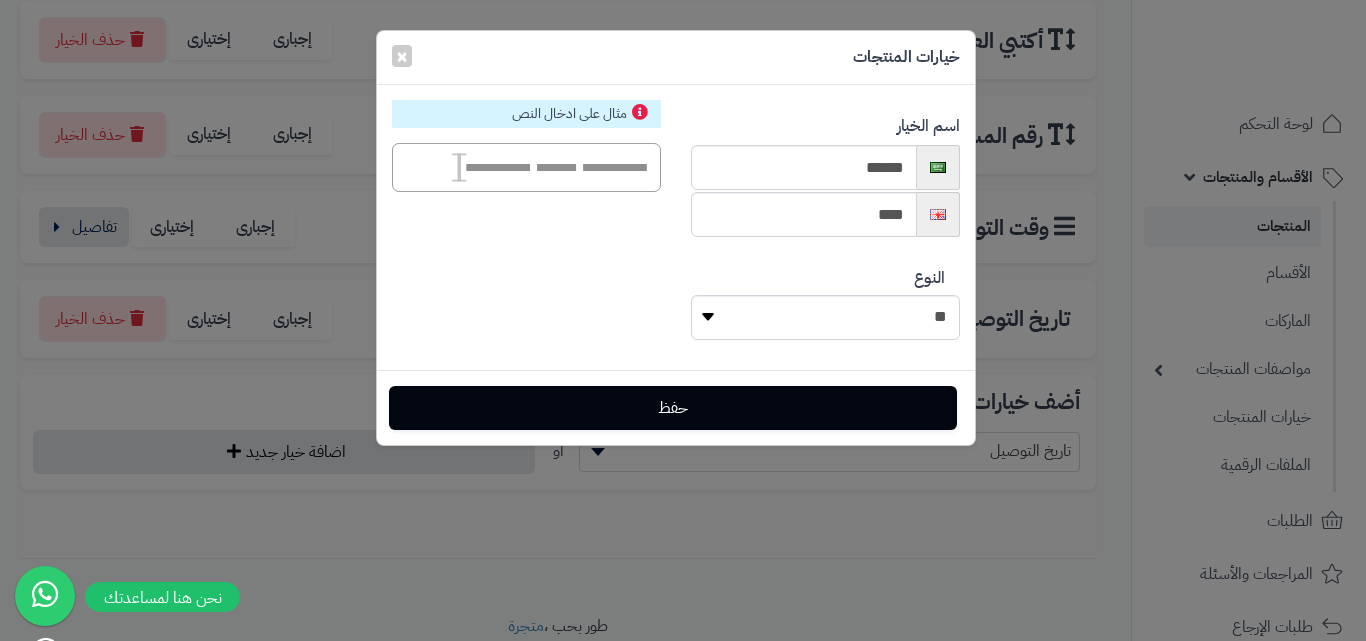 click at bounding box center (526, 168) 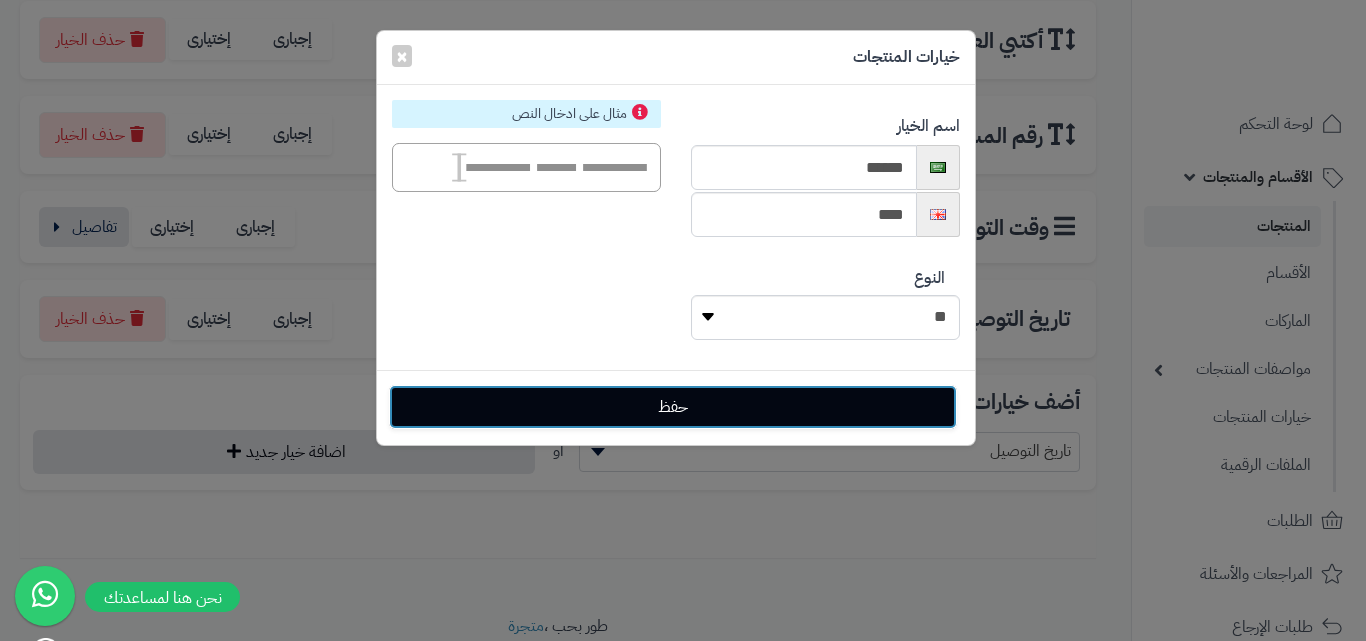 click on "حفظ" at bounding box center (673, 407) 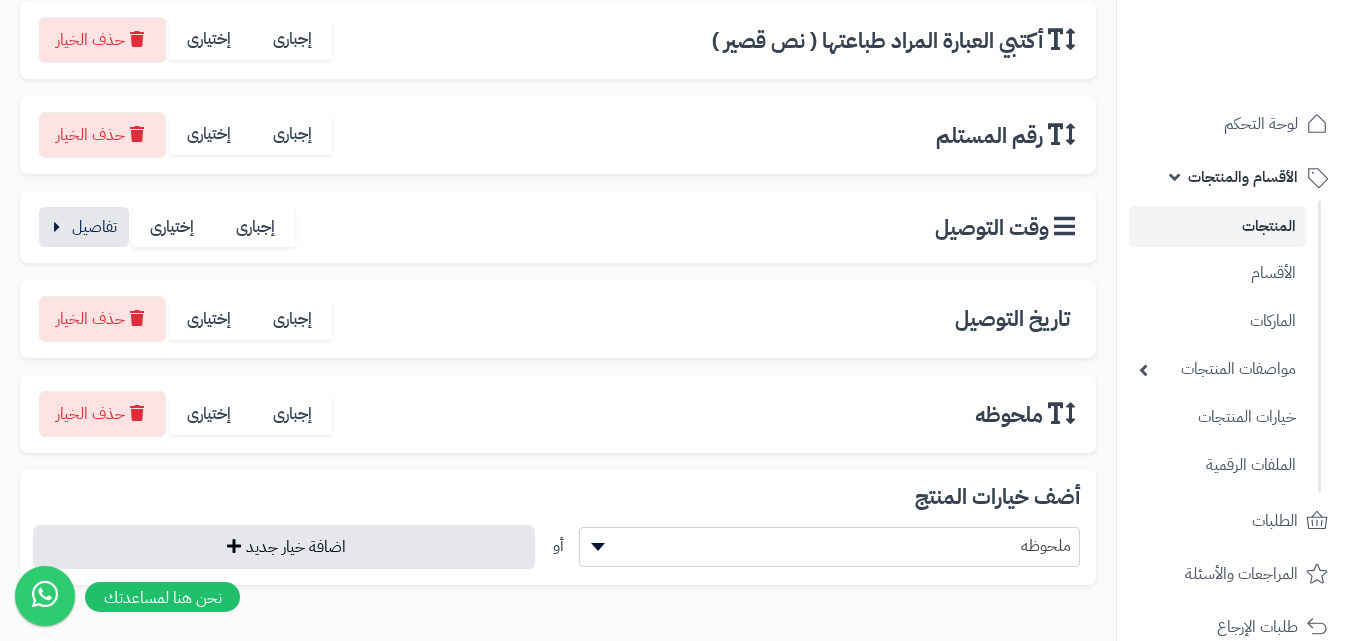 click on "ملحوظه" at bounding box center (830, 546) 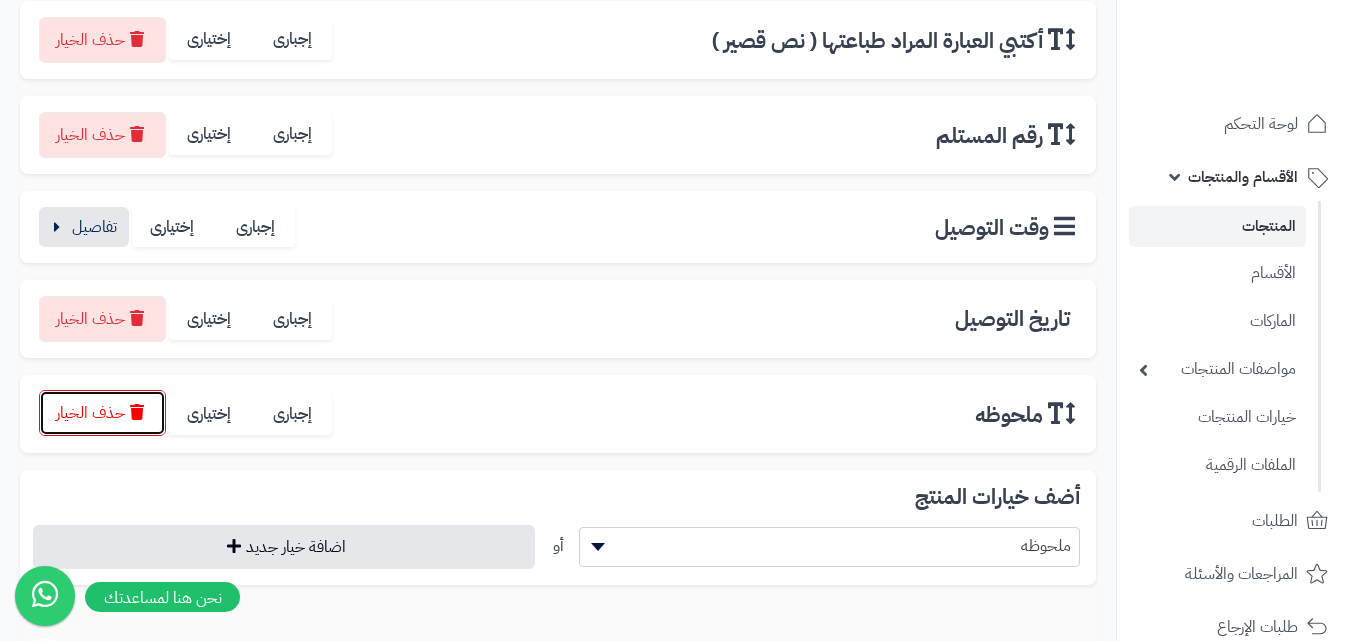 click on "حذف الخيار" at bounding box center [102, 413] 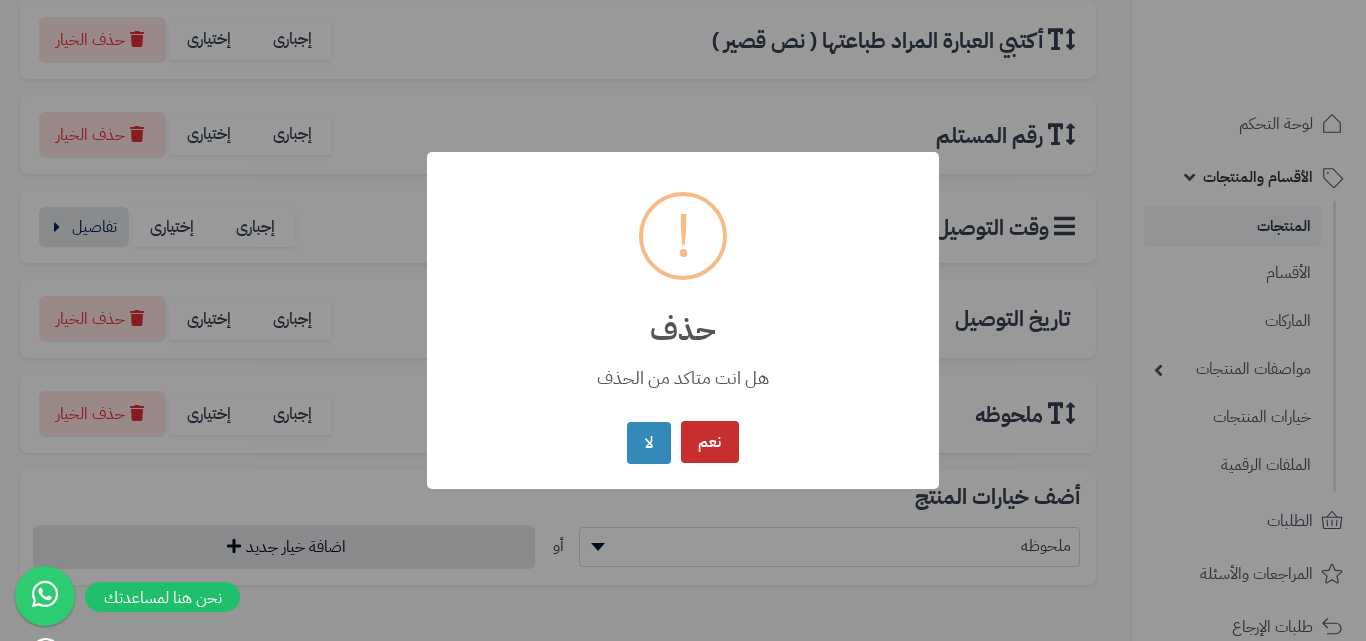 click on "نعم" at bounding box center [710, 442] 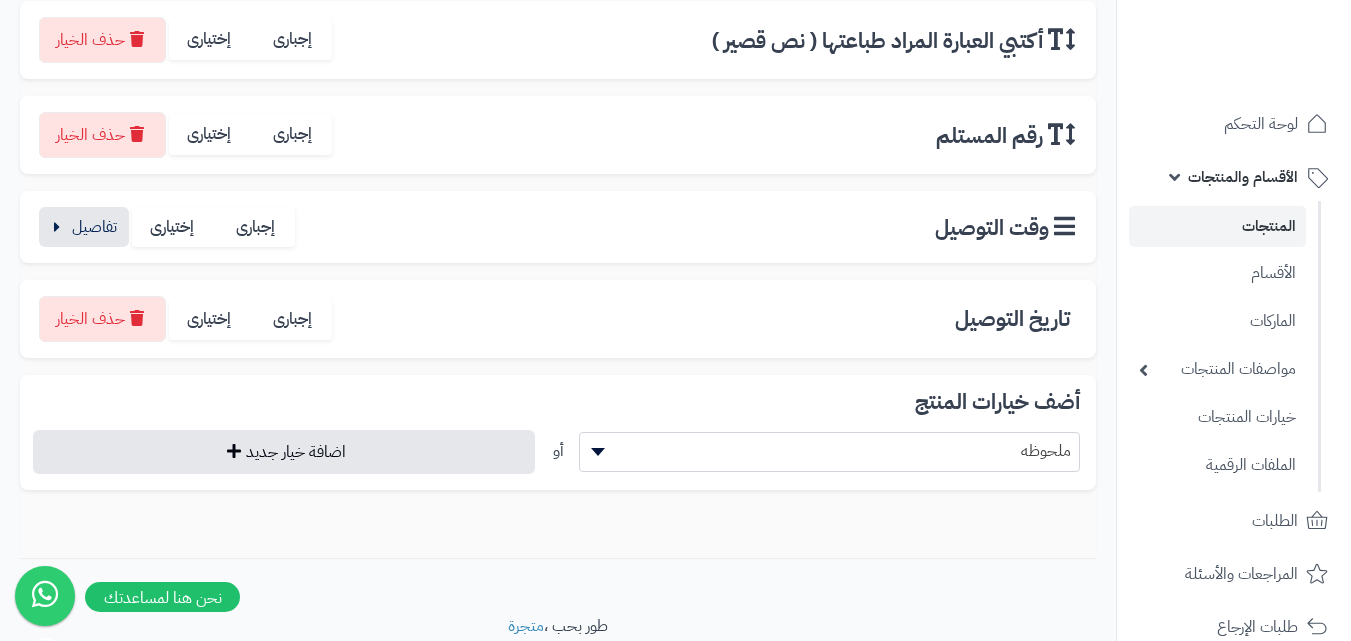 click at bounding box center [598, 452] 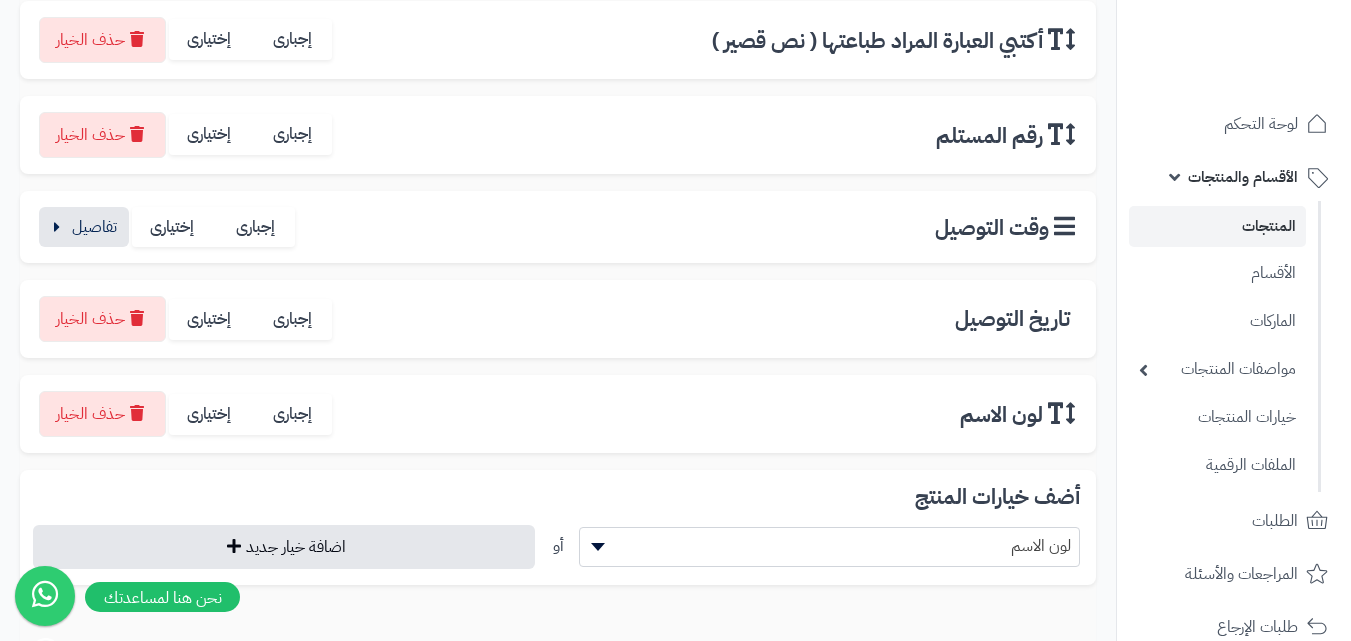 drag, startPoint x: 1029, startPoint y: 281, endPoint x: 499, endPoint y: 485, distance: 567.9049 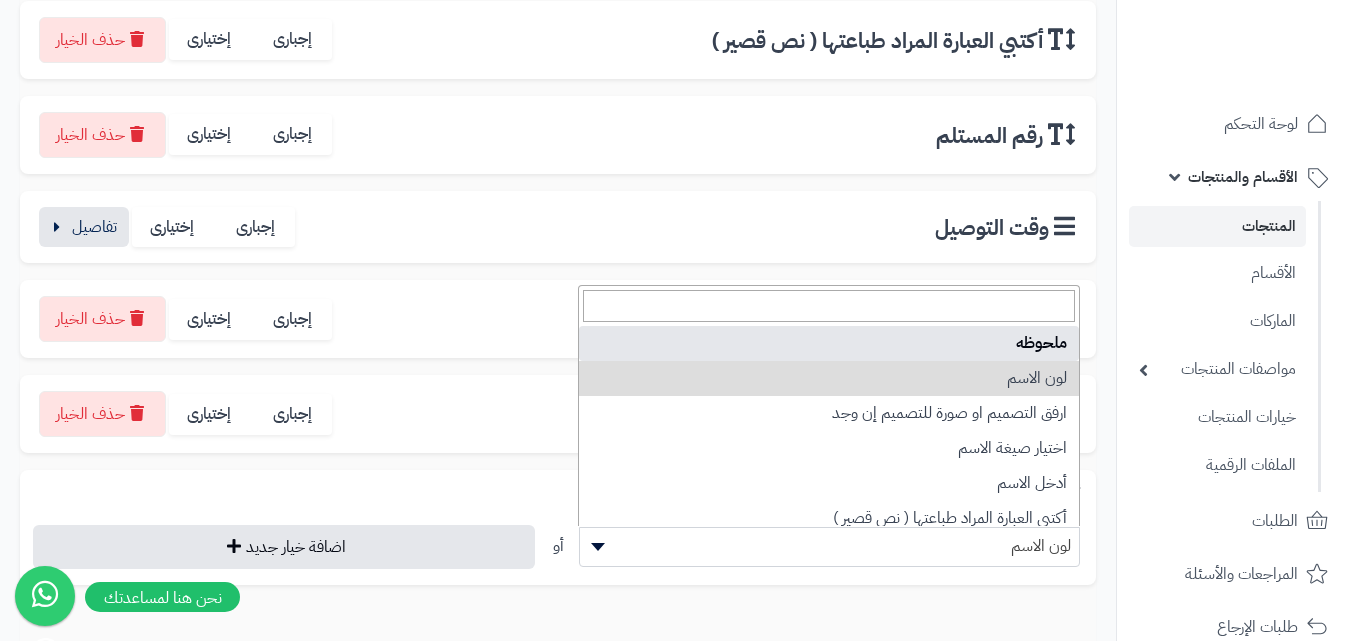 select on "**" 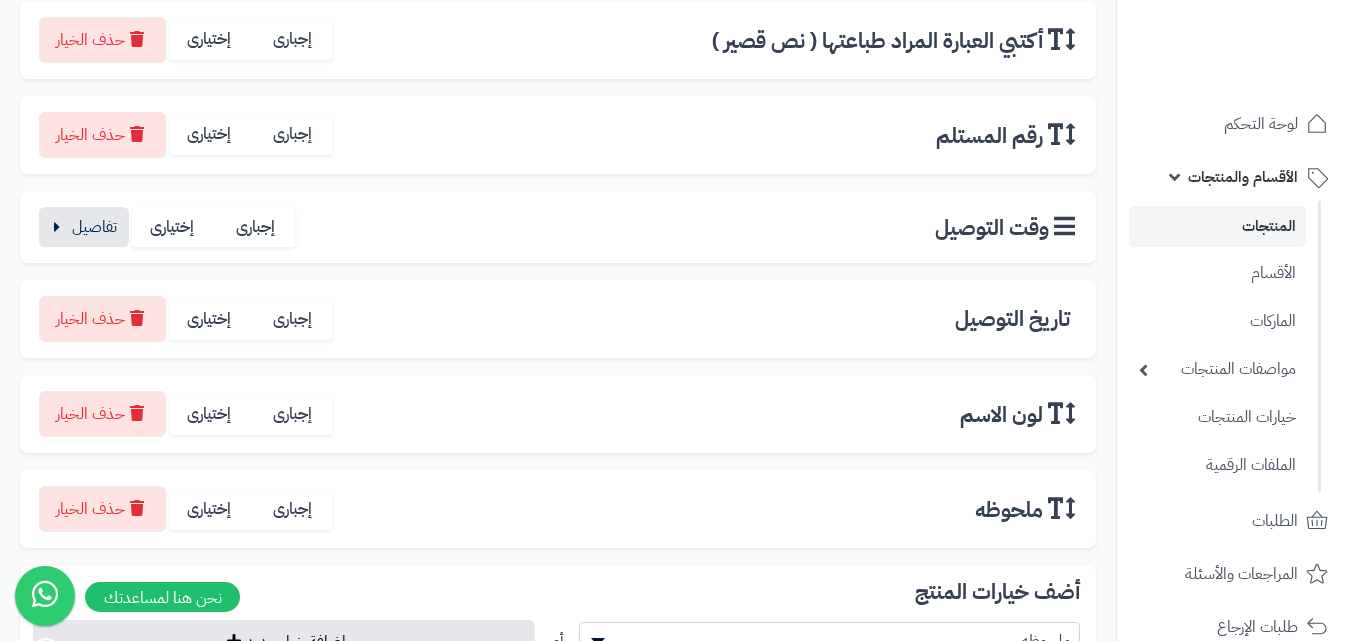drag, startPoint x: 1010, startPoint y: 347, endPoint x: 520, endPoint y: 496, distance: 512.1533 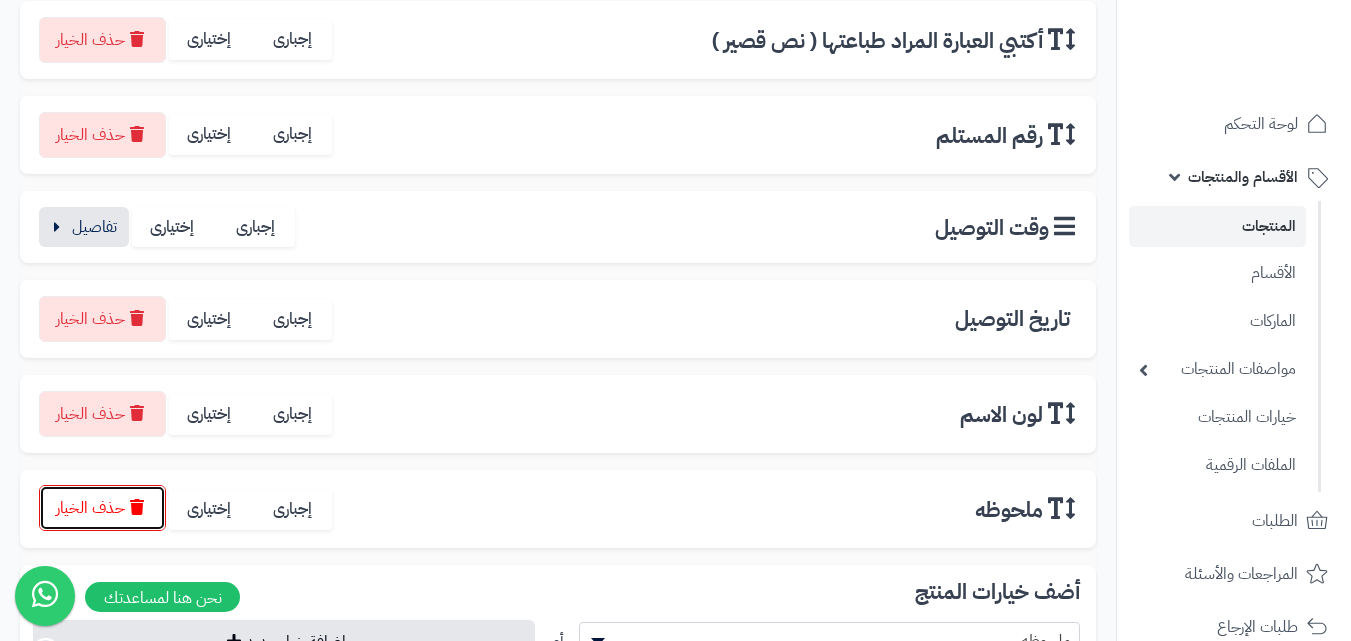 click on "حذف الخيار" 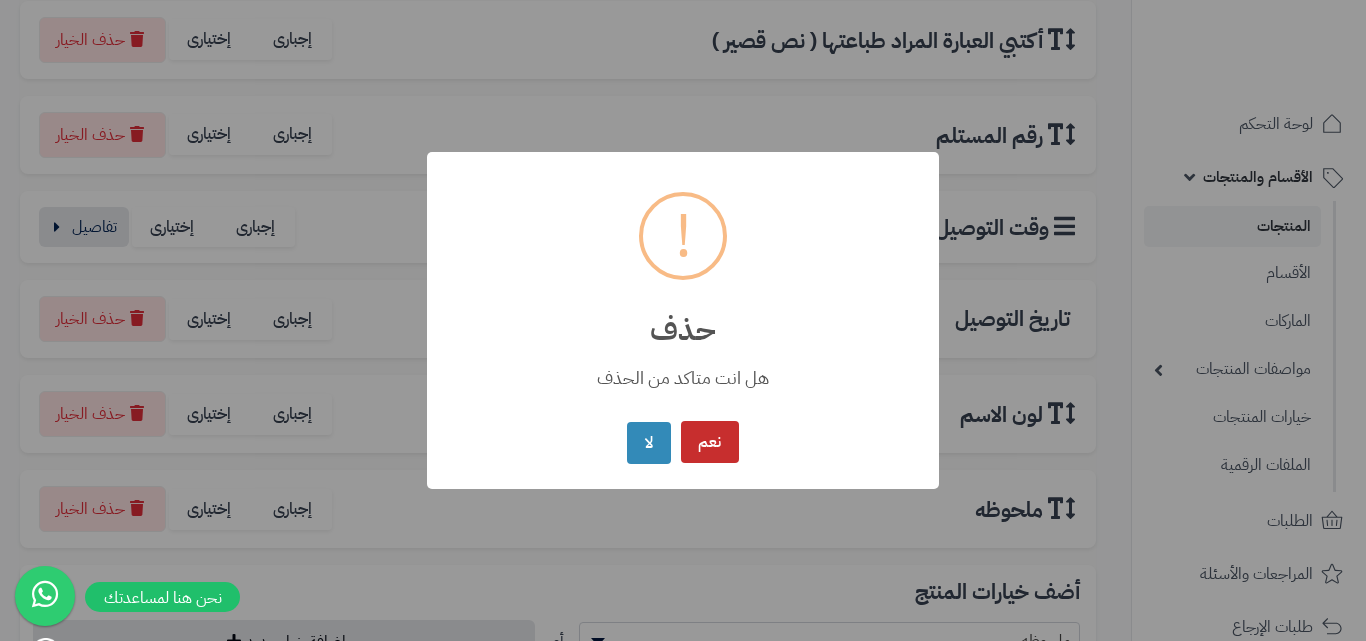 click on "نعم" 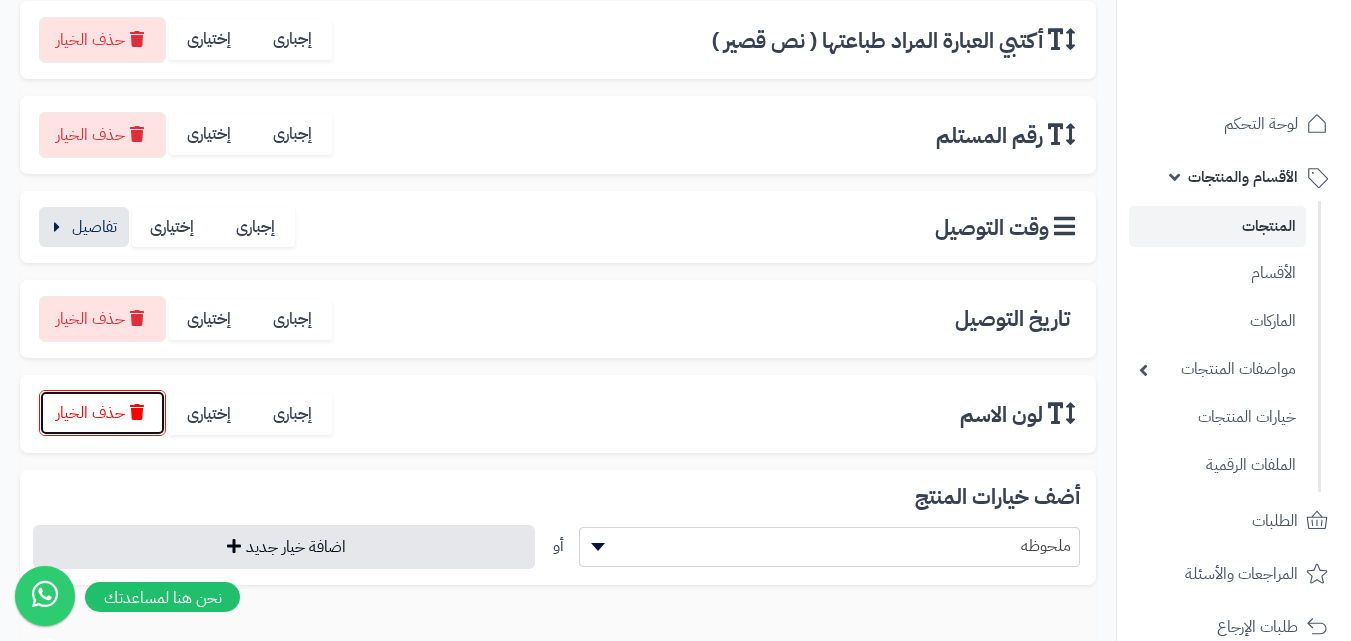 click on "حذف الخيار" 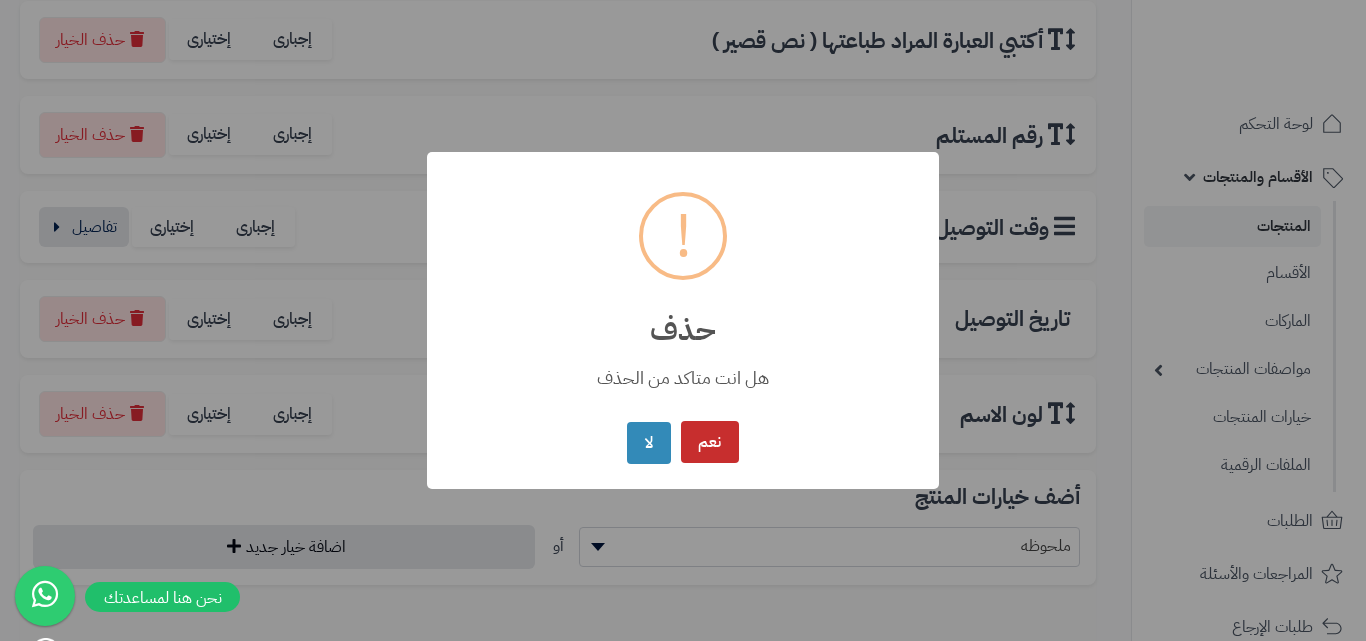 click on "نعم" 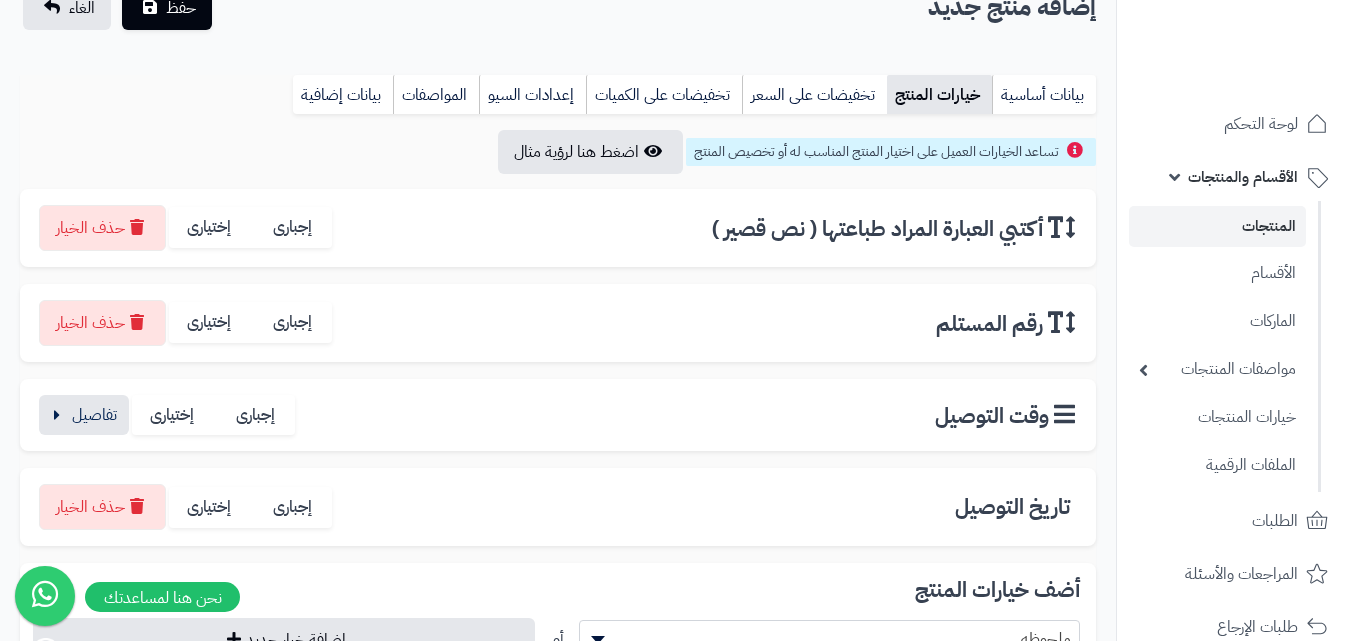 scroll, scrollTop: 93, scrollLeft: 0, axis: vertical 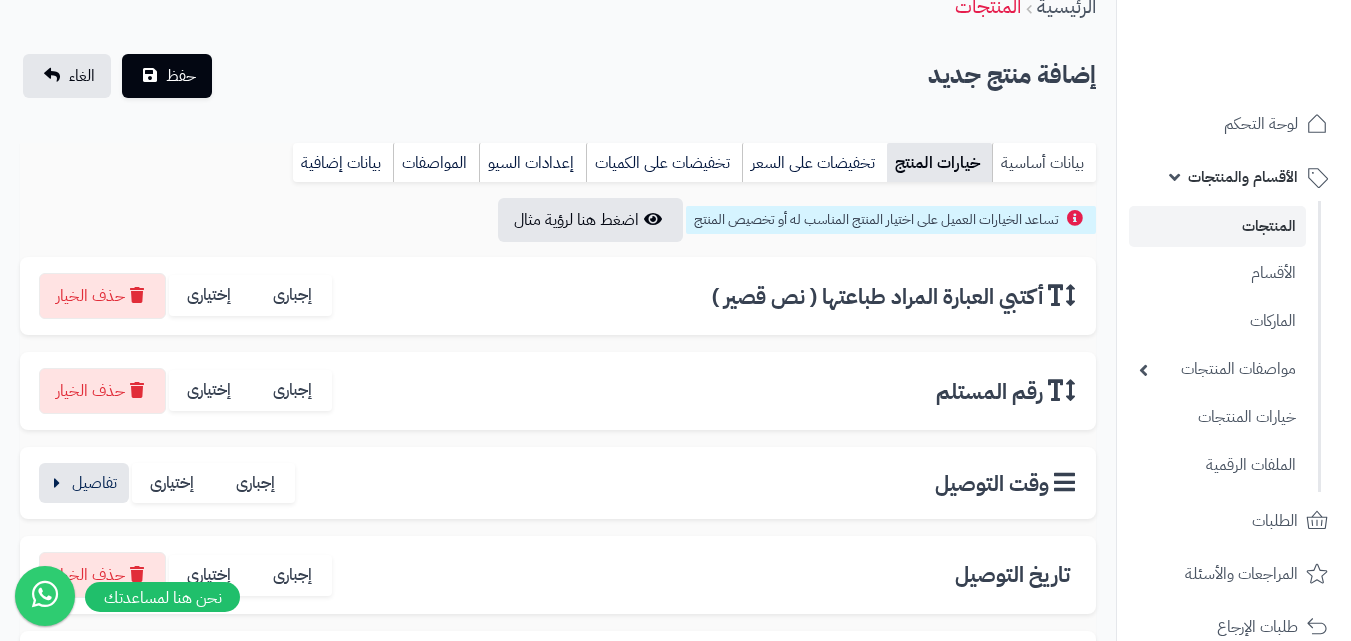 click on "بيانات أساسية" 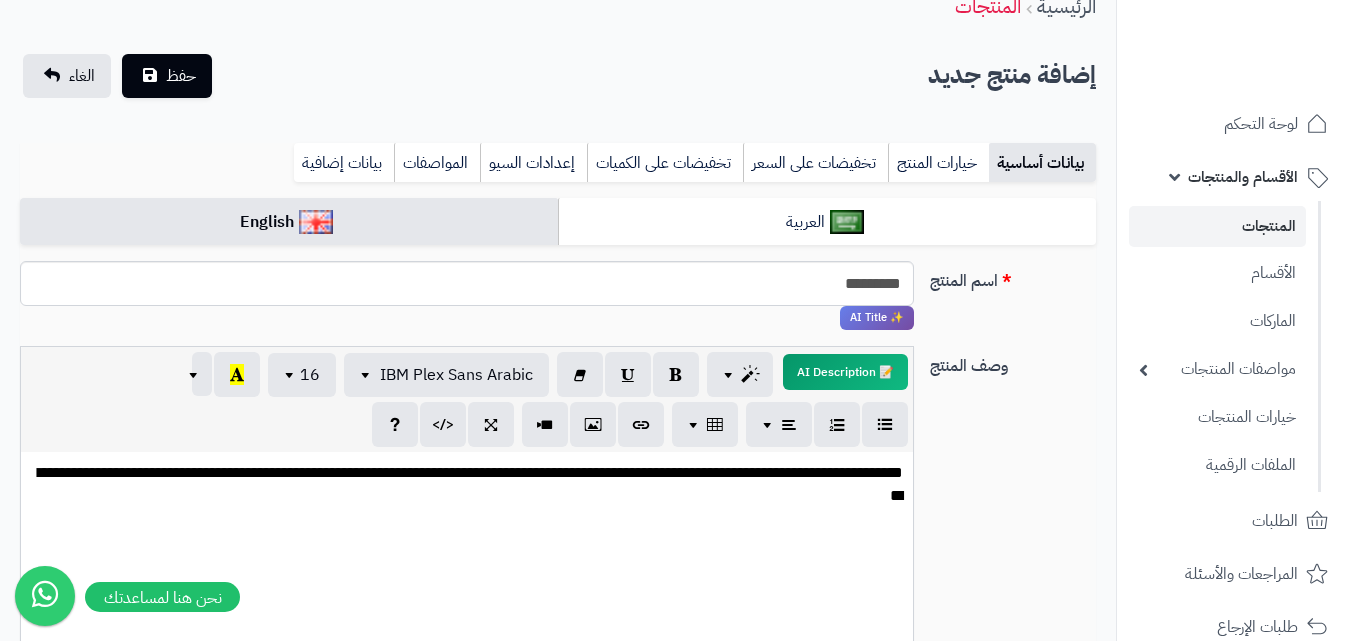 click on "**********" 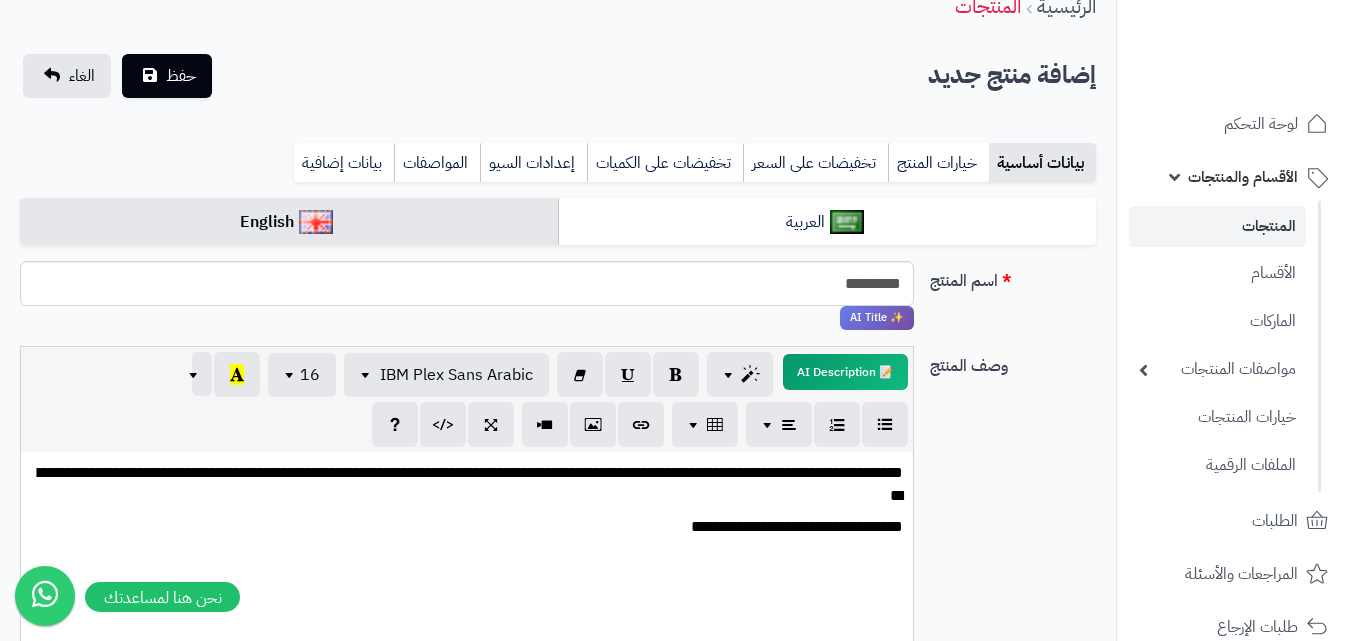 click on "**********" 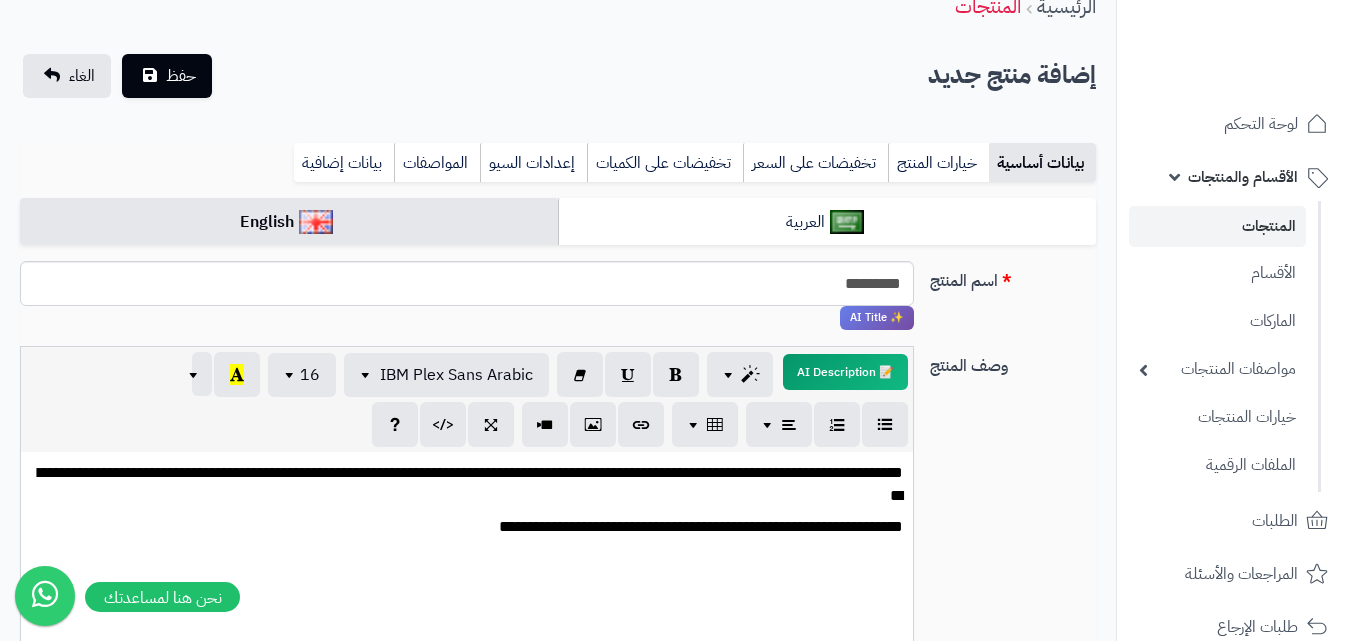click on "**********" 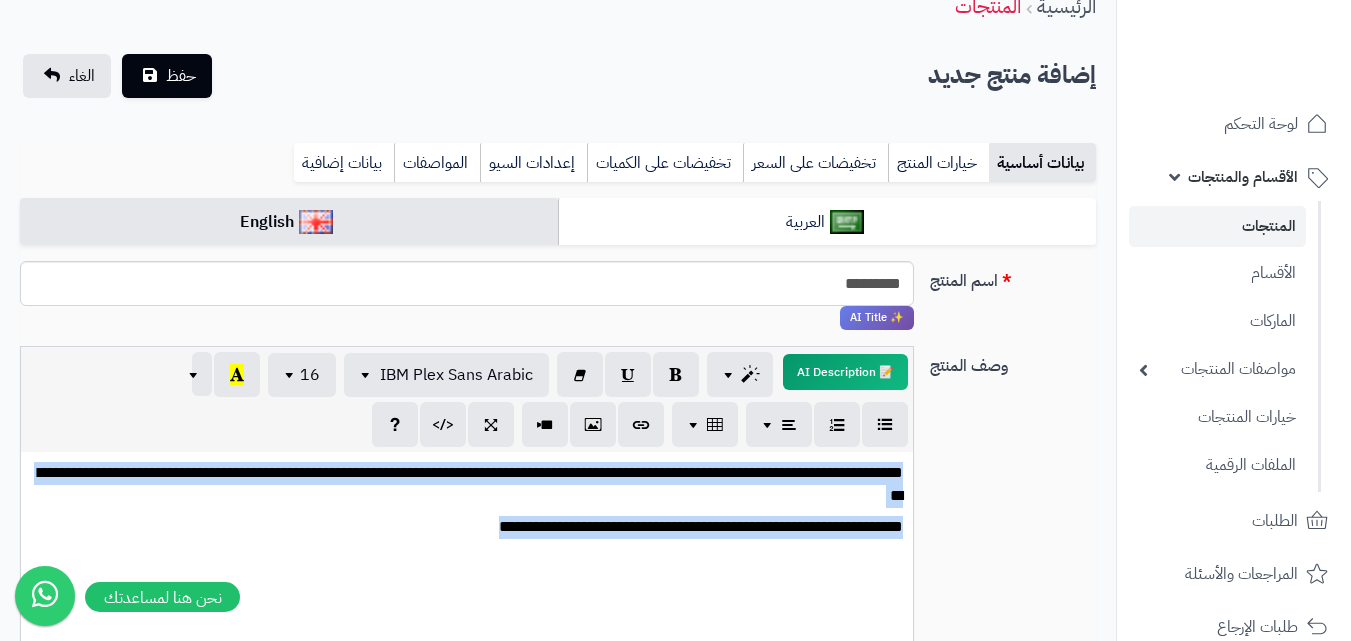 copy on "**********" 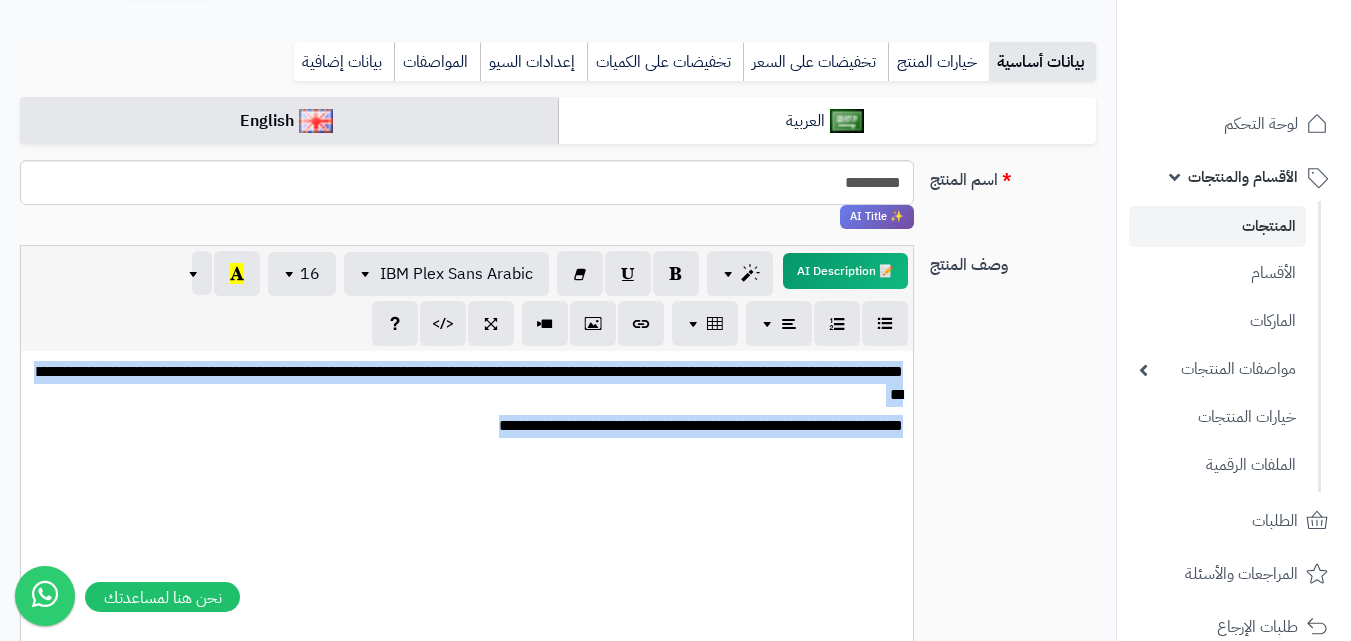 scroll, scrollTop: 120, scrollLeft: 0, axis: vertical 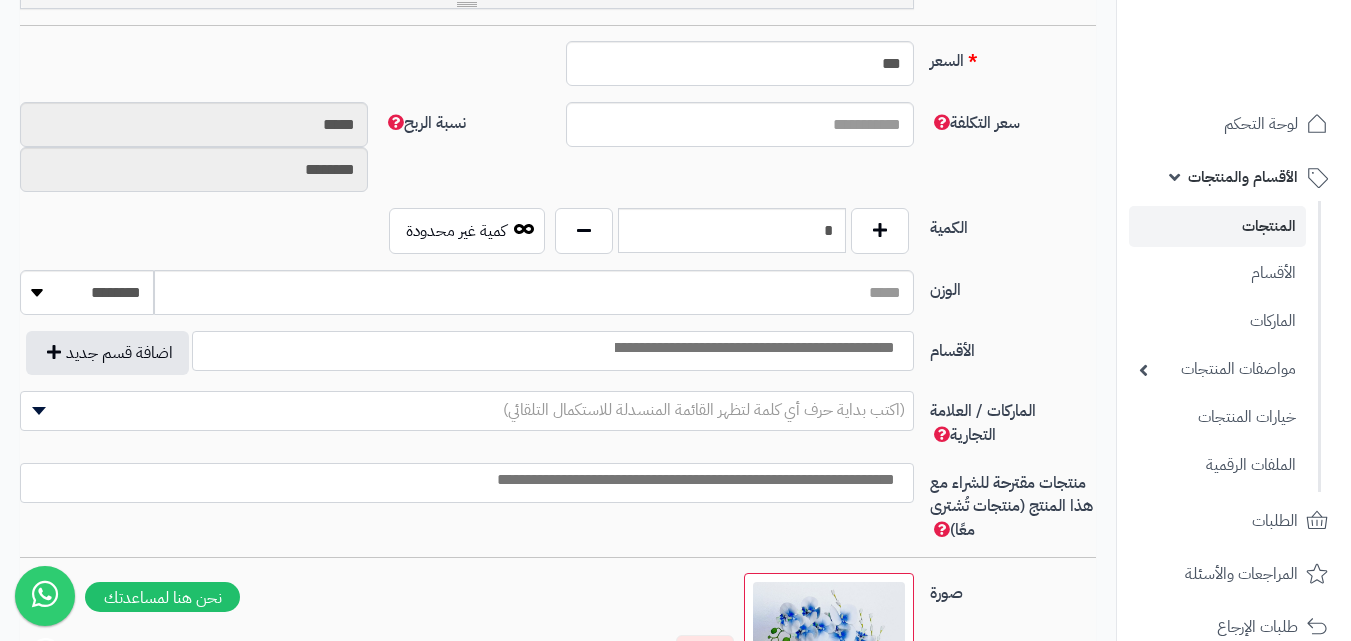 click 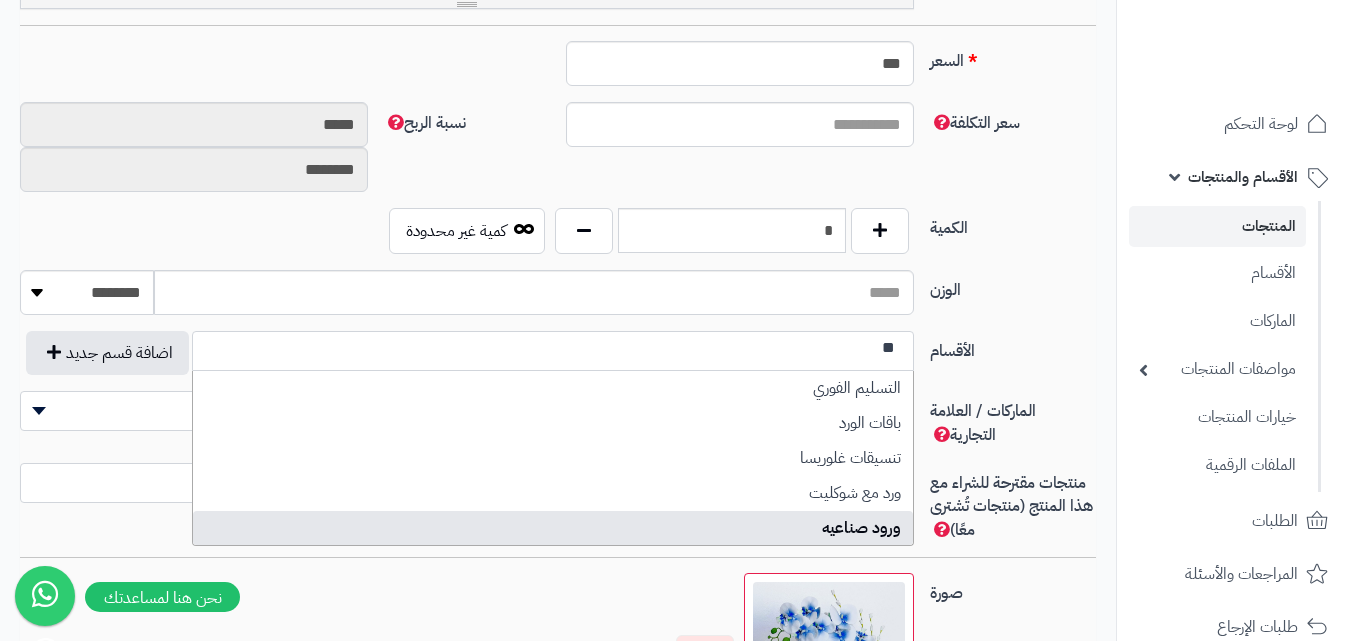 type on "**" 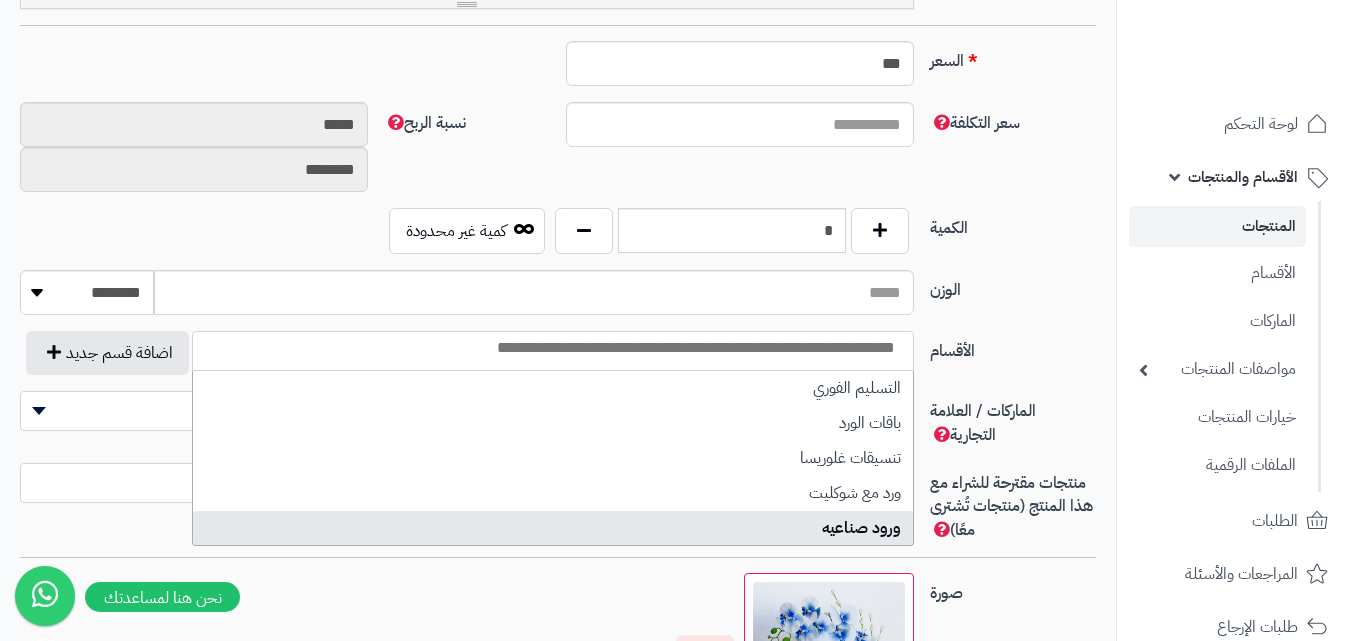 scroll, scrollTop: 0, scrollLeft: 0, axis: both 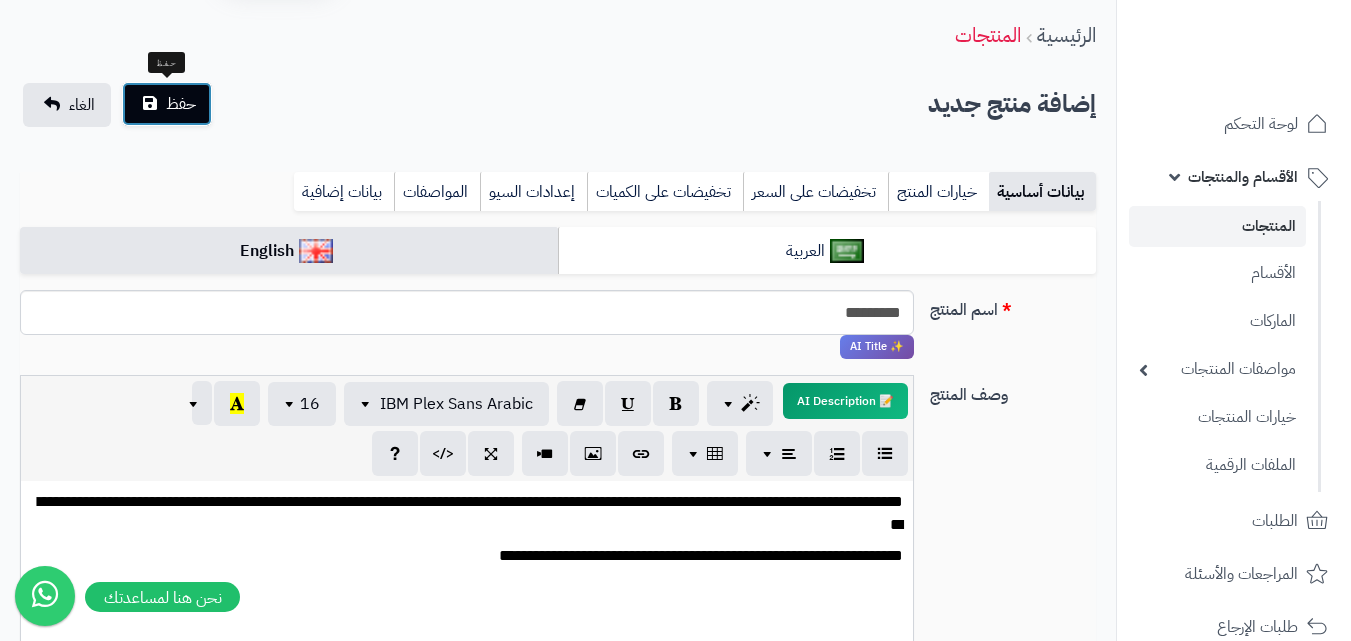 click on "حفظ" 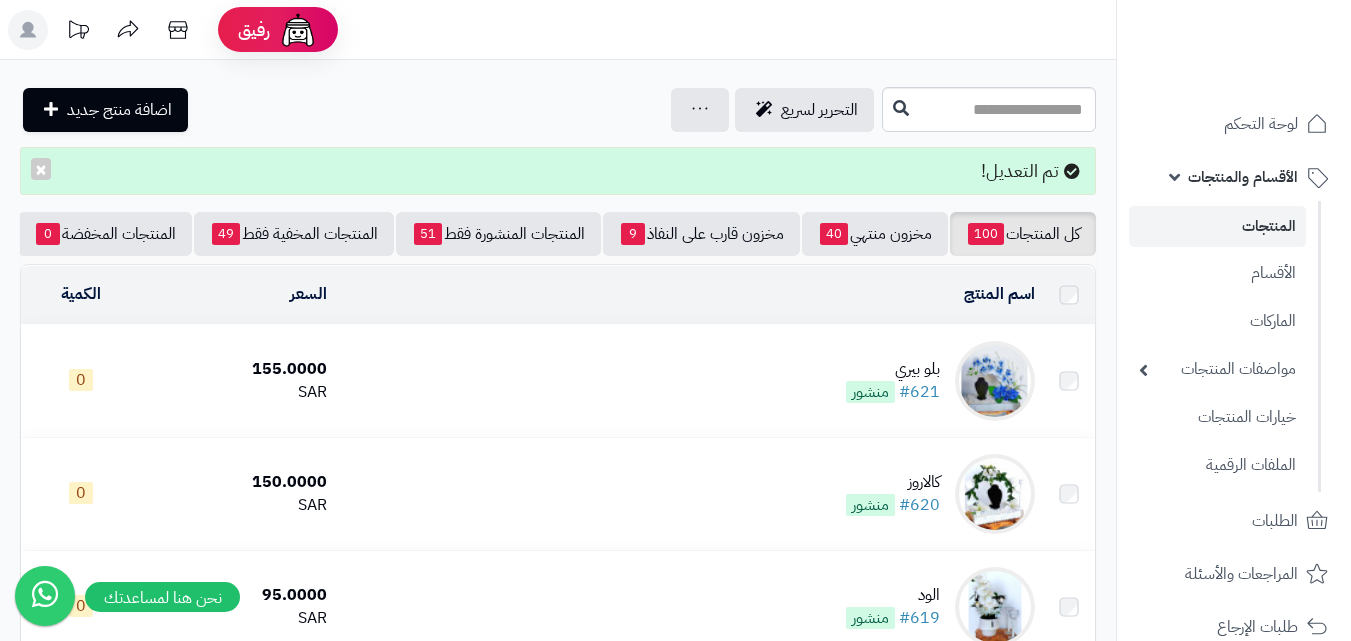 scroll, scrollTop: 0, scrollLeft: 0, axis: both 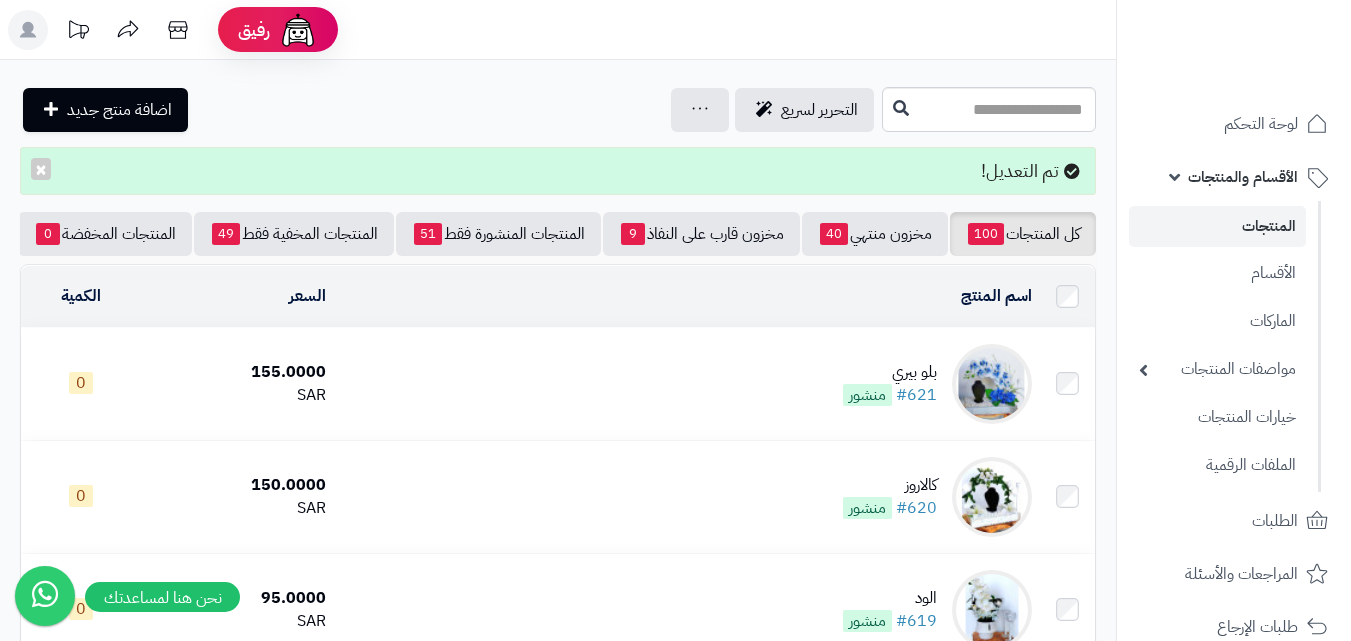 click at bounding box center (992, 384) 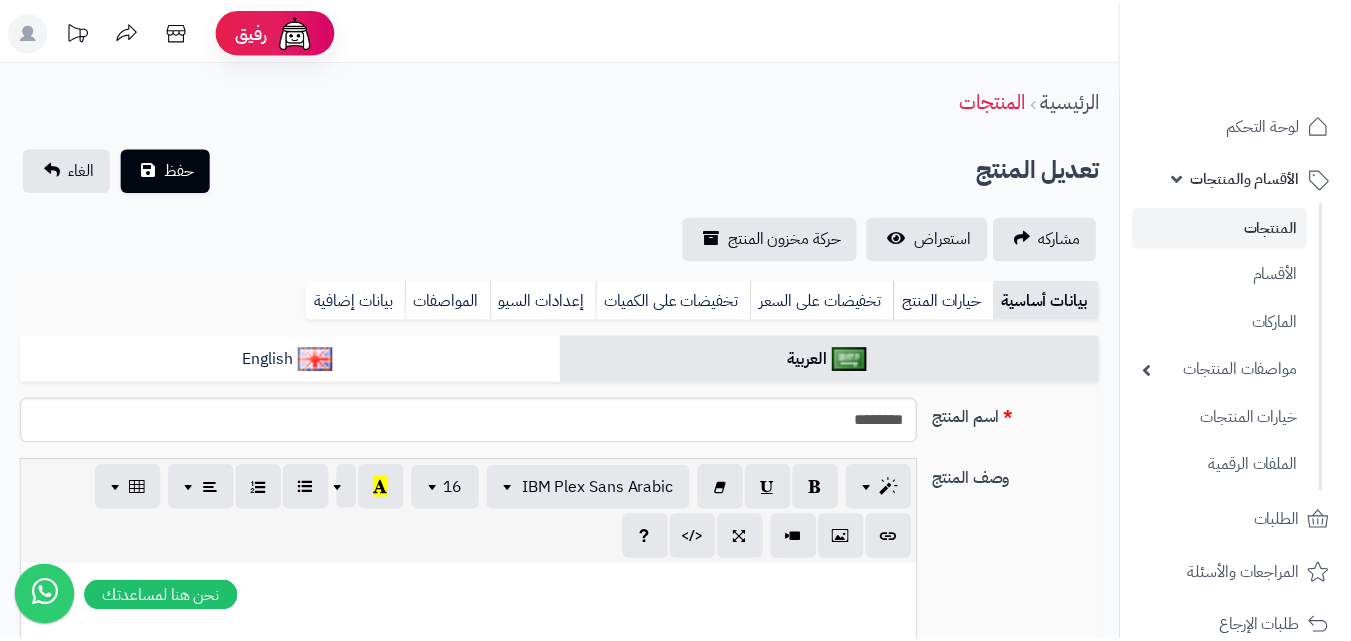 scroll, scrollTop: 0, scrollLeft: 0, axis: both 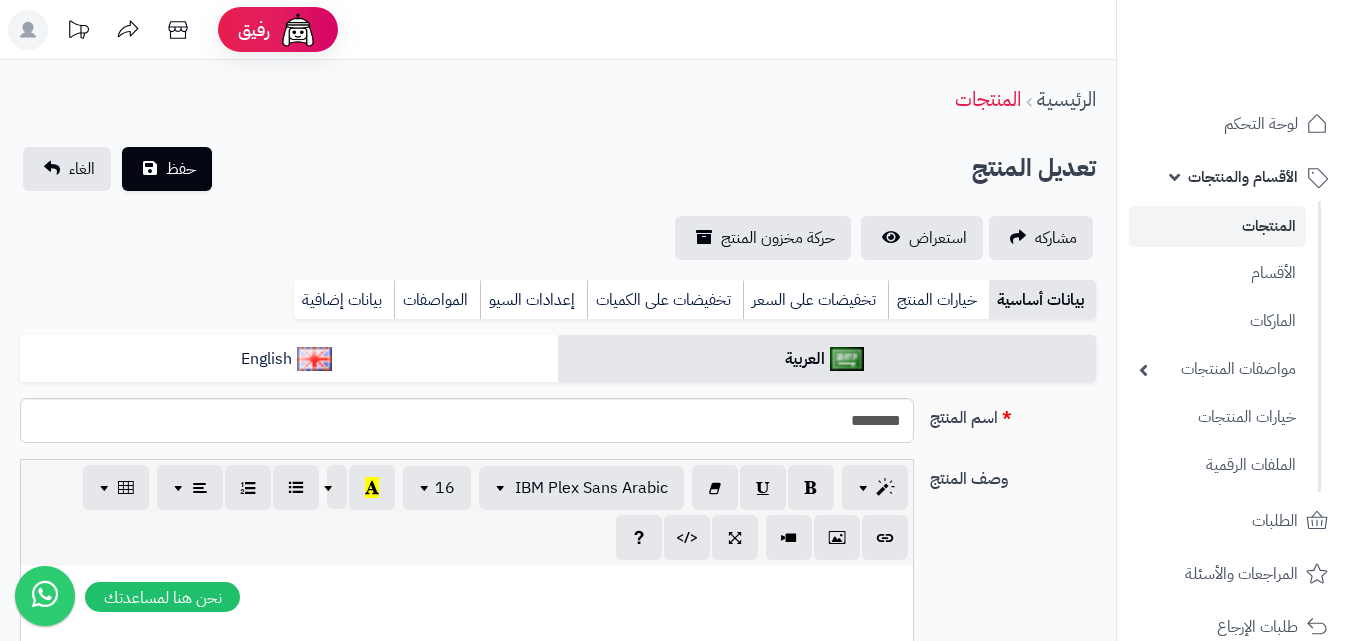 click at bounding box center (467, 586) 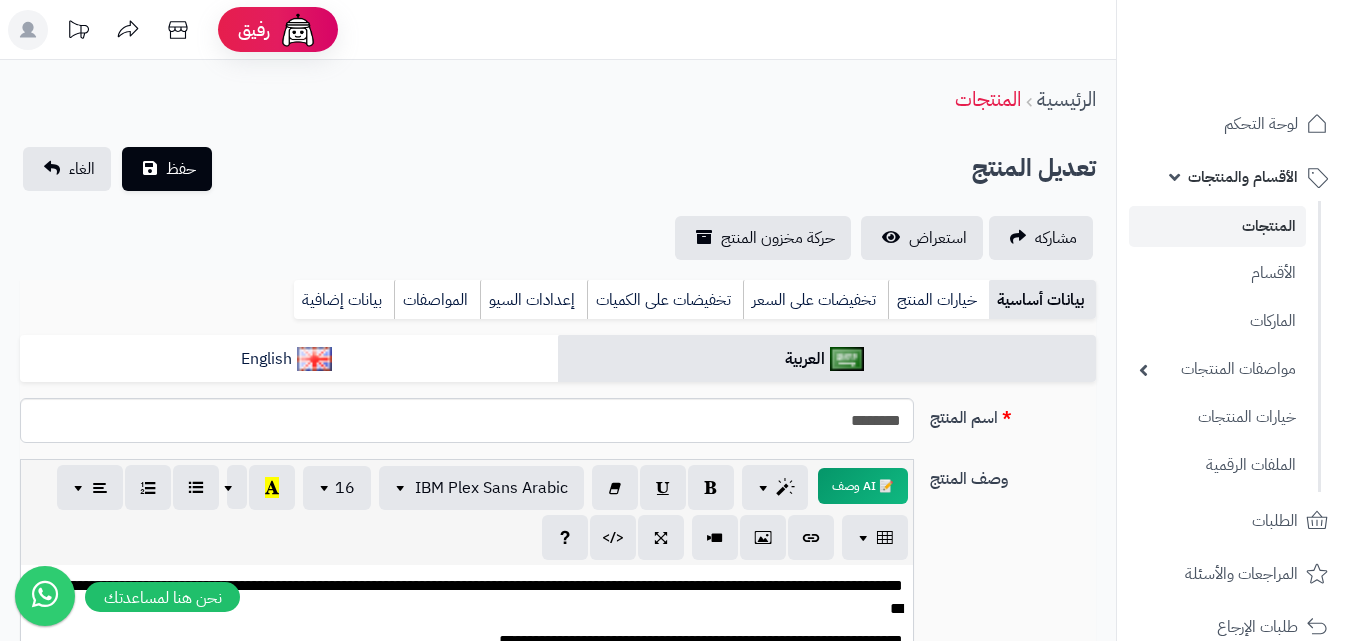 scroll, scrollTop: 12, scrollLeft: 0, axis: vertical 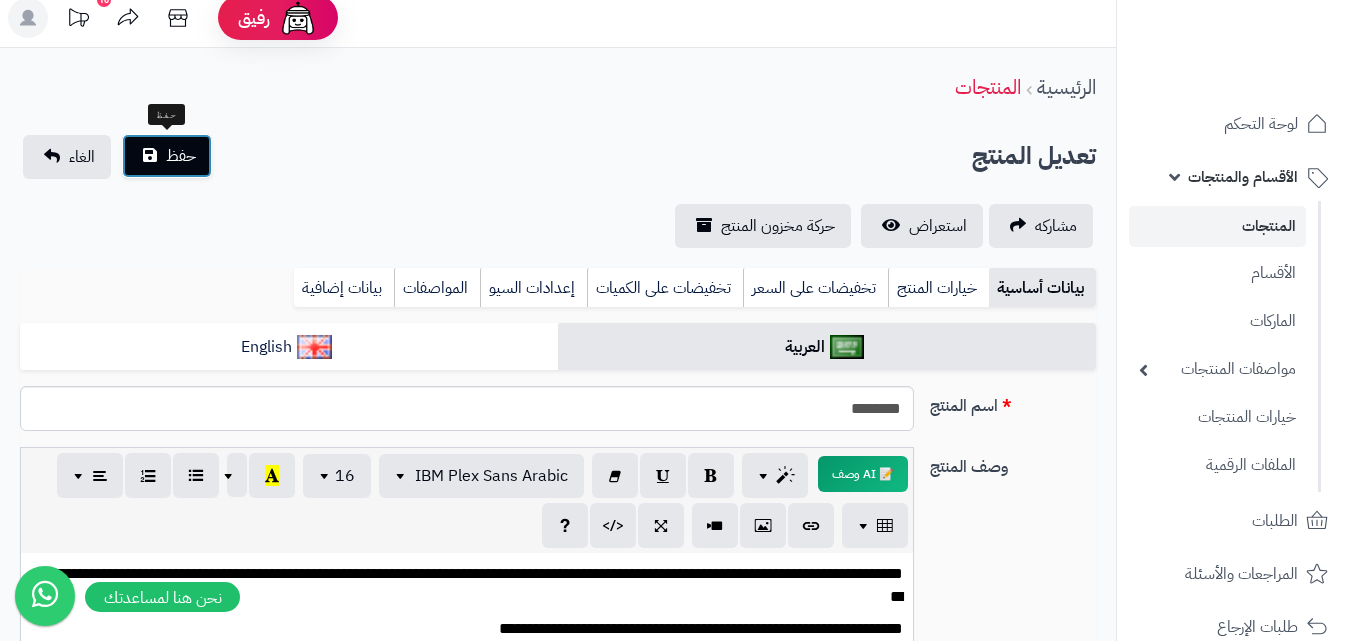 click on "حفظ" at bounding box center (167, 156) 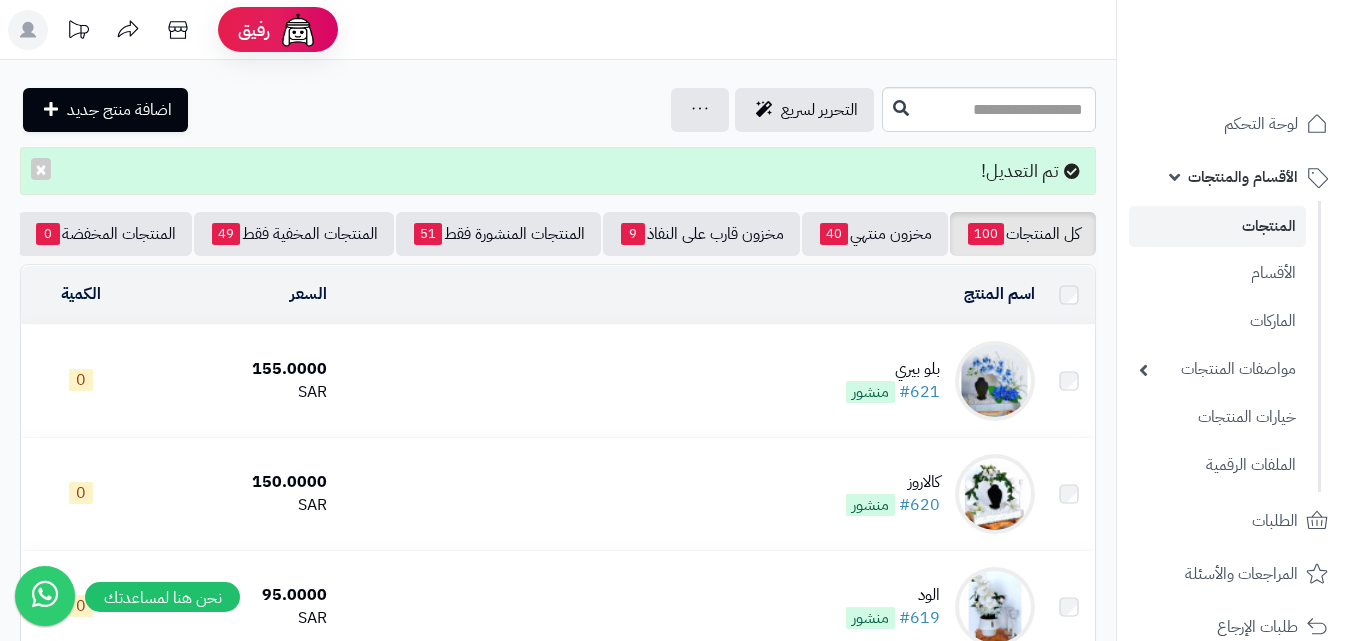 scroll, scrollTop: 0, scrollLeft: 0, axis: both 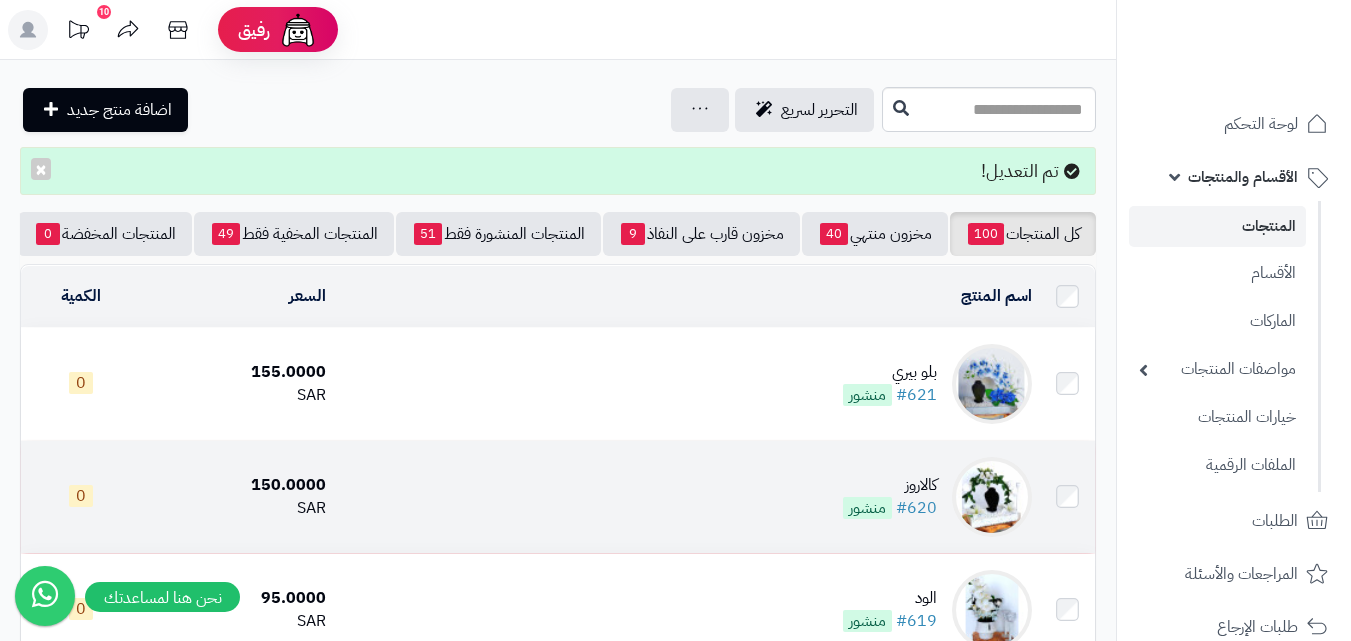 click at bounding box center (992, 497) 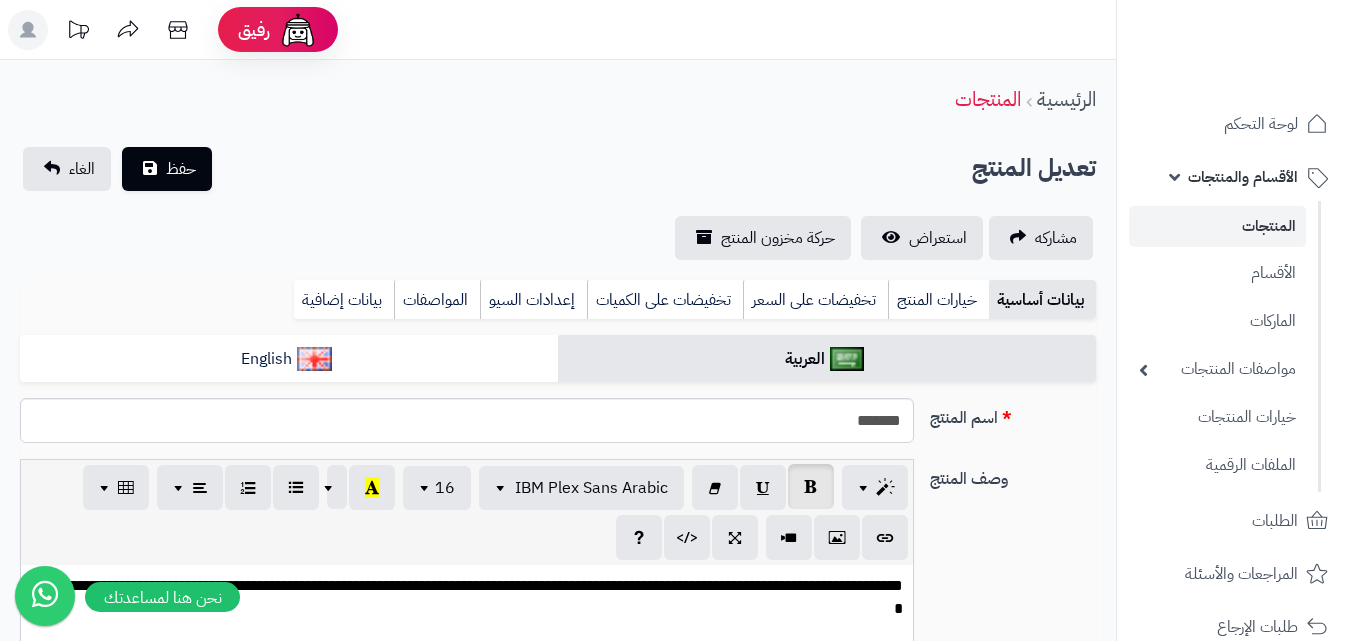 scroll, scrollTop: 0, scrollLeft: 0, axis: both 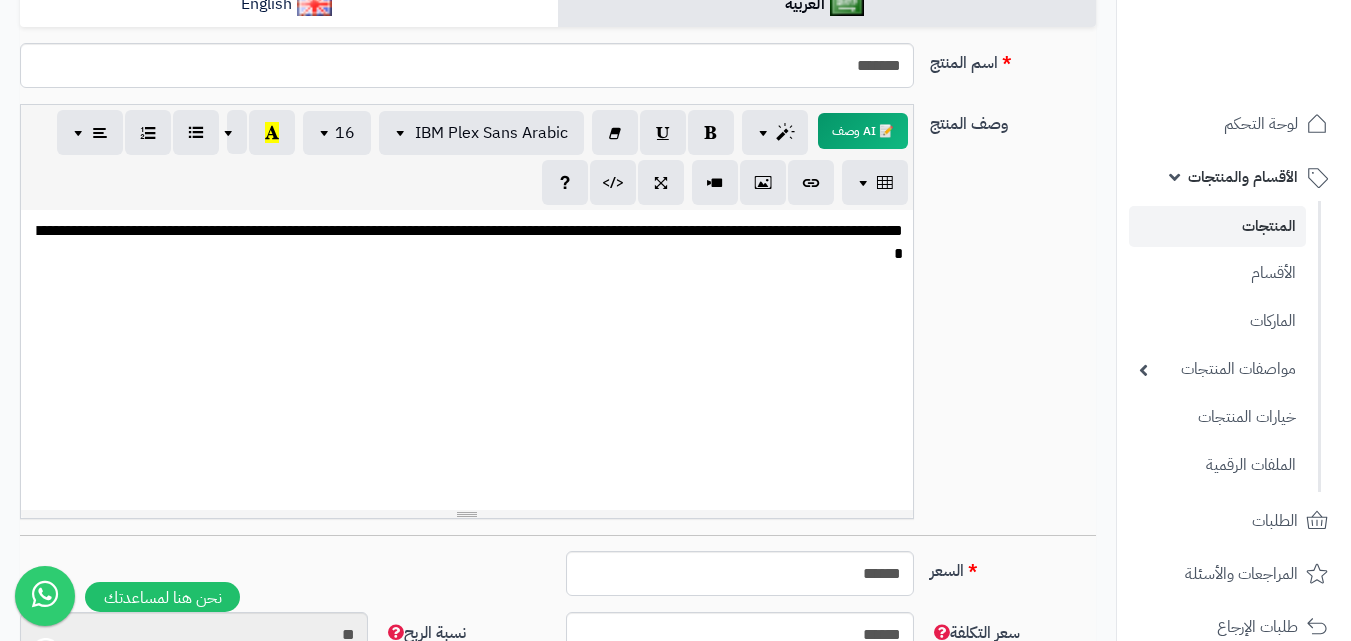 click on "**********" at bounding box center (467, 243) 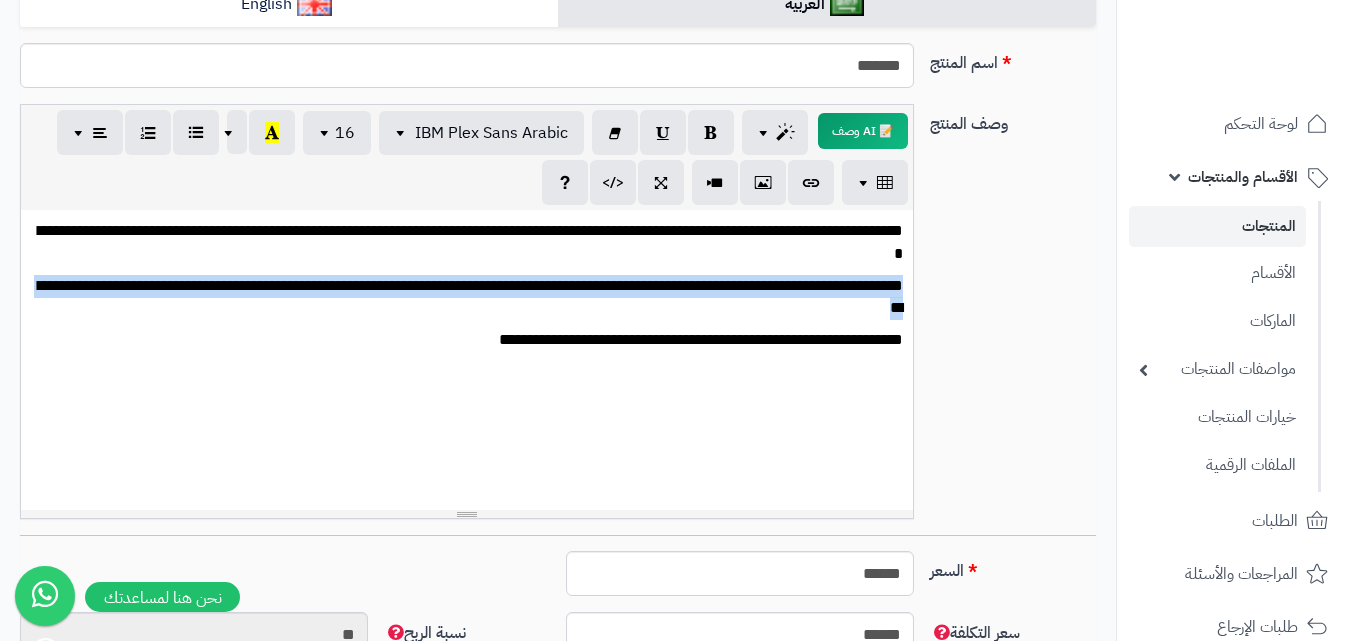 drag, startPoint x: 798, startPoint y: 314, endPoint x: 900, endPoint y: 293, distance: 104.13933 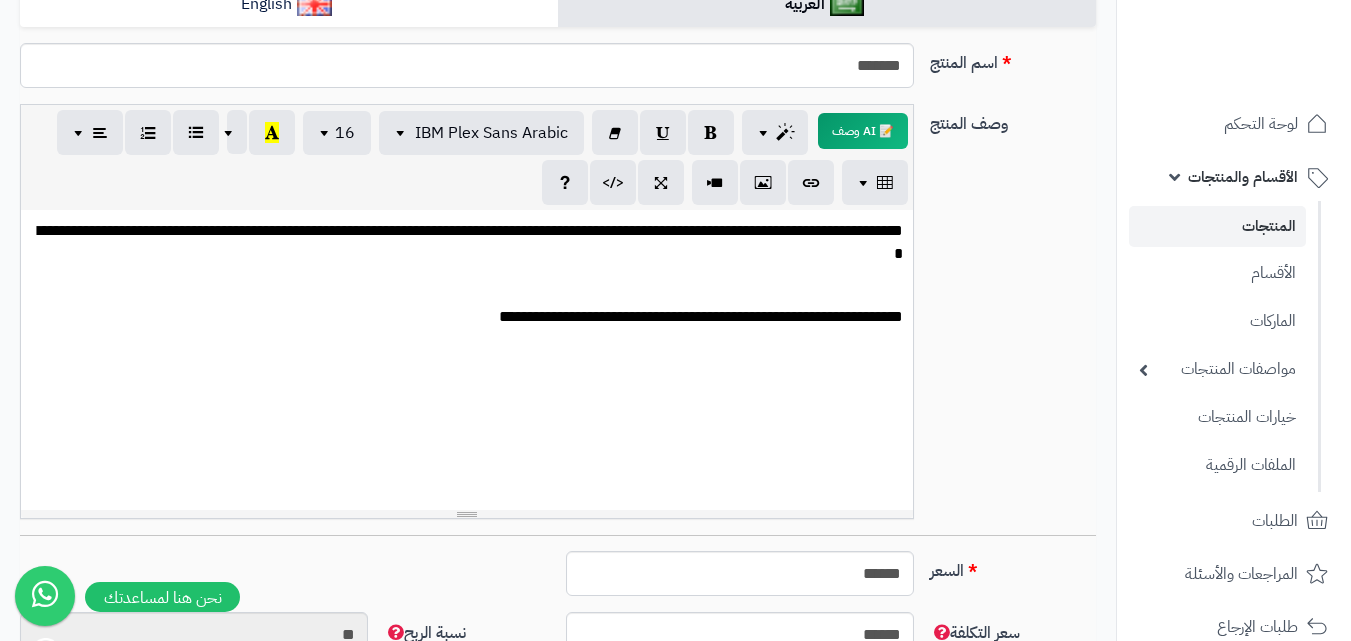 click at bounding box center (467, 286) 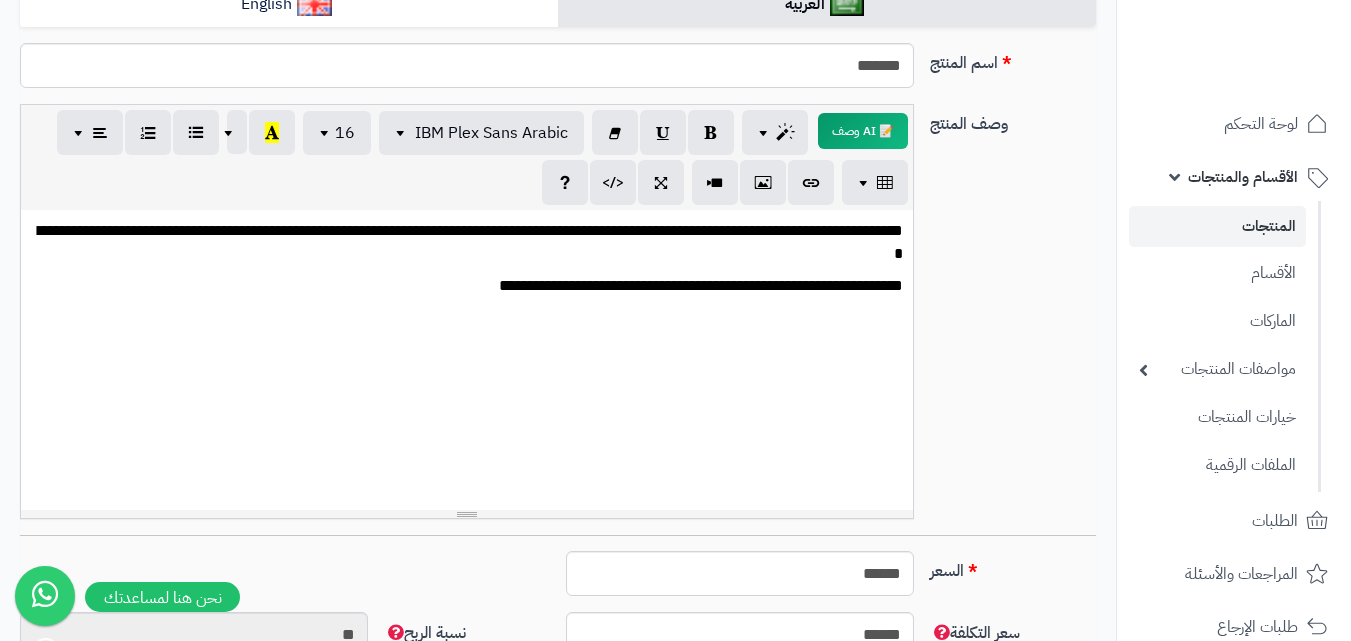 click on "**********" at bounding box center [467, 243] 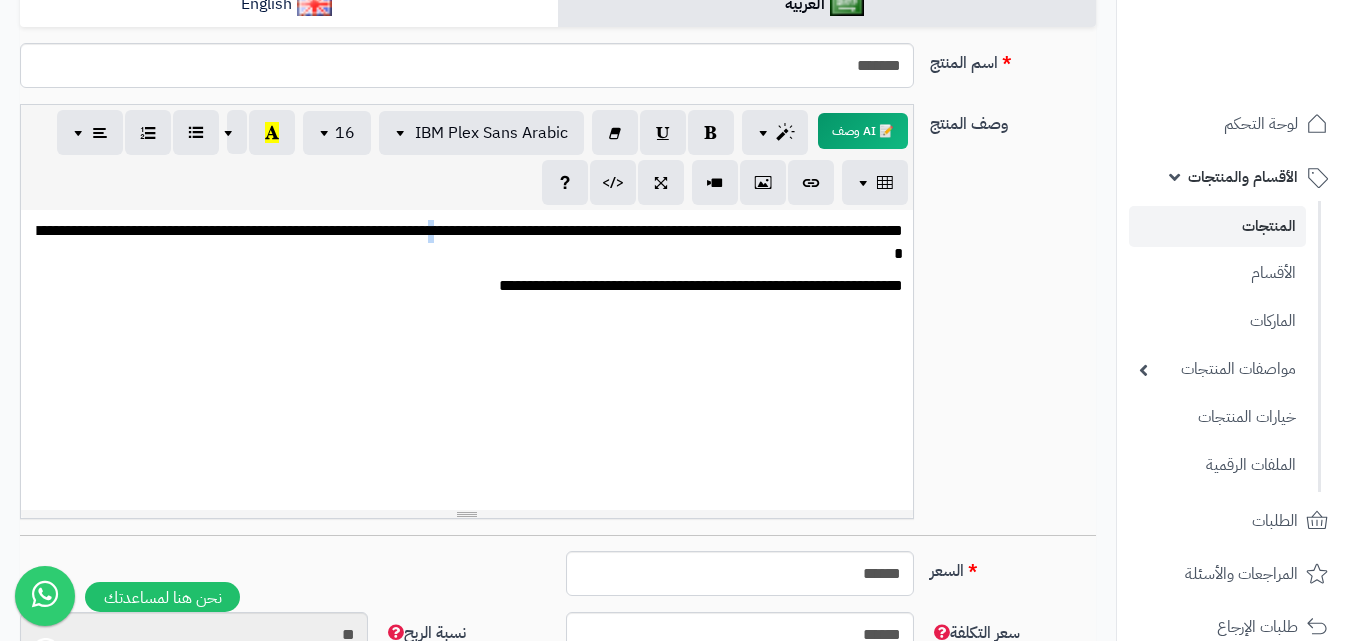 click on "**********" at bounding box center (467, 243) 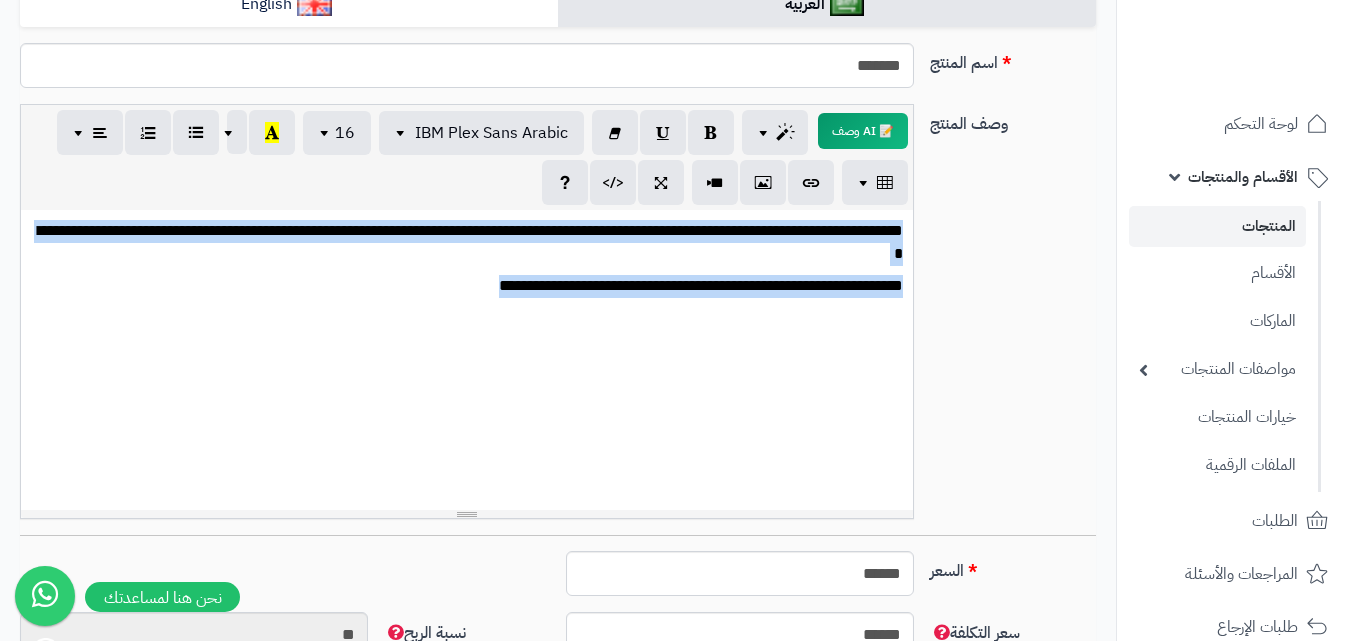 copy on "**********" 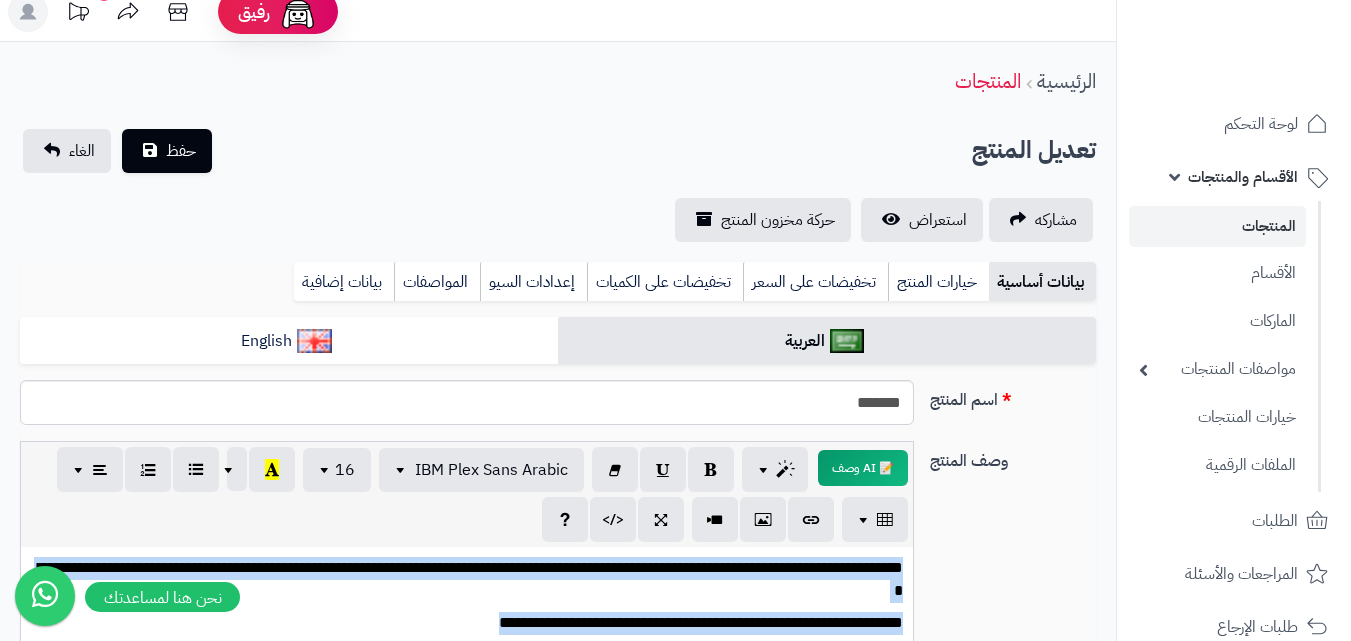 scroll, scrollTop: 0, scrollLeft: 0, axis: both 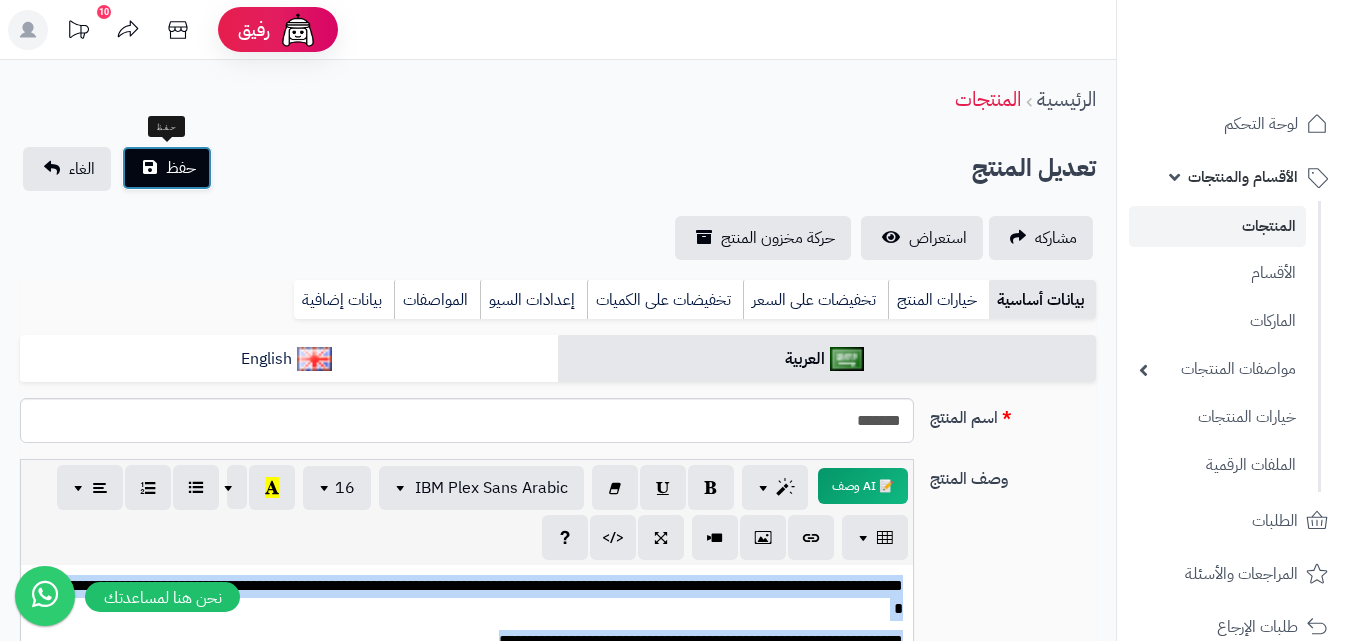 click on "حفظ" at bounding box center (167, 168) 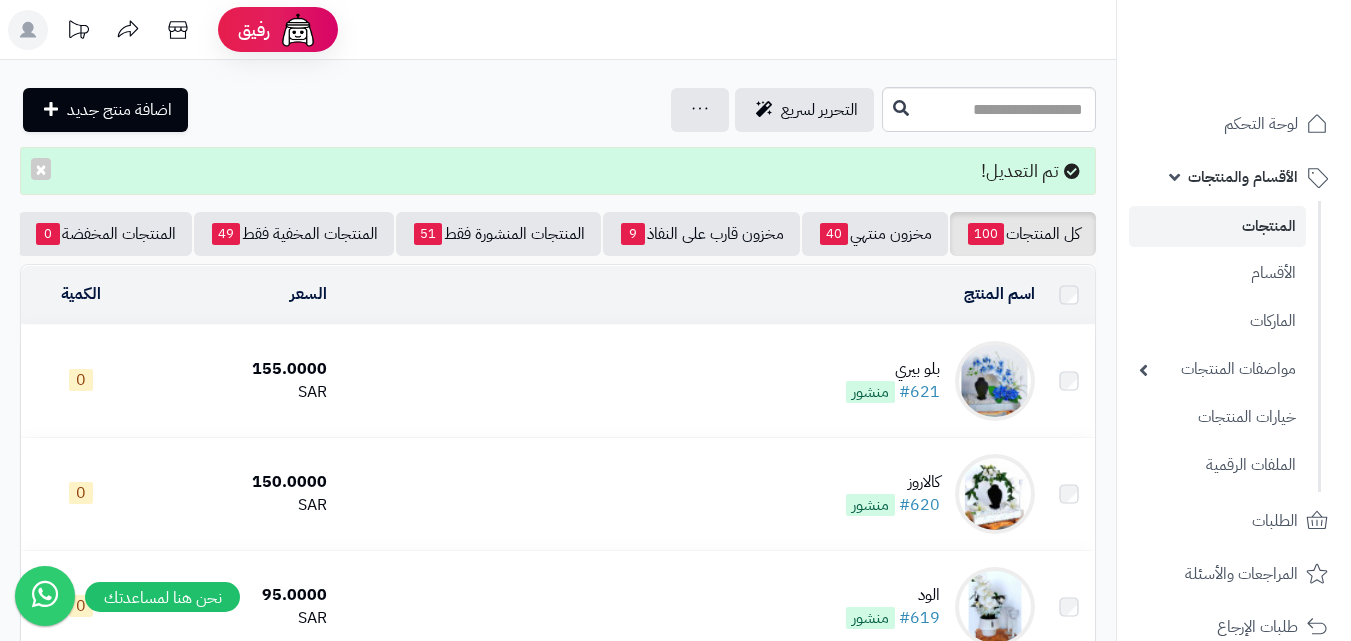 scroll, scrollTop: 0, scrollLeft: 0, axis: both 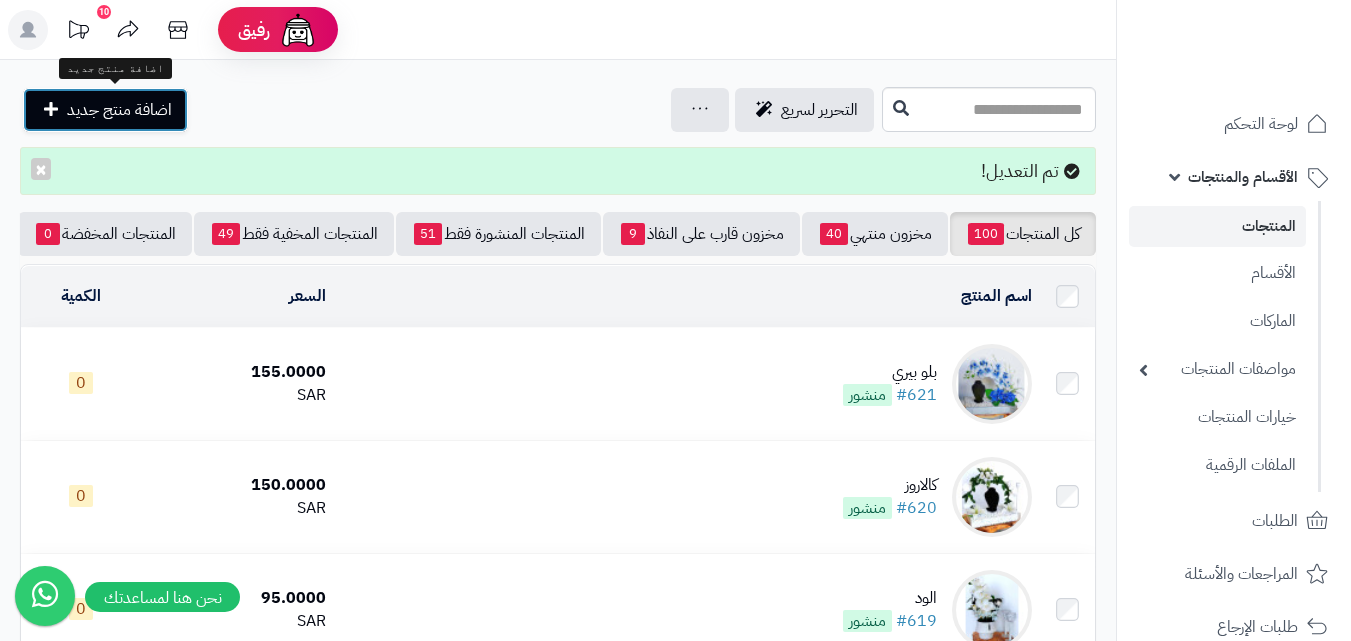 click on "اضافة منتج جديد" at bounding box center (119, 110) 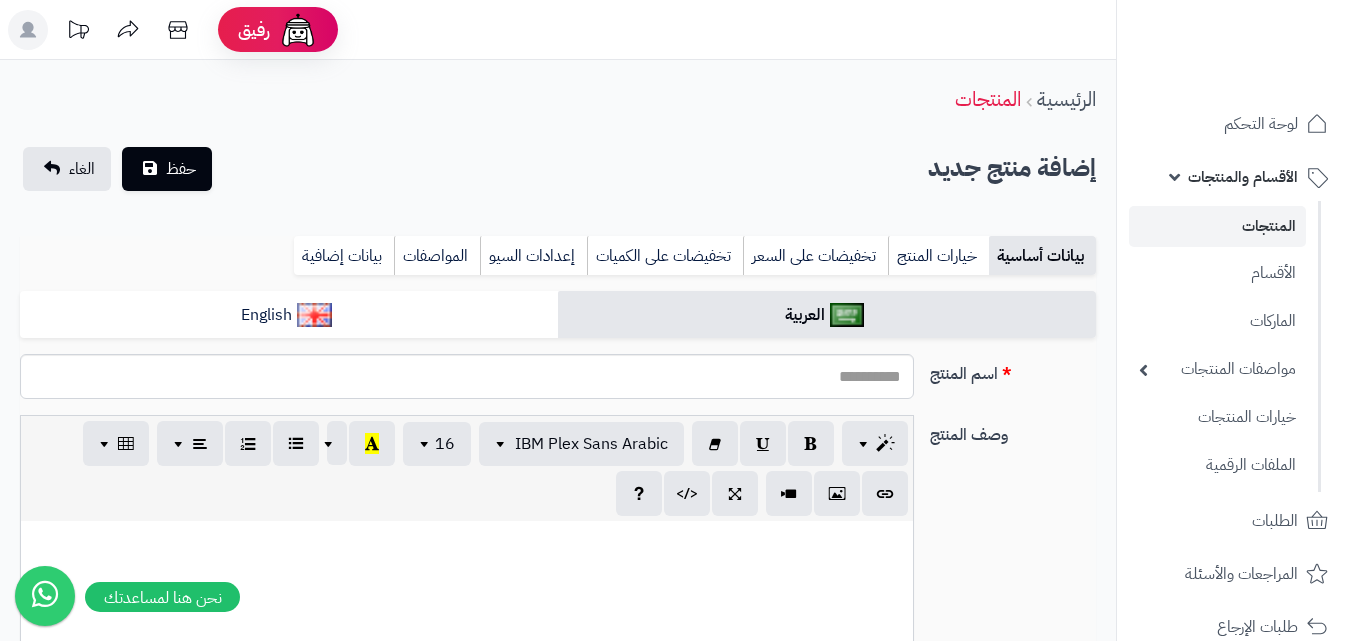 select 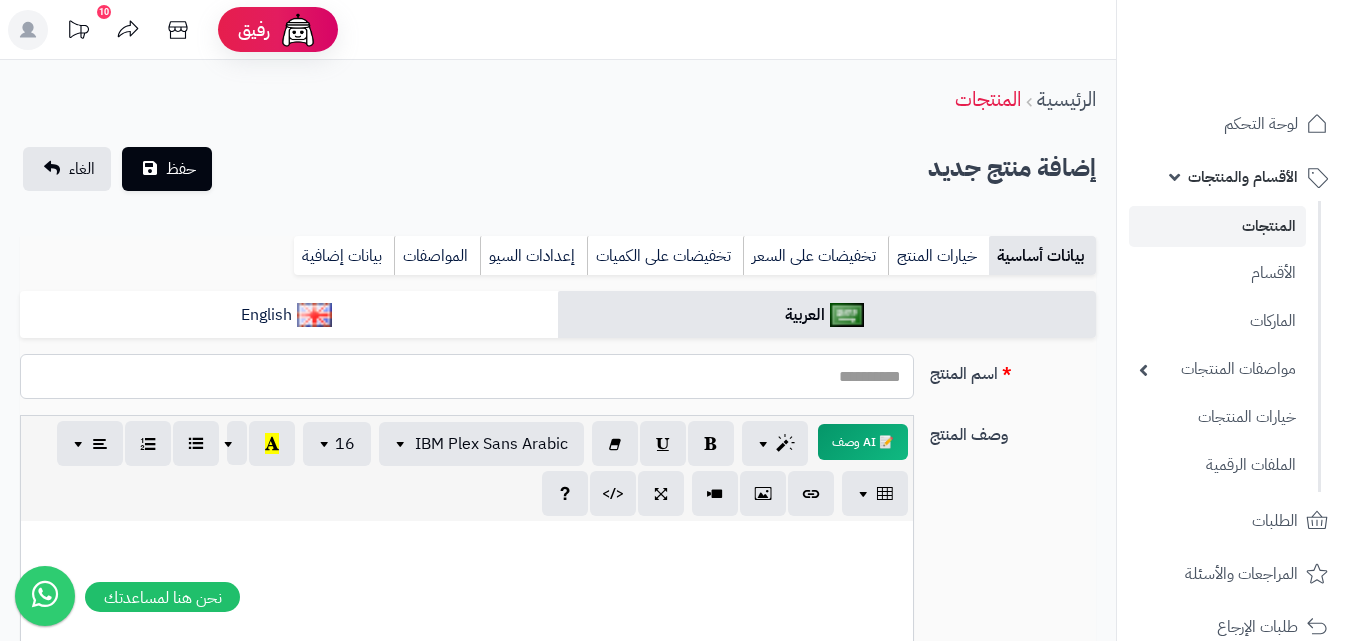 click on "اسم المنتج" at bounding box center (467, 376) 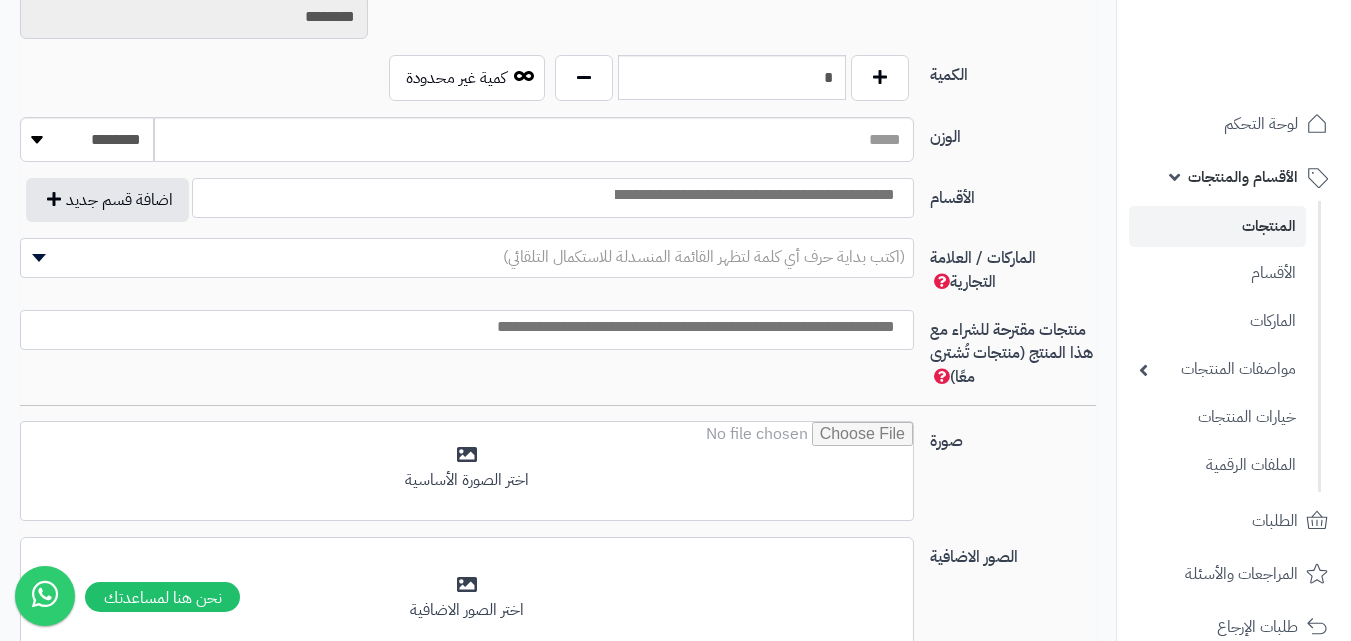 scroll, scrollTop: 1083, scrollLeft: 0, axis: vertical 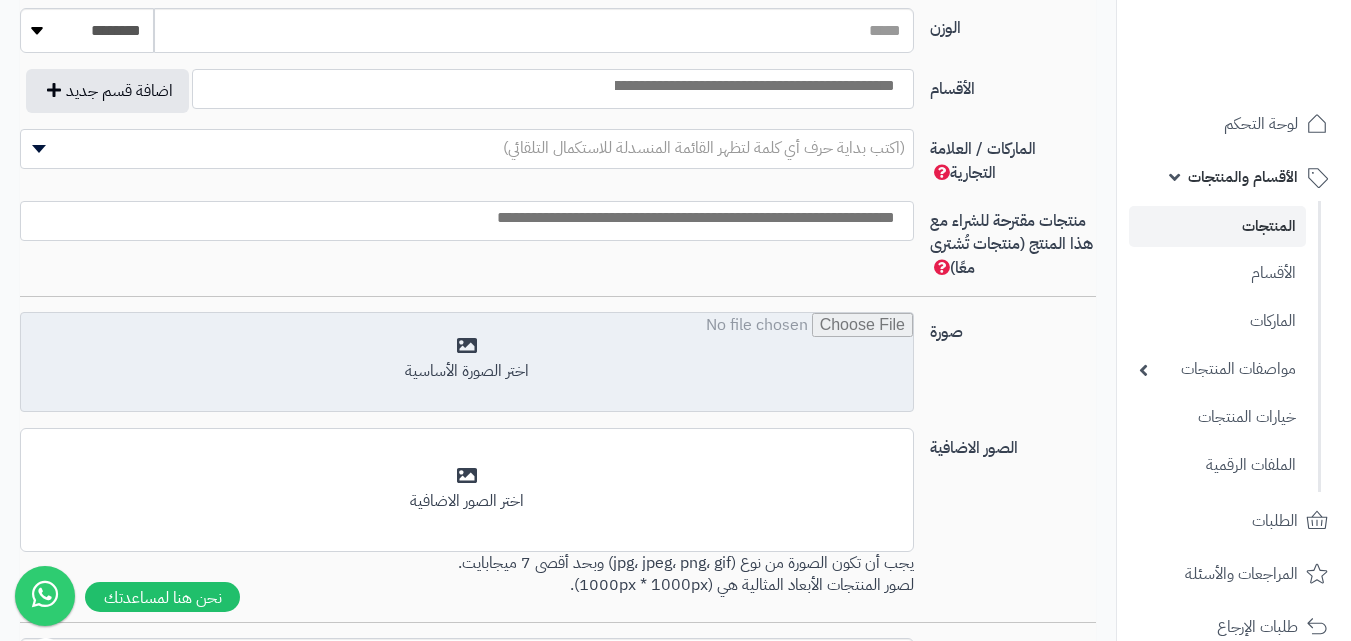 click at bounding box center [467, 363] 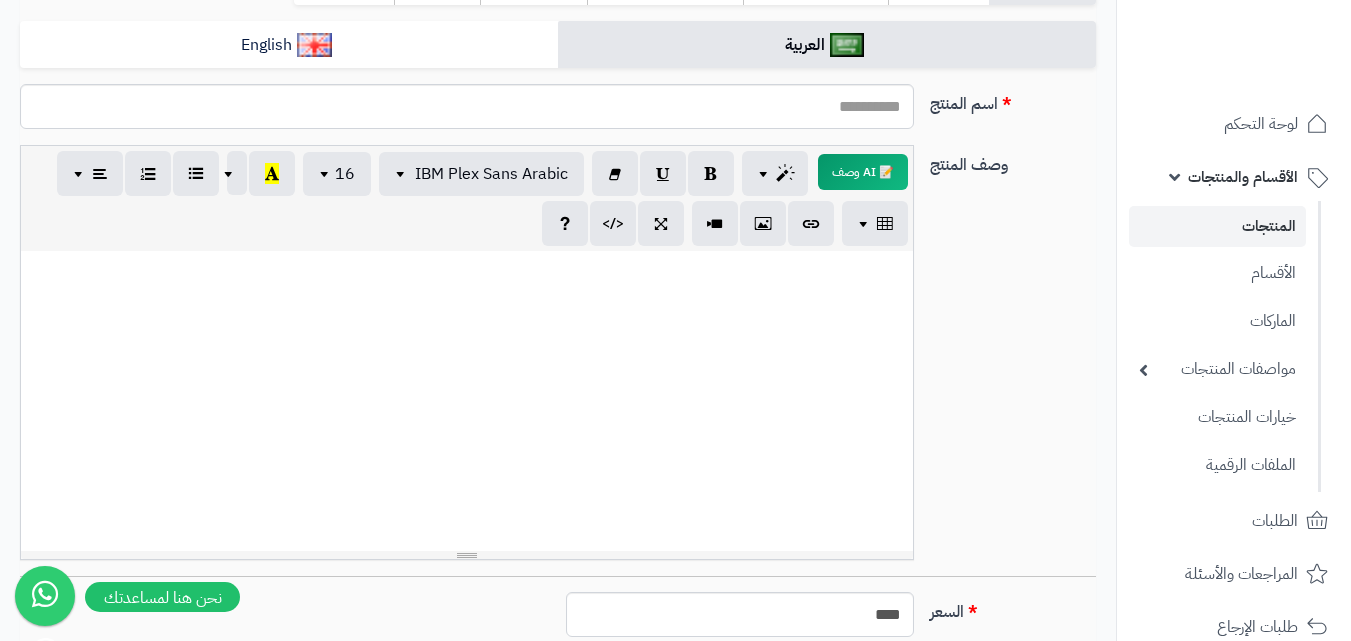 scroll, scrollTop: 213, scrollLeft: 0, axis: vertical 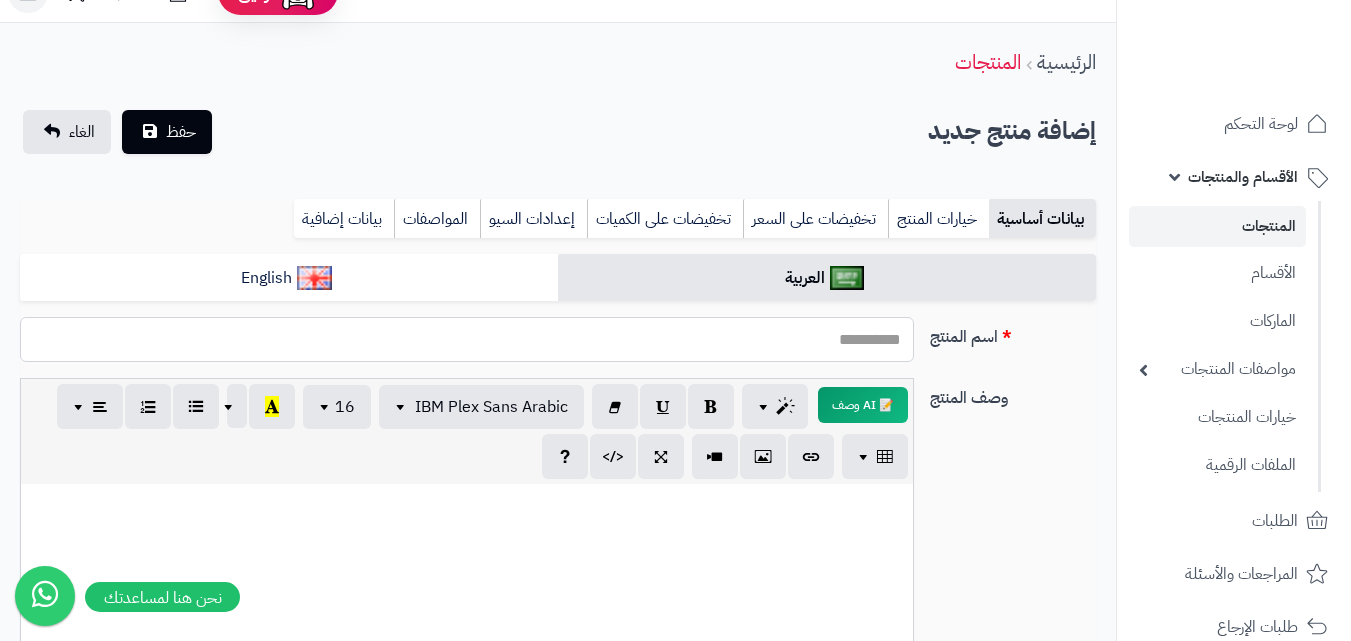 click on "اسم المنتج" at bounding box center (467, 339) 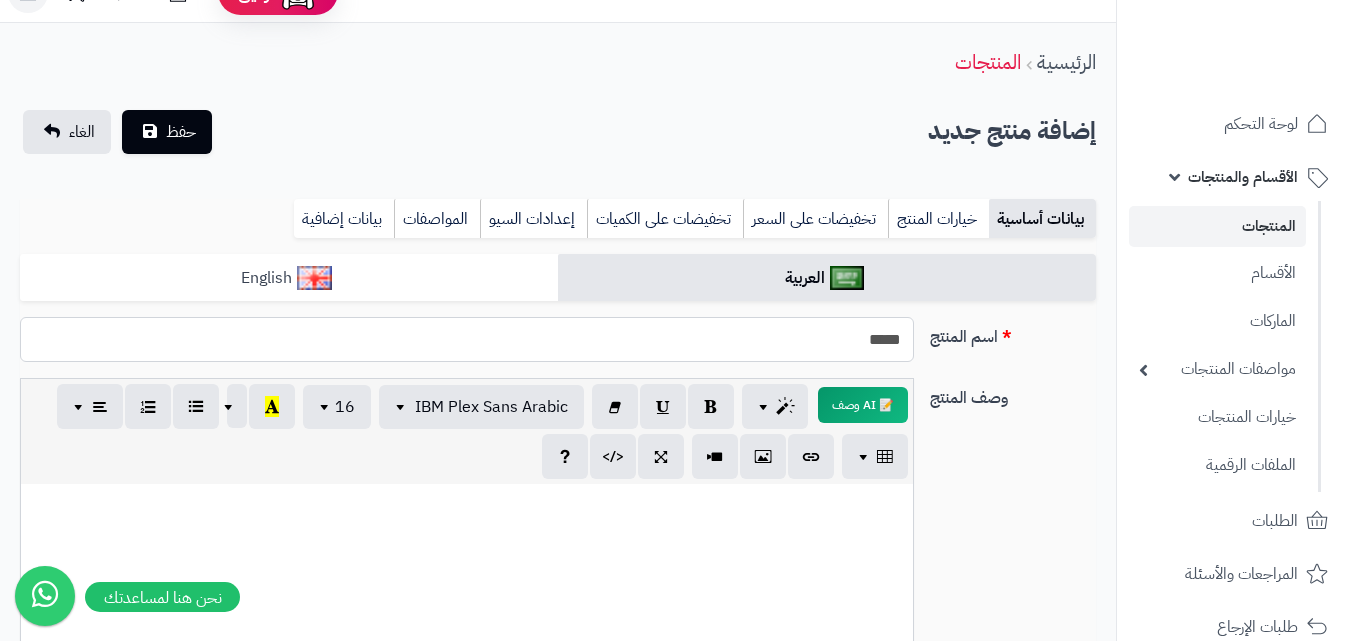 type on "*****" 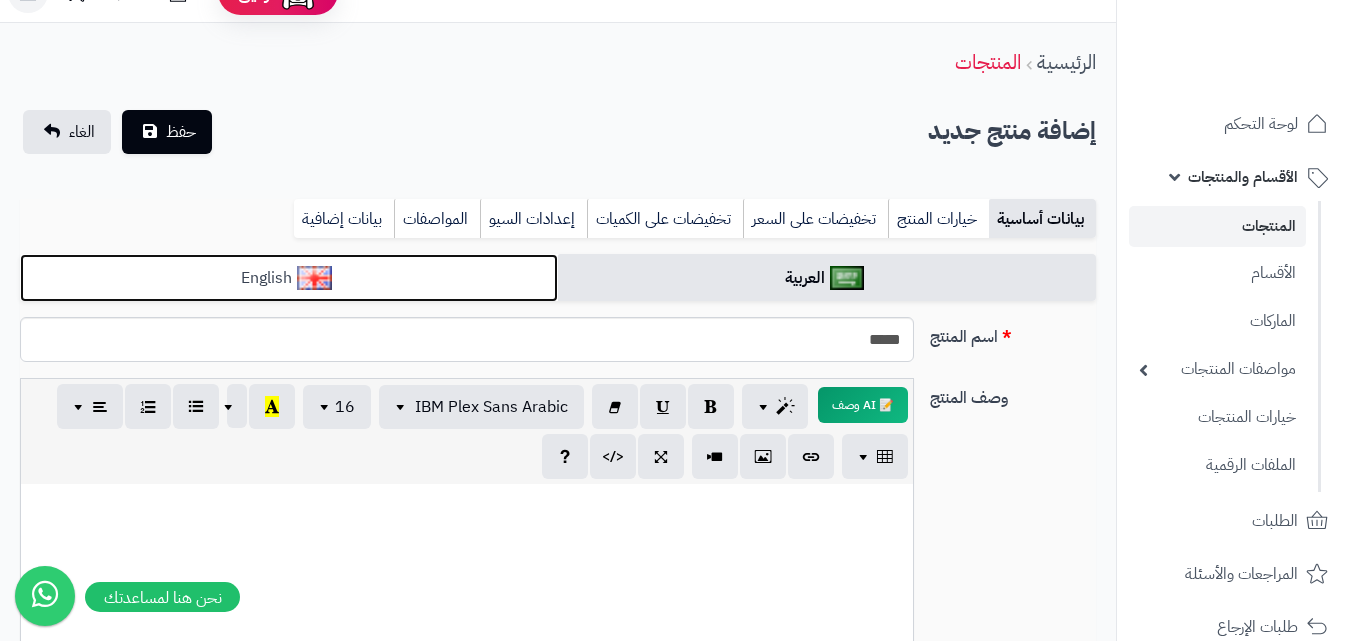 click on "English" at bounding box center [289, 278] 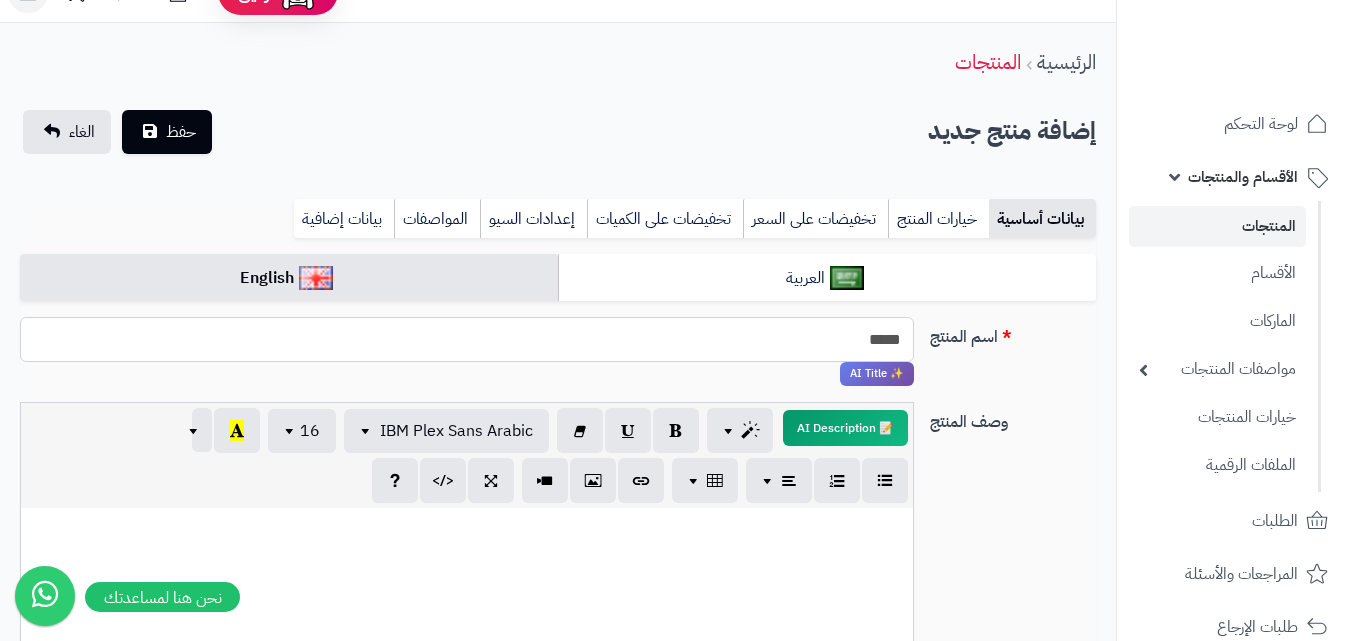 type on "*****" 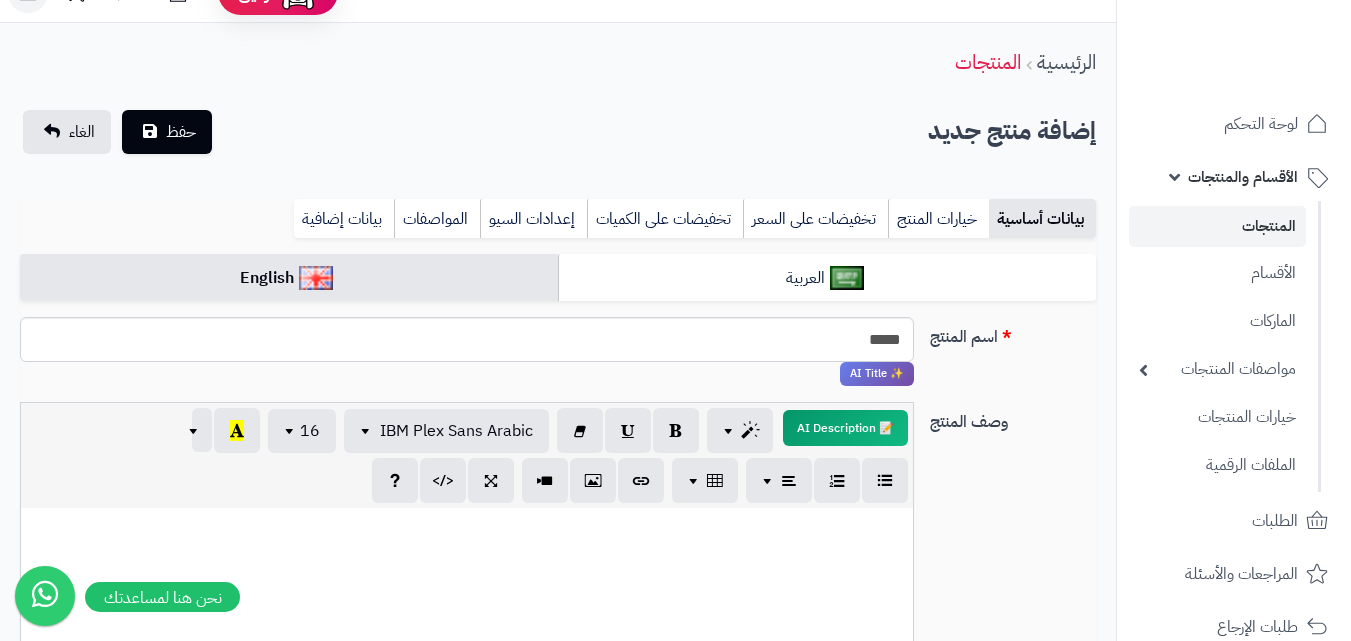 click at bounding box center [467, 658] 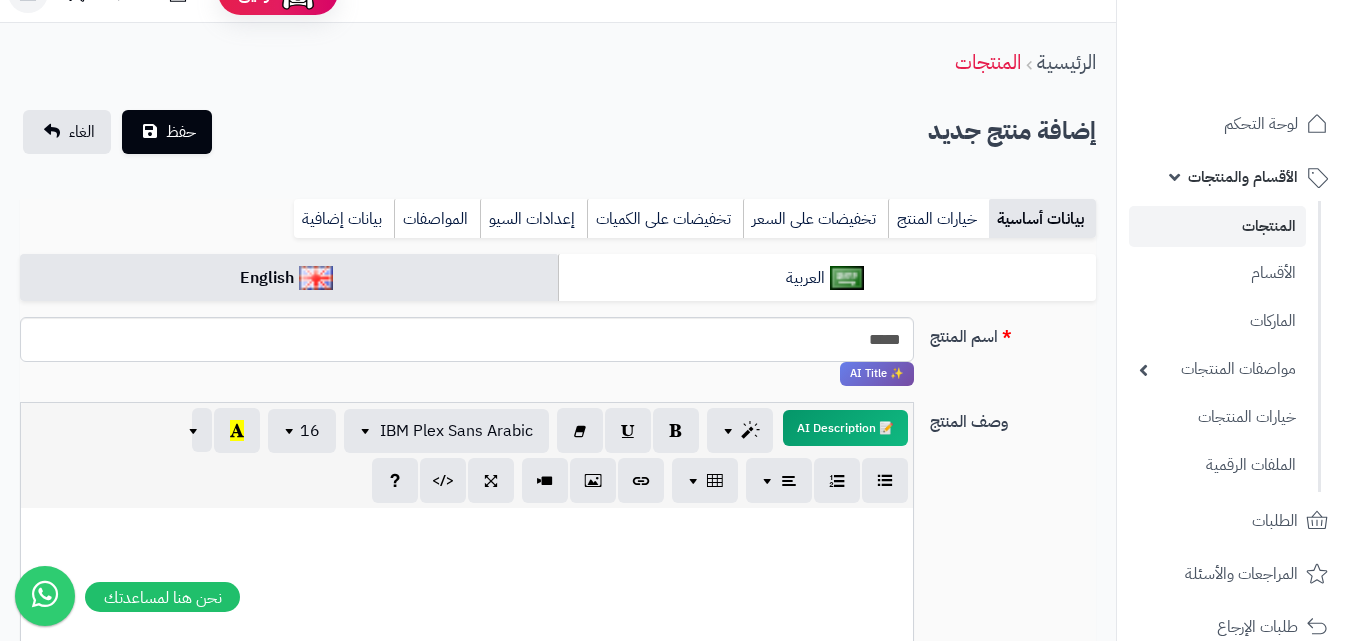 type 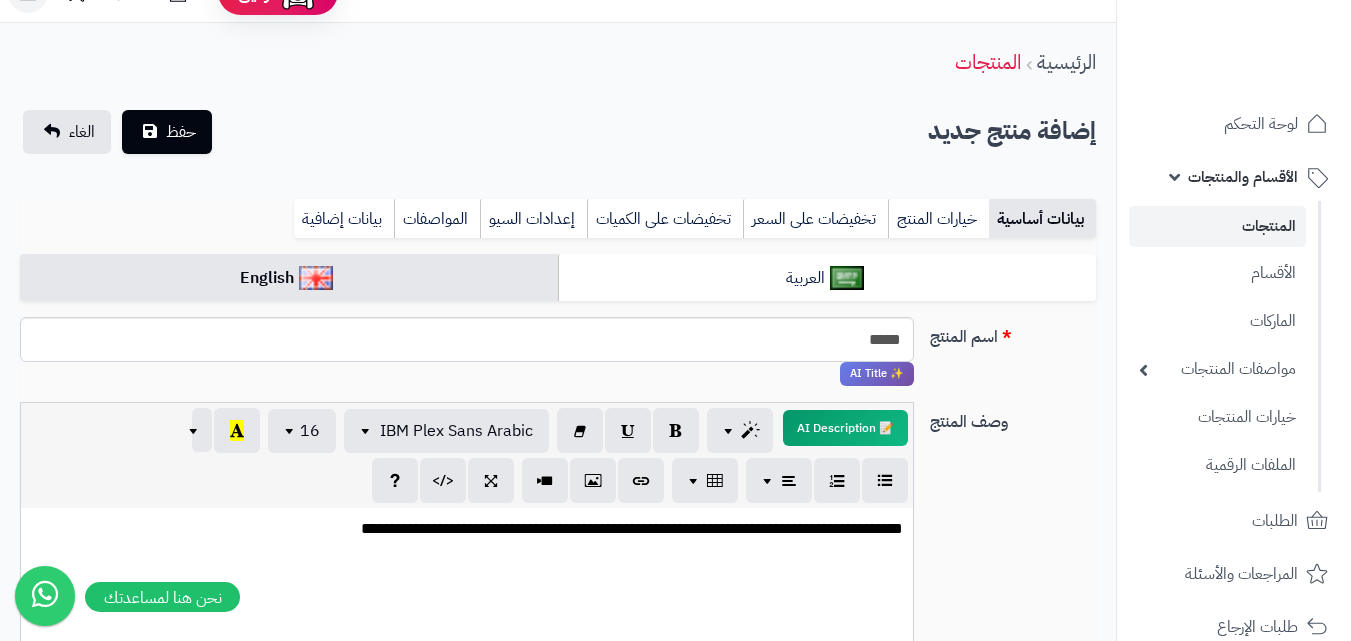 click on "**********" at bounding box center (467, 529) 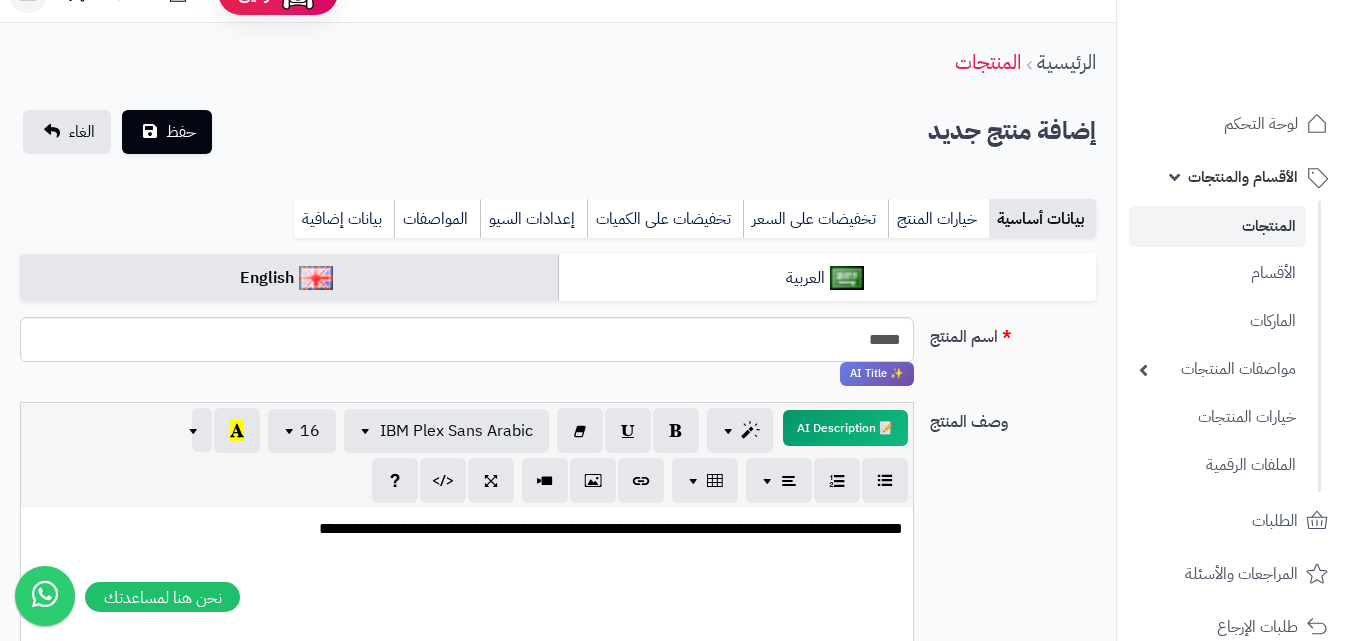 click on "**********" at bounding box center [467, 529] 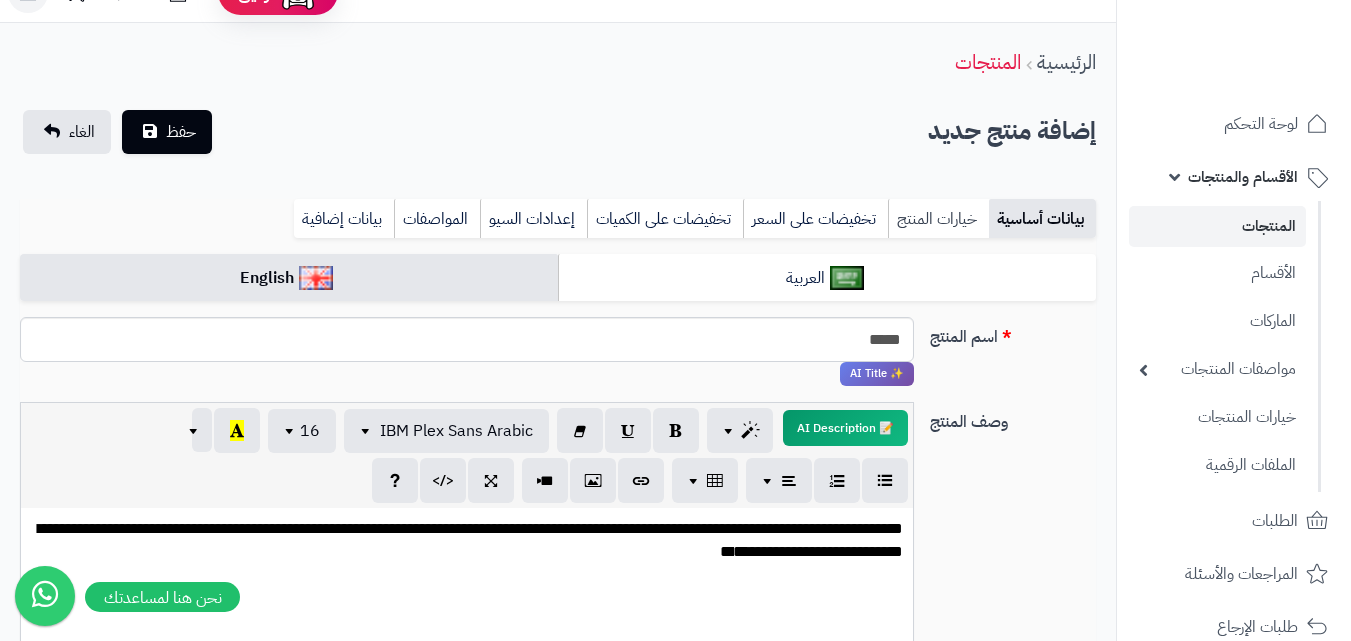 click on "خيارات المنتج" at bounding box center [938, 219] 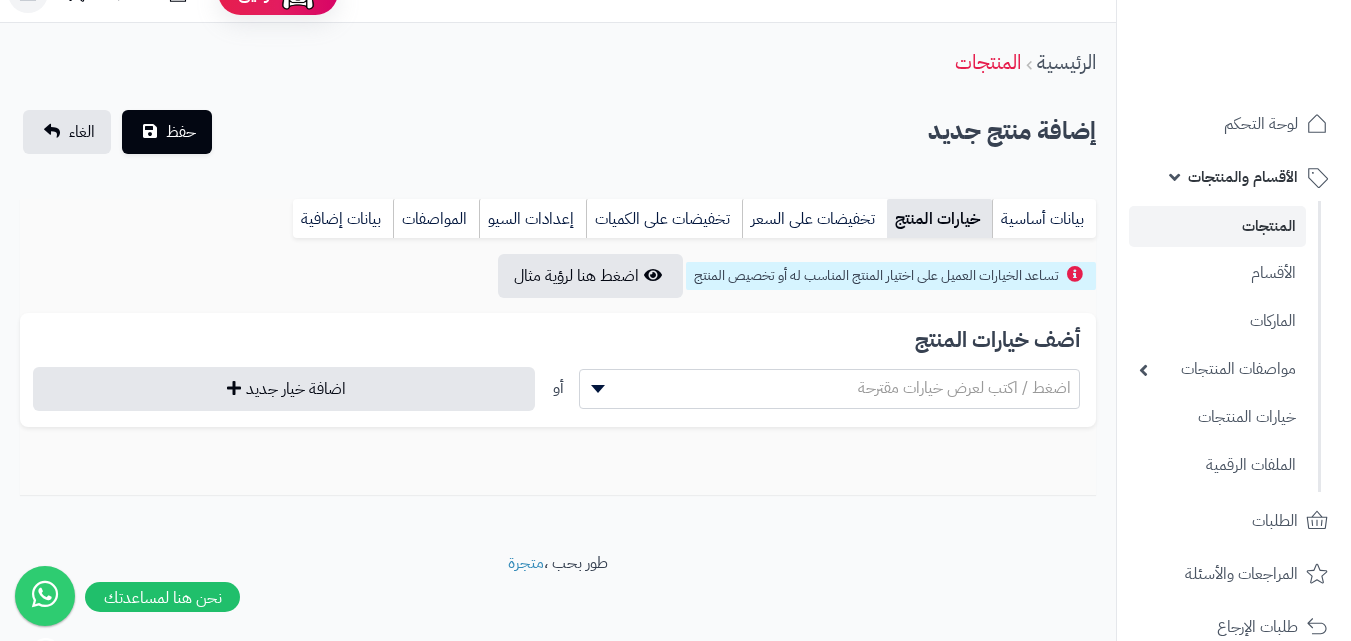 click on "اضغط / اكتب لعرض خيارات مقترحة" at bounding box center [964, 388] 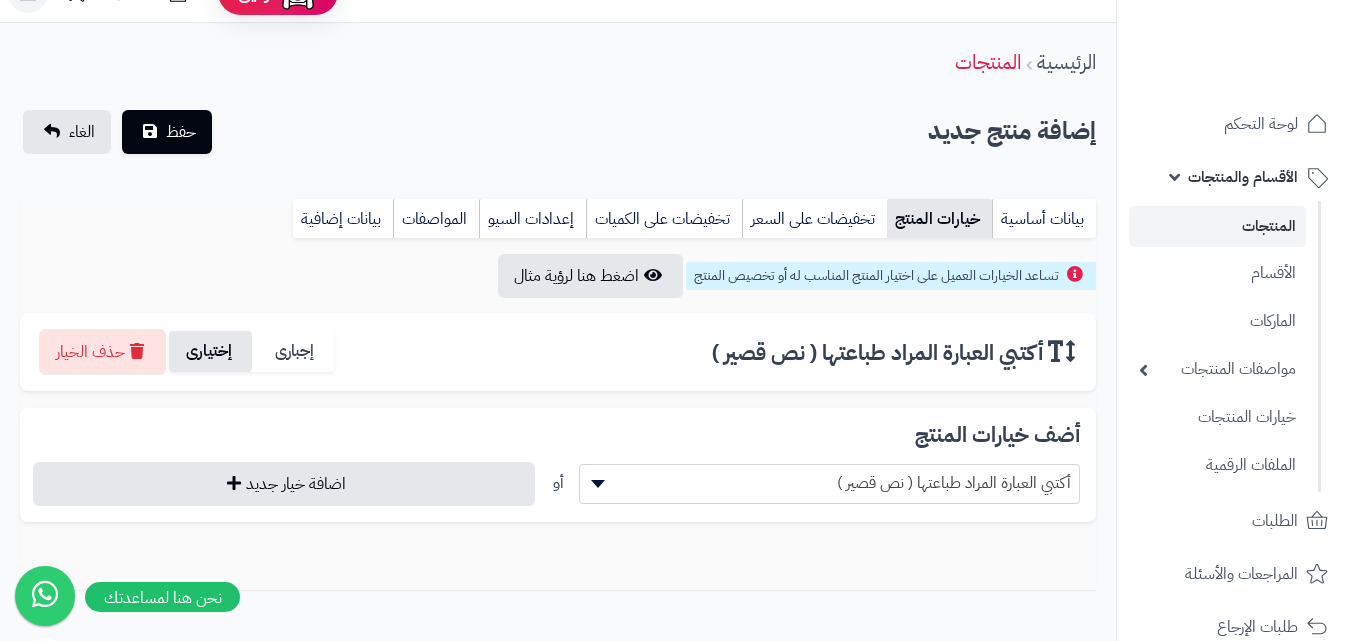 click on "إختيارى" at bounding box center (210, 351) 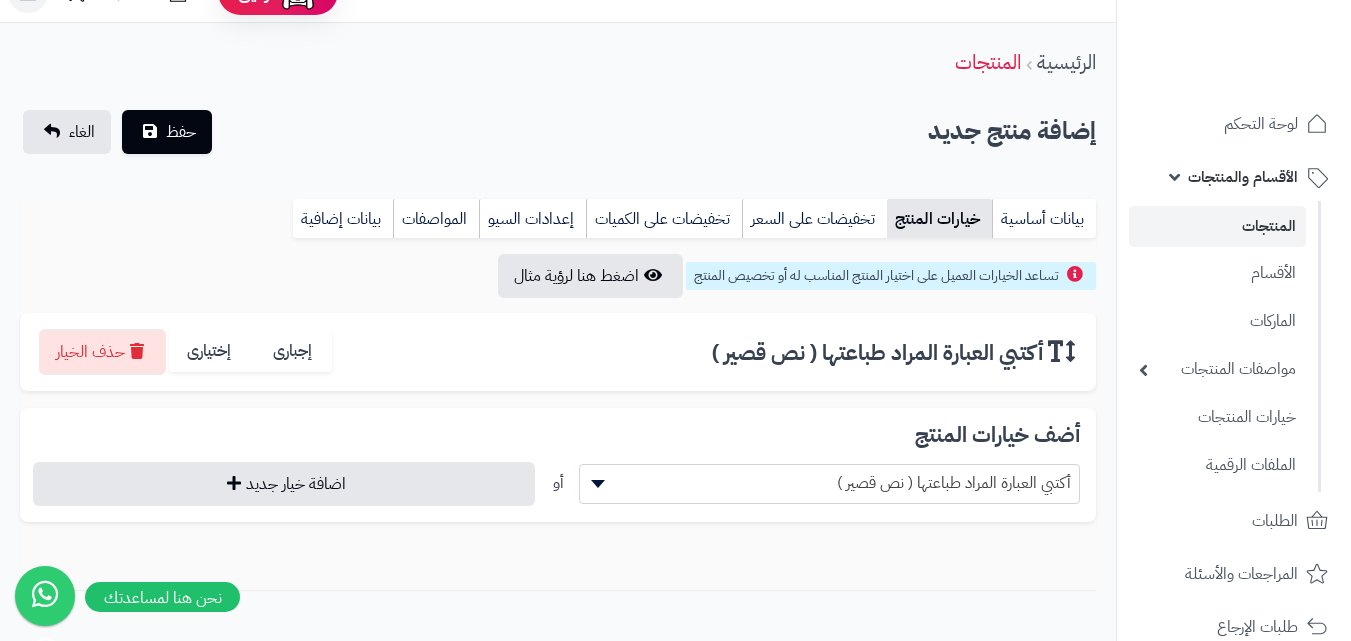 click on "أكتبي العبارة المراد طباعتها ( نص قصير )" at bounding box center (830, 483) 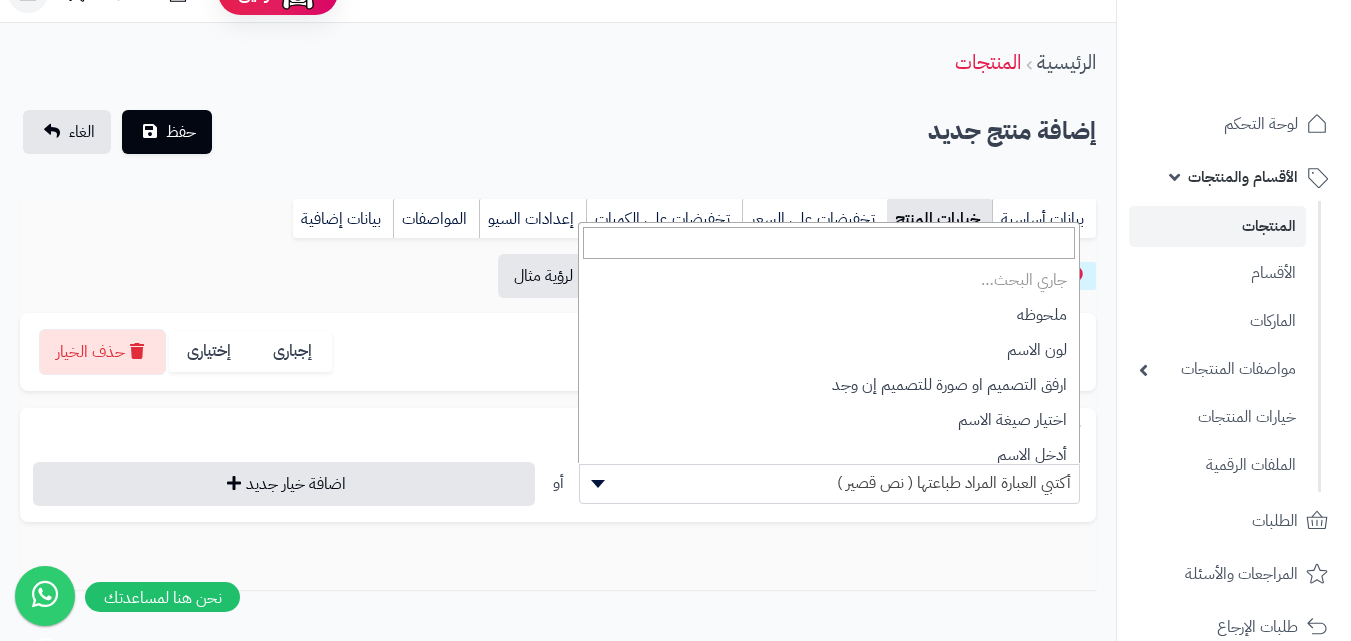 scroll, scrollTop: 139, scrollLeft: 0, axis: vertical 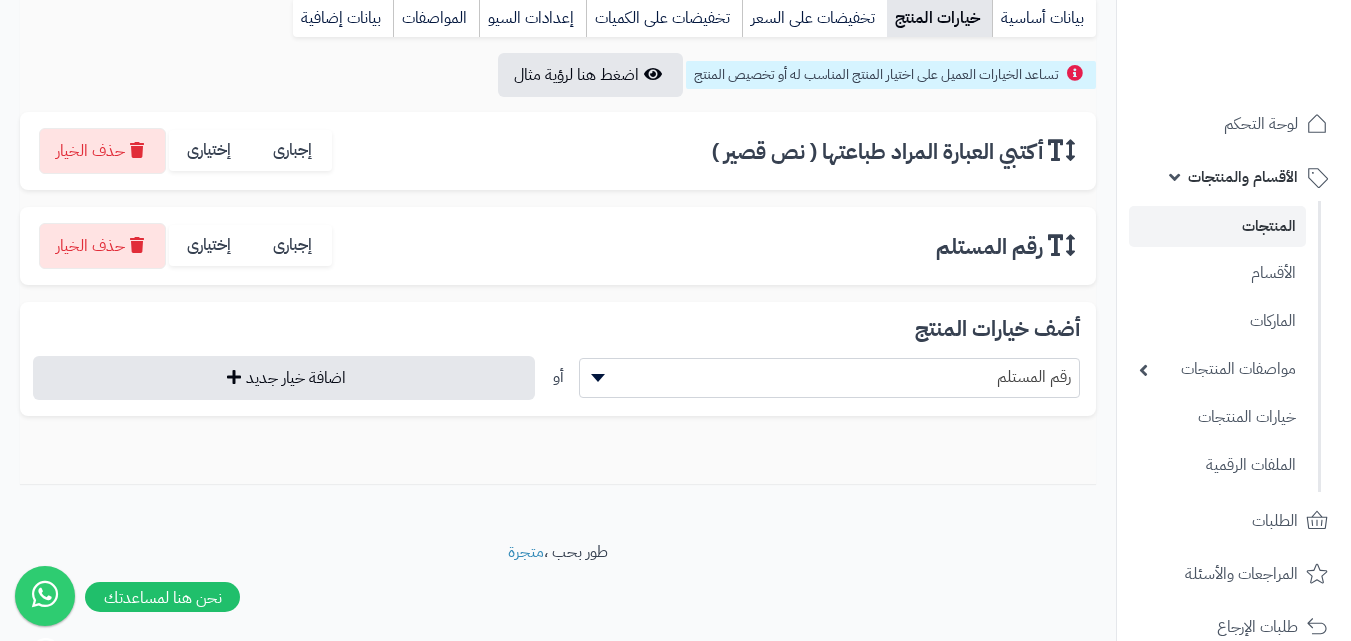 click on "رقم المستلم" at bounding box center [830, 377] 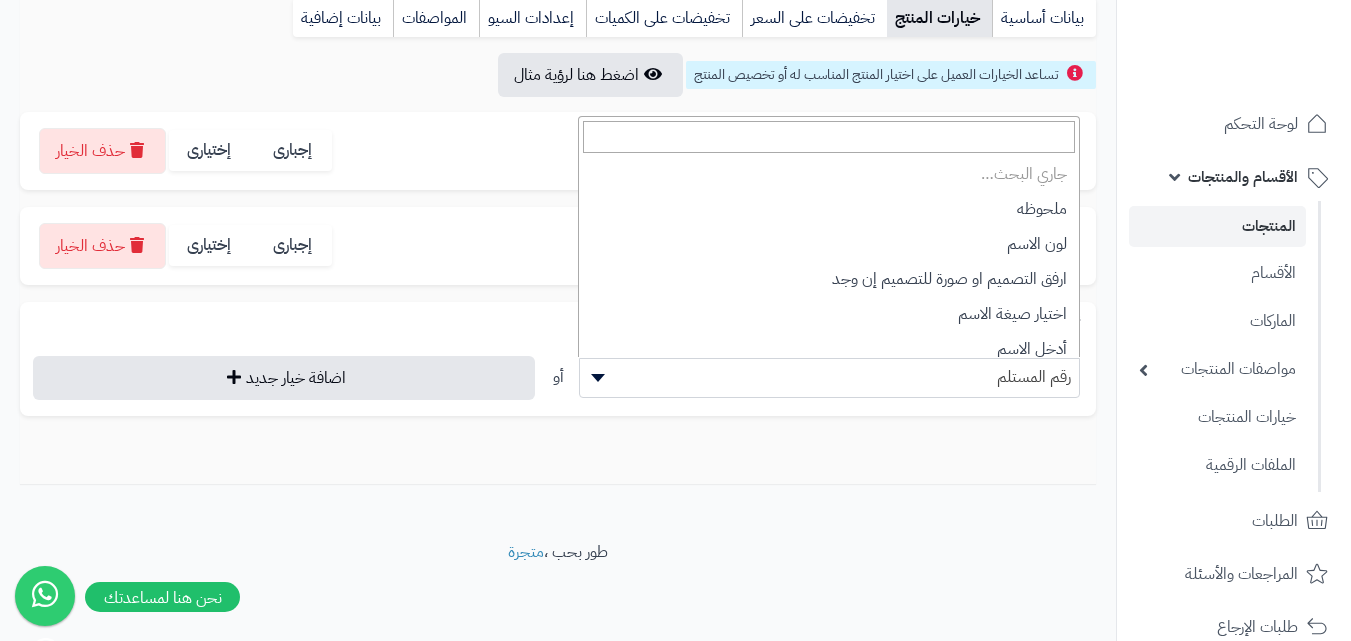 scroll, scrollTop: 174, scrollLeft: 0, axis: vertical 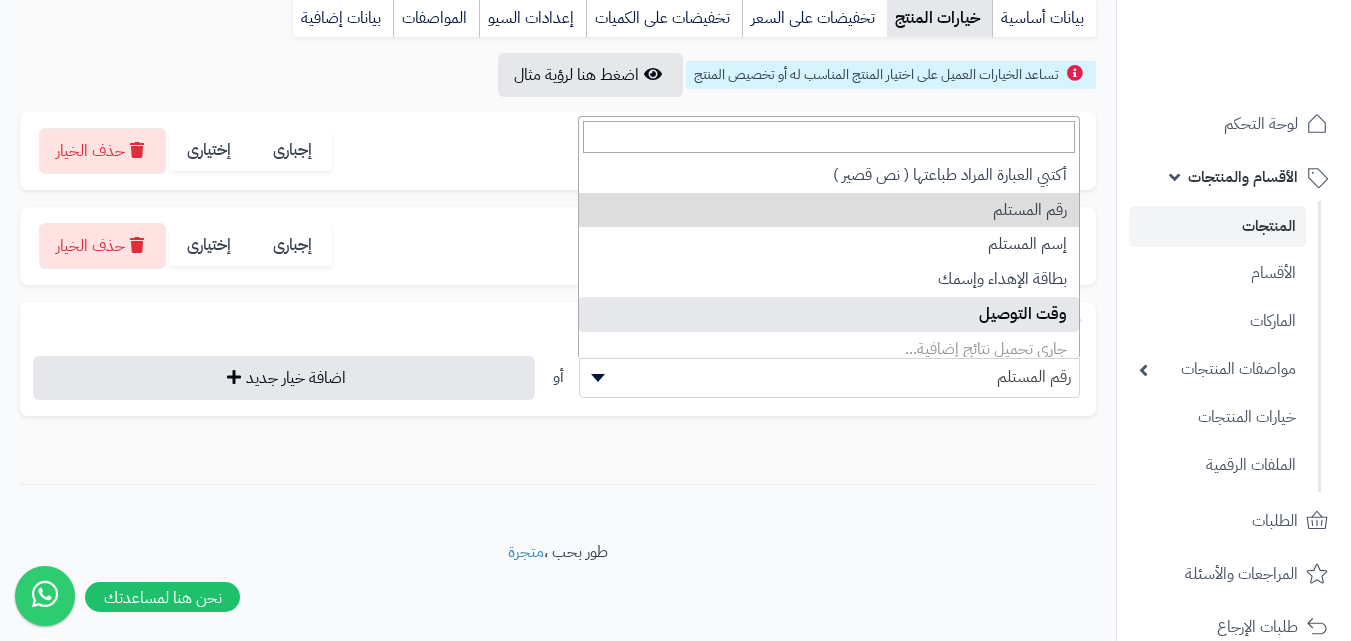 select on "**" 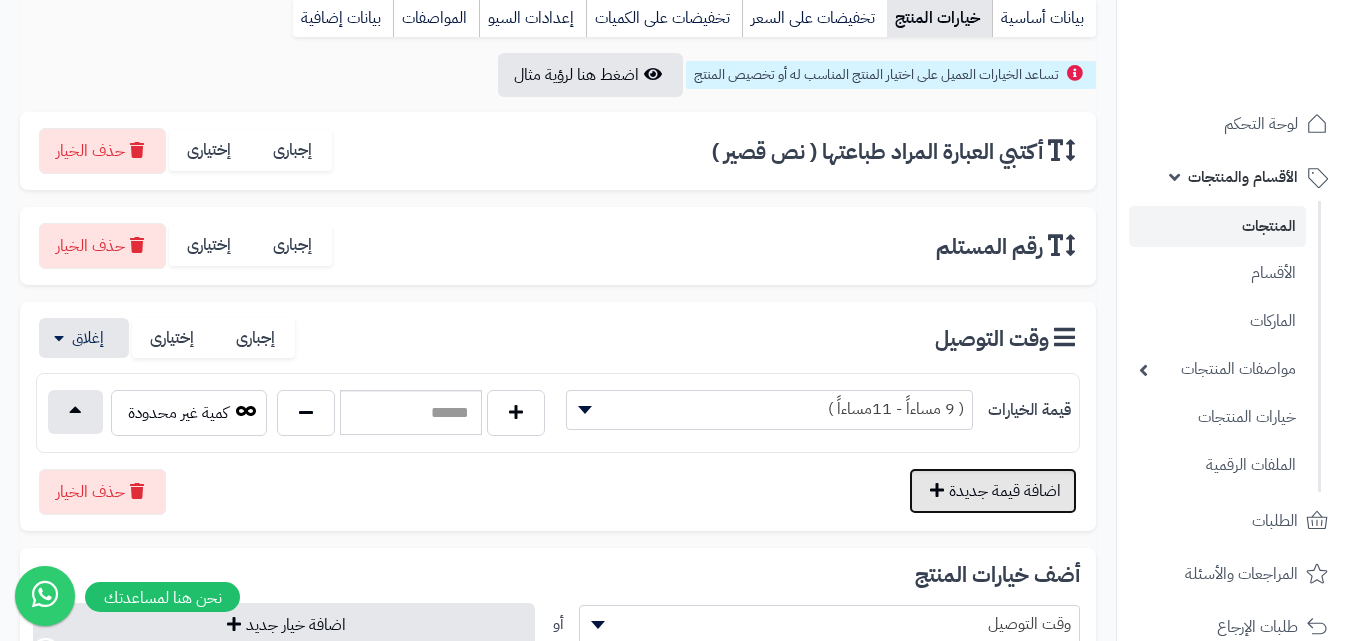 click on "اضافة قيمة جديدة" at bounding box center (993, 491) 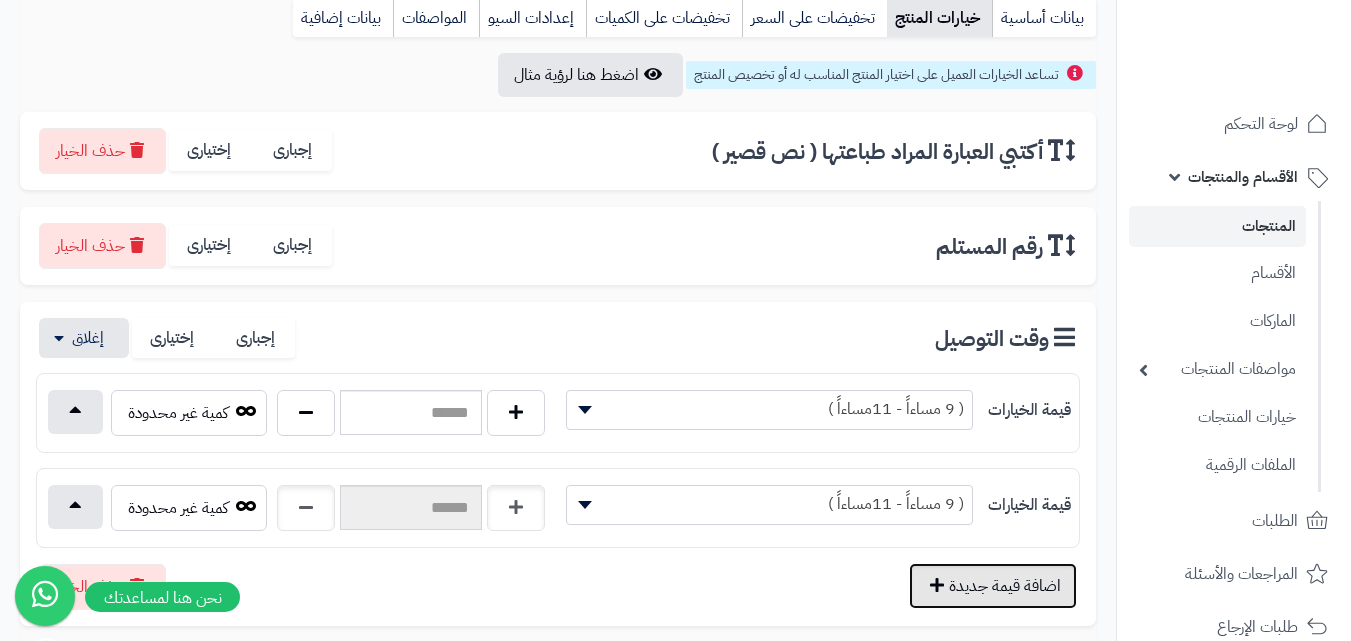 click on "اضافة قيمة جديدة" at bounding box center [993, 586] 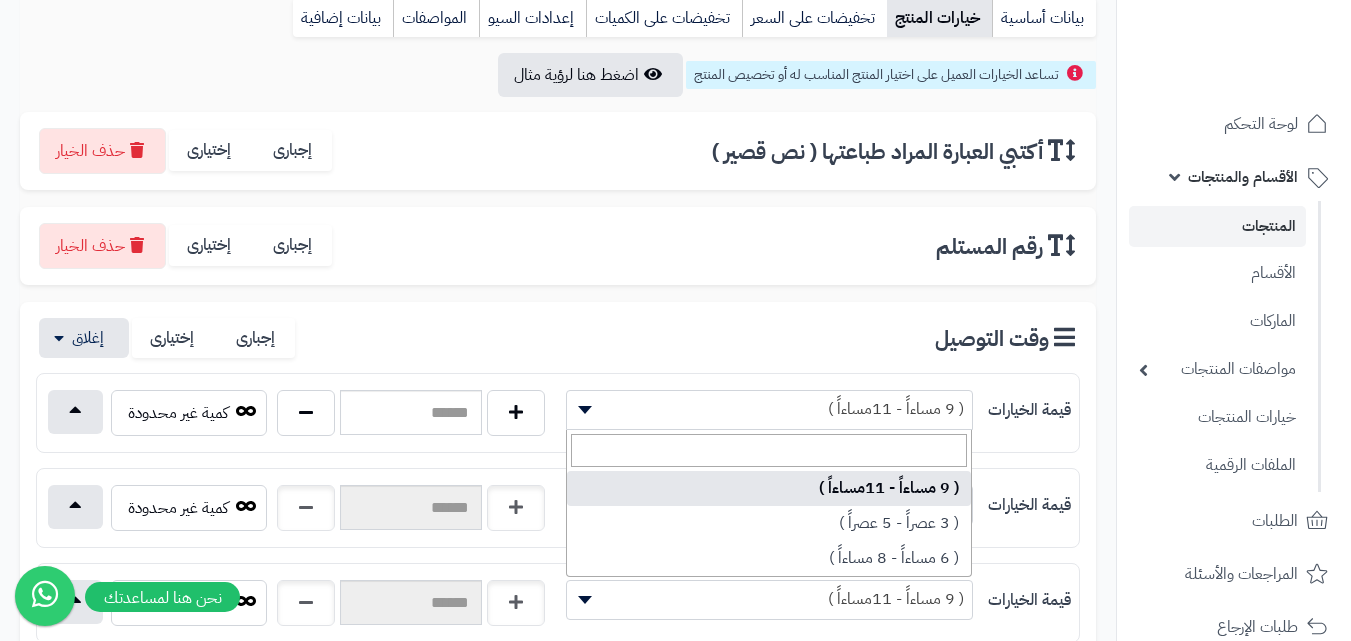 click on "( 9 مساءاً - 11مساءاً )" at bounding box center (769, 409) 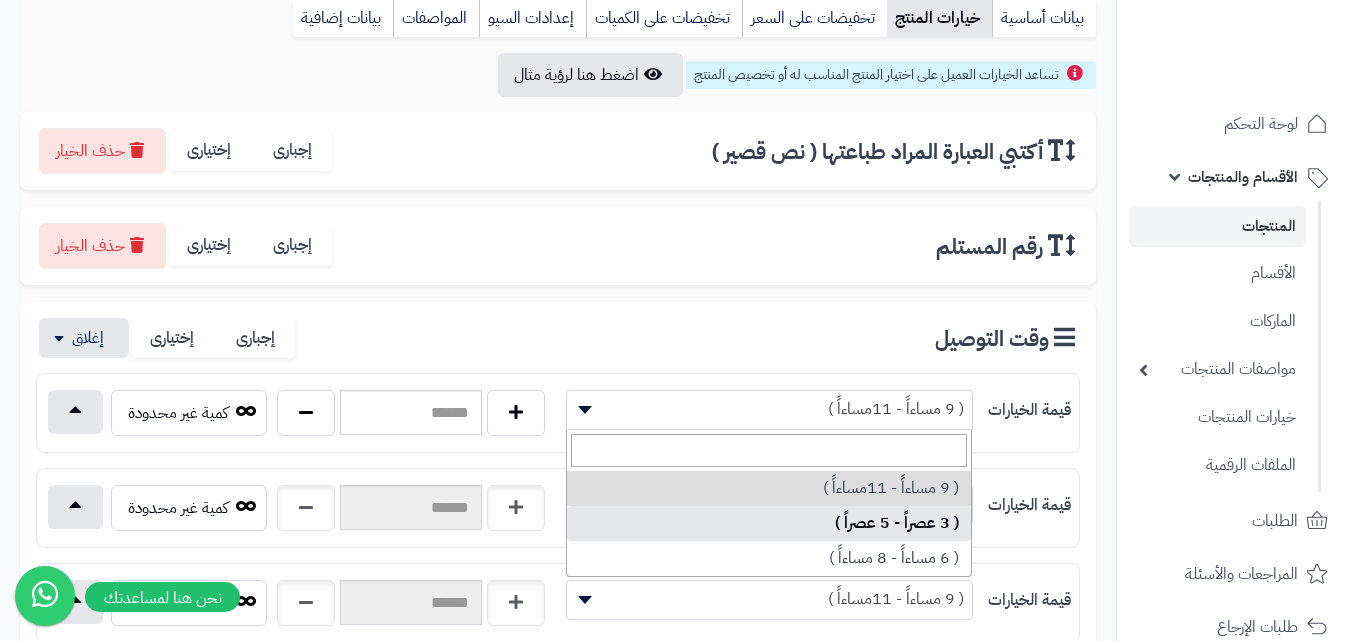 select on "***" 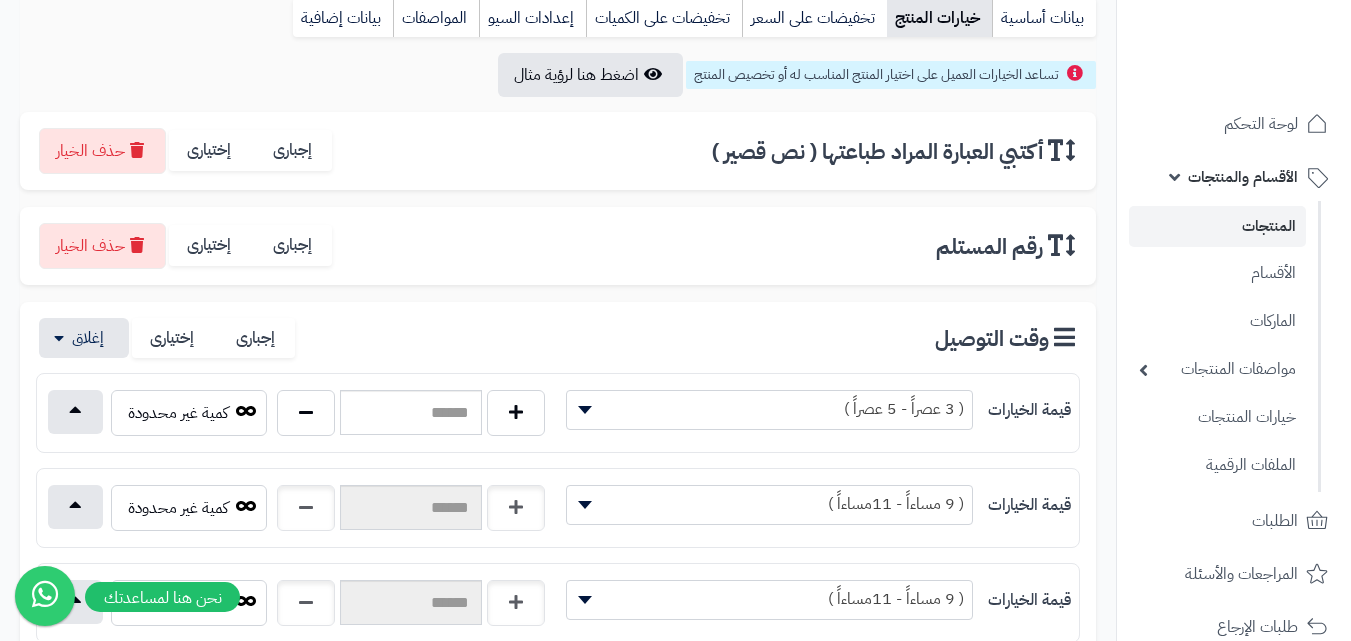 click on "( 9 مساءاً - 11مساءاً )" at bounding box center [769, 504] 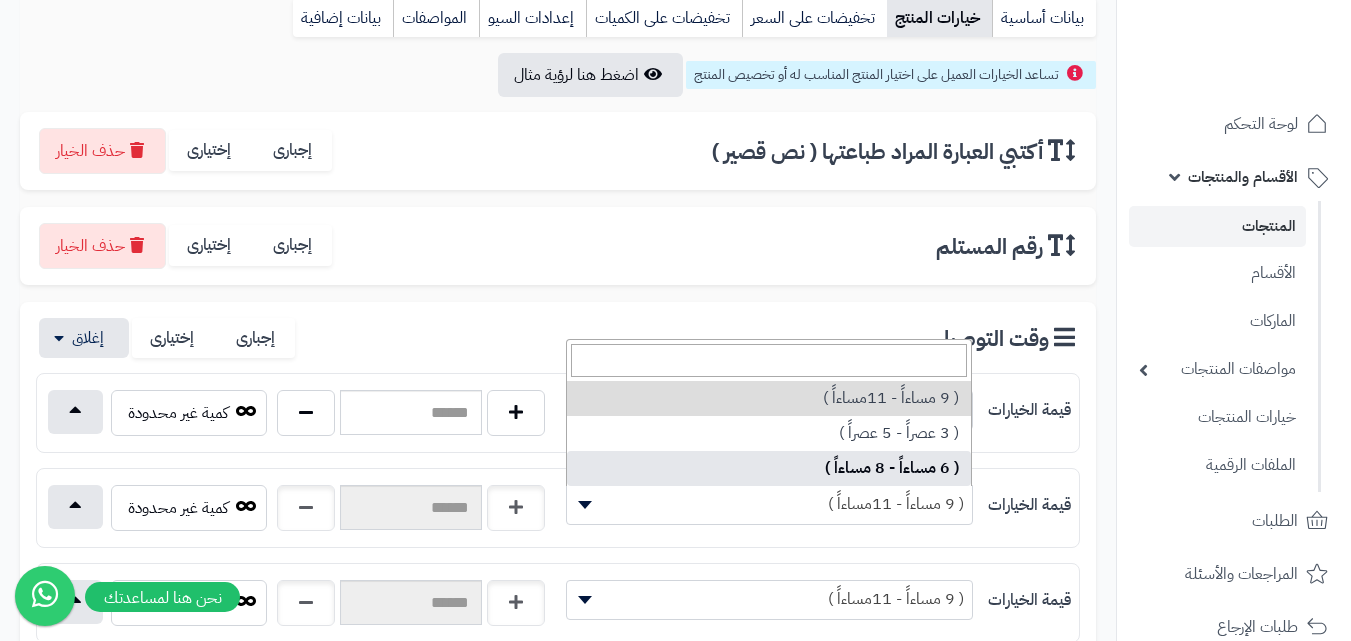 select on "***" 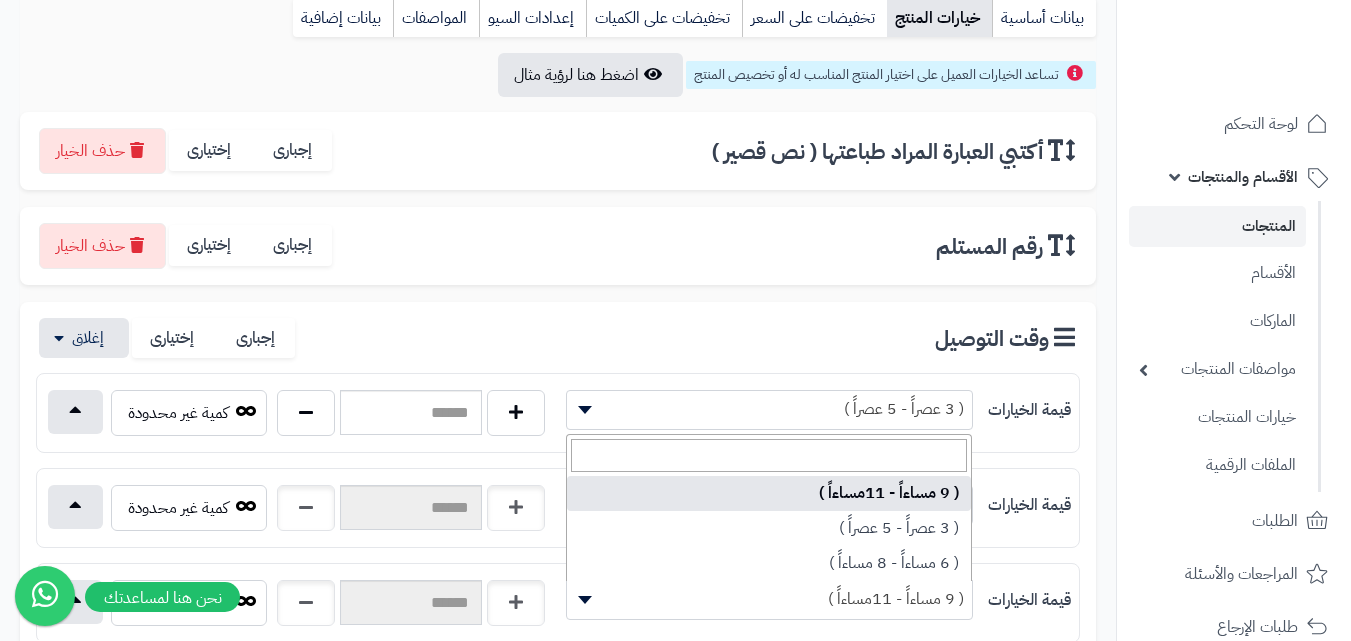 click on "( 9 مساءاً - 11مساءاً )" at bounding box center (769, 599) 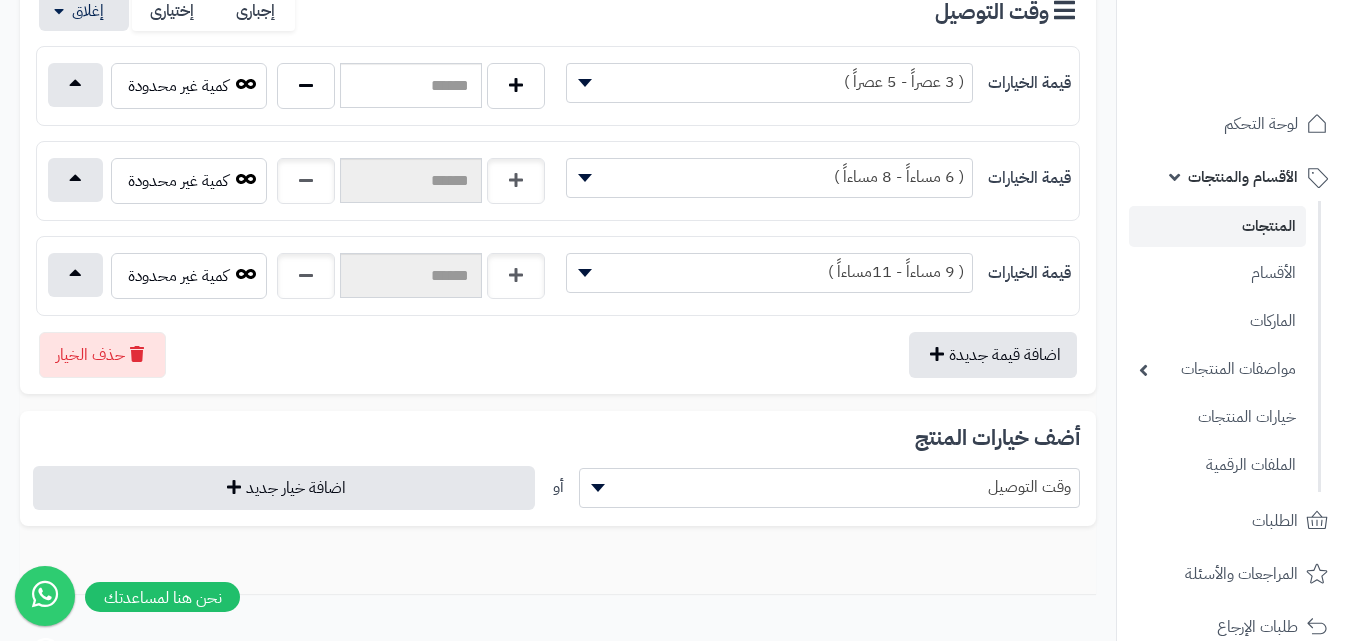 scroll, scrollTop: 602, scrollLeft: 0, axis: vertical 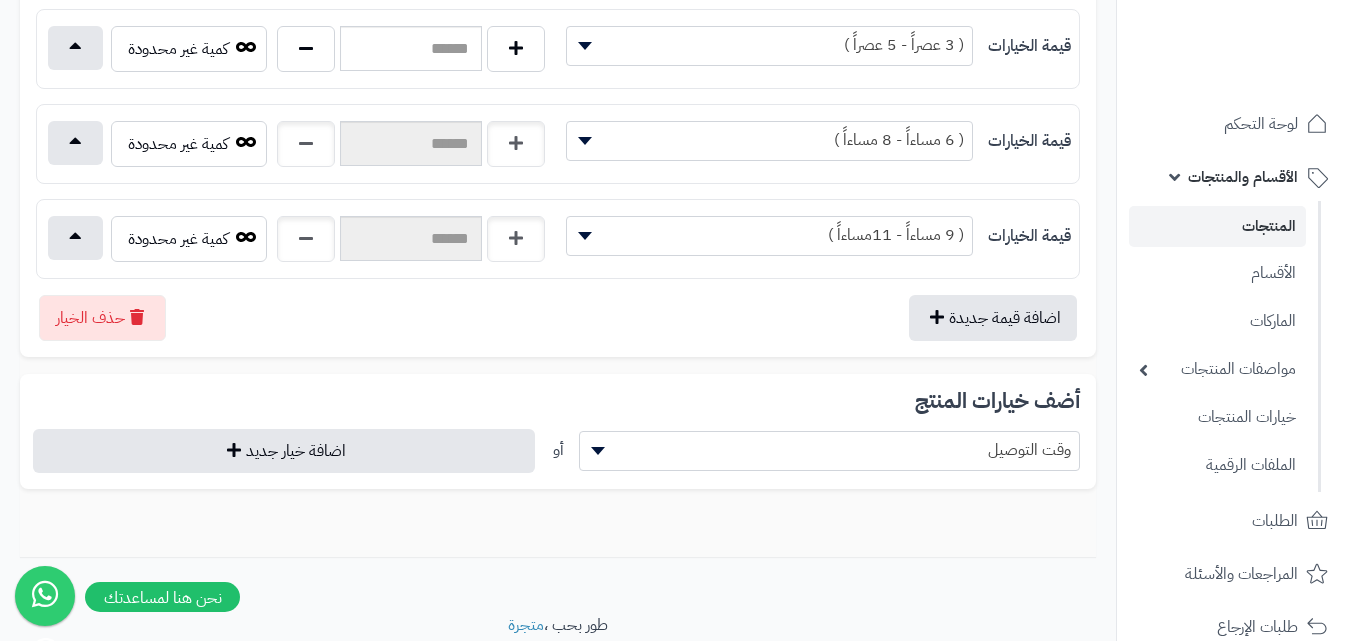 click on "وقت التوصيل" at bounding box center [830, 450] 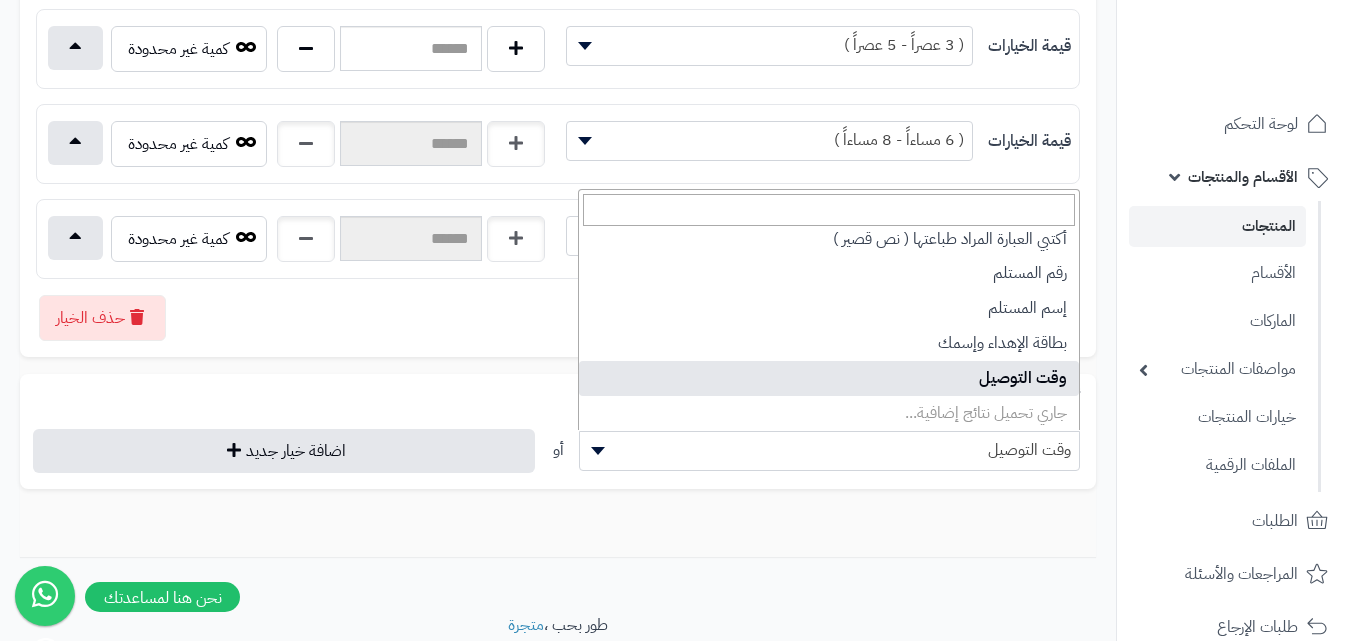 scroll, scrollTop: 183, scrollLeft: 0, axis: vertical 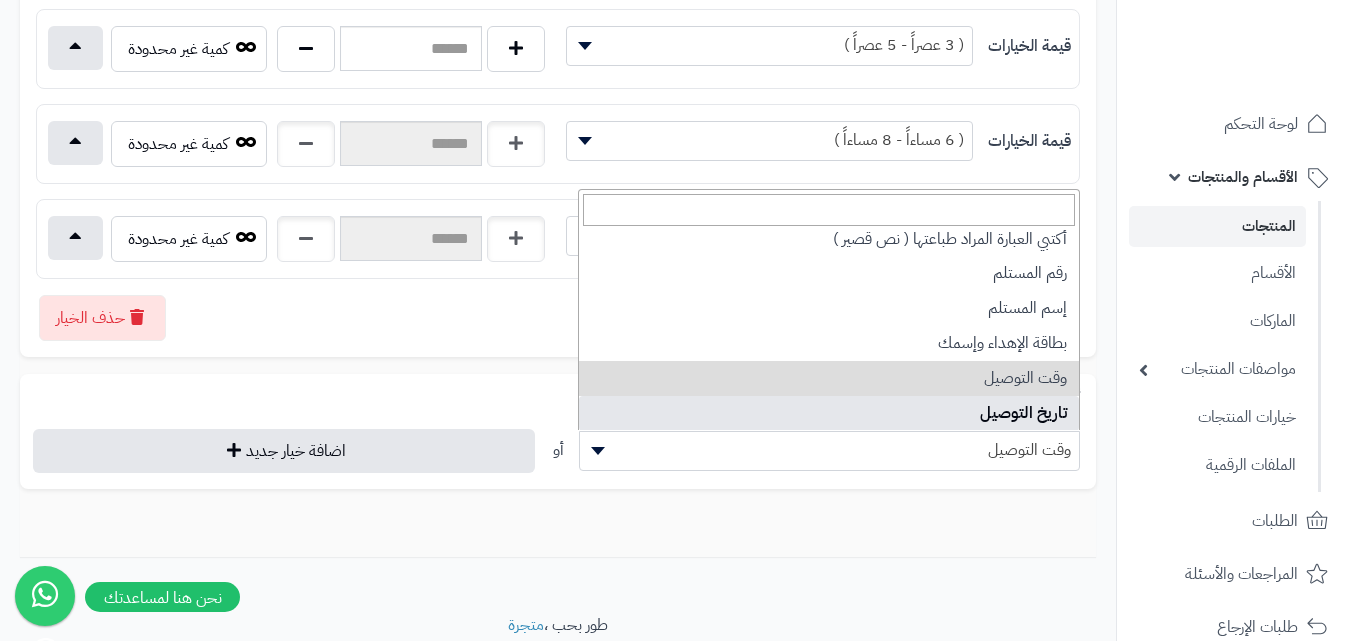 select on "**" 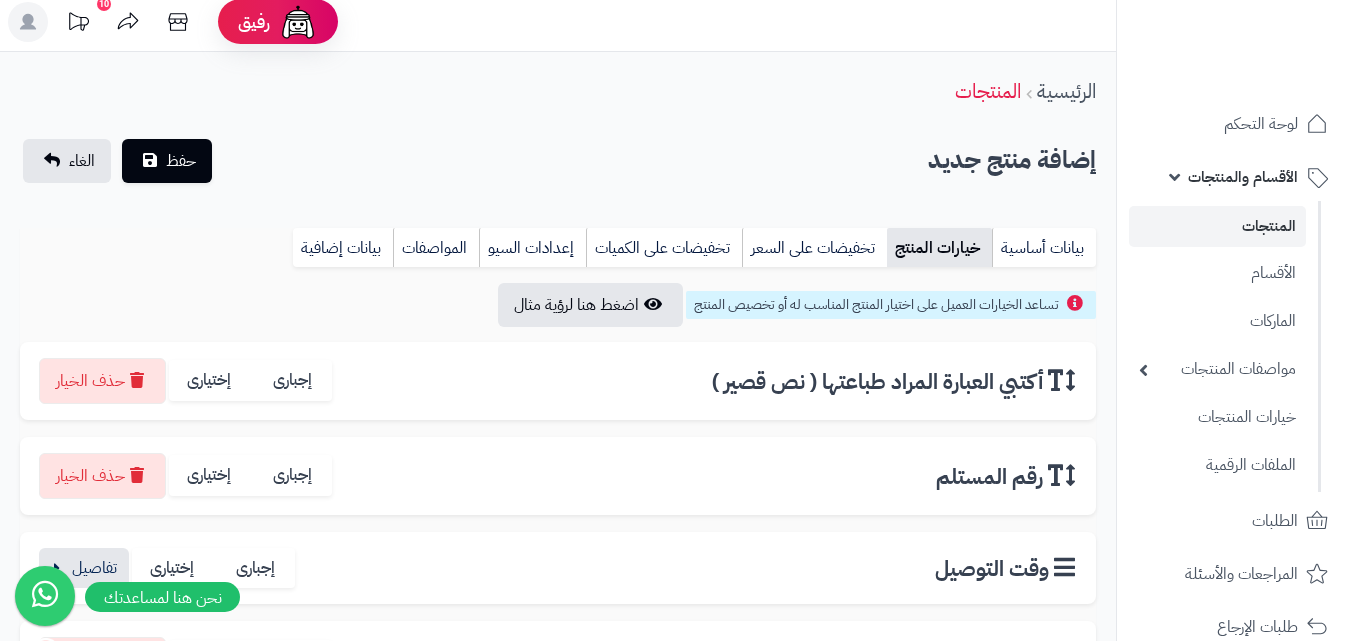 scroll, scrollTop: 0, scrollLeft: 0, axis: both 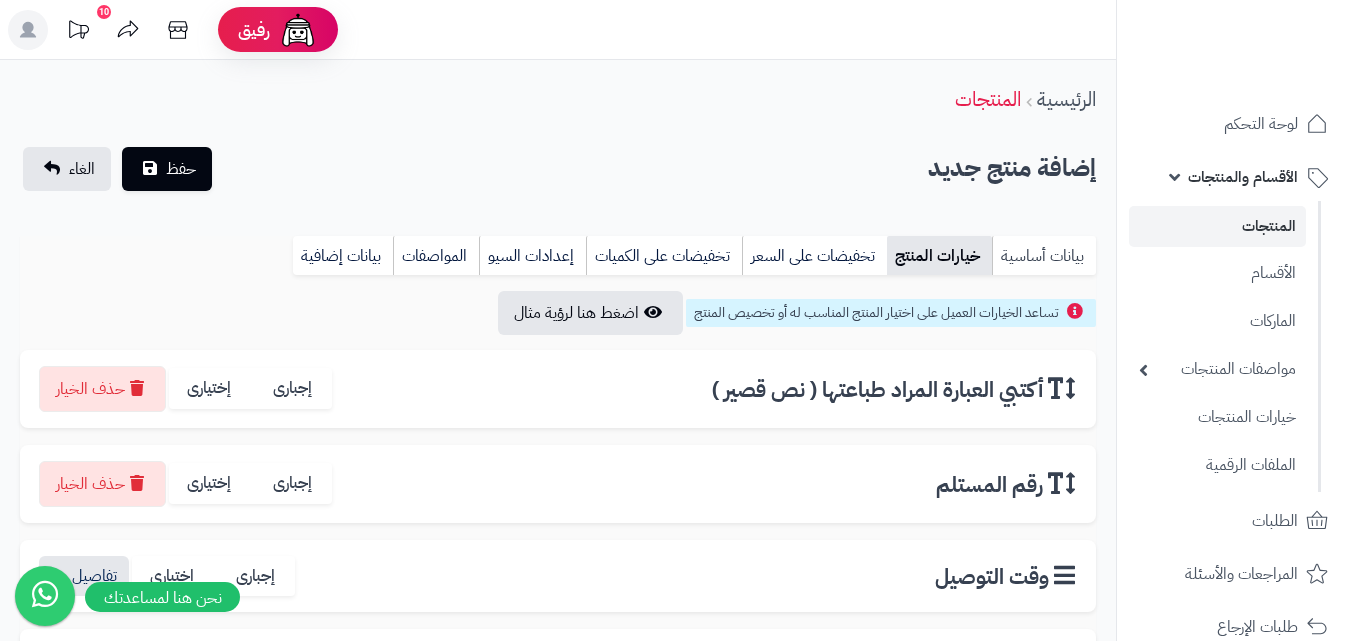 click on "بيانات أساسية" at bounding box center [1044, 256] 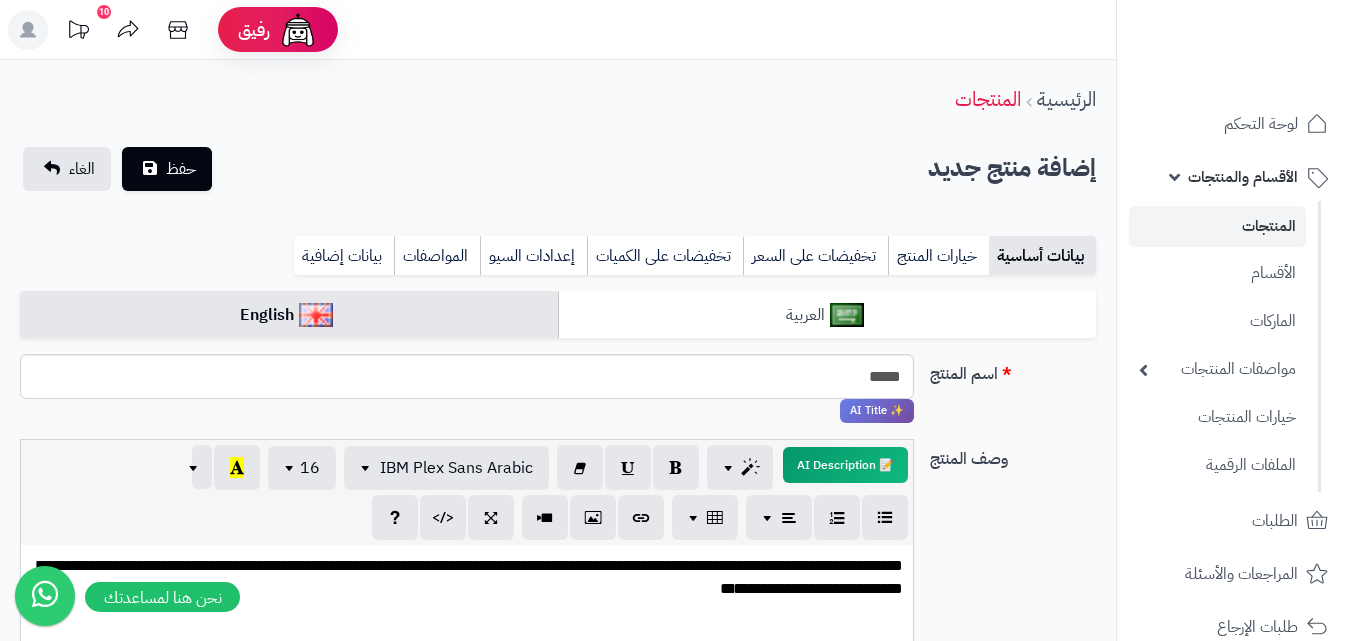 scroll, scrollTop: 0, scrollLeft: 0, axis: both 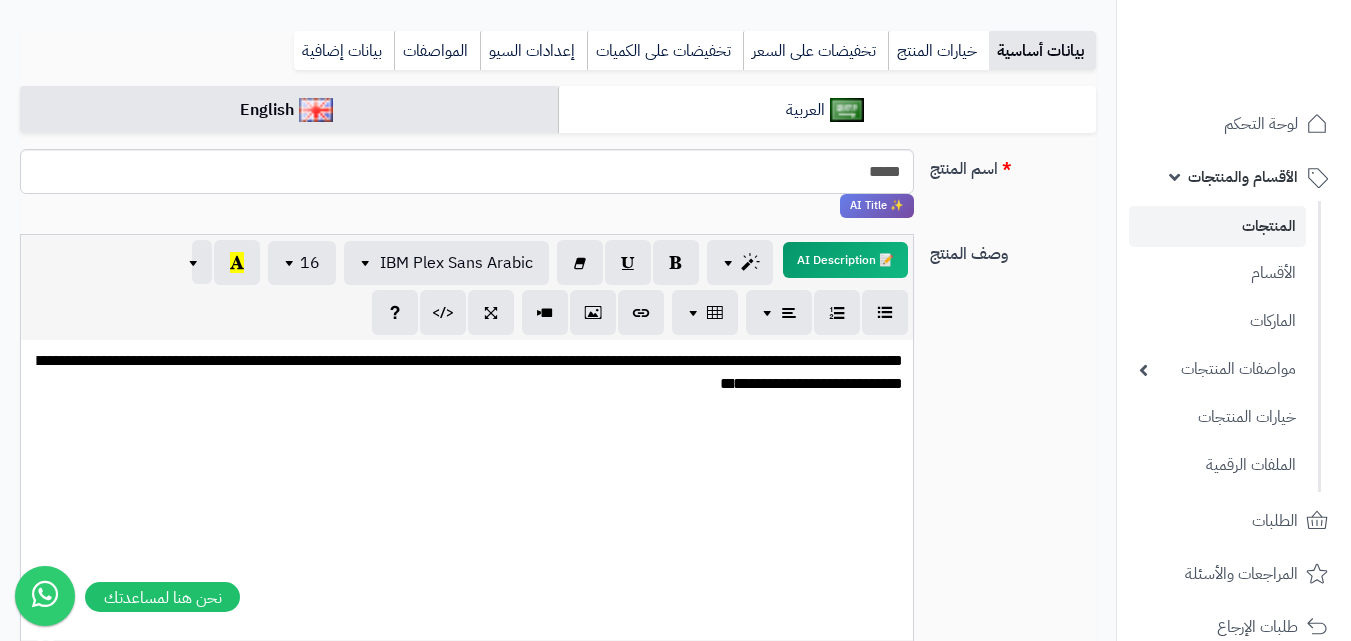 click on "**********" at bounding box center (467, 373) 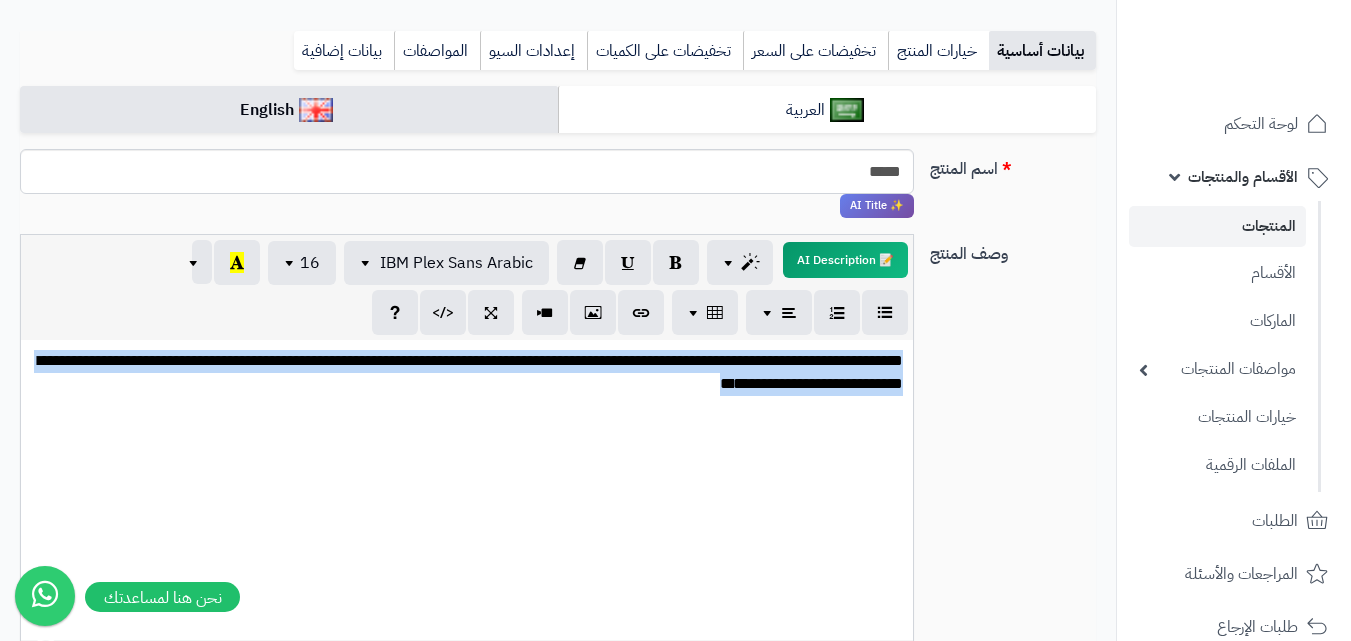 copy on "**********" 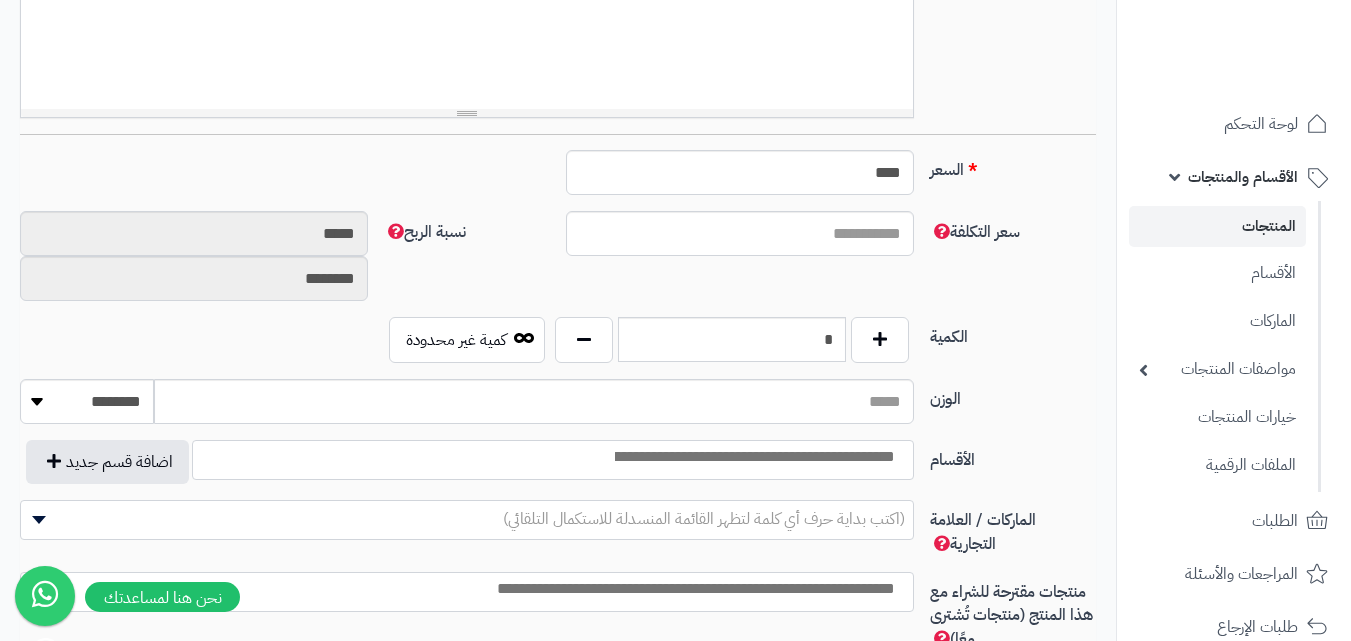 scroll, scrollTop: 716, scrollLeft: 0, axis: vertical 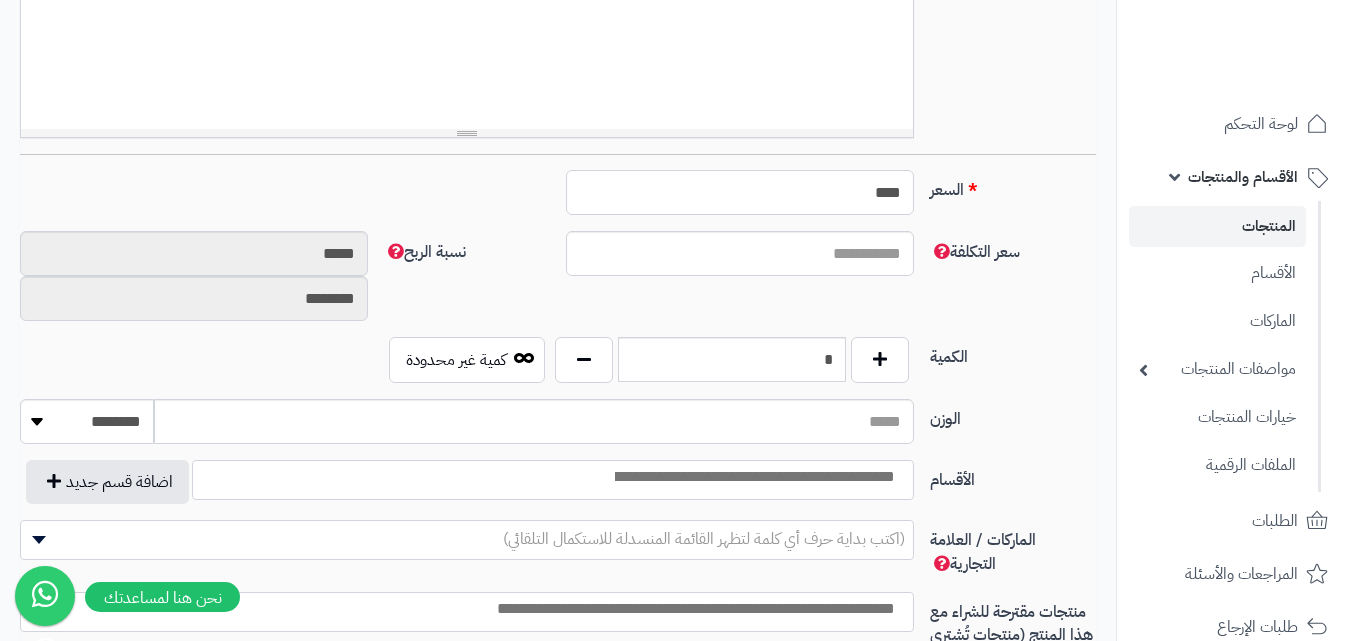 click on "****" 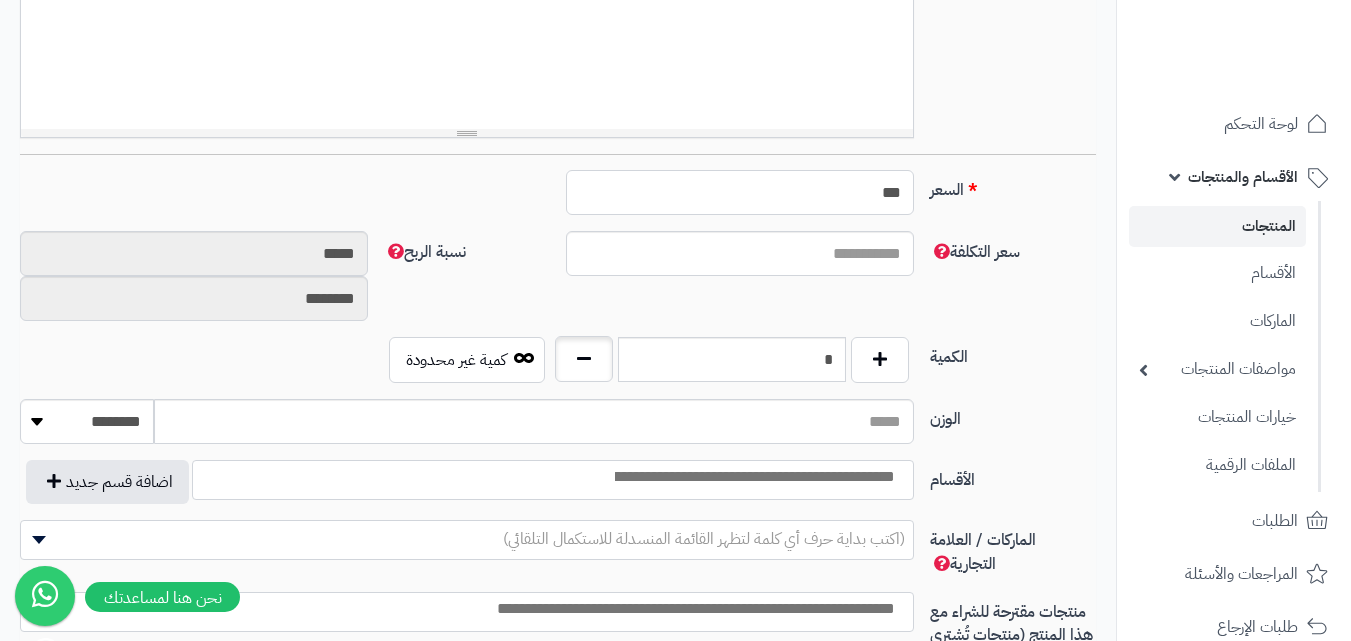 type on "***" 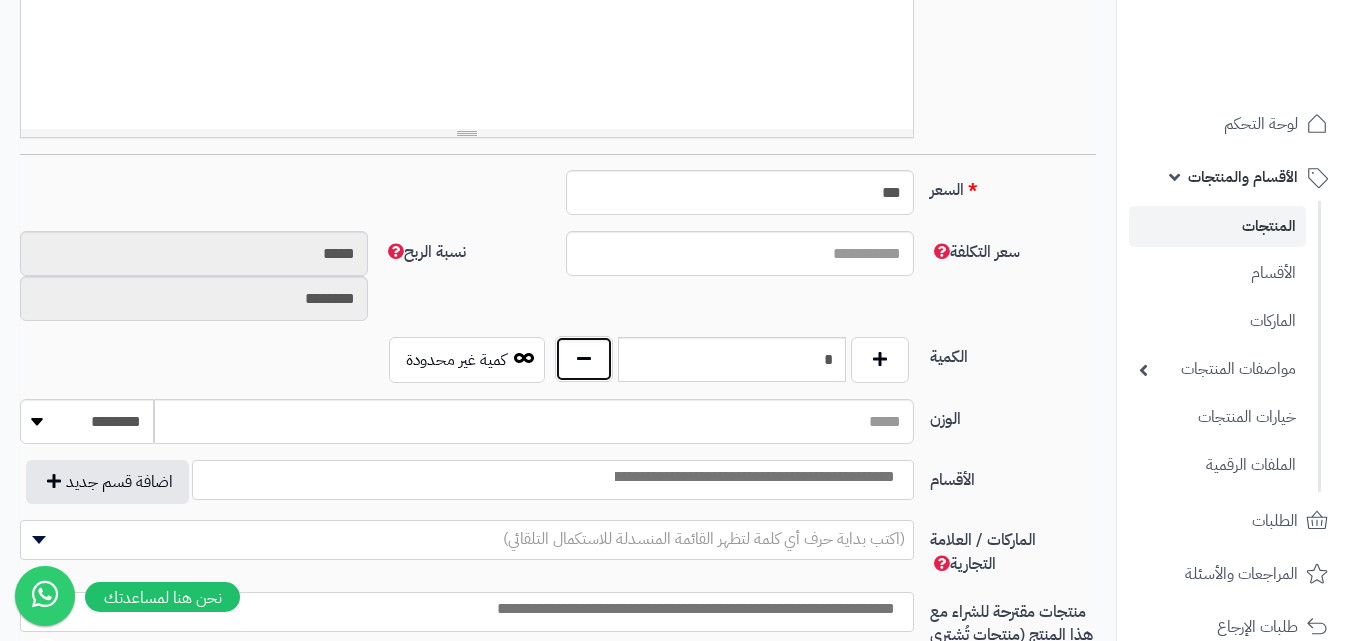click 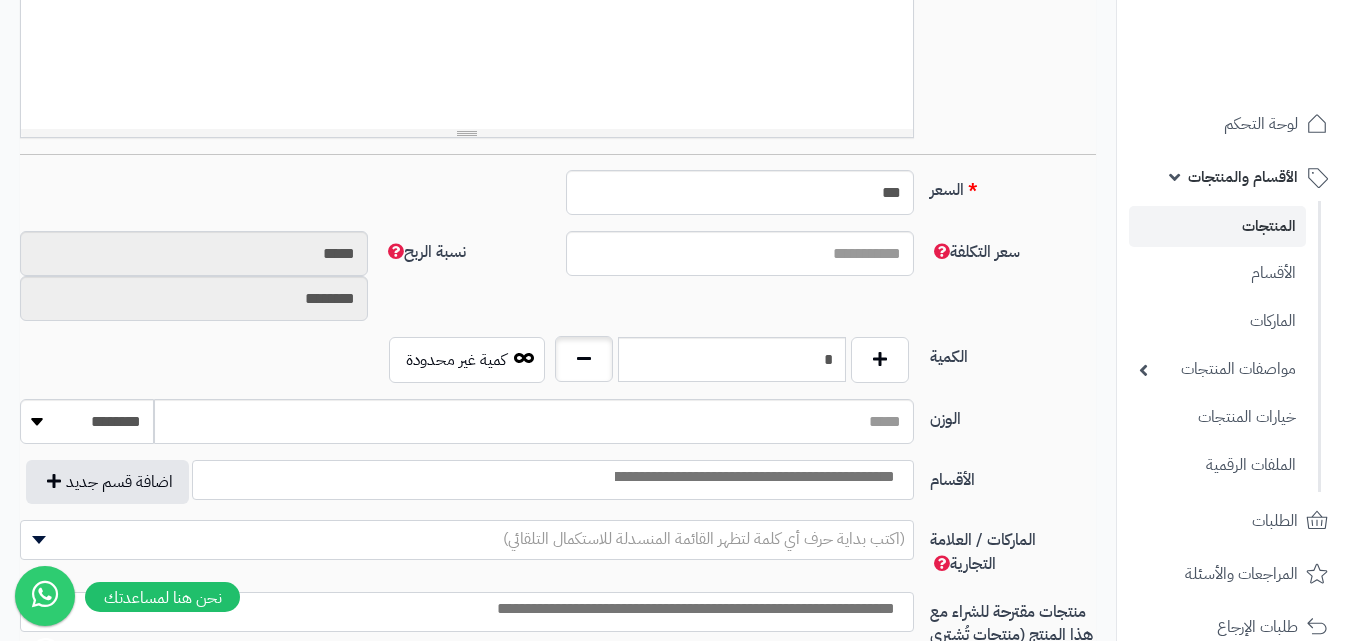 type on "*" 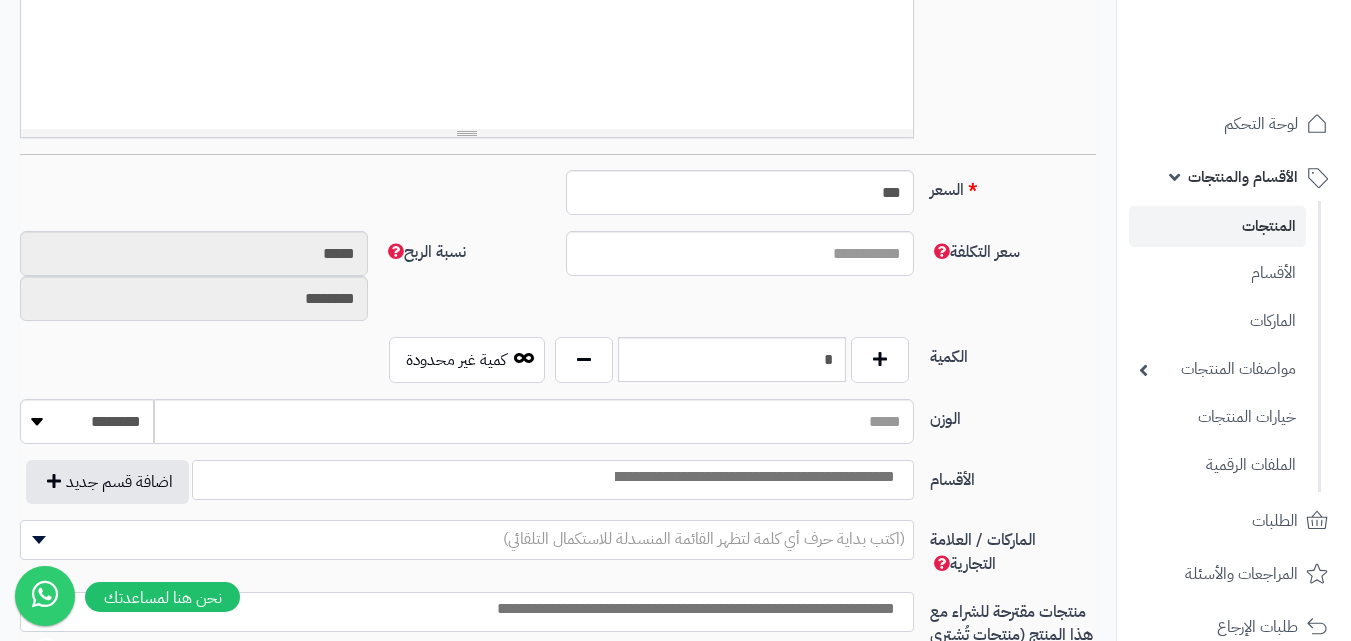 click 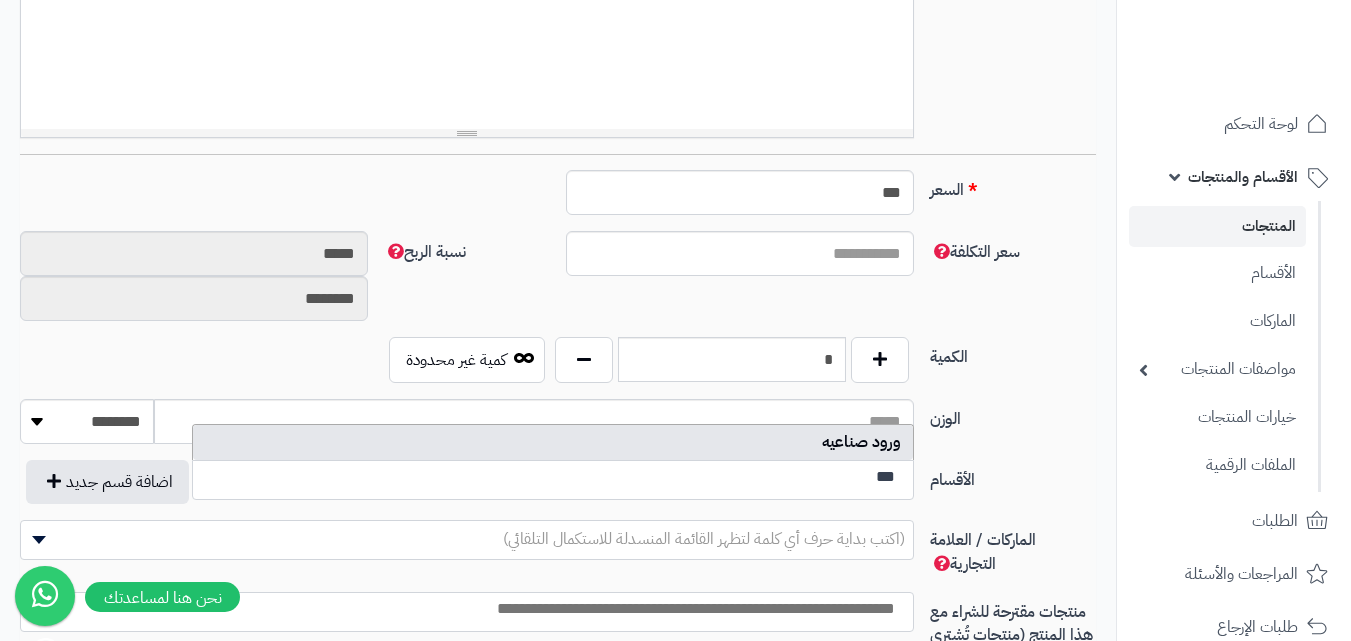 type on "***" 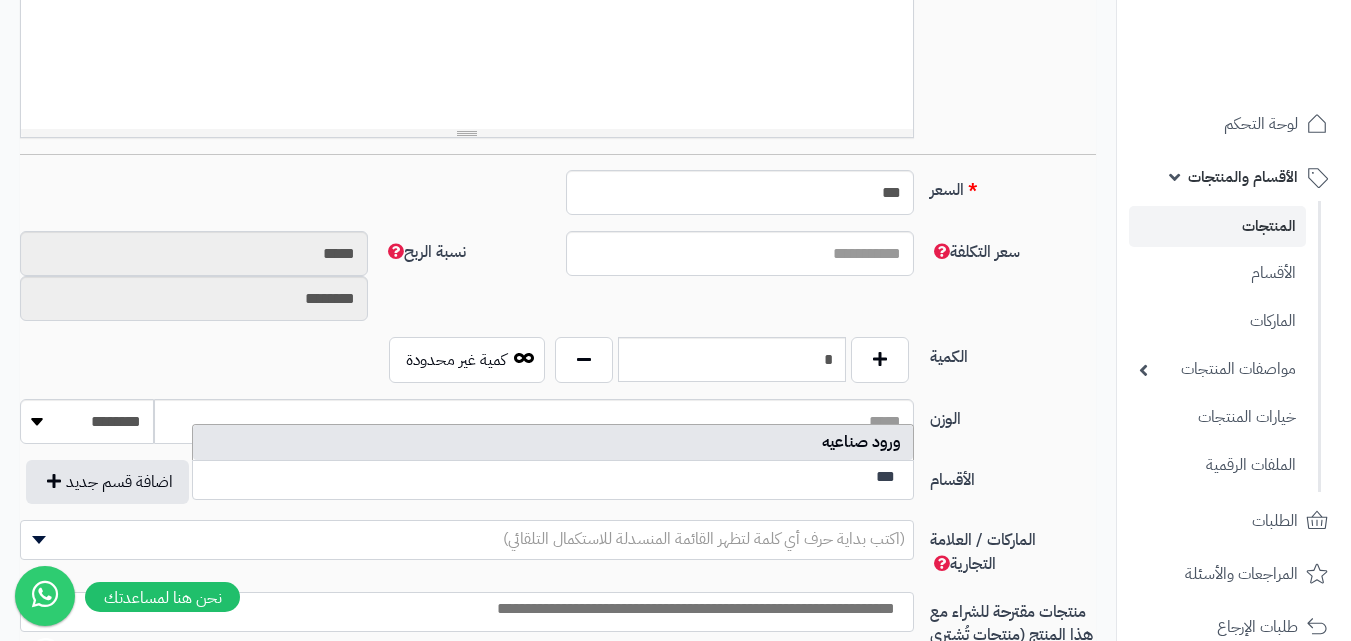 select on "***" 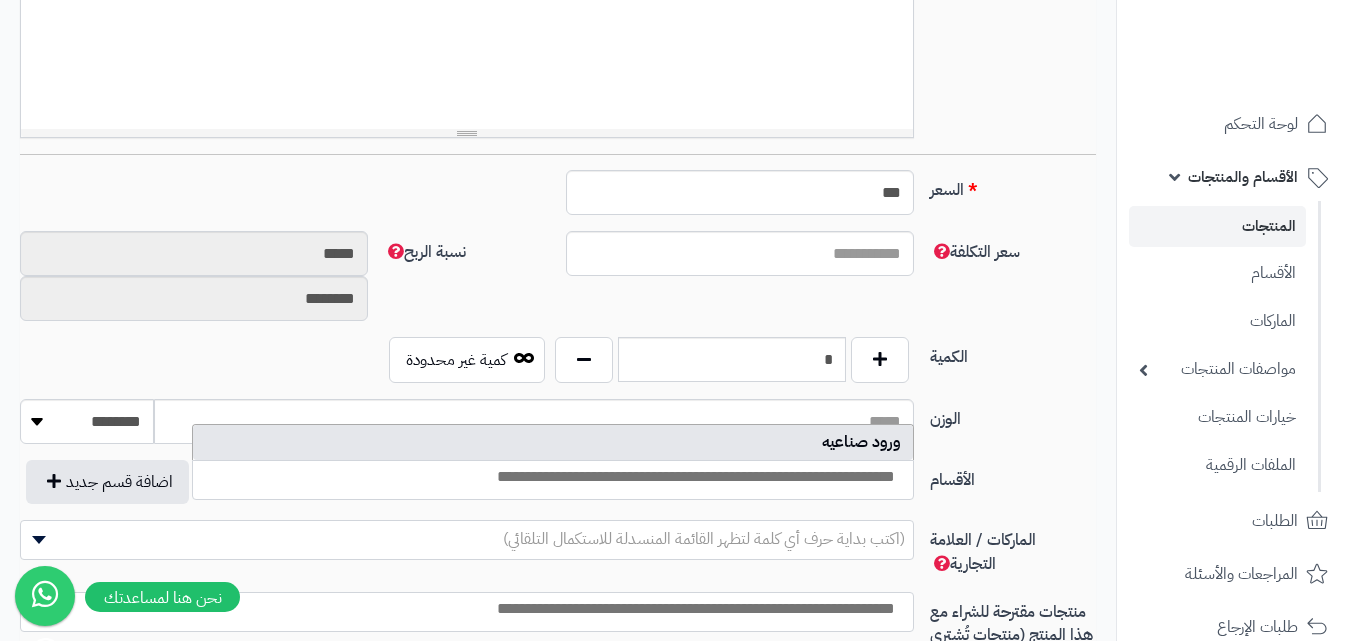 scroll, scrollTop: 425, scrollLeft: 0, axis: vertical 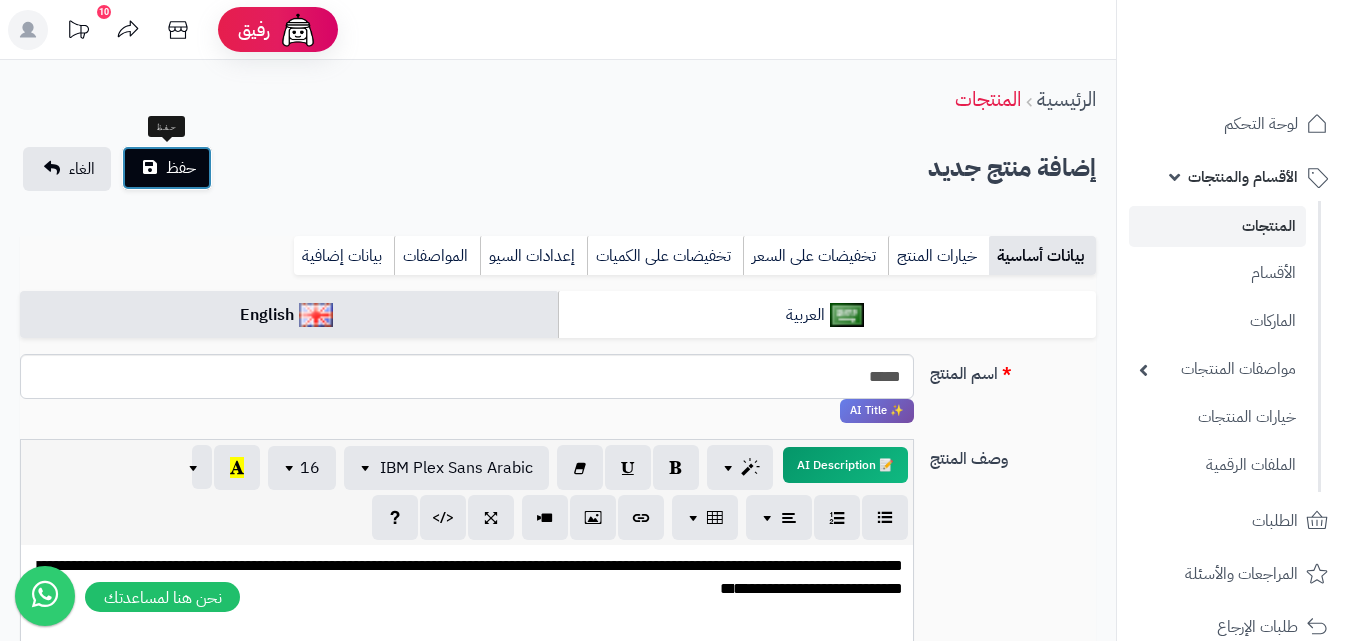 click on "حفظ" 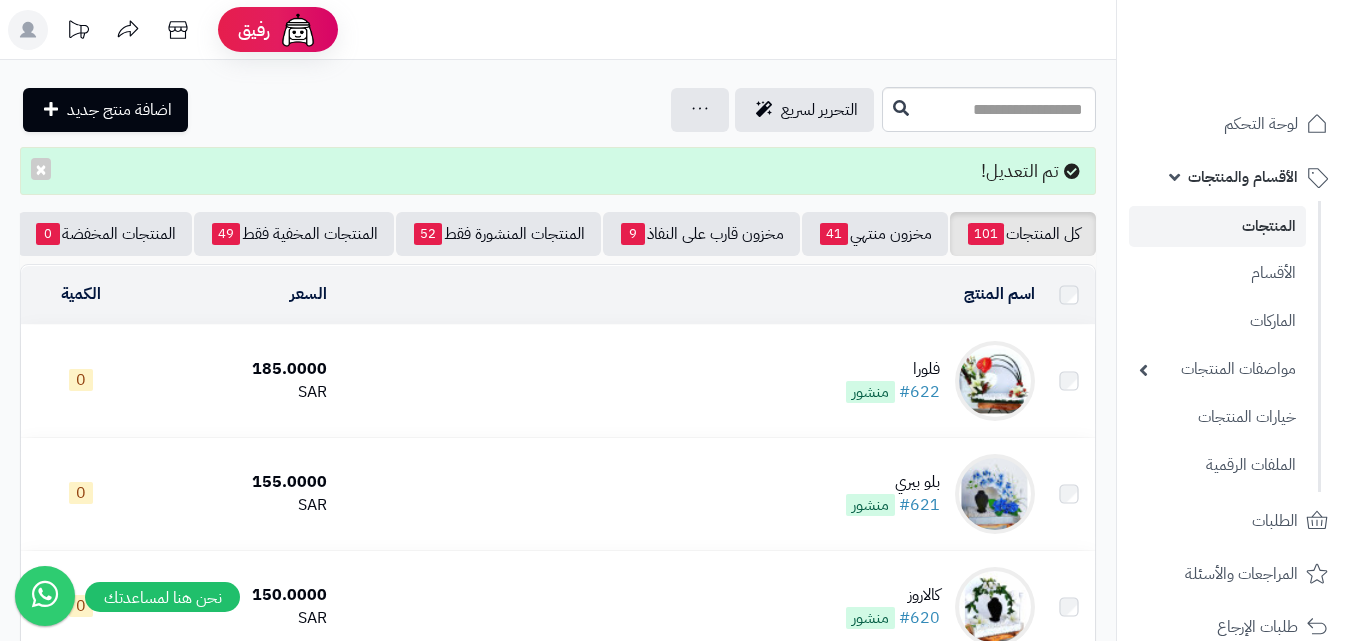 scroll, scrollTop: 0, scrollLeft: 0, axis: both 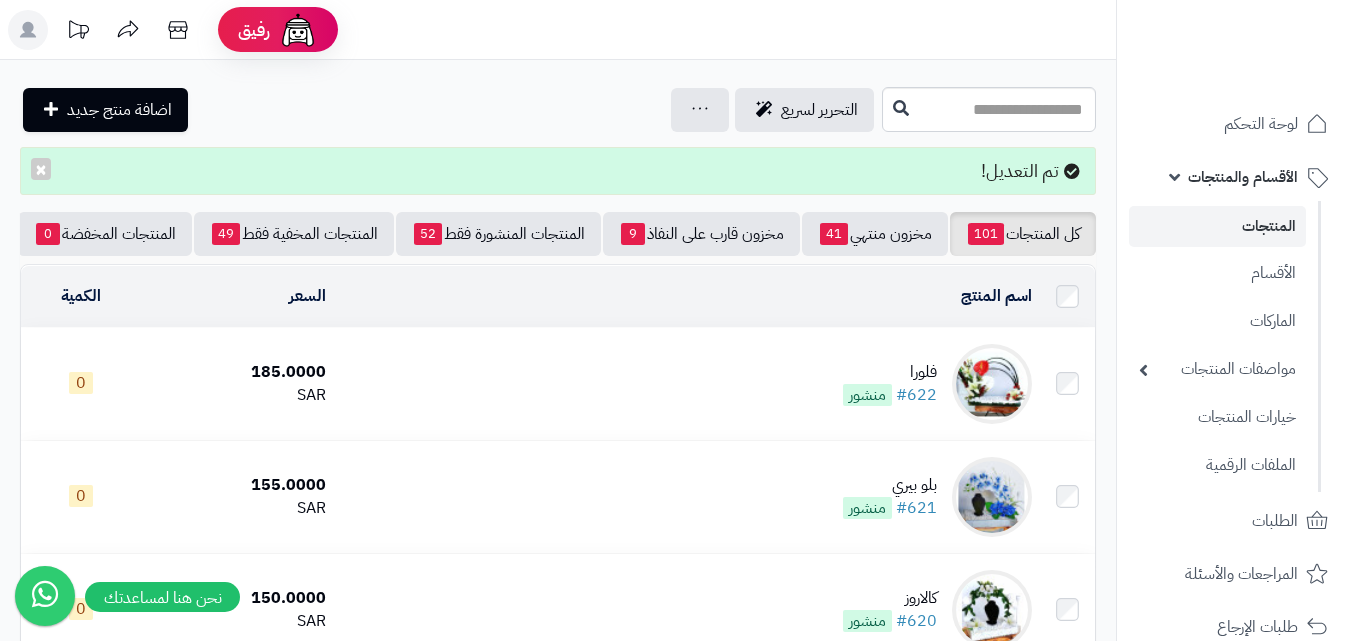 click at bounding box center [992, 384] 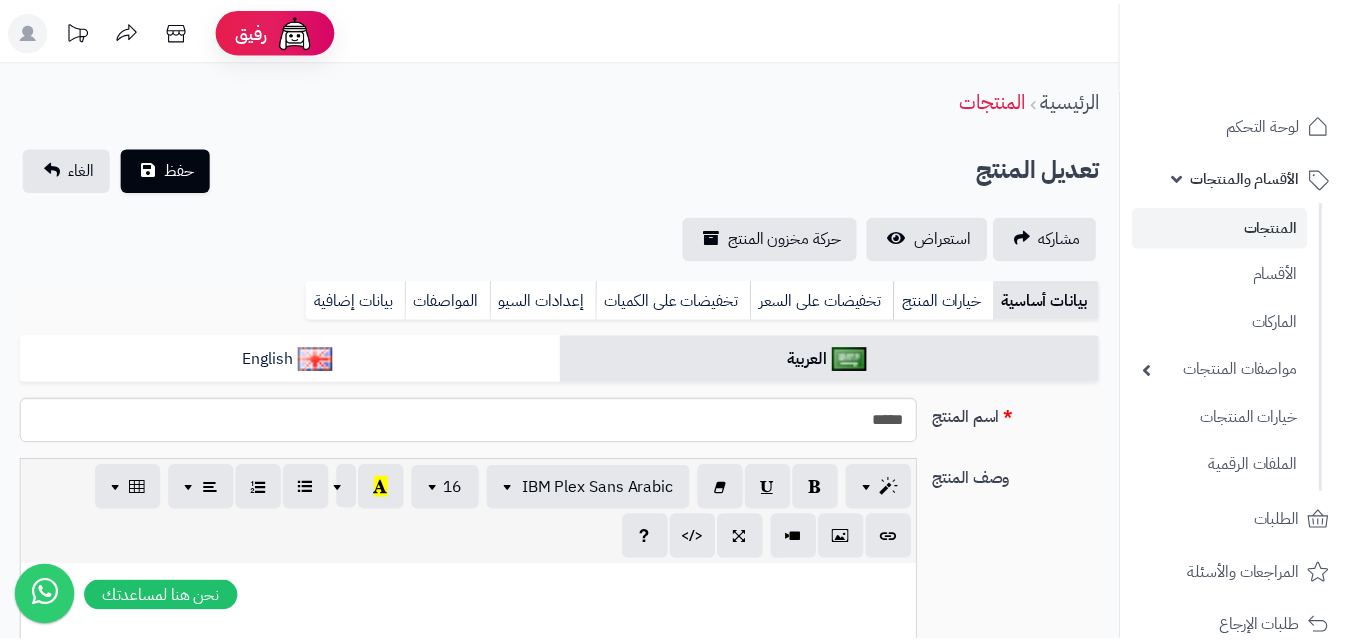scroll, scrollTop: 0, scrollLeft: 0, axis: both 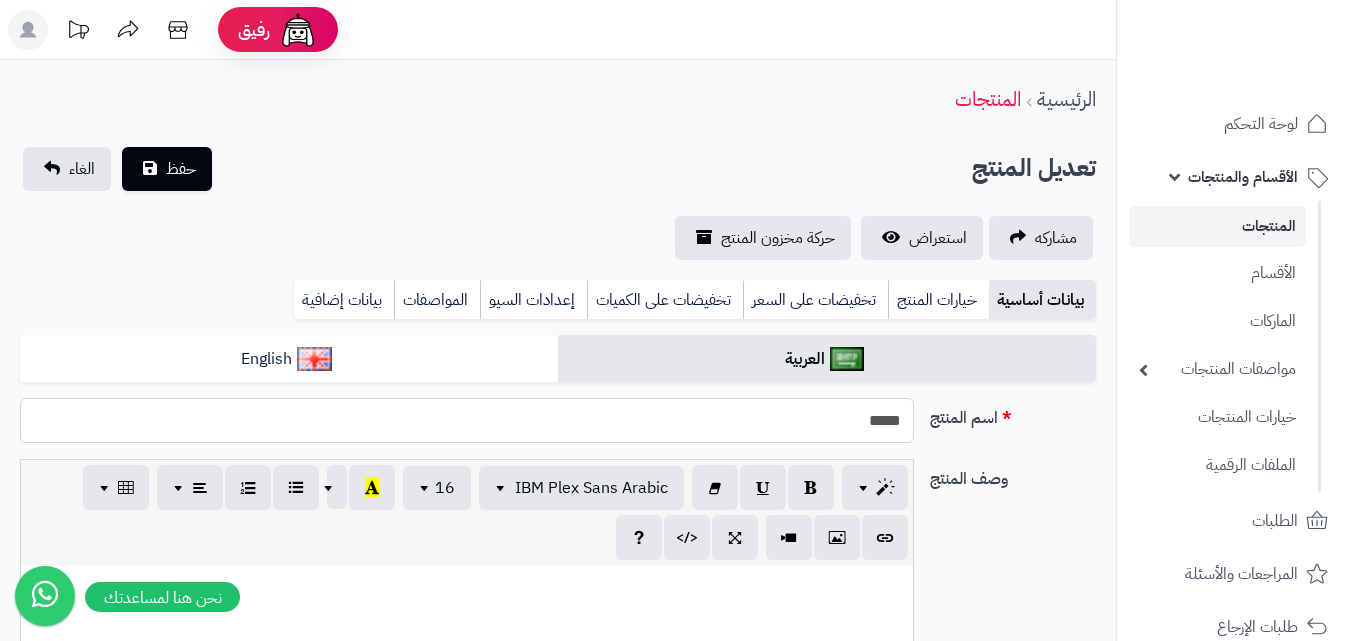 click on "*****" at bounding box center [467, 420] 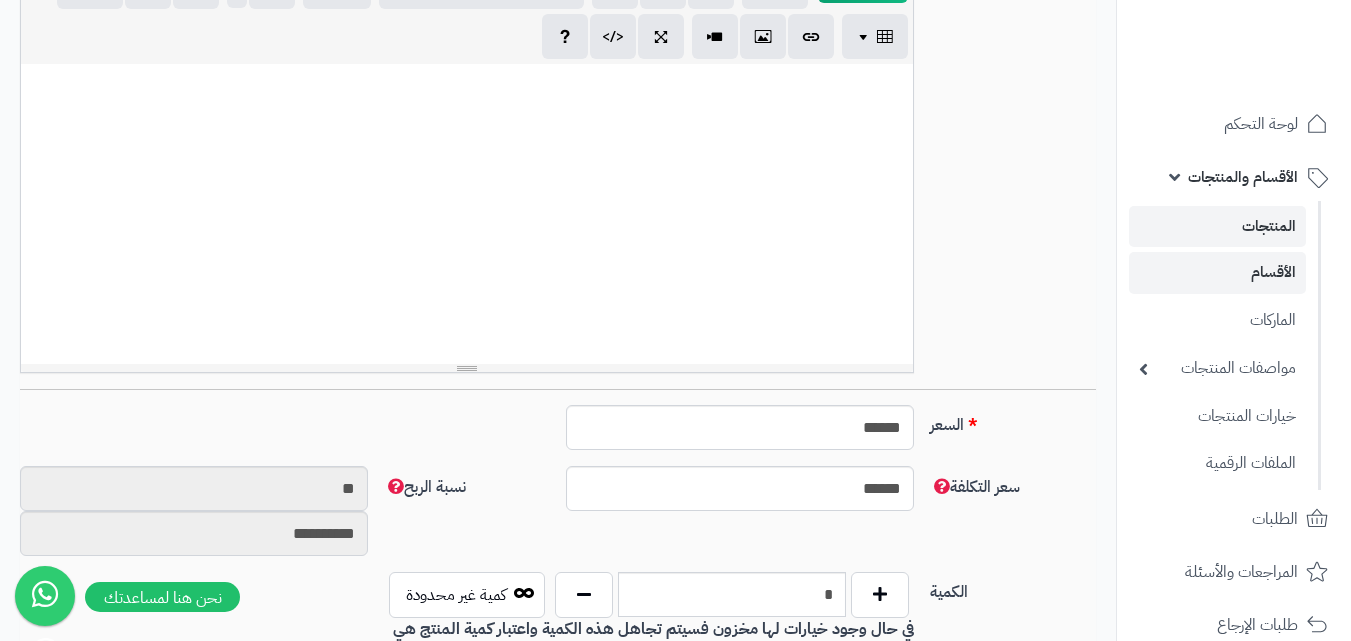 scroll, scrollTop: 511, scrollLeft: 0, axis: vertical 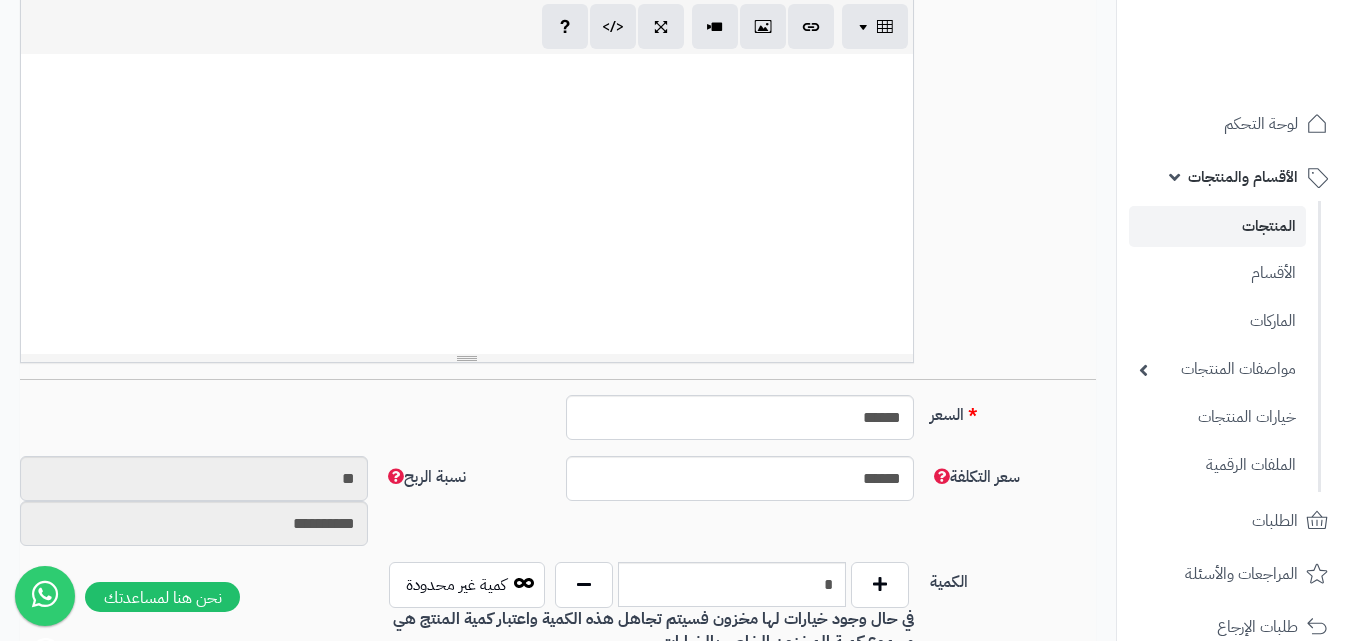 click at bounding box center (467, 204) 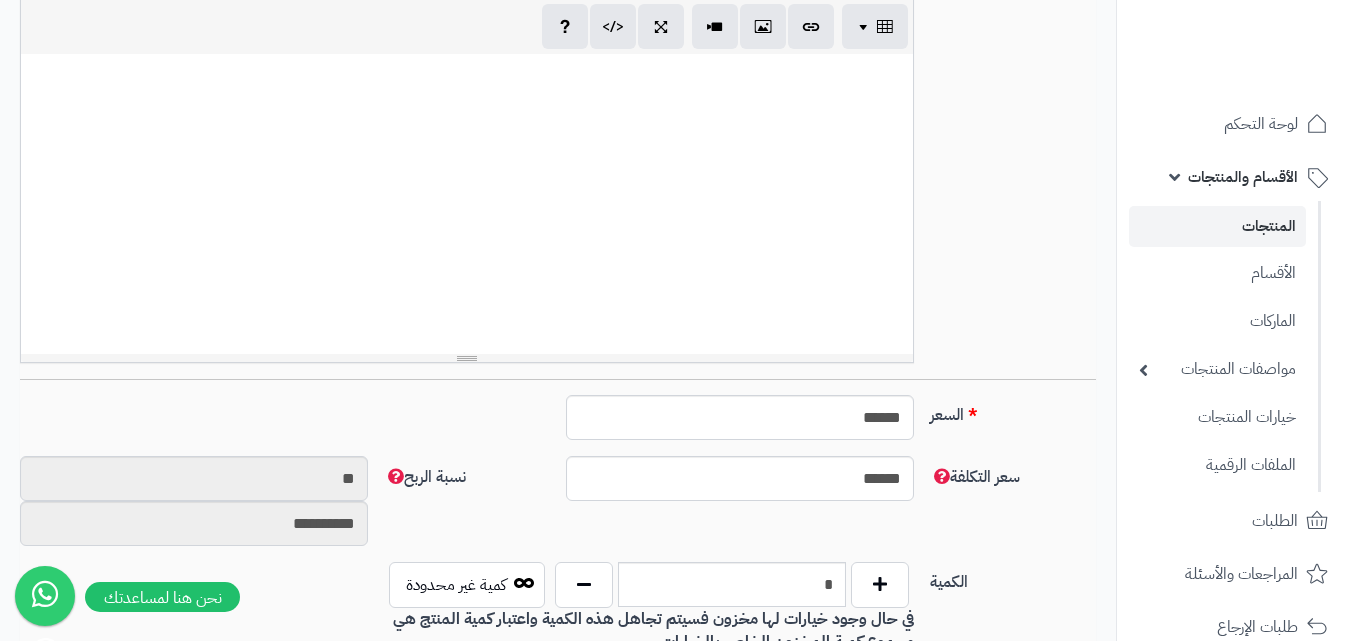 paste 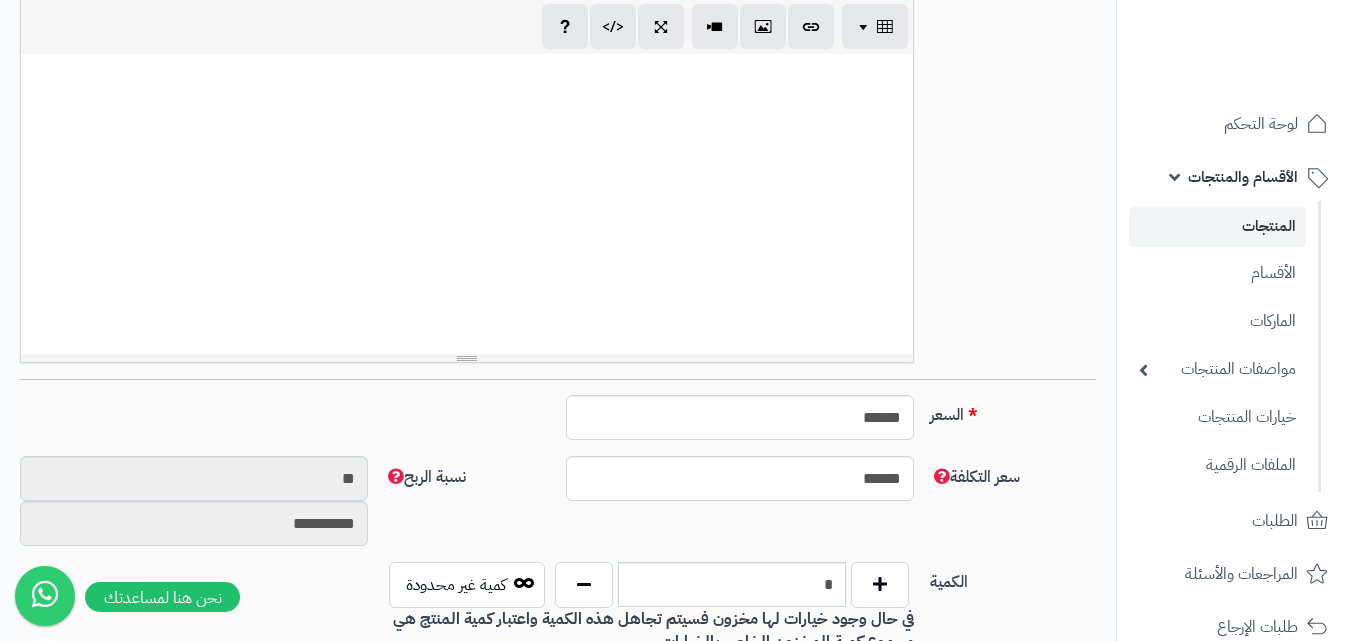 type 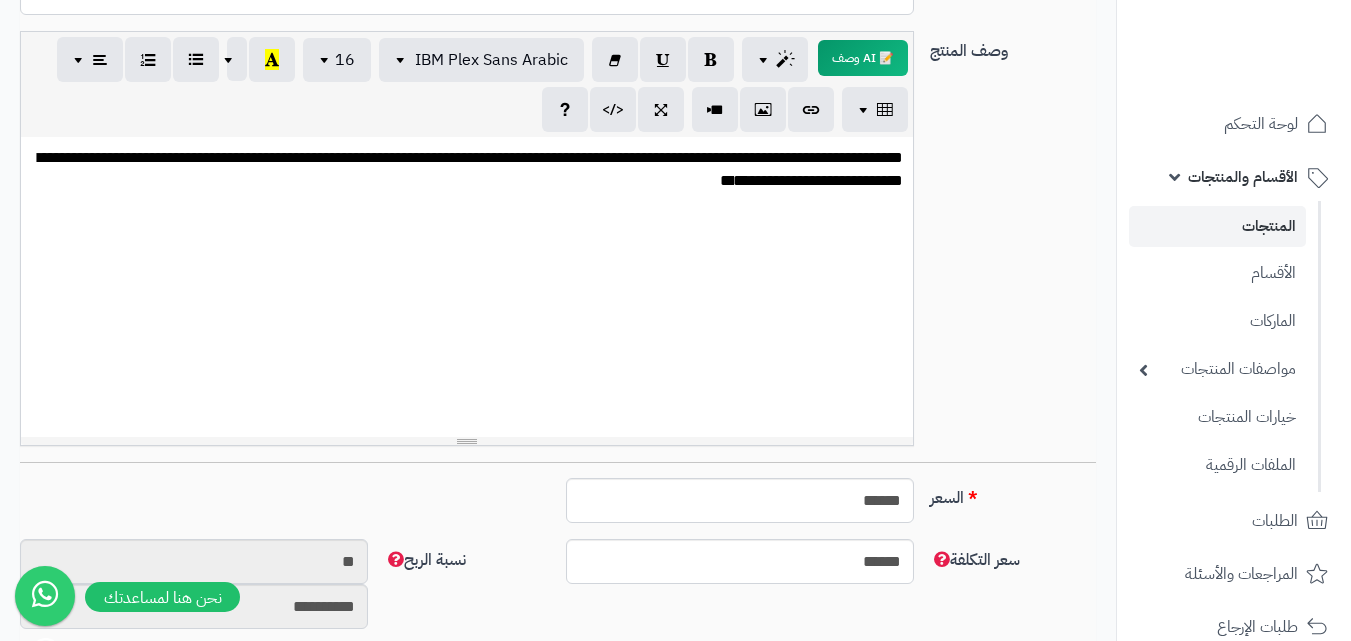 scroll, scrollTop: 66, scrollLeft: 0, axis: vertical 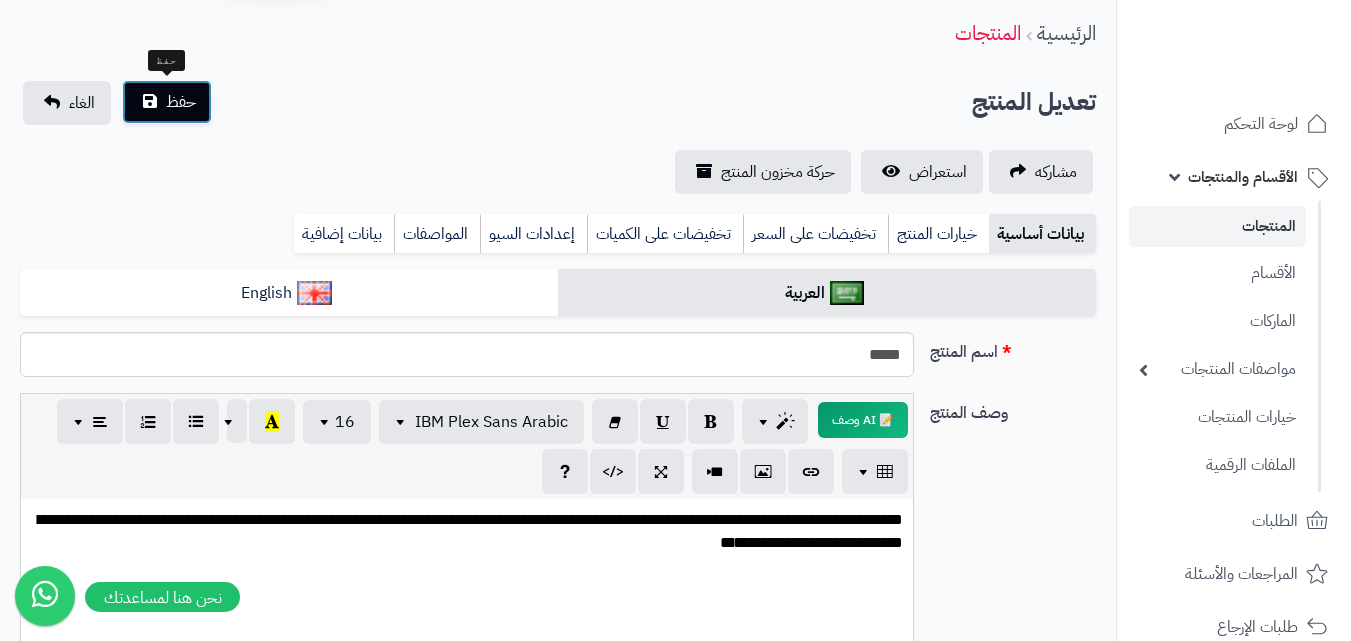 click on "حفظ" at bounding box center [181, 102] 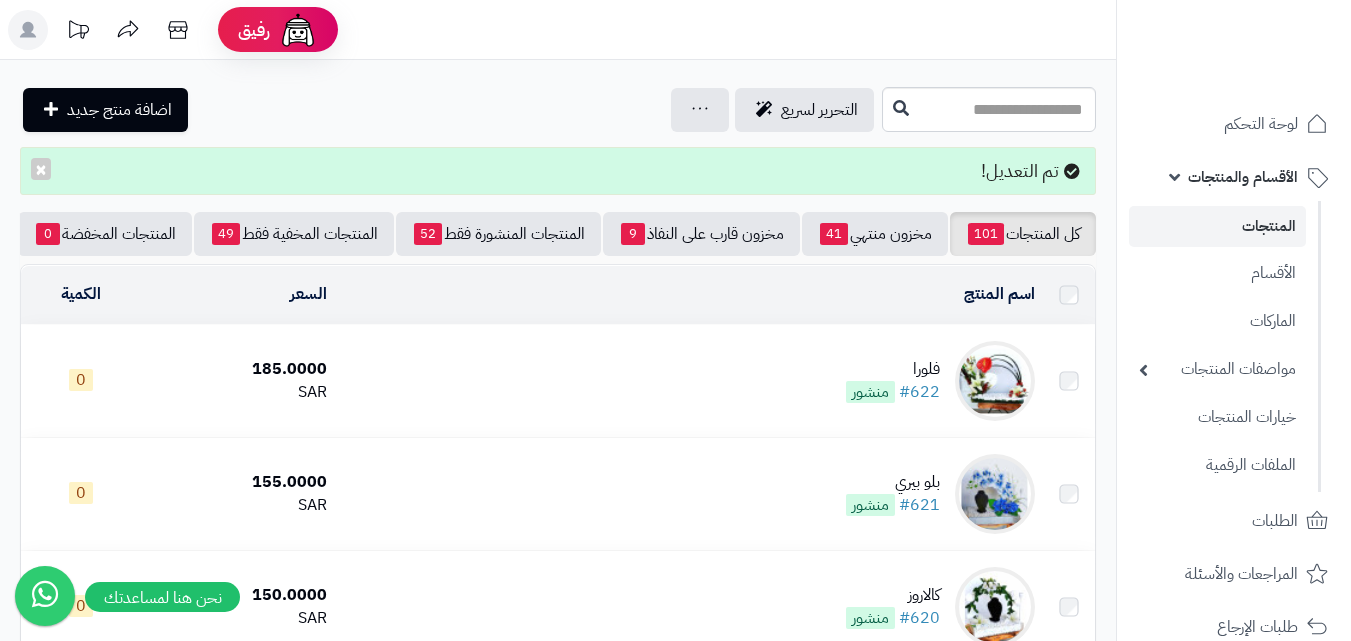 scroll, scrollTop: 0, scrollLeft: 0, axis: both 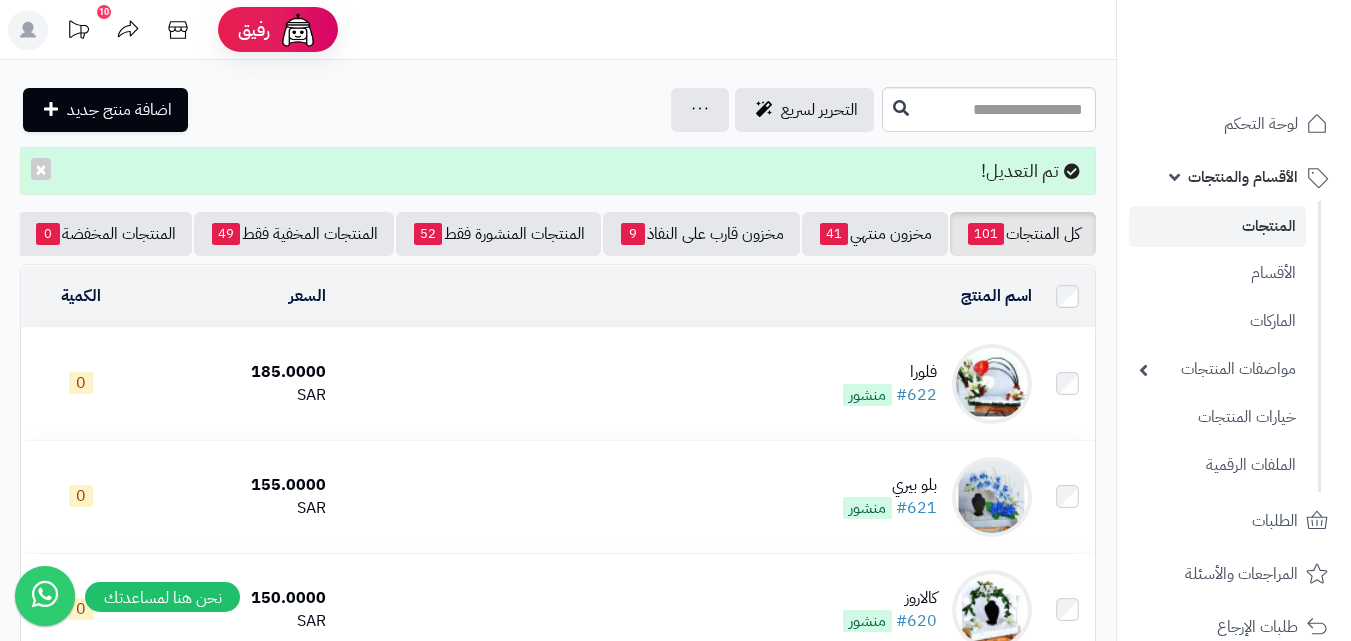 click at bounding box center (992, 384) 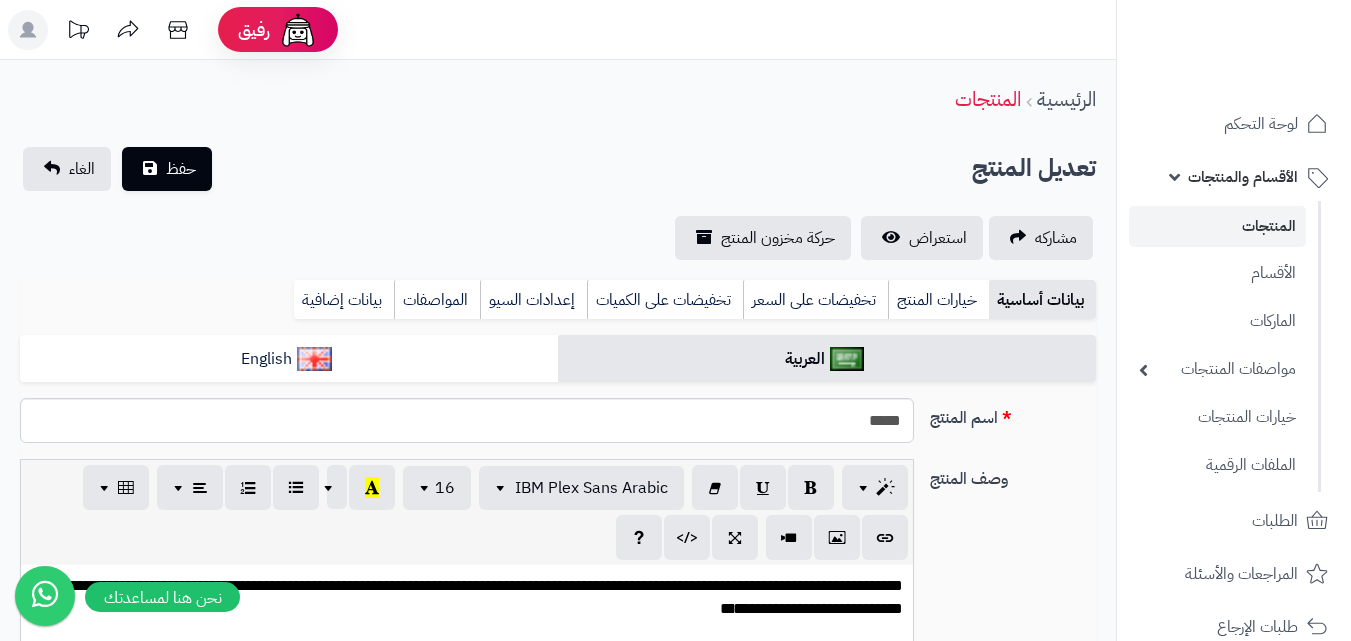 scroll, scrollTop: 0, scrollLeft: 0, axis: both 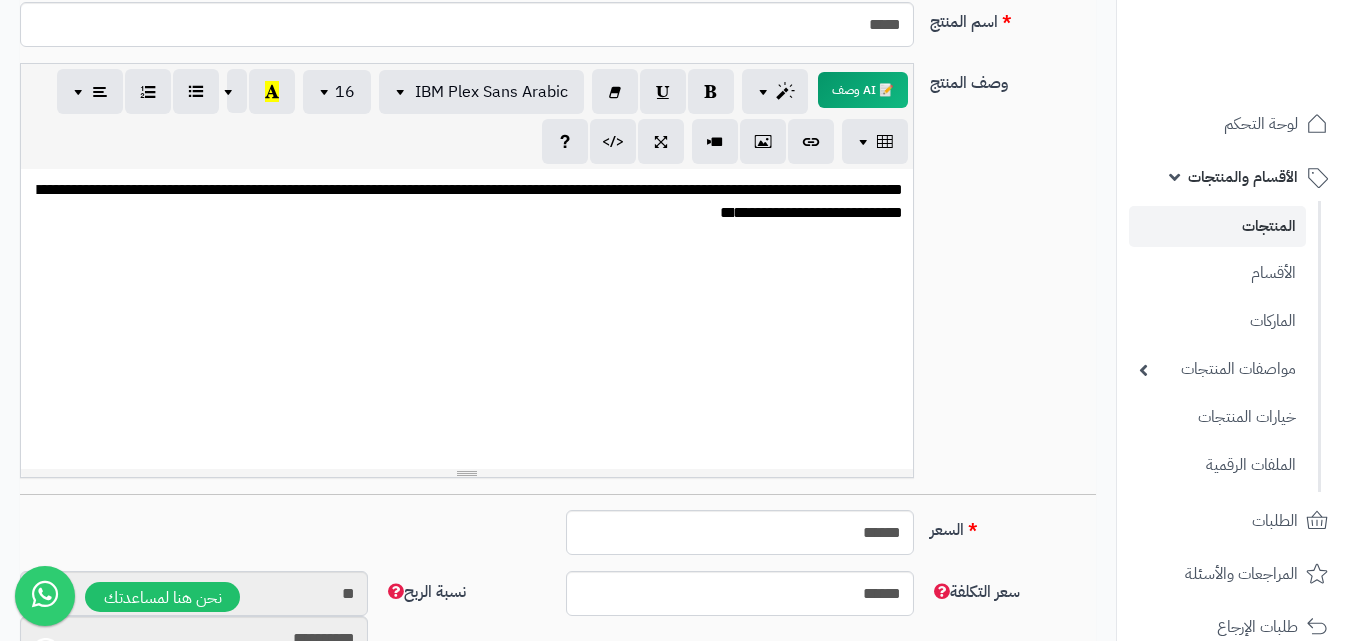 drag, startPoint x: 295, startPoint y: 190, endPoint x: 317, endPoint y: 249, distance: 62.968246 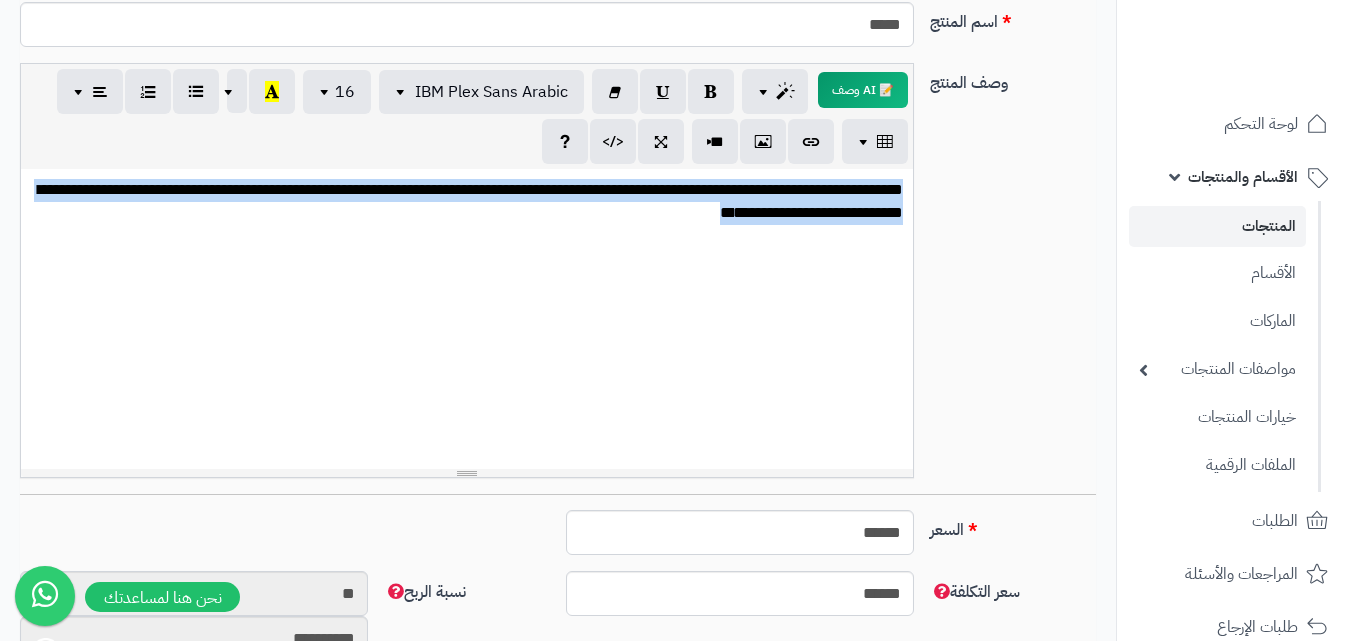 copy on "**********" 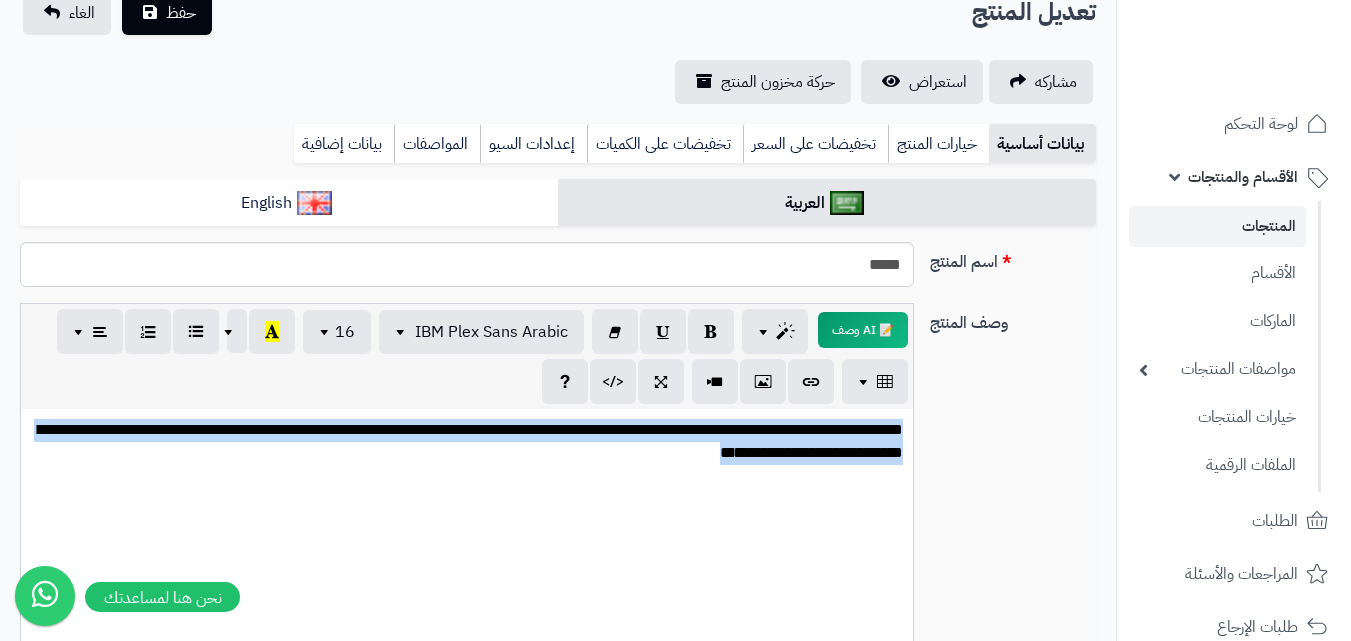 scroll, scrollTop: 28, scrollLeft: 0, axis: vertical 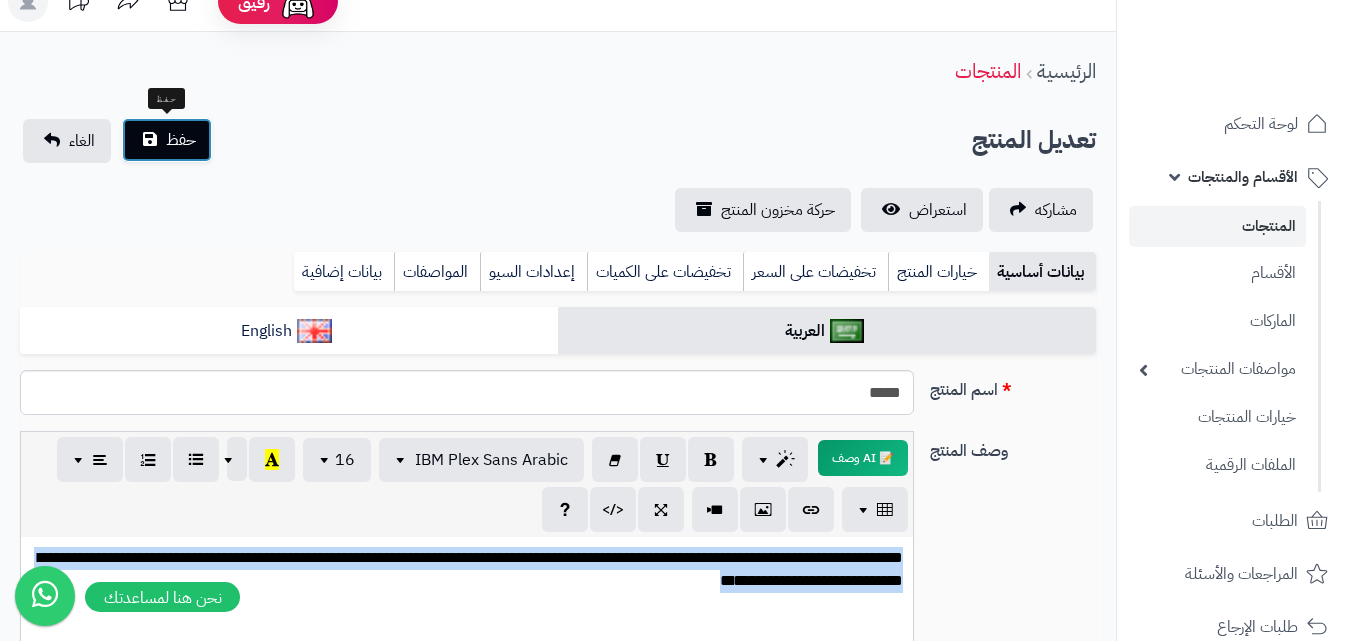 click on "حفظ" at bounding box center (167, 140) 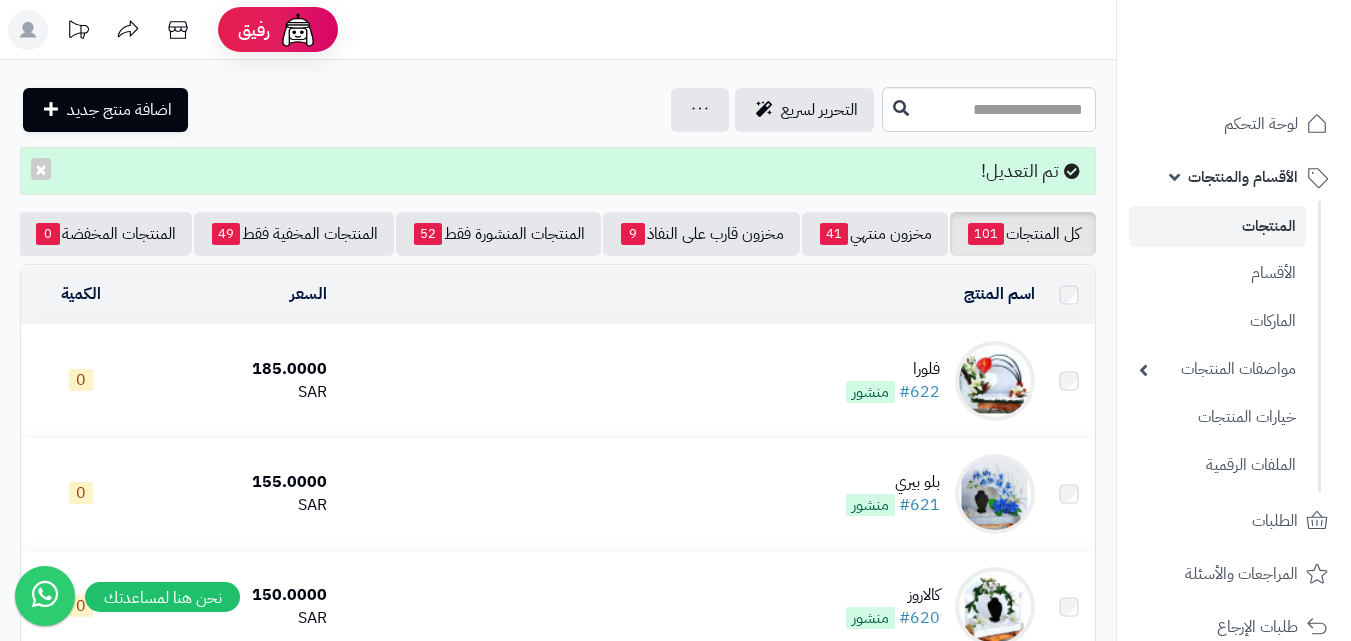 scroll, scrollTop: 0, scrollLeft: 0, axis: both 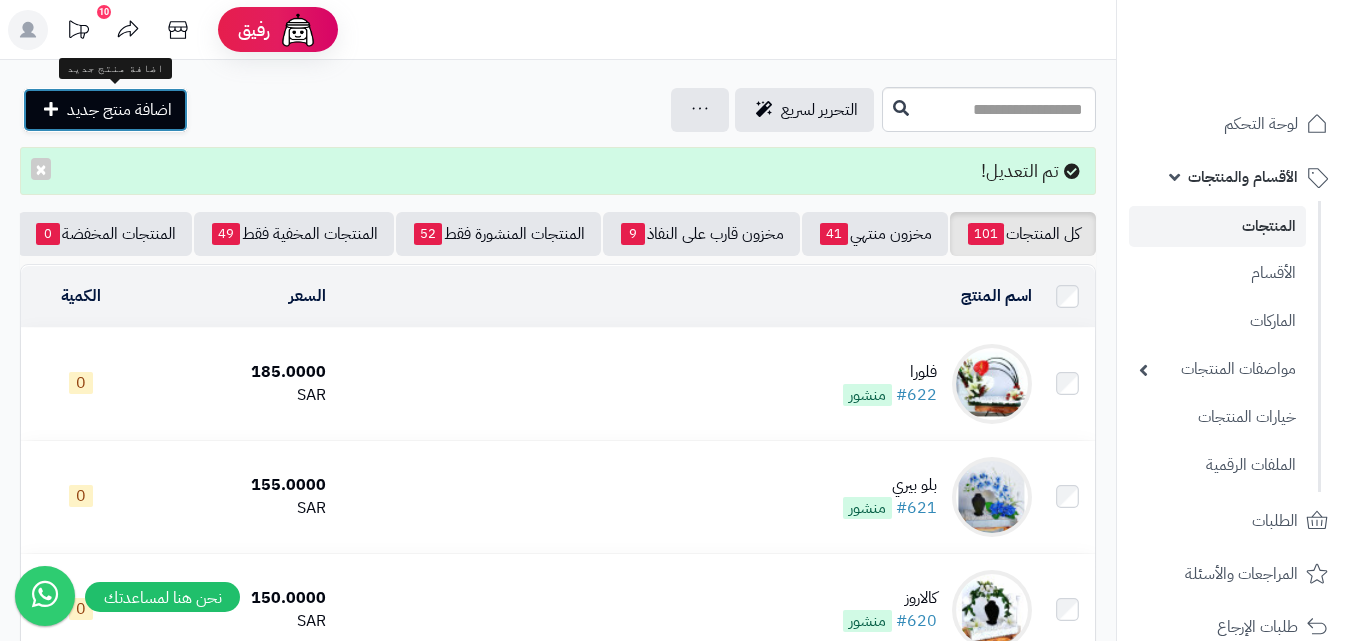 click on "اضافة منتج جديد" at bounding box center (119, 110) 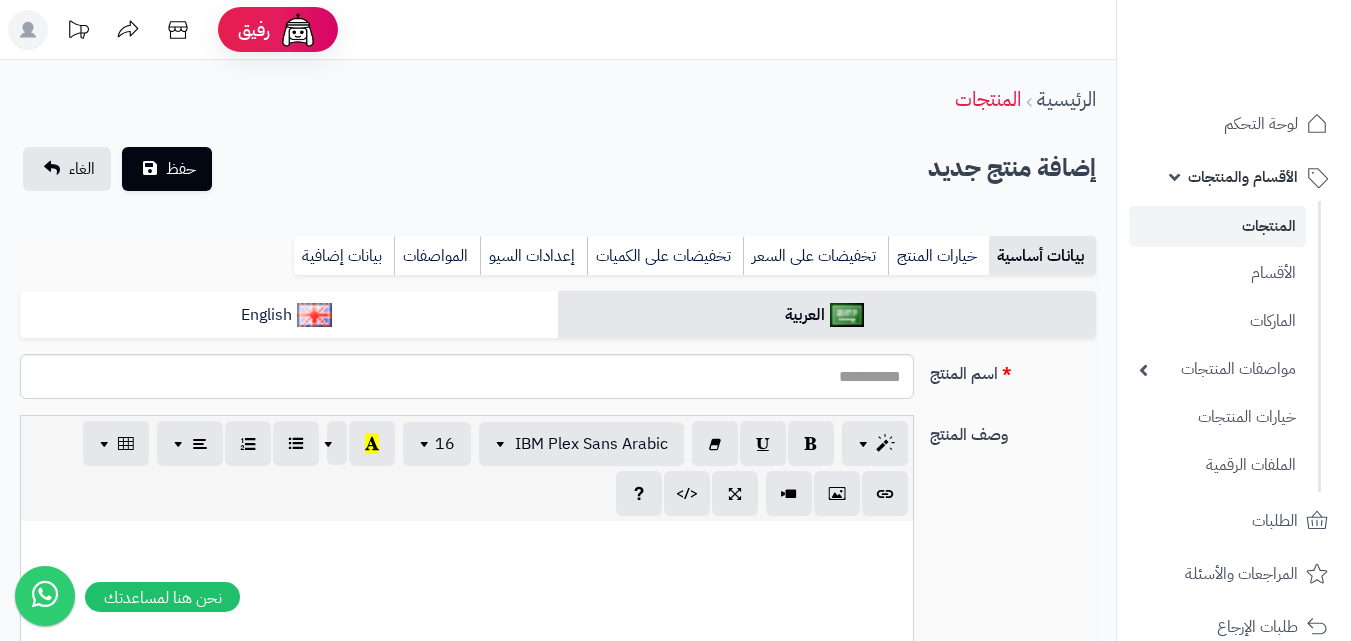select 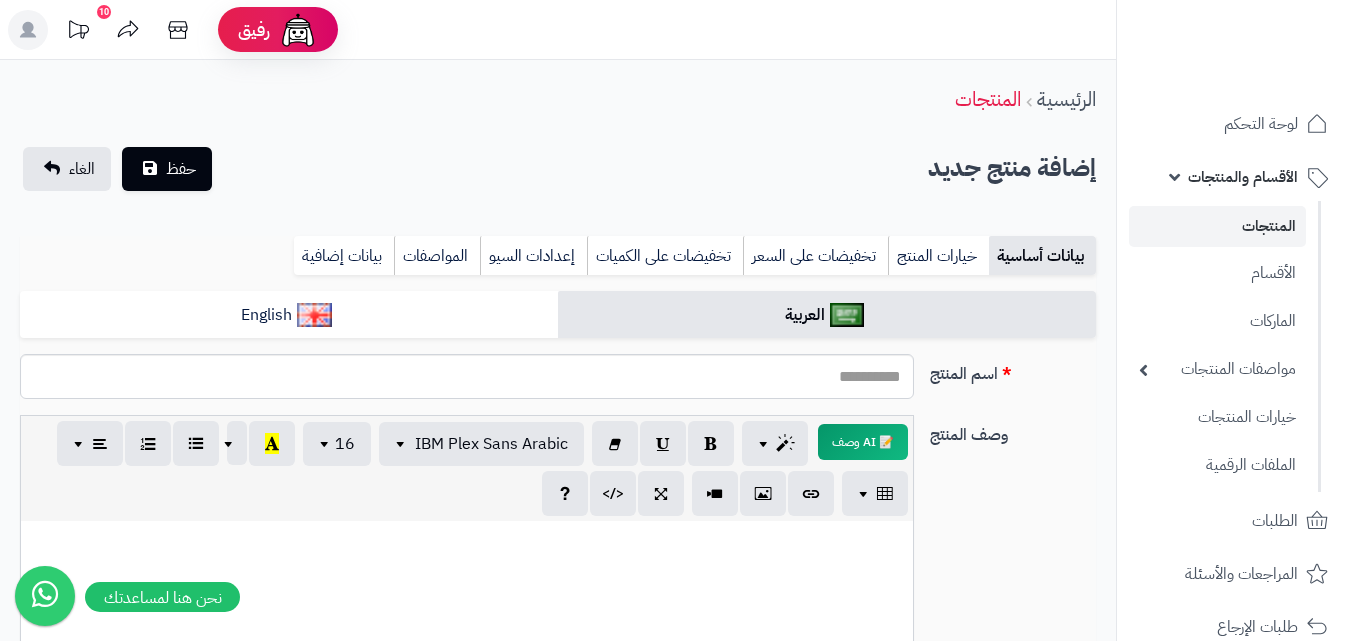 scroll, scrollTop: 0, scrollLeft: 0, axis: both 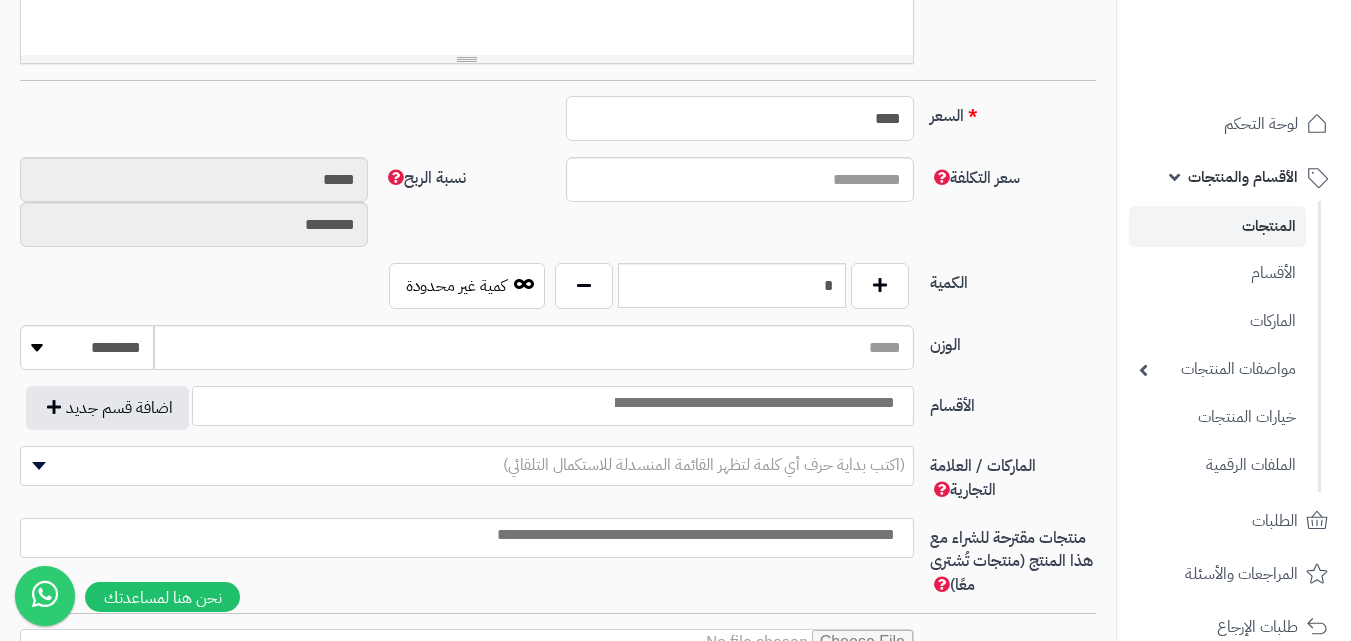 click on "****" at bounding box center (740, 118) 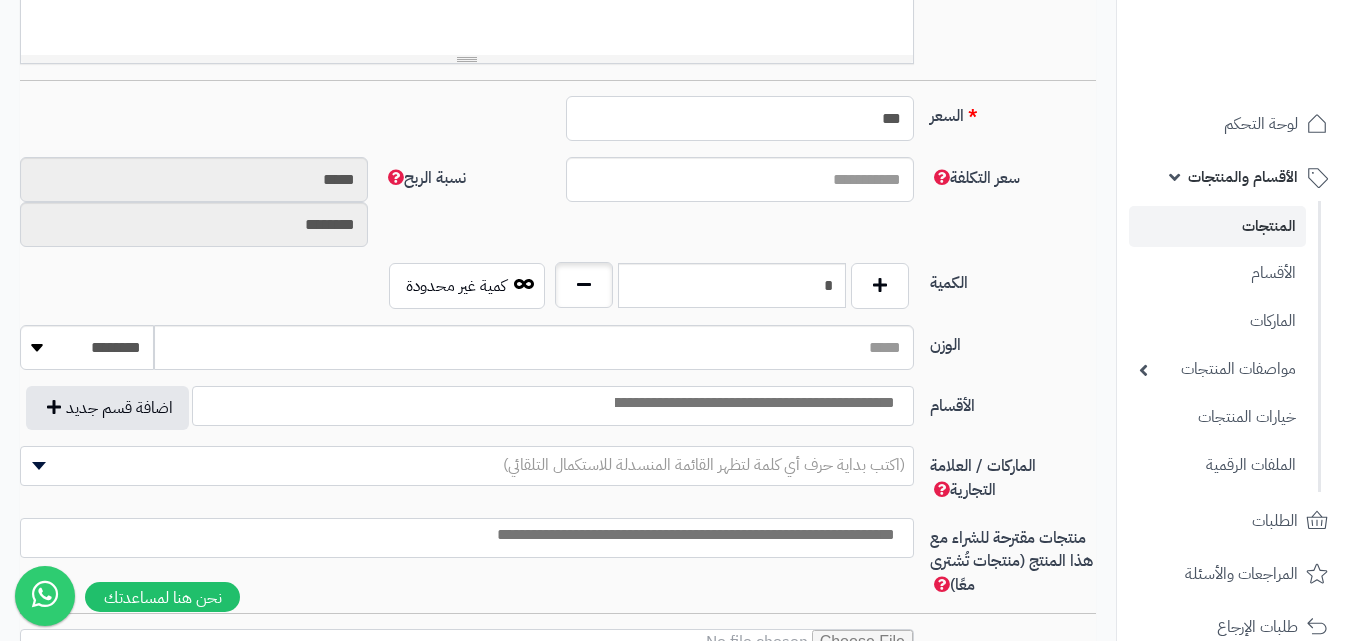 type on "***" 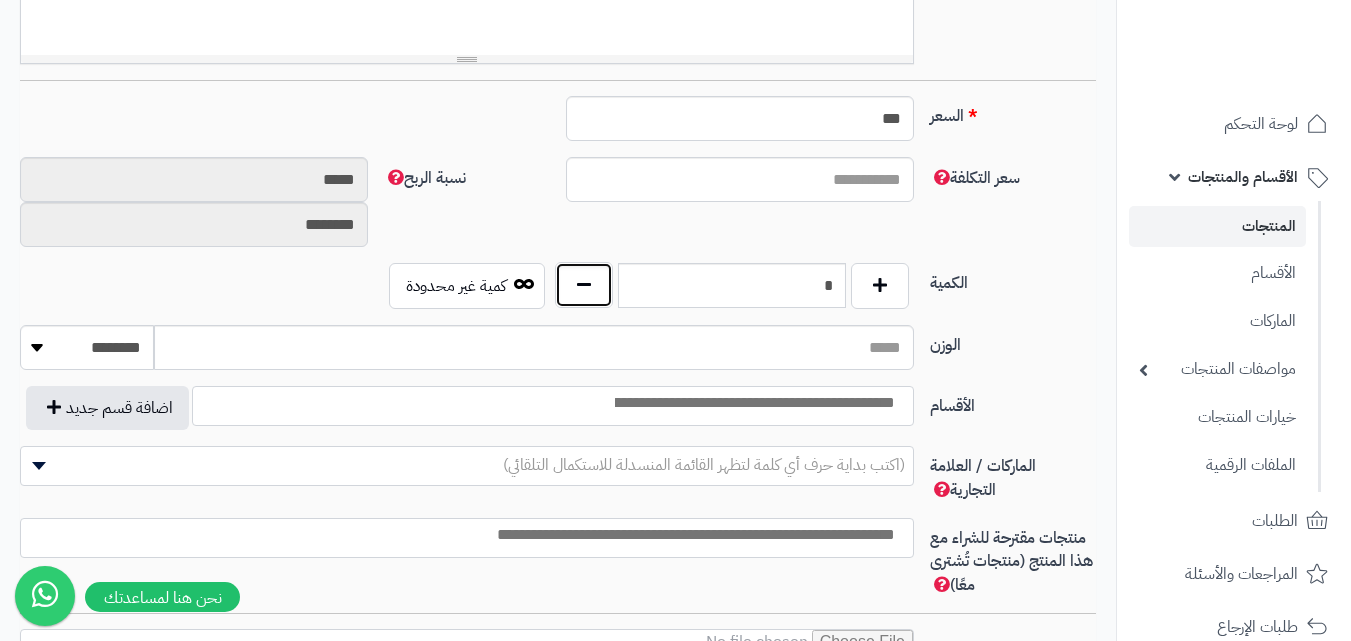 click at bounding box center [584, 285] 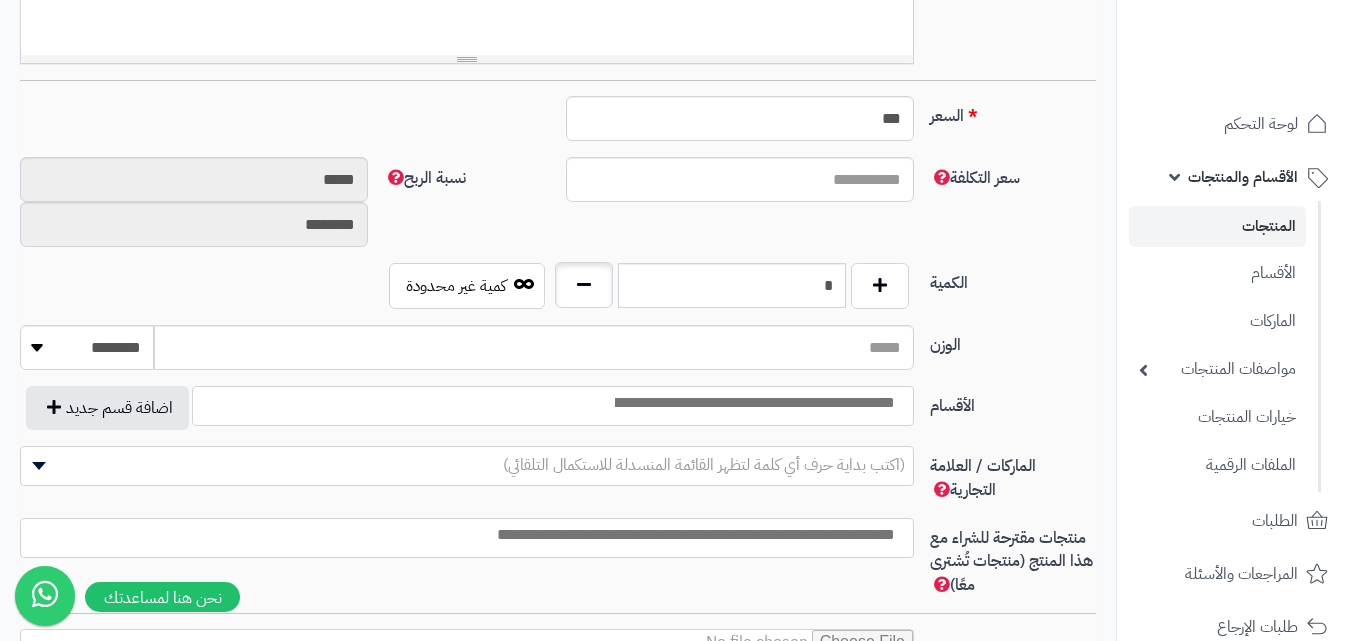 type on "*" 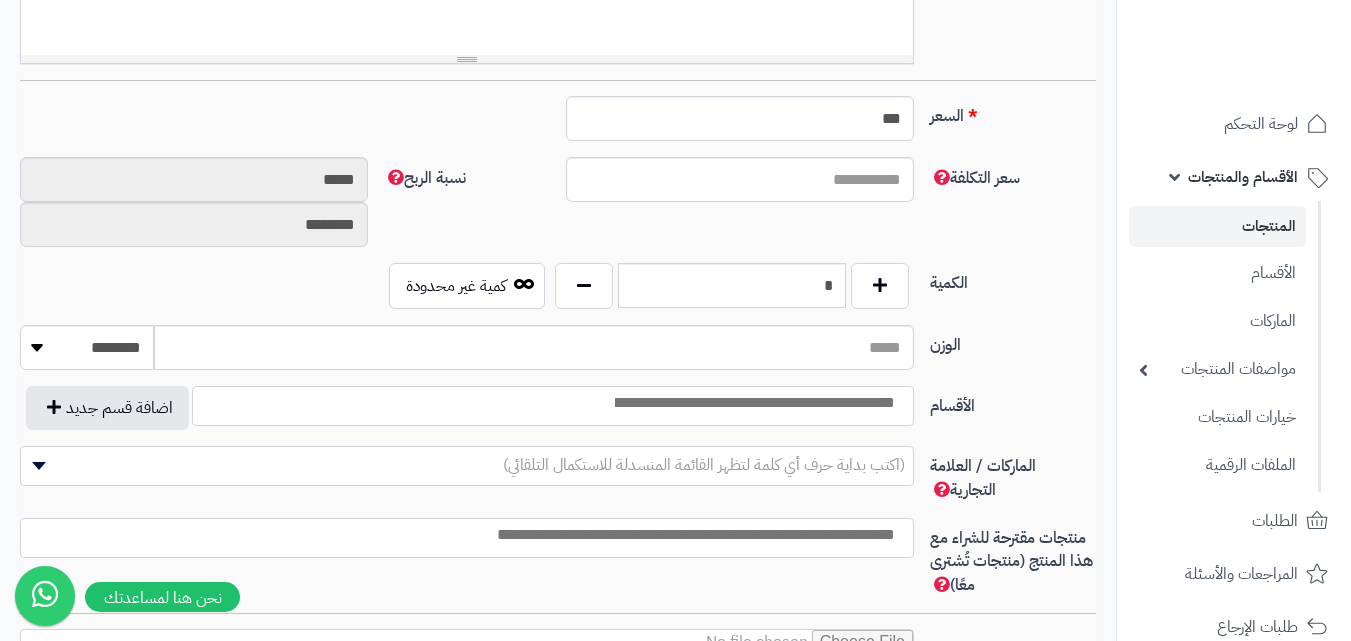 click at bounding box center [753, 403] 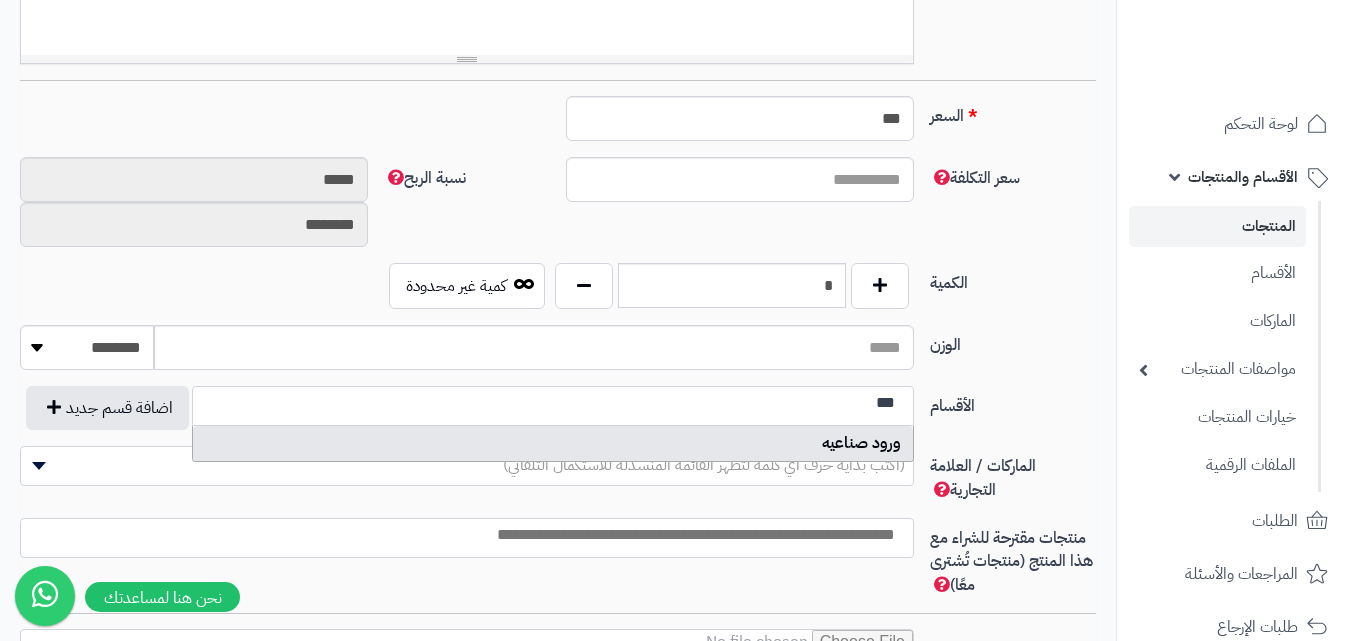 type on "***" 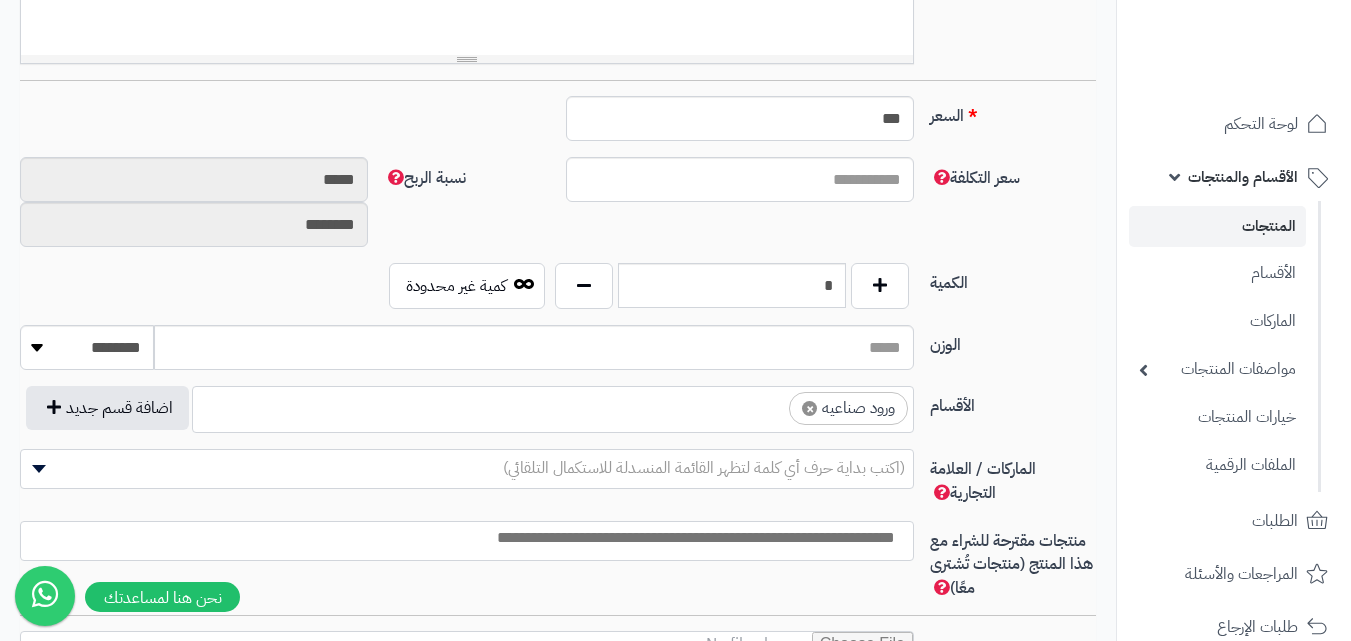 scroll, scrollTop: 425, scrollLeft: 0, axis: vertical 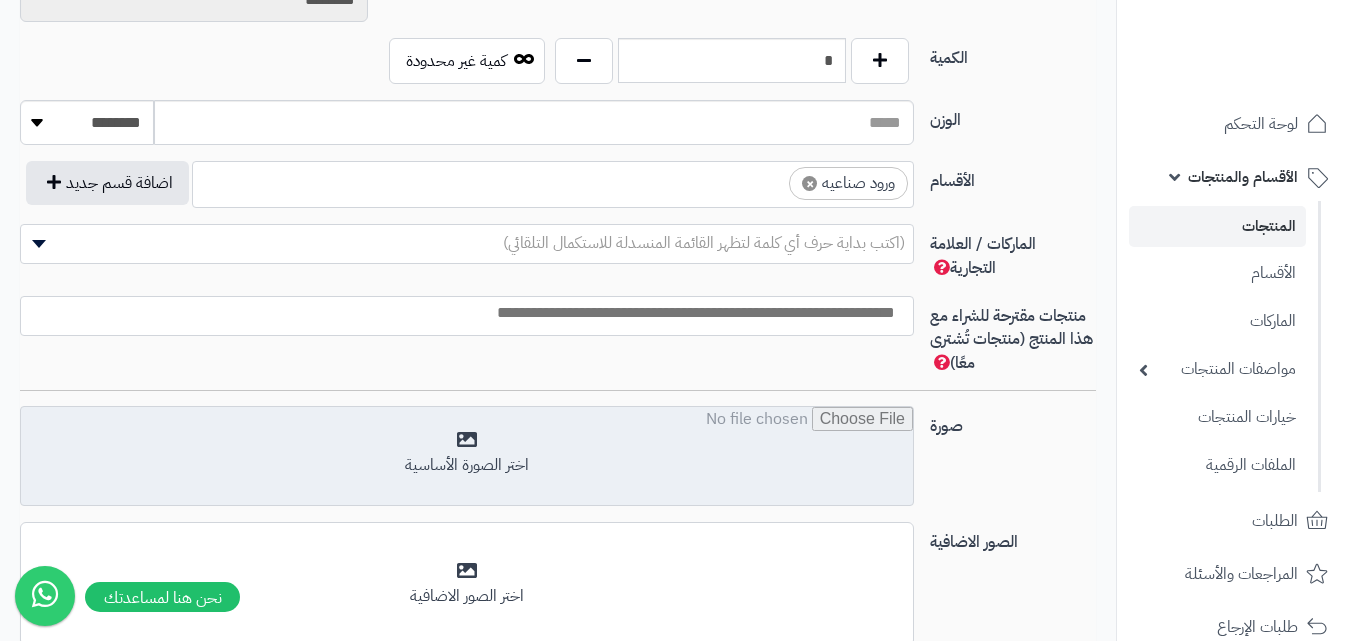 click at bounding box center [467, 457] 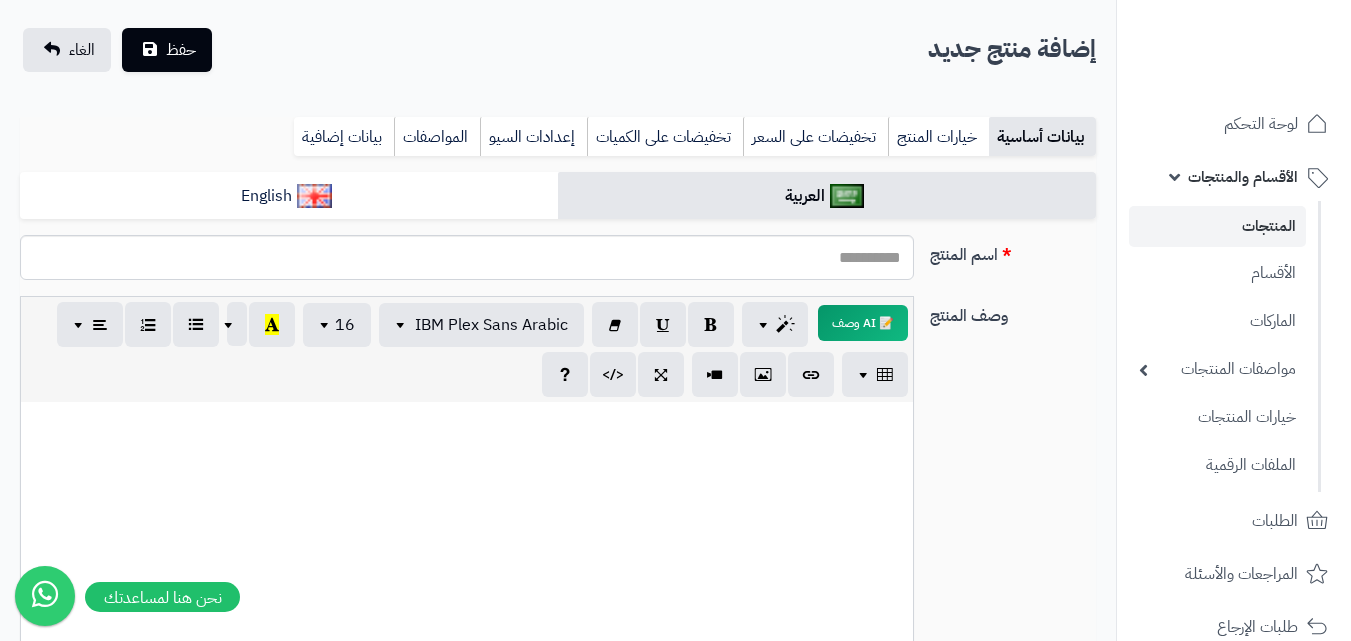 scroll, scrollTop: 73, scrollLeft: 0, axis: vertical 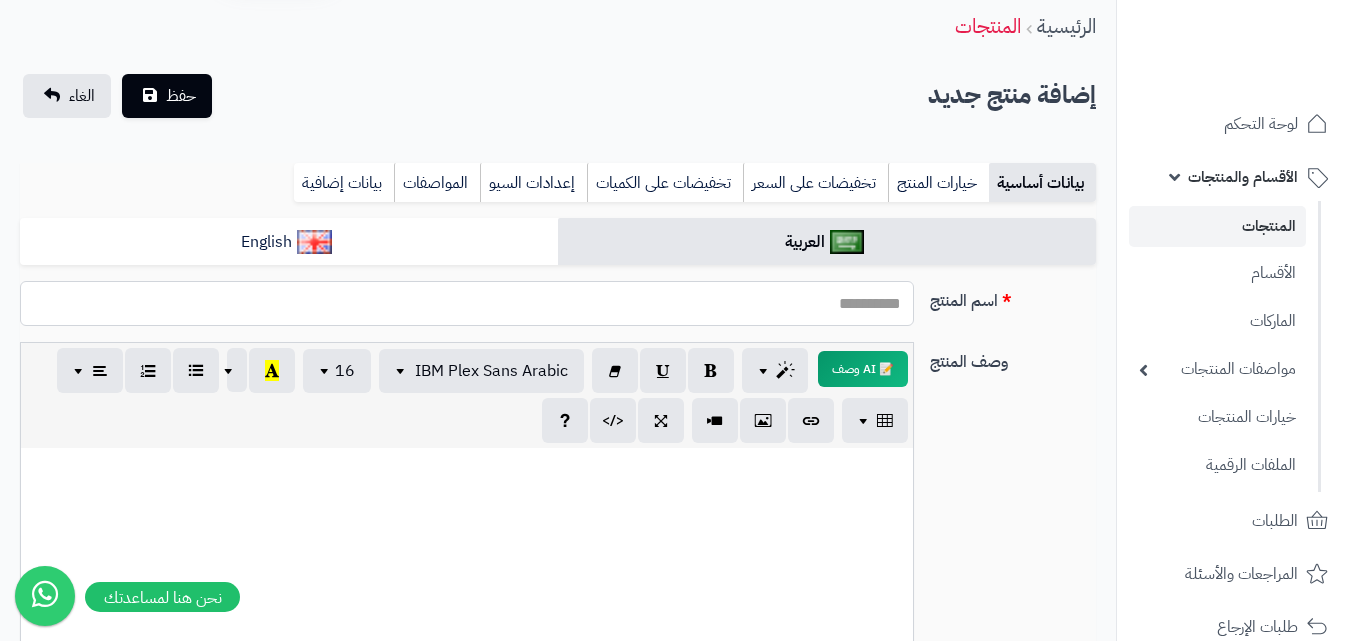 click on "اسم المنتج" at bounding box center (467, 303) 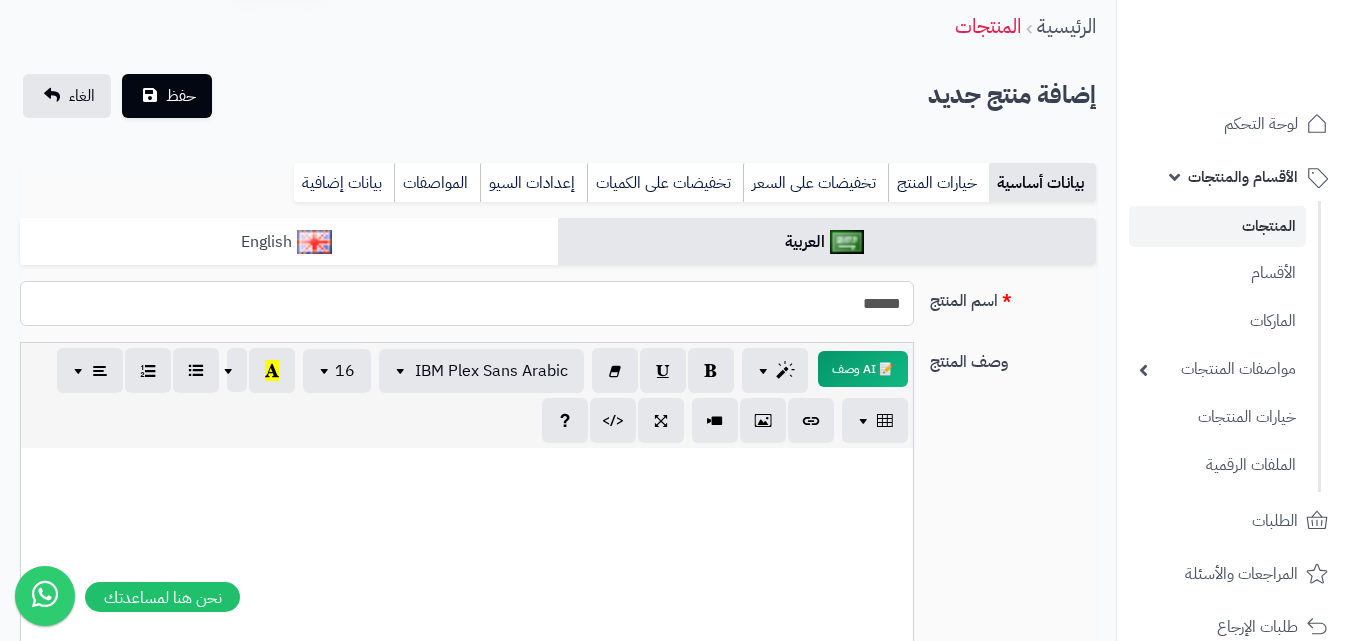 type on "******" 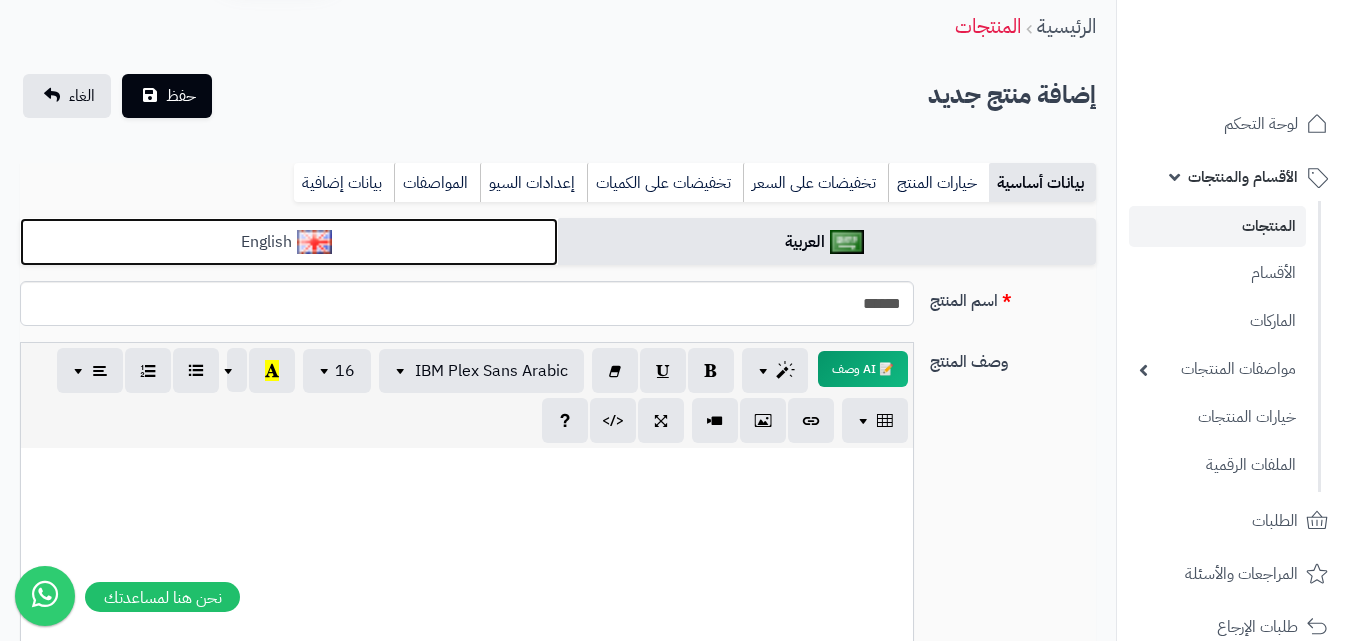 click on "English" at bounding box center [289, 242] 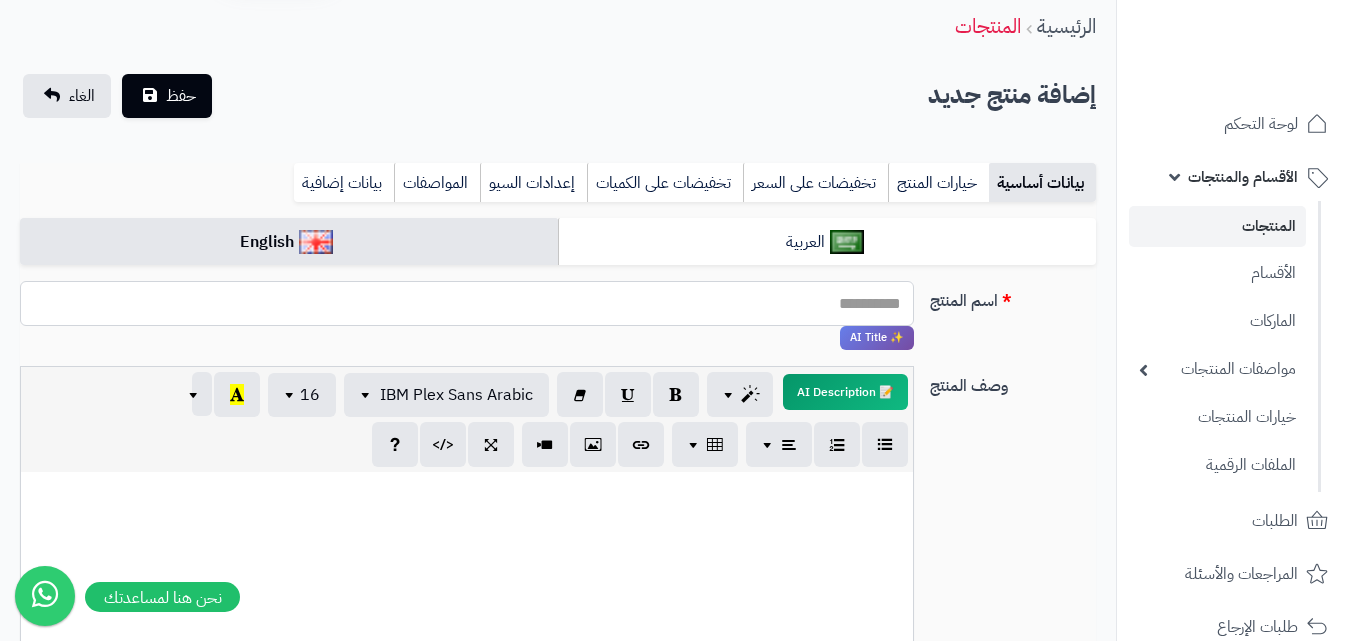 click on "اسم المنتج" at bounding box center [467, 303] 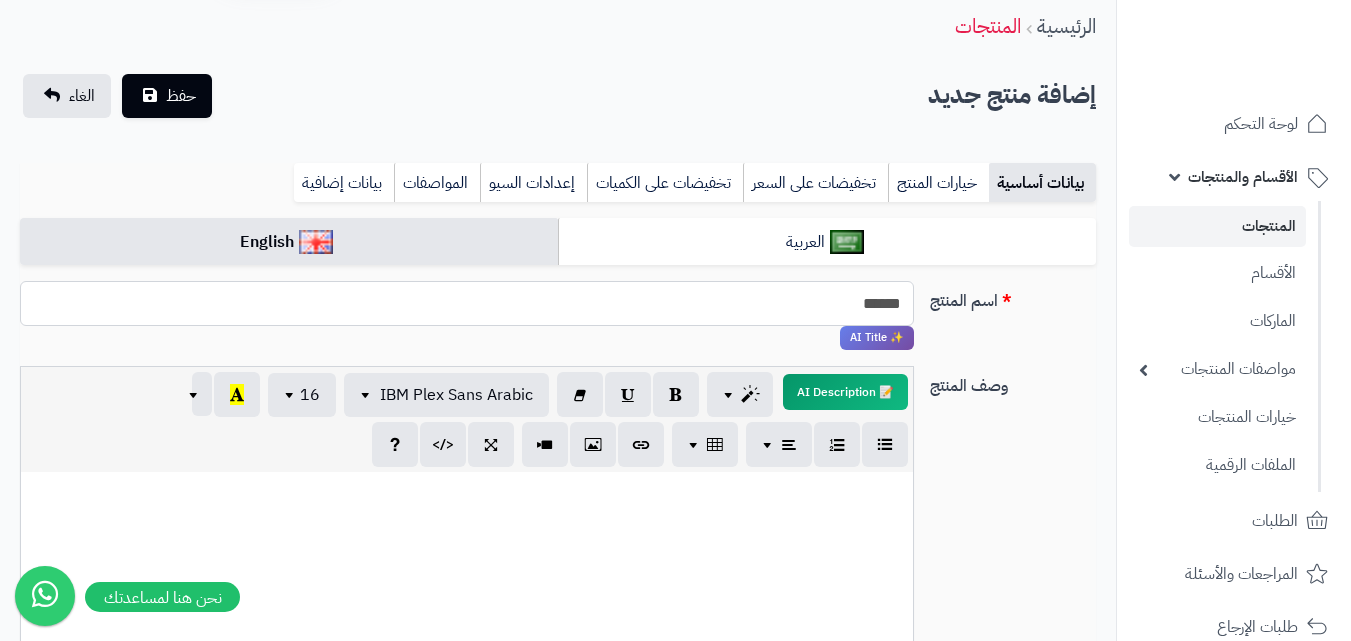 type on "******" 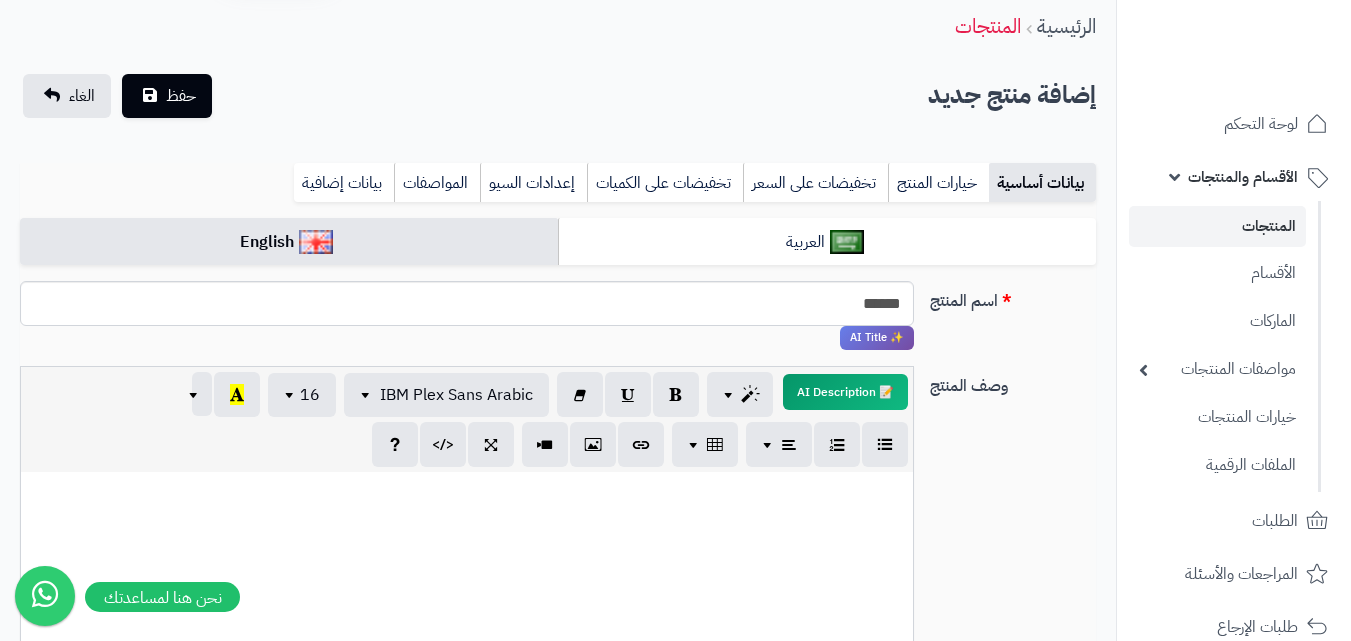 click at bounding box center [467, 622] 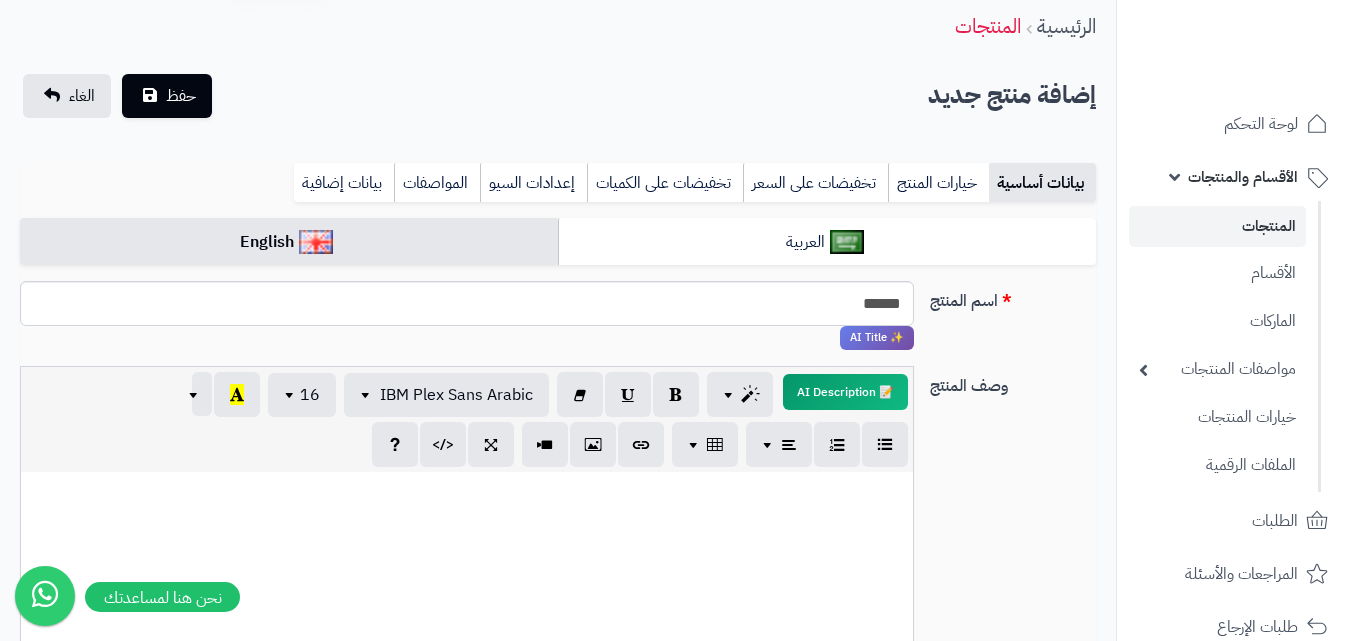 type 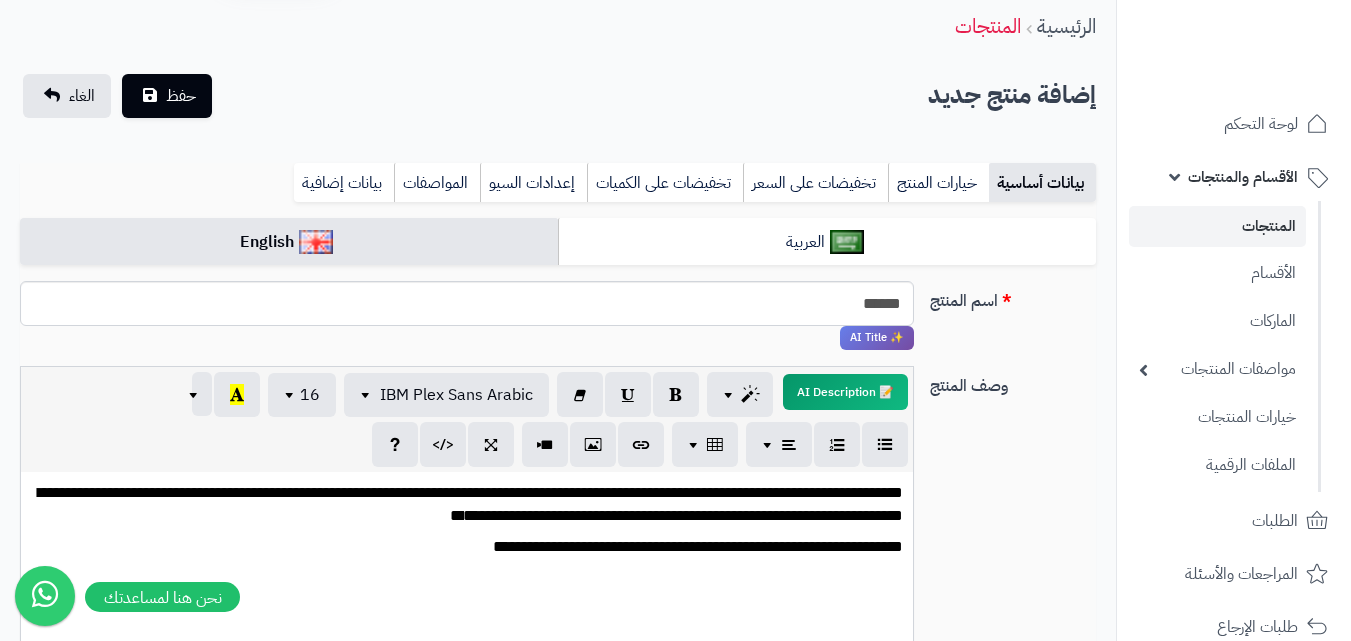 click on "**********" at bounding box center [467, 547] 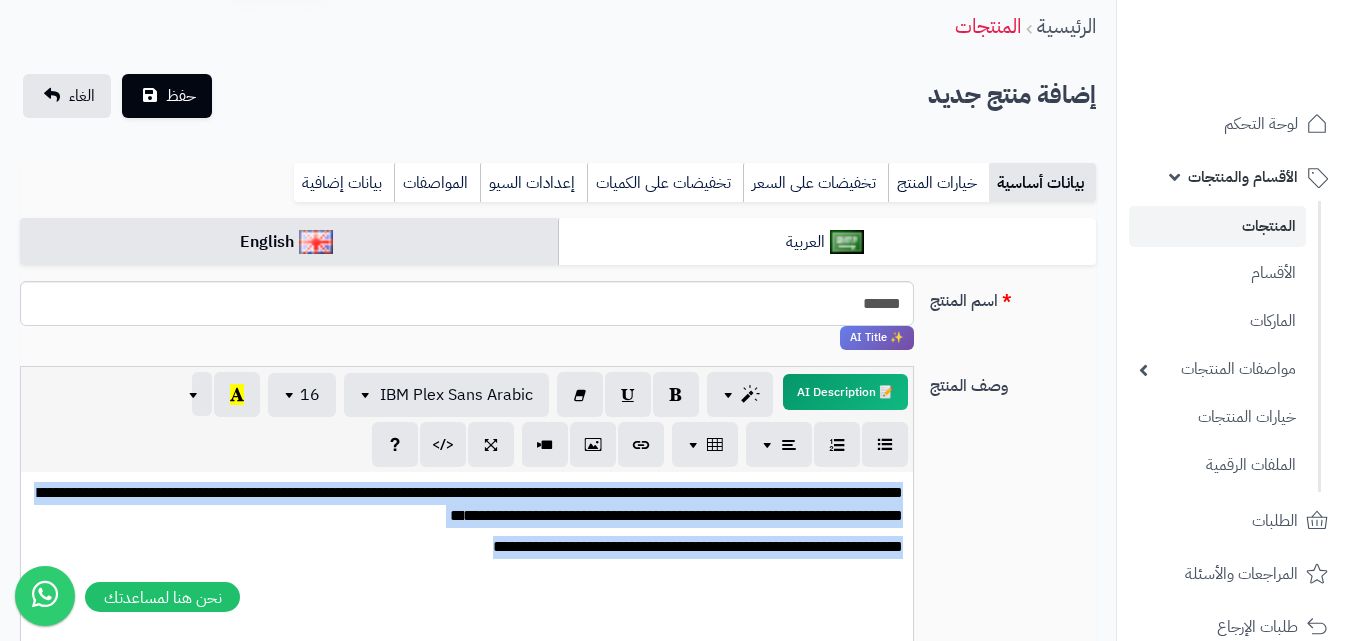 copy on "**********" 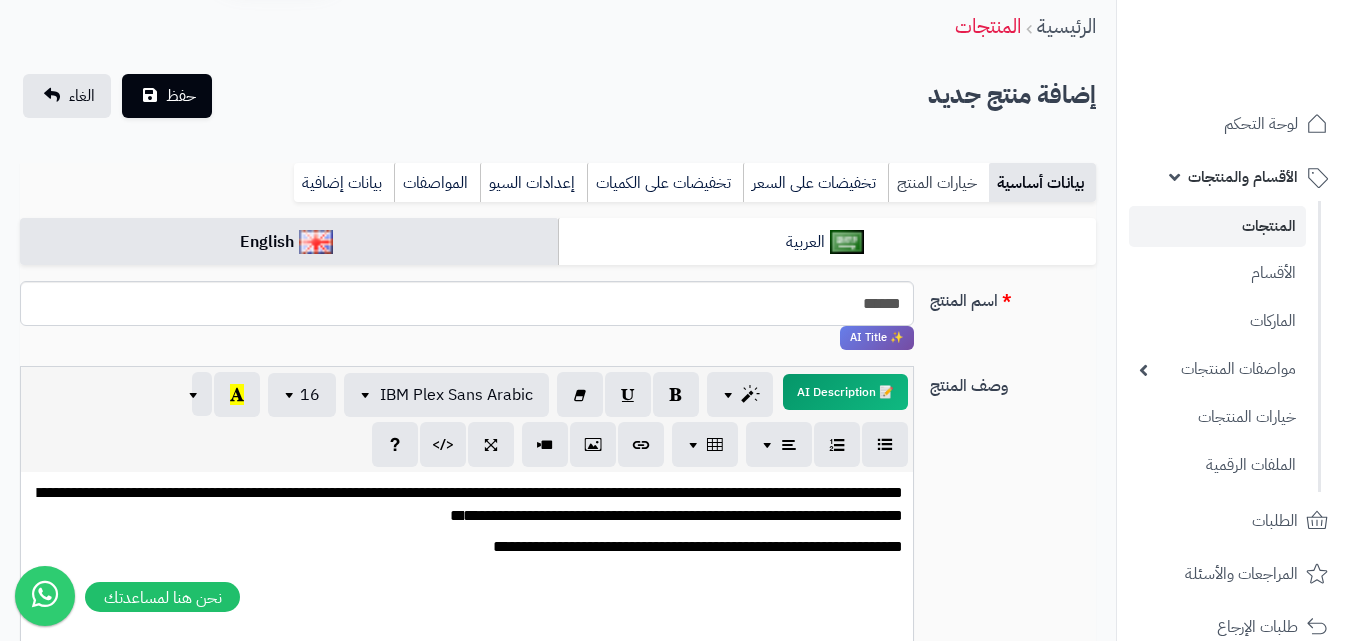 click on "خيارات المنتج" at bounding box center (938, 183) 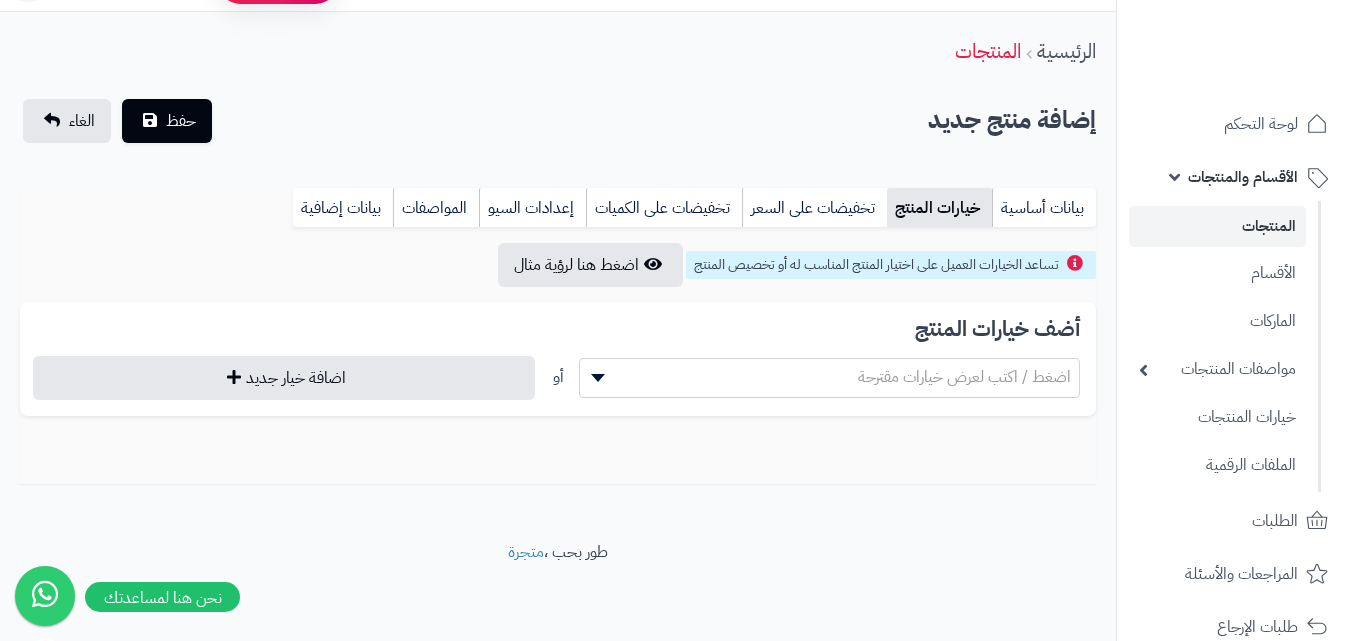 click on "اضغط / اكتب لعرض خيارات مقترحة" at bounding box center [964, 377] 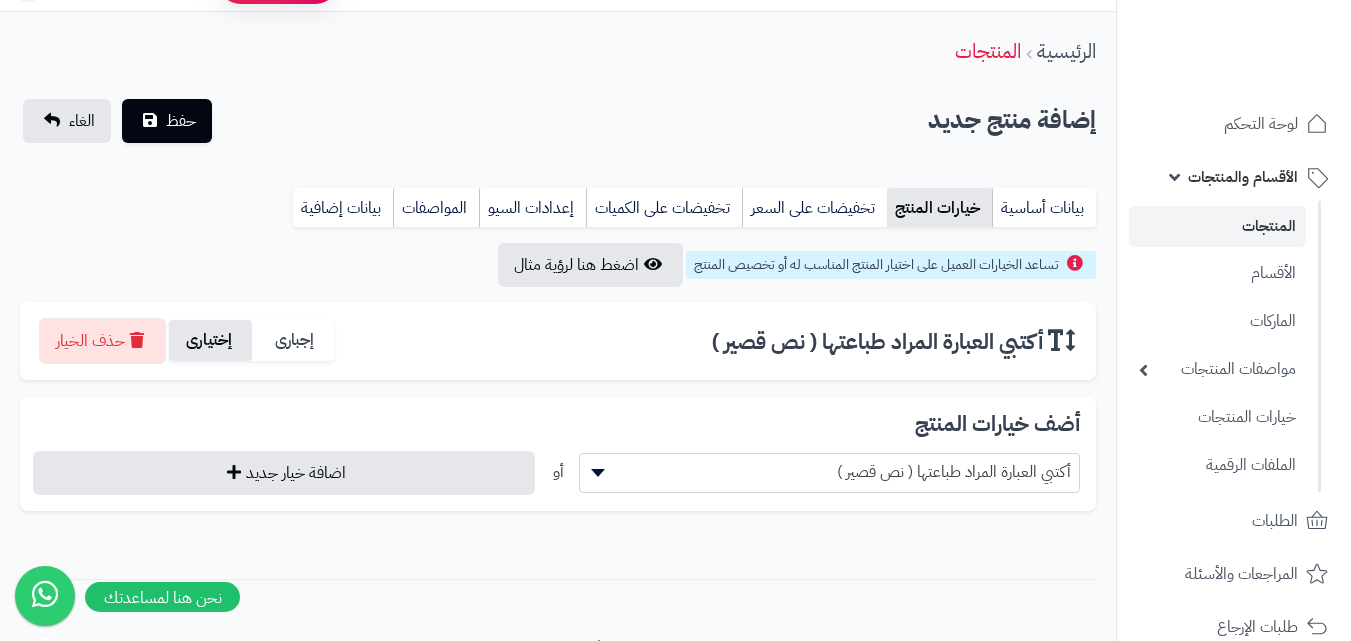 click on "إختيارى" at bounding box center [210, 340] 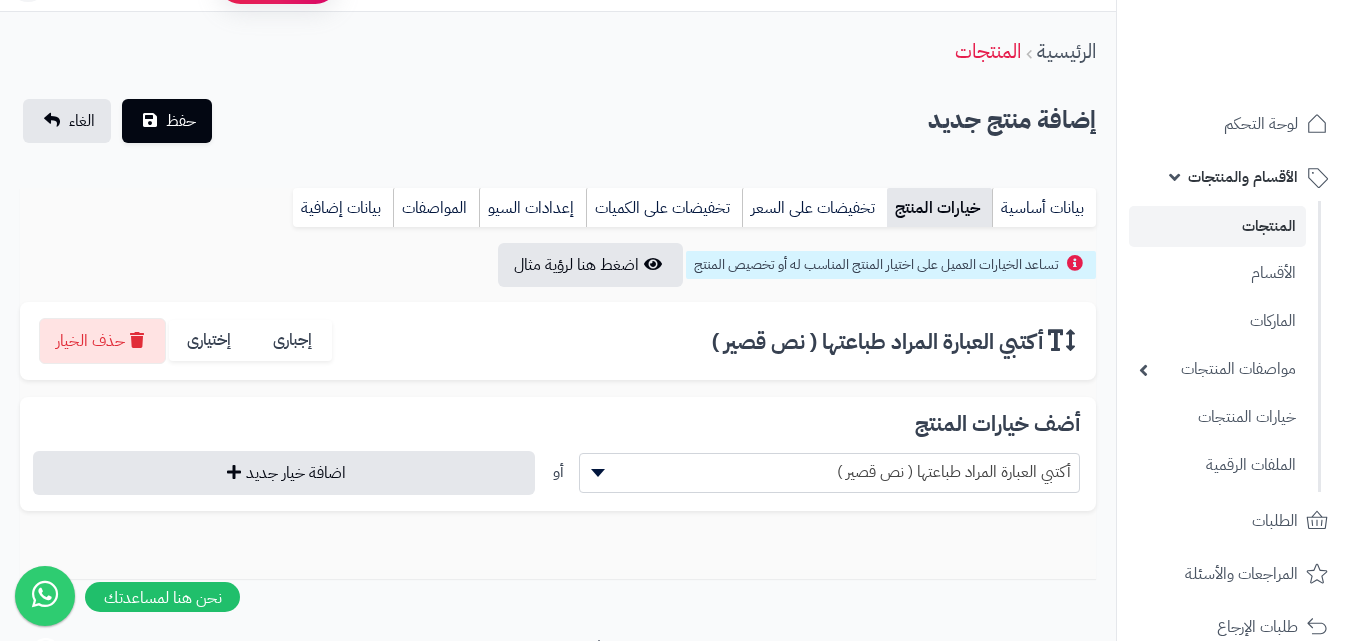 click on "أكتبي العبارة المراد طباعتها ( نص قصير )" at bounding box center [830, 472] 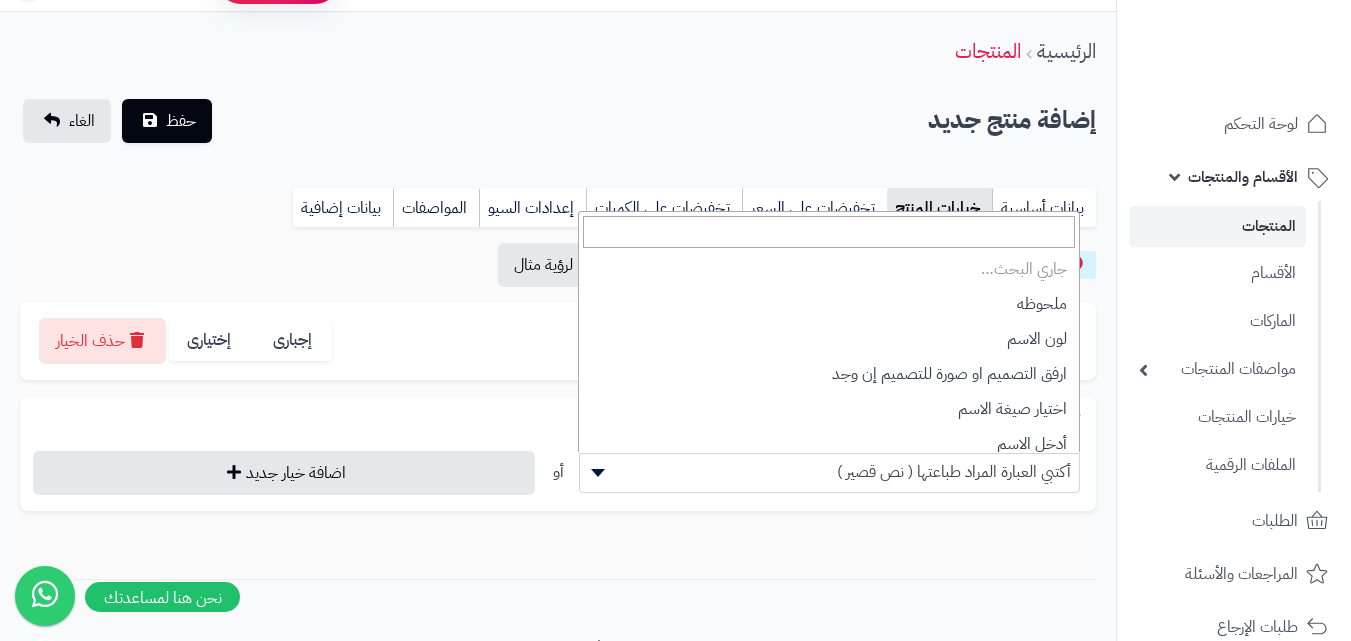 scroll, scrollTop: 139, scrollLeft: 0, axis: vertical 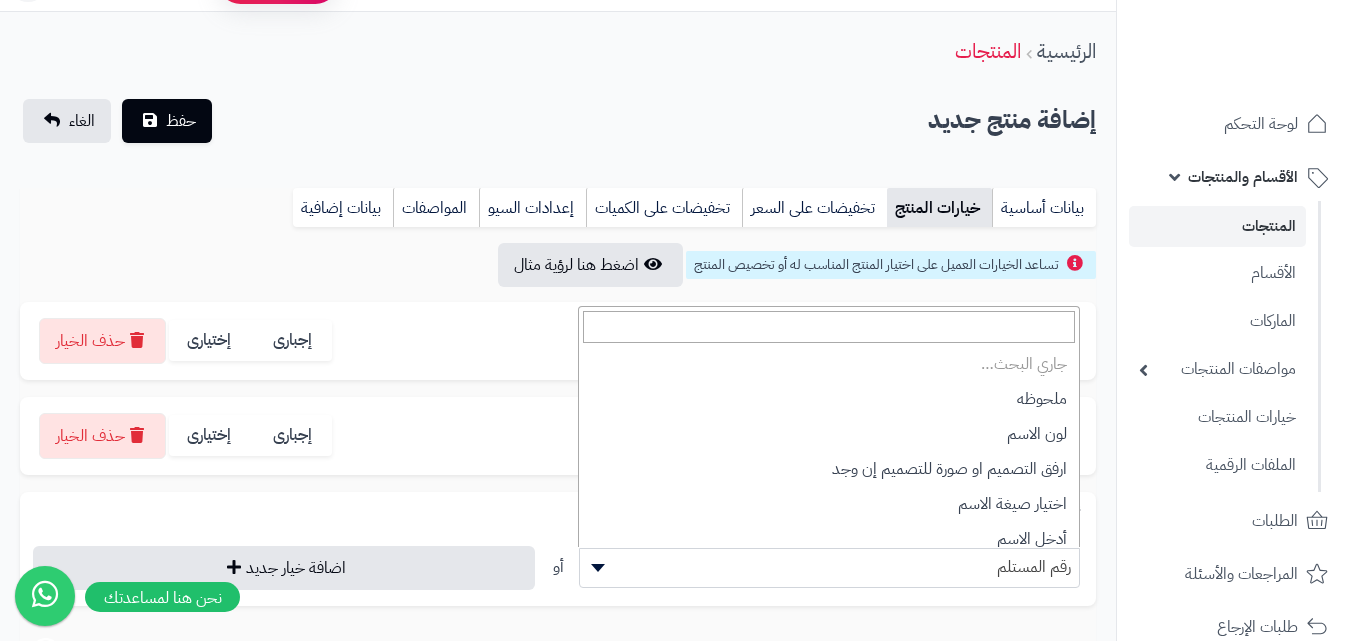 click on "رقم المستلم" at bounding box center (830, 567) 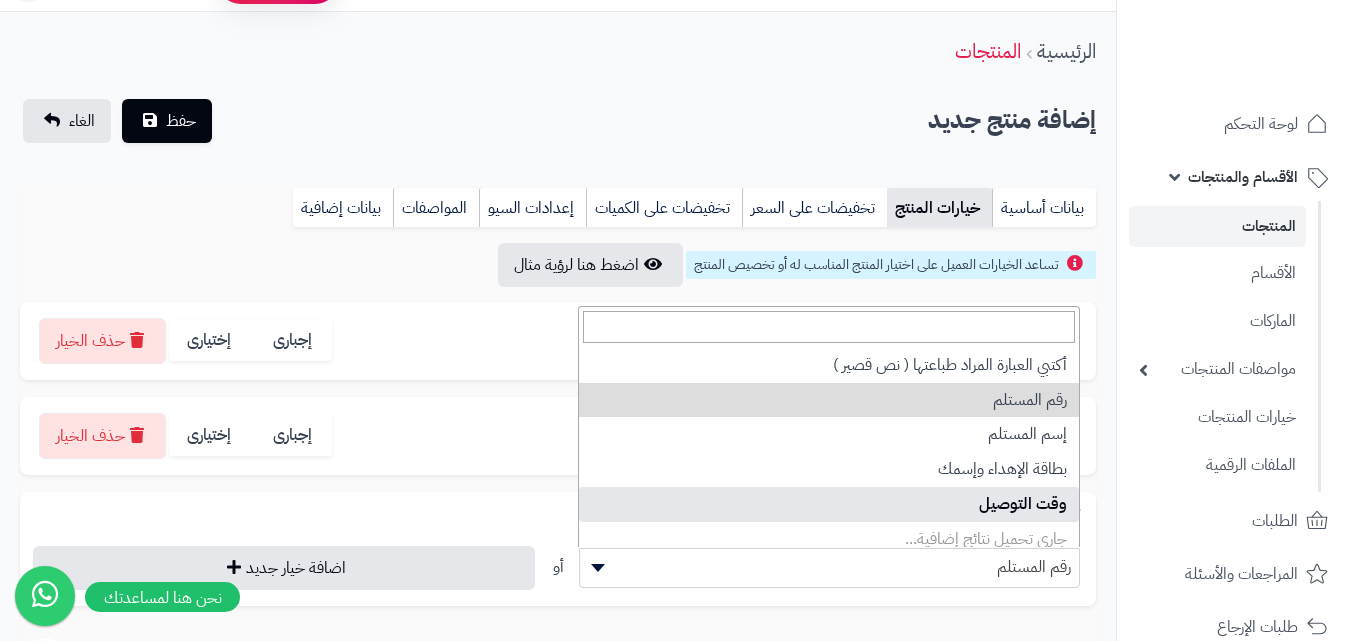select on "**" 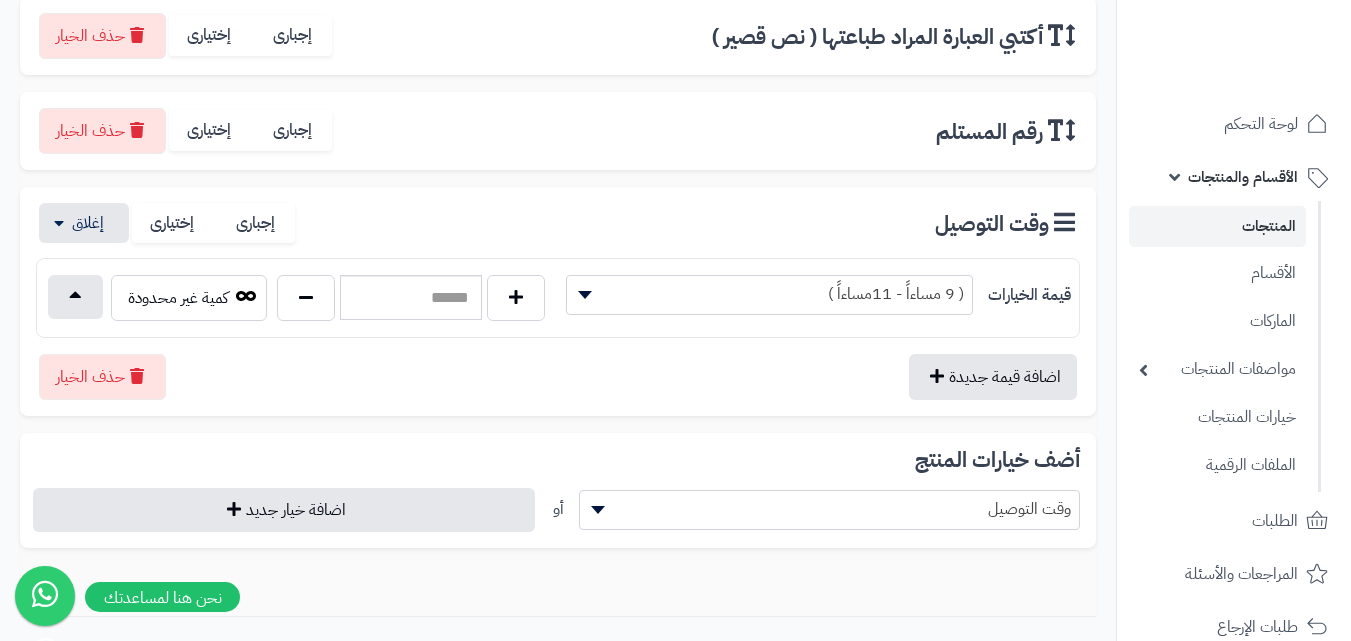 scroll, scrollTop: 356, scrollLeft: 0, axis: vertical 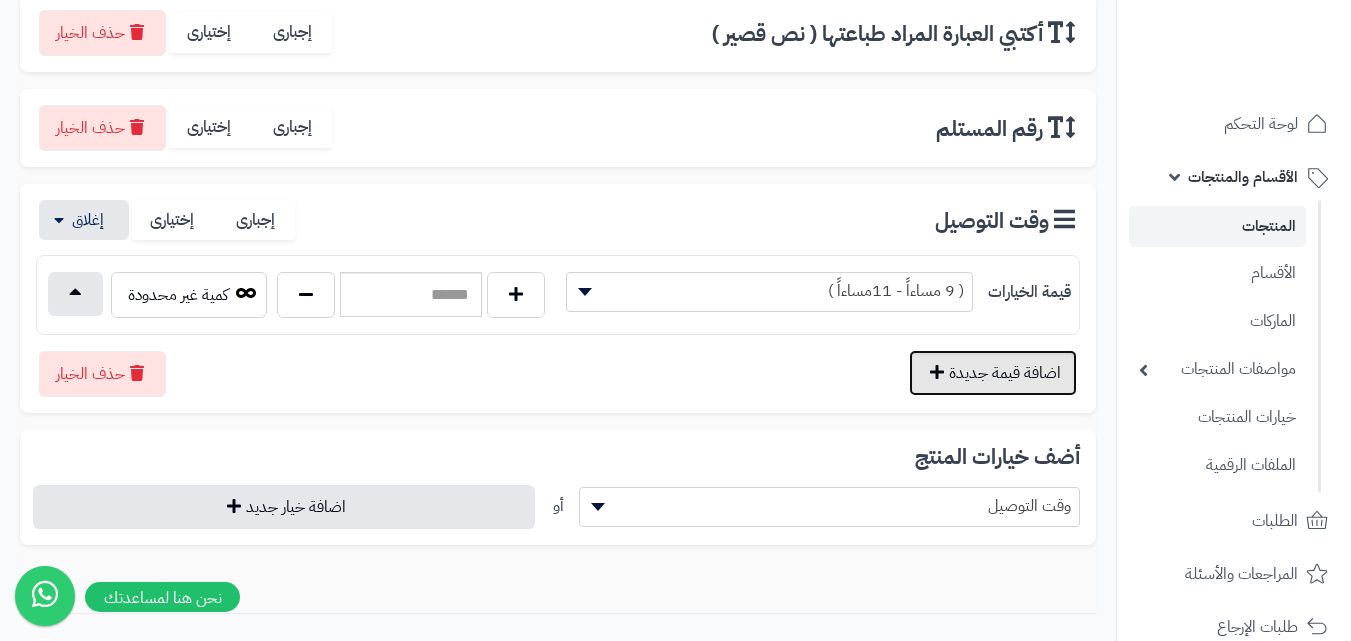 click on "اضافة قيمة جديدة" at bounding box center [993, 373] 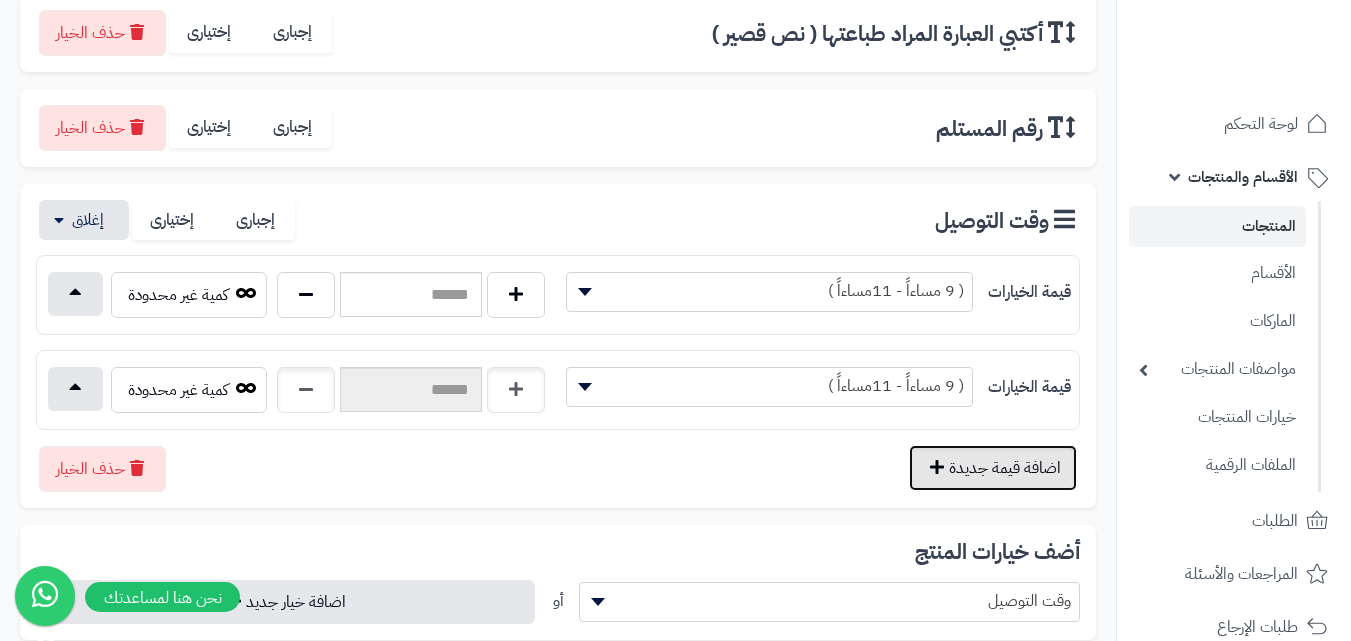 click on "اضافة قيمة جديدة" at bounding box center [993, 468] 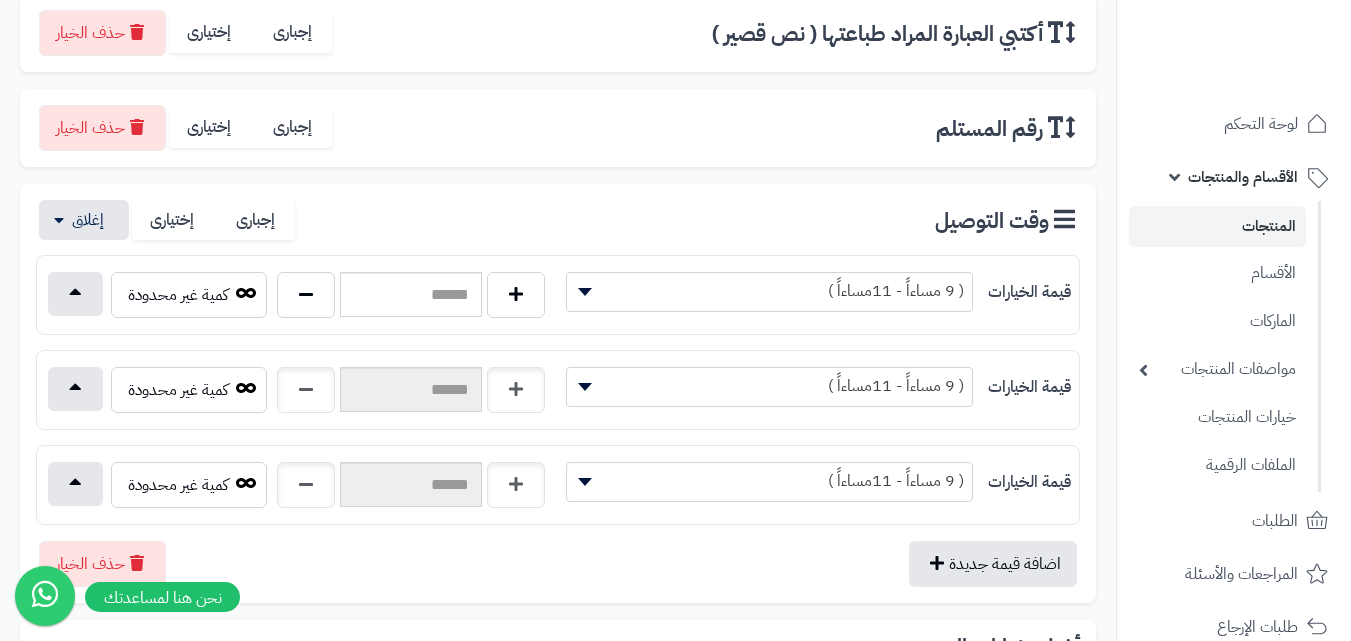 click on "( 9 مساءاً - 11مساءاً )" at bounding box center [769, 291] 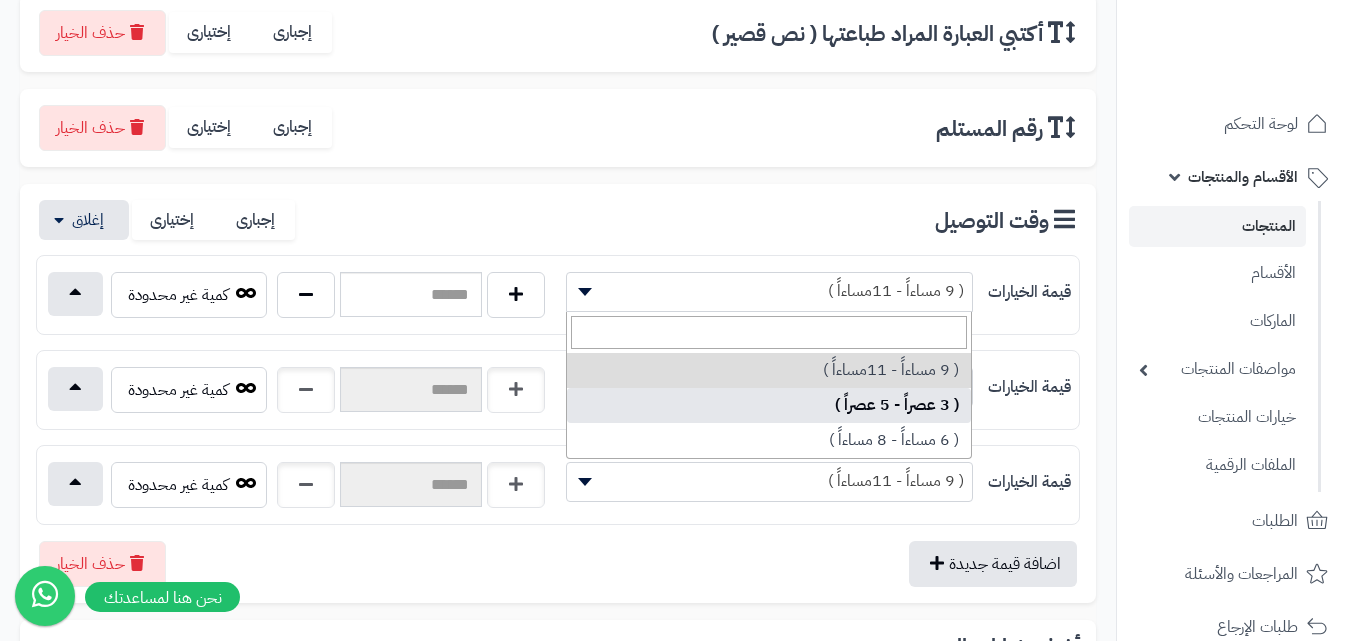 select on "***" 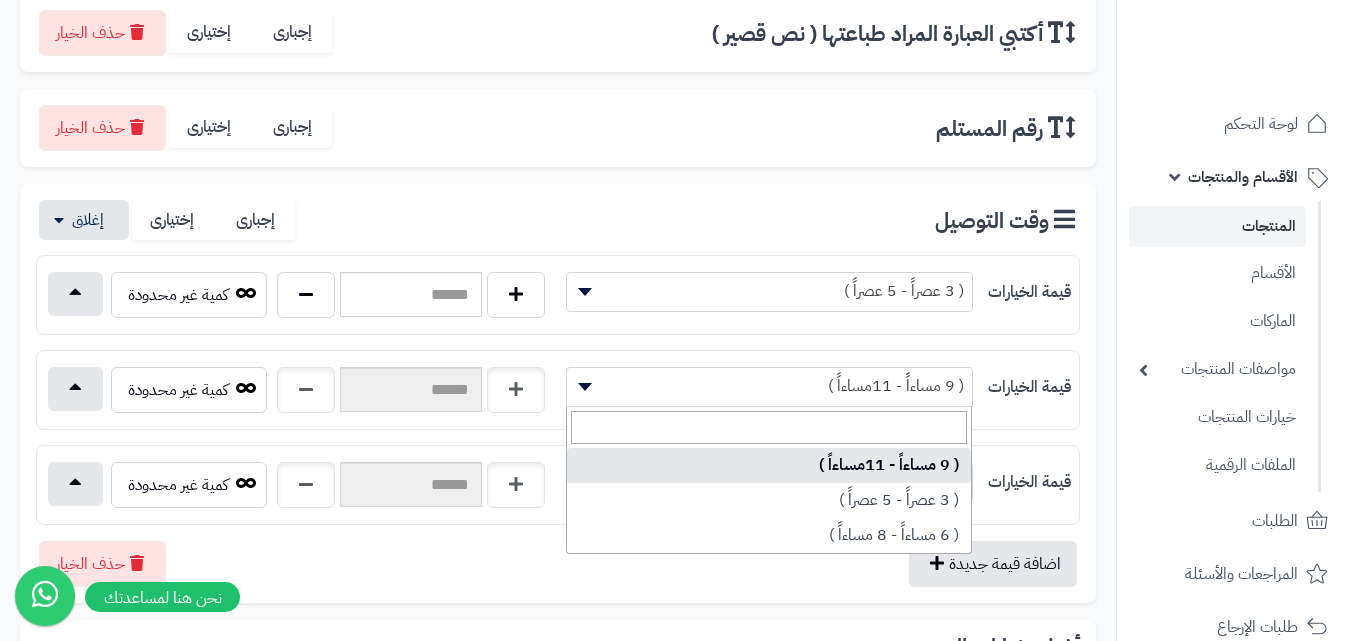 click on "( 9 مساءاً - 11مساءاً )" at bounding box center (769, 386) 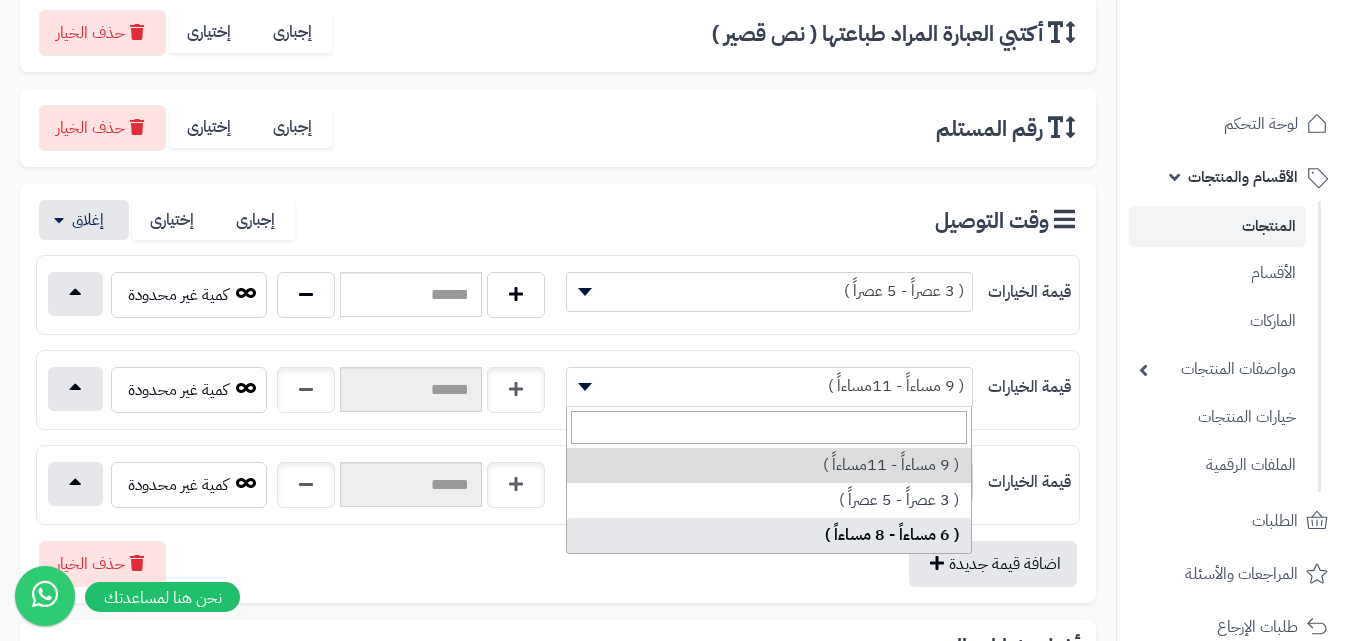 select on "***" 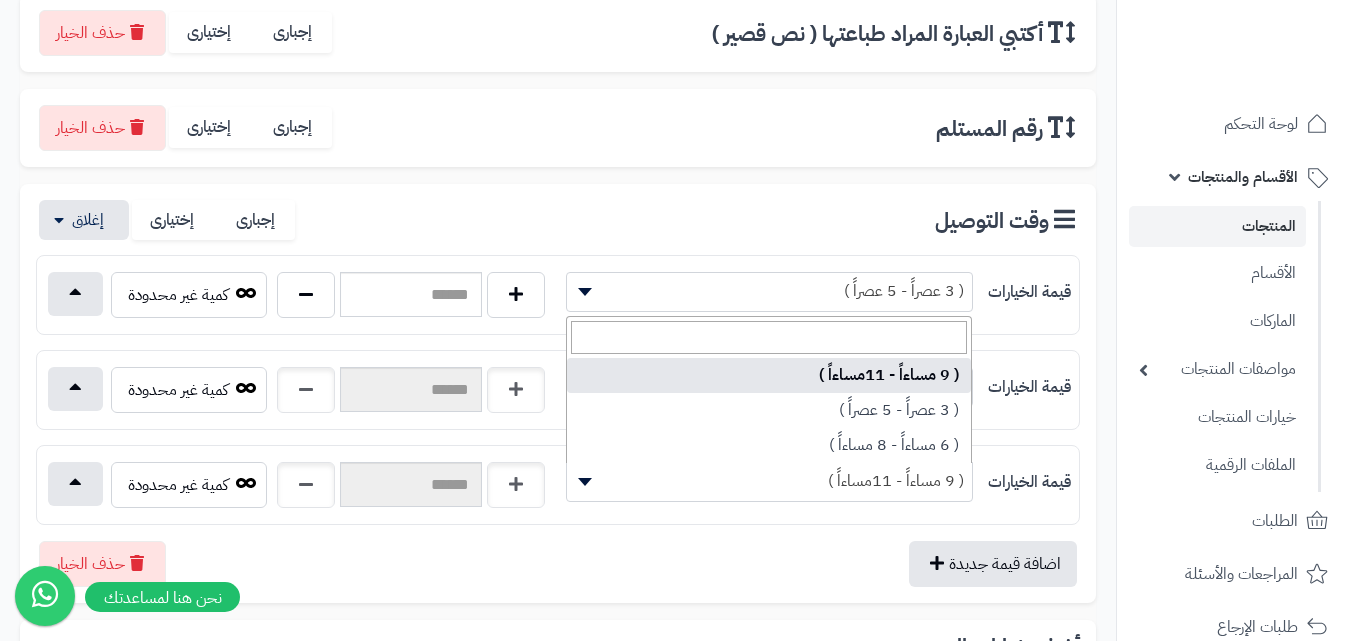 click on "( 9 مساءاً - 11مساءاً )" at bounding box center (769, 481) 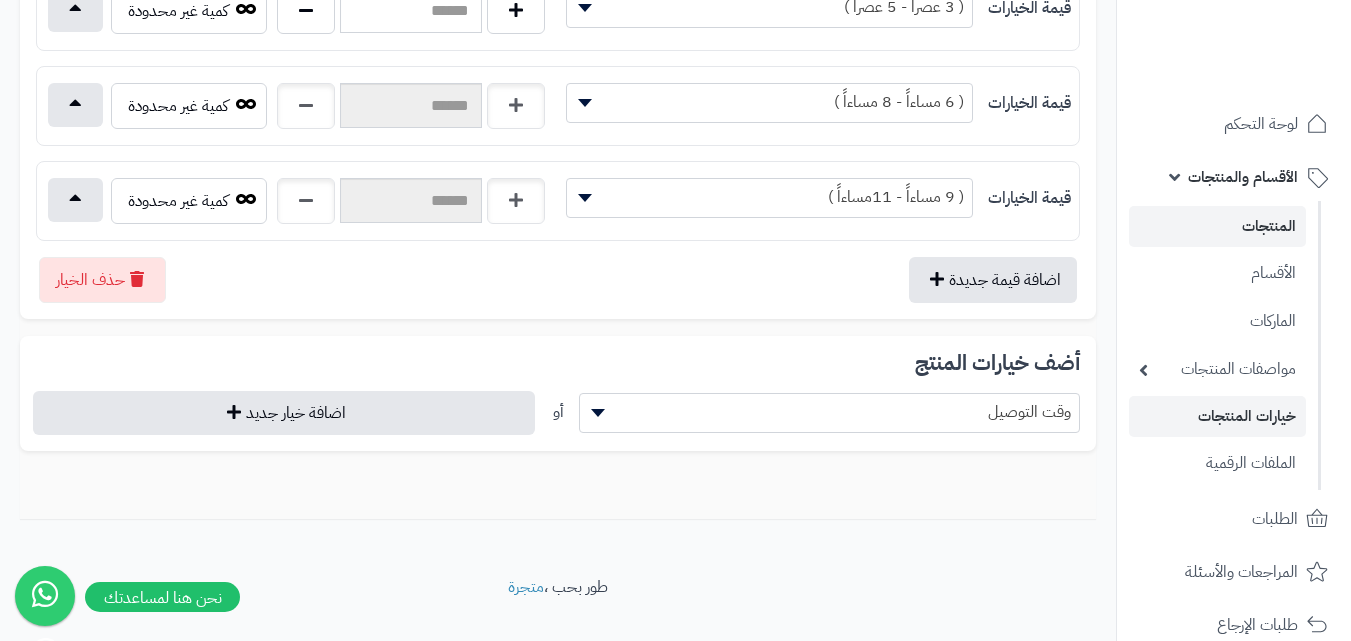 scroll, scrollTop: 646, scrollLeft: 0, axis: vertical 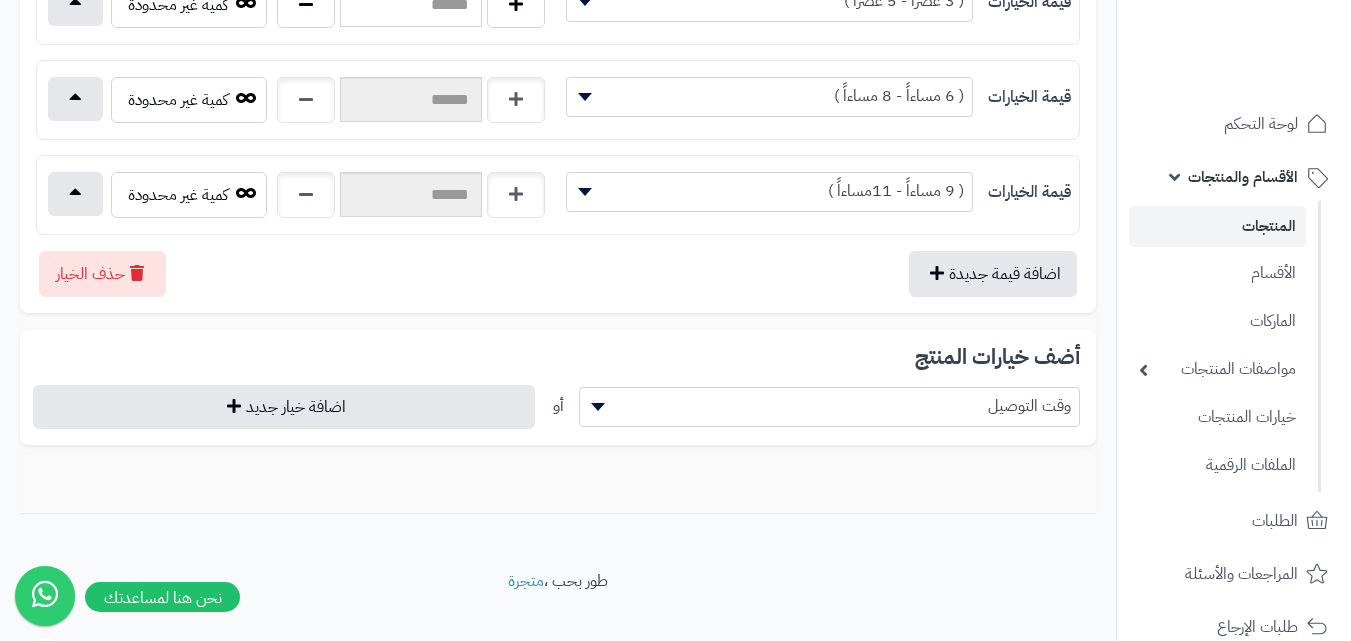 click on "وقت التوصيل" at bounding box center (830, 406) 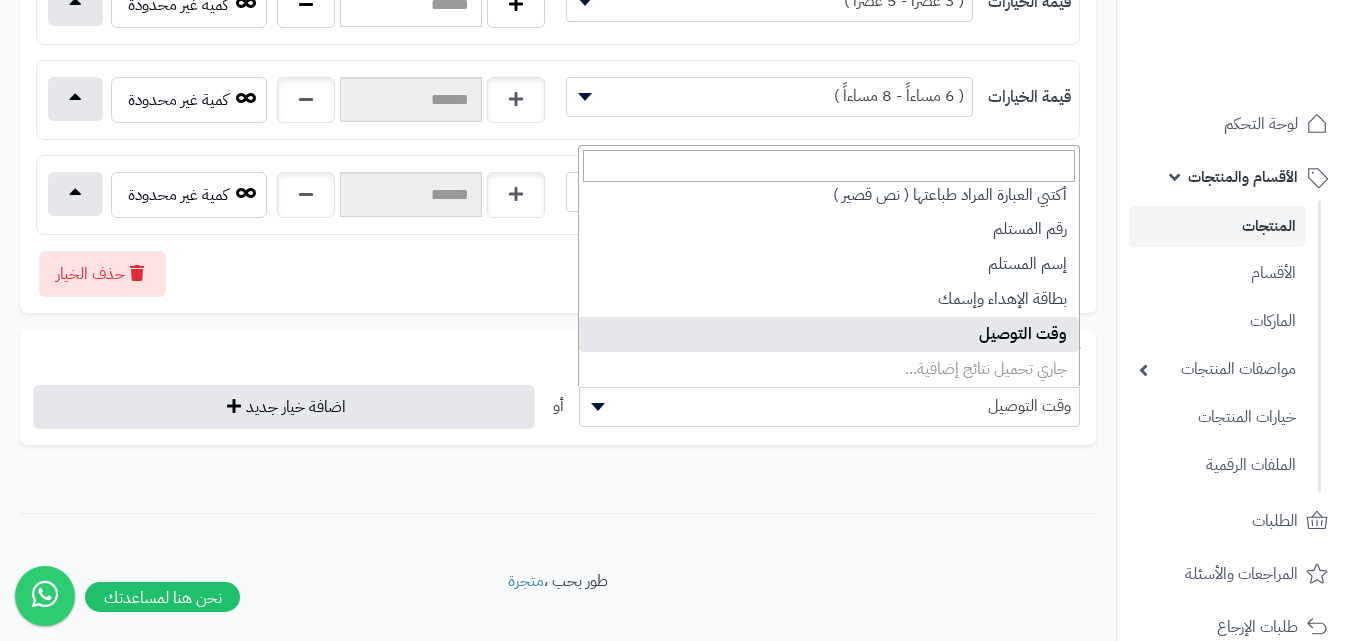 scroll, scrollTop: 183, scrollLeft: 0, axis: vertical 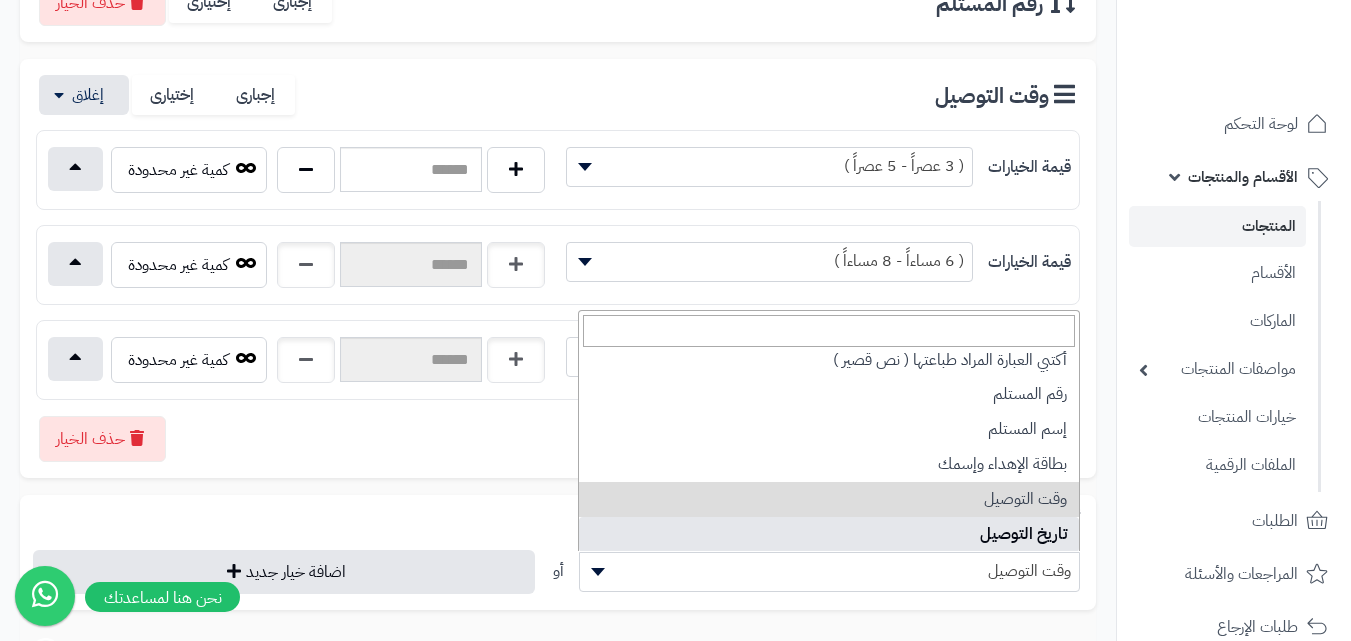 select on "**" 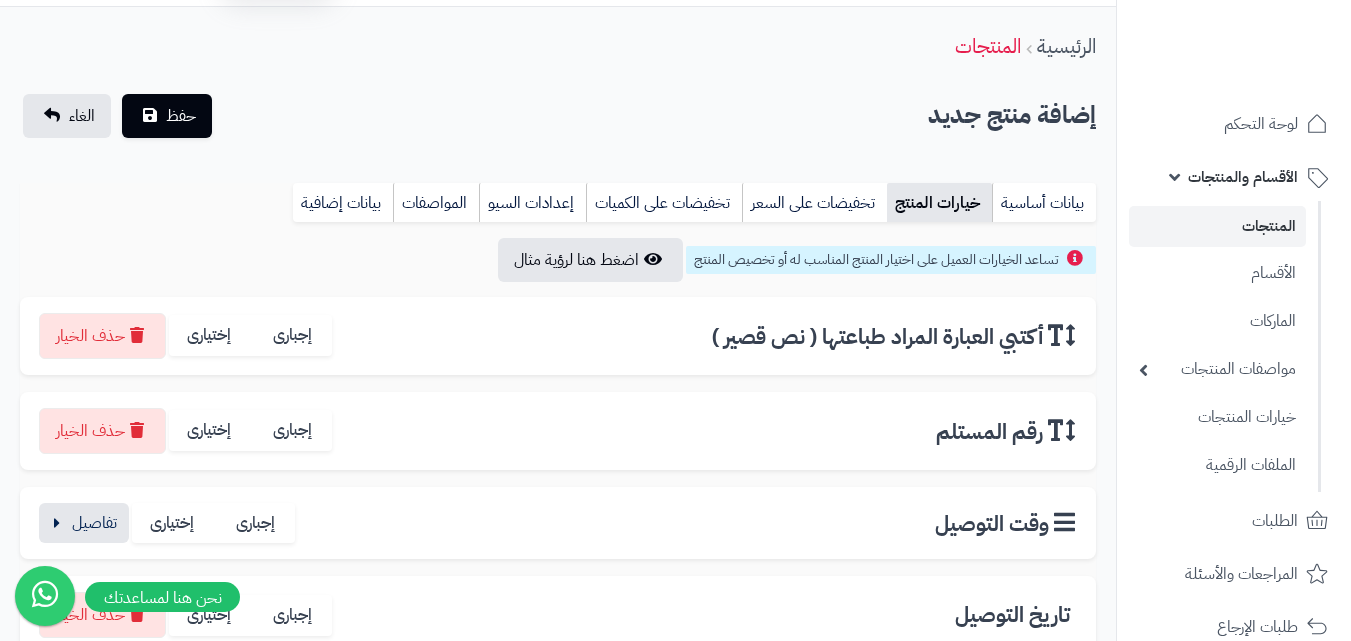 scroll, scrollTop: 30, scrollLeft: 0, axis: vertical 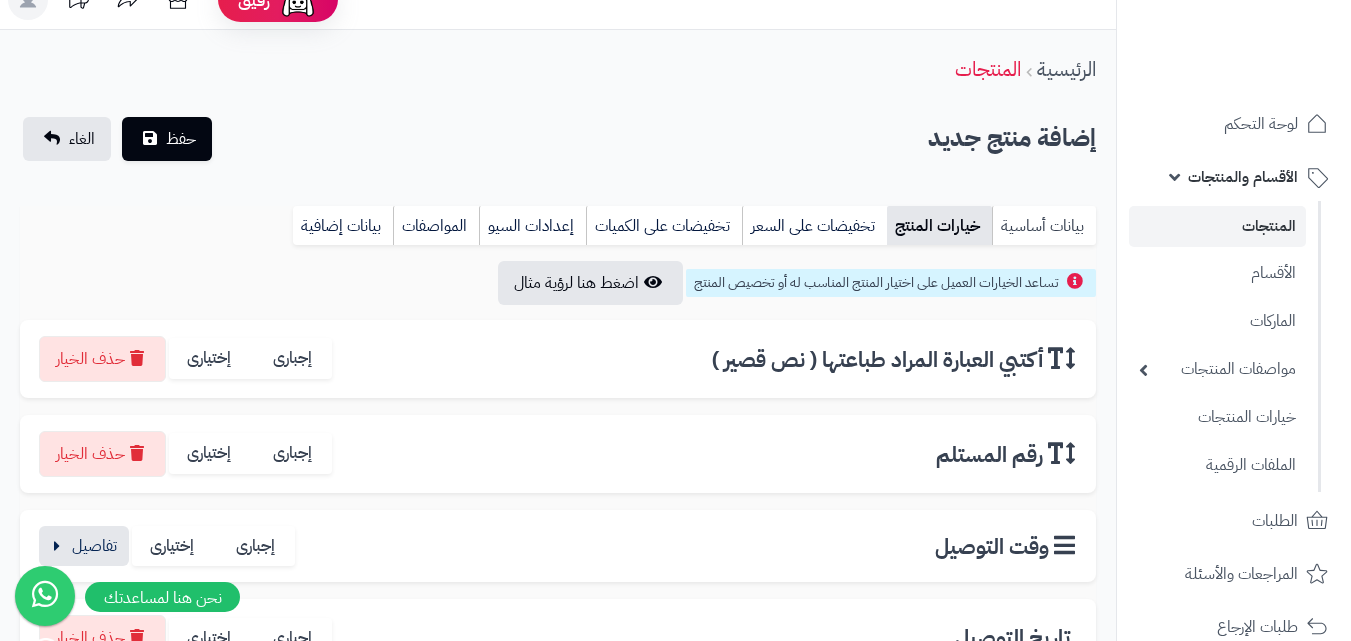 click on "بيانات أساسية" at bounding box center (1044, 226) 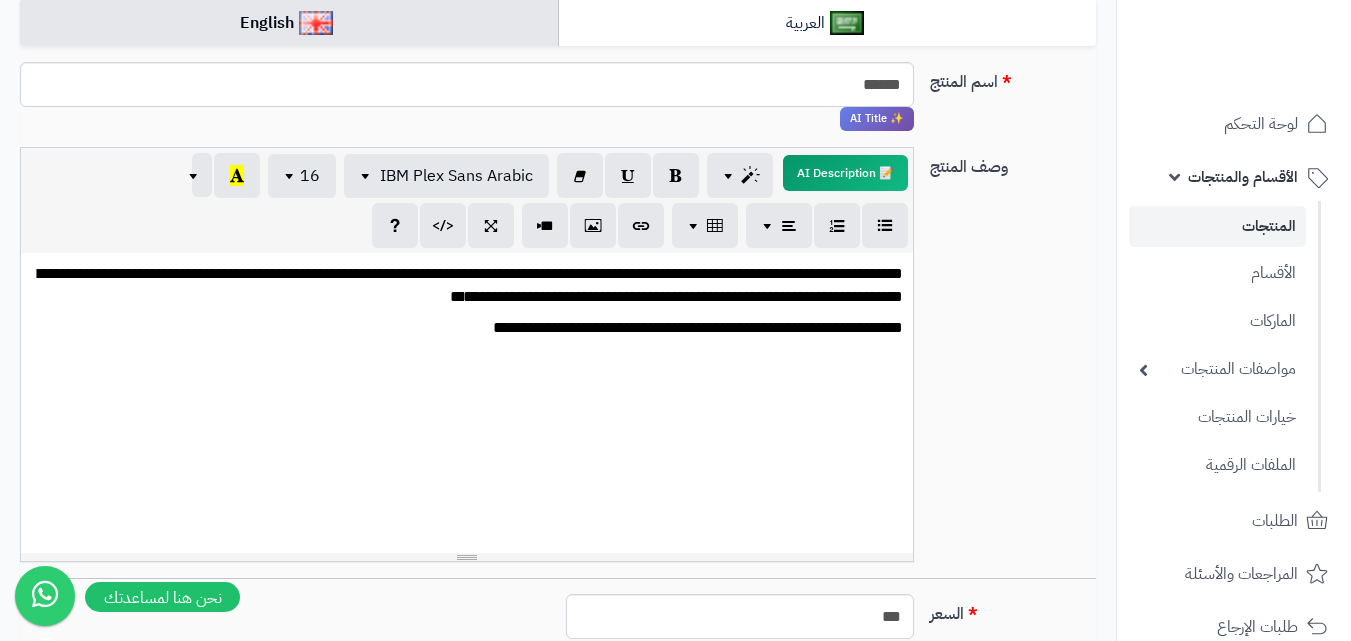 scroll, scrollTop: 296, scrollLeft: 0, axis: vertical 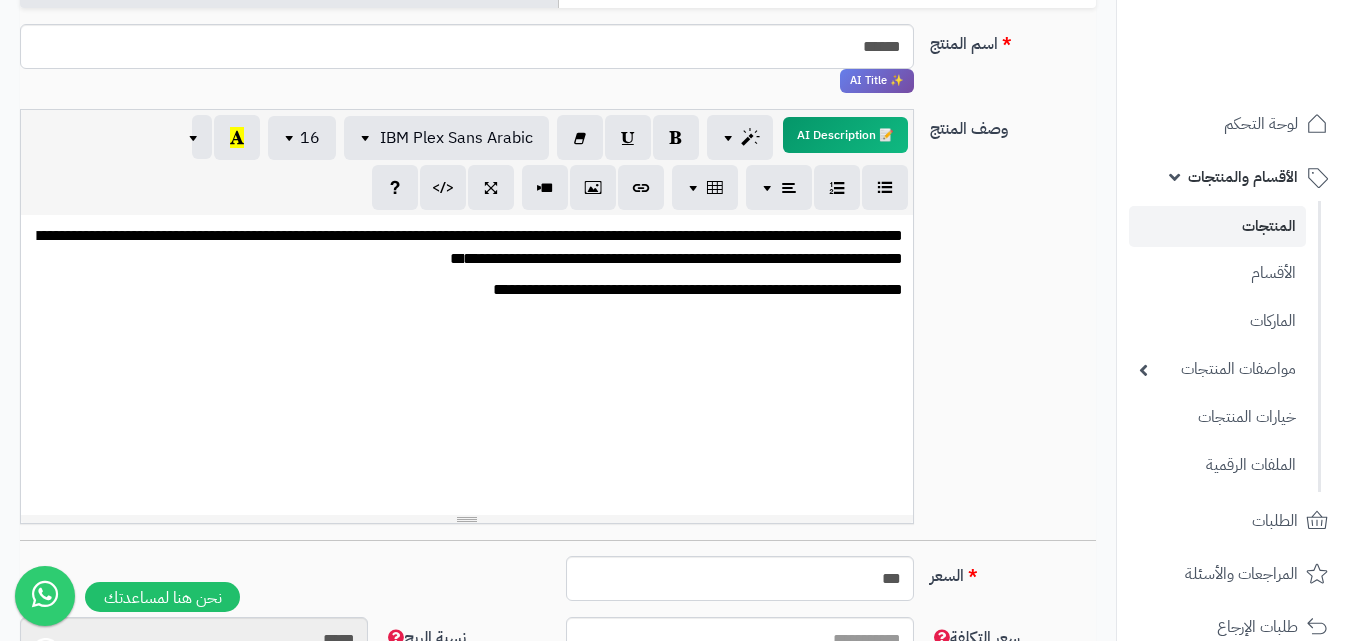 click on "**********" at bounding box center (467, 290) 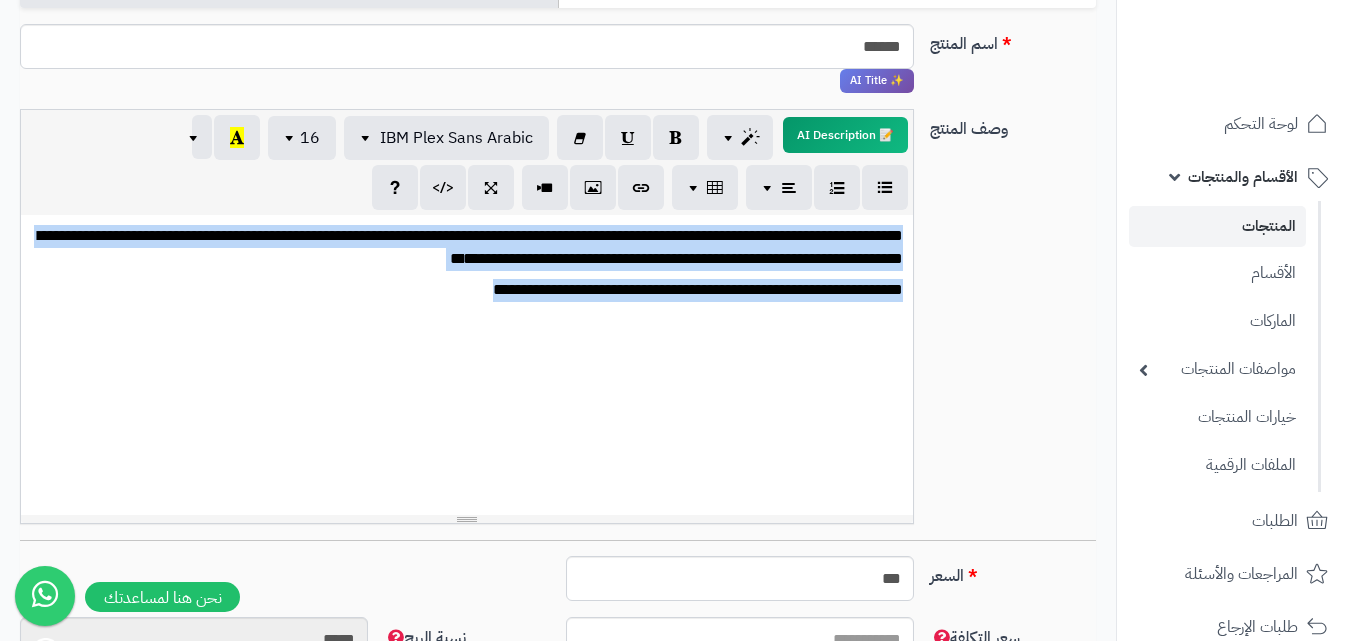 copy on "**********" 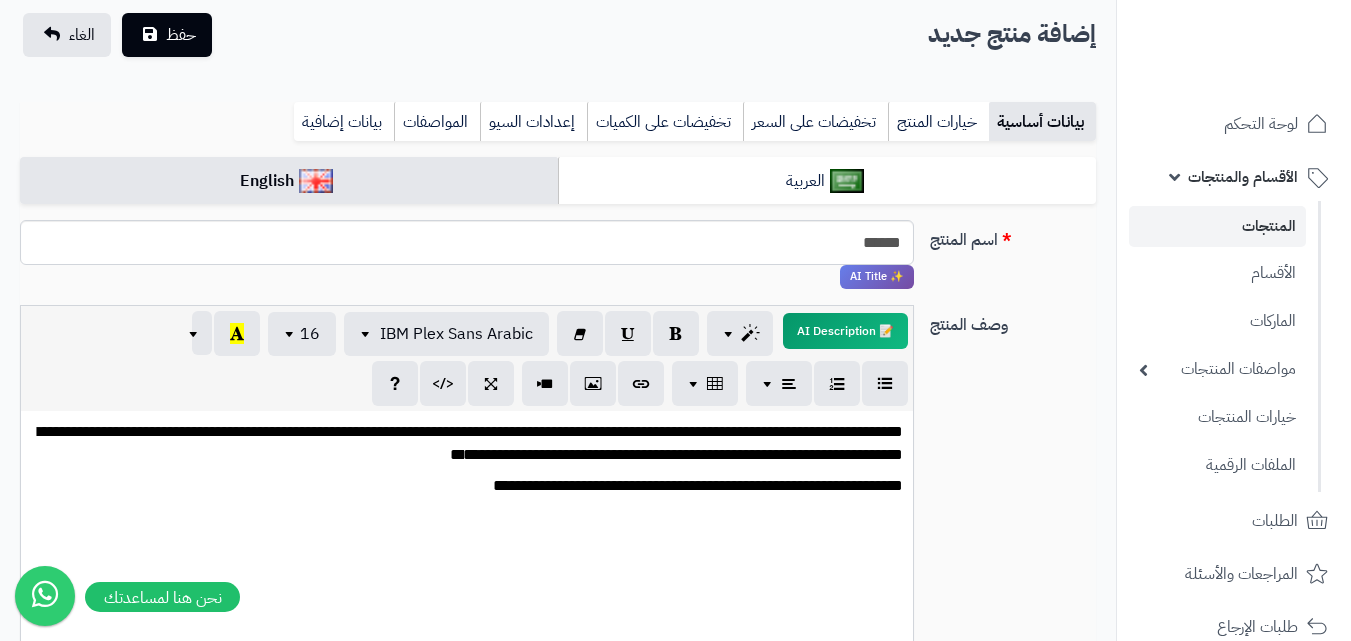 scroll, scrollTop: 121, scrollLeft: 0, axis: vertical 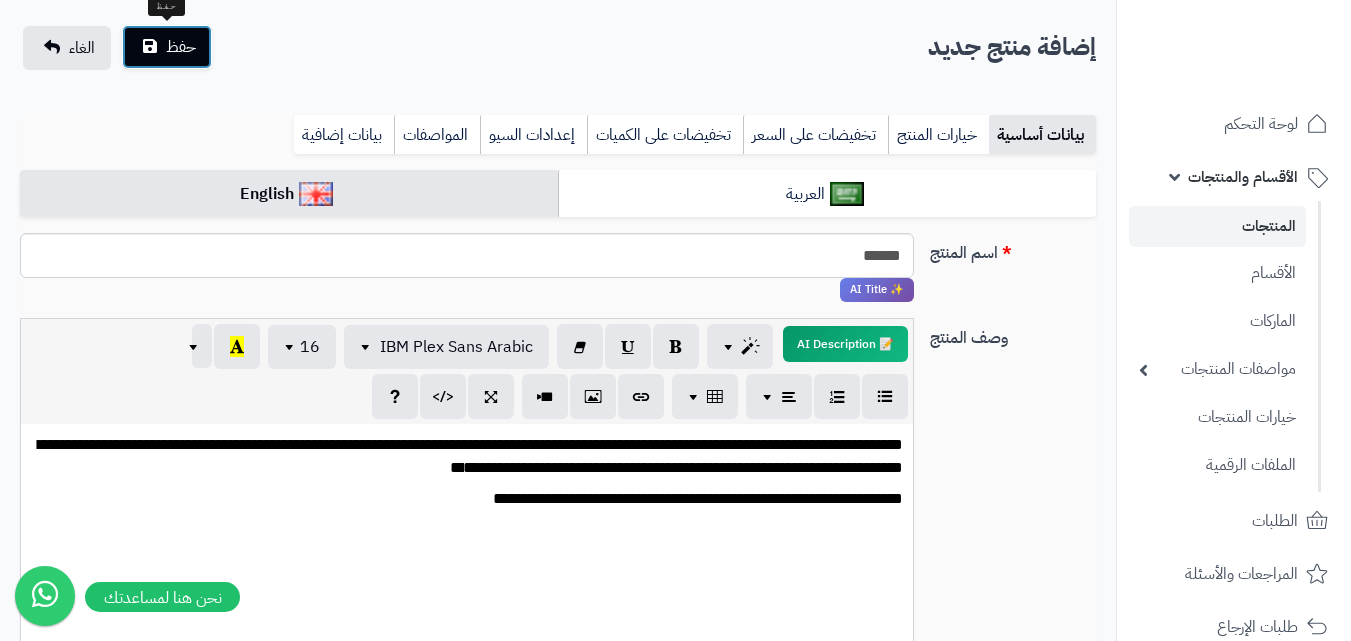click on "حفظ" at bounding box center [181, 47] 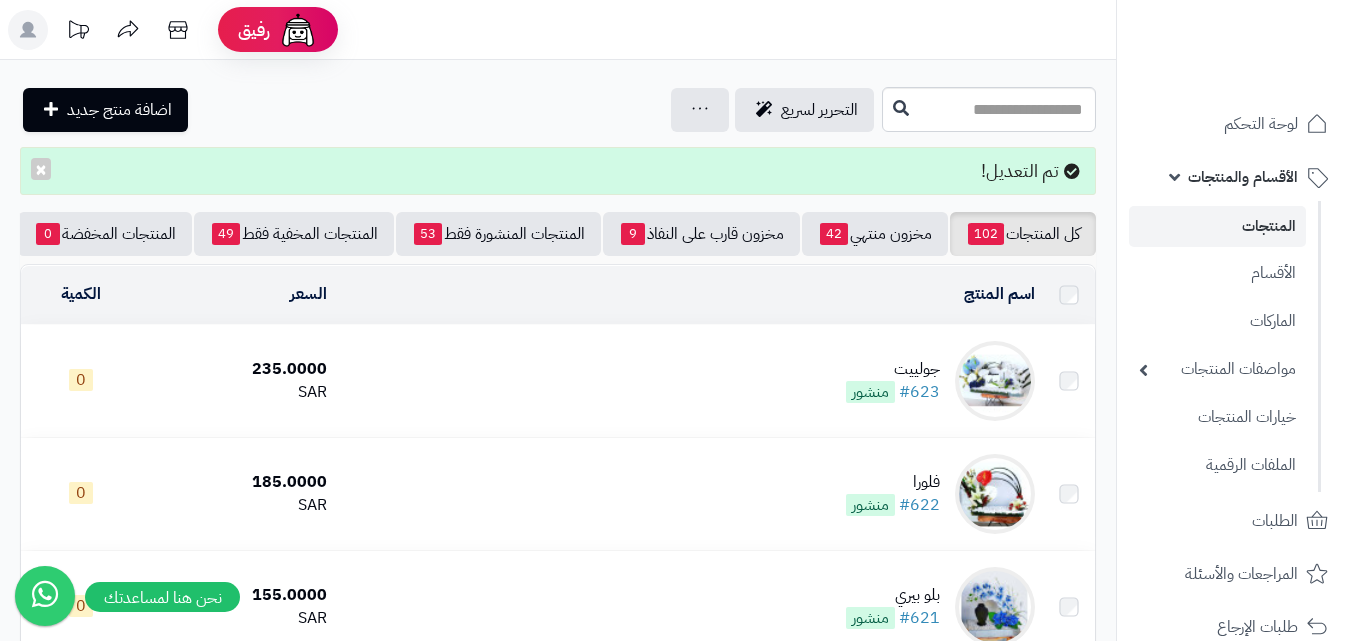 scroll, scrollTop: 0, scrollLeft: 0, axis: both 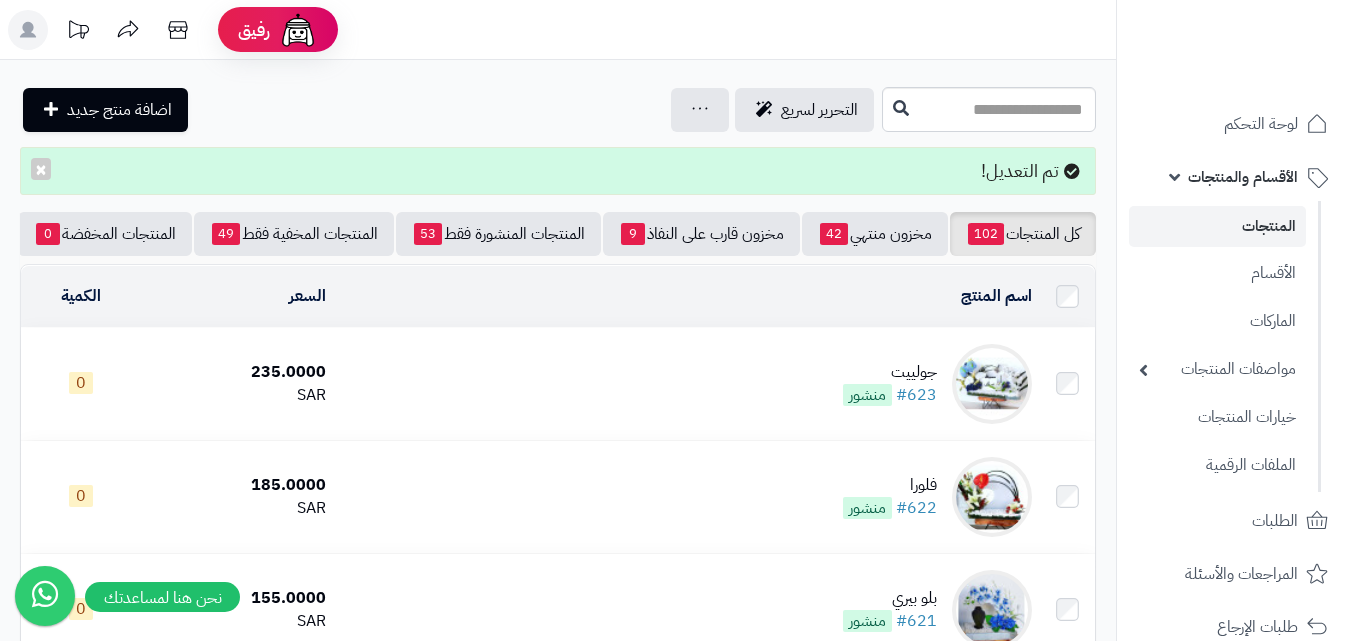 click at bounding box center (992, 384) 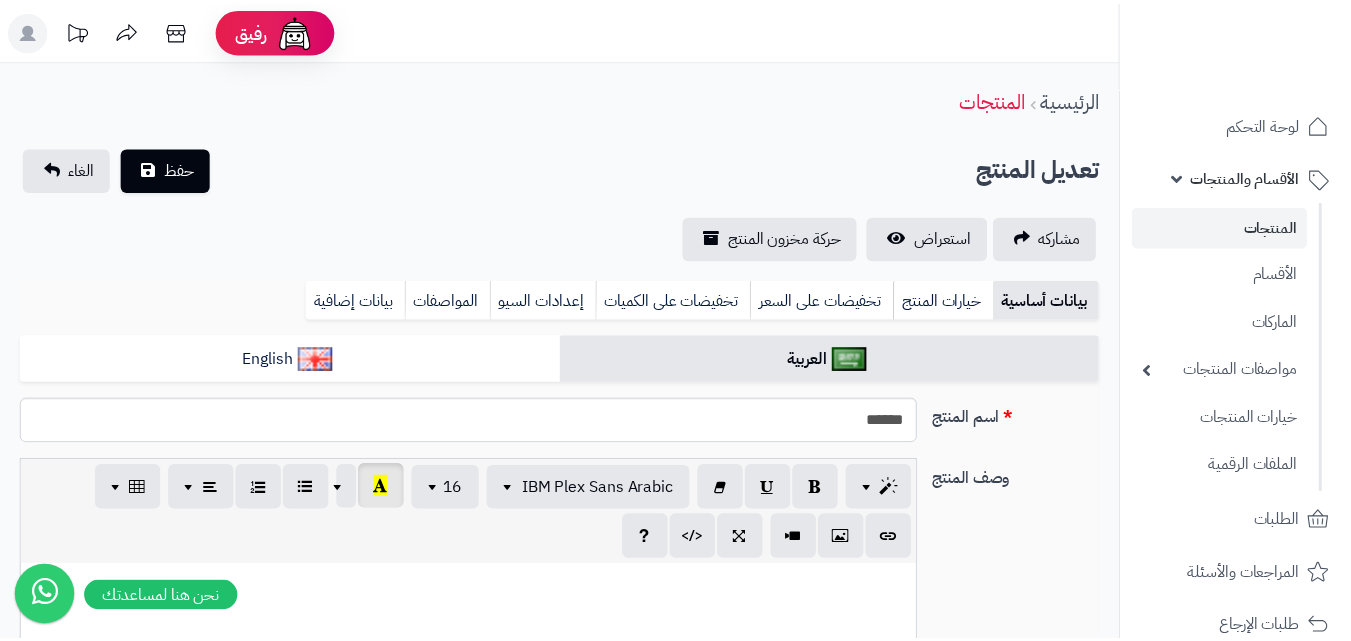 scroll, scrollTop: 0, scrollLeft: 0, axis: both 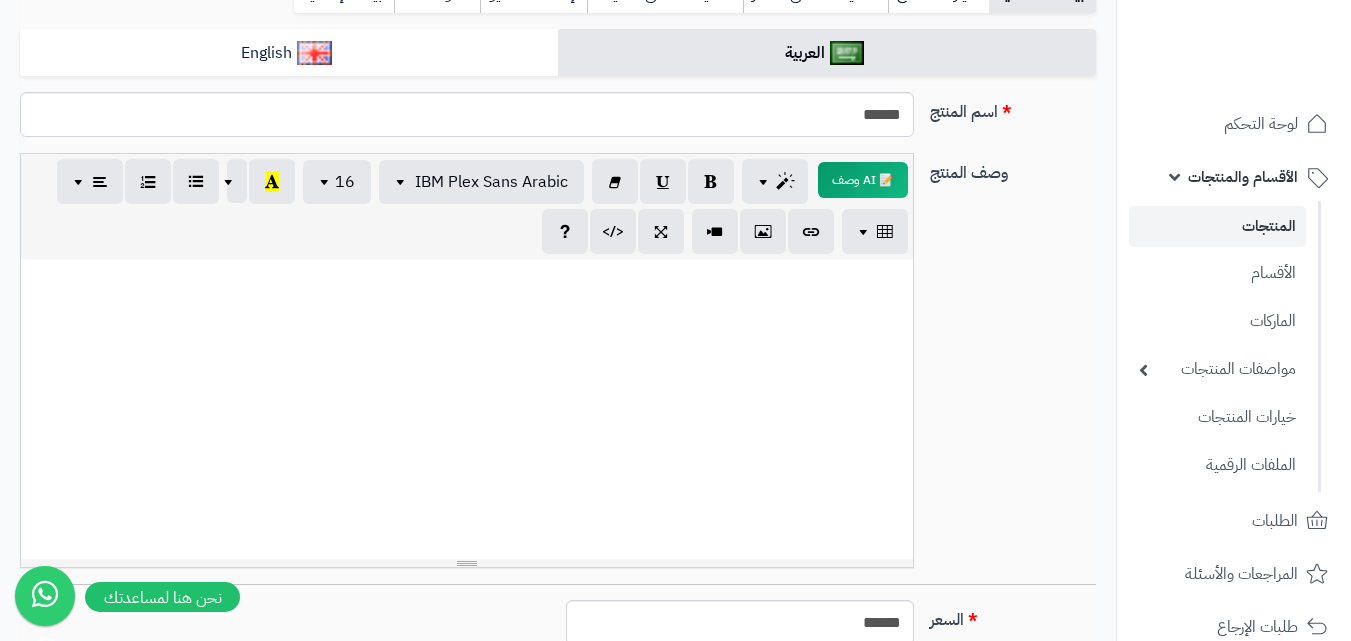 click at bounding box center (467, 409) 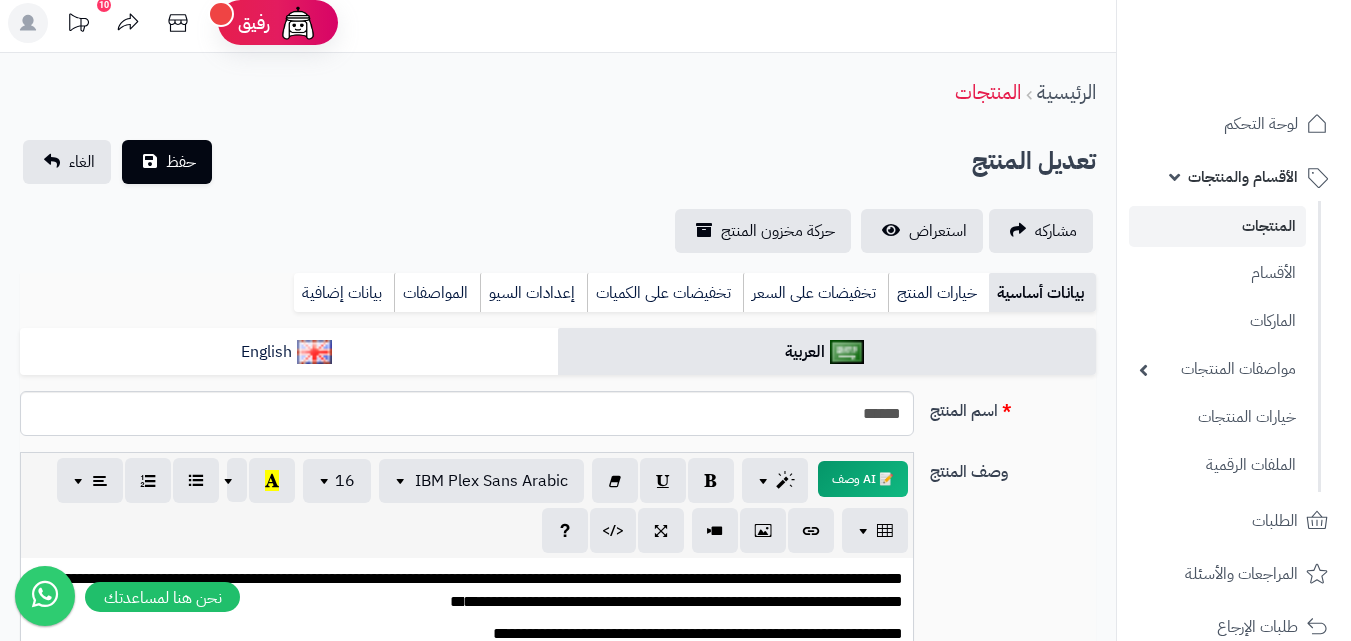 scroll, scrollTop: 0, scrollLeft: 0, axis: both 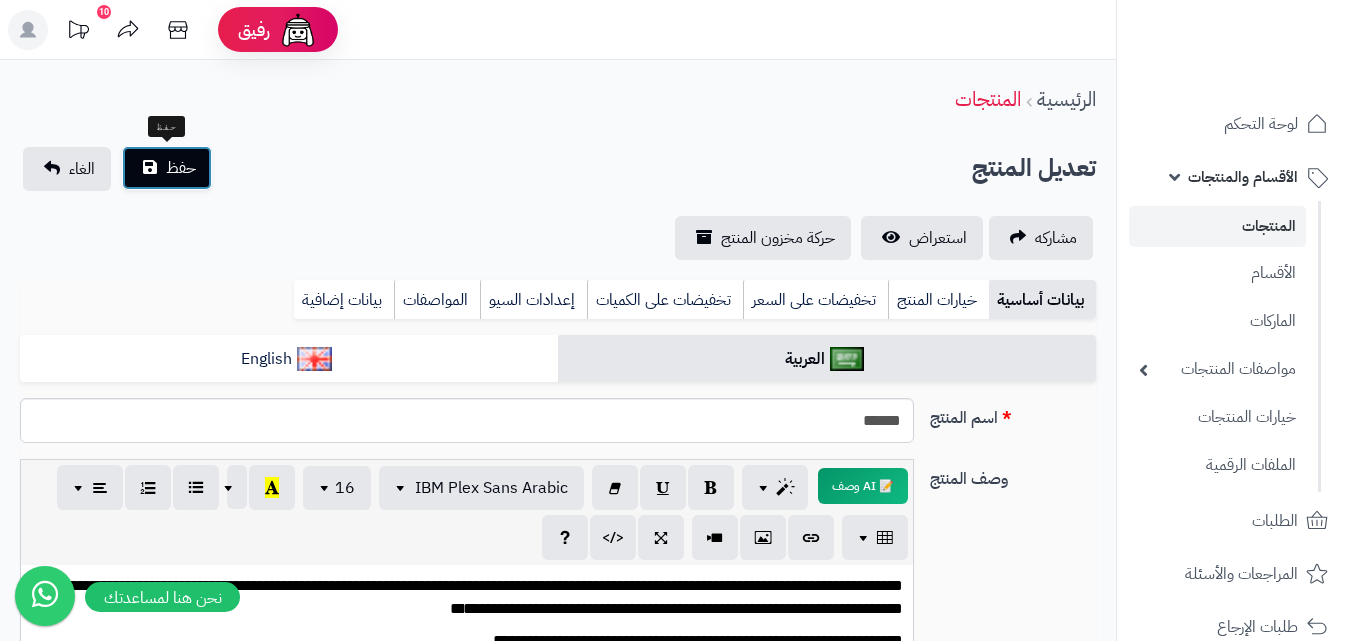 click on "حفظ" at bounding box center [167, 168] 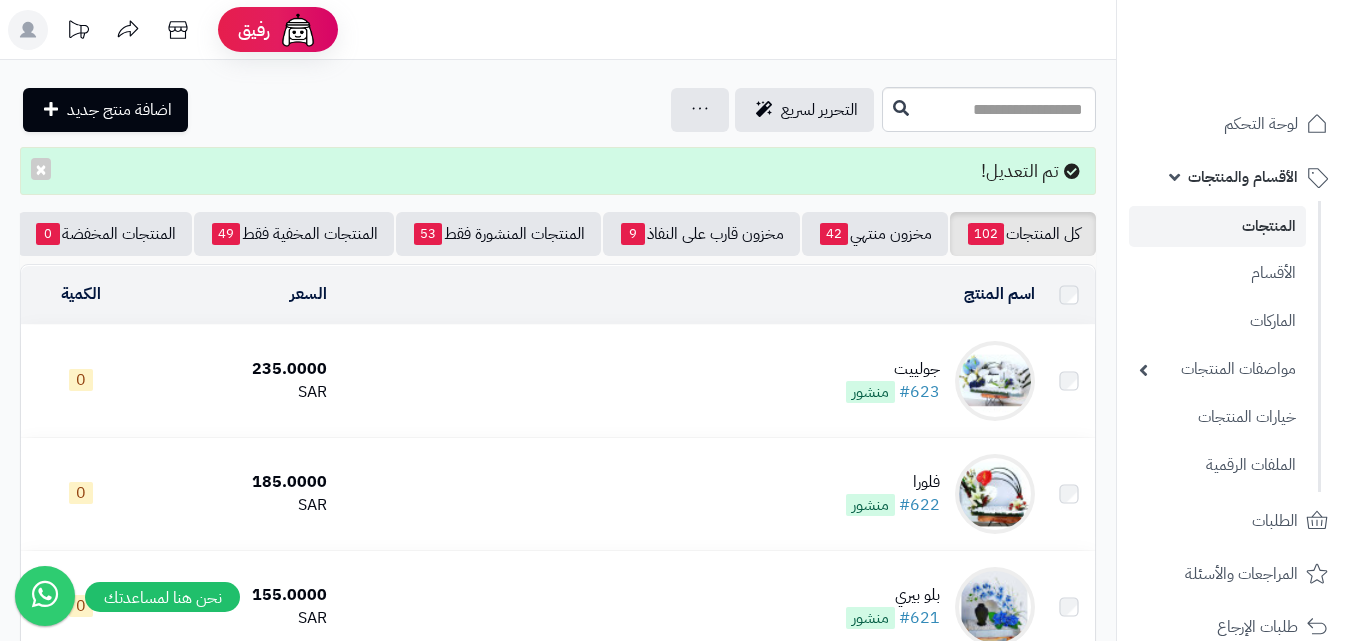 scroll, scrollTop: 0, scrollLeft: 0, axis: both 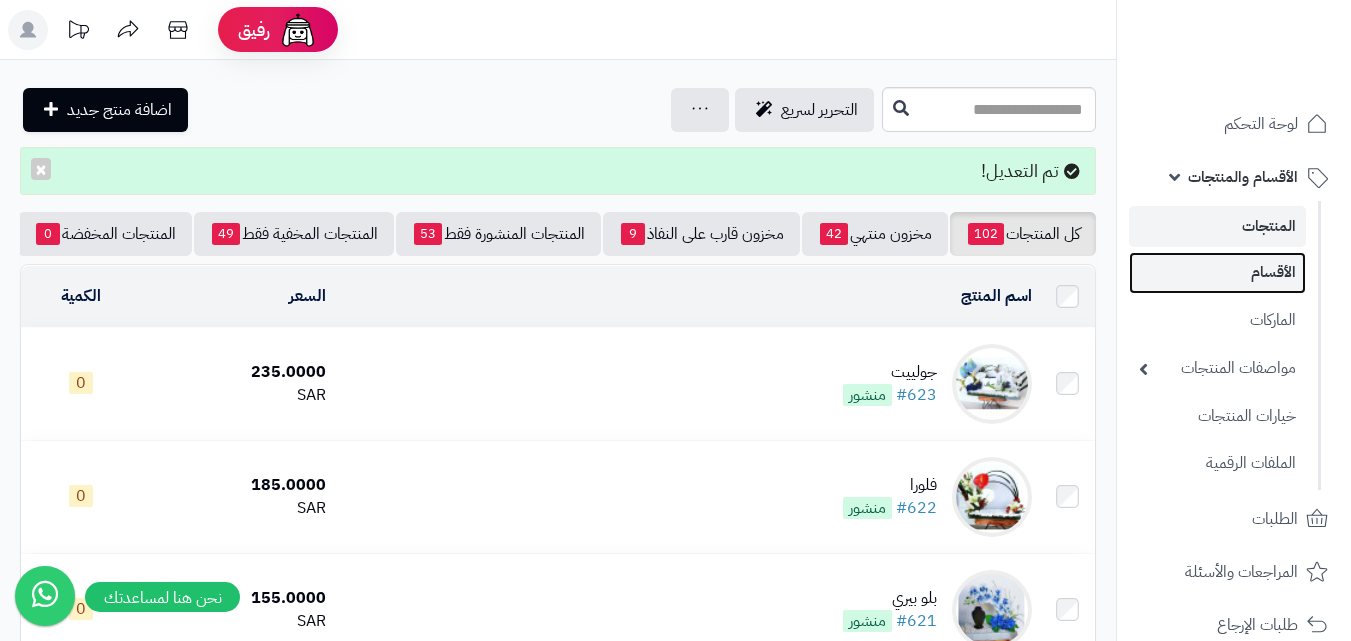 click on "الأقسام" at bounding box center [1217, 272] 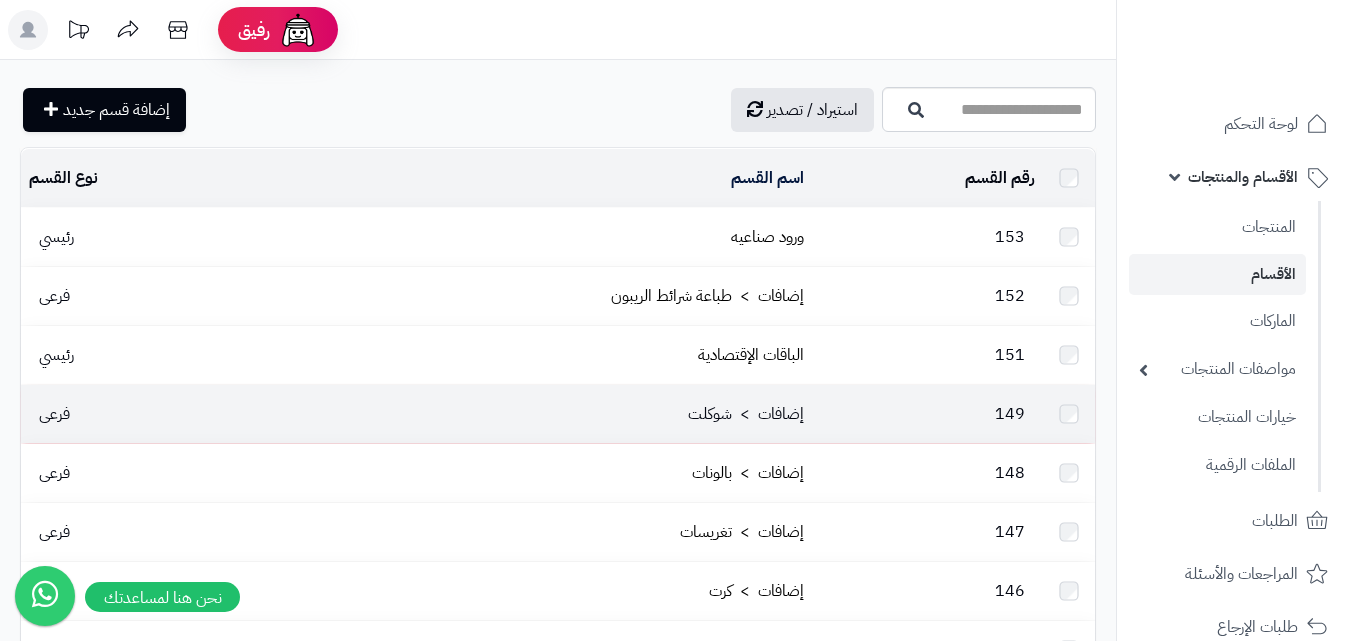 scroll, scrollTop: 0, scrollLeft: 0, axis: both 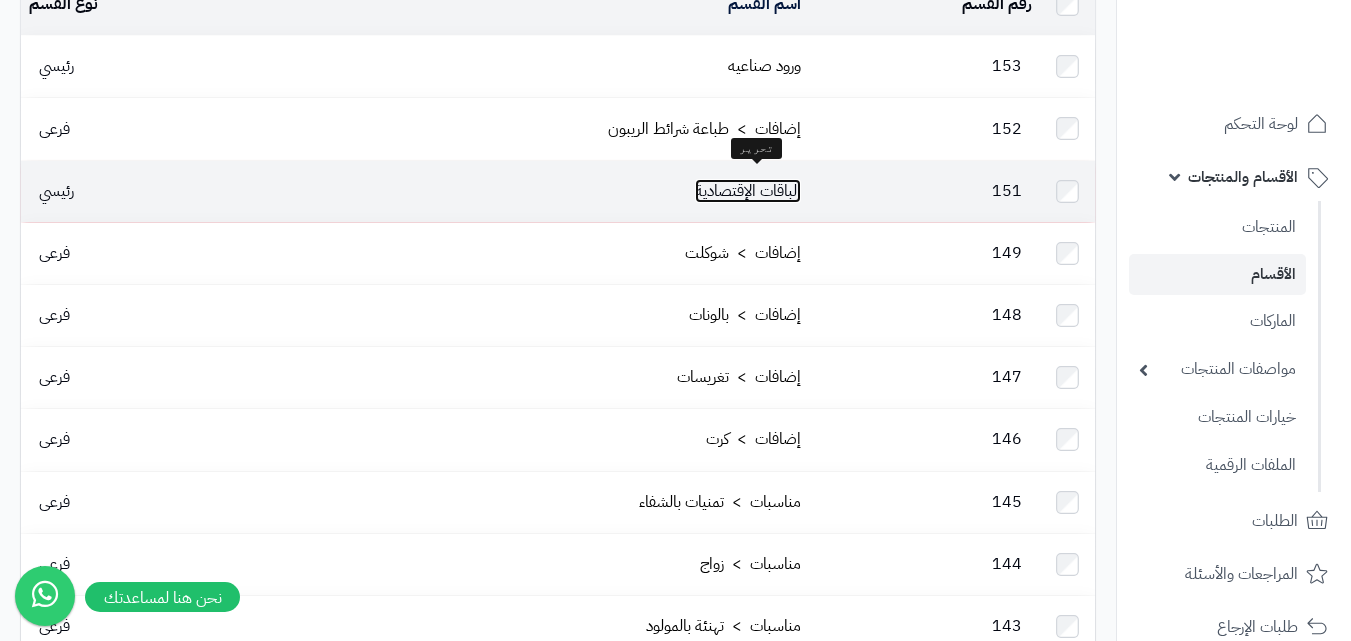 click on "الباقات الإقتصادية" at bounding box center [748, 191] 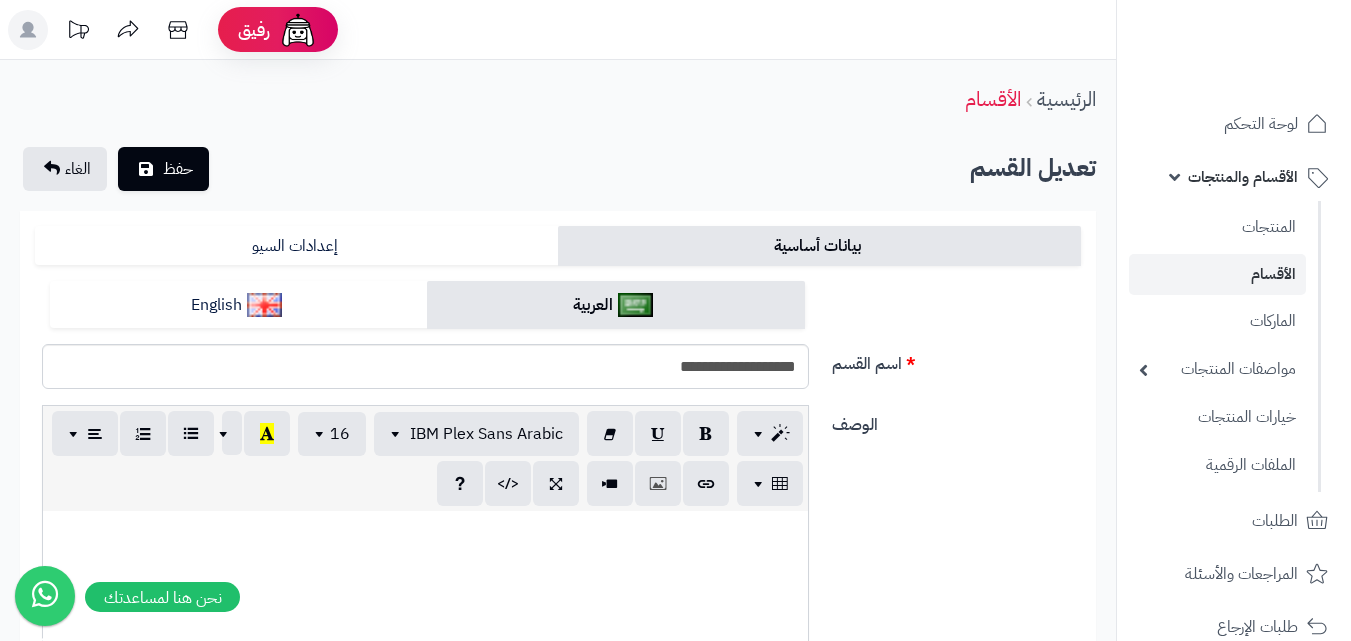 scroll, scrollTop: 0, scrollLeft: 0, axis: both 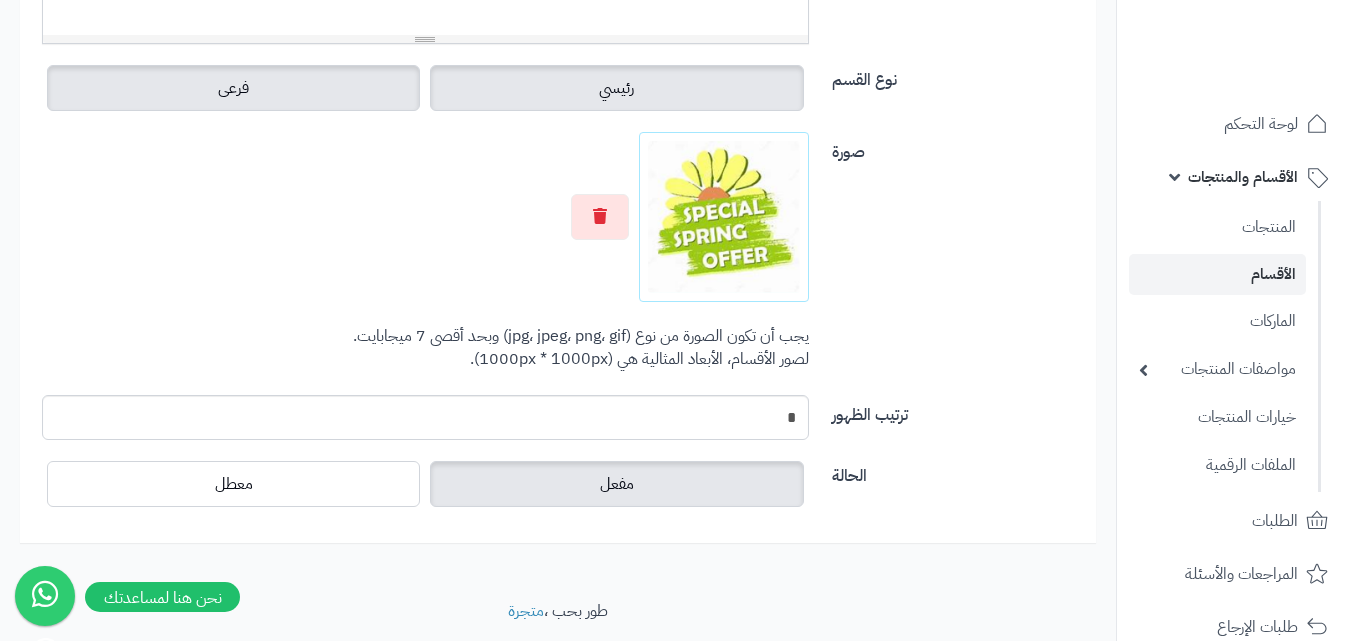click on "فرعى" at bounding box center (233, 88) 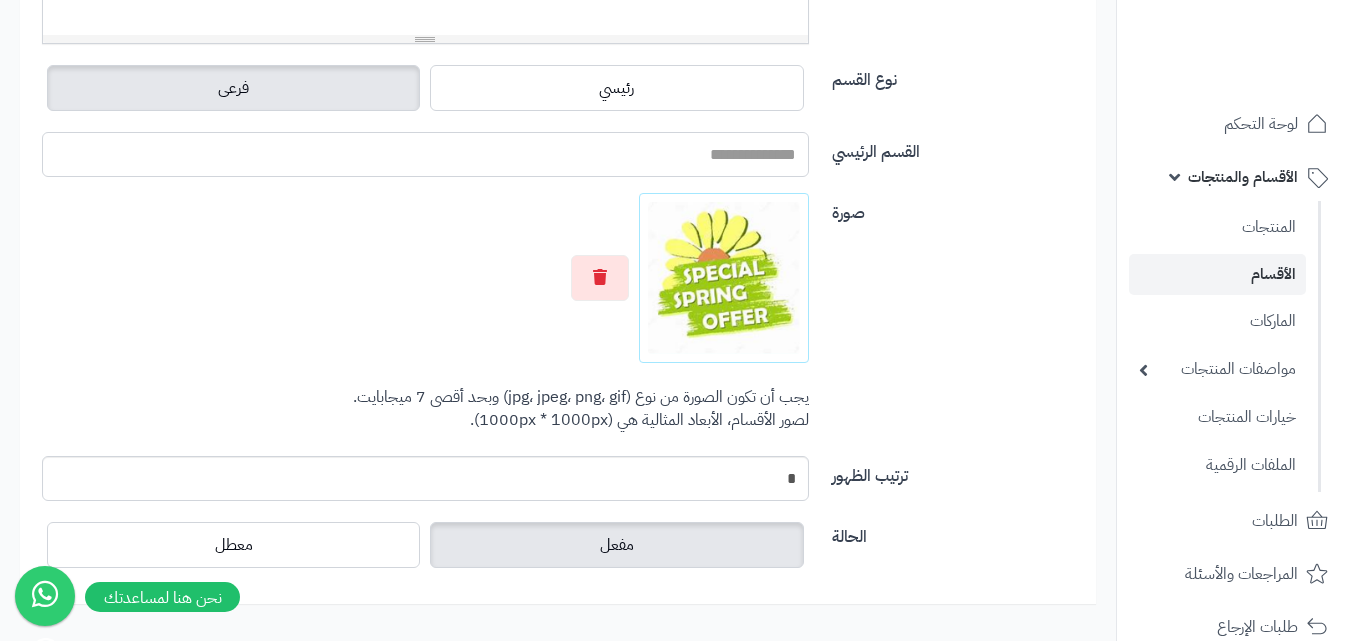 click on "القسم الرئيسي" at bounding box center (425, 154) 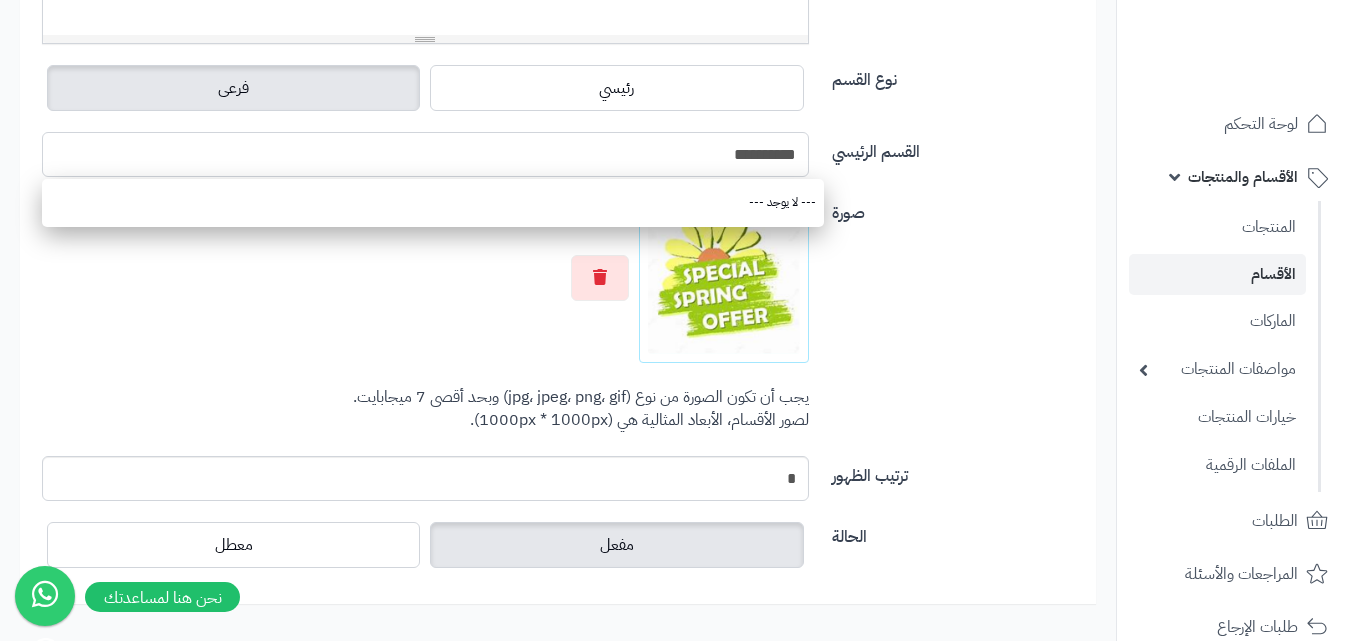 type on "**********" 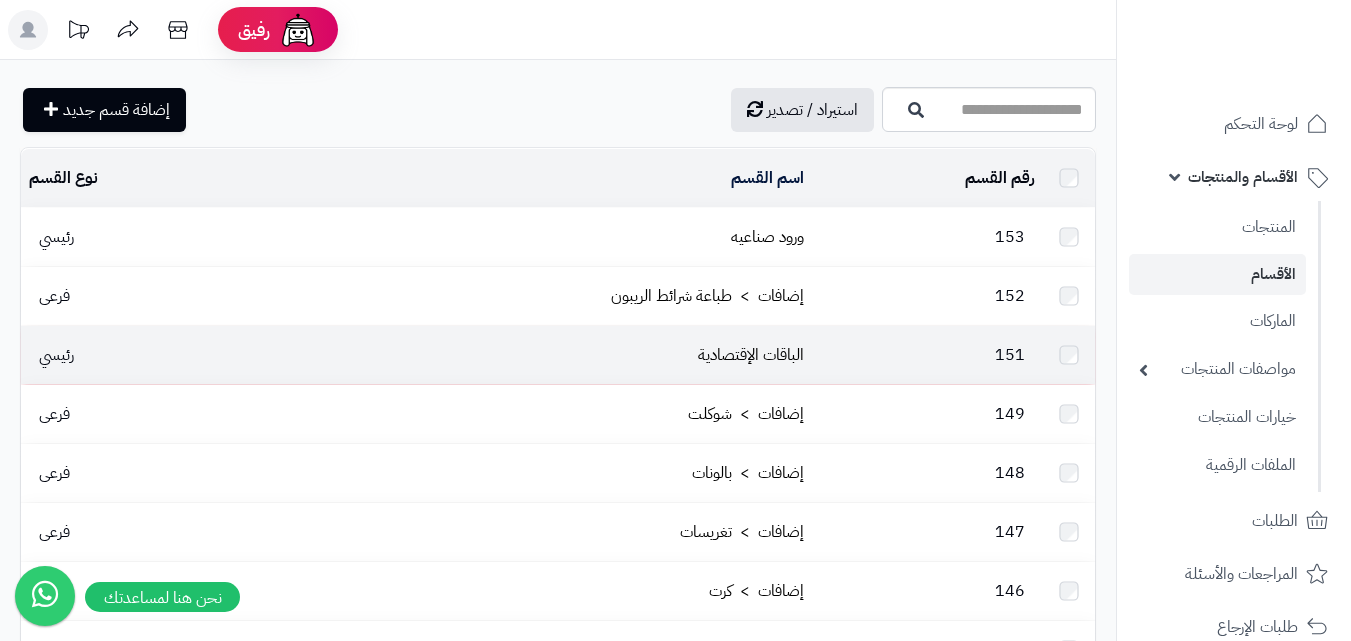 scroll, scrollTop: 175, scrollLeft: 0, axis: vertical 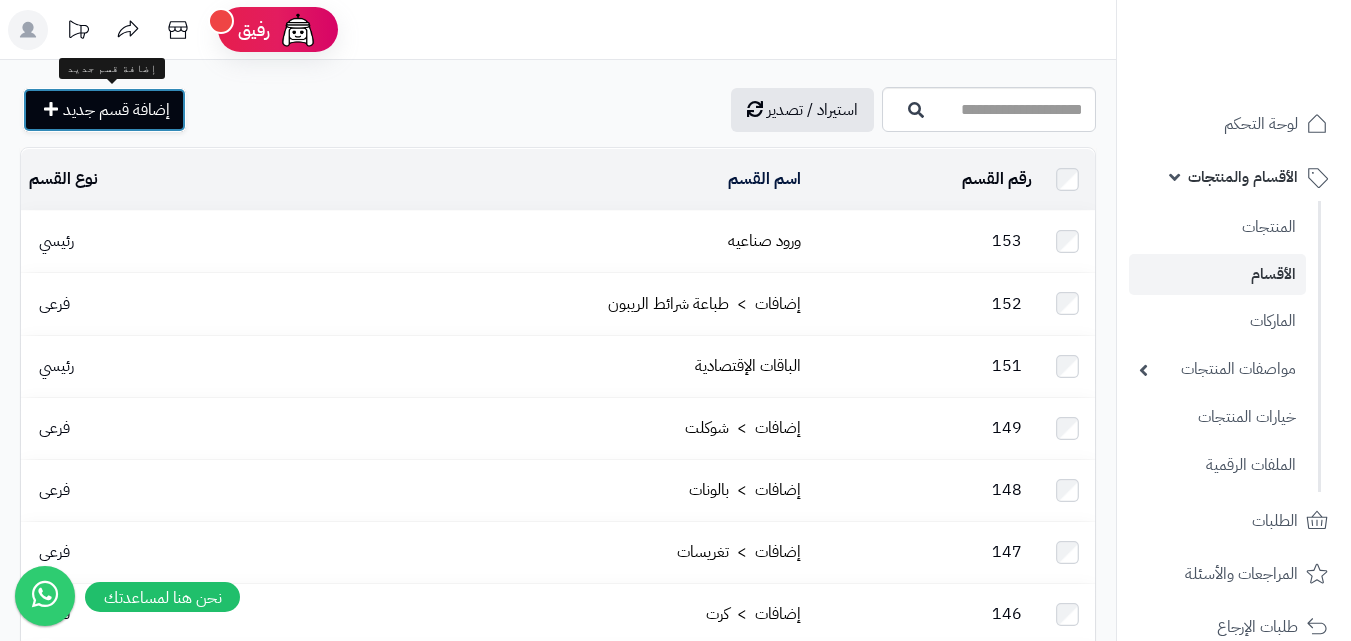 click on "إضافة قسم جديد" at bounding box center [116, 110] 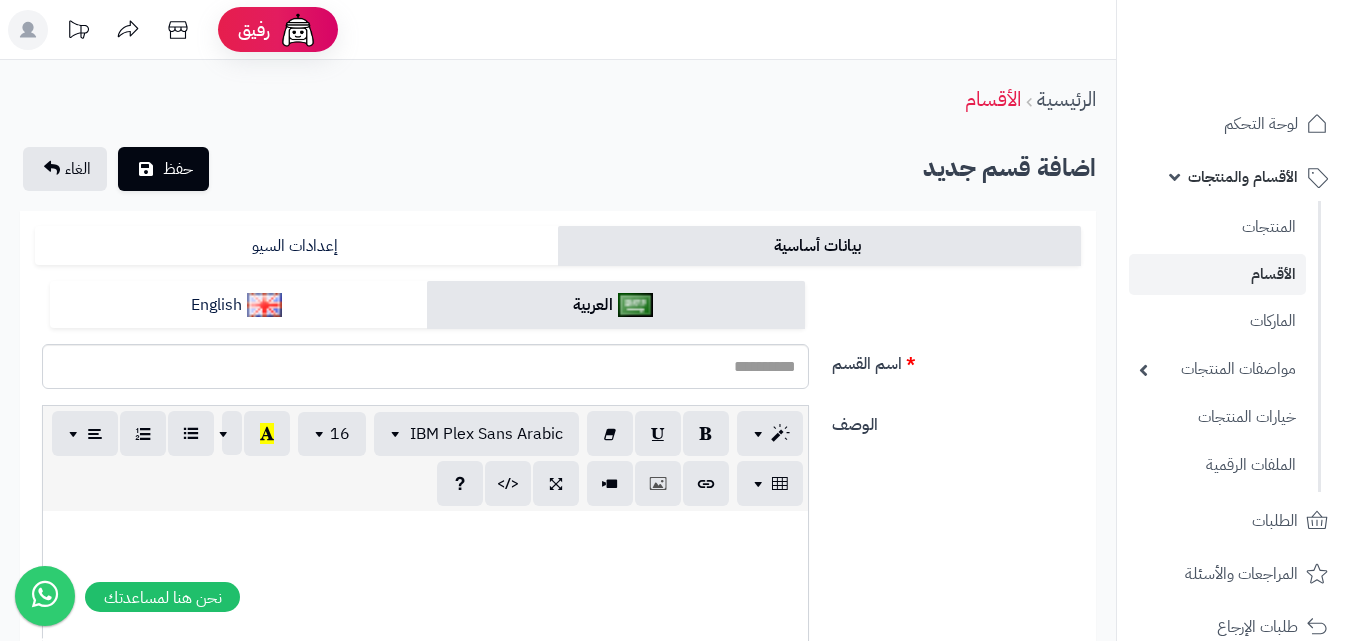 scroll, scrollTop: 0, scrollLeft: 0, axis: both 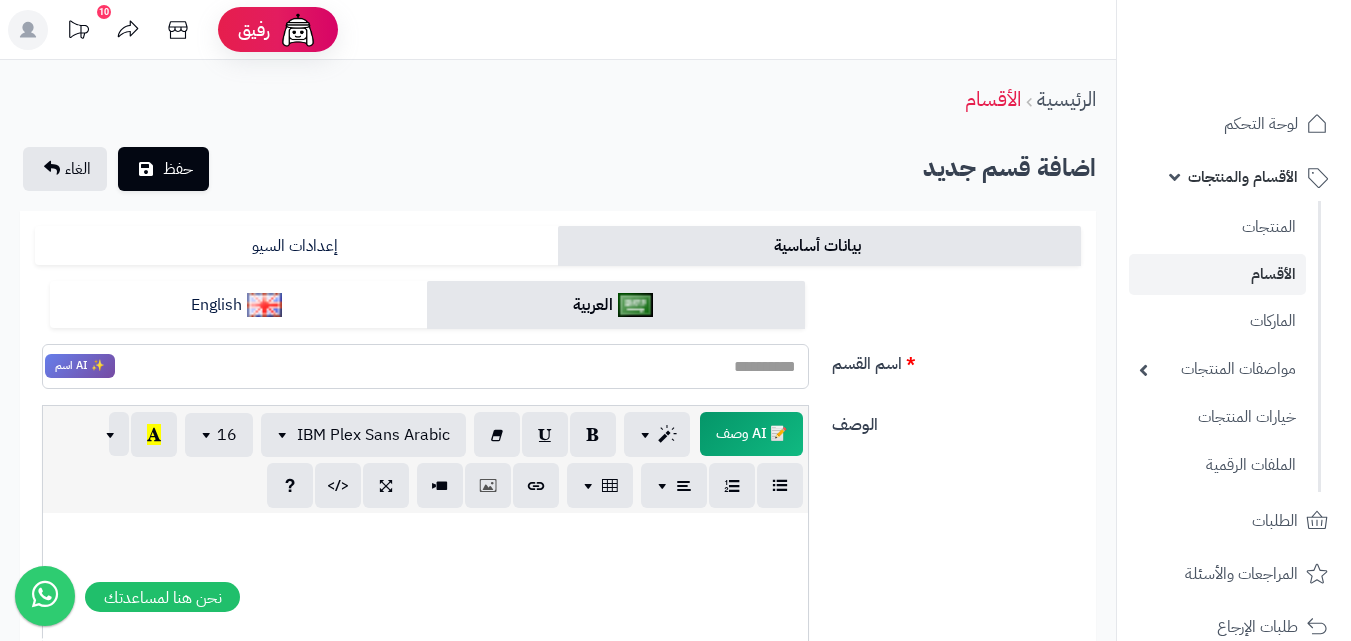 click on "اسم القسم" at bounding box center (425, 366) 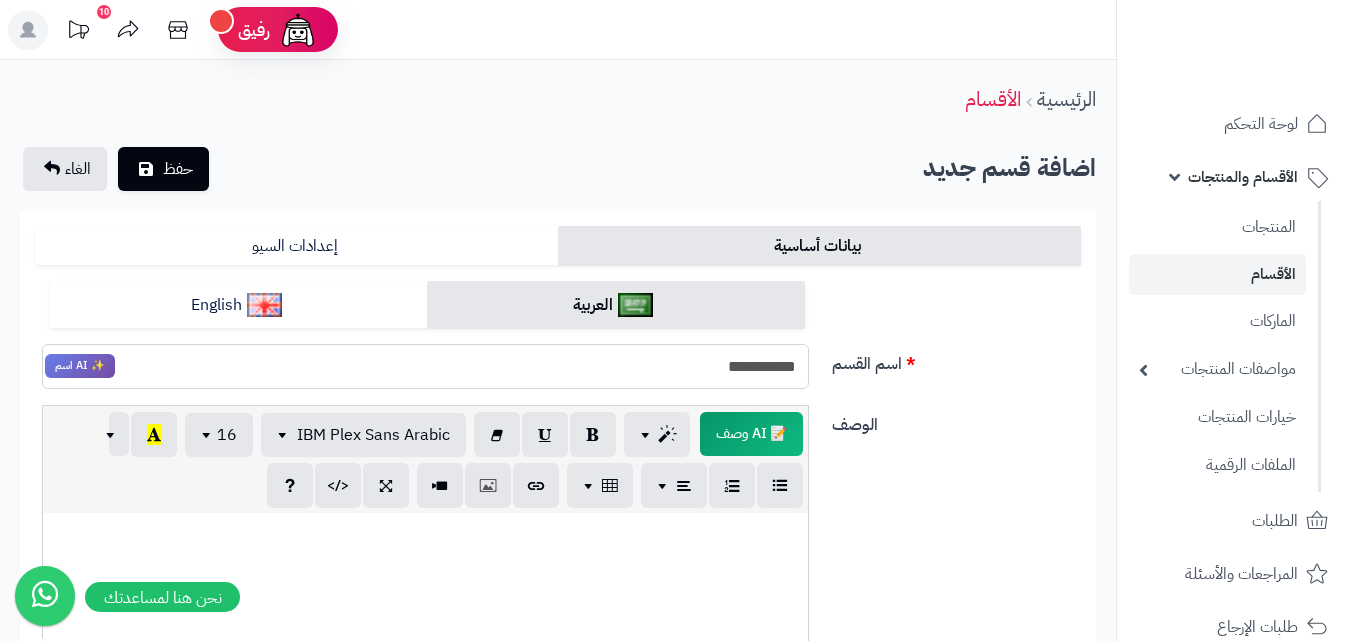 click on "**********" at bounding box center [425, 366] 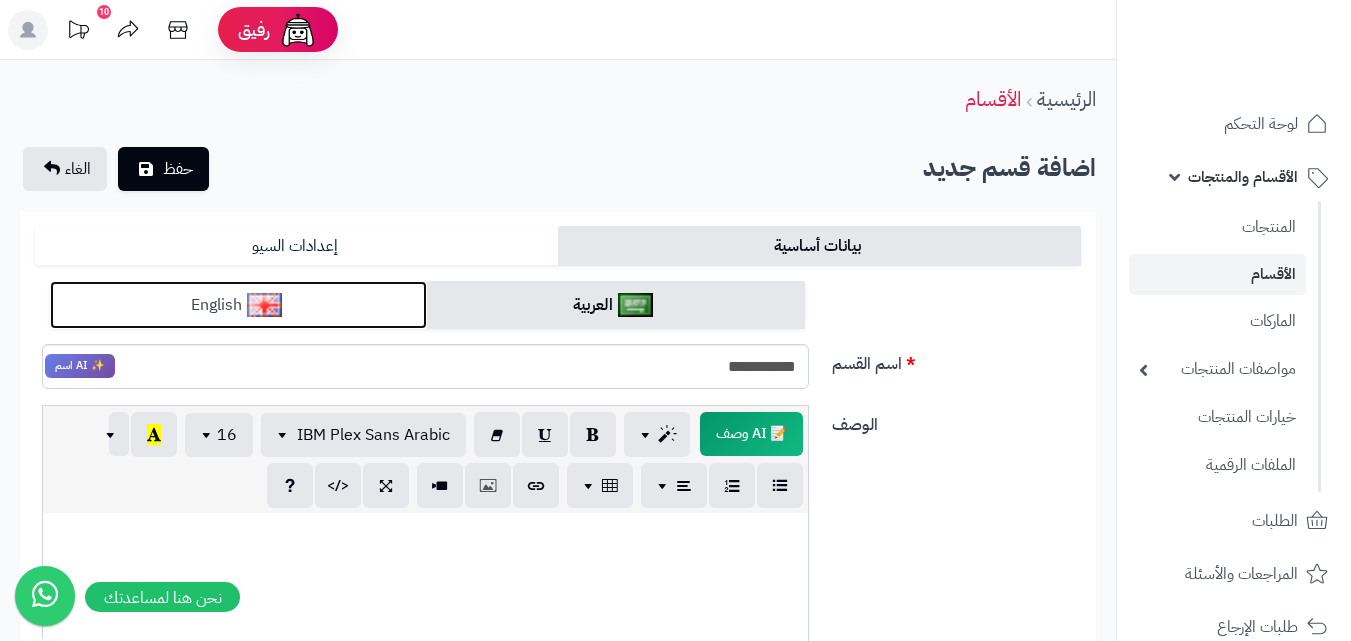 click at bounding box center [264, 305] 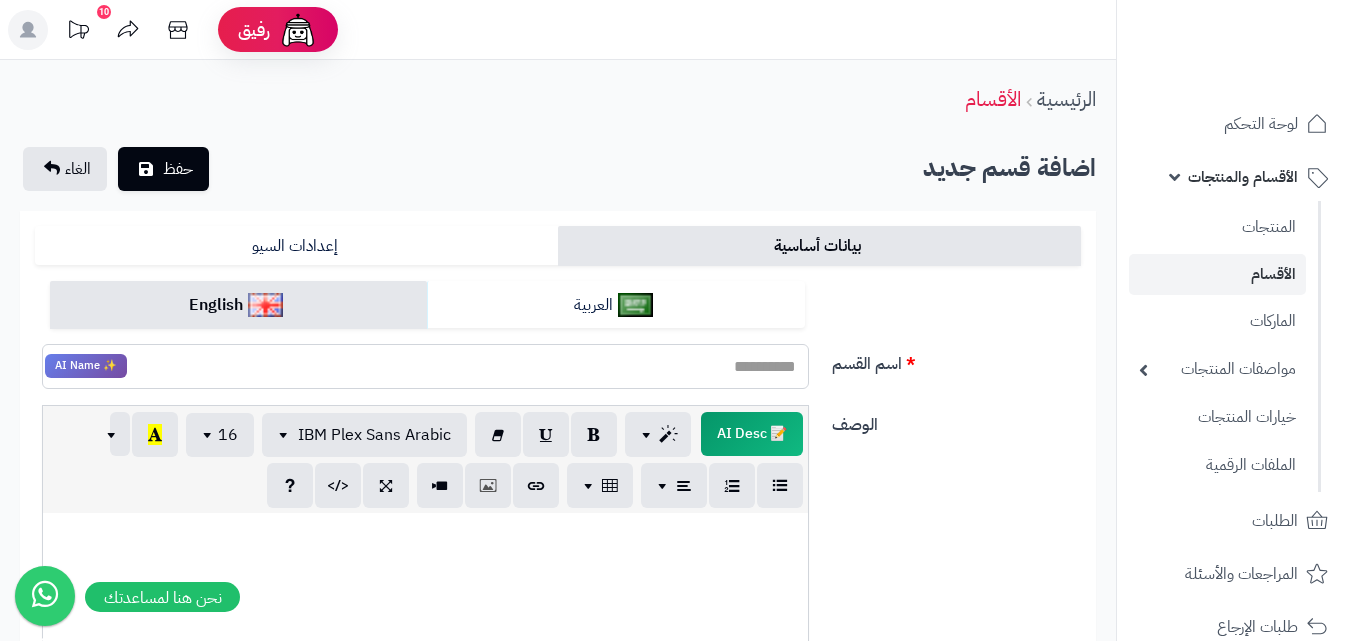 click on "اسم القسم" at bounding box center [425, 366] 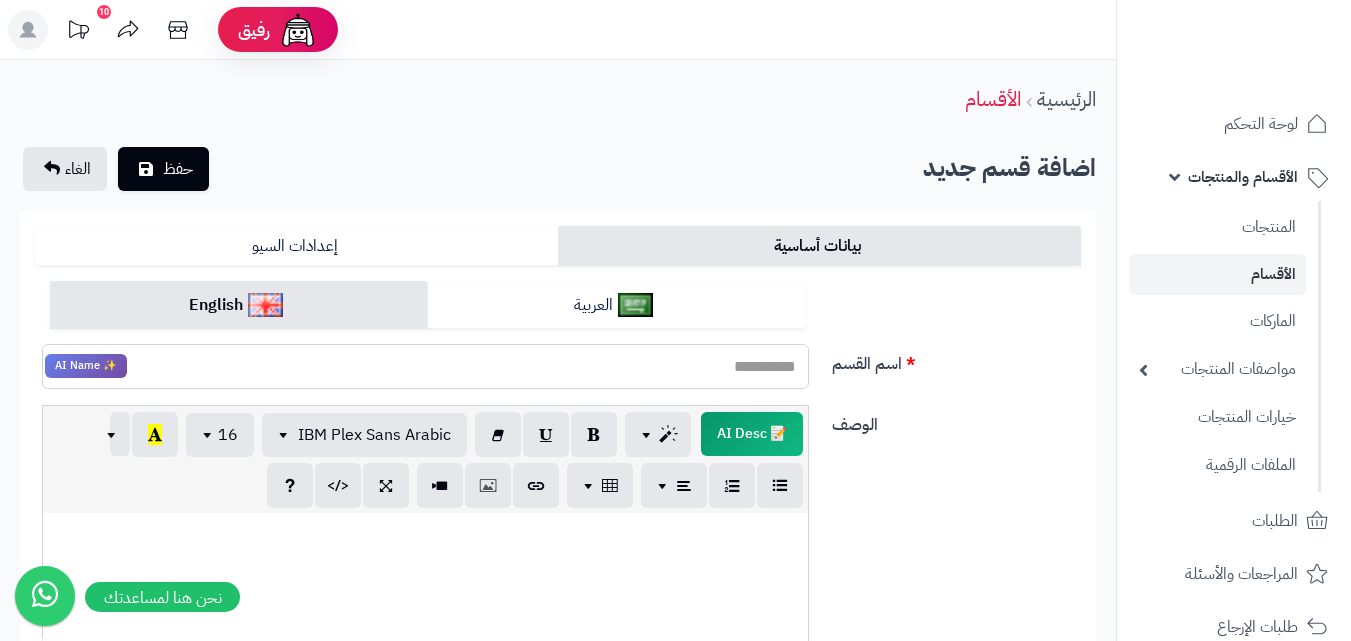 paste on "**********" 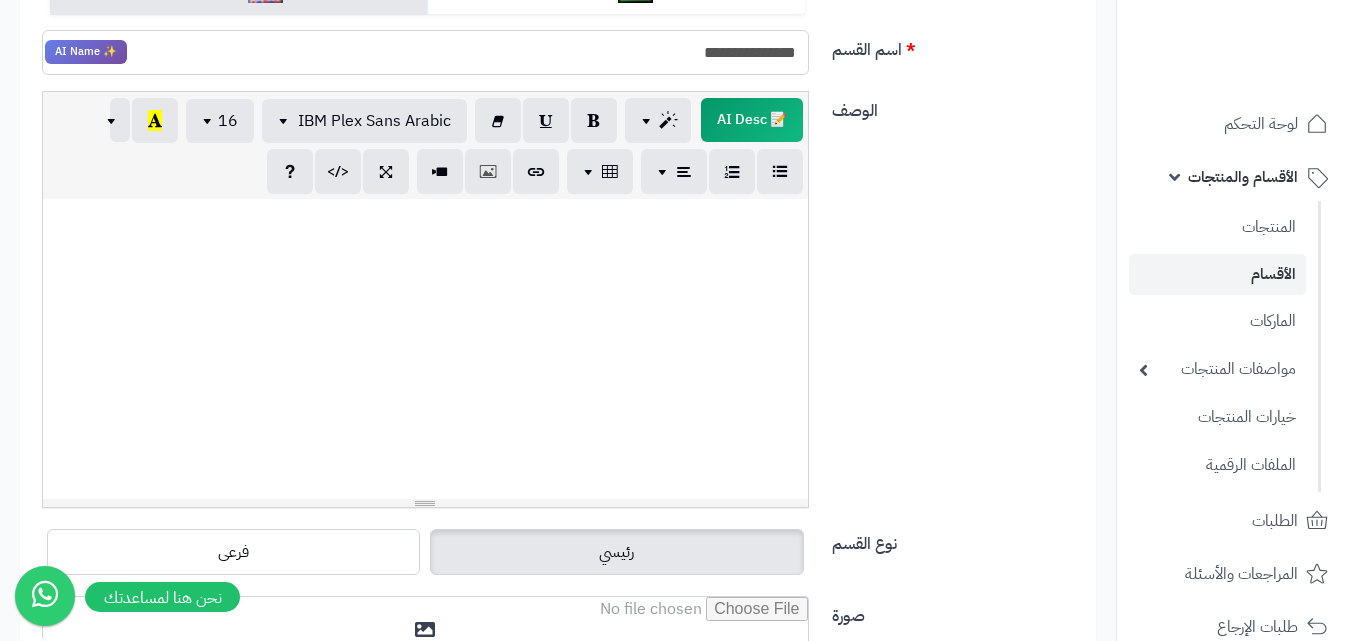 scroll, scrollTop: 344, scrollLeft: 0, axis: vertical 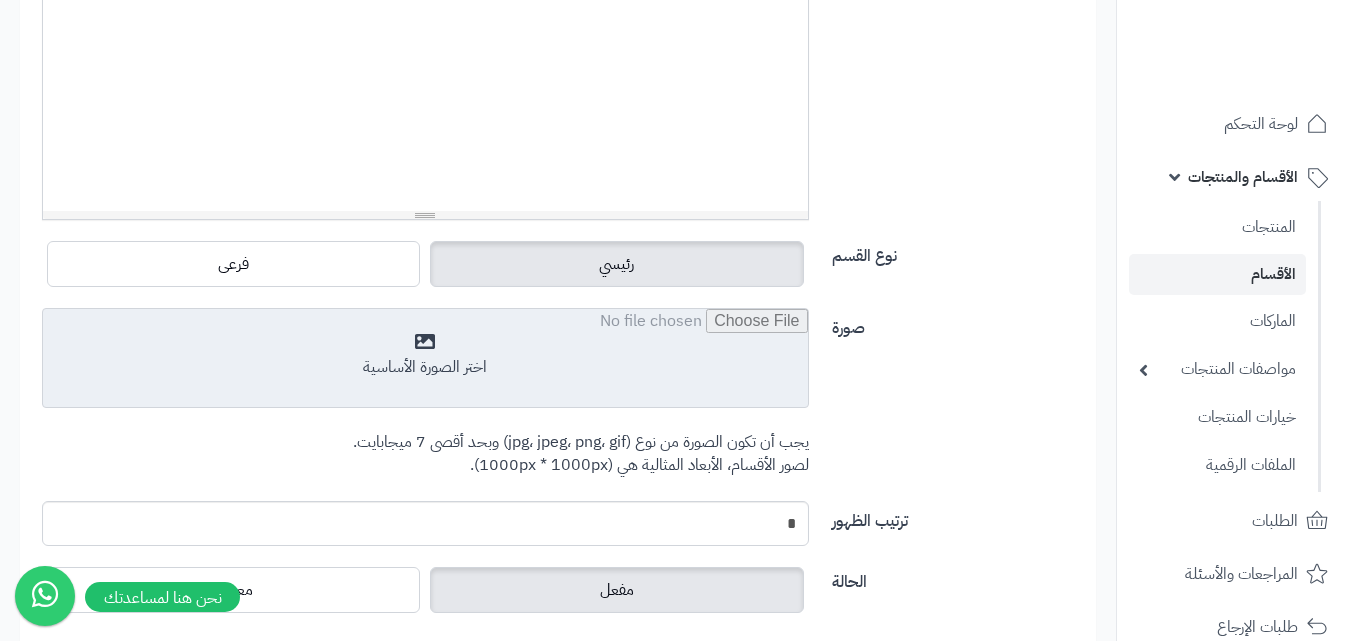 type on "**********" 